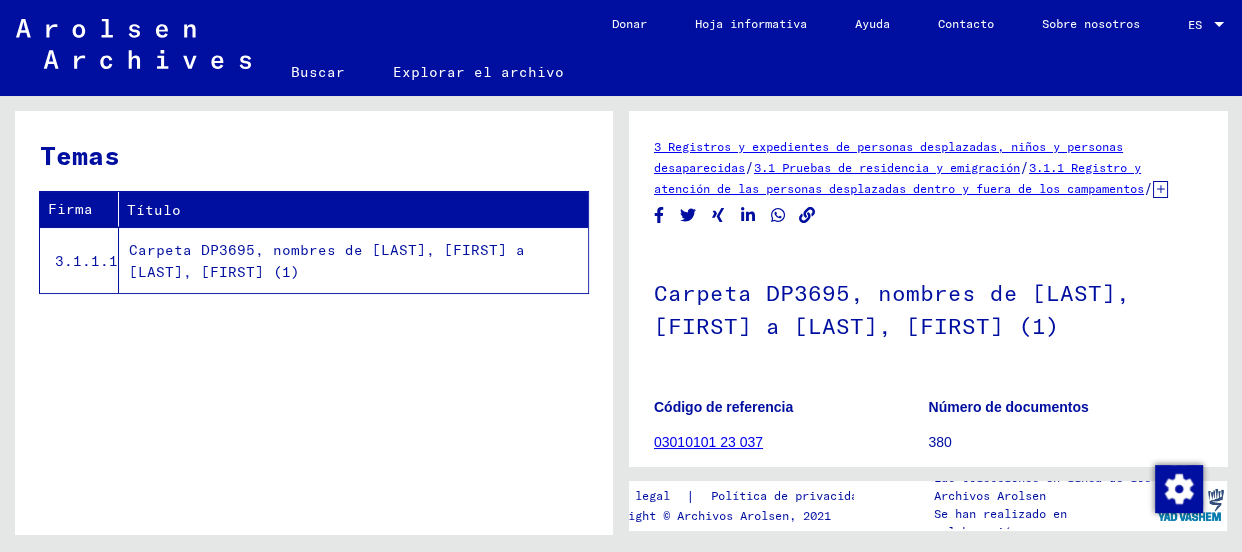 scroll, scrollTop: 0, scrollLeft: 0, axis: both 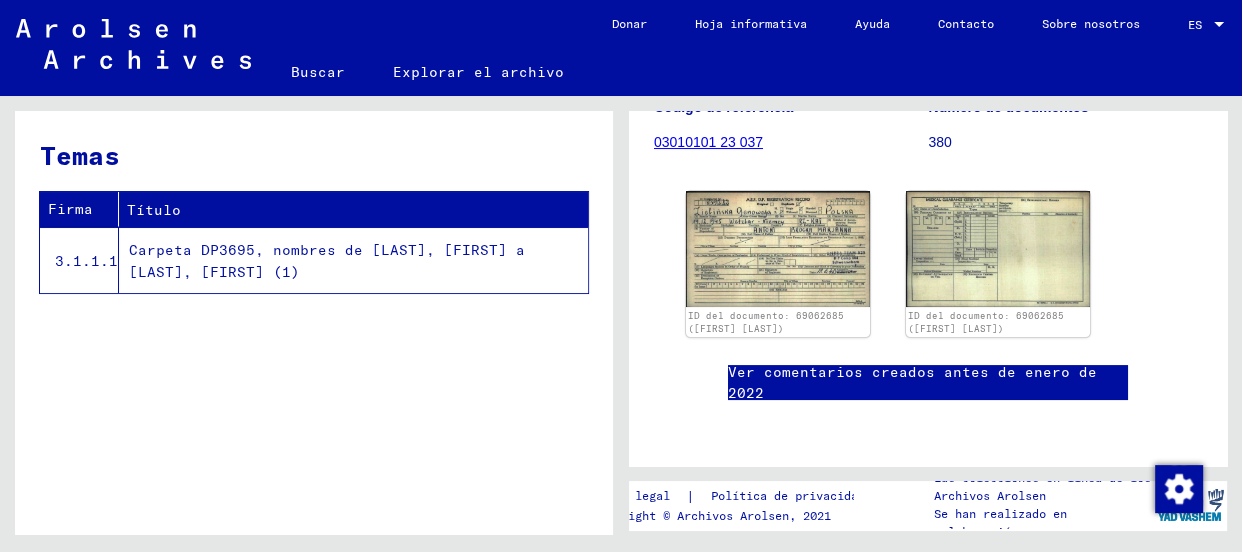 click on "Carpeta DP3695, nombres de [LAST], [FIRST] a [LAST], [FIRST] (1)" 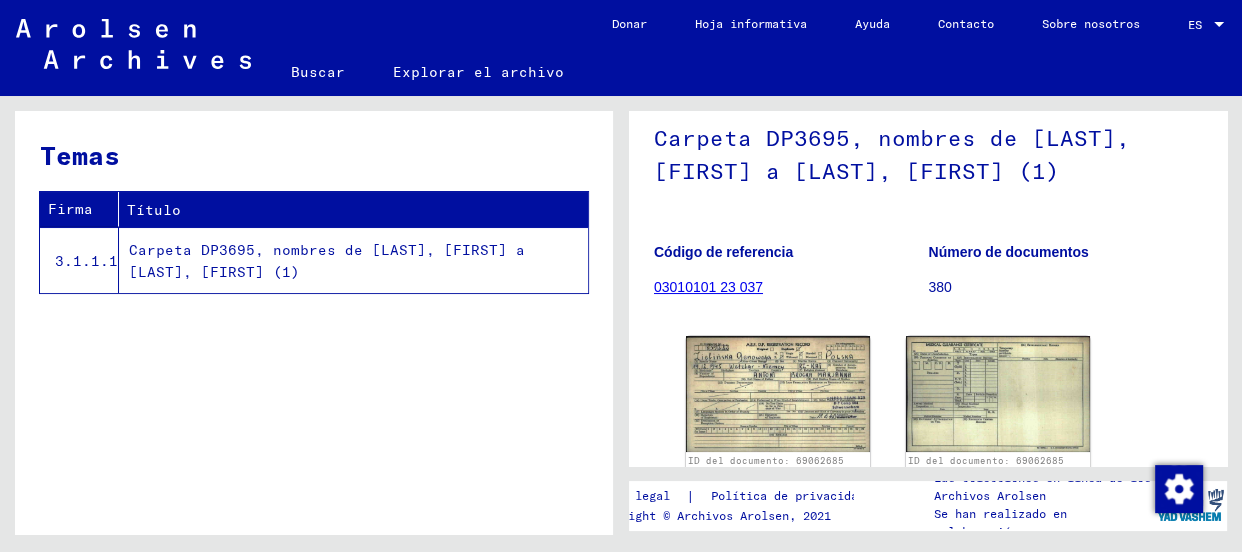 scroll, scrollTop: 128, scrollLeft: 0, axis: vertical 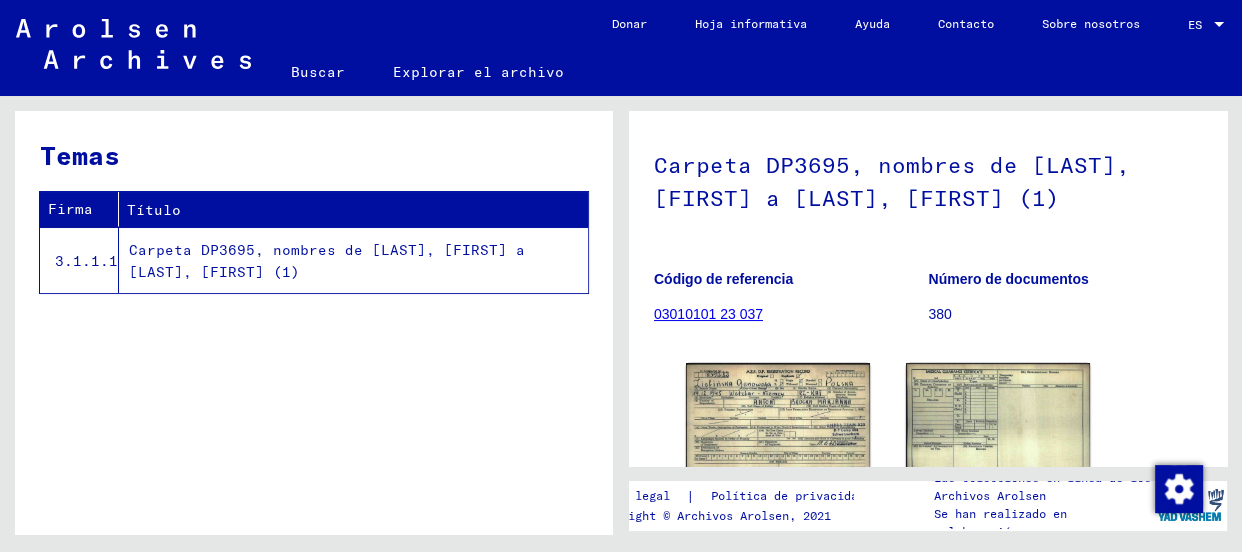 click on "03010101 23 037" 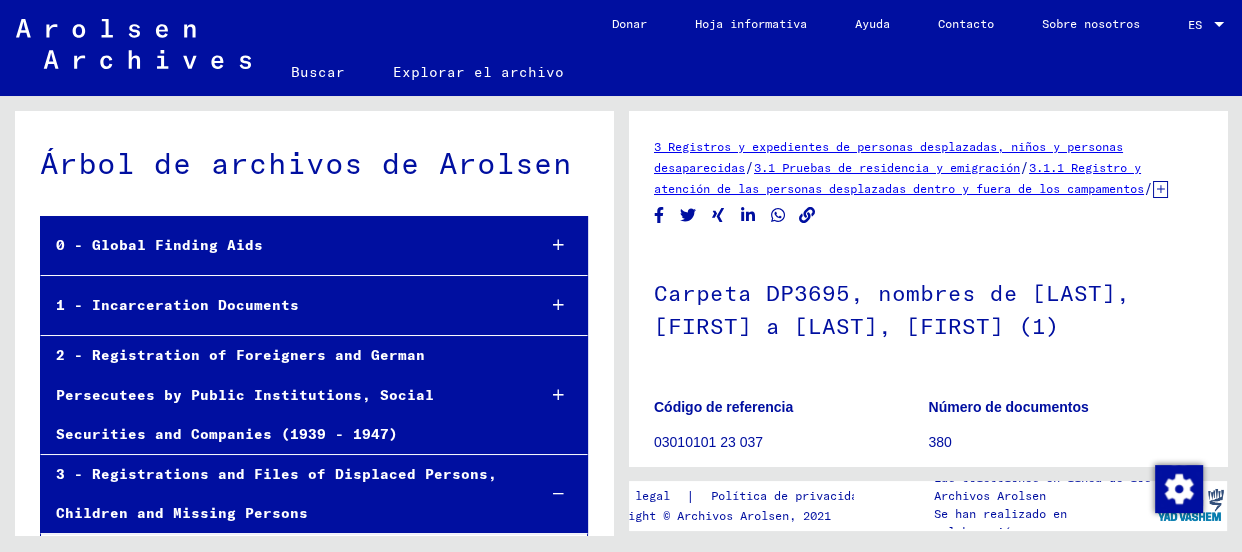 scroll, scrollTop: 5914, scrollLeft: 0, axis: vertical 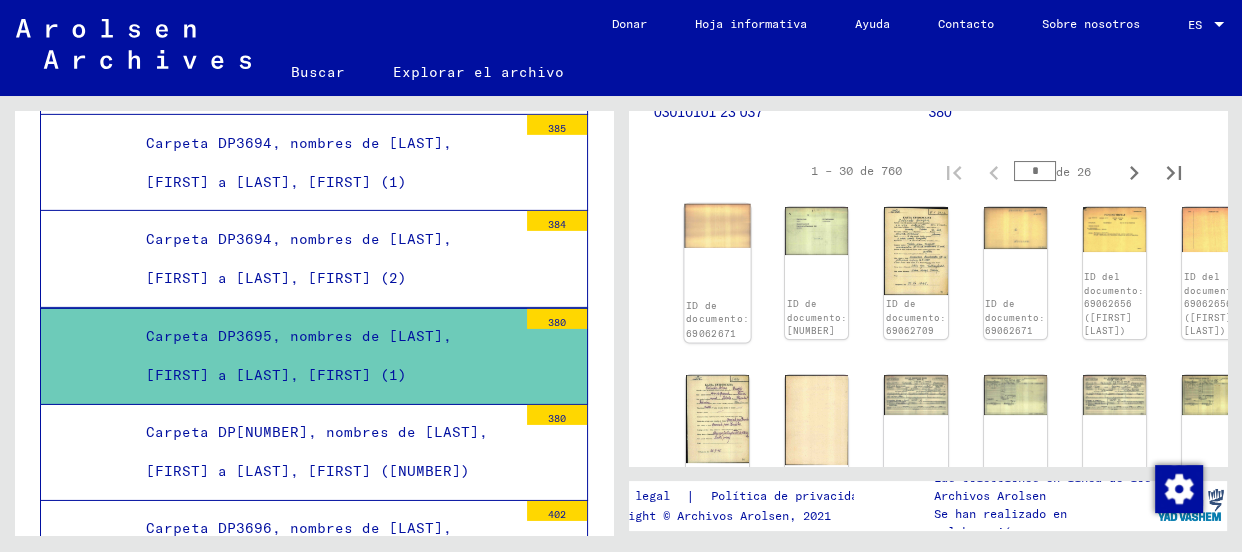click on "ID de documento: 69062671" 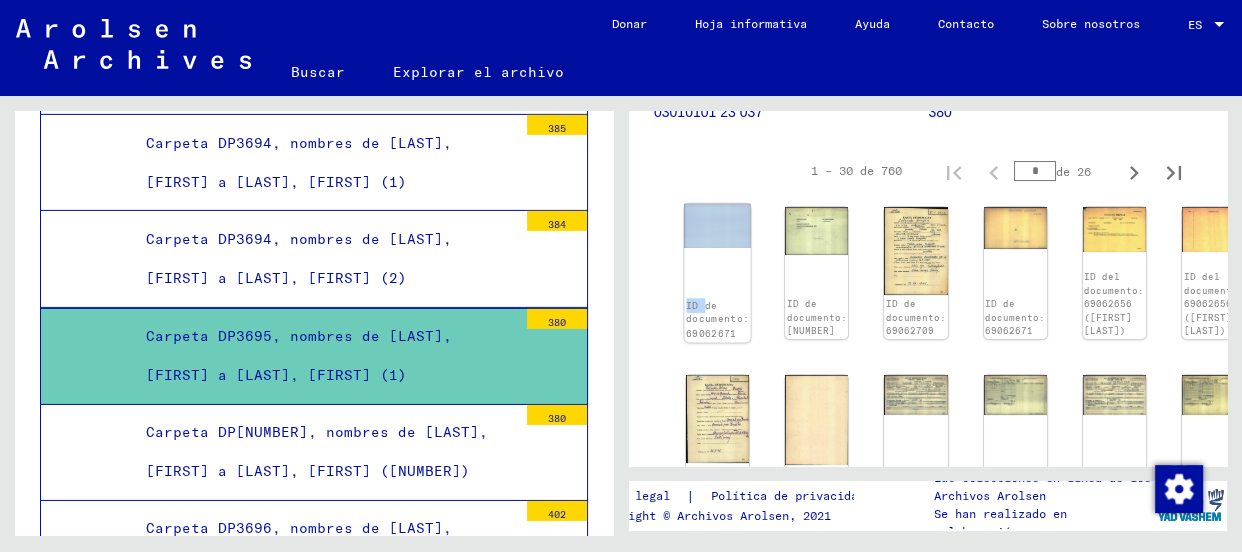 click on "ID de documento: 69062671" 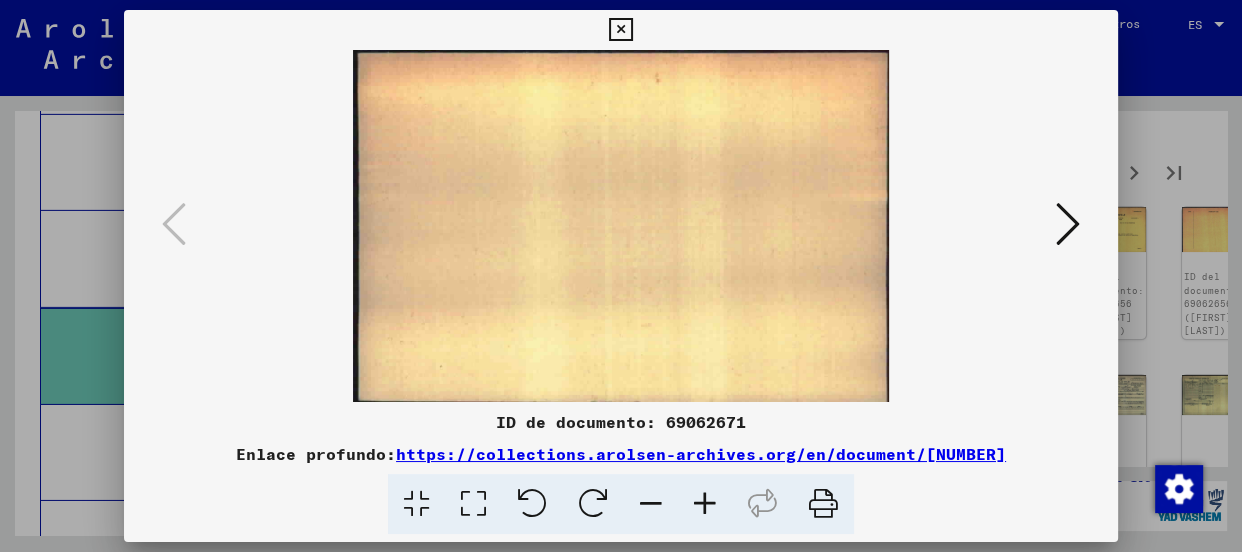 click at bounding box center (1068, 224) 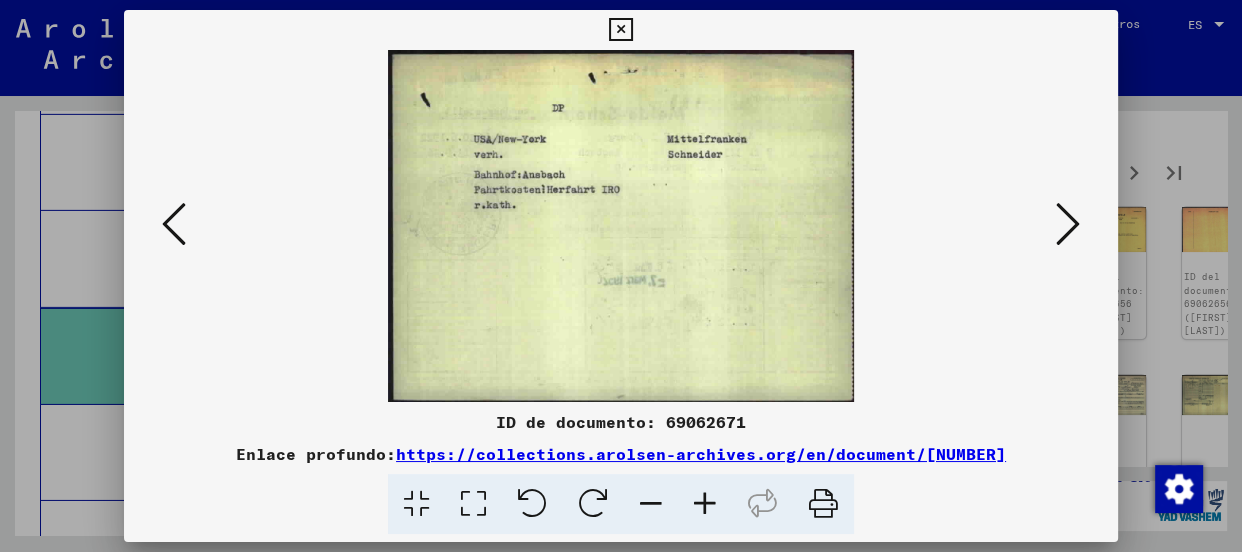 click at bounding box center (1068, 224) 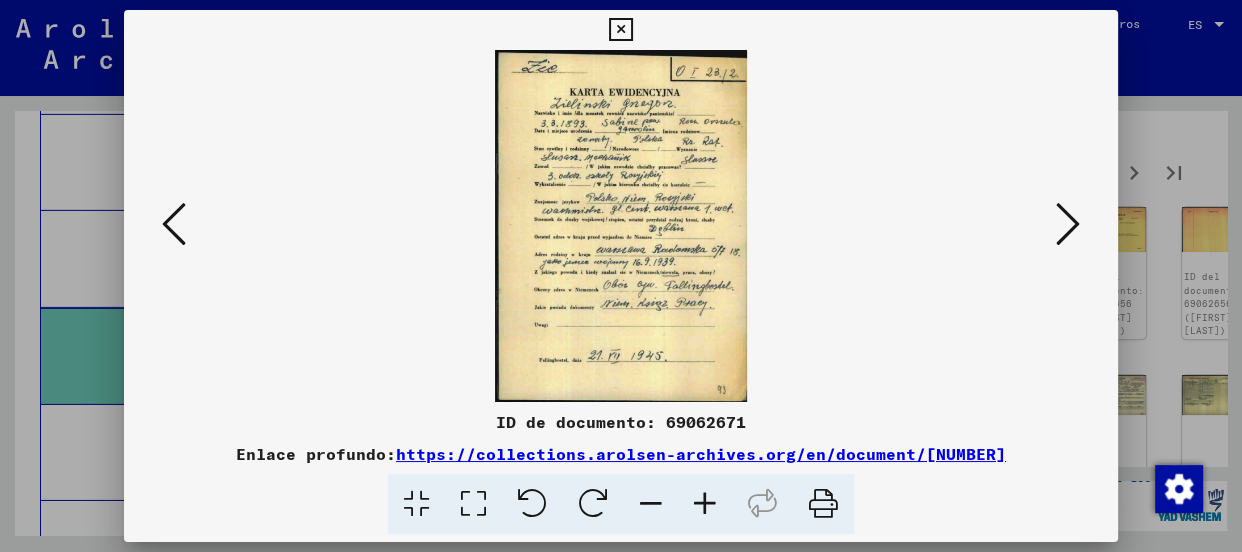 click at bounding box center [705, 504] 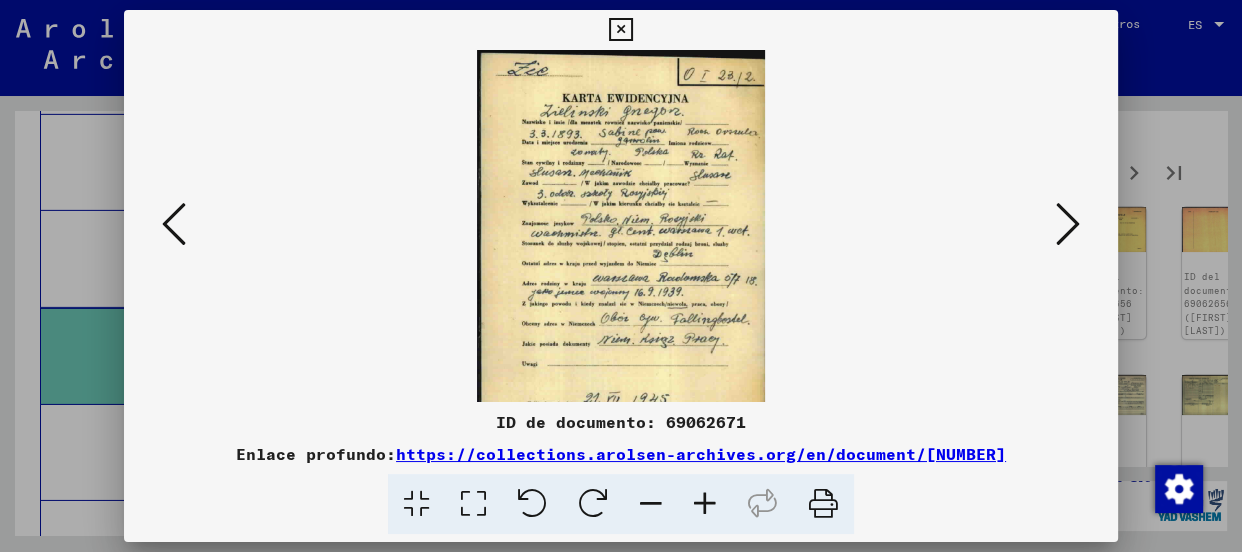 click at bounding box center (705, 504) 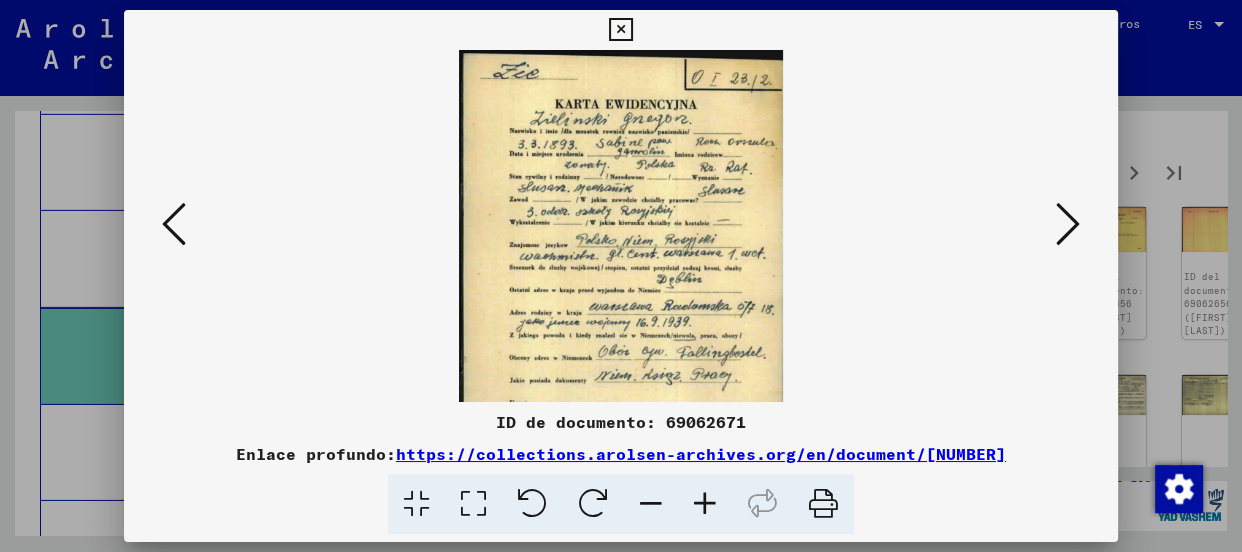 click at bounding box center (705, 504) 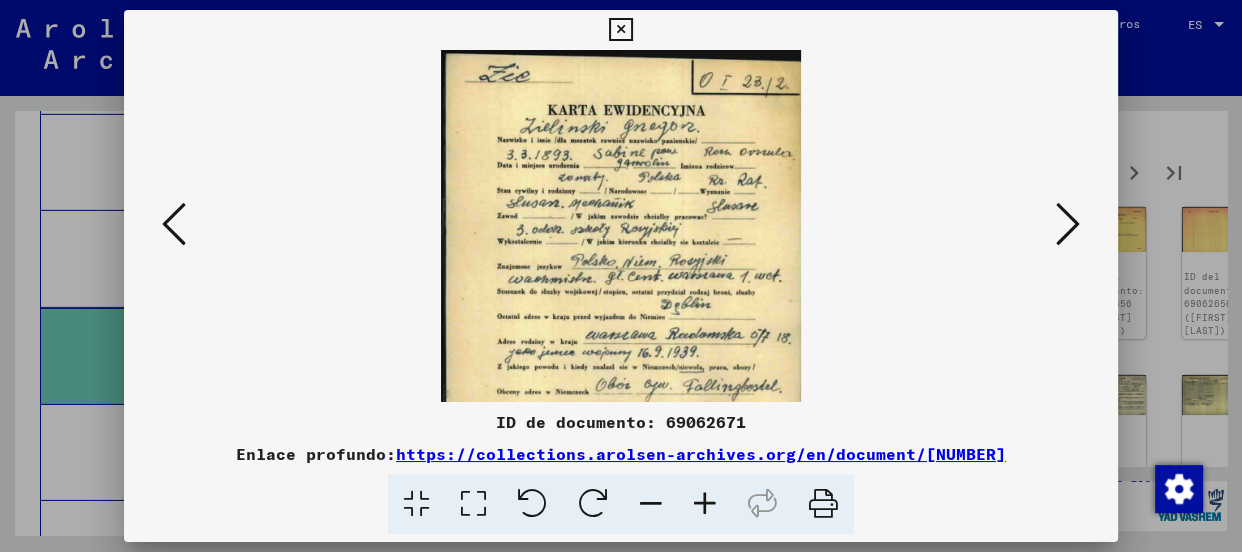 click at bounding box center [705, 504] 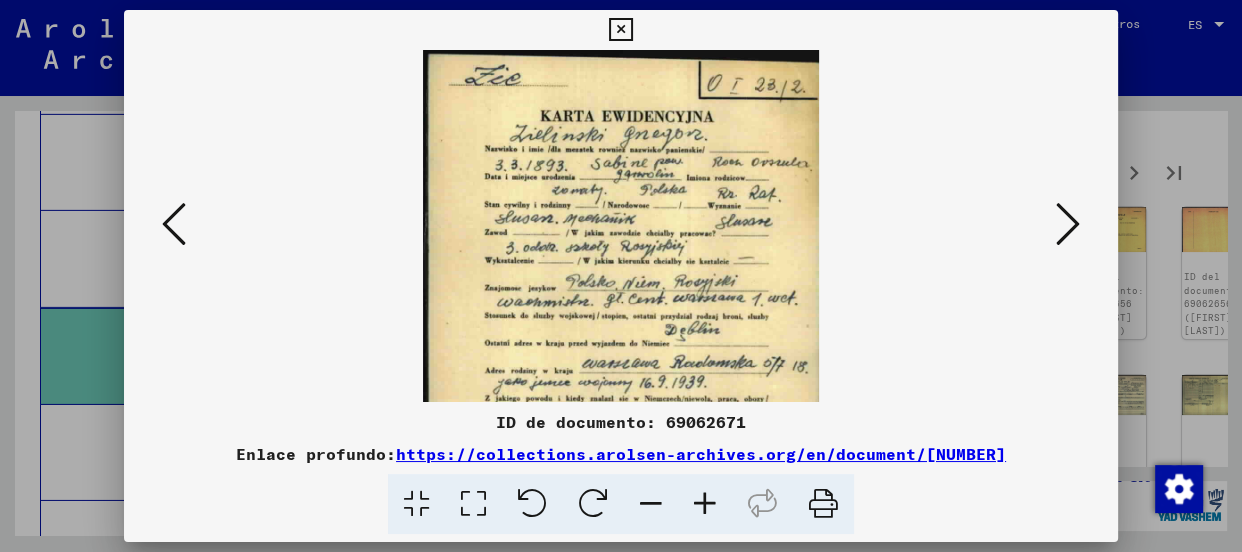 click at bounding box center [705, 504] 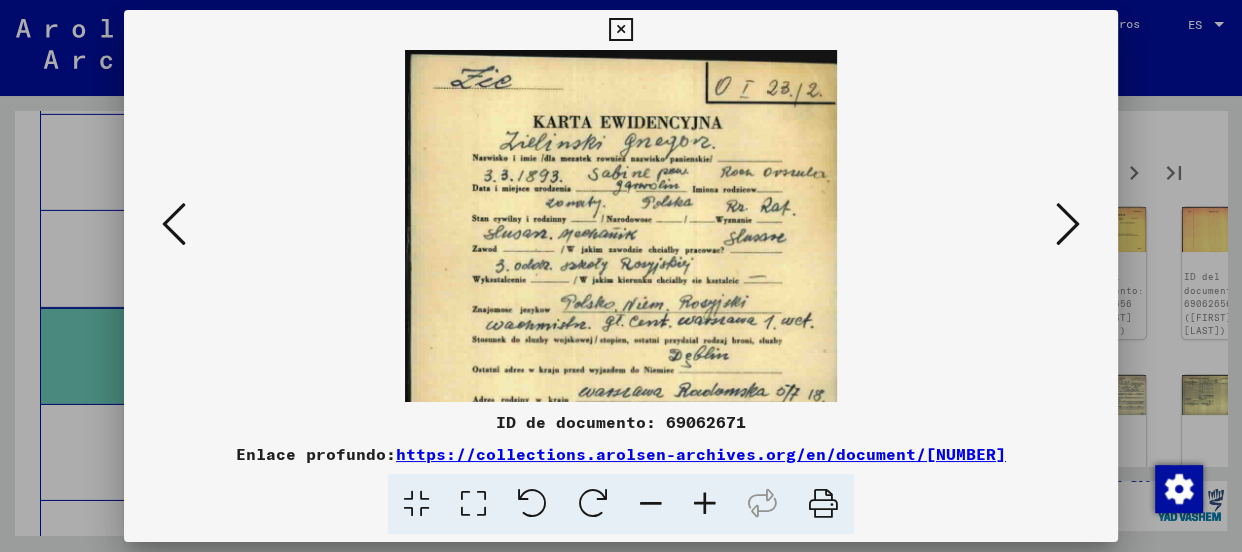 click at bounding box center [705, 504] 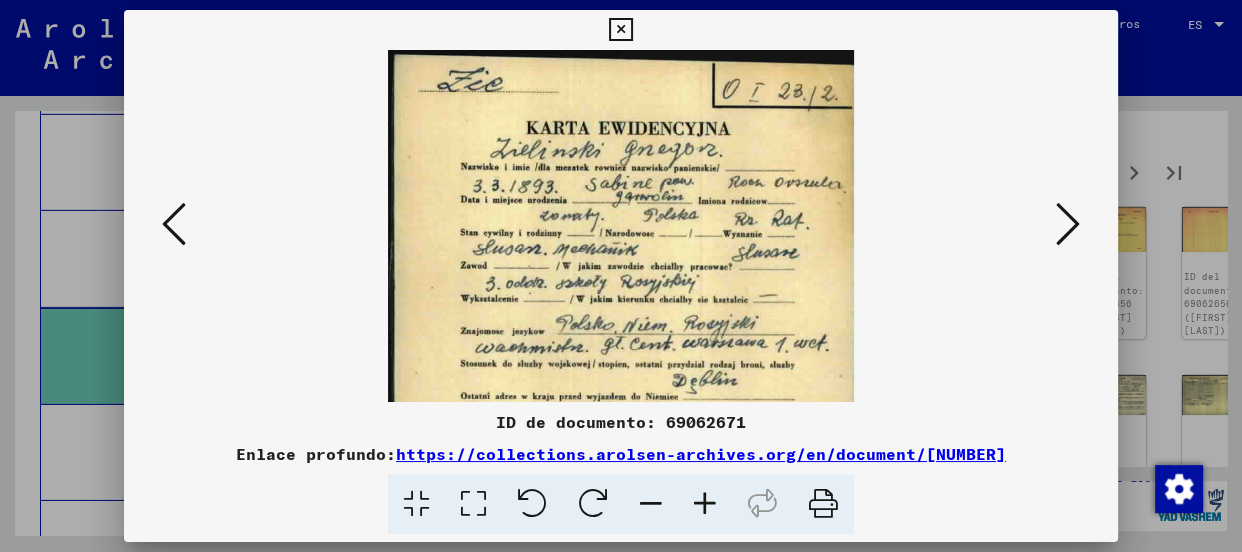 click at bounding box center (705, 504) 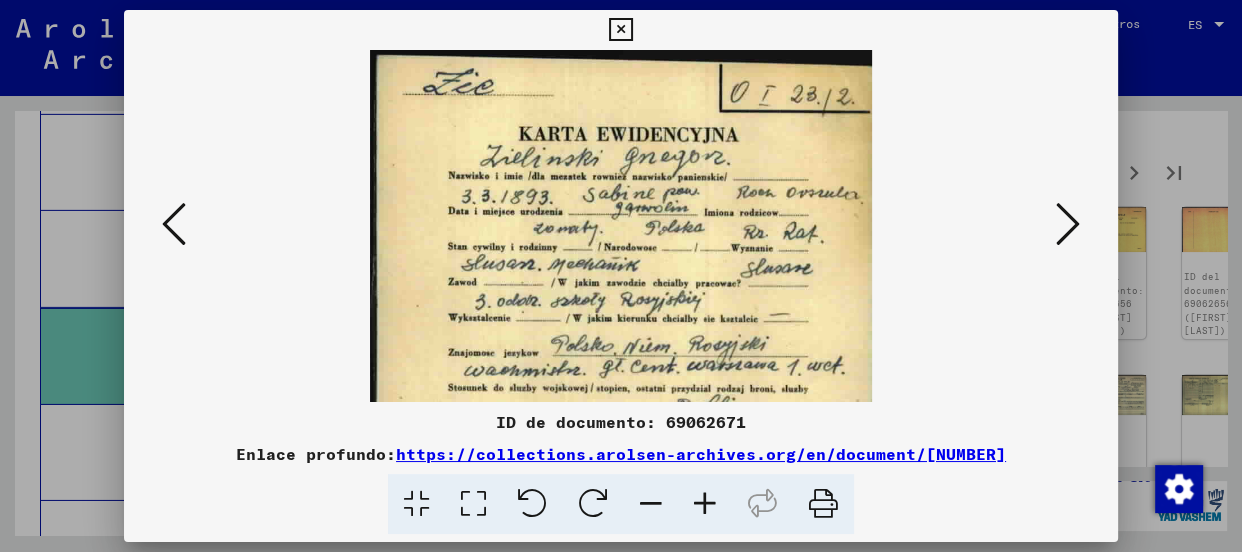 click at bounding box center (705, 504) 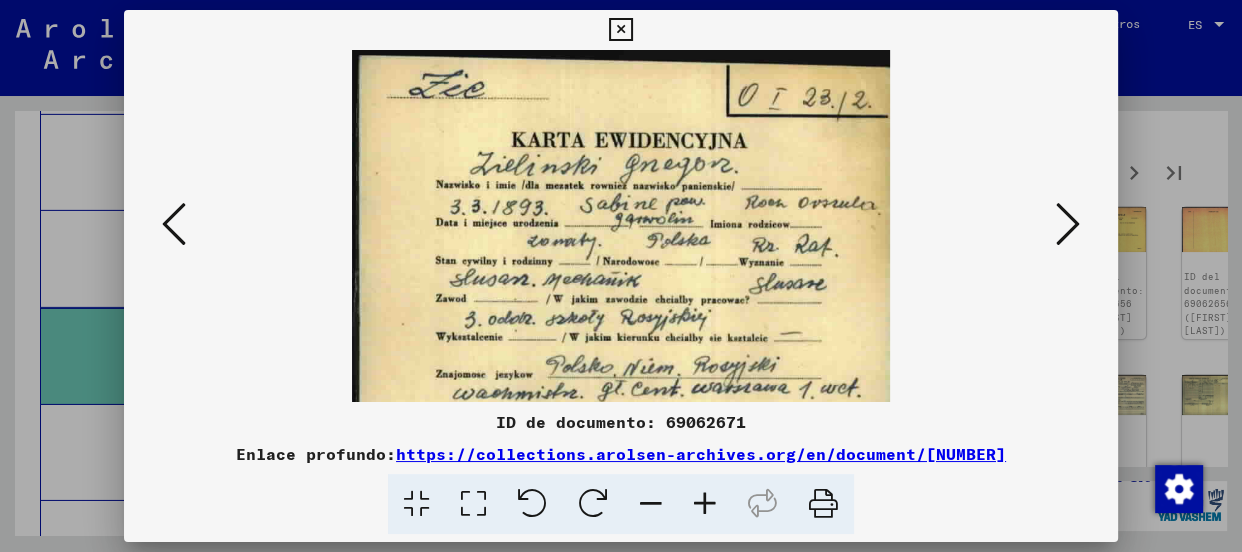 click at bounding box center (705, 504) 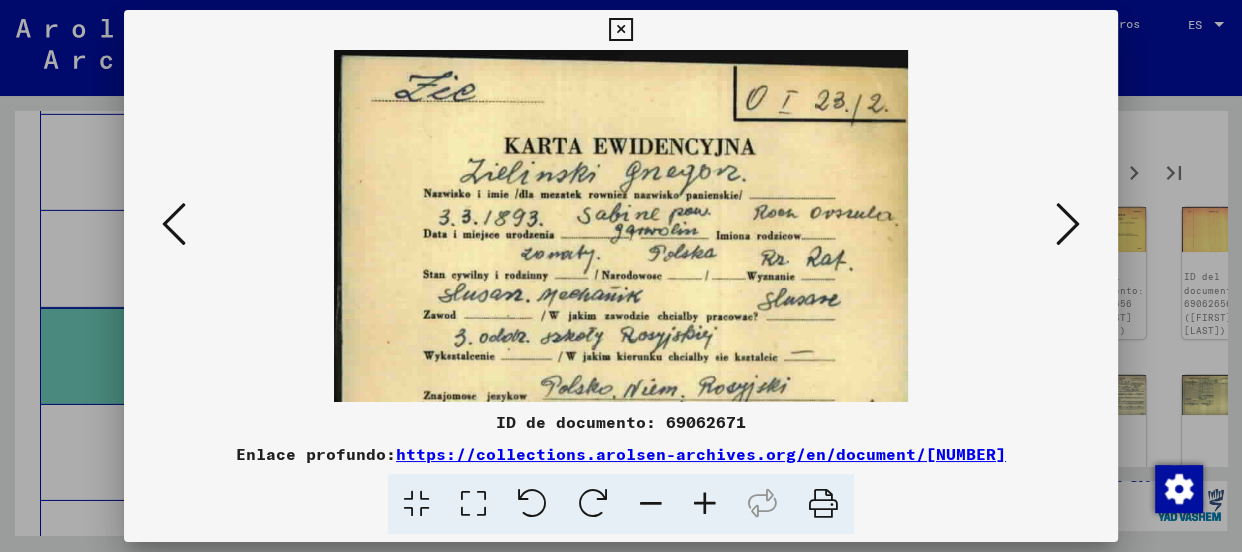 click at bounding box center [705, 504] 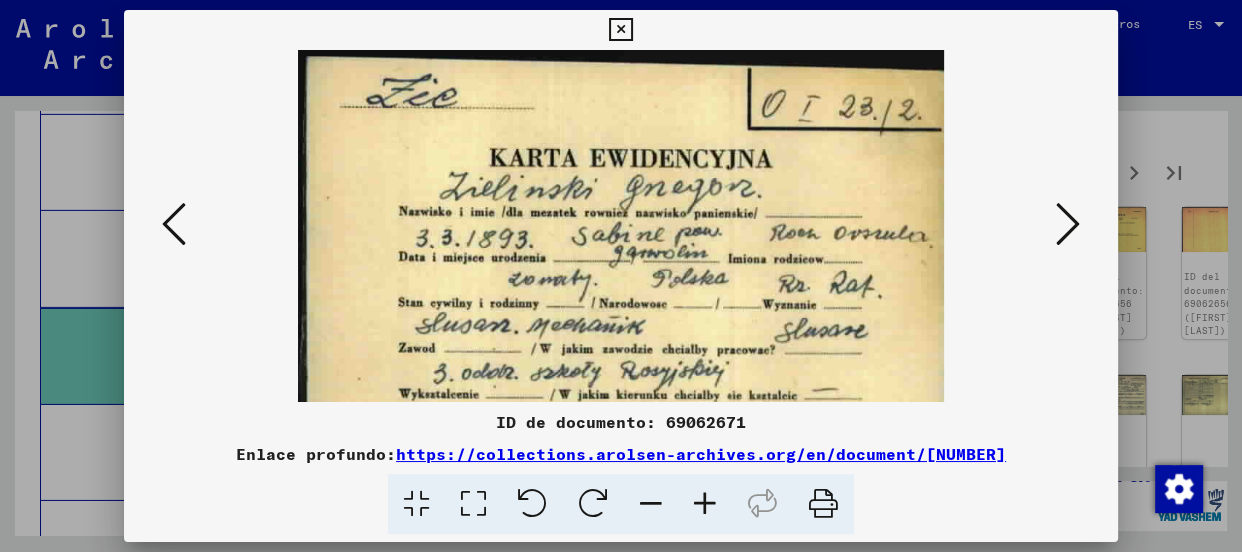 click at bounding box center [705, 504] 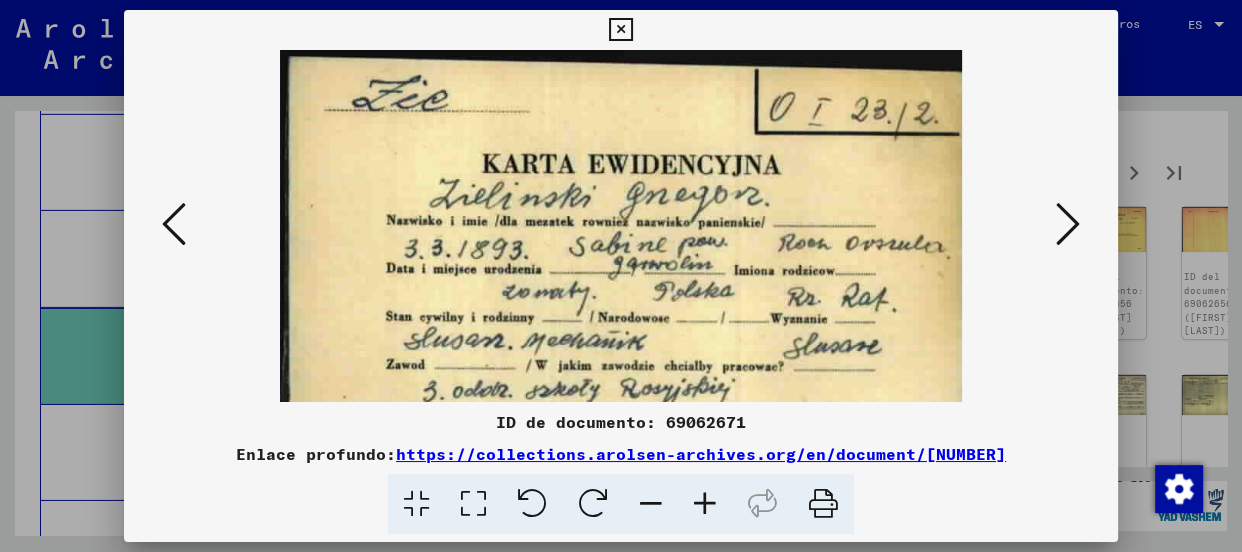 click at bounding box center (705, 504) 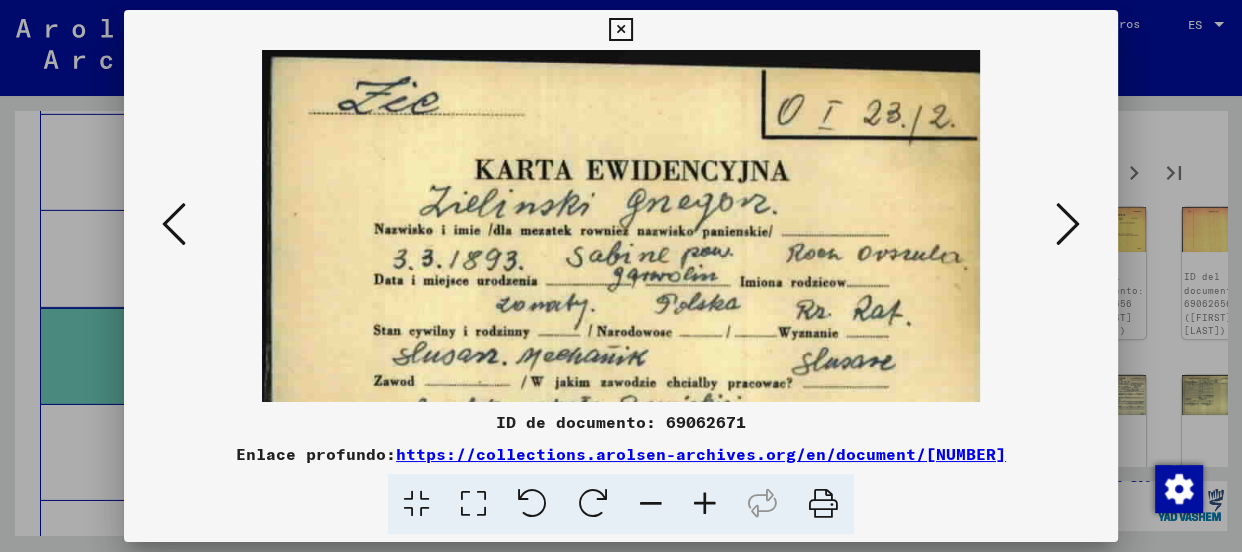 click at bounding box center [705, 504] 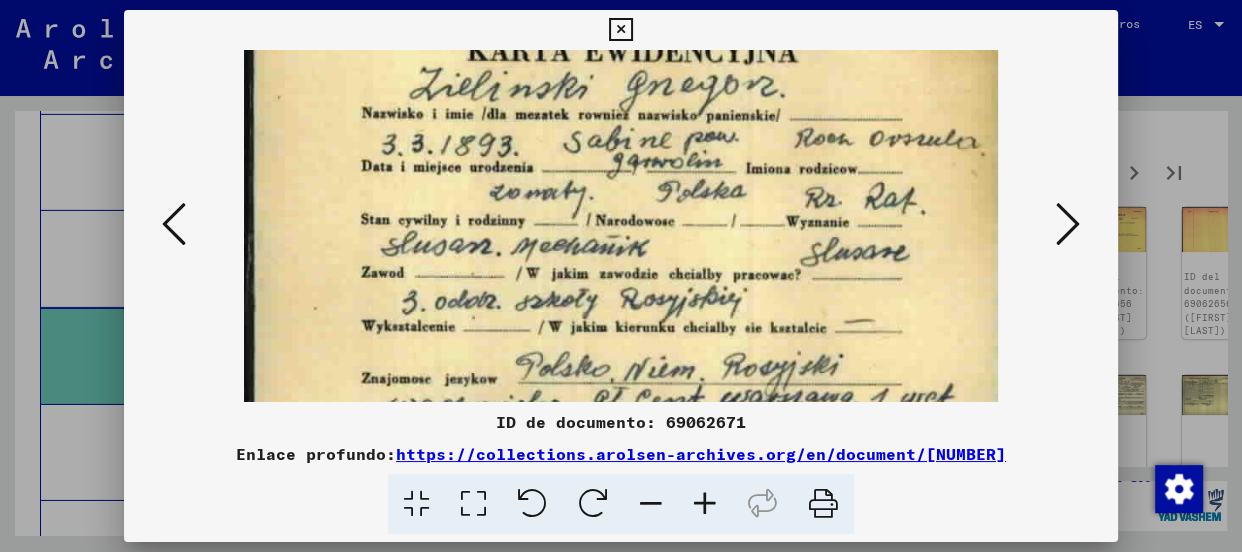 scroll, scrollTop: 133, scrollLeft: 0, axis: vertical 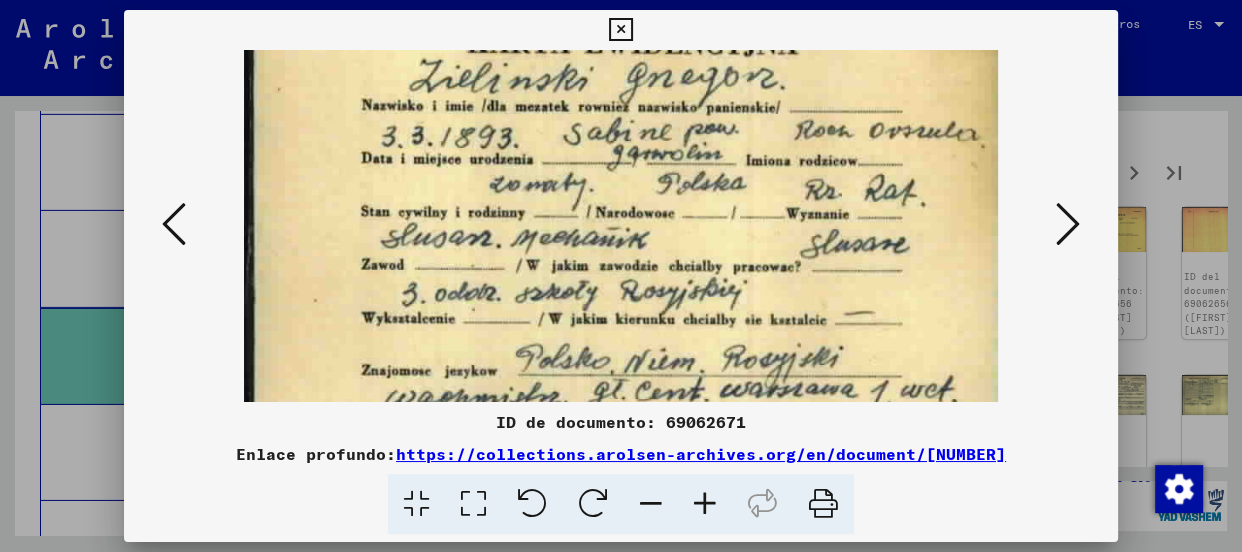drag, startPoint x: 799, startPoint y: 353, endPoint x: 790, endPoint y: 219, distance: 134.3019 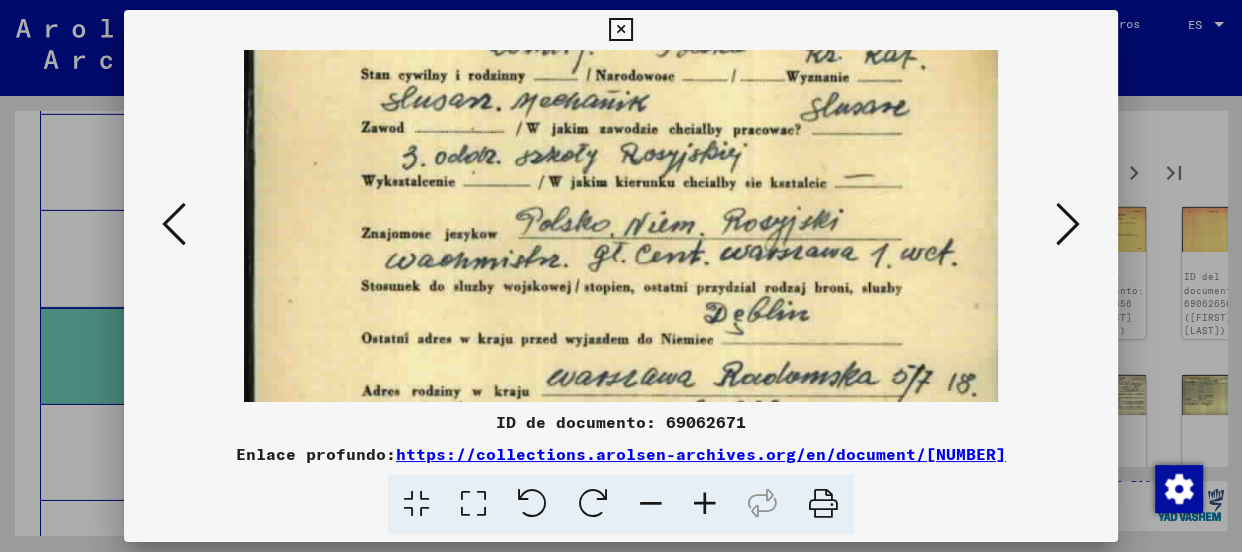 scroll, scrollTop: 287, scrollLeft: 0, axis: vertical 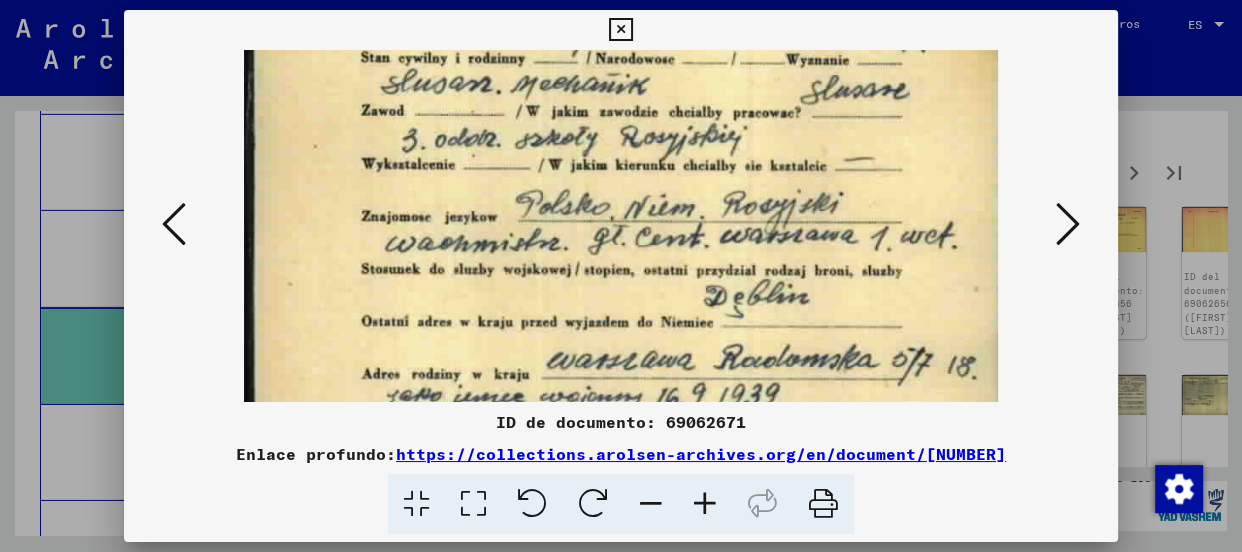 drag, startPoint x: 737, startPoint y: 338, endPoint x: 731, endPoint y: 184, distance: 154.11684 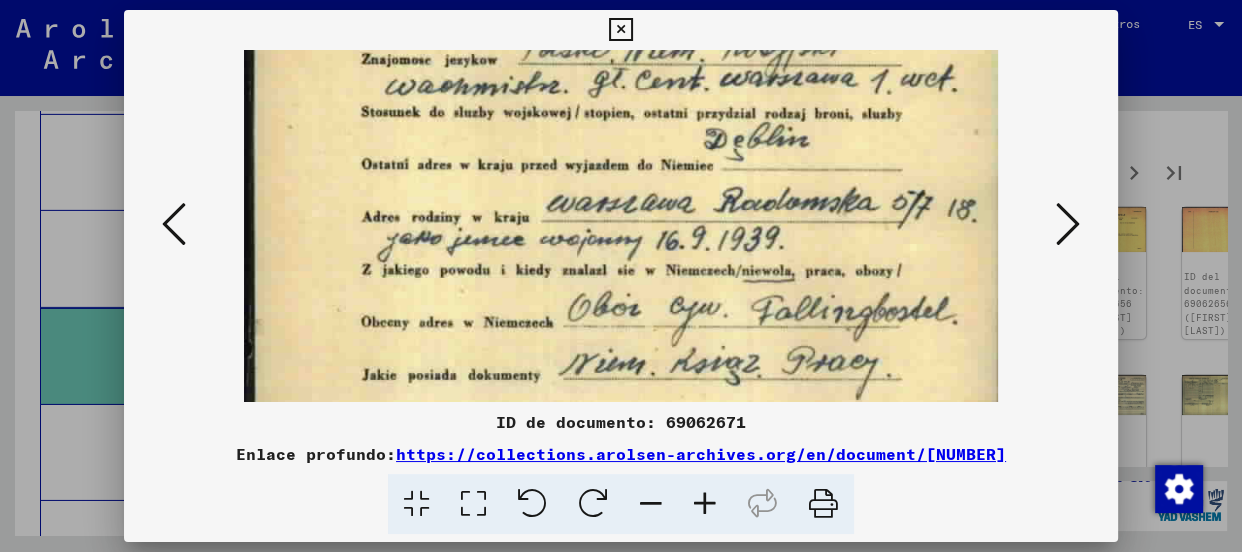 drag, startPoint x: 711, startPoint y: 340, endPoint x: 703, endPoint y: 181, distance: 159.20113 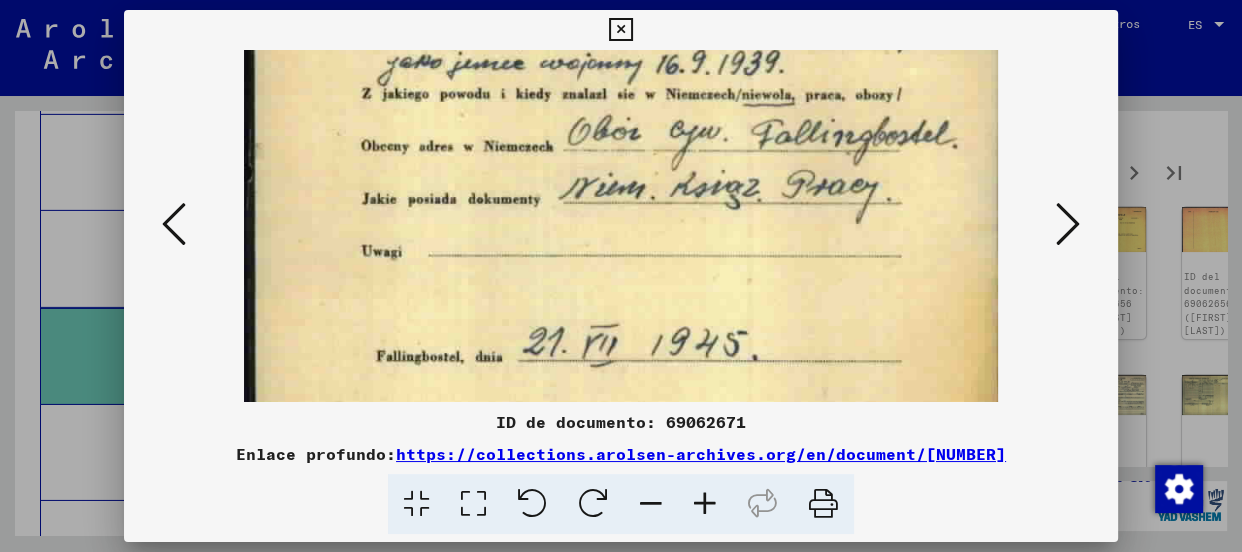 drag, startPoint x: 710, startPoint y: 226, endPoint x: 715, endPoint y: 146, distance: 80.1561 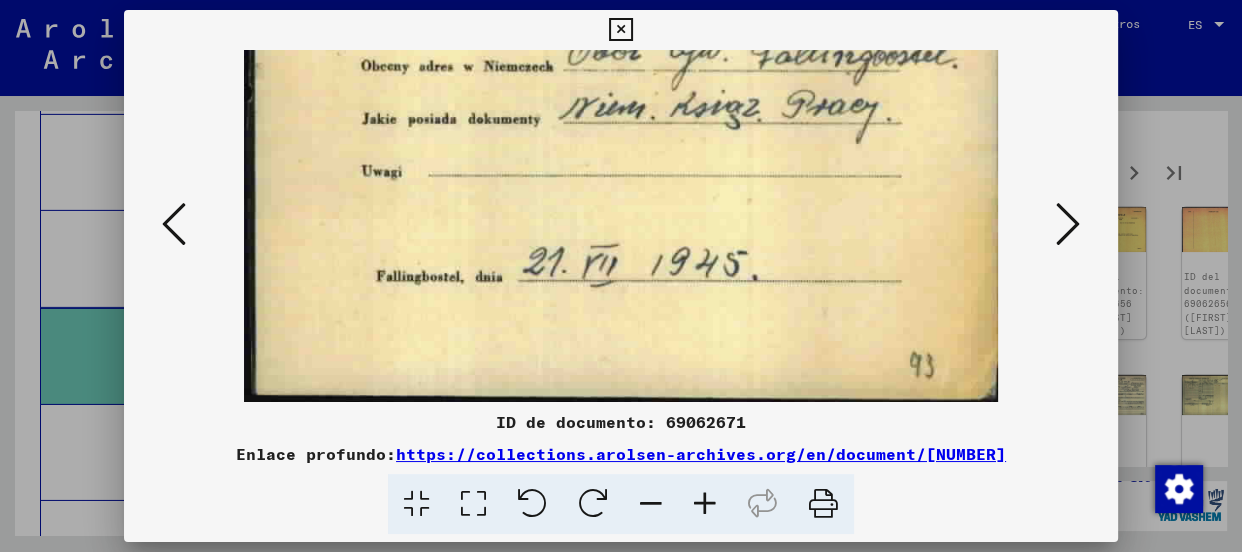 drag, startPoint x: 733, startPoint y: 300, endPoint x: 726, endPoint y: 170, distance: 130.18832 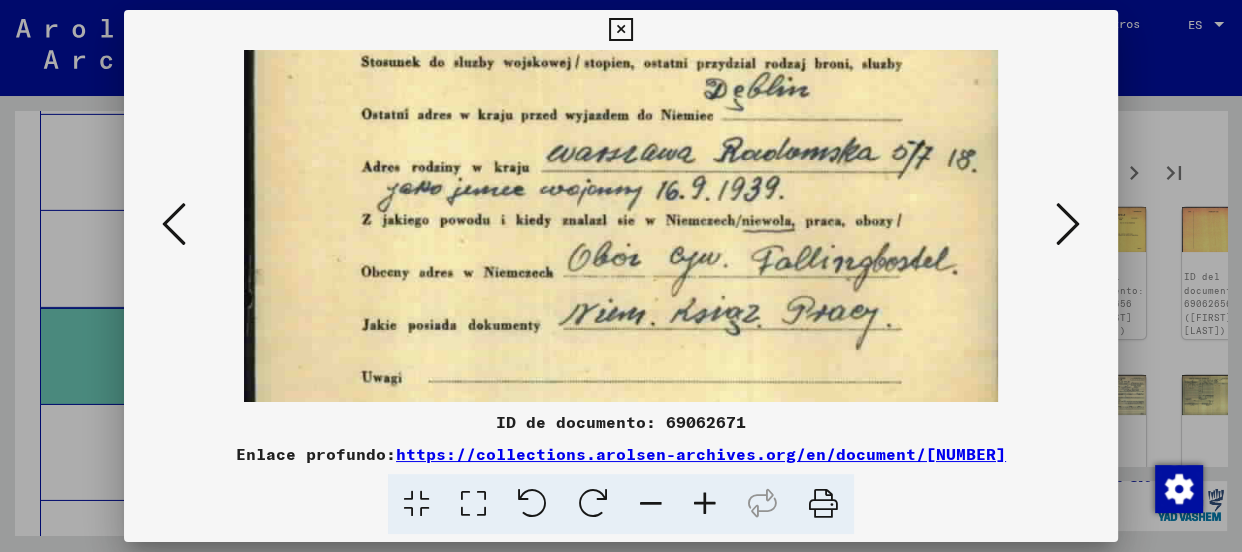 drag, startPoint x: 741, startPoint y: 131, endPoint x: 735, endPoint y: 340, distance: 209.0861 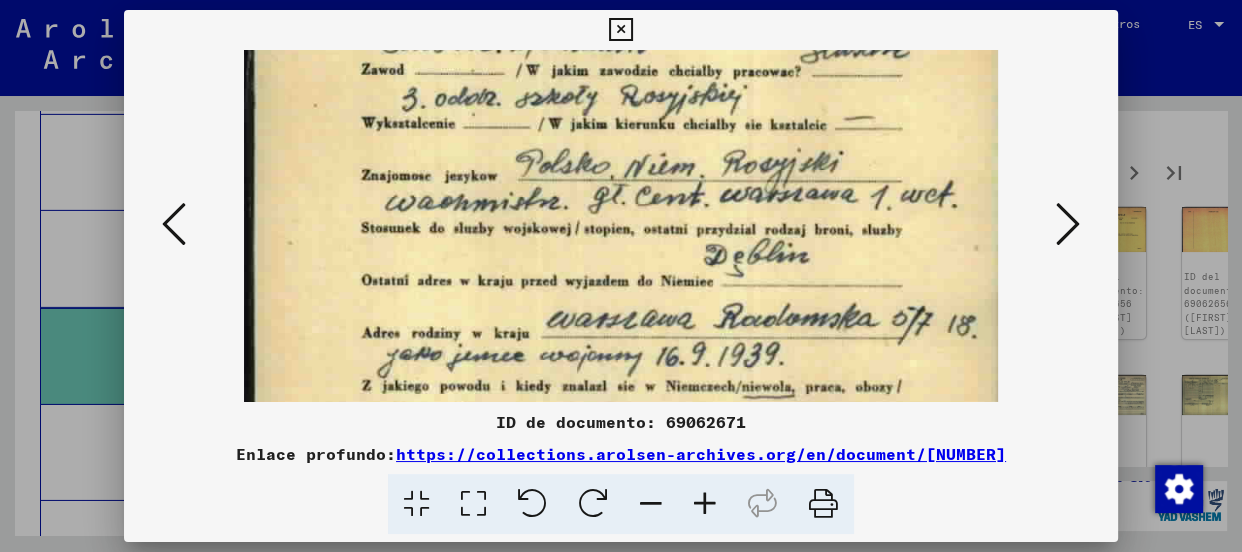 drag, startPoint x: 697, startPoint y: 141, endPoint x: 680, endPoint y: 307, distance: 166.86821 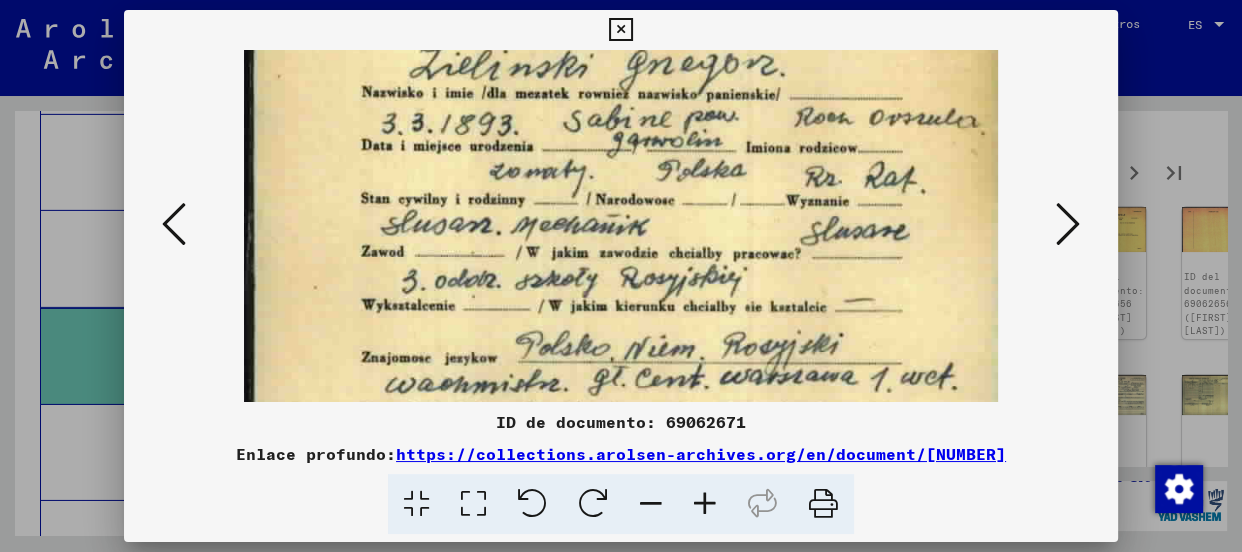 drag, startPoint x: 683, startPoint y: 144, endPoint x: 652, endPoint y: 327, distance: 185.60712 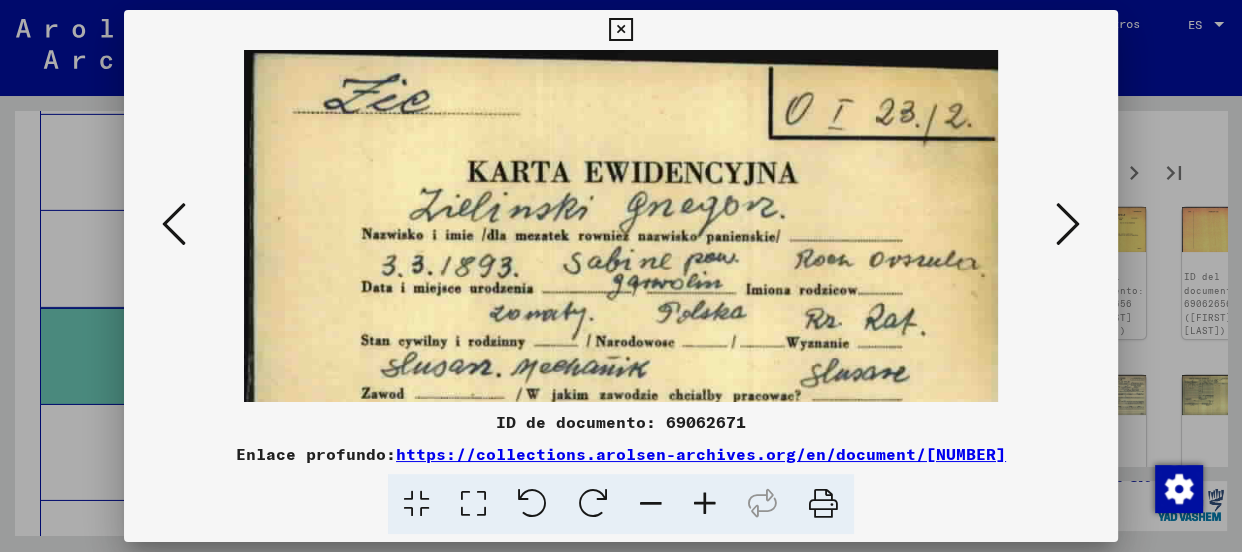 scroll, scrollTop: 3, scrollLeft: 0, axis: vertical 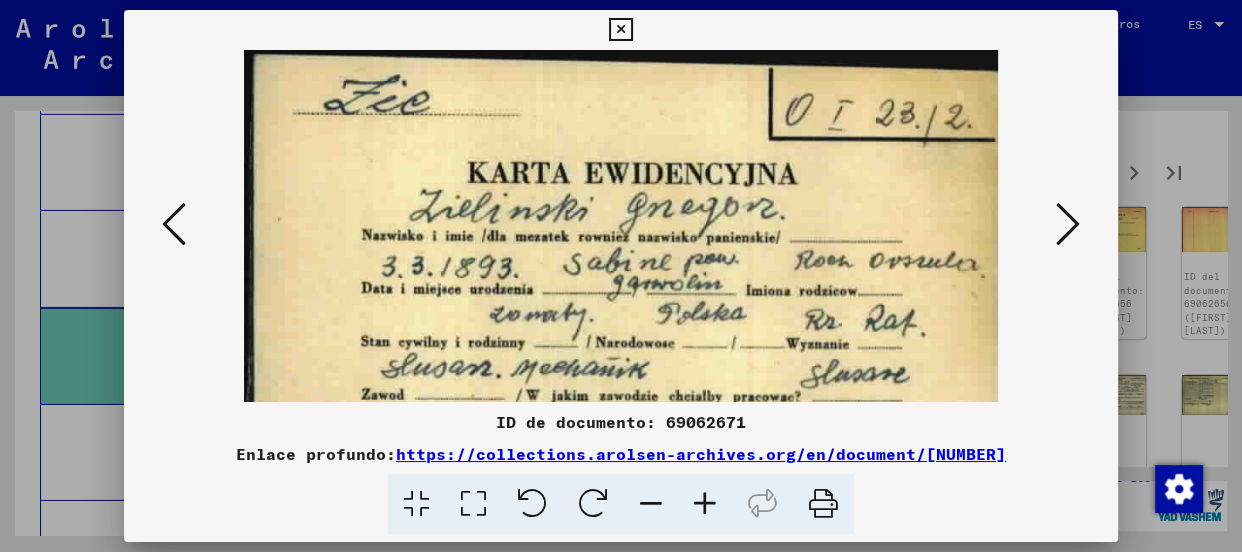 drag, startPoint x: 740, startPoint y: 164, endPoint x: 700, endPoint y: 307, distance: 148.48906 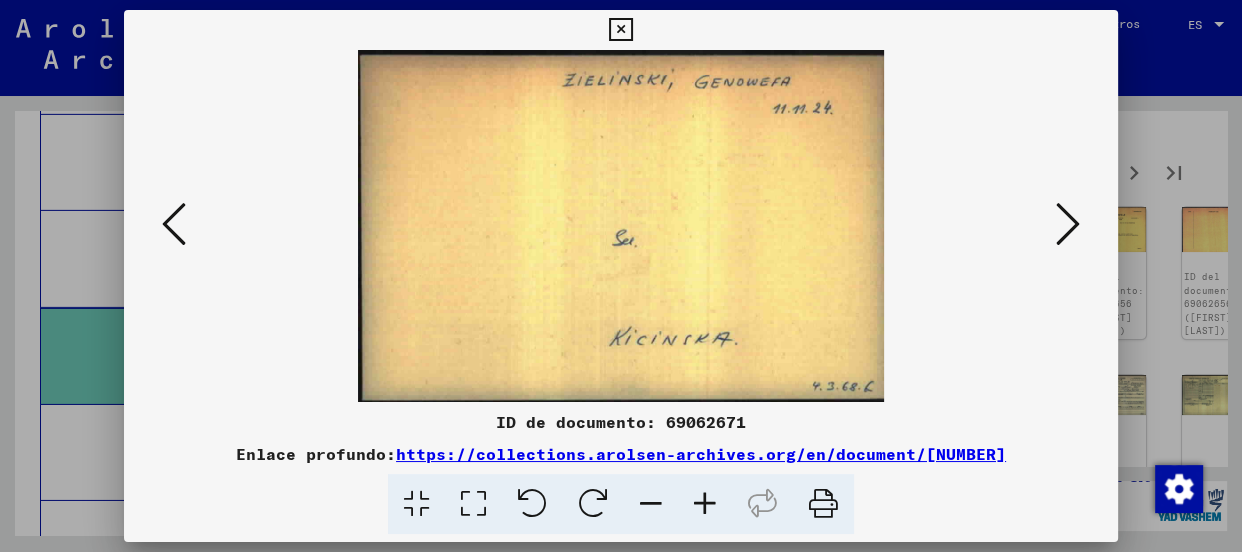 click at bounding box center [1068, 224] 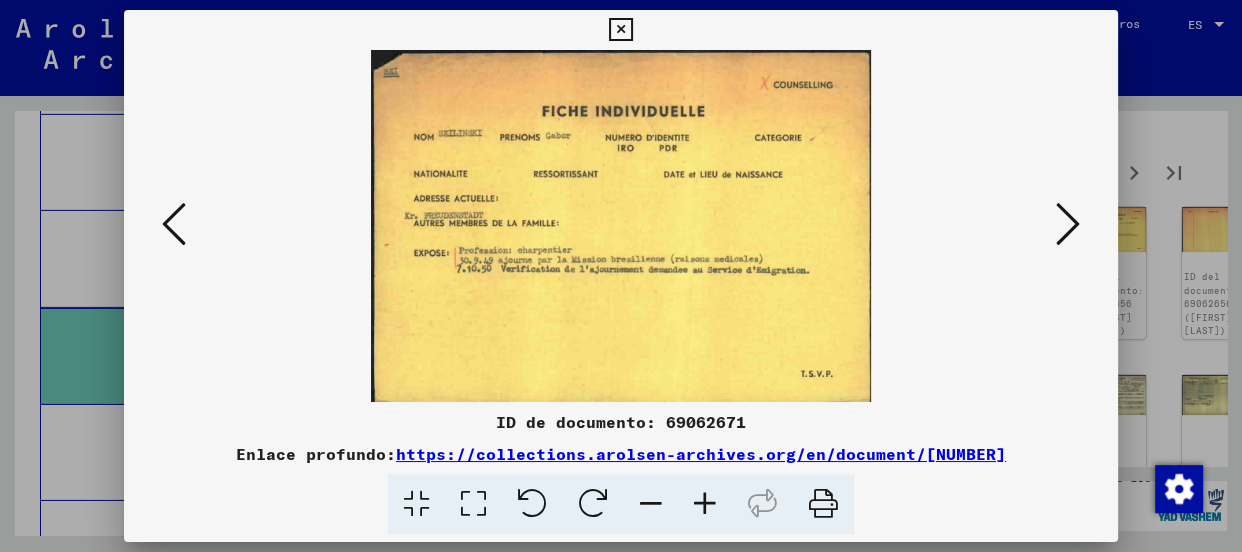 click at bounding box center (1068, 224) 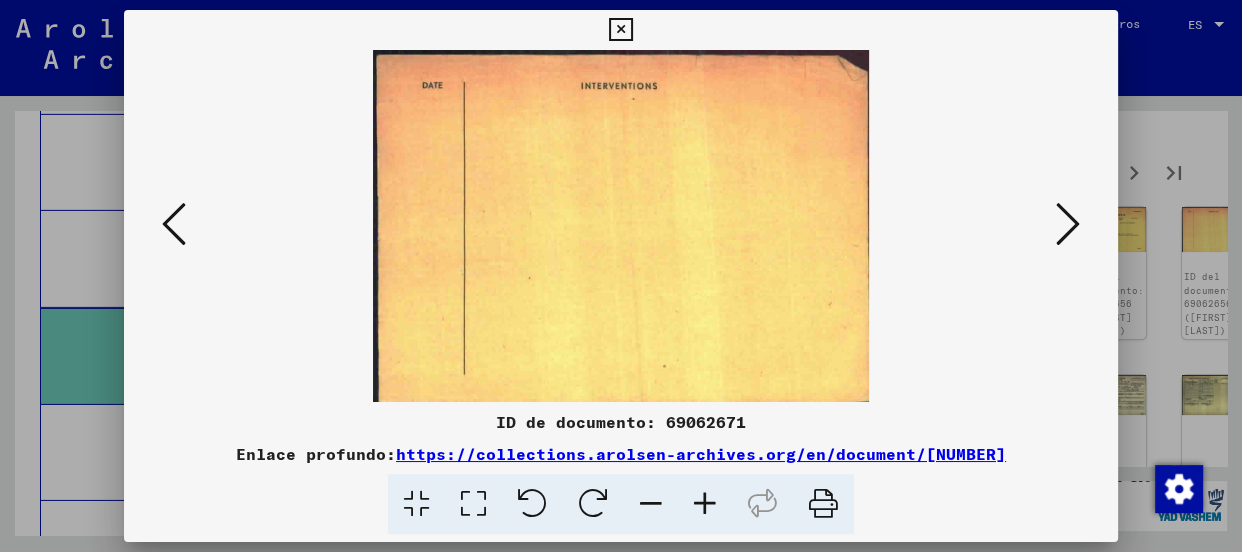 click at bounding box center (621, 226) 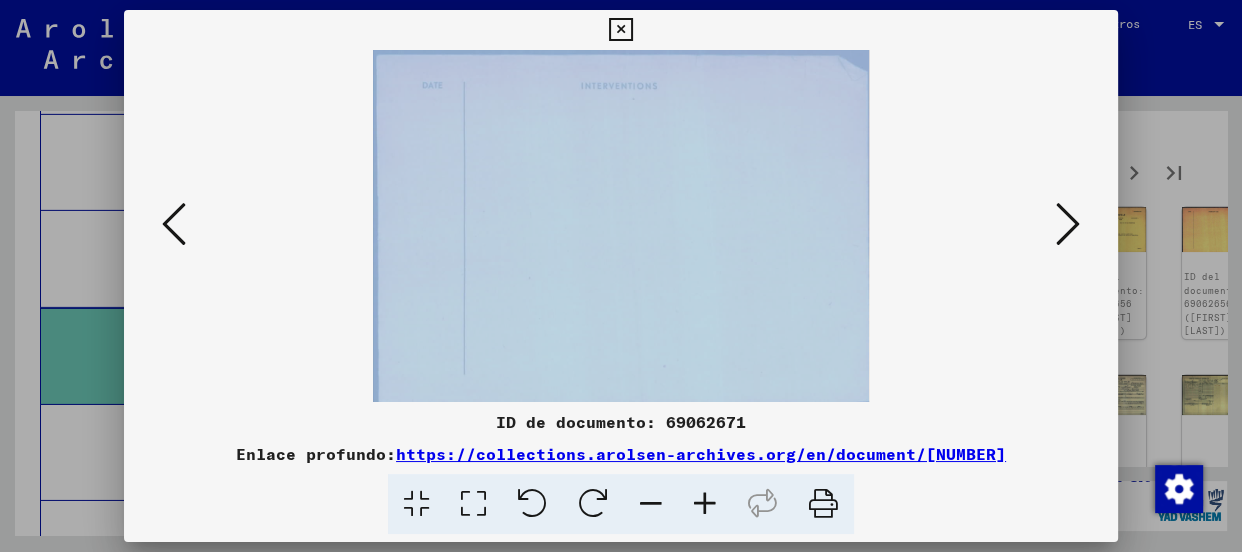 click at bounding box center (621, 226) 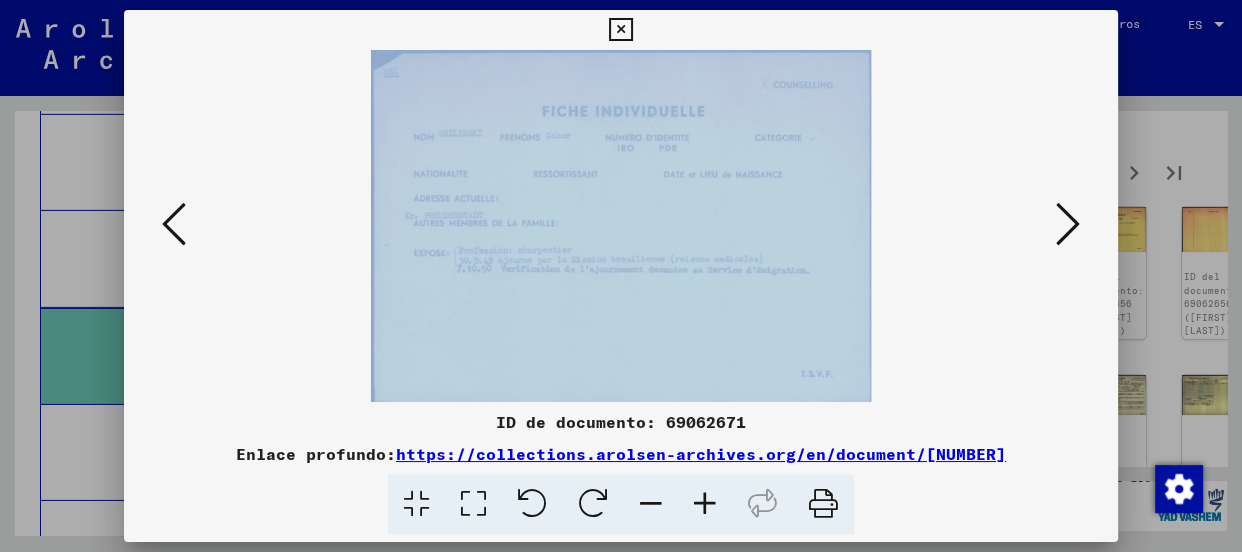click at bounding box center (174, 225) 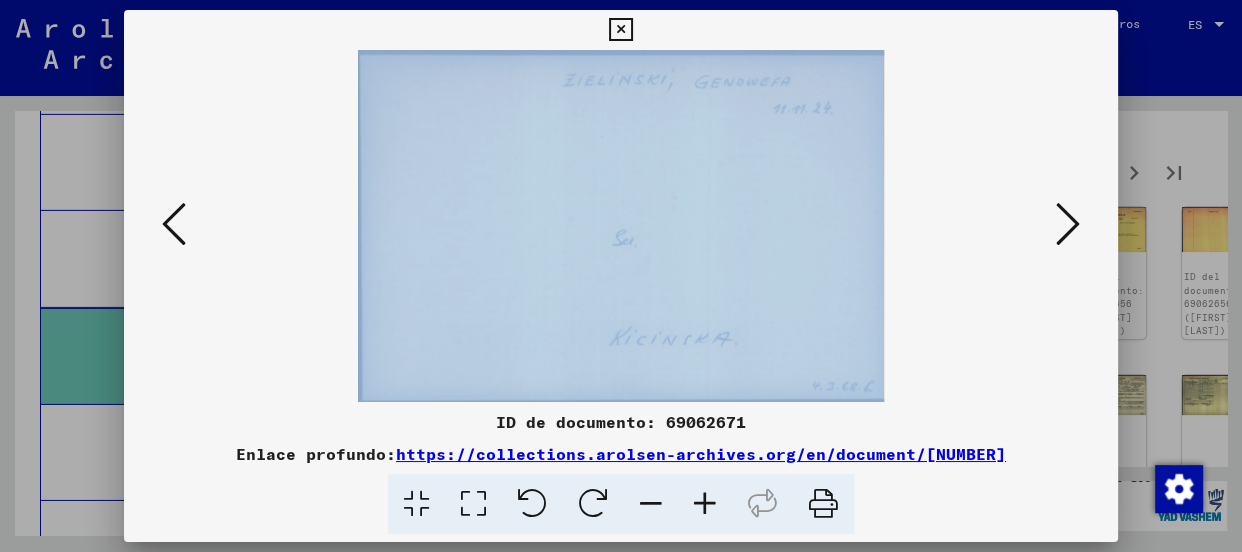 click at bounding box center (621, 226) 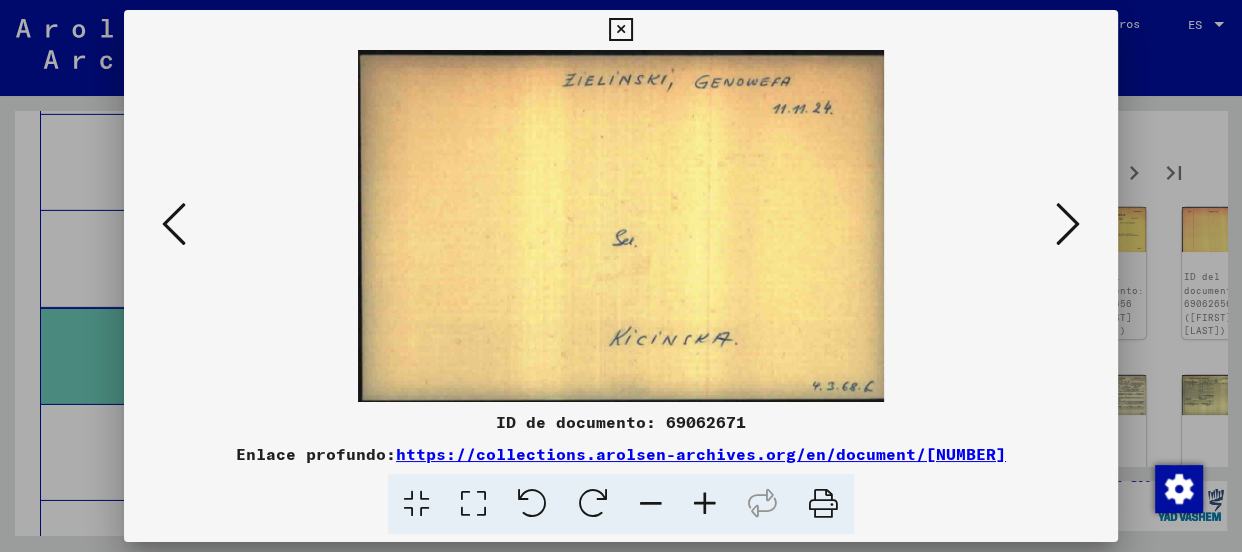click at bounding box center [705, 504] 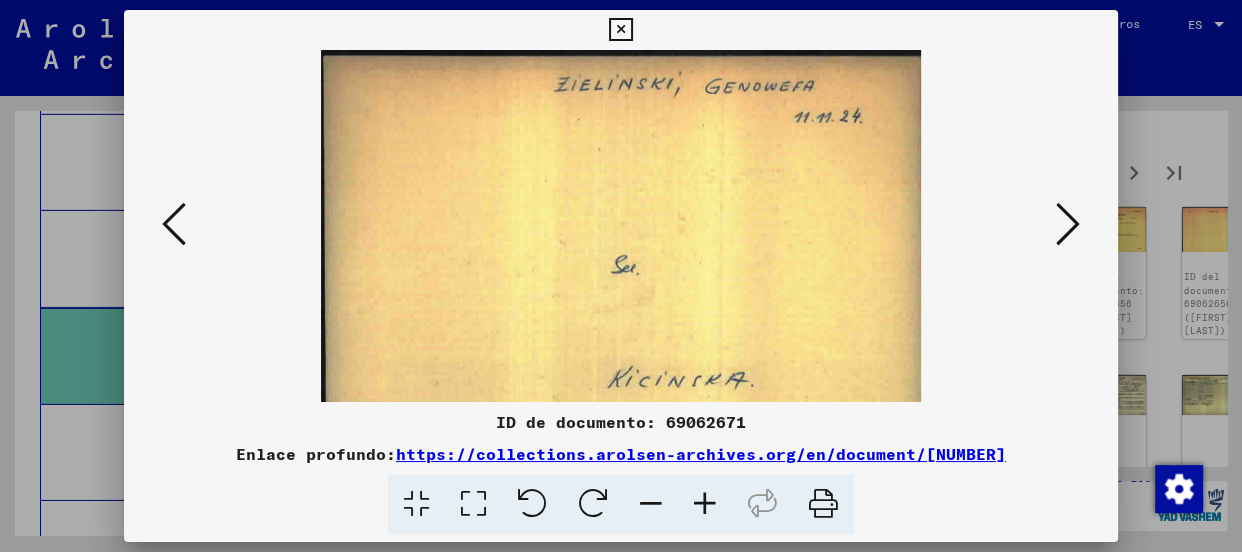 click at bounding box center (705, 504) 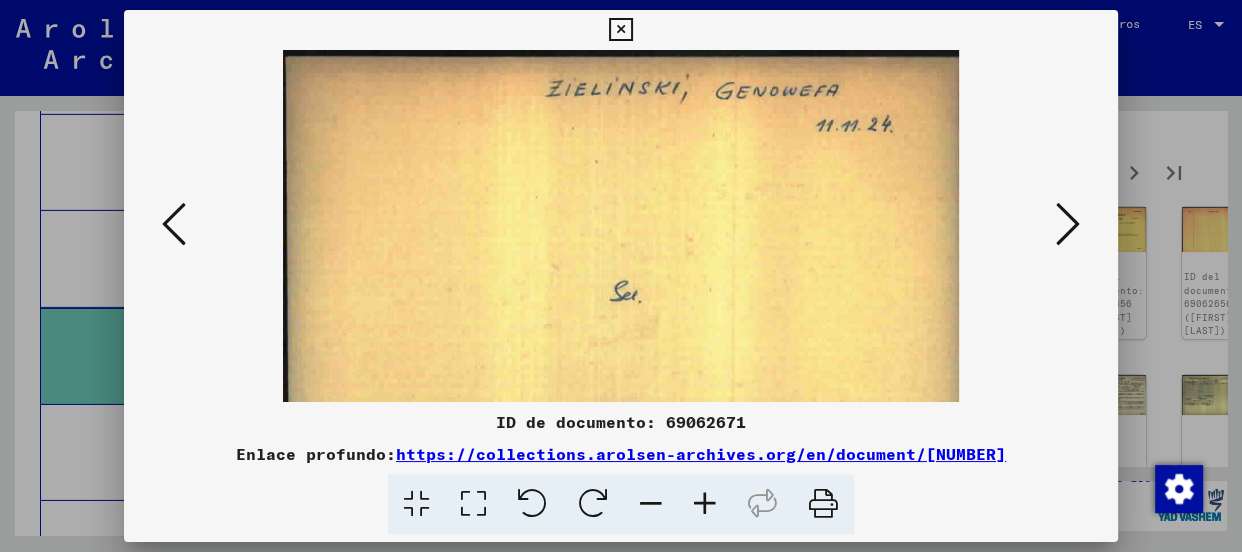 click at bounding box center (705, 504) 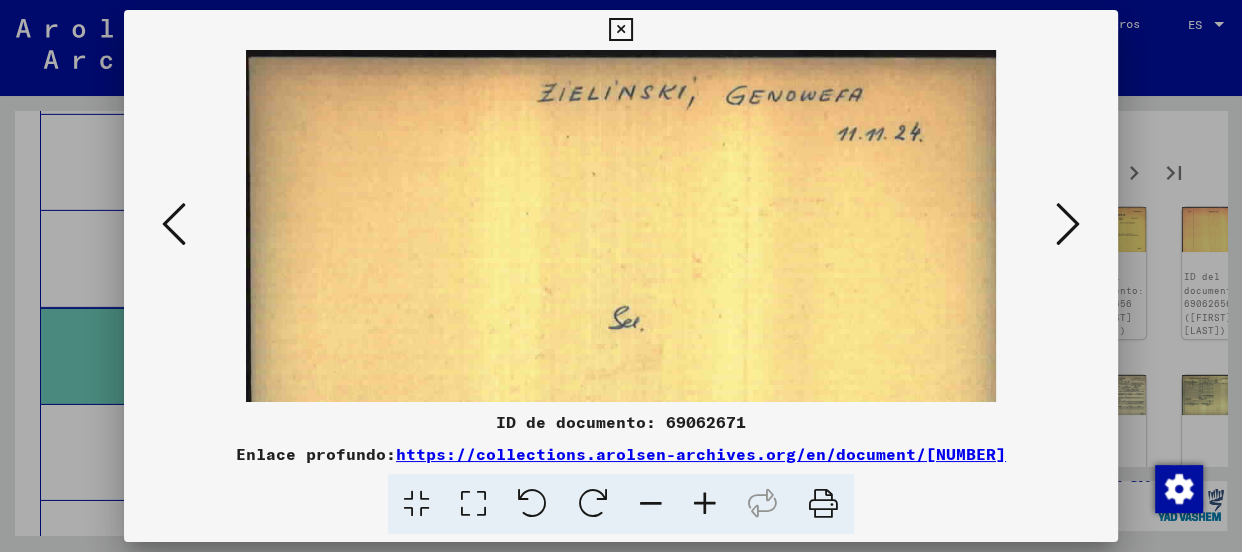 click at bounding box center [705, 504] 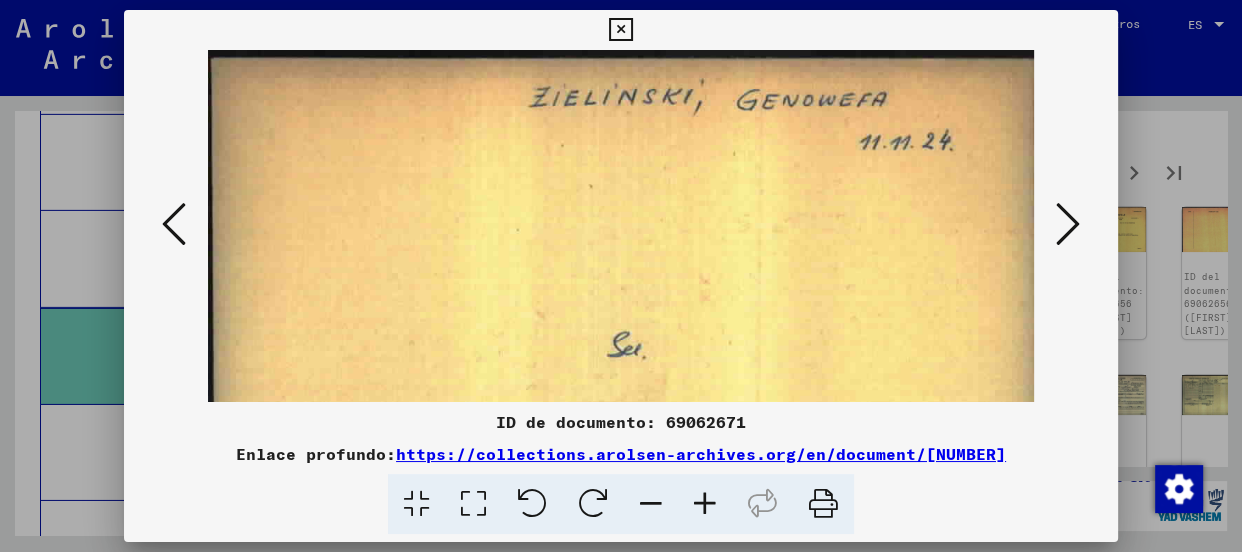 click at bounding box center (705, 504) 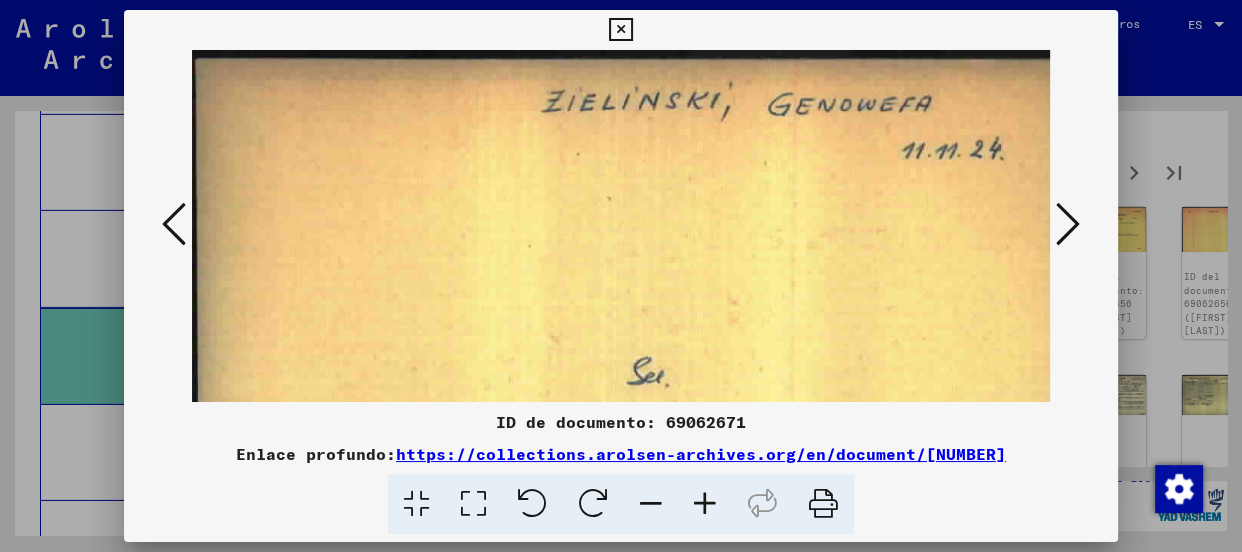 click at bounding box center [705, 504] 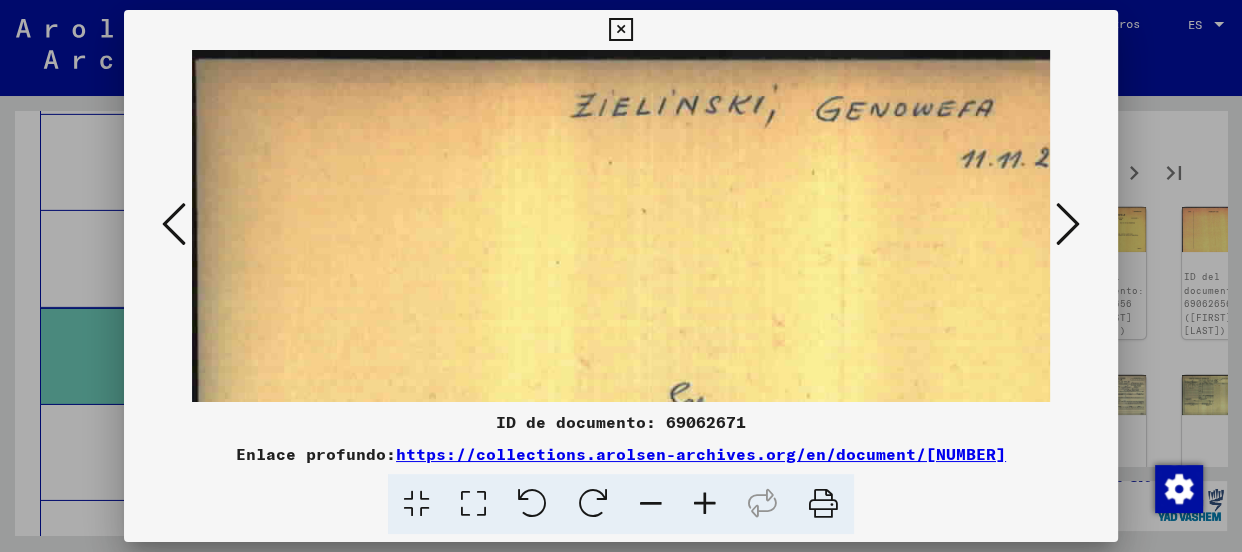 click at bounding box center [705, 504] 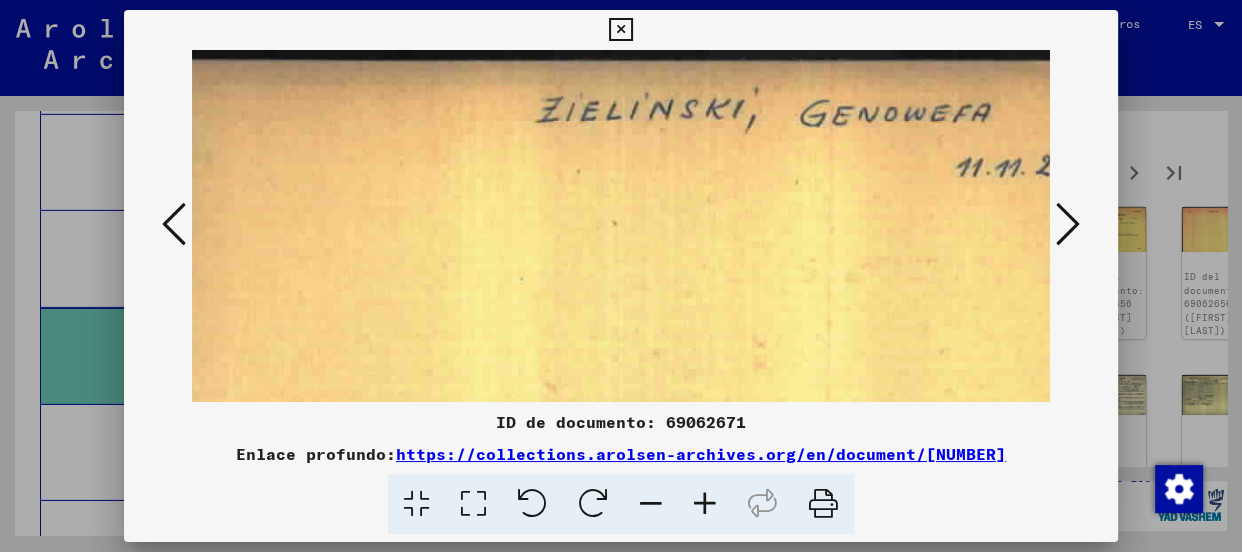 scroll, scrollTop: 0, scrollLeft: 191, axis: horizontal 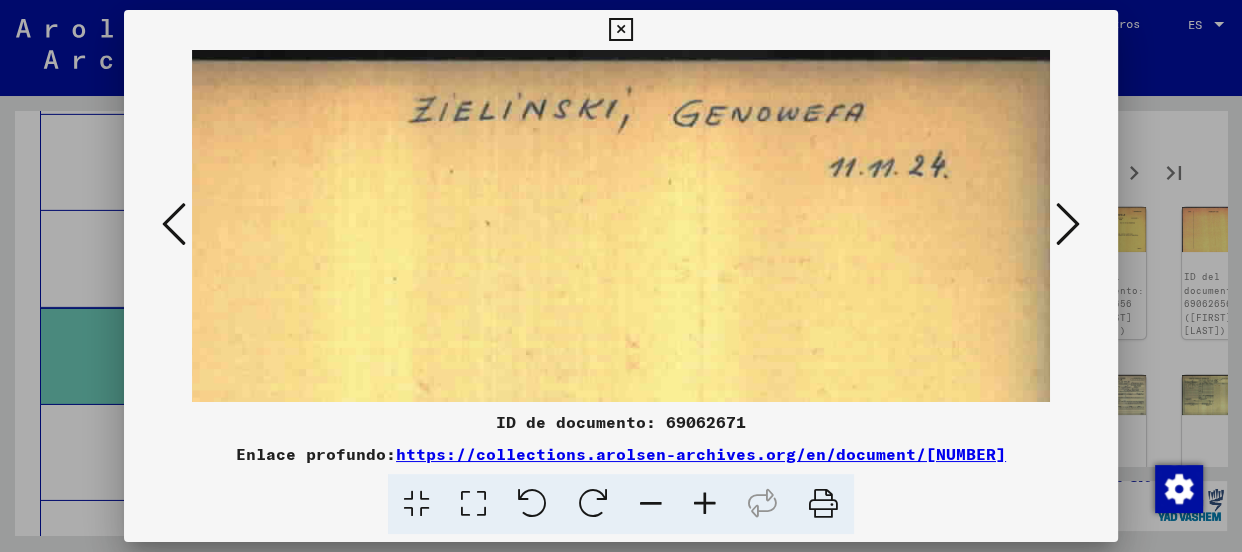 drag, startPoint x: 810, startPoint y: 303, endPoint x: 357, endPoint y: 348, distance: 455.2296 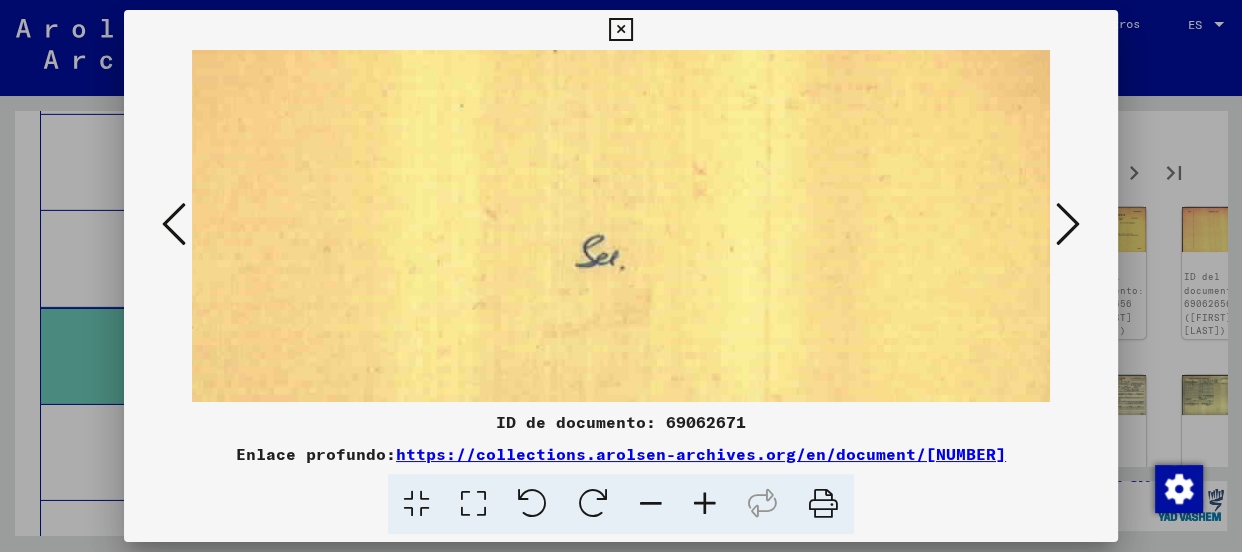 drag, startPoint x: 511, startPoint y: 301, endPoint x: 579, endPoint y: 128, distance: 185.88437 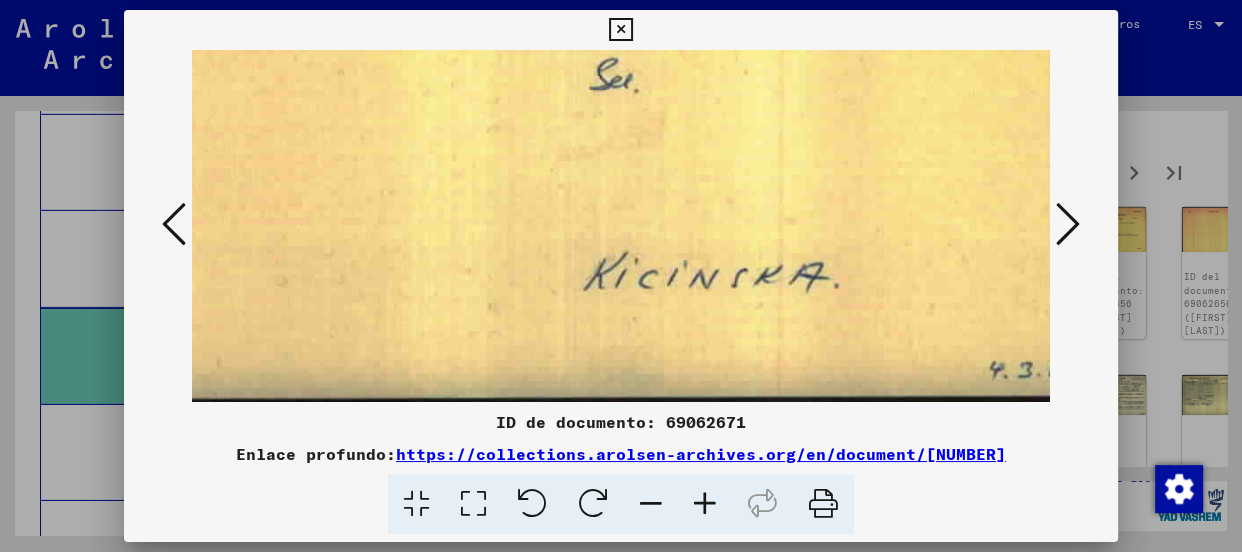 drag, startPoint x: 586, startPoint y: 306, endPoint x: 601, endPoint y: 120, distance: 186.60385 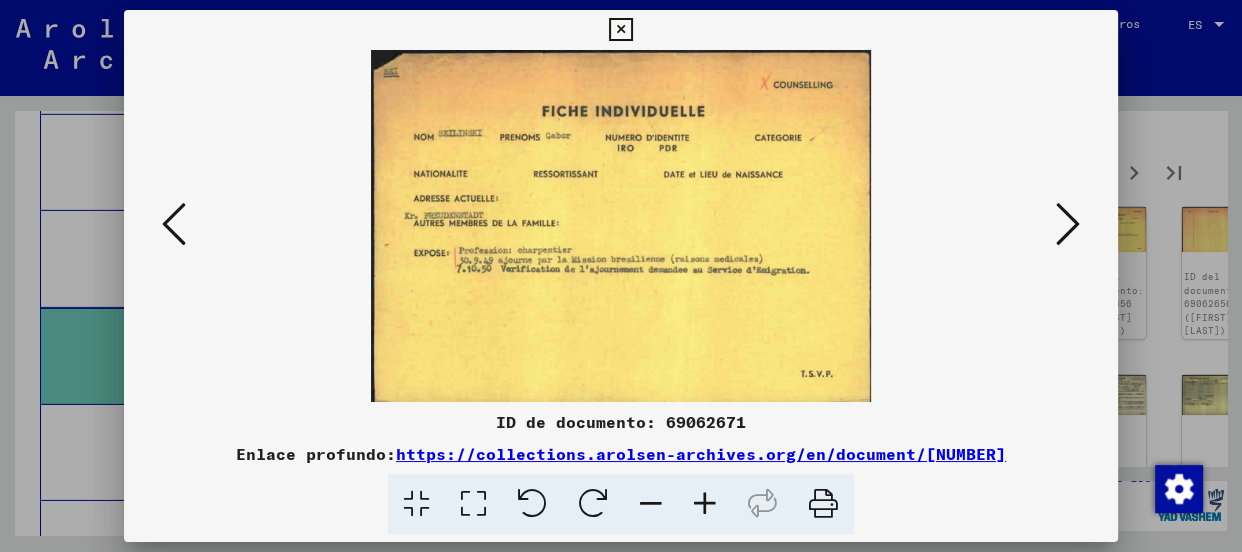 scroll, scrollTop: 0, scrollLeft: 0, axis: both 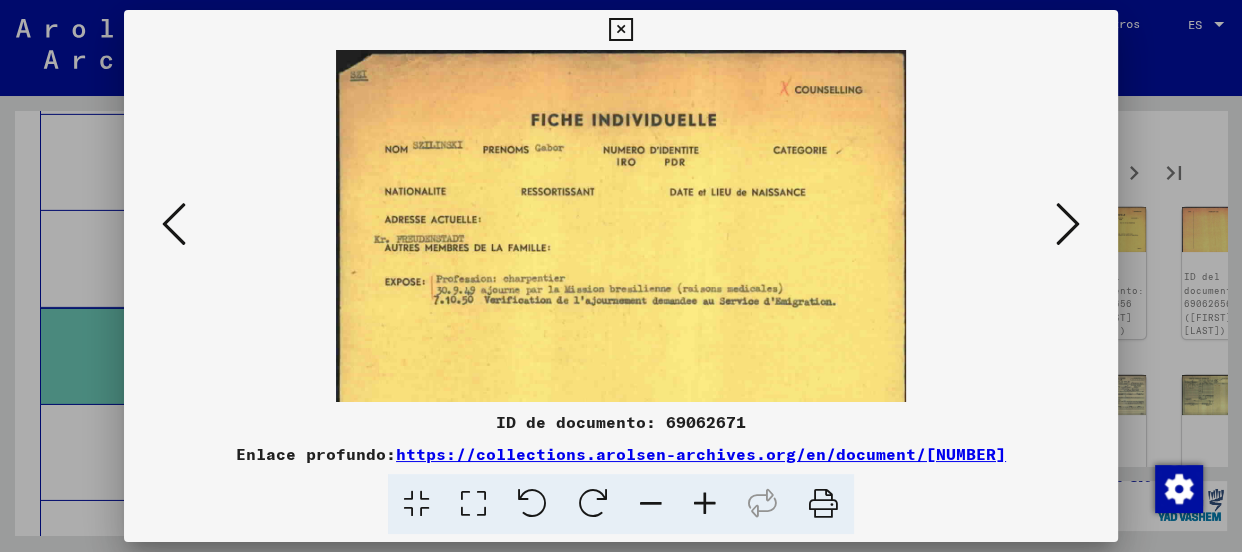 click at bounding box center [705, 504] 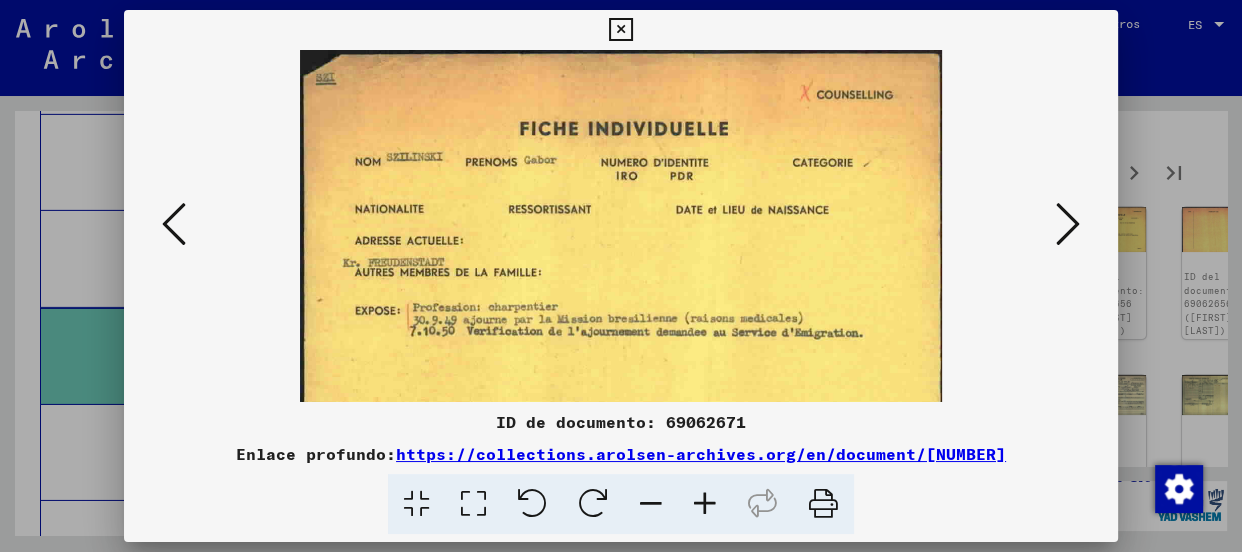 click at bounding box center (705, 504) 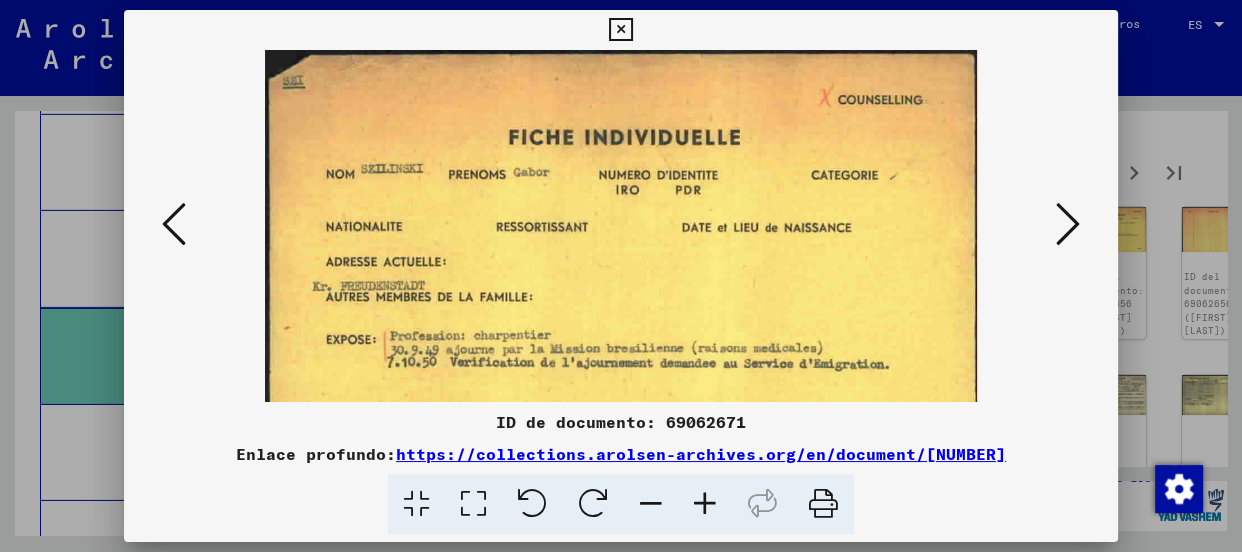 click at bounding box center [705, 504] 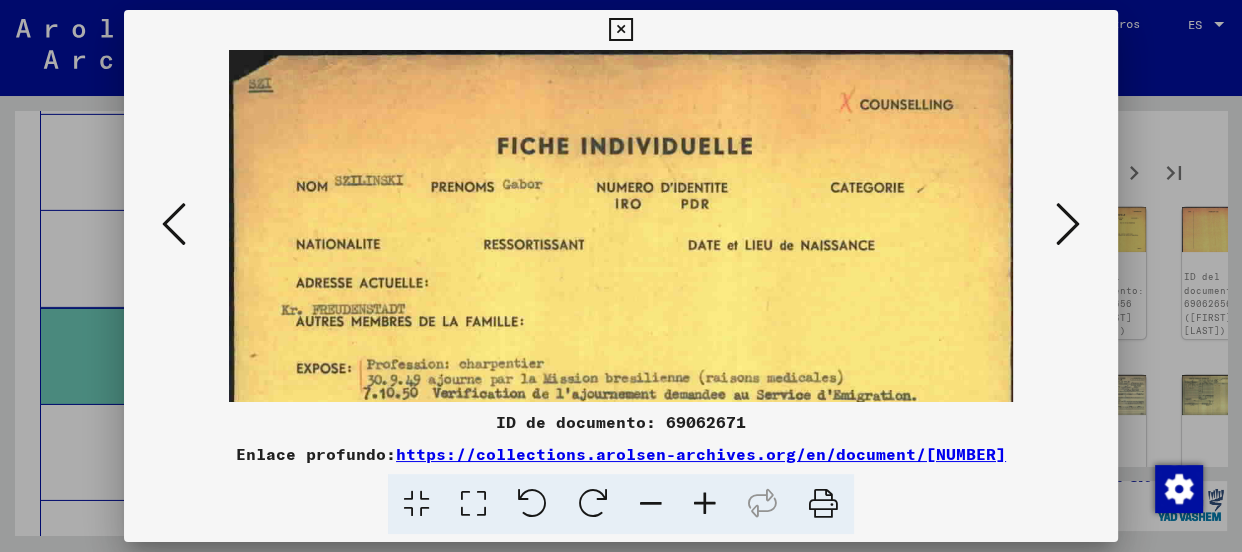 click at bounding box center (705, 504) 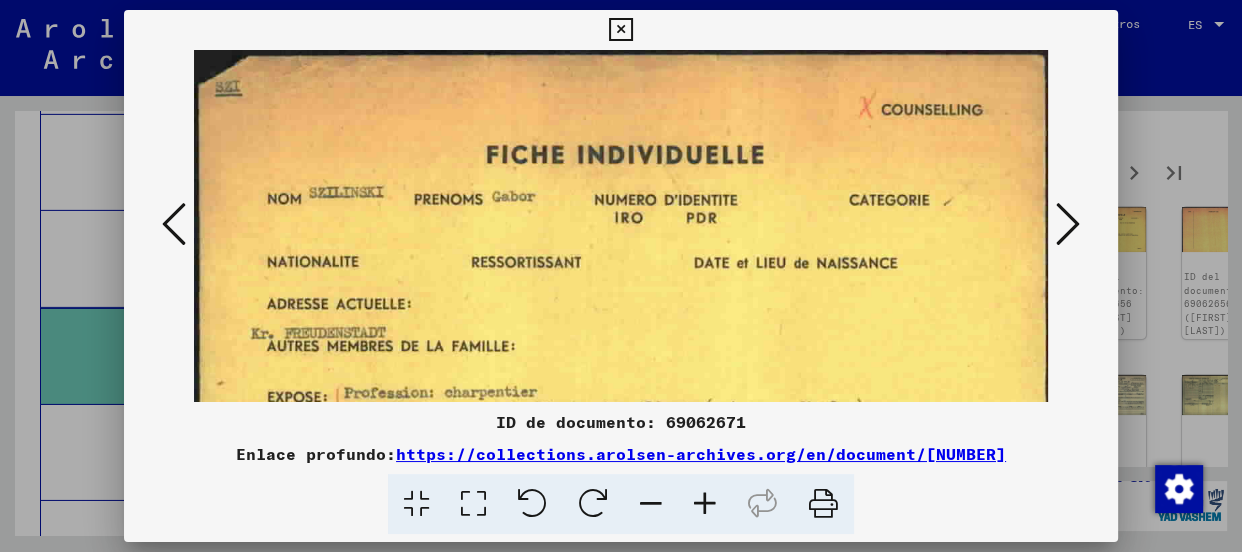 scroll, scrollTop: 130, scrollLeft: 0, axis: vertical 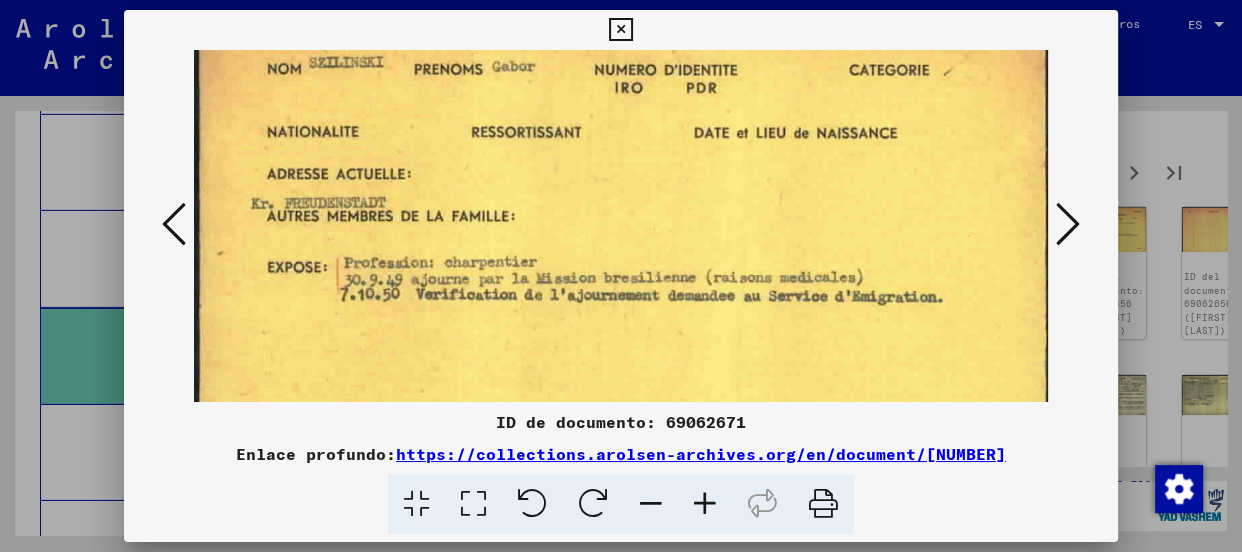 drag, startPoint x: 708, startPoint y: 358, endPoint x: 667, endPoint y: 228, distance: 136.31215 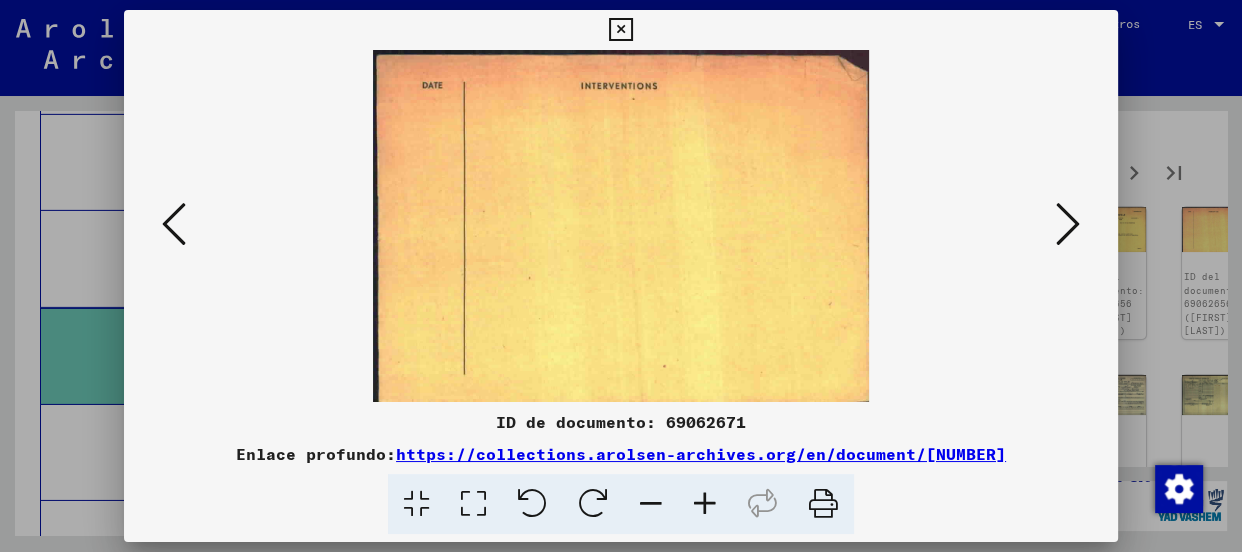 scroll, scrollTop: 0, scrollLeft: 0, axis: both 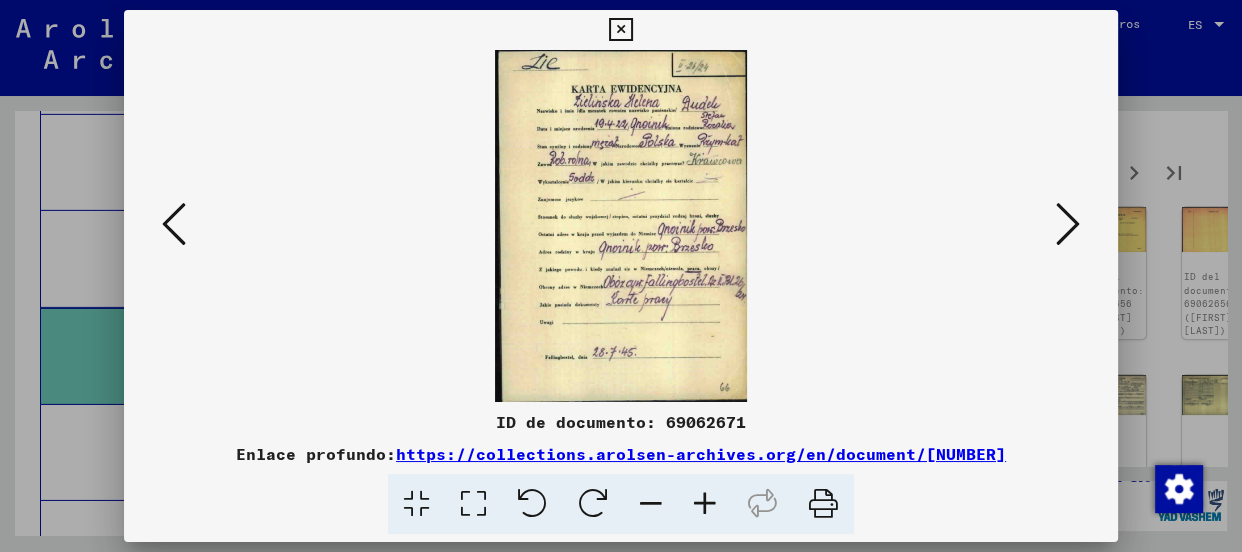 click at bounding box center (705, 504) 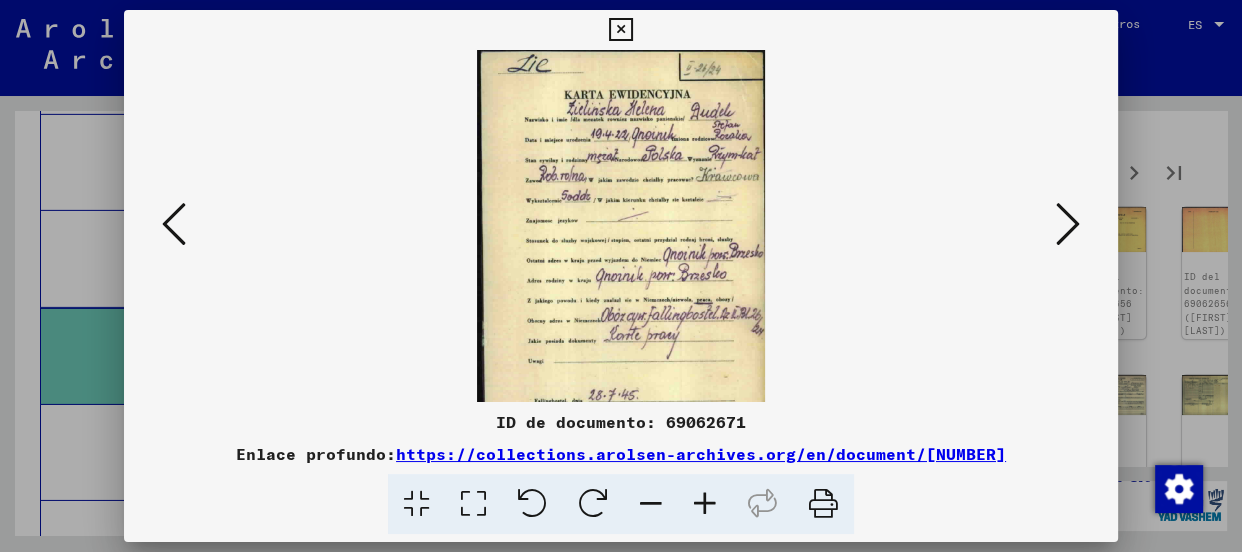 click at bounding box center [705, 504] 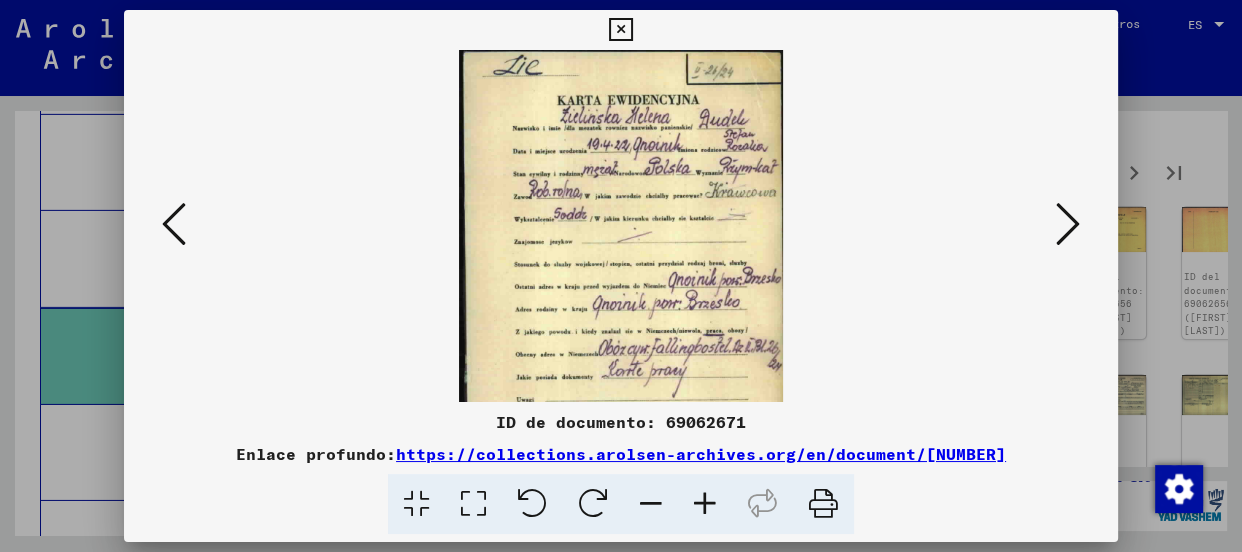 click at bounding box center [705, 504] 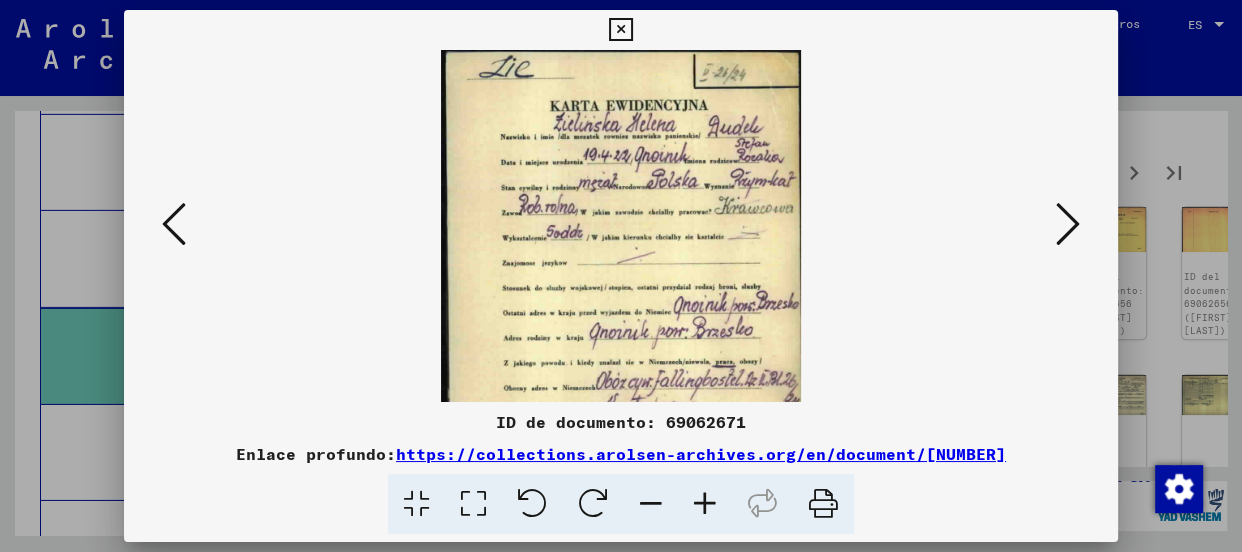 click at bounding box center (705, 504) 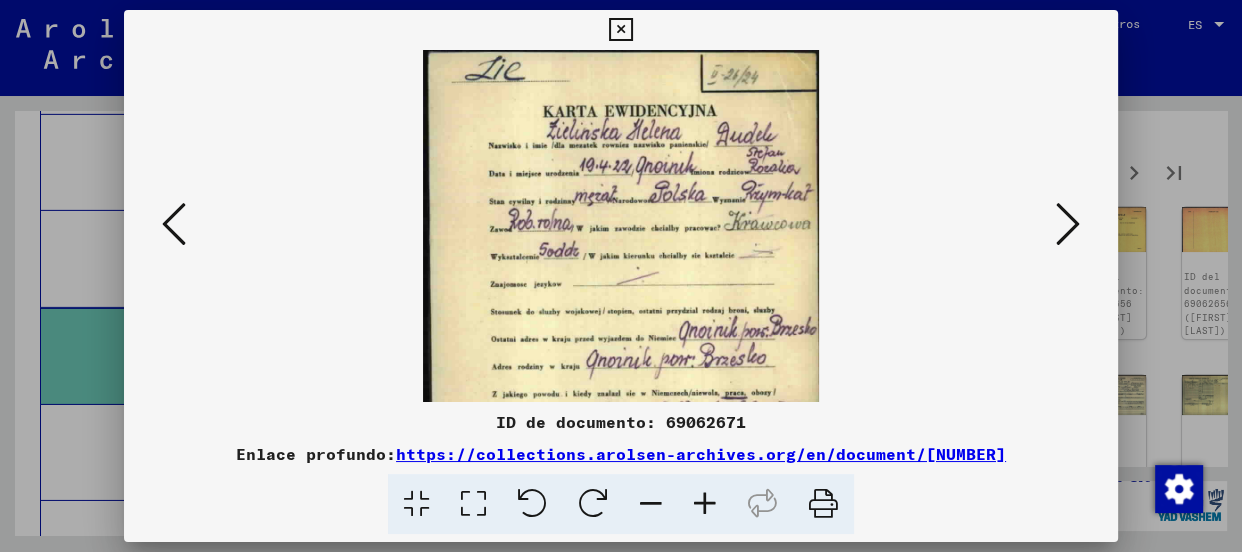 click at bounding box center (705, 504) 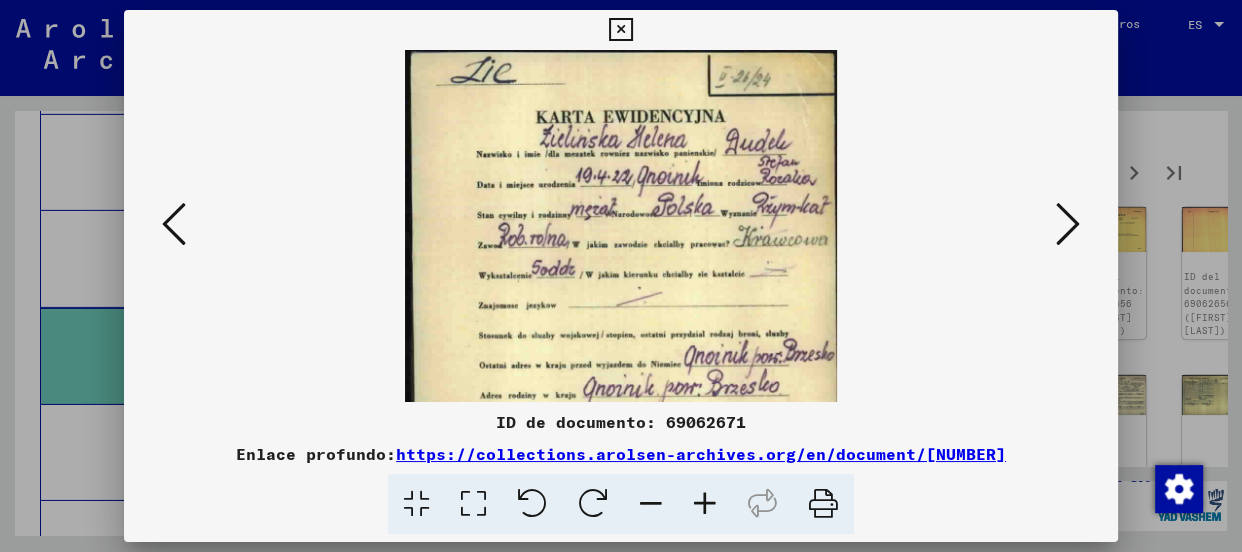 click at bounding box center (705, 504) 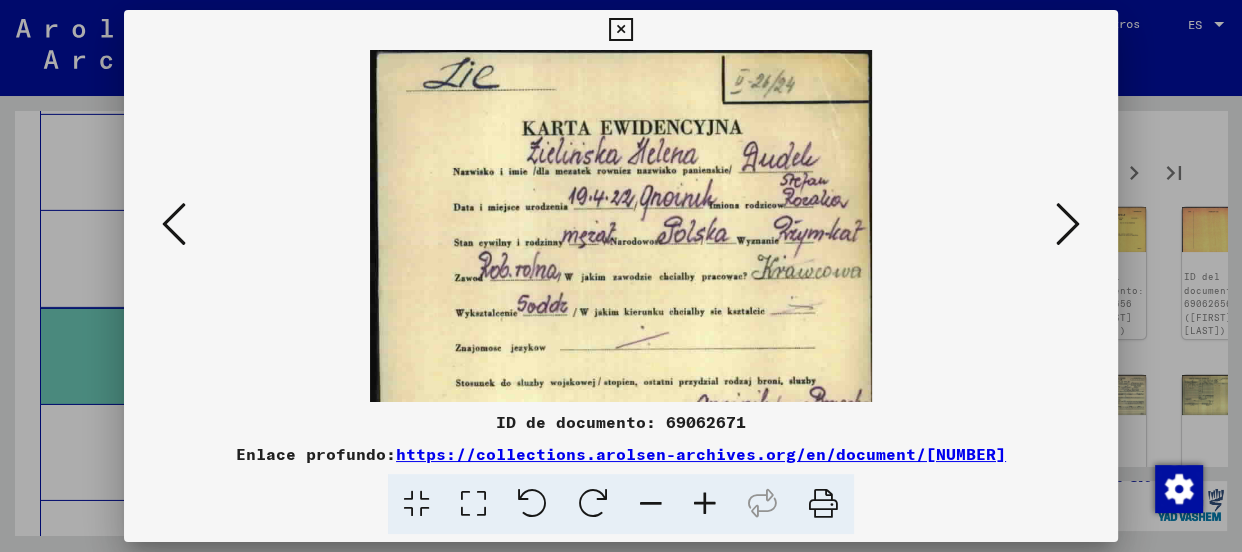click at bounding box center (705, 504) 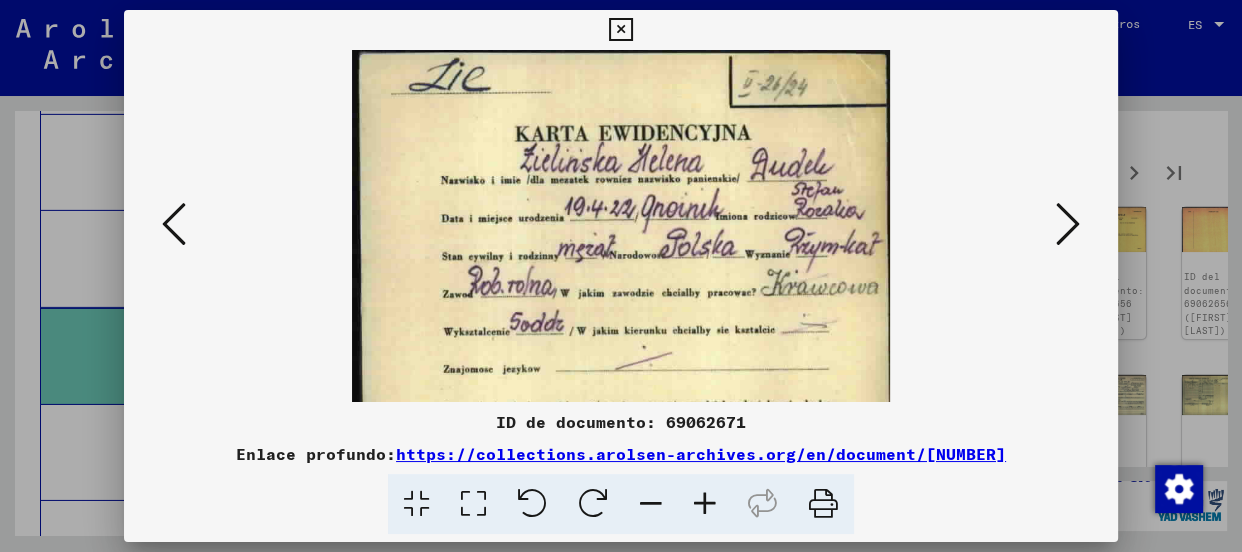 click at bounding box center [705, 504] 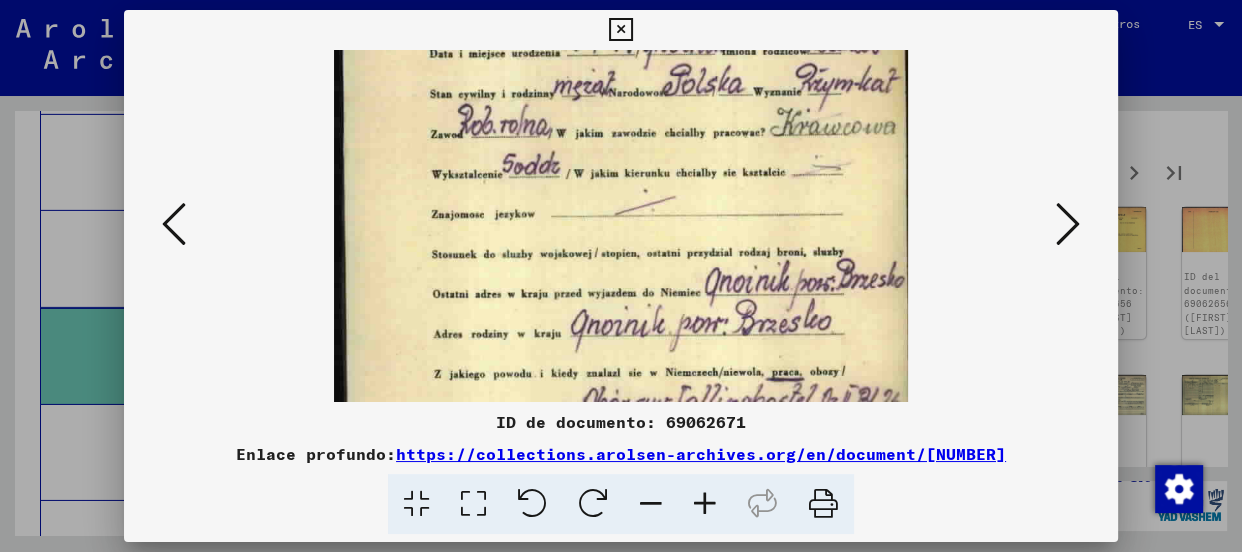 drag, startPoint x: 718, startPoint y: 365, endPoint x: 718, endPoint y: 190, distance: 175 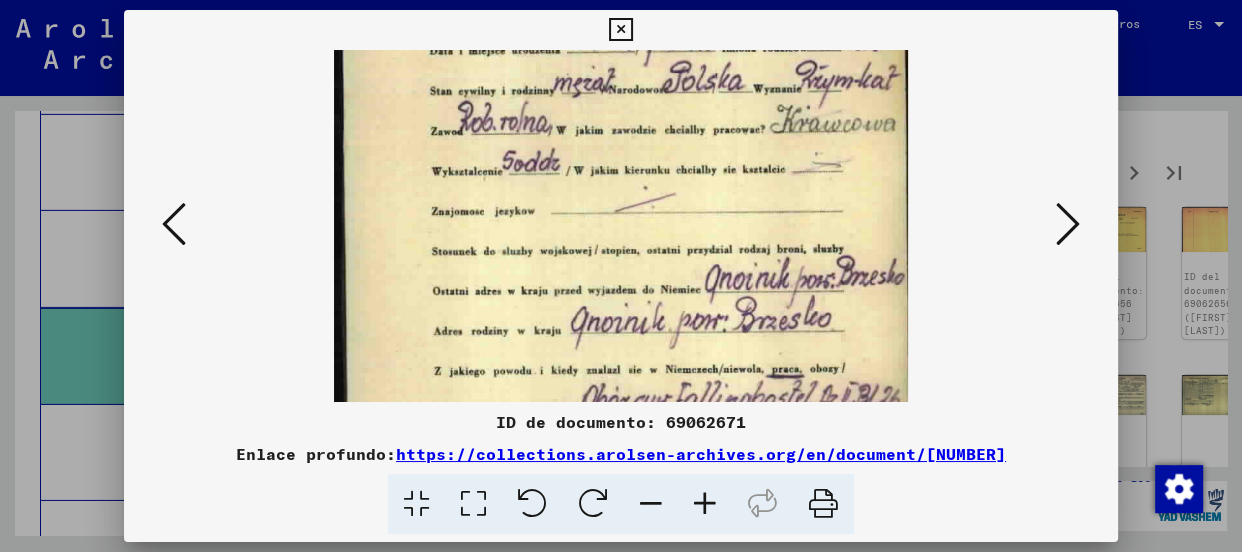 scroll, scrollTop: 285, scrollLeft: 0, axis: vertical 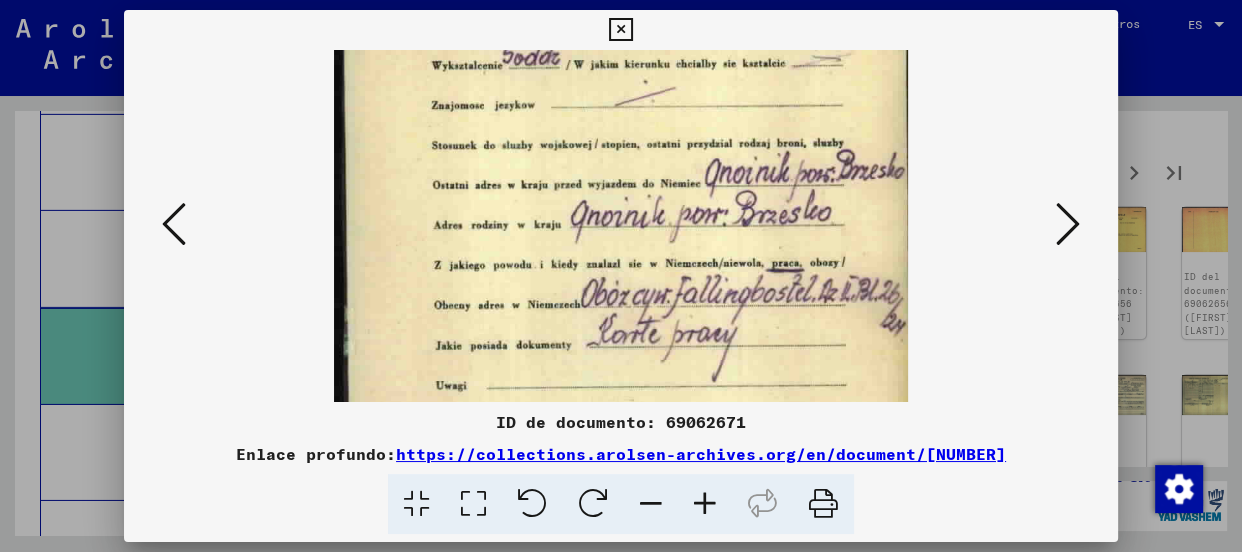 drag, startPoint x: 713, startPoint y: 328, endPoint x: 705, endPoint y: 220, distance: 108.29589 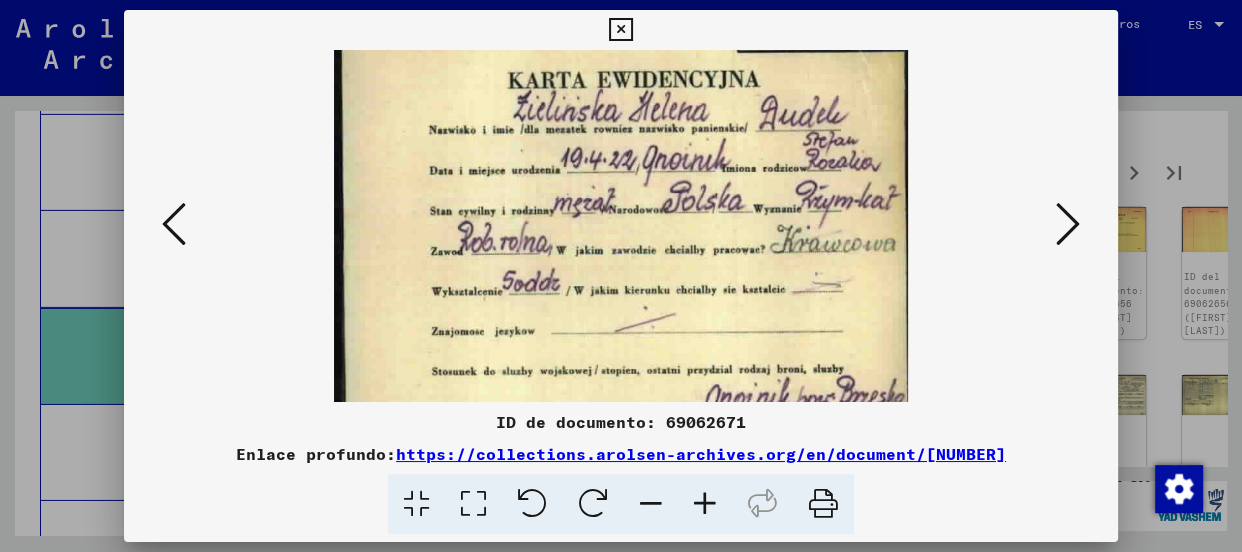 scroll, scrollTop: 53, scrollLeft: 0, axis: vertical 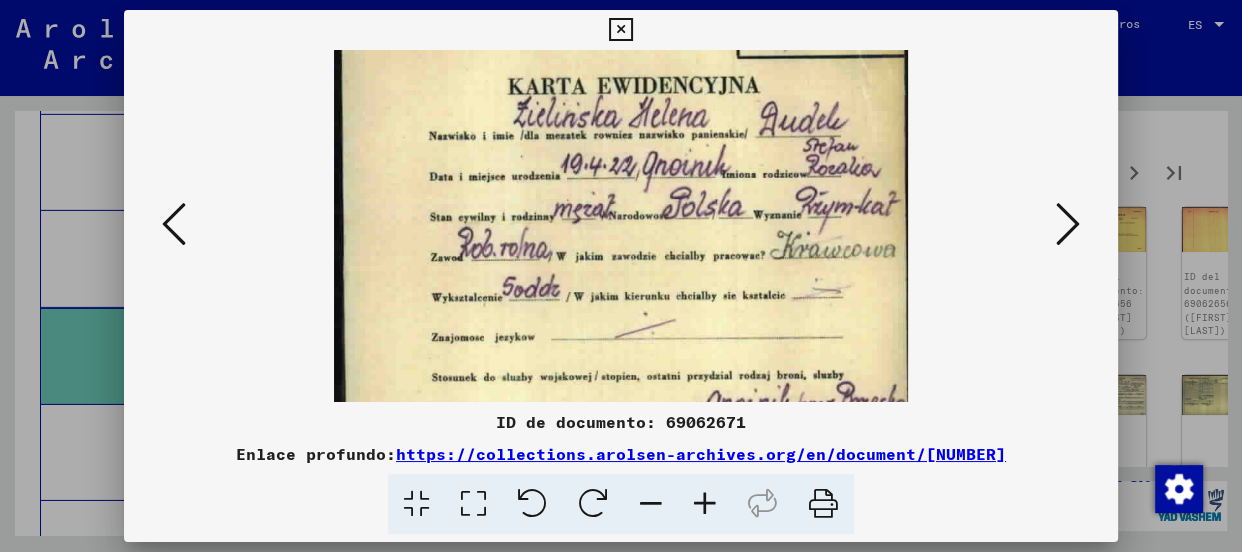drag, startPoint x: 549, startPoint y: 304, endPoint x: 550, endPoint y: 330, distance: 26.019224 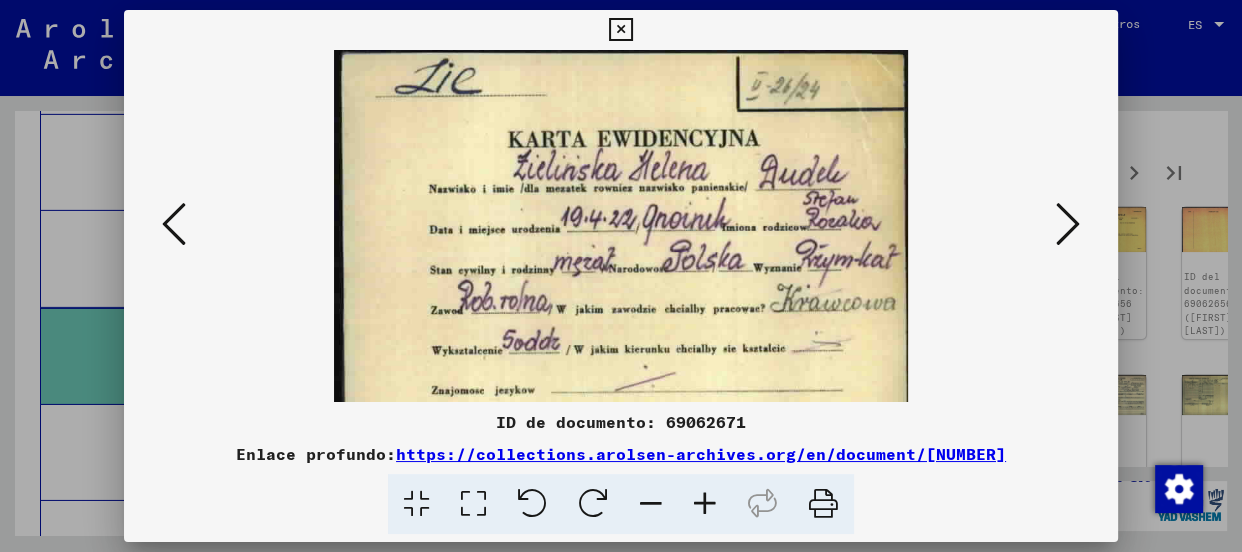 drag, startPoint x: 580, startPoint y: 157, endPoint x: 583, endPoint y: 330, distance: 173.02602 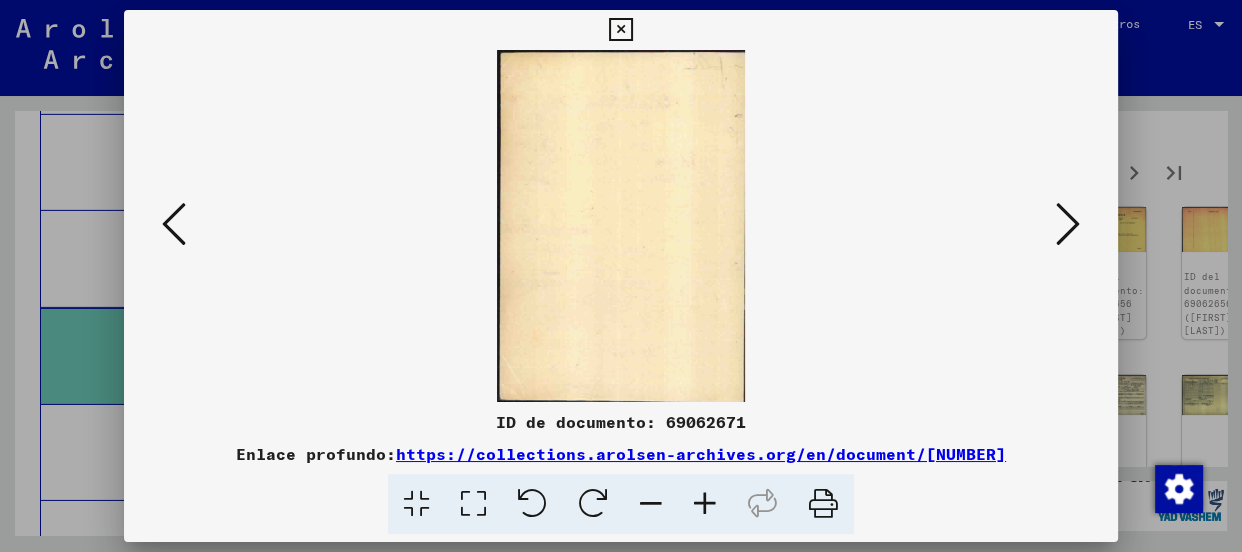 click at bounding box center [1068, 224] 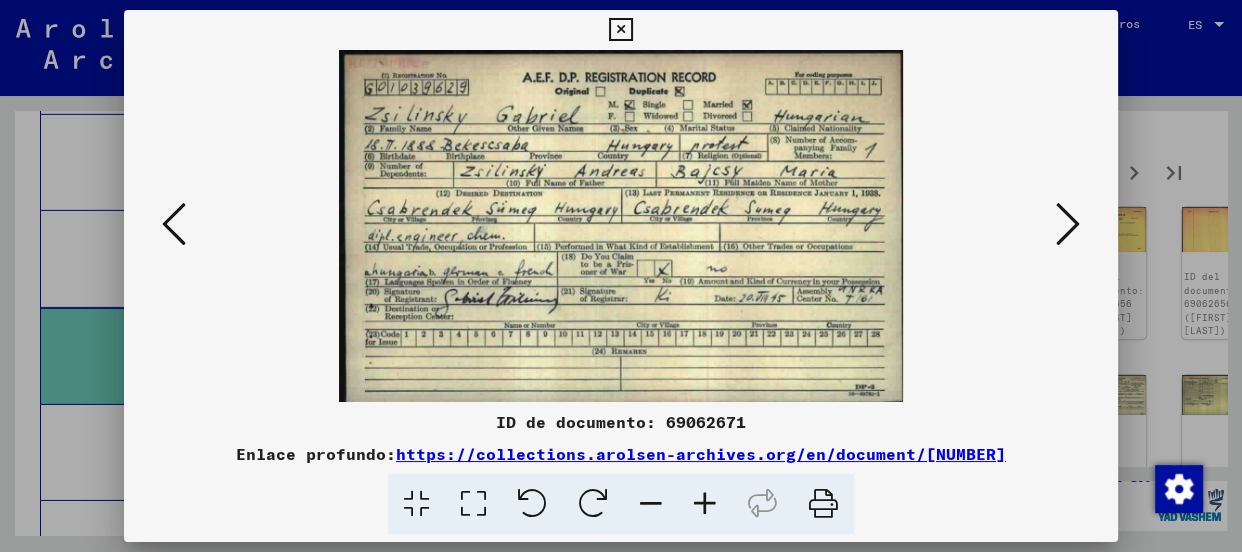 click at bounding box center [705, 504] 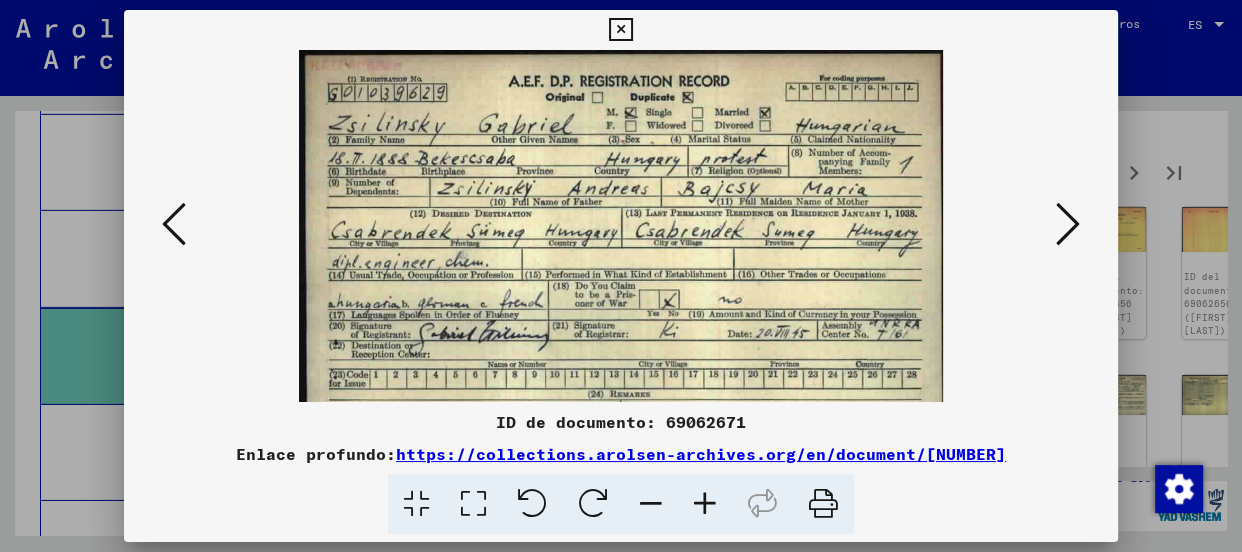 click at bounding box center (705, 504) 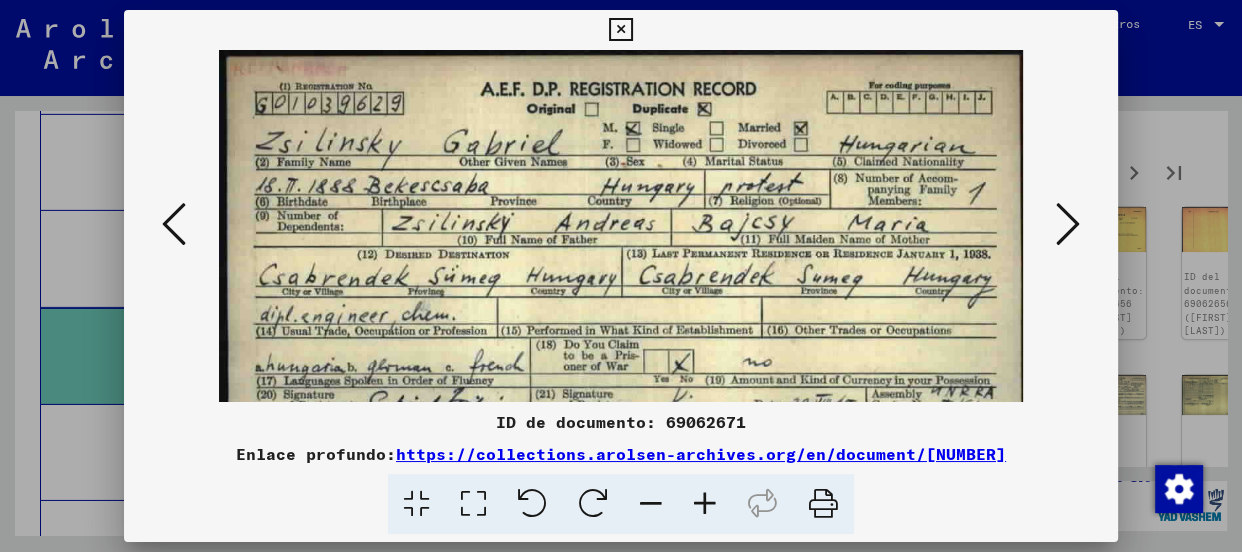 click at bounding box center (705, 504) 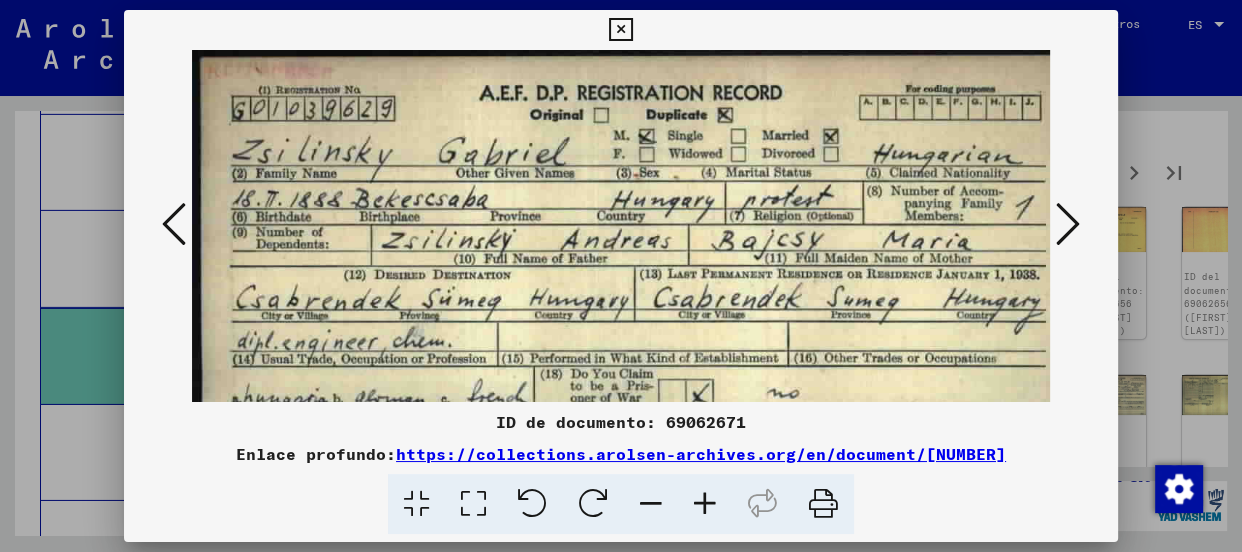 click at bounding box center (705, 504) 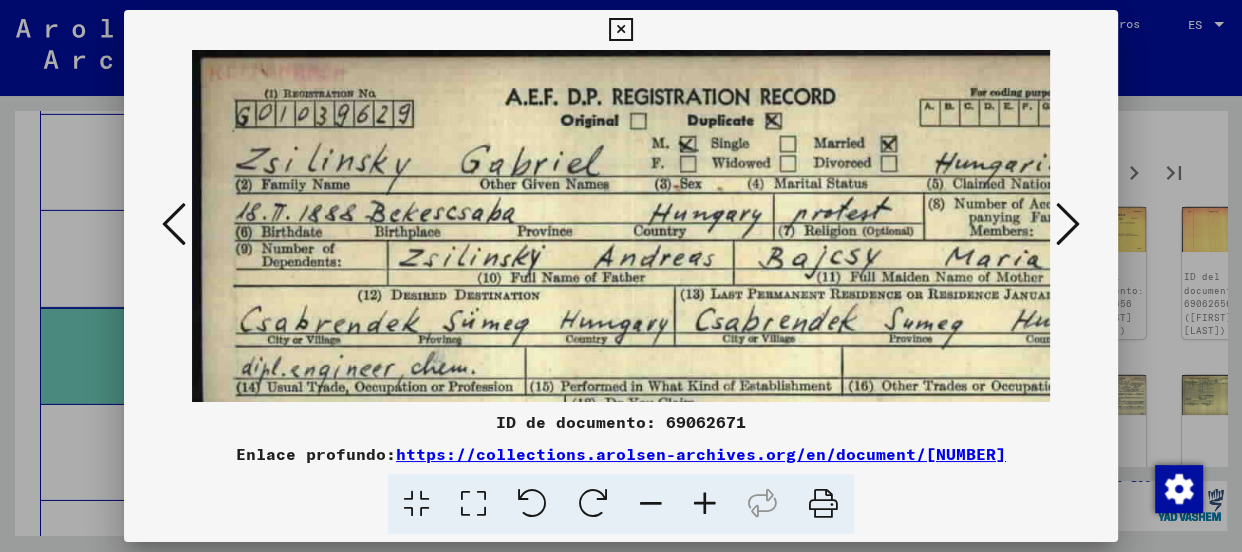 click at bounding box center (705, 504) 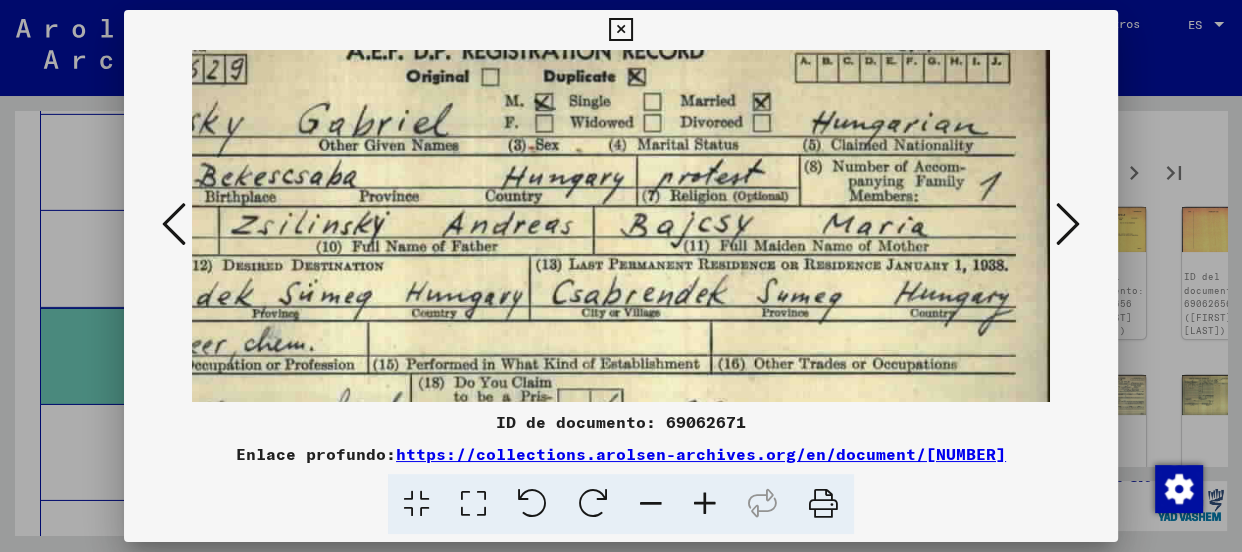 scroll, scrollTop: 51, scrollLeft: 186, axis: both 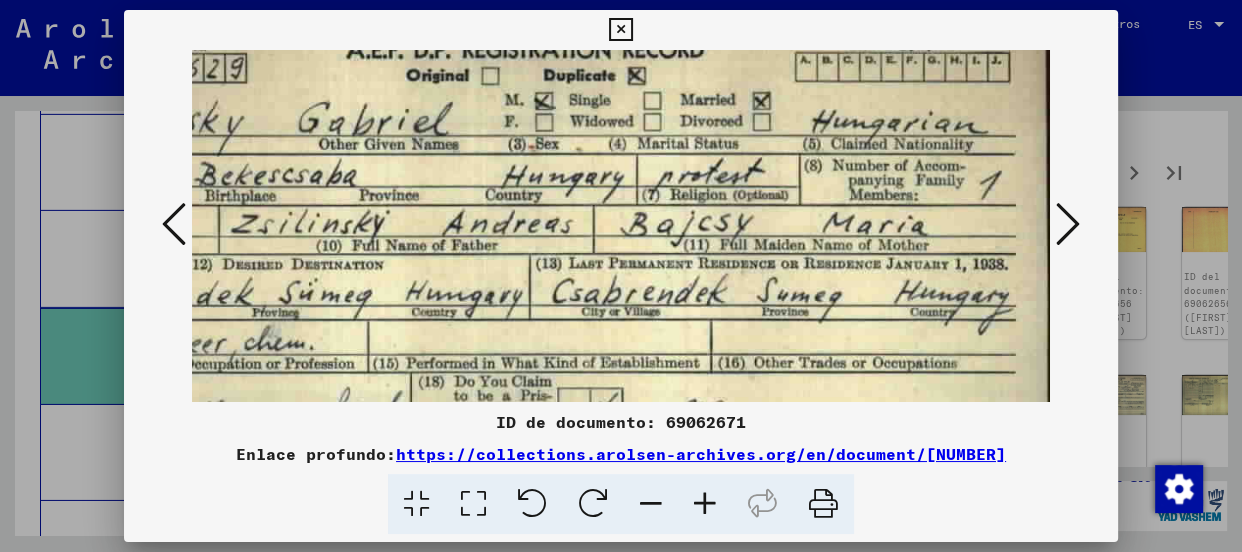 drag, startPoint x: 756, startPoint y: 328, endPoint x: 469, endPoint y: 275, distance: 291.8527 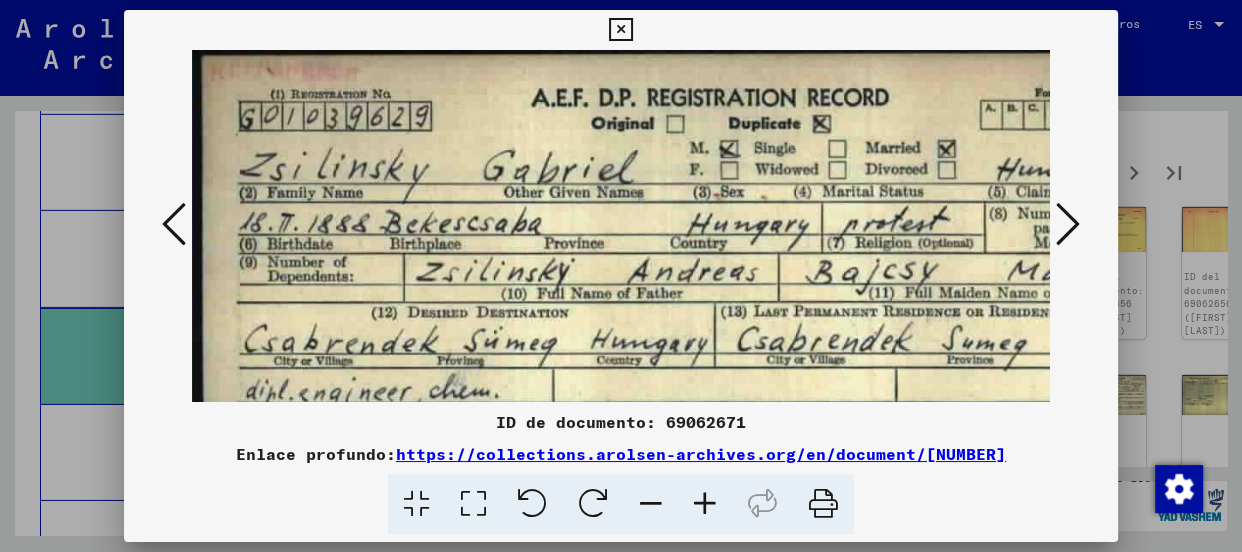 click at bounding box center (713, 373) 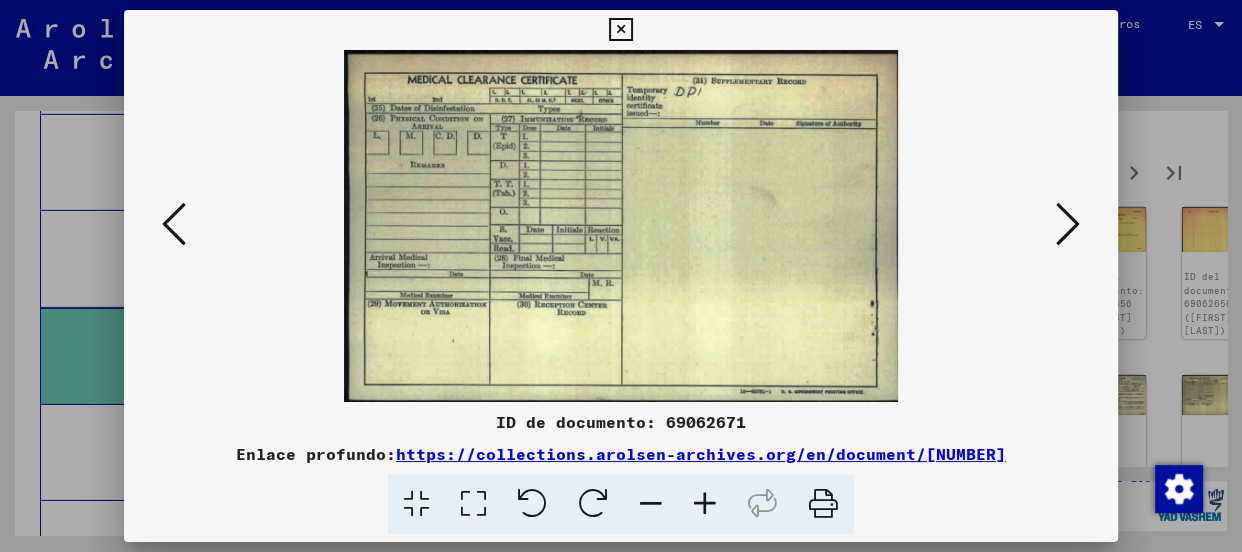 click at bounding box center (1068, 224) 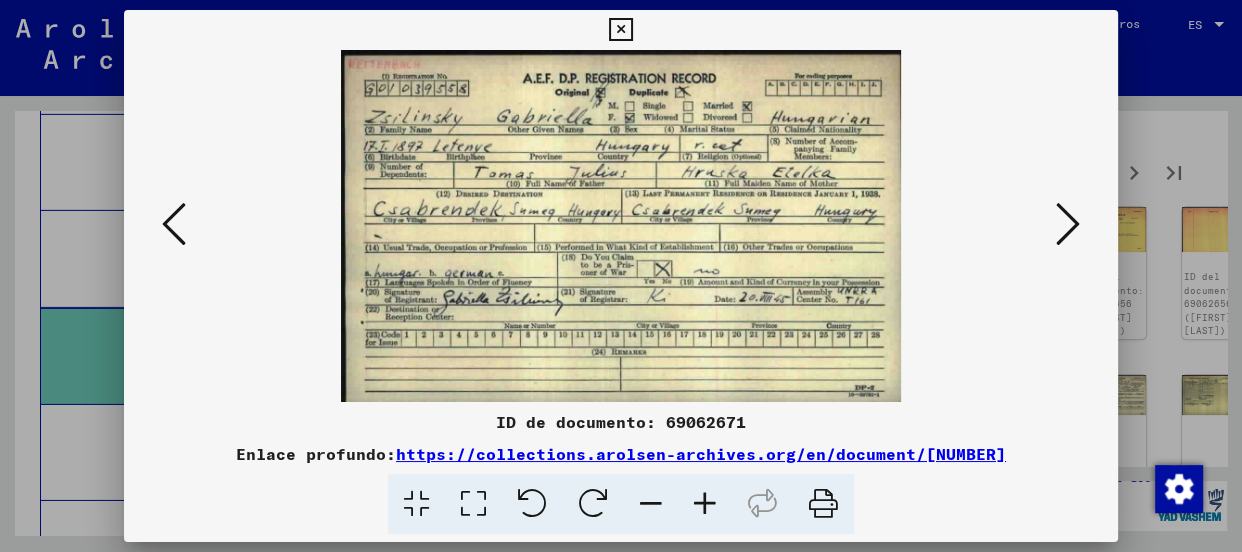 click at bounding box center (1068, 224) 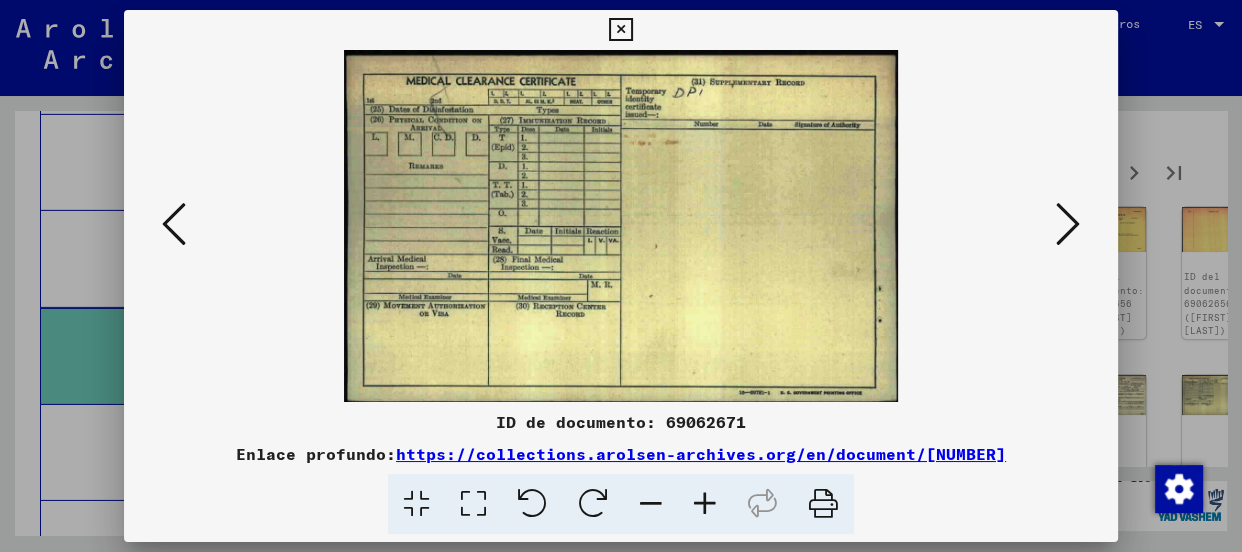 click at bounding box center [1068, 224] 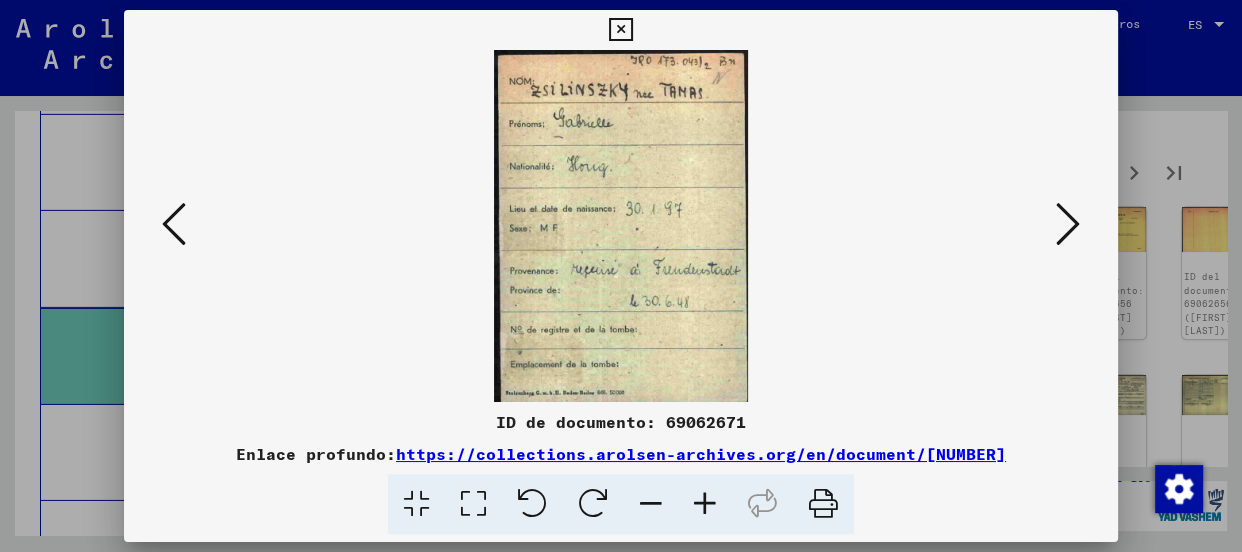 click at bounding box center (1068, 224) 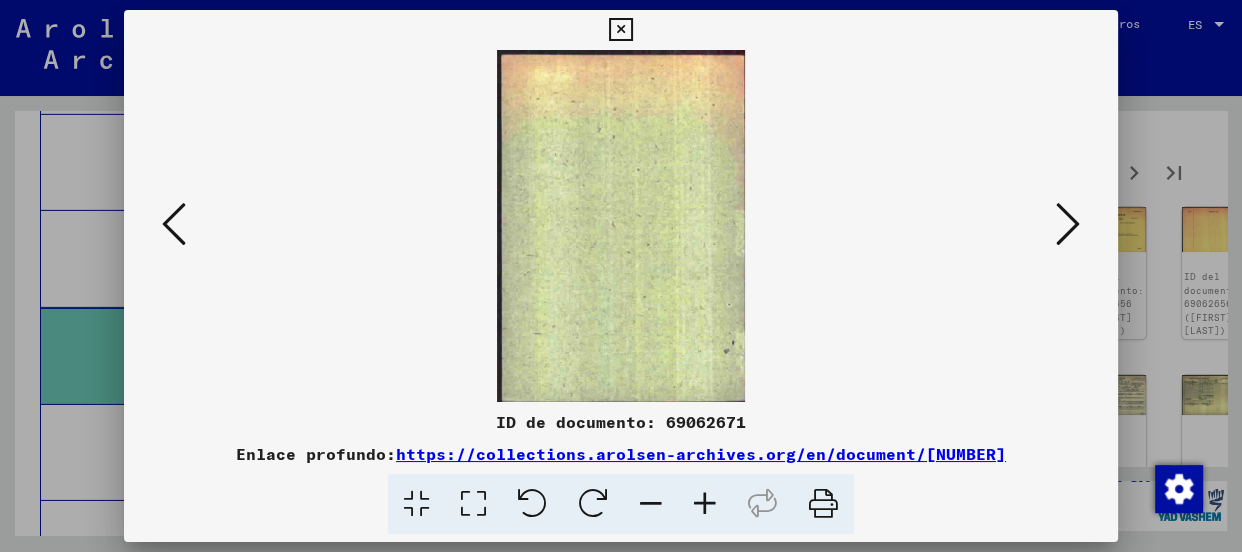 click at bounding box center [1068, 224] 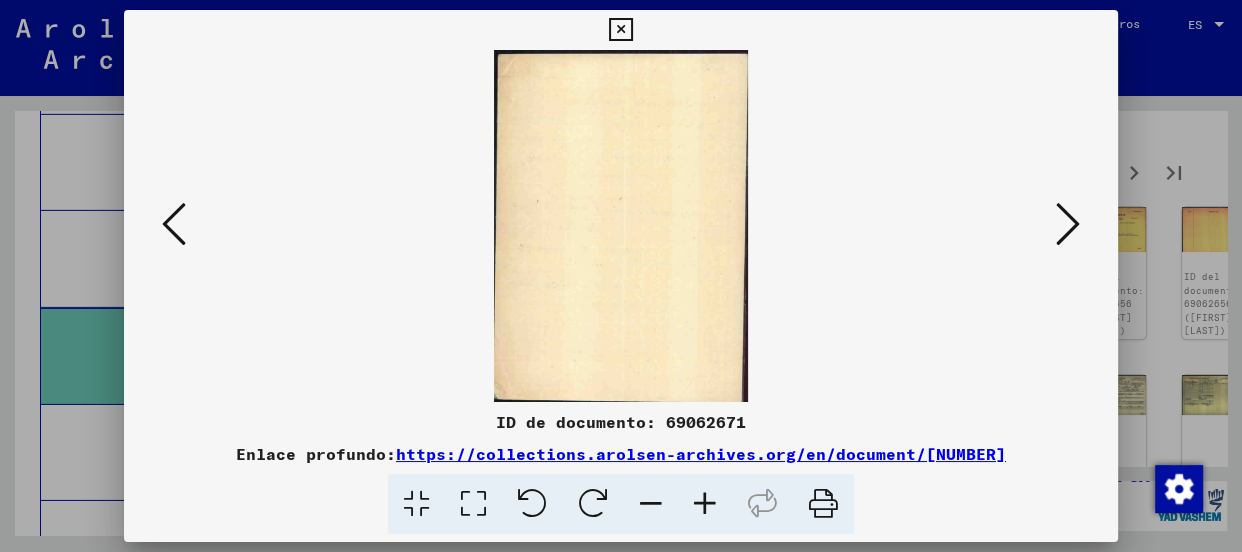 click at bounding box center [1068, 224] 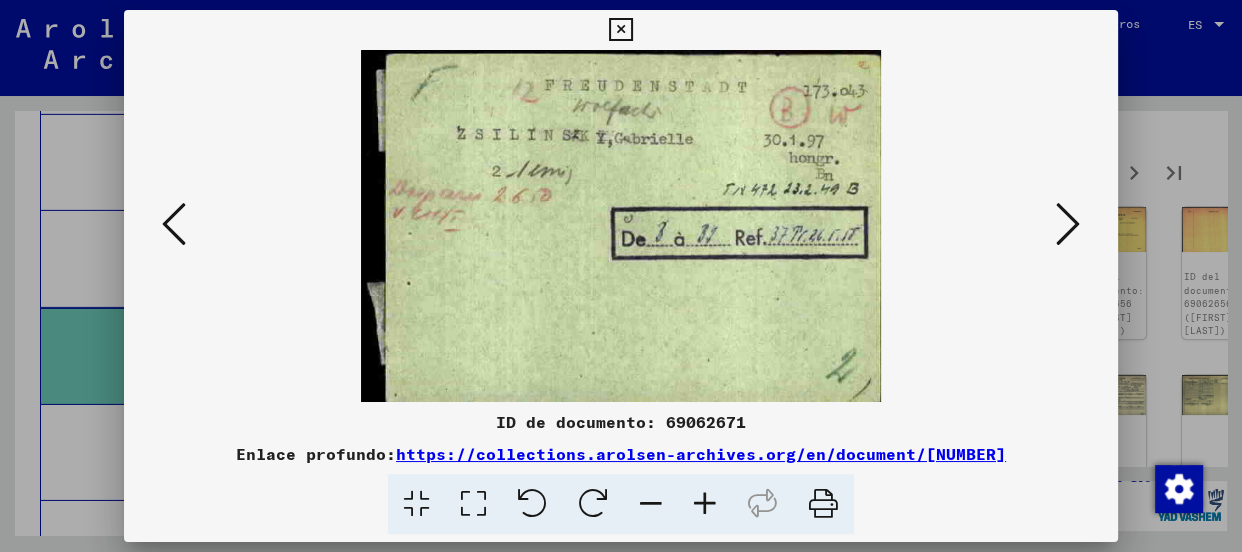 click at bounding box center (1068, 224) 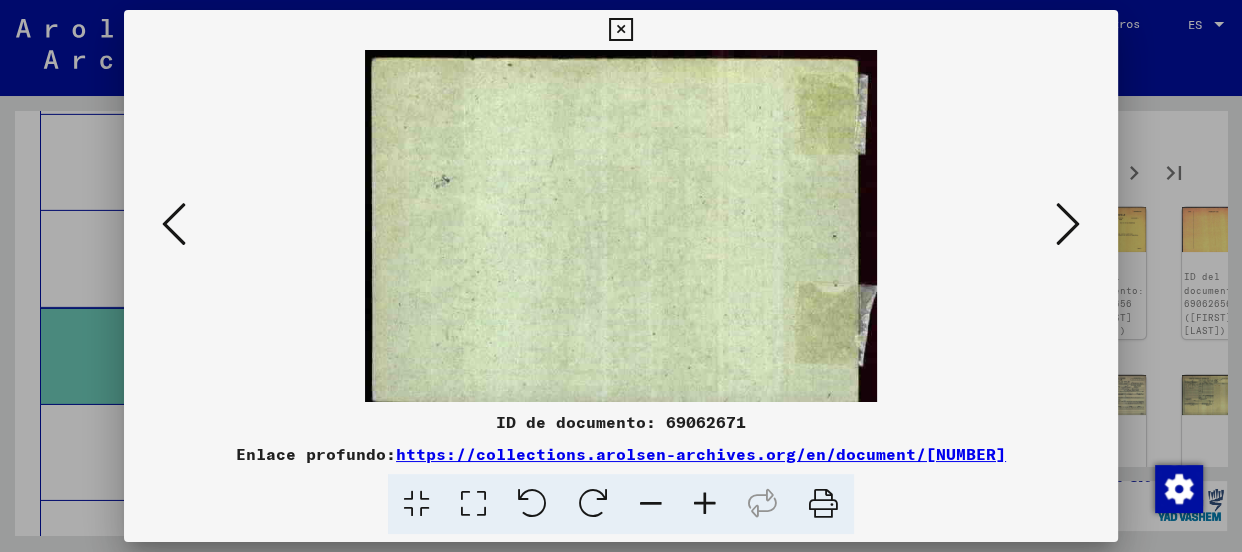 click at bounding box center (1068, 224) 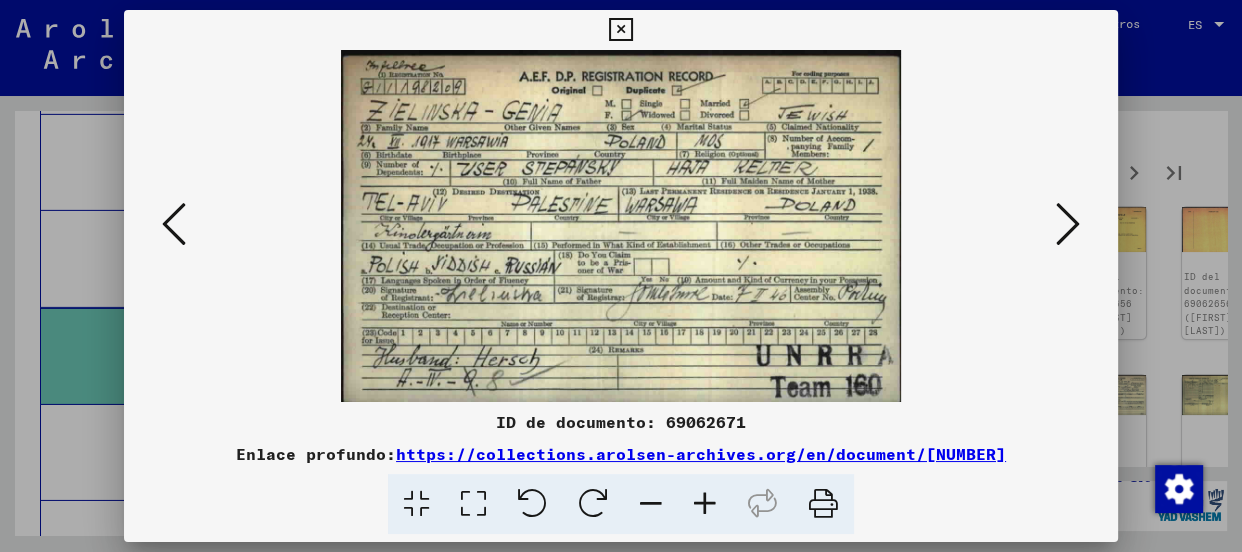 click at bounding box center [705, 504] 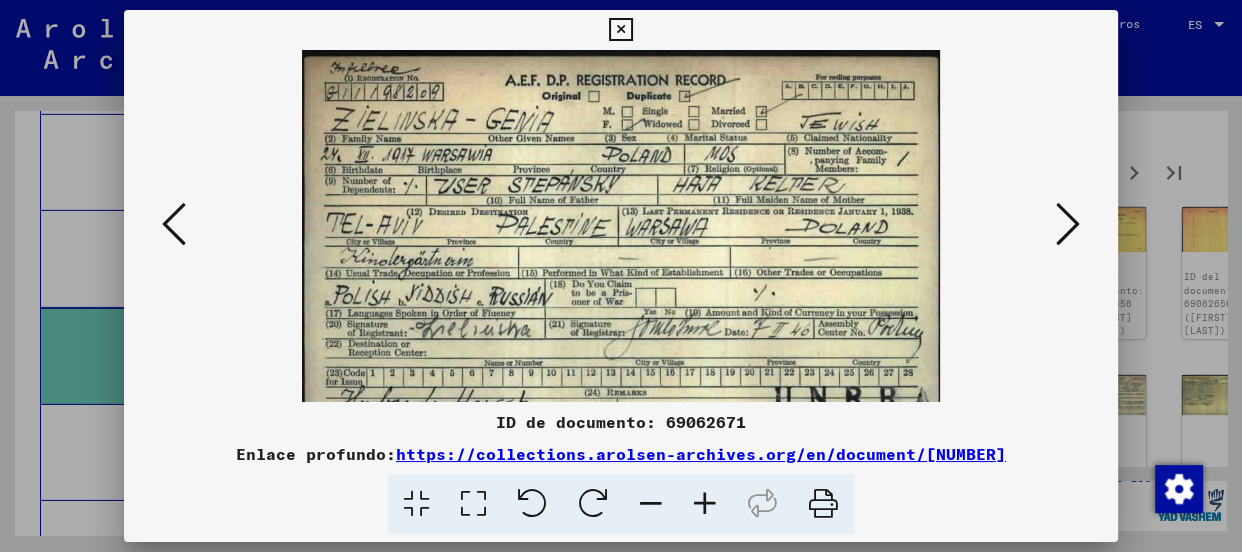 click at bounding box center (705, 504) 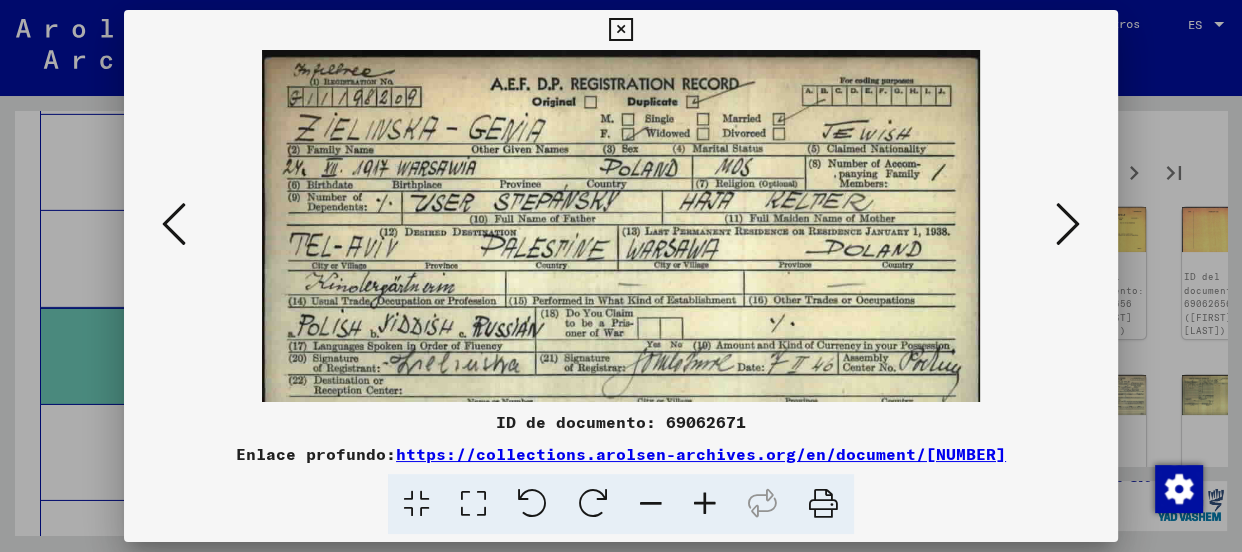 click at bounding box center (705, 504) 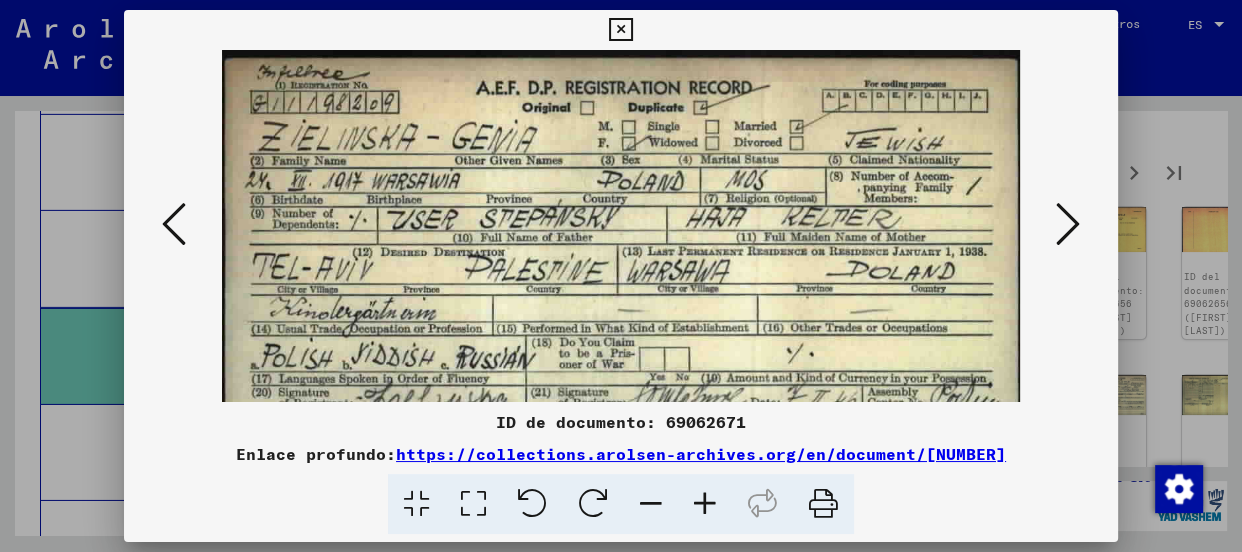 click at bounding box center (705, 504) 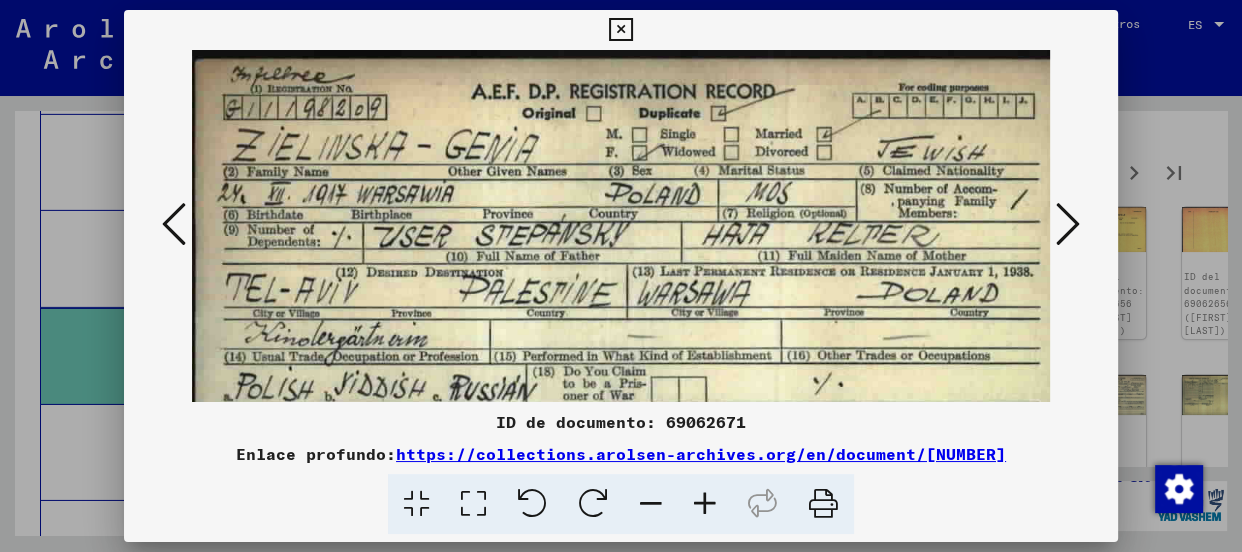 click at bounding box center [705, 504] 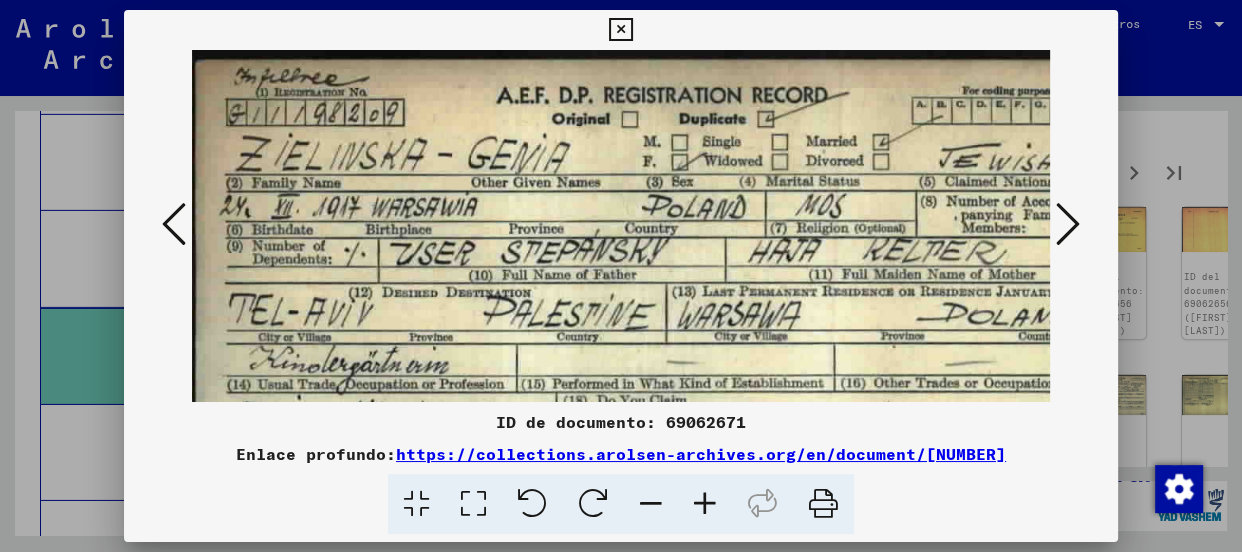 click at bounding box center [705, 504] 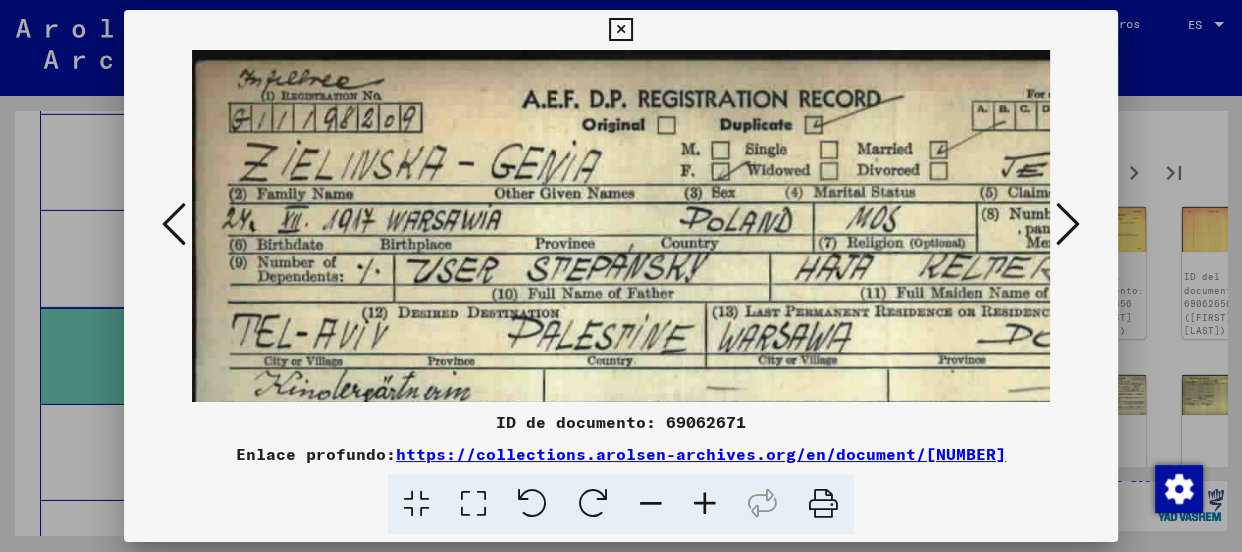 click at bounding box center [705, 504] 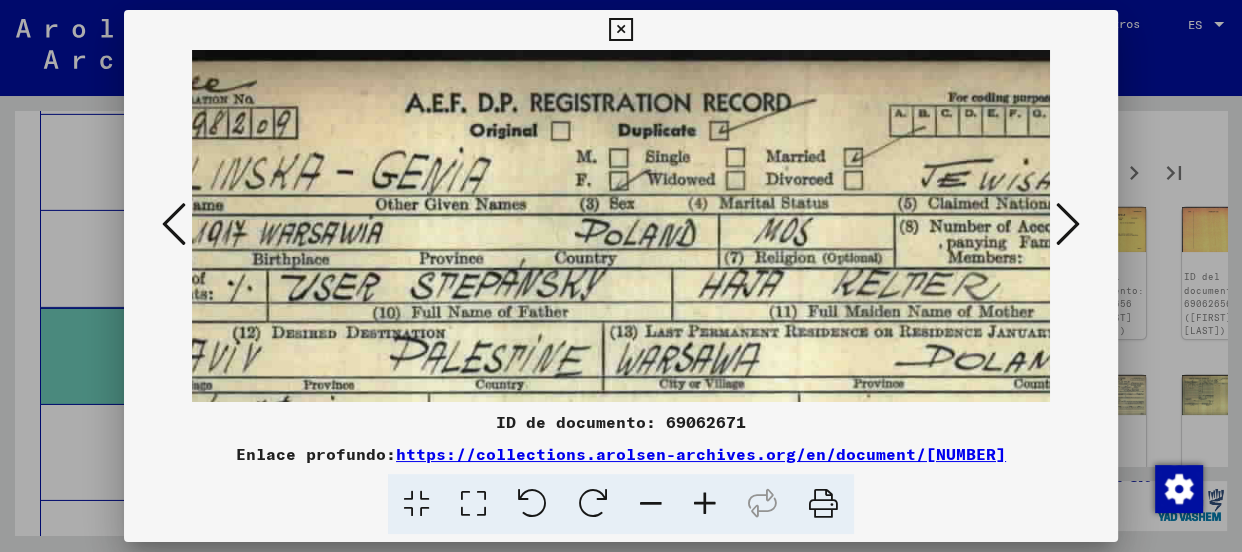 scroll, scrollTop: 0, scrollLeft: 258, axis: horizontal 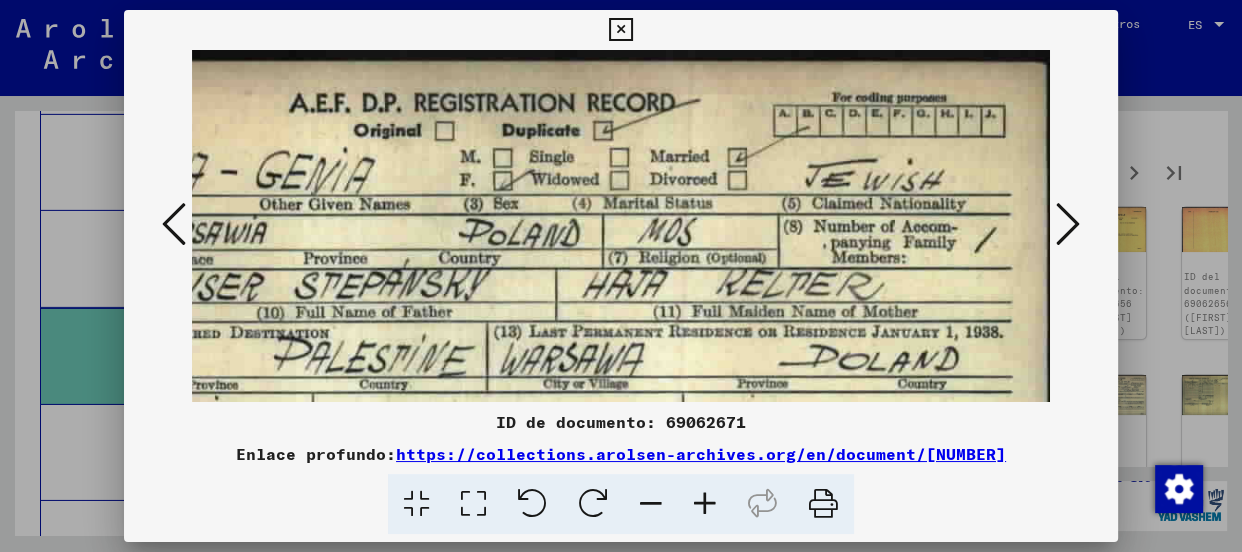 drag, startPoint x: 816, startPoint y: 306, endPoint x: 479, endPoint y: 317, distance: 337.17947 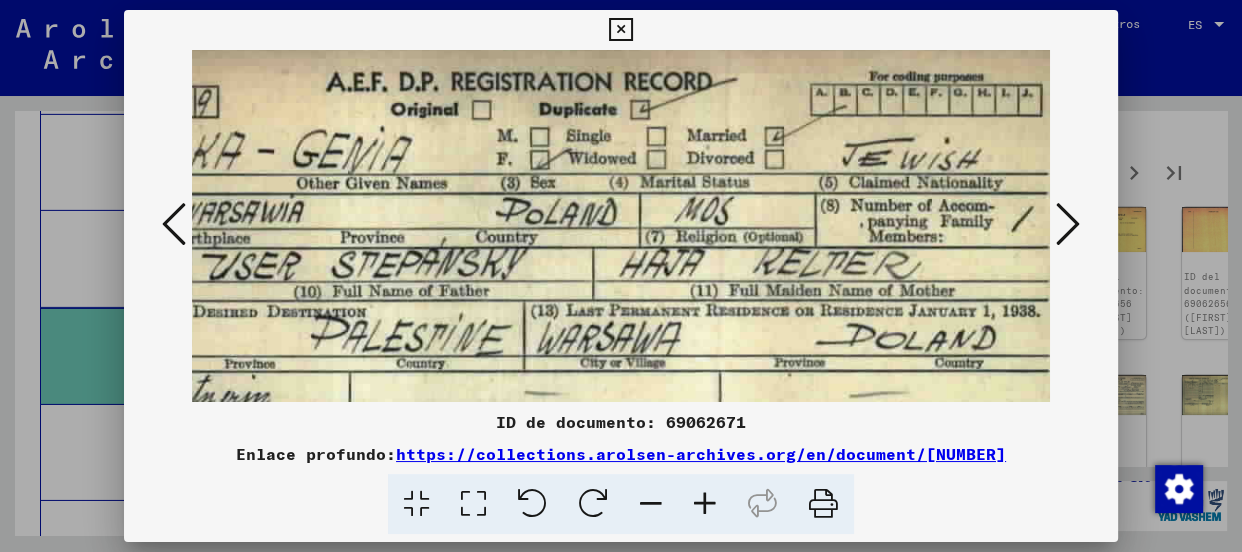 drag, startPoint x: 894, startPoint y: 337, endPoint x: 934, endPoint y: 319, distance: 43.863426 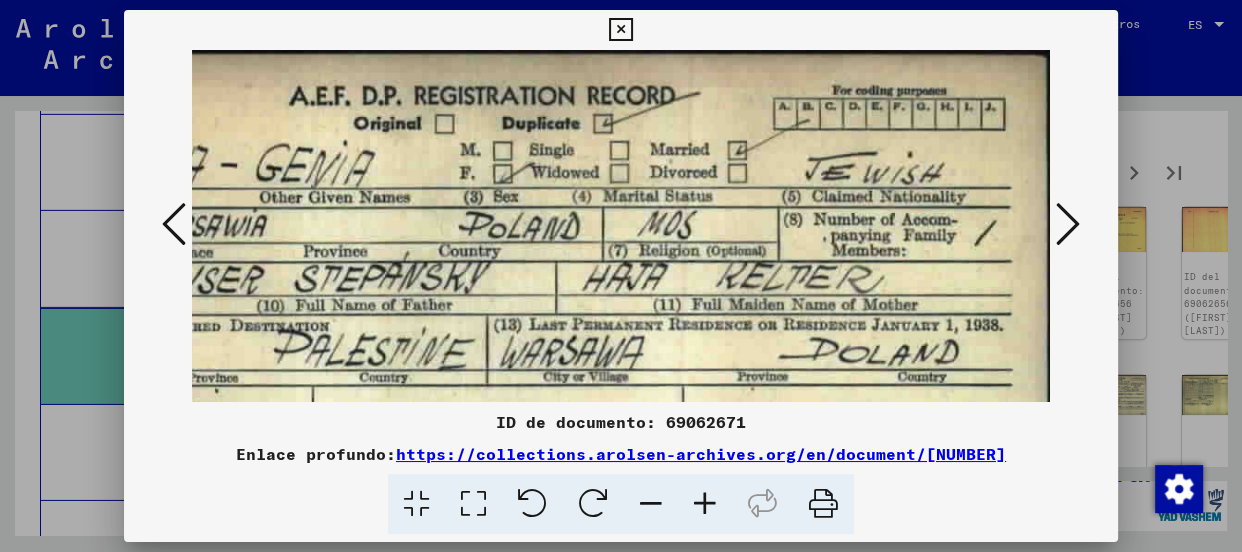 scroll, scrollTop: 8, scrollLeft: 258, axis: both 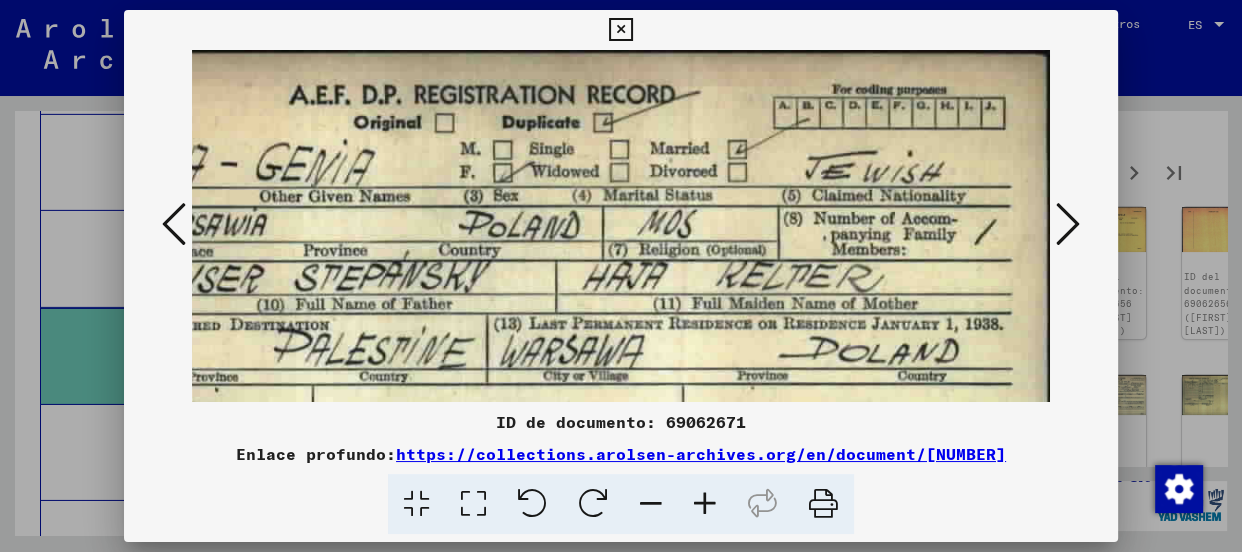 drag, startPoint x: 620, startPoint y: 283, endPoint x: 459, endPoint y: 329, distance: 167.44252 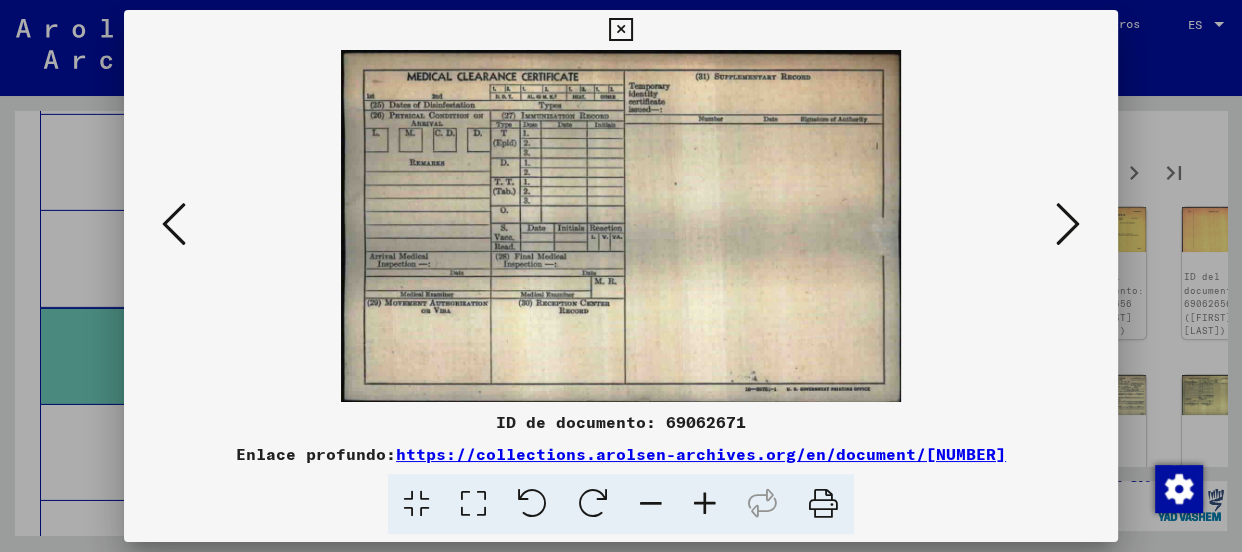 click at bounding box center (1068, 224) 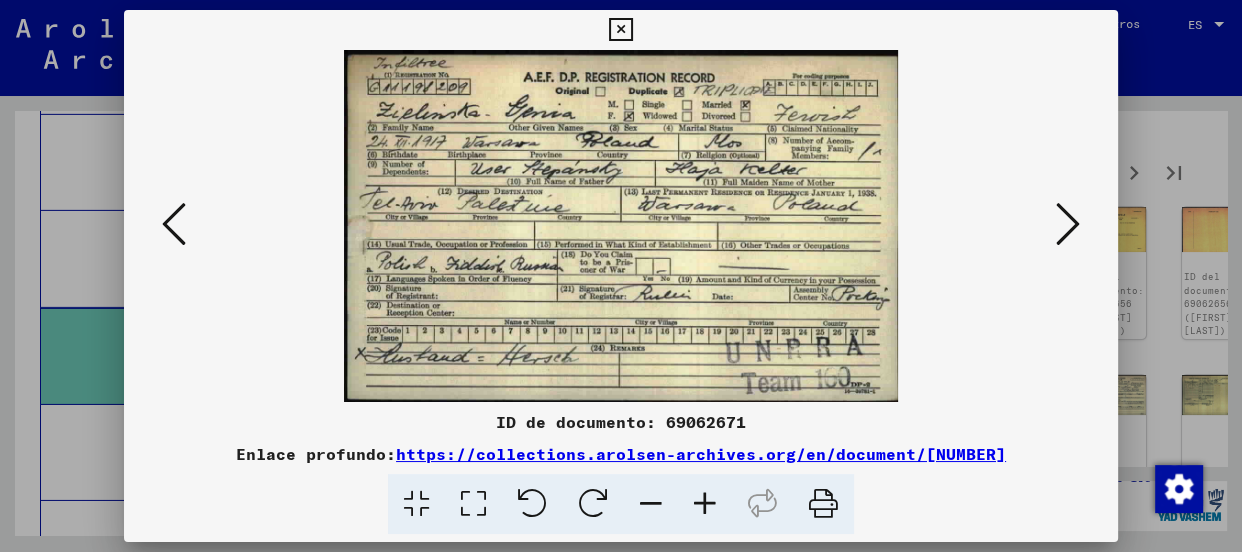 click at bounding box center [705, 504] 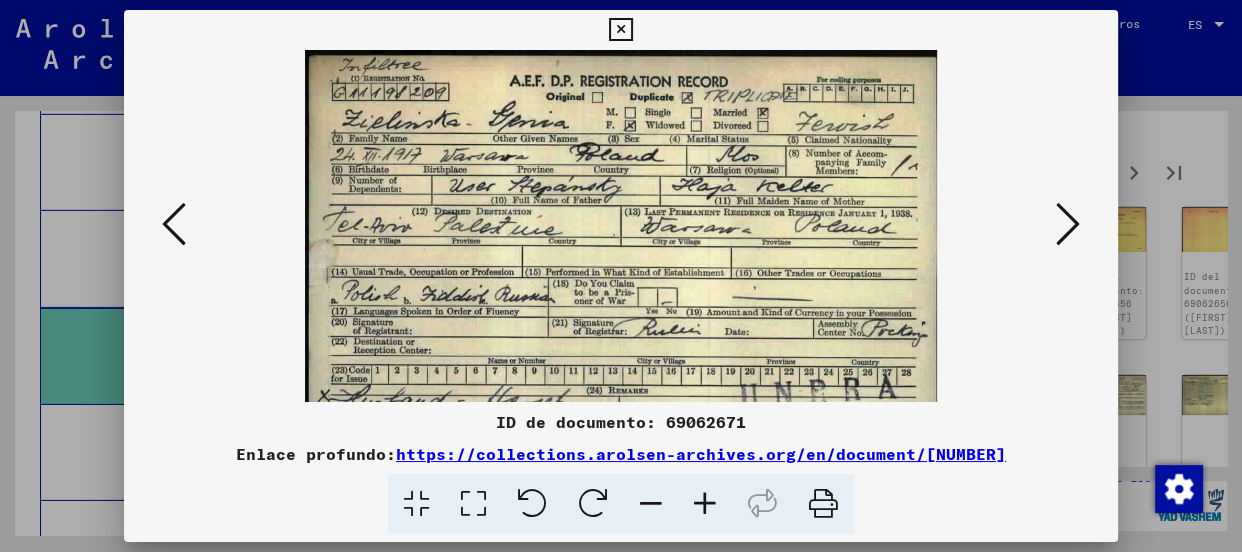 click at bounding box center (705, 504) 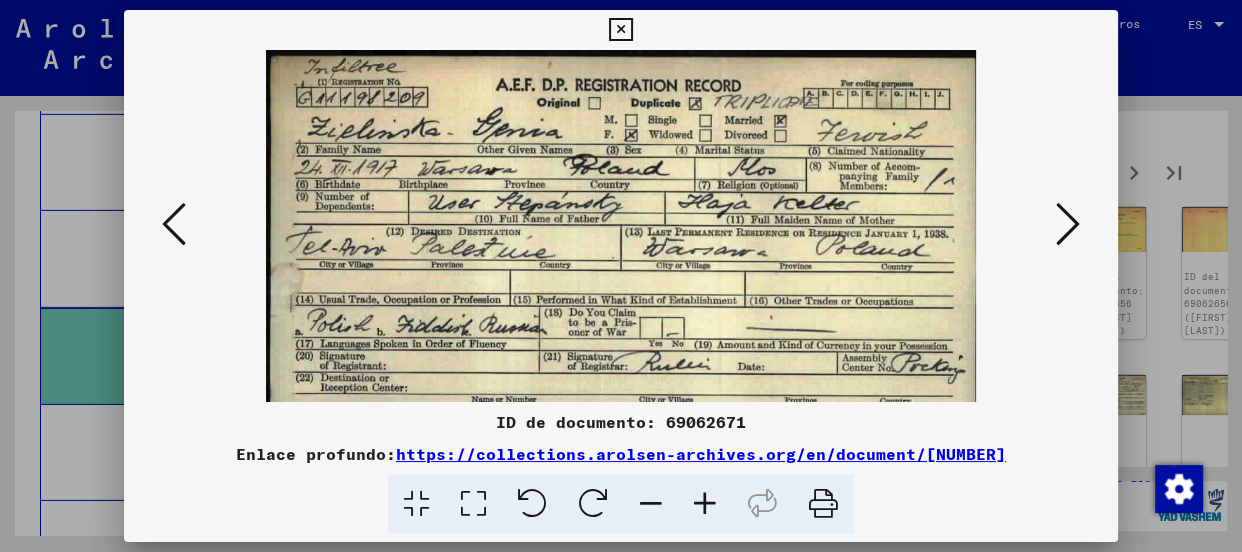click at bounding box center [705, 504] 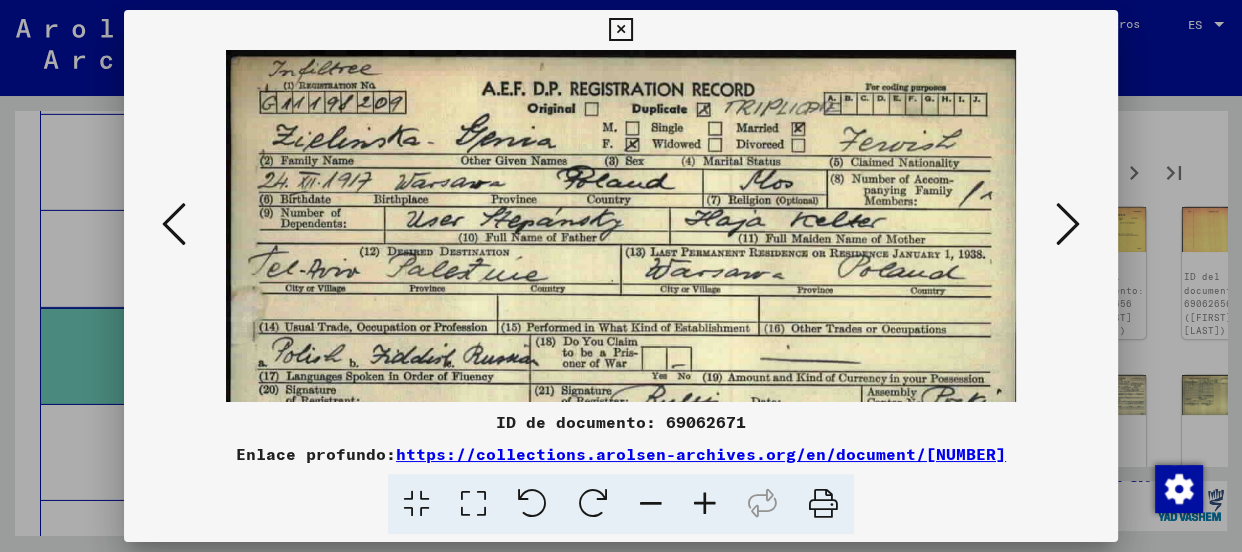 click at bounding box center (705, 504) 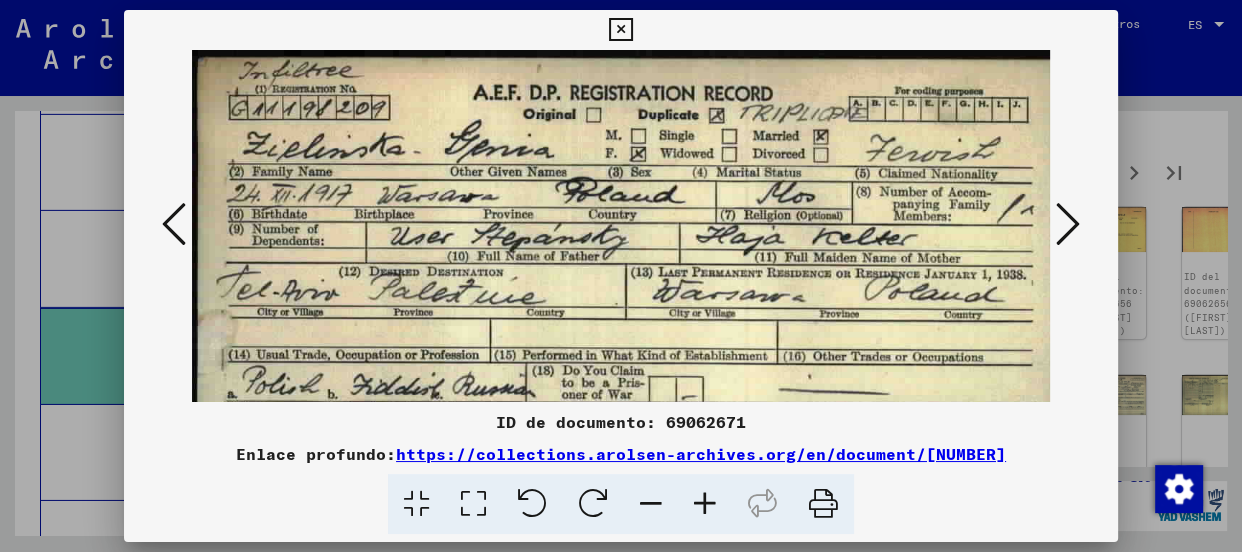 click at bounding box center (705, 504) 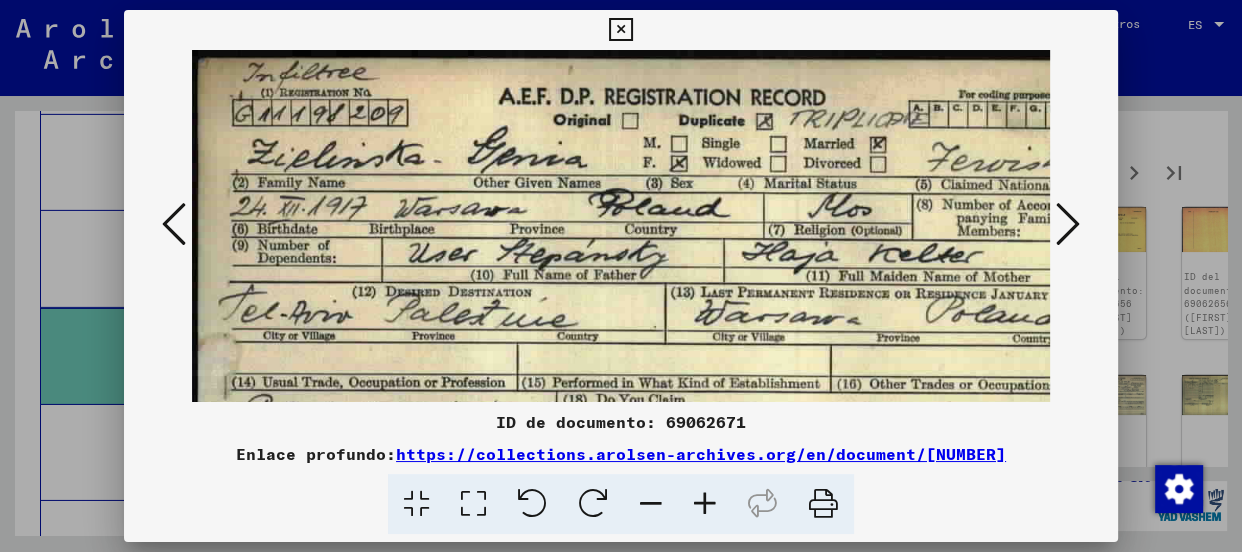 click at bounding box center (705, 504) 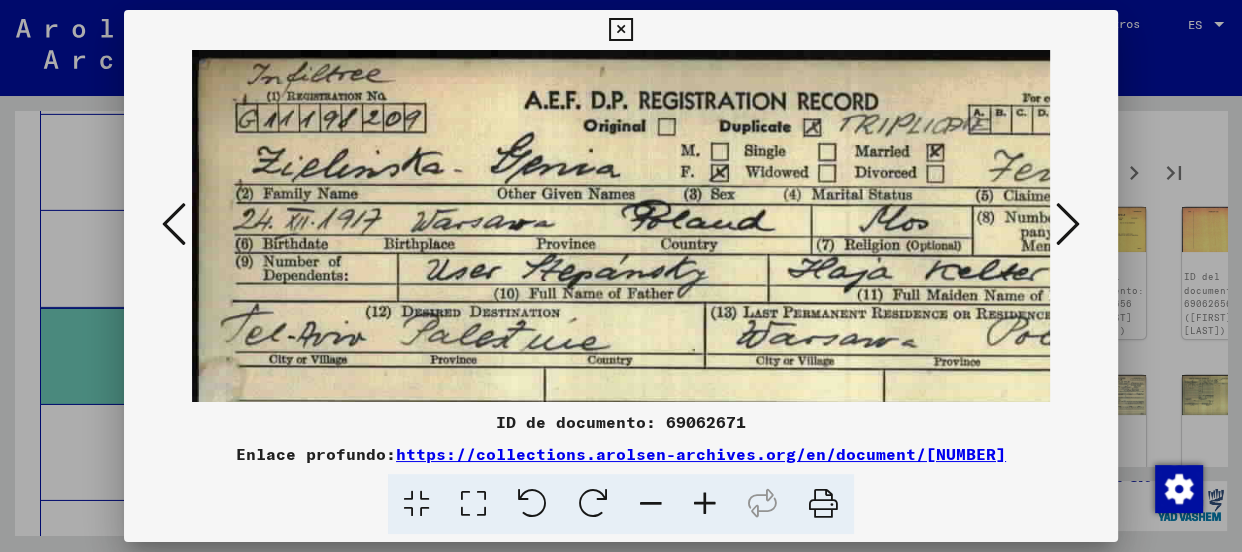 click at bounding box center [1068, 224] 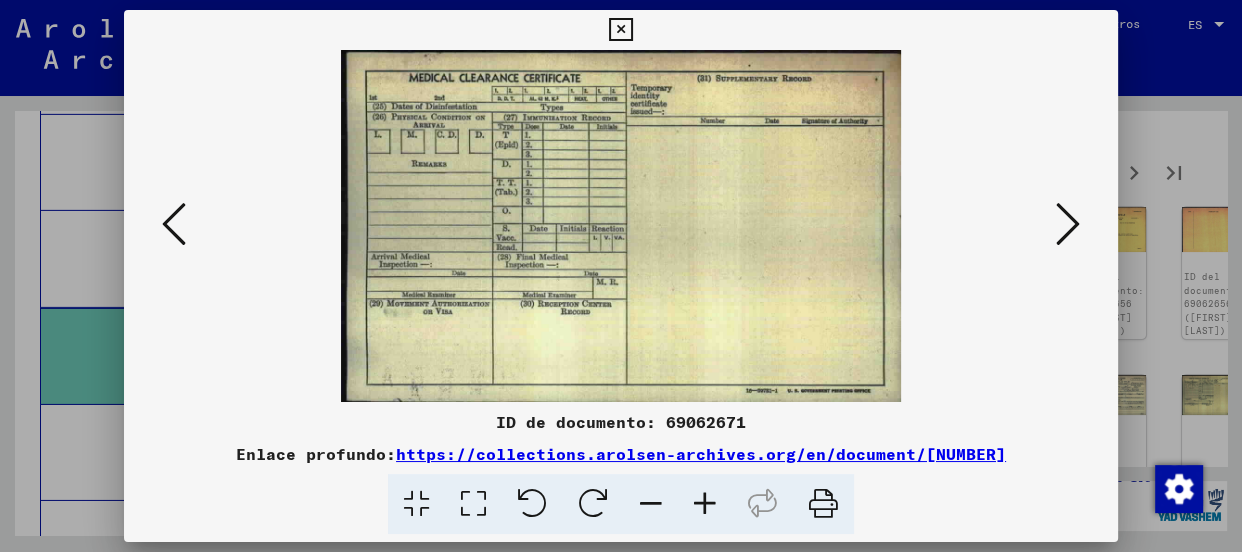 click at bounding box center [1068, 224] 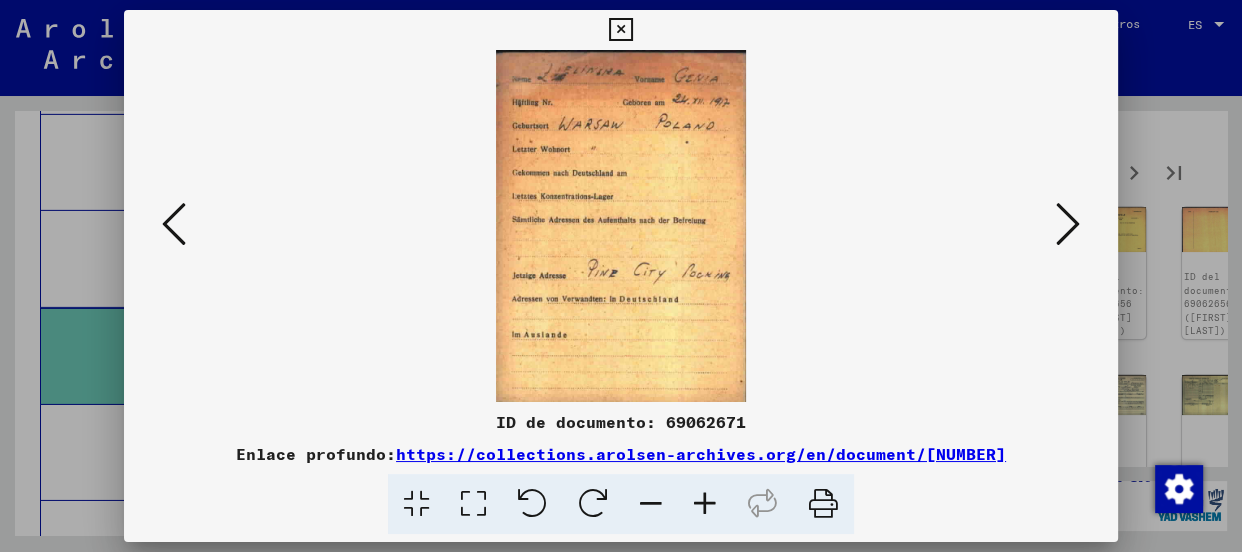 click at bounding box center (705, 504) 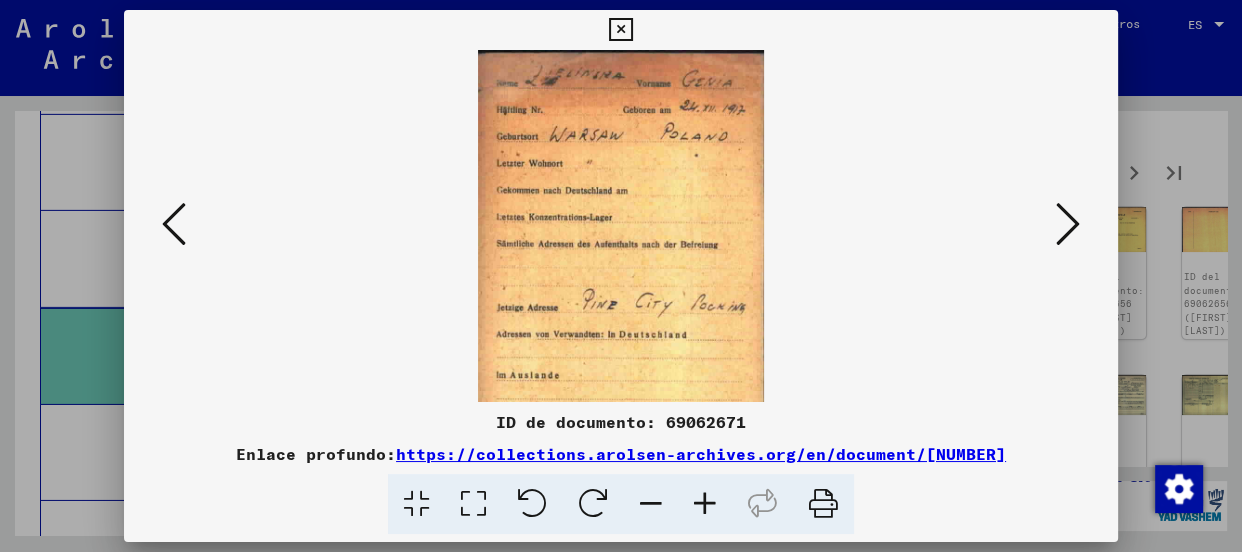 click at bounding box center (705, 504) 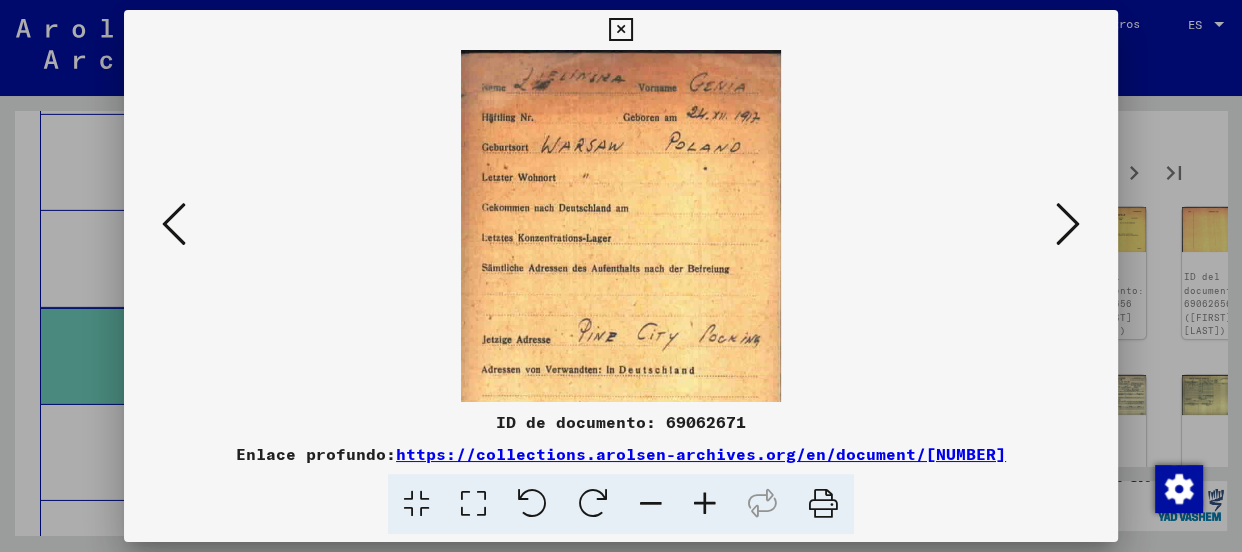 click at bounding box center (705, 504) 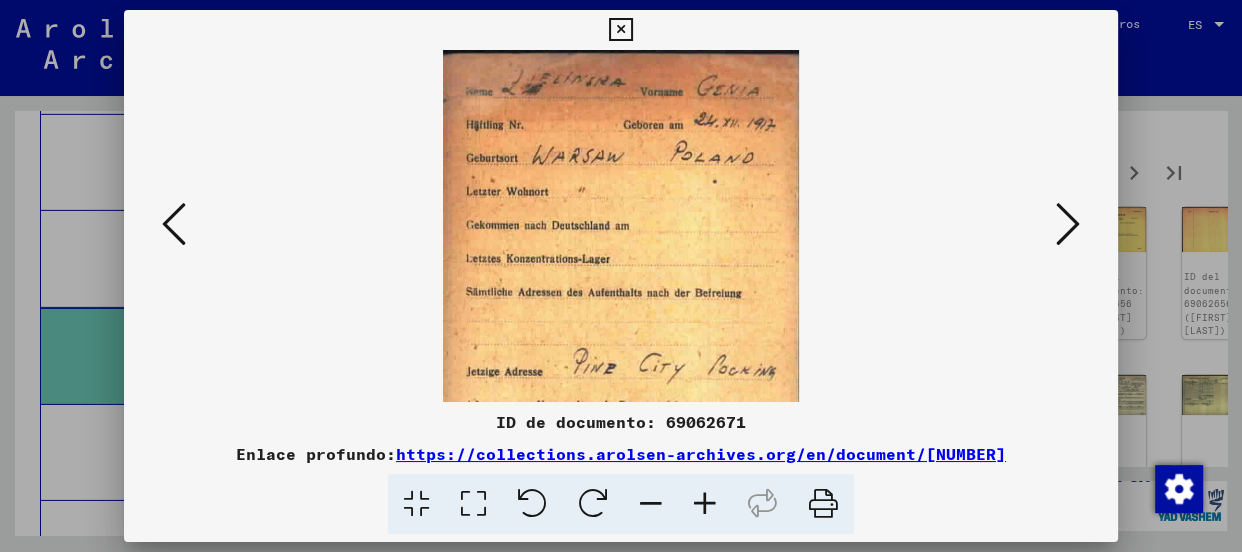 click at bounding box center [705, 504] 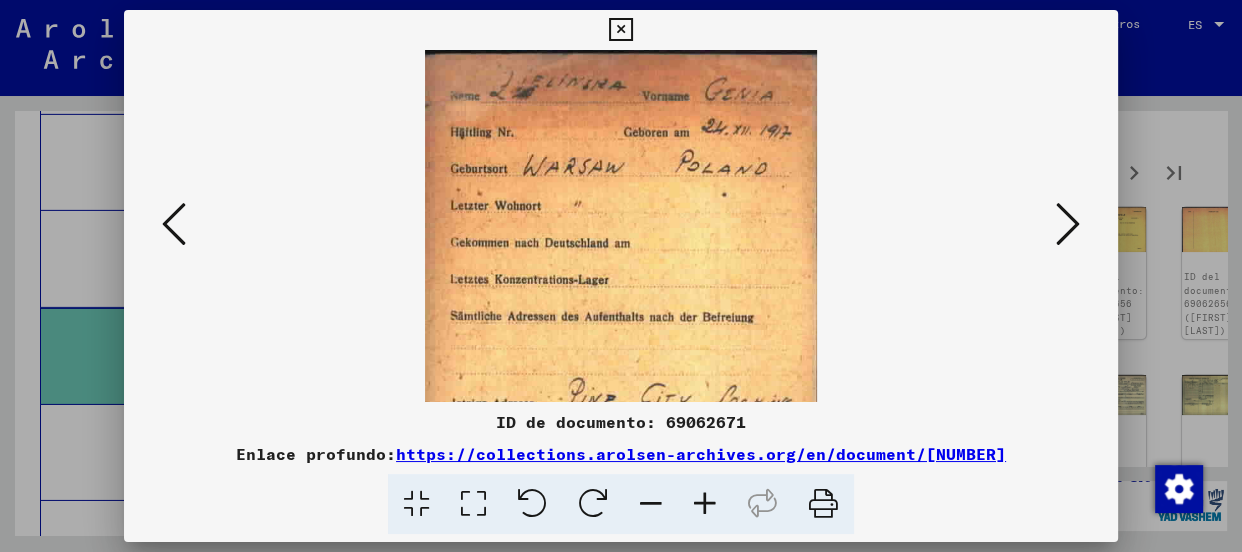 click at bounding box center [705, 504] 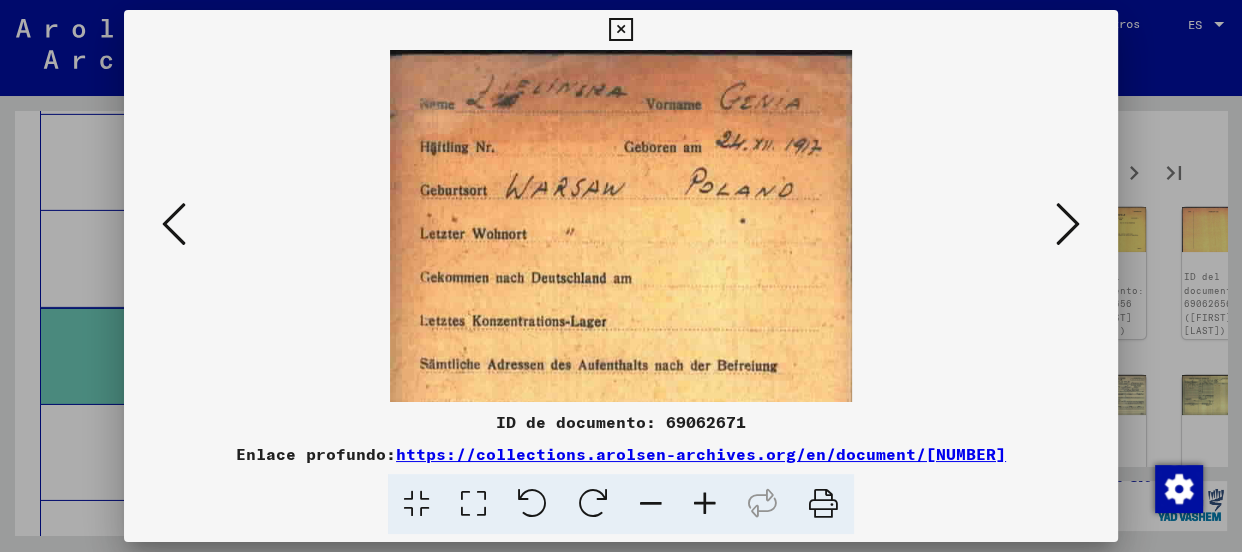 click at bounding box center [705, 504] 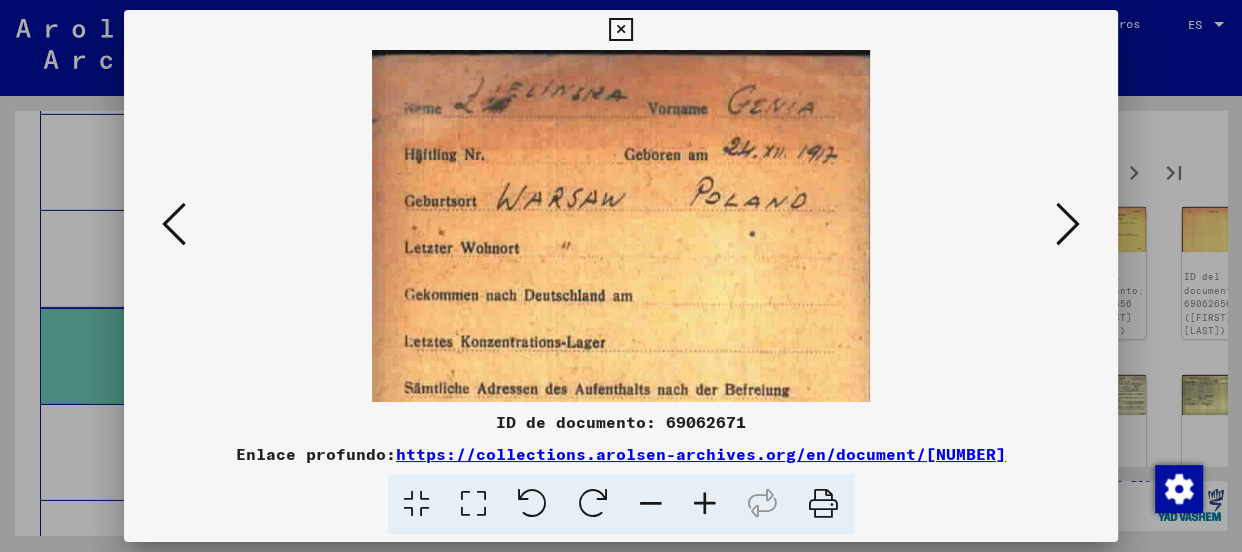click at bounding box center (705, 504) 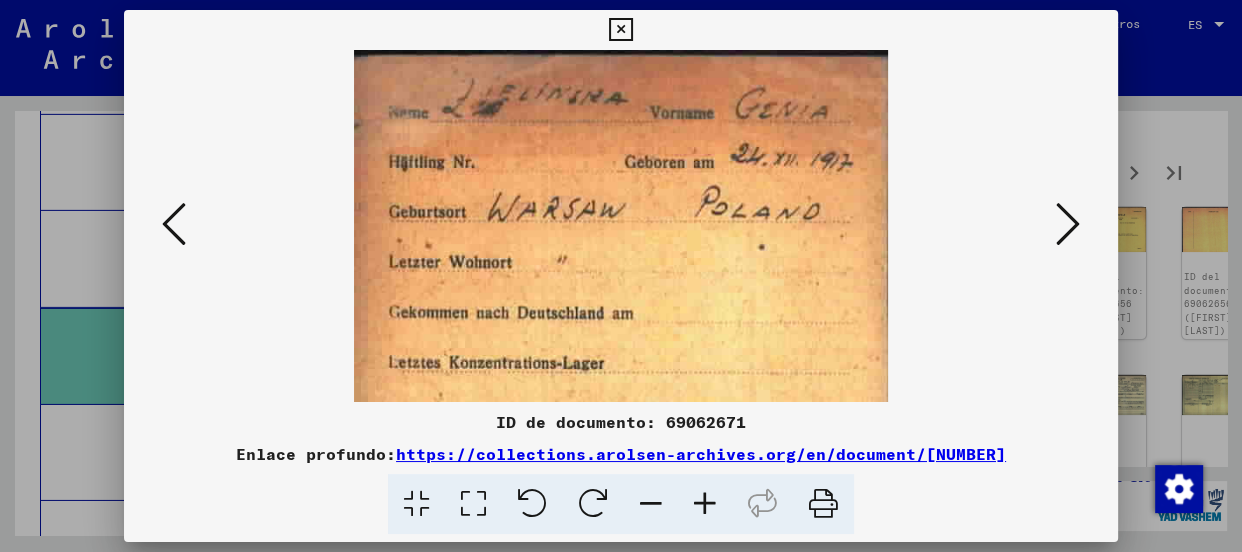 click at bounding box center (705, 504) 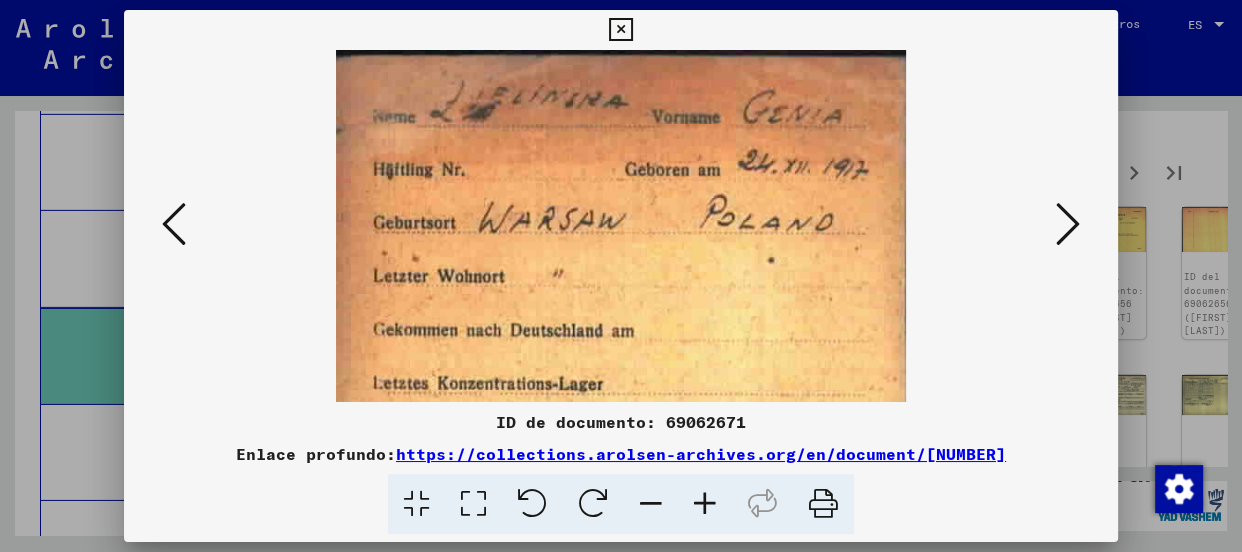click at bounding box center [1068, 224] 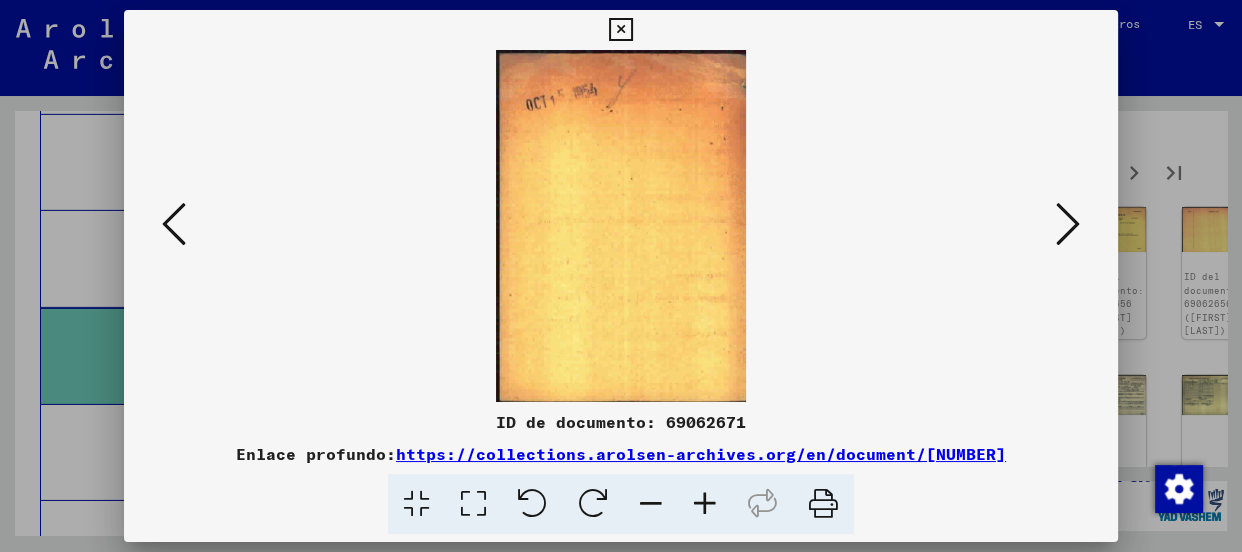 click at bounding box center [1068, 224] 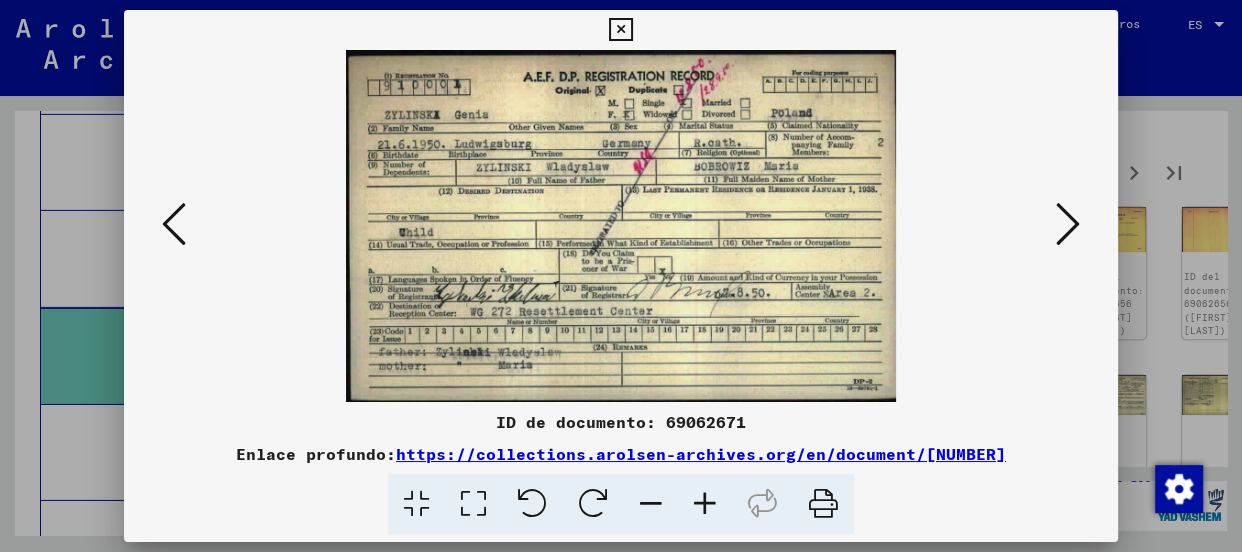 click at bounding box center [705, 504] 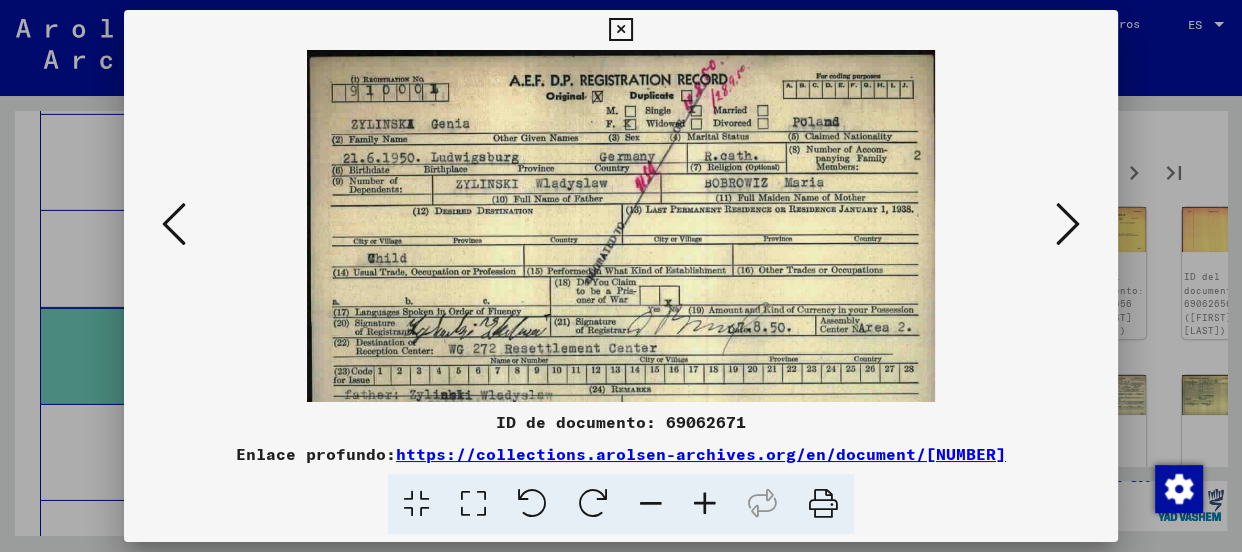 click at bounding box center (705, 504) 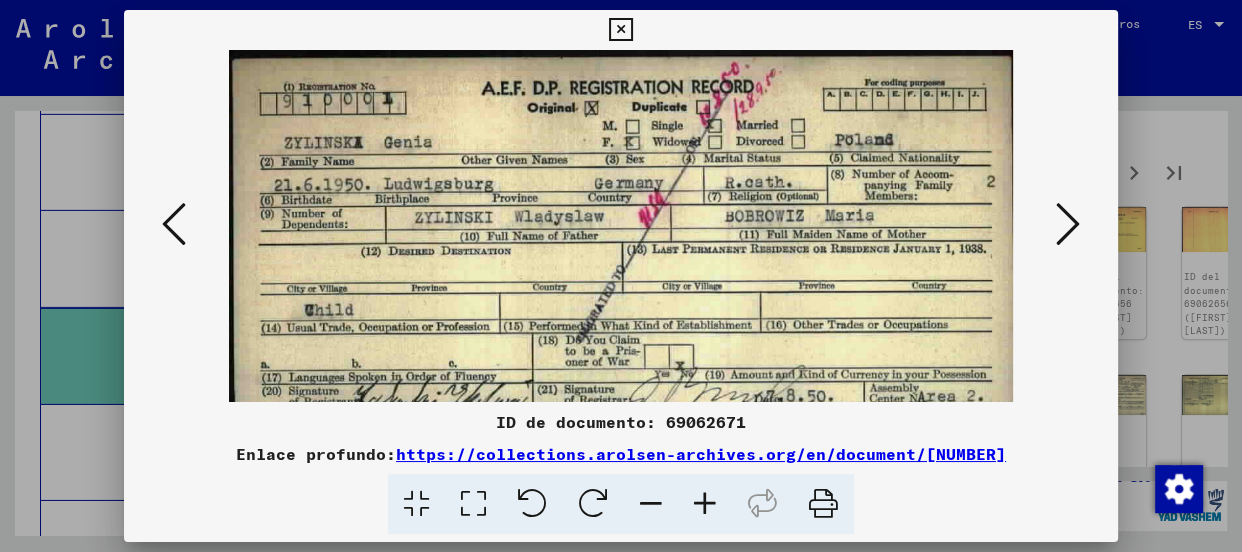 click at bounding box center (705, 504) 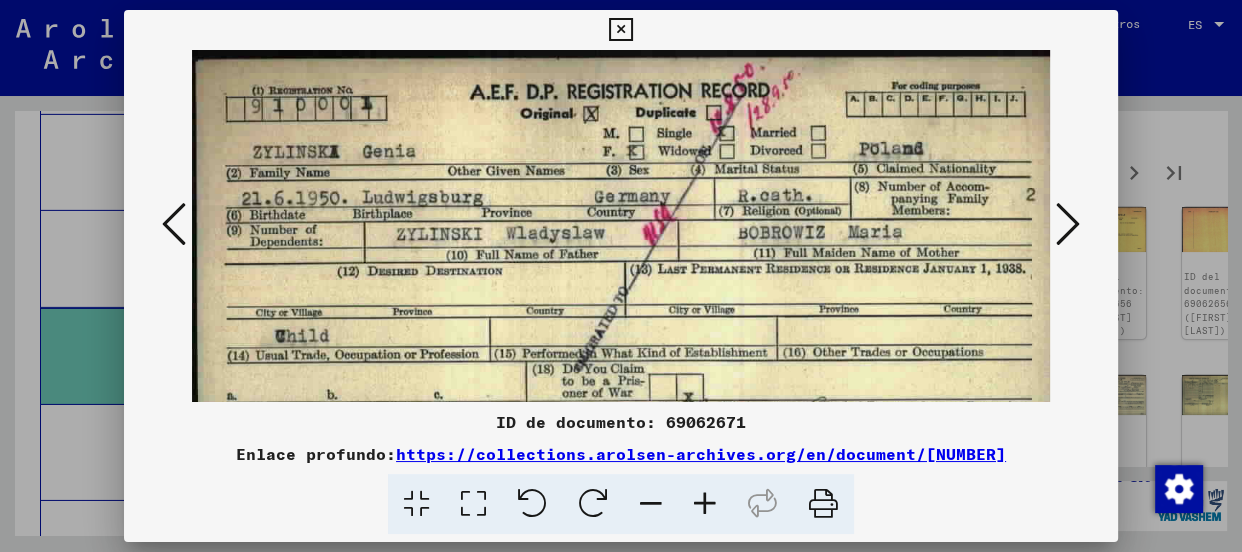 click at bounding box center (705, 504) 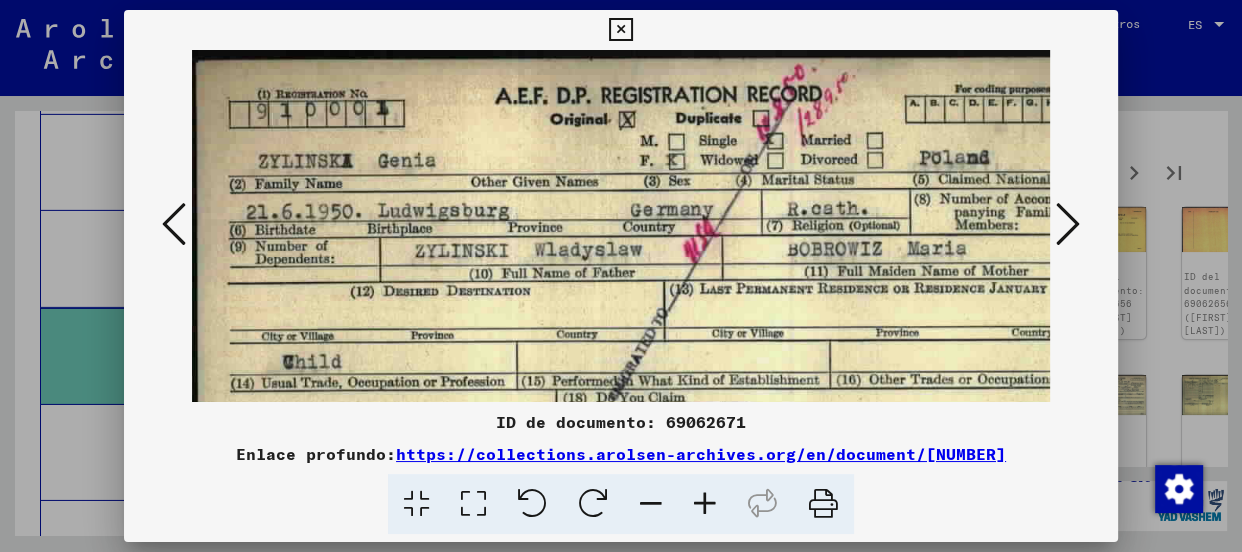click at bounding box center (705, 504) 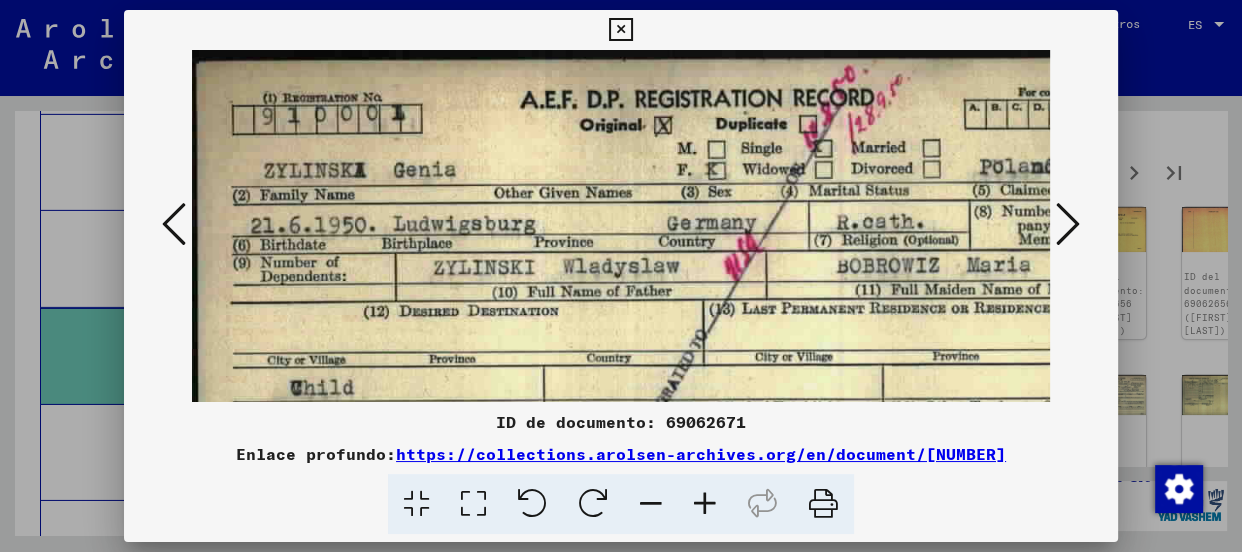 click at bounding box center (705, 504) 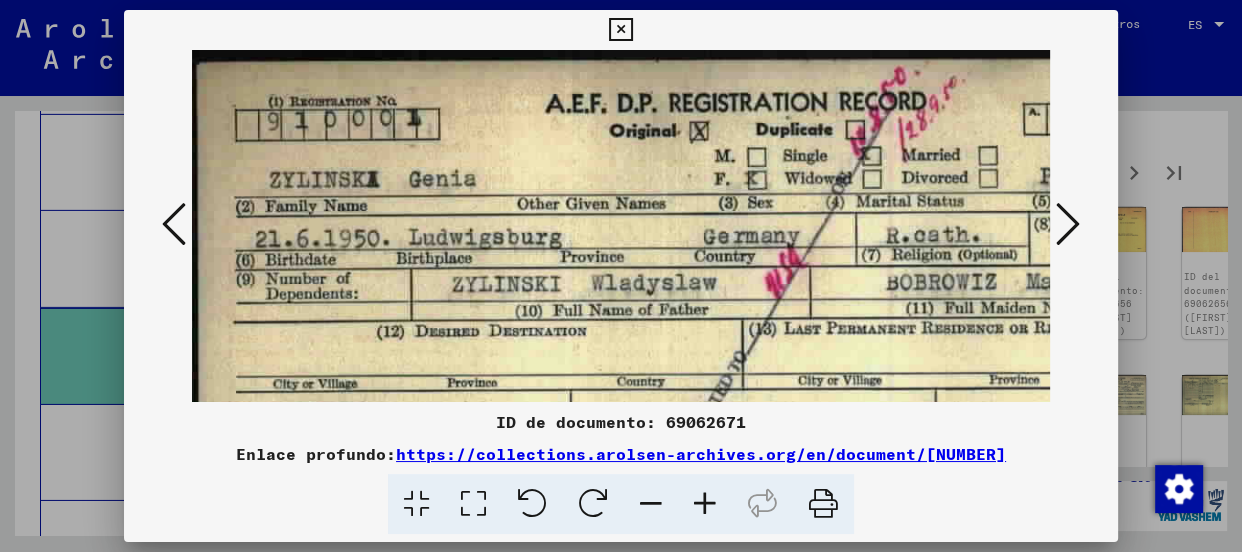 click at bounding box center [705, 504] 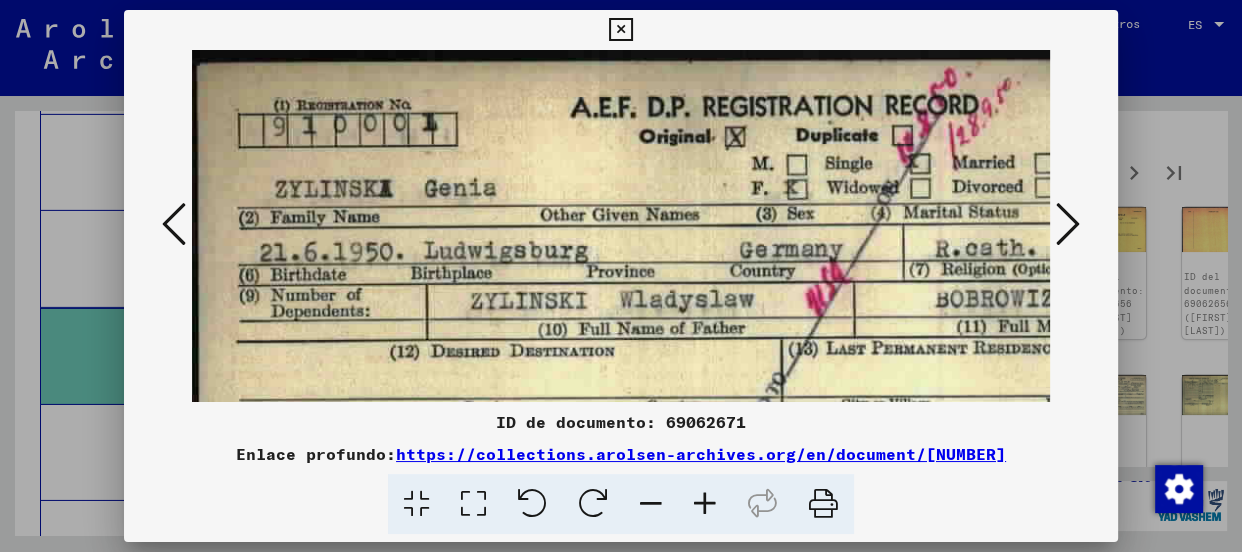 click at bounding box center [705, 504] 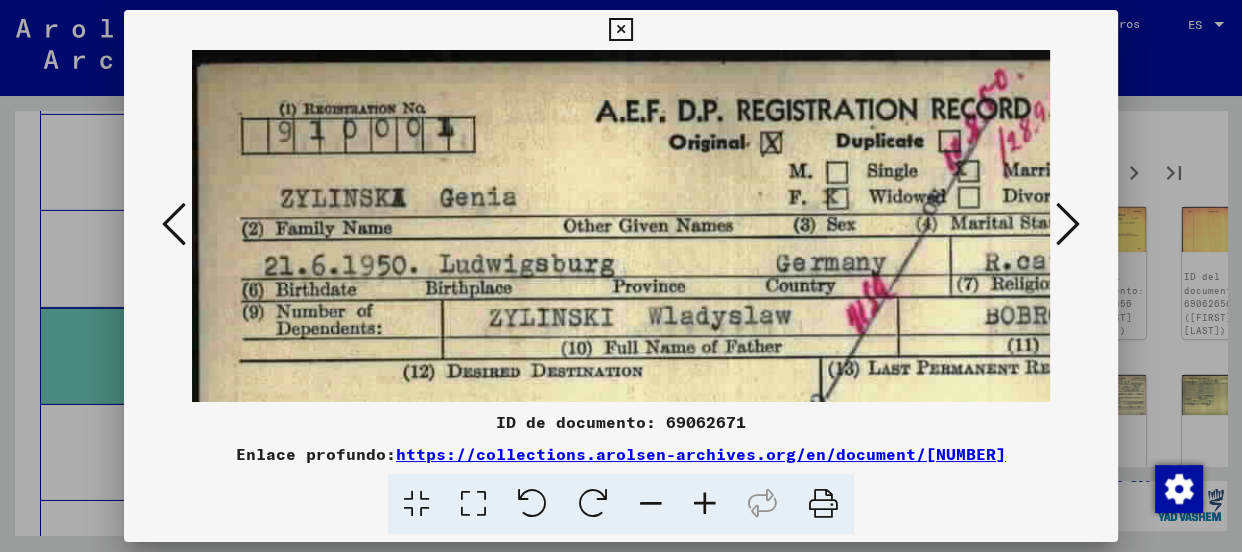 click at bounding box center [705, 504] 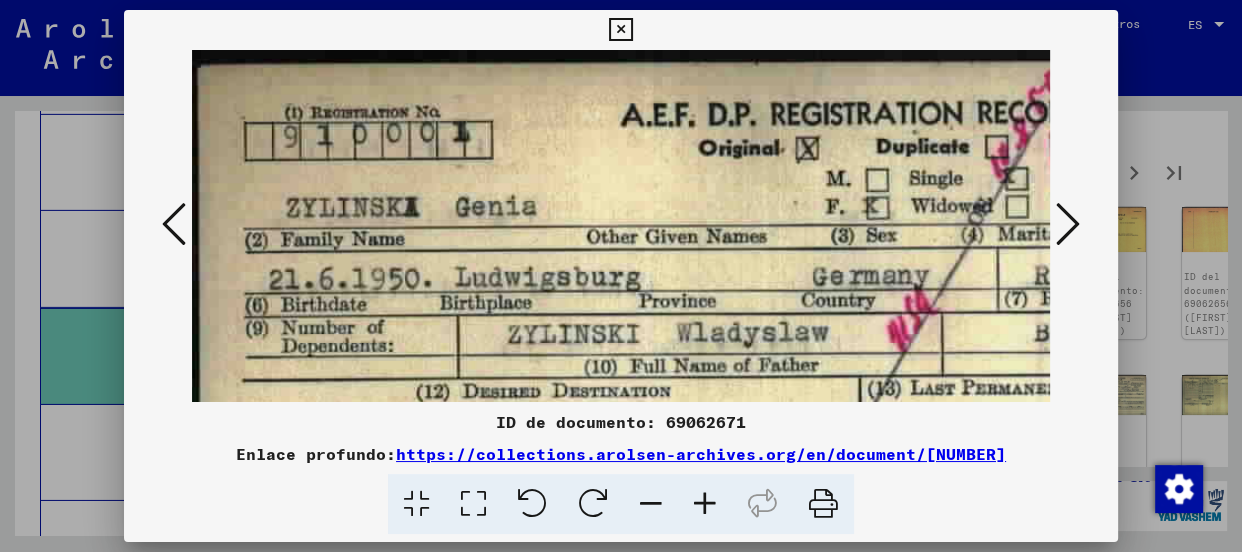 click at bounding box center [705, 504] 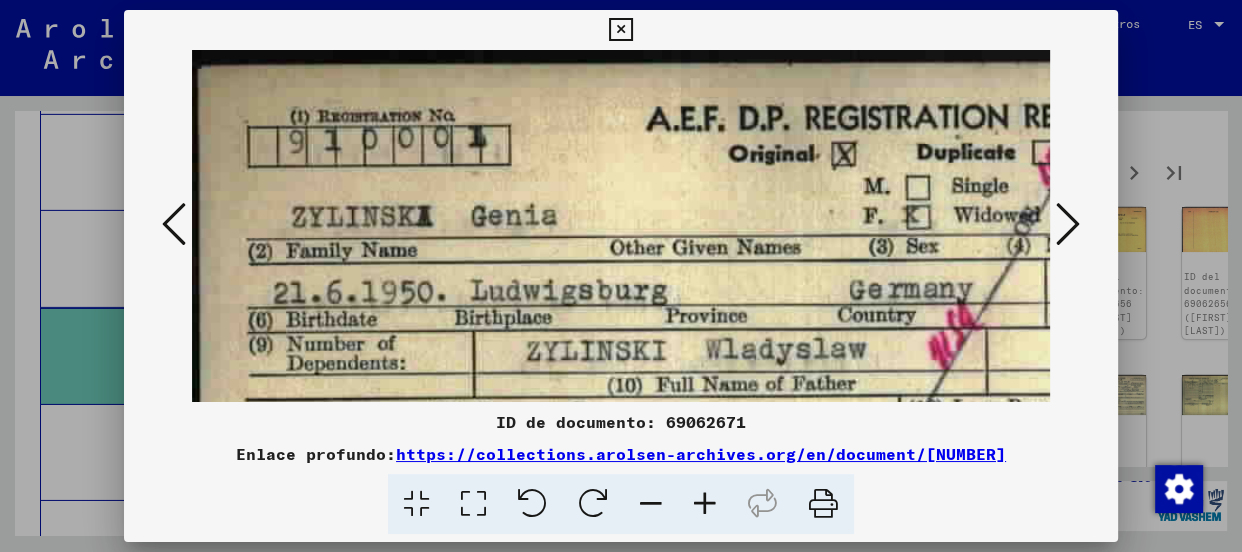 click at bounding box center [705, 504] 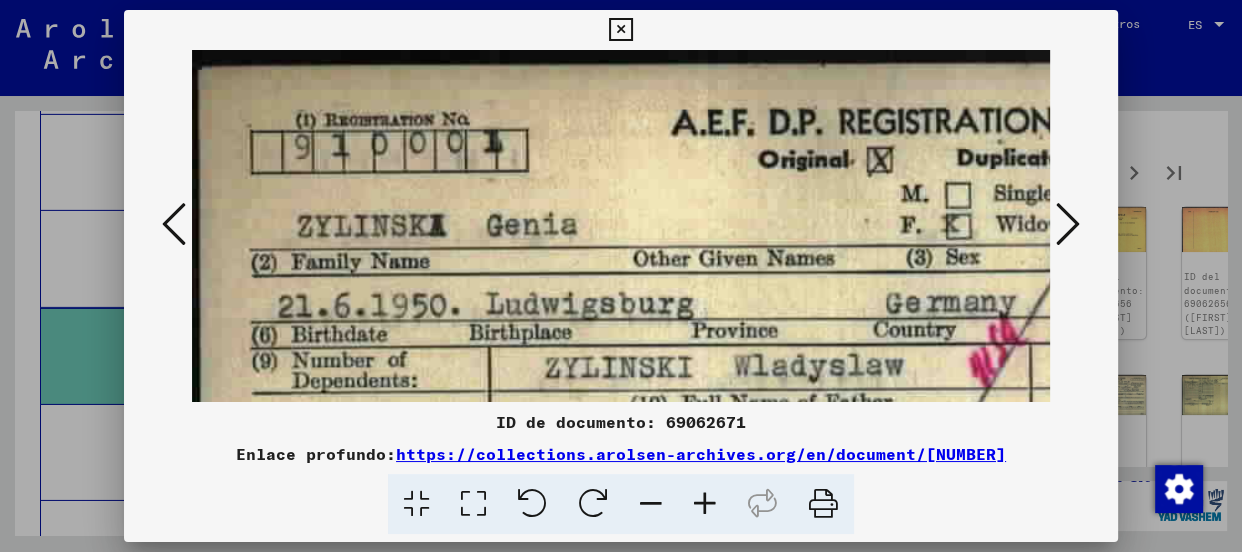 scroll, scrollTop: 164, scrollLeft: 30, axis: both 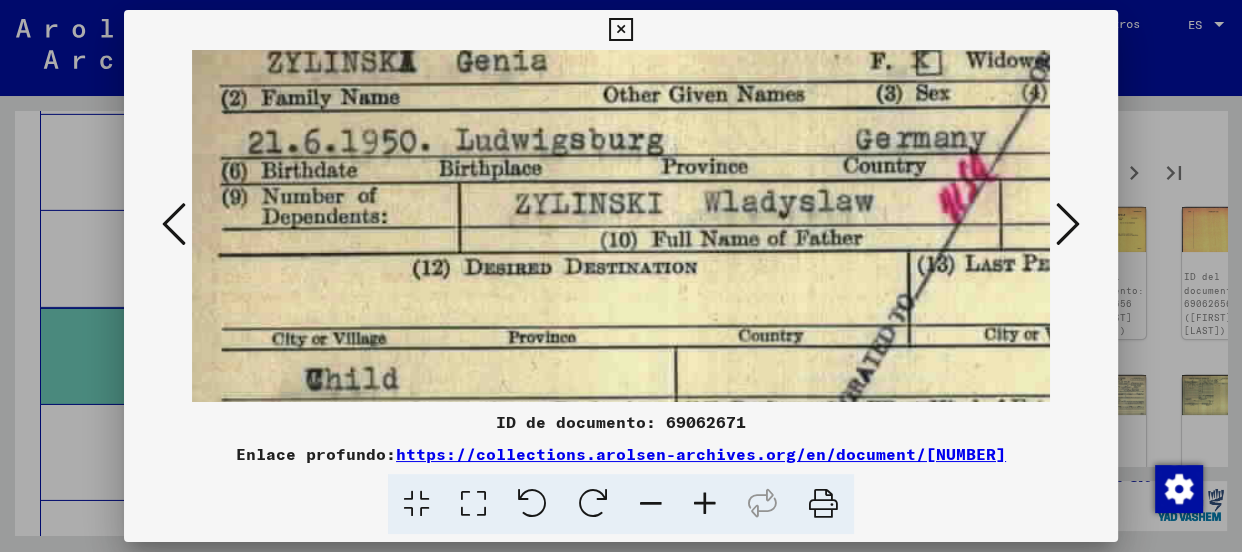 drag, startPoint x: 670, startPoint y: 346, endPoint x: 638, endPoint y: 180, distance: 169.0562 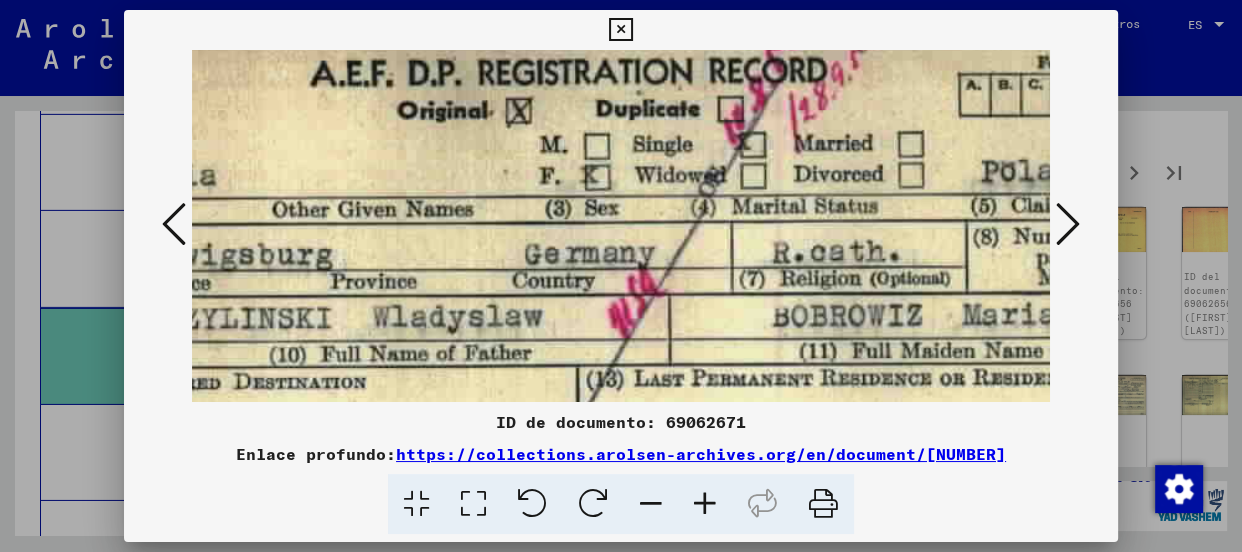 drag, startPoint x: 861, startPoint y: 182, endPoint x: 531, endPoint y: 298, distance: 349.79422 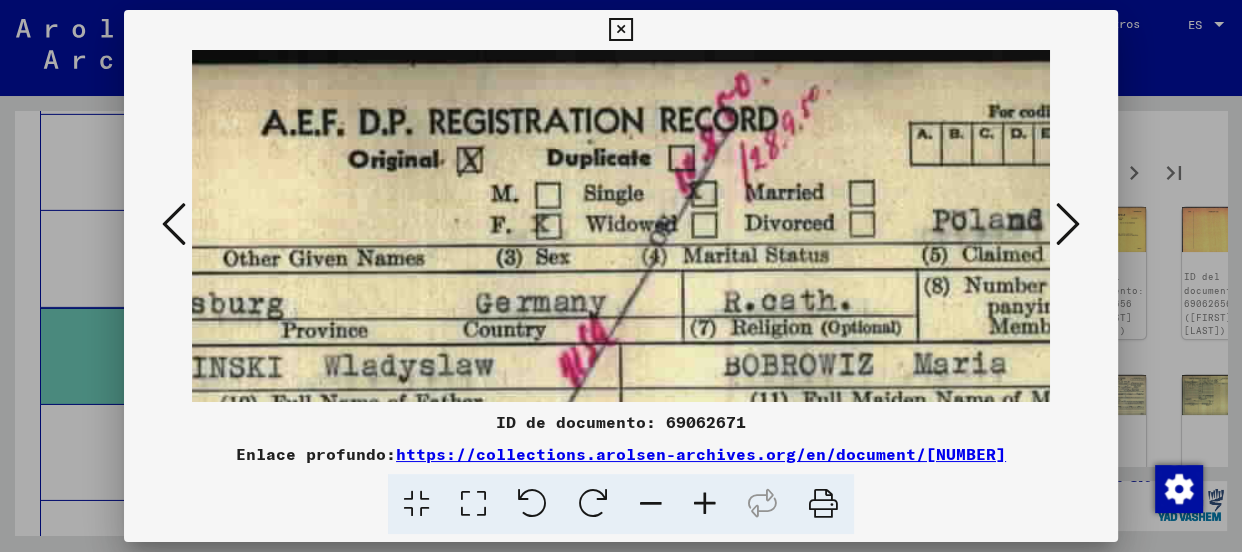 drag, startPoint x: 859, startPoint y: 256, endPoint x: 810, endPoint y: 387, distance: 139.86423 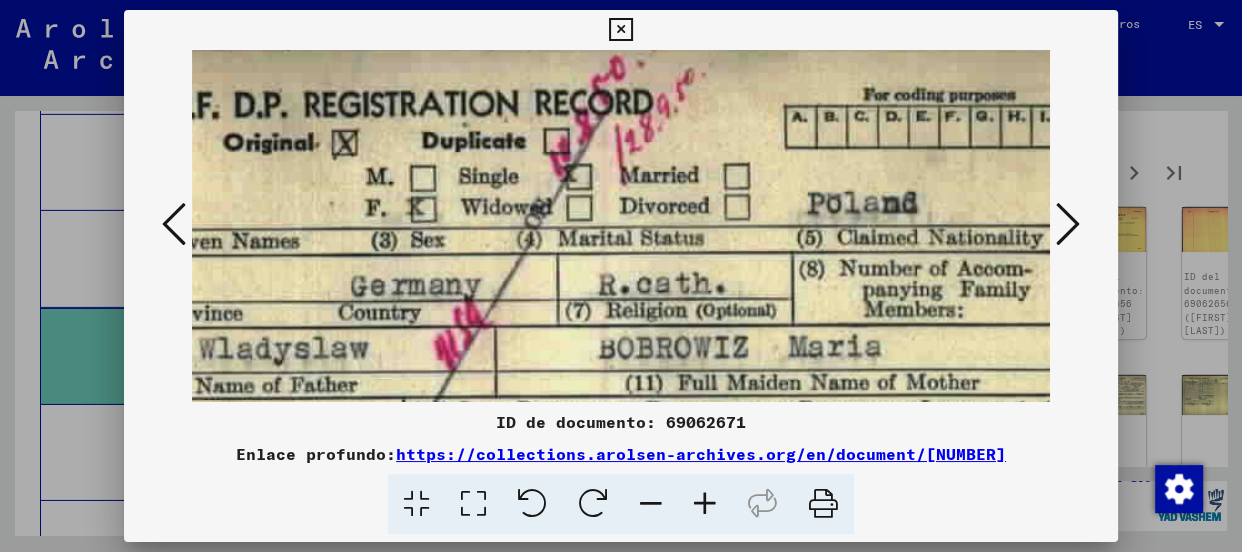 drag, startPoint x: 1007, startPoint y: 277, endPoint x: 882, endPoint y: 258, distance: 126.43575 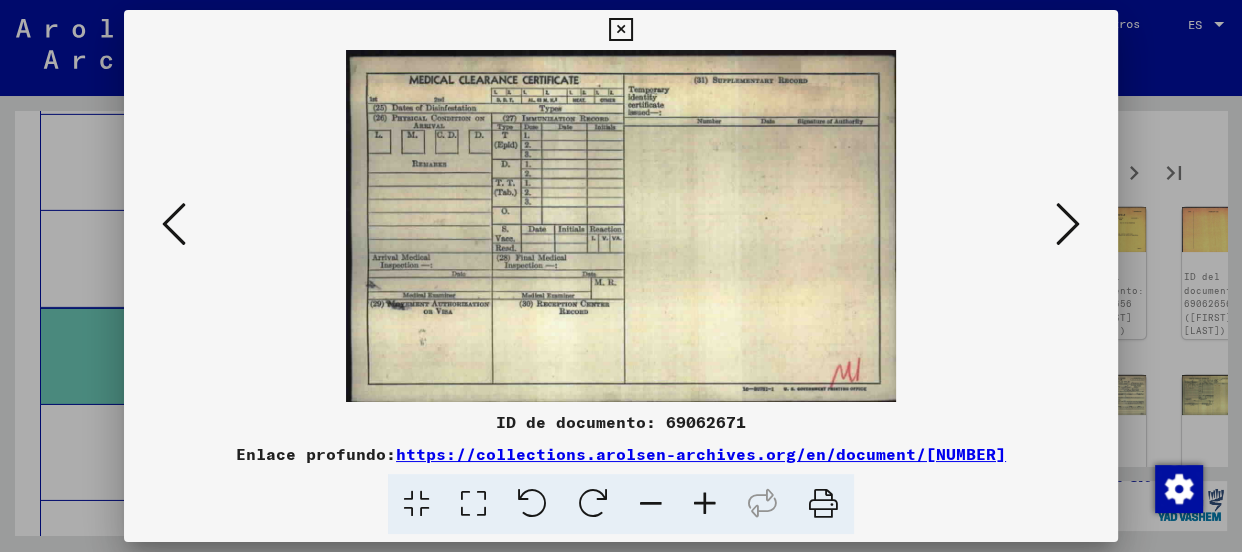 click at bounding box center [1068, 224] 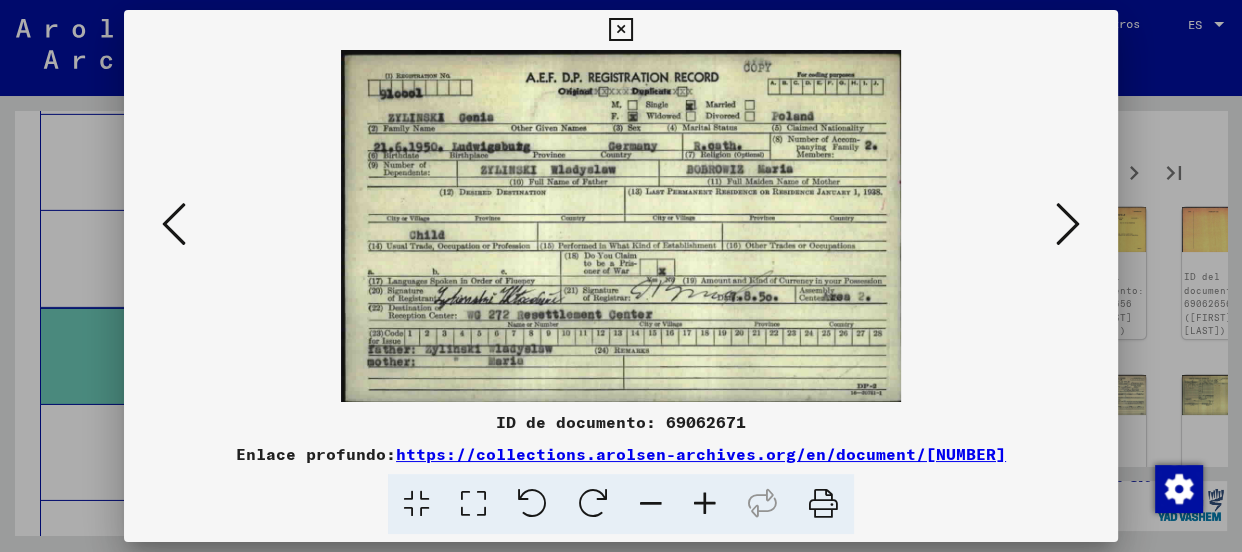 click at bounding box center (705, 504) 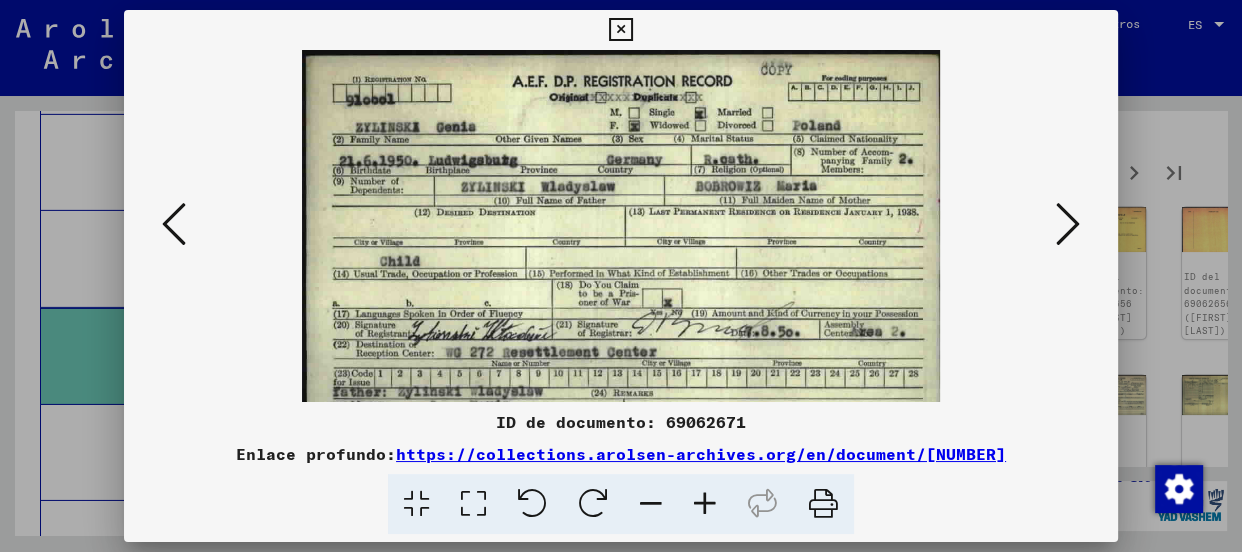 click at bounding box center [705, 504] 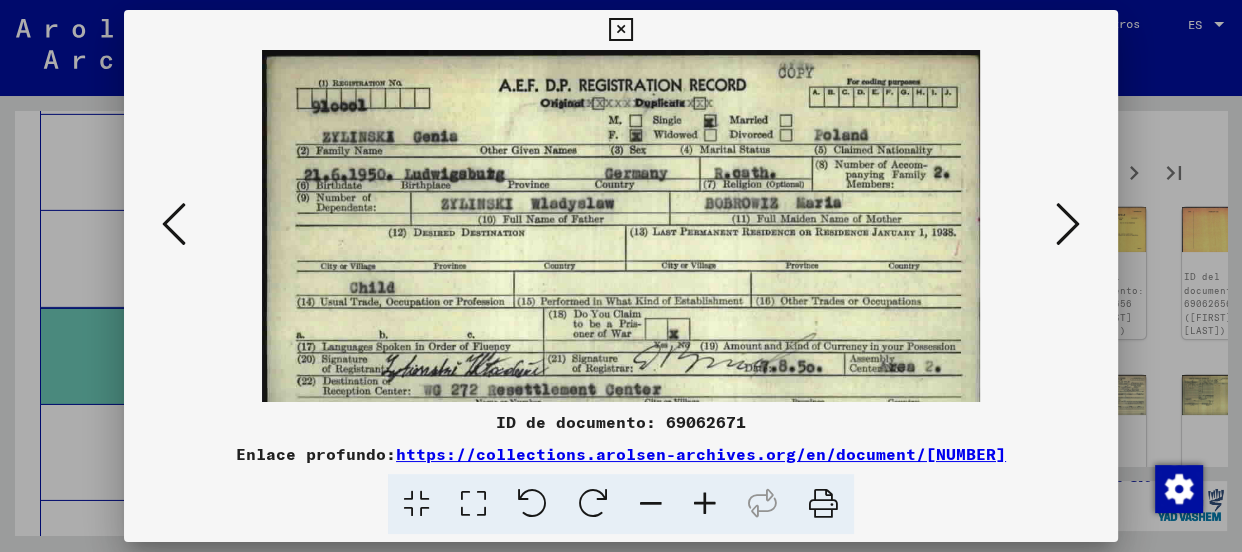 click at bounding box center [705, 504] 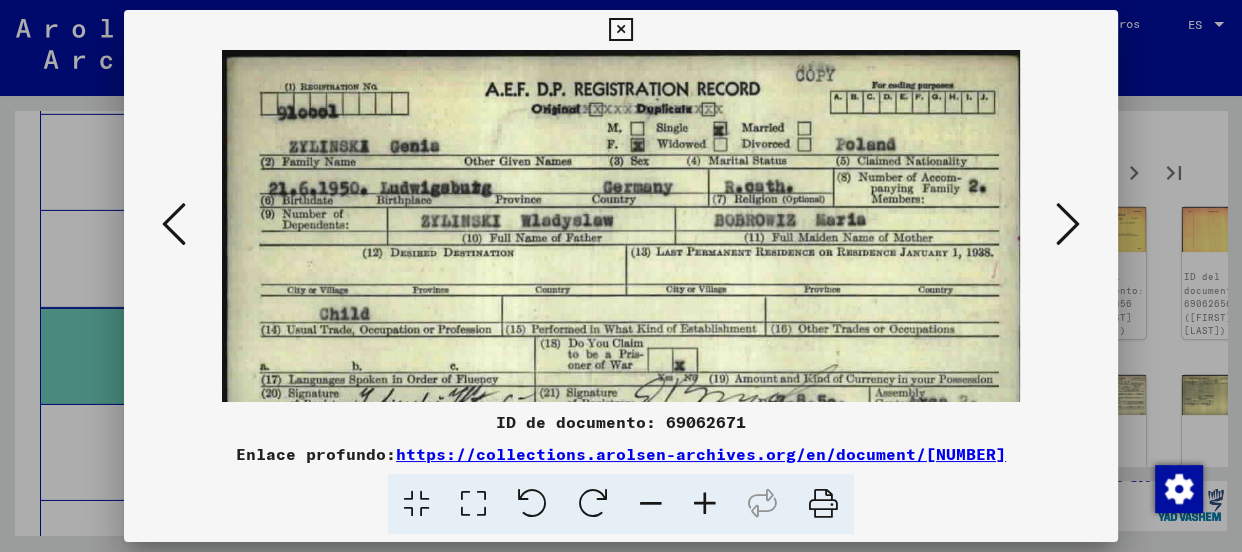 click at bounding box center [705, 504] 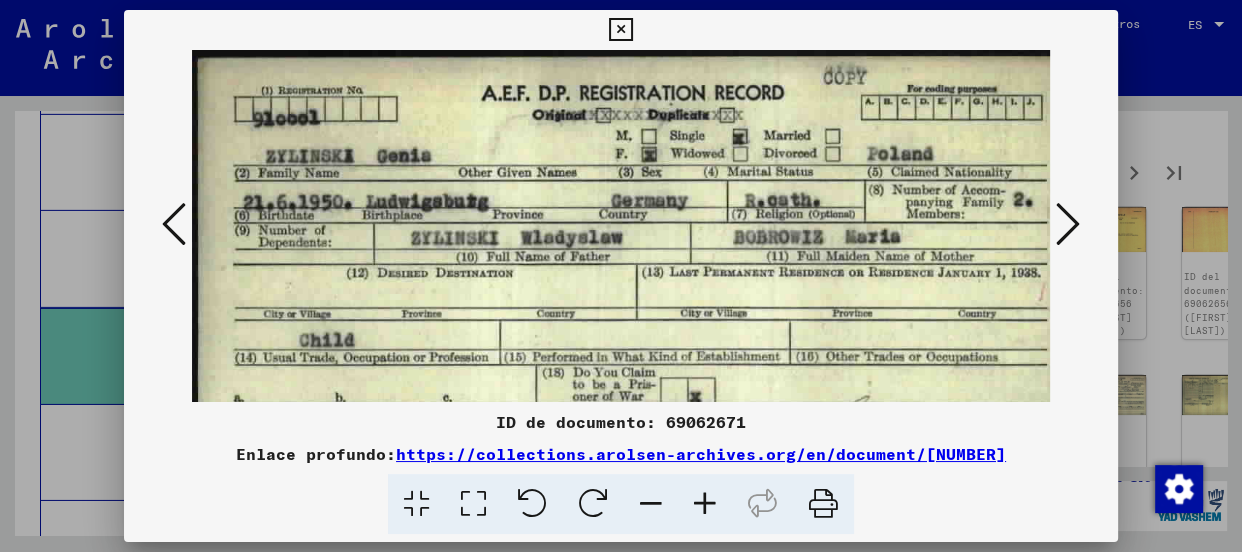 click at bounding box center [705, 504] 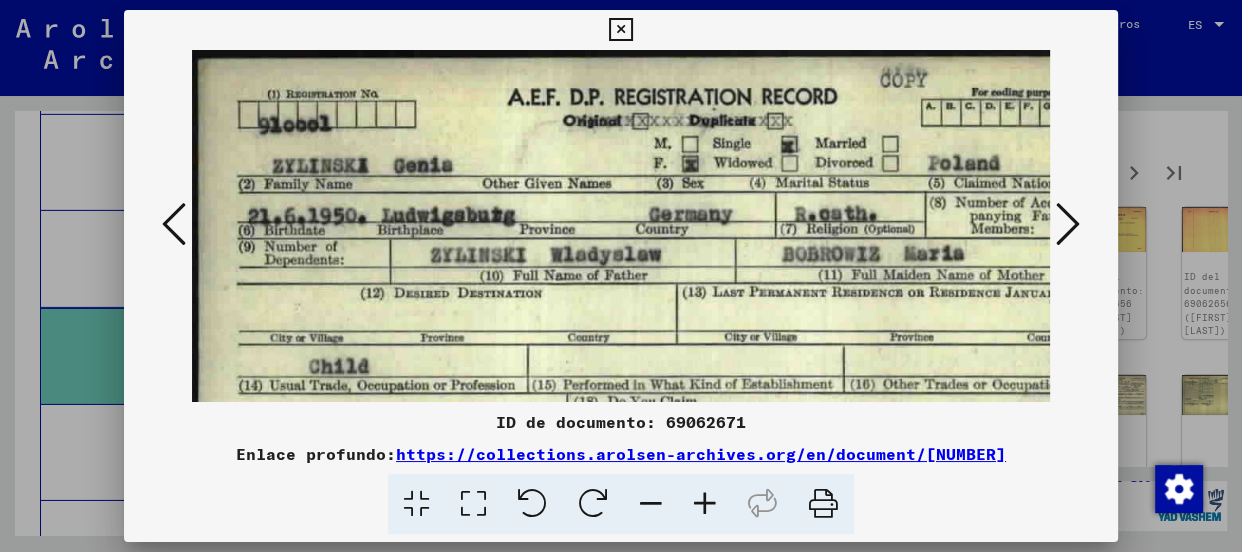click at bounding box center (705, 504) 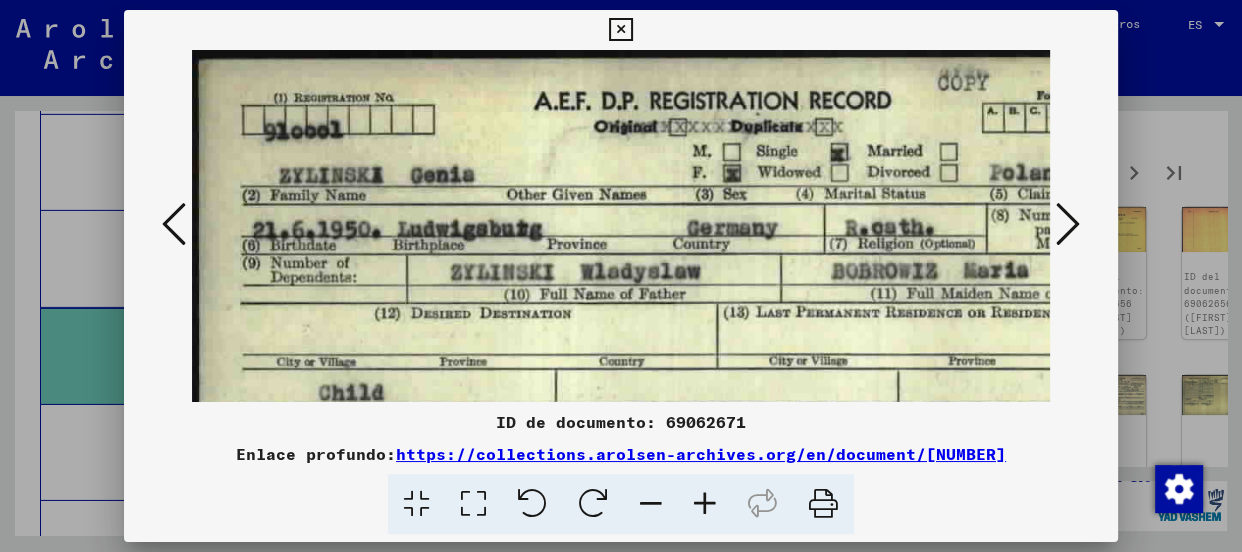 click at bounding box center (705, 504) 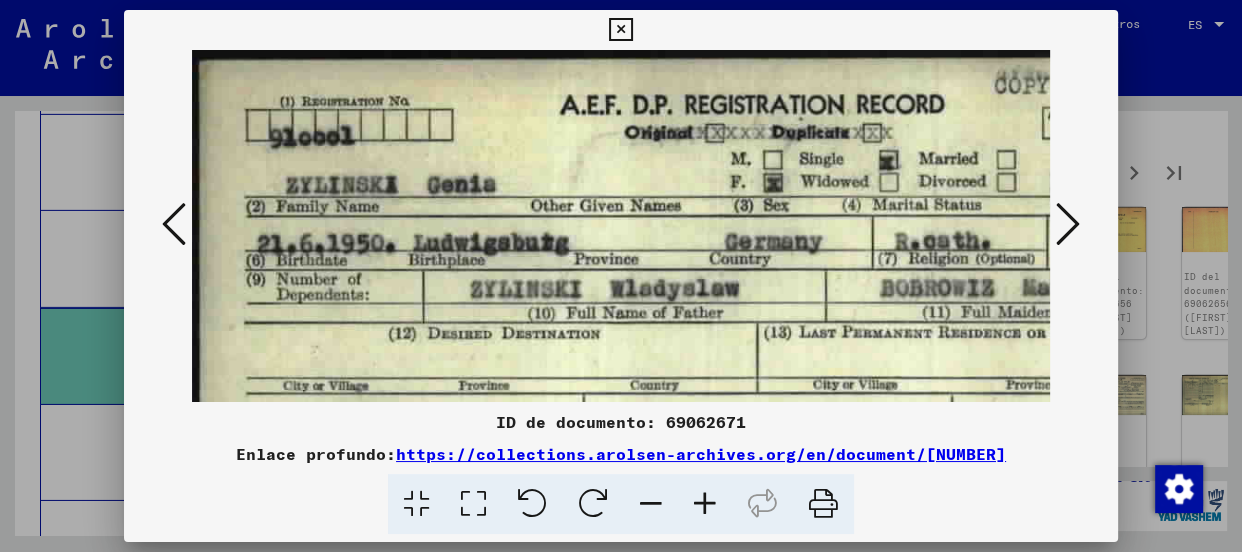 click at bounding box center (1068, 224) 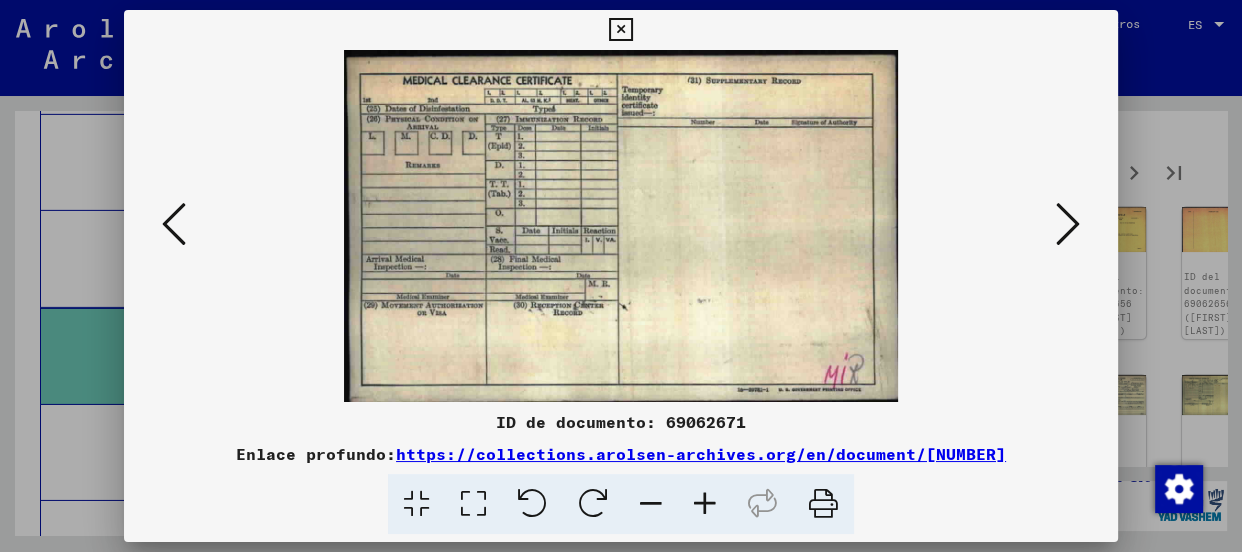 click at bounding box center (1068, 224) 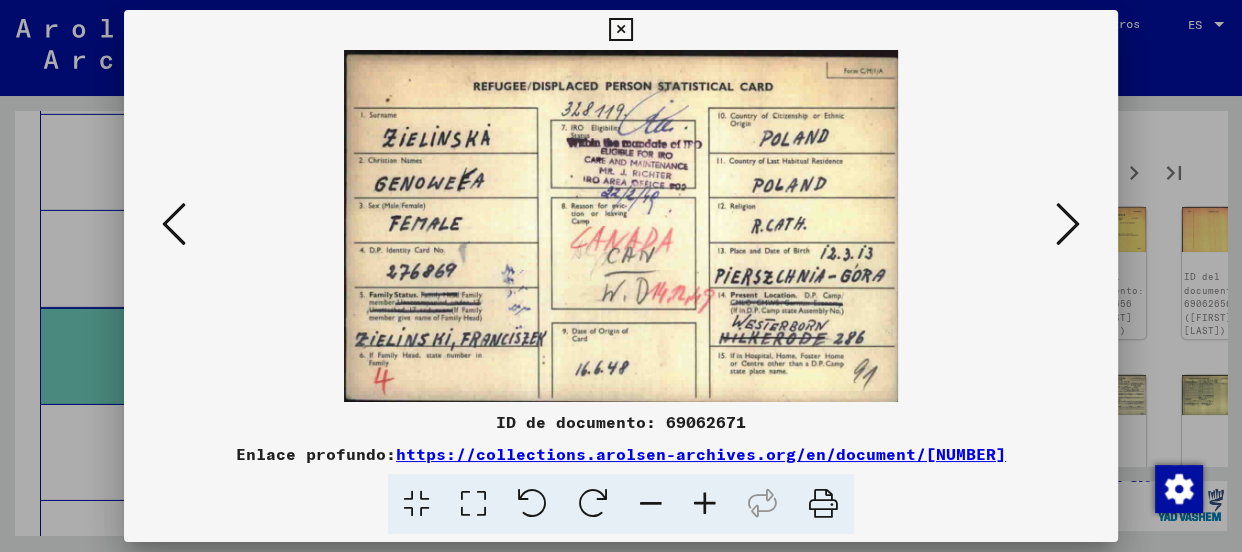click at bounding box center (705, 504) 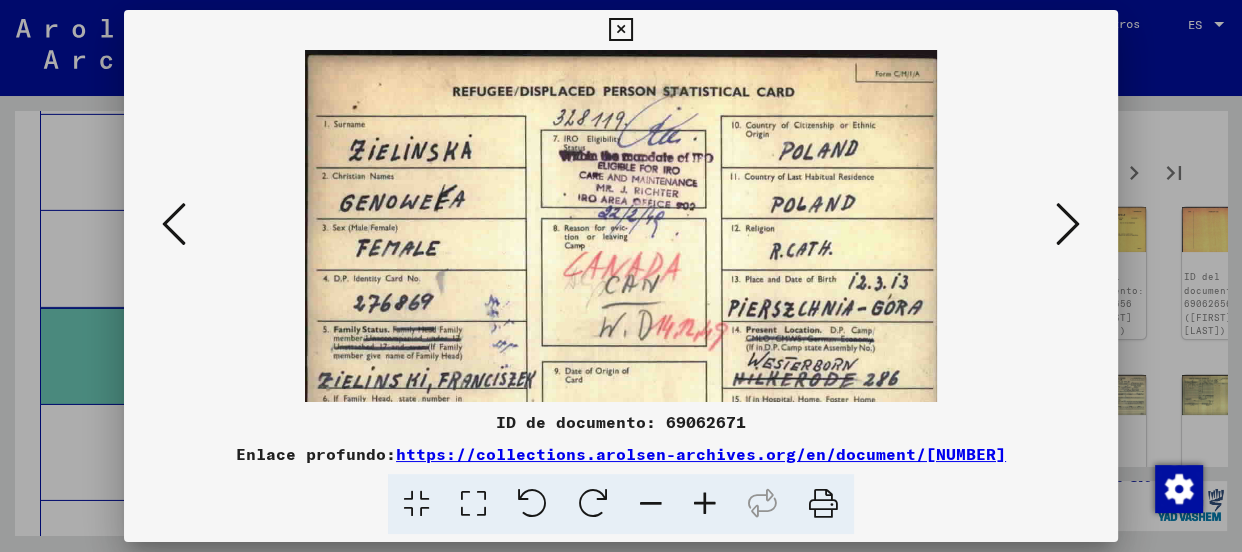 click at bounding box center [705, 504] 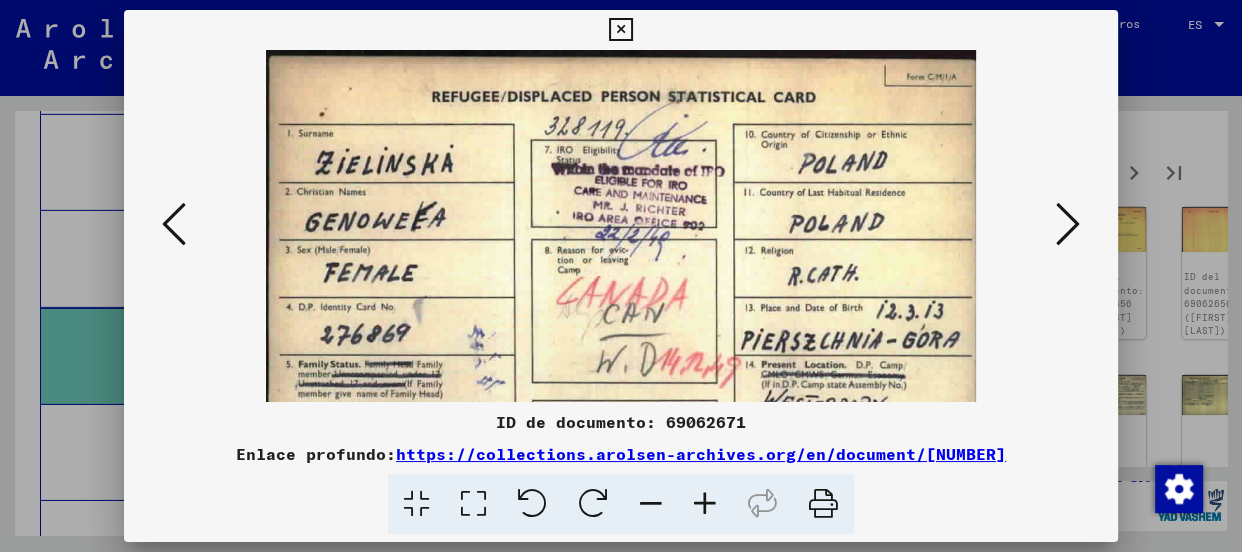 click at bounding box center [705, 504] 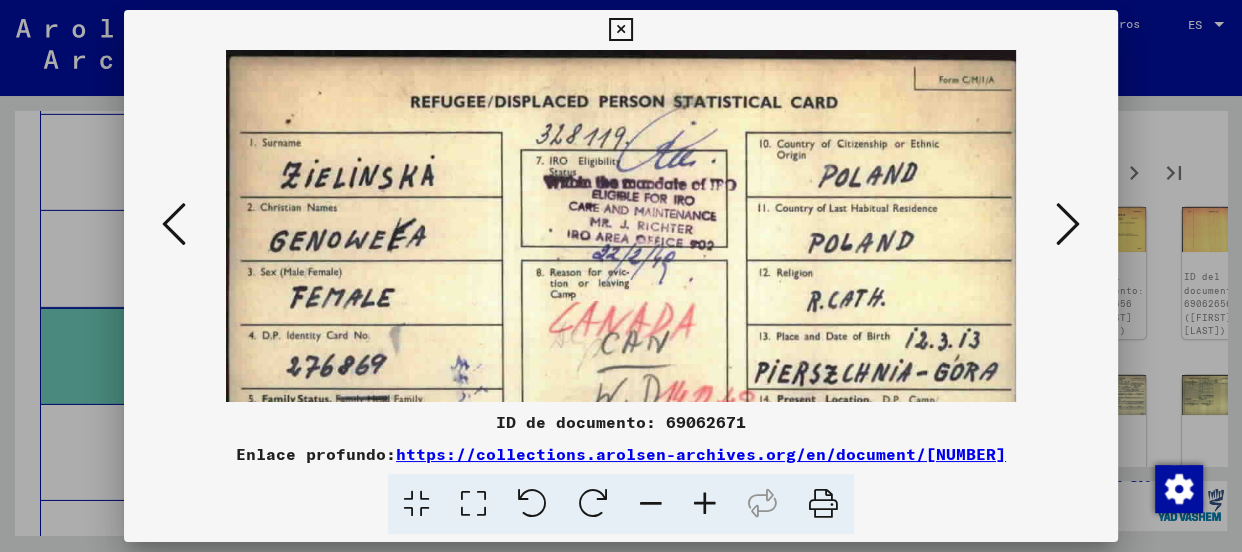 click at bounding box center [705, 504] 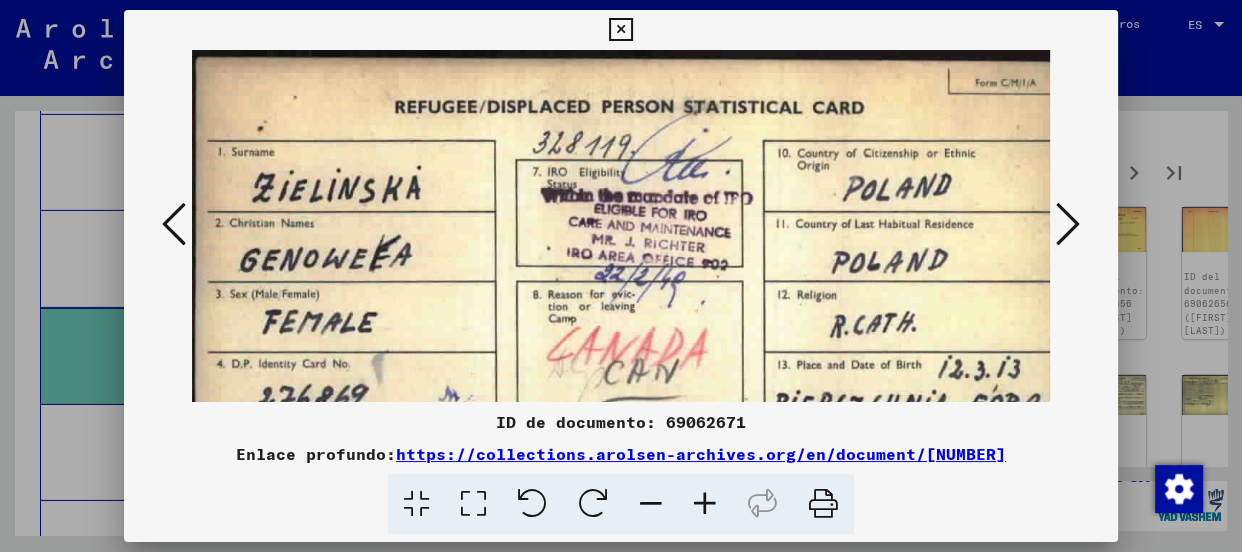 click at bounding box center [705, 504] 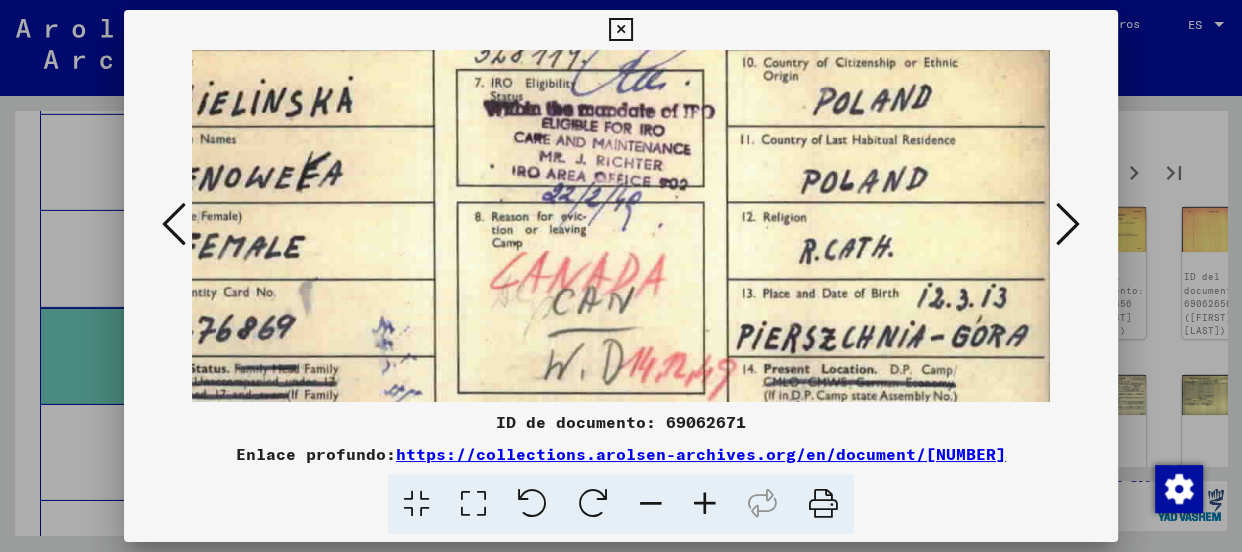 scroll, scrollTop: 108, scrollLeft: 90, axis: both 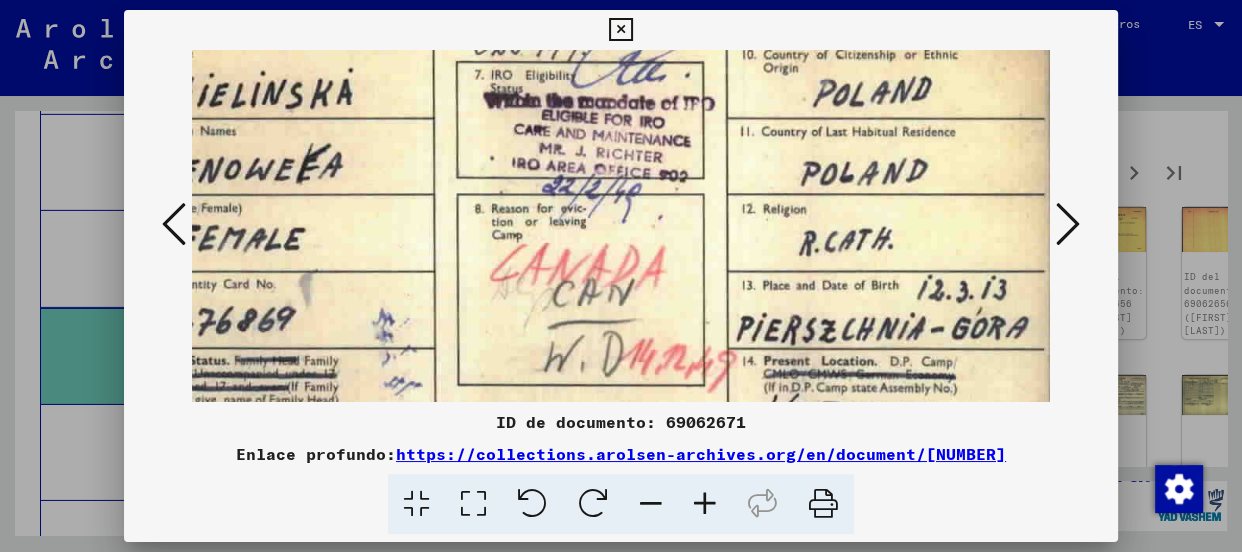 drag, startPoint x: 788, startPoint y: 343, endPoint x: 610, endPoint y: 236, distance: 207.68486 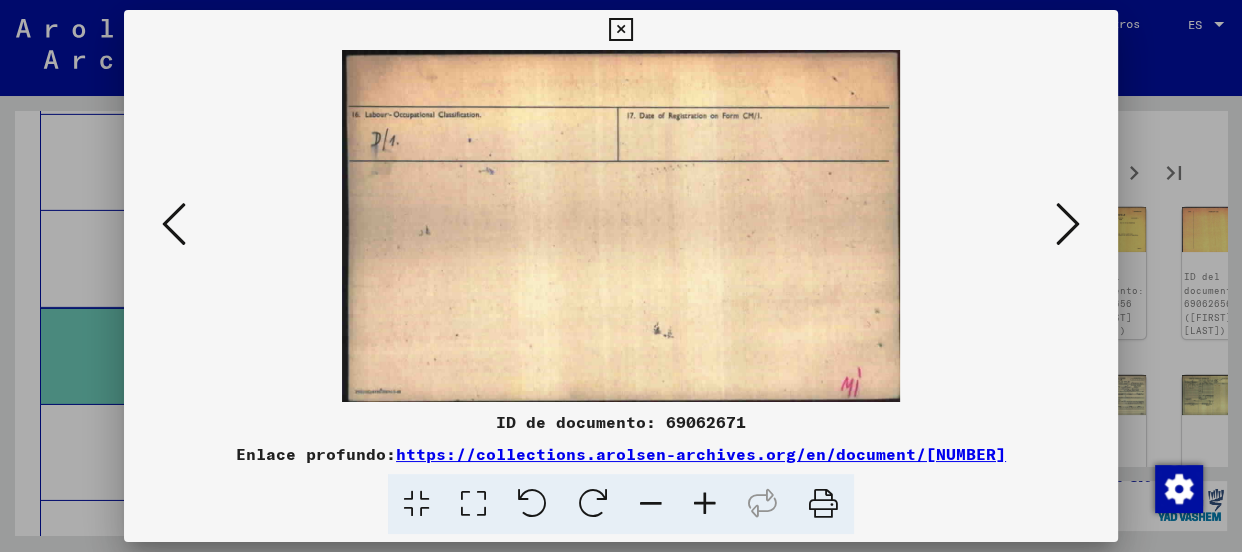 click at bounding box center (1068, 224) 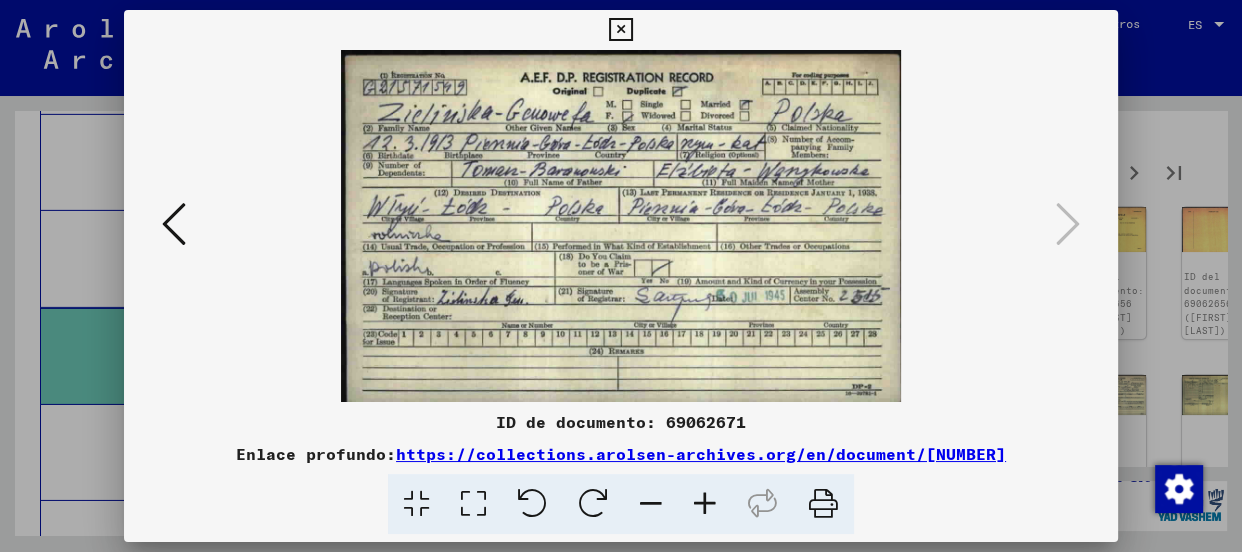 click at bounding box center (705, 504) 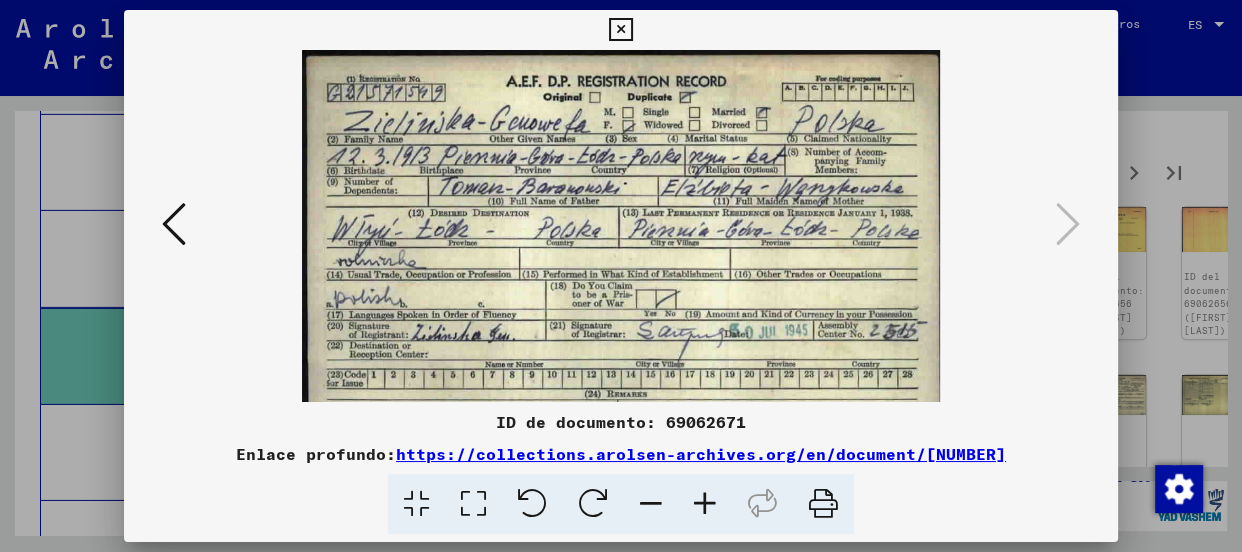 click at bounding box center (705, 504) 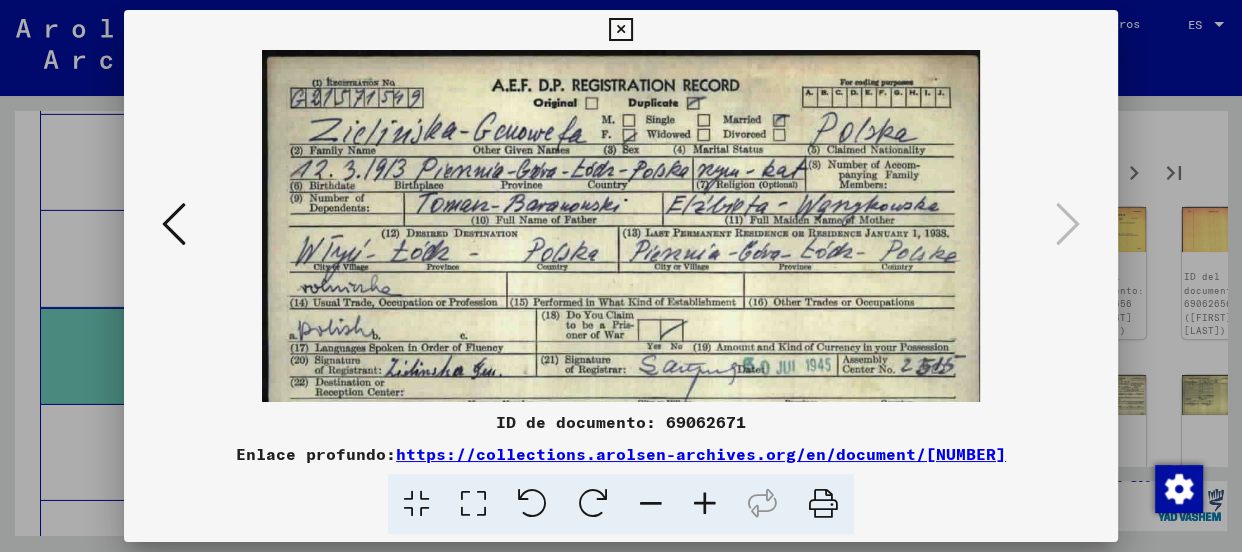 click at bounding box center (705, 504) 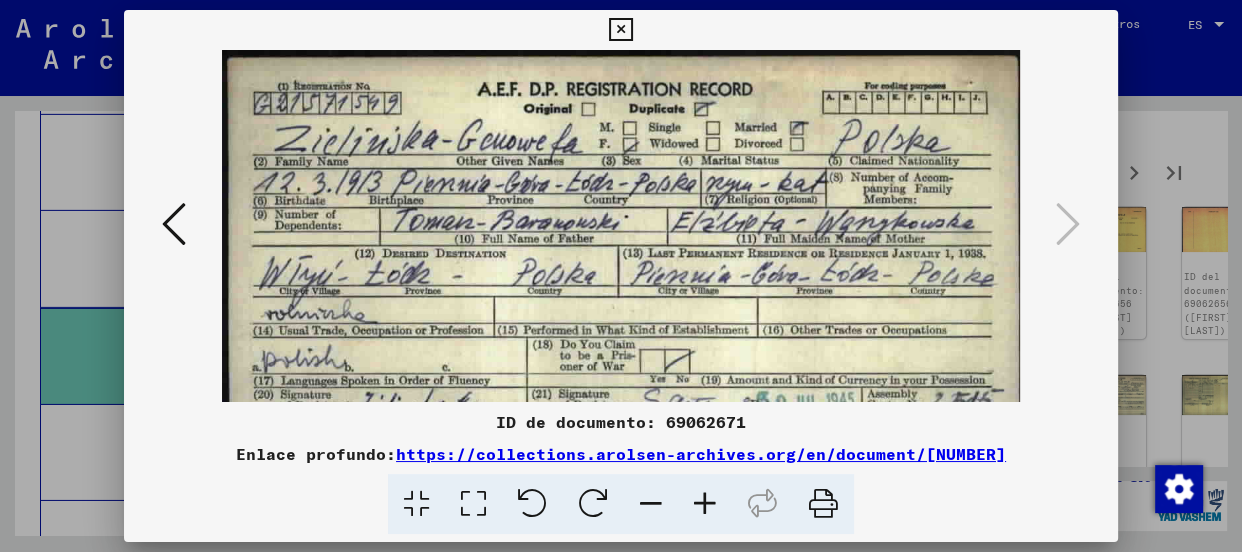 click at bounding box center [705, 504] 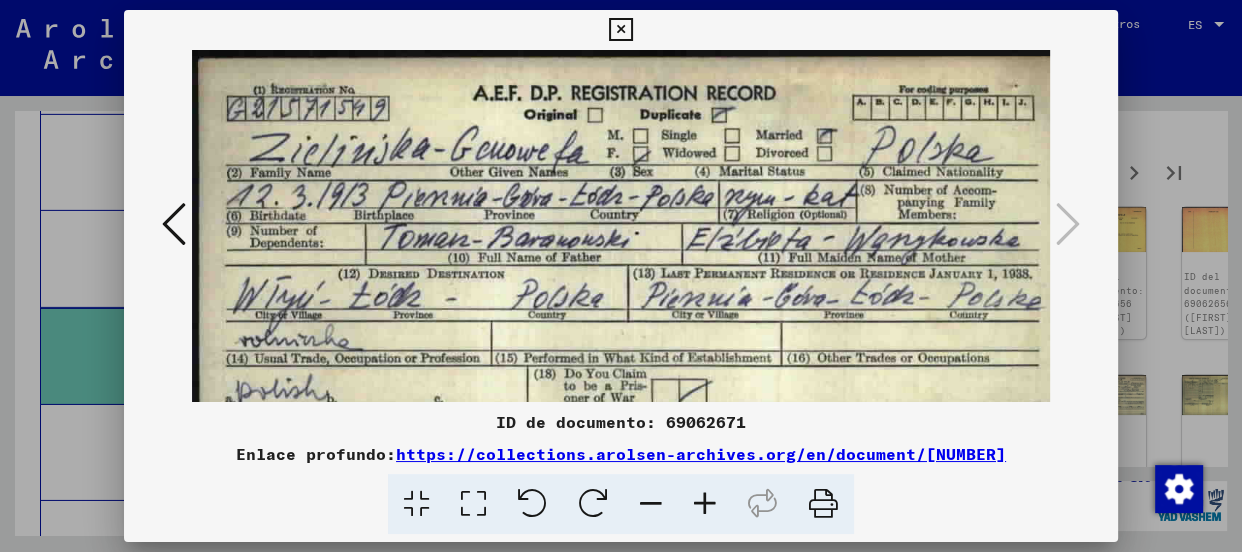 click at bounding box center (705, 504) 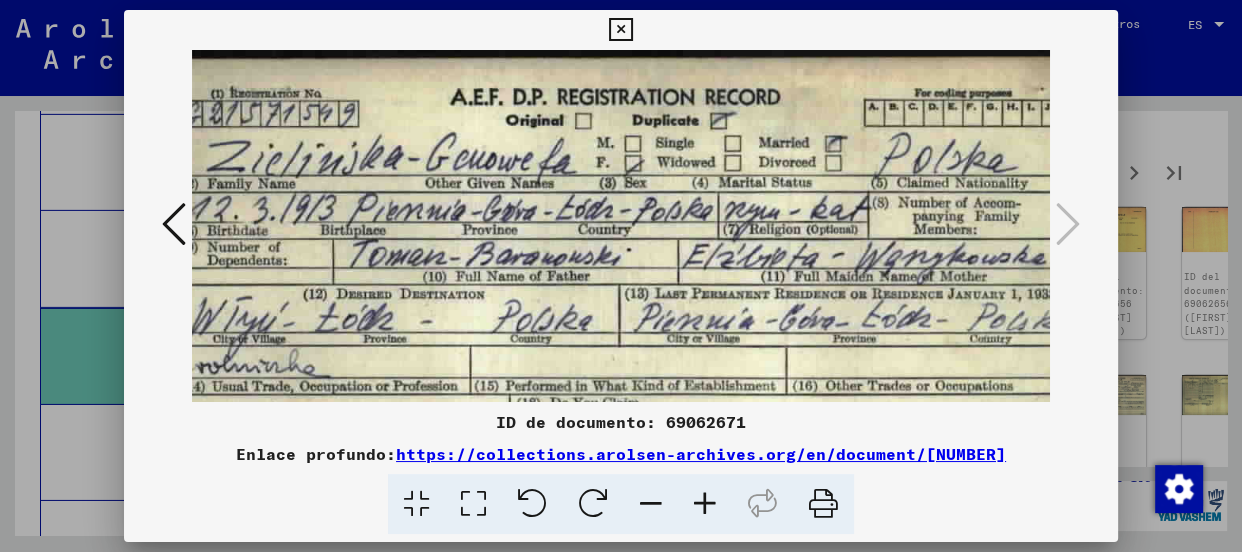 scroll, scrollTop: 0, scrollLeft: 100, axis: horizontal 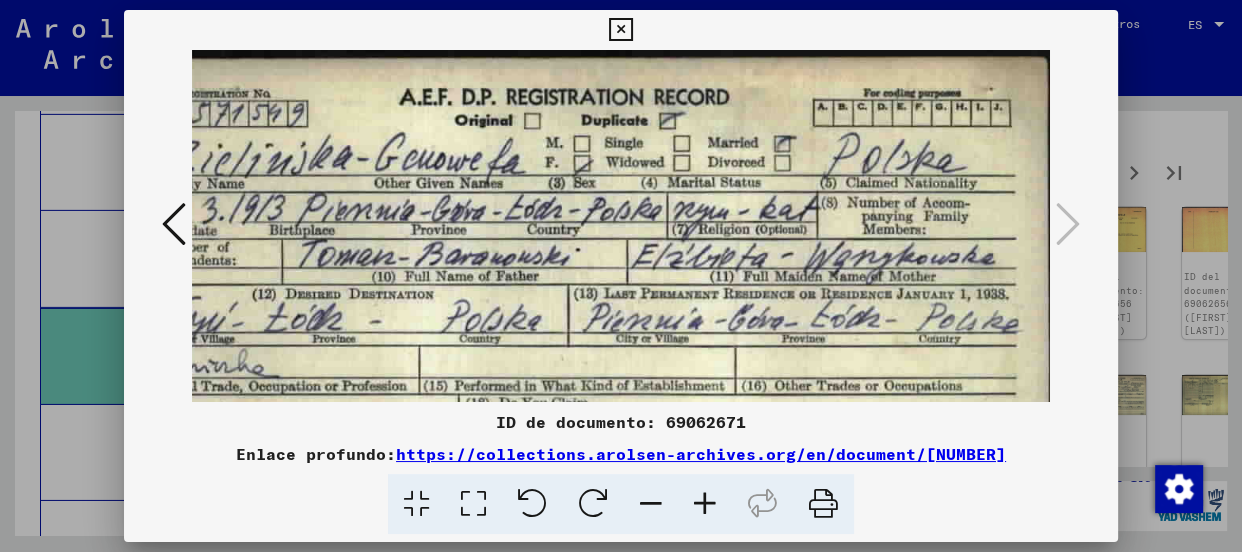 drag, startPoint x: 885, startPoint y: 324, endPoint x: 768, endPoint y: 329, distance: 117.10679 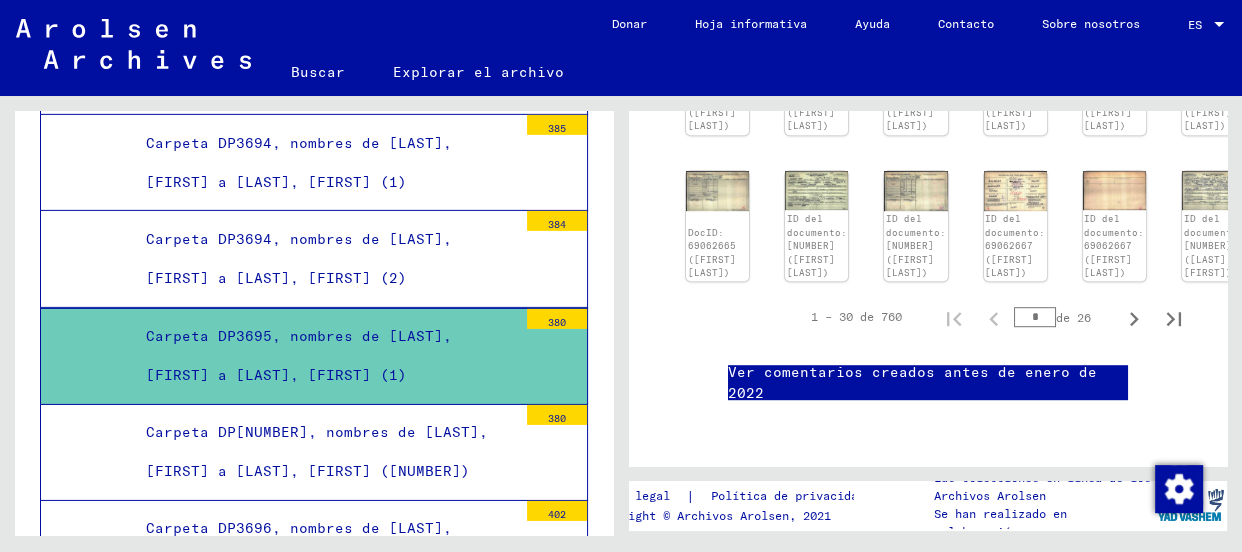 scroll, scrollTop: 1236, scrollLeft: 0, axis: vertical 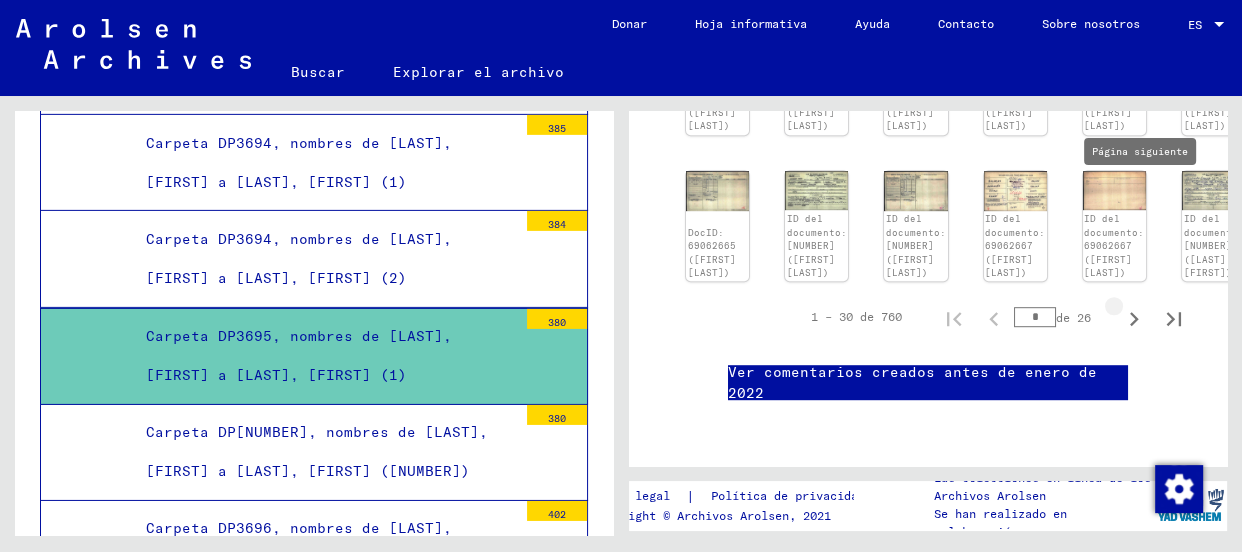 click 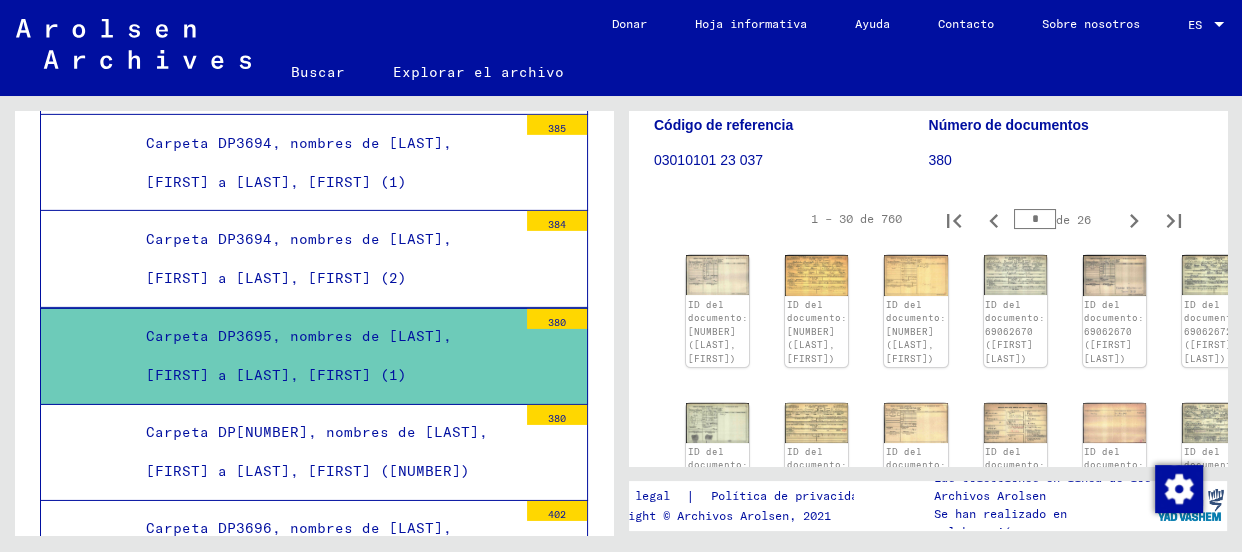 scroll, scrollTop: 235, scrollLeft: 0, axis: vertical 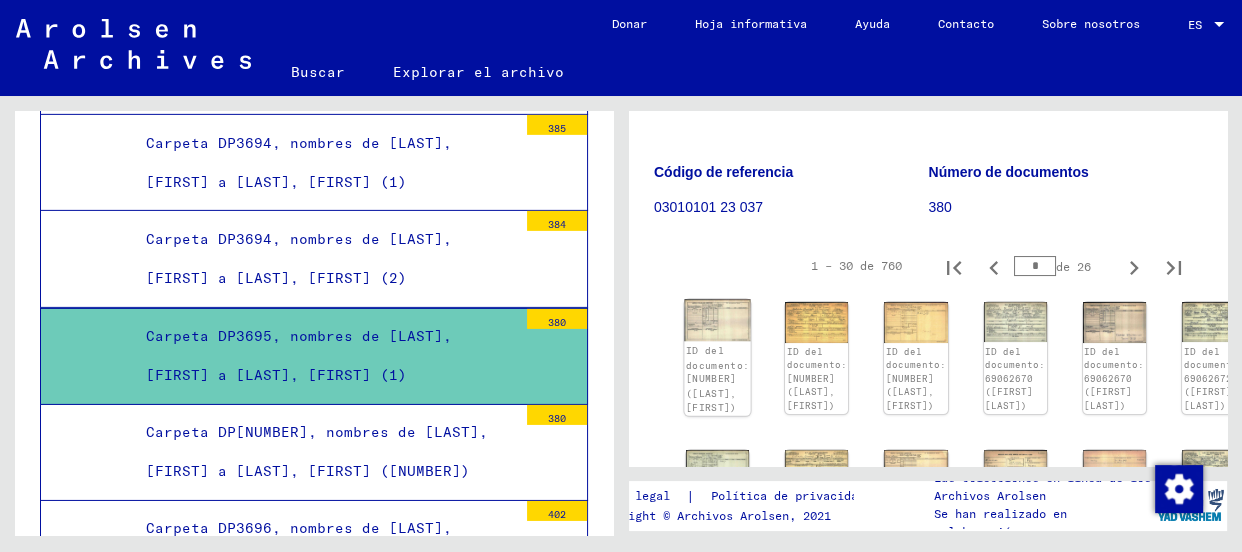 click 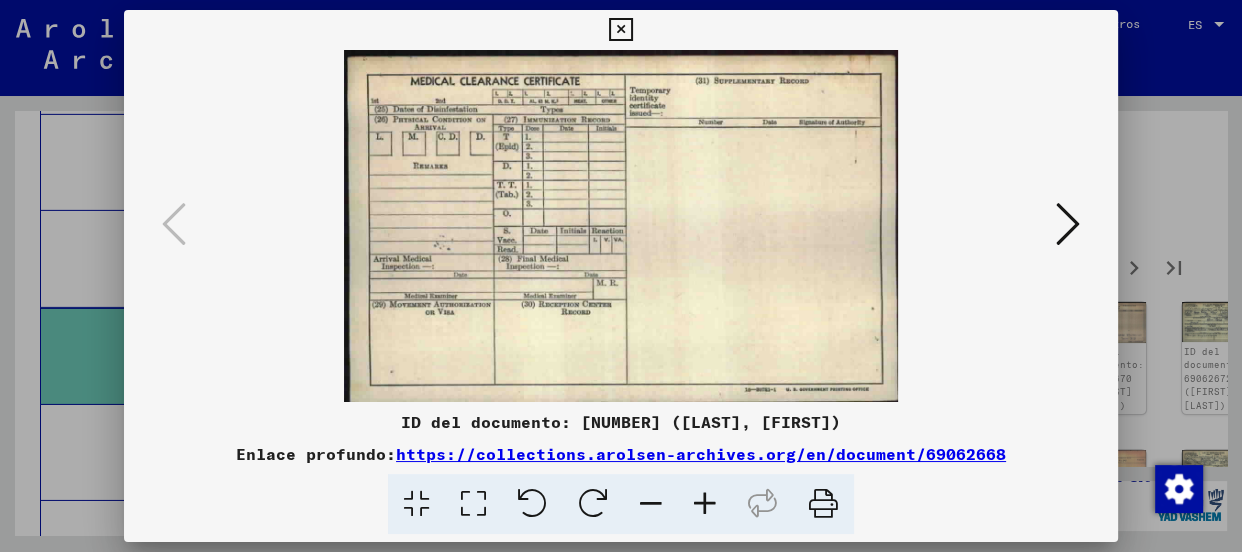 click at bounding box center (1068, 224) 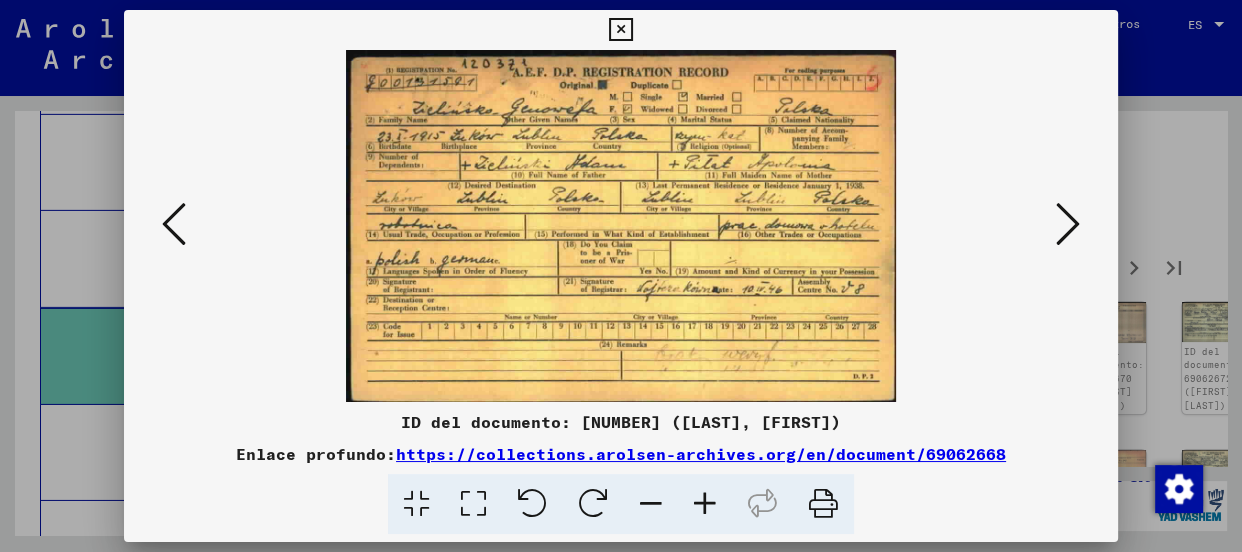 click at bounding box center (705, 504) 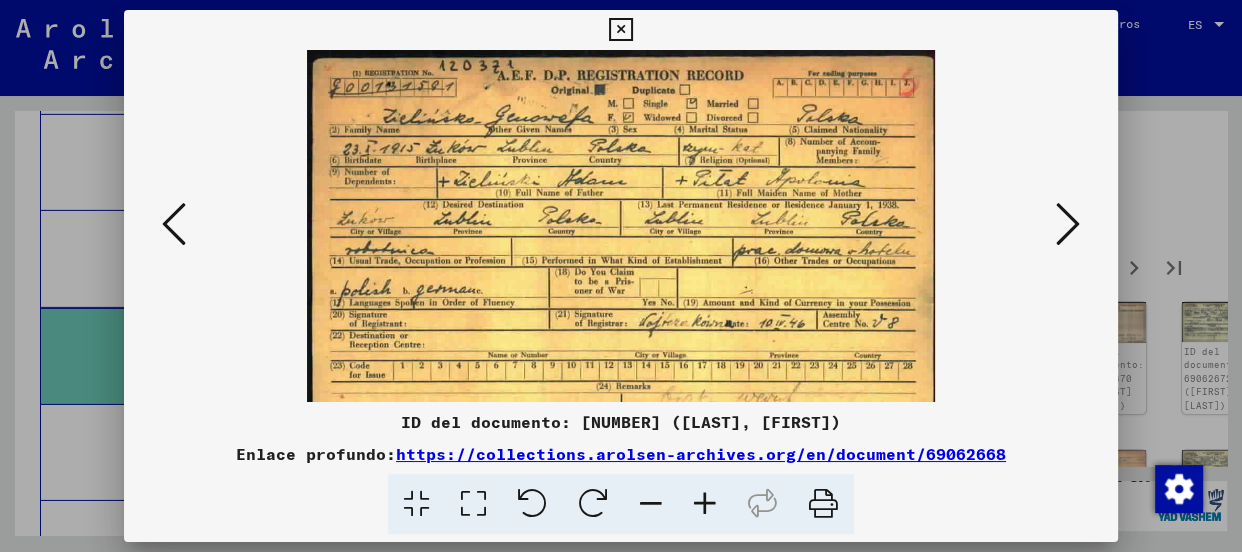 click at bounding box center [705, 504] 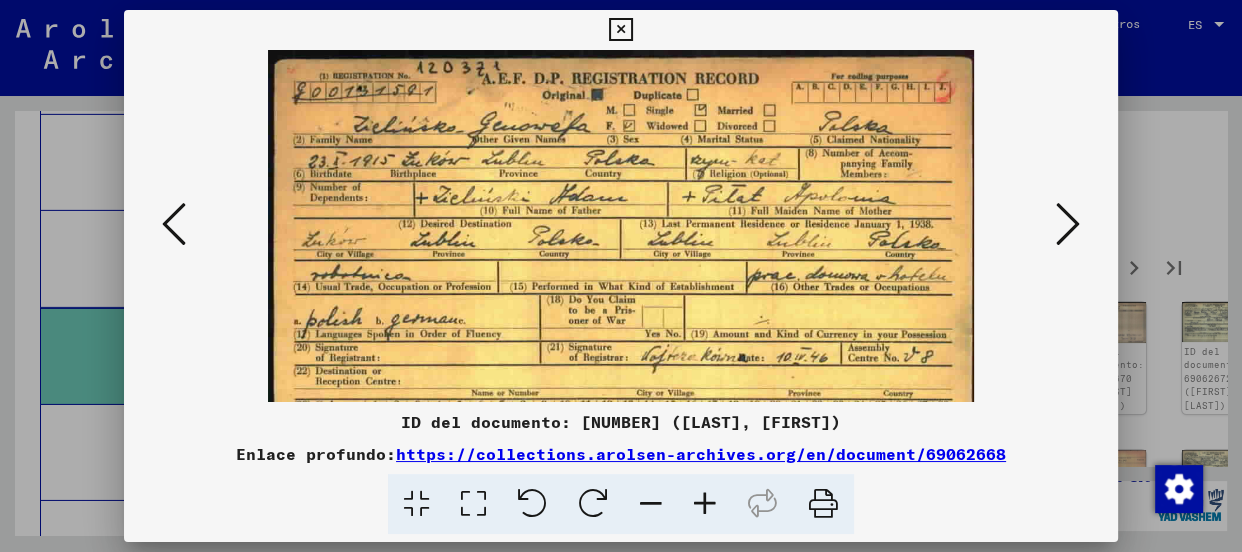 click at bounding box center (705, 504) 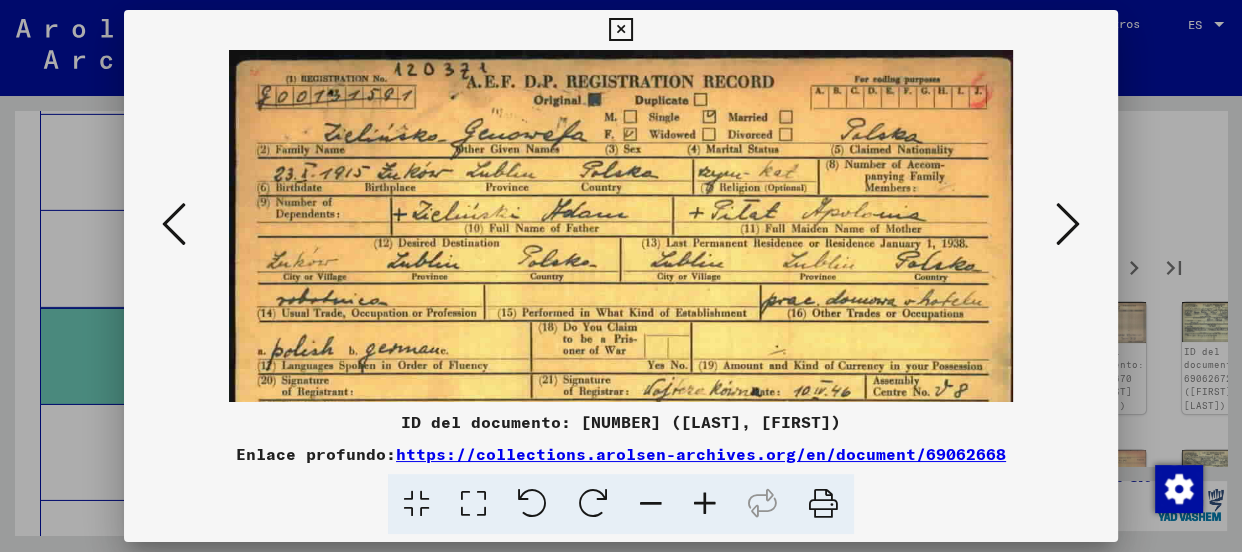 click at bounding box center (705, 504) 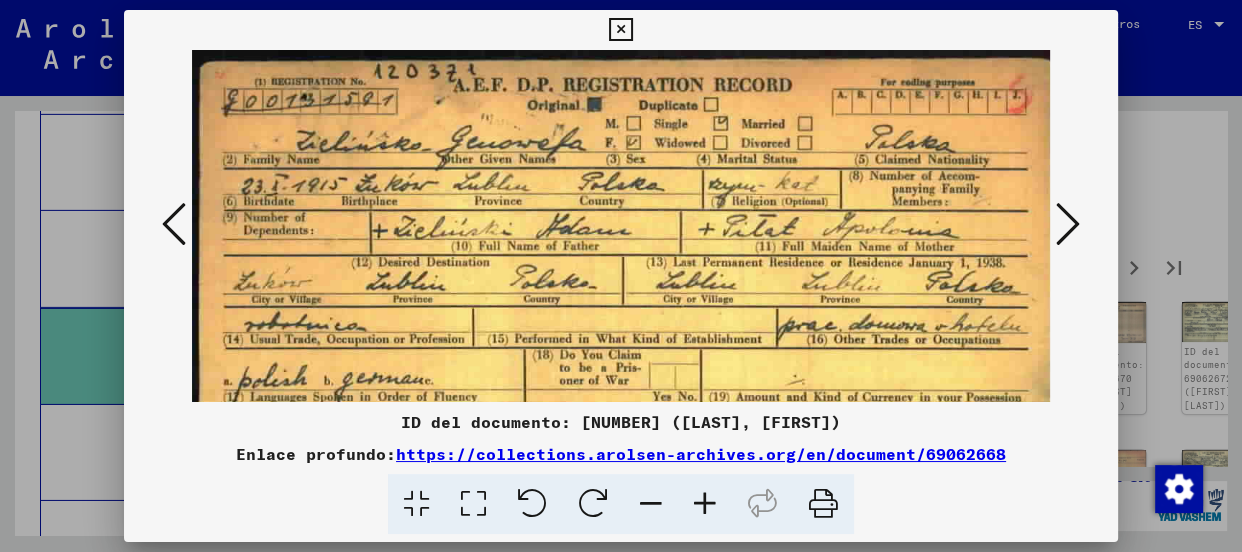 click at bounding box center [705, 504] 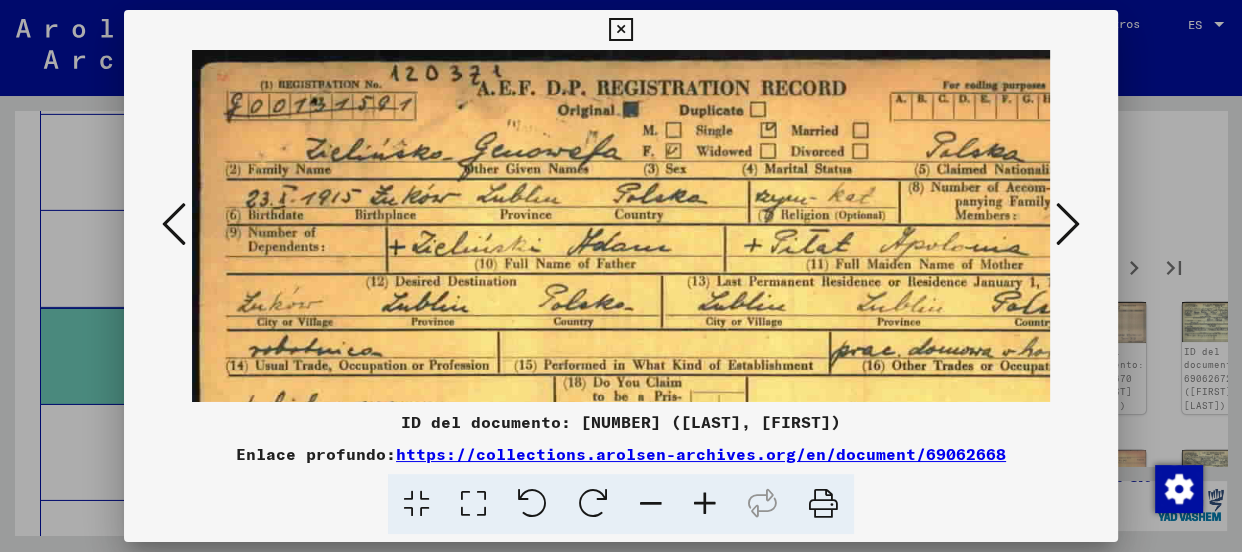 click at bounding box center [705, 504] 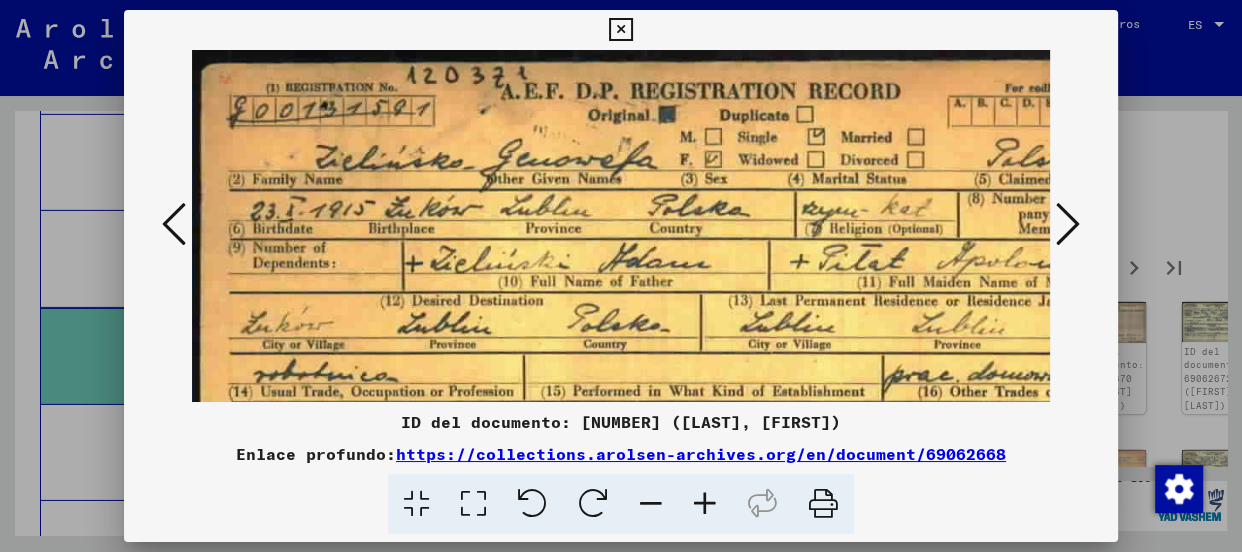 click at bounding box center [705, 504] 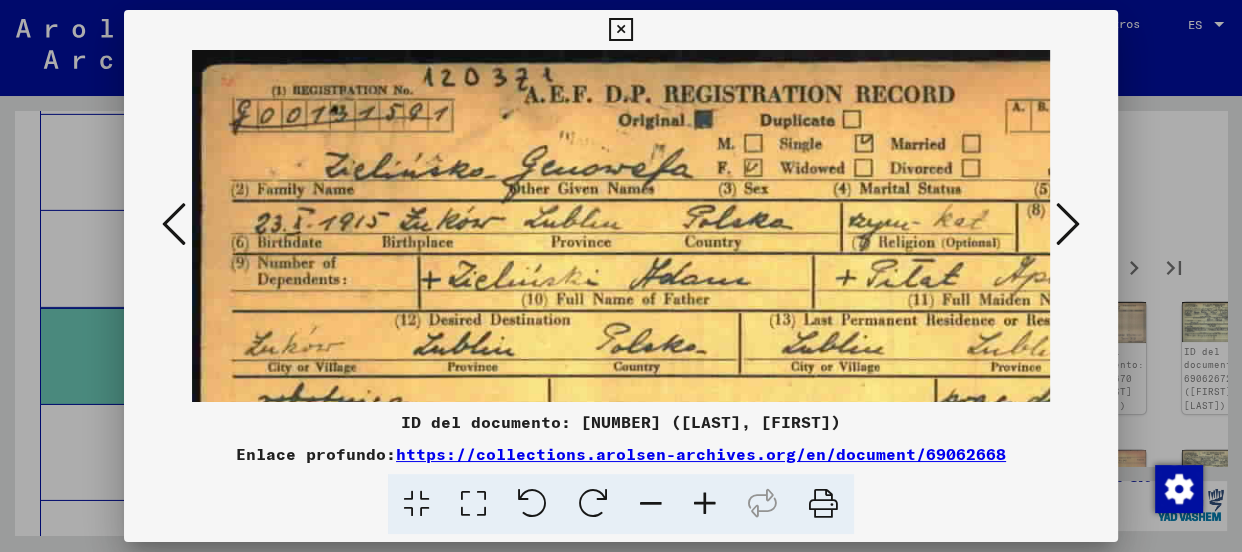 click at bounding box center (705, 504) 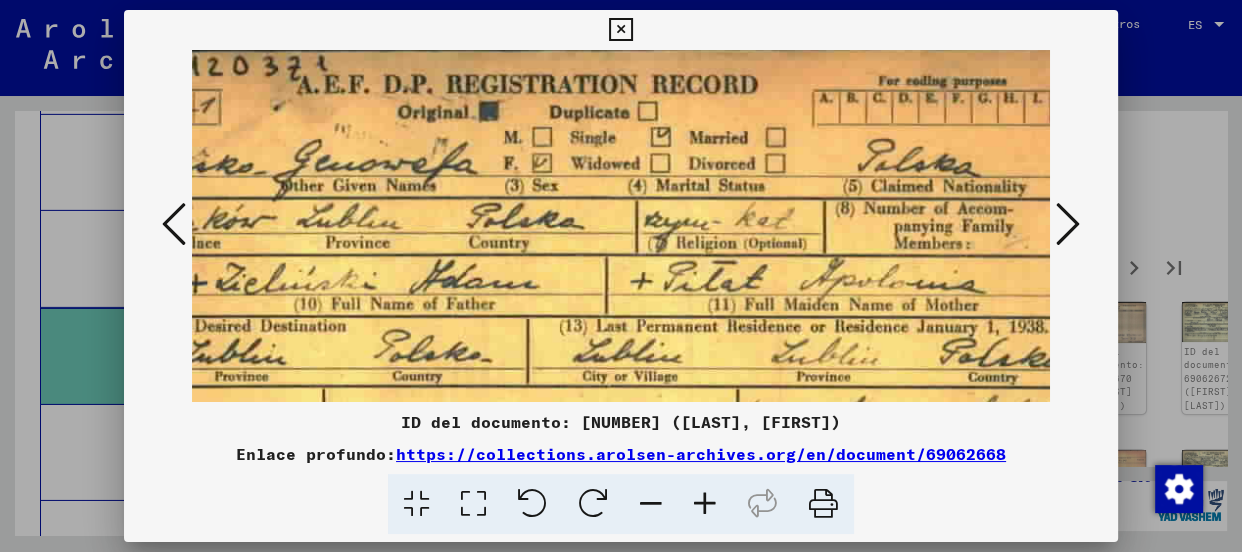 scroll, scrollTop: 6, scrollLeft: 317, axis: both 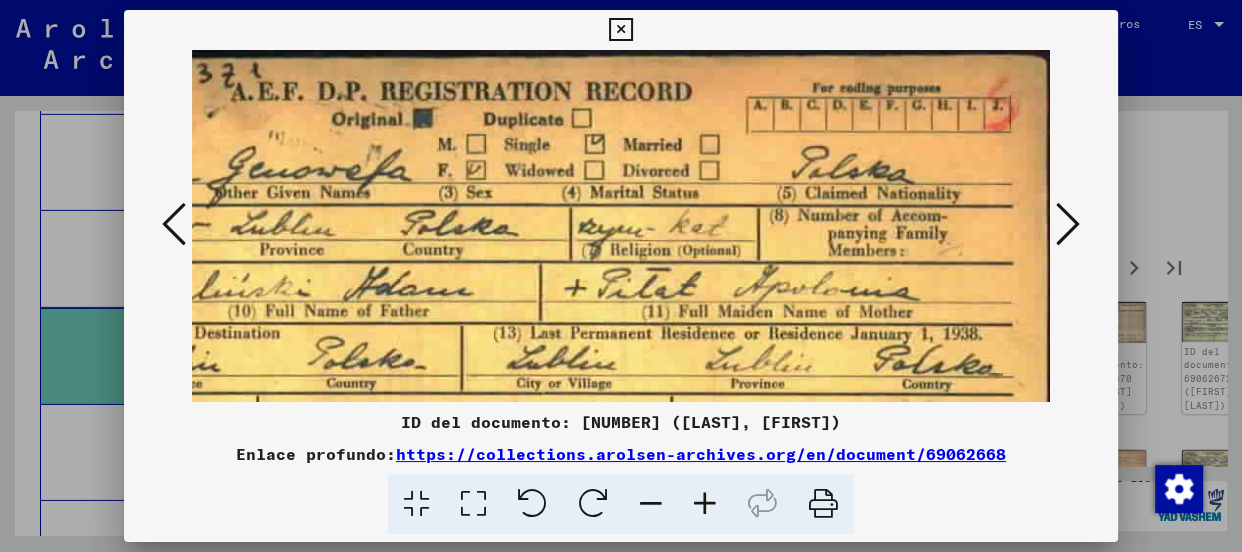 drag, startPoint x: 905, startPoint y: 315, endPoint x: 491, endPoint y: 313, distance: 414.00482 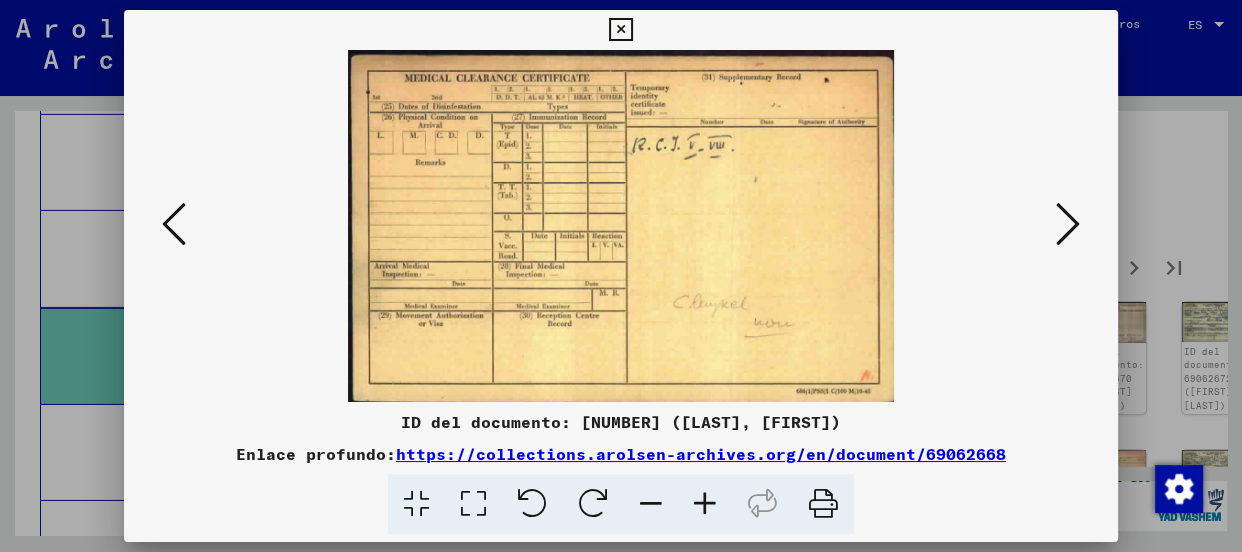 scroll, scrollTop: 0, scrollLeft: 0, axis: both 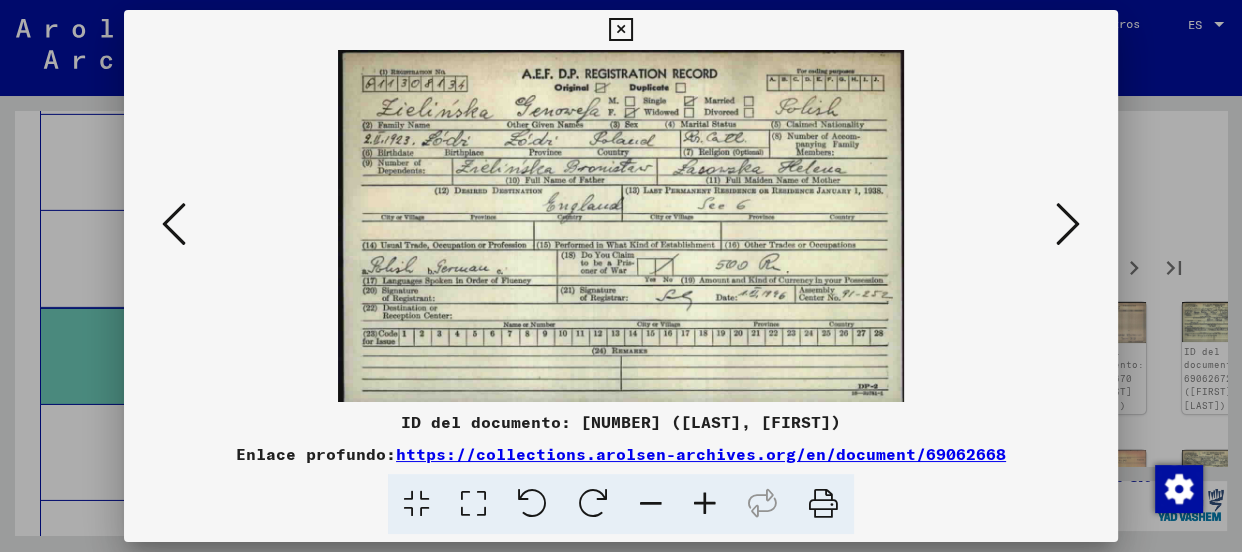 click at bounding box center [705, 504] 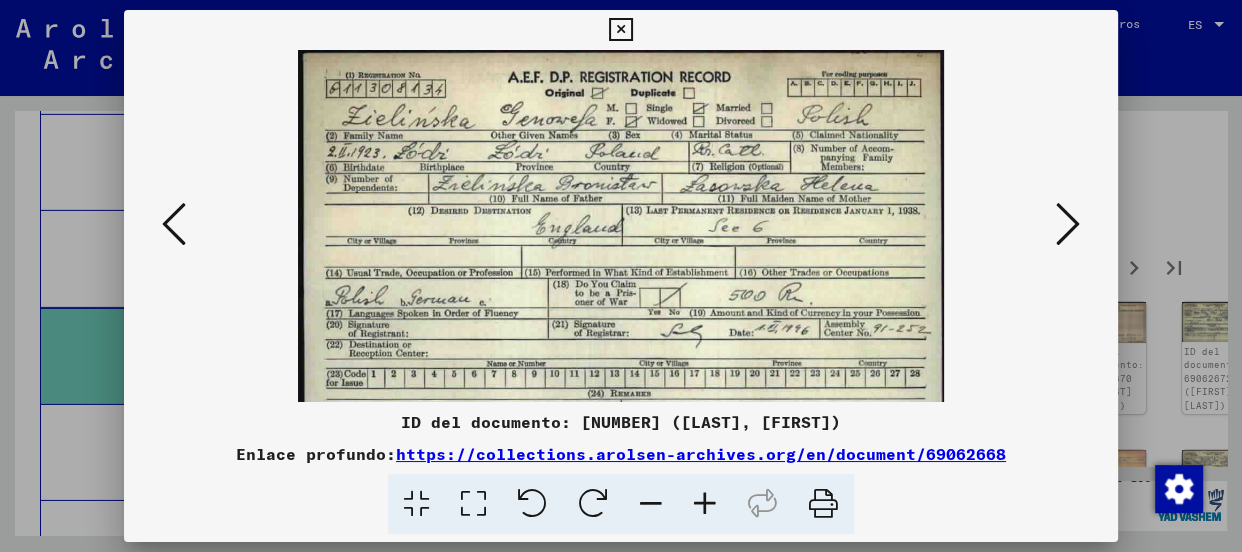 click at bounding box center [705, 504] 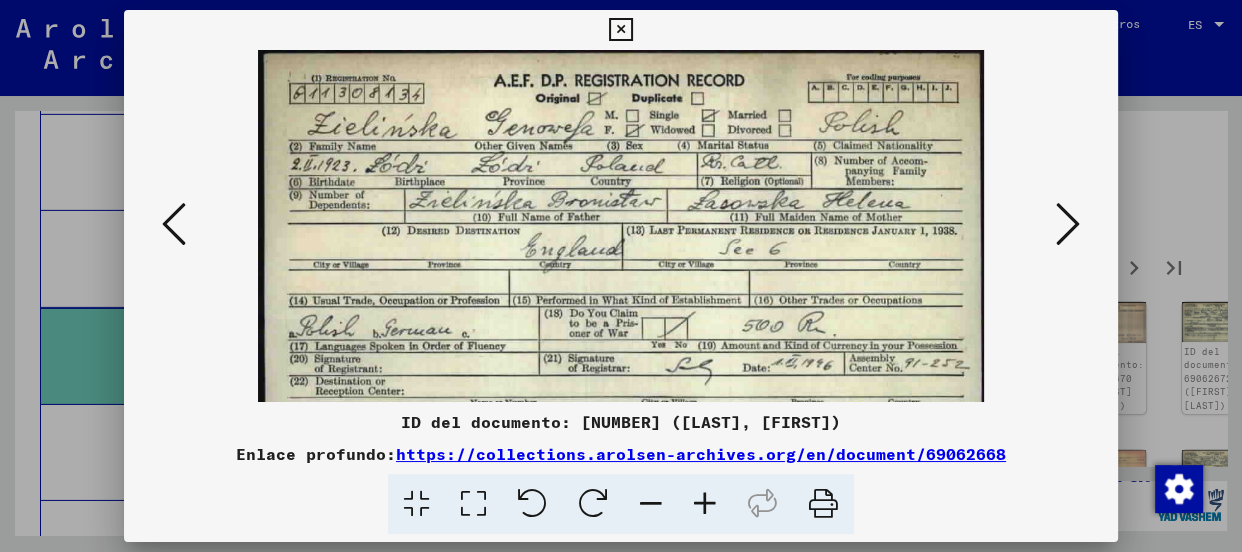 click at bounding box center (705, 504) 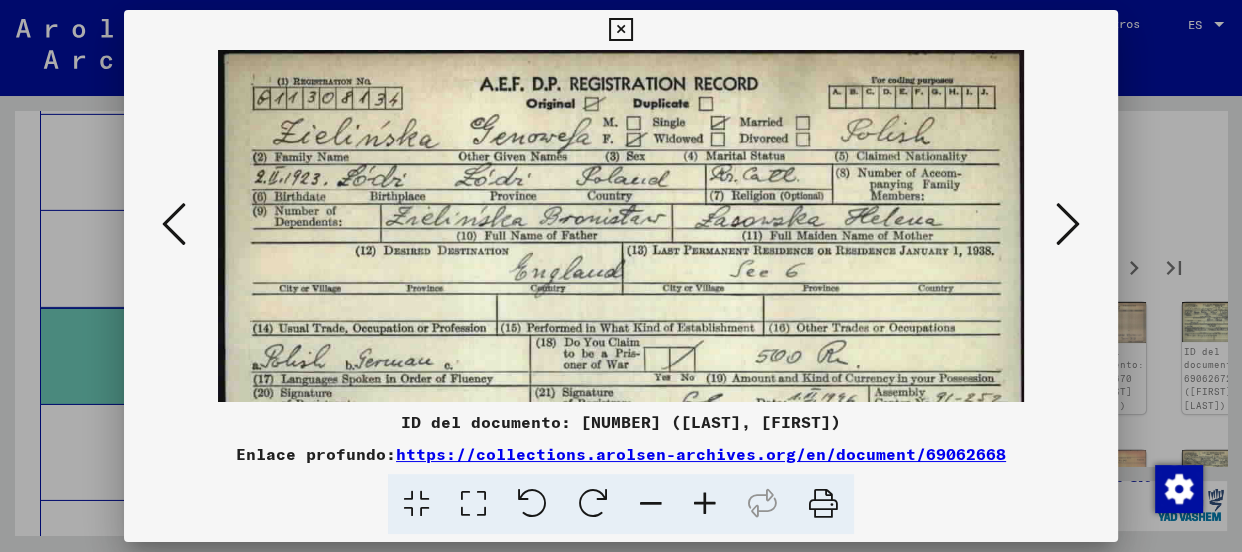 click at bounding box center [705, 504] 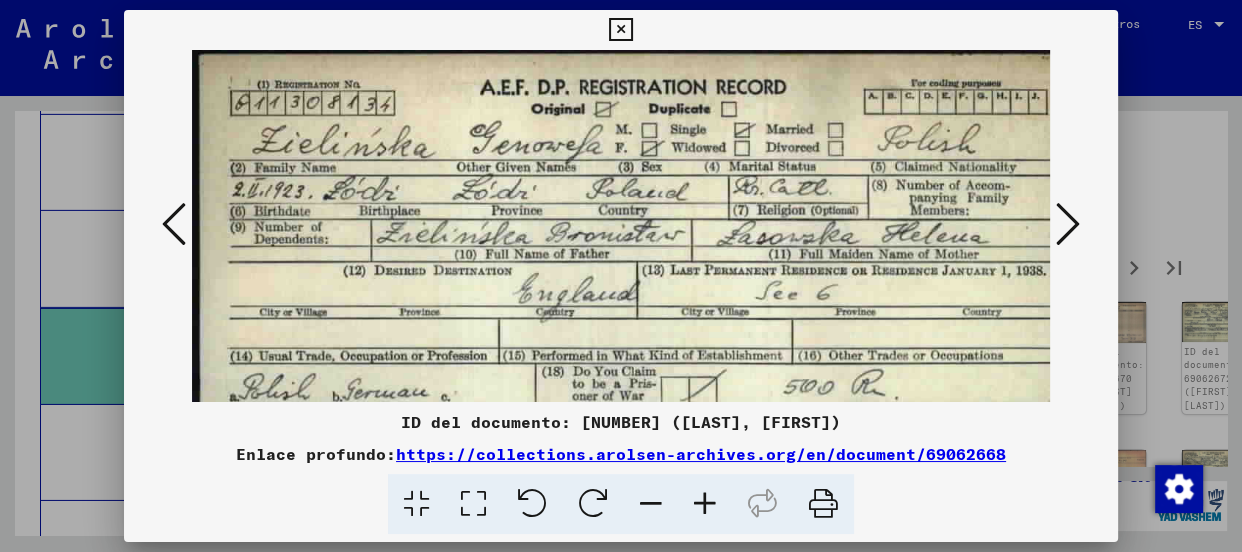 click at bounding box center [705, 504] 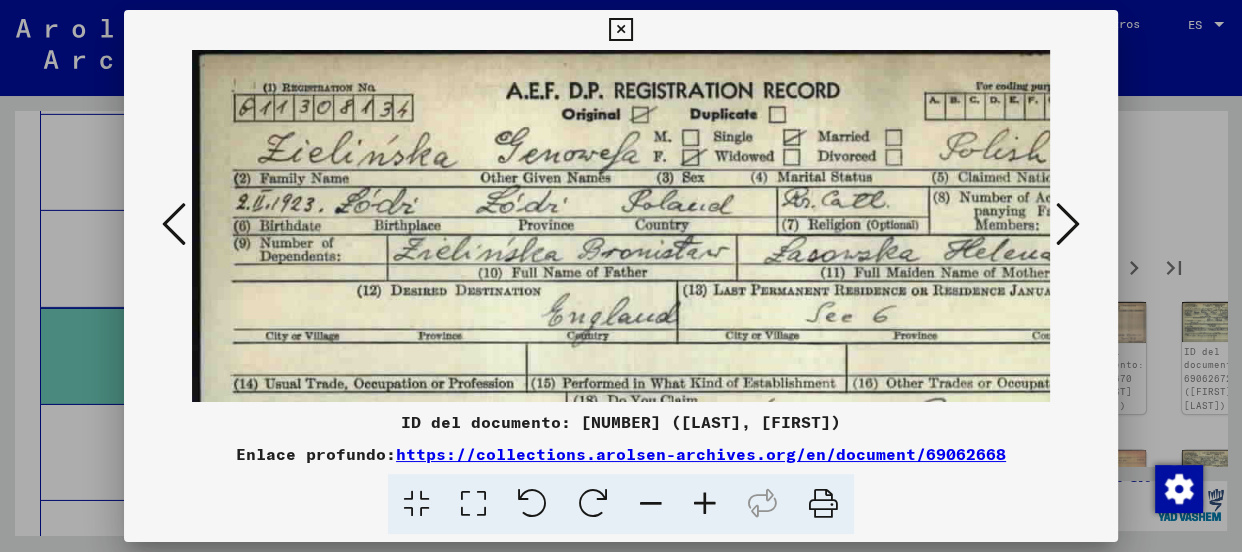 click at bounding box center (705, 504) 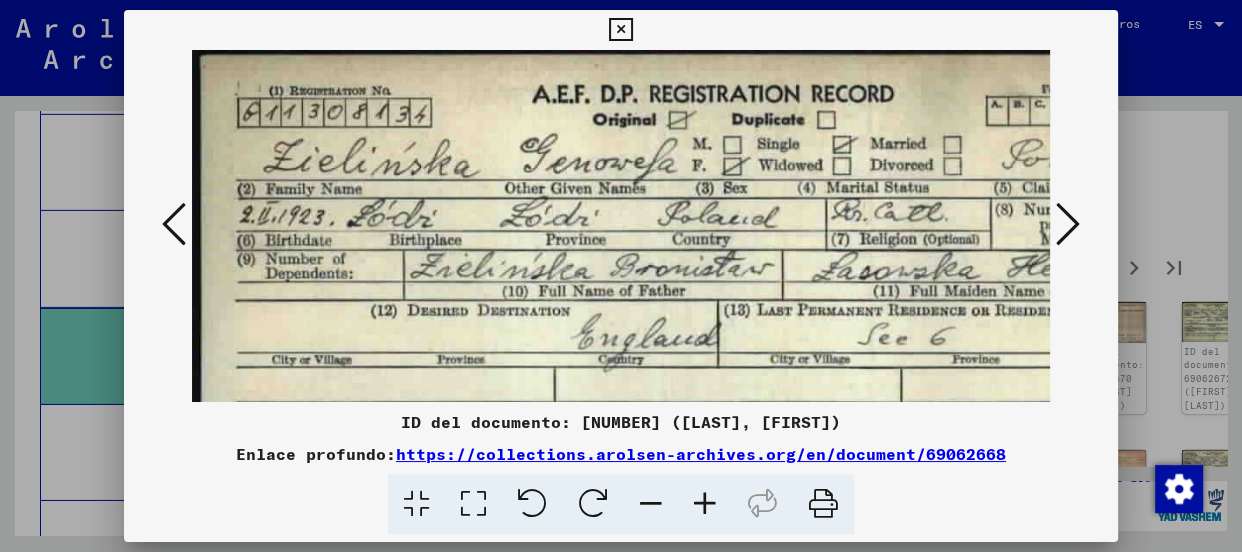 click at bounding box center [705, 504] 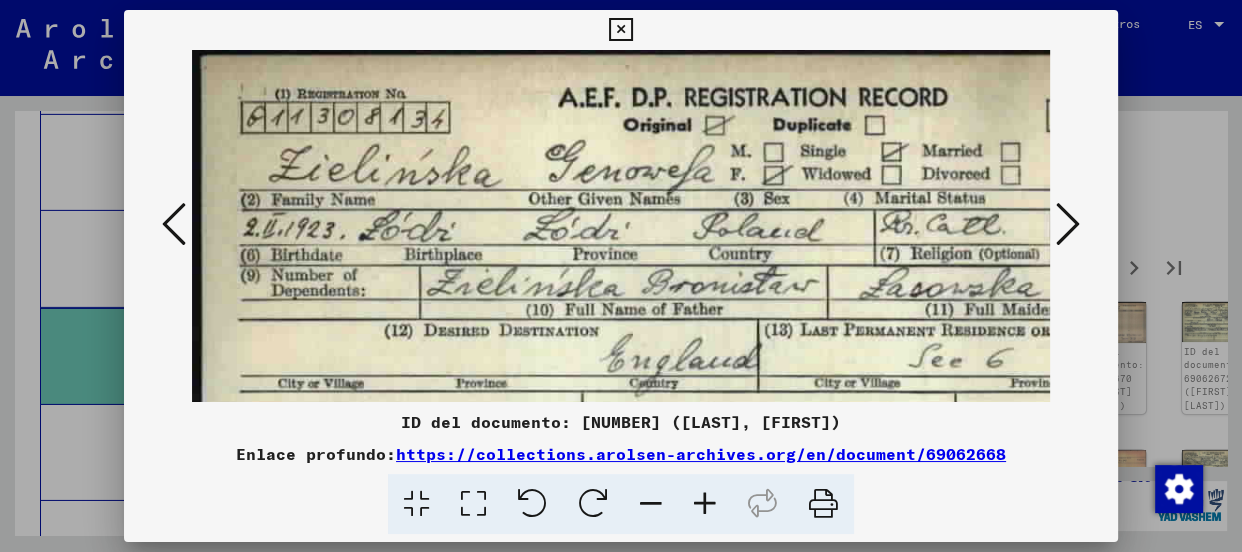 scroll, scrollTop: 0, scrollLeft: 140, axis: horizontal 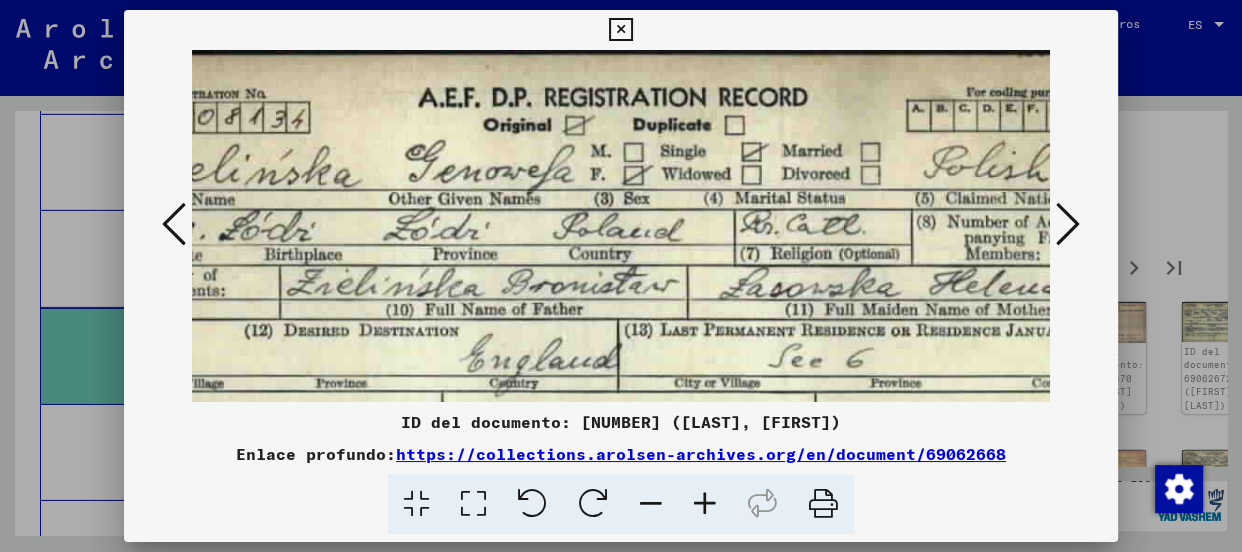 drag, startPoint x: 929, startPoint y: 335, endPoint x: 790, endPoint y: 335, distance: 139 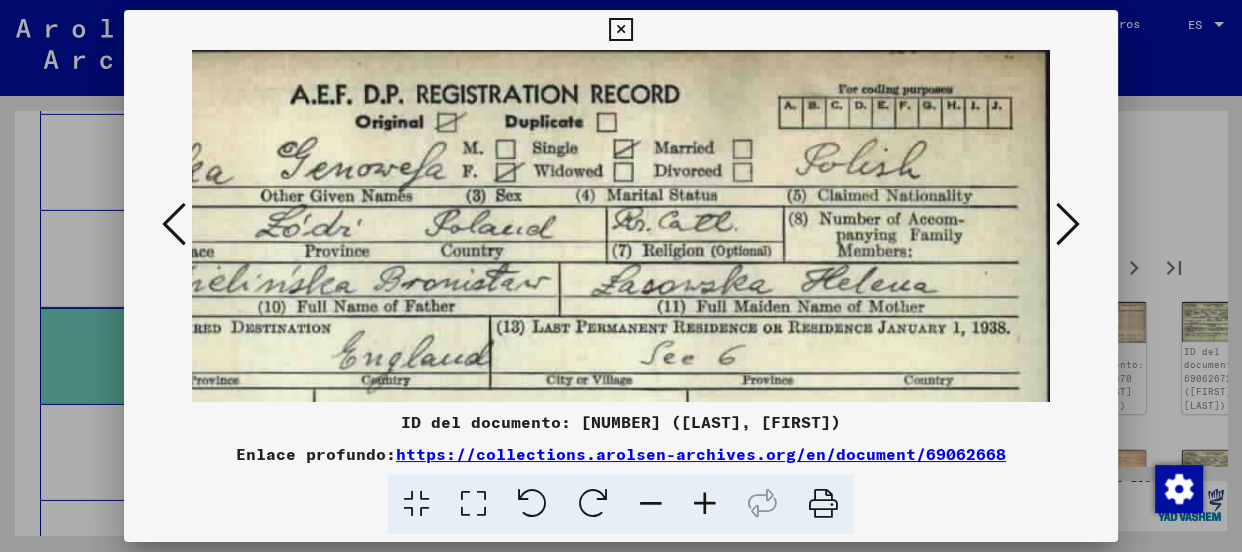 drag, startPoint x: 1007, startPoint y: 303, endPoint x: 878, endPoint y: 300, distance: 129.03488 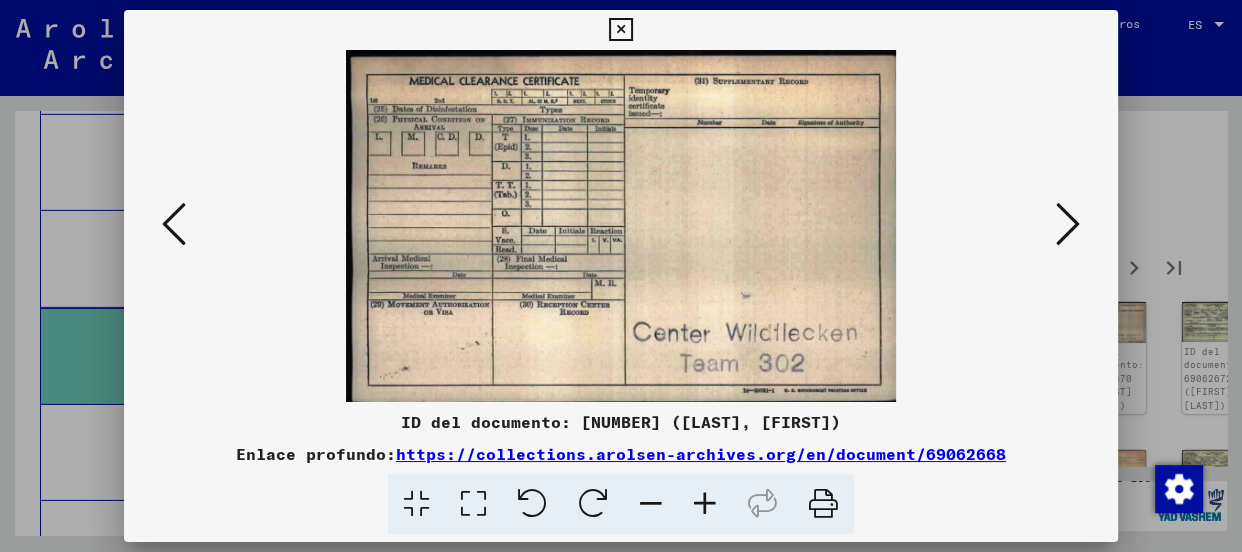 click at bounding box center (1068, 224) 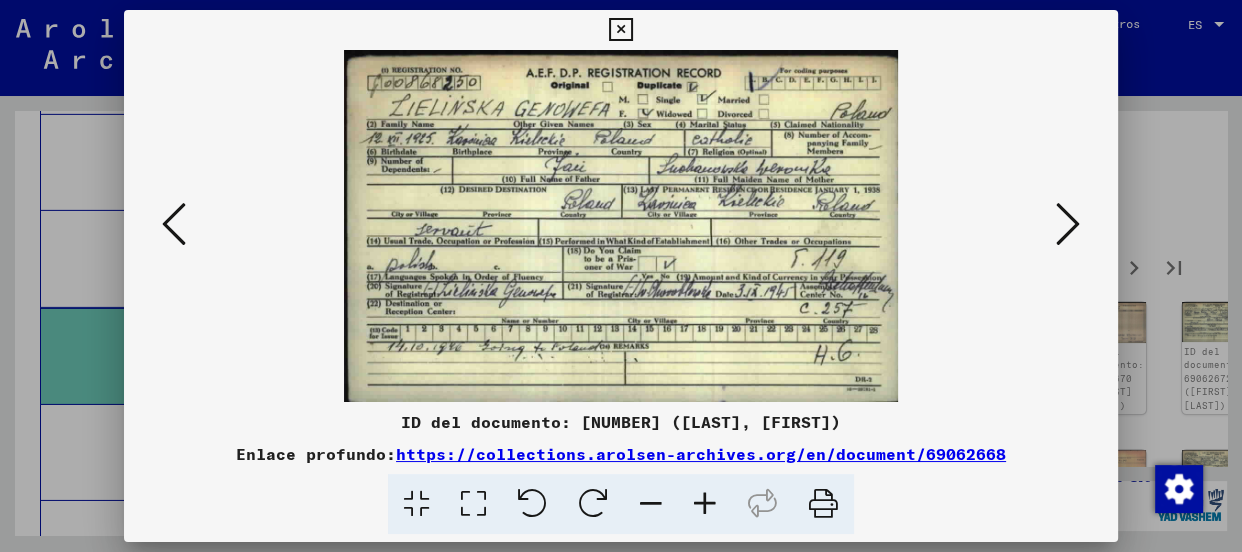 click at bounding box center (705, 504) 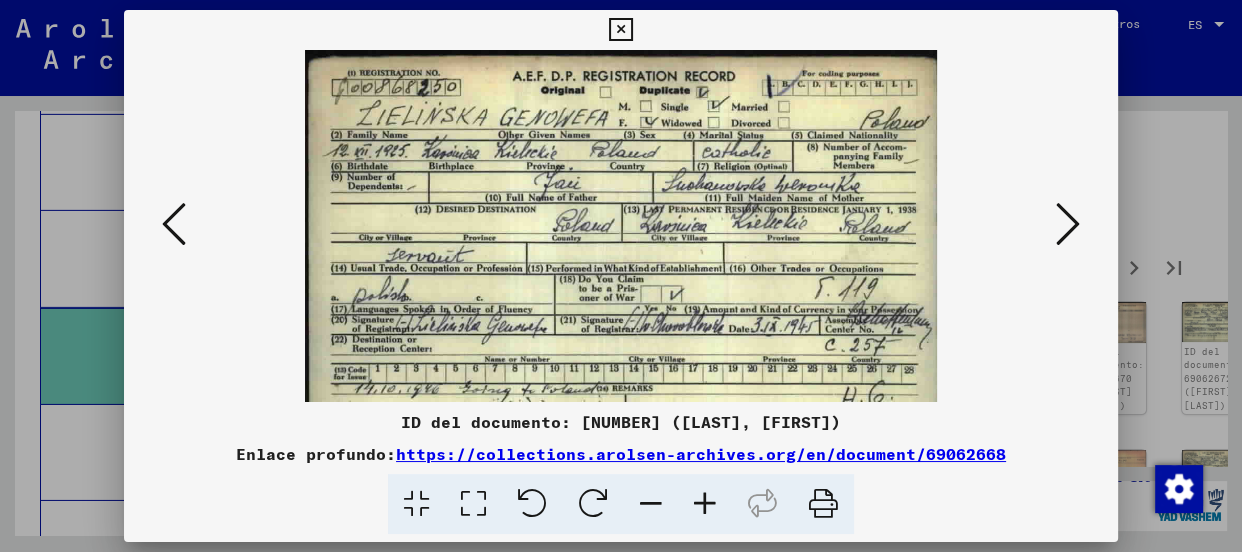 click at bounding box center (705, 504) 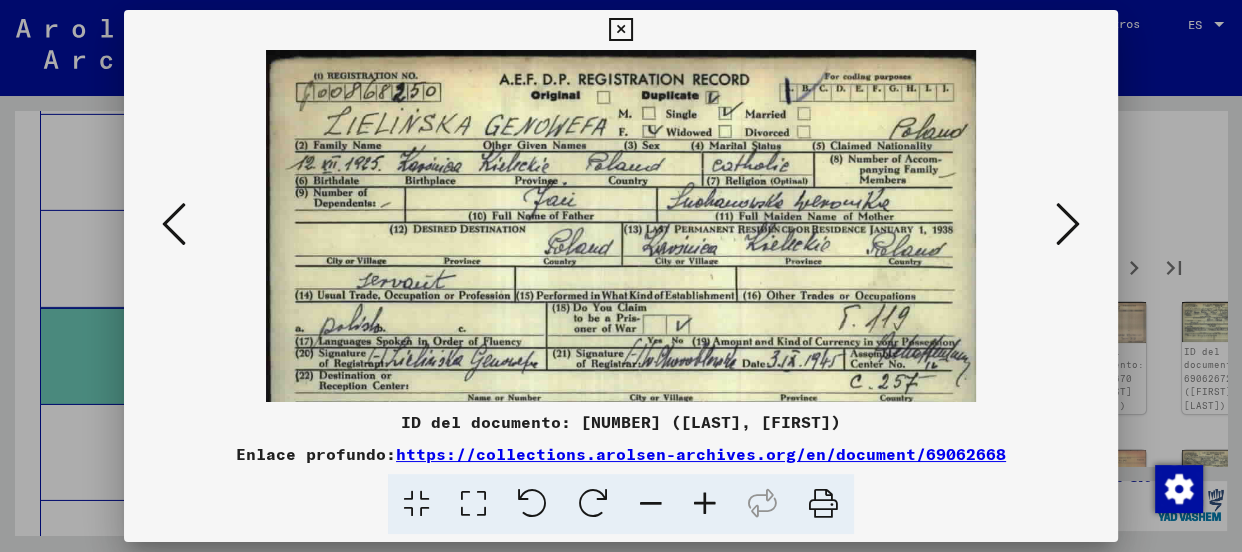 click at bounding box center (705, 504) 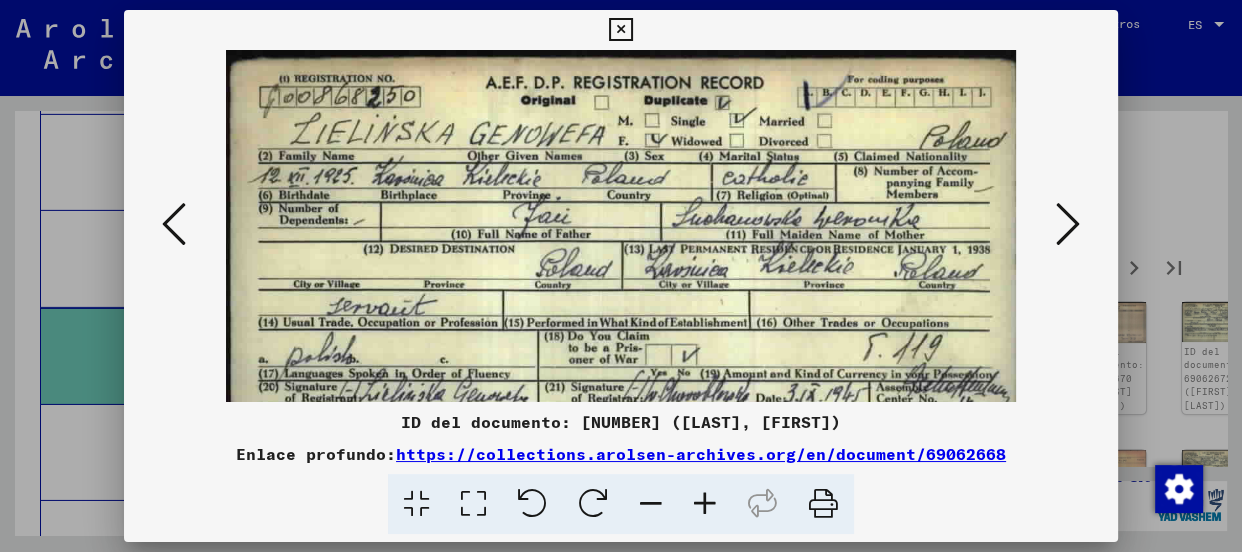click at bounding box center [705, 504] 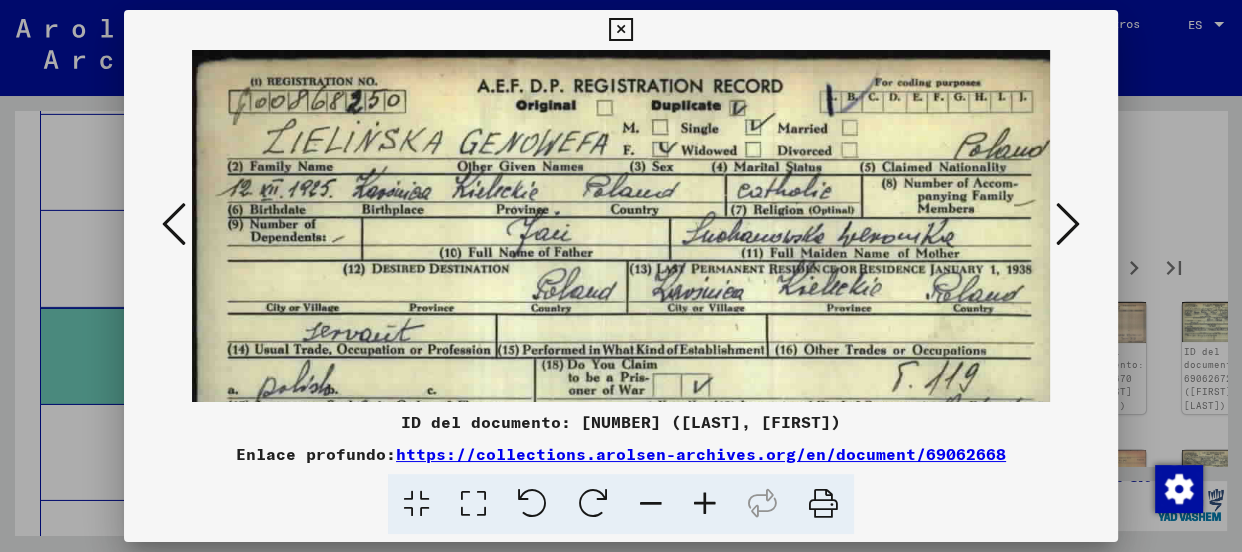 click at bounding box center (705, 504) 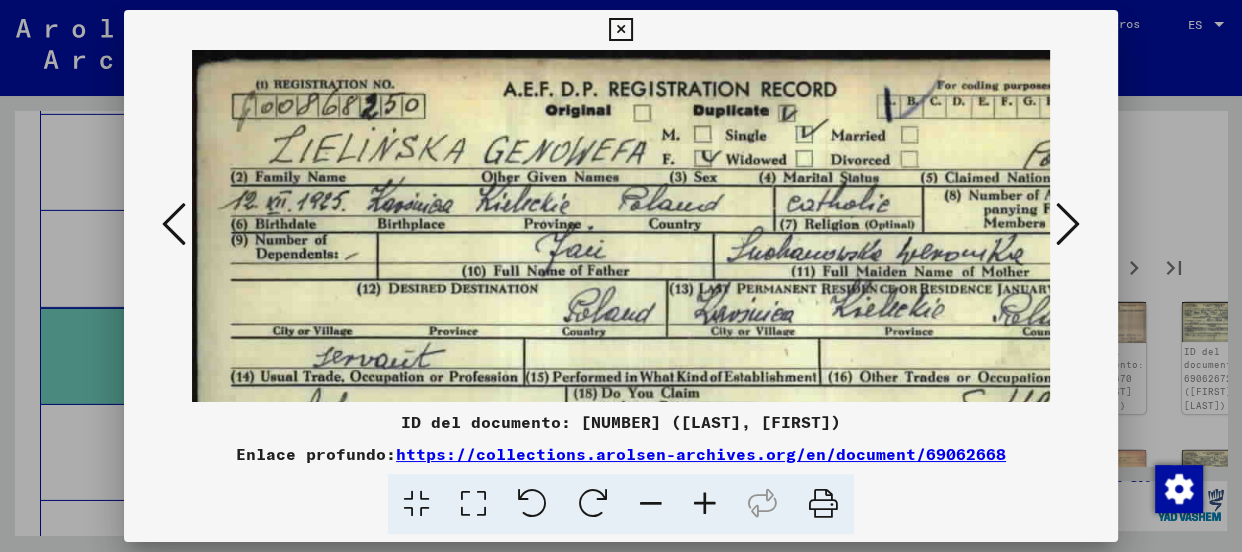 click at bounding box center [705, 504] 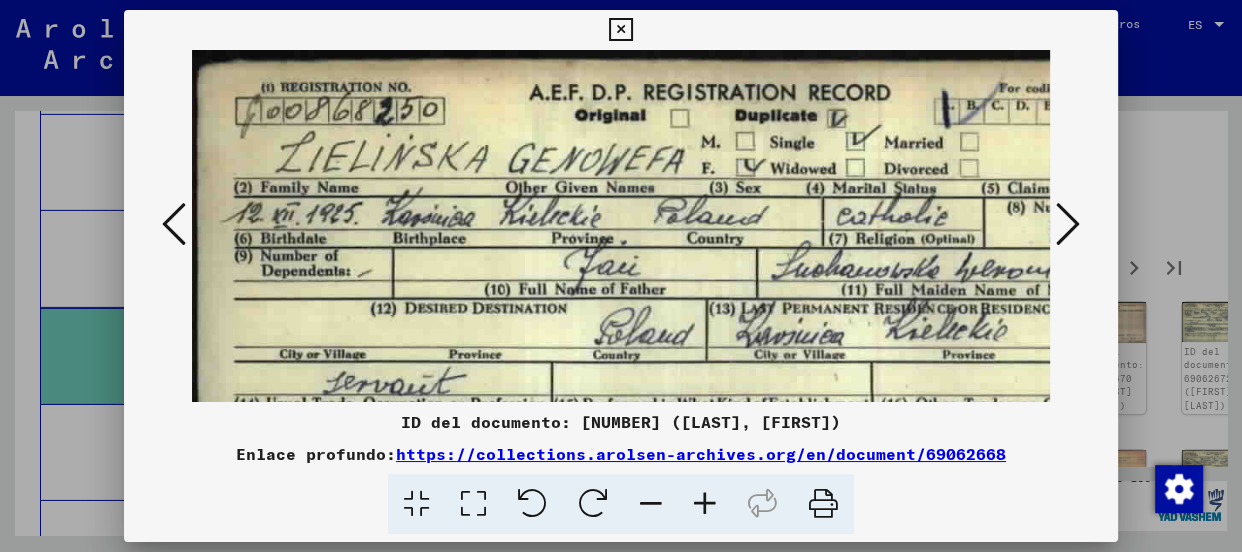 click at bounding box center (705, 504) 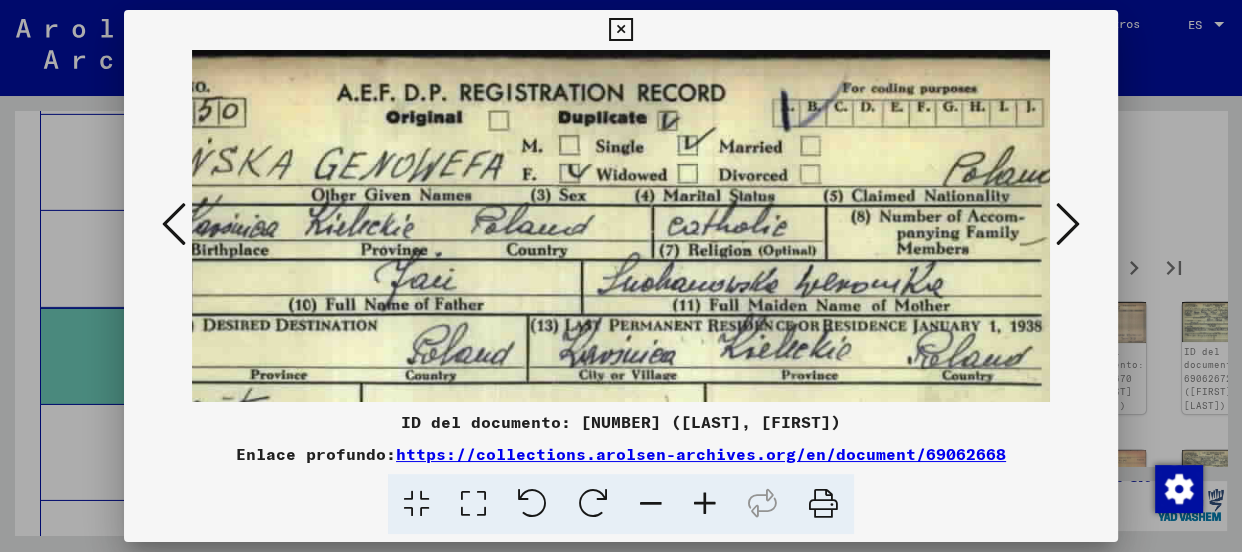 scroll, scrollTop: 5, scrollLeft: 247, axis: both 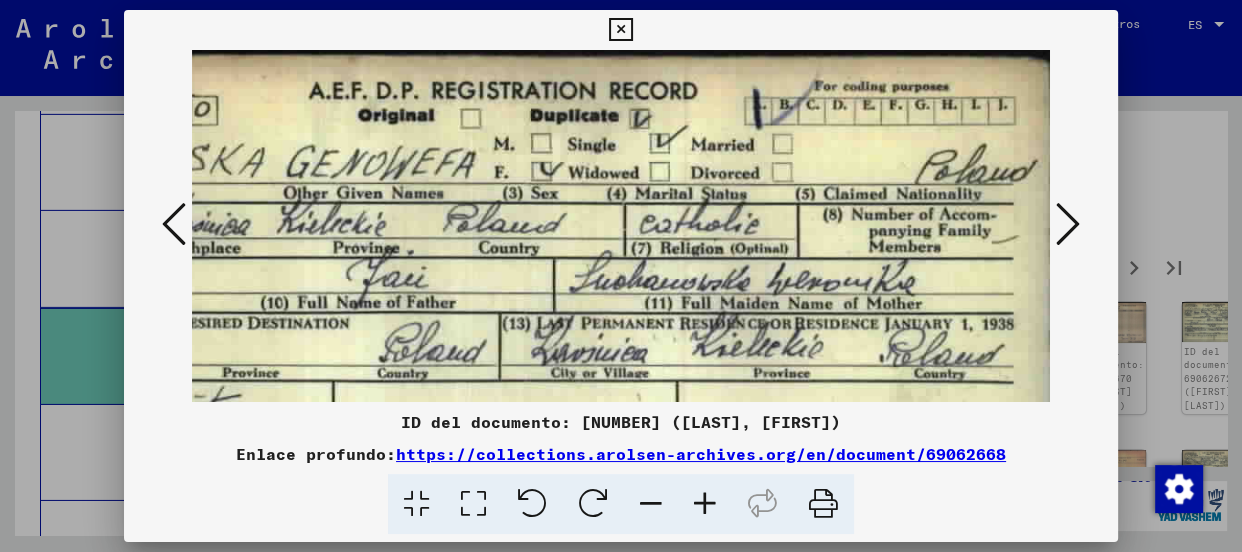 drag, startPoint x: 850, startPoint y: 282, endPoint x: 548, endPoint y: 292, distance: 302.16553 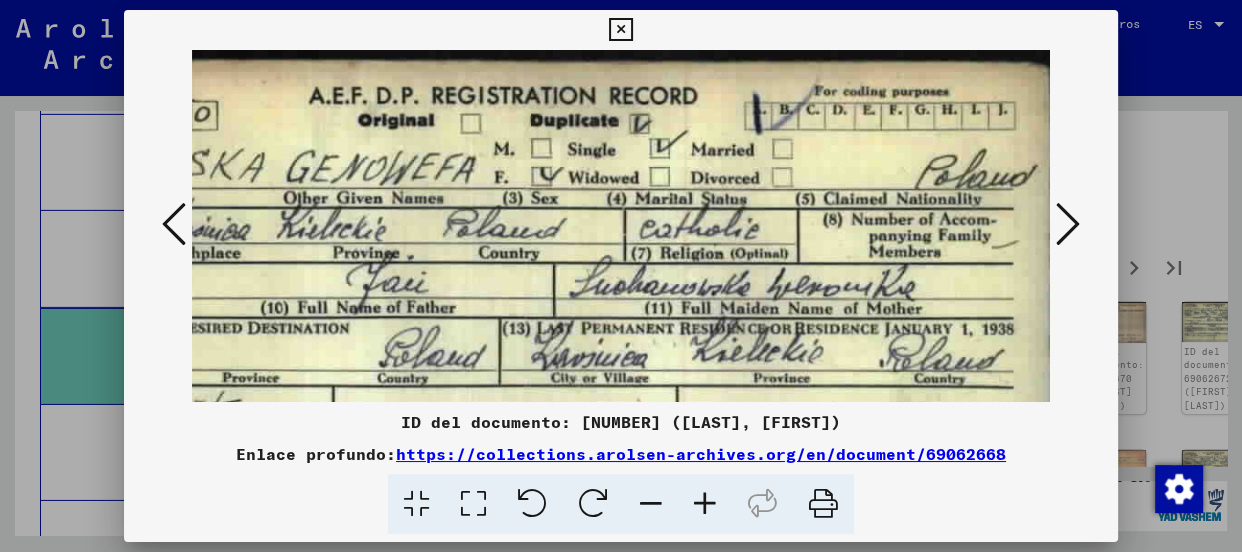 click at bounding box center [498, 401] 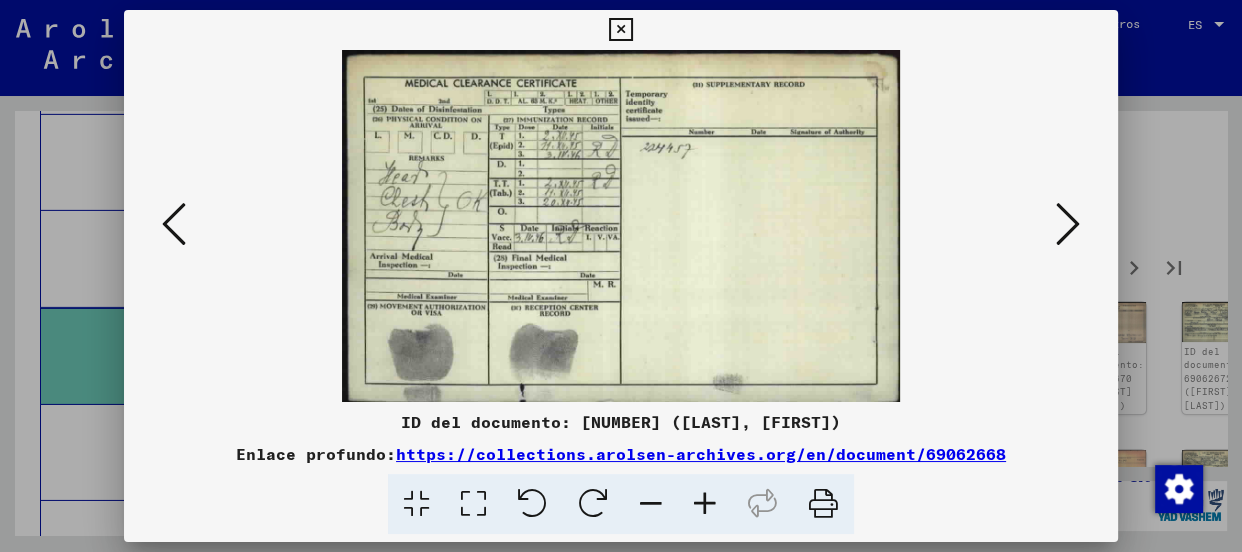 click at bounding box center [1068, 224] 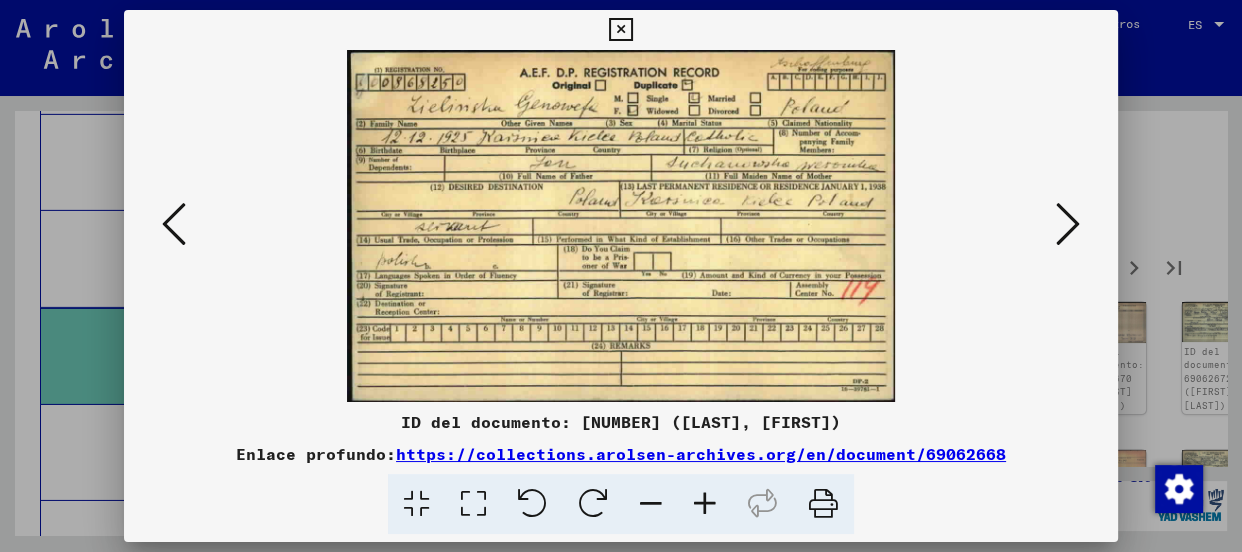 click at bounding box center (705, 504) 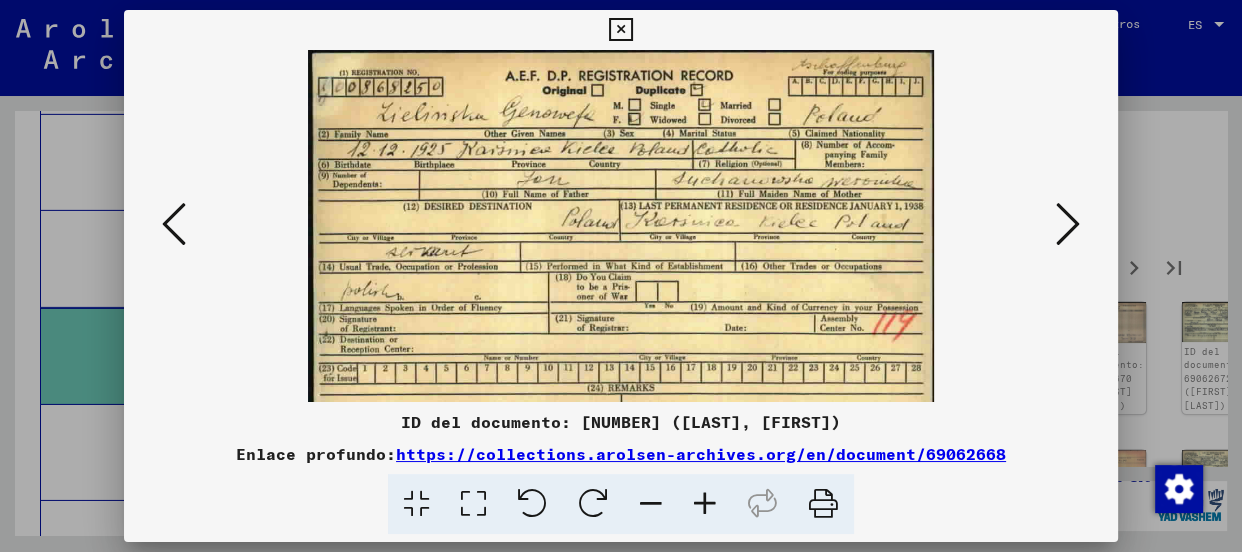 click at bounding box center [705, 504] 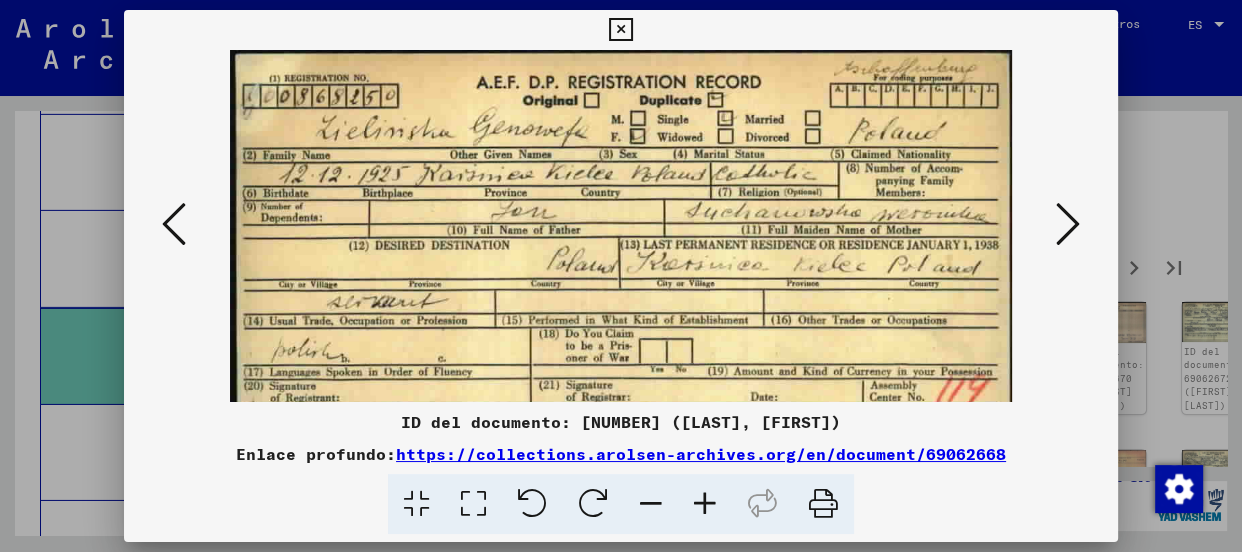 click at bounding box center (705, 504) 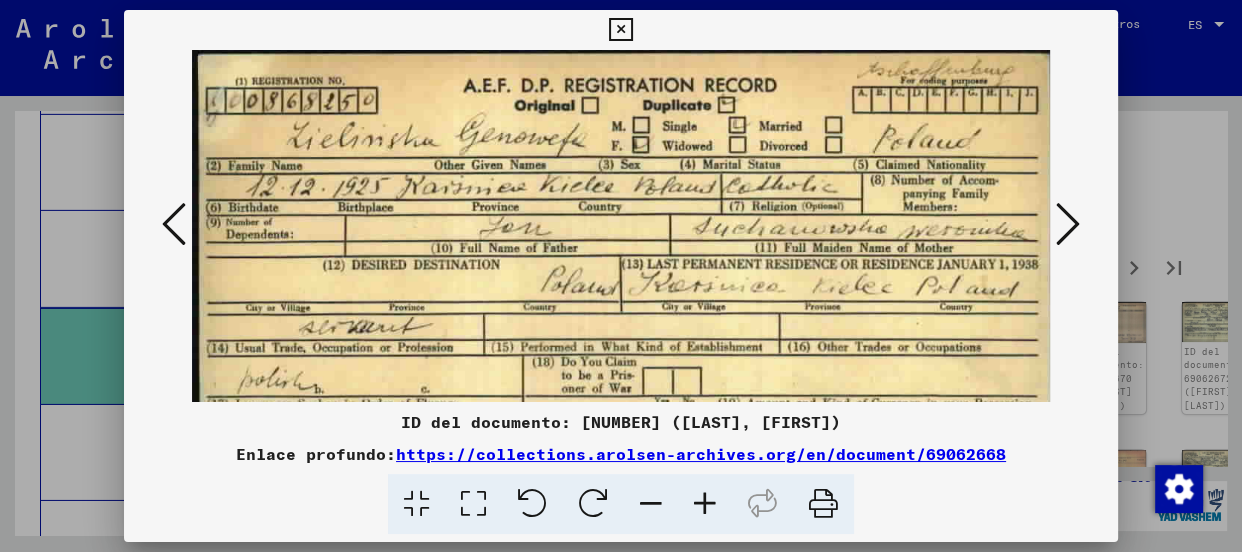 click at bounding box center (705, 504) 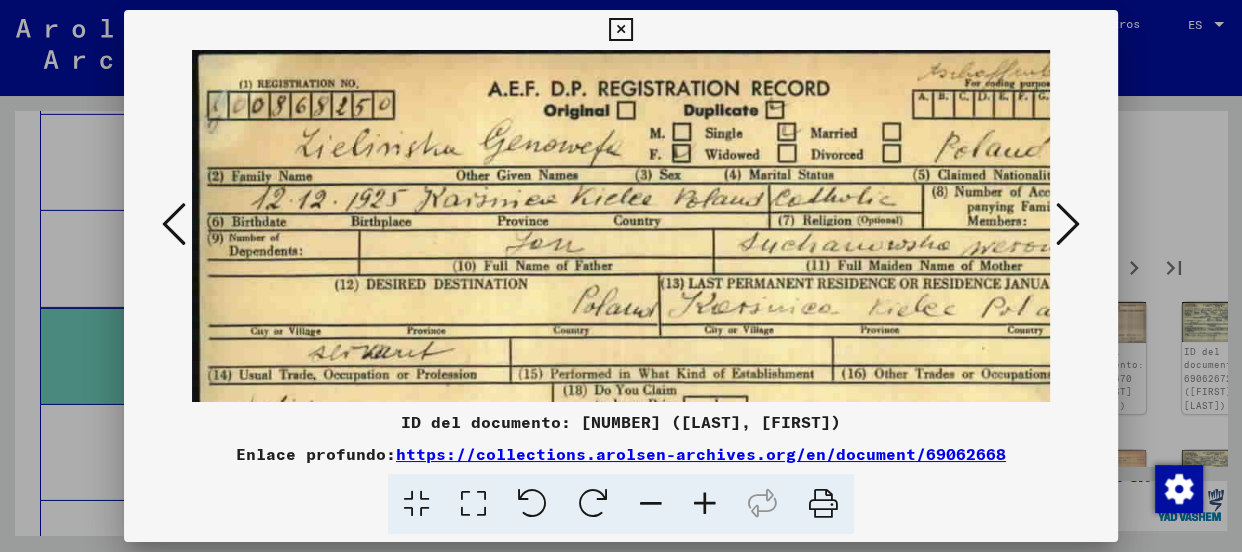click at bounding box center [705, 504] 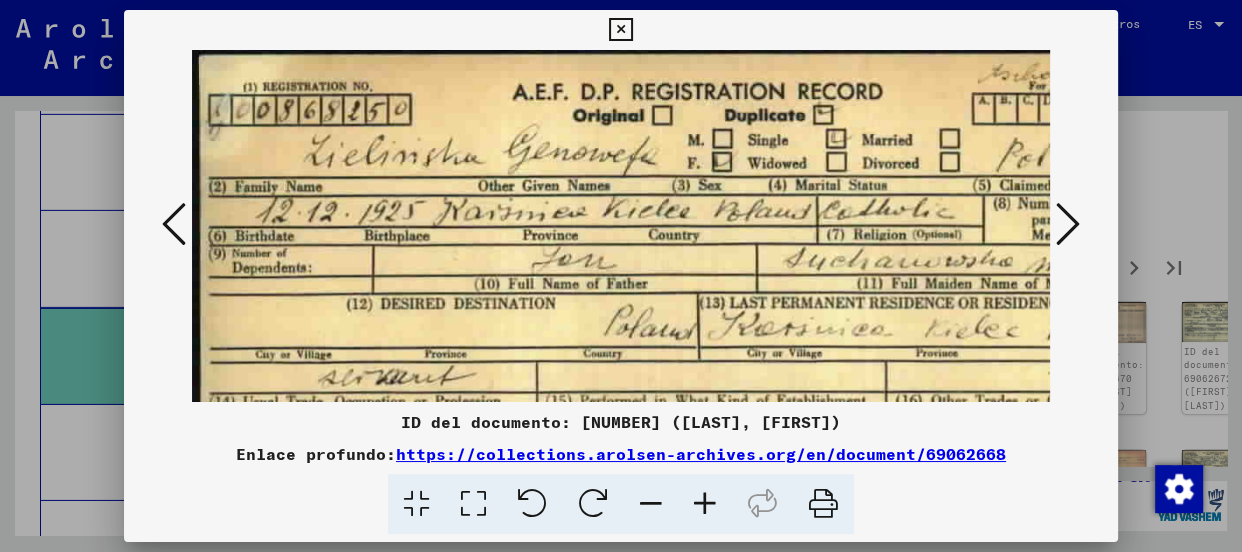 click at bounding box center (705, 504) 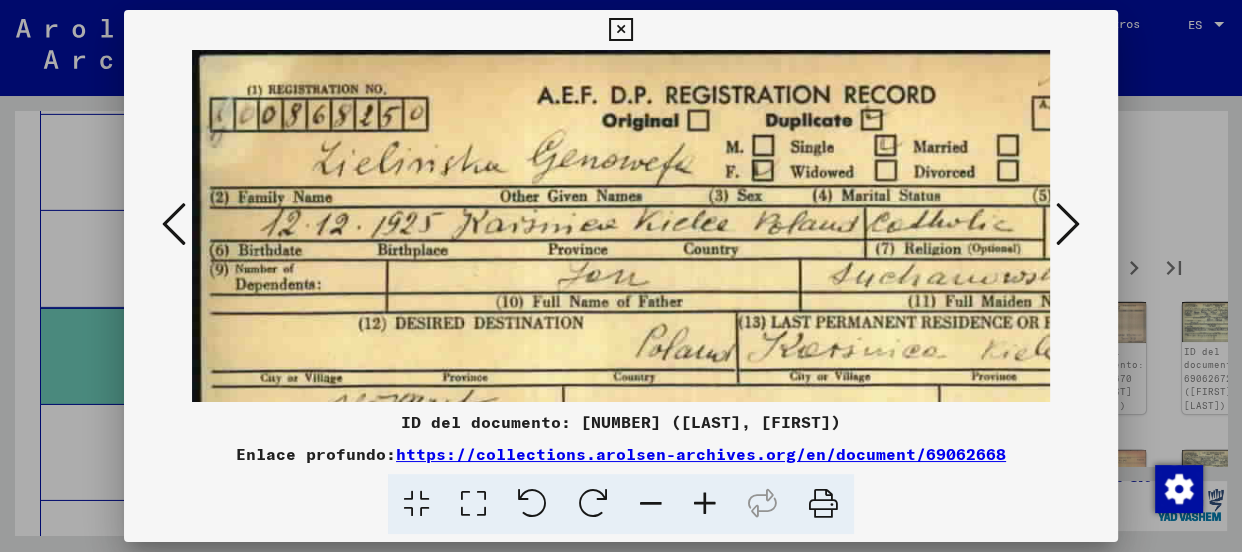 click at bounding box center [705, 504] 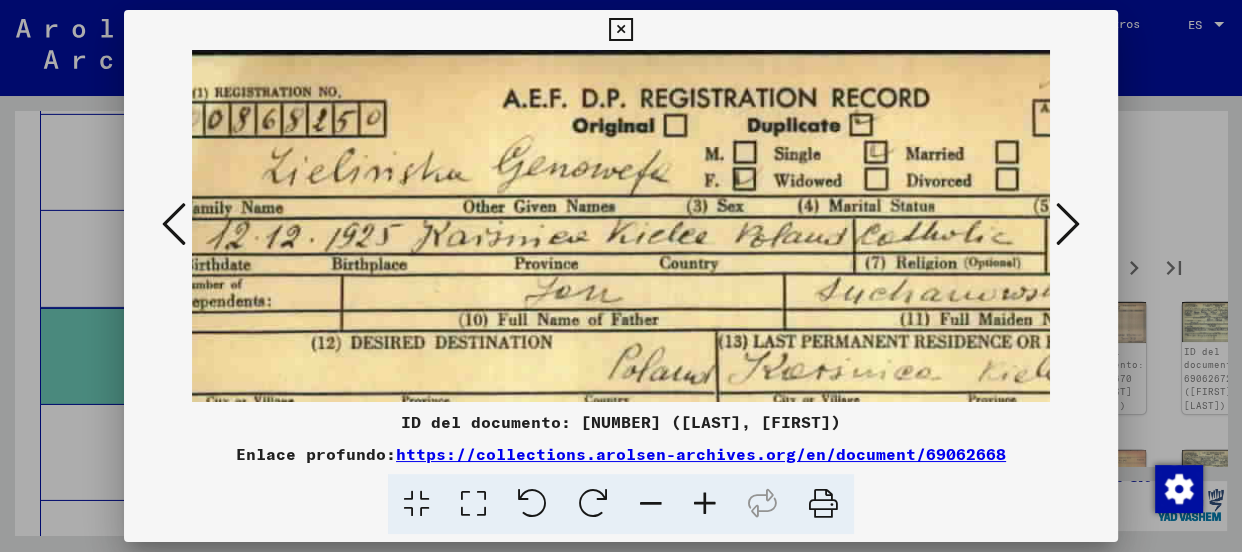 scroll, scrollTop: 5, scrollLeft: 281, axis: both 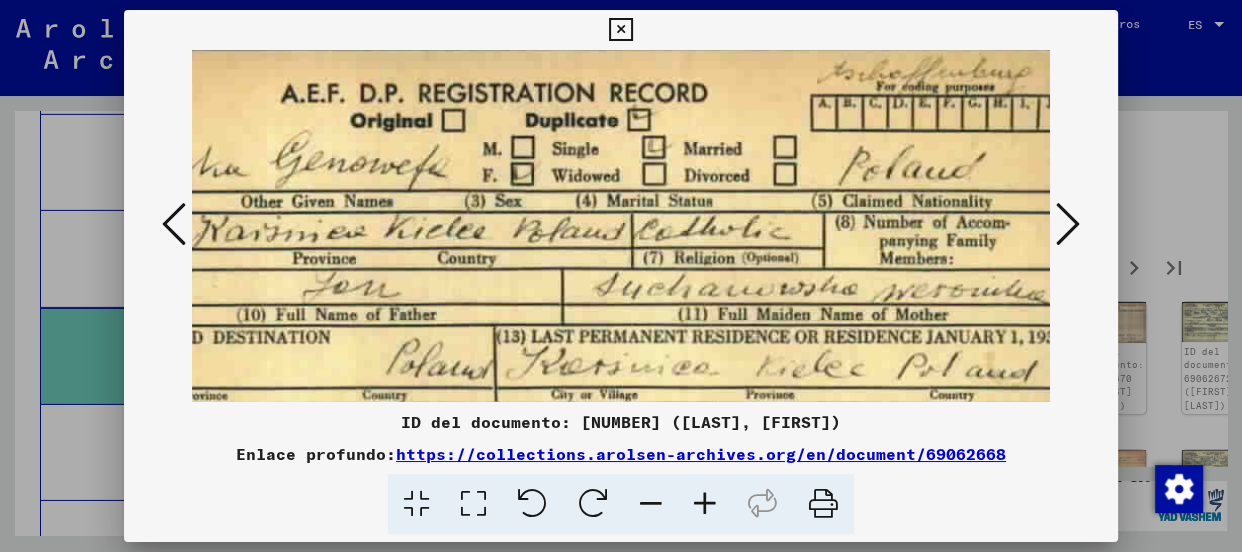 drag, startPoint x: 919, startPoint y: 317, endPoint x: 638, endPoint y: 320, distance: 281.01602 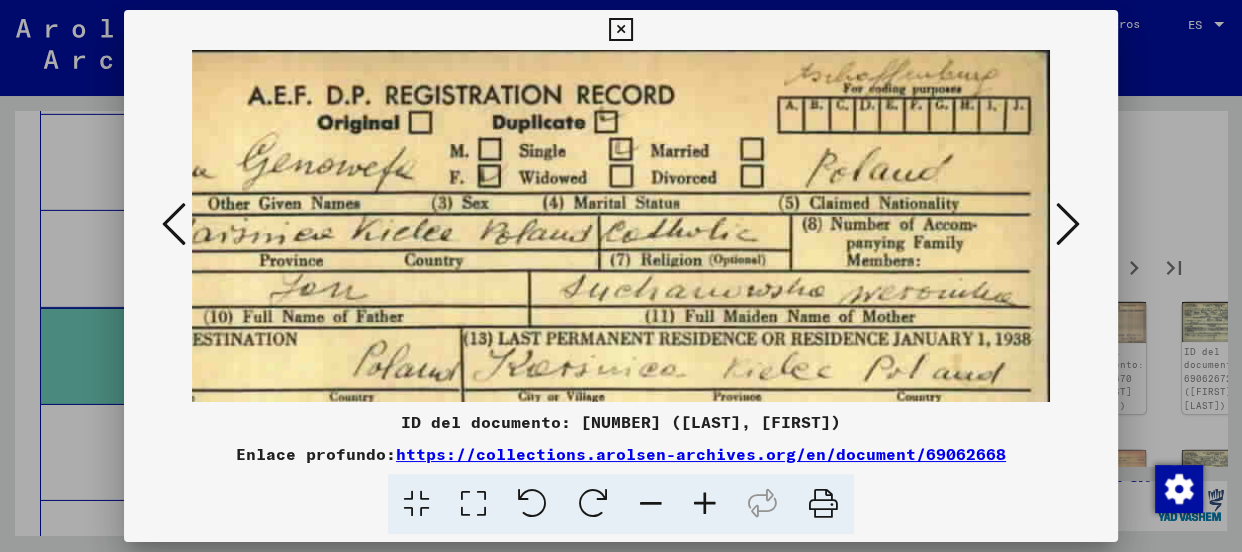 drag, startPoint x: 777, startPoint y: 300, endPoint x: 720, endPoint y: 300, distance: 57 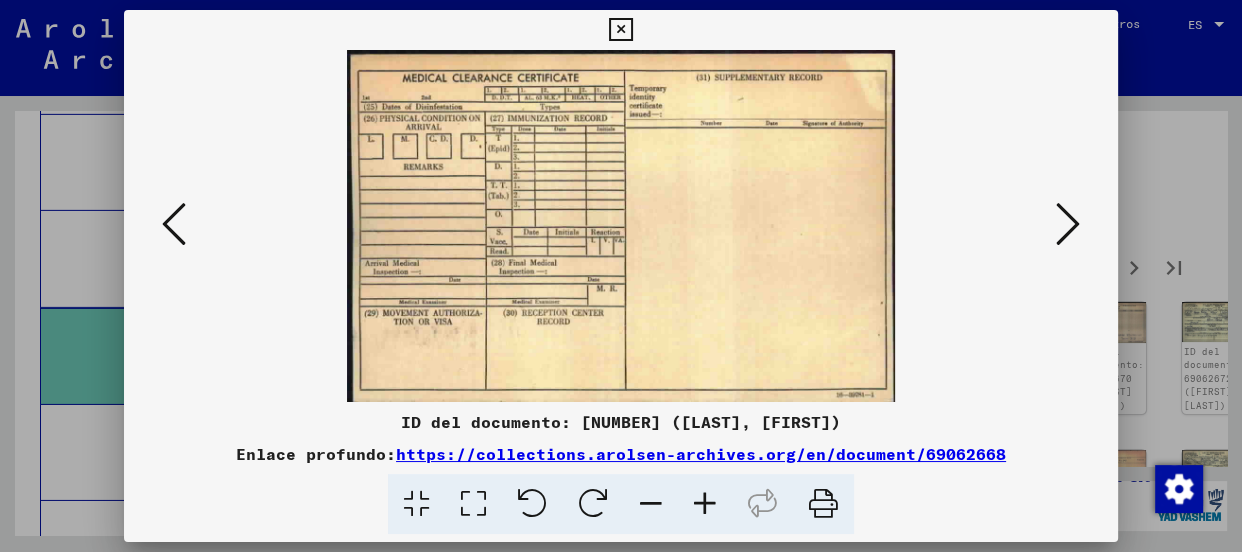 scroll, scrollTop: 0, scrollLeft: 0, axis: both 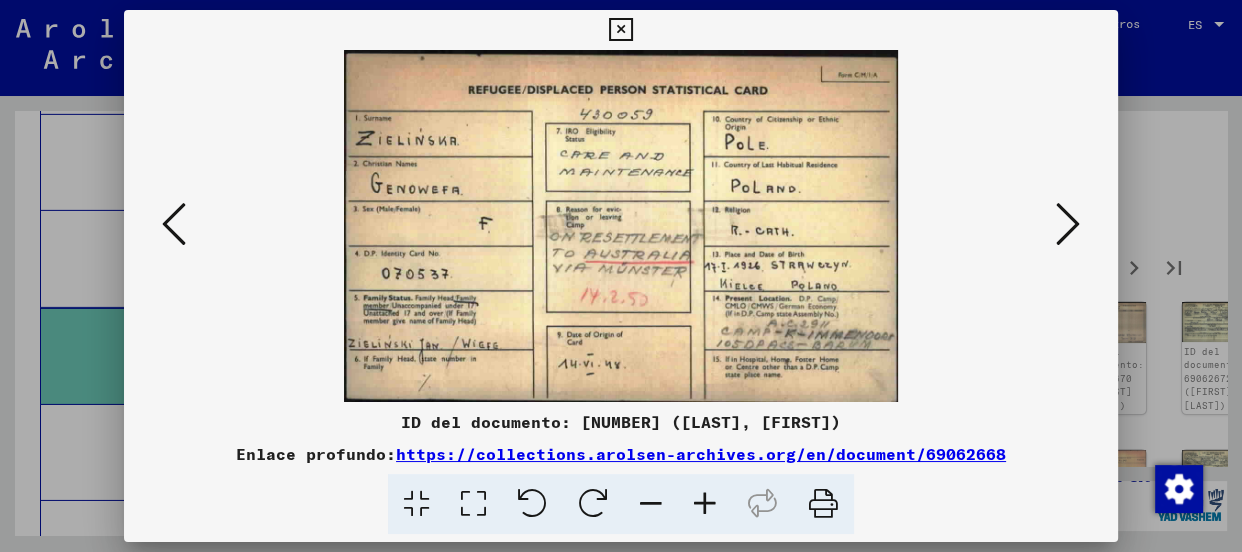 click at bounding box center (705, 504) 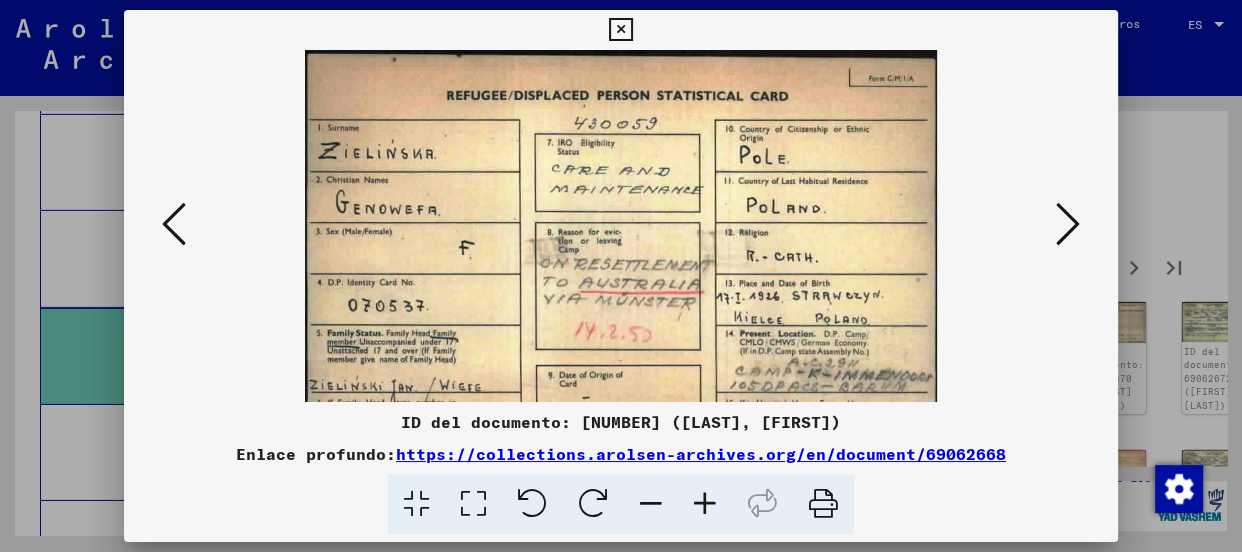 click at bounding box center [705, 504] 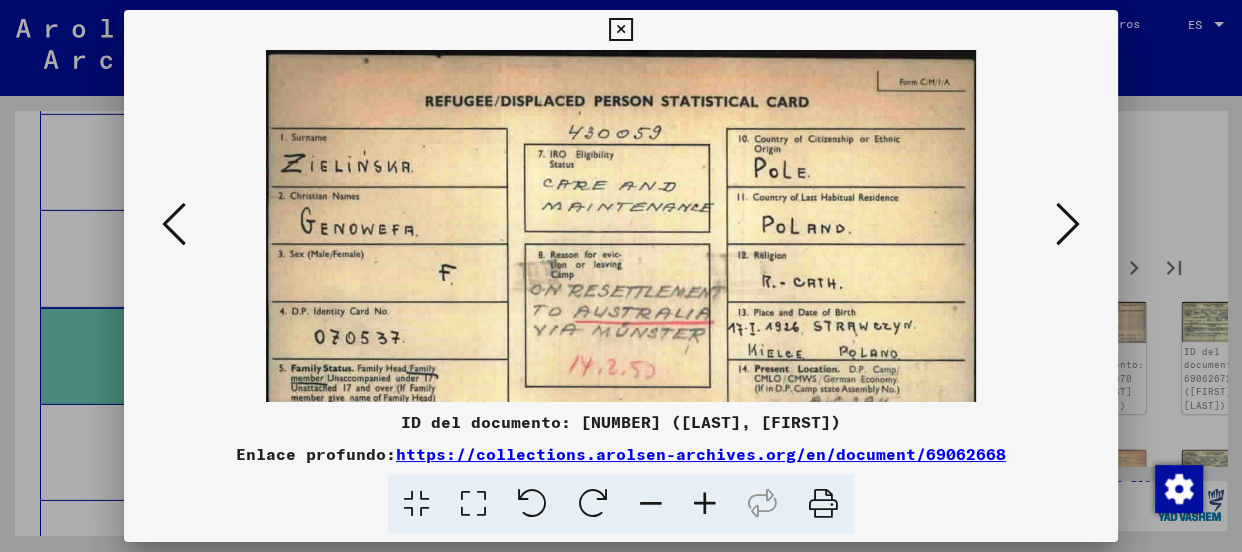 click at bounding box center [705, 504] 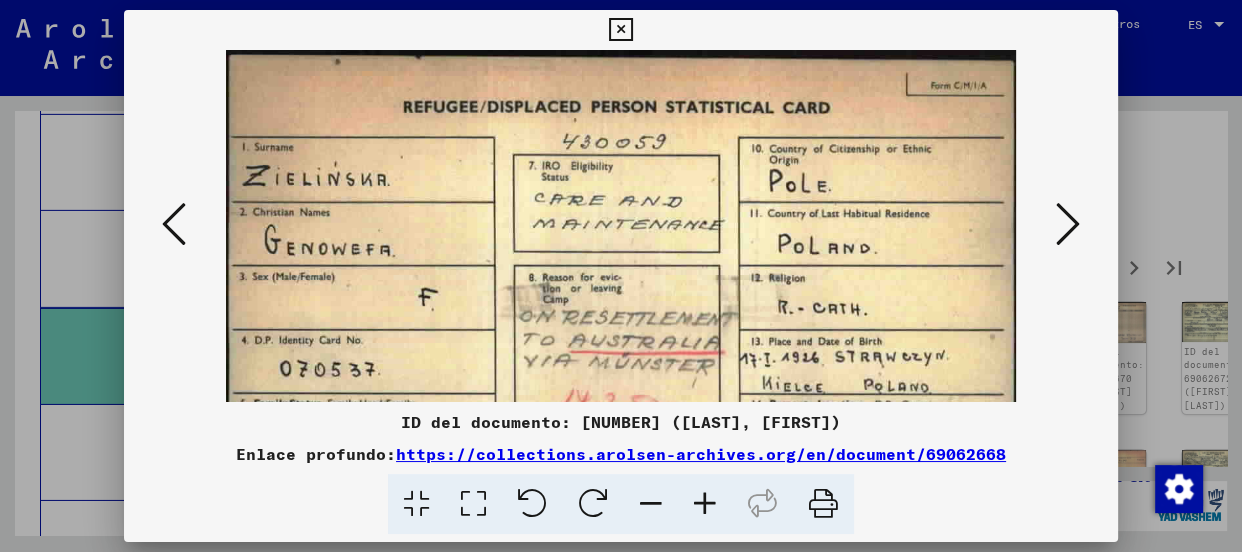 click at bounding box center [705, 504] 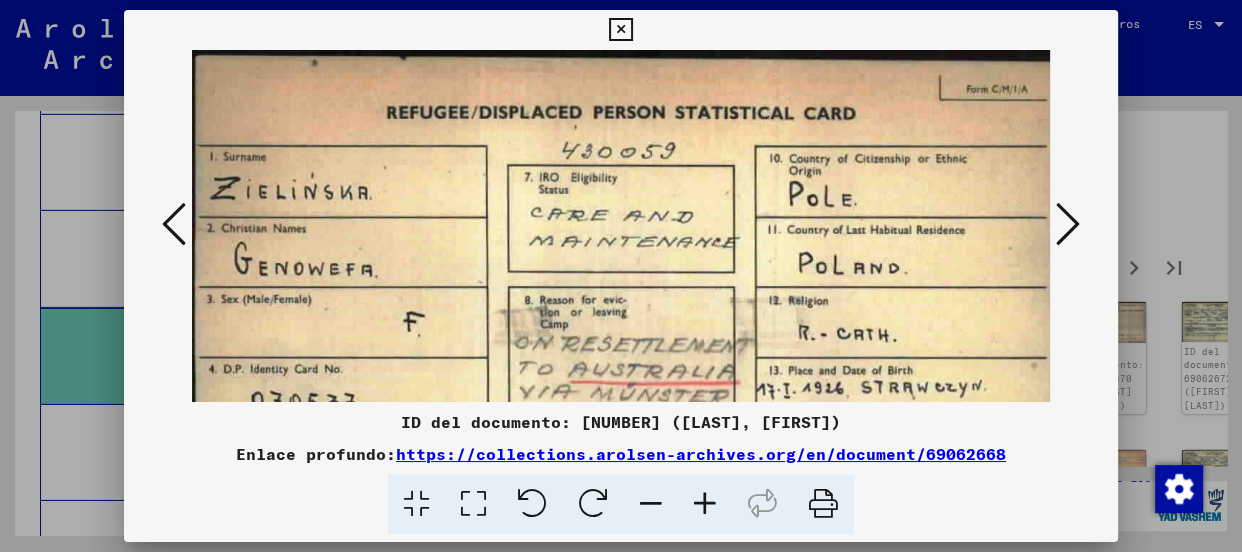 click at bounding box center [705, 504] 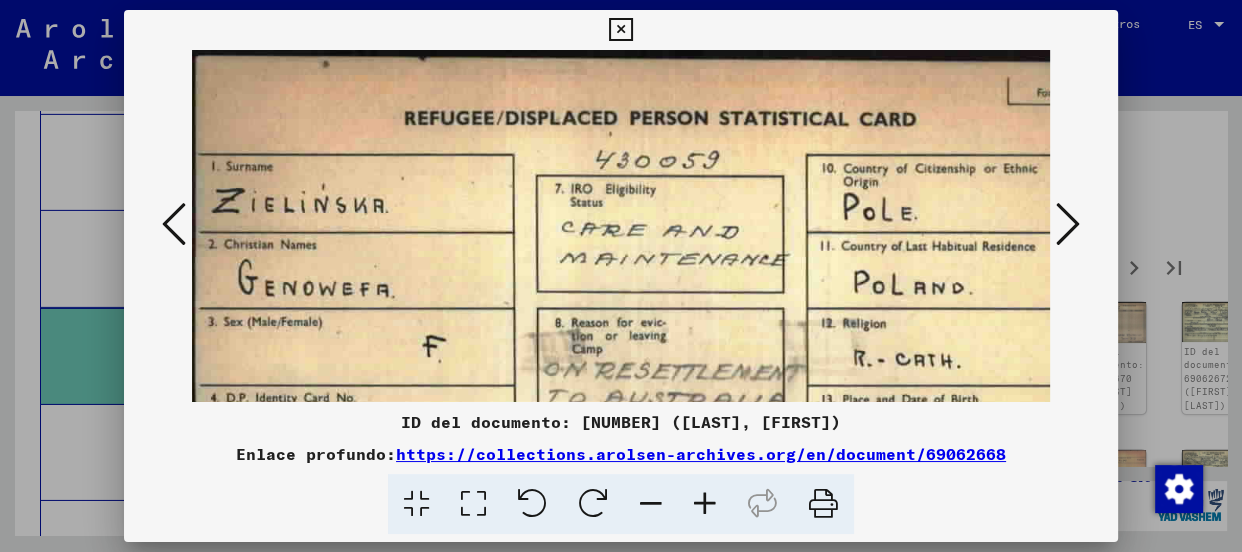 scroll, scrollTop: 0, scrollLeft: 71, axis: horizontal 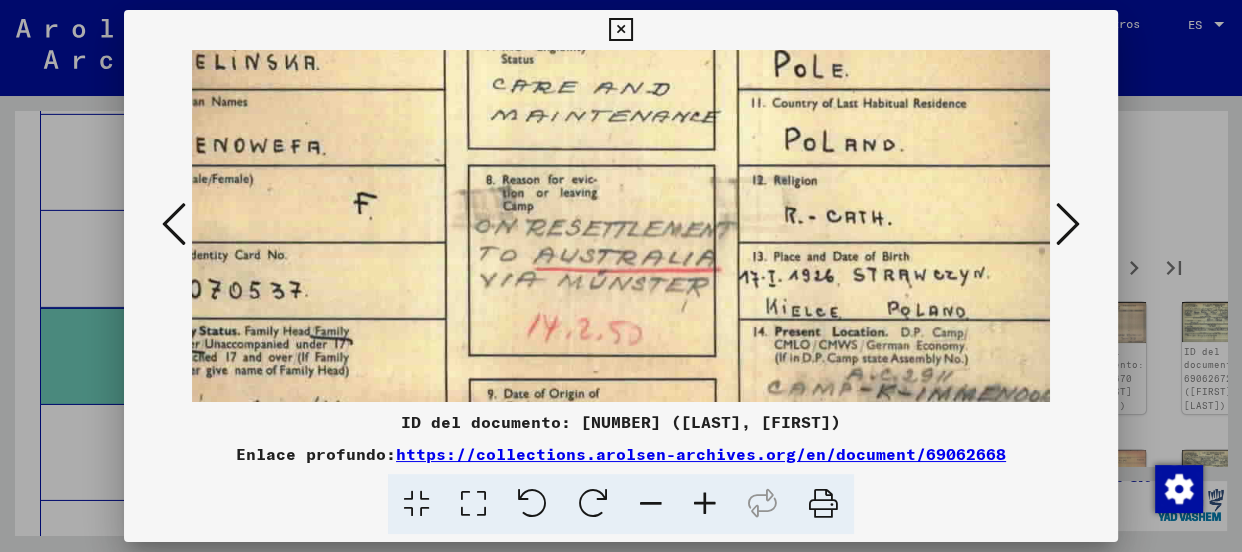 drag, startPoint x: 889, startPoint y: 354, endPoint x: 820, endPoint y: 210, distance: 159.6778 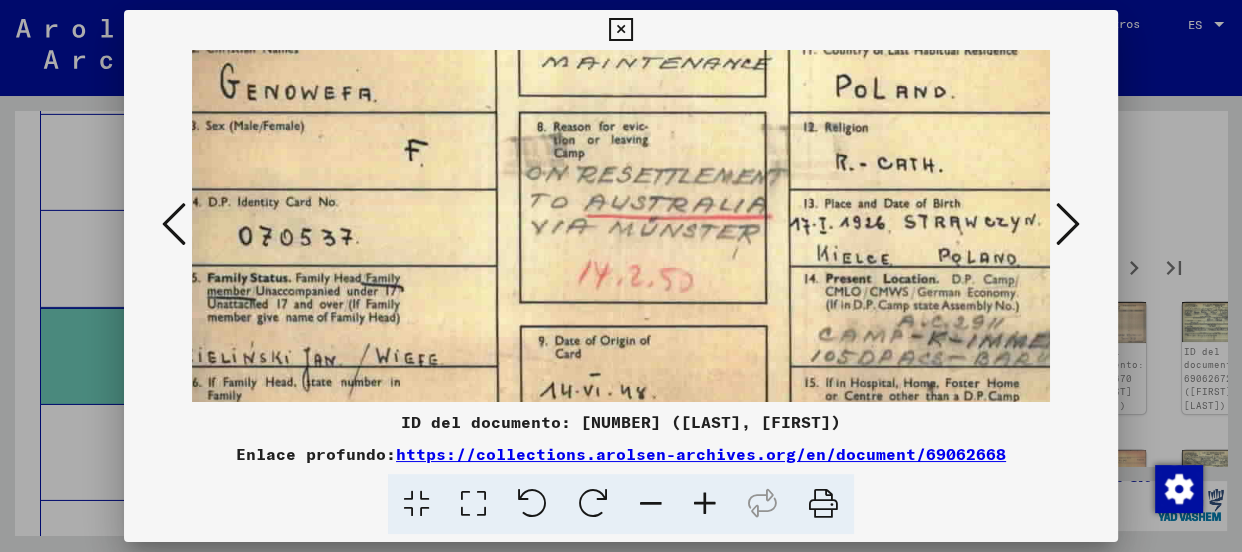 scroll, scrollTop: 212, scrollLeft: 8, axis: both 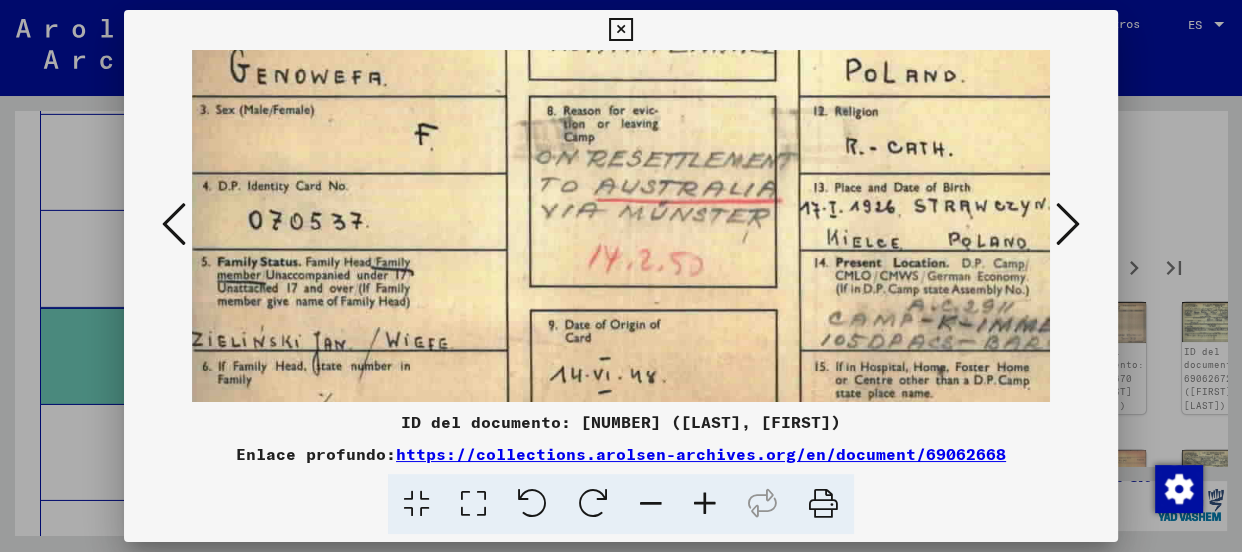 drag, startPoint x: 627, startPoint y: 306, endPoint x: 690, endPoint y: 235, distance: 94.92102 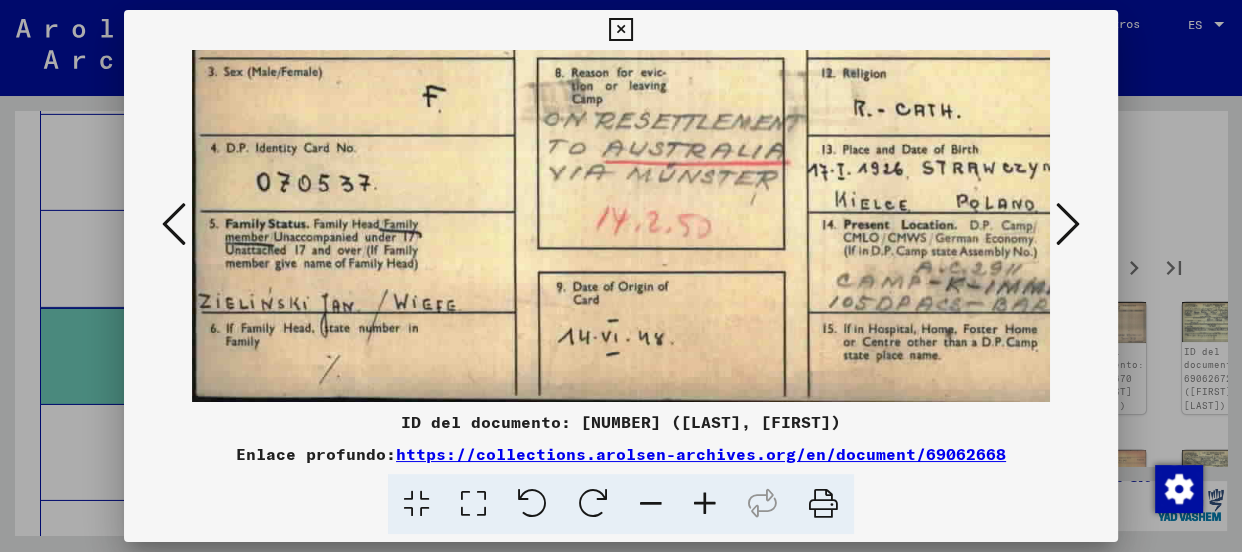 drag, startPoint x: 660, startPoint y: 330, endPoint x: 793, endPoint y: 260, distance: 150.29637 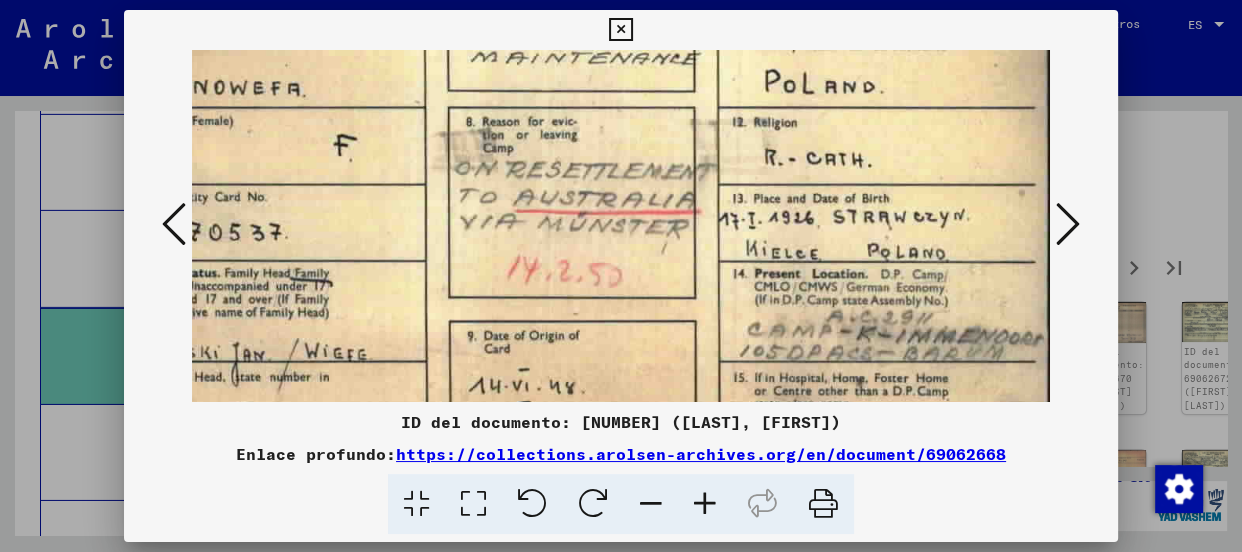 scroll, scrollTop: 169, scrollLeft: 90, axis: both 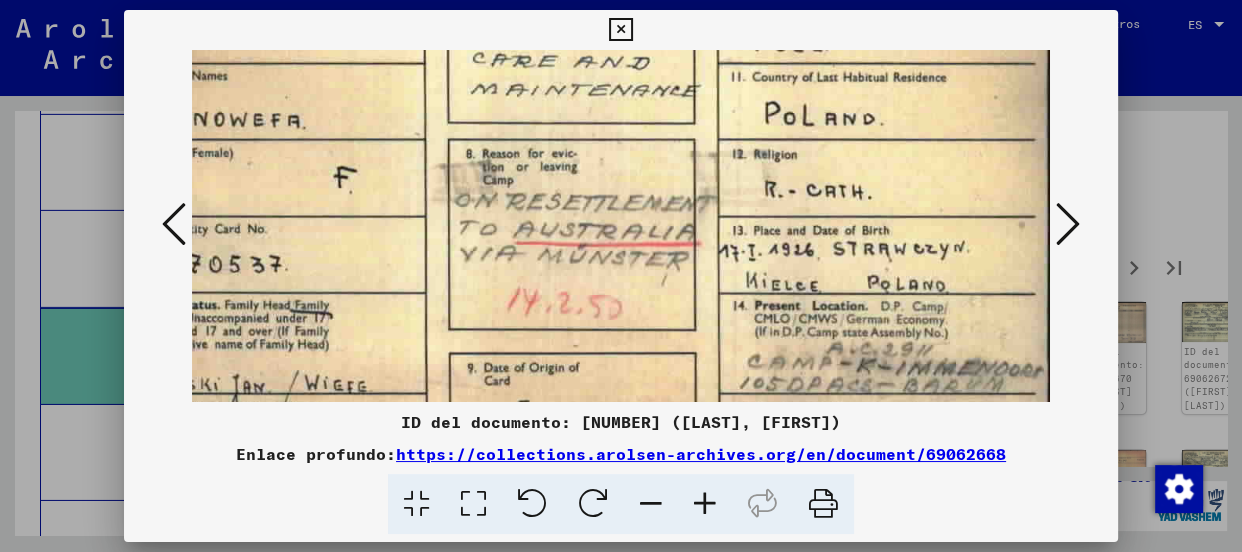 drag, startPoint x: 921, startPoint y: 217, endPoint x: 674, endPoint y: 300, distance: 260.57245 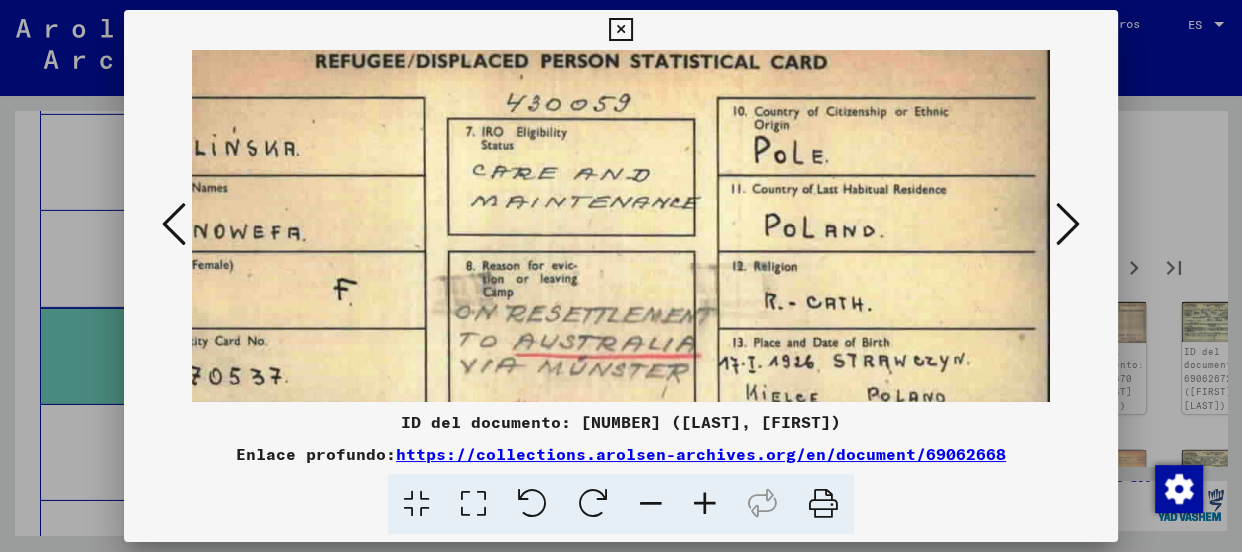 scroll, scrollTop: 0, scrollLeft: 90, axis: horizontal 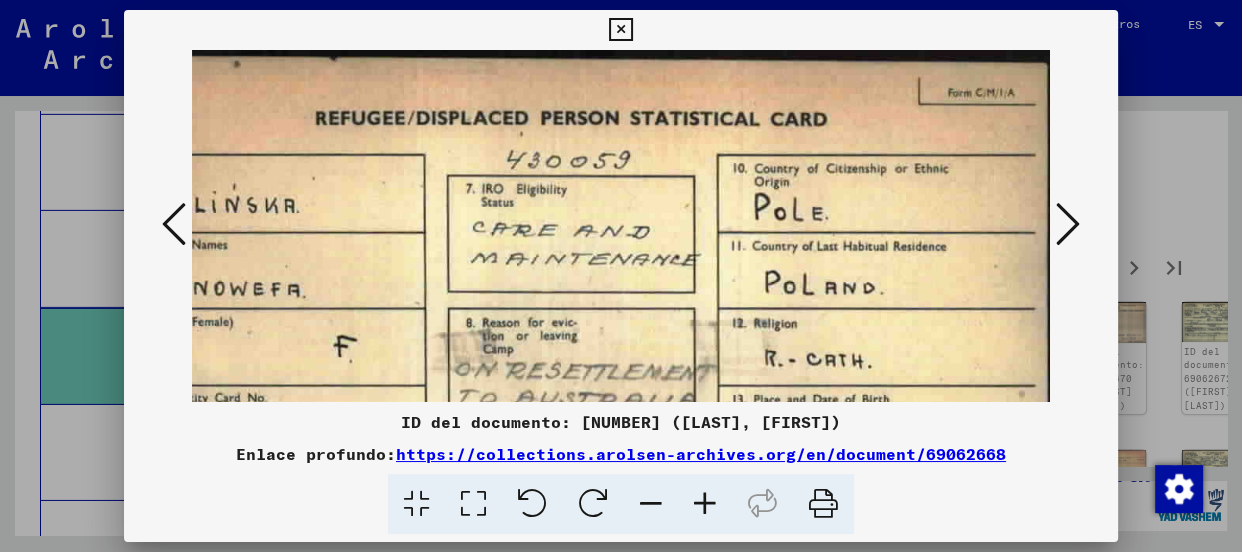 drag, startPoint x: 822, startPoint y: 186, endPoint x: 772, endPoint y: 380, distance: 200.3397 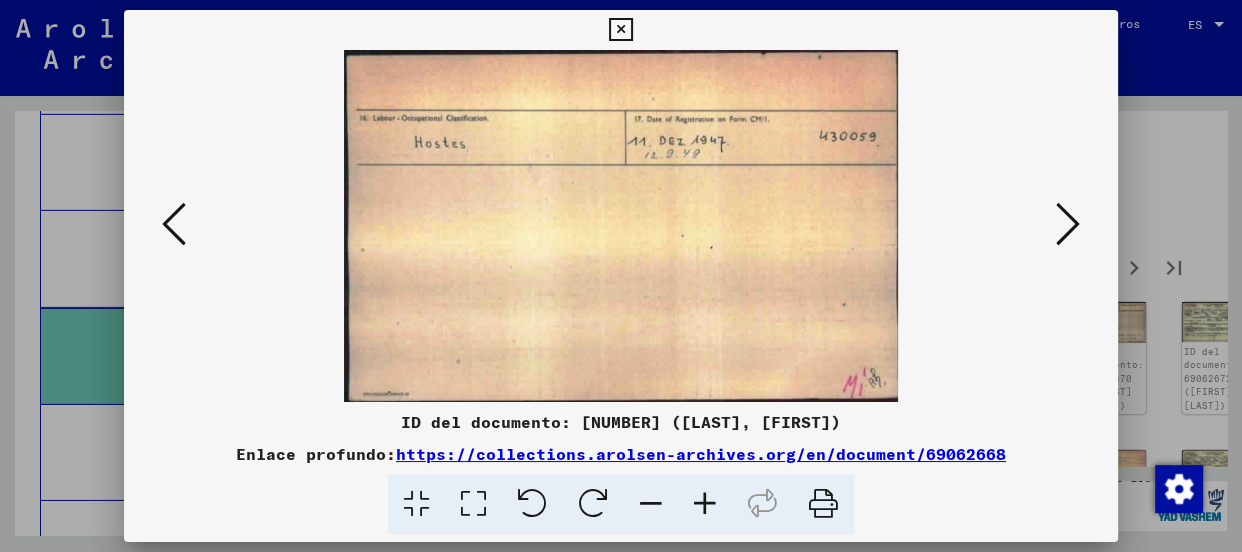 click at bounding box center [1068, 224] 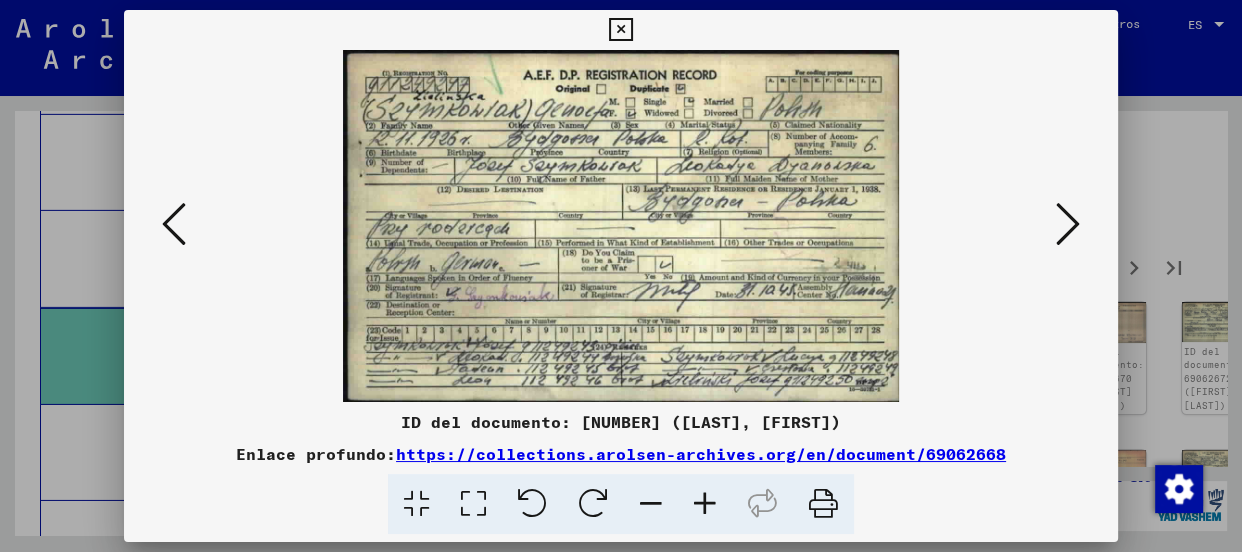 click at bounding box center [705, 504] 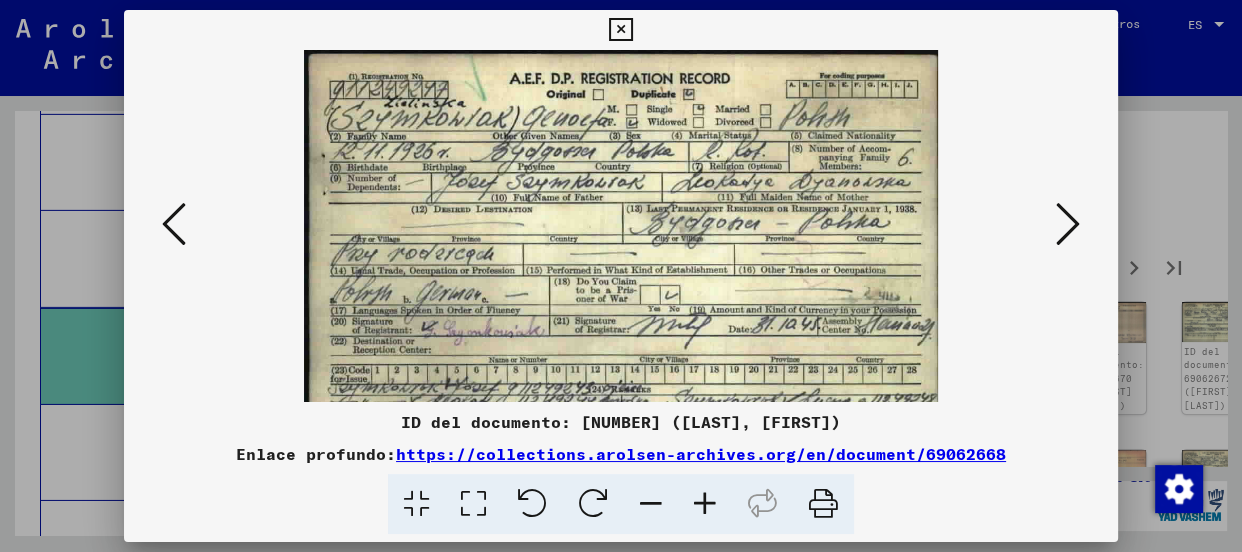 click at bounding box center [705, 504] 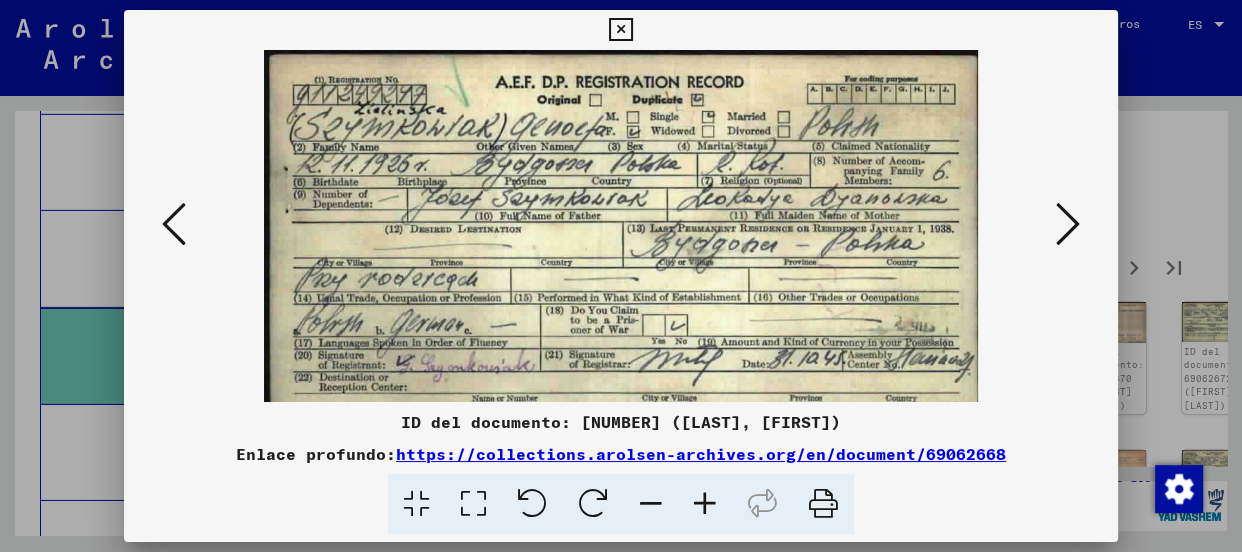 click at bounding box center [705, 504] 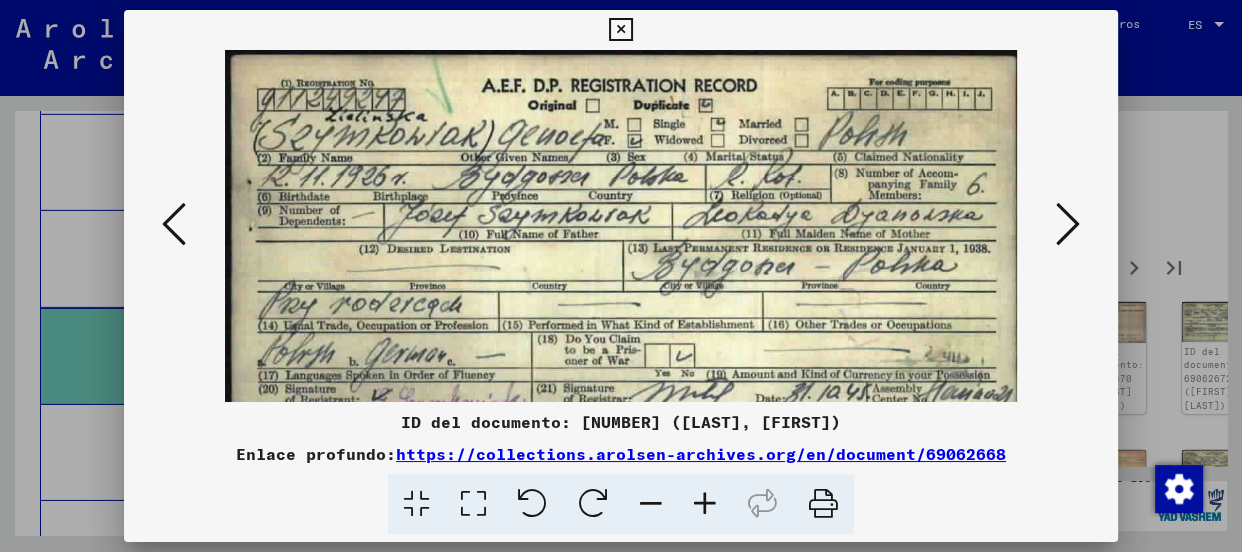 click at bounding box center (705, 504) 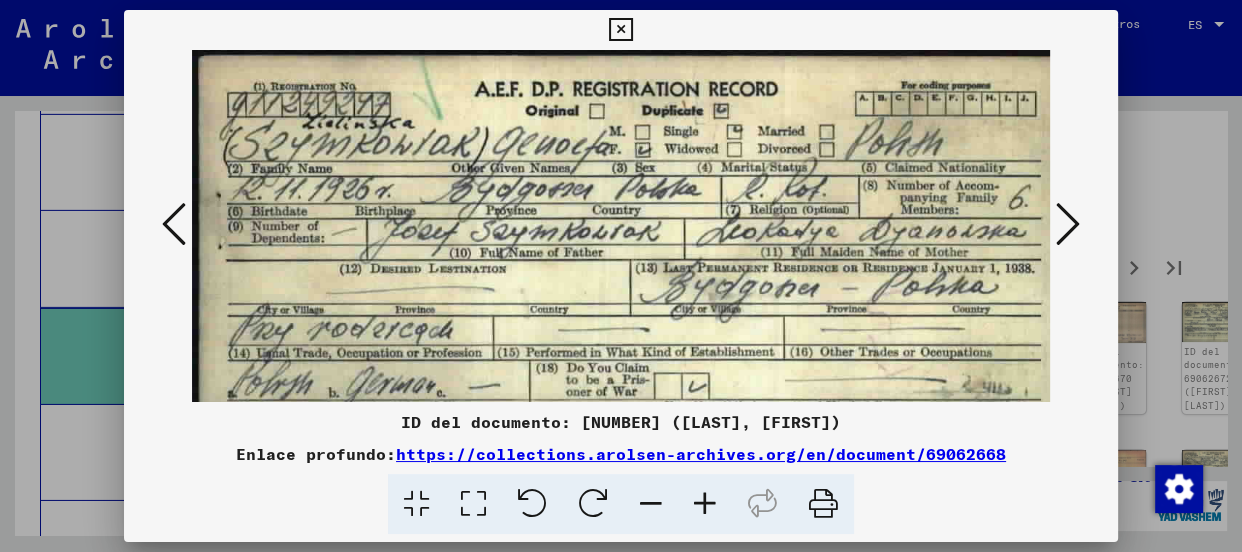 click at bounding box center [705, 504] 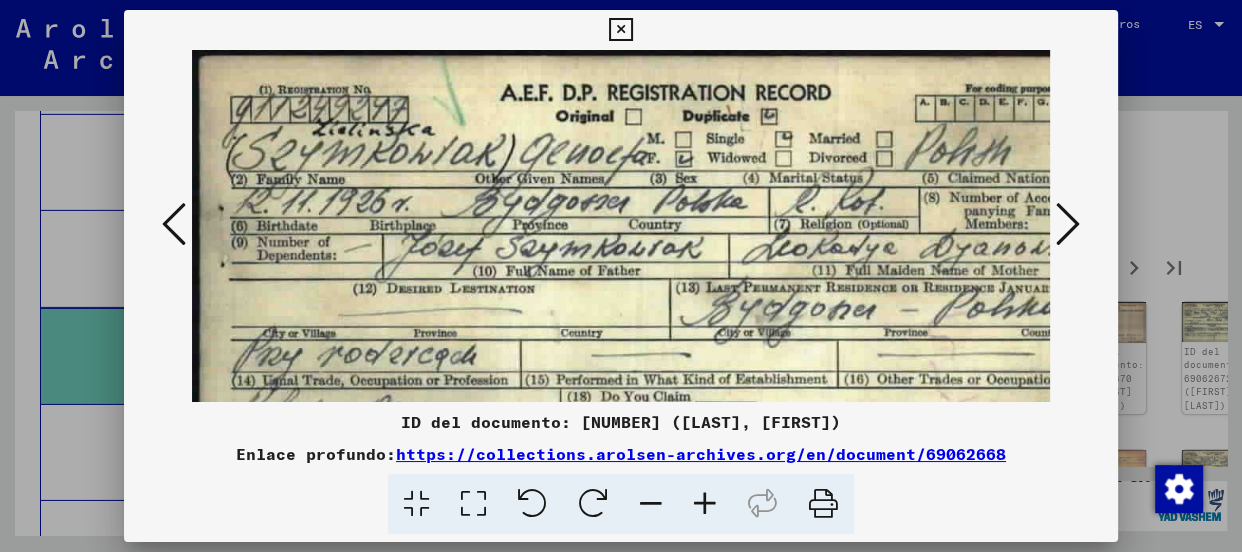 click at bounding box center (705, 504) 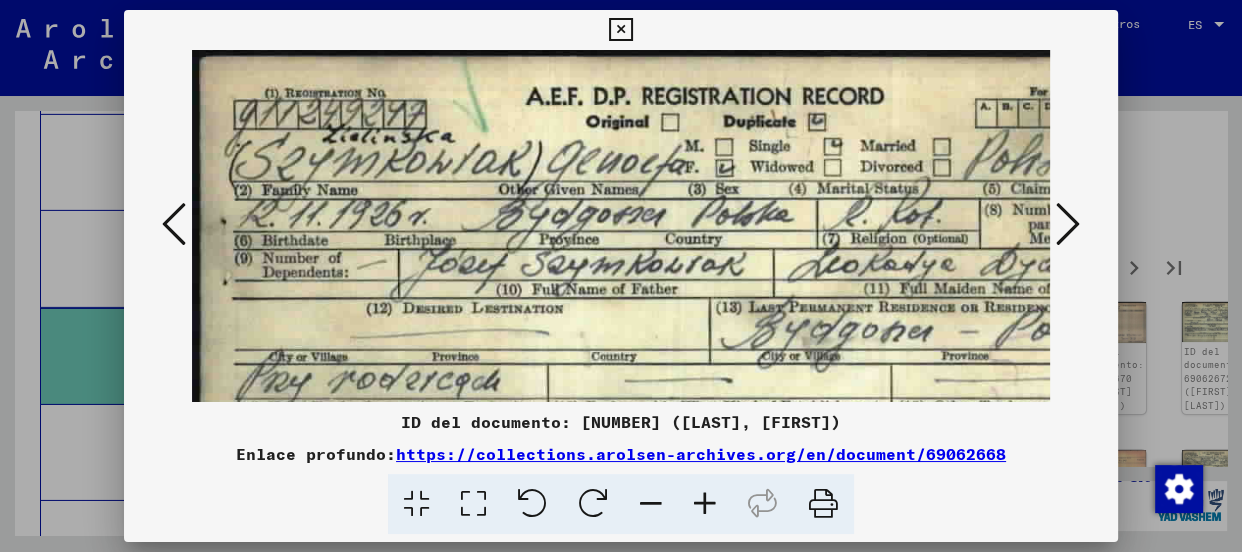 scroll, scrollTop: 48, scrollLeft: 0, axis: vertical 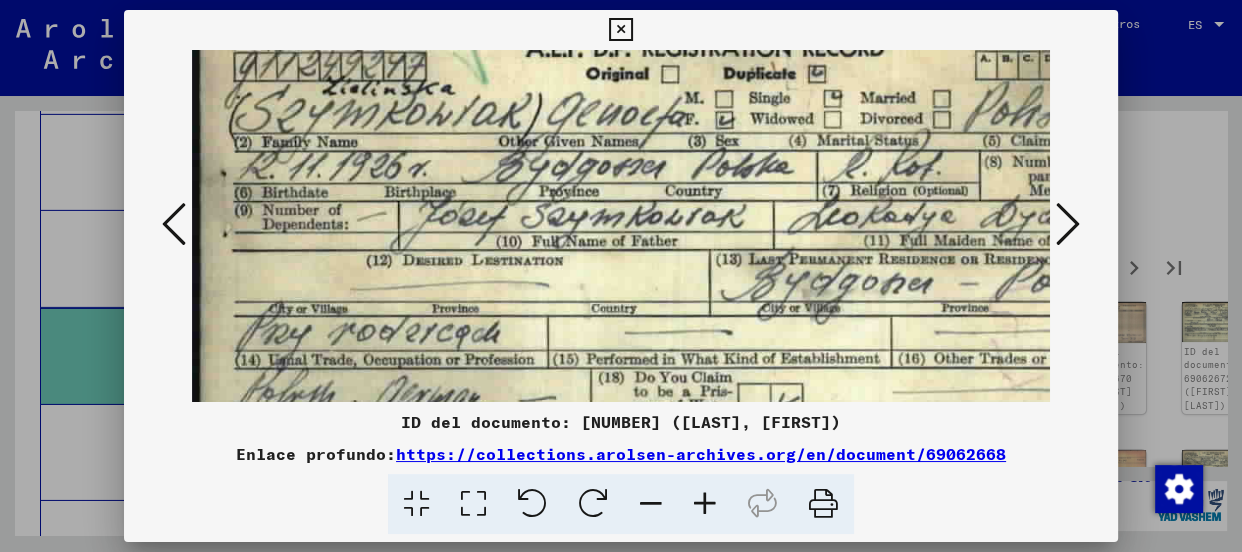 drag, startPoint x: 765, startPoint y: 332, endPoint x: 769, endPoint y: 283, distance: 49.162994 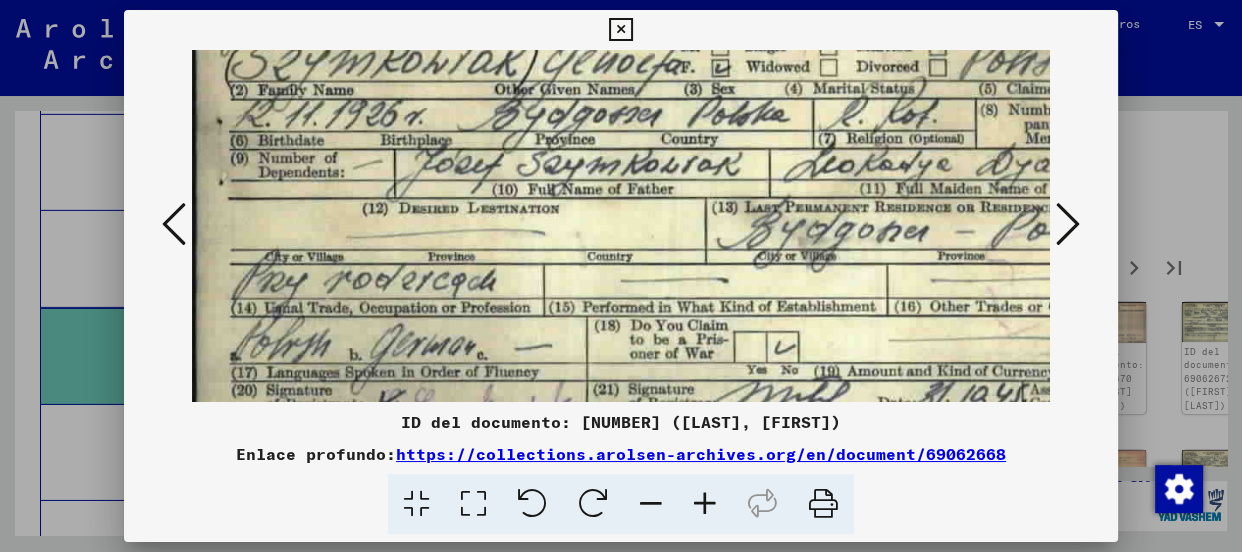 drag, startPoint x: 933, startPoint y: 321, endPoint x: 928, endPoint y: 269, distance: 52.23983 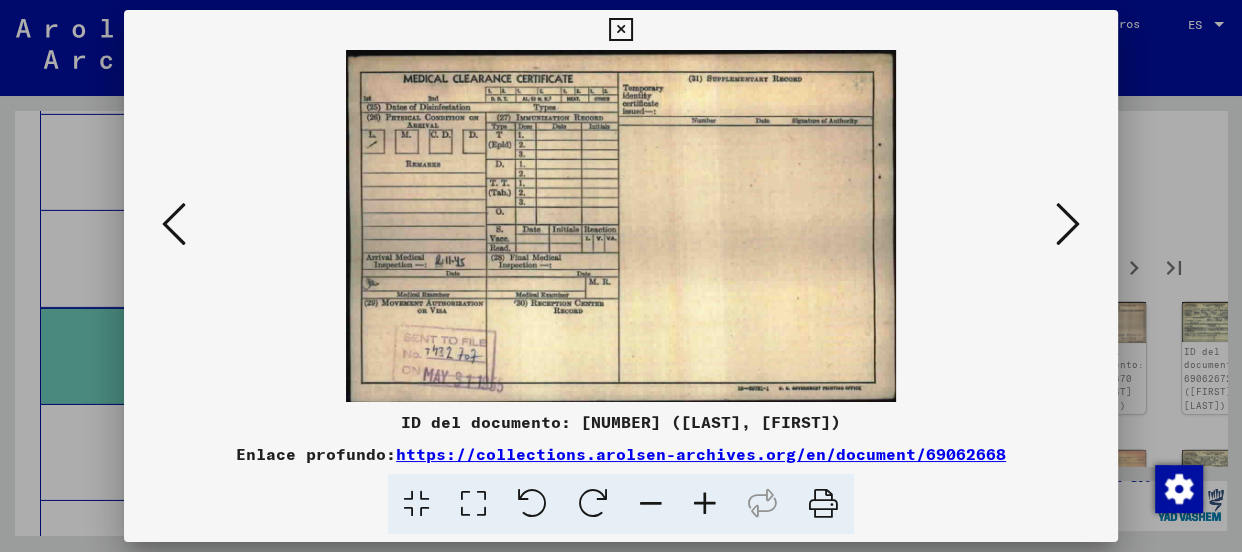 click at bounding box center (1068, 224) 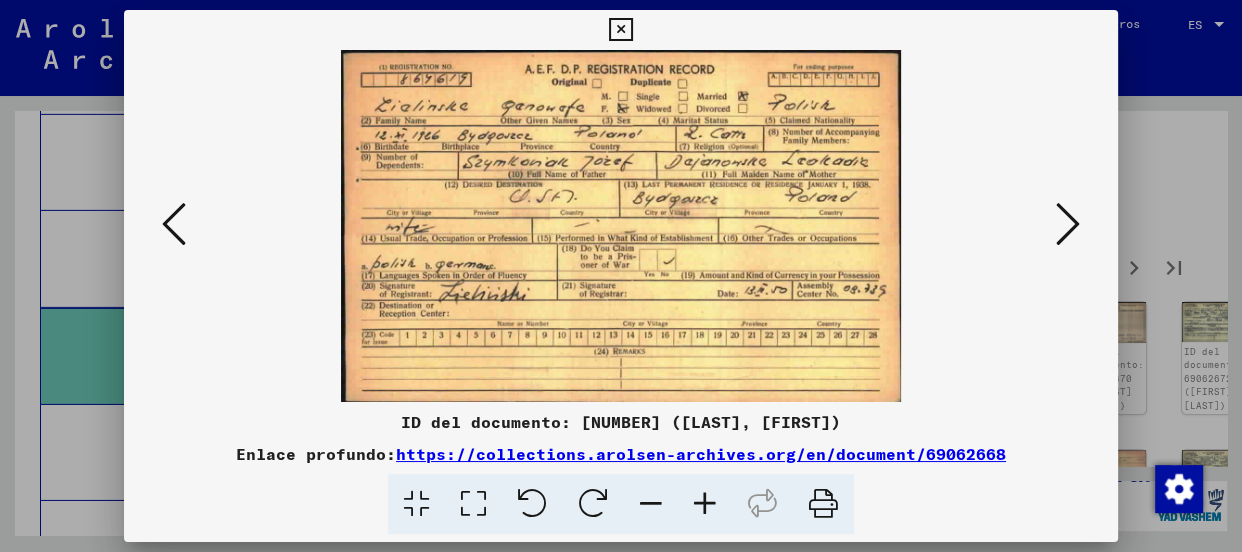 click at bounding box center (705, 504) 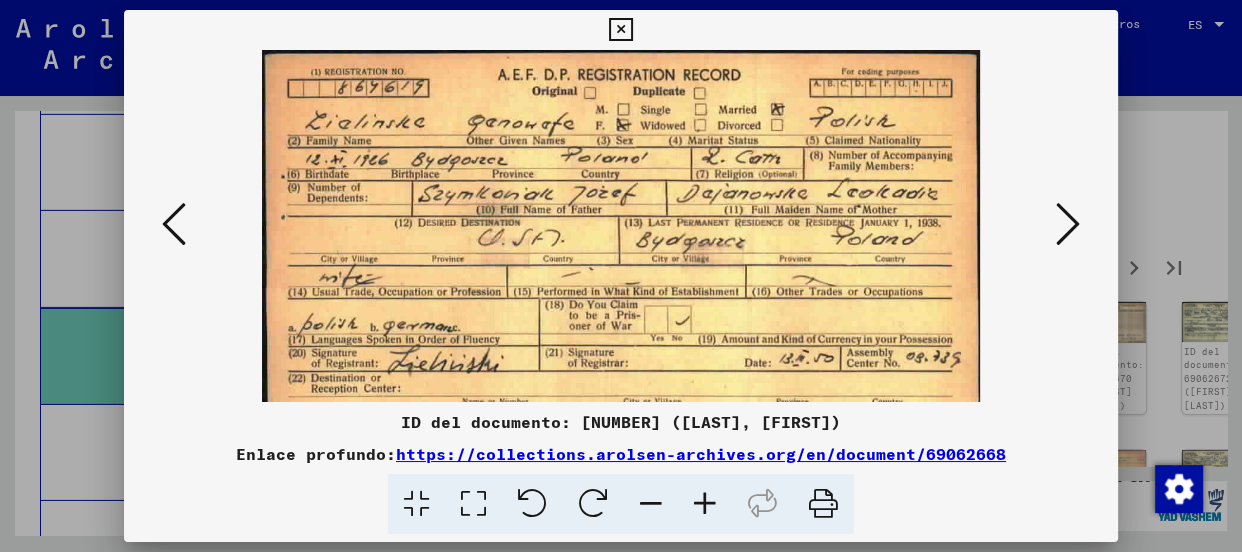 click at bounding box center [705, 504] 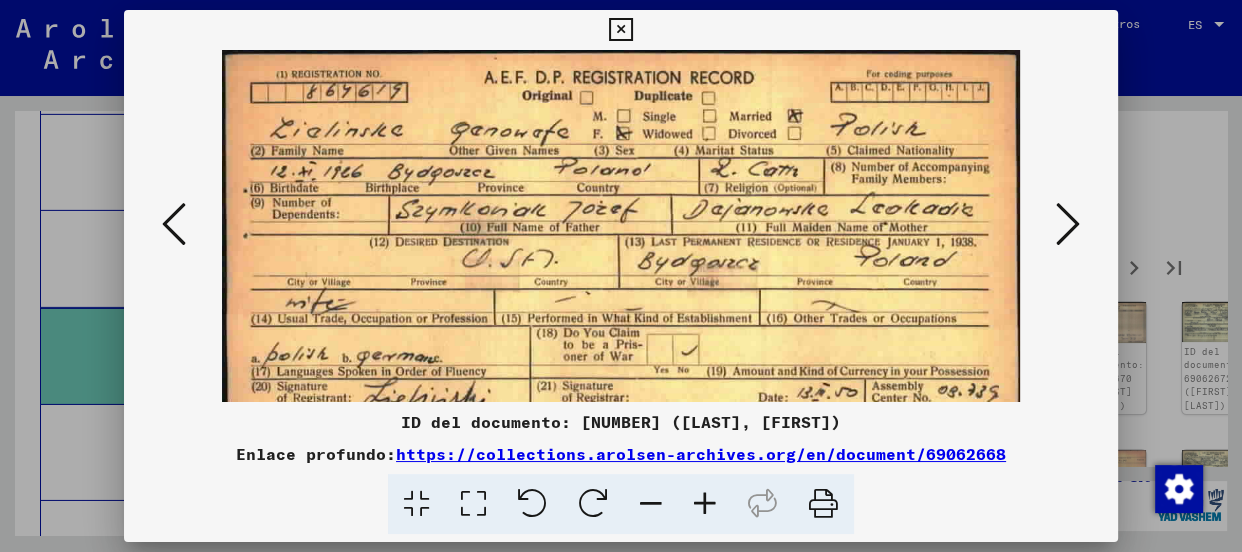 click at bounding box center [705, 504] 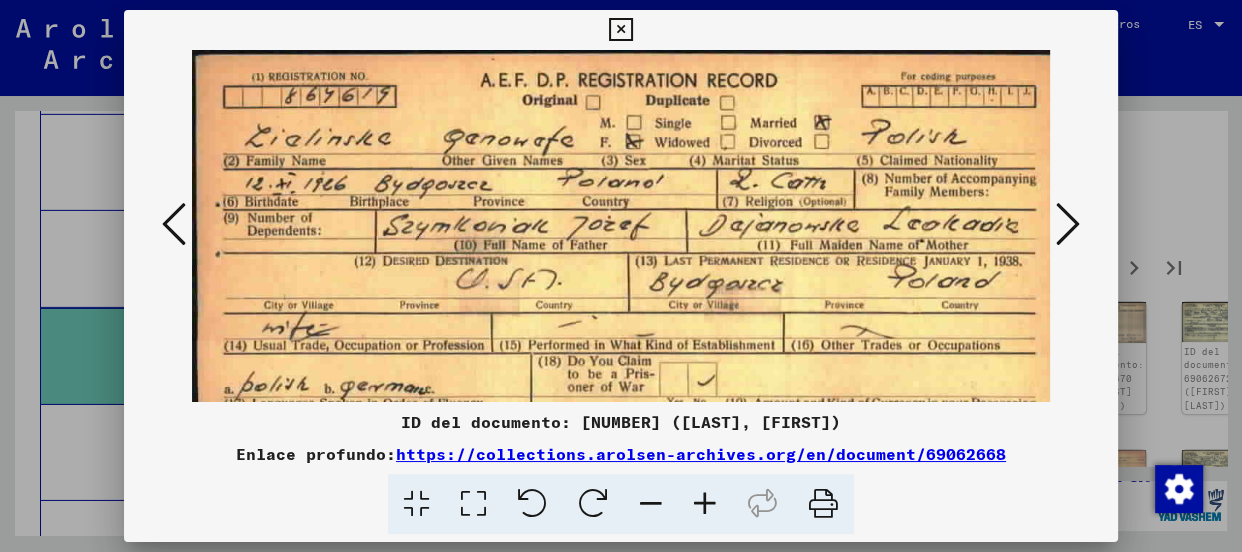 click at bounding box center (705, 504) 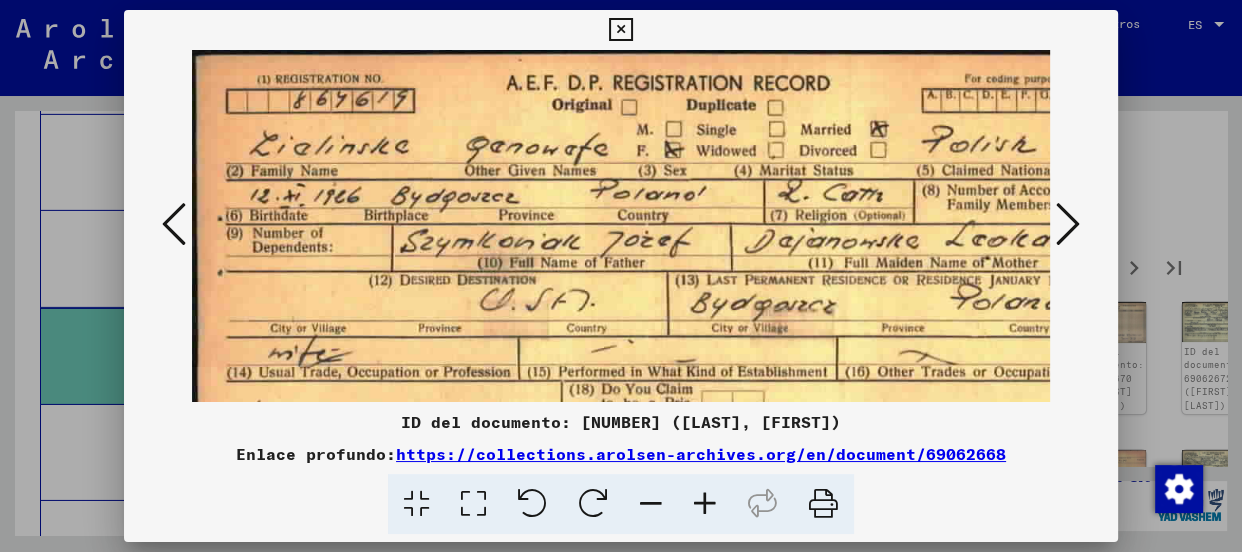 click at bounding box center [705, 504] 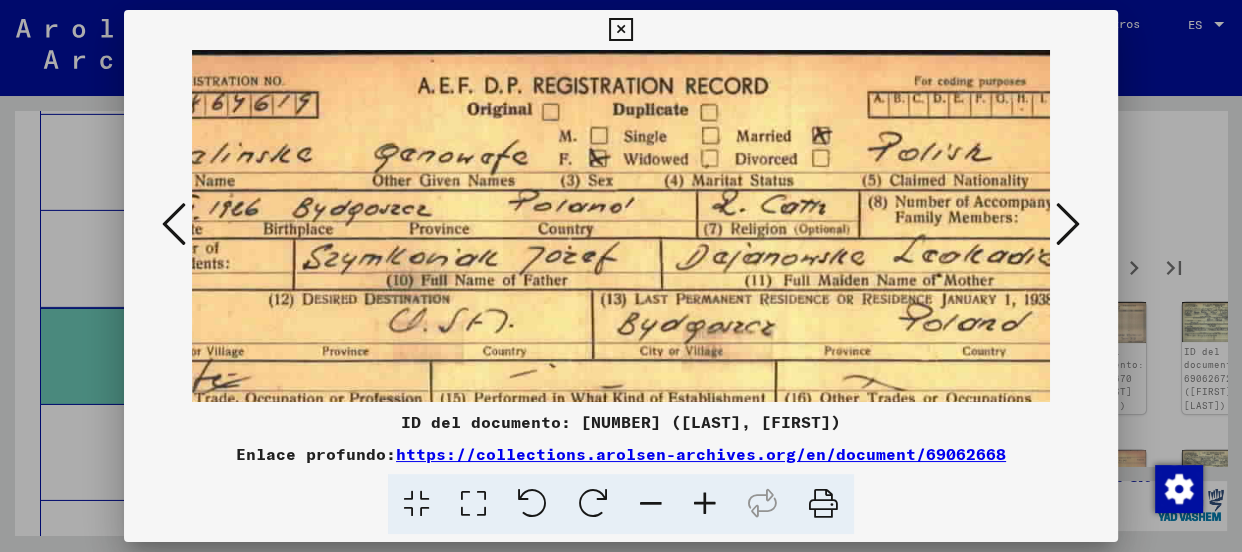scroll, scrollTop: 0, scrollLeft: 179, axis: horizontal 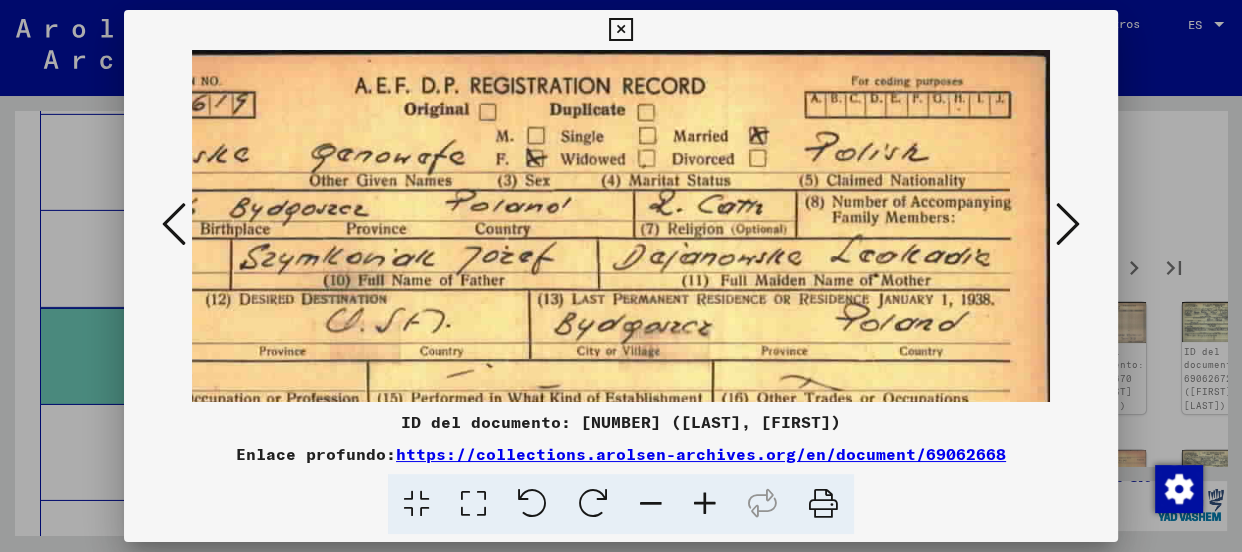 drag, startPoint x: 869, startPoint y: 343, endPoint x: 646, endPoint y: 349, distance: 223.0807 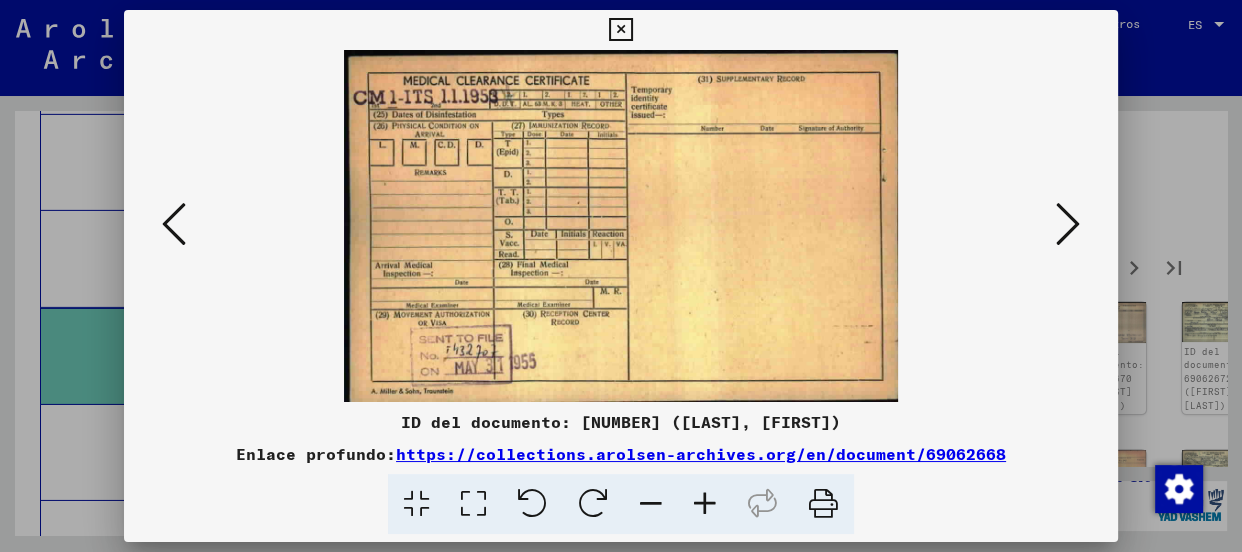 click at bounding box center [1068, 224] 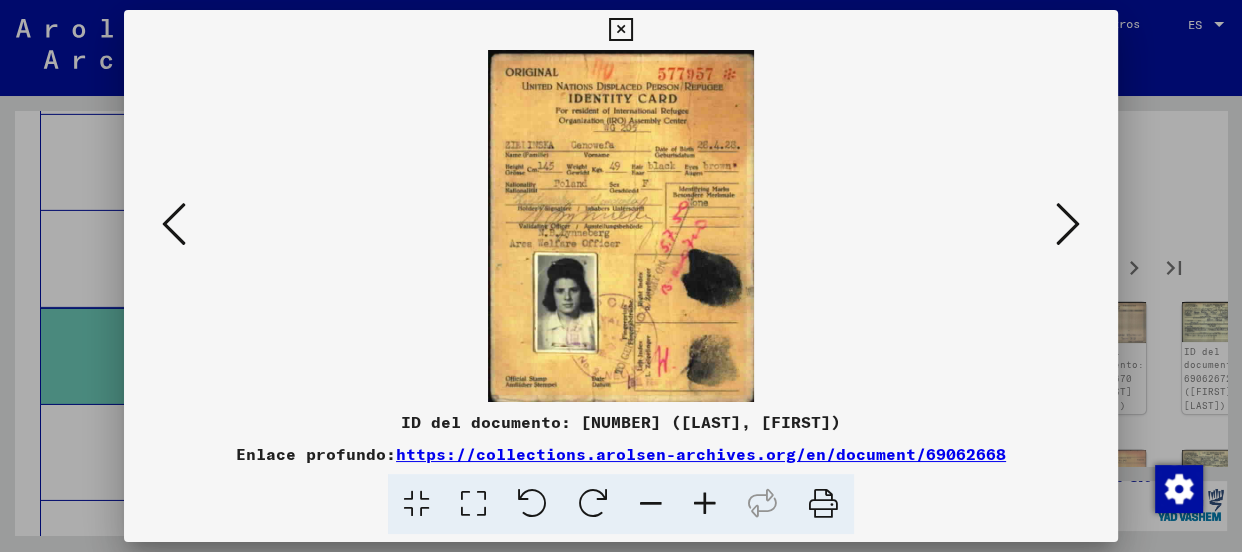 click at bounding box center [705, 504] 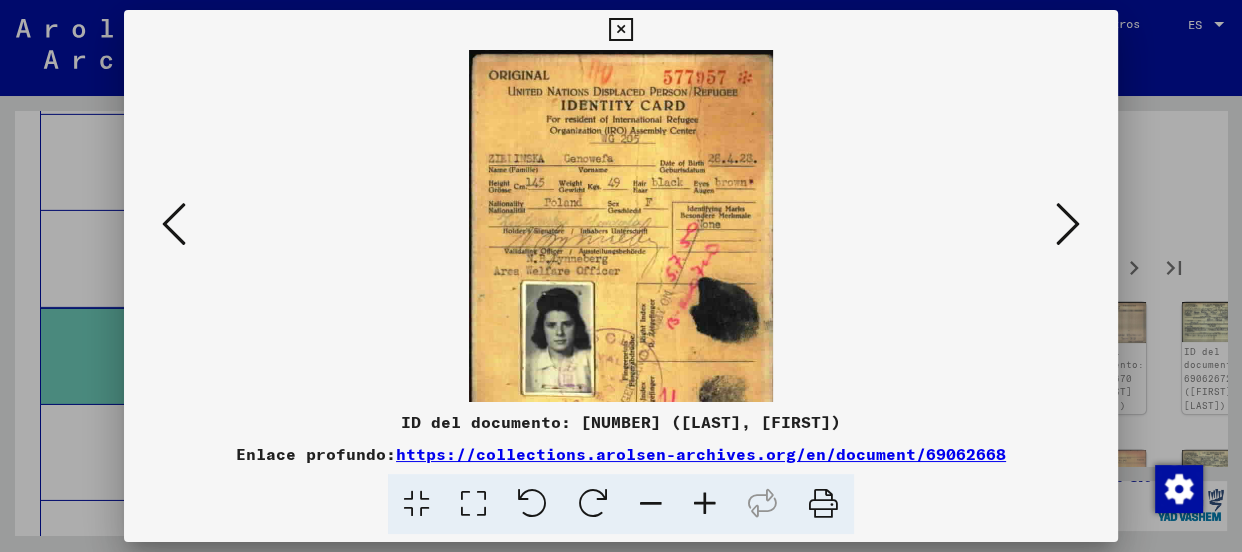 click at bounding box center [705, 504] 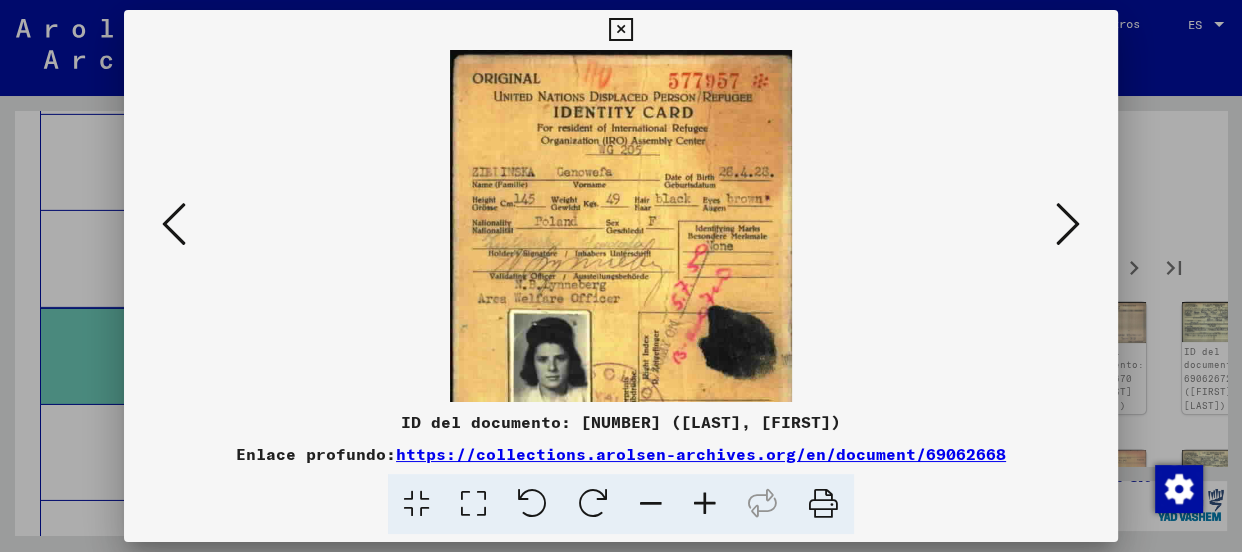 click at bounding box center (705, 504) 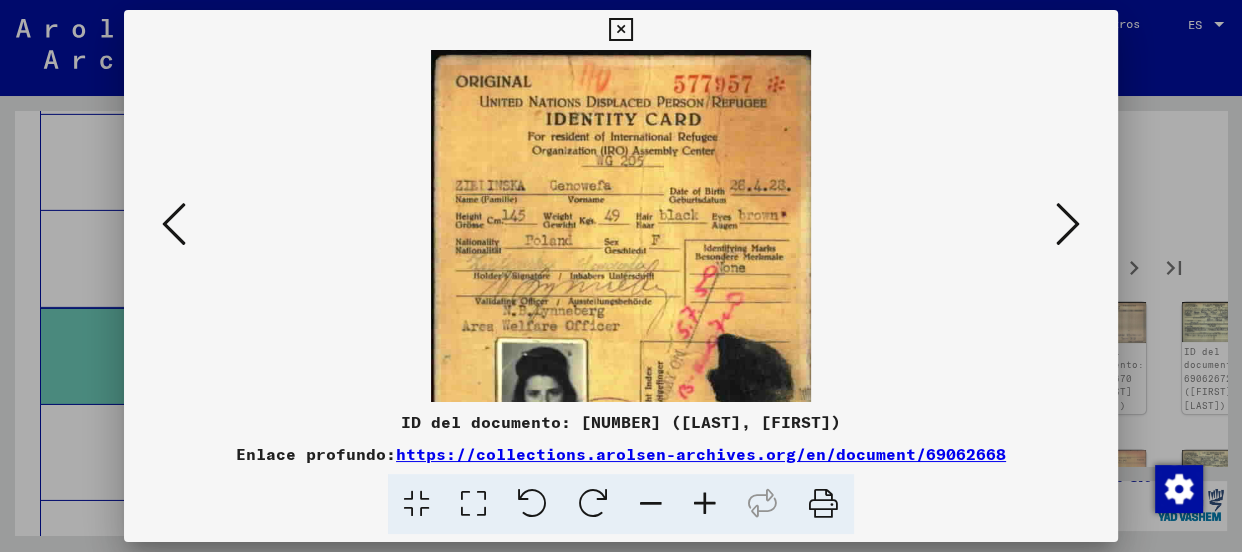 click at bounding box center (705, 504) 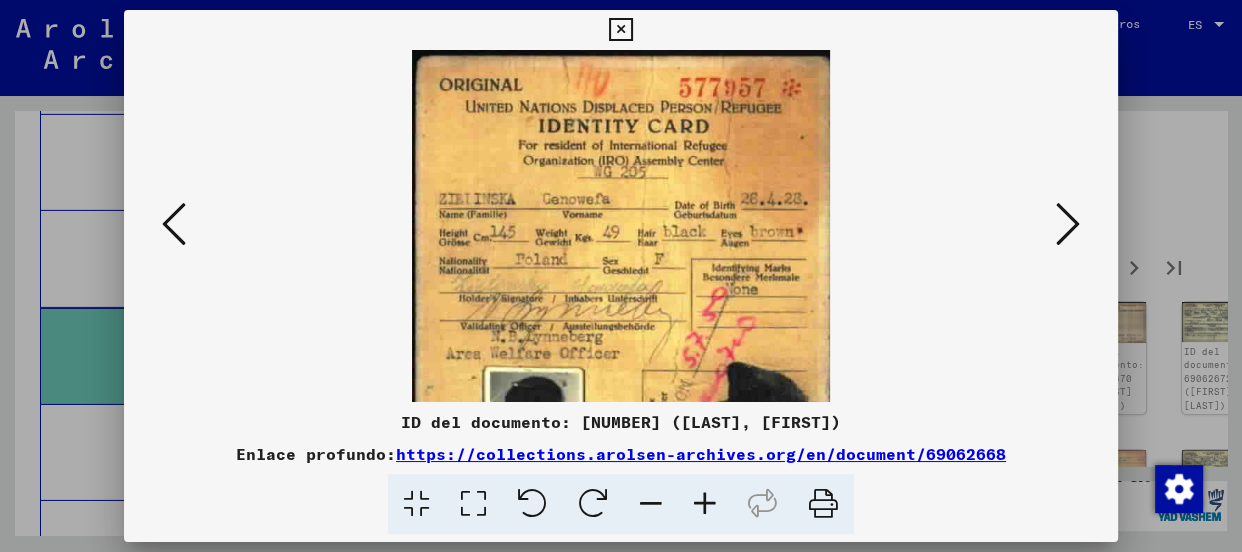 click at bounding box center [705, 504] 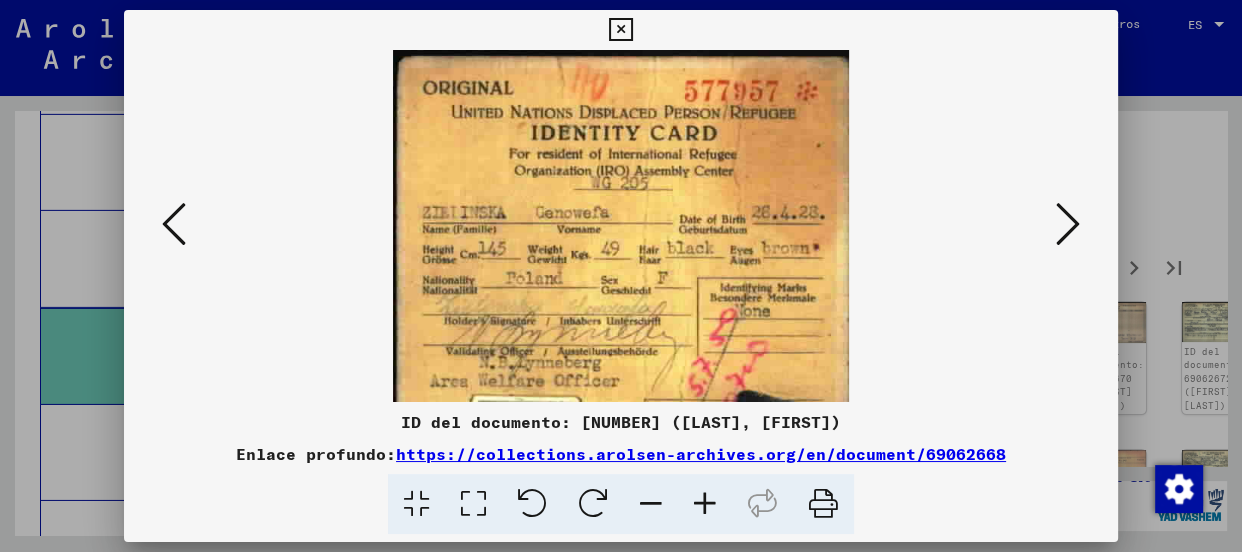 click at bounding box center (705, 504) 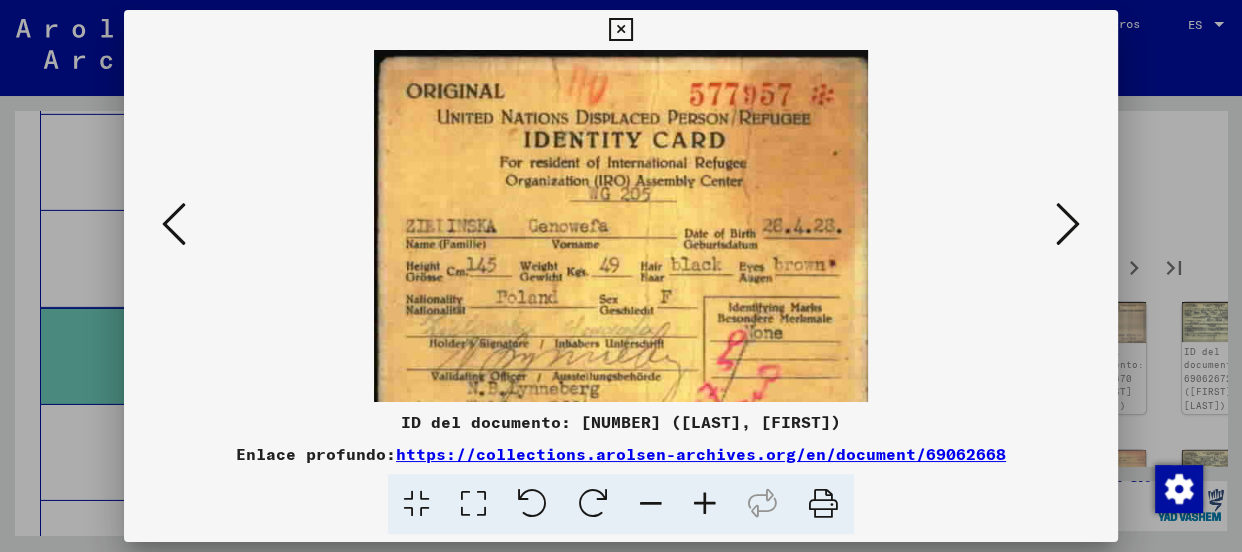 click at bounding box center [705, 504] 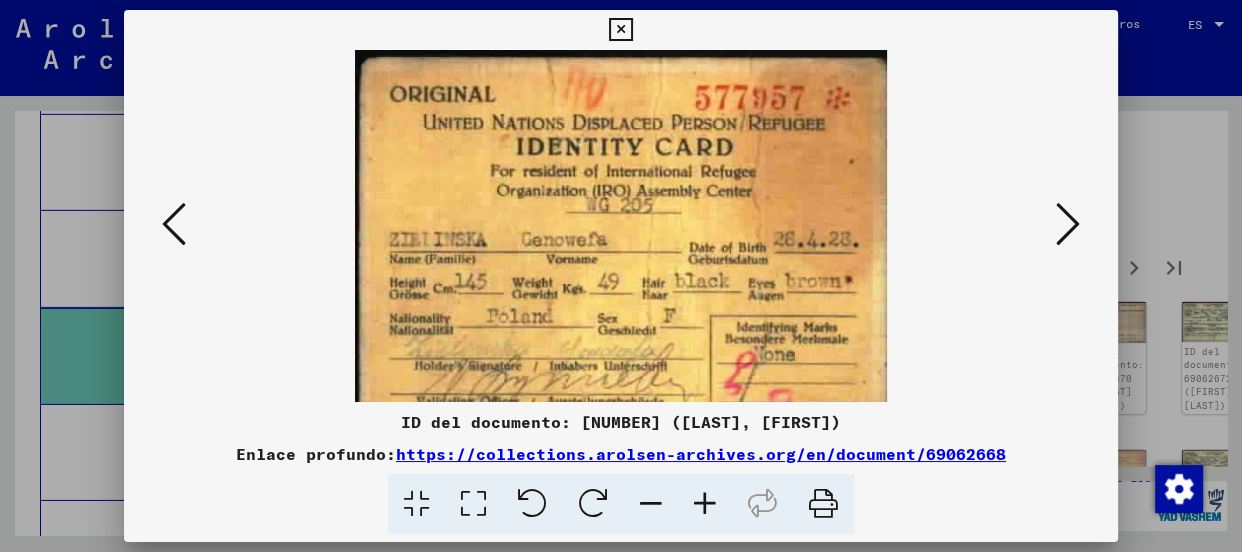 click at bounding box center (705, 504) 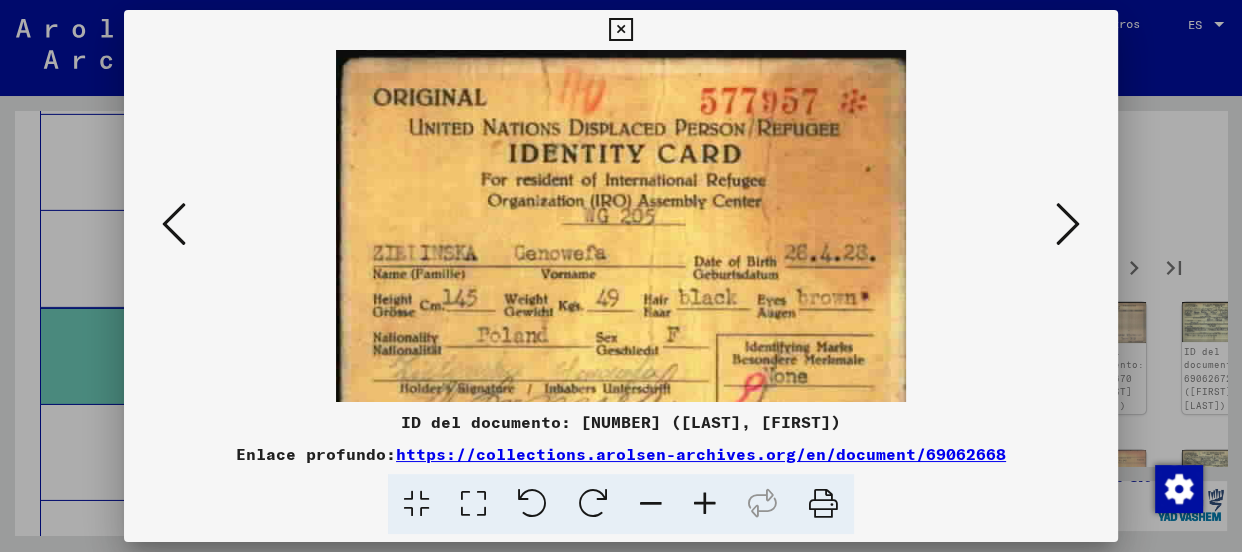 click at bounding box center [705, 504] 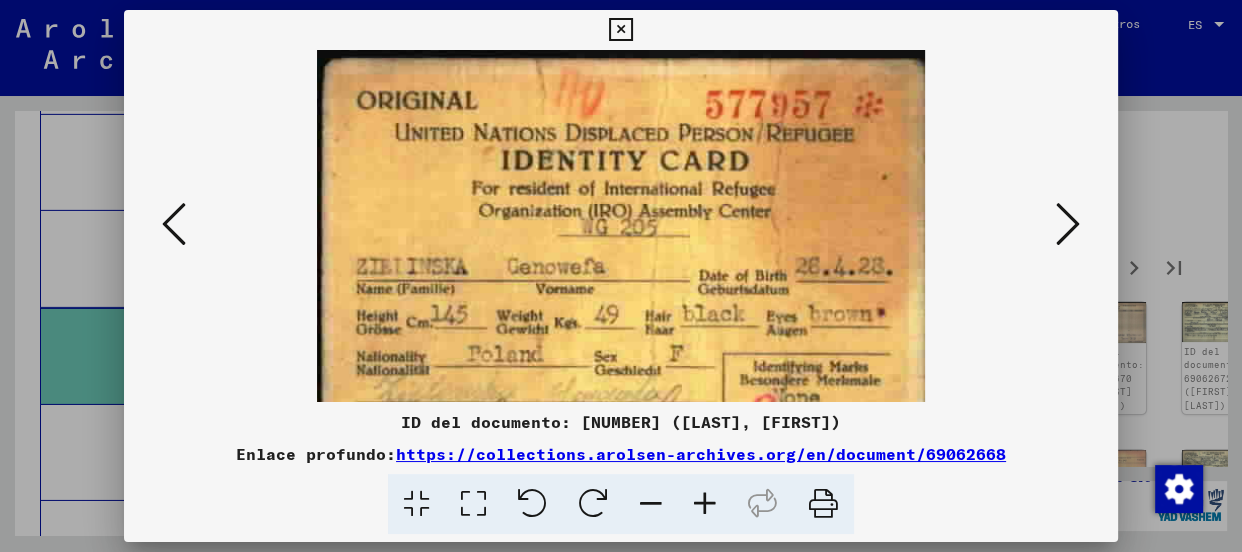 click at bounding box center (705, 504) 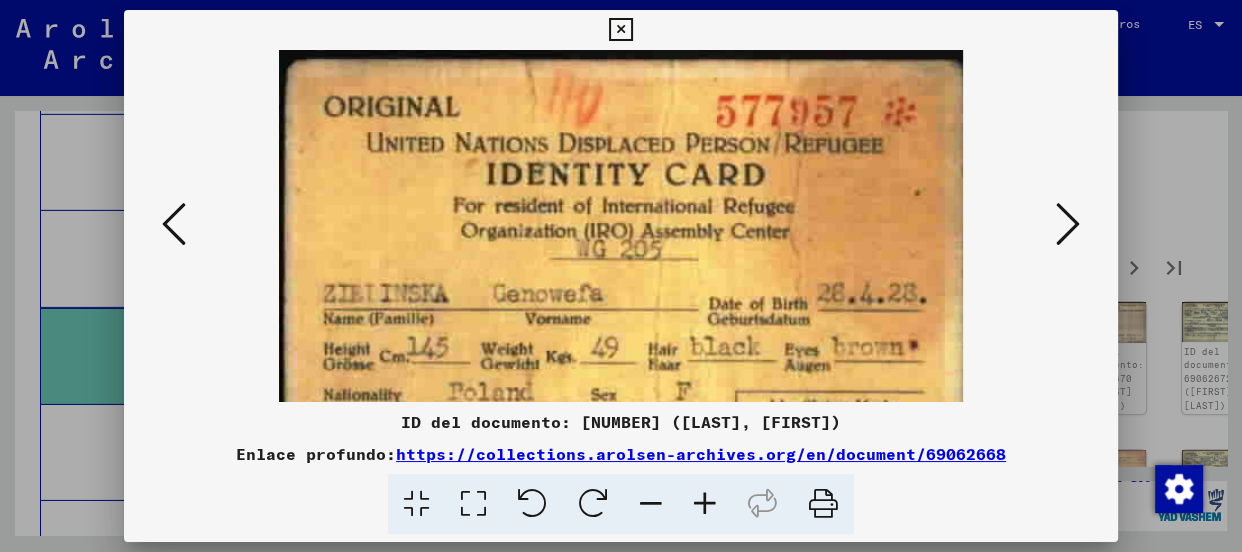 click at bounding box center (705, 504) 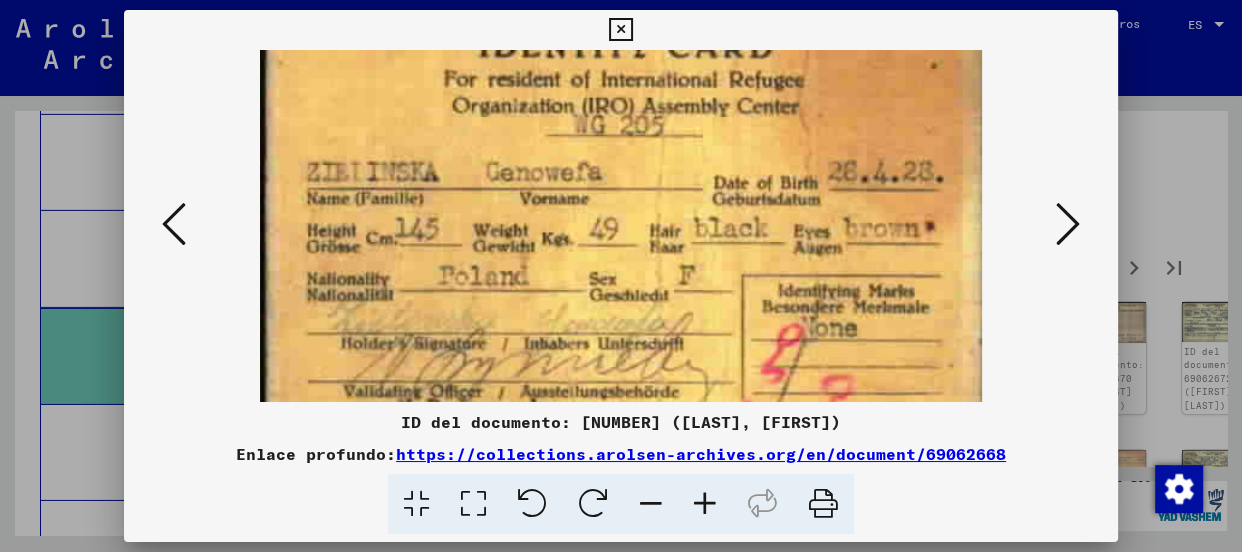 scroll, scrollTop: 136, scrollLeft: 0, axis: vertical 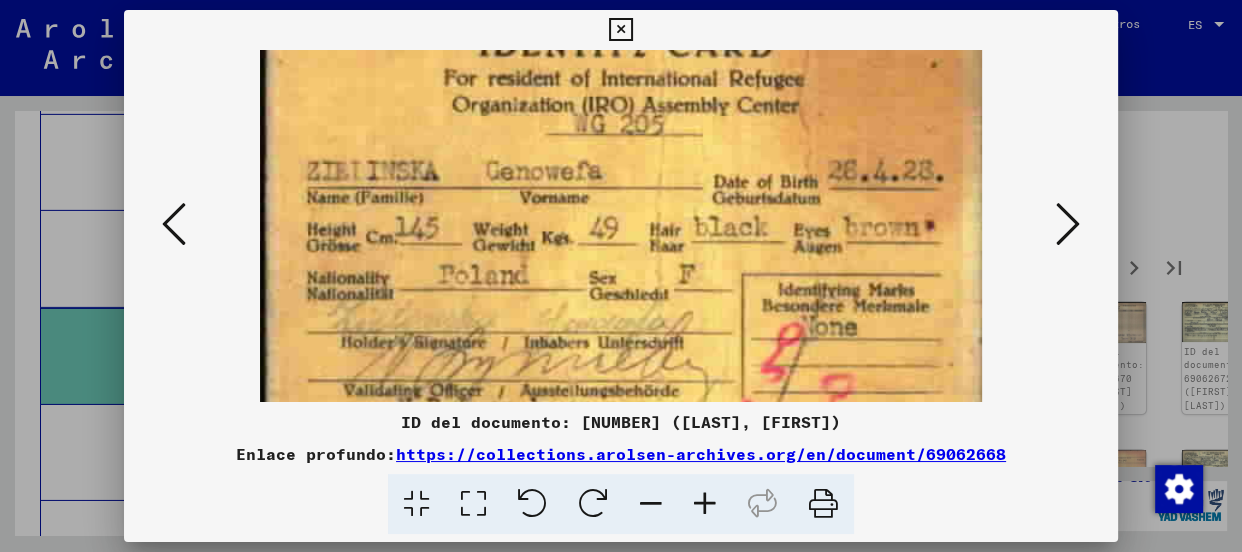 drag, startPoint x: 777, startPoint y: 353, endPoint x: 798, endPoint y: 218, distance: 136.62357 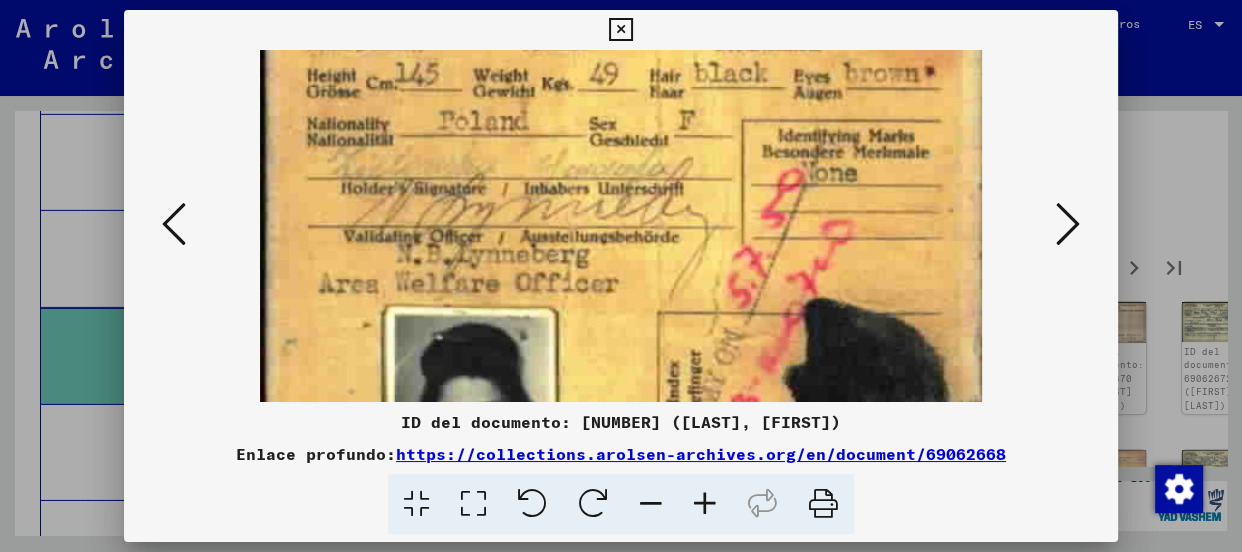 drag, startPoint x: 733, startPoint y: 324, endPoint x: 751, endPoint y: 171, distance: 154.05519 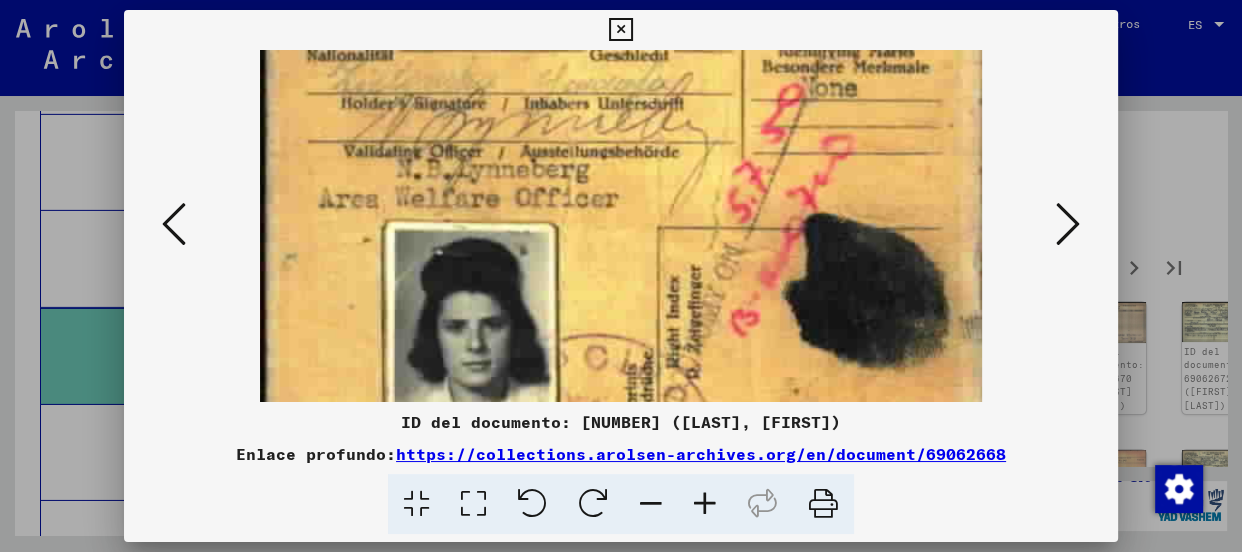 scroll, scrollTop: 412, scrollLeft: 0, axis: vertical 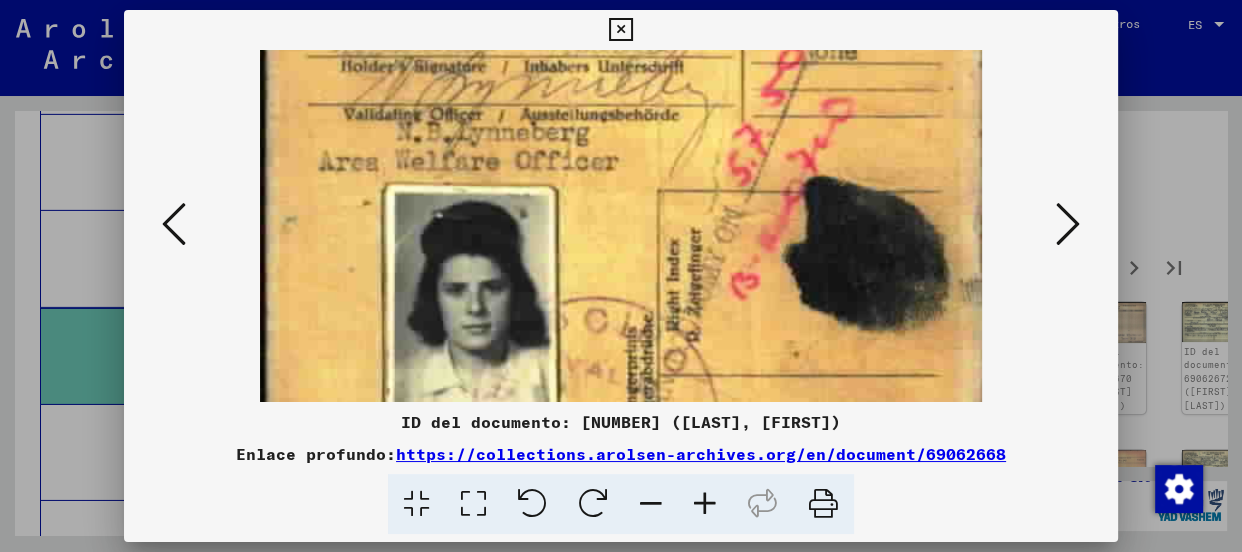 drag, startPoint x: 733, startPoint y: 290, endPoint x: 743, endPoint y: 207, distance: 83.60024 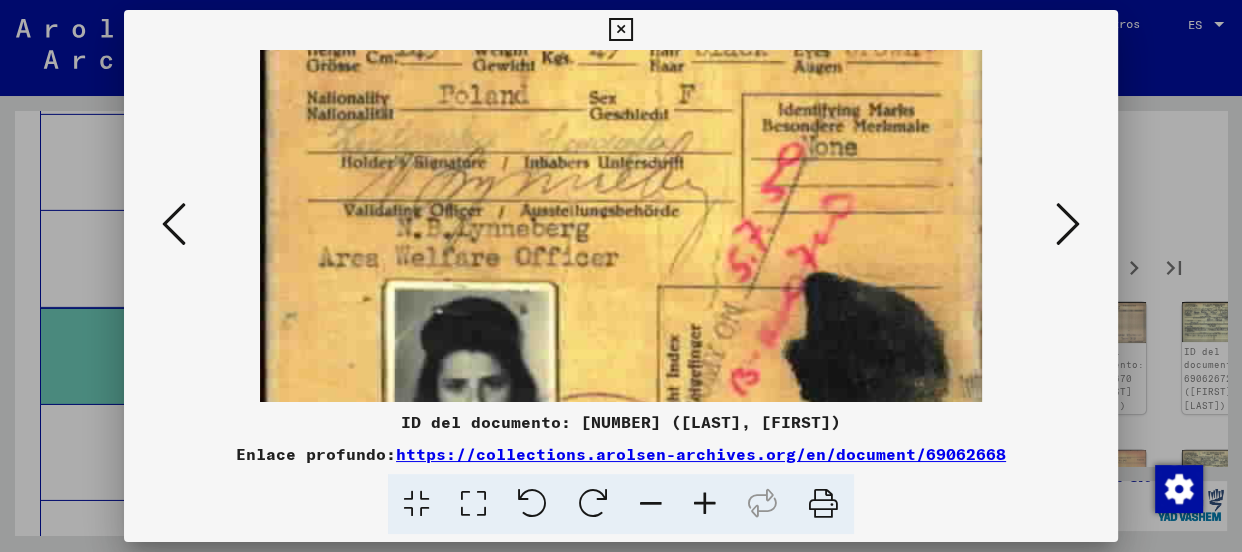 scroll, scrollTop: 314, scrollLeft: 0, axis: vertical 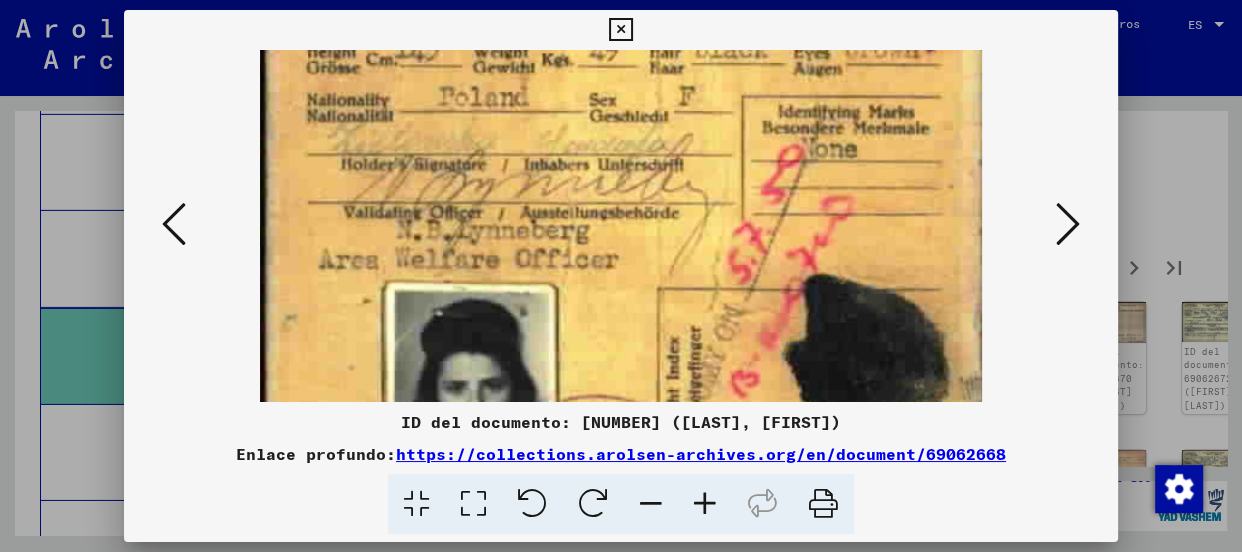 drag, startPoint x: 785, startPoint y: 227, endPoint x: 747, endPoint y: 329, distance: 108.84852 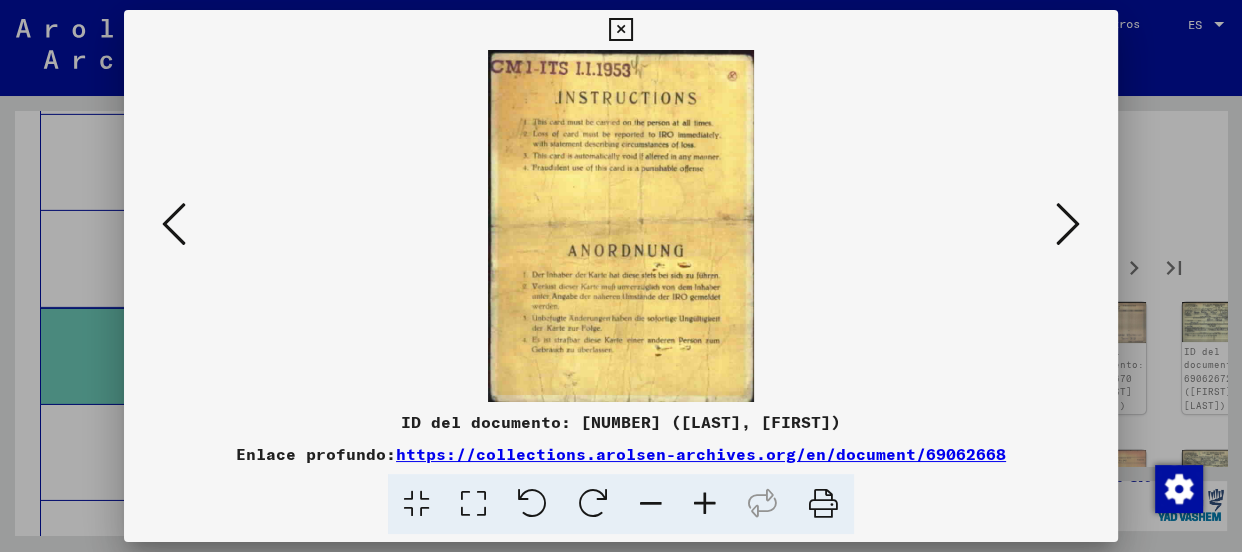 scroll, scrollTop: 0, scrollLeft: 0, axis: both 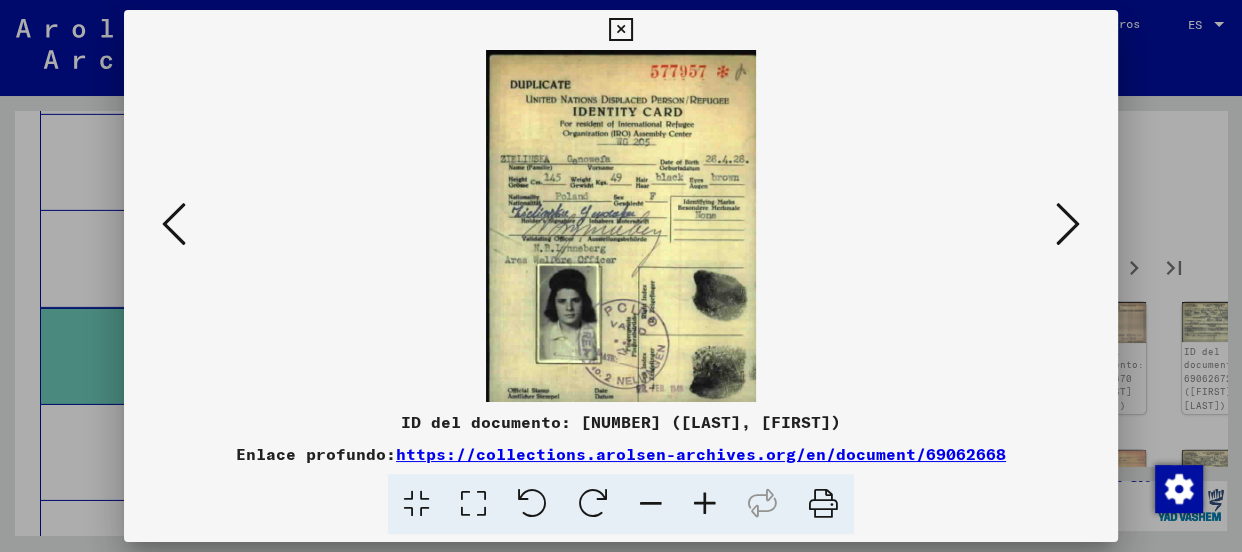 click at bounding box center [1068, 224] 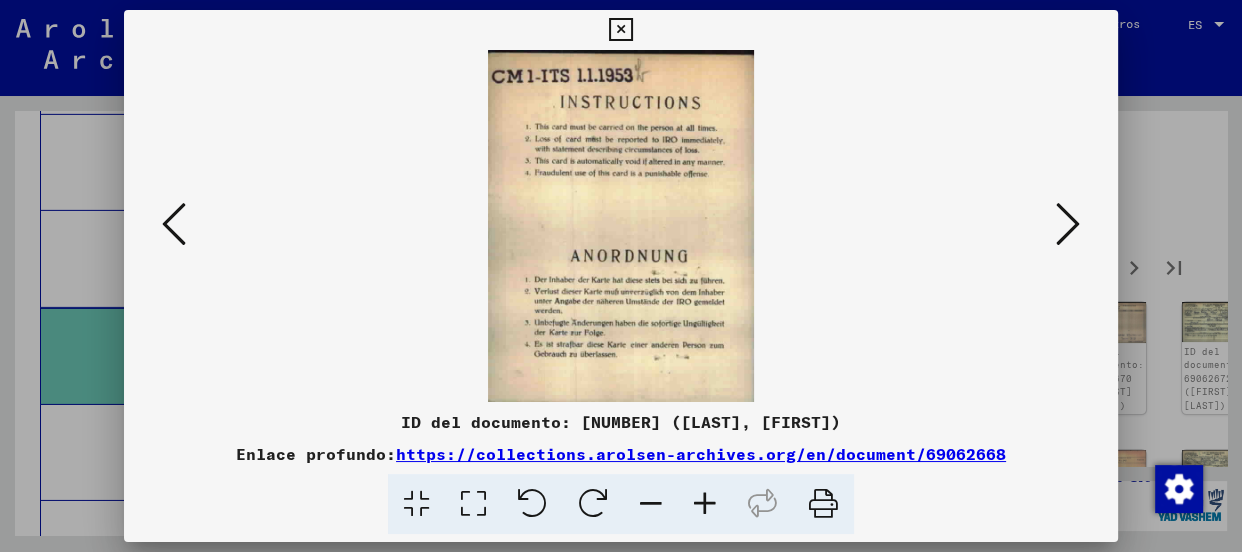 click at bounding box center [1068, 224] 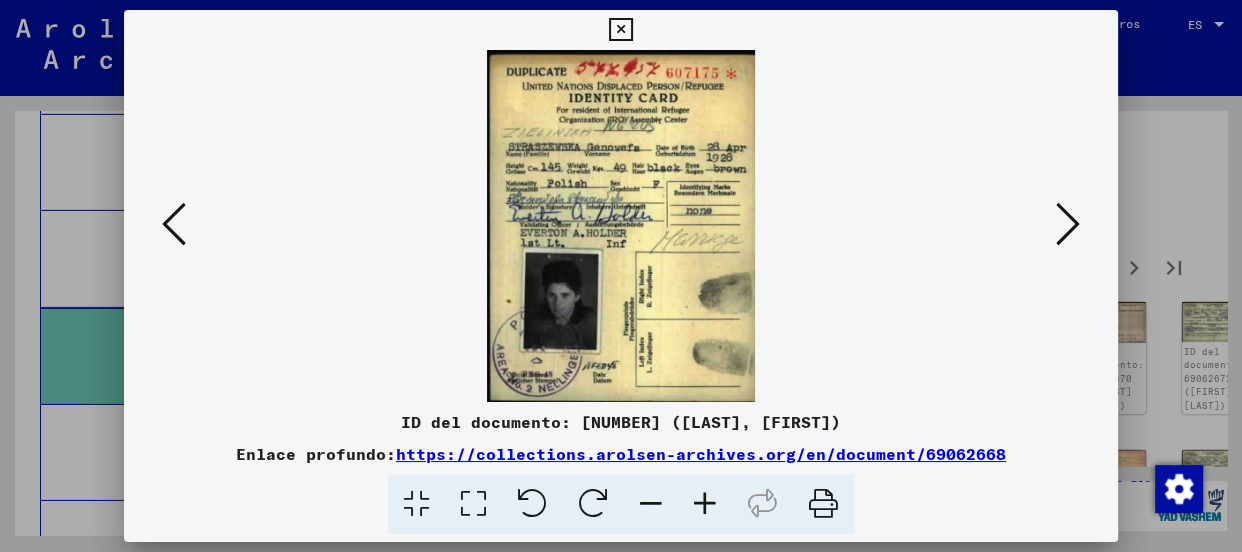 click at bounding box center (705, 504) 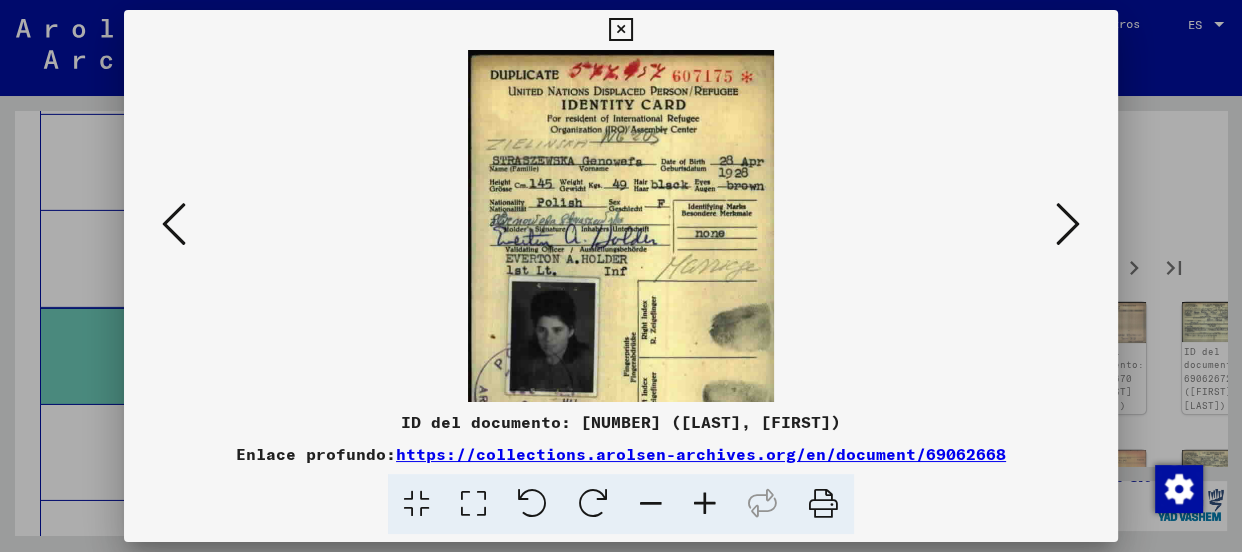 click at bounding box center [705, 504] 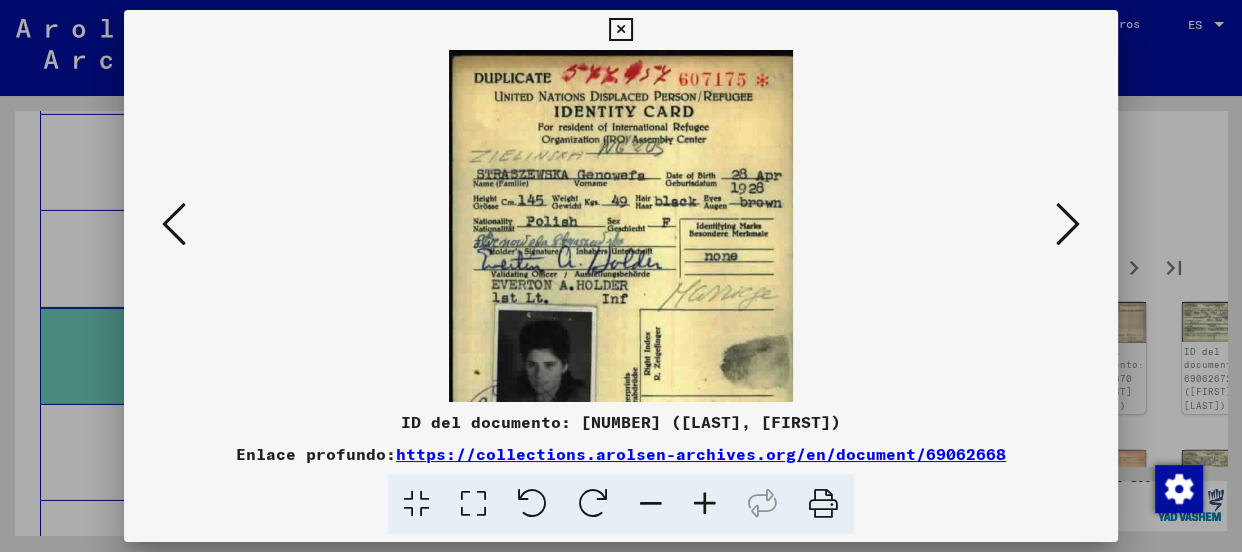 click at bounding box center (705, 504) 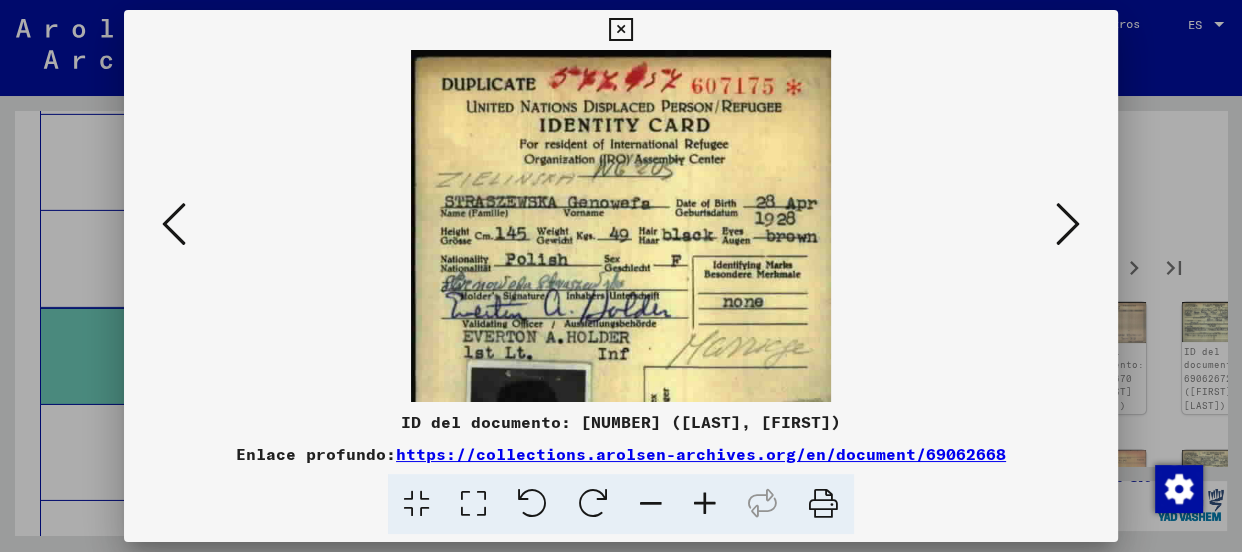 click at bounding box center (705, 504) 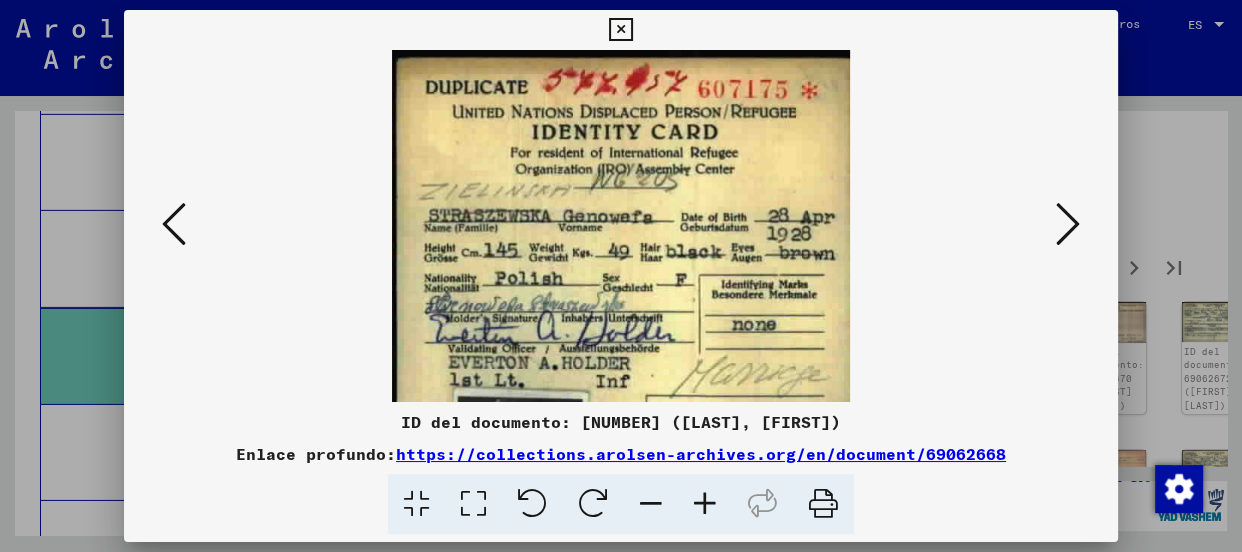 click at bounding box center (705, 504) 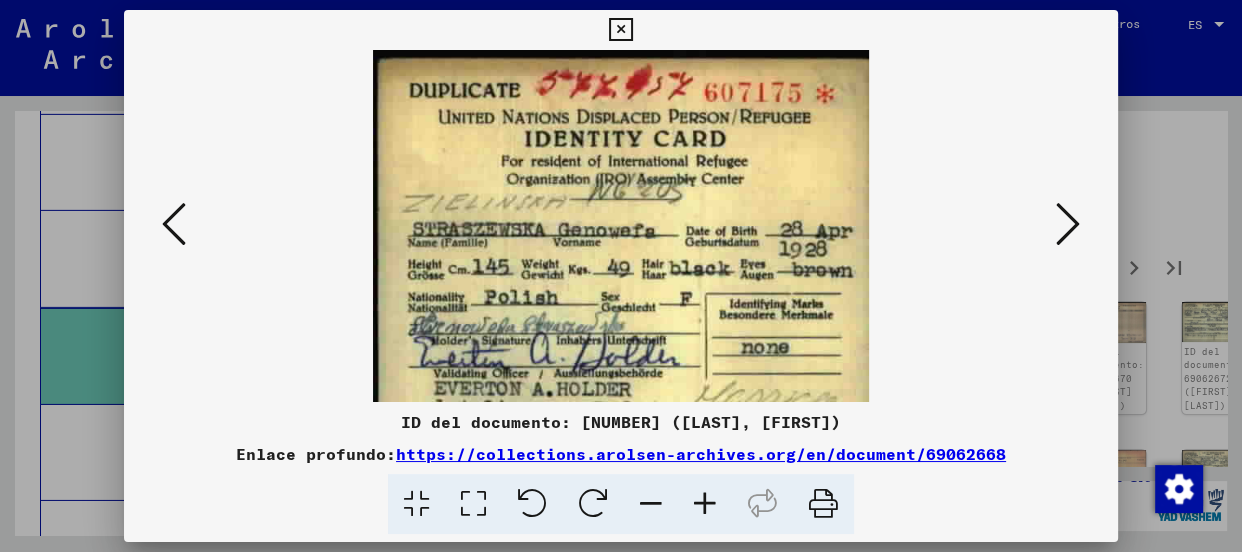 click at bounding box center (705, 504) 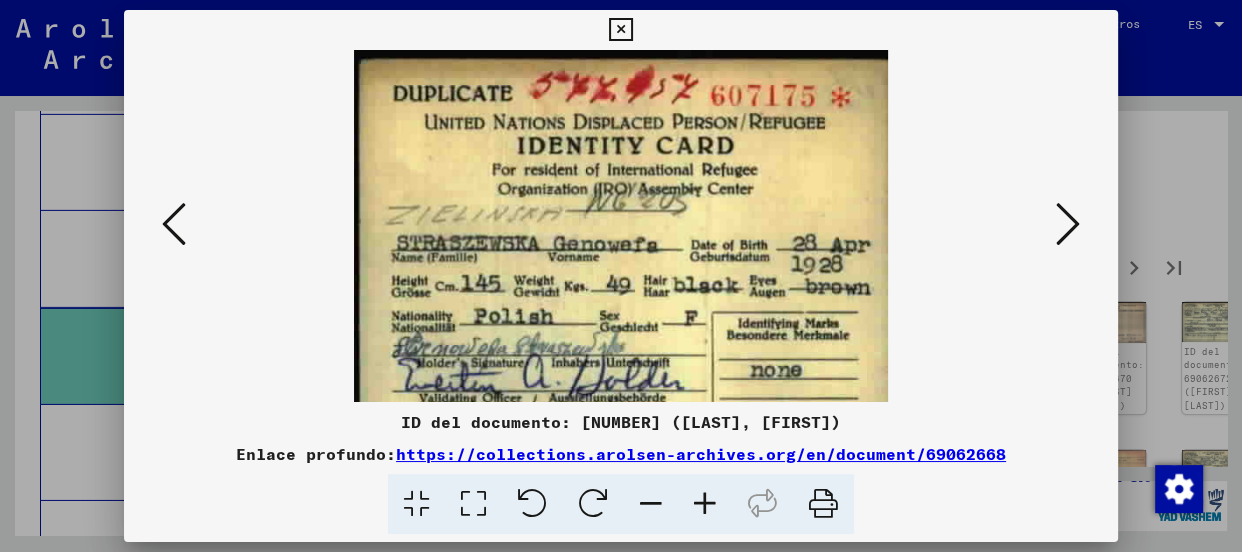 click at bounding box center (1068, 224) 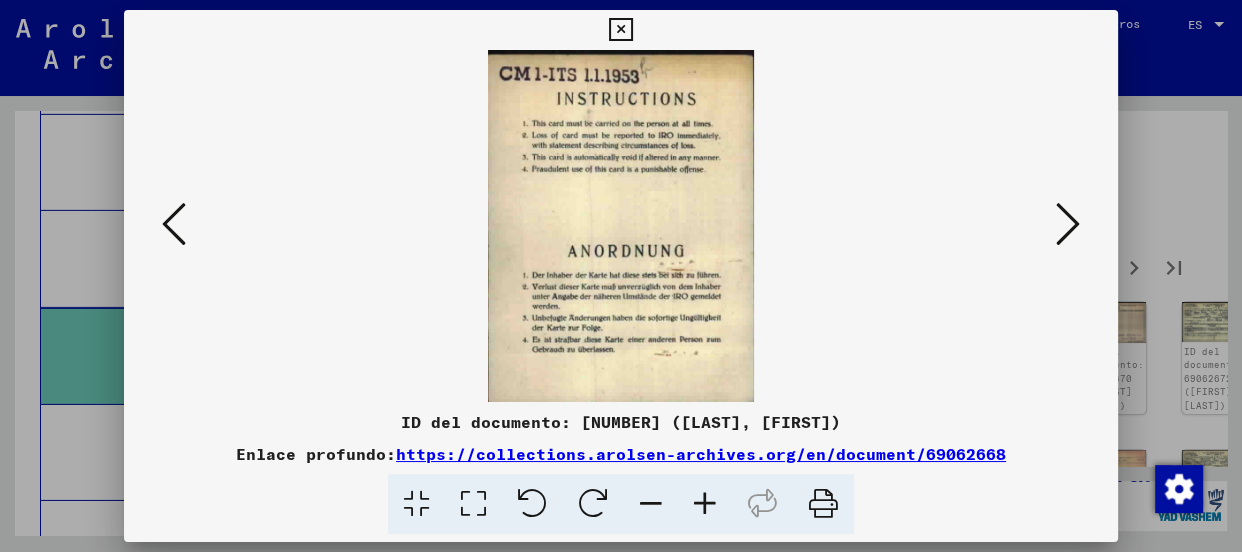 click at bounding box center [1068, 224] 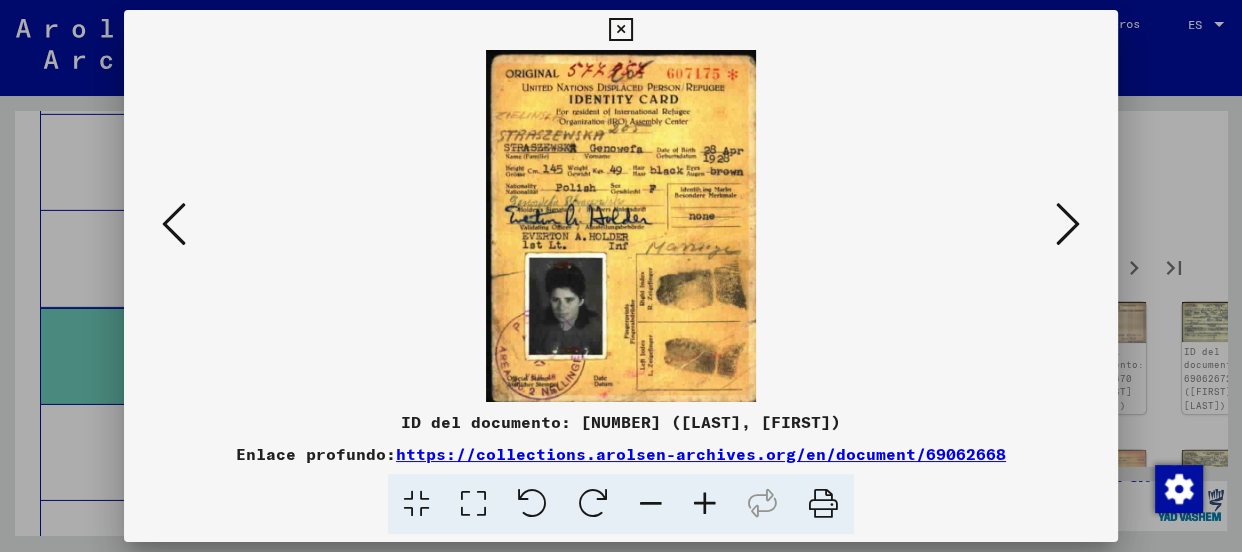 click at bounding box center [1068, 224] 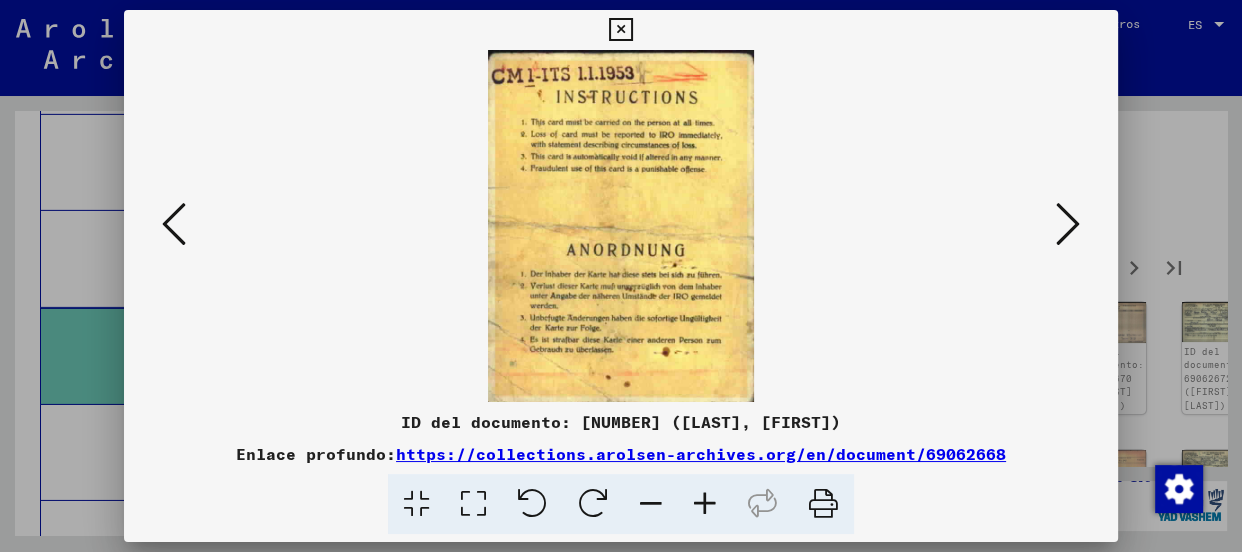click at bounding box center [1068, 224] 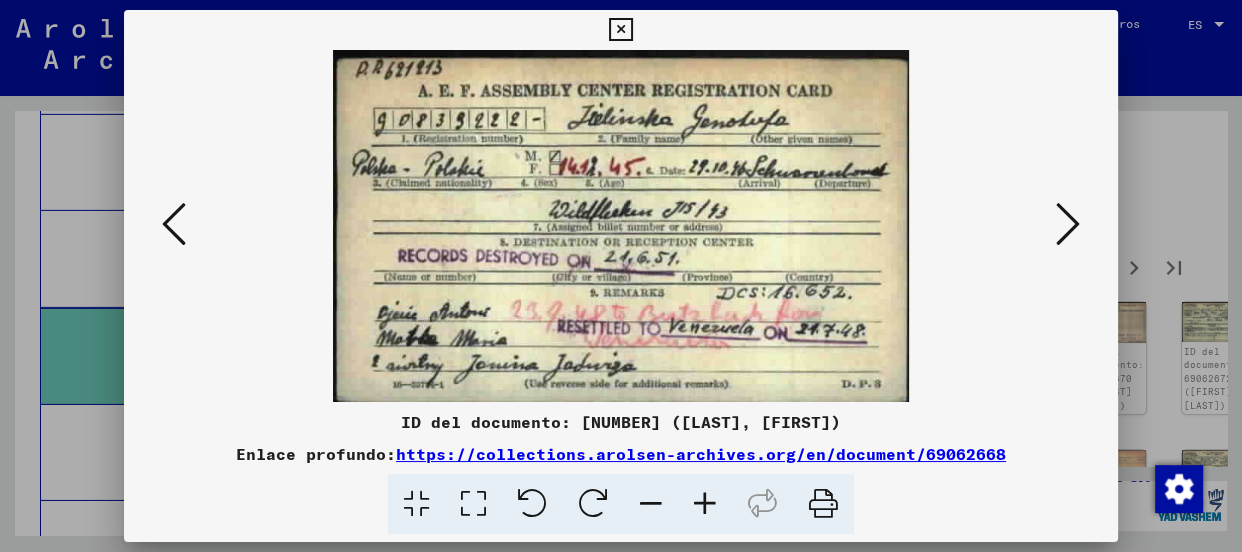 click at bounding box center (705, 504) 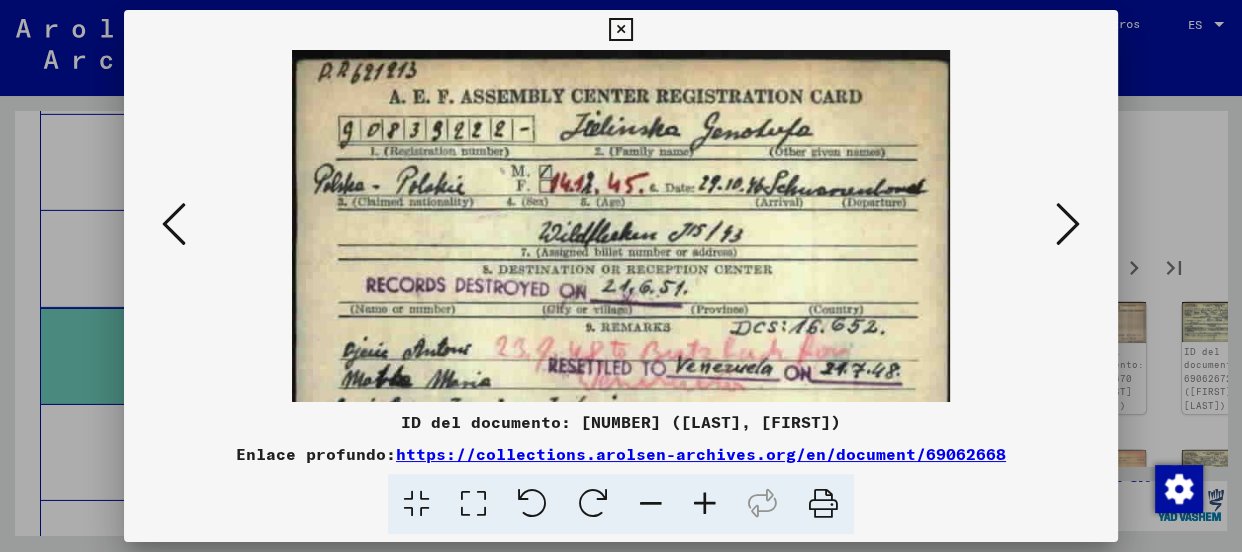 click at bounding box center [705, 504] 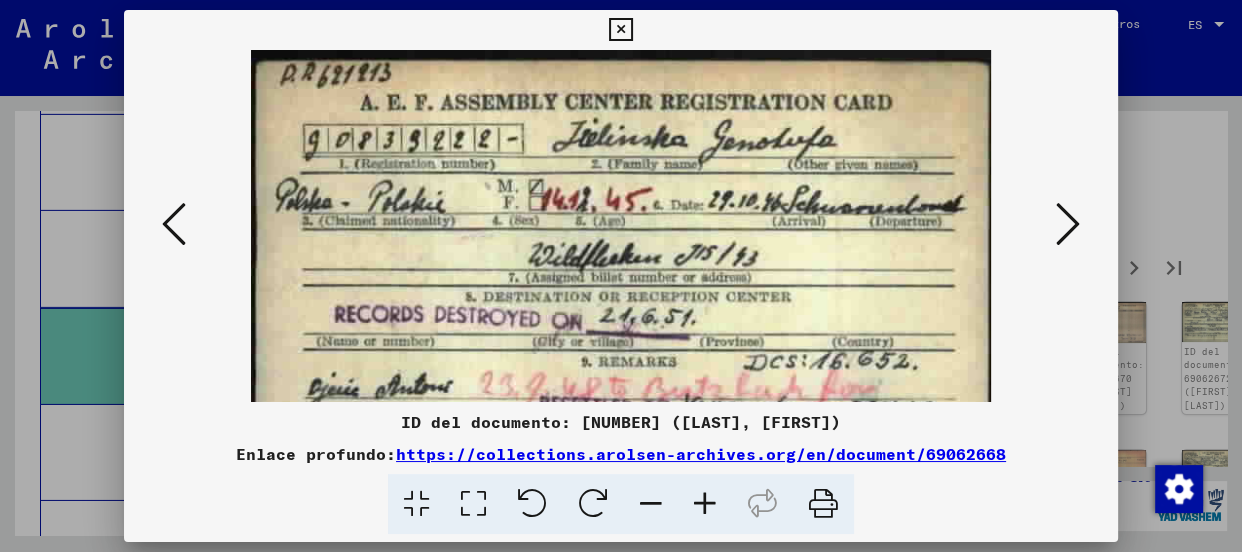 click at bounding box center [705, 504] 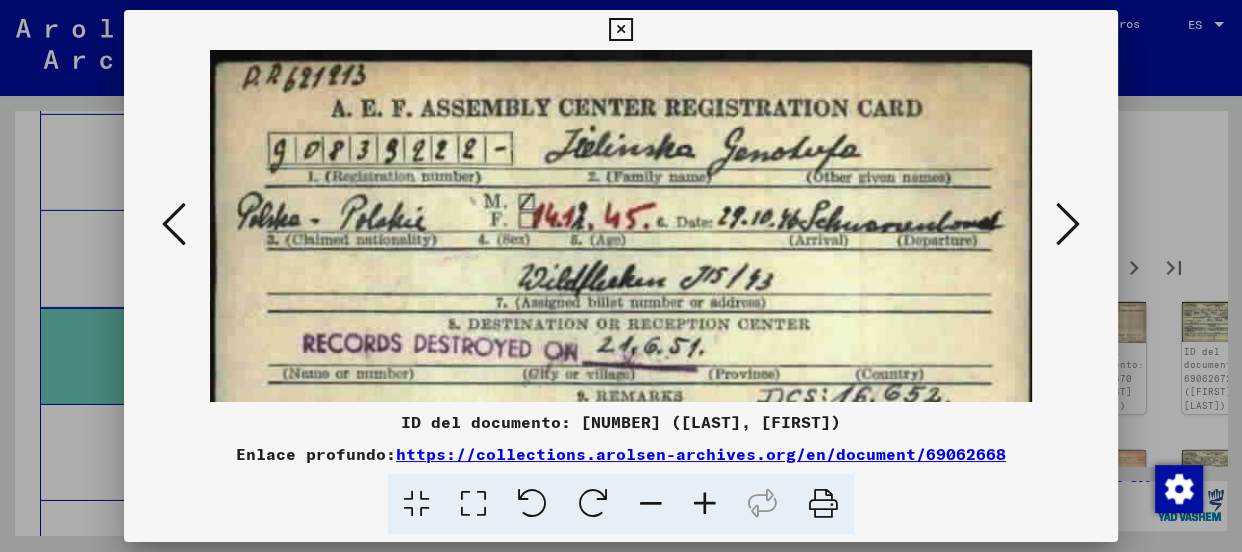 click at bounding box center (705, 504) 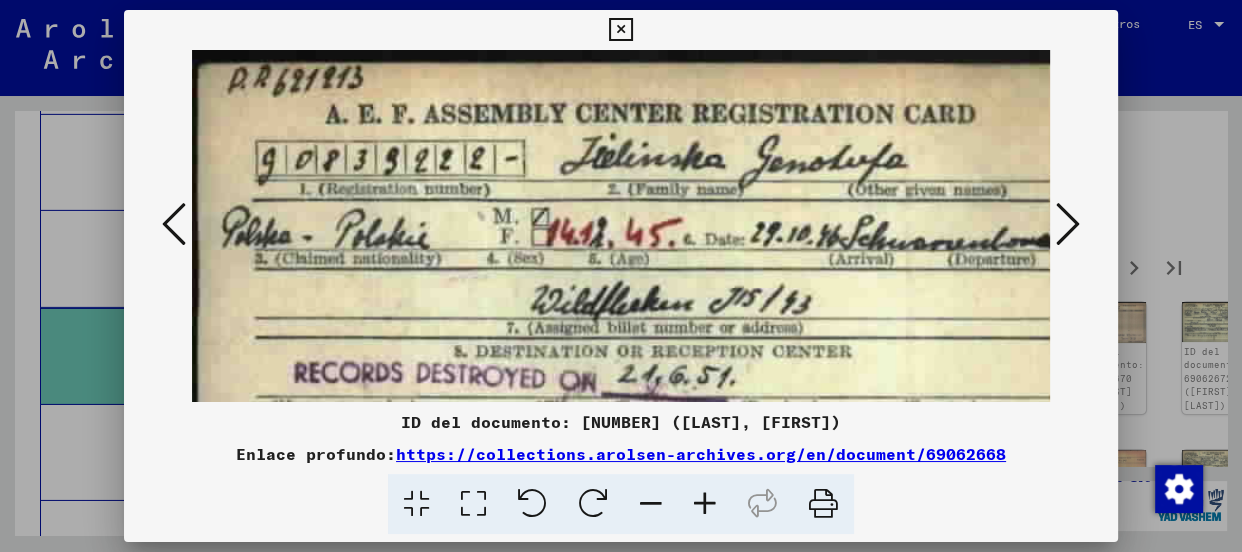 click at bounding box center (705, 504) 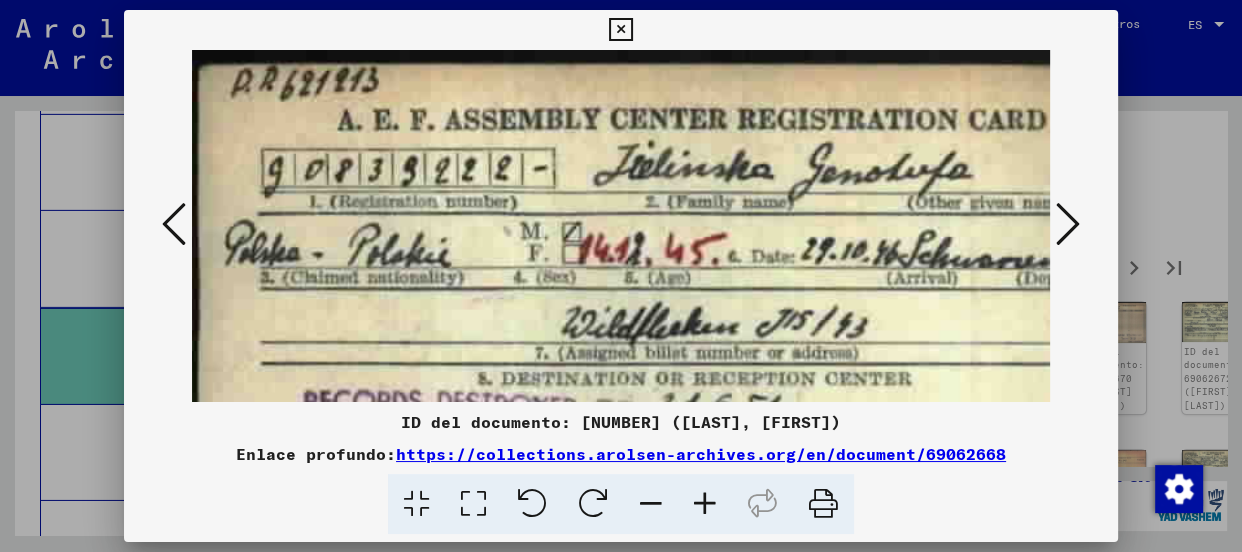 click at bounding box center [705, 504] 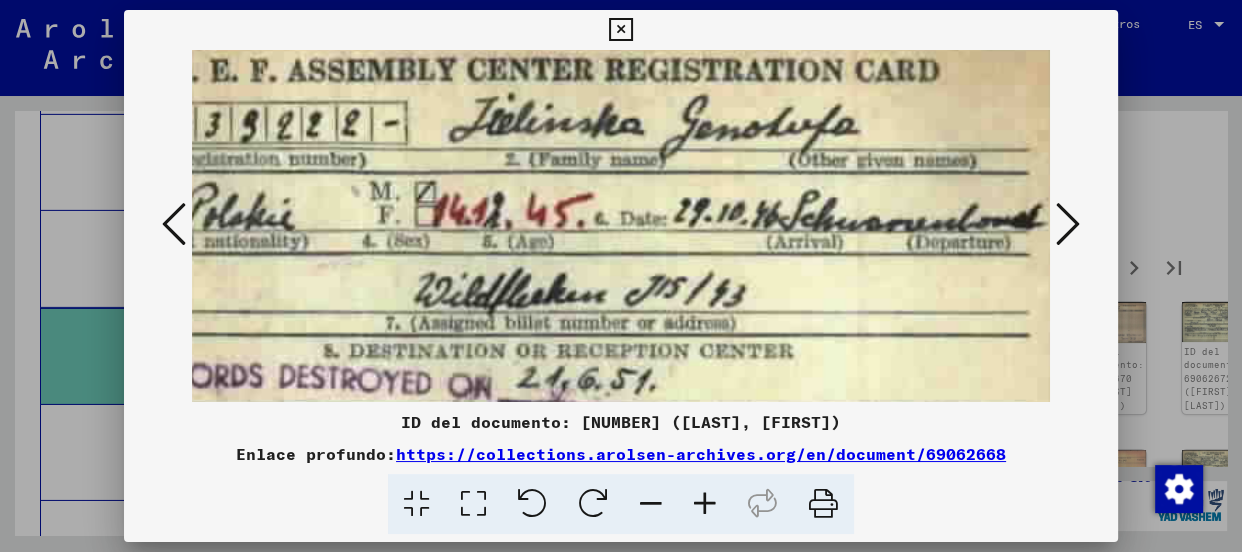scroll, scrollTop: 70, scrollLeft: 170, axis: both 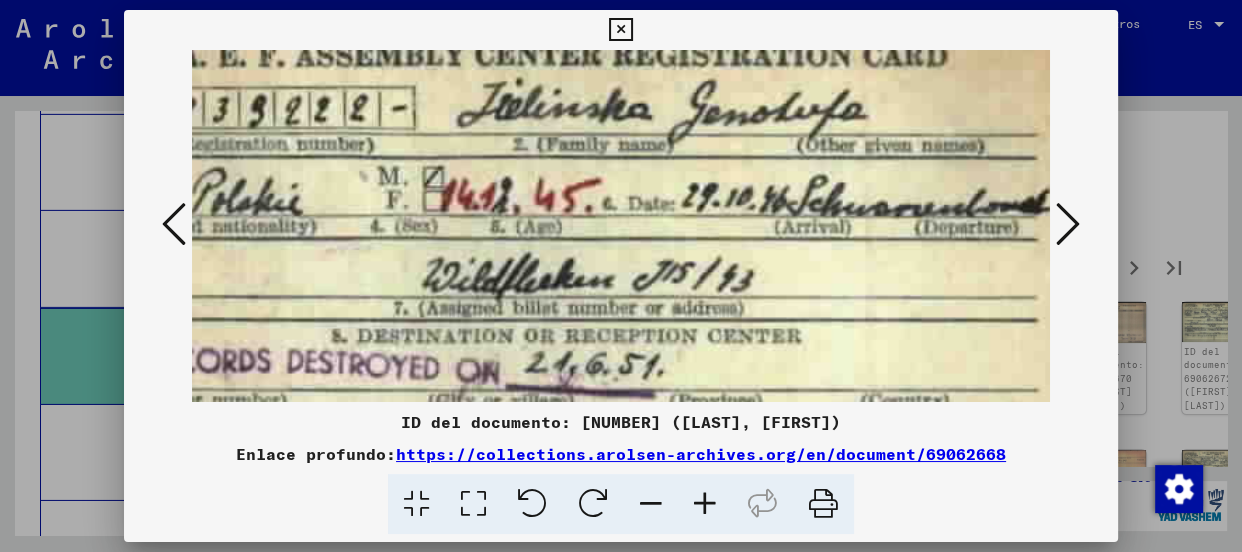 drag, startPoint x: 968, startPoint y: 338, endPoint x: 740, endPoint y: 266, distance: 239.09831 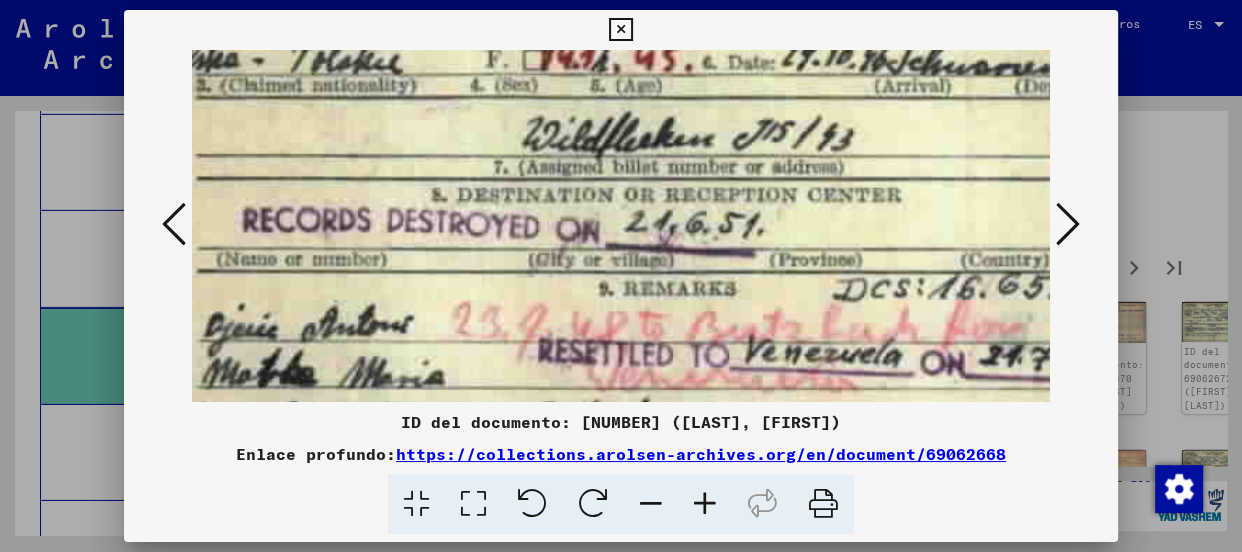 scroll, scrollTop: 219, scrollLeft: 65, axis: both 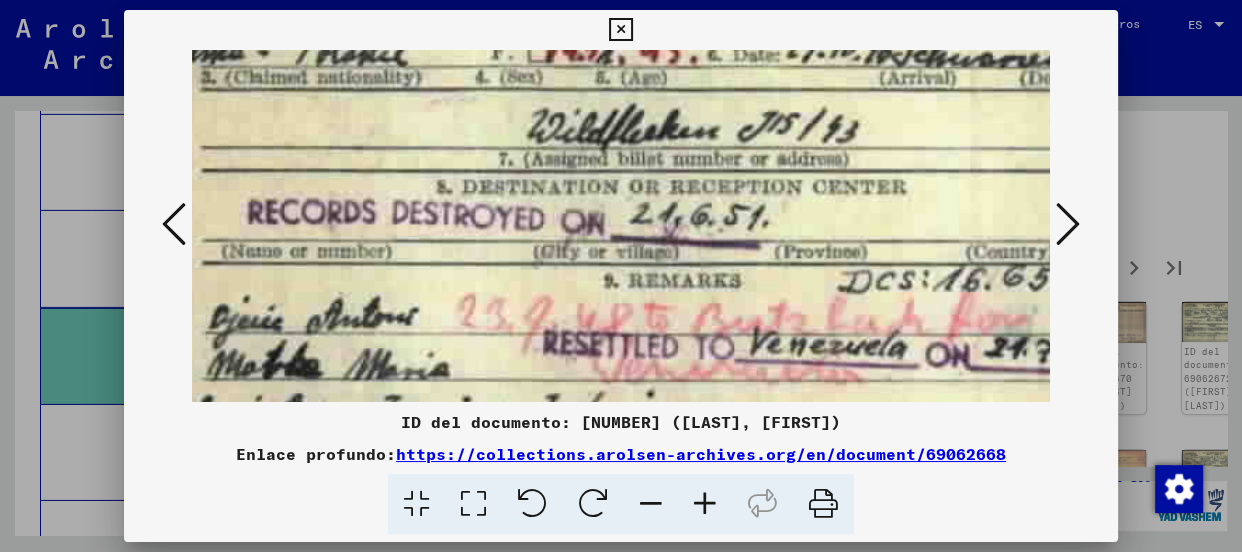 drag, startPoint x: 773, startPoint y: 362, endPoint x: 885, endPoint y: 214, distance: 185.60173 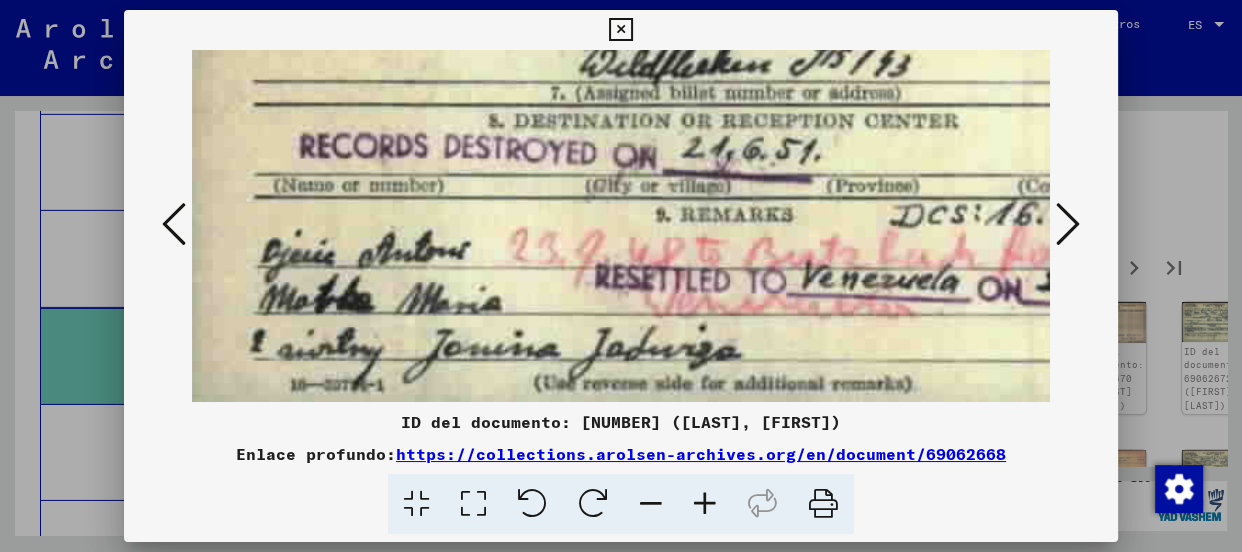 scroll, scrollTop: 300, scrollLeft: 0, axis: vertical 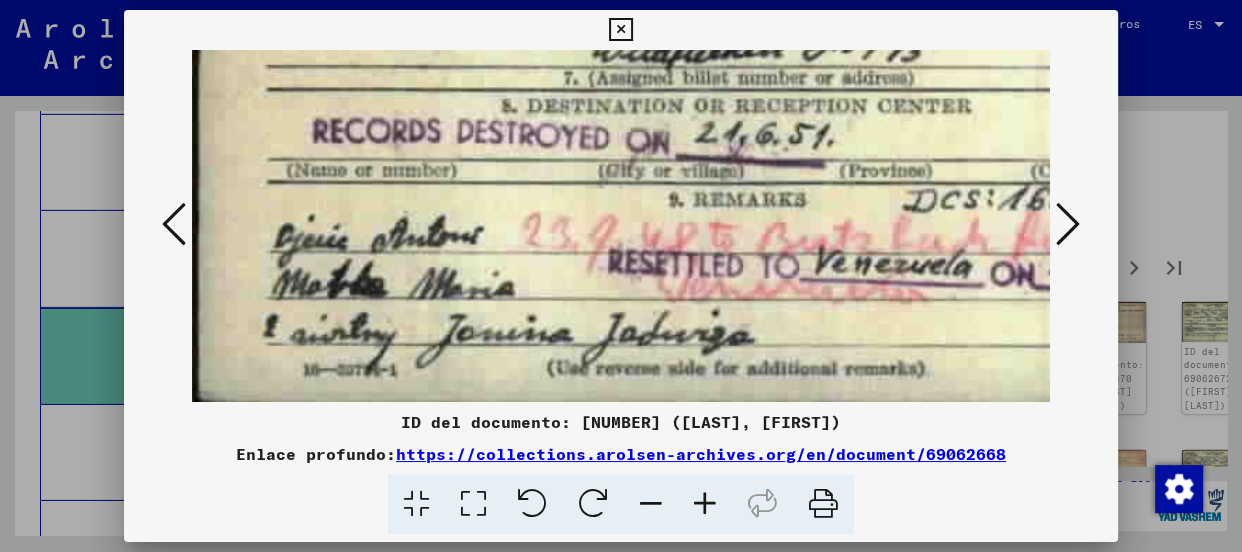 drag, startPoint x: 649, startPoint y: 318, endPoint x: 739, endPoint y: 206, distance: 143.6802 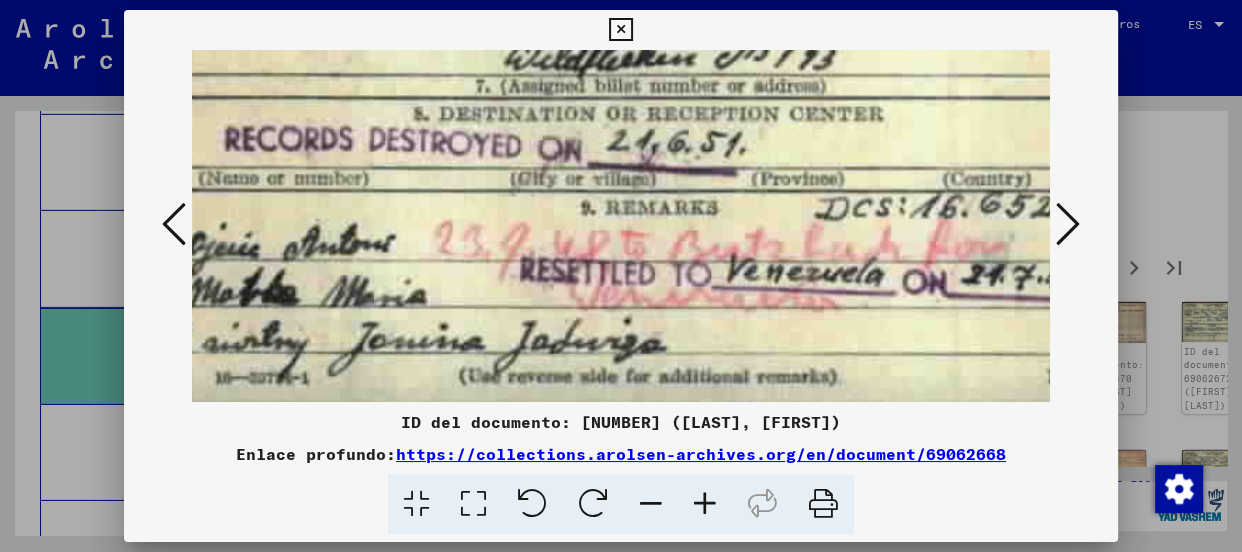 scroll, scrollTop: 300, scrollLeft: 210, axis: both 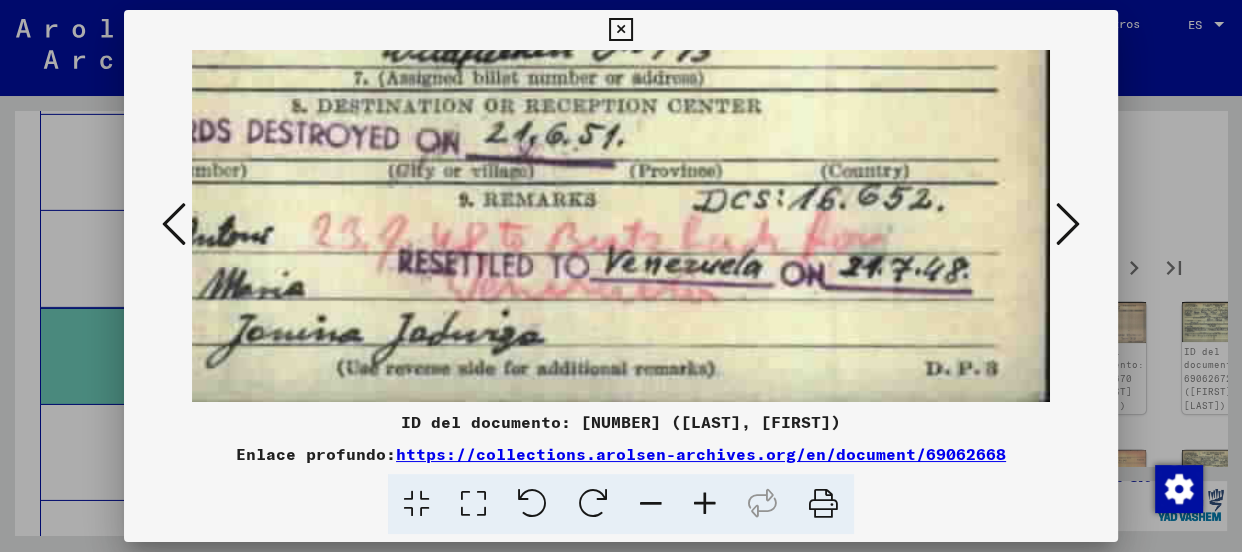drag, startPoint x: 894, startPoint y: 317, endPoint x: 521, endPoint y: 300, distance: 373.3872 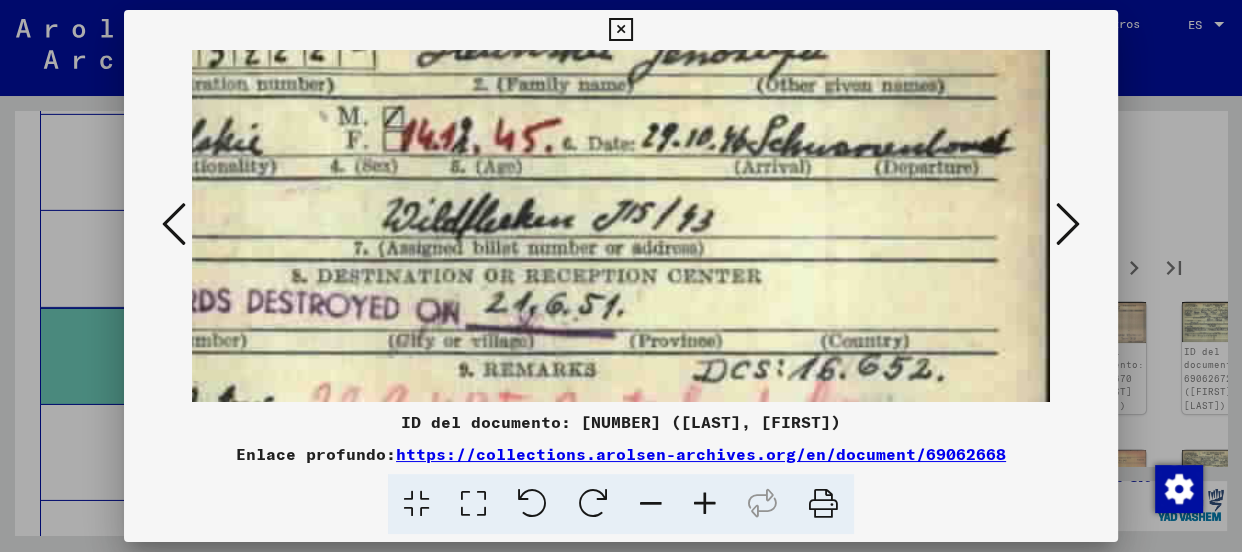 scroll, scrollTop: 120, scrollLeft: 210, axis: both 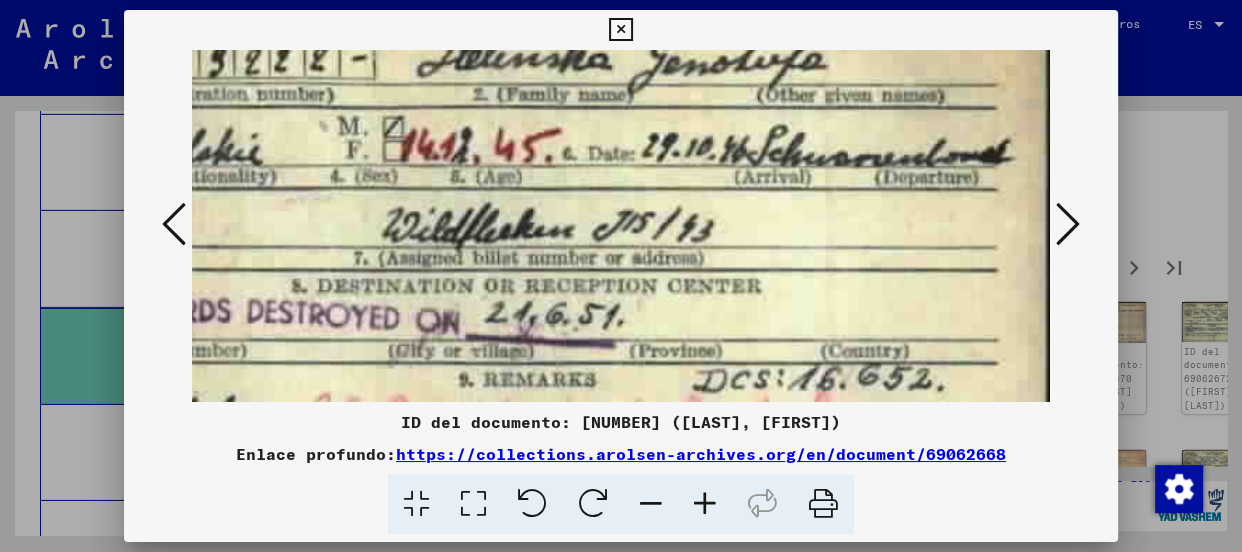 drag, startPoint x: 879, startPoint y: 187, endPoint x: 863, endPoint y: 371, distance: 184.69434 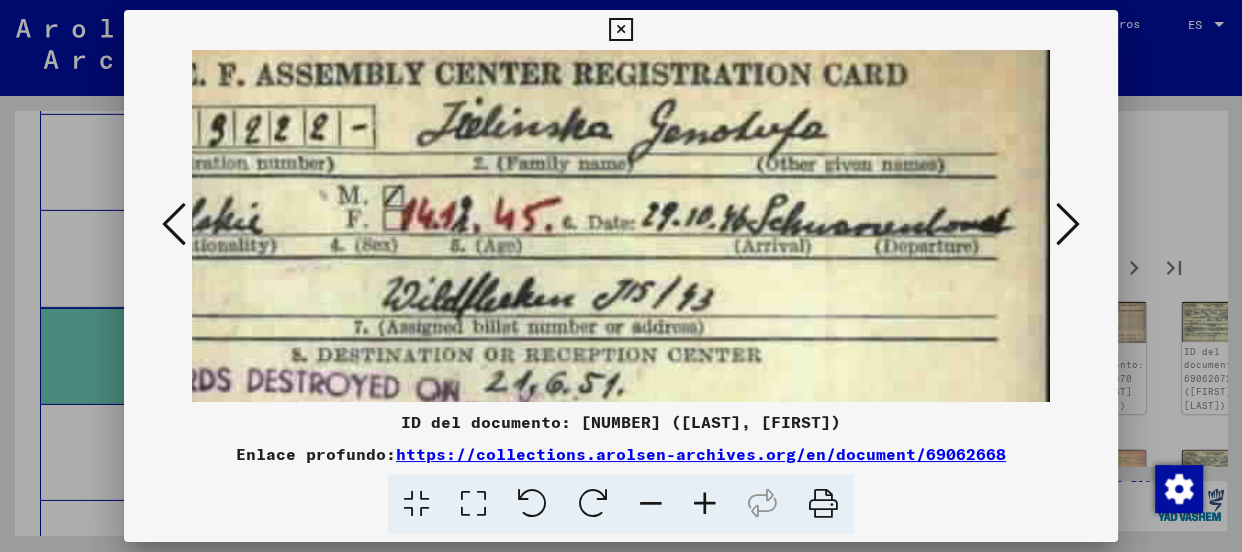 scroll, scrollTop: 0, scrollLeft: 210, axis: horizontal 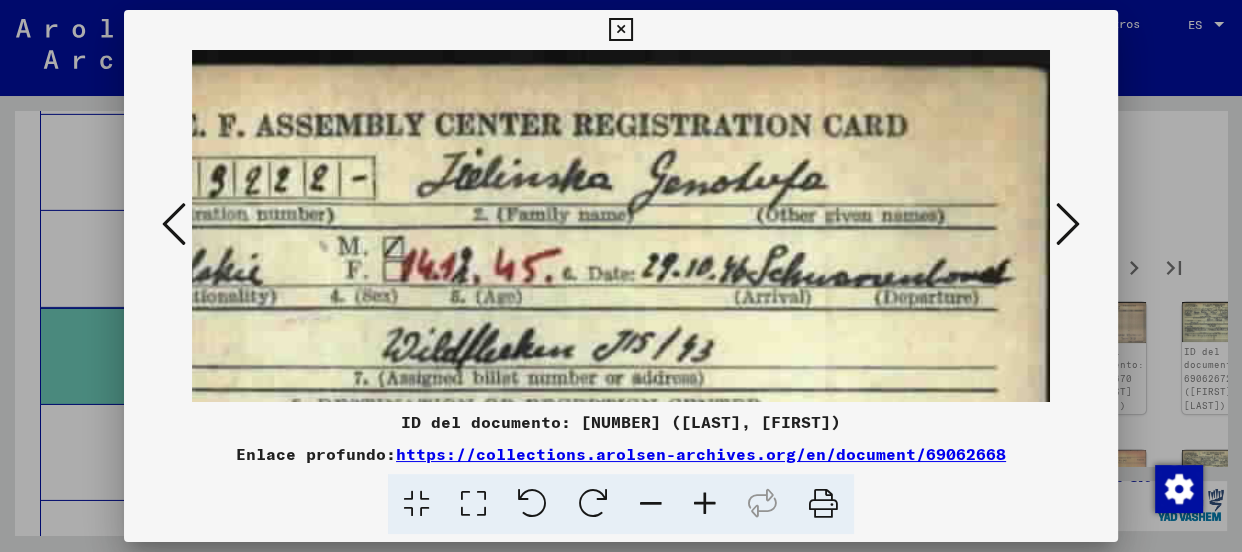 drag, startPoint x: 899, startPoint y: 151, endPoint x: 866, endPoint y: 289, distance: 141.89081 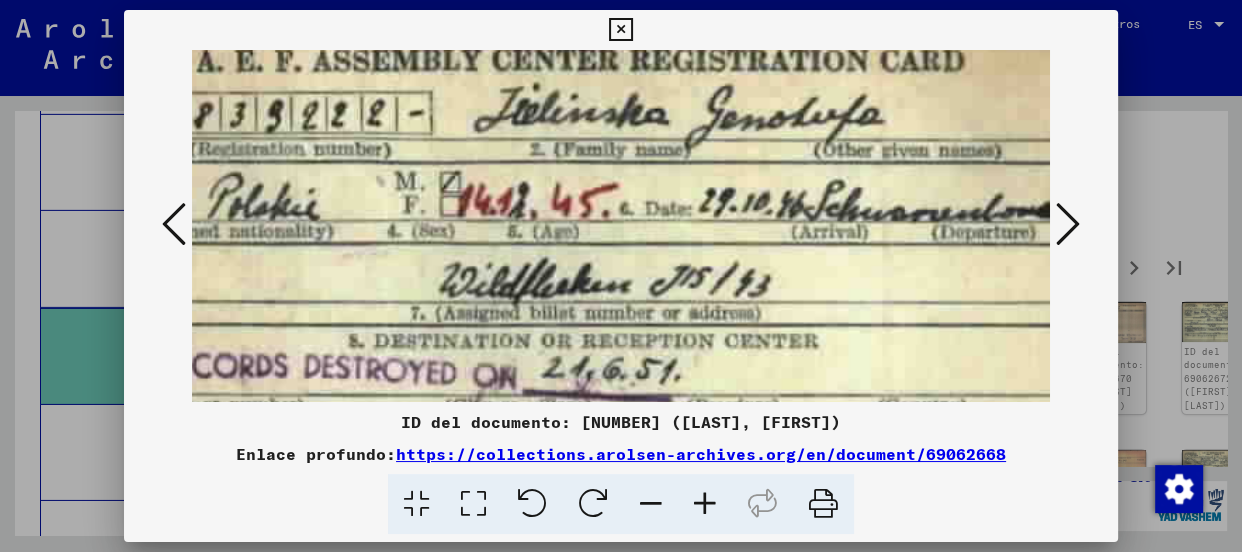 scroll, scrollTop: 105, scrollLeft: 110, axis: both 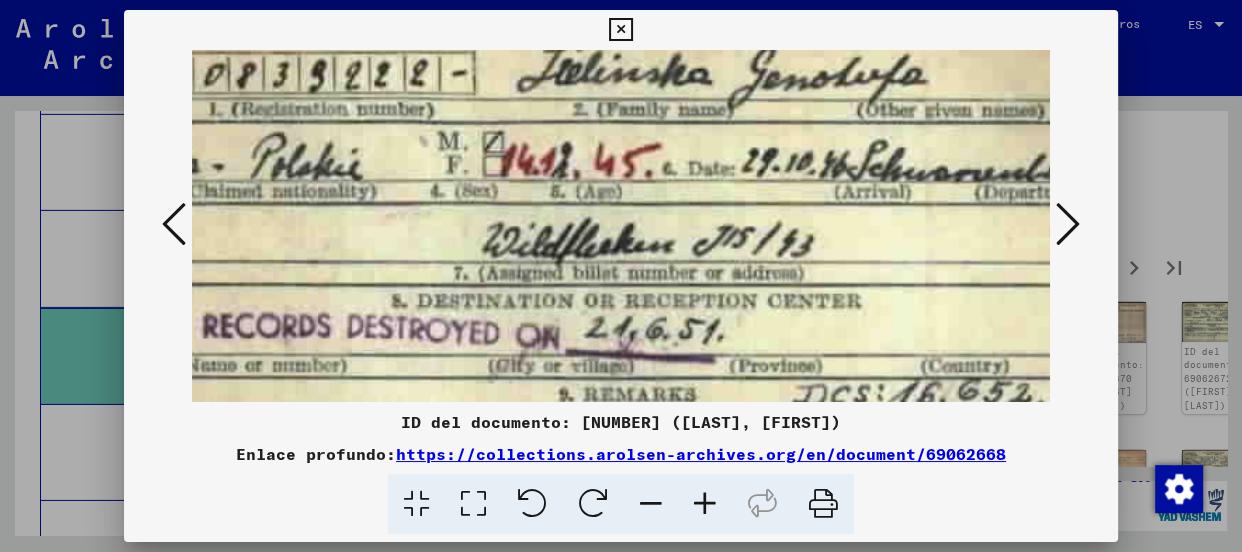 drag, startPoint x: 783, startPoint y: 289, endPoint x: 882, endPoint y: 185, distance: 143.58621 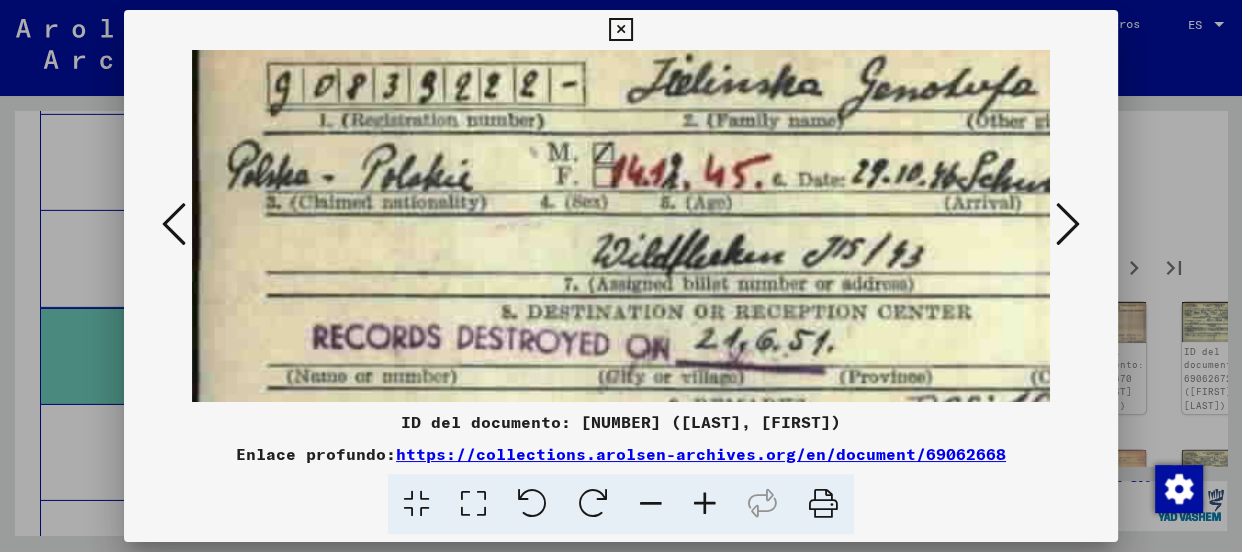 scroll, scrollTop: 92, scrollLeft: 0, axis: vertical 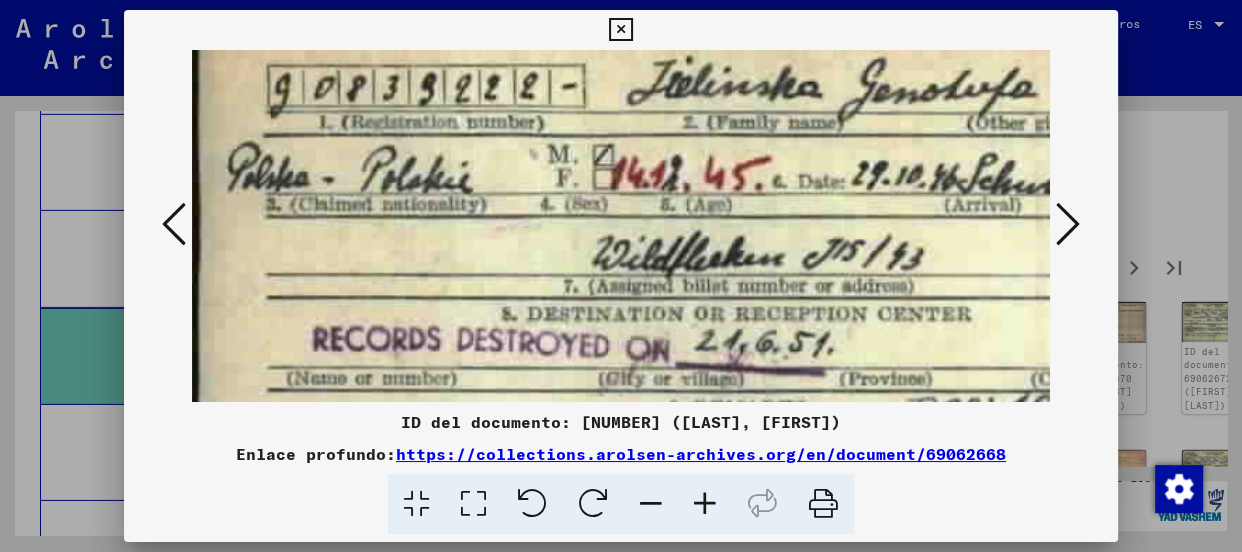 drag, startPoint x: 447, startPoint y: 222, endPoint x: 616, endPoint y: 236, distance: 169.57889 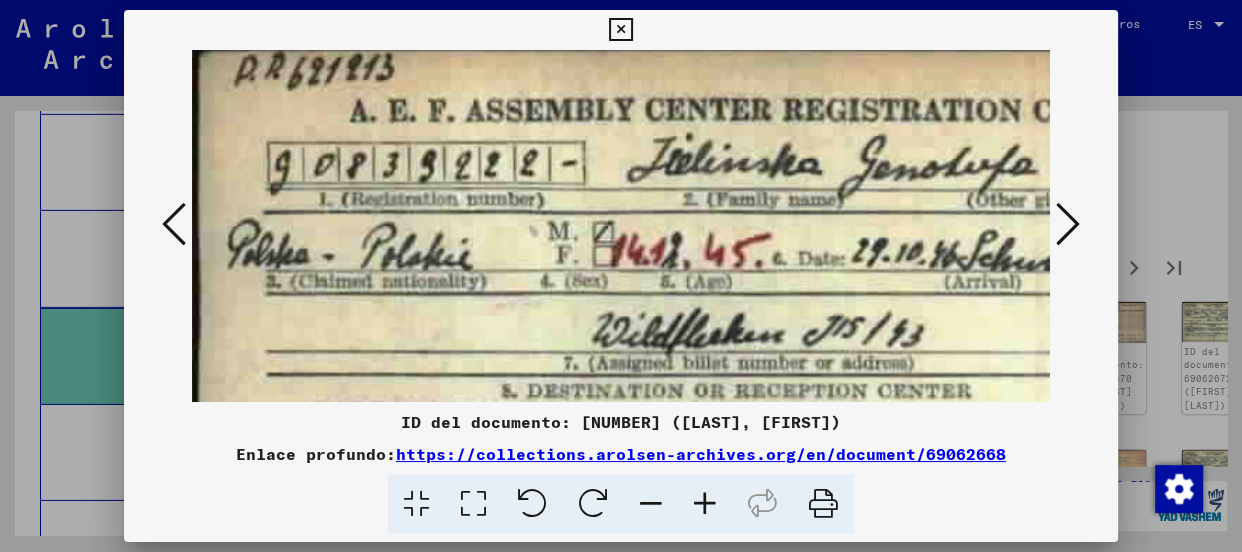scroll, scrollTop: 14, scrollLeft: 0, axis: vertical 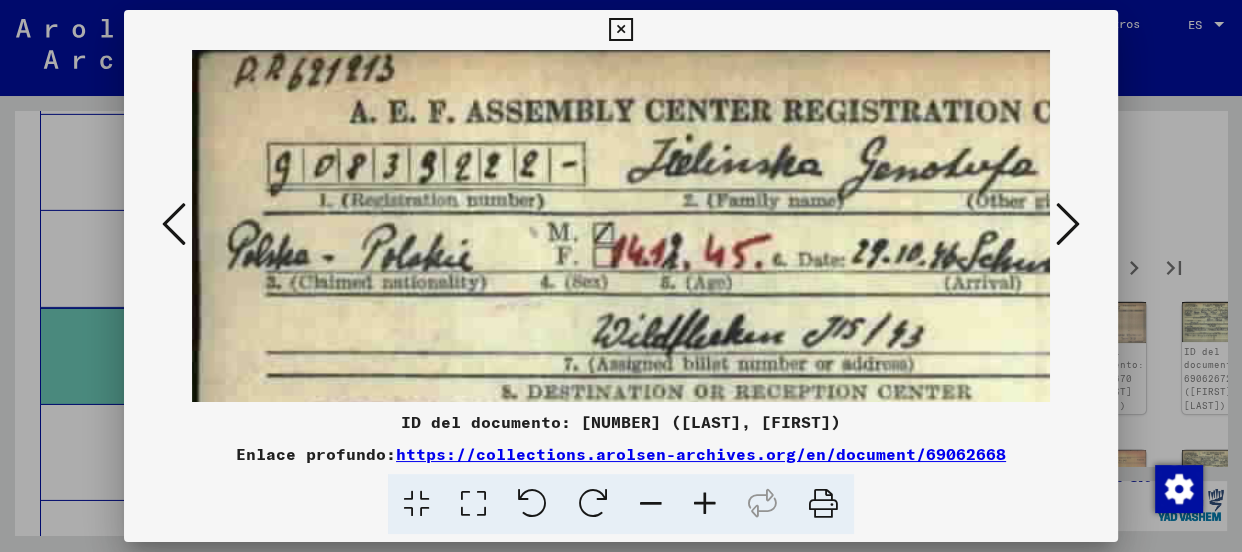 drag, startPoint x: 565, startPoint y: 203, endPoint x: 652, endPoint y: 285, distance: 119.55334 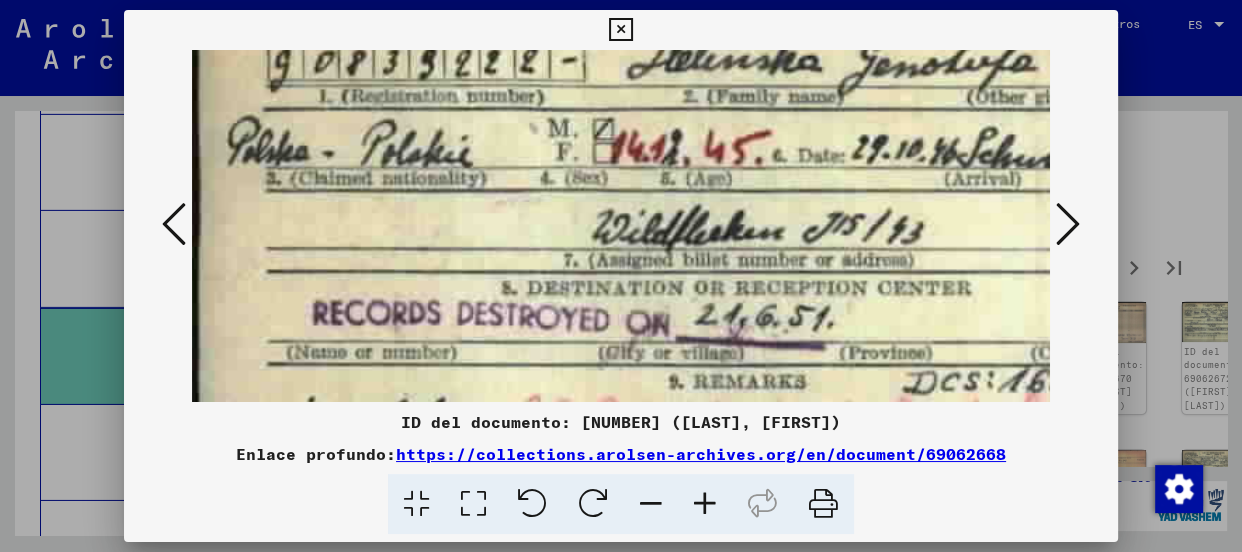 drag, startPoint x: 650, startPoint y: 307, endPoint x: 693, endPoint y: 203, distance: 112.53888 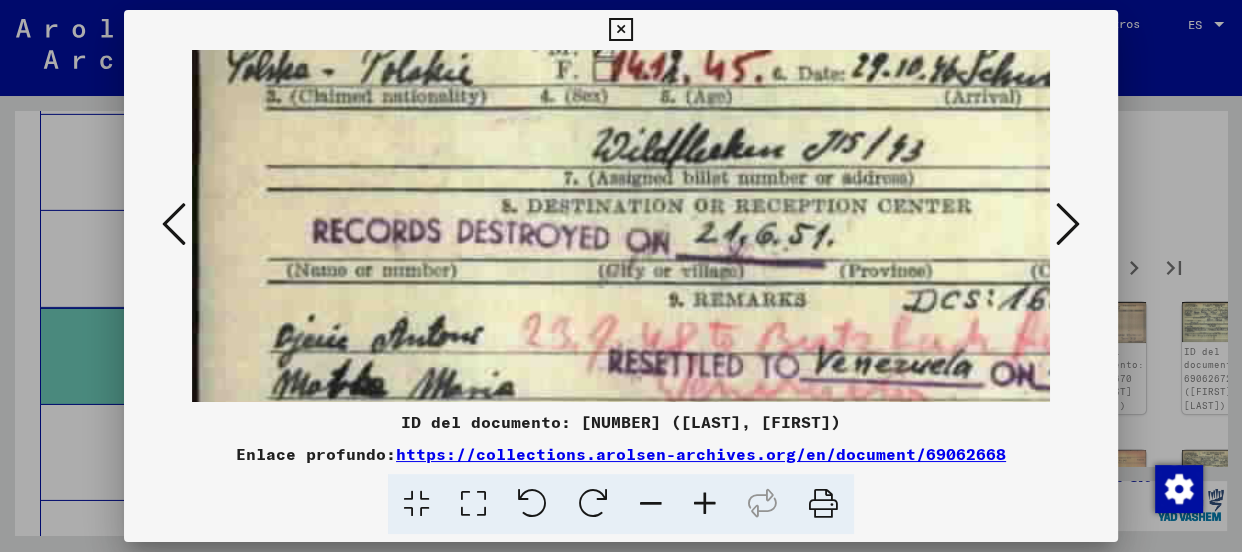 drag, startPoint x: 631, startPoint y: 298, endPoint x: 674, endPoint y: 217, distance: 91.706055 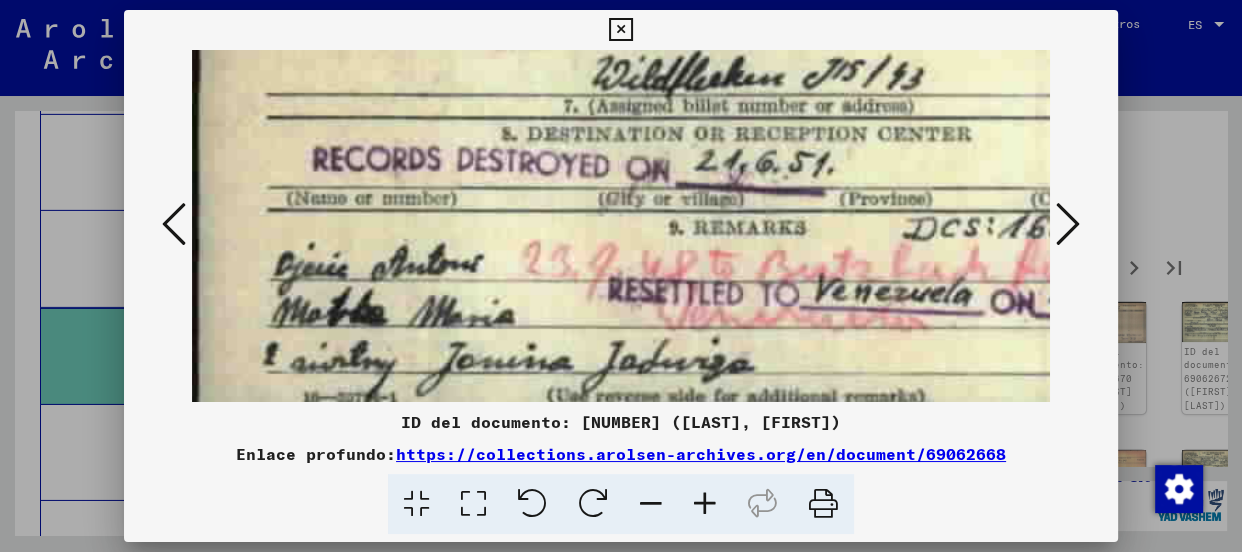 drag, startPoint x: 649, startPoint y: 290, endPoint x: 662, endPoint y: 239, distance: 52.63079 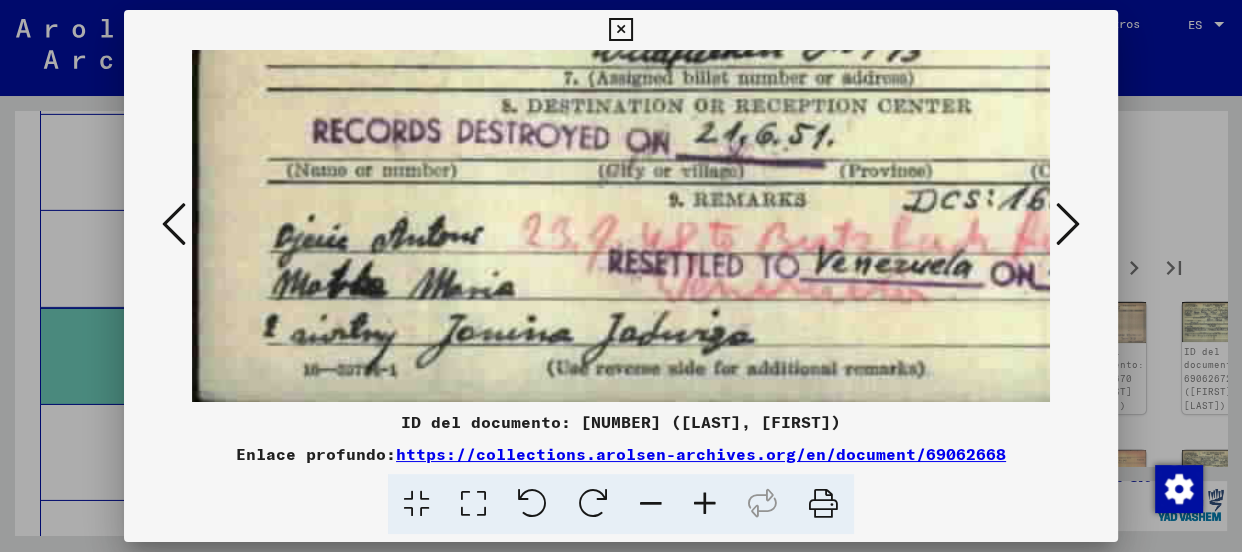 drag, startPoint x: 585, startPoint y: 297, endPoint x: 600, endPoint y: 270, distance: 30.88689 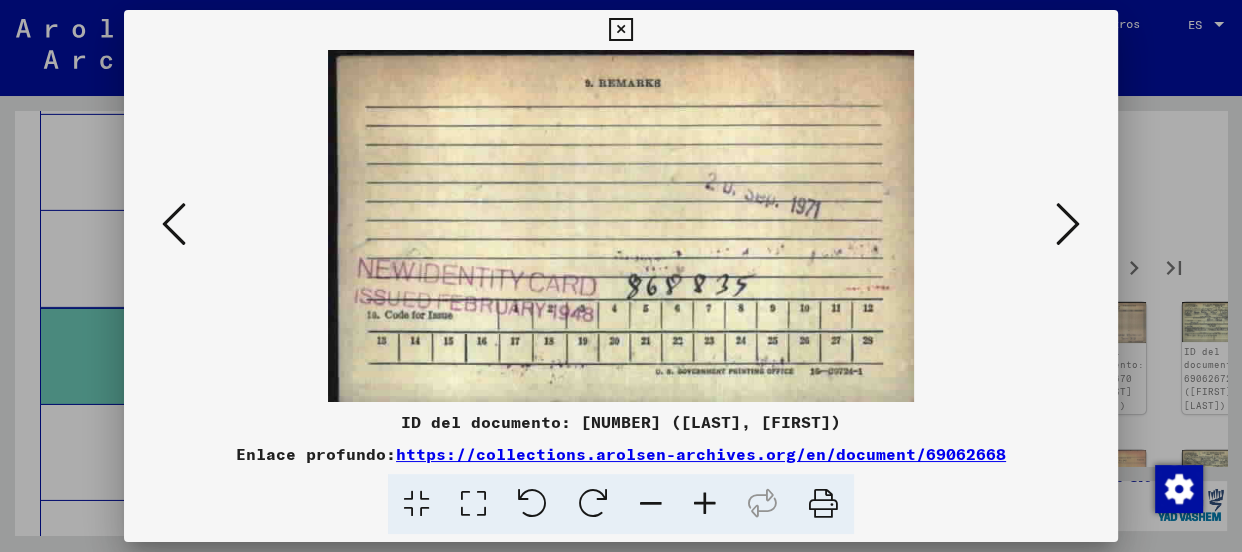 click at bounding box center (1068, 224) 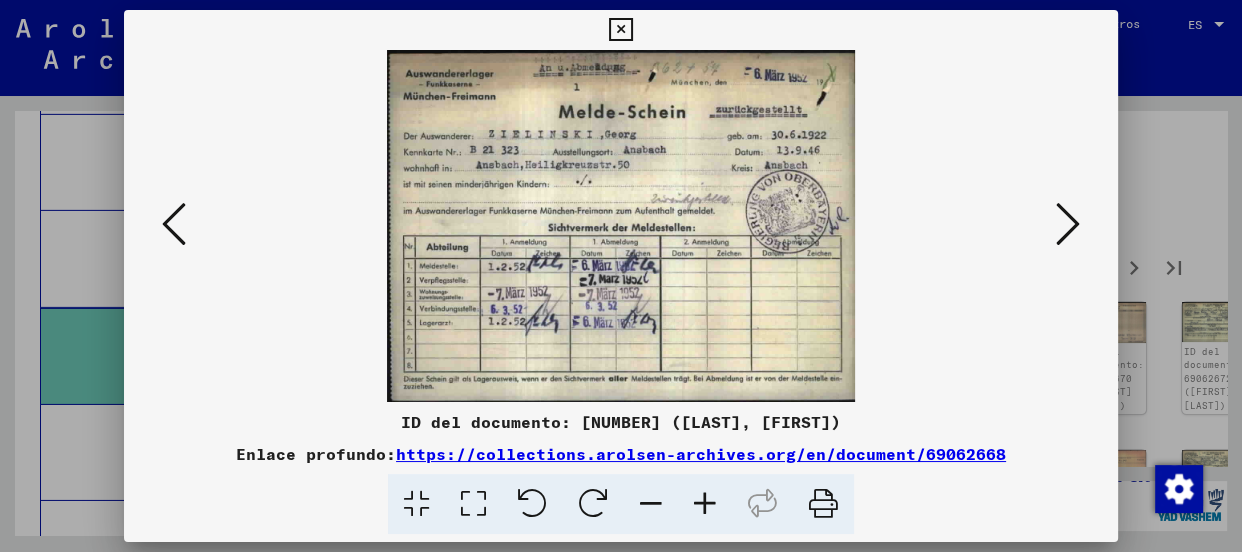 click at bounding box center [705, 504] 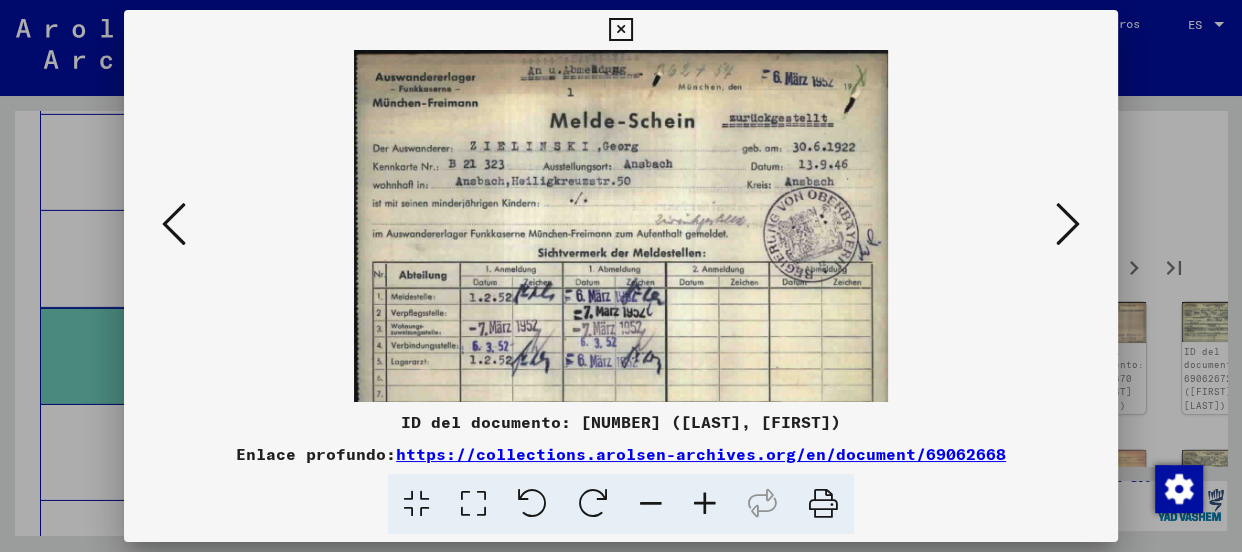 click at bounding box center [705, 504] 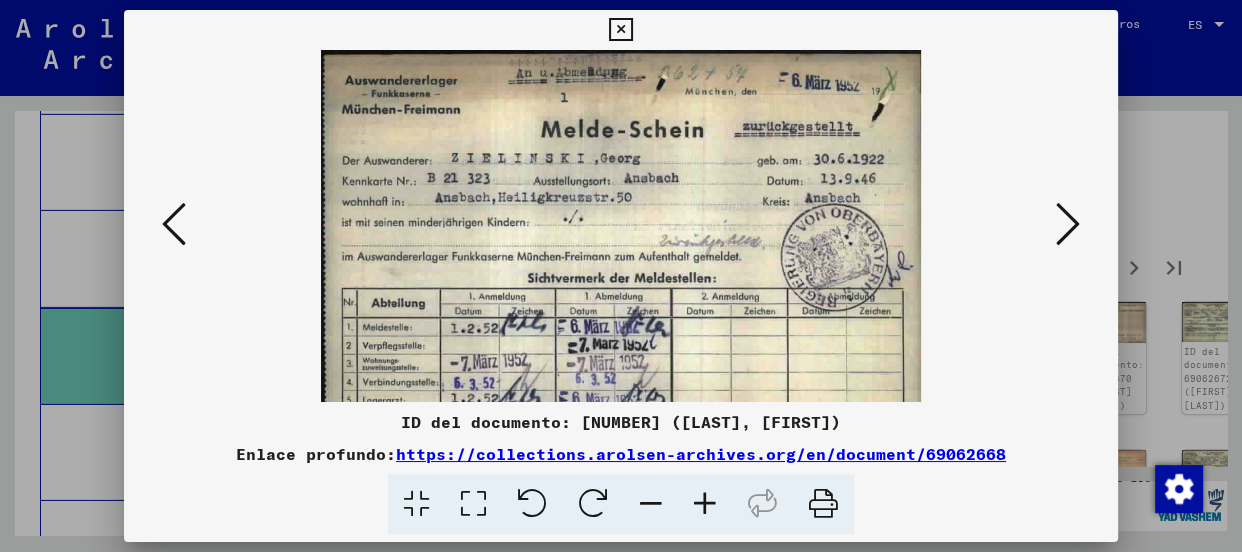 click at bounding box center (705, 504) 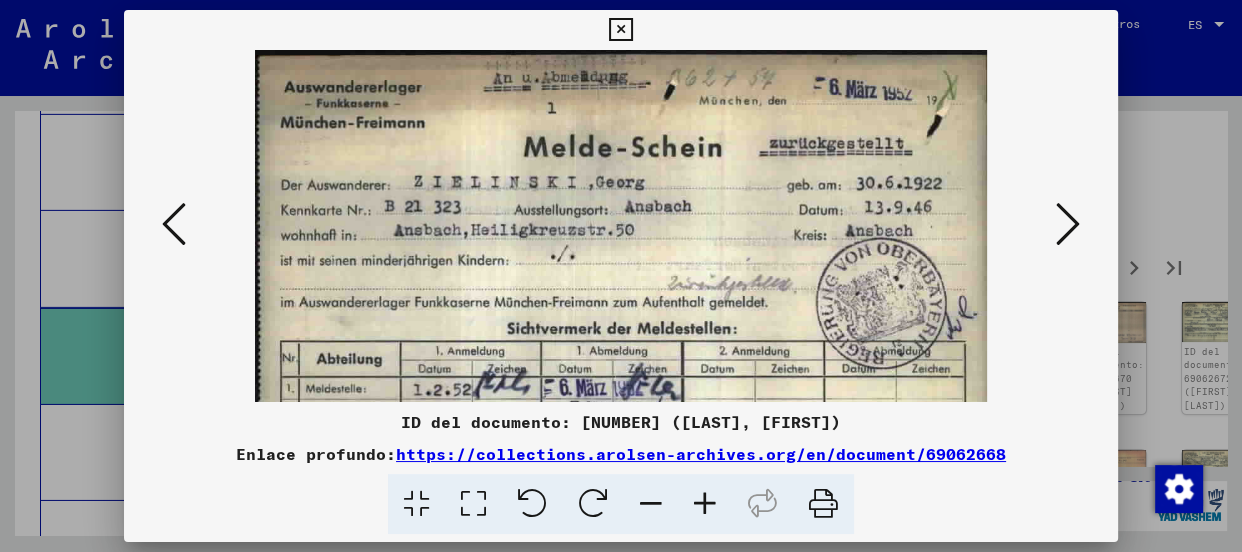 click at bounding box center [705, 504] 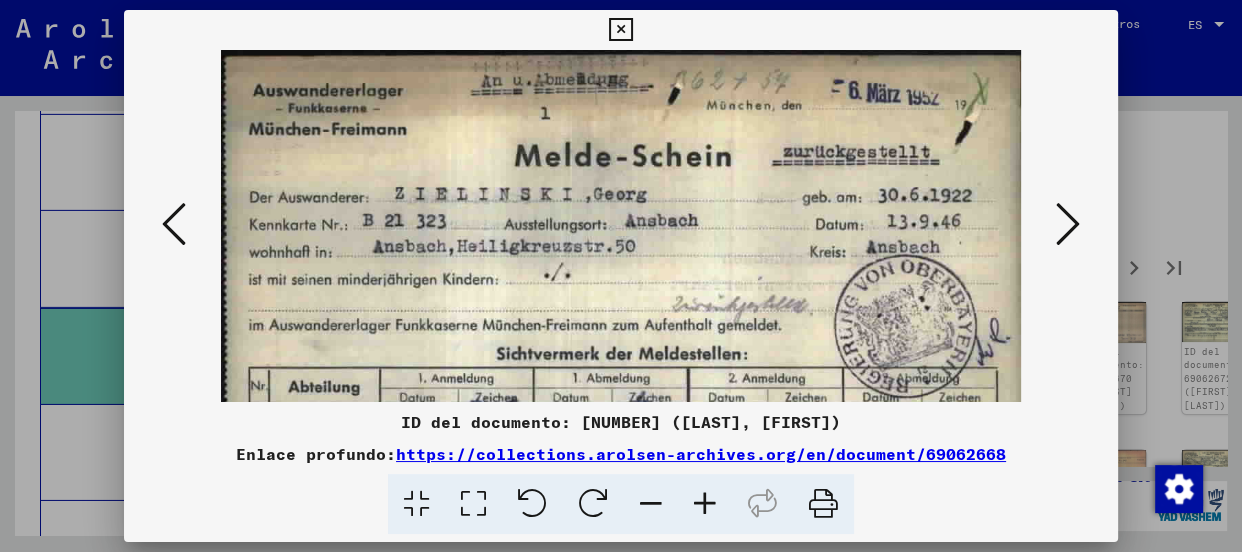 click at bounding box center (705, 504) 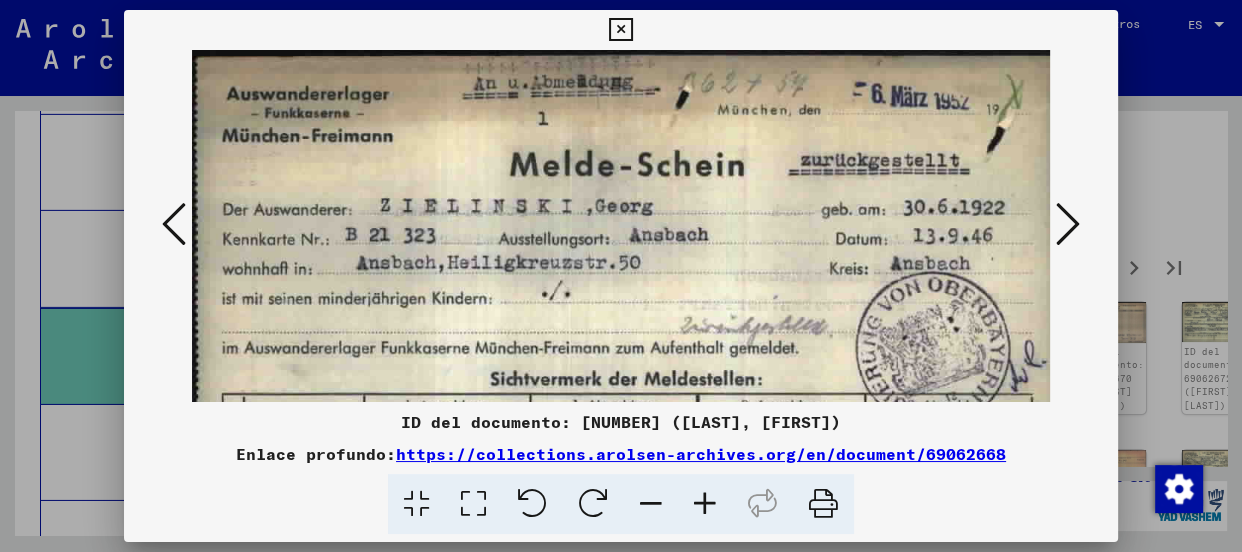 click at bounding box center (705, 504) 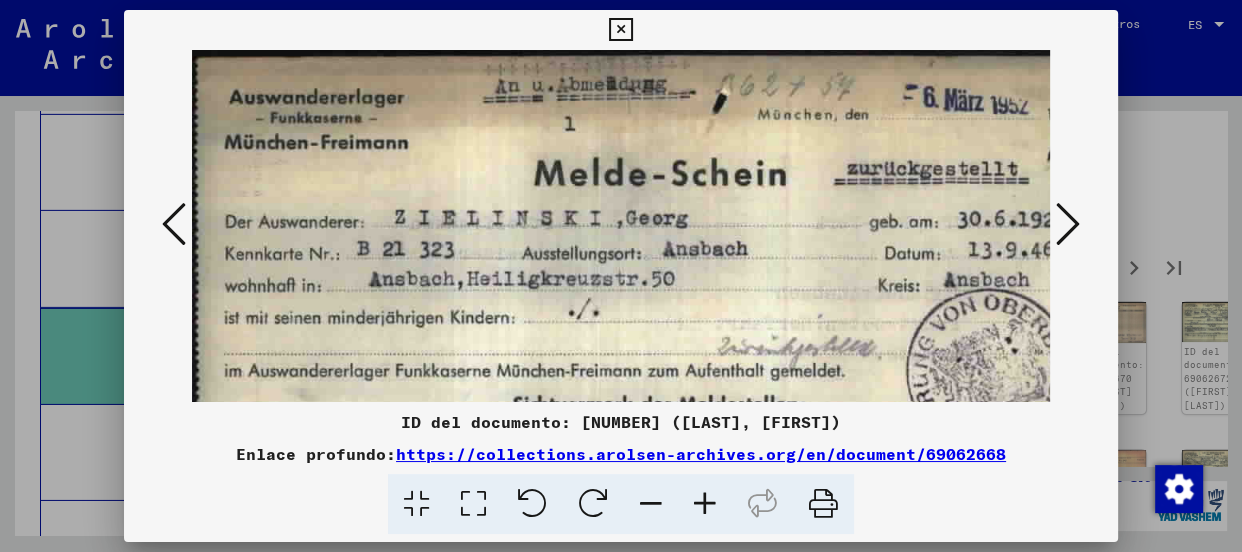 click at bounding box center (705, 504) 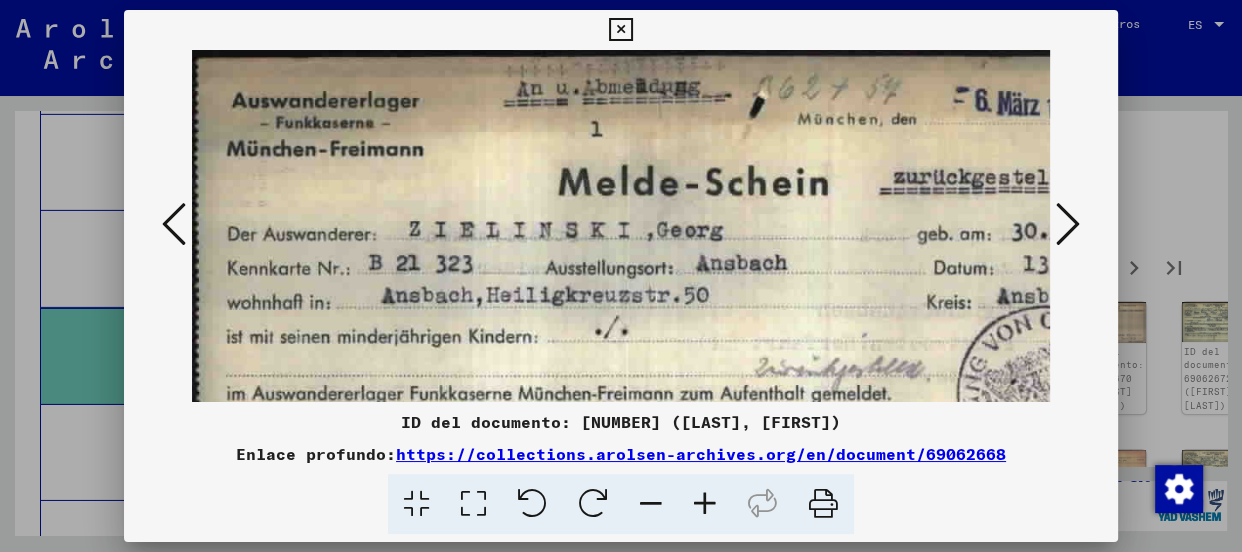 click at bounding box center [705, 504] 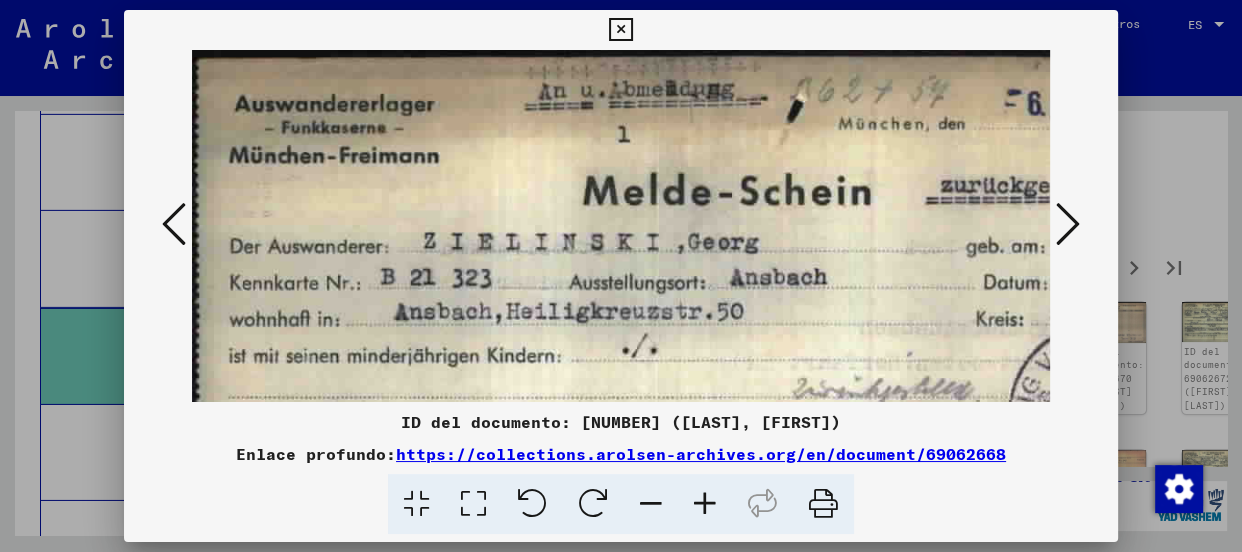 click at bounding box center (705, 504) 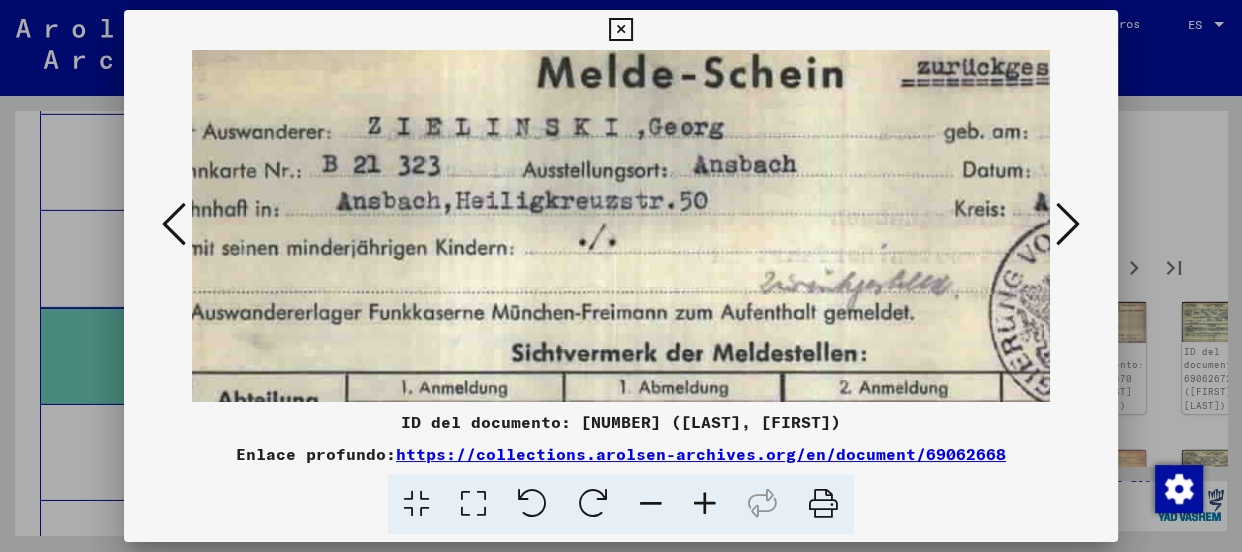 scroll, scrollTop: 128, scrollLeft: 70, axis: both 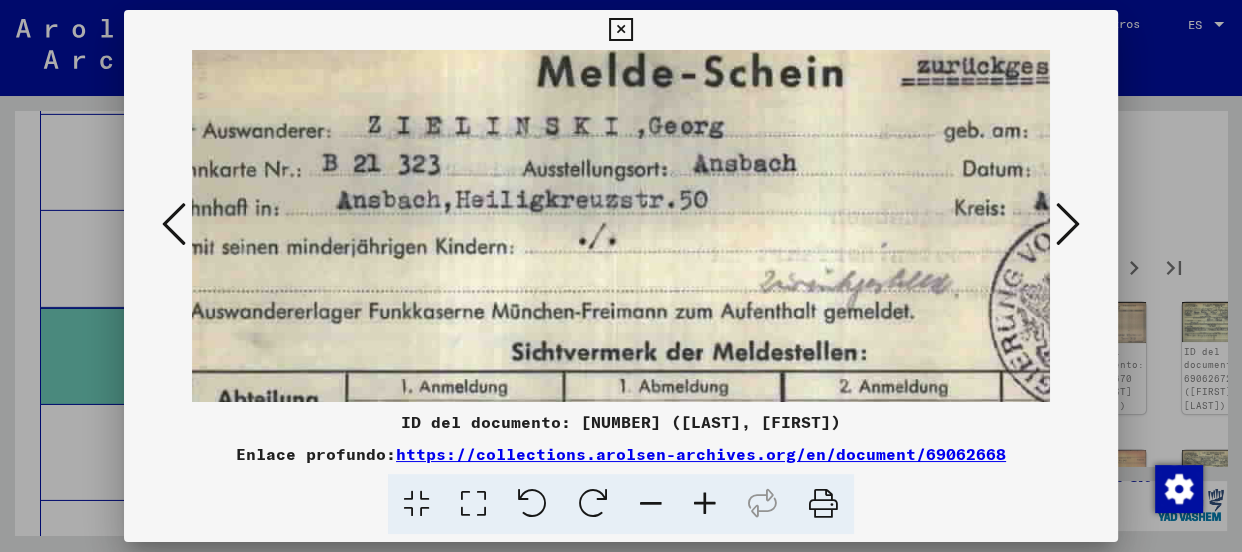 drag, startPoint x: 868, startPoint y: 337, endPoint x: 797, endPoint y: 209, distance: 146.37282 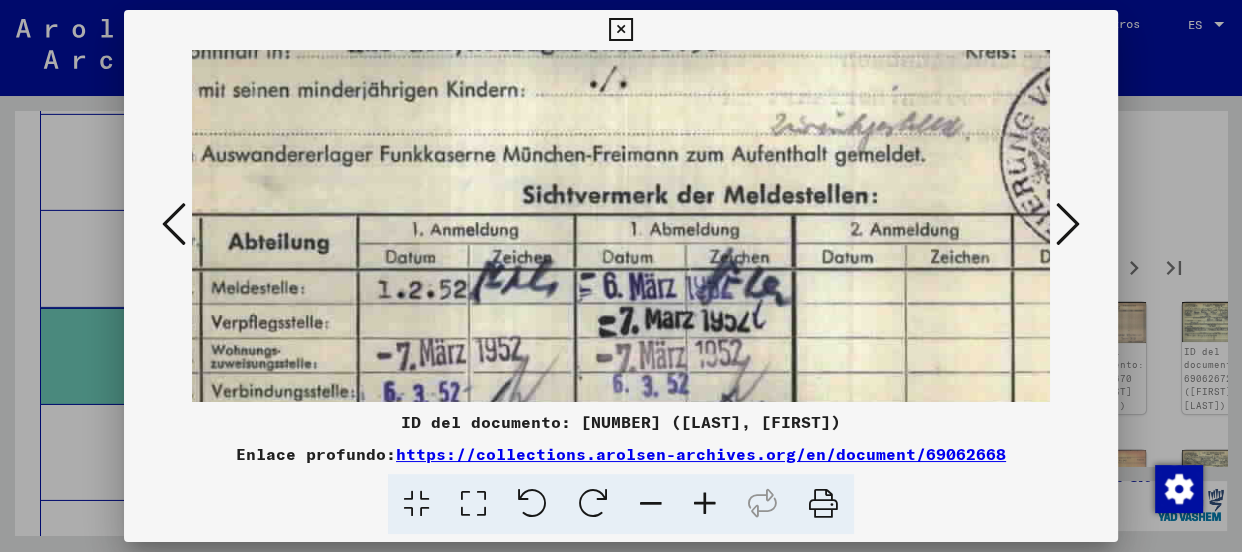 drag, startPoint x: 786, startPoint y: 315, endPoint x: 799, endPoint y: 159, distance: 156.54073 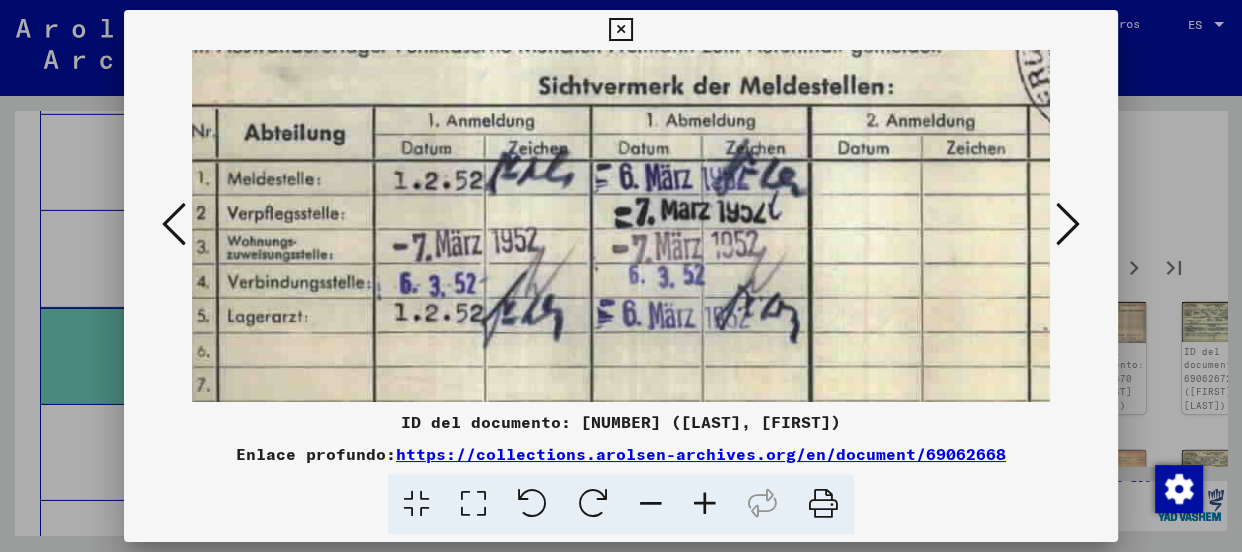 drag, startPoint x: 787, startPoint y: 305, endPoint x: 804, endPoint y: 198, distance: 108.34205 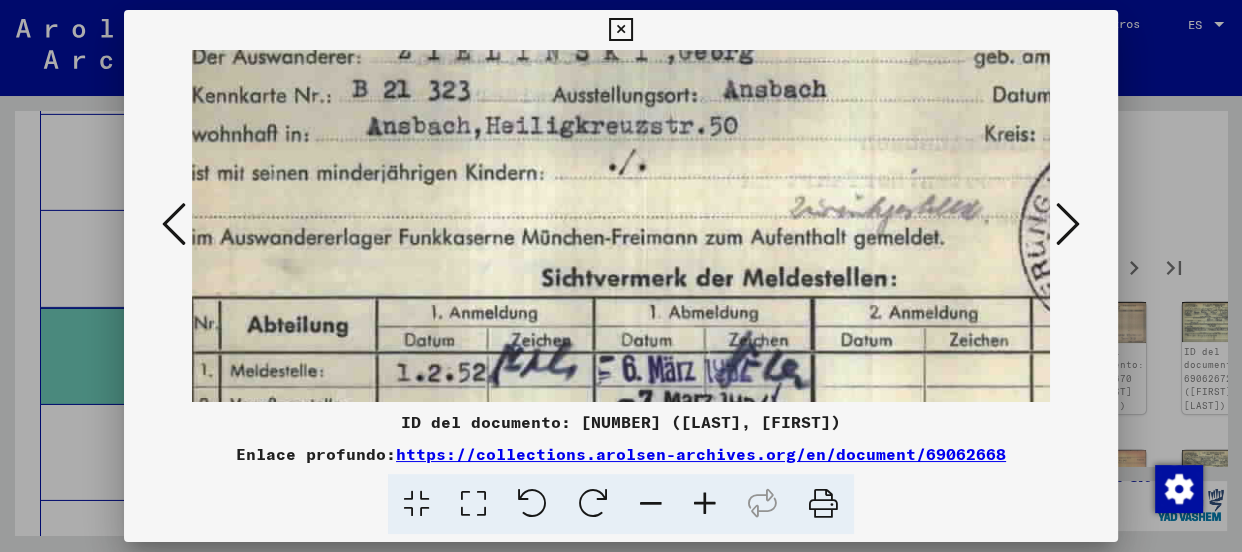 drag, startPoint x: 831, startPoint y: 105, endPoint x: 835, endPoint y: 300, distance: 195.04102 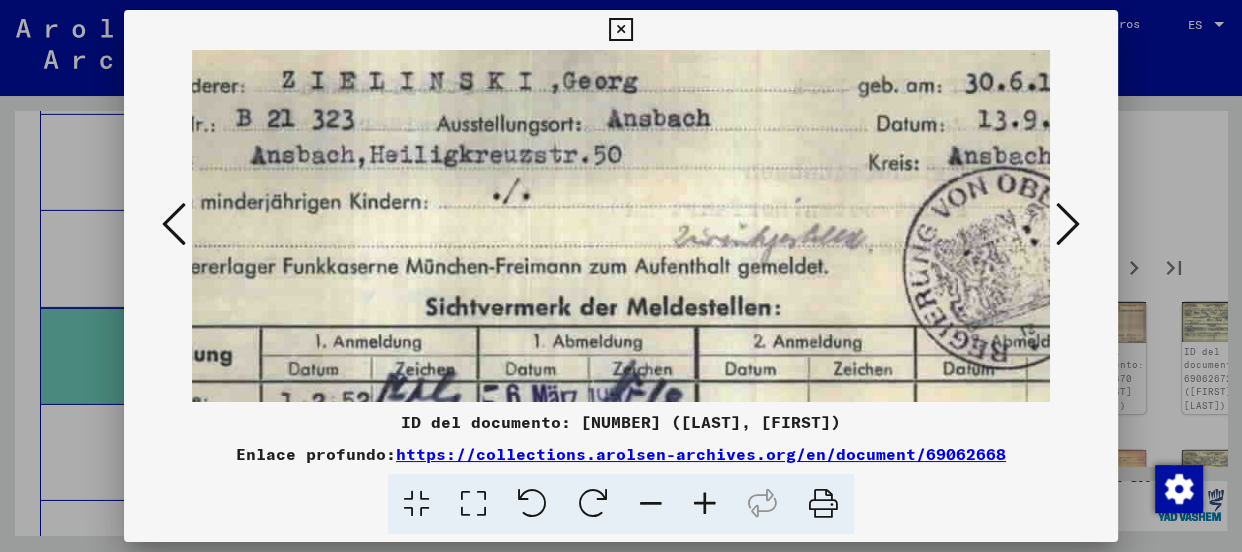 scroll, scrollTop: 173, scrollLeft: 158, axis: both 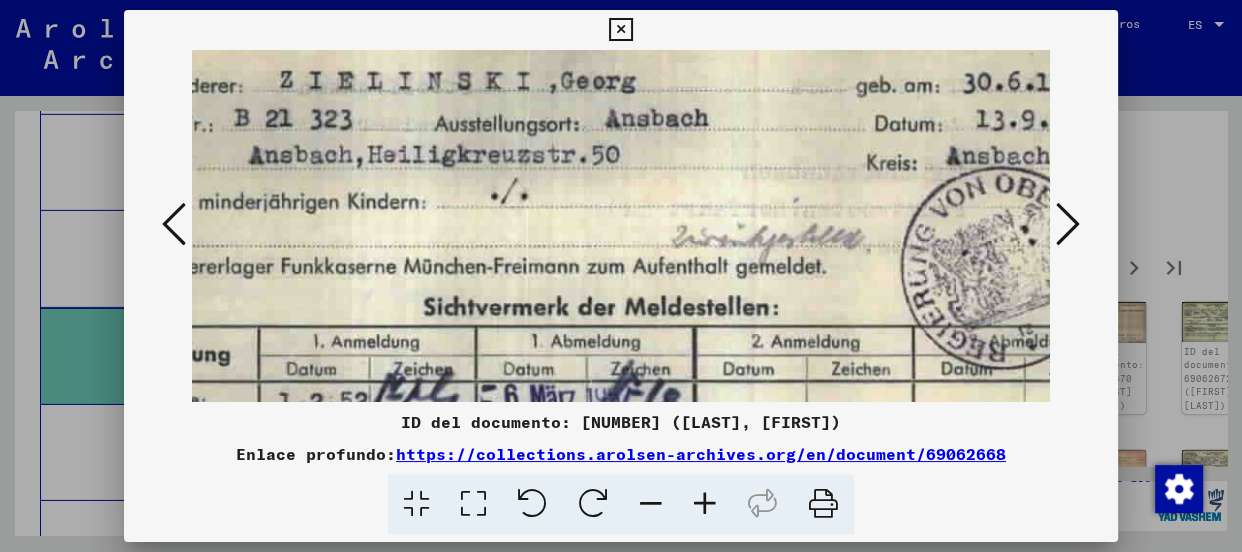 drag, startPoint x: 941, startPoint y: 198, endPoint x: 823, endPoint y: 229, distance: 122.0041 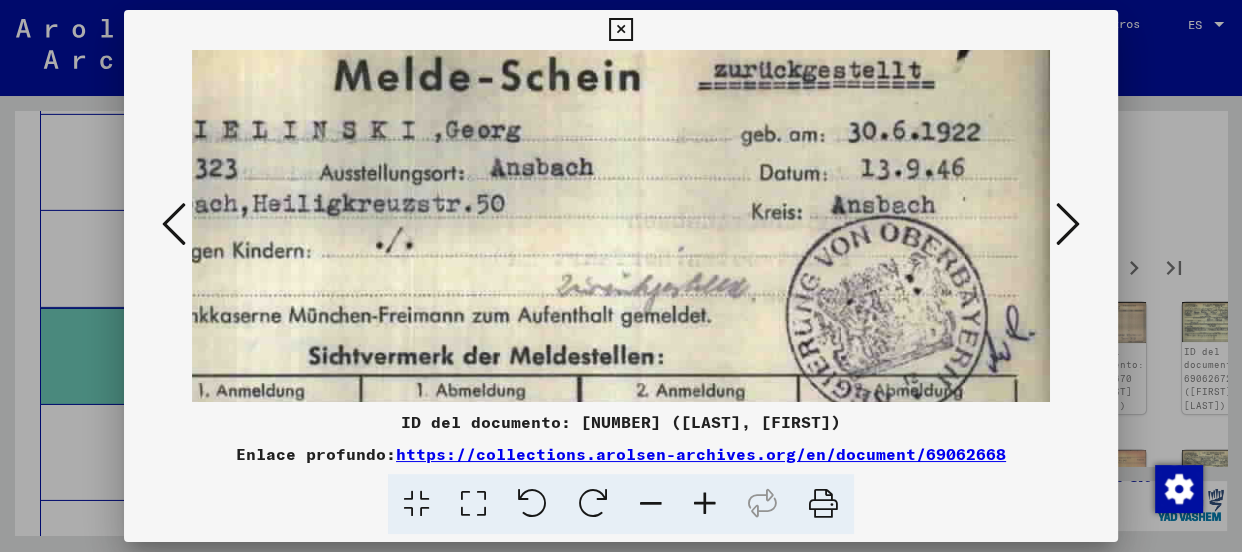 drag, startPoint x: 978, startPoint y: 190, endPoint x: 837, endPoint y: 240, distance: 149.60281 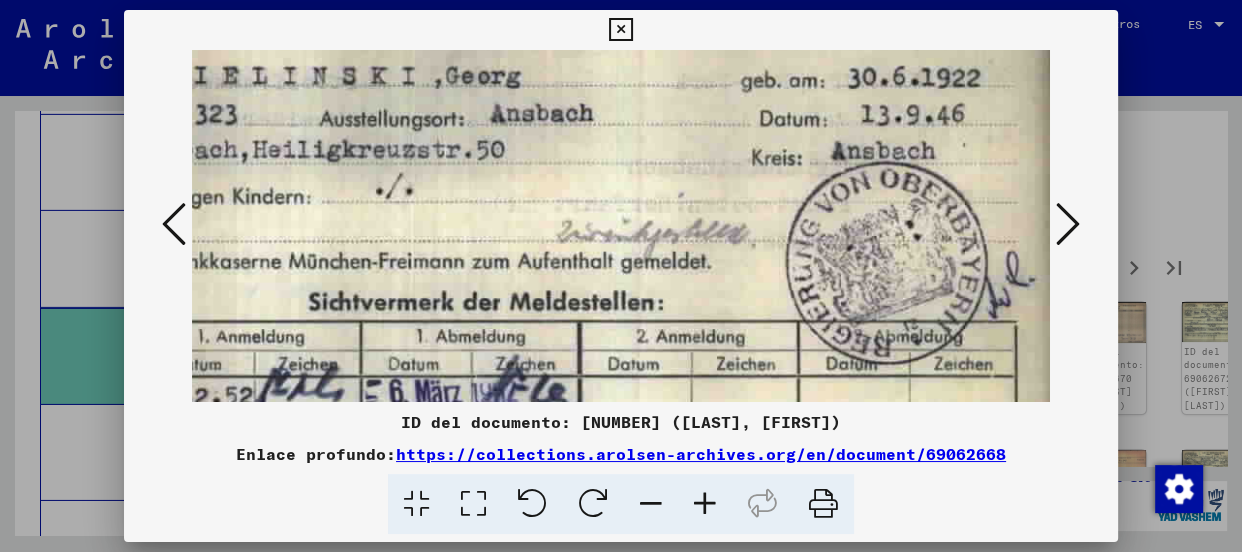 scroll, scrollTop: 188, scrollLeft: 273, axis: both 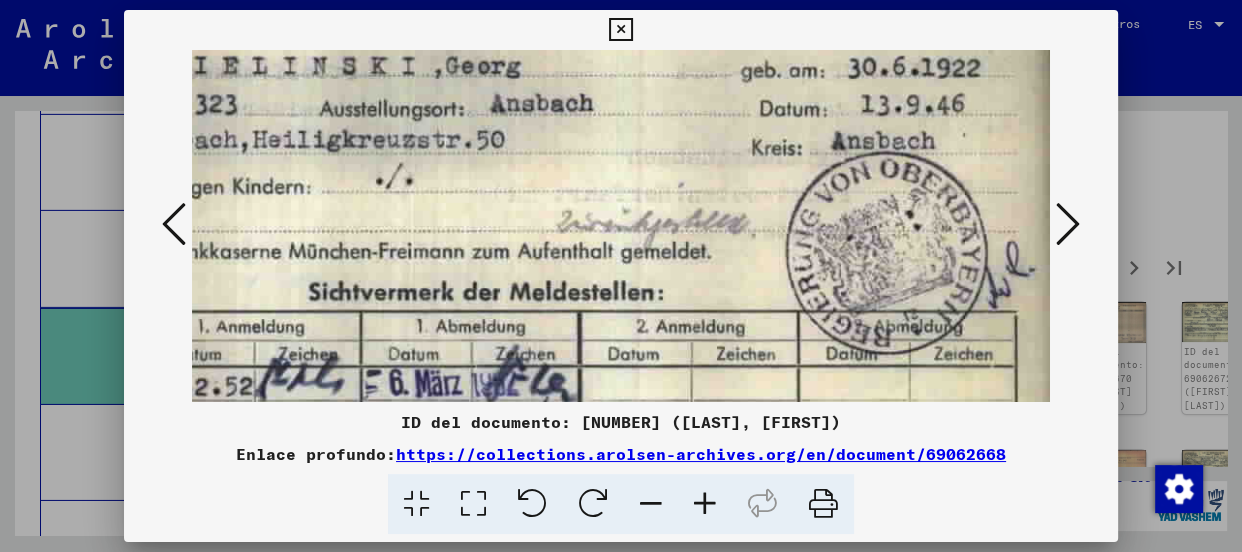 drag, startPoint x: 931, startPoint y: 236, endPoint x: 918, endPoint y: 173, distance: 64.327286 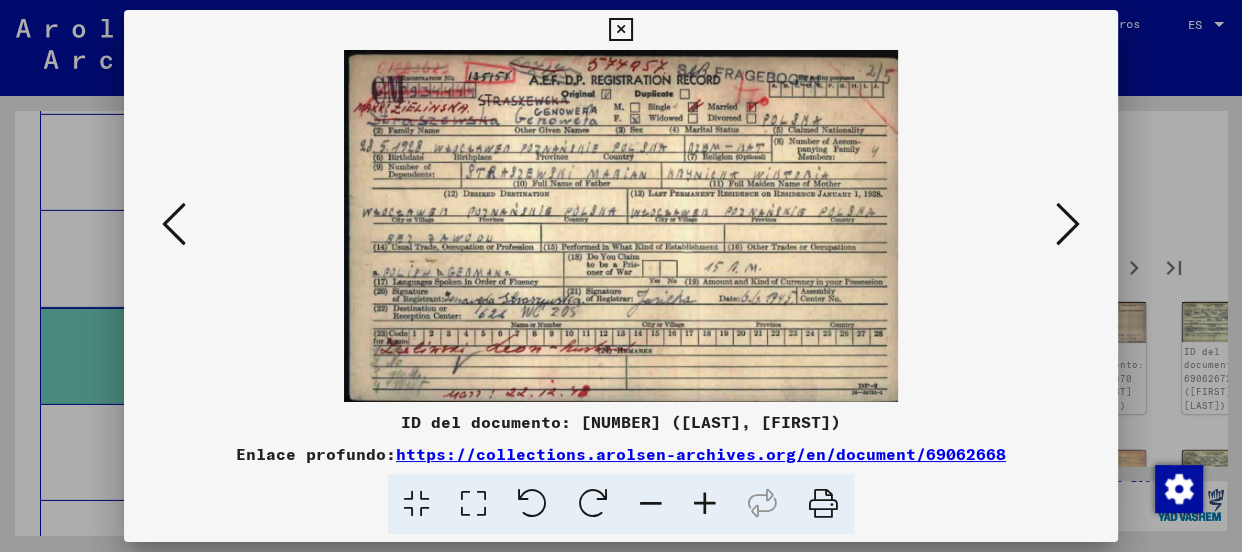 click at bounding box center (705, 504) 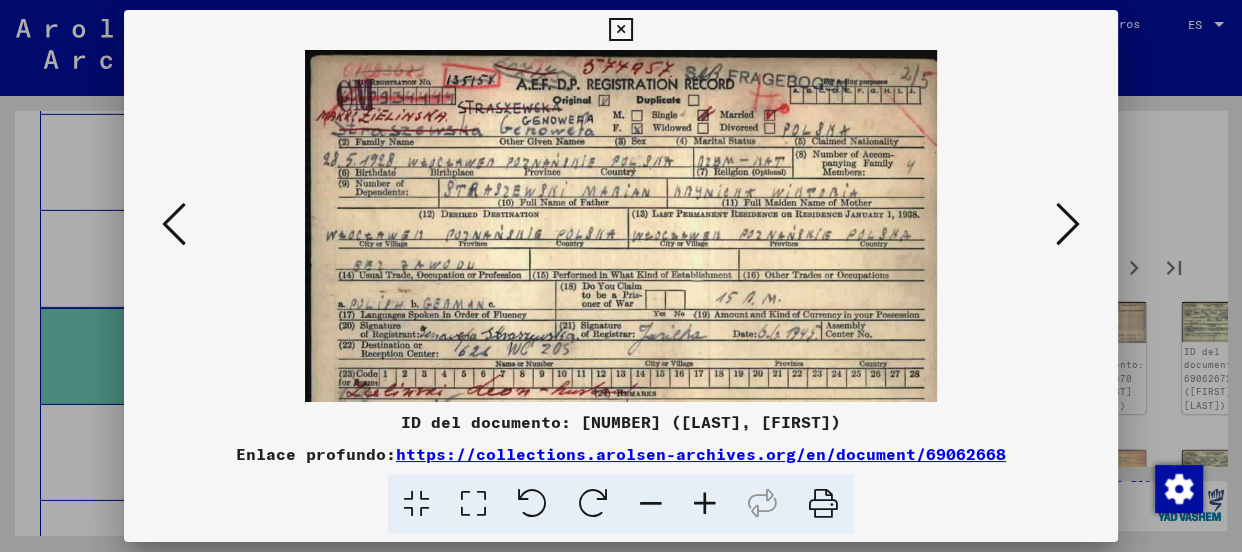 click at bounding box center (705, 504) 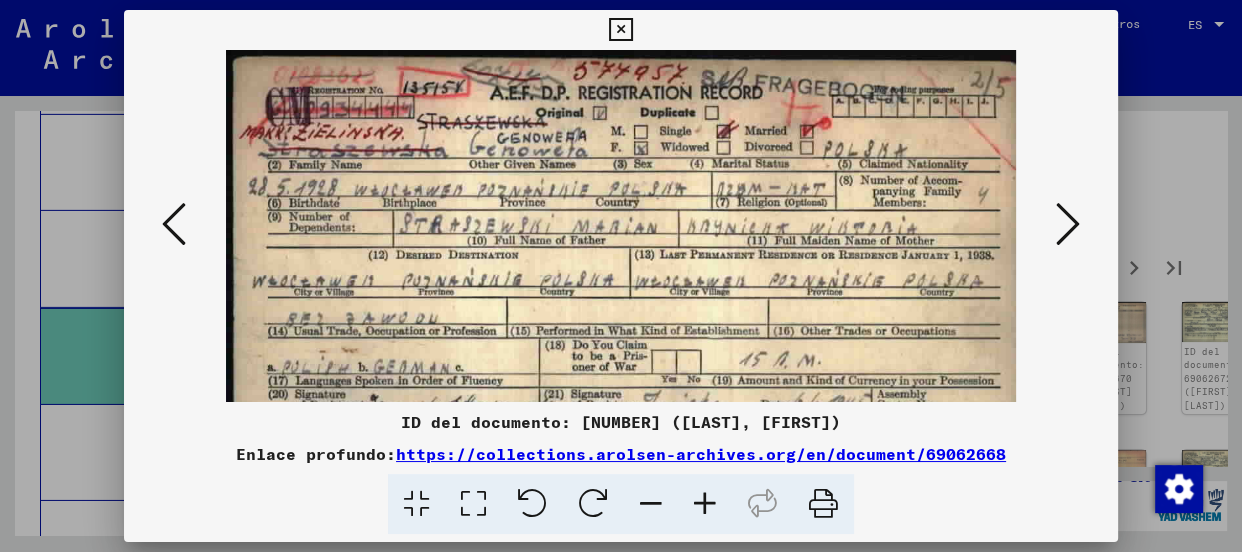 click at bounding box center (705, 504) 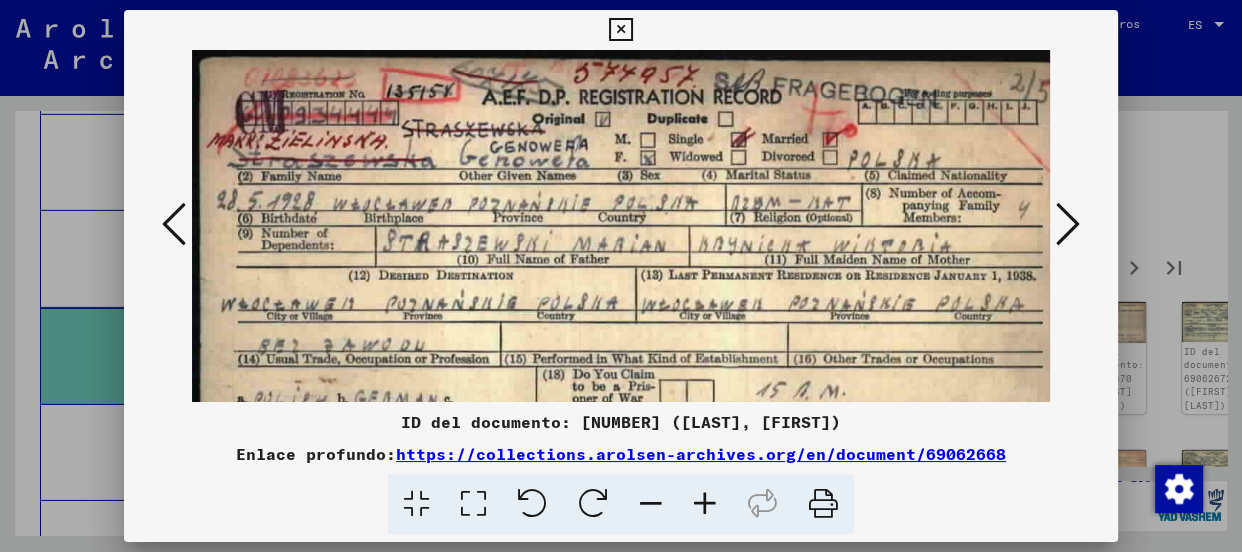 click at bounding box center (705, 504) 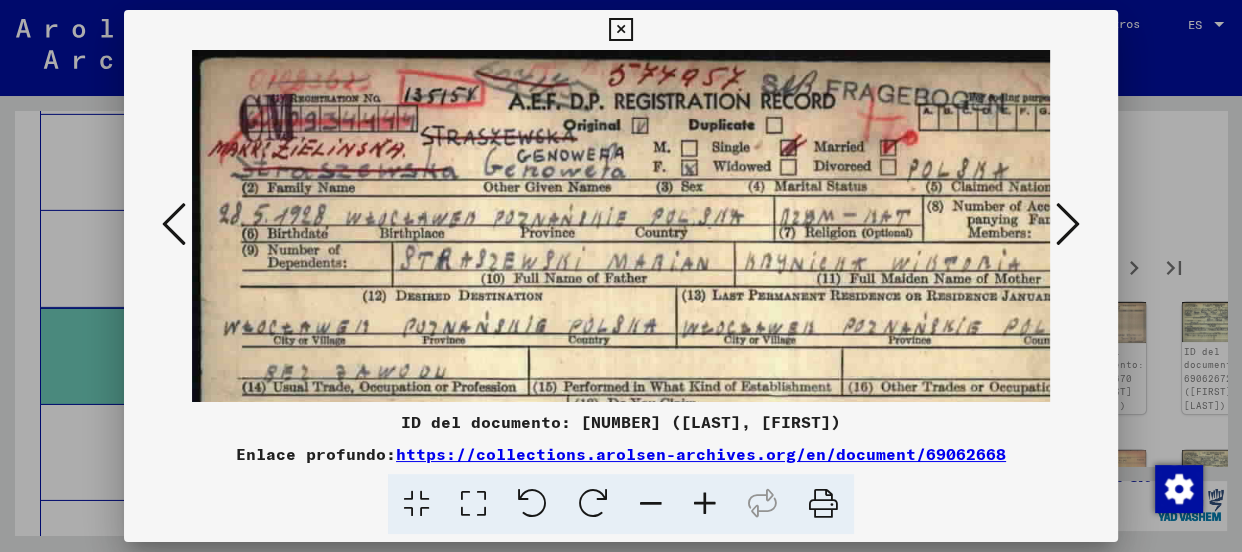 click at bounding box center (705, 504) 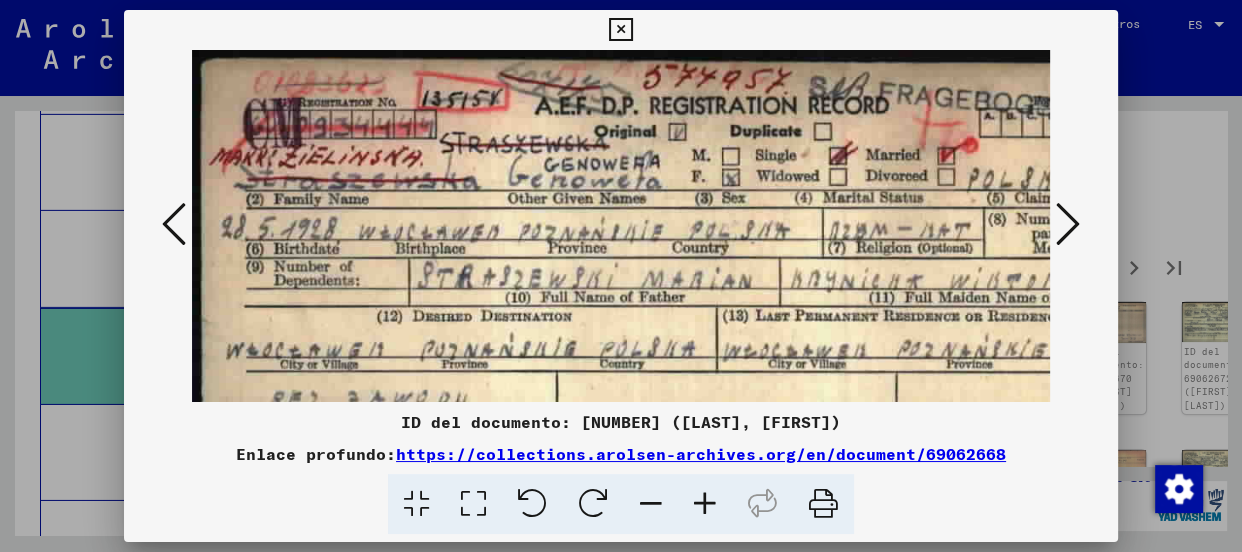 click at bounding box center (705, 504) 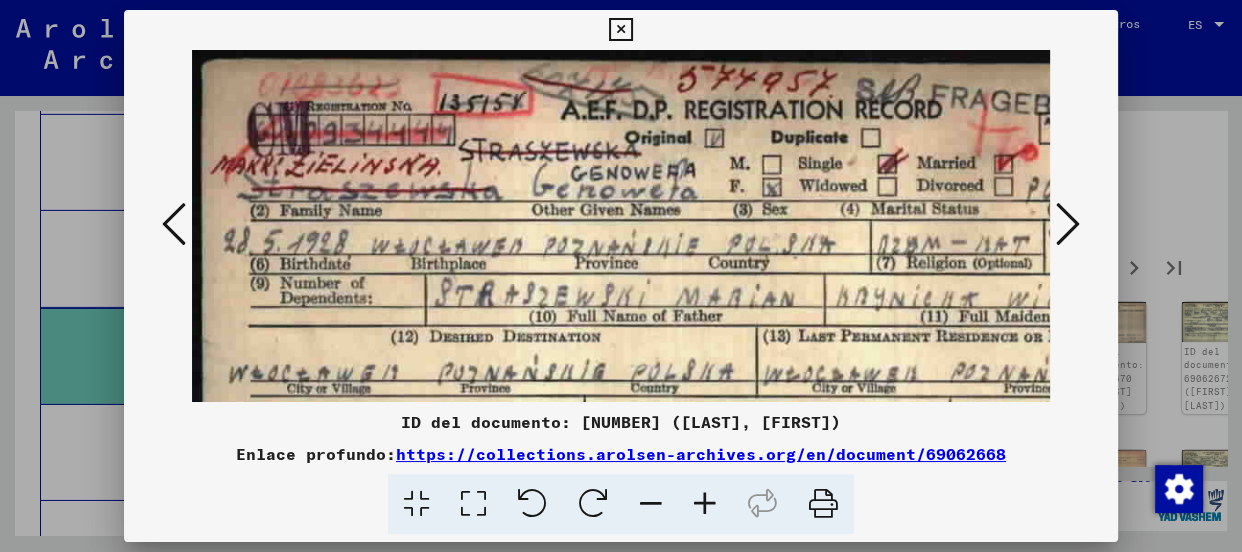 click at bounding box center (705, 504) 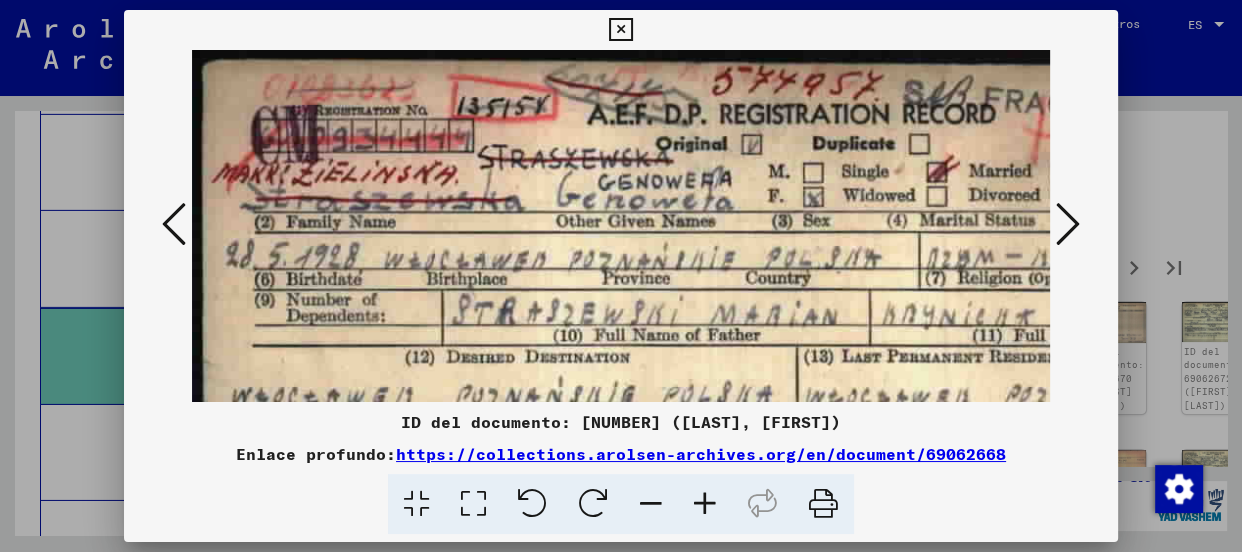 click at bounding box center [705, 504] 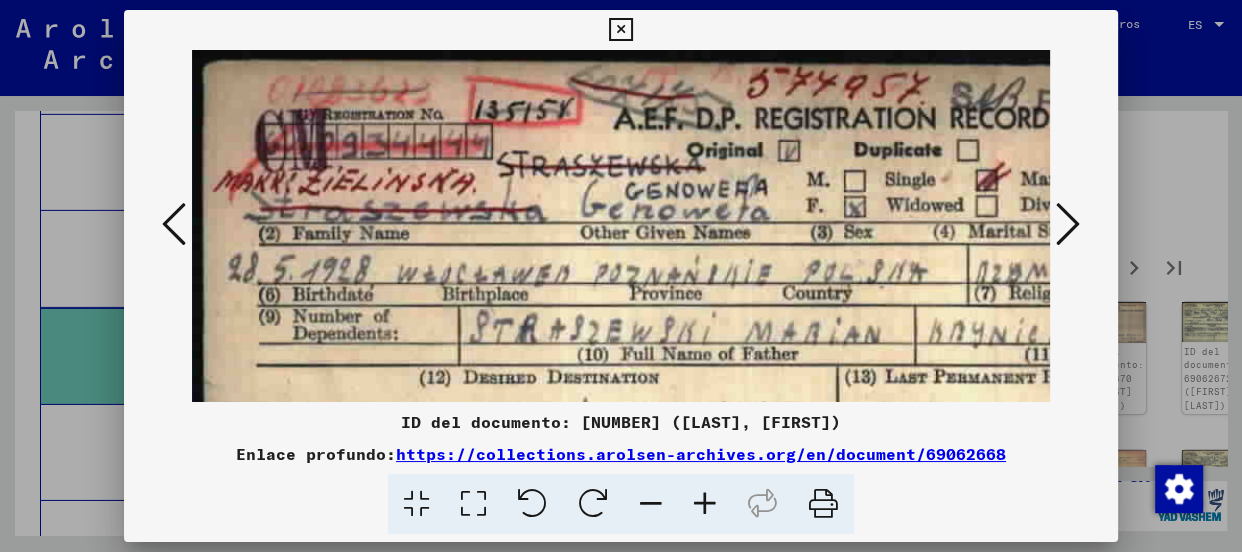 click at bounding box center [705, 504] 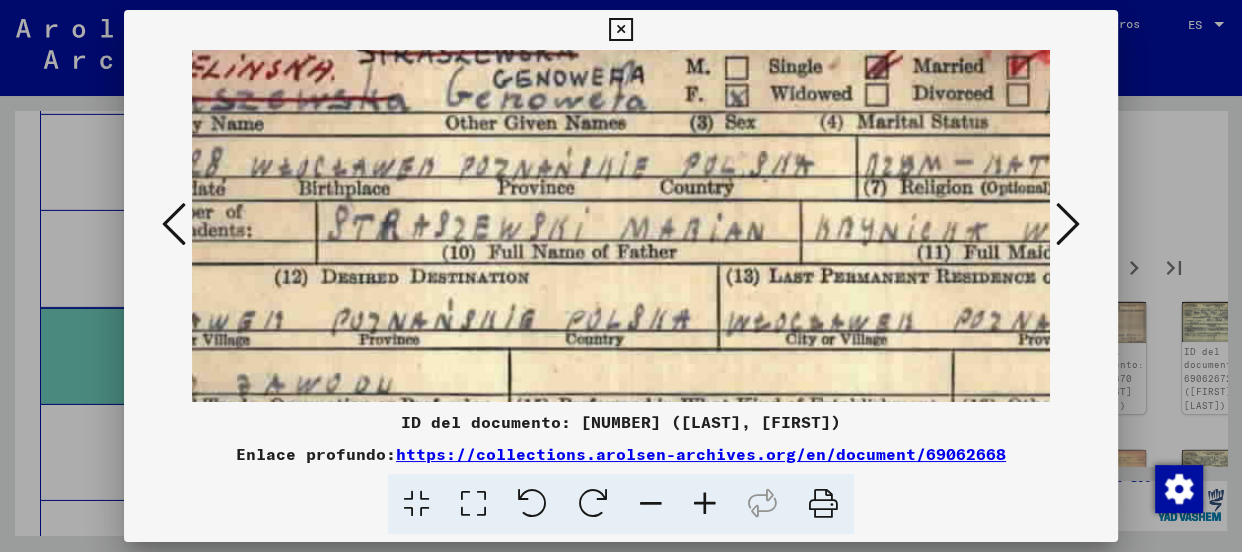 scroll, scrollTop: 160, scrollLeft: 139, axis: both 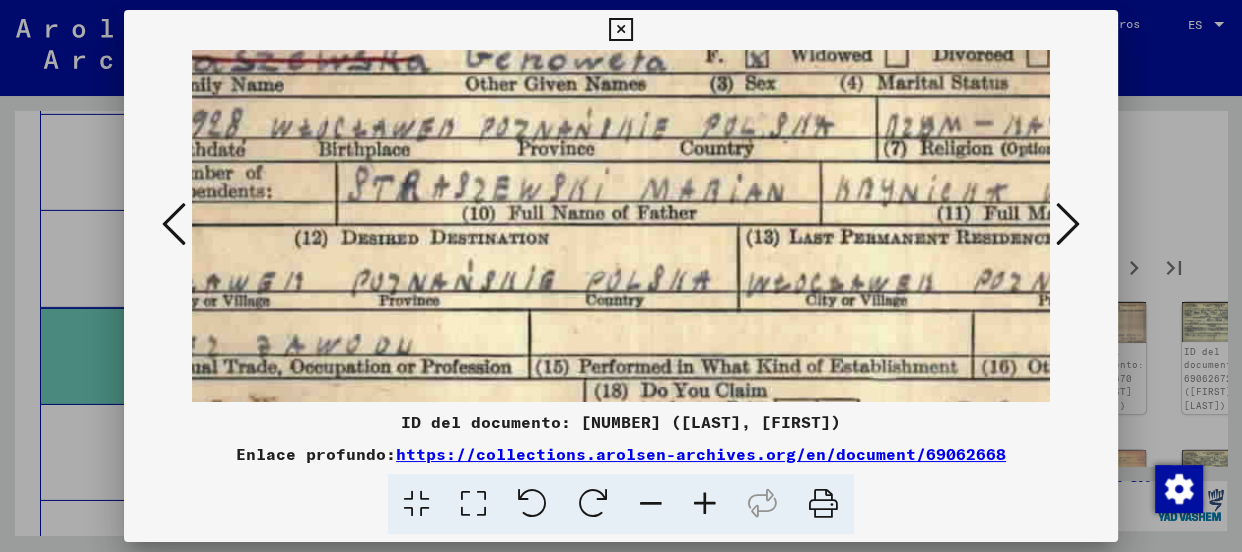 drag, startPoint x: 970, startPoint y: 304, endPoint x: 829, endPoint y: 147, distance: 211.02133 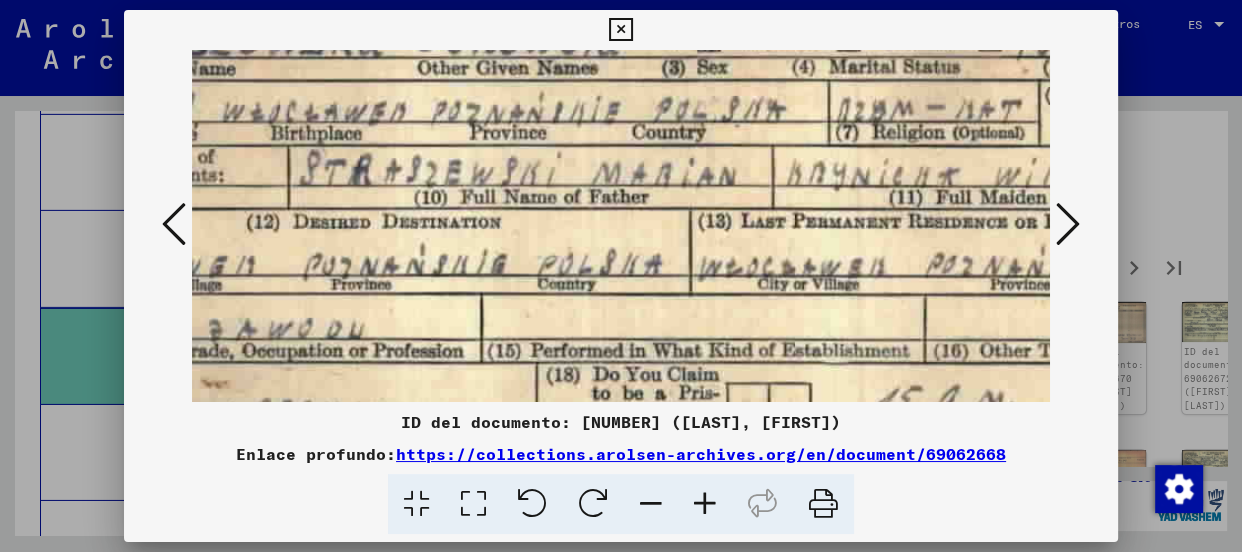 scroll, scrollTop: 160, scrollLeft: 279, axis: both 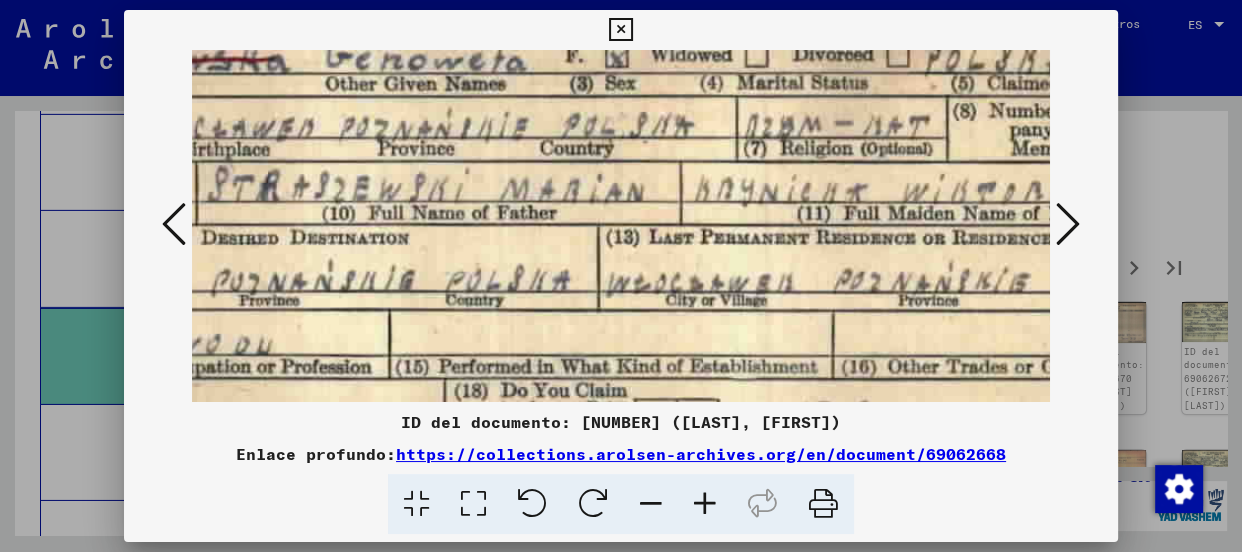 drag, startPoint x: 937, startPoint y: 295, endPoint x: 796, endPoint y: 298, distance: 141.0319 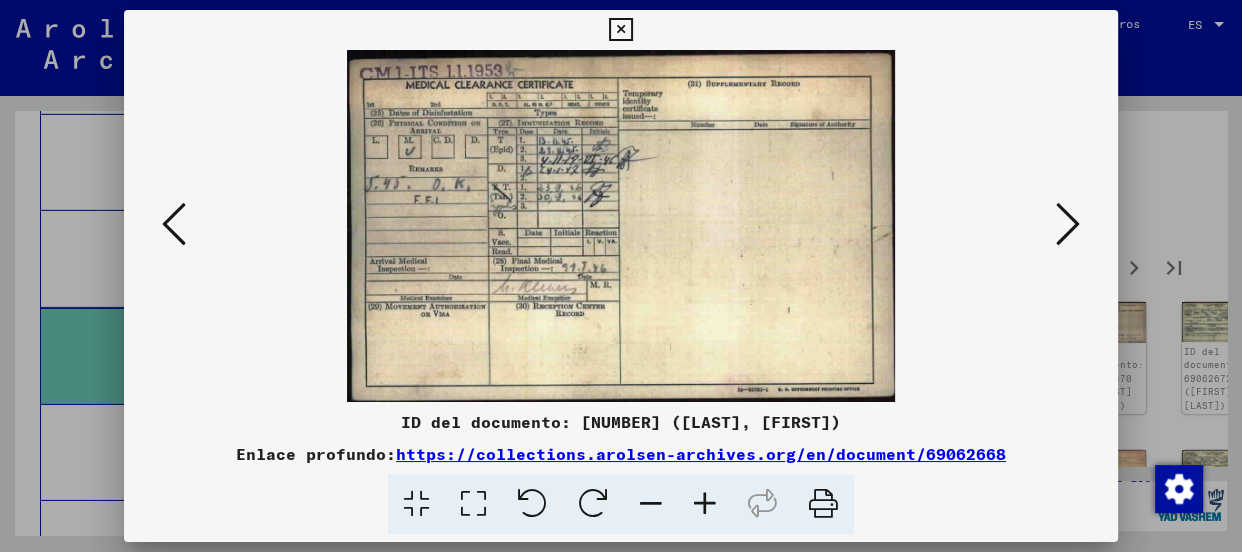 click at bounding box center [1068, 224] 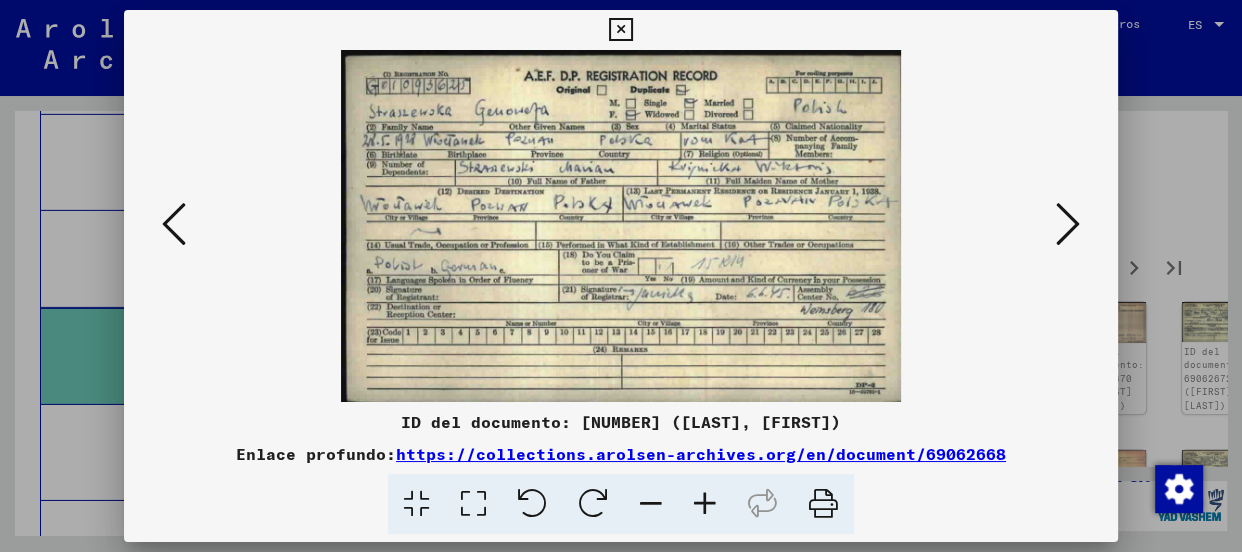 click at bounding box center [705, 504] 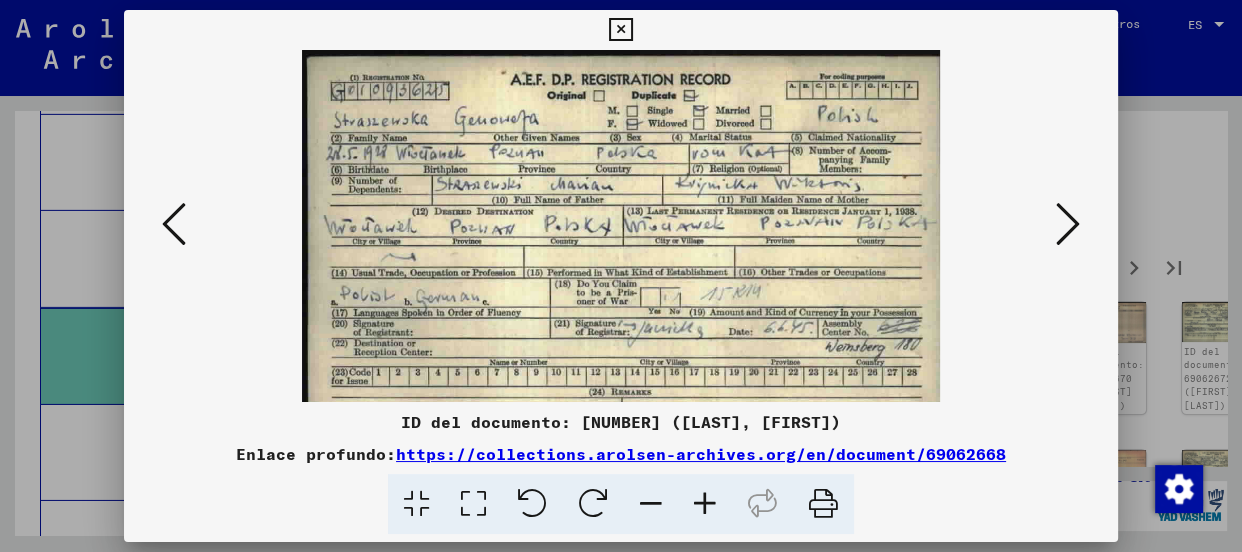 click at bounding box center [705, 504] 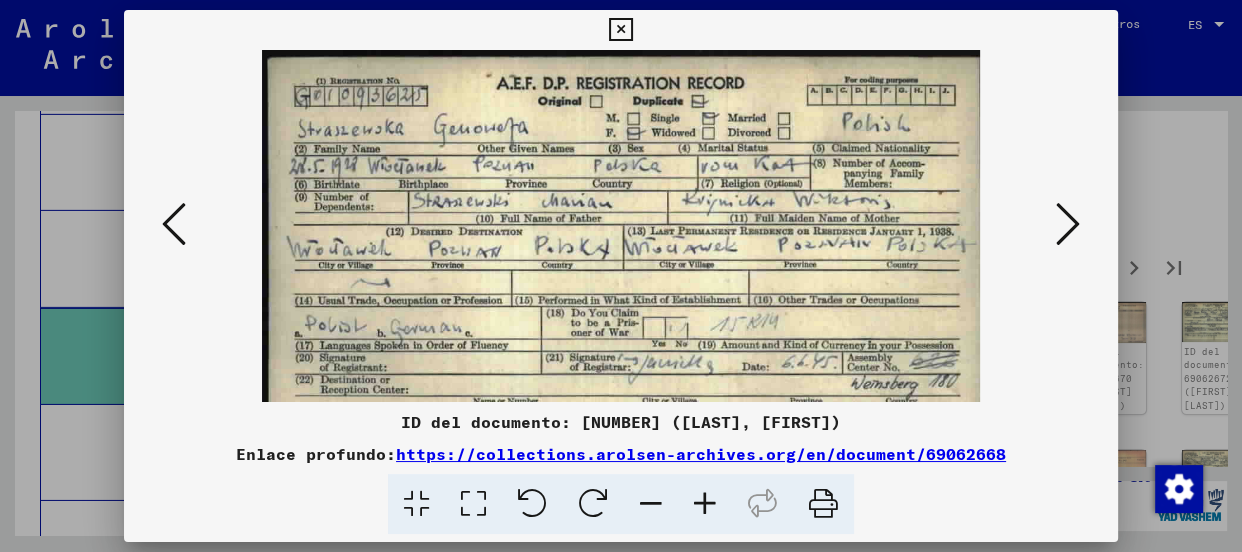 click at bounding box center (705, 504) 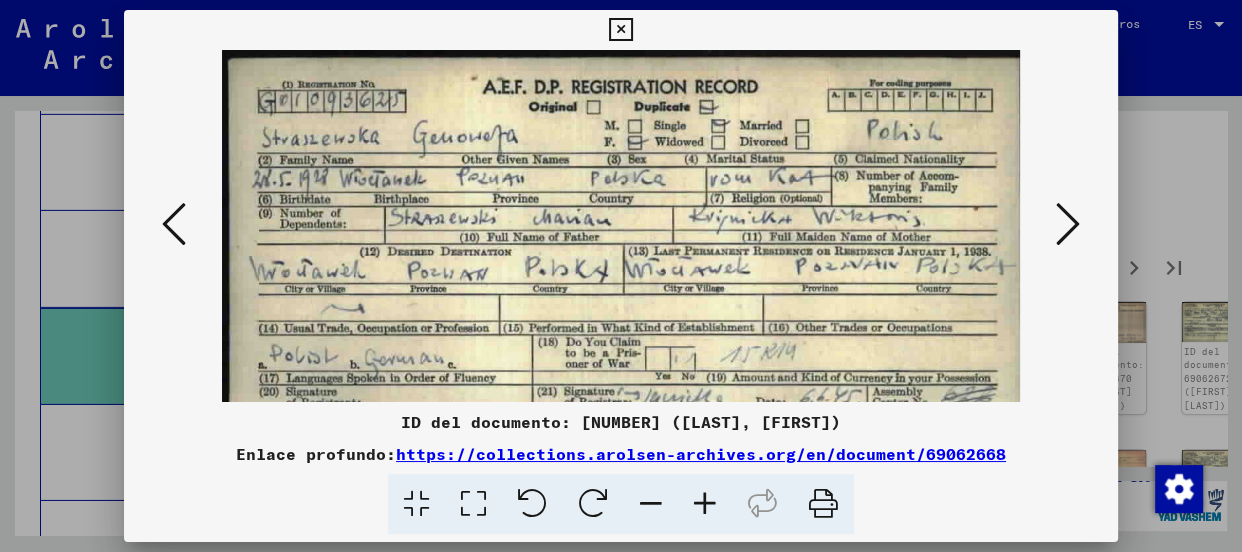 click at bounding box center (705, 504) 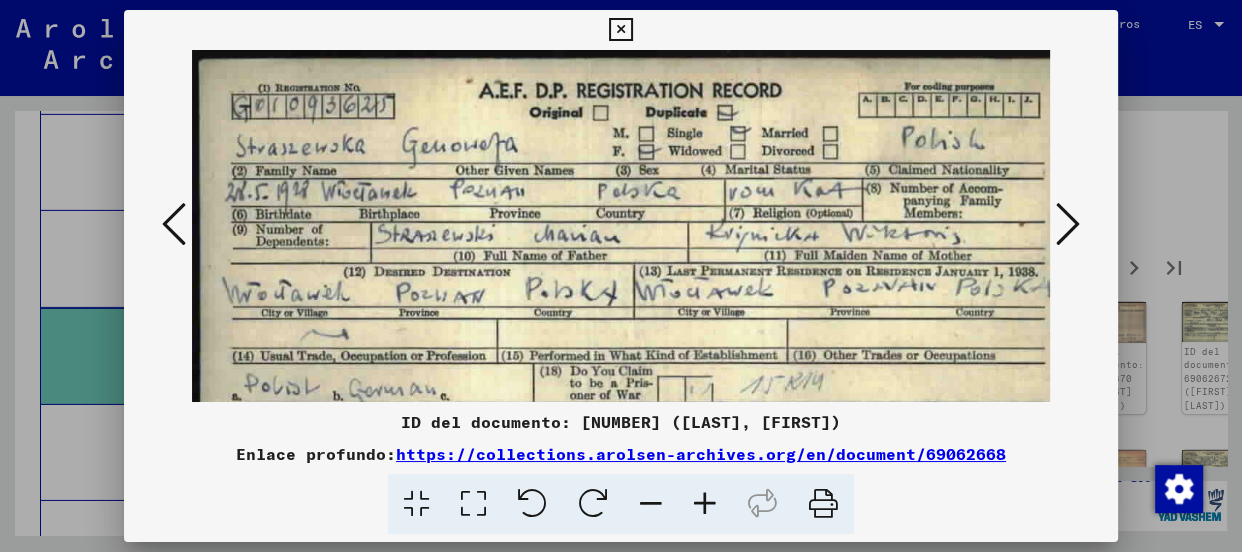 click at bounding box center [705, 504] 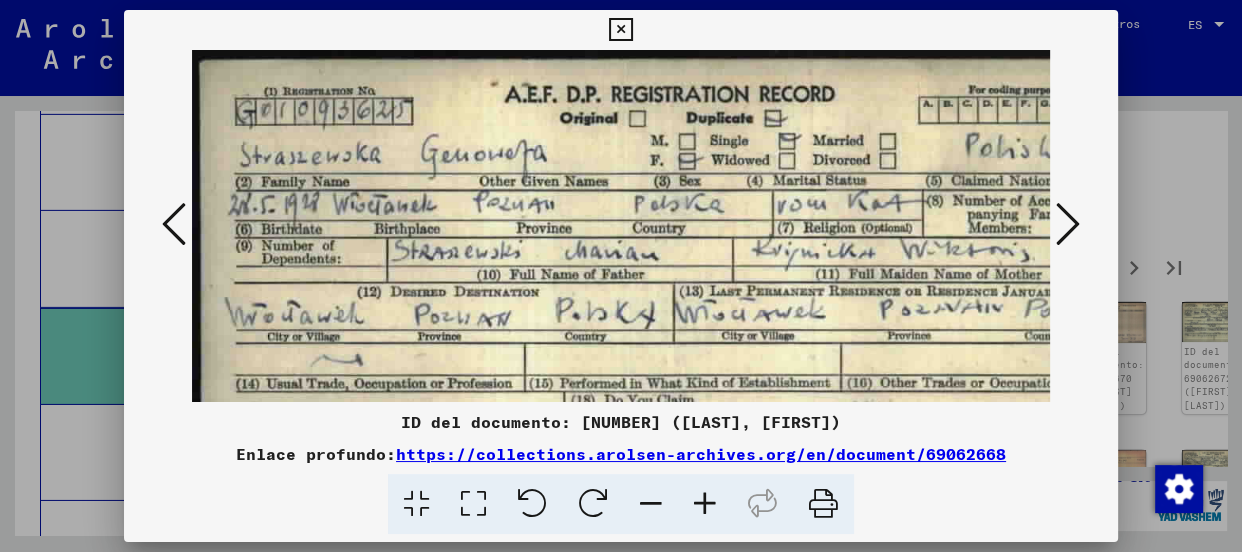 click at bounding box center [1068, 224] 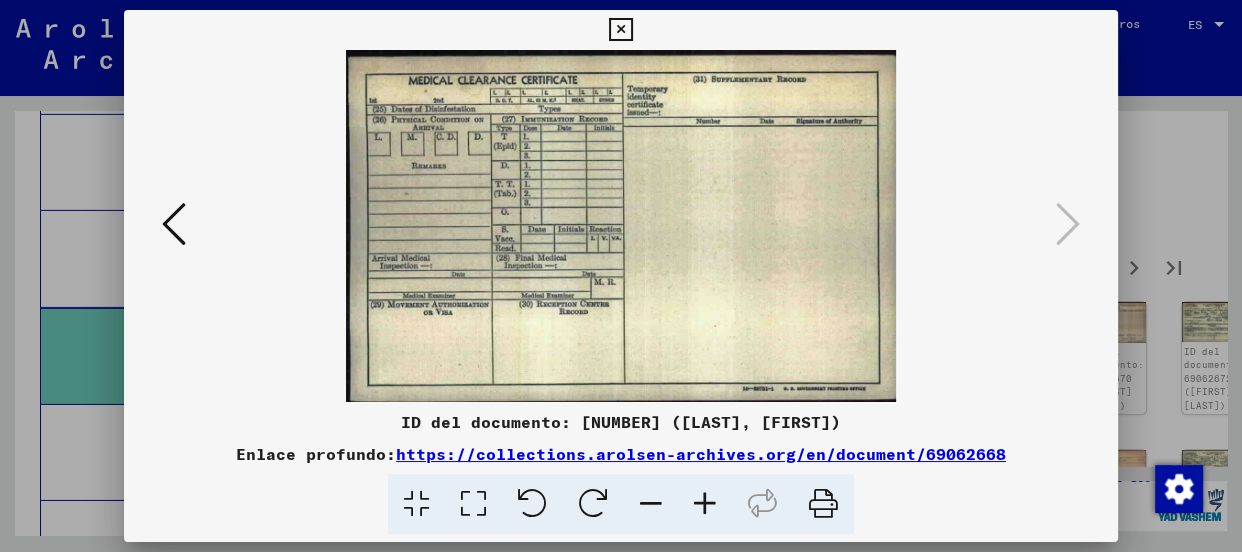 click at bounding box center (620, 30) 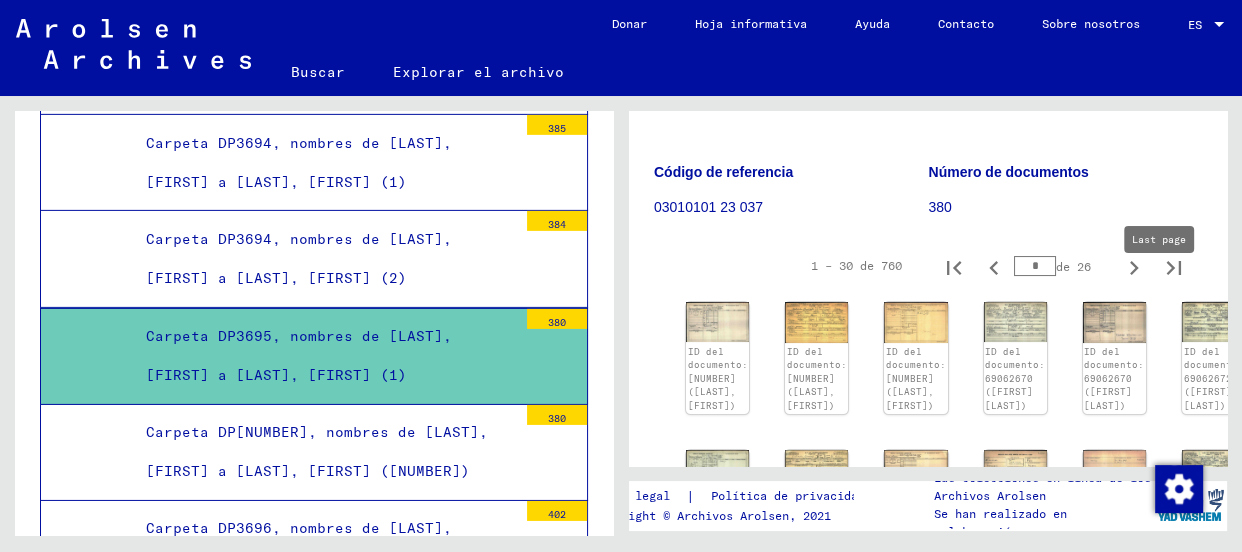 click 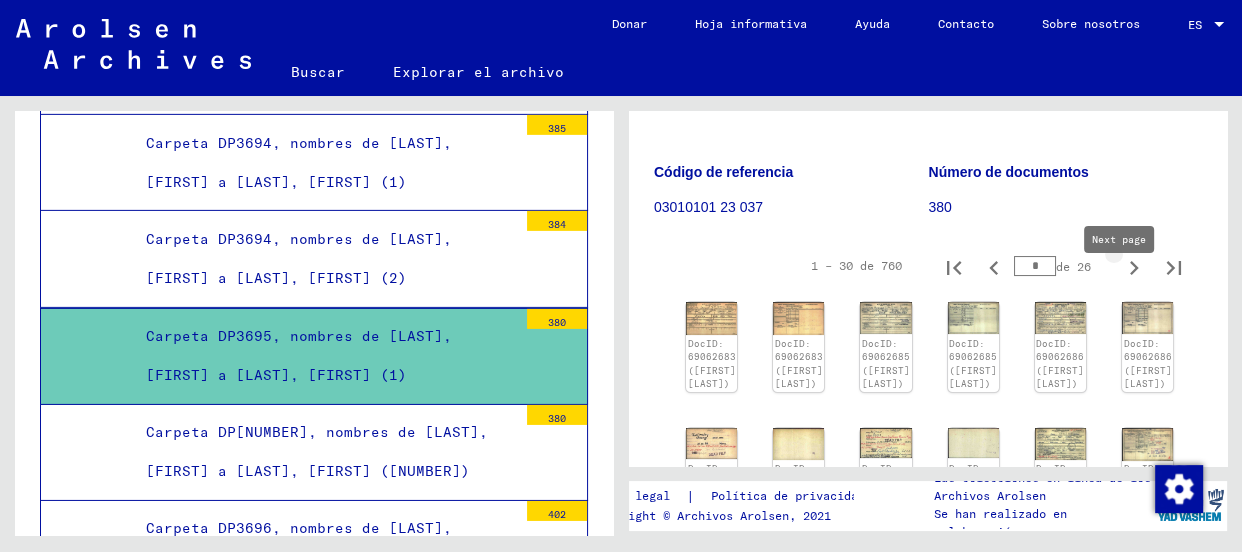 type on "*" 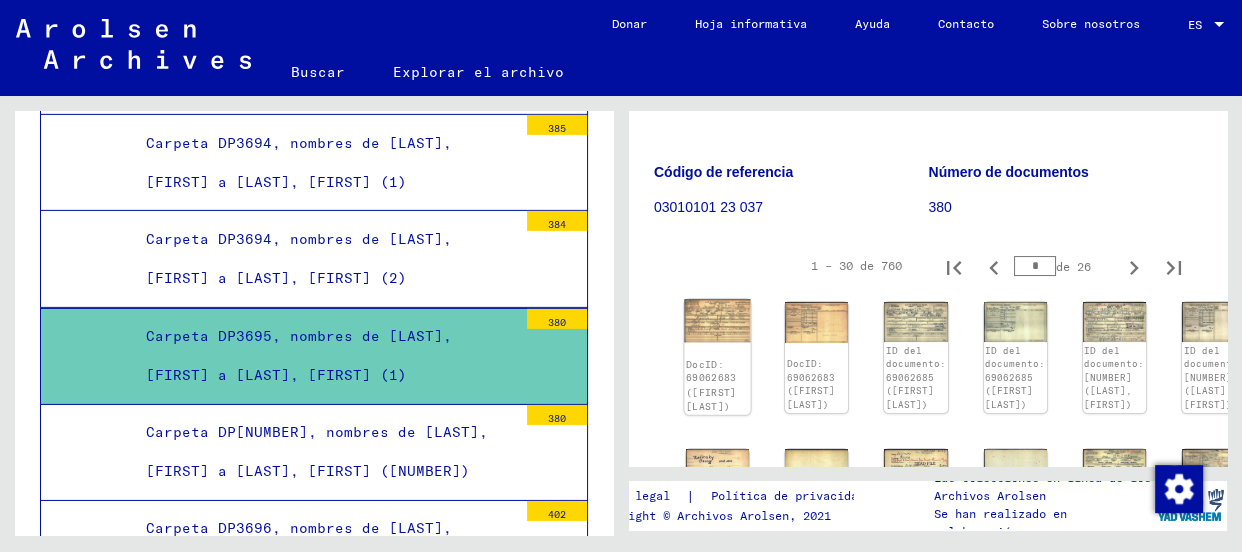 click 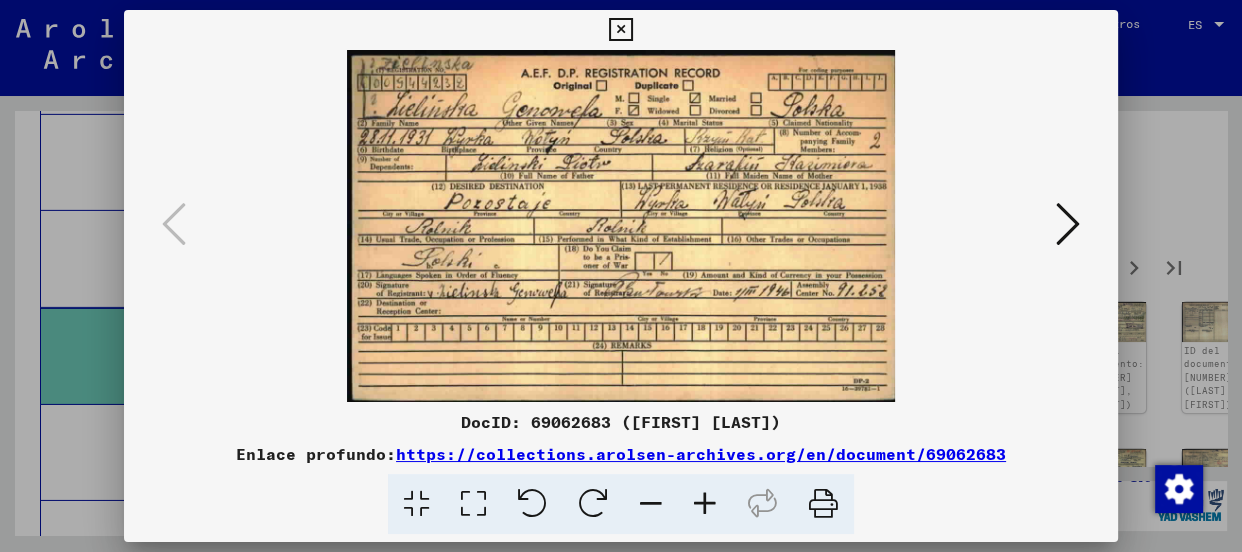 click at bounding box center (705, 504) 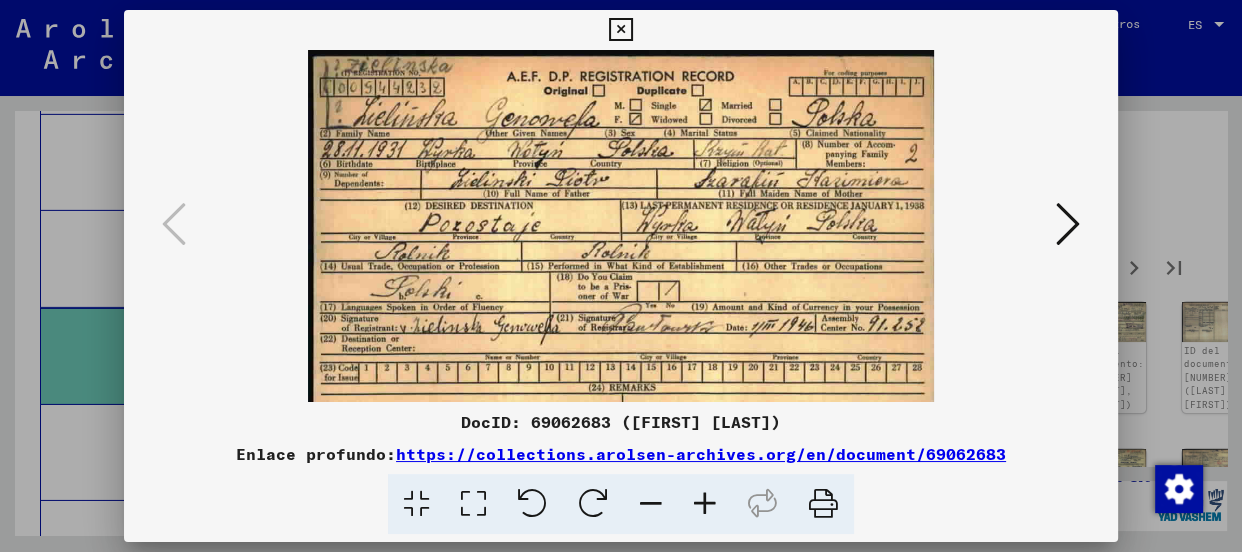 click at bounding box center [705, 504] 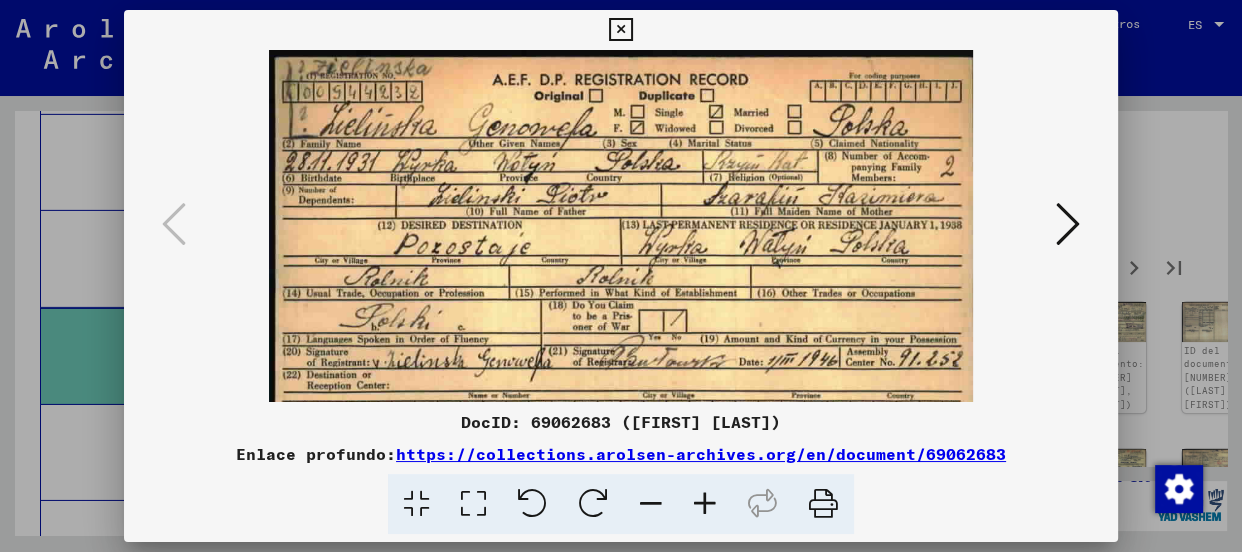 click at bounding box center [705, 504] 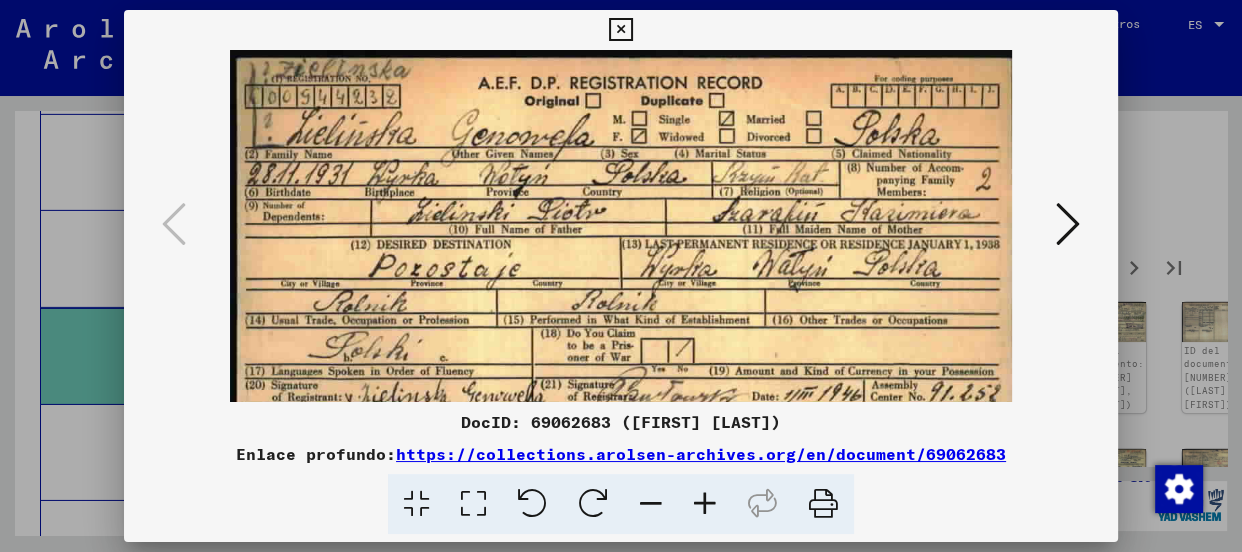 scroll, scrollTop: 2, scrollLeft: 0, axis: vertical 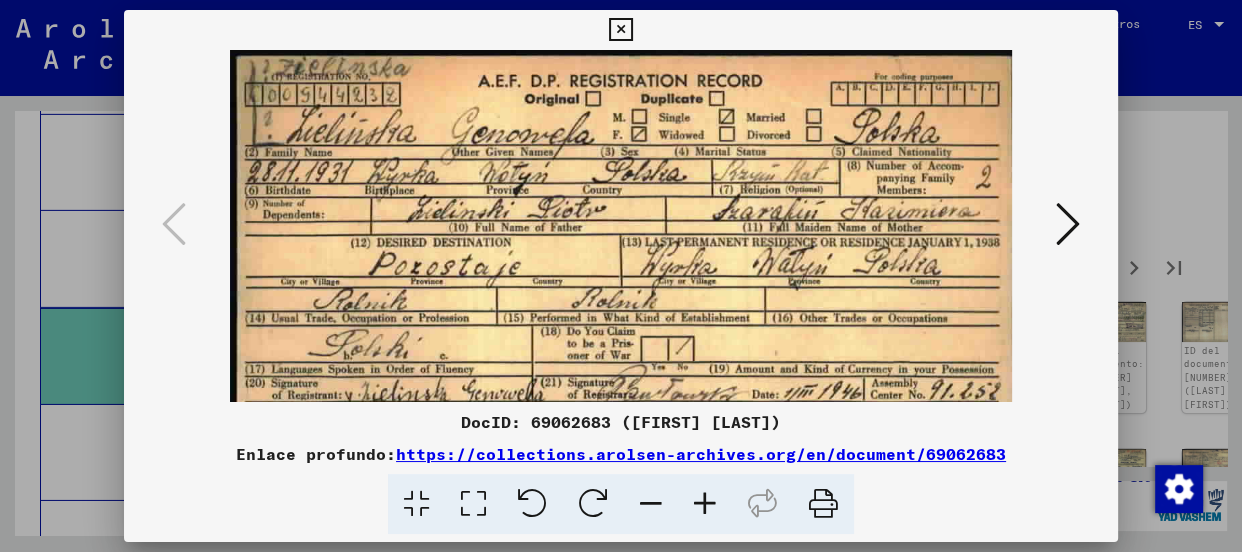drag, startPoint x: 643, startPoint y: 312, endPoint x: 657, endPoint y: 309, distance: 14.3178215 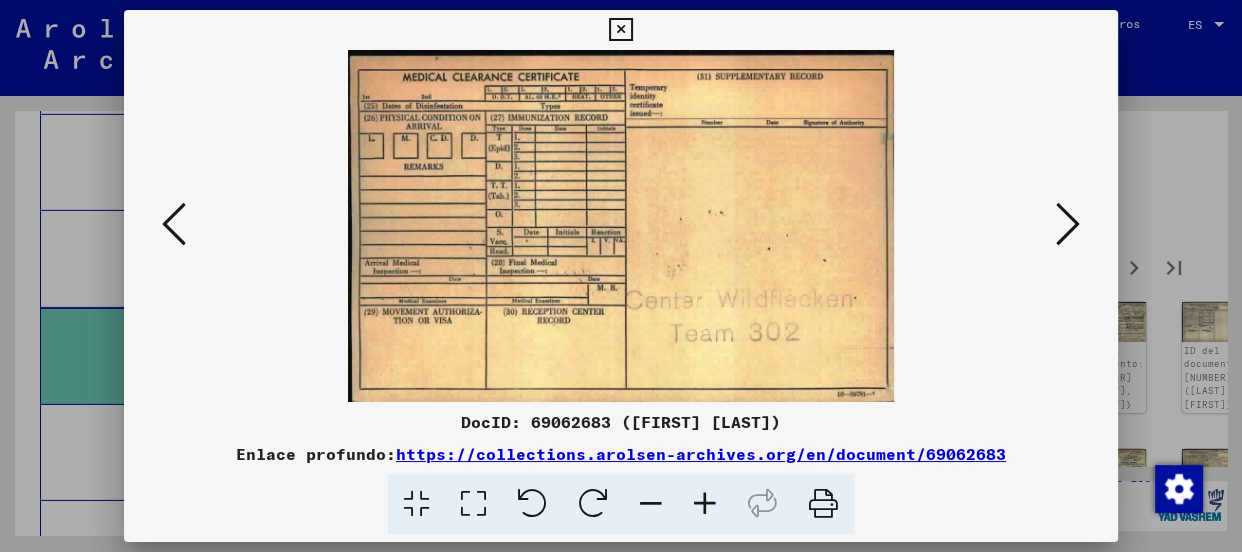 click at bounding box center [1068, 224] 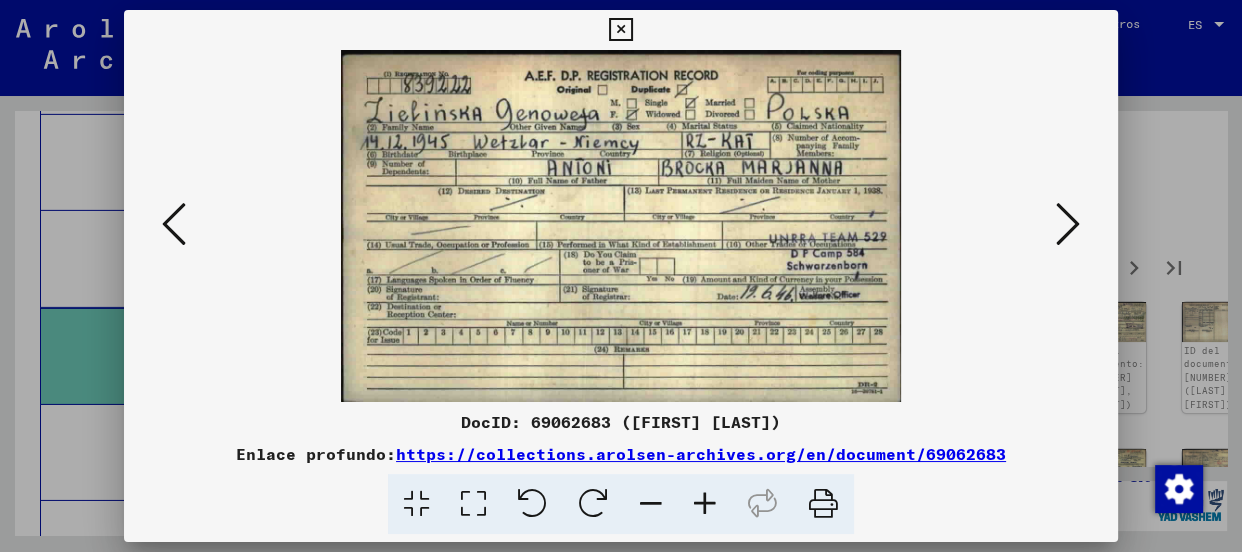 click at bounding box center [1068, 224] 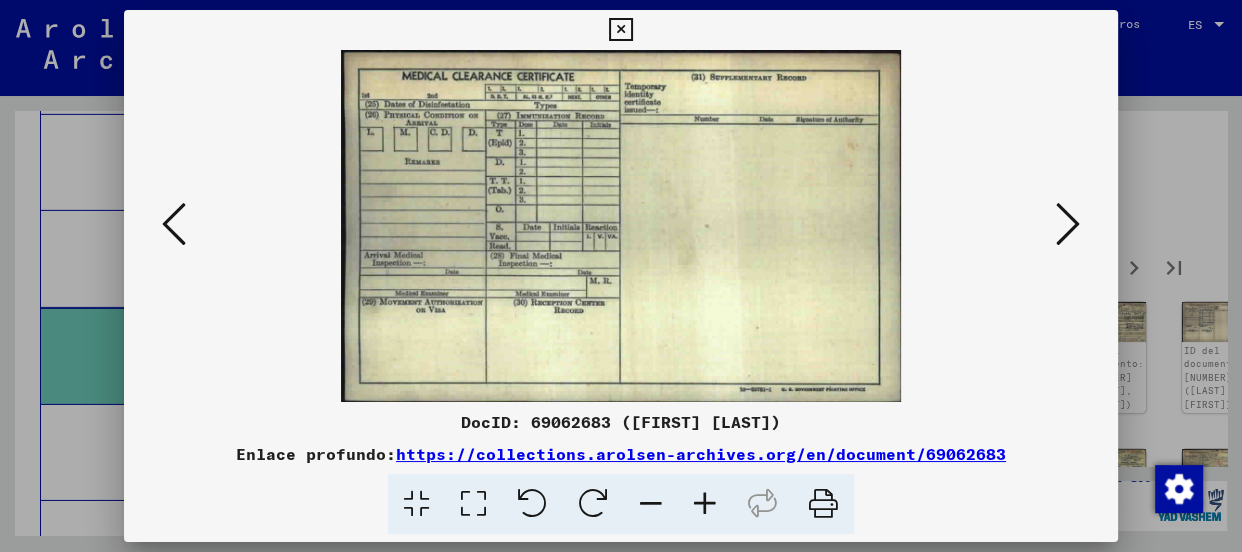 click at bounding box center (174, 224) 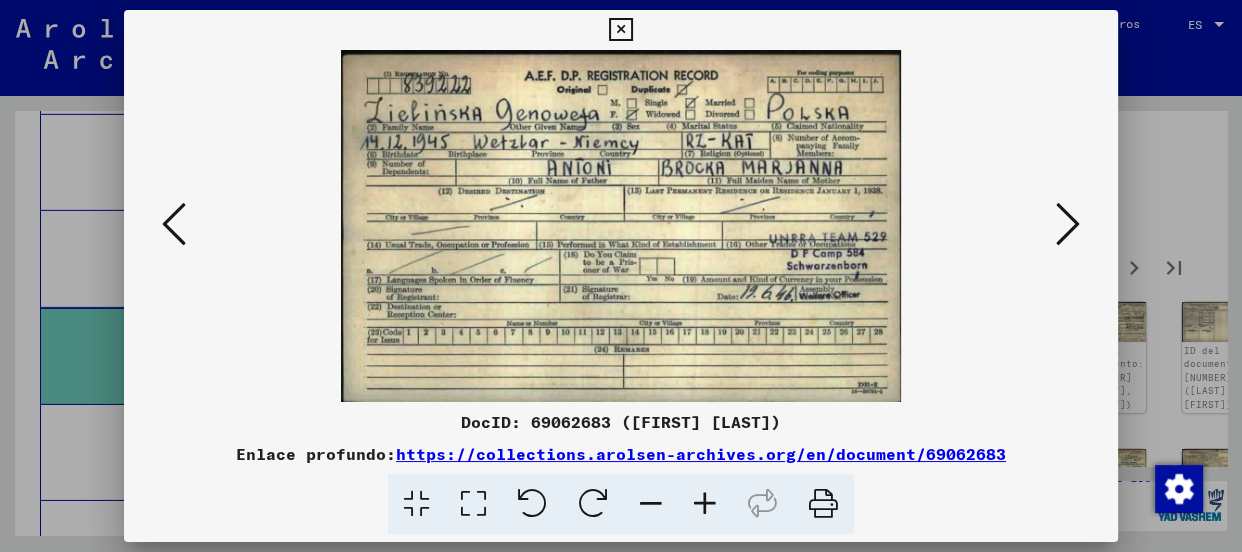 click at bounding box center [1068, 224] 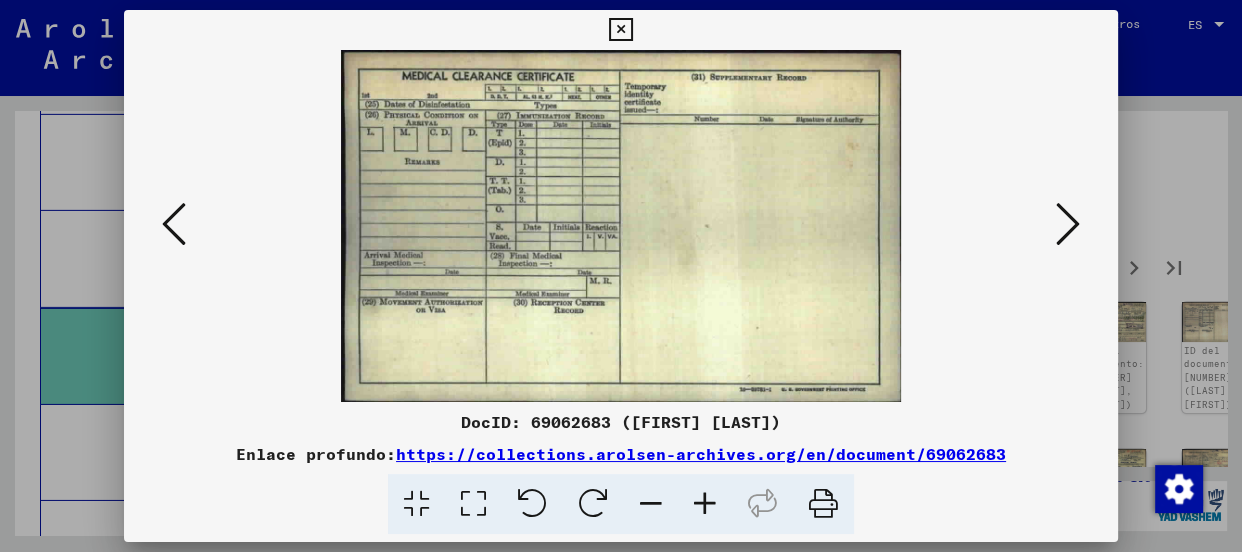 click at bounding box center (1068, 224) 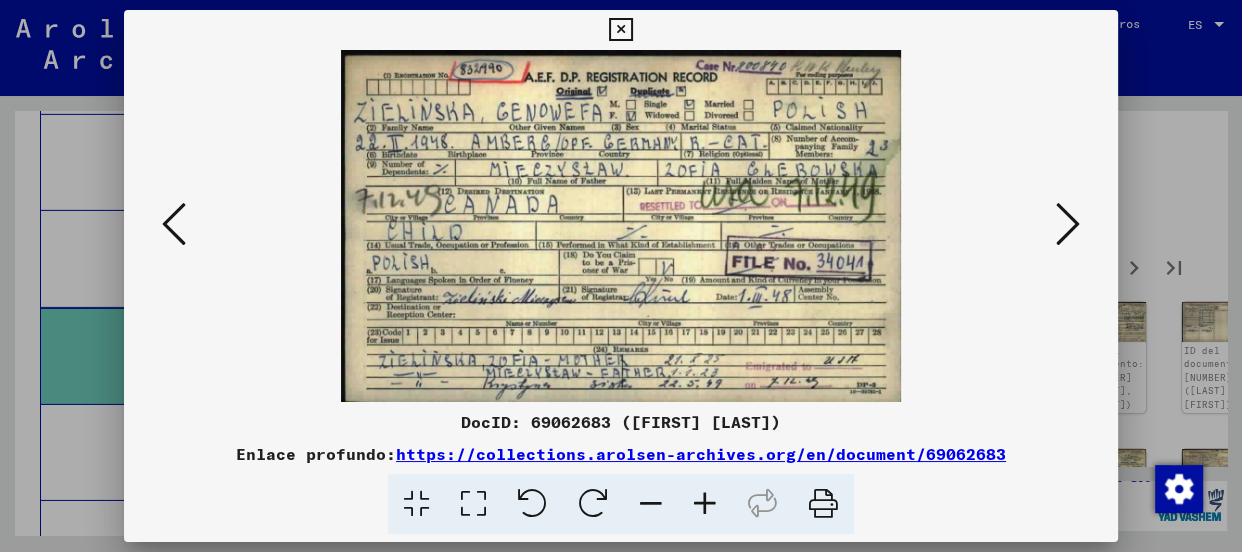 click at bounding box center (1068, 225) 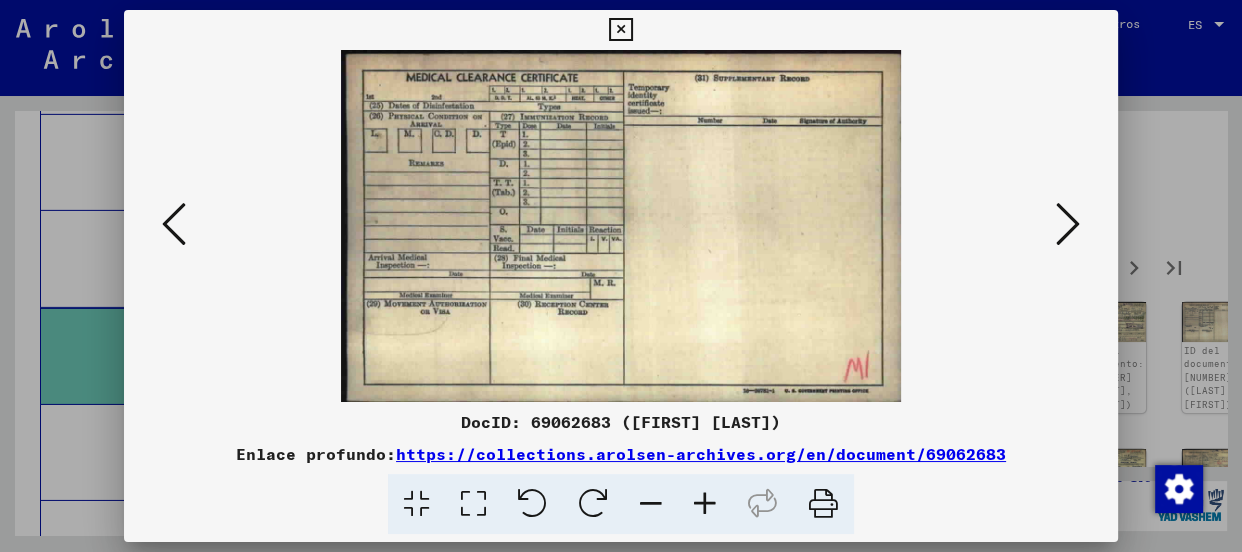 click at bounding box center [1068, 225] 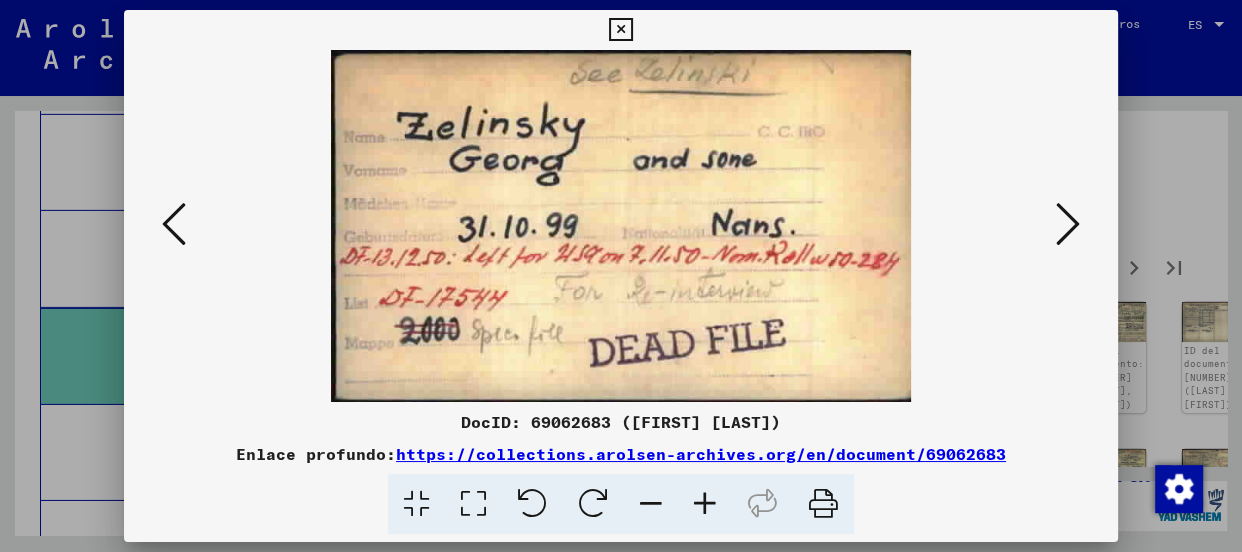 click at bounding box center (1068, 225) 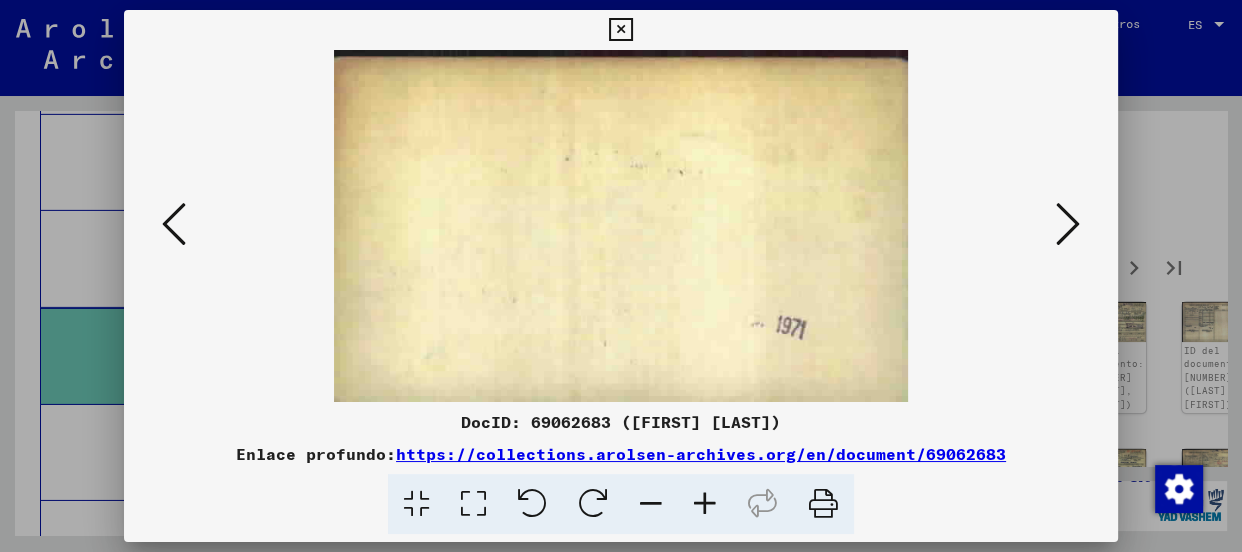 click at bounding box center (1068, 225) 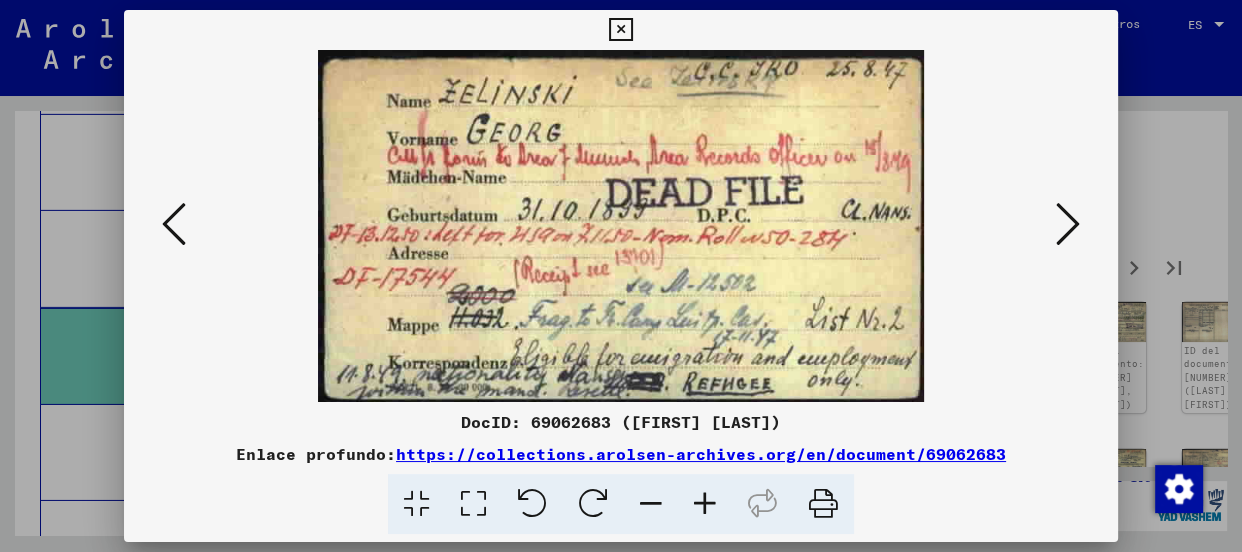 click at bounding box center [1068, 225] 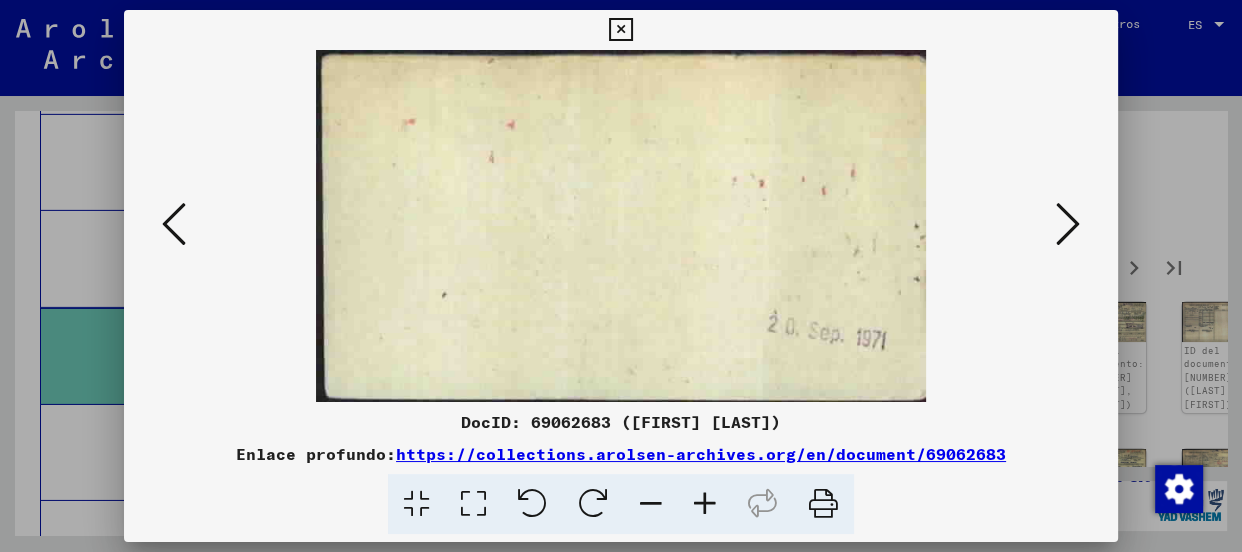click at bounding box center [1068, 225] 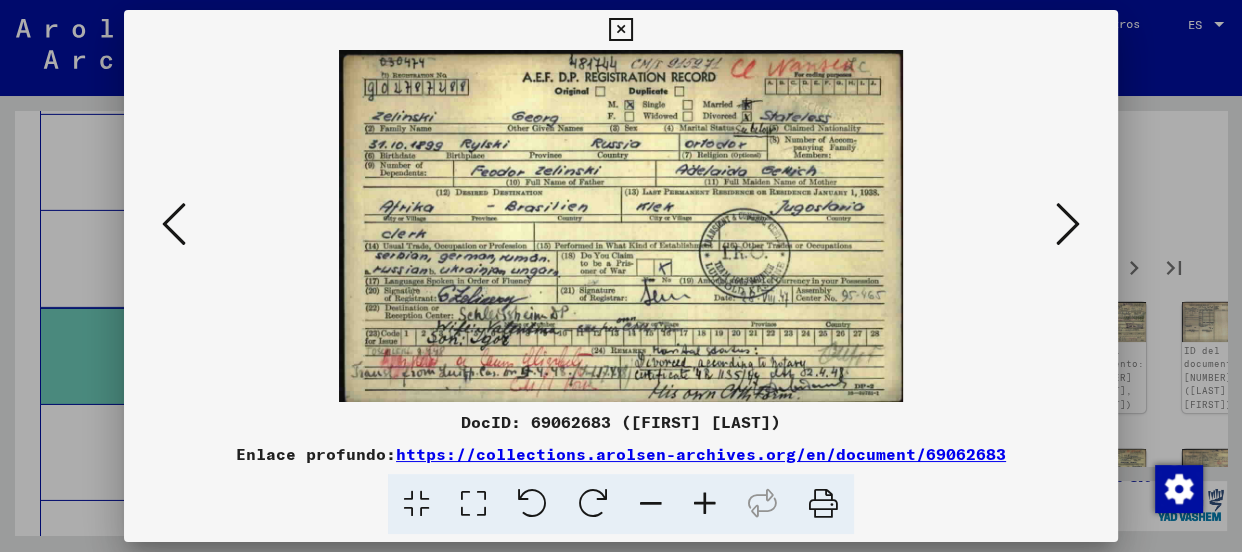 click at bounding box center (1068, 225) 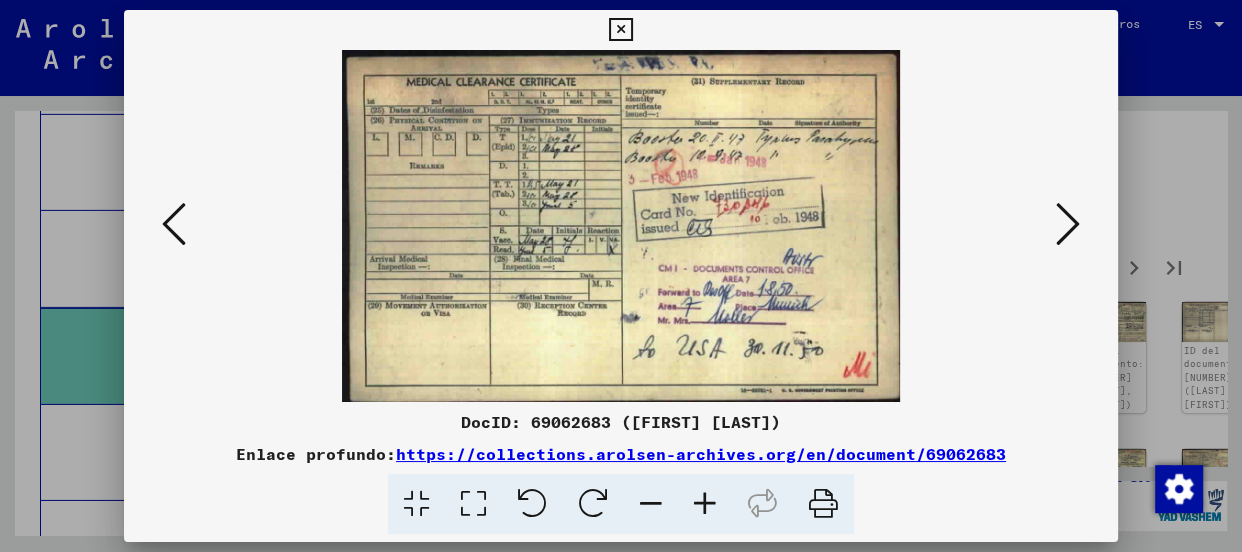 click at bounding box center (1068, 225) 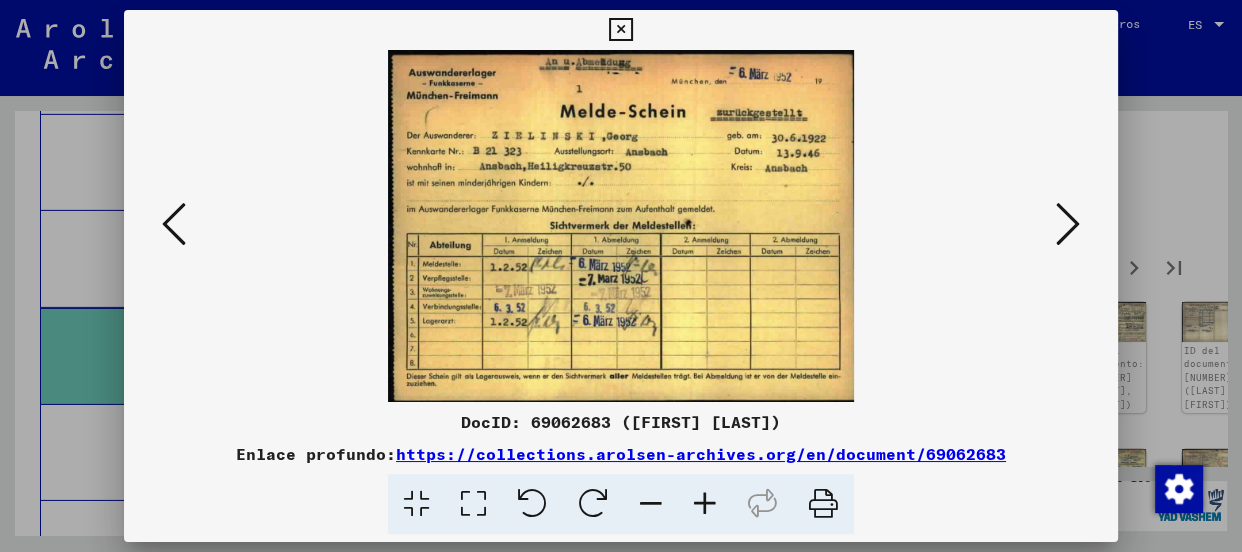 click at bounding box center [1068, 224] 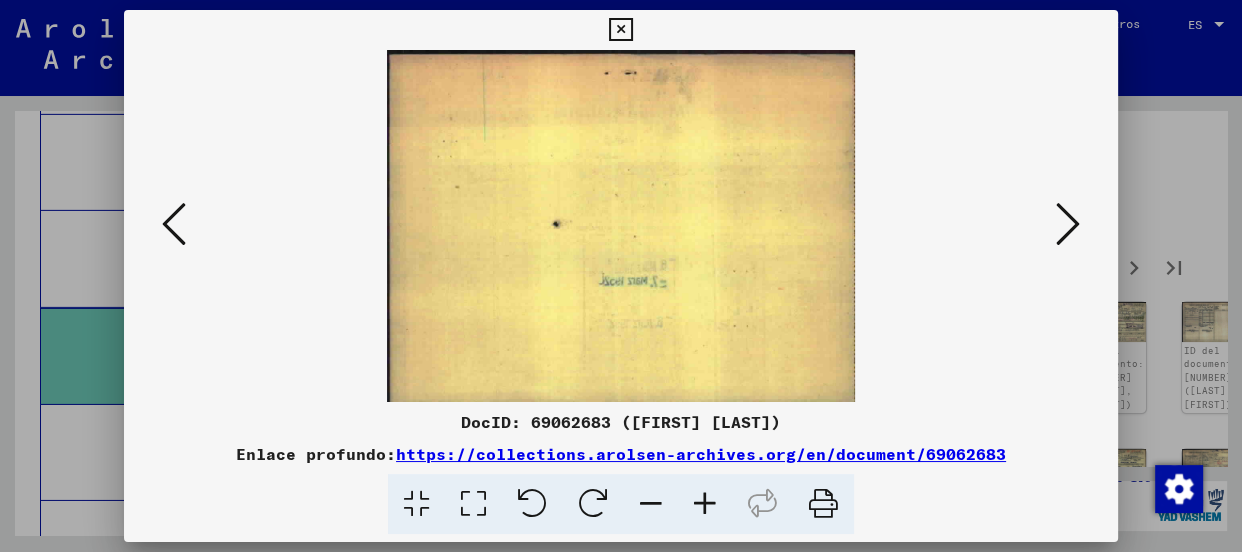 click at bounding box center (1068, 224) 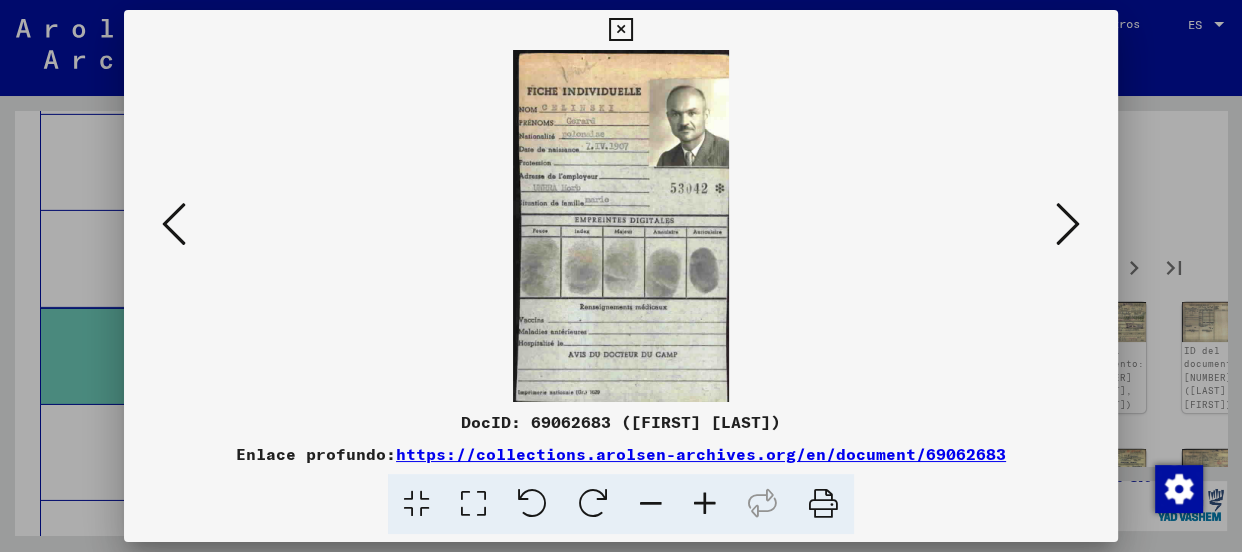 click at bounding box center [705, 504] 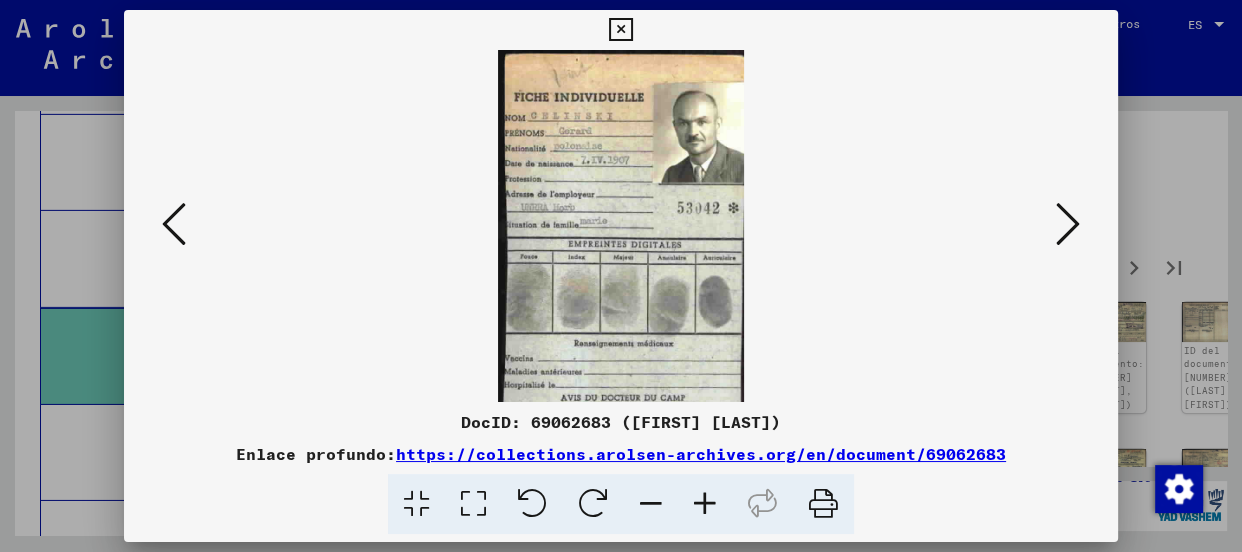 click at bounding box center (705, 504) 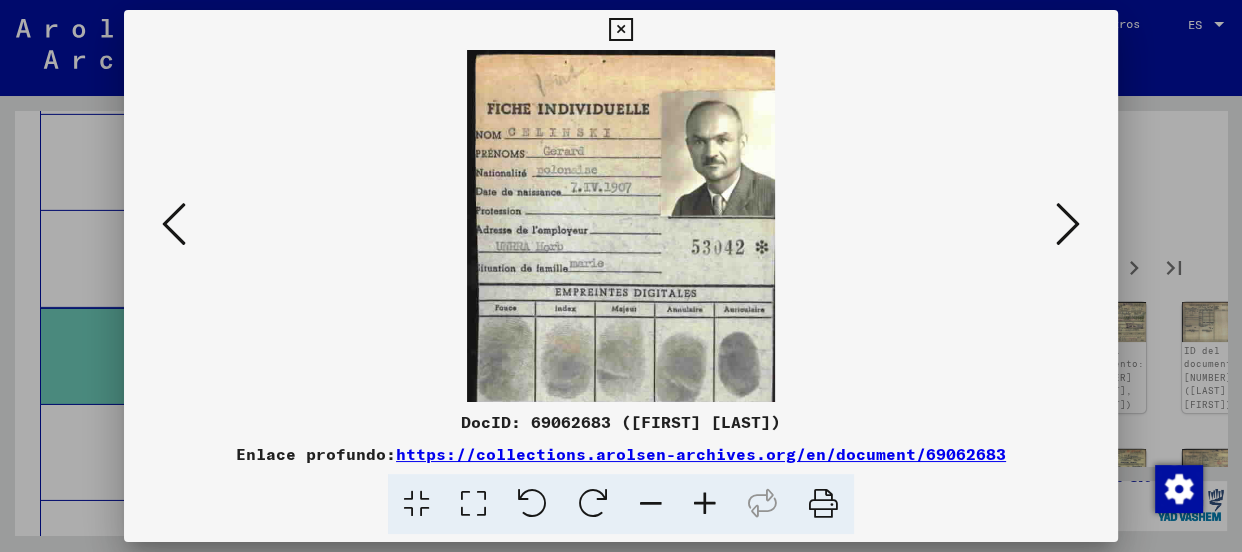 click at bounding box center [705, 504] 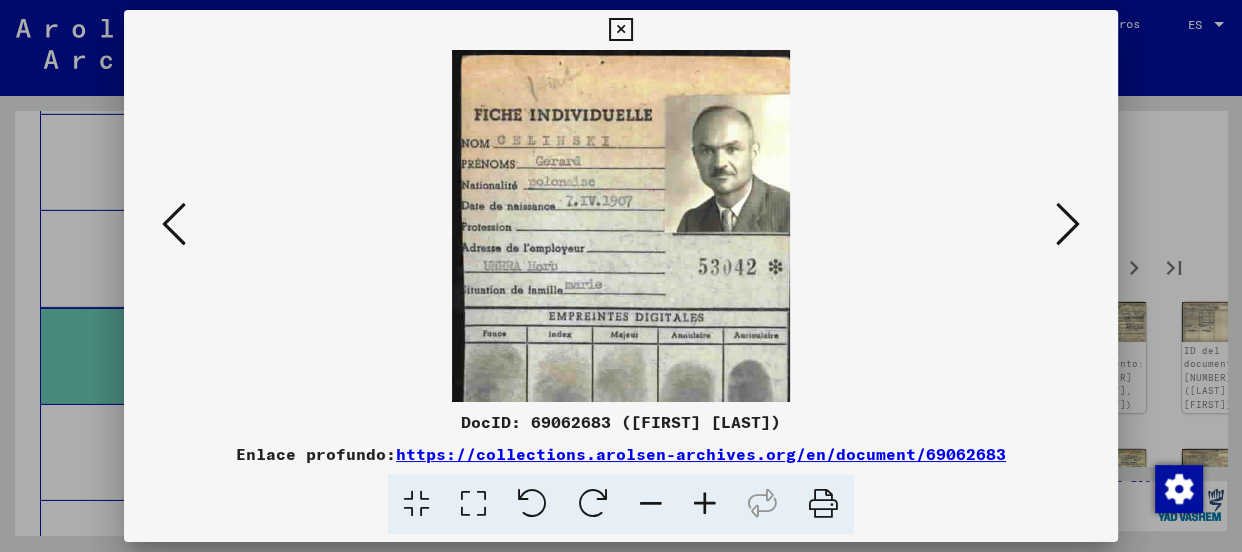 click at bounding box center [705, 504] 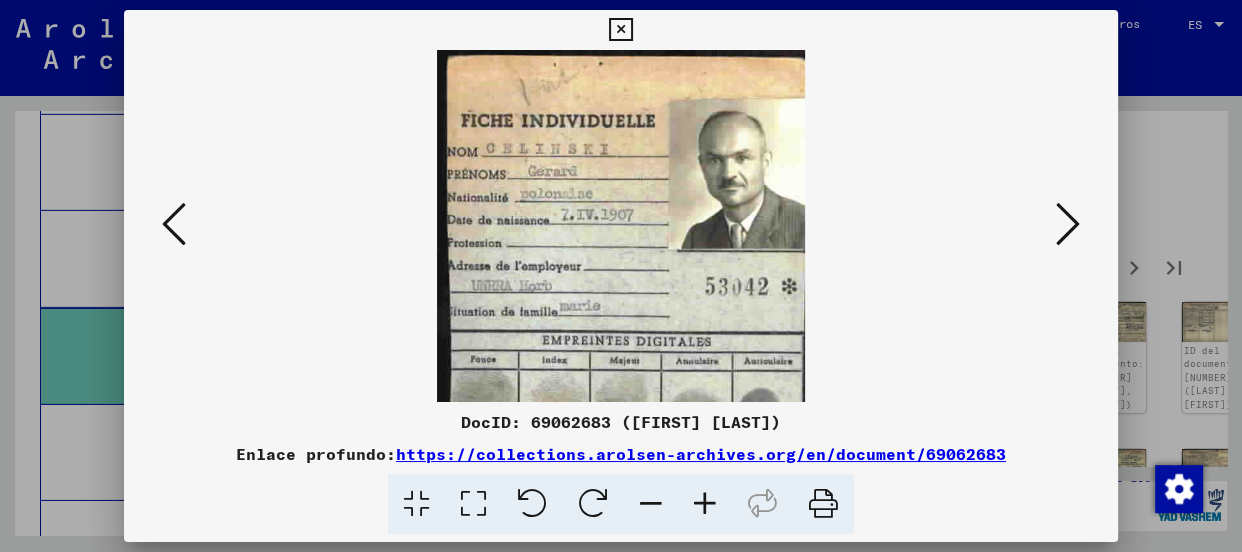 click at bounding box center [705, 504] 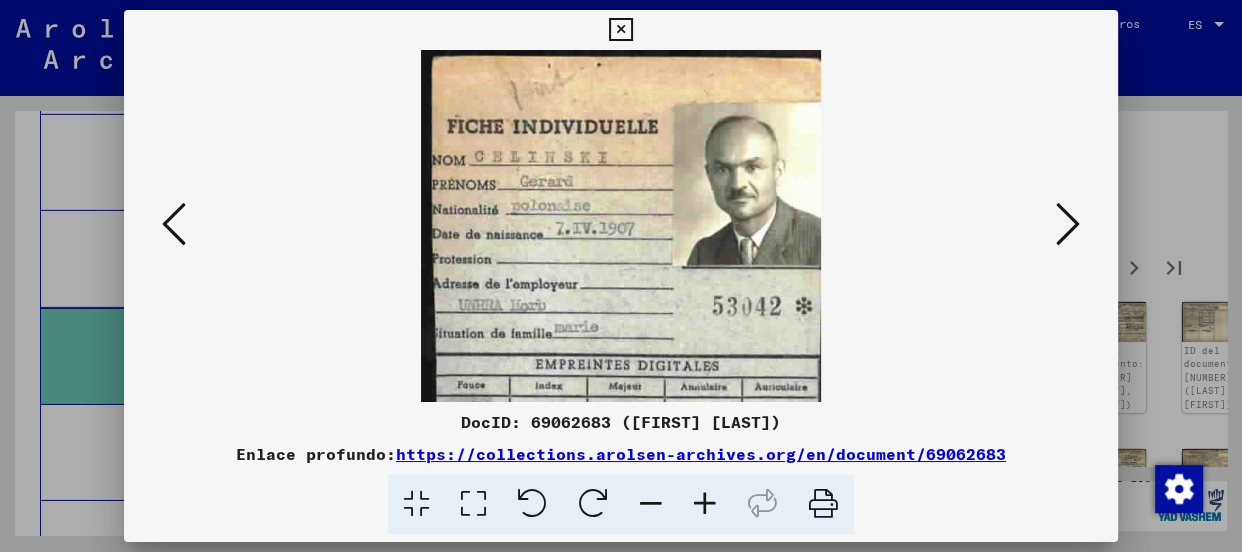 click at bounding box center (705, 504) 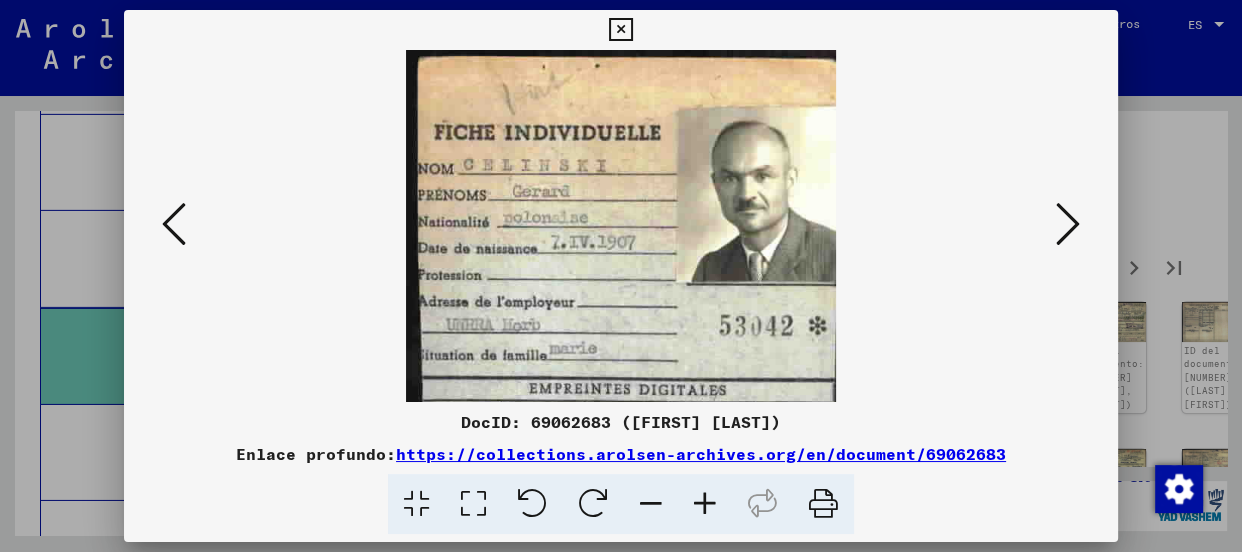 click at bounding box center [705, 504] 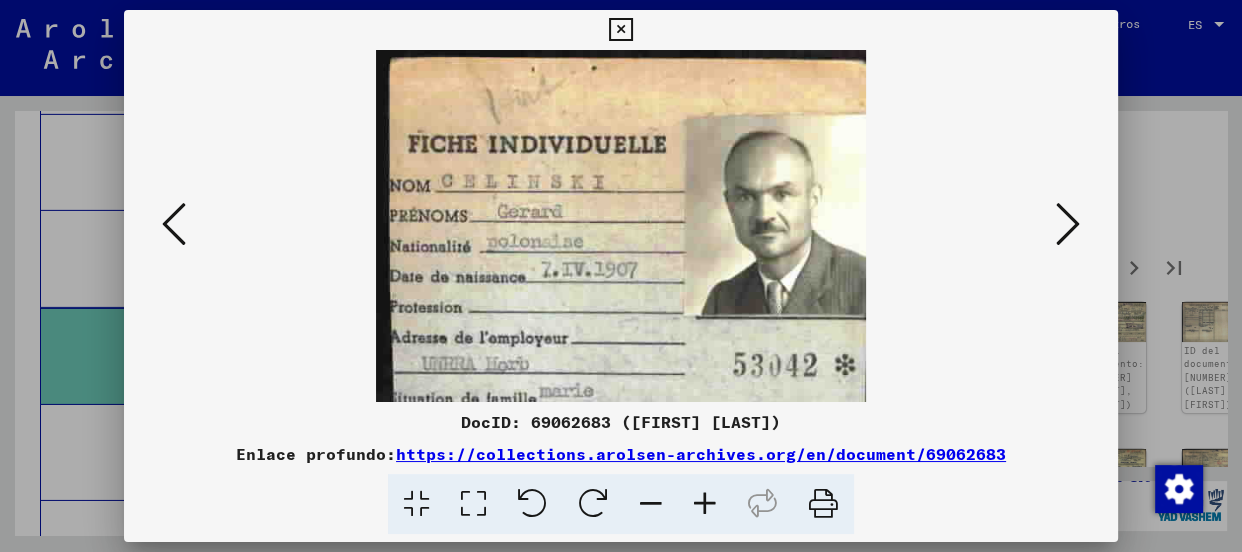 click at bounding box center (705, 504) 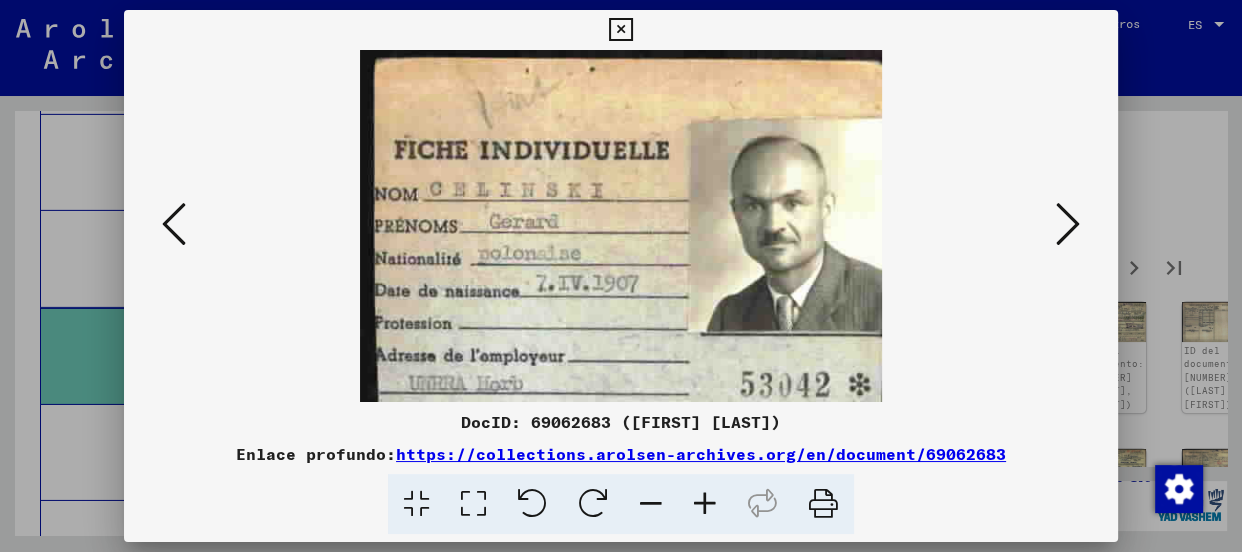 click at bounding box center [705, 504] 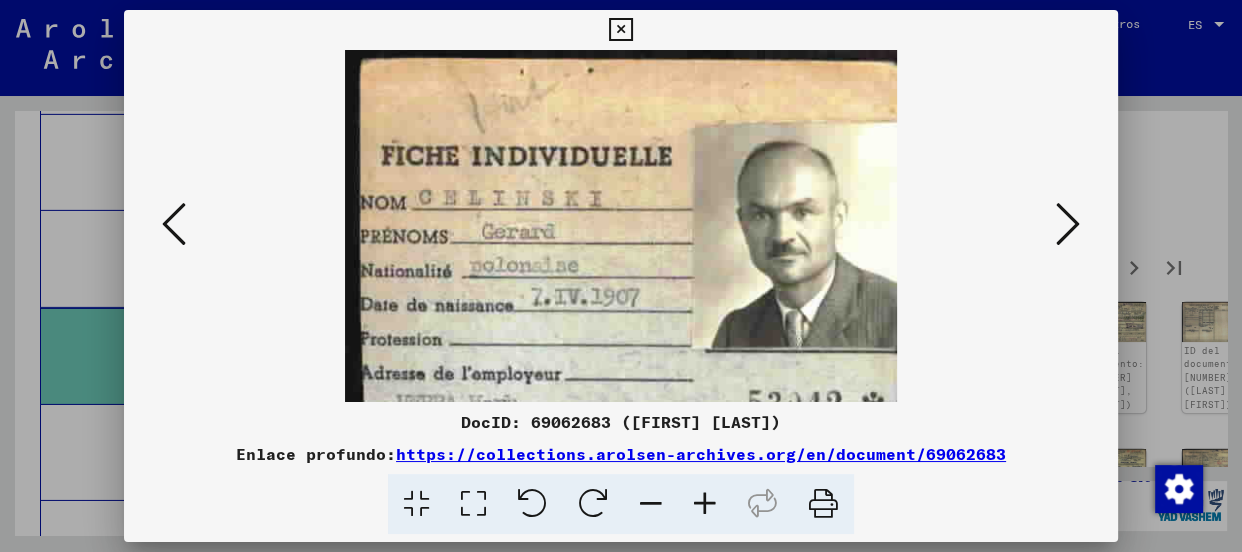 click at bounding box center [1068, 224] 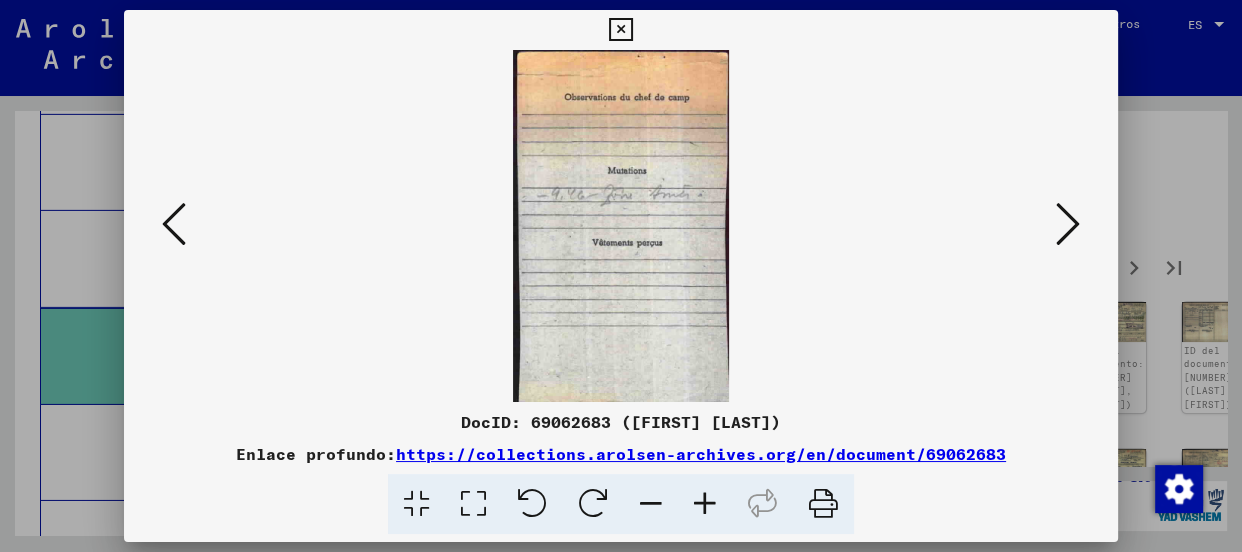 click at bounding box center (1068, 224) 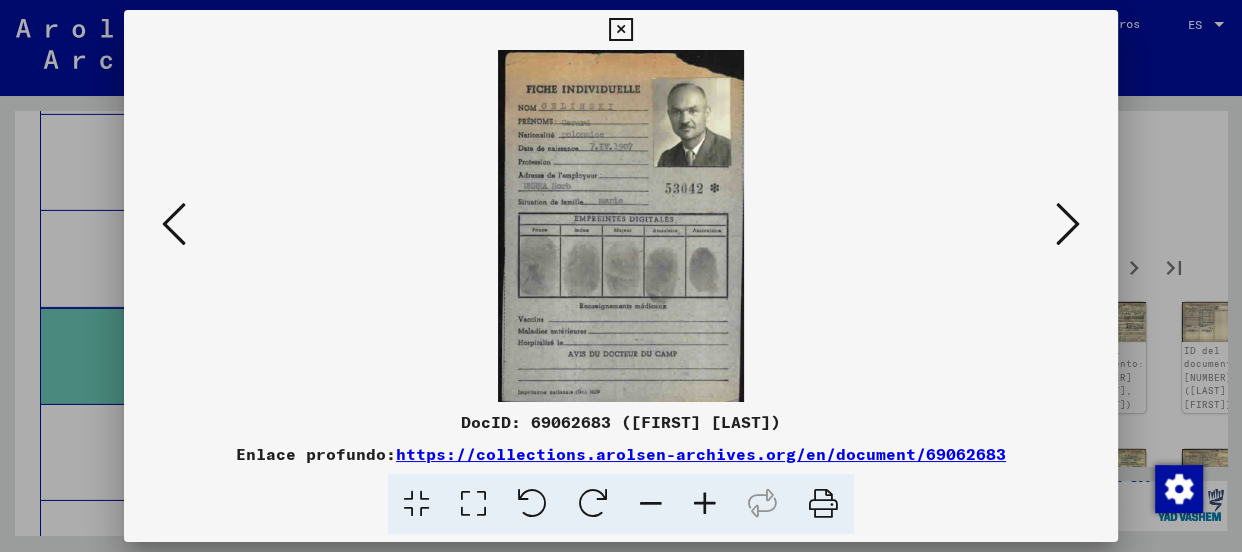 click at bounding box center [1068, 224] 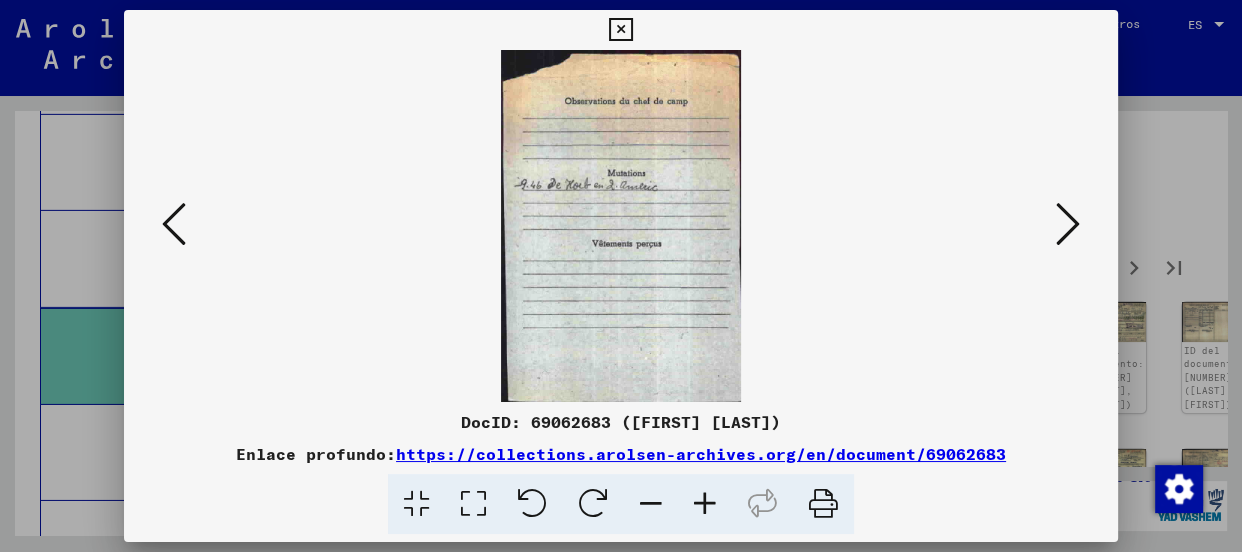 click at bounding box center [1068, 224] 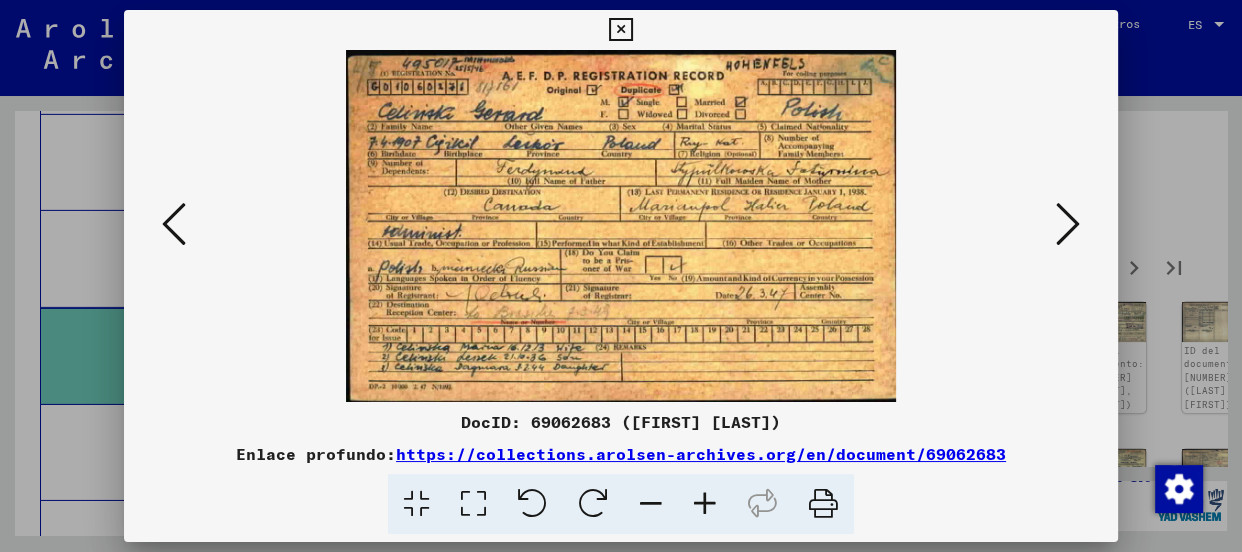 click at bounding box center (1068, 224) 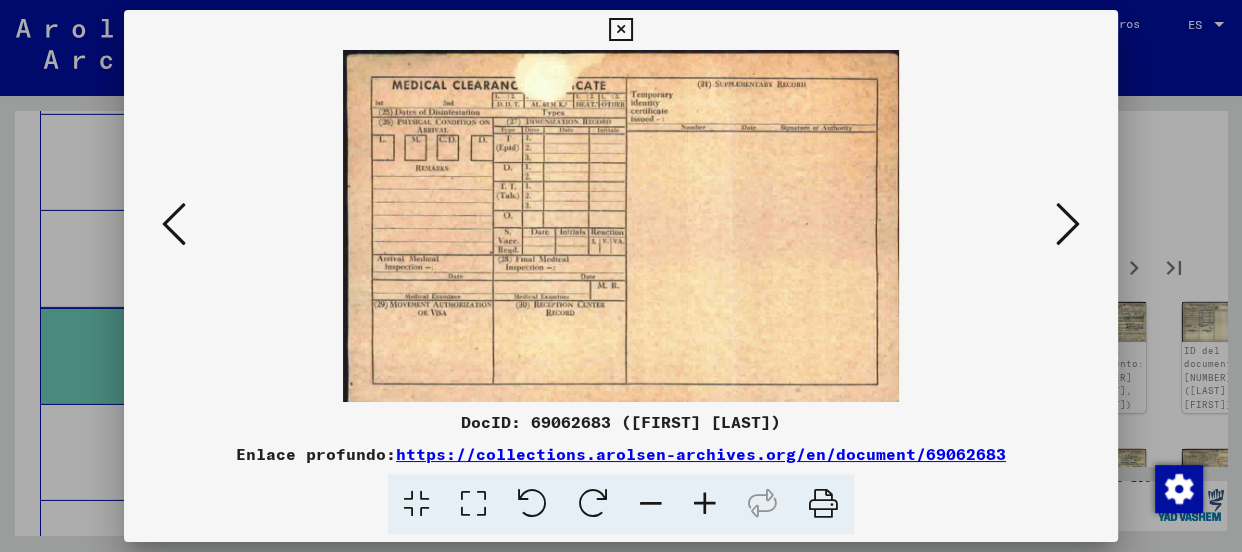 click at bounding box center (1068, 224) 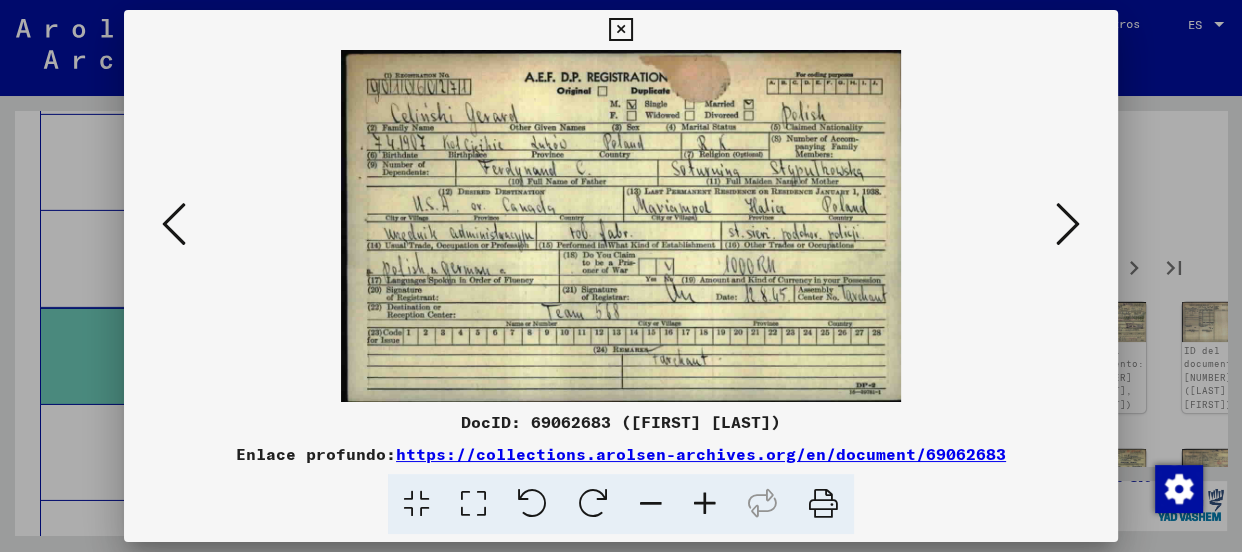 click at bounding box center (1068, 224) 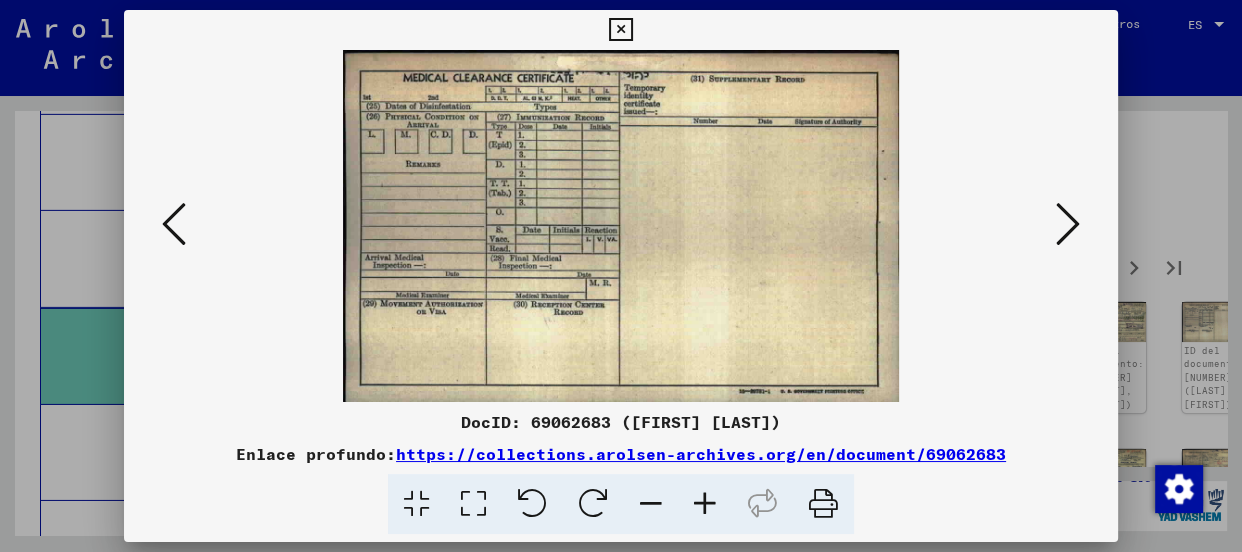click at bounding box center (1068, 224) 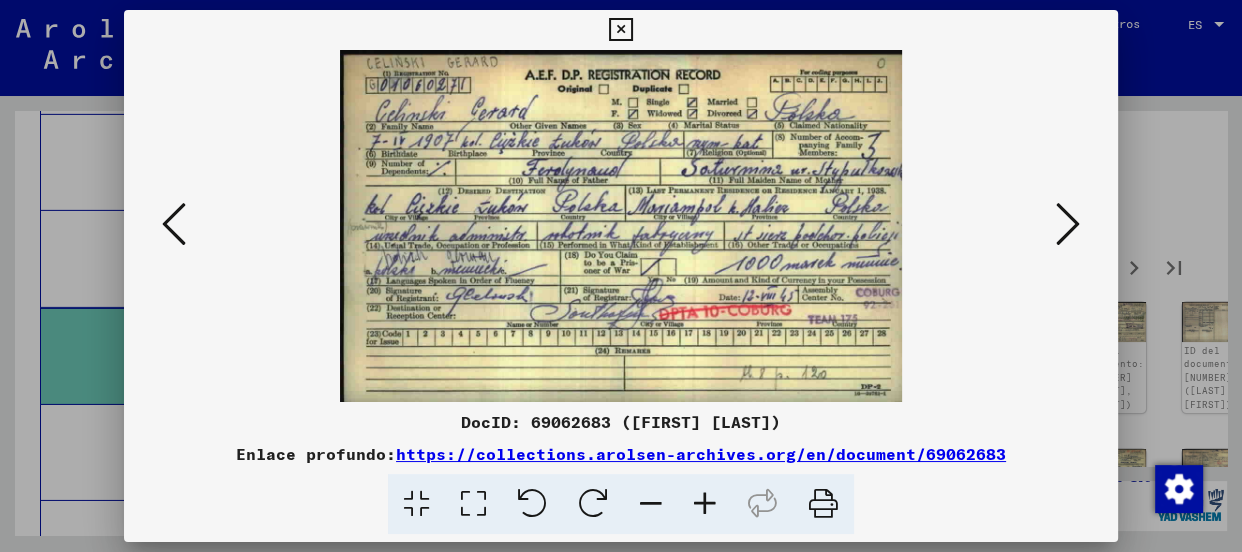click at bounding box center (1068, 224) 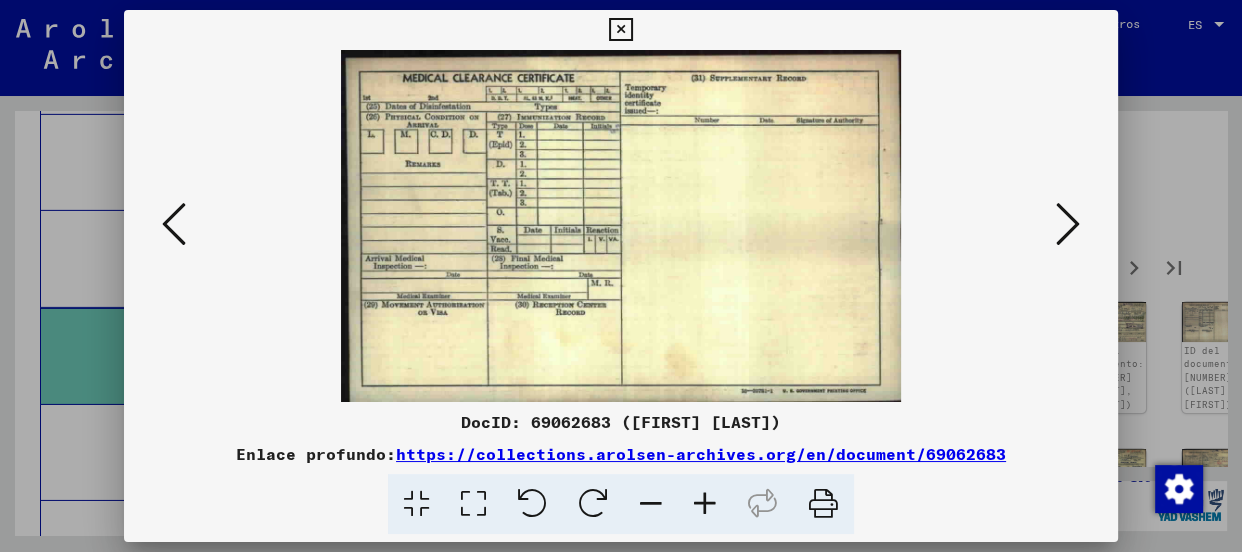 click at bounding box center (1068, 224) 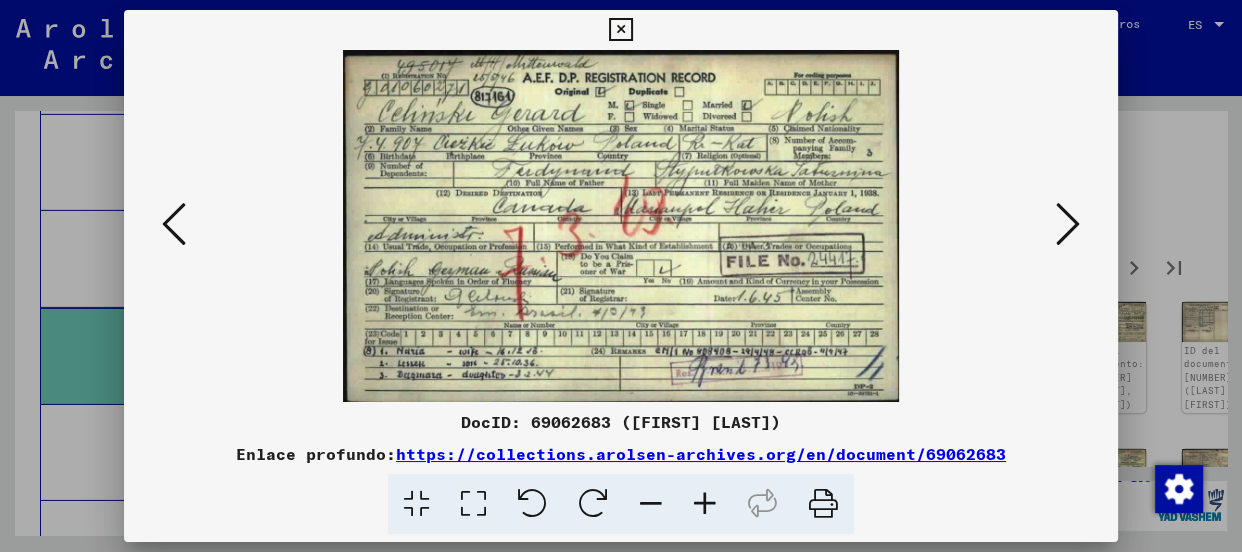 click at bounding box center [1068, 224] 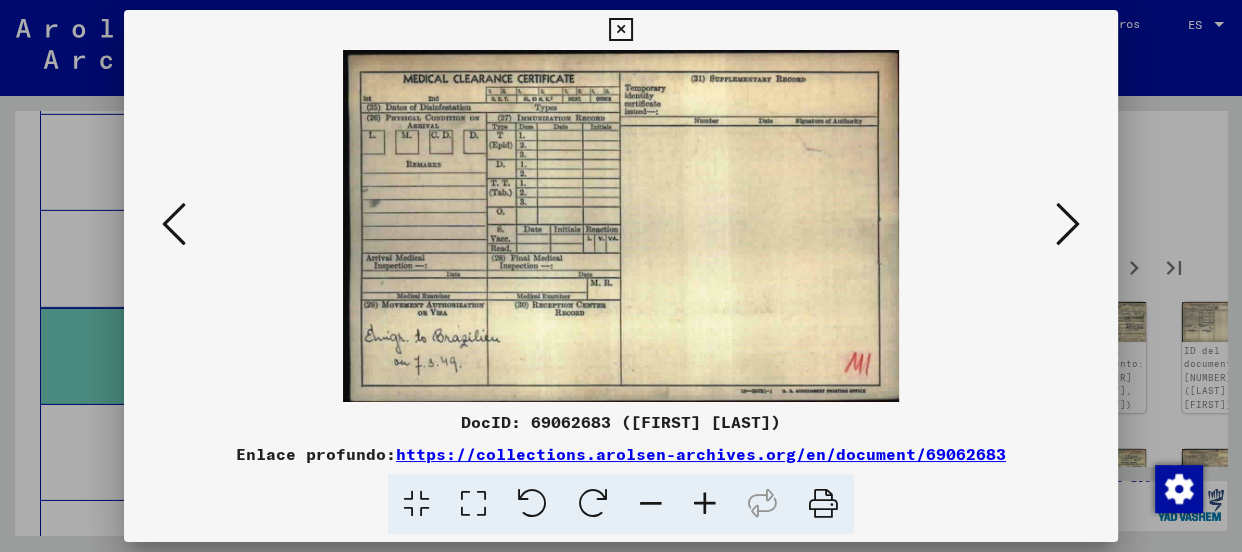 click at bounding box center [1068, 224] 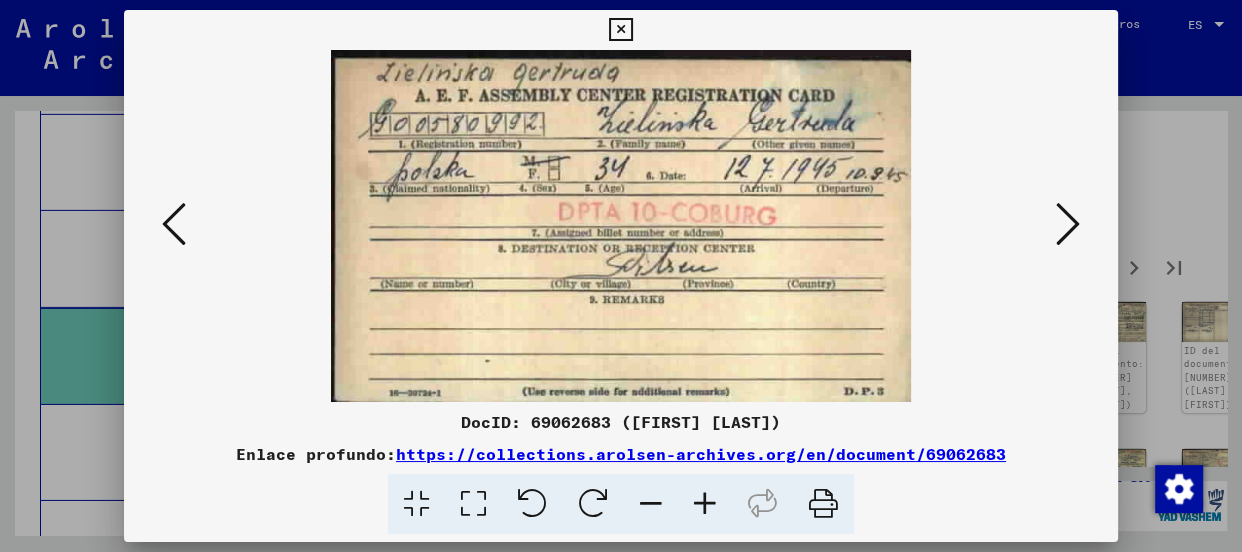 click at bounding box center [1068, 224] 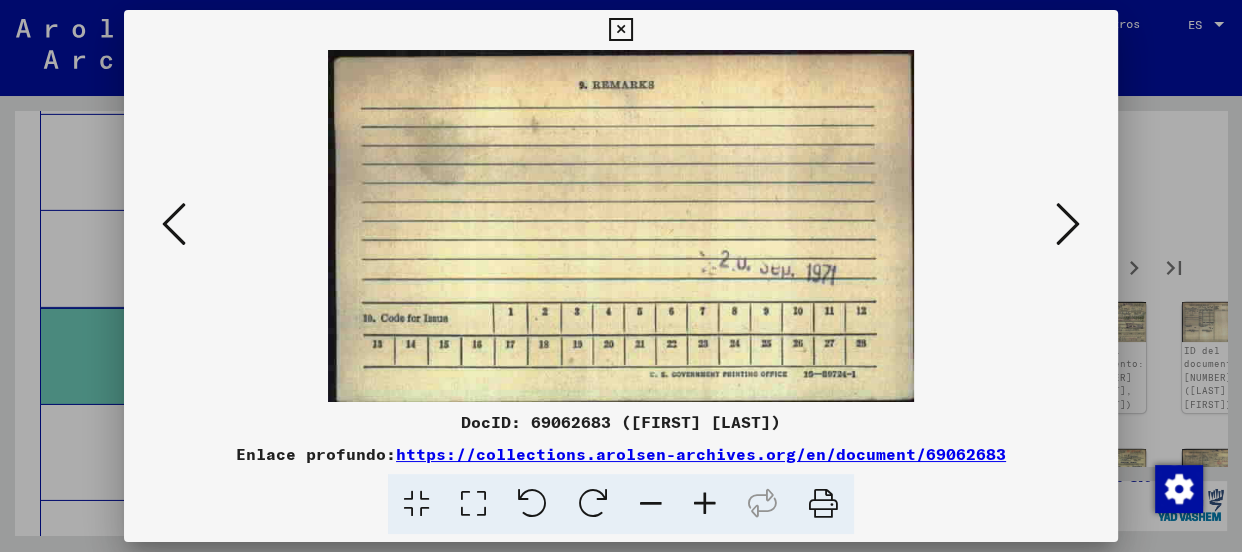 click at bounding box center (1068, 224) 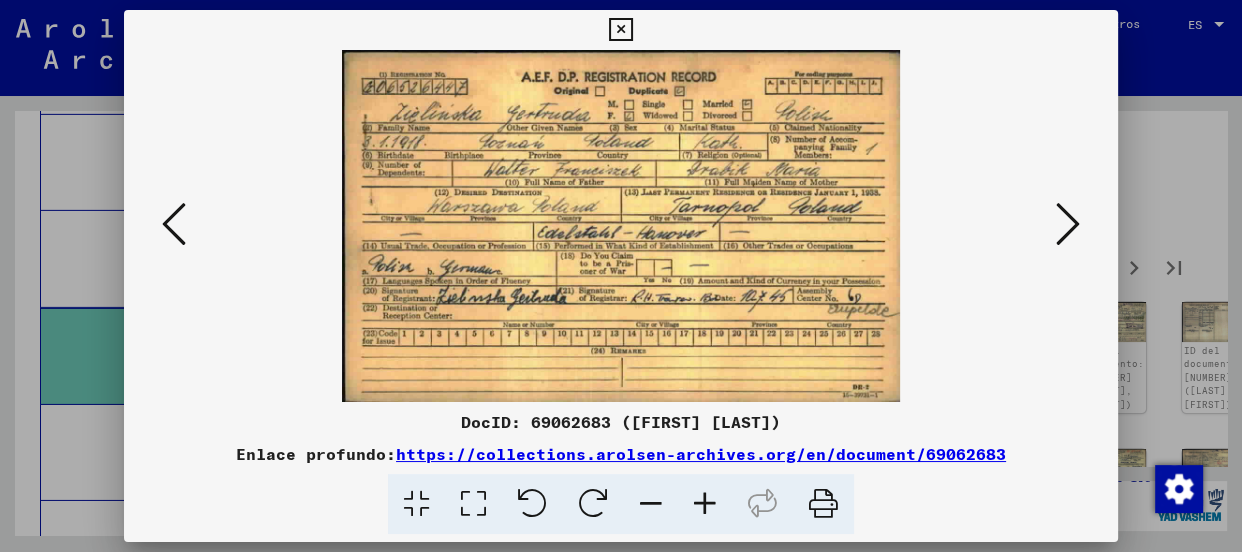click at bounding box center [1068, 224] 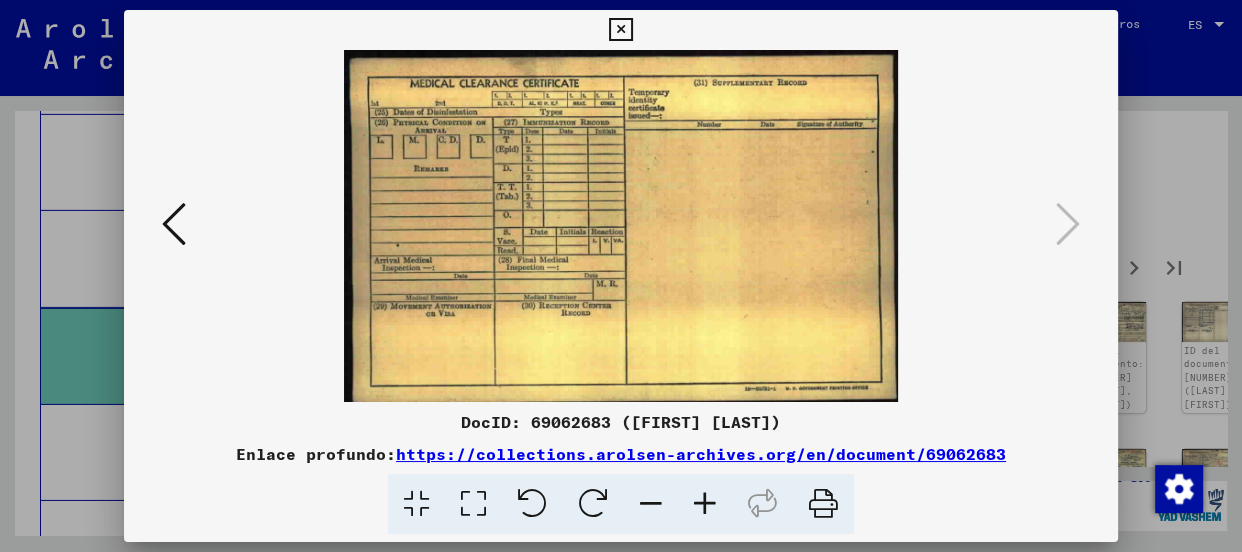click at bounding box center (620, 30) 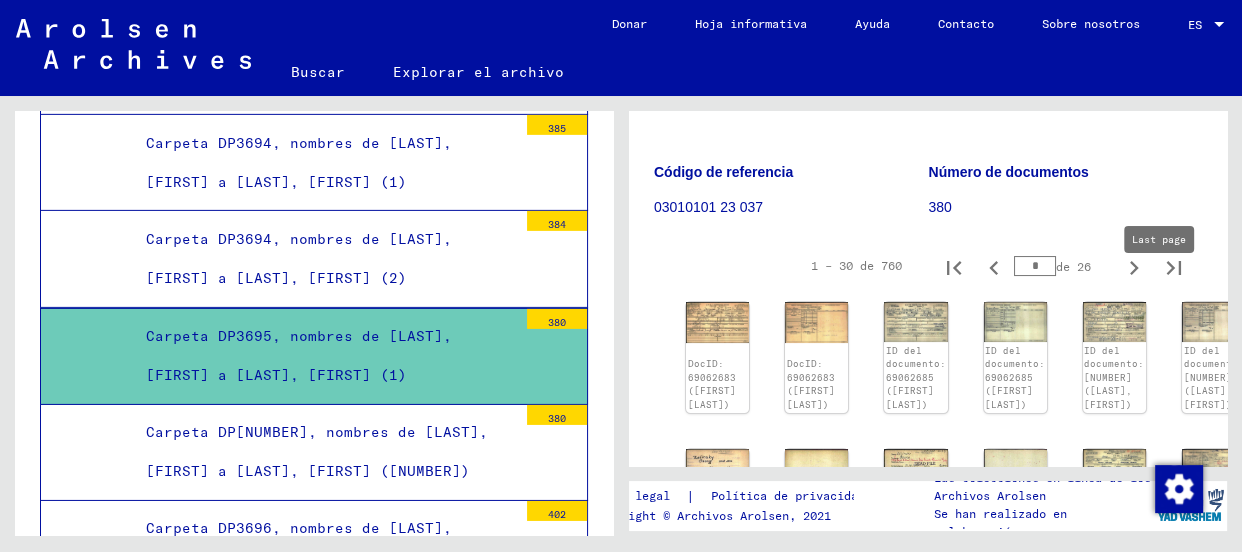 click 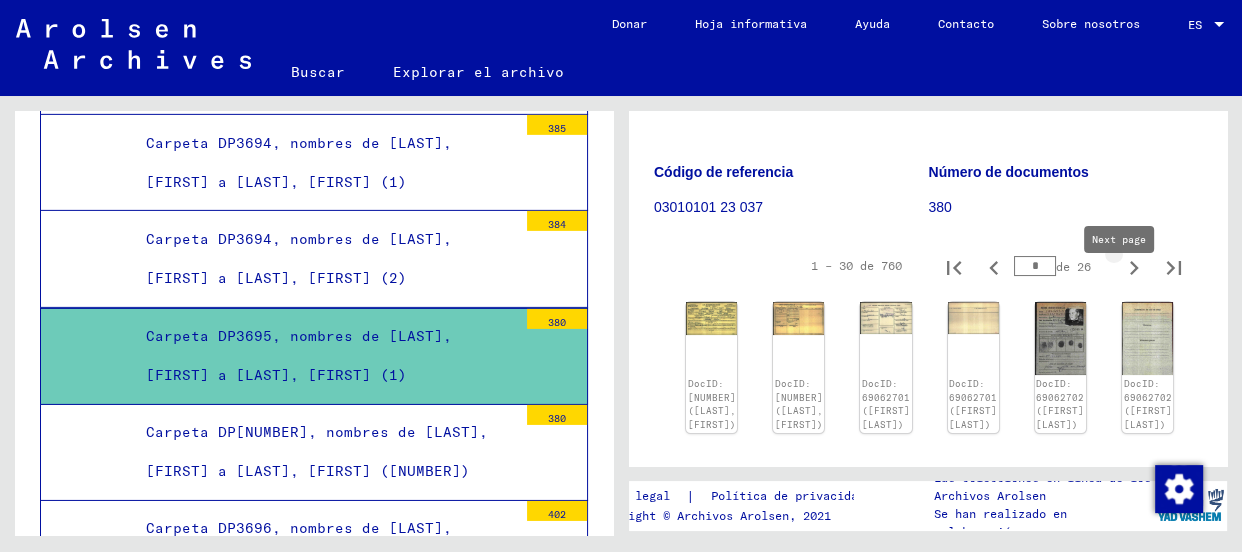 type on "*" 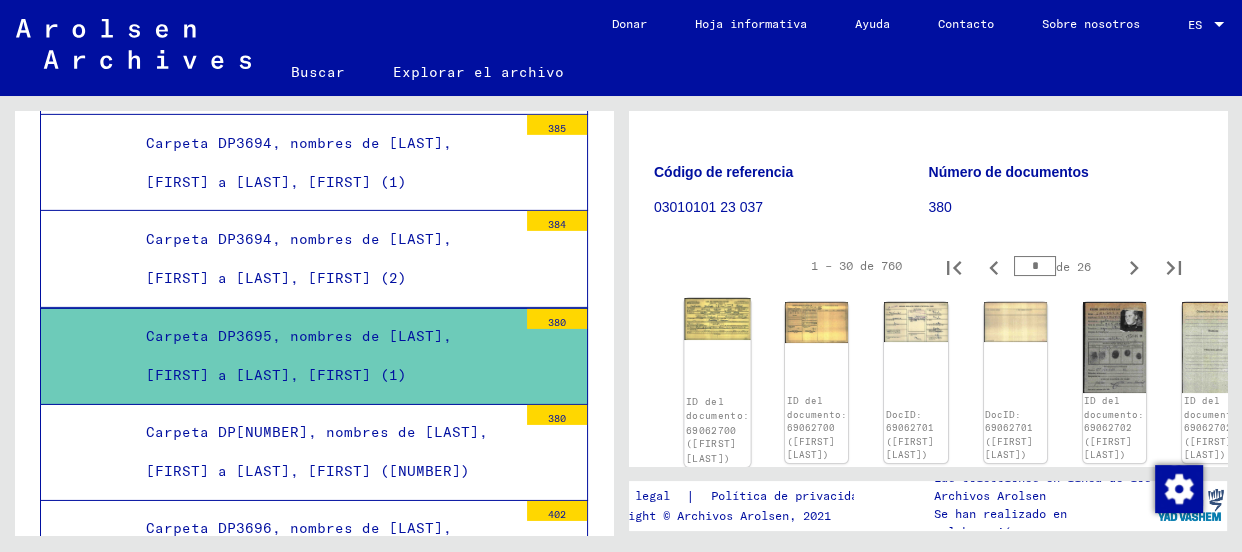click 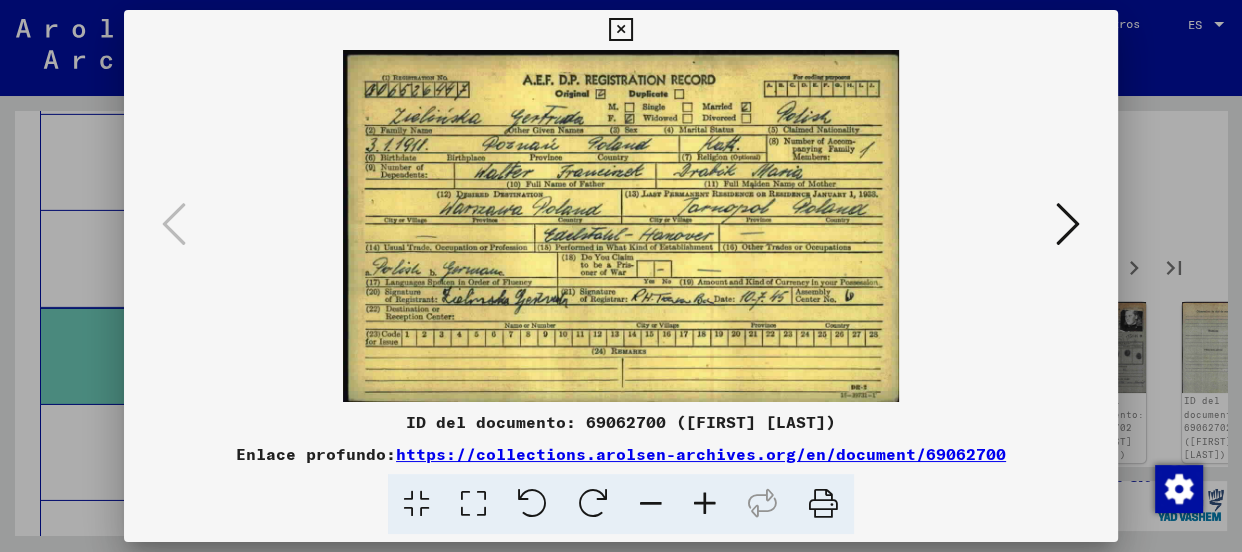 click at bounding box center (1068, 224) 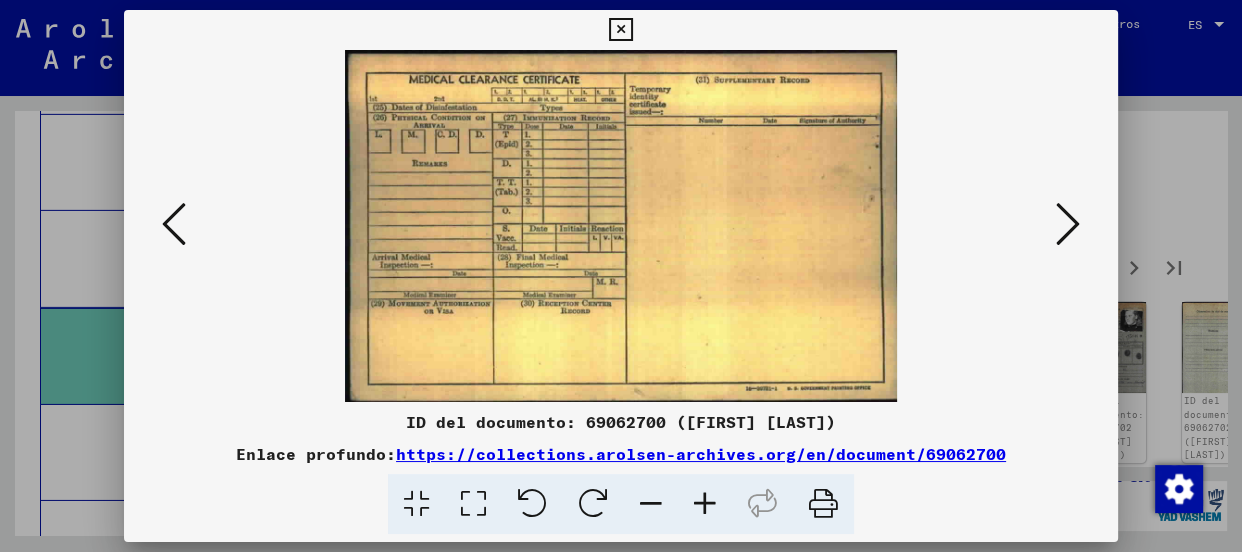 click at bounding box center (1068, 224) 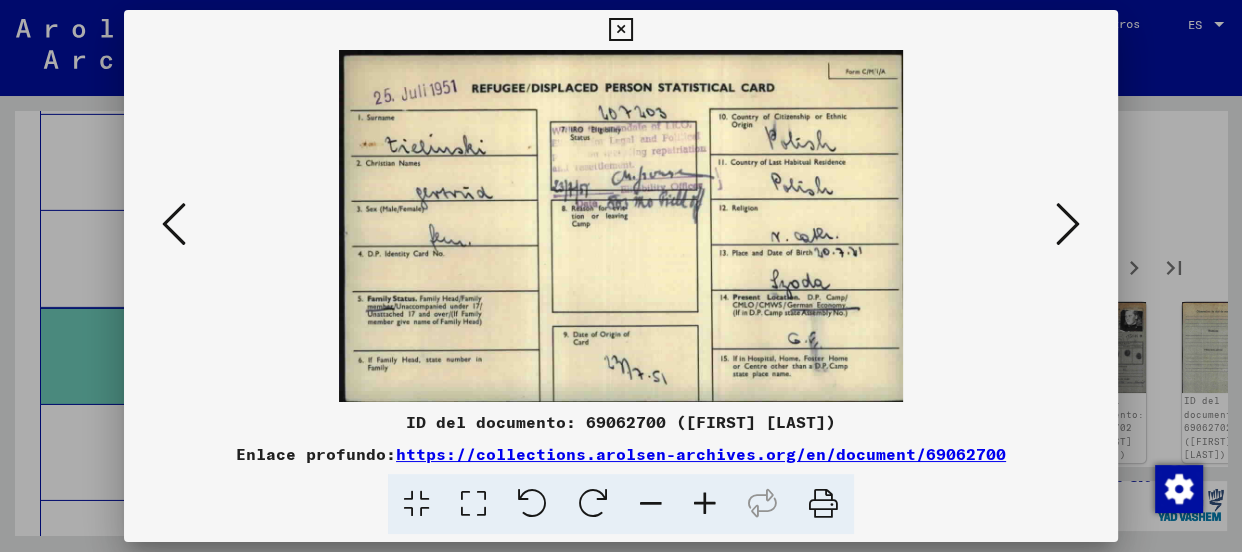 click at bounding box center [1068, 224] 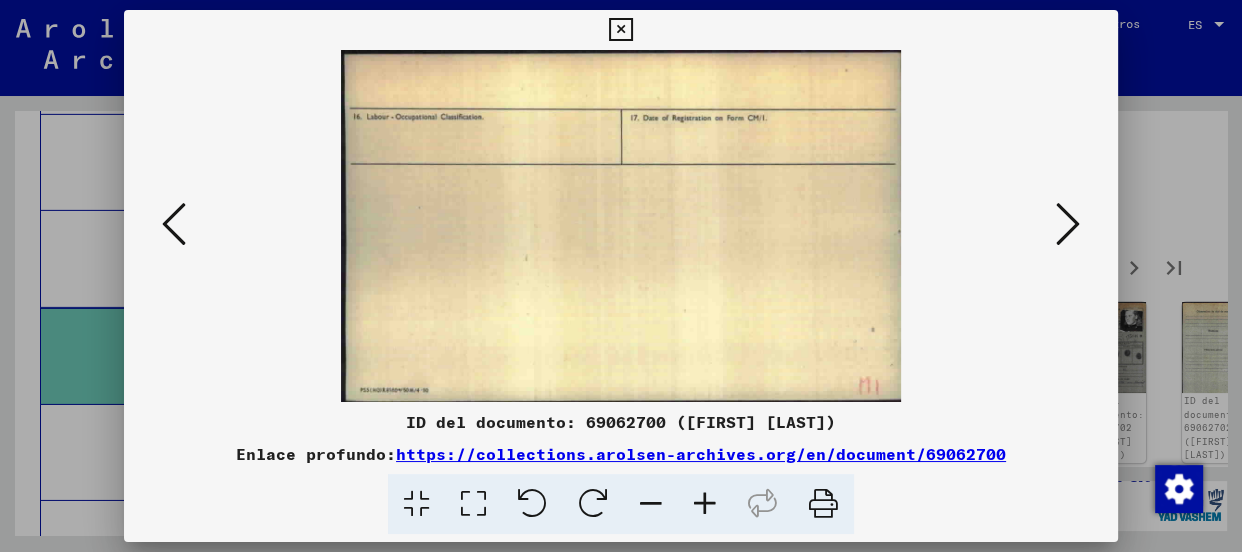 click at bounding box center [1068, 224] 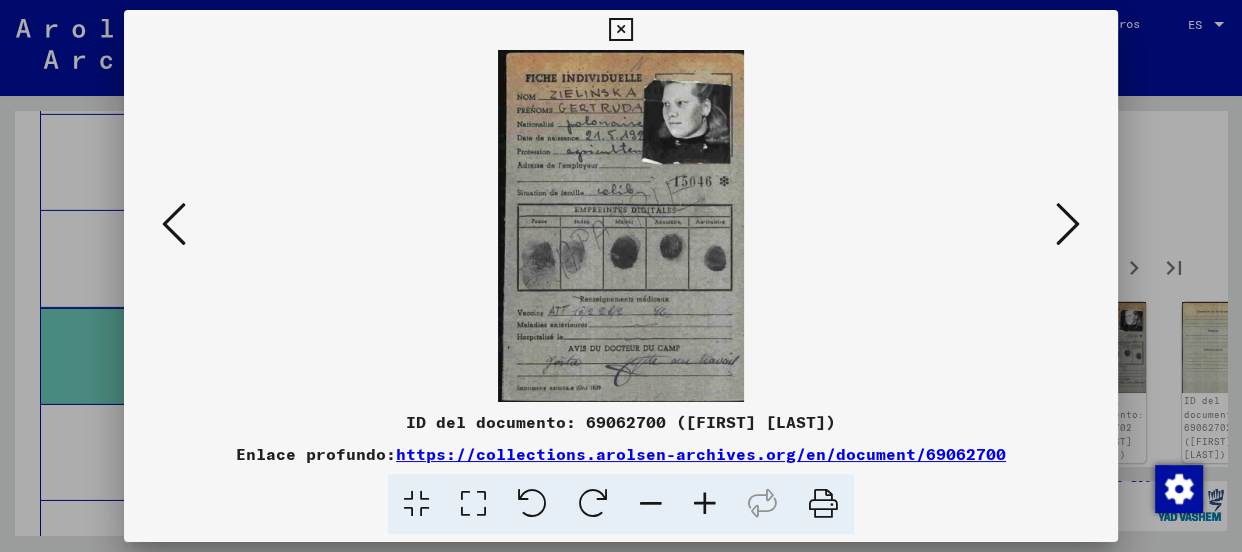 click at bounding box center (1068, 224) 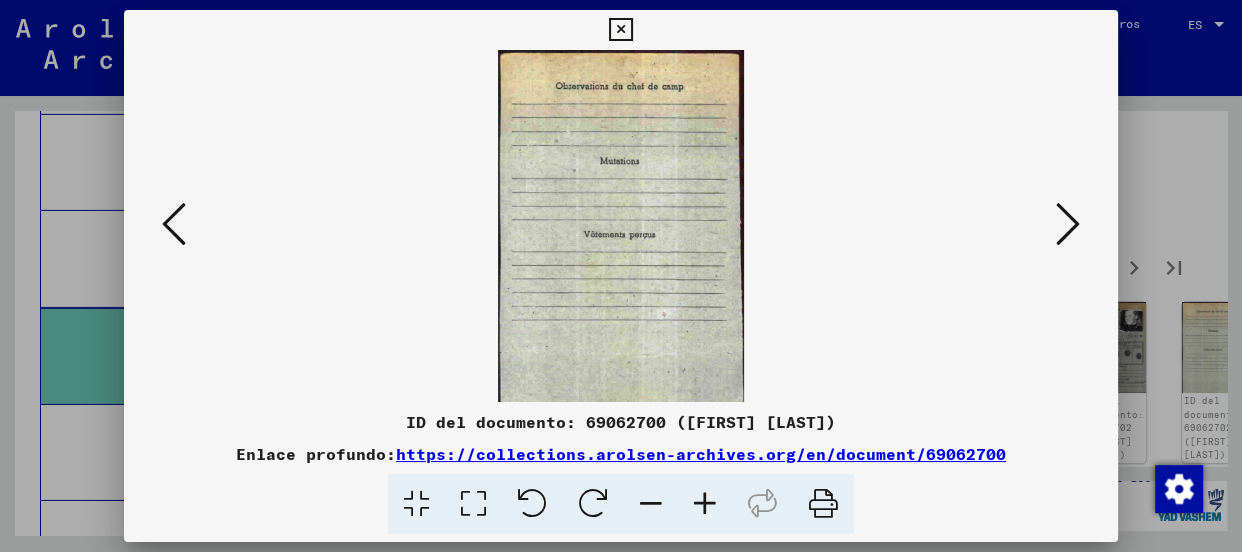 click at bounding box center (1068, 224) 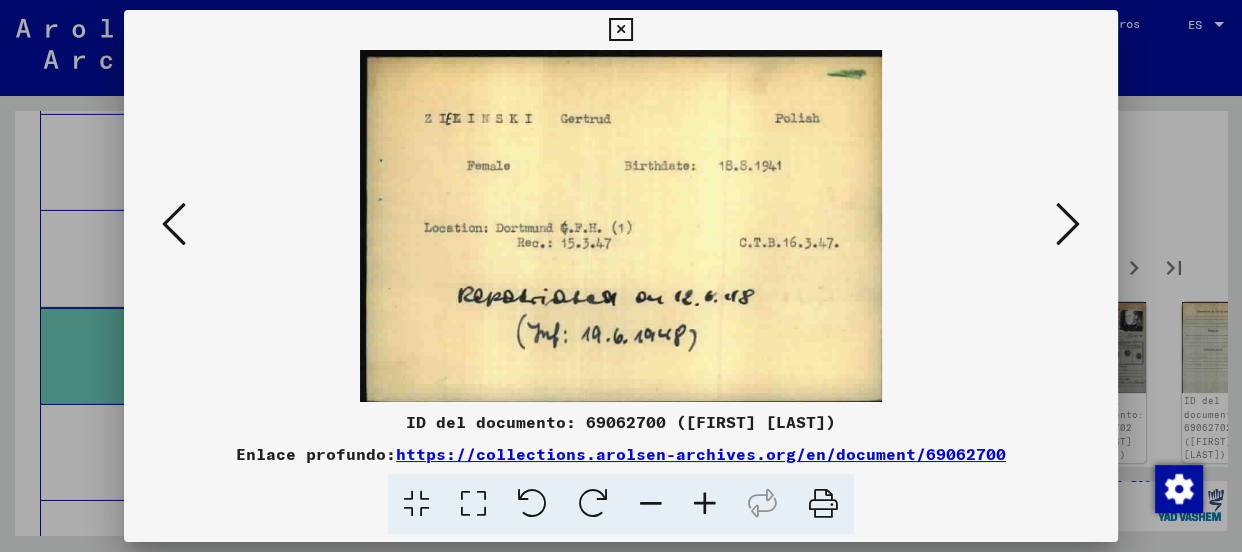 click at bounding box center [1068, 224] 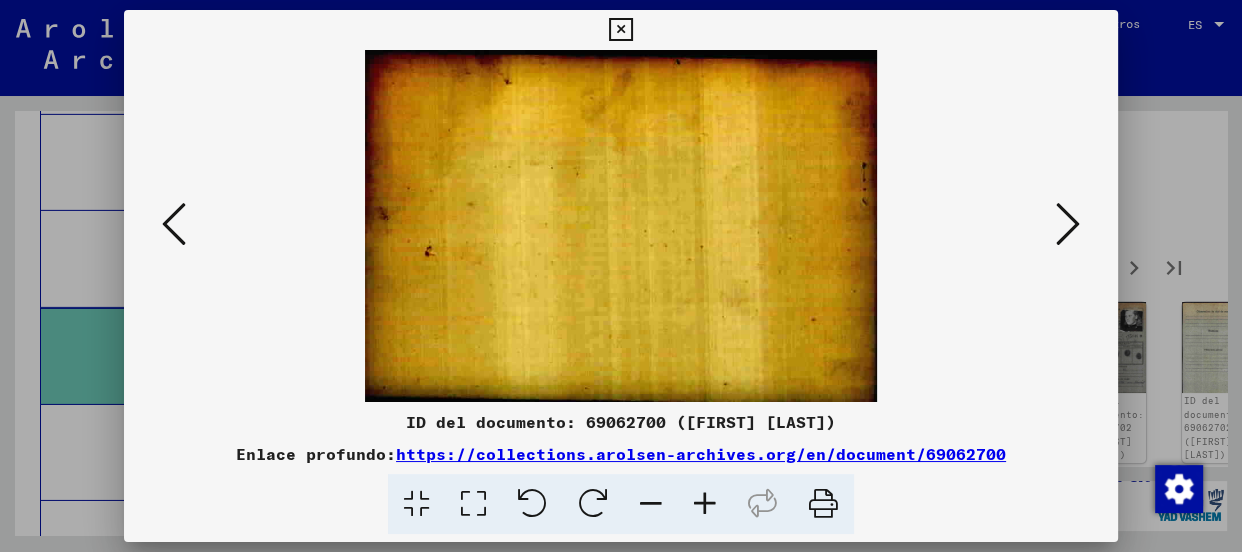 click at bounding box center (1068, 224) 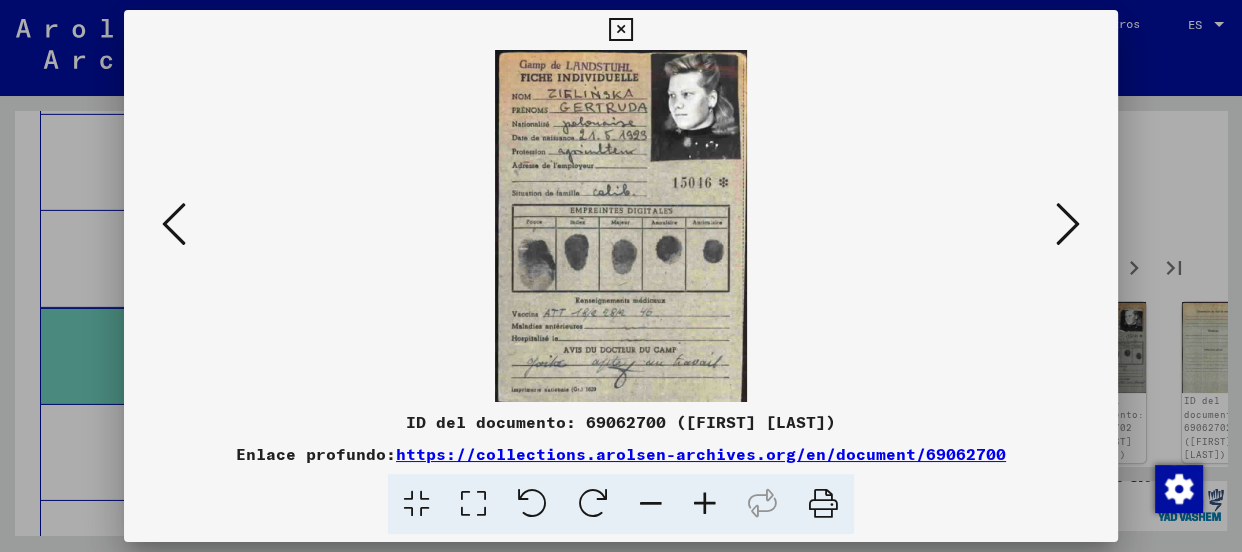 click at bounding box center (1068, 224) 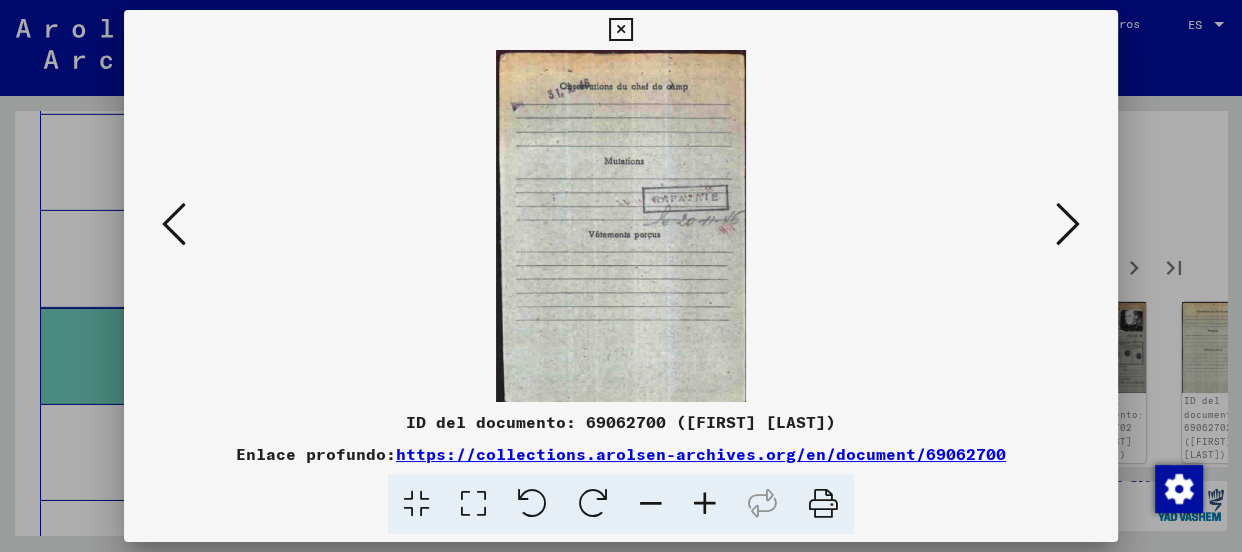 click at bounding box center [1068, 224] 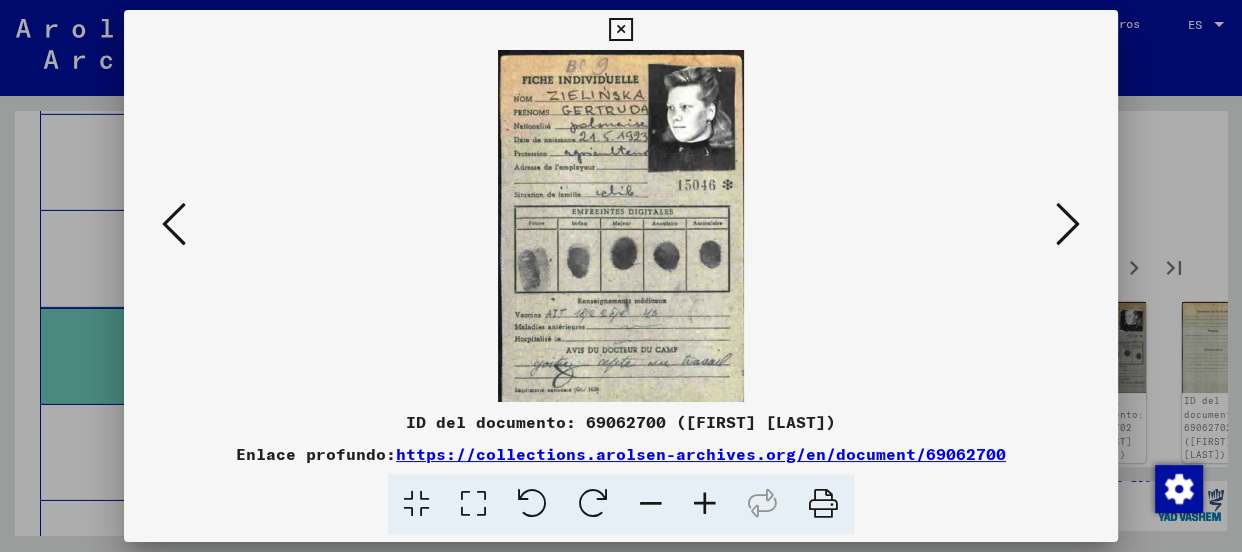 click at bounding box center (1068, 224) 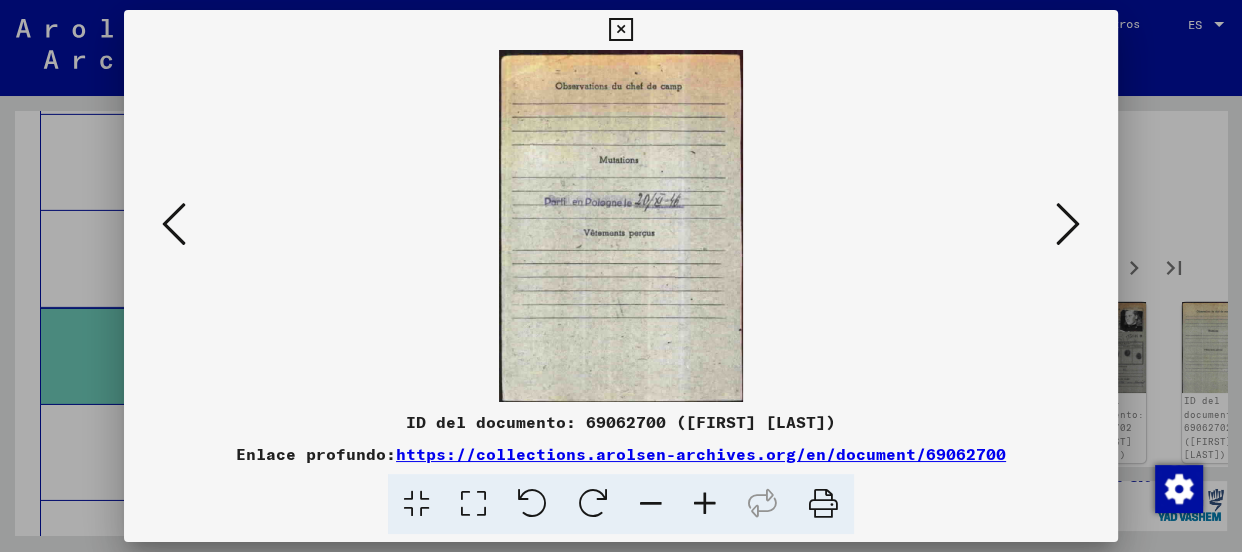 click at bounding box center (1068, 224) 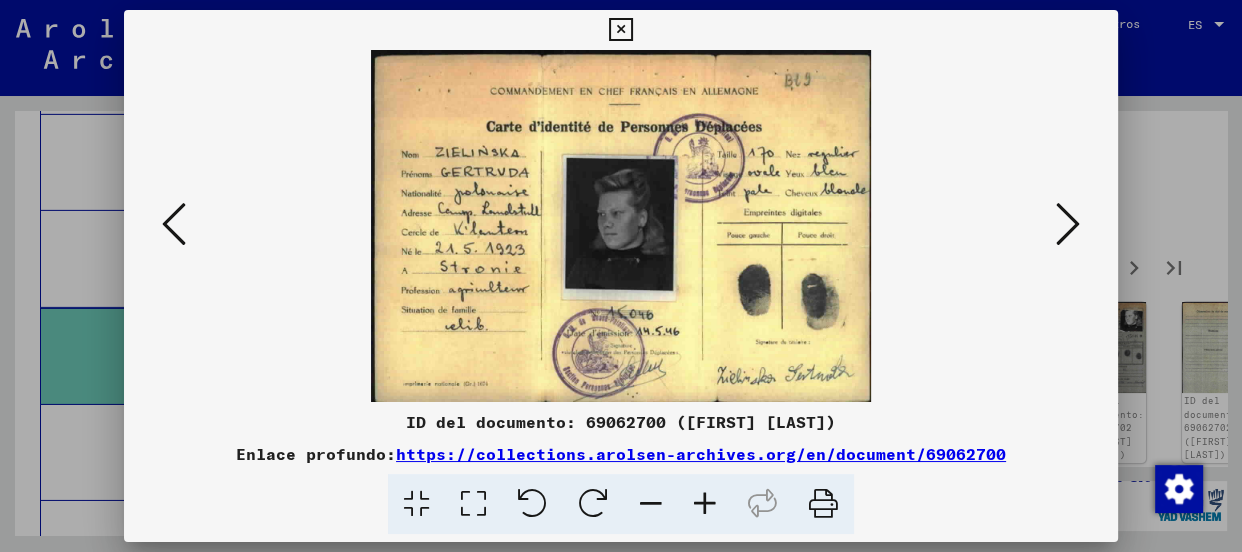 click at bounding box center [1068, 224] 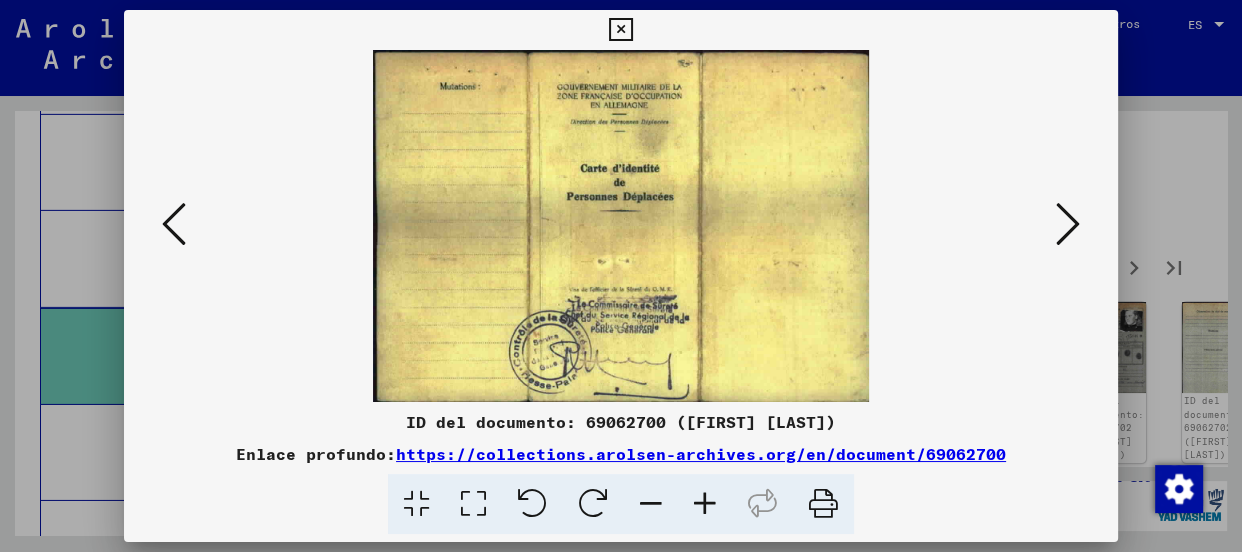 click at bounding box center [1068, 224] 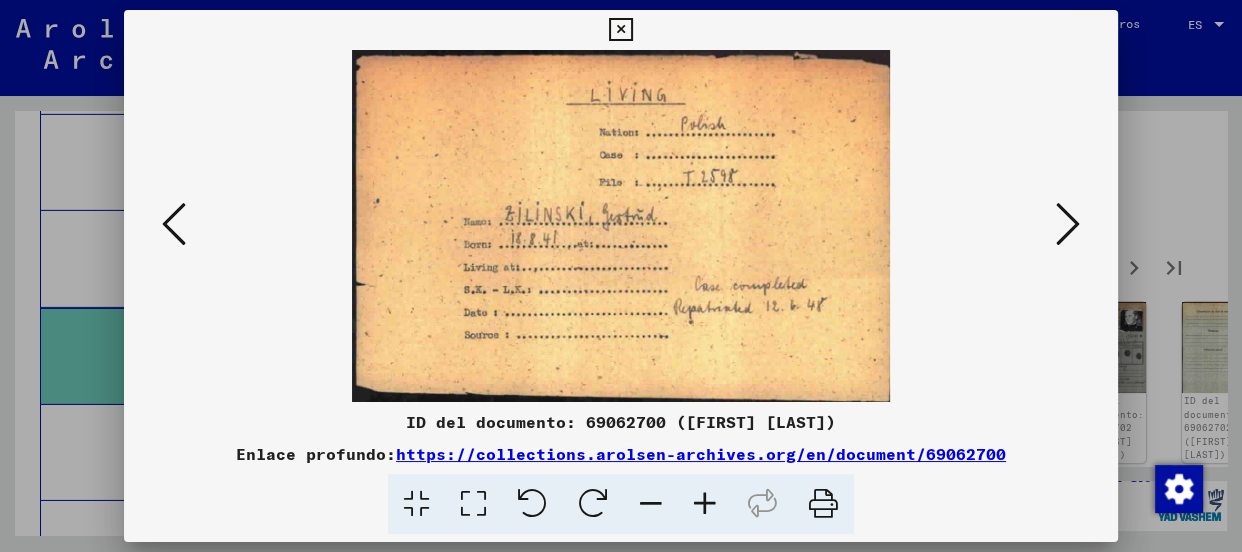 click at bounding box center [1068, 224] 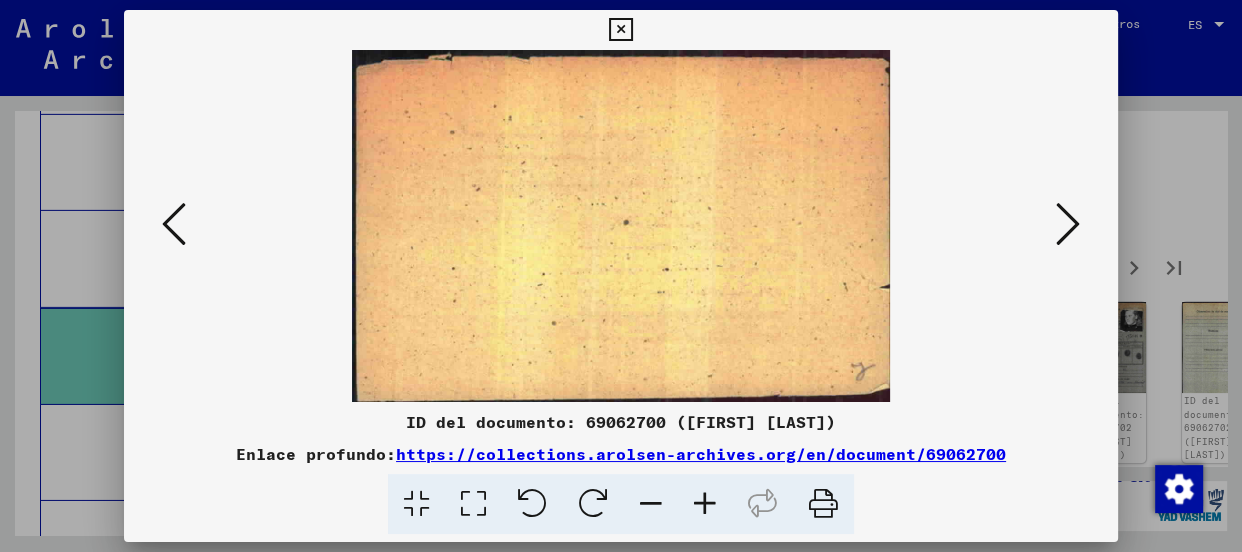 click at bounding box center (1068, 224) 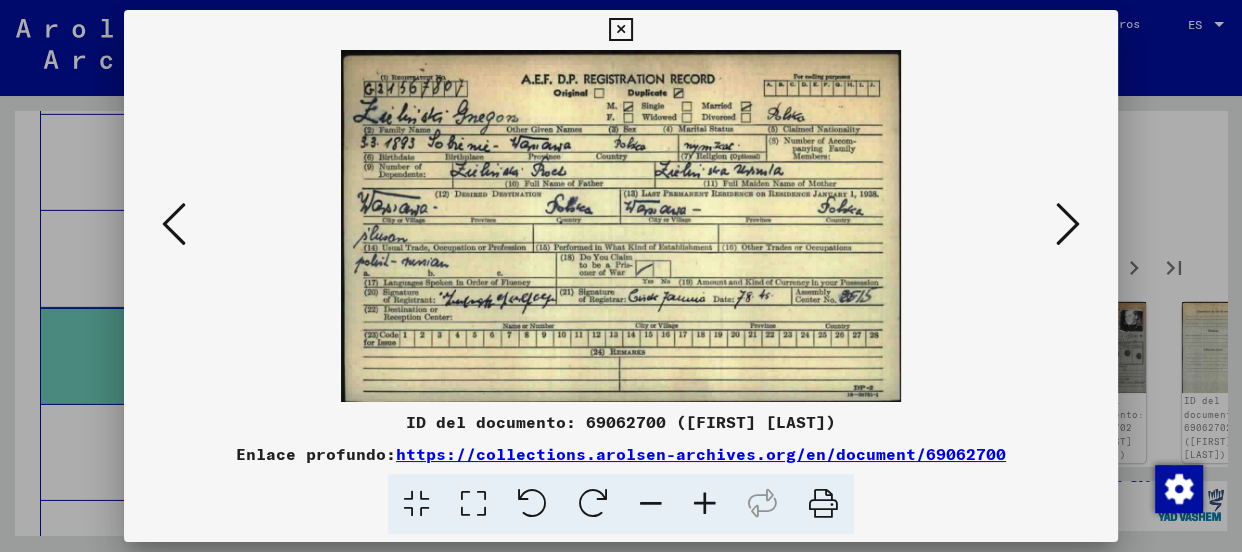 click at bounding box center [1068, 224] 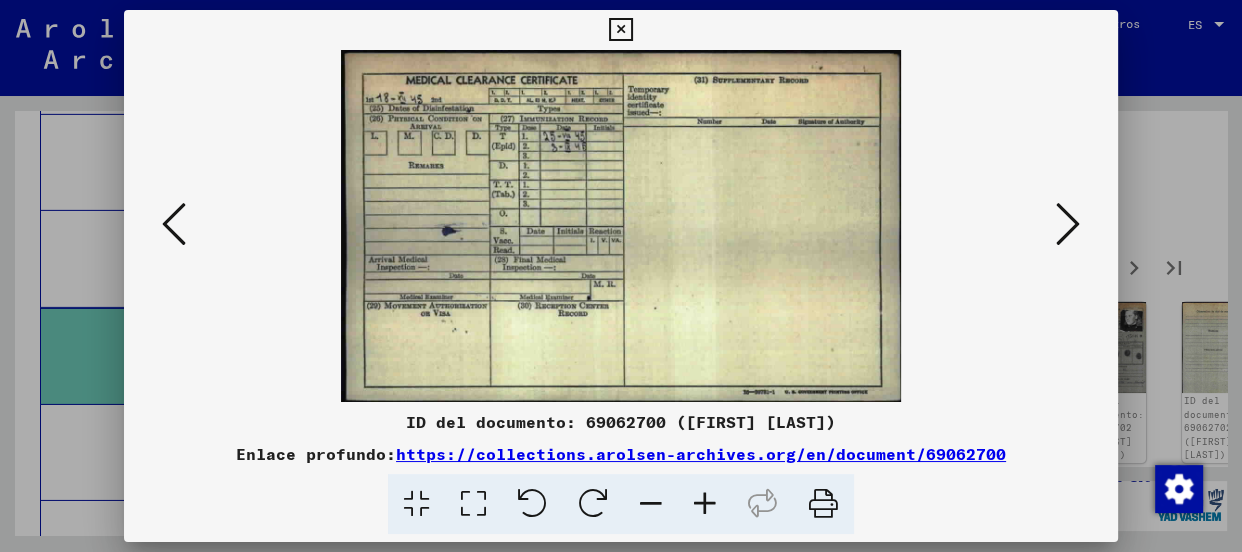 click at bounding box center (1068, 224) 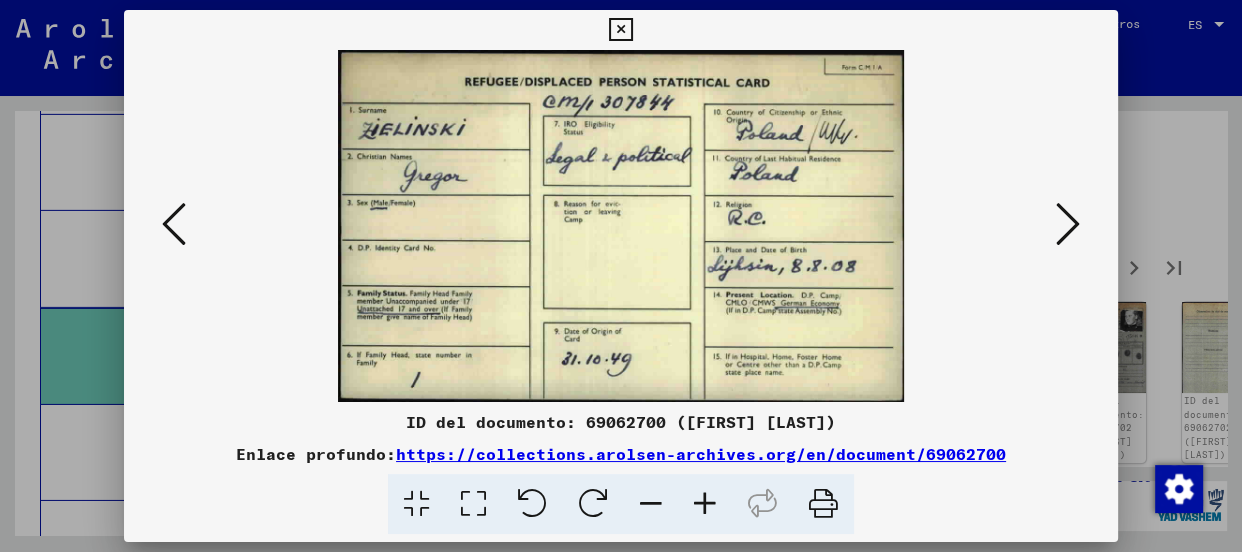 click at bounding box center [1068, 224] 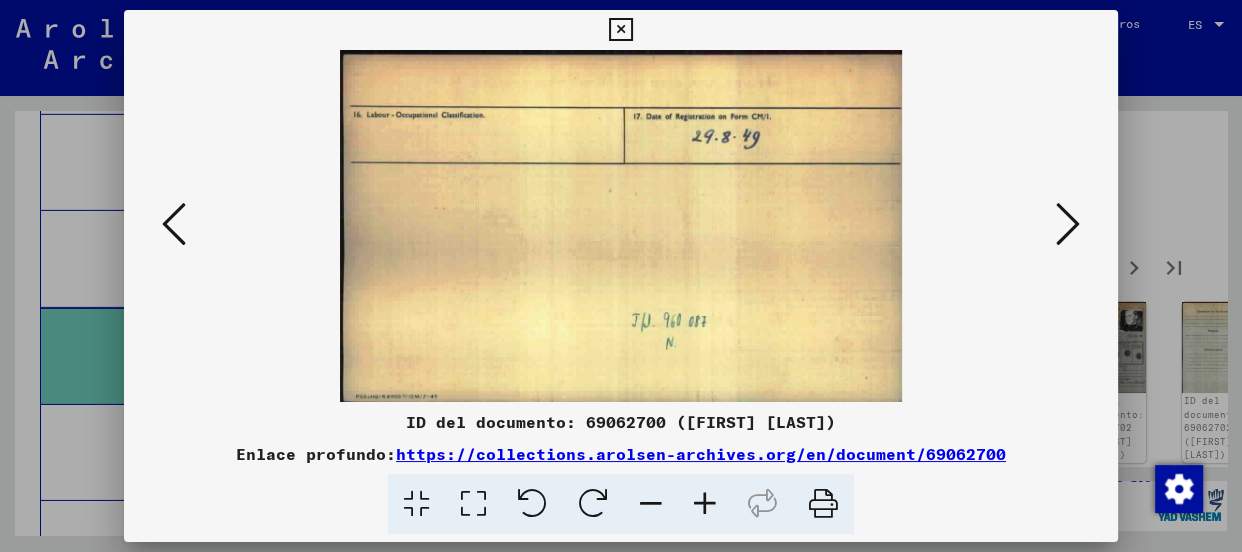 click at bounding box center [1068, 224] 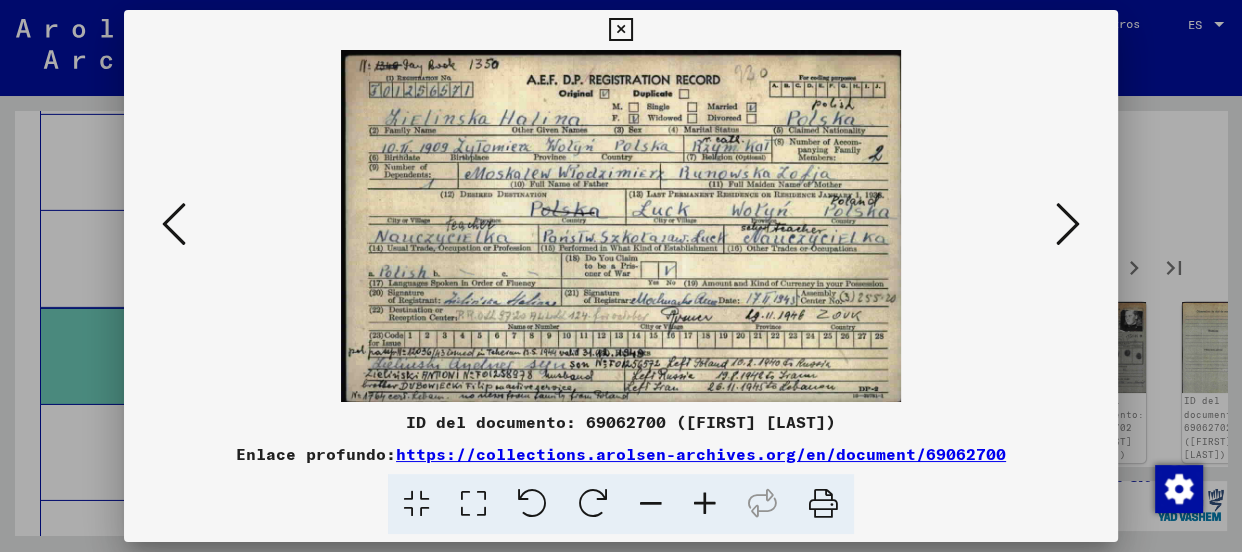 click at bounding box center (705, 504) 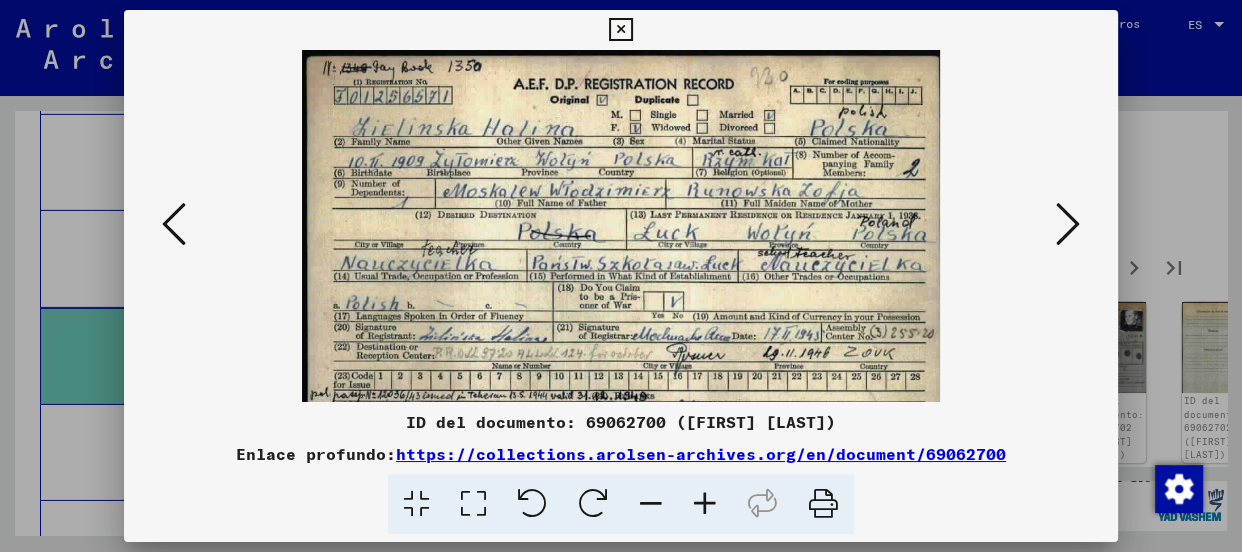 click at bounding box center [705, 504] 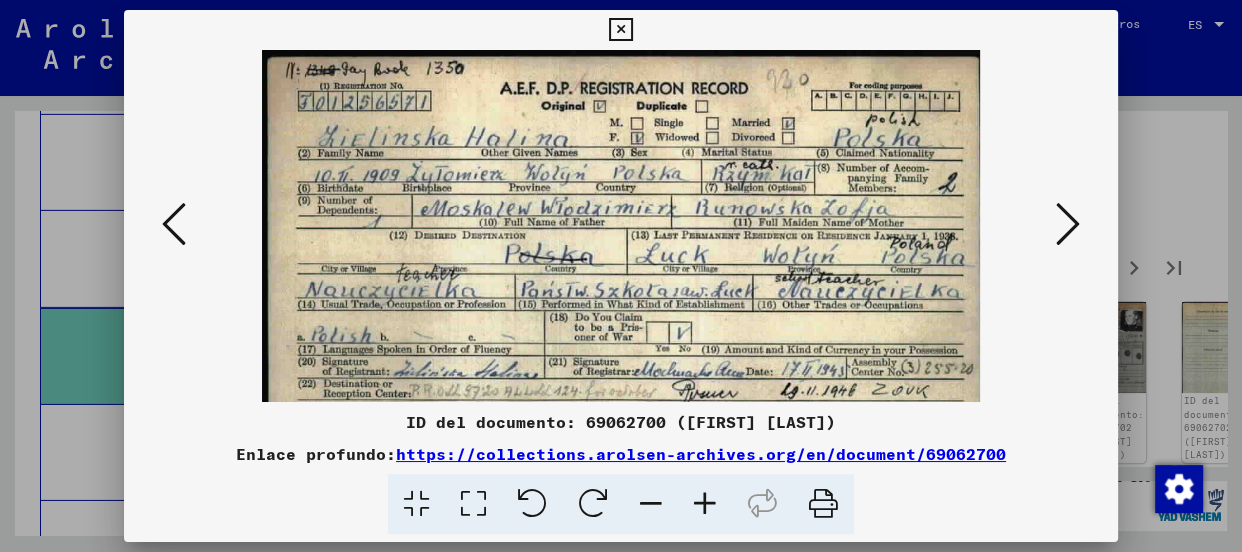 click at bounding box center (705, 504) 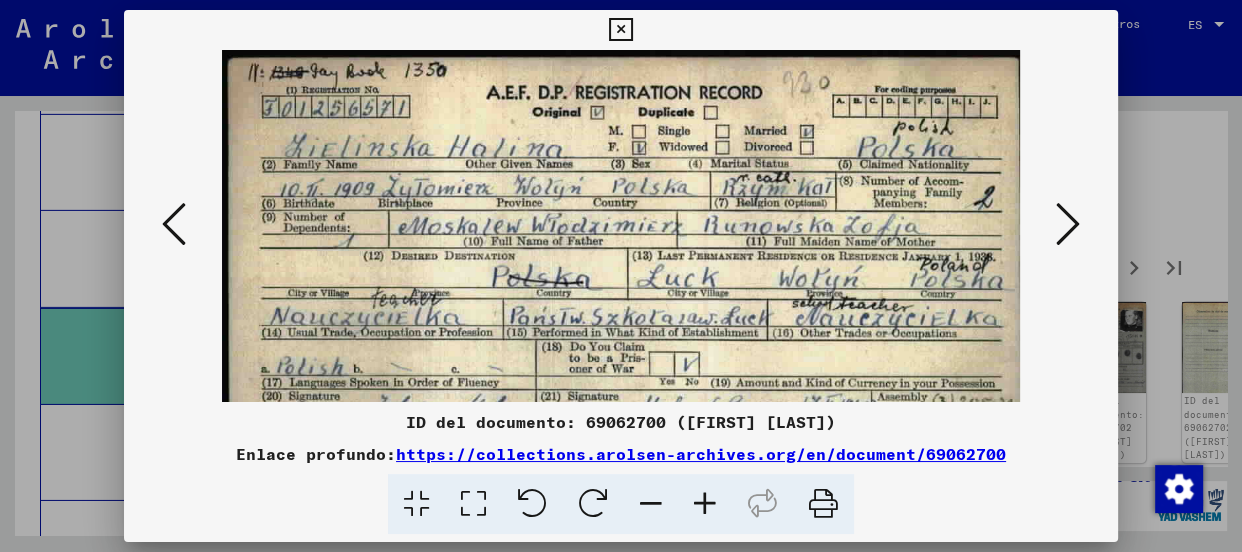 click at bounding box center (705, 504) 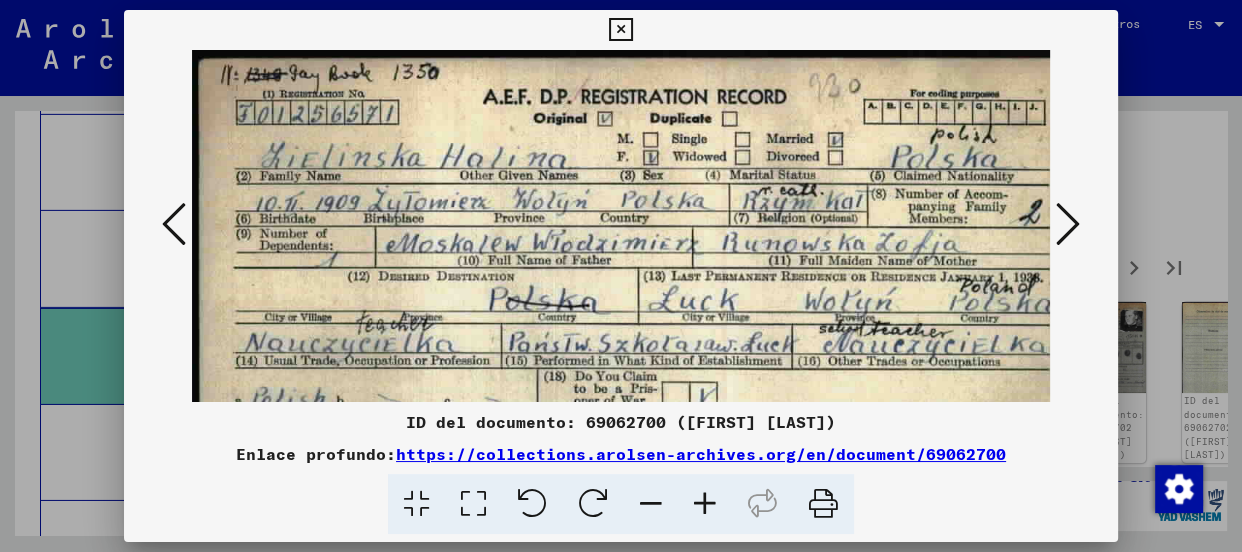 click at bounding box center (705, 504) 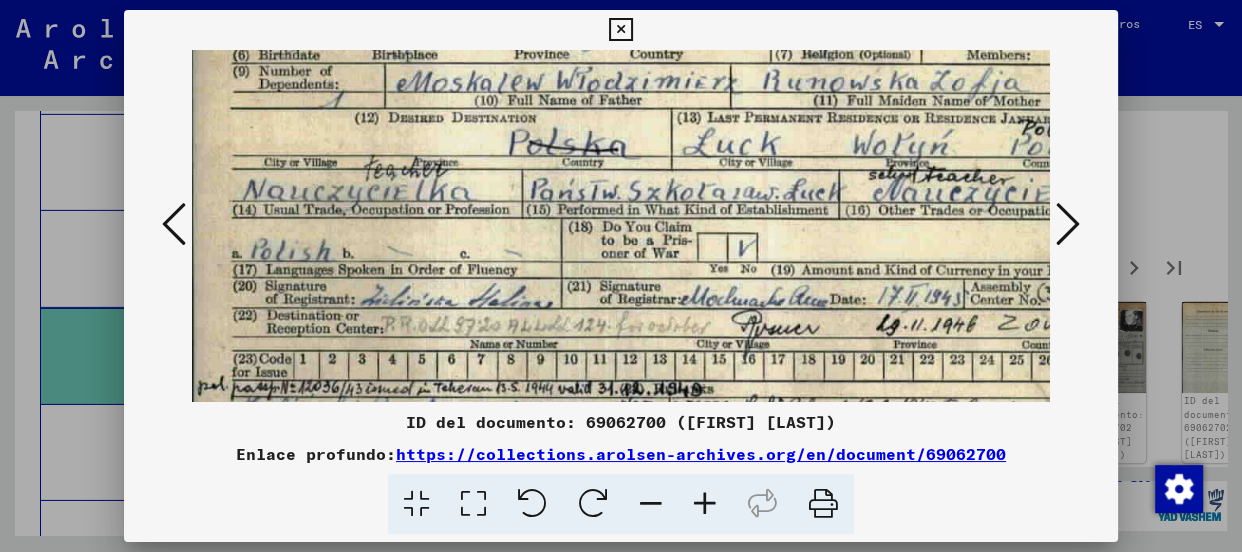 drag, startPoint x: 705, startPoint y: 344, endPoint x: 697, endPoint y: 167, distance: 177.1807 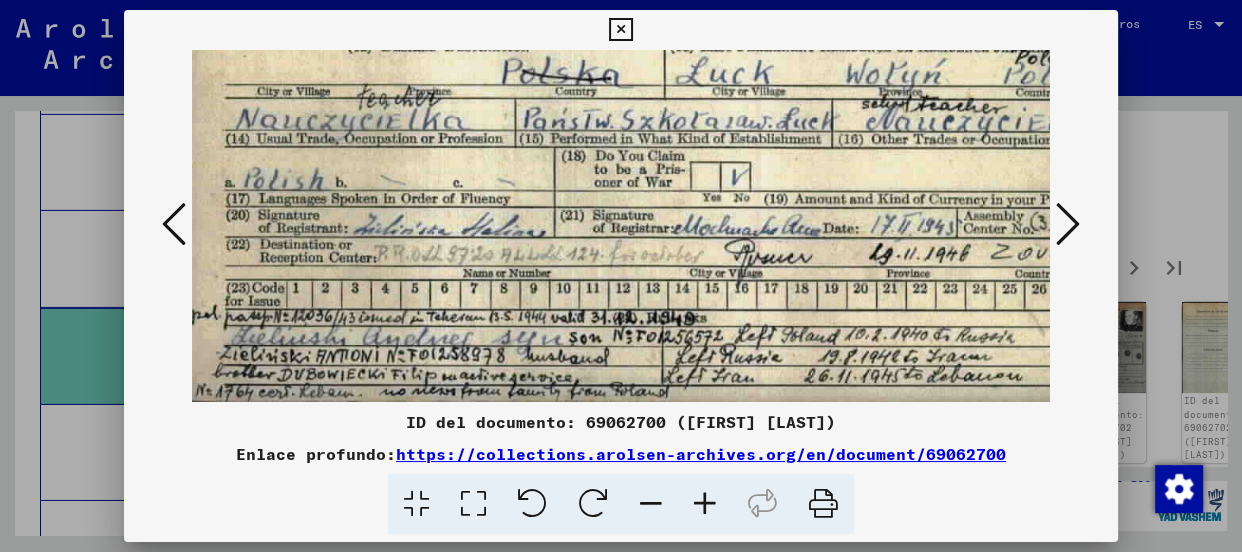 drag, startPoint x: 693, startPoint y: 286, endPoint x: 685, endPoint y: 203, distance: 83.38465 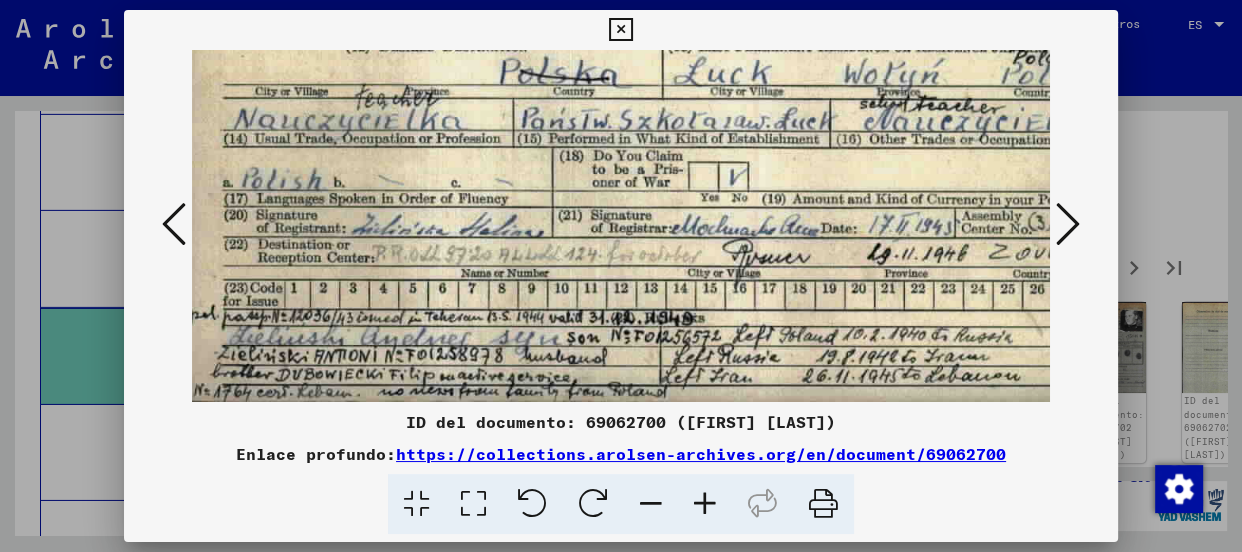 drag, startPoint x: 682, startPoint y: 285, endPoint x: 680, endPoint y: 252, distance: 33.06055 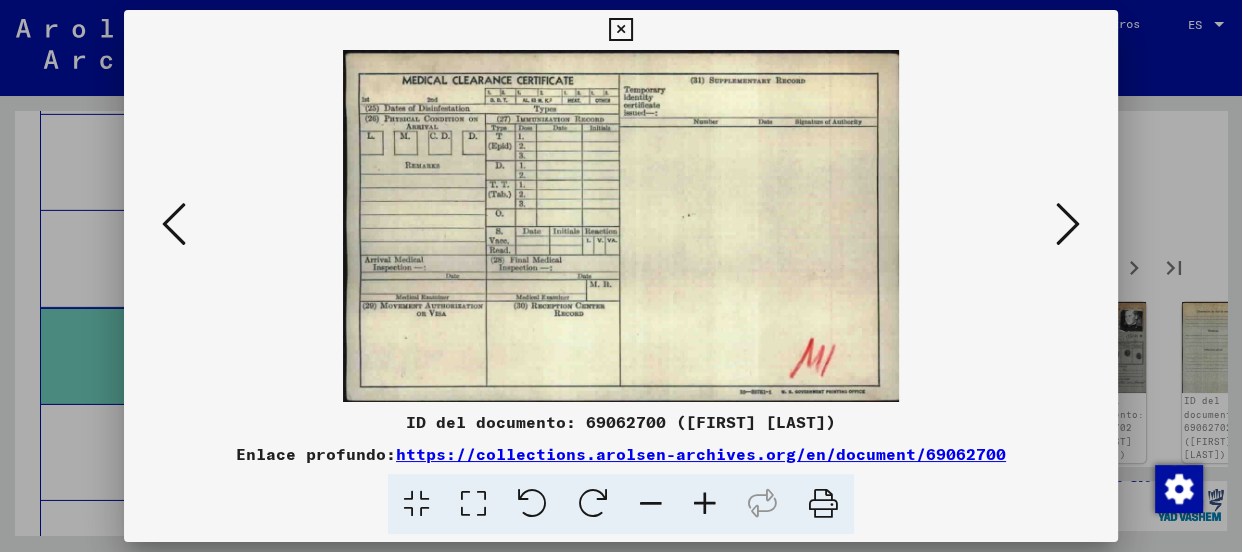 click at bounding box center [1068, 224] 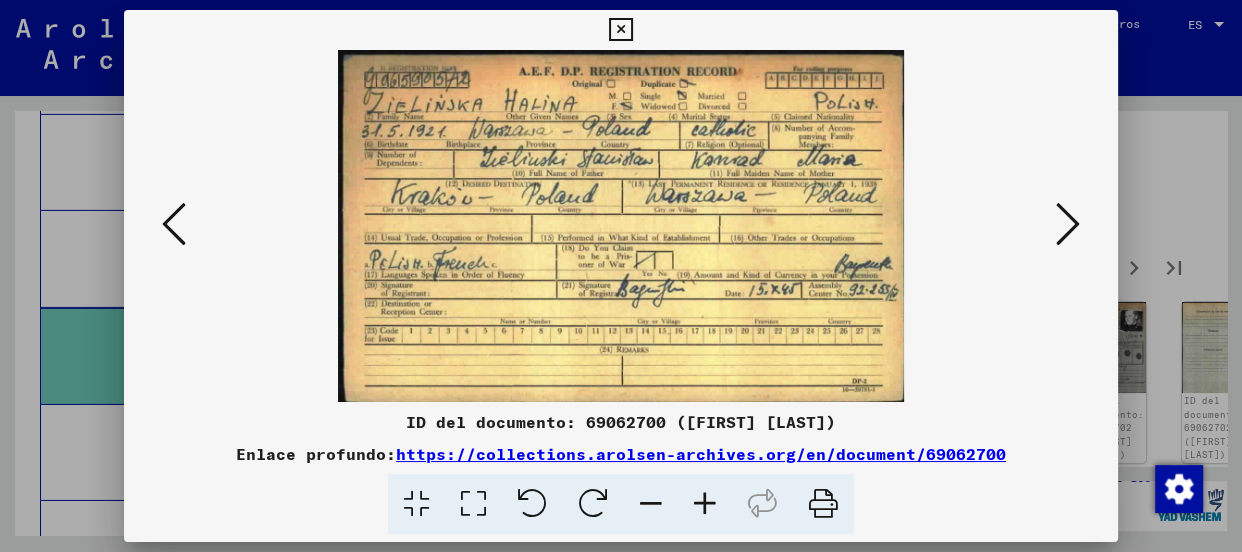 click at bounding box center (705, 504) 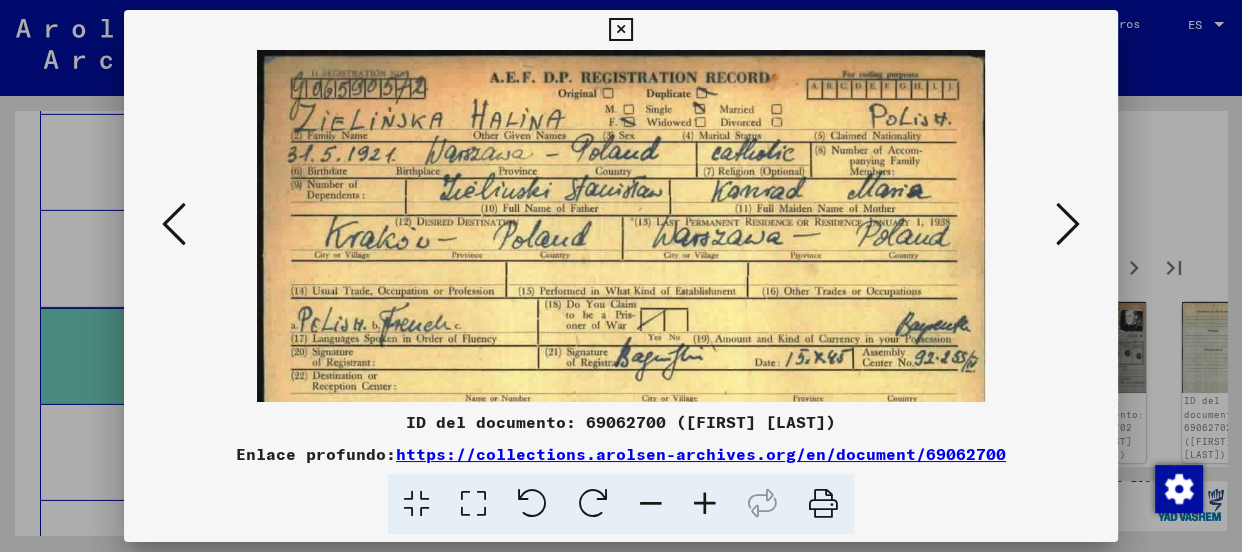 click at bounding box center [705, 504] 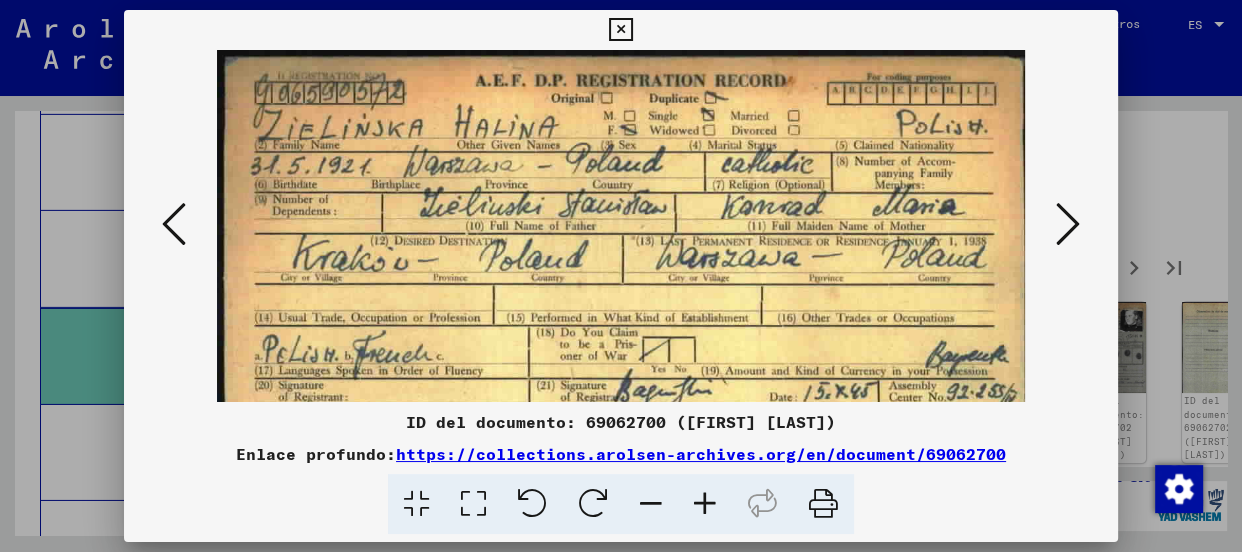 click at bounding box center [705, 504] 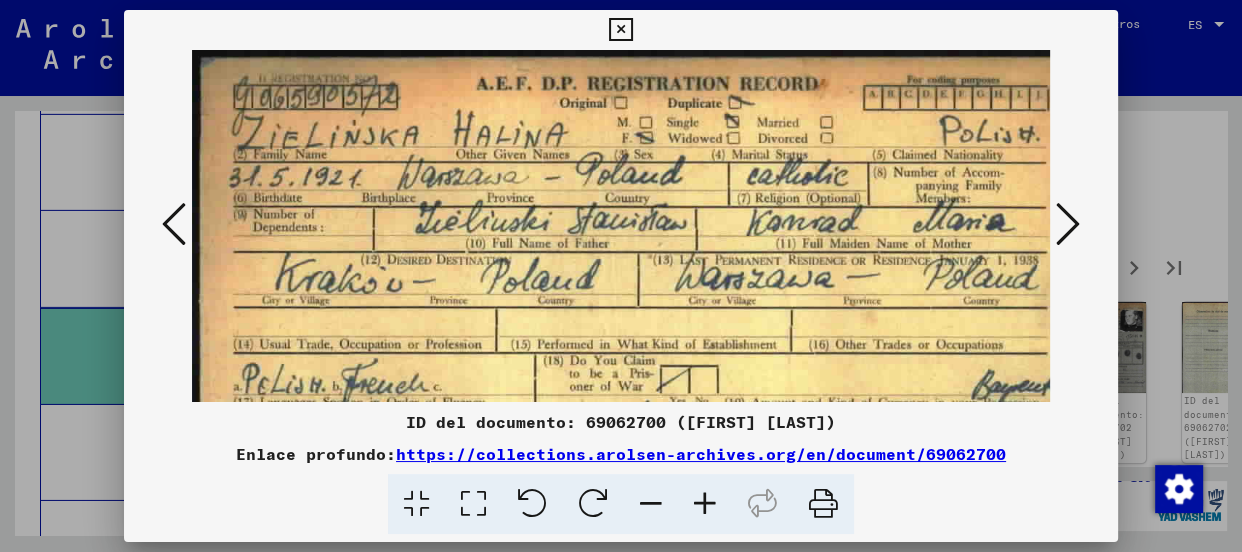 click at bounding box center [705, 504] 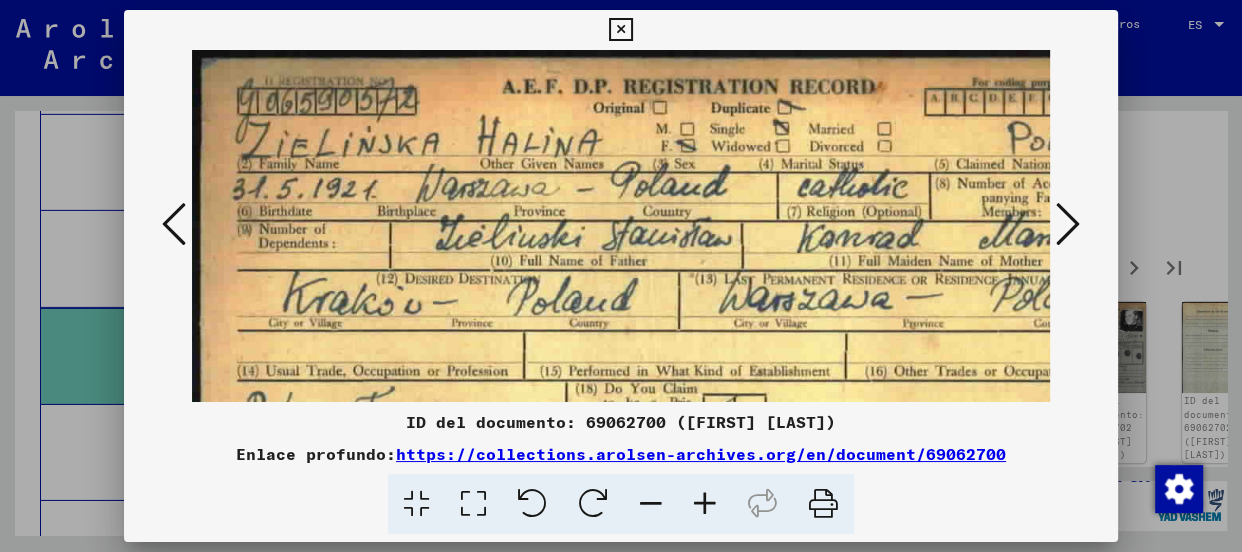 click at bounding box center [705, 504] 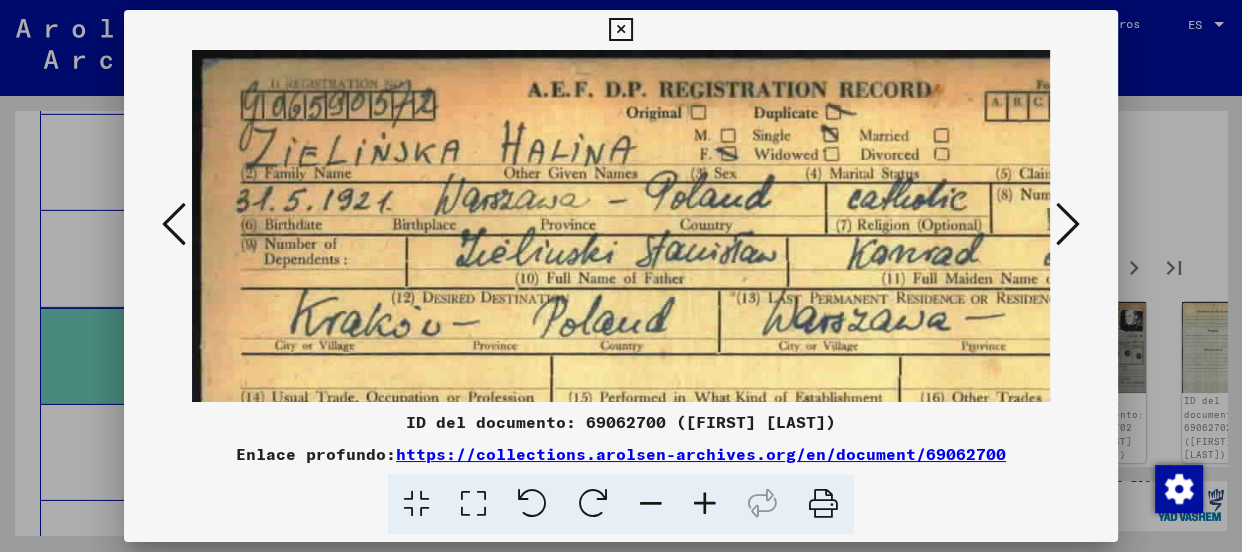 click at bounding box center (1068, 224) 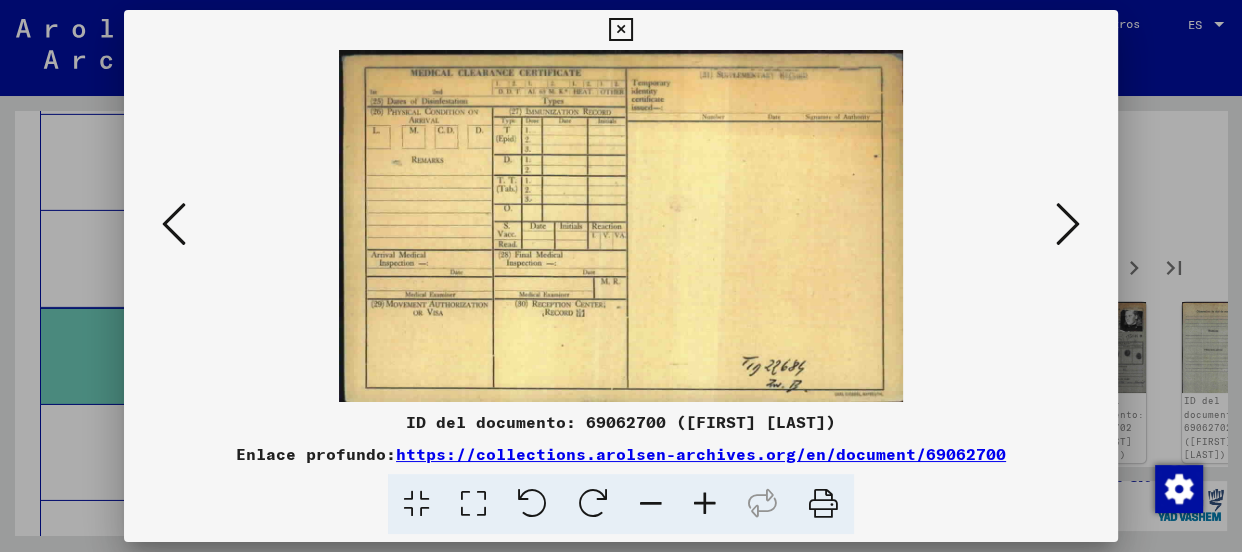 click at bounding box center (1068, 224) 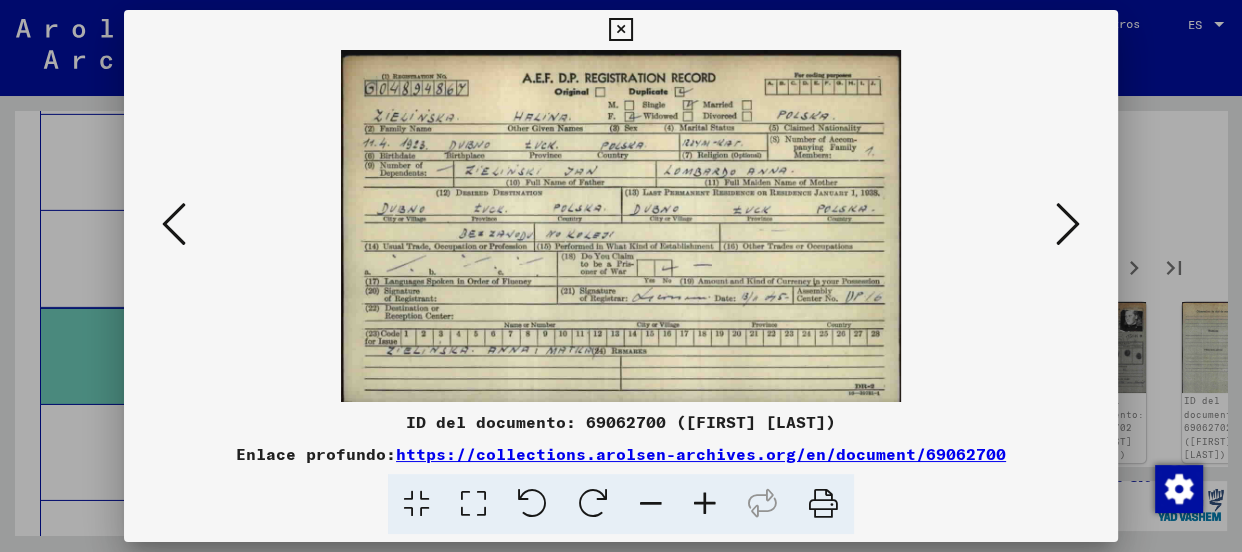 click at bounding box center [705, 504] 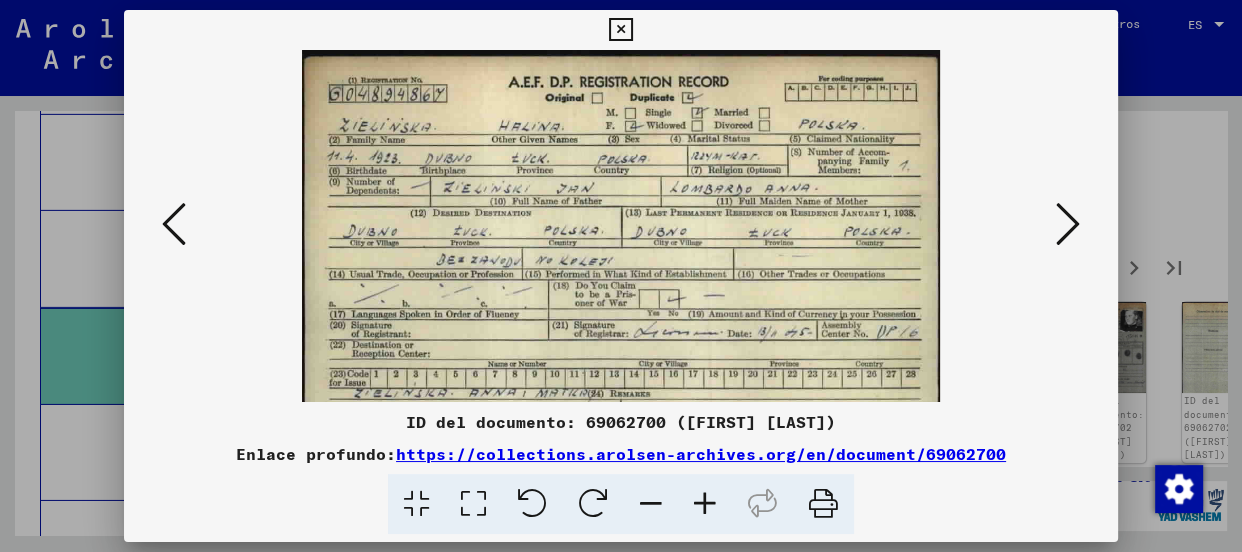 click at bounding box center (705, 504) 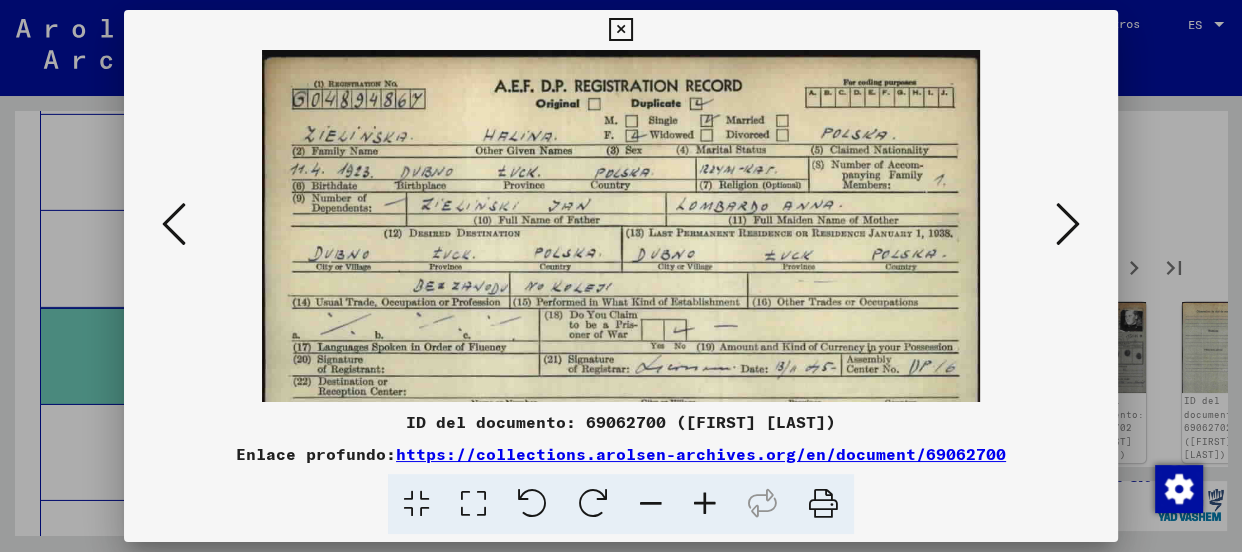 click at bounding box center (705, 504) 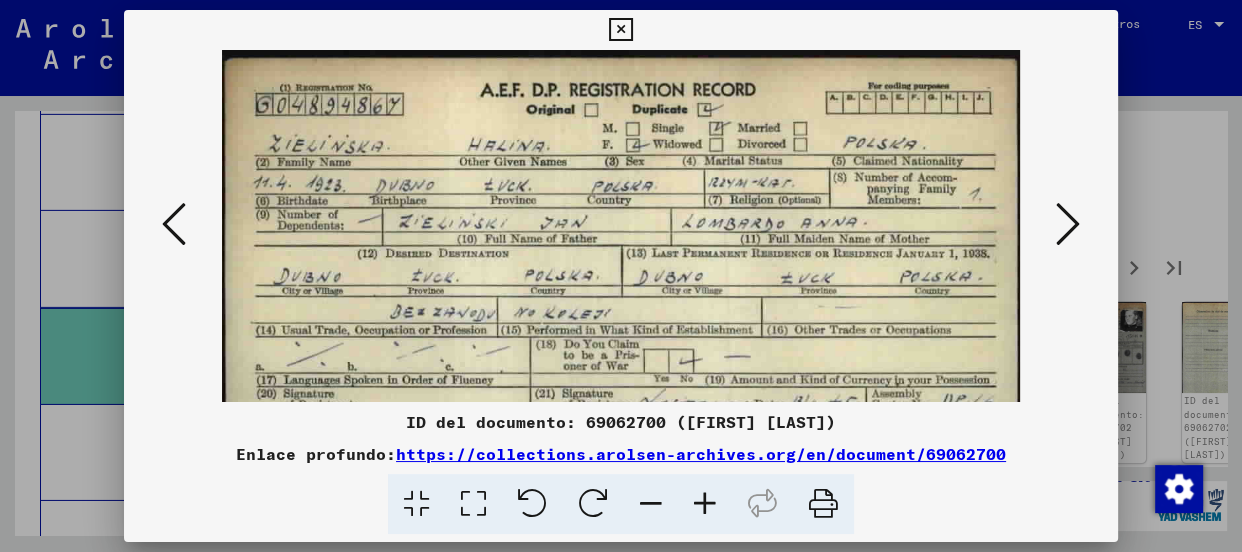 click at bounding box center (705, 504) 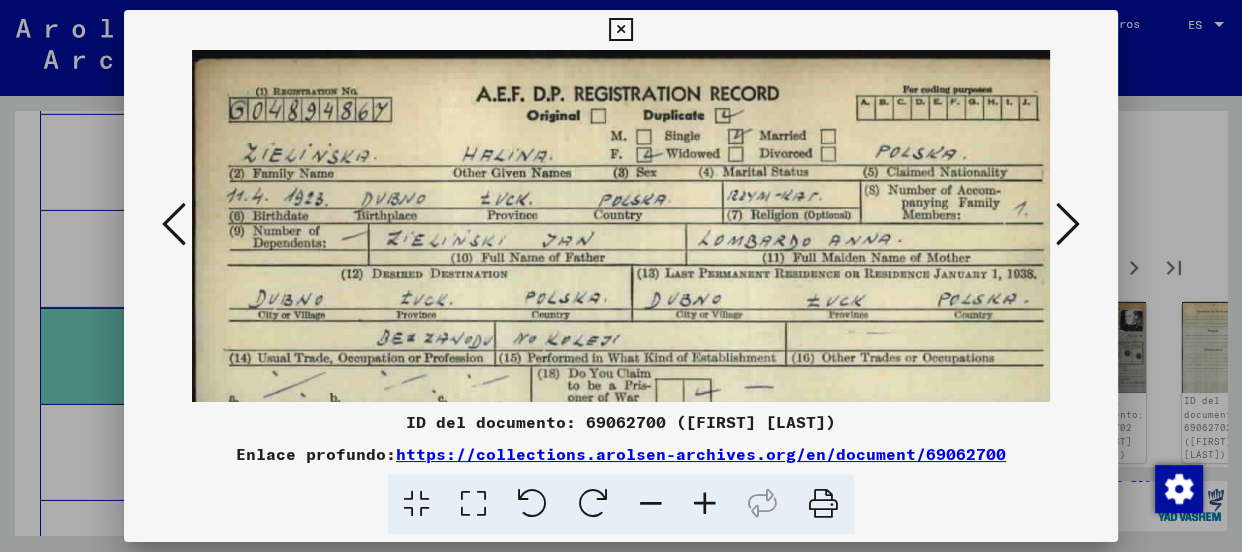 click at bounding box center [705, 504] 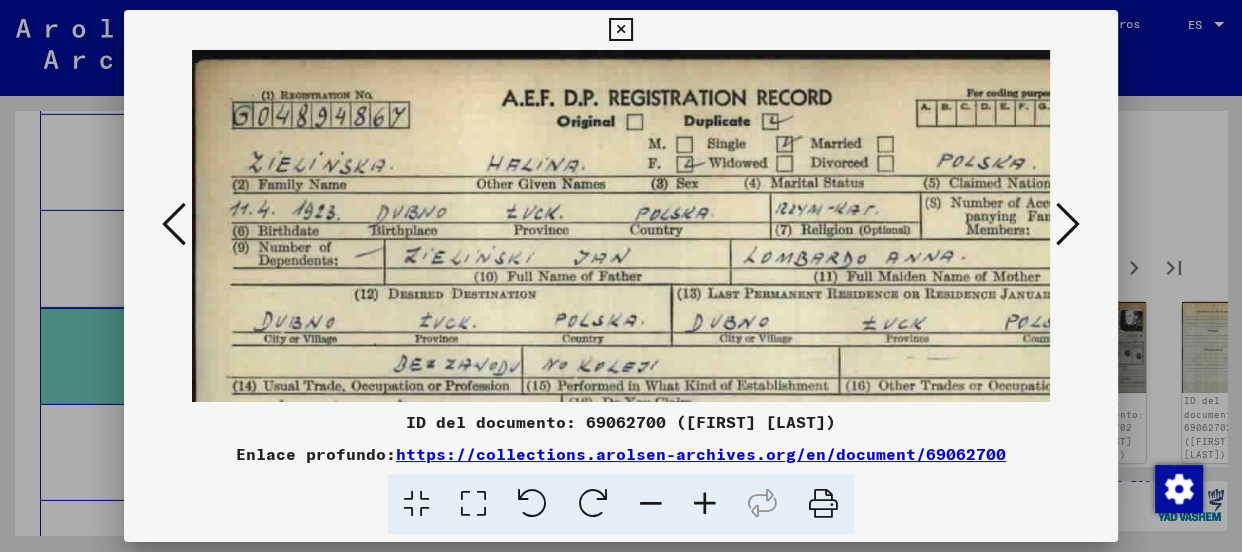 click at bounding box center (705, 504) 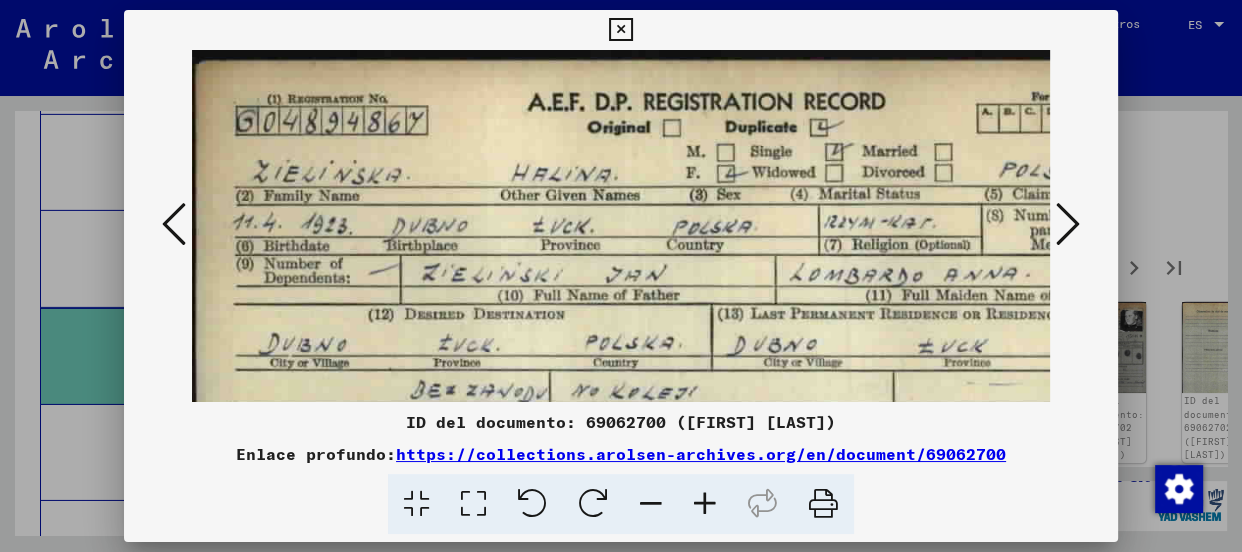 click at bounding box center [1068, 224] 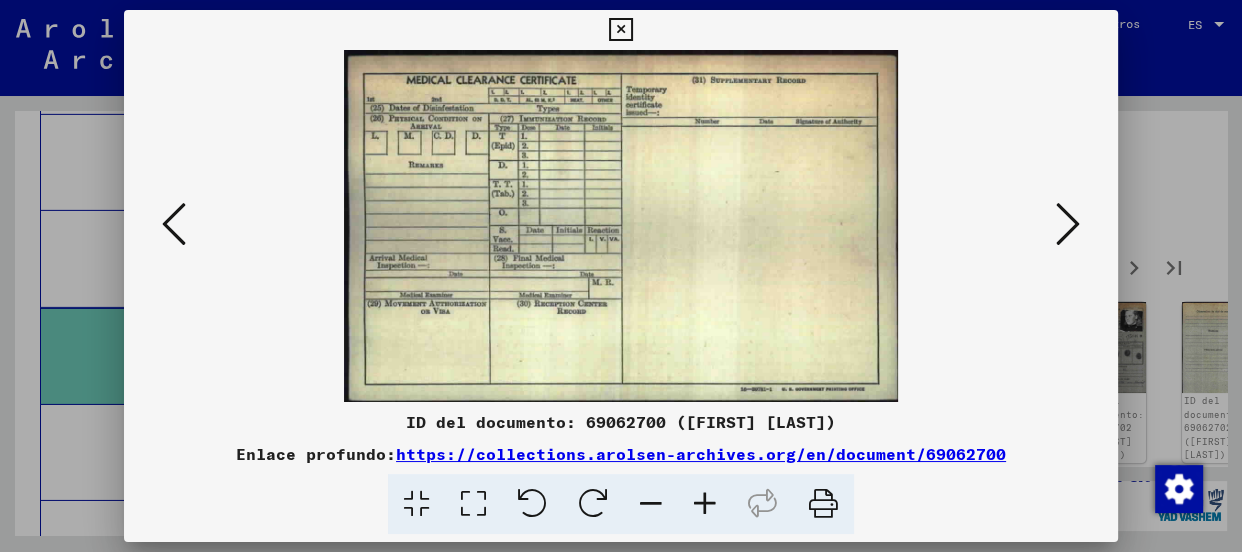 click at bounding box center (1068, 224) 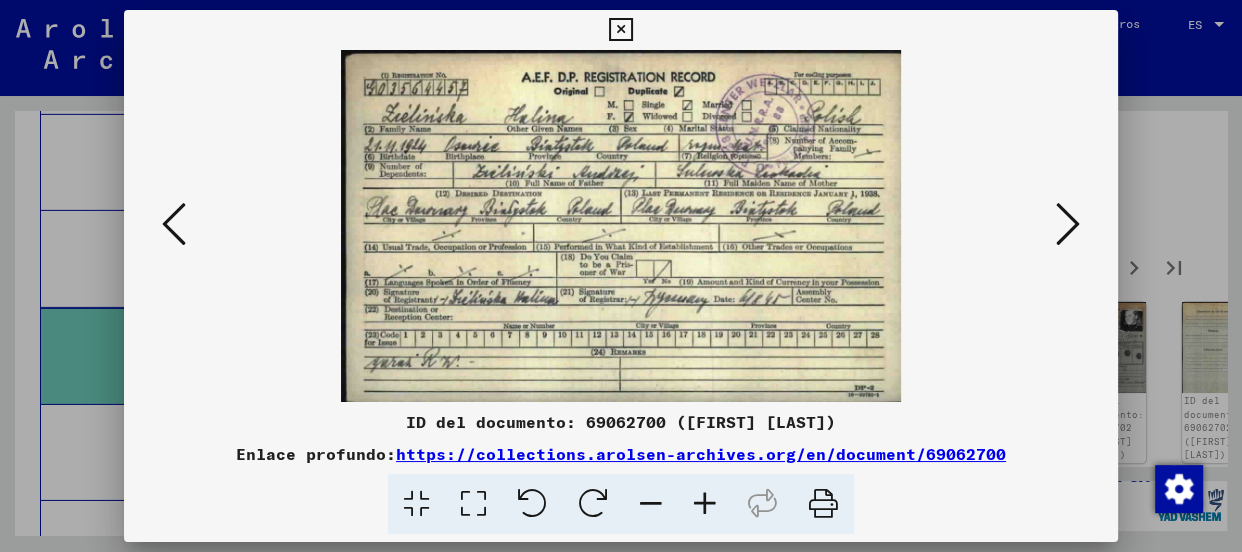 click at bounding box center [705, 504] 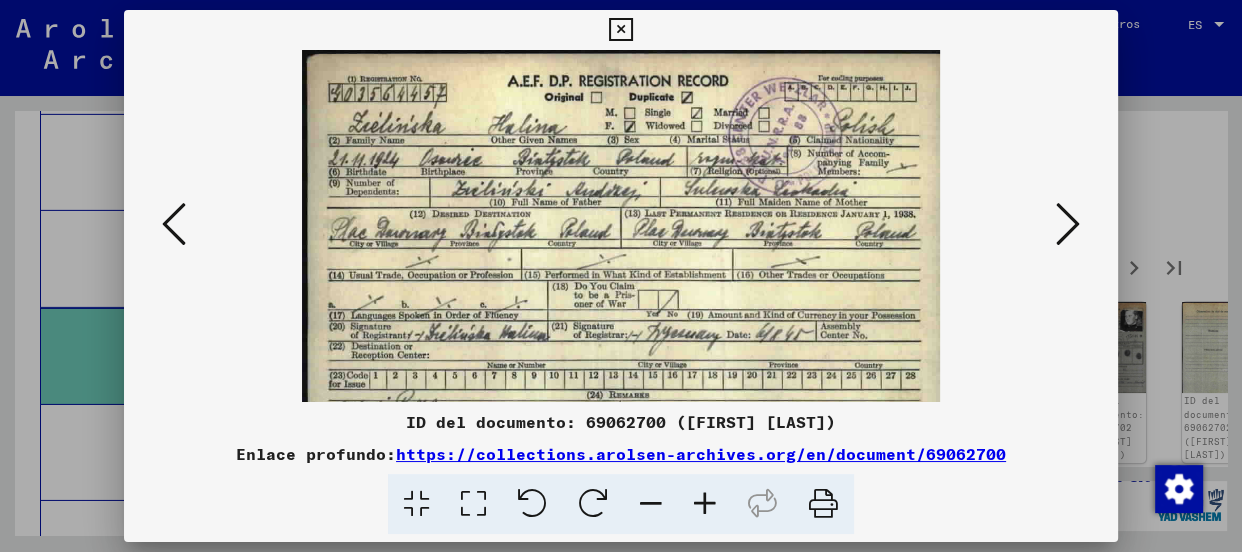click at bounding box center [705, 504] 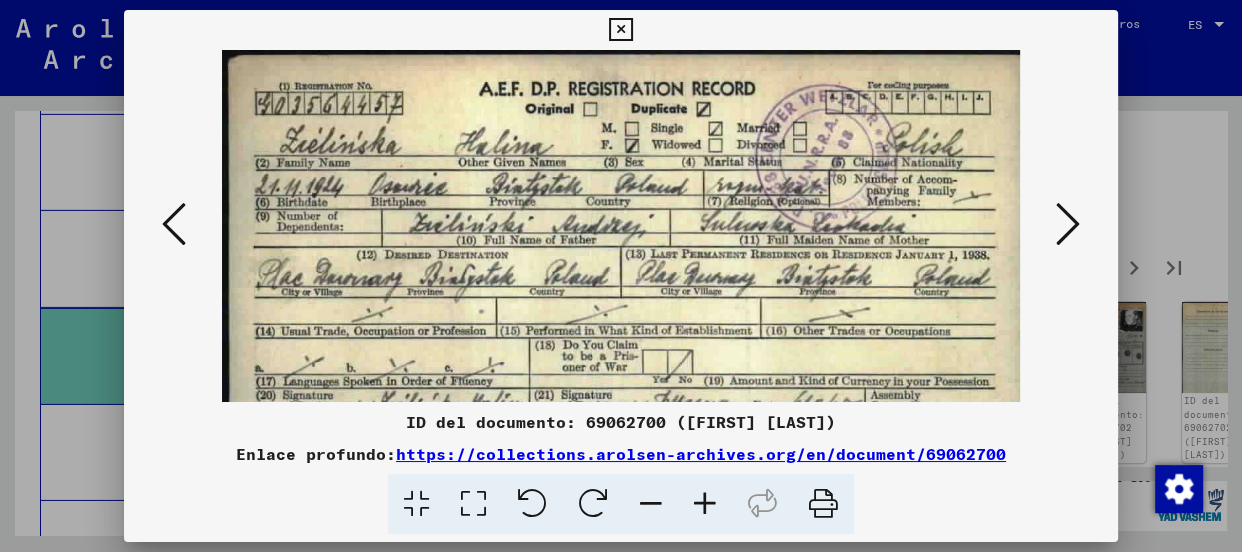click at bounding box center (705, 504) 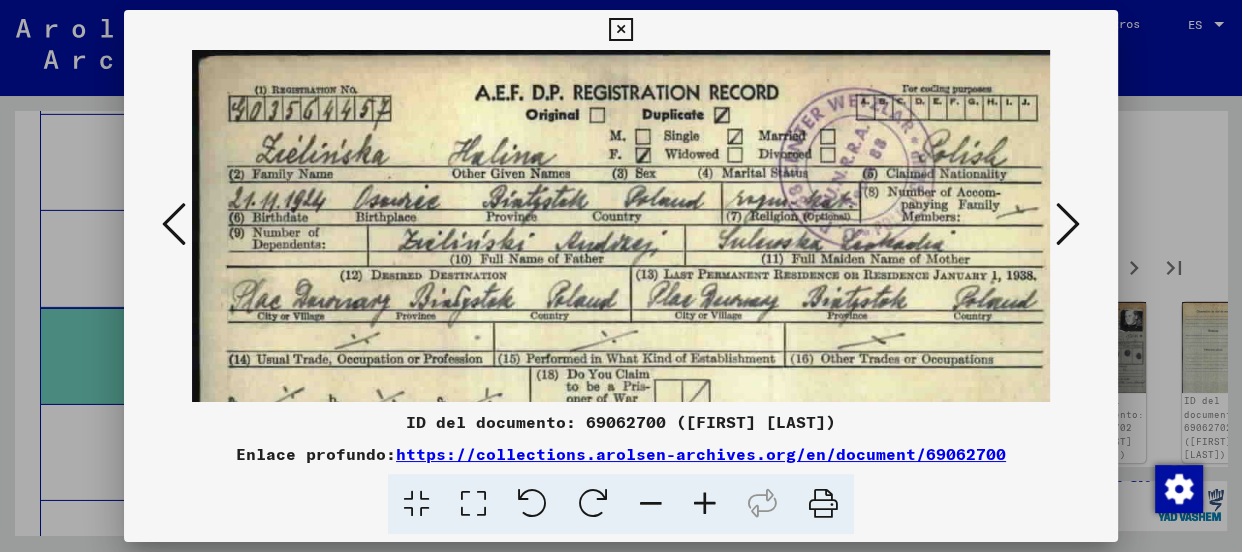 click at bounding box center (705, 504) 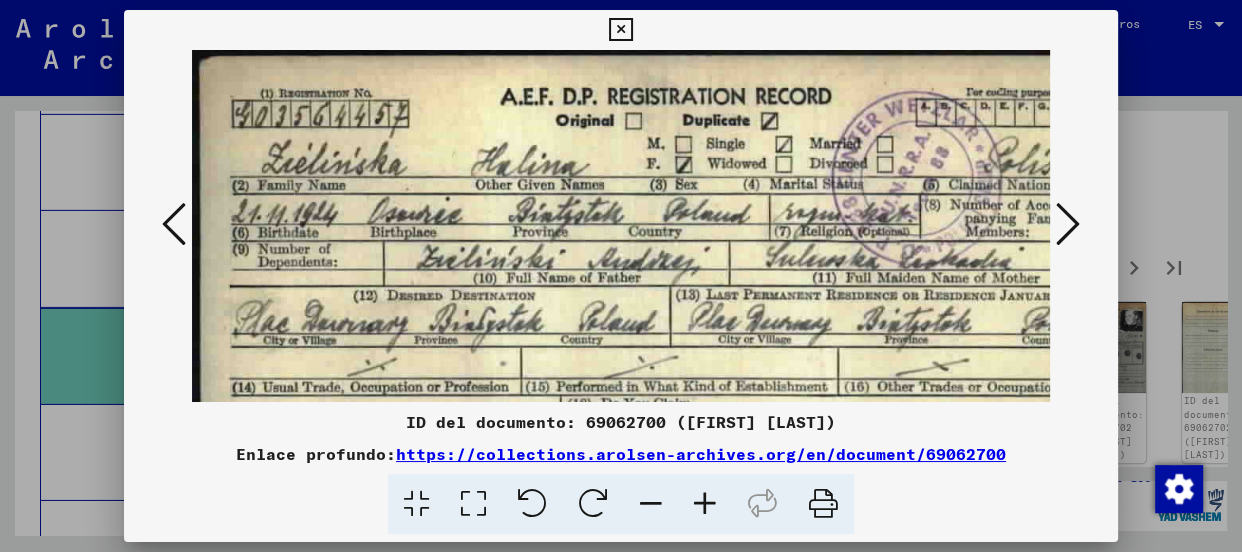 click at bounding box center (705, 504) 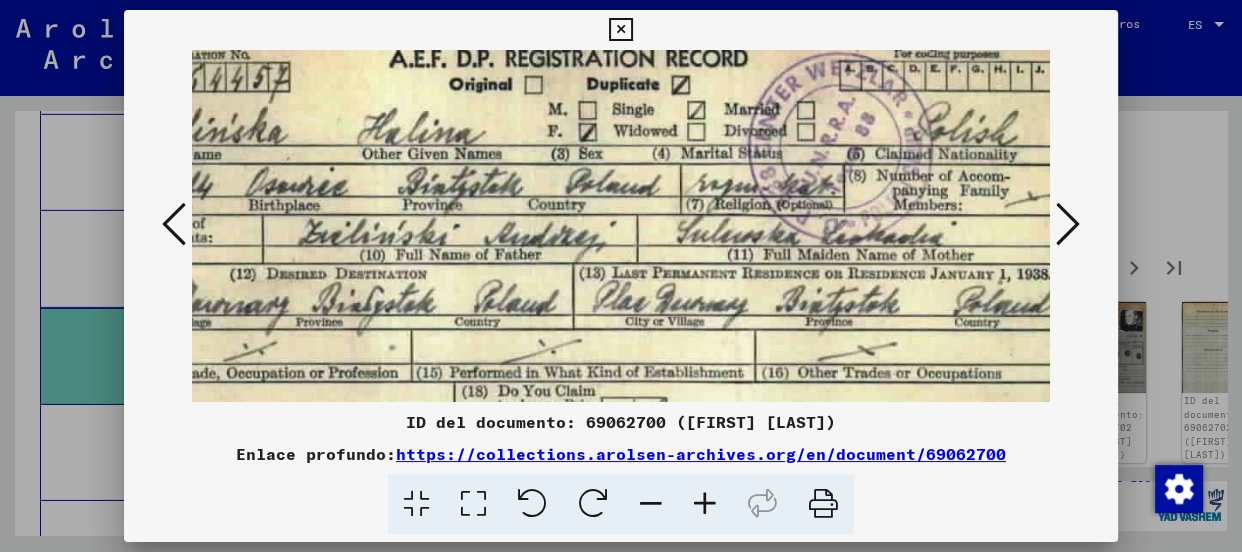scroll, scrollTop: 78, scrollLeft: 163, axis: both 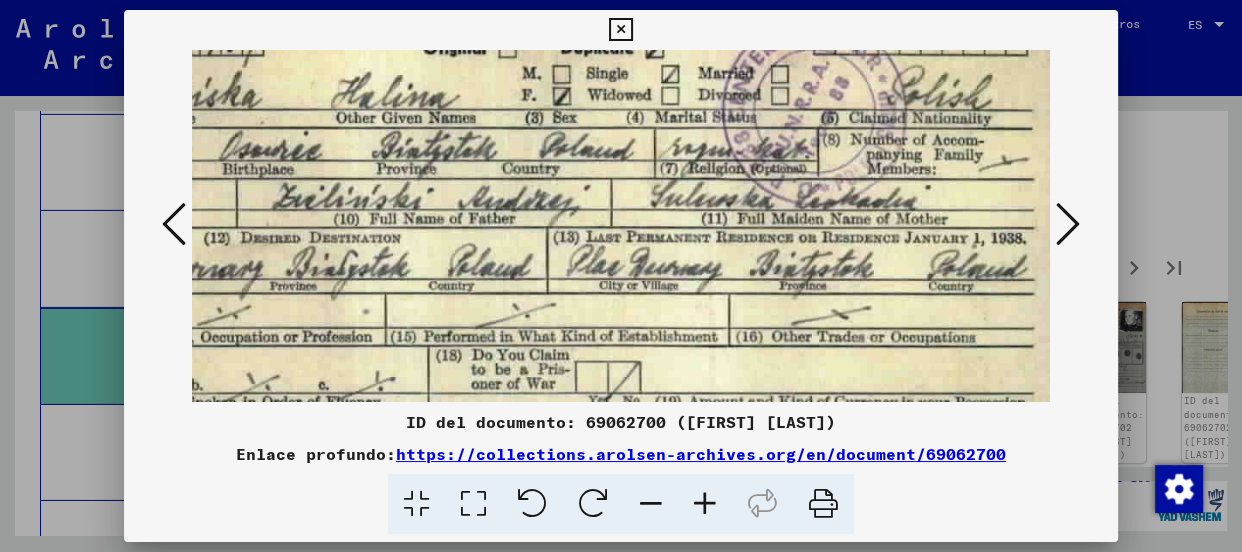 drag, startPoint x: 838, startPoint y: 295, endPoint x: 674, endPoint y: 216, distance: 182.0357 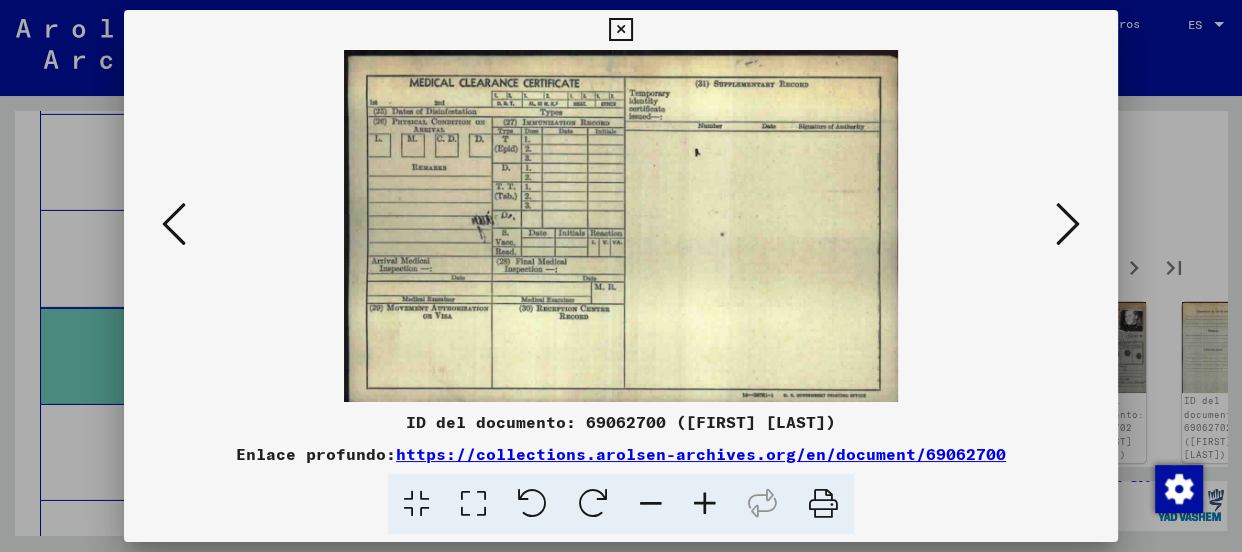 click at bounding box center (1068, 224) 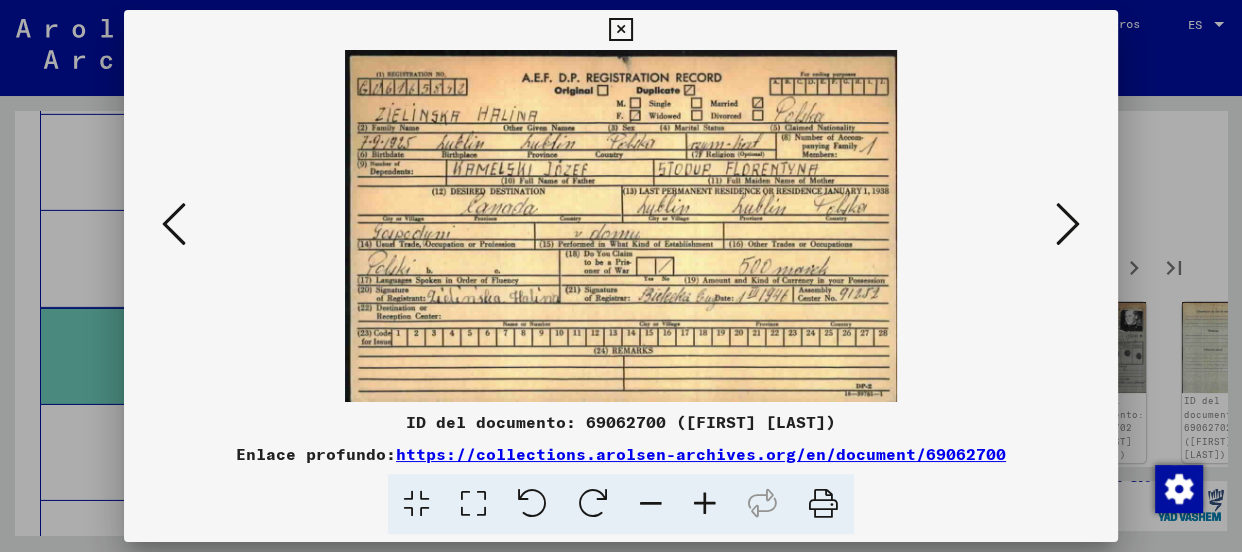 click at bounding box center [705, 504] 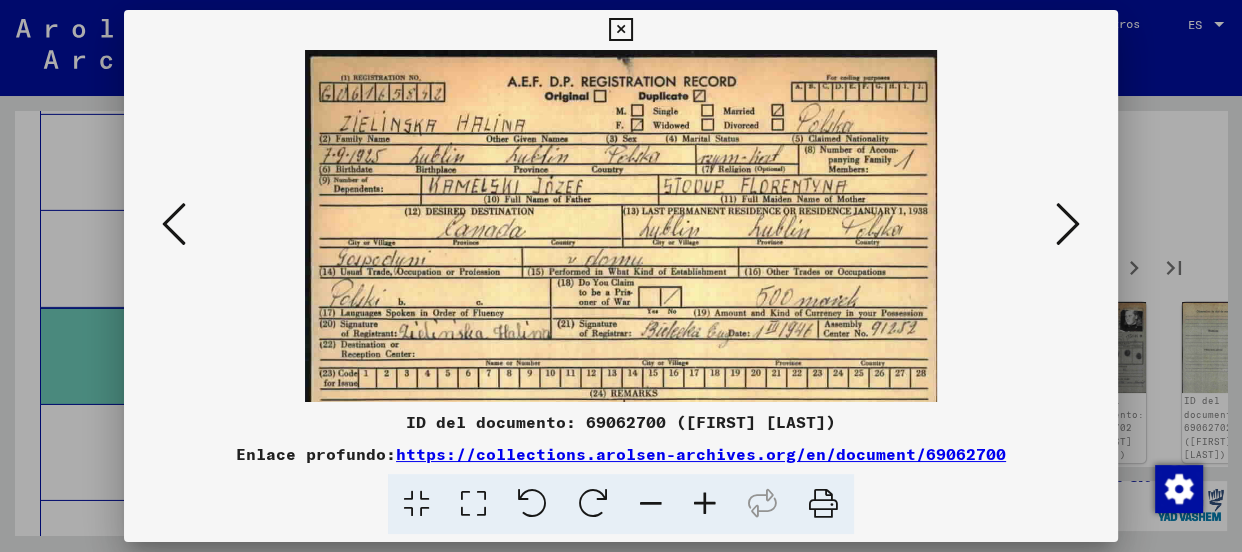 click at bounding box center [705, 504] 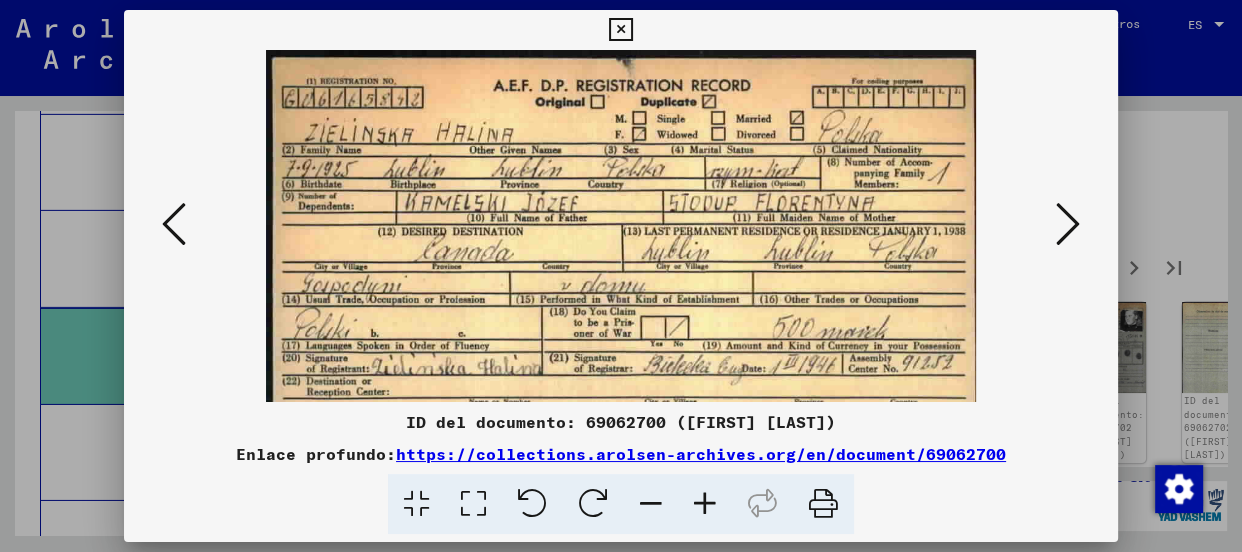 click at bounding box center [705, 504] 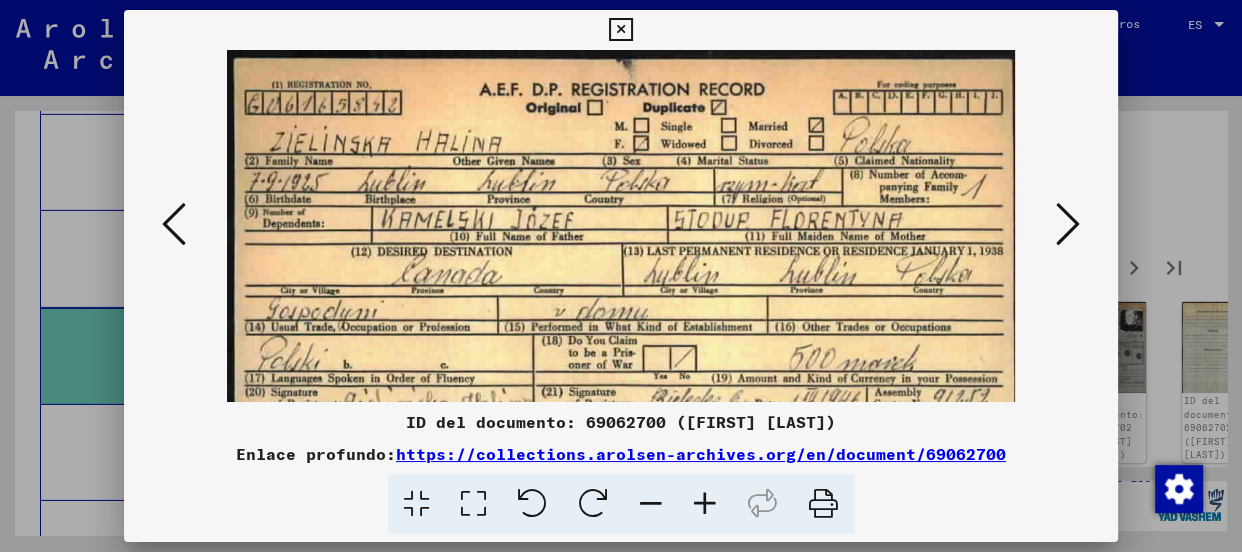 click at bounding box center (705, 504) 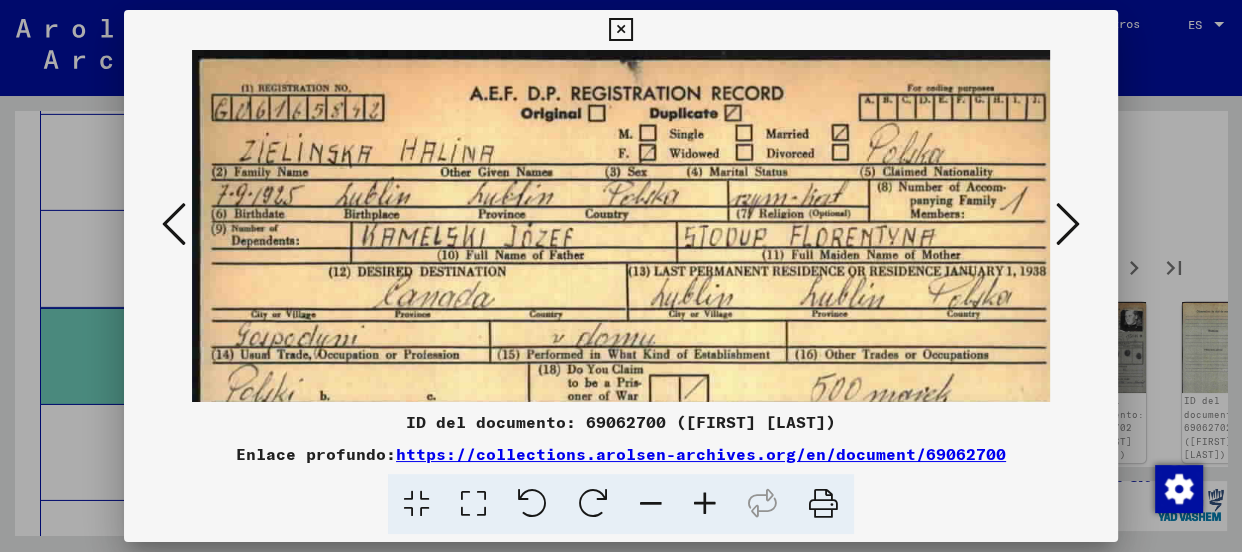 click at bounding box center [705, 504] 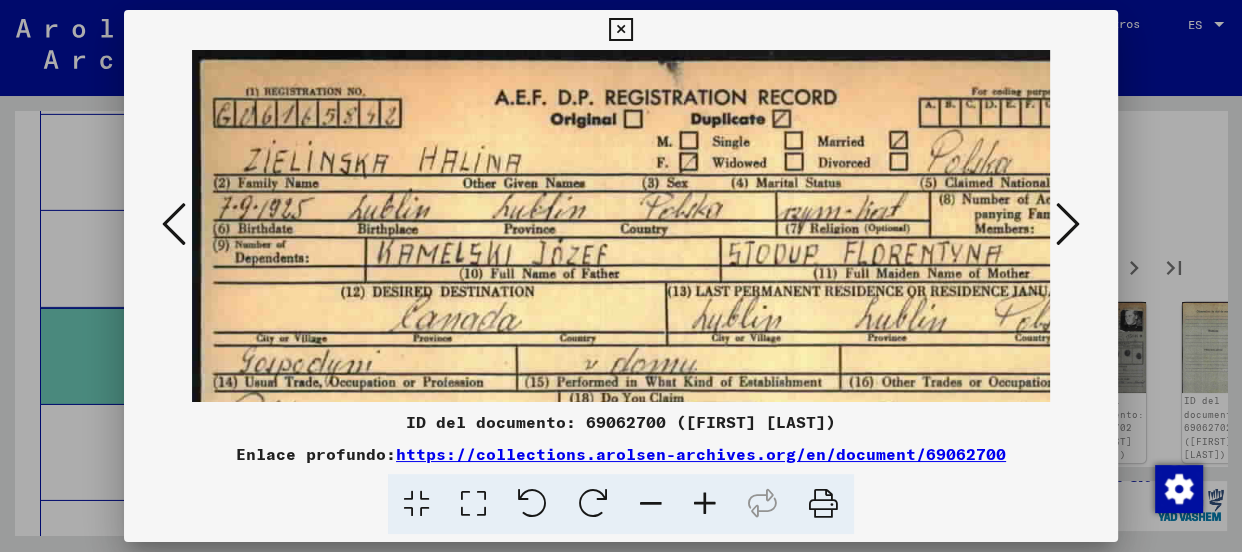 click at bounding box center [705, 504] 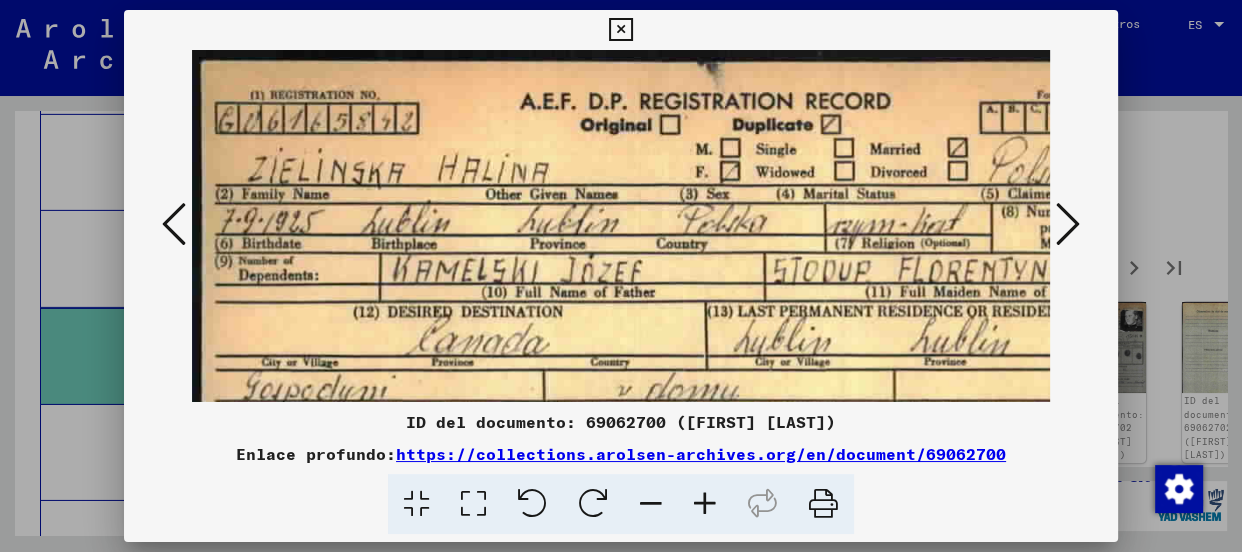 click at bounding box center (1068, 224) 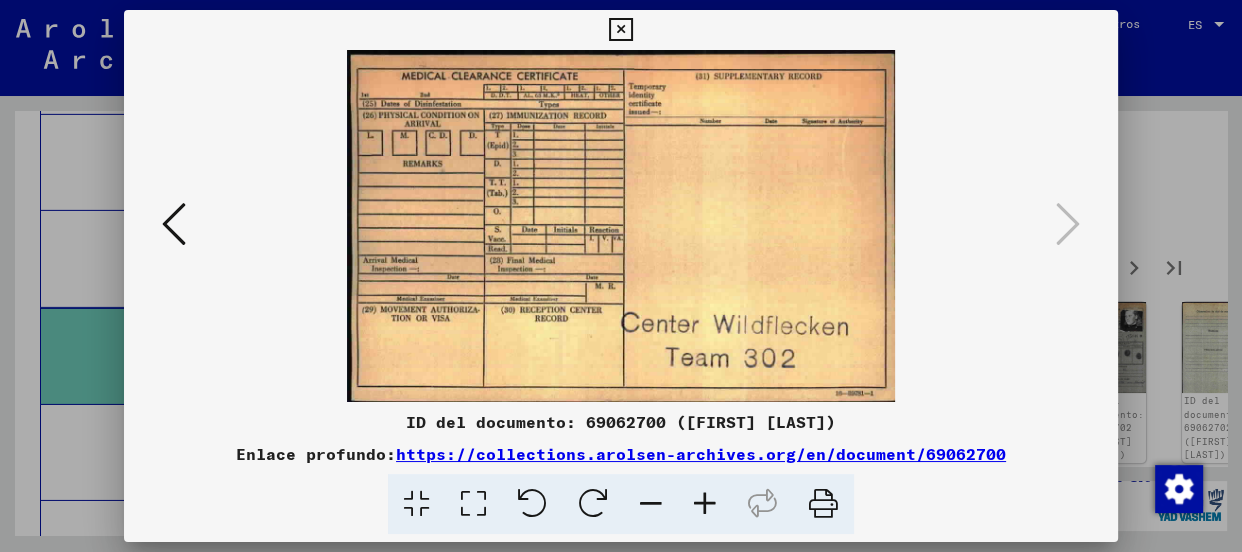 click at bounding box center [620, 30] 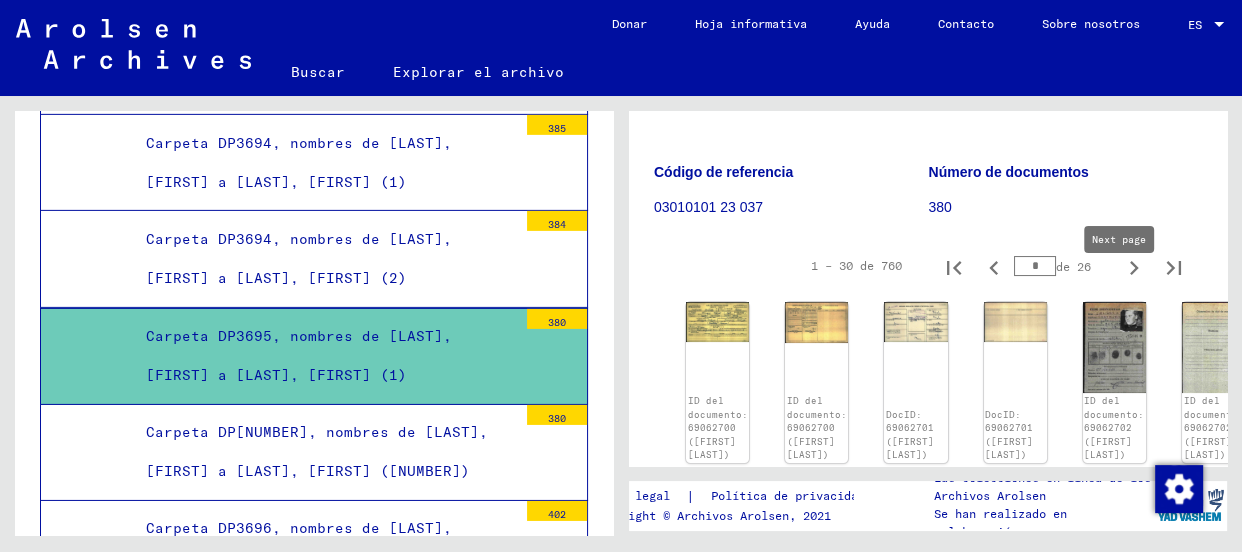 click 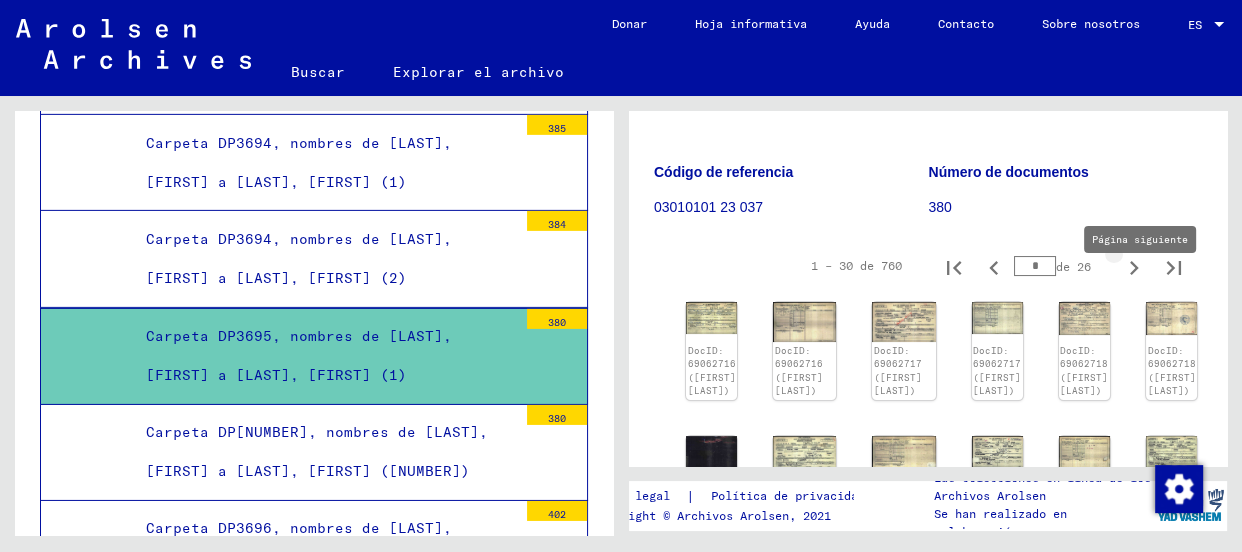 type on "*" 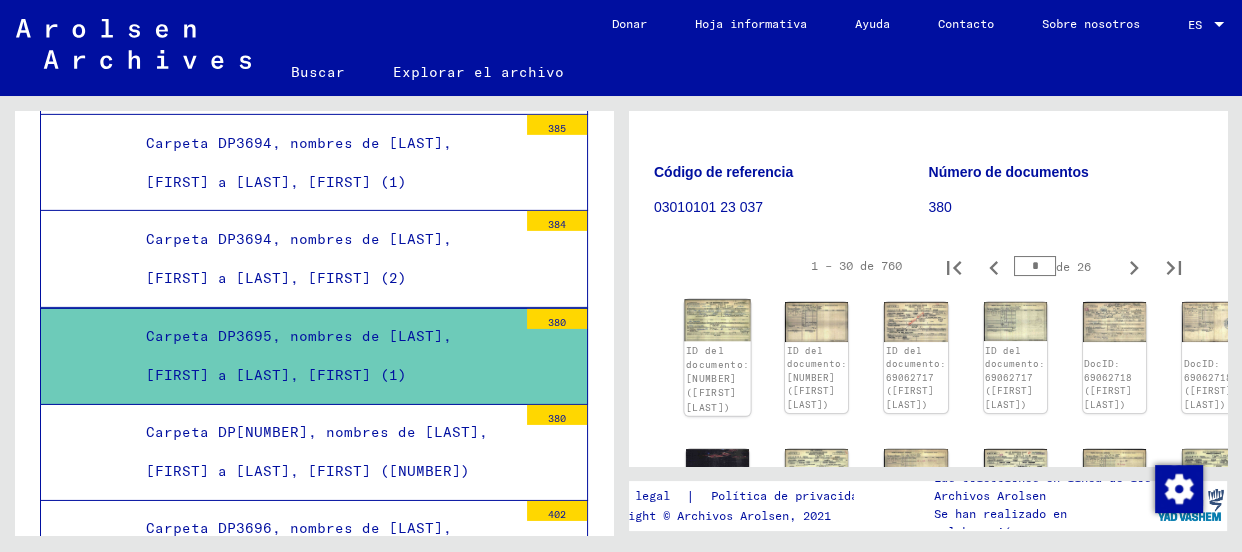 click 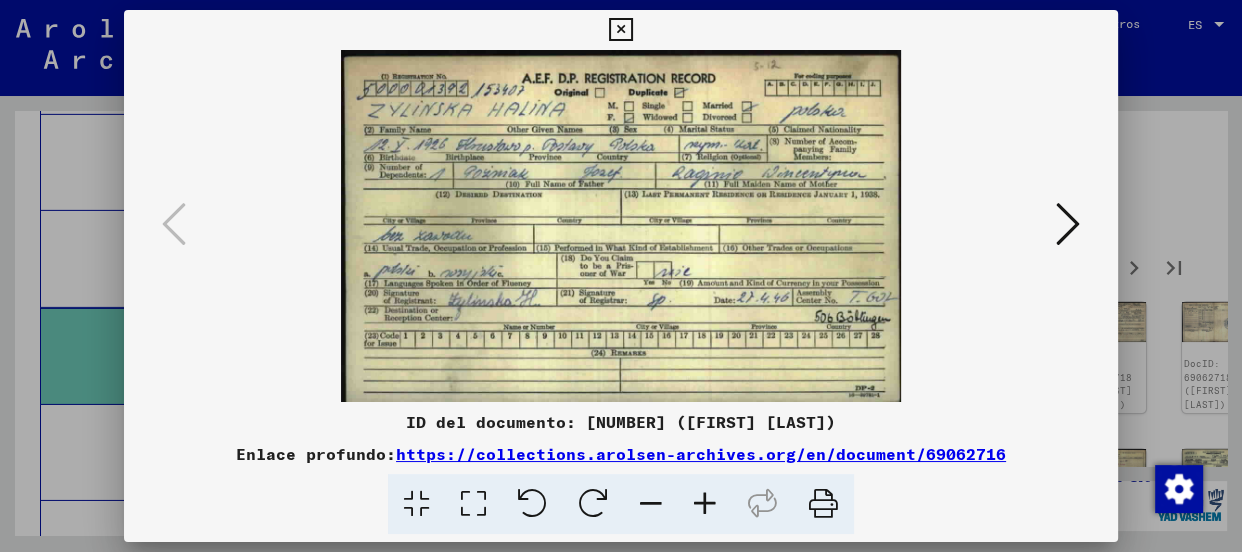 click at bounding box center [705, 504] 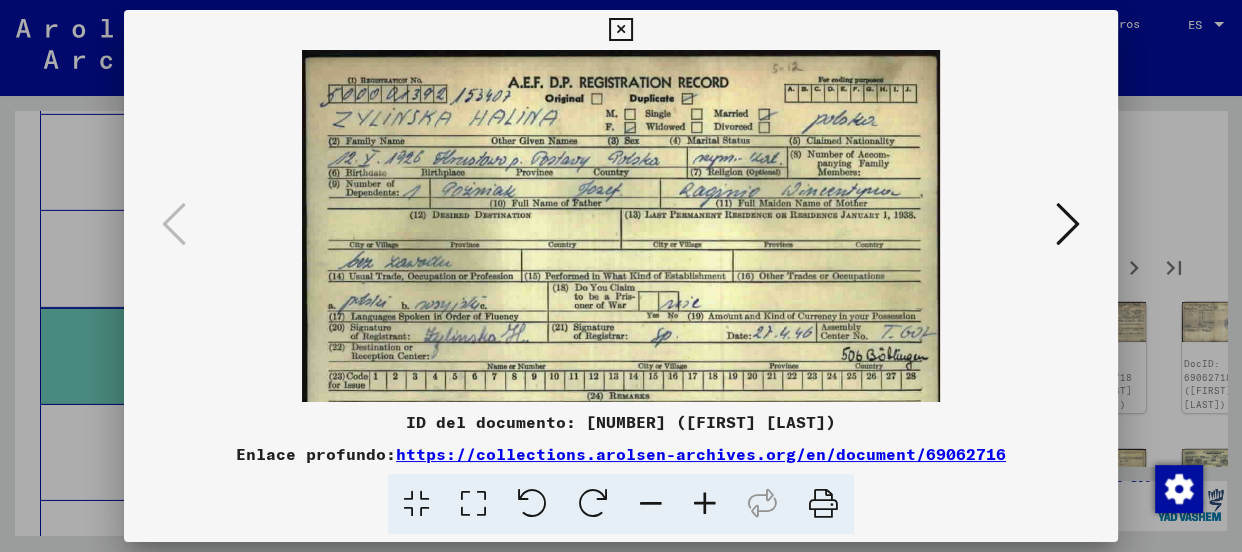 click at bounding box center (705, 504) 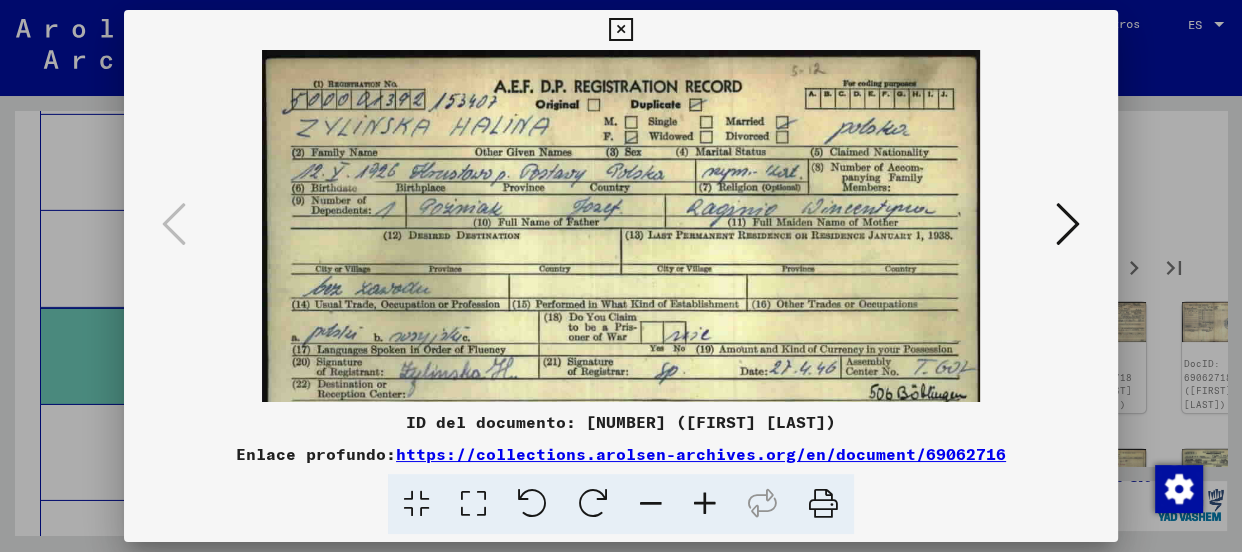 click at bounding box center [705, 504] 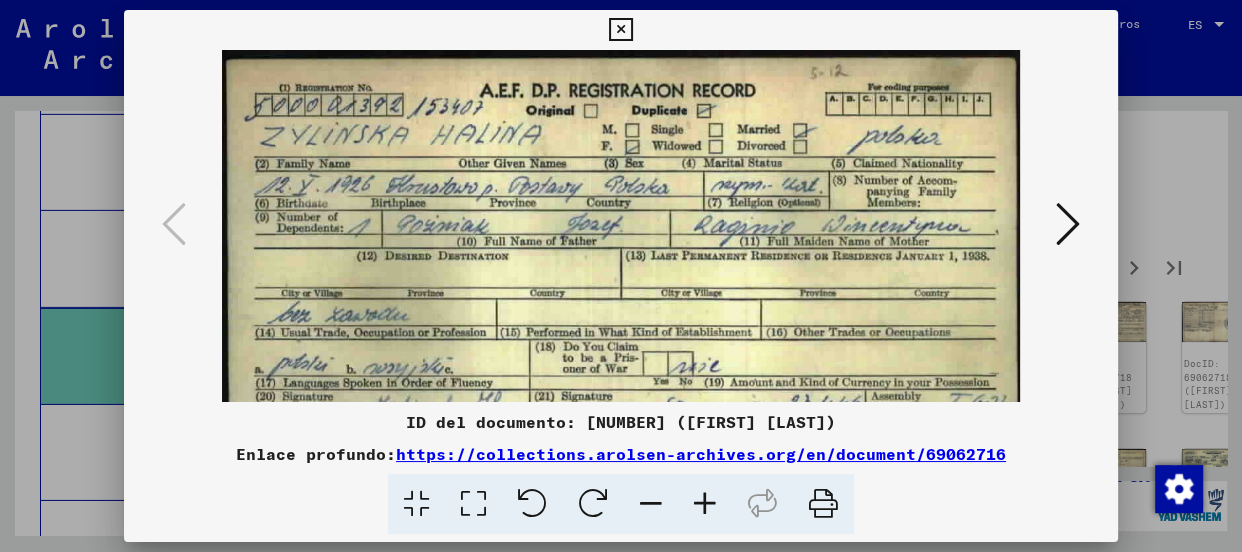 click at bounding box center (705, 504) 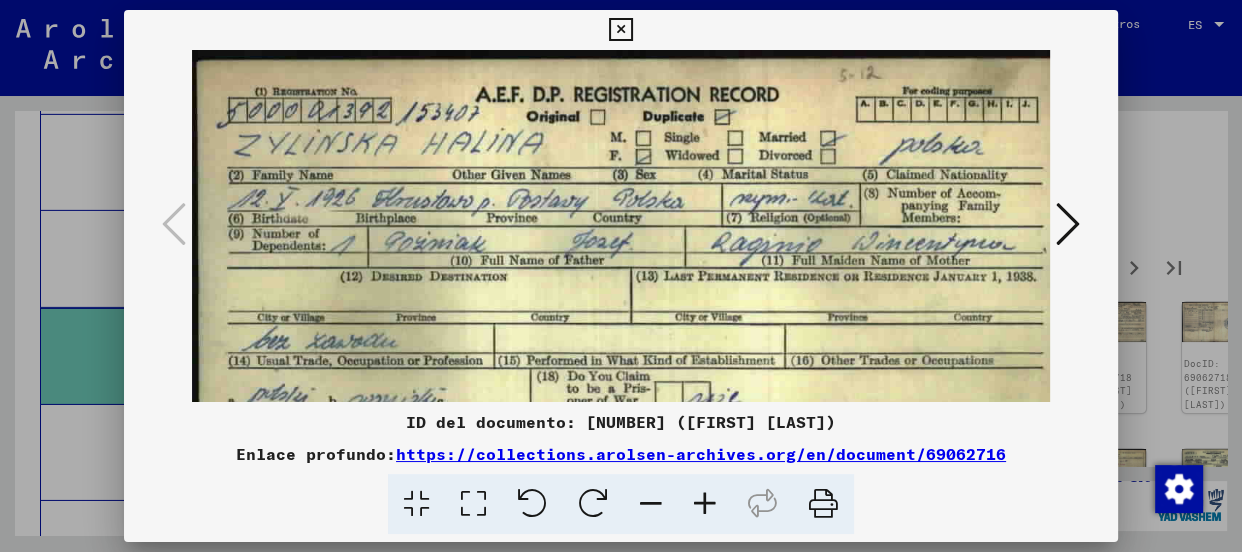 click at bounding box center (705, 504) 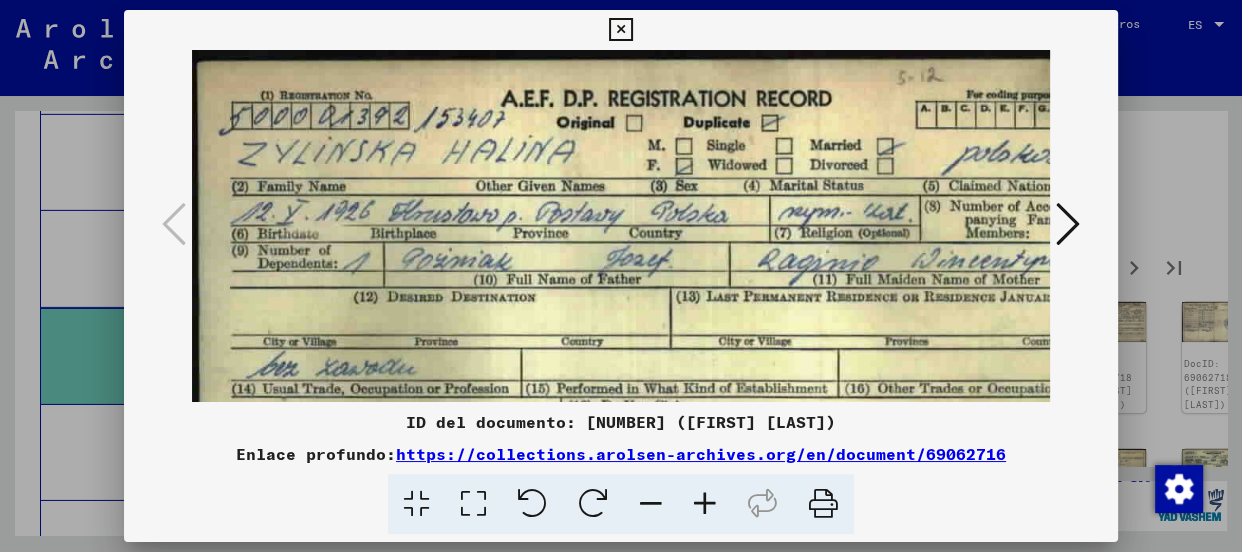 click at bounding box center [705, 504] 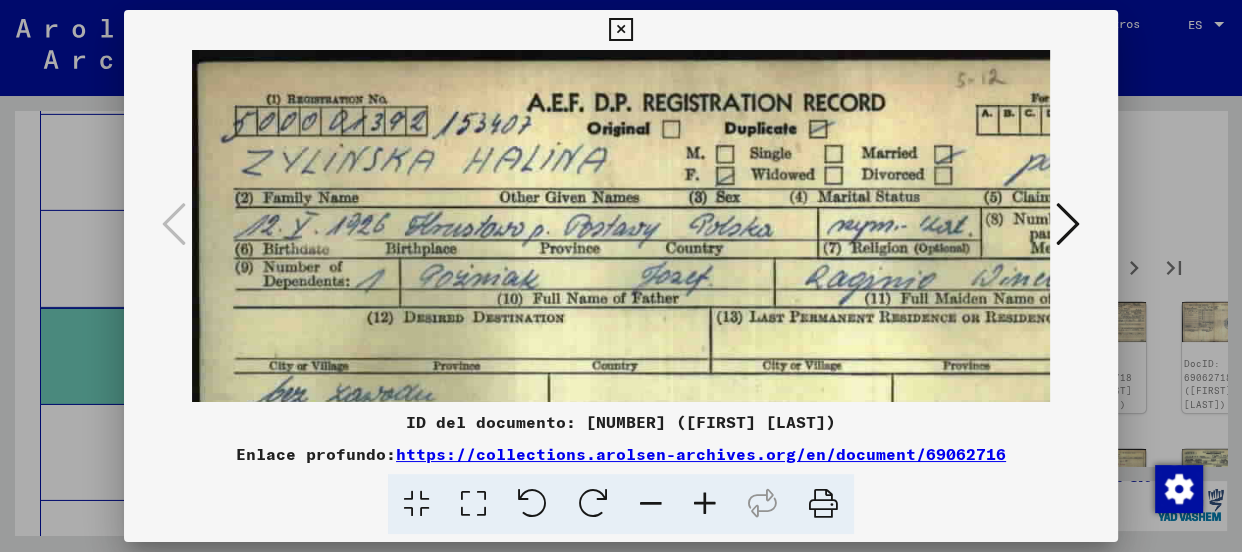 click at bounding box center [1068, 224] 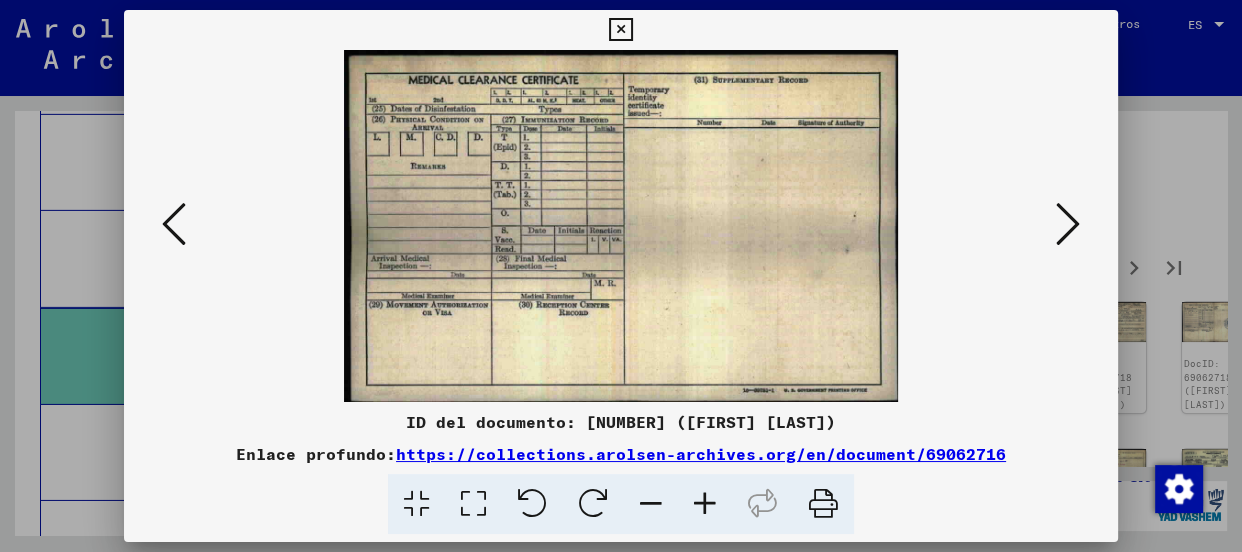 click at bounding box center [1068, 224] 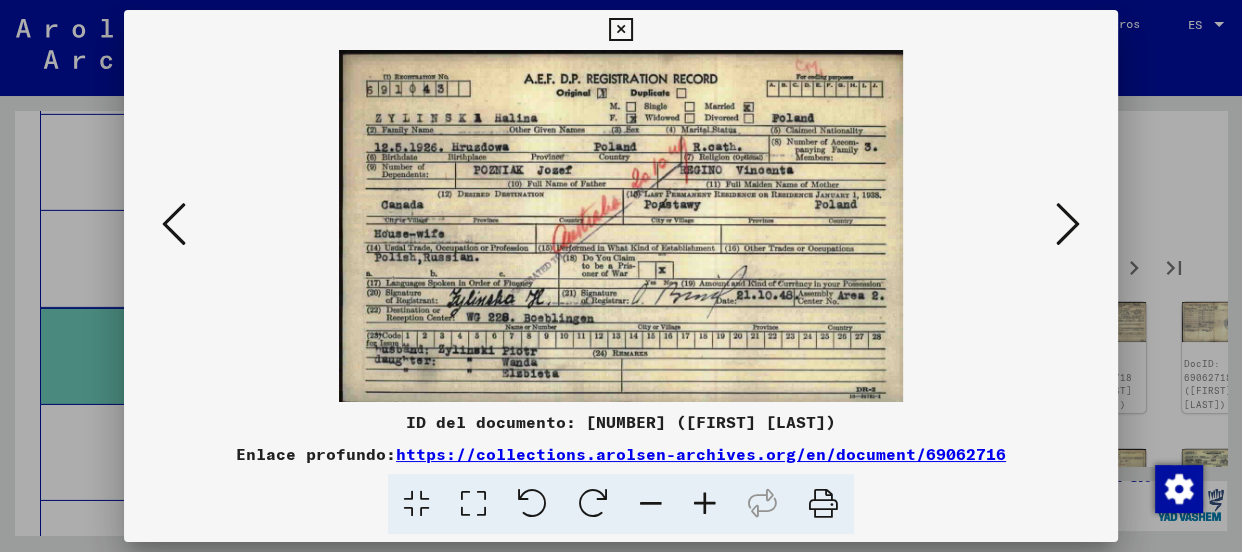 click at bounding box center (705, 504) 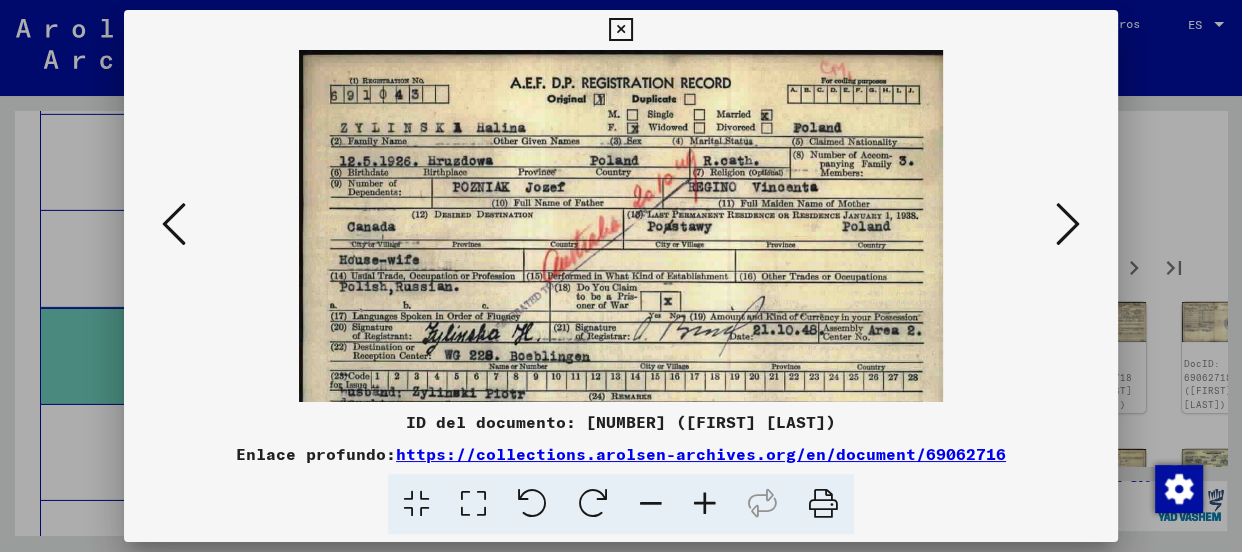 click at bounding box center [705, 504] 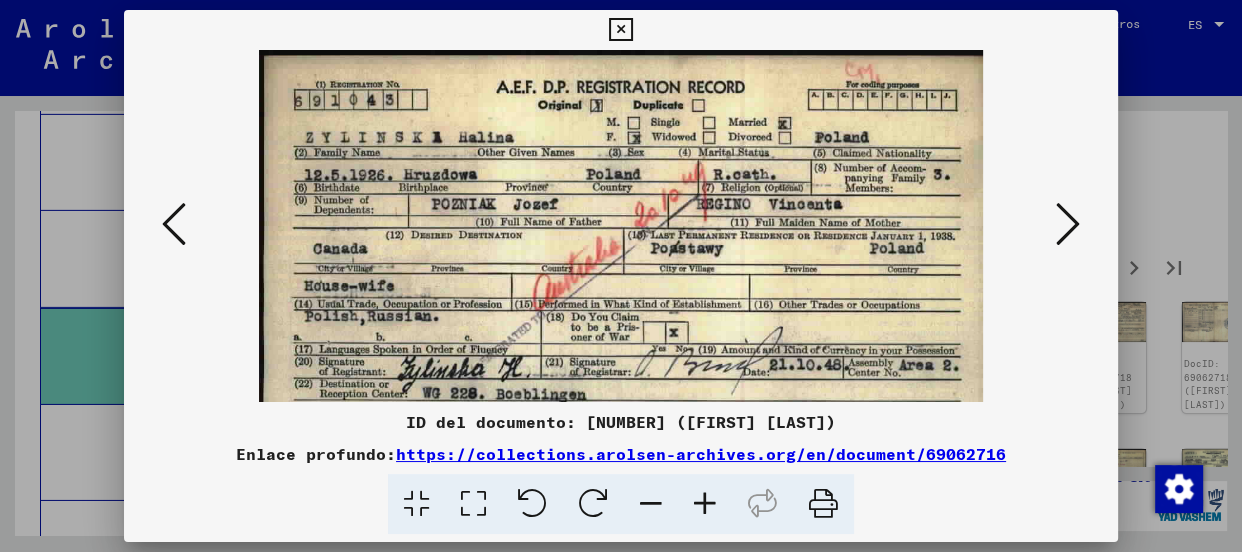 click at bounding box center [705, 504] 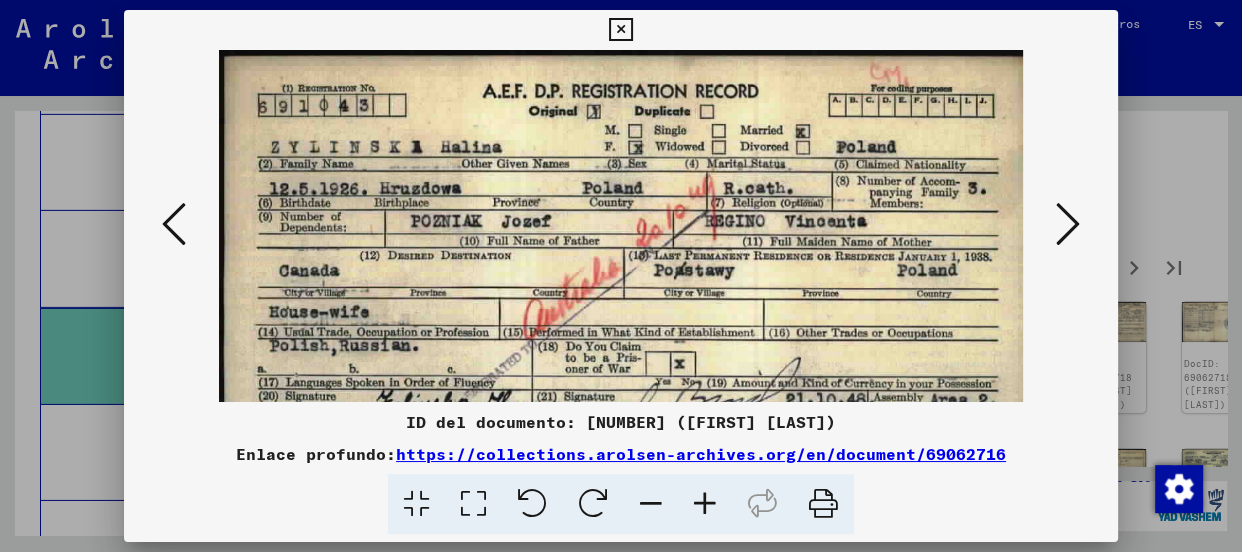 click at bounding box center [1068, 224] 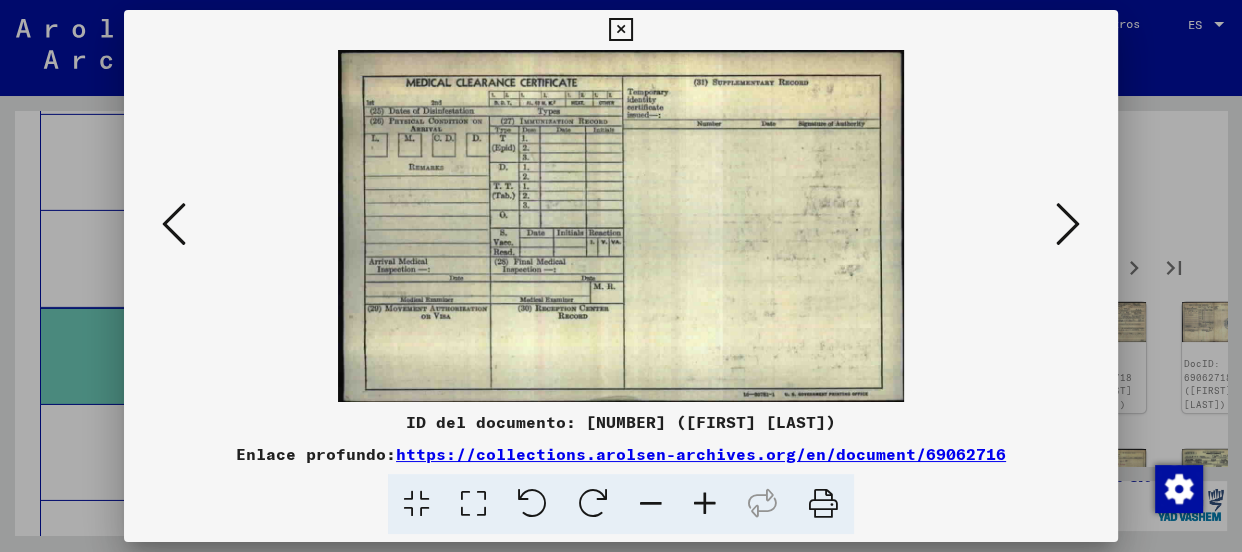 click at bounding box center [1068, 224] 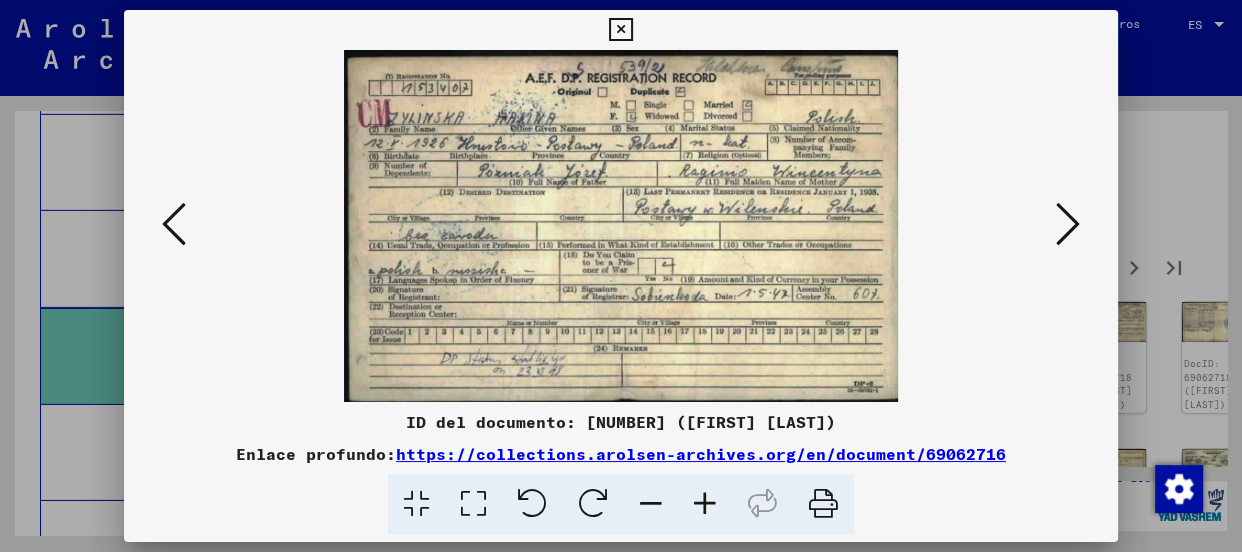 click at bounding box center [705, 504] 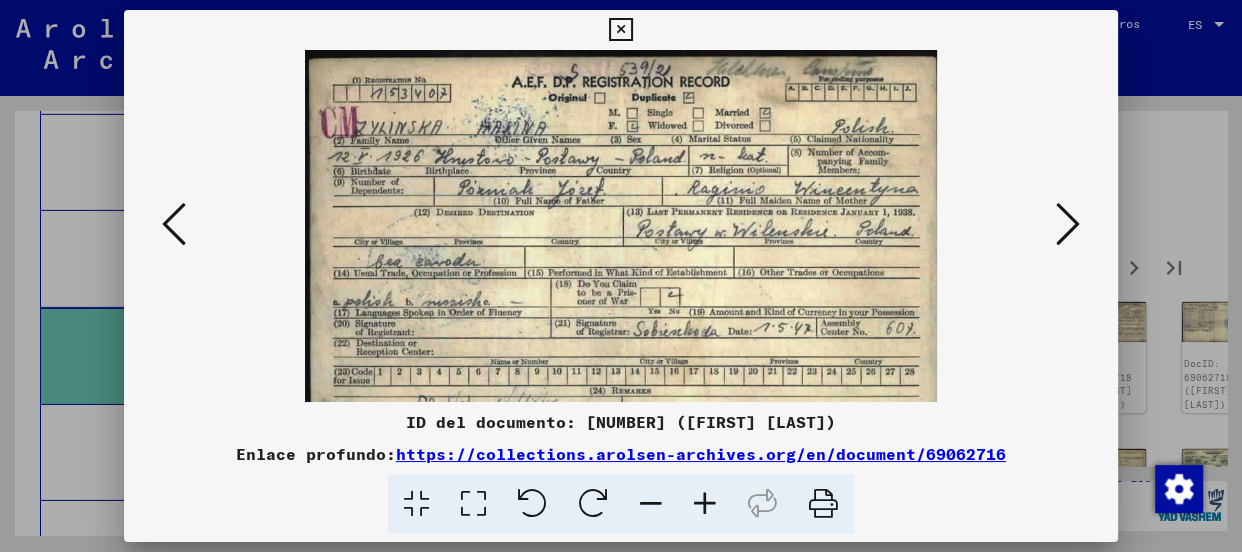 click at bounding box center (705, 504) 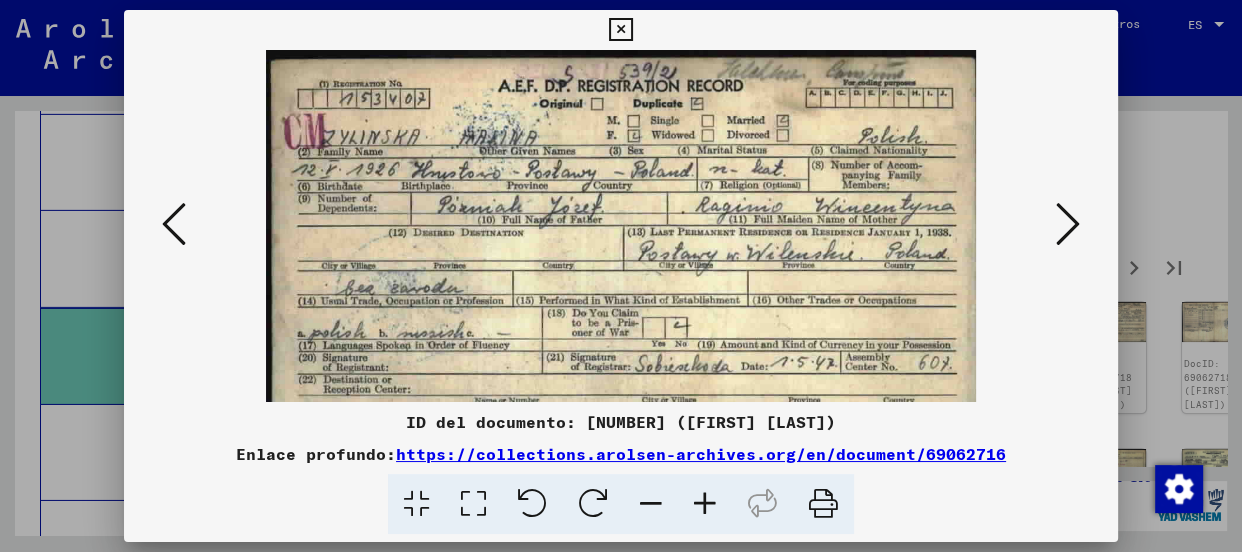 click at bounding box center (705, 504) 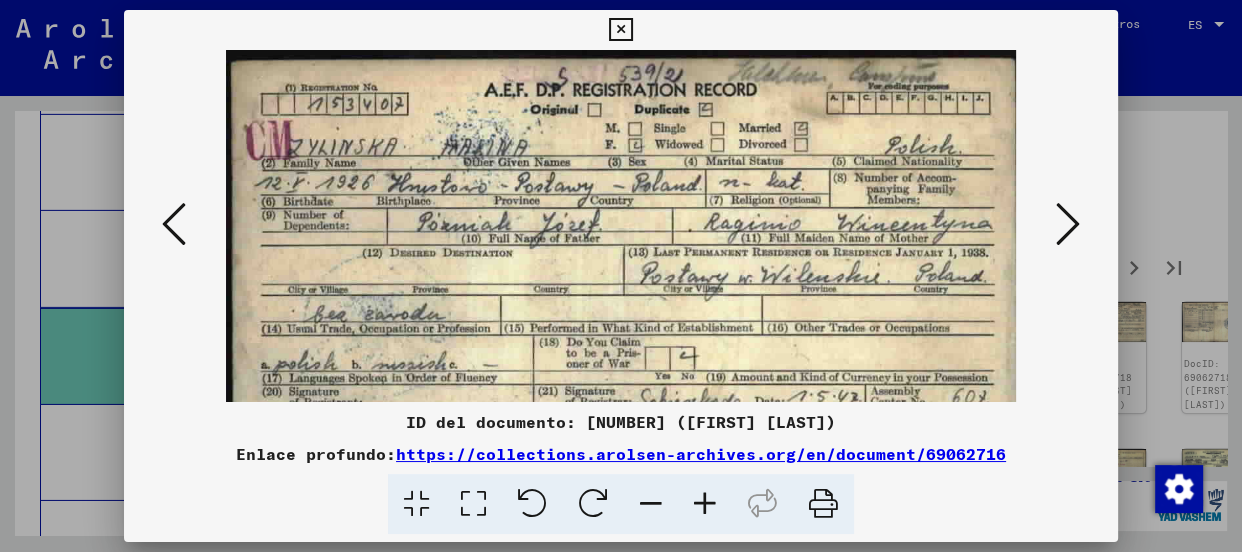 click at bounding box center (705, 504) 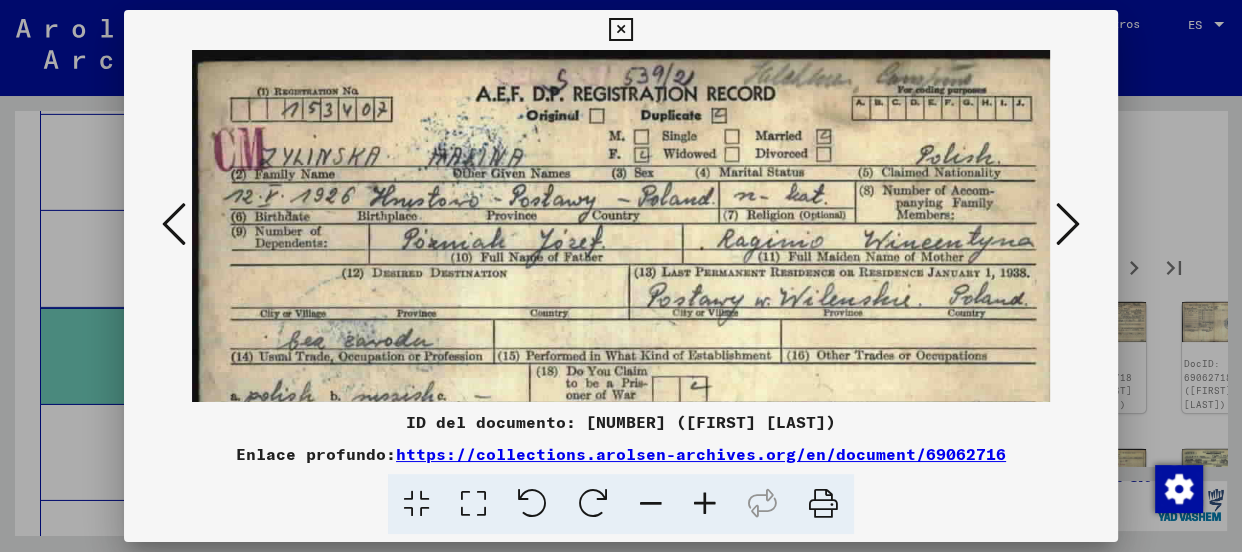 click at bounding box center [705, 504] 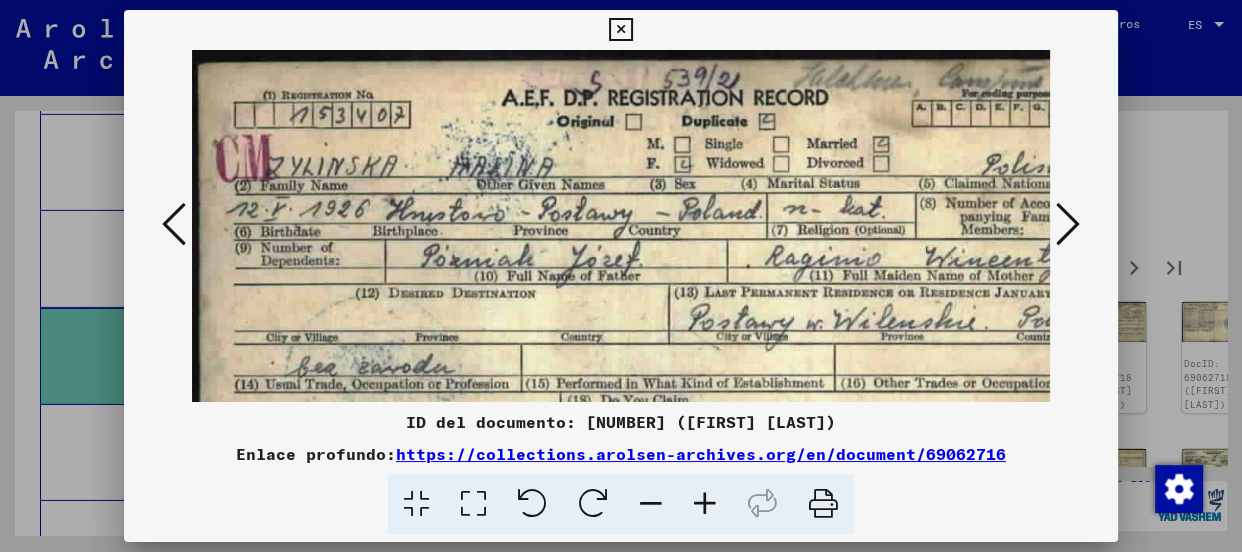 click at bounding box center (1068, 224) 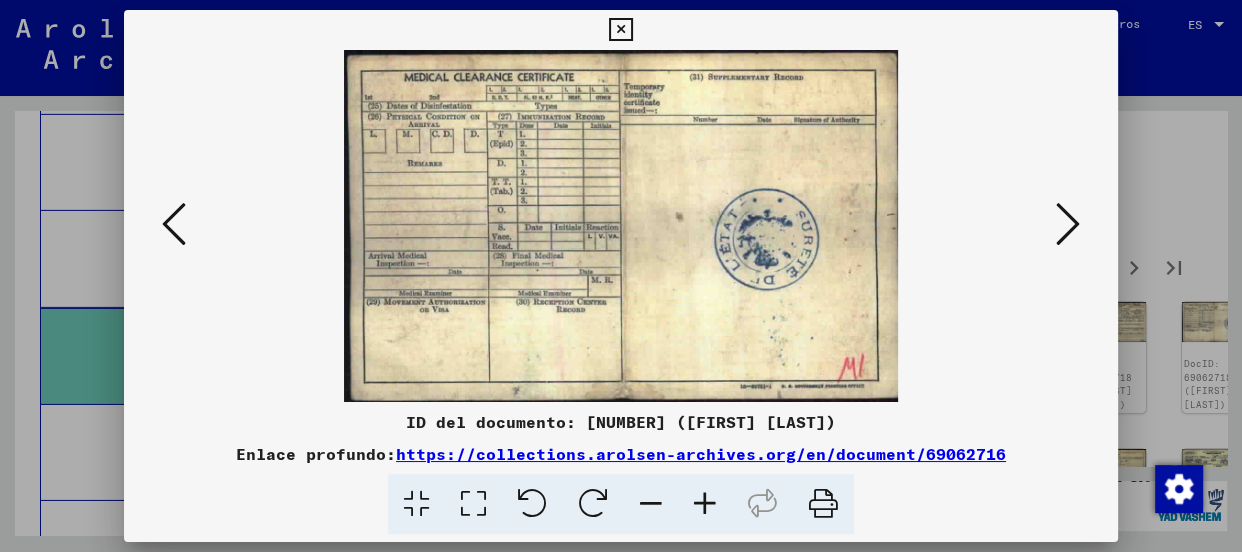 click at bounding box center [1068, 224] 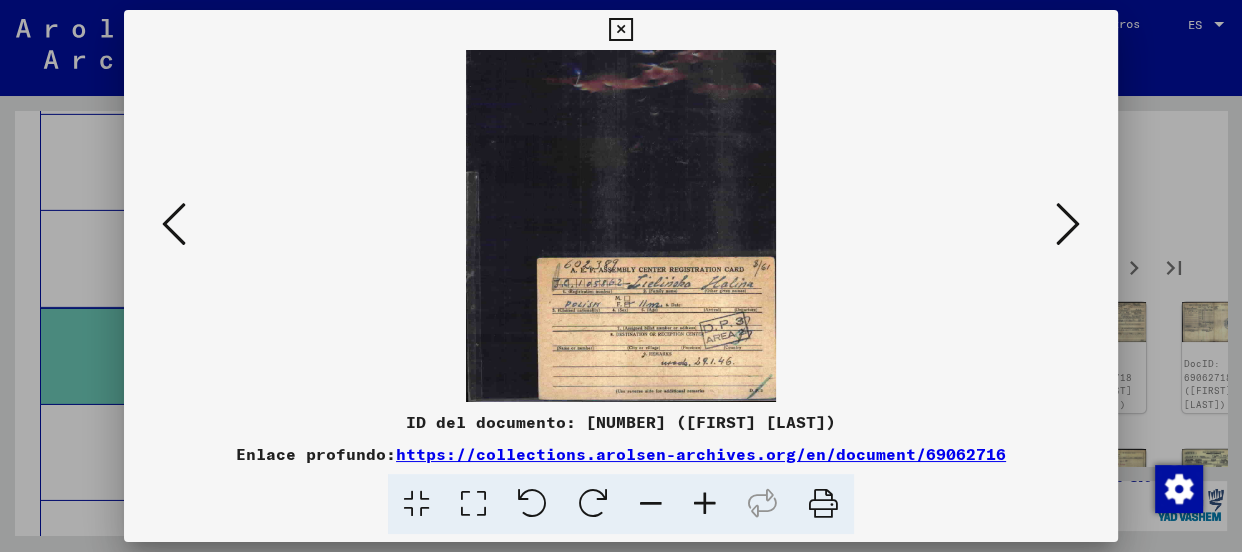 click at bounding box center (705, 504) 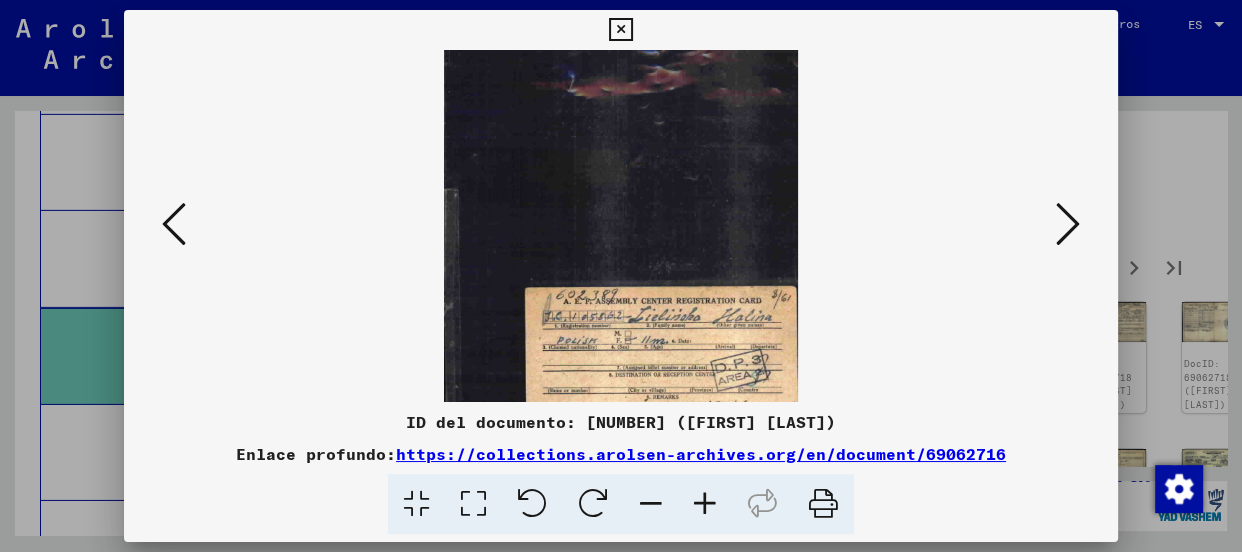 click at bounding box center [705, 504] 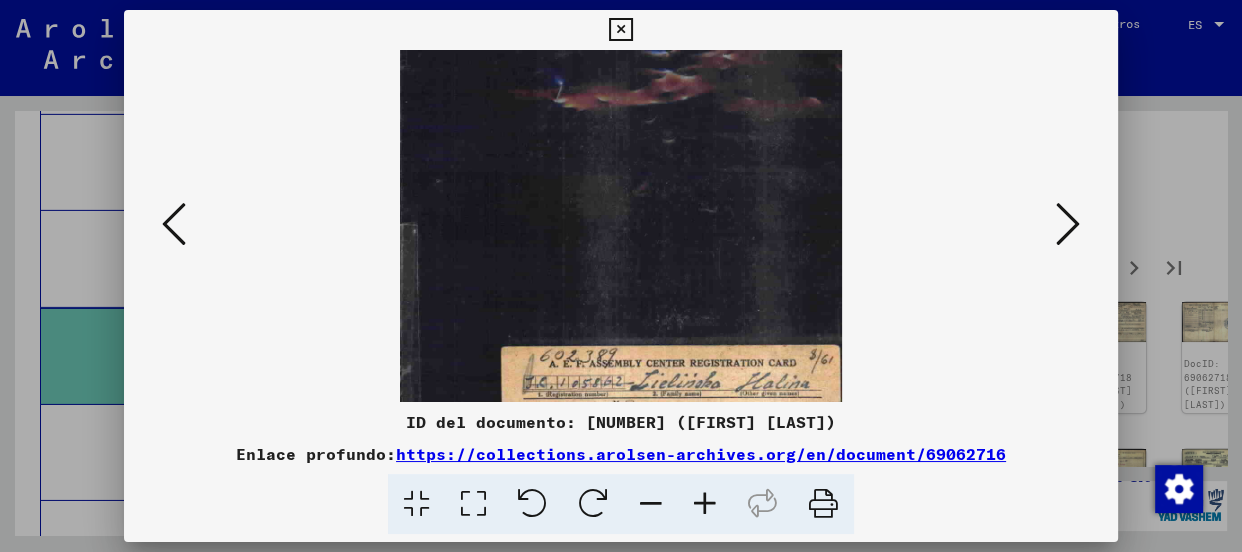 click at bounding box center (705, 504) 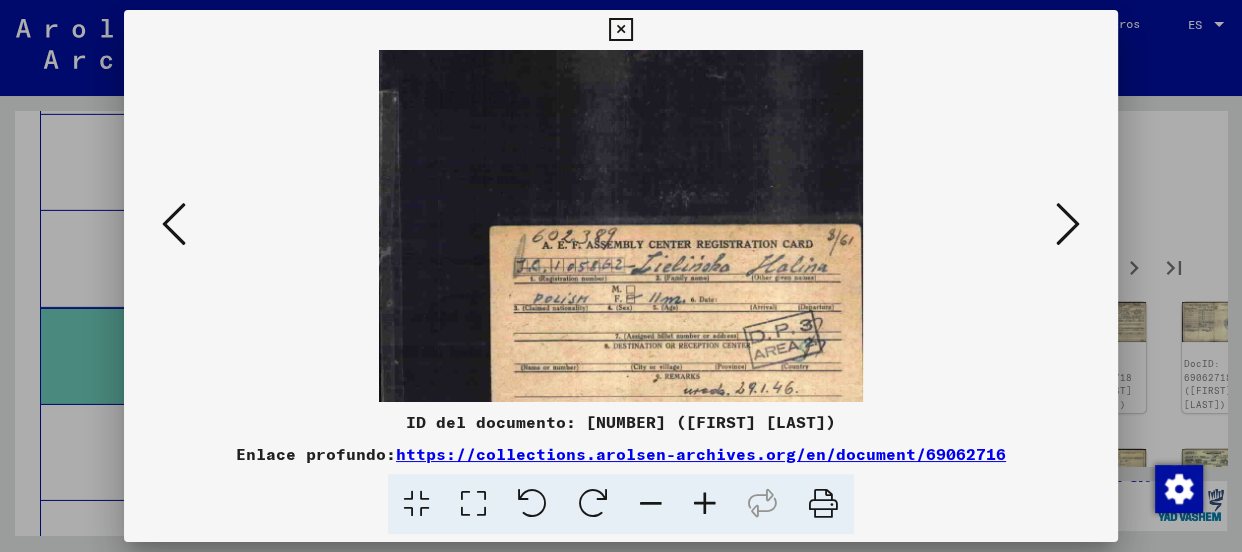 scroll, scrollTop: 152, scrollLeft: 0, axis: vertical 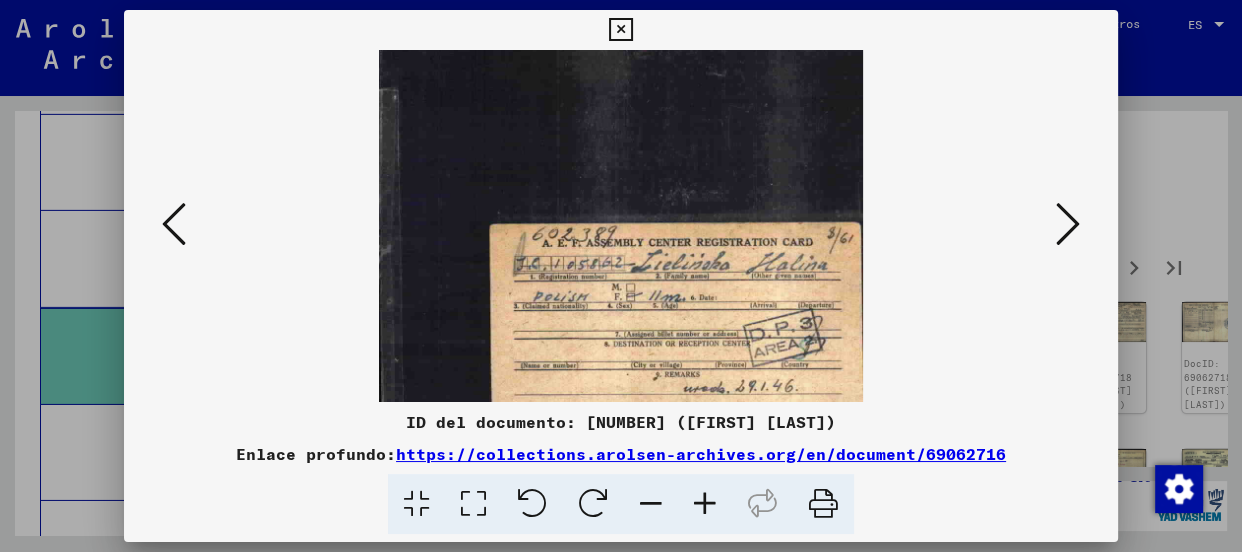 drag, startPoint x: 738, startPoint y: 333, endPoint x: 765, endPoint y: 180, distance: 155.36409 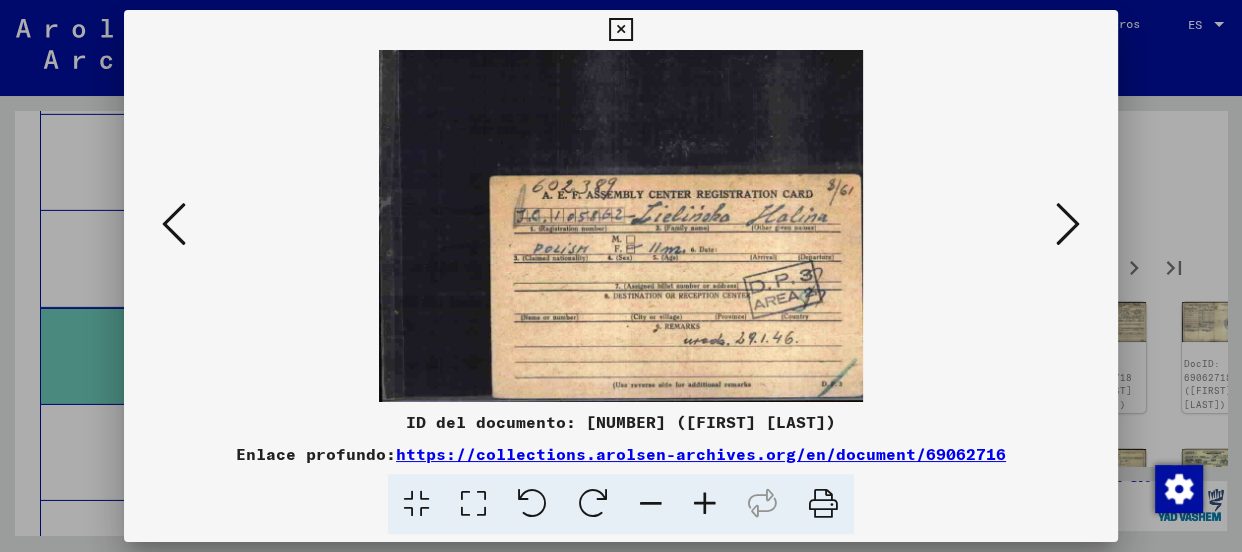 drag, startPoint x: 750, startPoint y: 306, endPoint x: 730, endPoint y: 249, distance: 60.40695 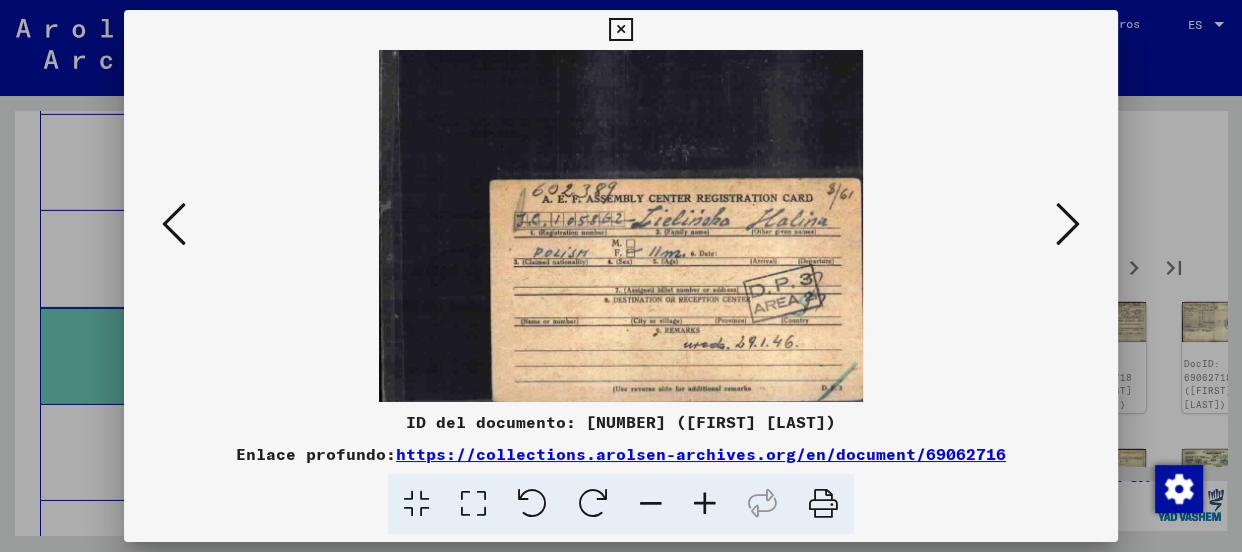 click at bounding box center (705, 504) 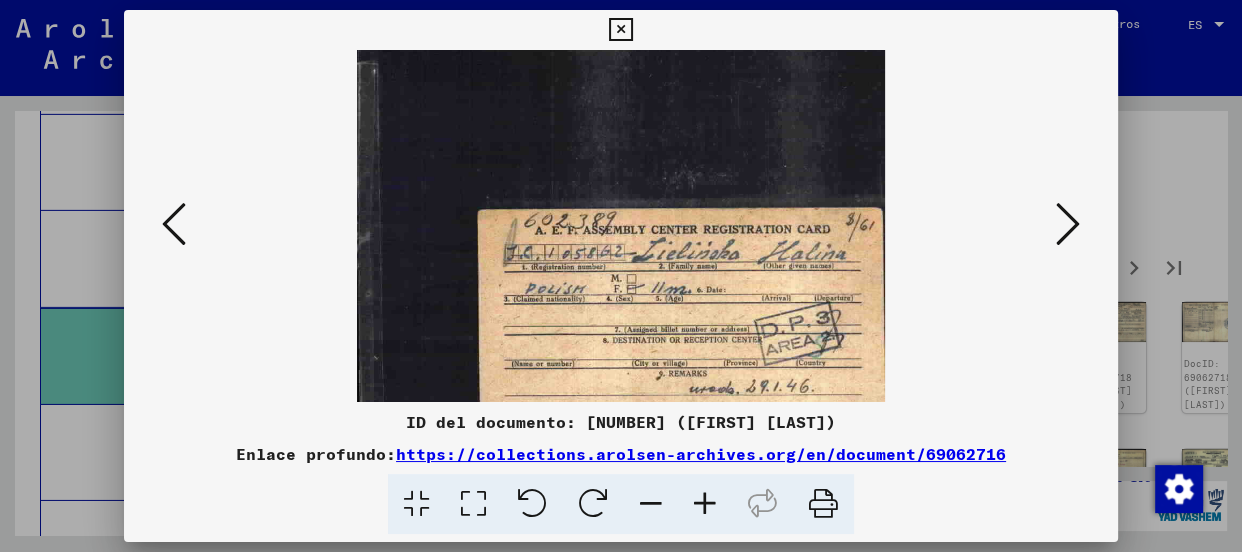 click at bounding box center [705, 504] 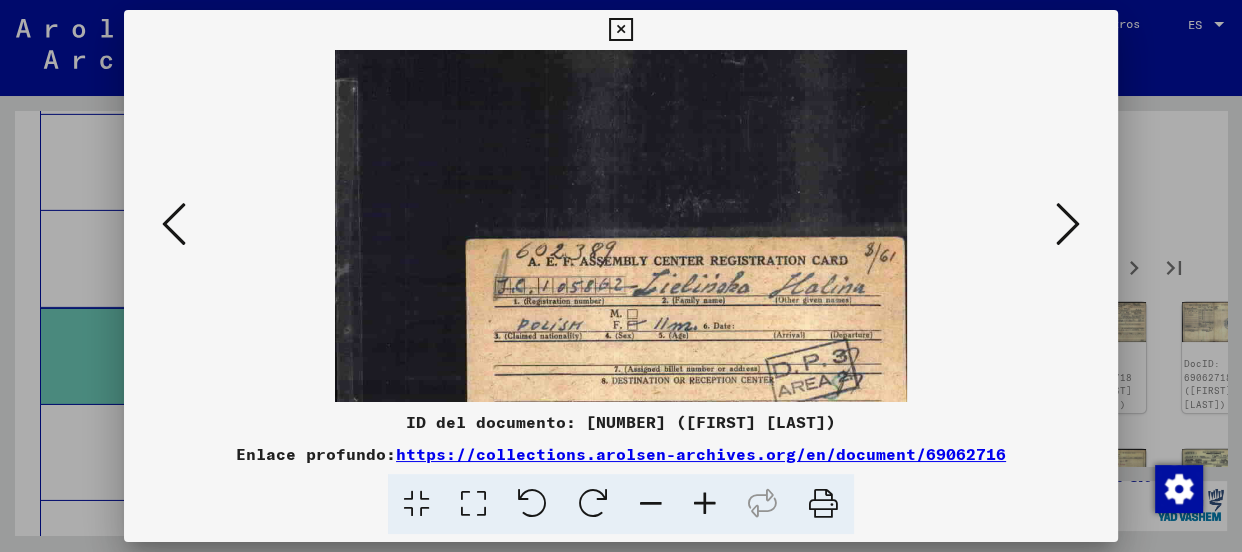 click at bounding box center (705, 504) 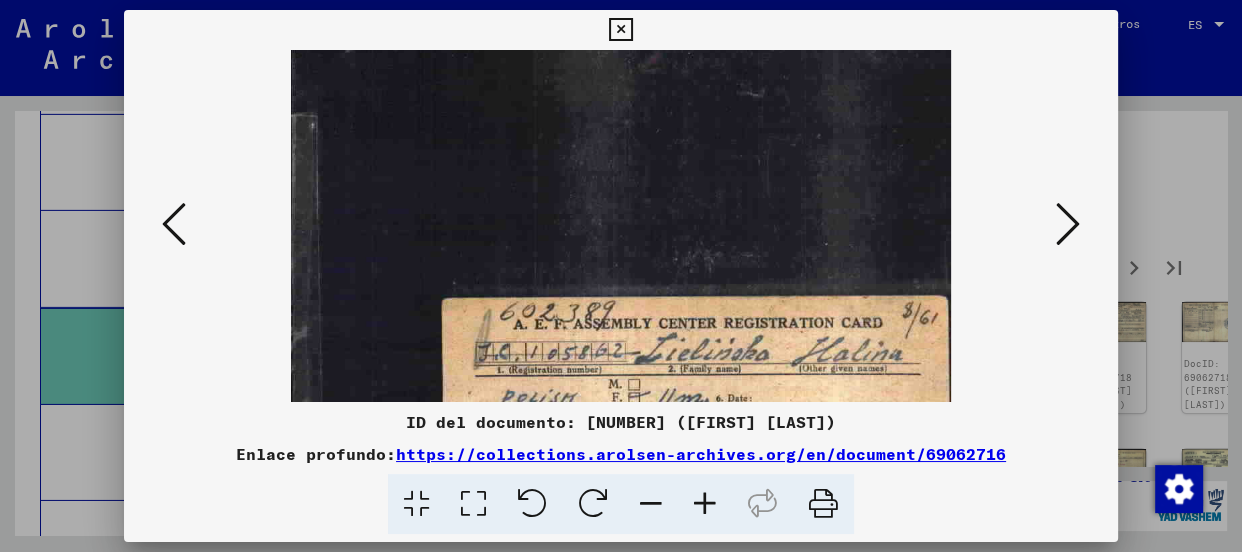 click at bounding box center (705, 504) 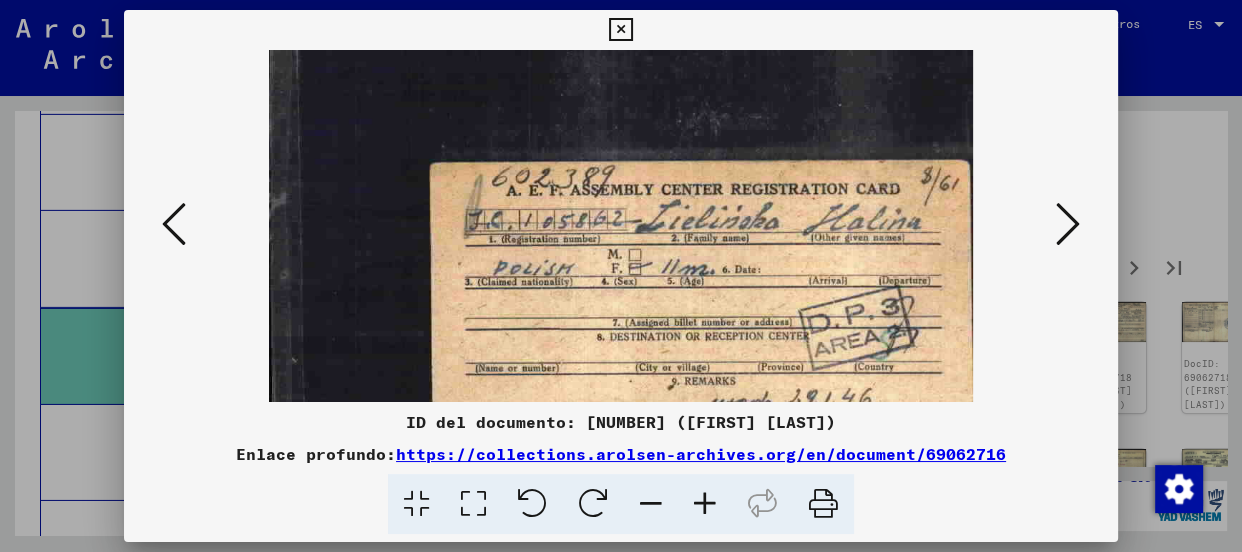scroll, scrollTop: 393, scrollLeft: 0, axis: vertical 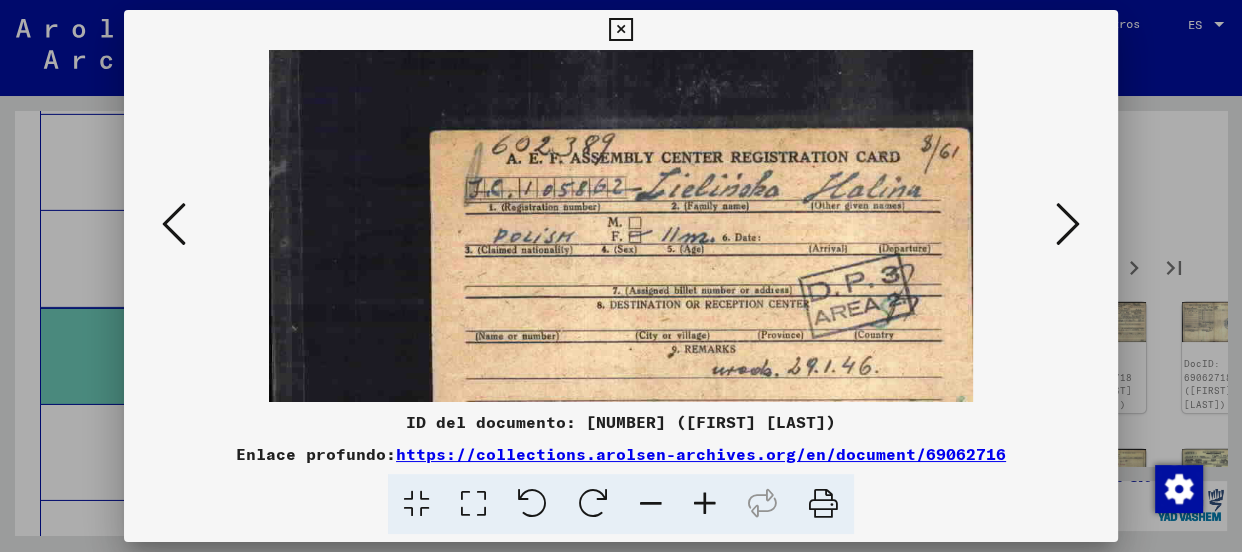 drag, startPoint x: 710, startPoint y: 367, endPoint x: 692, endPoint y: 180, distance: 187.86432 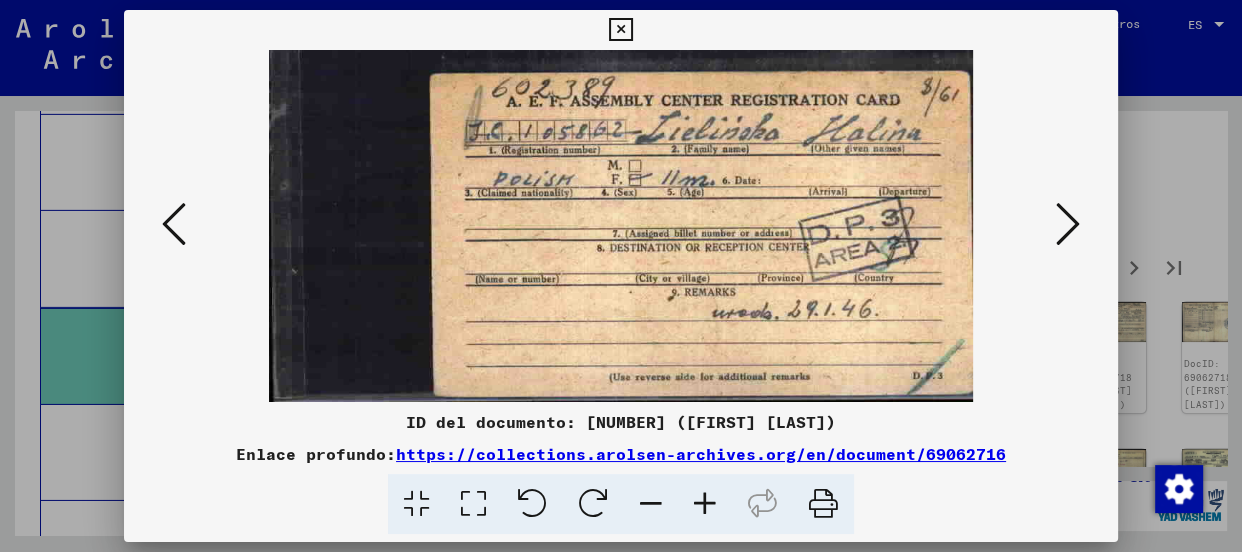 drag, startPoint x: 878, startPoint y: 281, endPoint x: 881, endPoint y: 186, distance: 95.047356 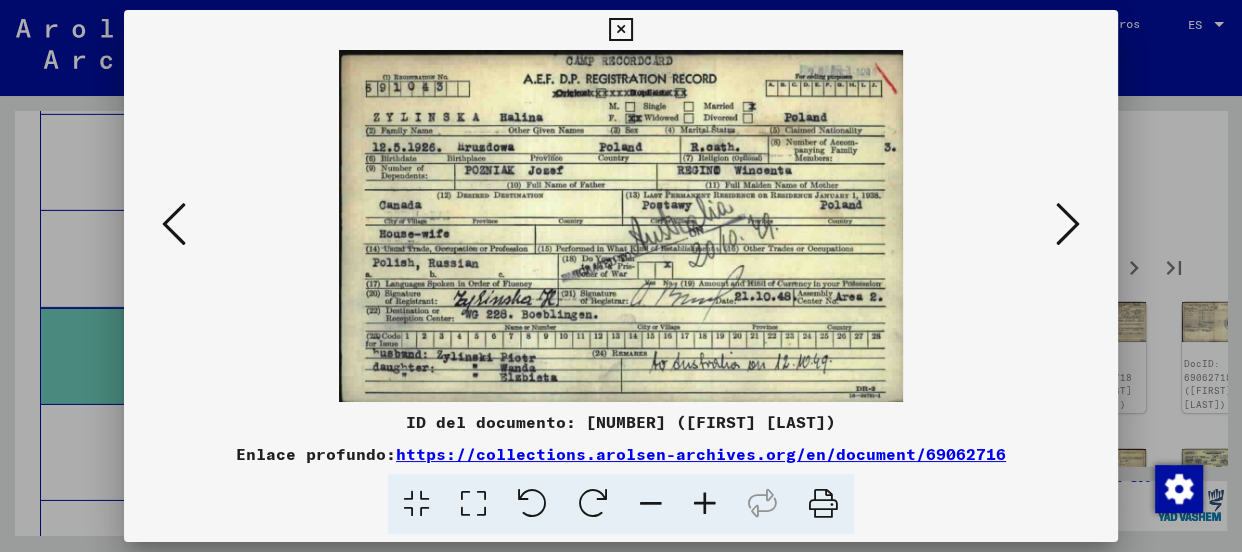 scroll, scrollTop: 0, scrollLeft: 0, axis: both 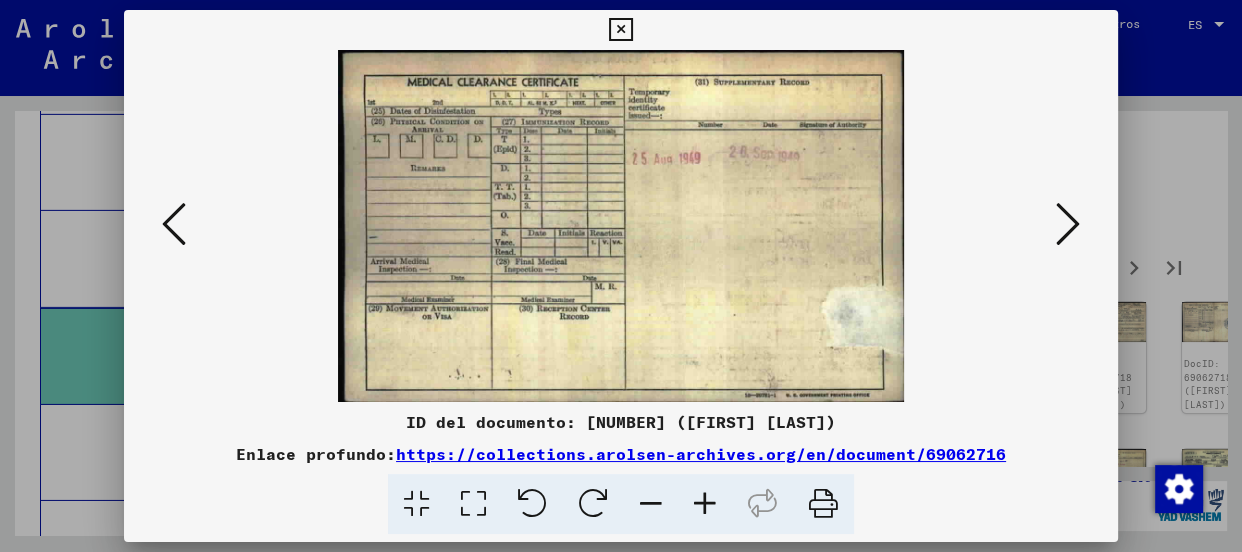 click at bounding box center (1068, 224) 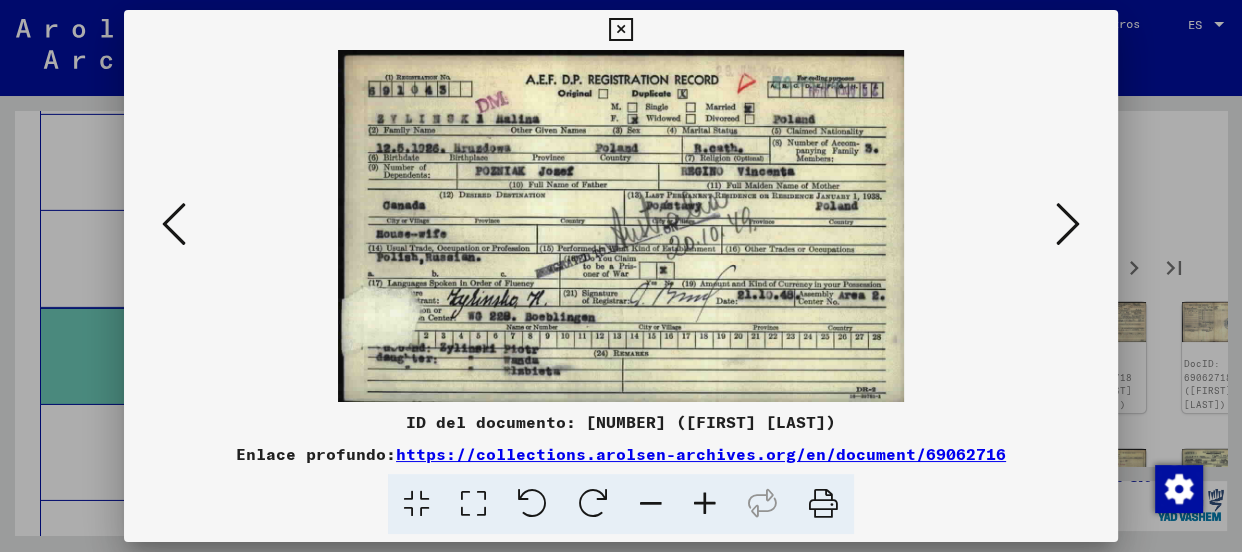 click at bounding box center [1068, 224] 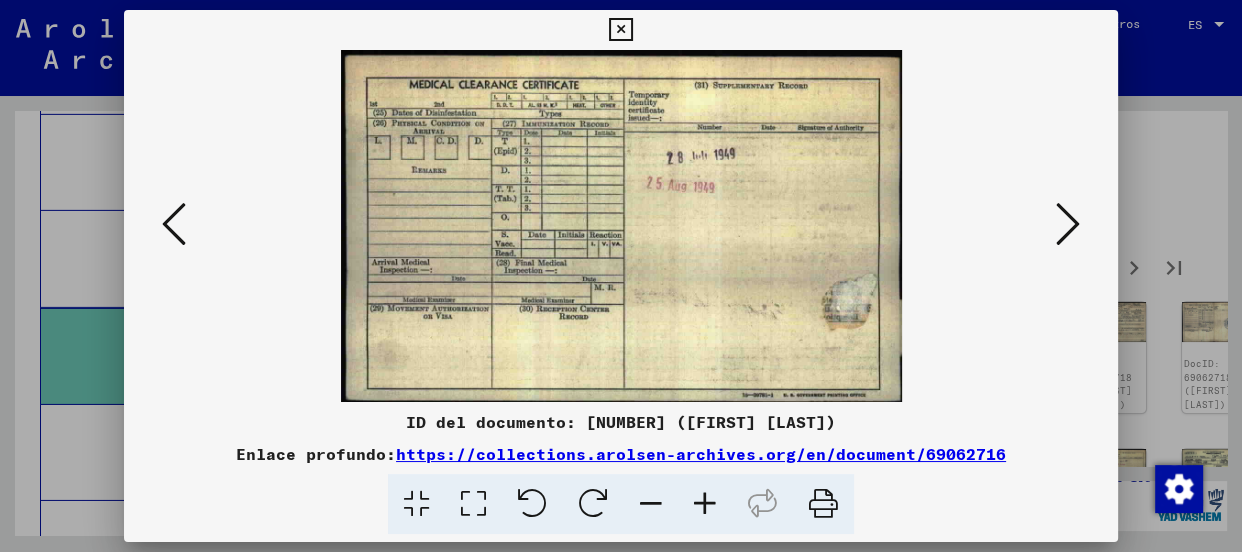 click at bounding box center [1068, 224] 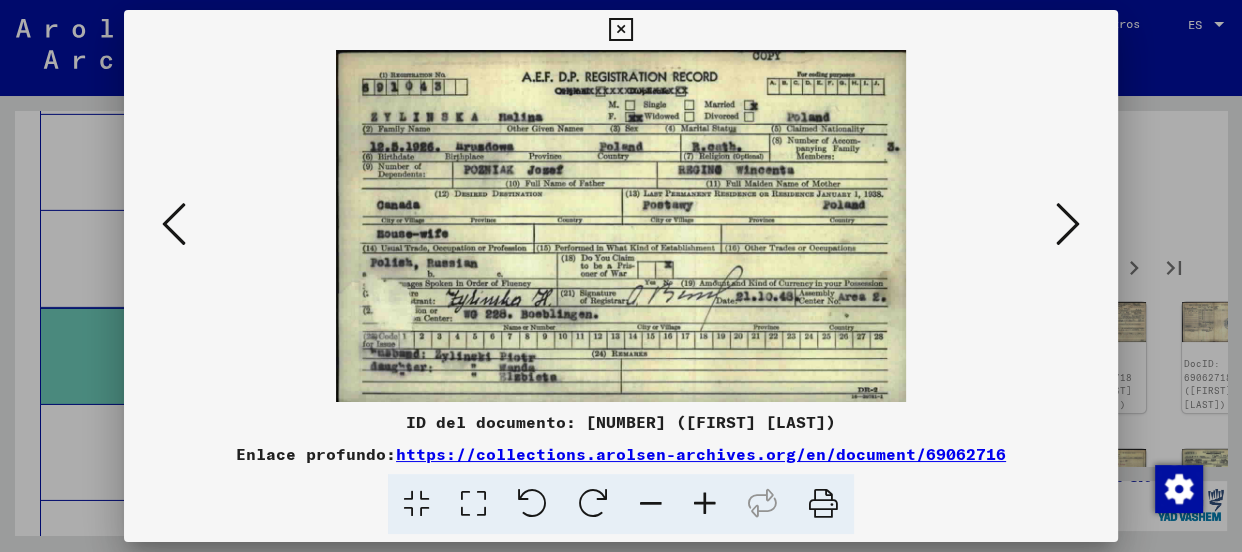 click at bounding box center [1068, 224] 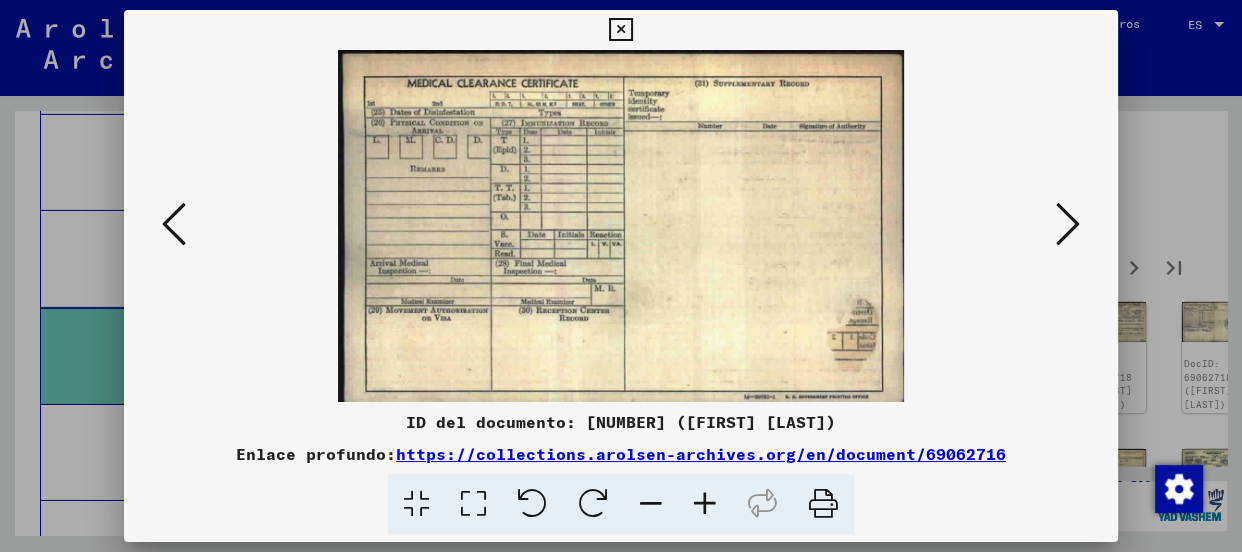click at bounding box center (1068, 224) 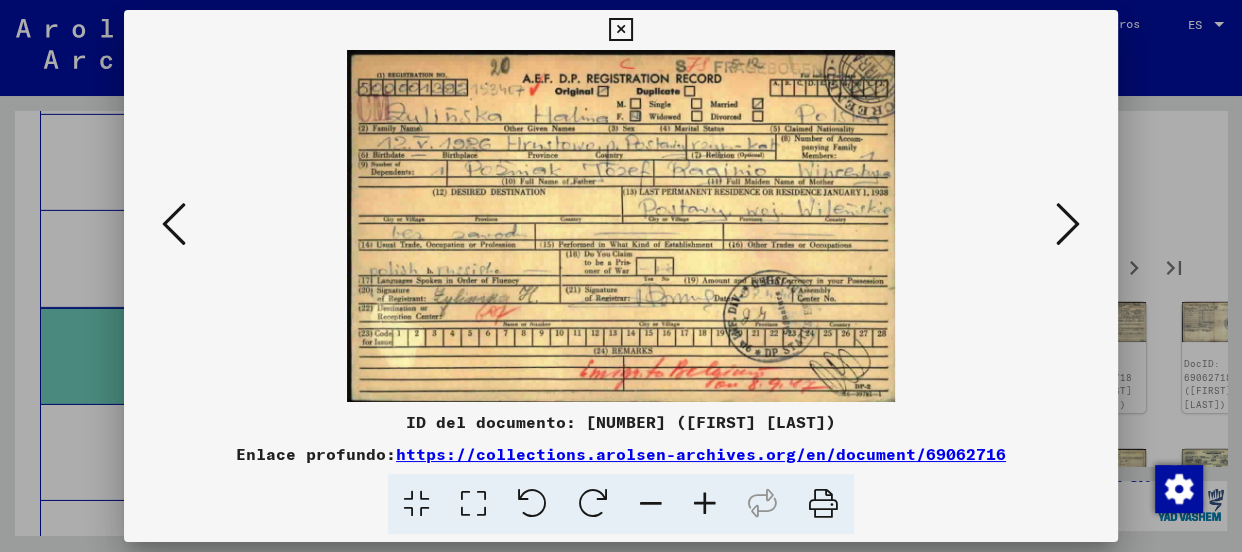 click at bounding box center [1068, 224] 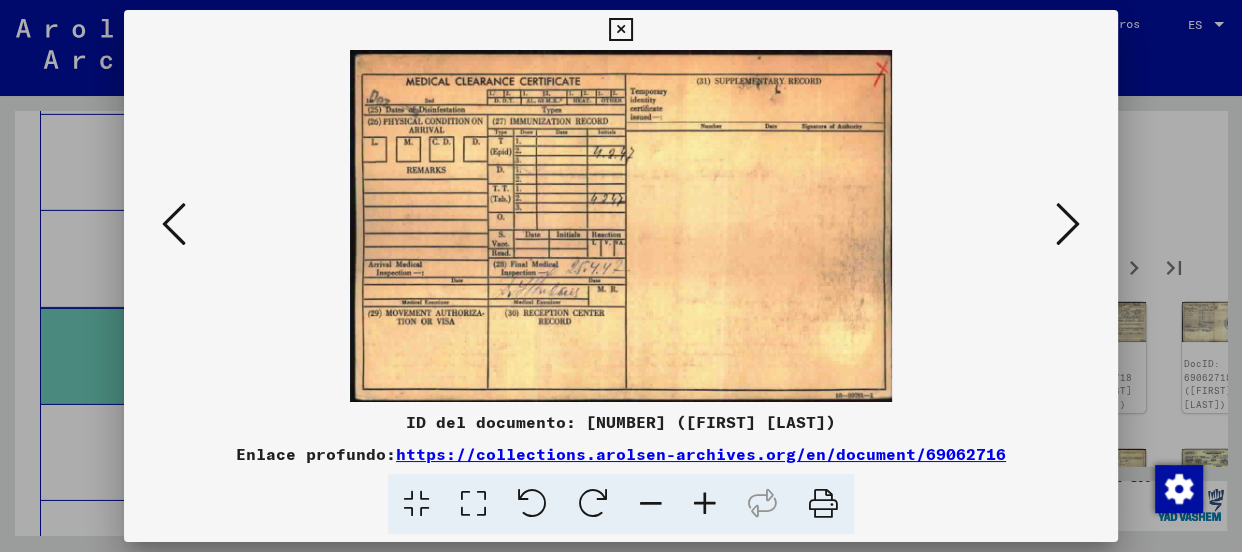 click at bounding box center [1068, 224] 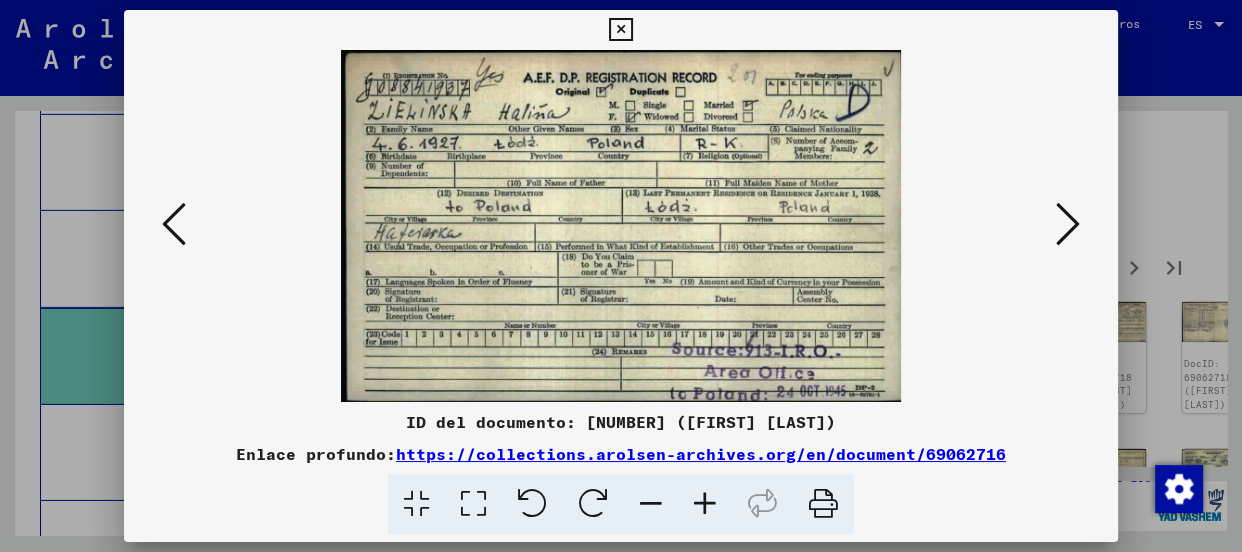 click at bounding box center [1068, 224] 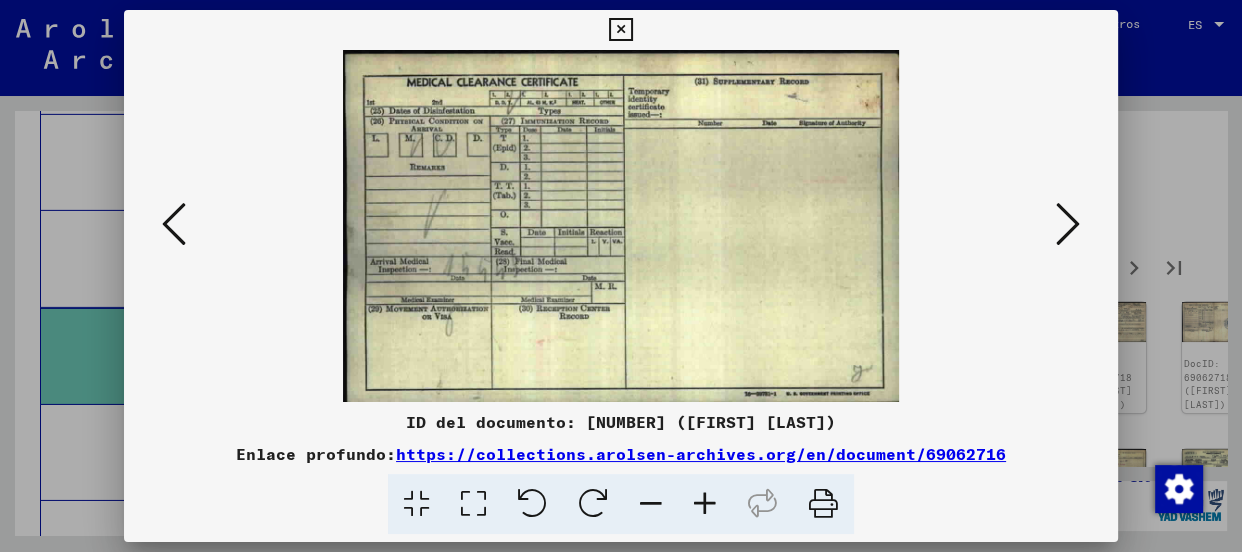 click at bounding box center [1068, 224] 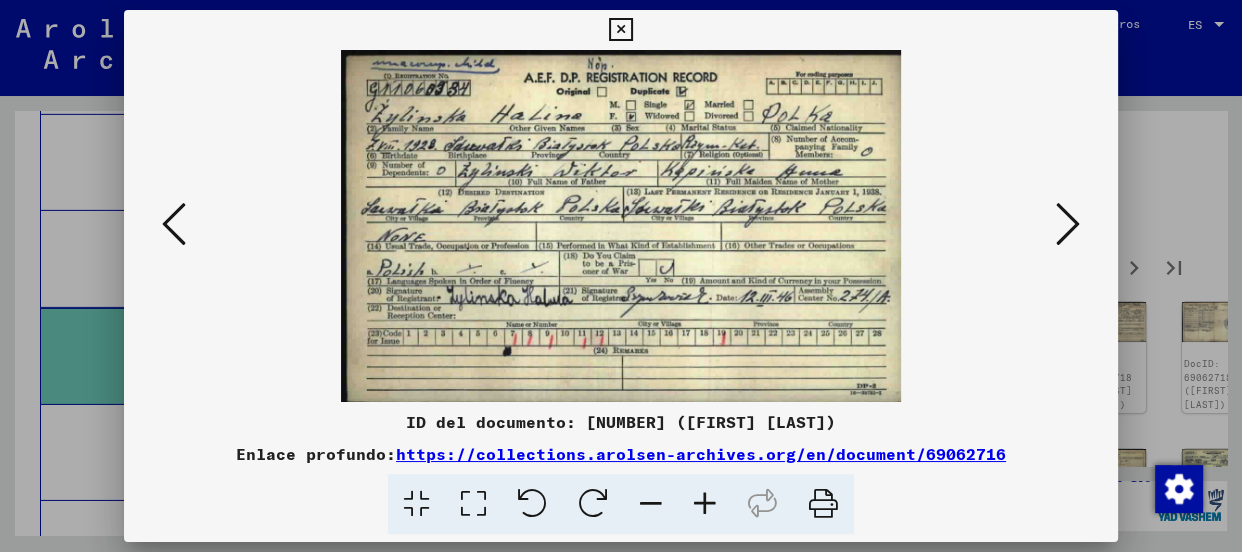 click at bounding box center (1068, 224) 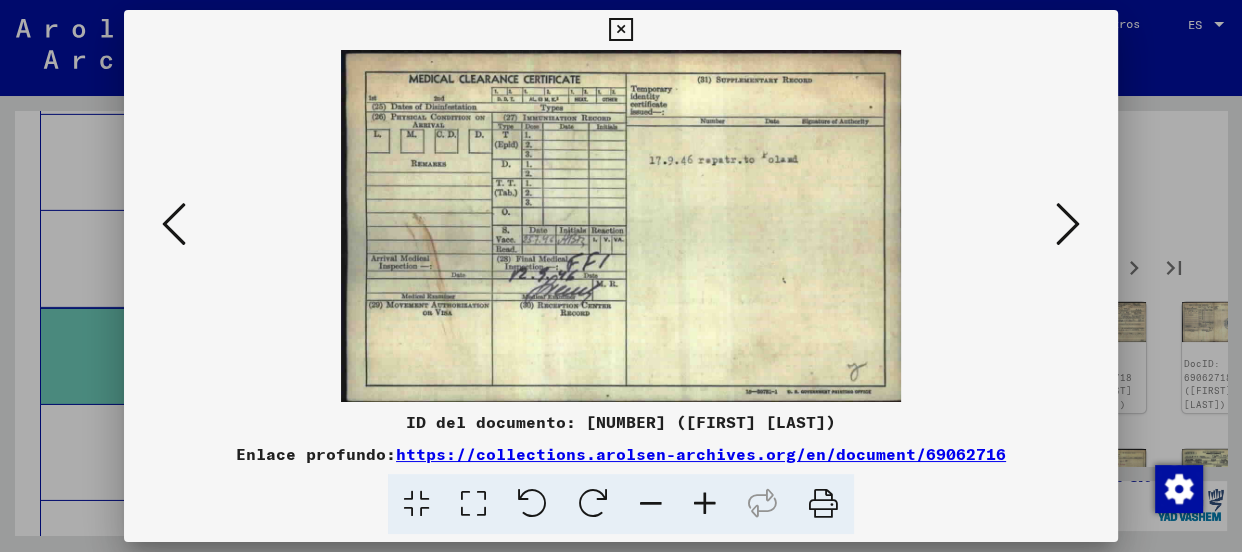 click at bounding box center [1068, 224] 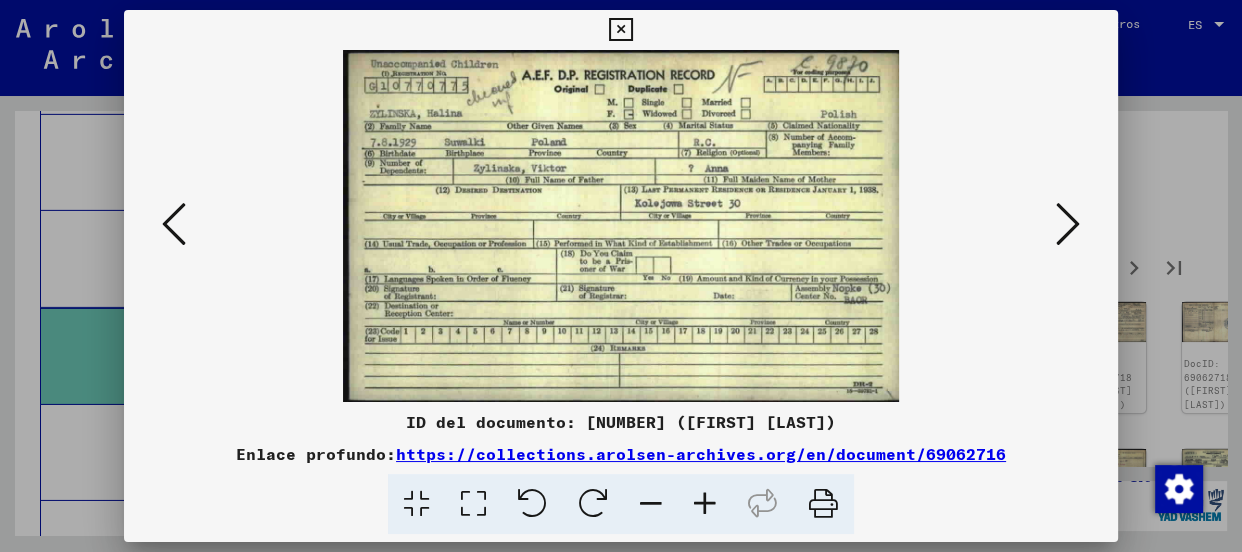 click at bounding box center (1068, 224) 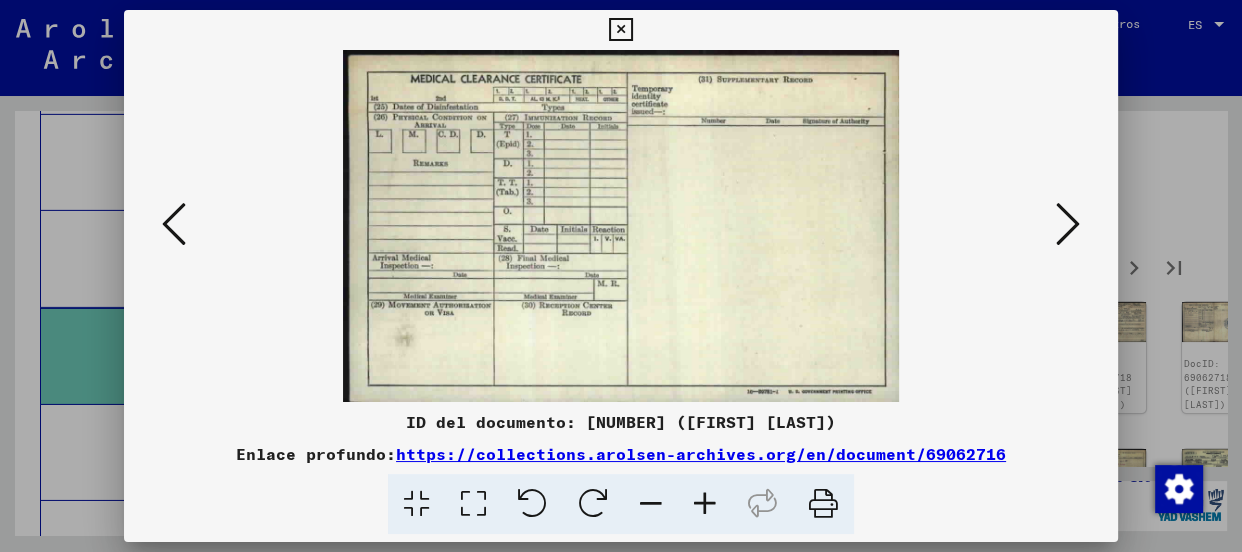 click at bounding box center (1068, 224) 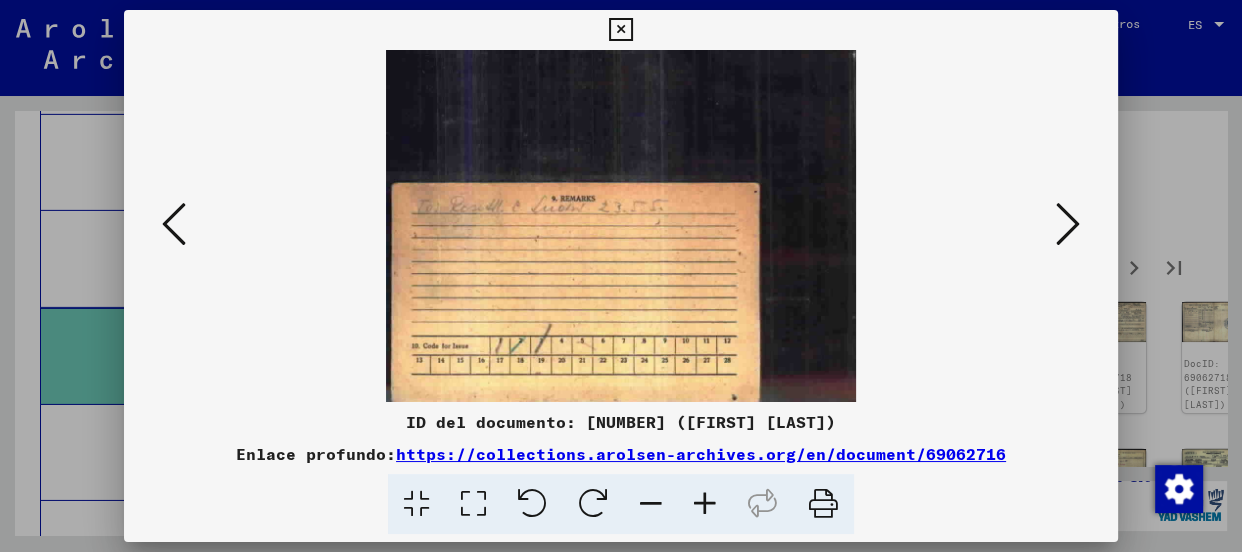 click at bounding box center [1068, 224] 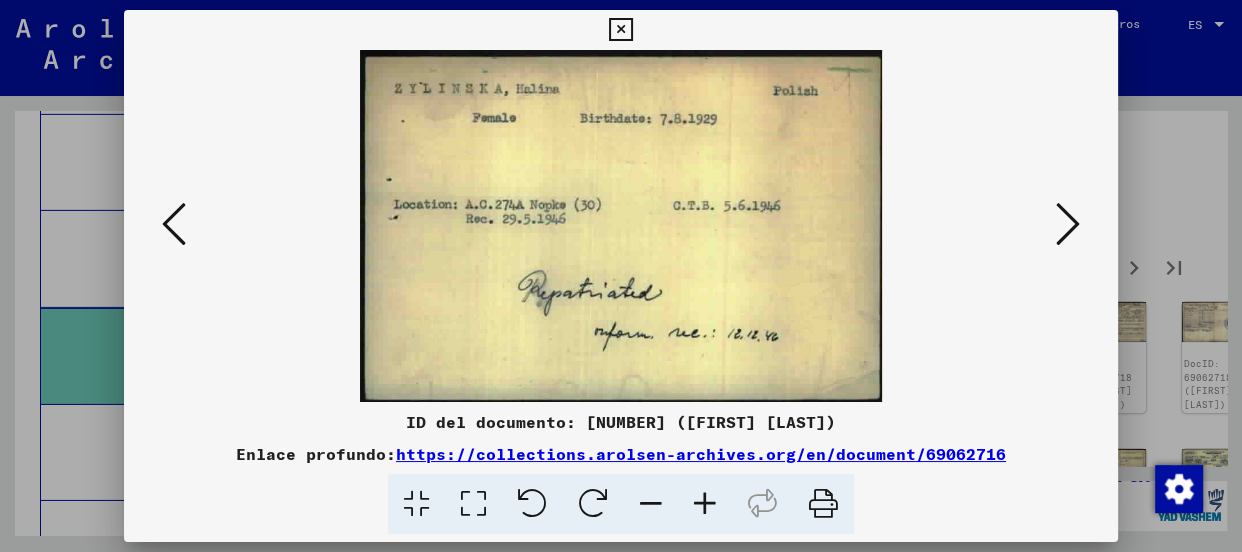 click at bounding box center [1068, 224] 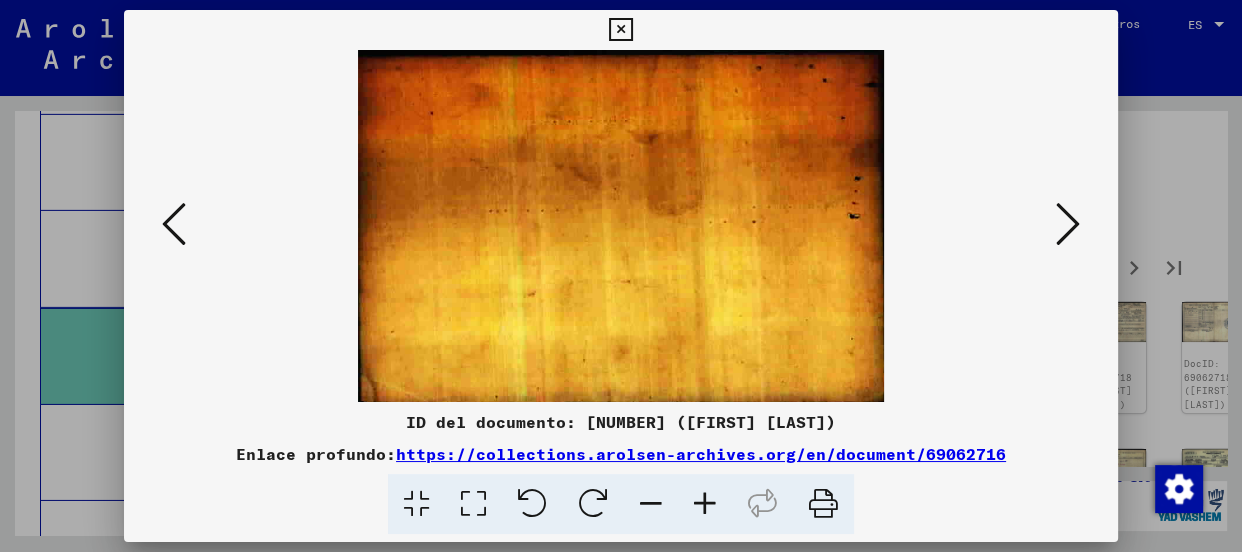 click at bounding box center [1068, 224] 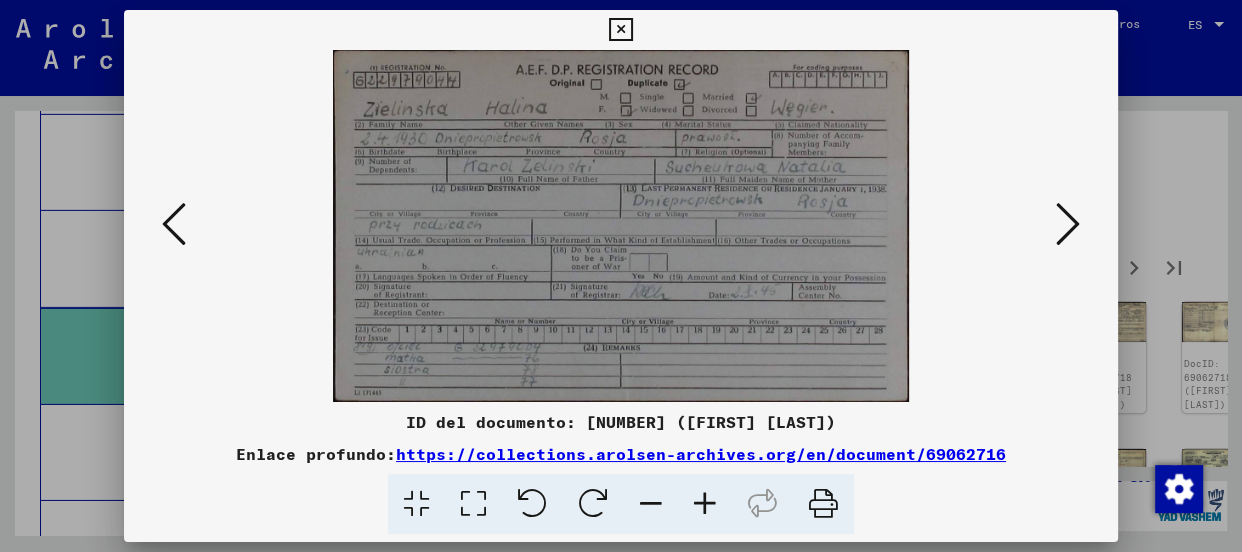 click at bounding box center (1068, 224) 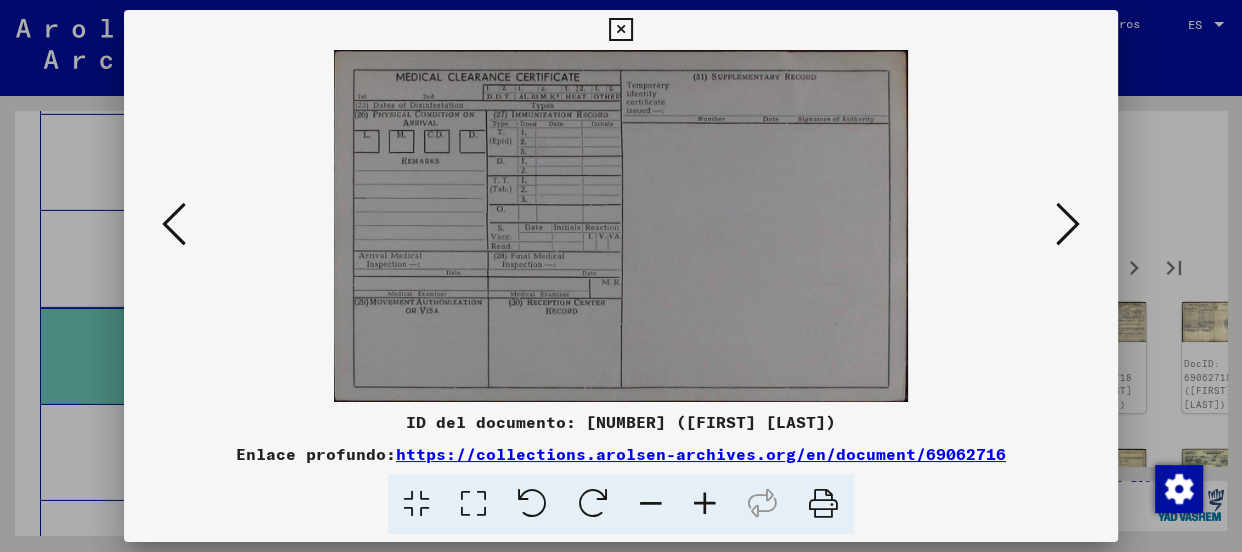 click at bounding box center [1068, 224] 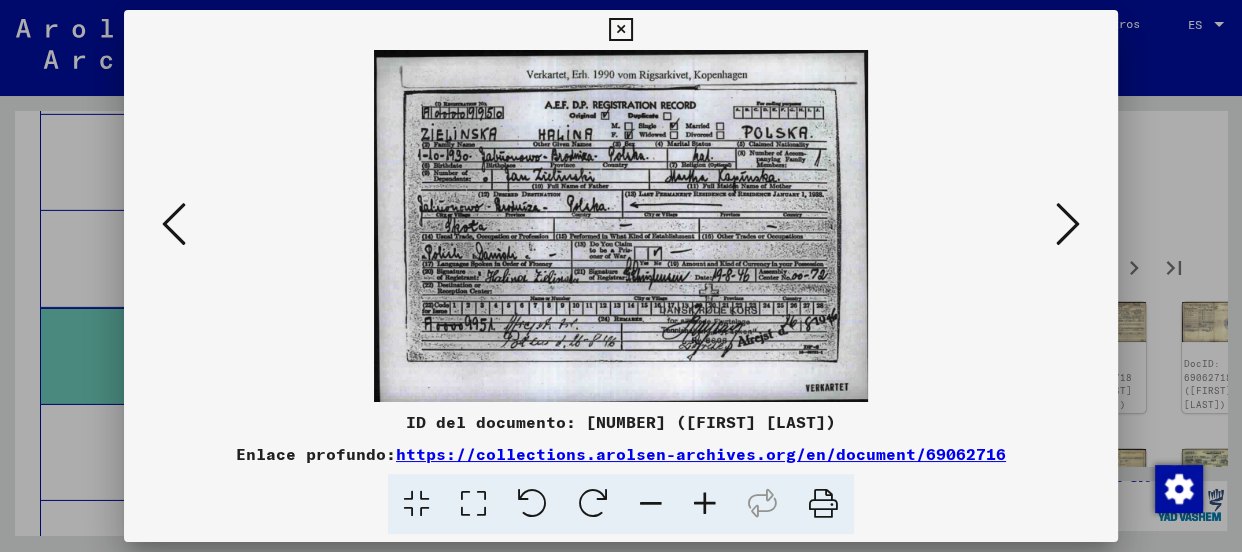 click at bounding box center (705, 504) 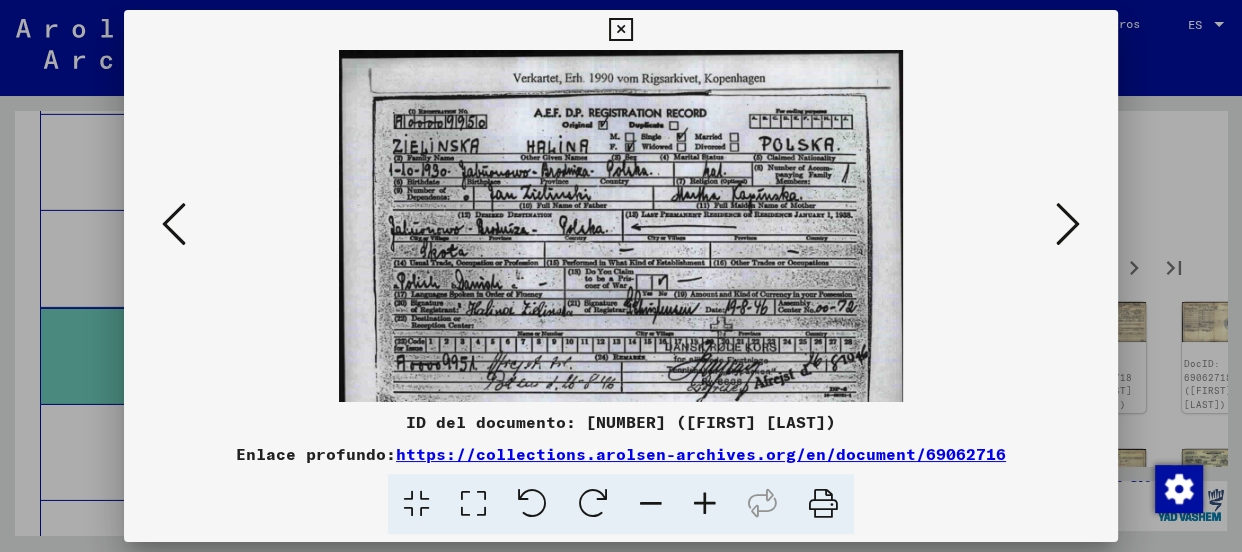 click at bounding box center (705, 504) 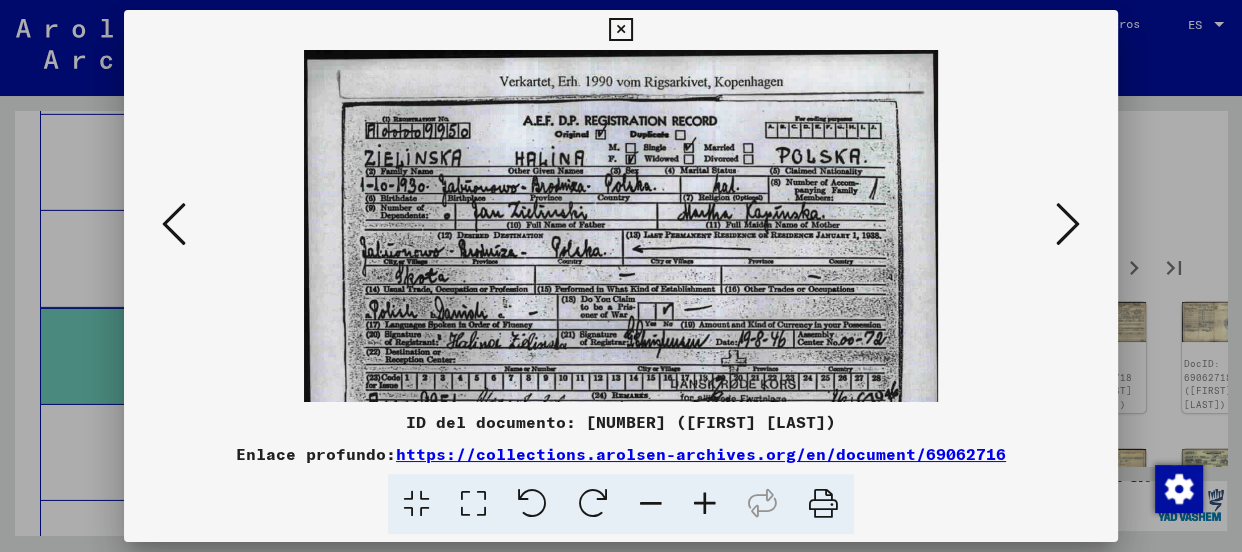 click at bounding box center [705, 504] 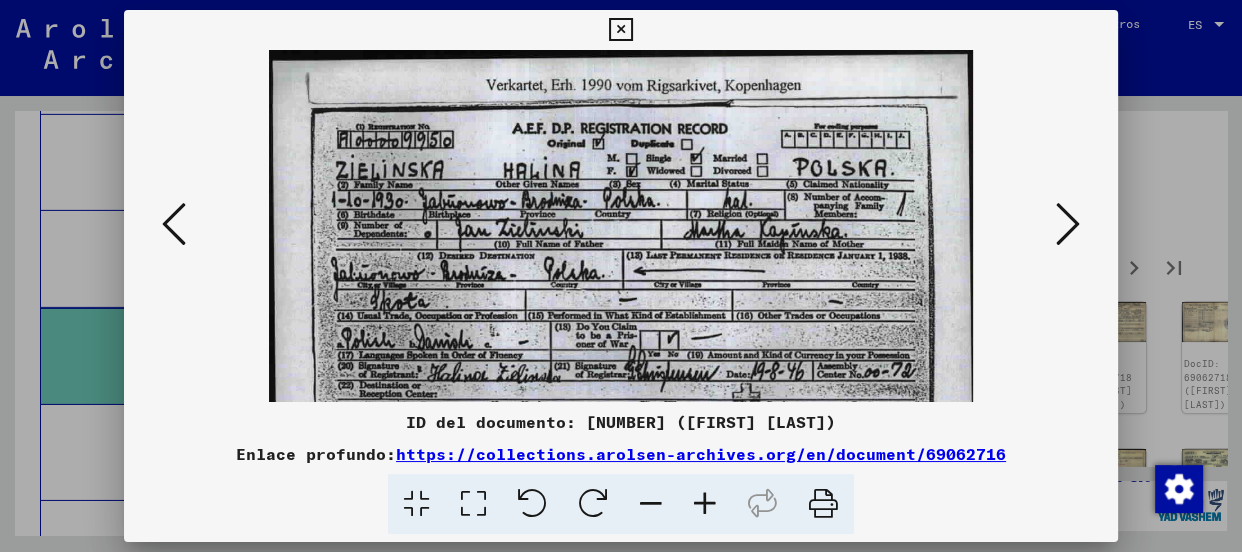 click at bounding box center (705, 504) 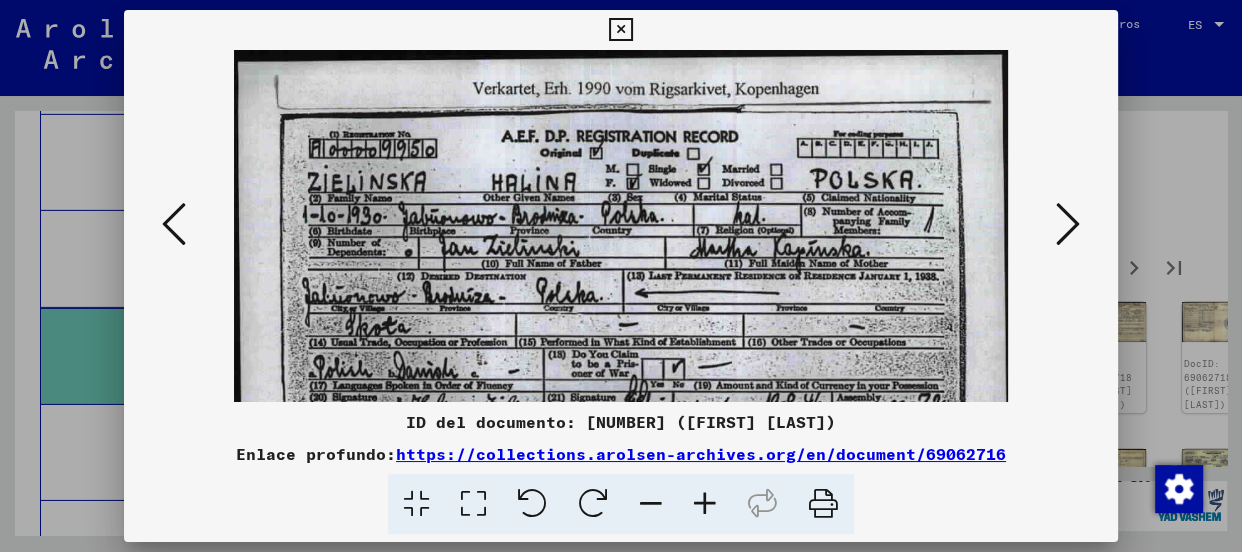 click at bounding box center [705, 504] 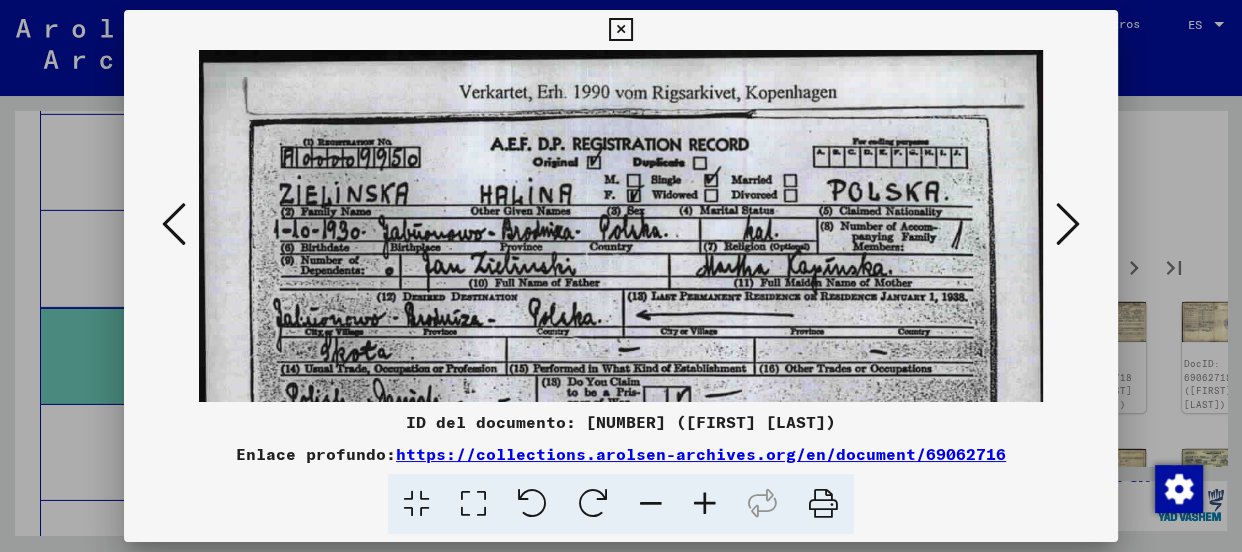 click at bounding box center [705, 504] 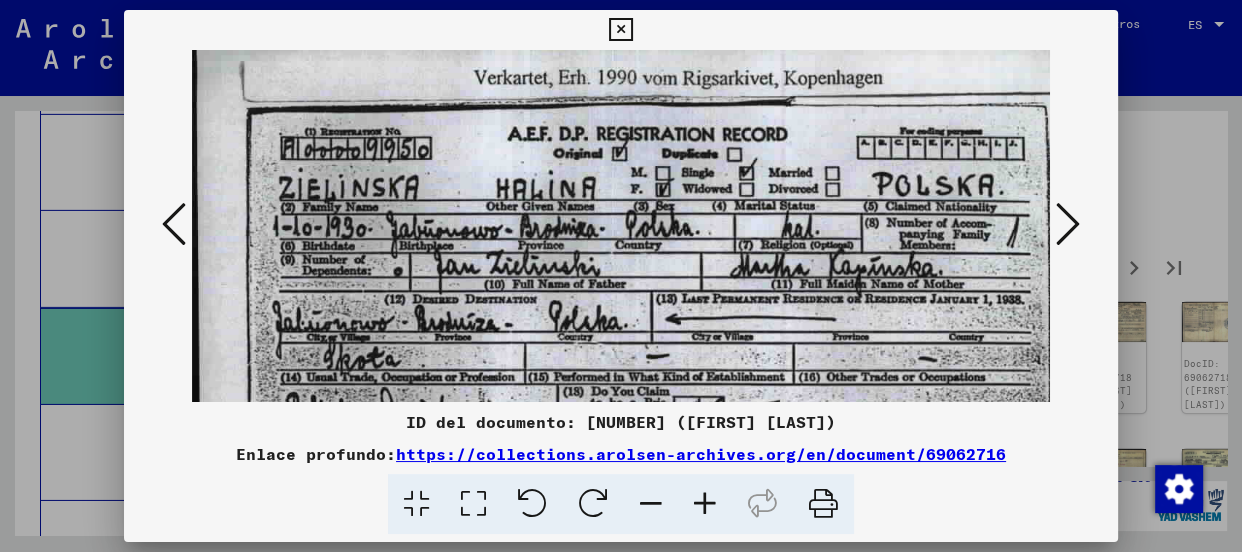 scroll, scrollTop: 41, scrollLeft: 0, axis: vertical 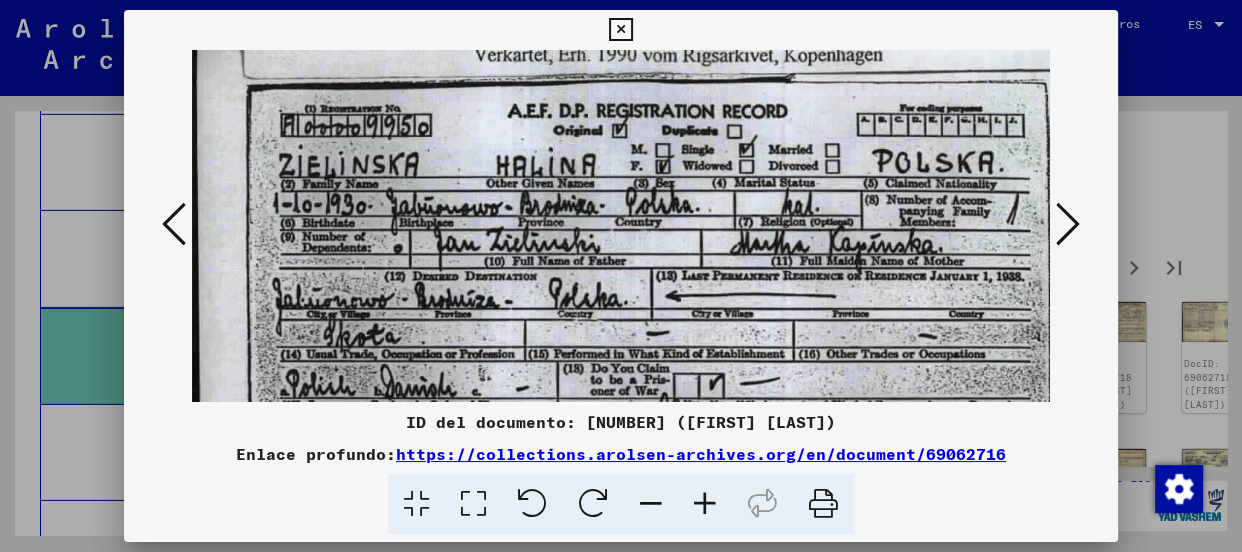 drag, startPoint x: 643, startPoint y: 300, endPoint x: 690, endPoint y: 257, distance: 63.702435 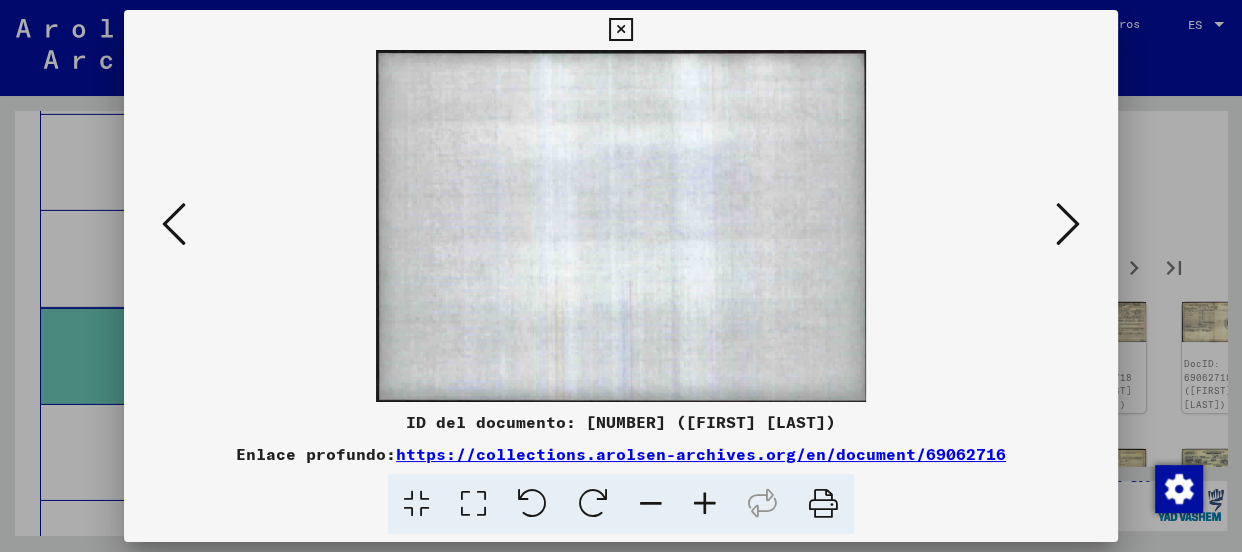 scroll, scrollTop: 0, scrollLeft: 0, axis: both 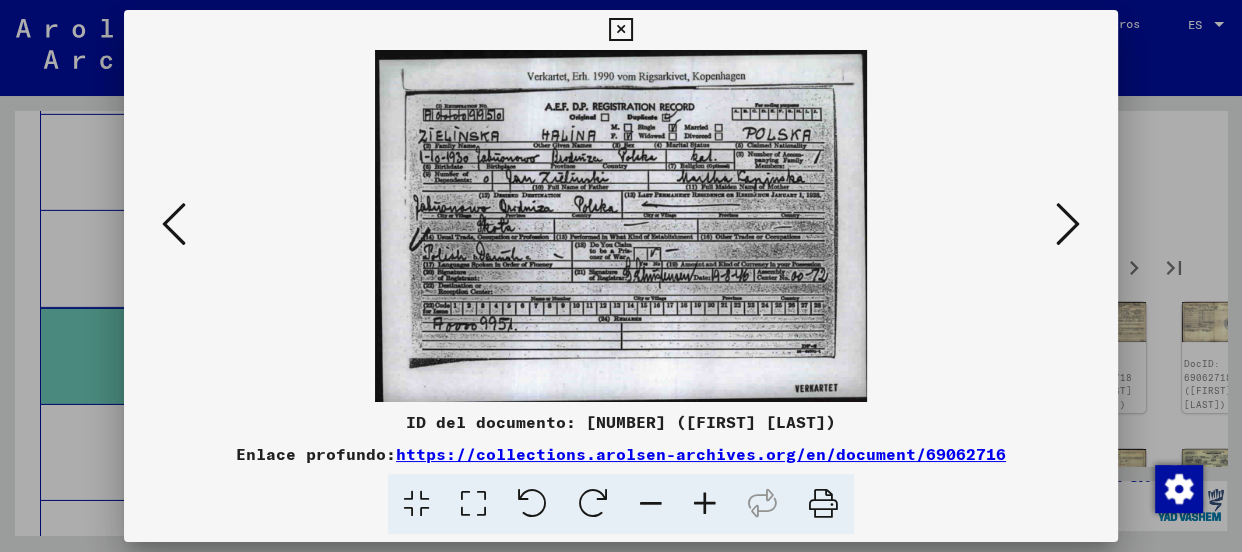 click at bounding box center (705, 504) 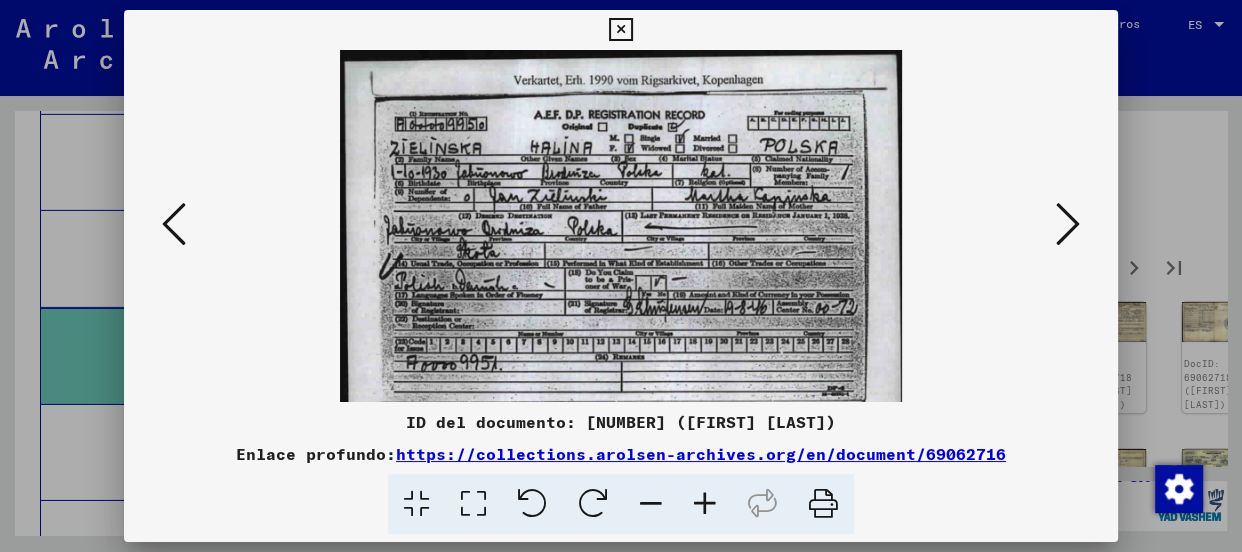 click at bounding box center [705, 504] 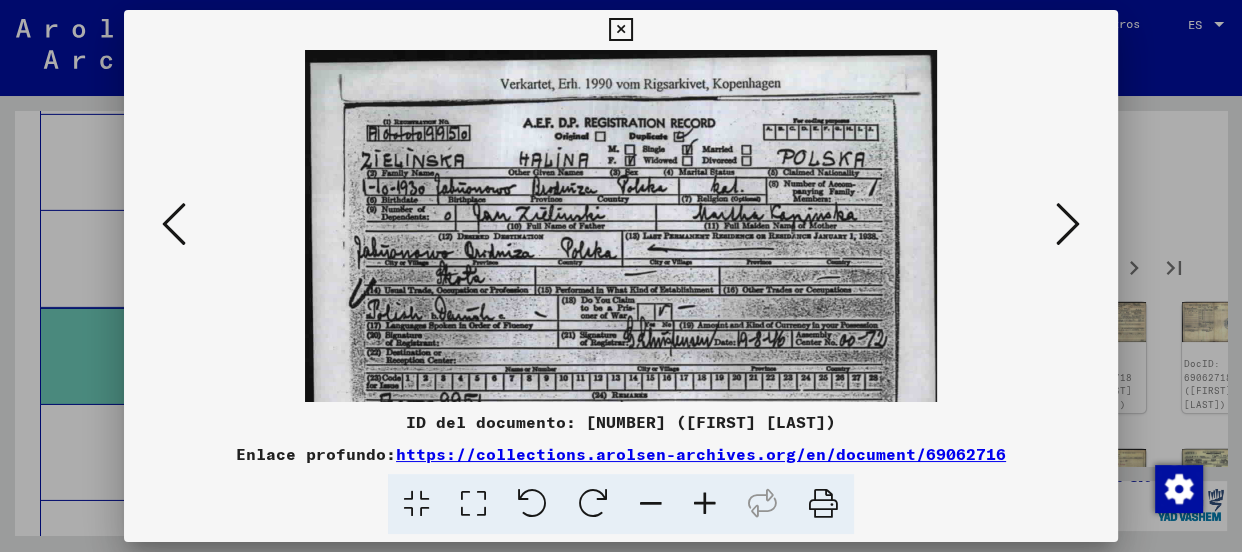 click at bounding box center (705, 504) 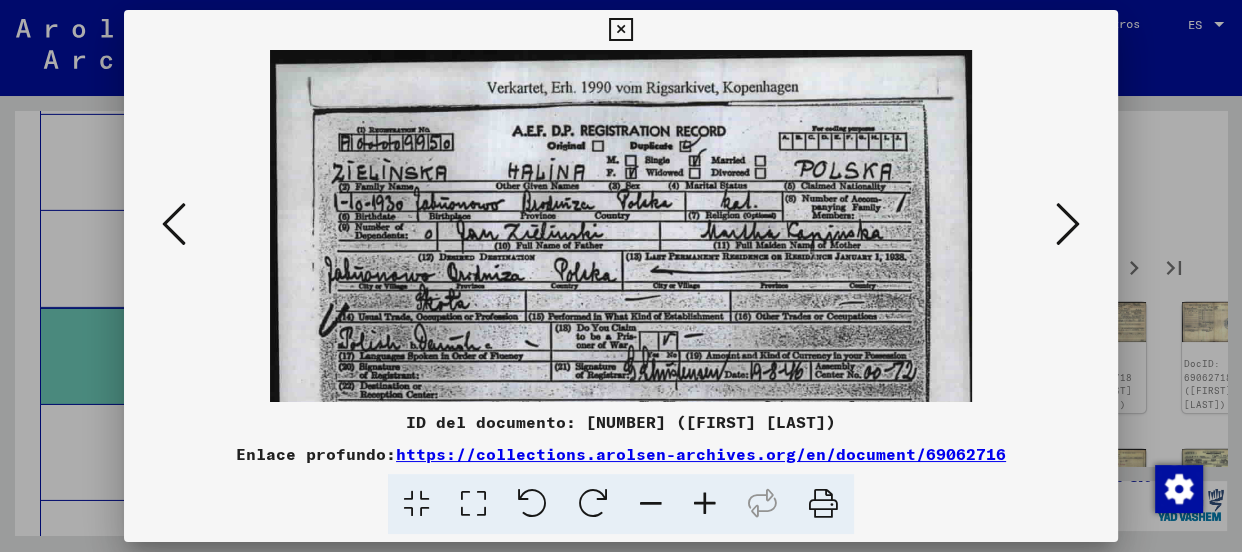 click at bounding box center (705, 504) 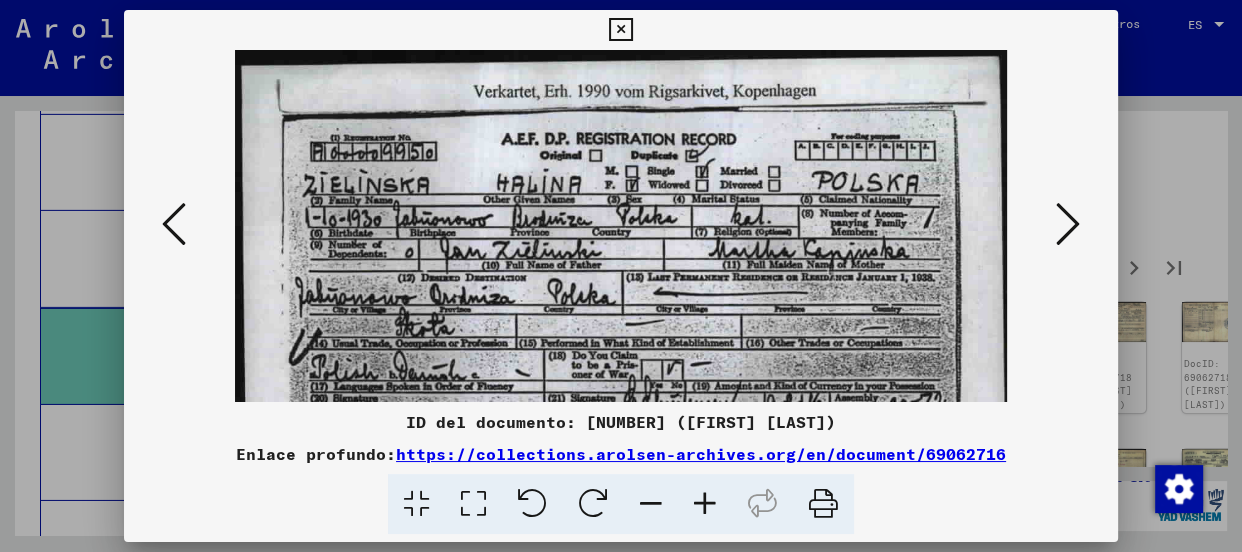 click at bounding box center (1068, 225) 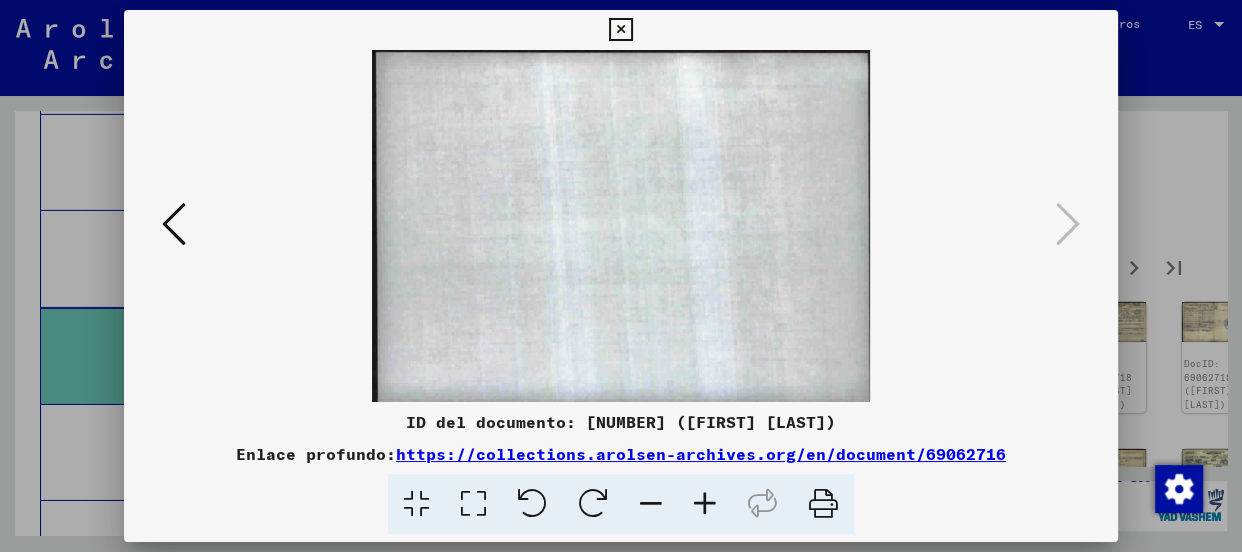 click at bounding box center [620, 30] 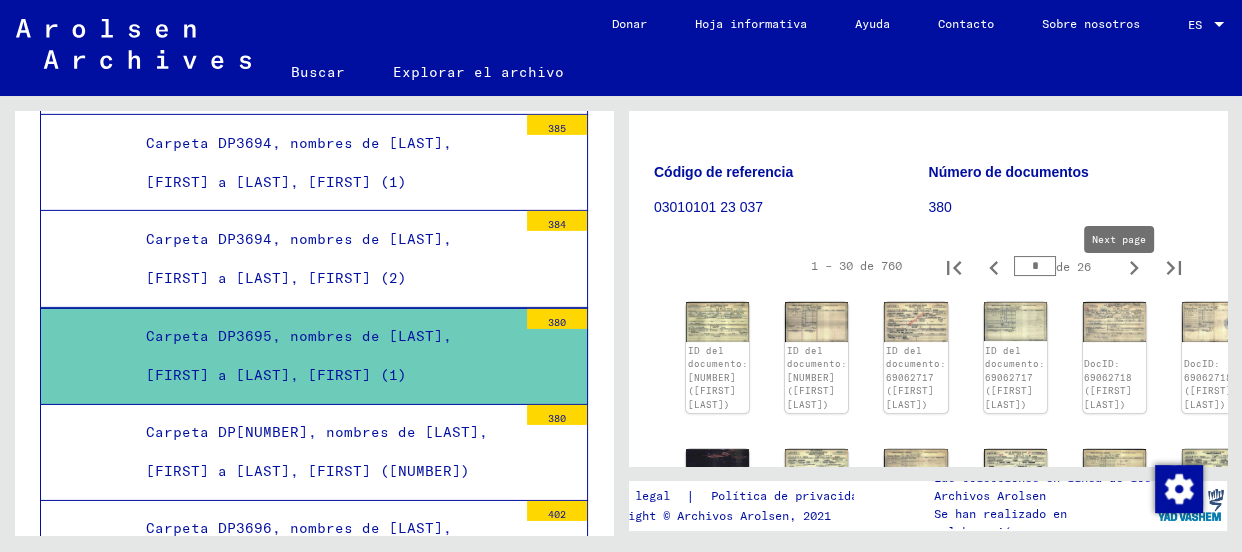 click 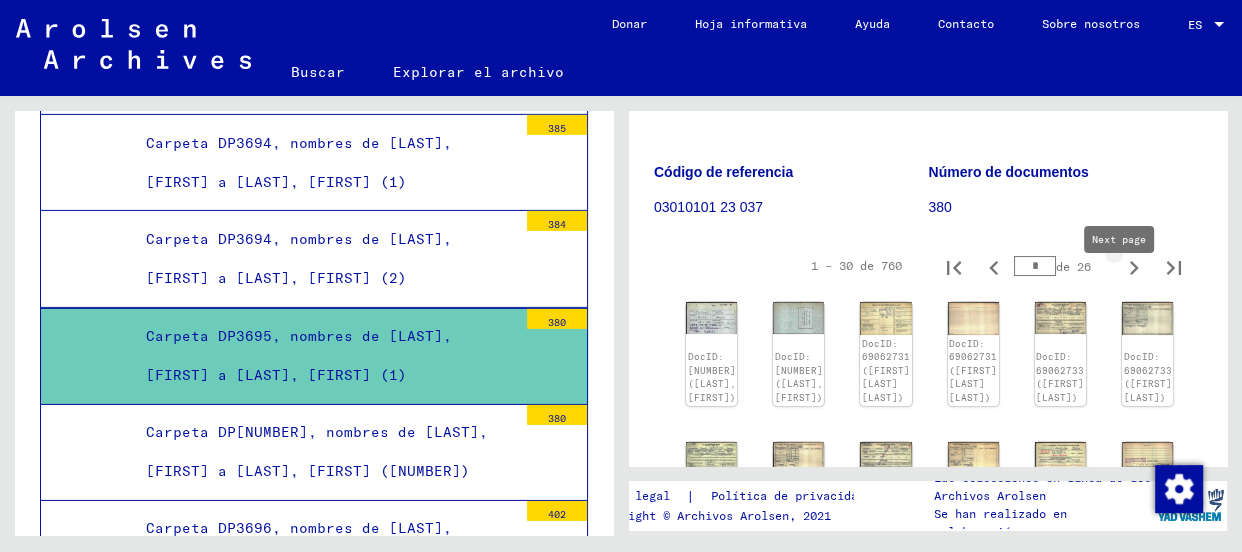 type on "*" 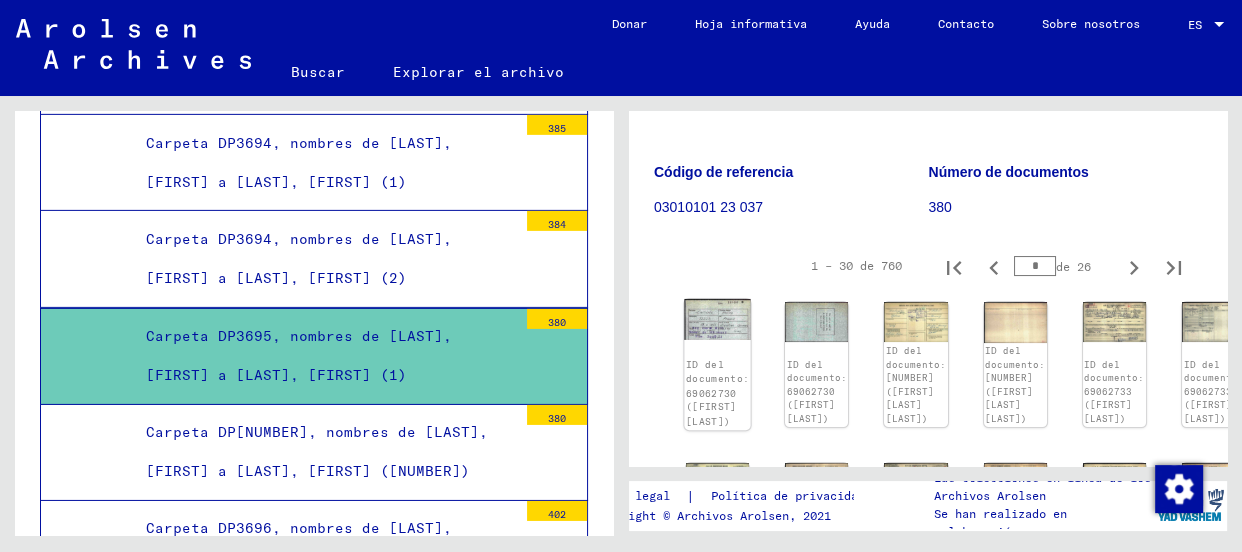 click 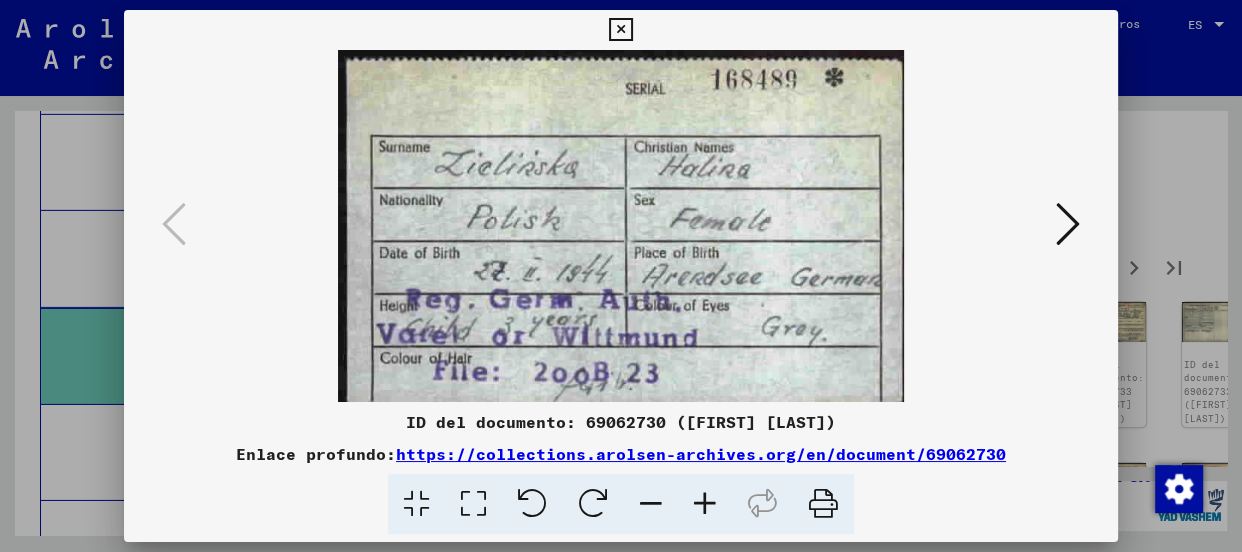 drag, startPoint x: 833, startPoint y: 319, endPoint x: 833, endPoint y: 283, distance: 36 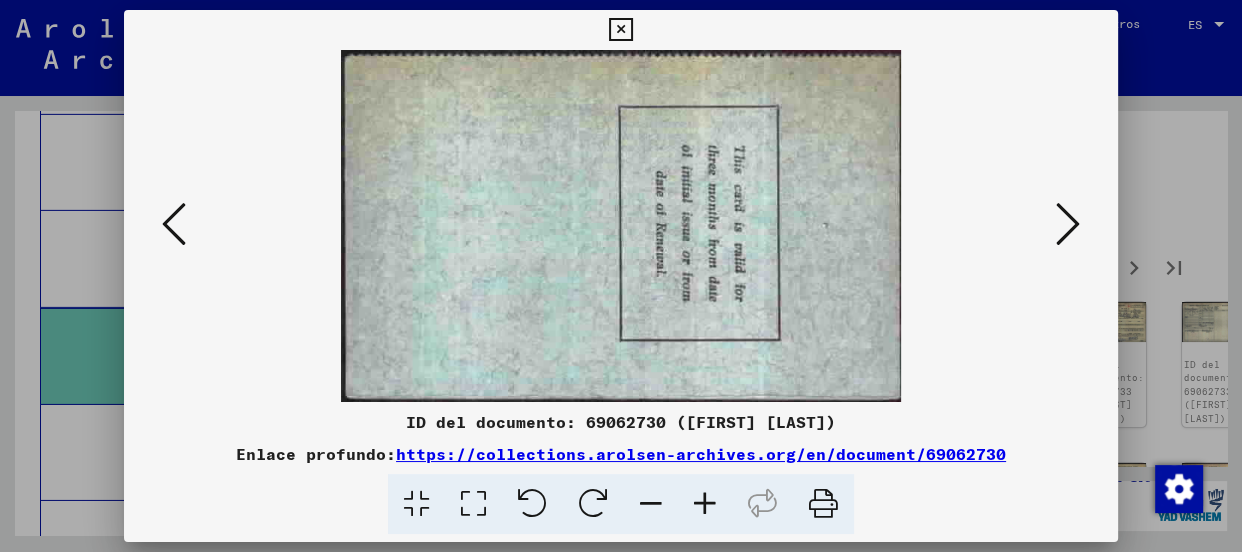 click at bounding box center (1068, 224) 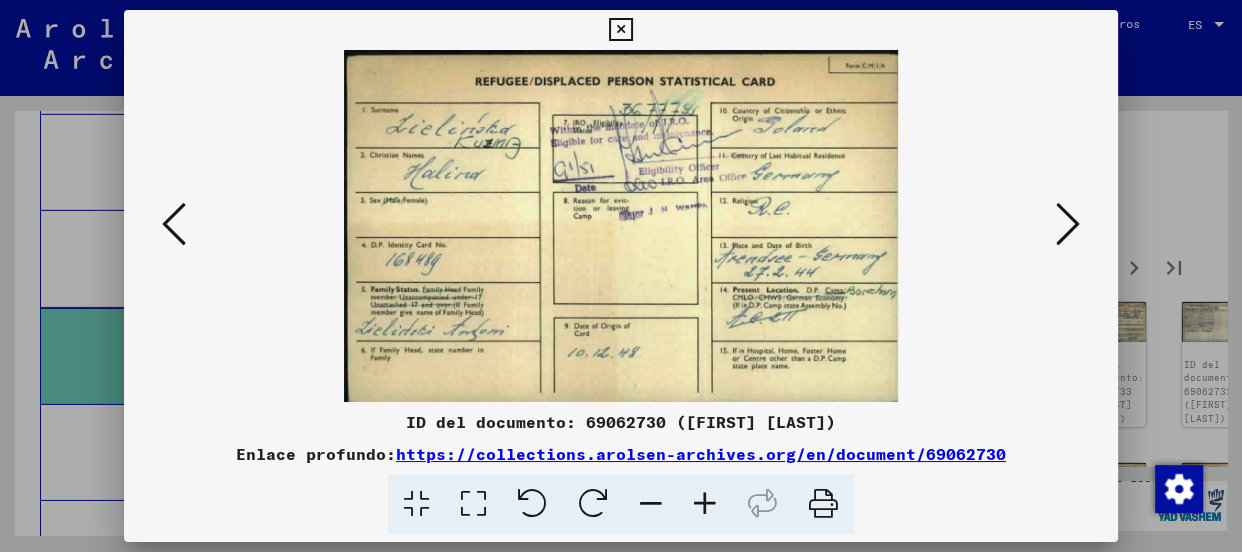 drag, startPoint x: 768, startPoint y: 324, endPoint x: 778, endPoint y: 440, distance: 116.43024 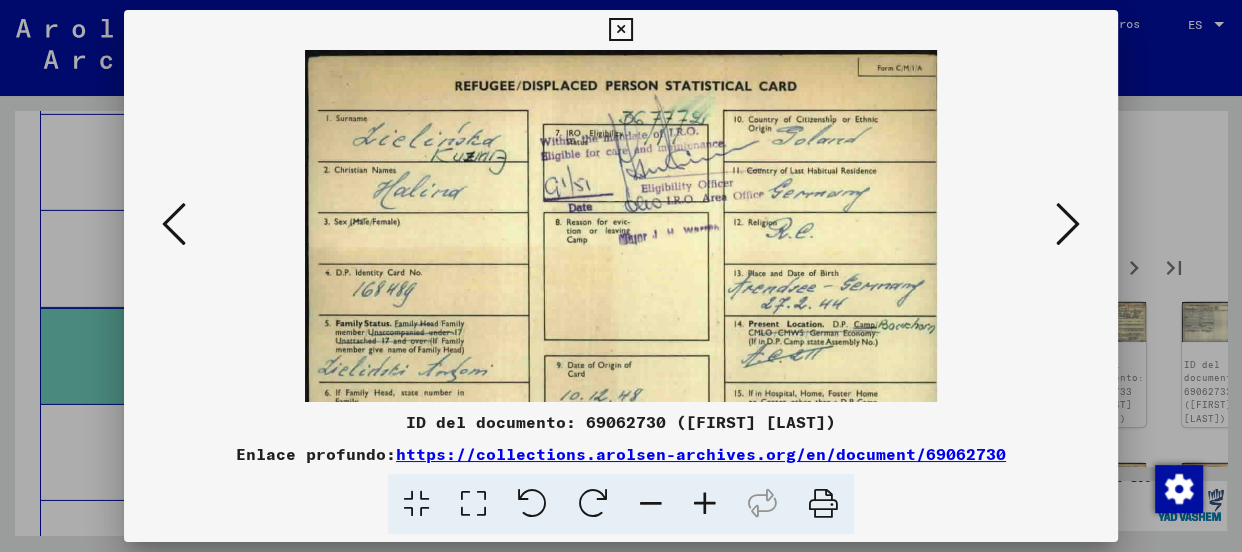 click at bounding box center [705, 504] 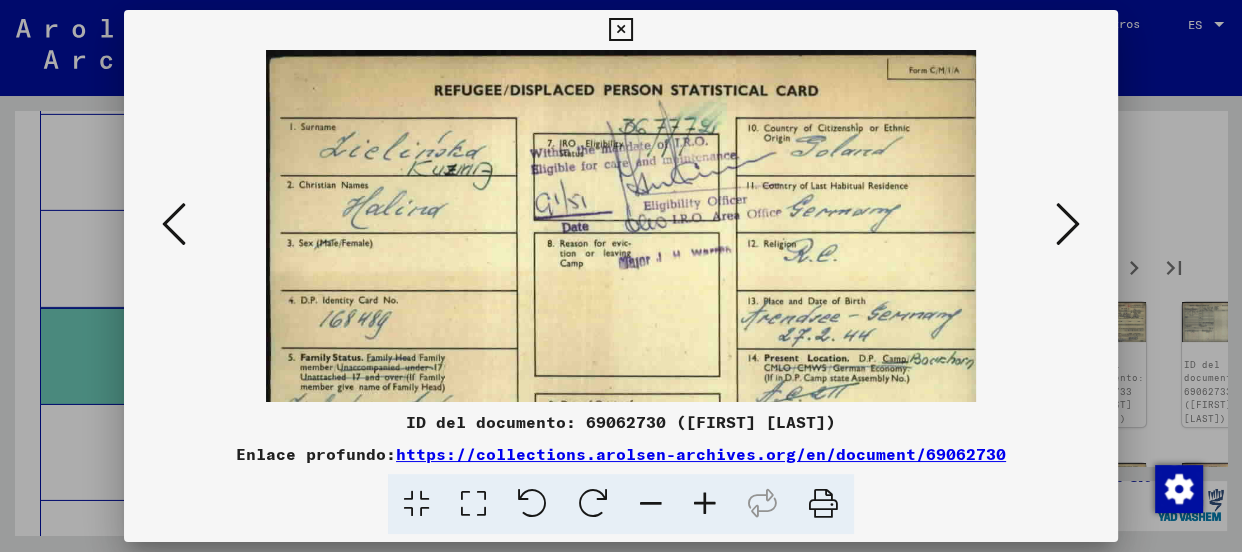 click at bounding box center [705, 504] 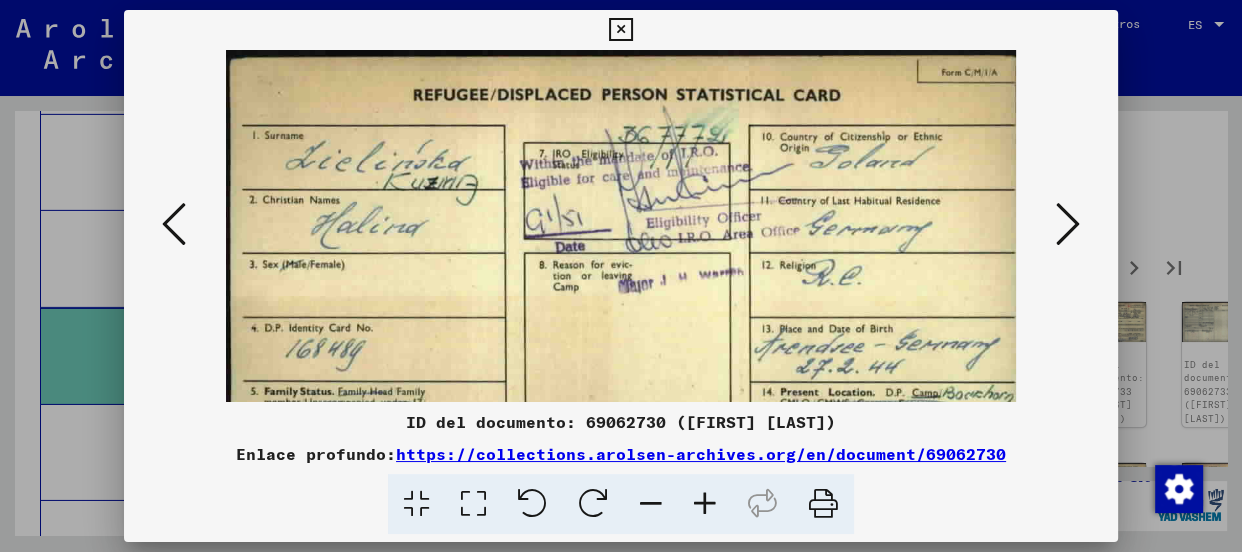click at bounding box center [705, 504] 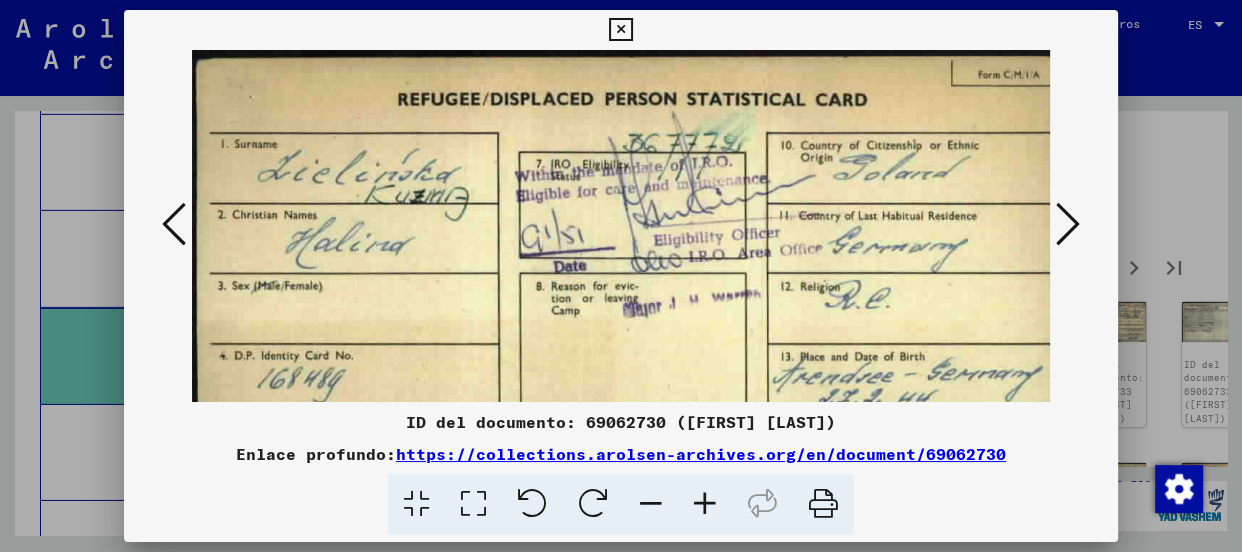 click at bounding box center (705, 504) 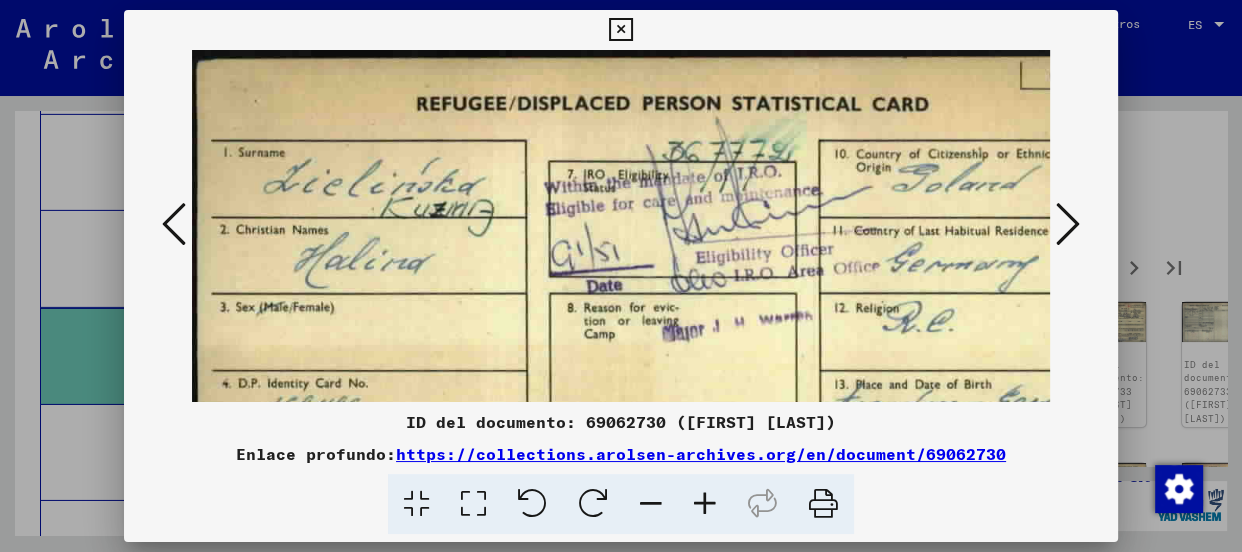 click at bounding box center [705, 504] 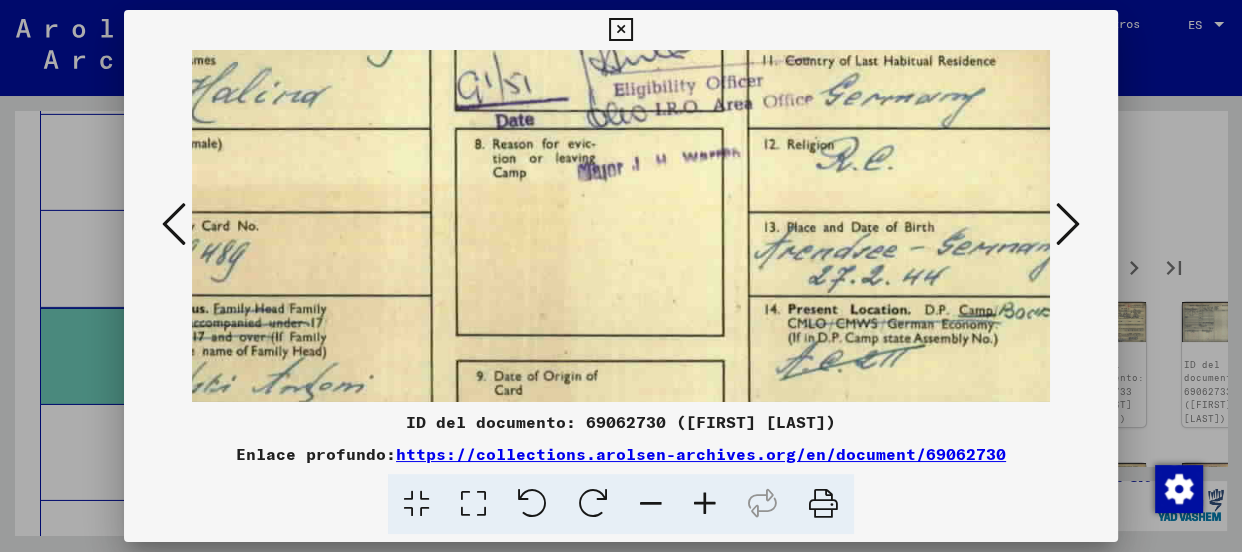 scroll, scrollTop: 188, scrollLeft: 122, axis: both 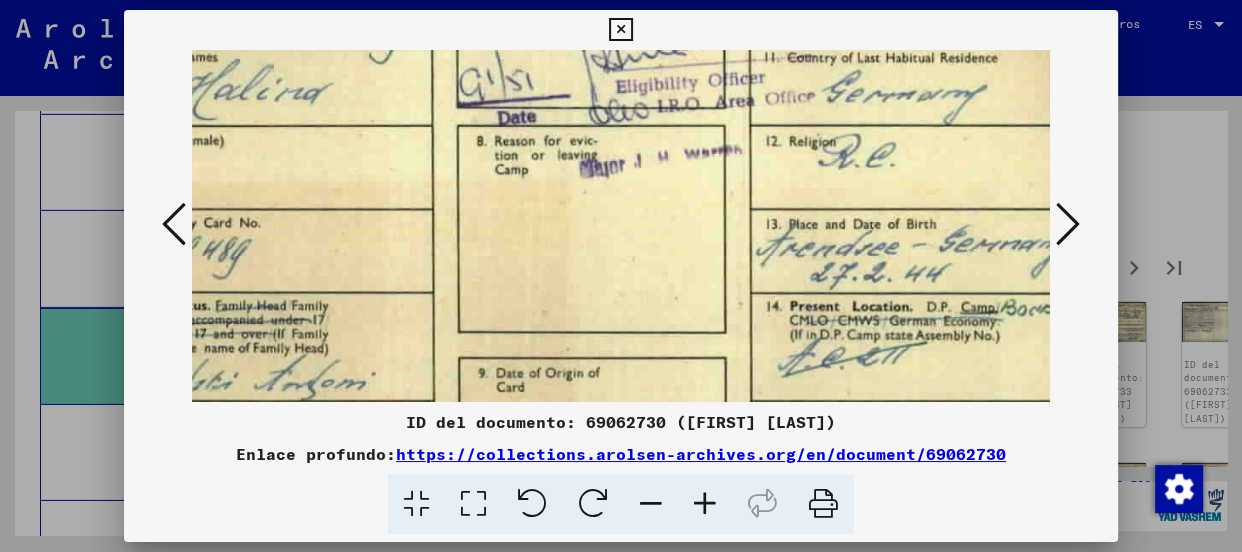 drag, startPoint x: 813, startPoint y: 354, endPoint x: 612, endPoint y: 165, distance: 275.90216 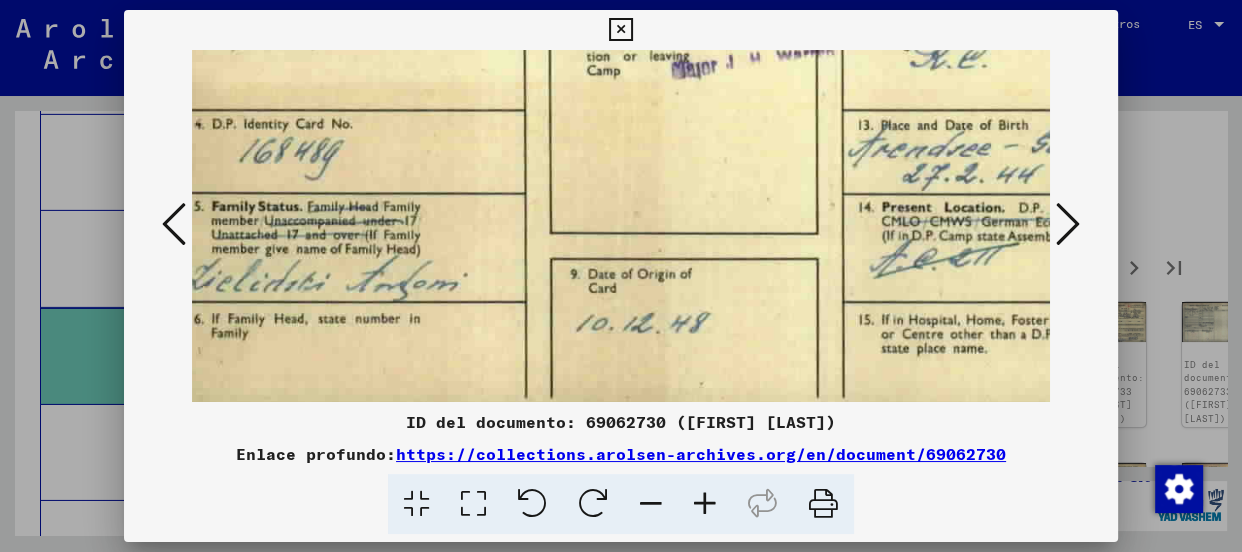 drag, startPoint x: 602, startPoint y: 255, endPoint x: 694, endPoint y: 157, distance: 134.41727 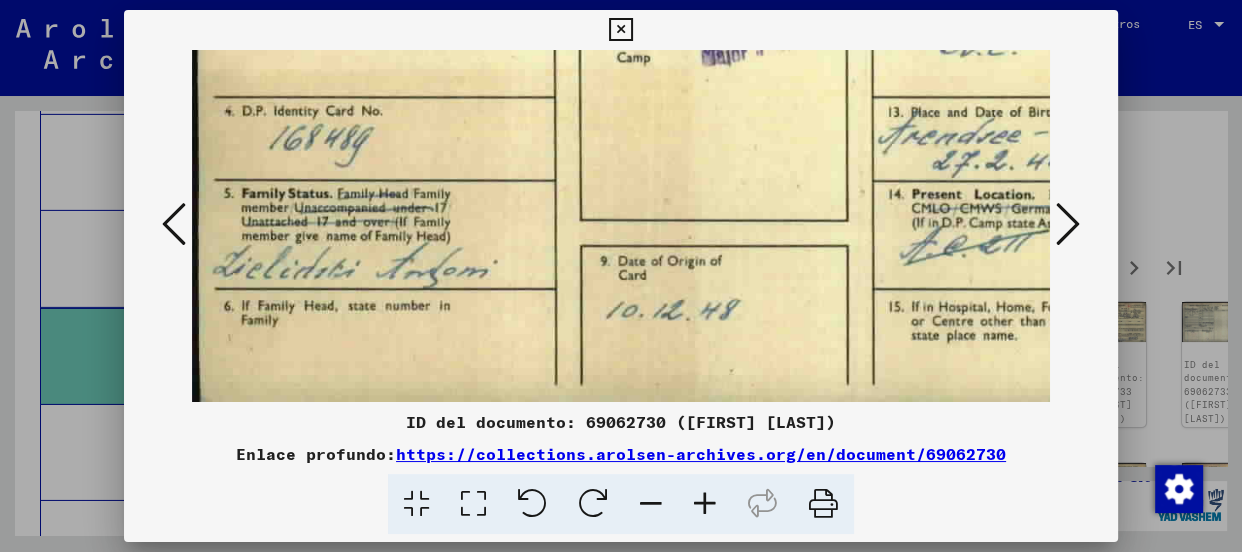 drag, startPoint x: 688, startPoint y: 274, endPoint x: 770, endPoint y: 203, distance: 108.46658 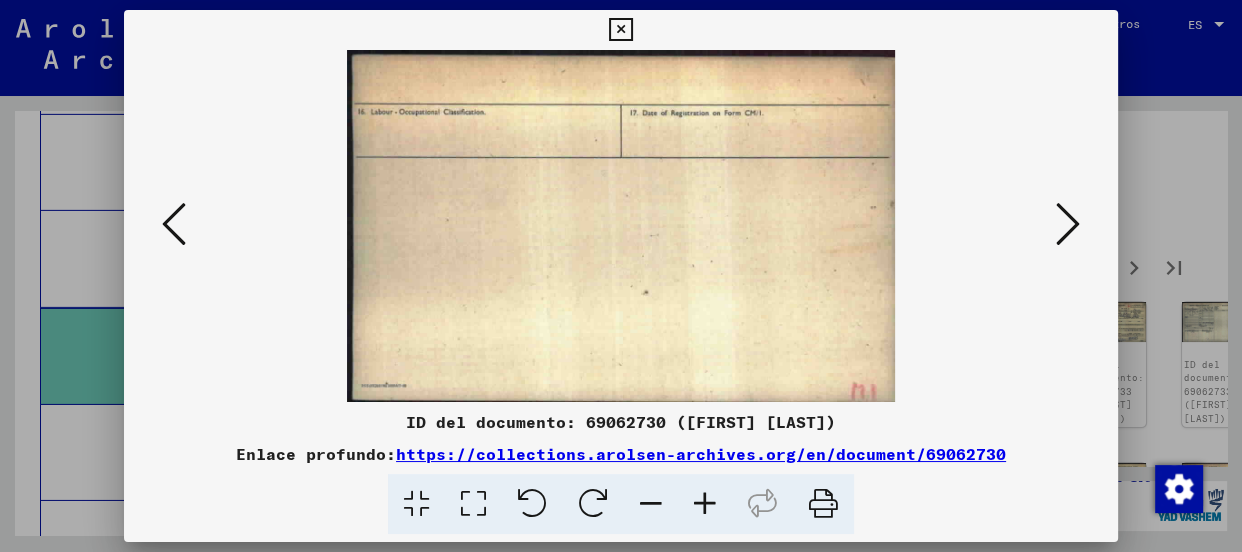 click at bounding box center [1068, 224] 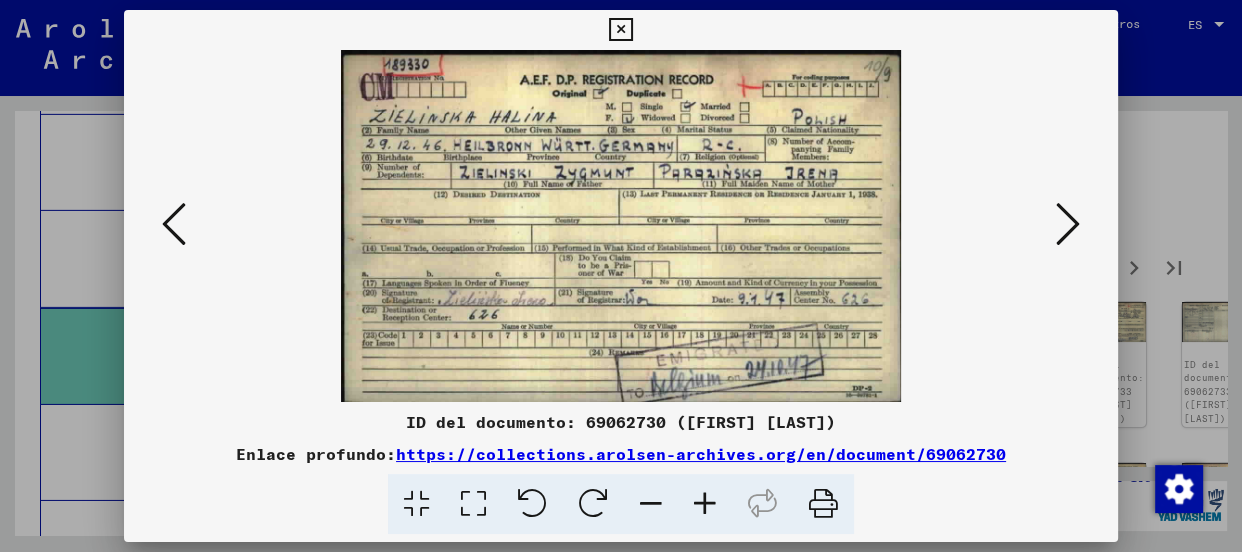 click at bounding box center [1068, 224] 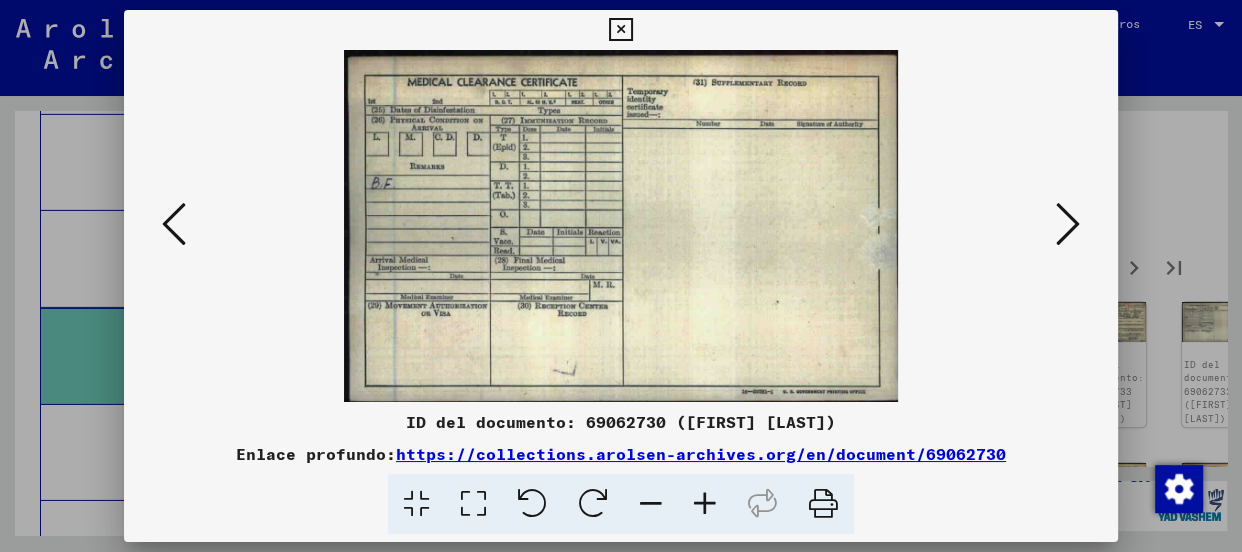 click at bounding box center [1068, 224] 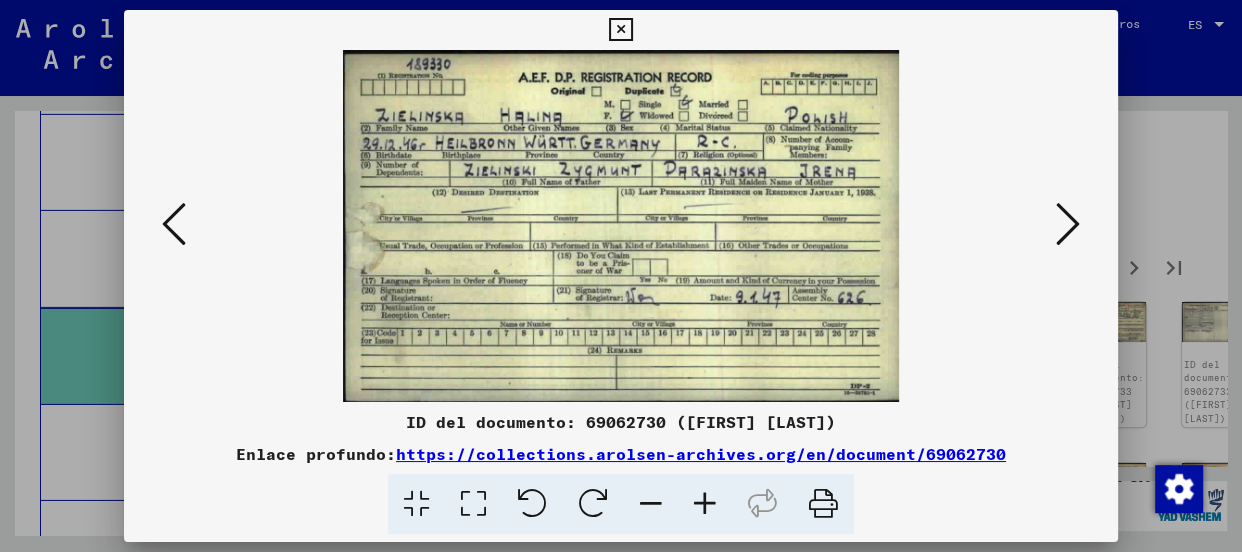 click at bounding box center [1068, 224] 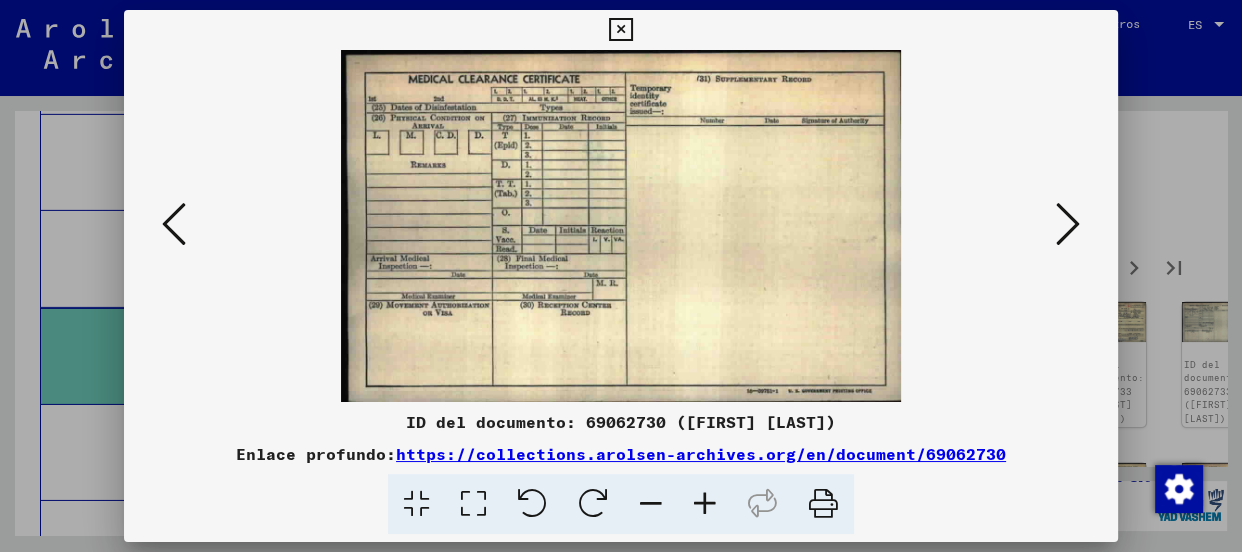click at bounding box center (1068, 224) 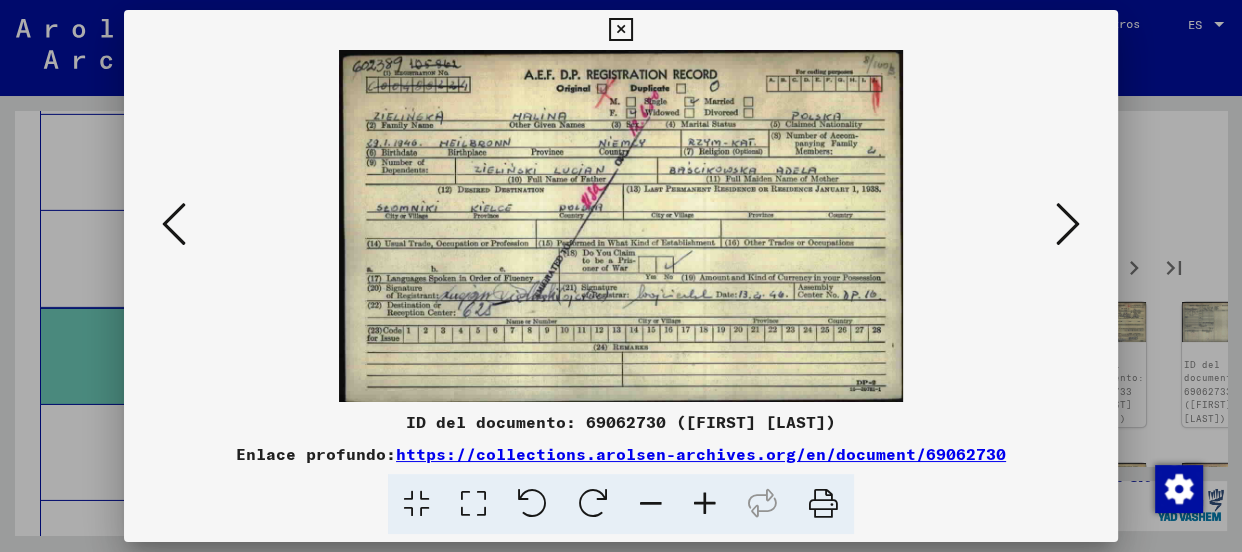 click at bounding box center [1068, 224] 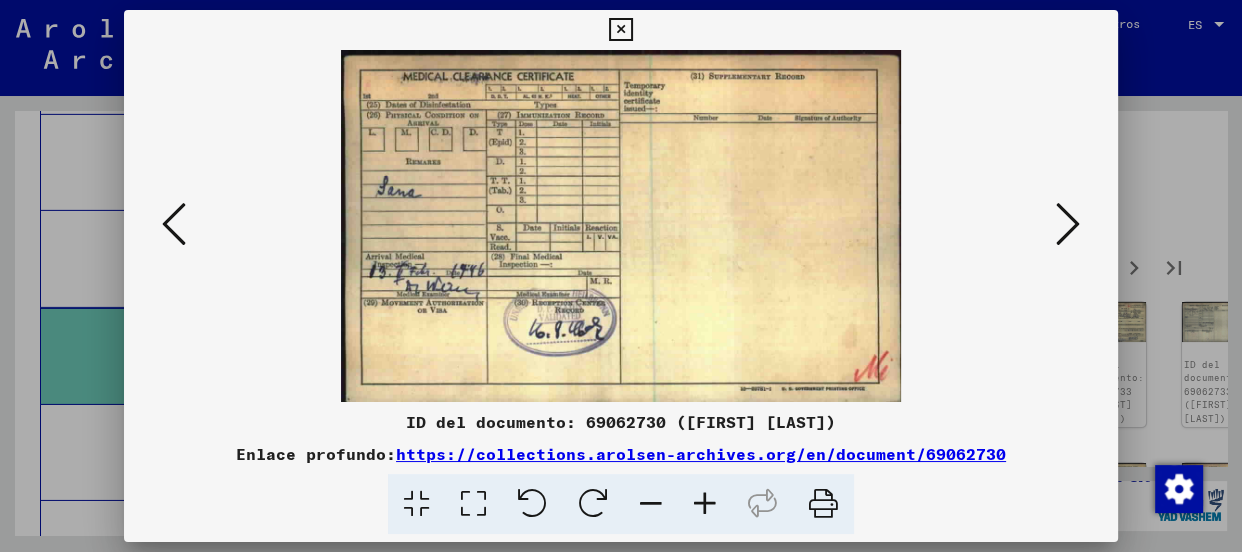 click at bounding box center (1068, 224) 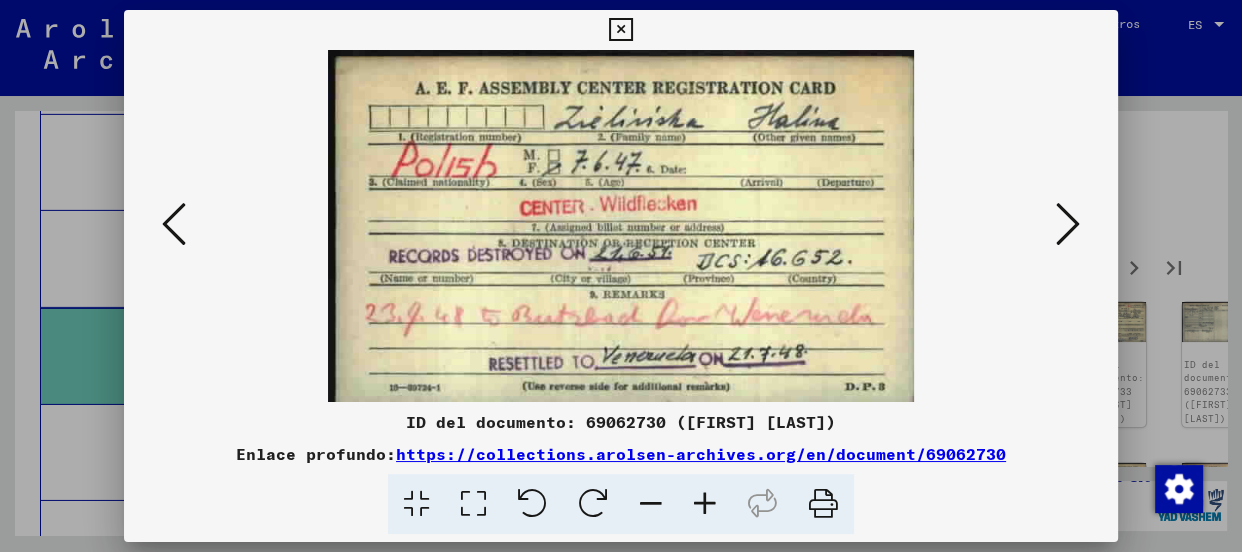 drag, startPoint x: 754, startPoint y: 281, endPoint x: 761, endPoint y: 235, distance: 46.52956 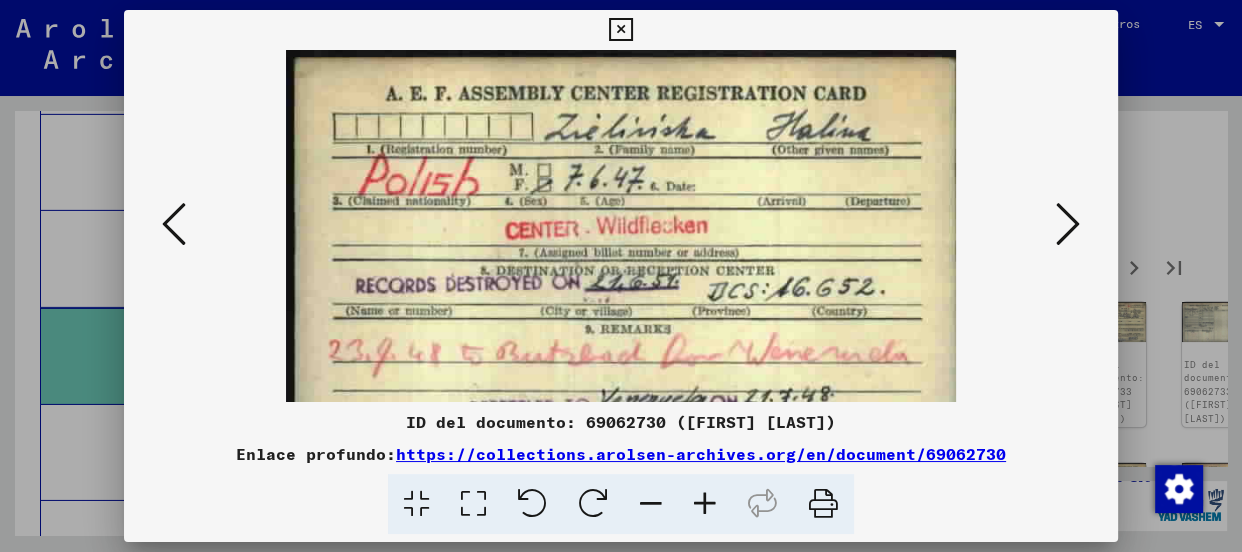 click at bounding box center [705, 504] 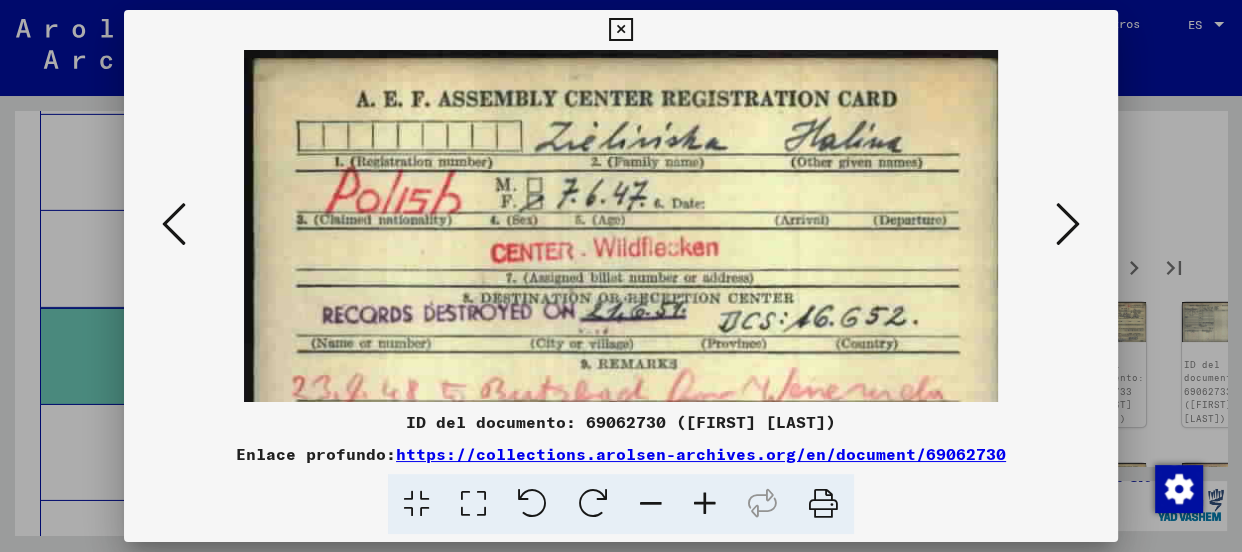 click at bounding box center [705, 504] 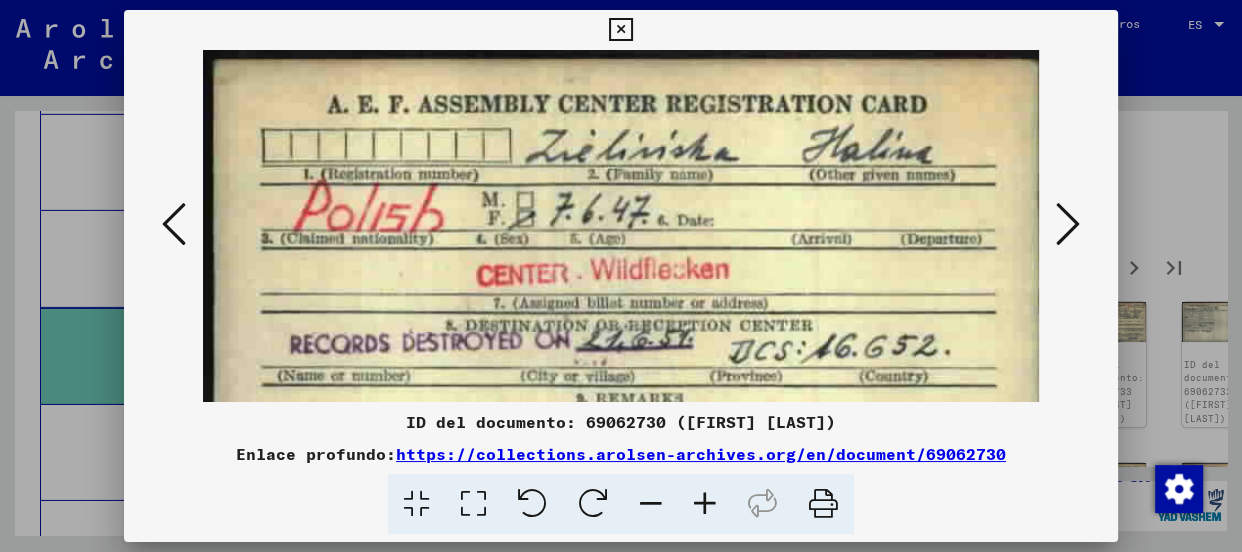 click at bounding box center [705, 504] 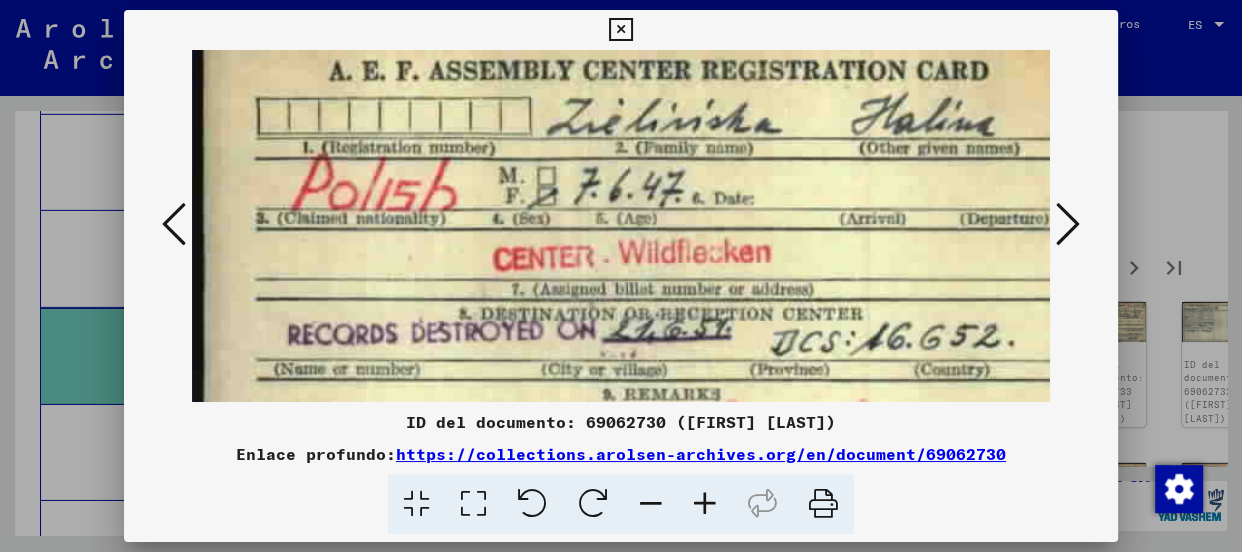 drag, startPoint x: 685, startPoint y: 316, endPoint x: 686, endPoint y: 277, distance: 39.012817 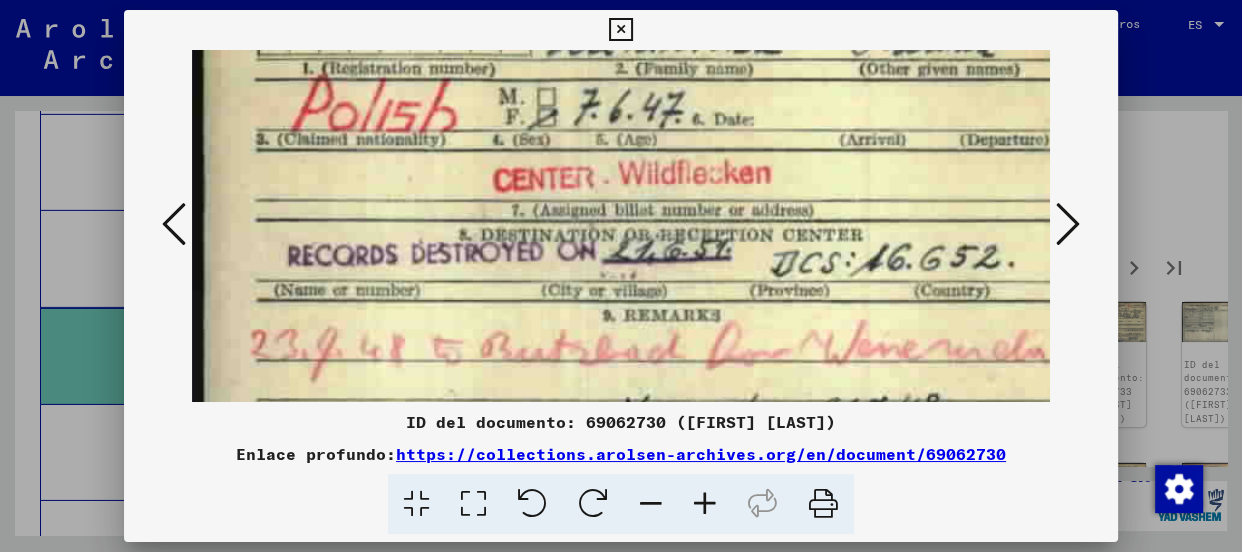 click at bounding box center [652, 208] 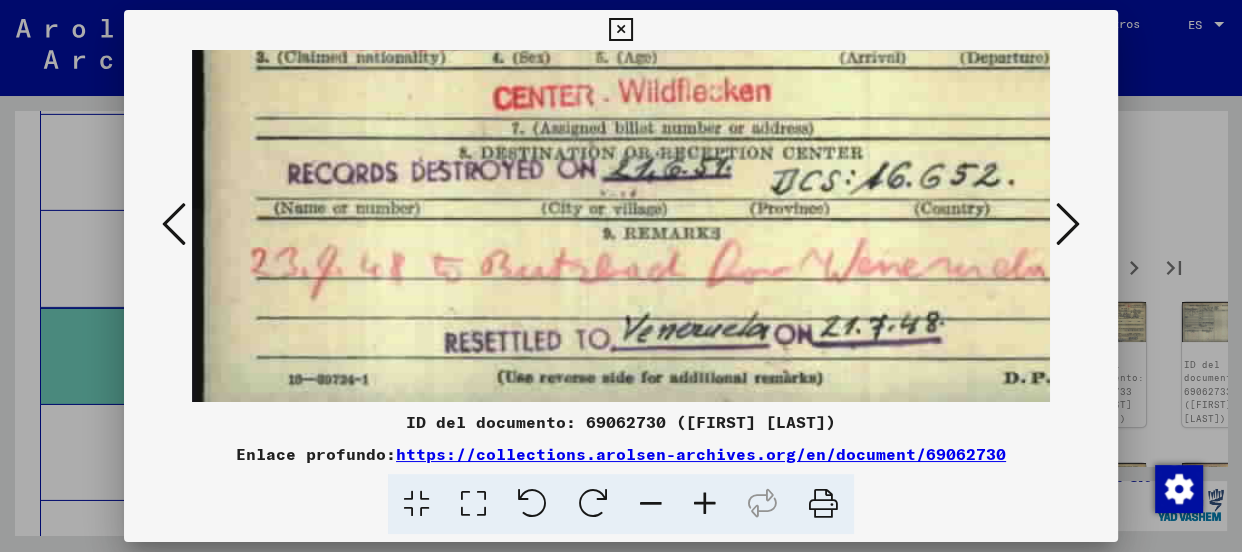 drag, startPoint x: 679, startPoint y: 245, endPoint x: 684, endPoint y: 211, distance: 34.36568 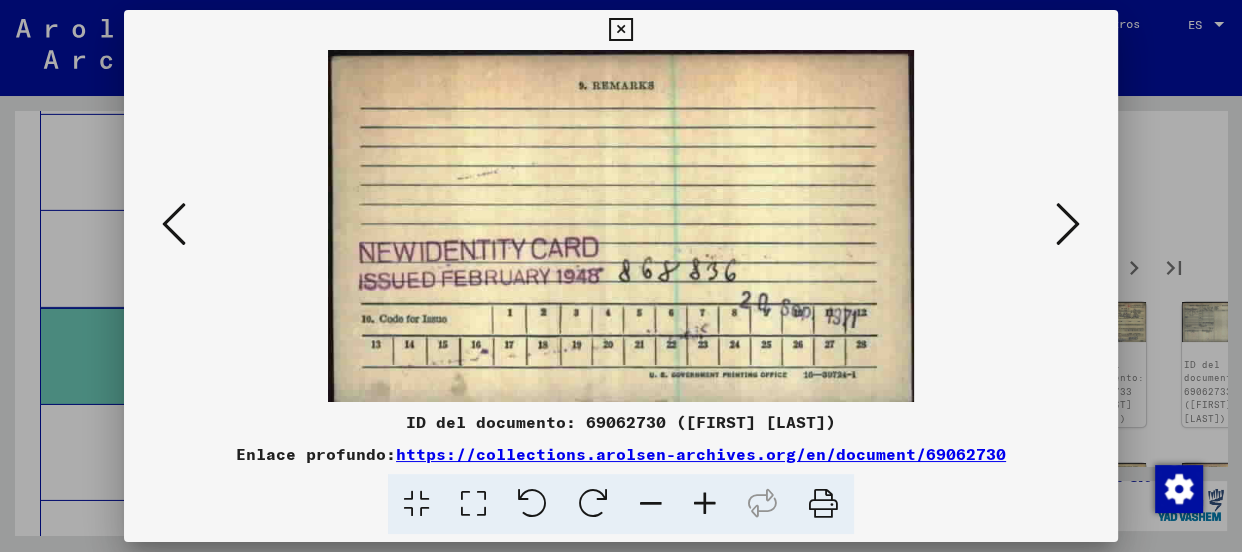 scroll, scrollTop: 0, scrollLeft: 0, axis: both 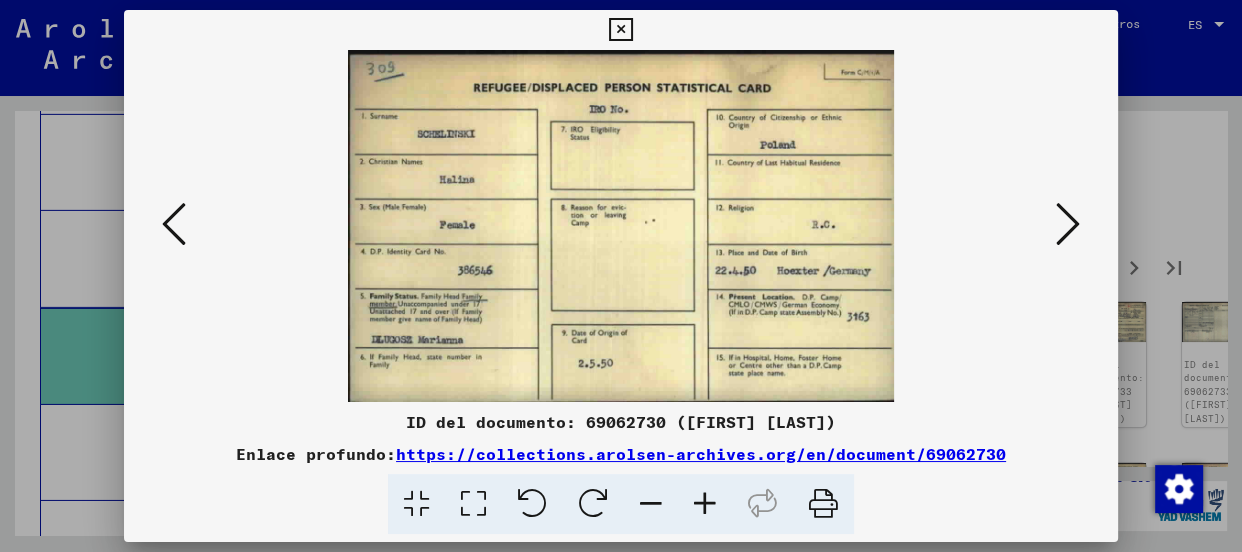 click at bounding box center [705, 504] 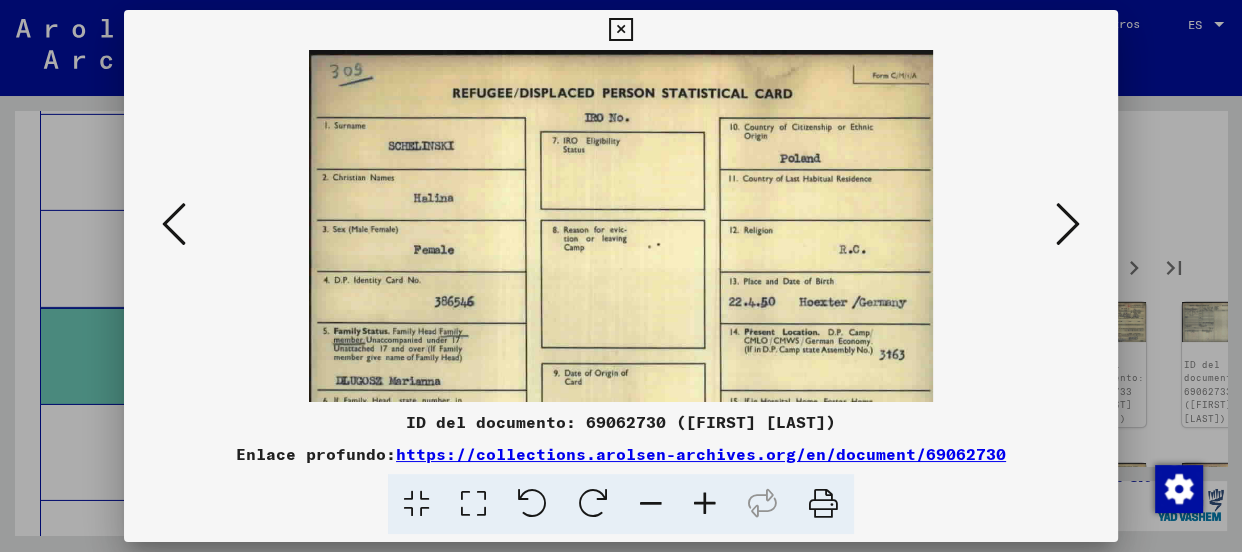 click at bounding box center [705, 504] 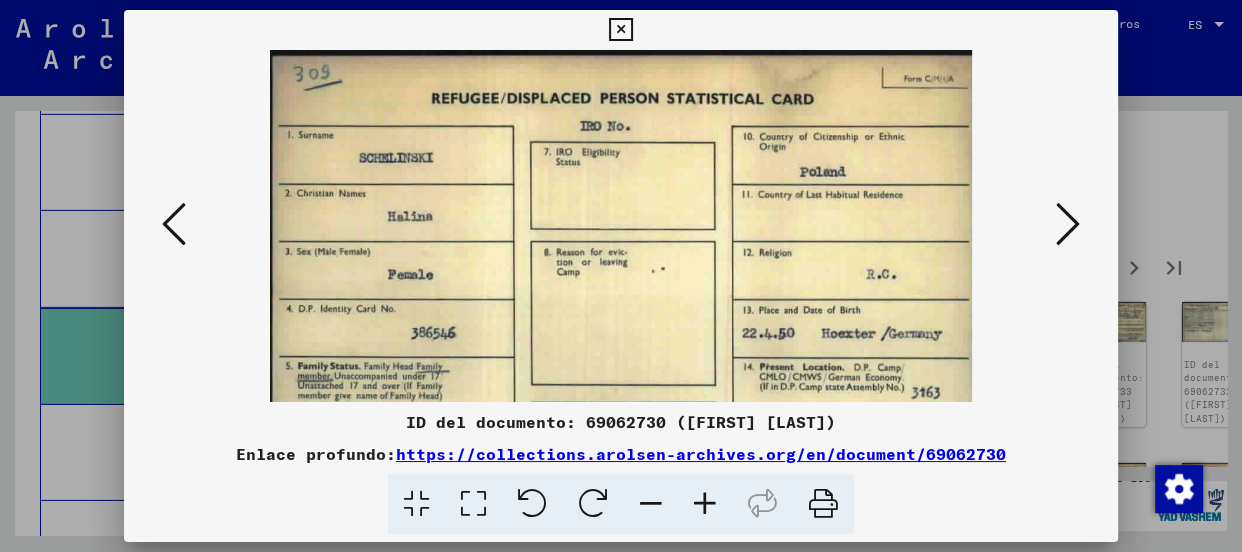 click at bounding box center [705, 504] 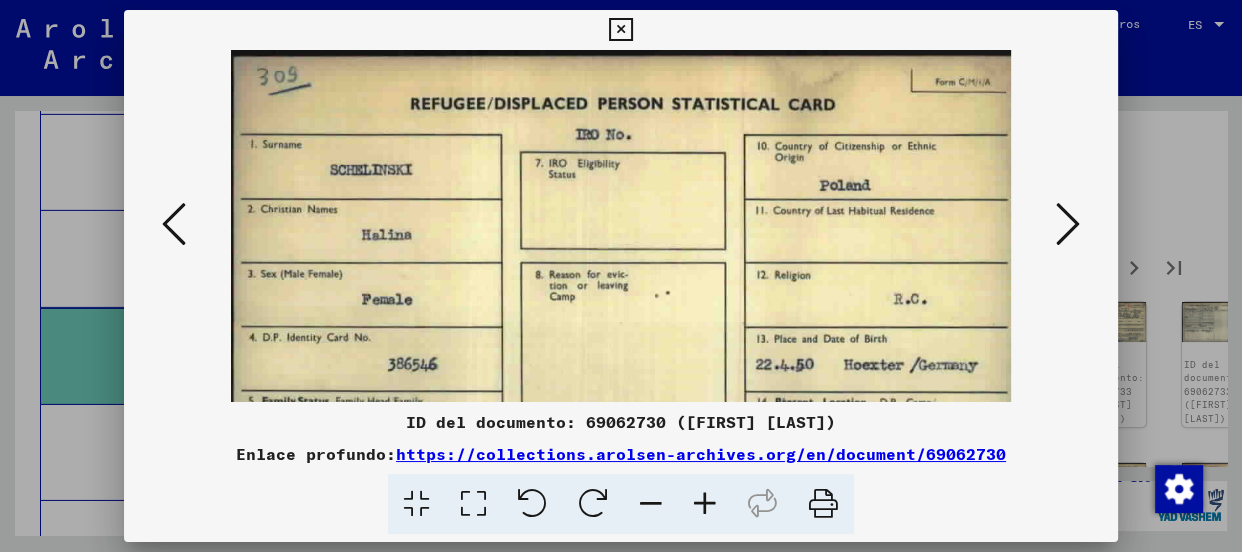 click at bounding box center (705, 504) 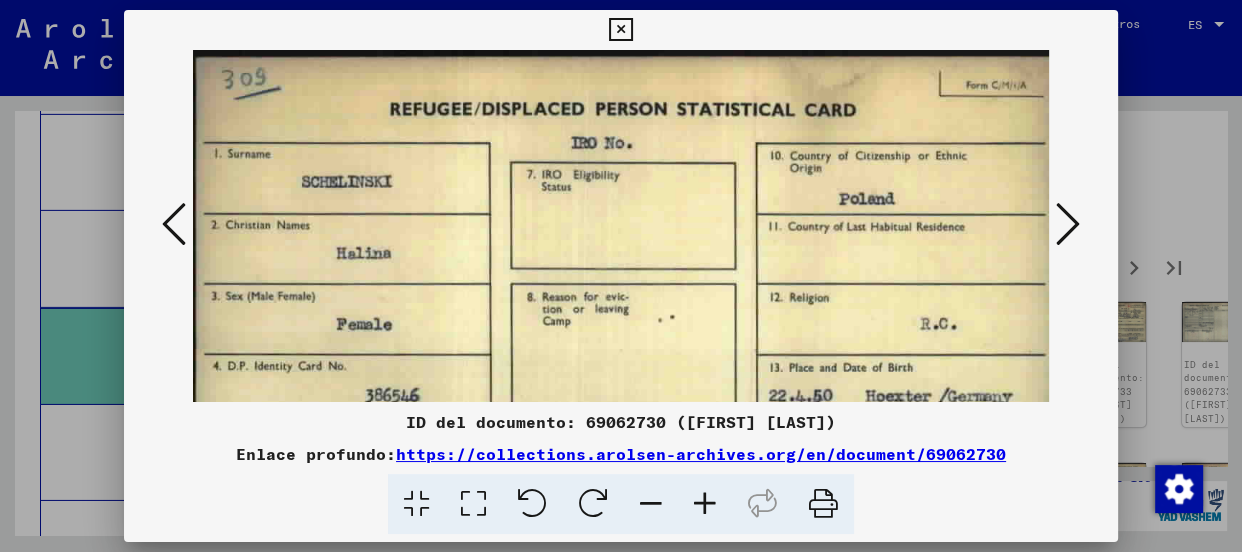 click at bounding box center [705, 504] 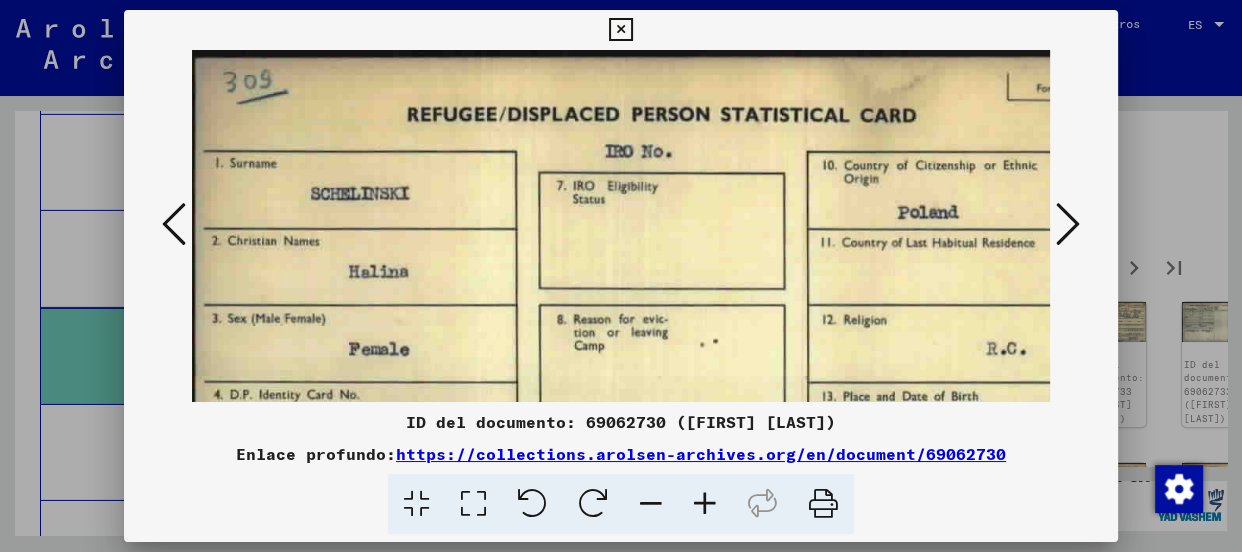 click at bounding box center (705, 504) 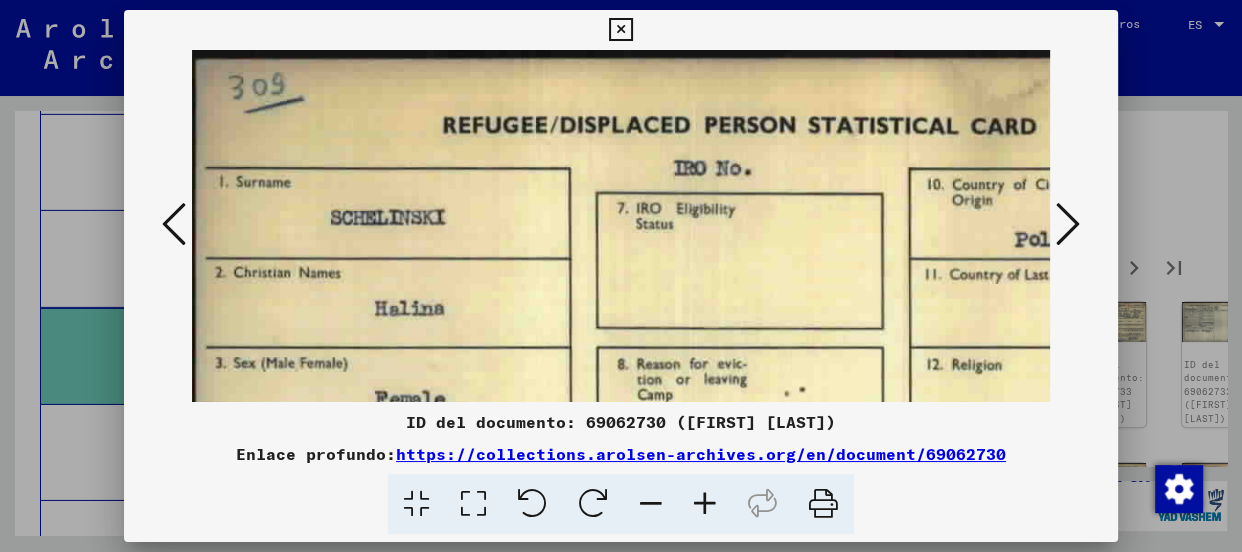 click at bounding box center [705, 504] 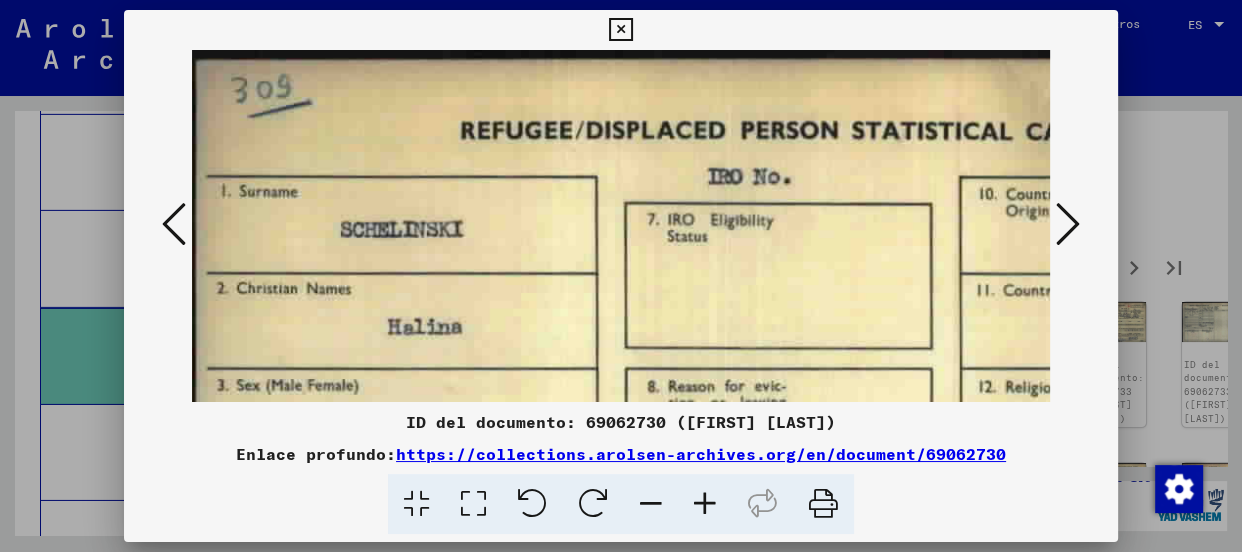 click at bounding box center [705, 504] 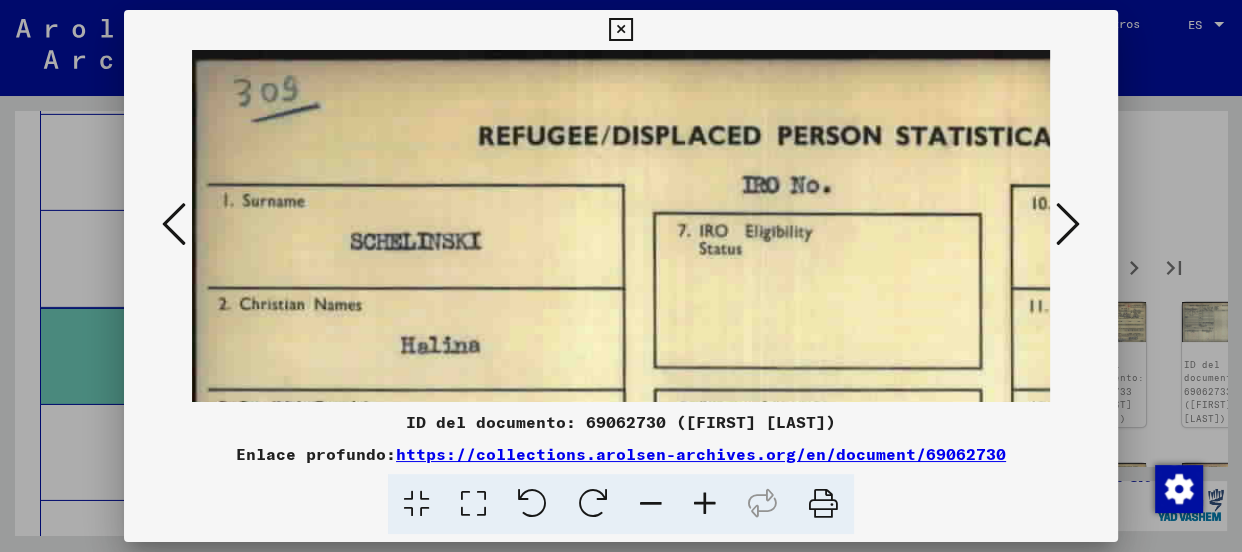 click at bounding box center (705, 504) 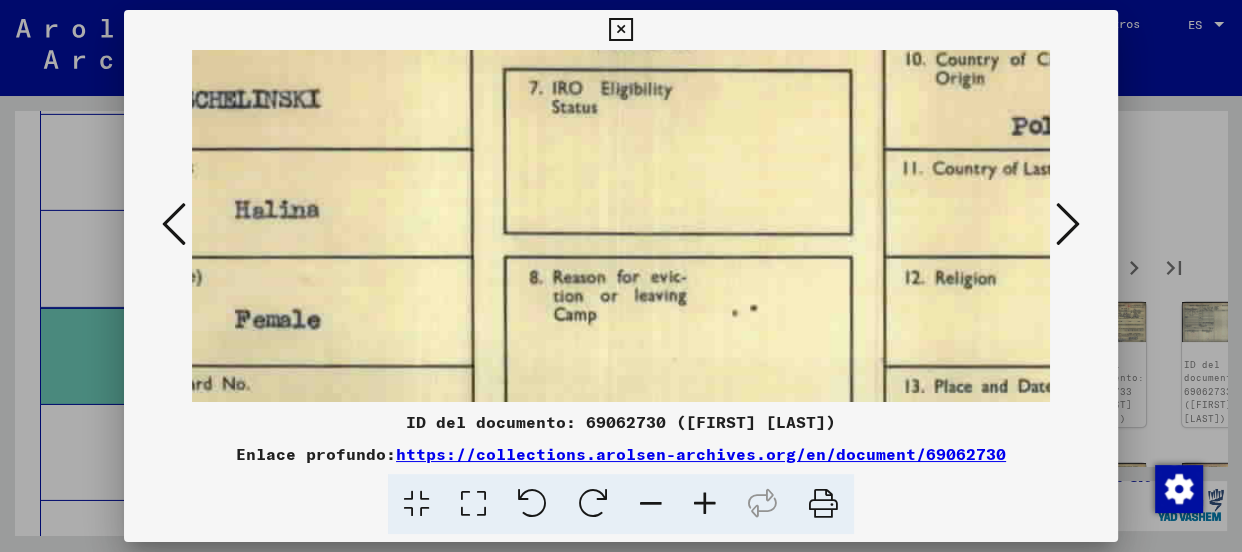drag, startPoint x: 809, startPoint y: 342, endPoint x: 630, endPoint y: 187, distance: 236.78261 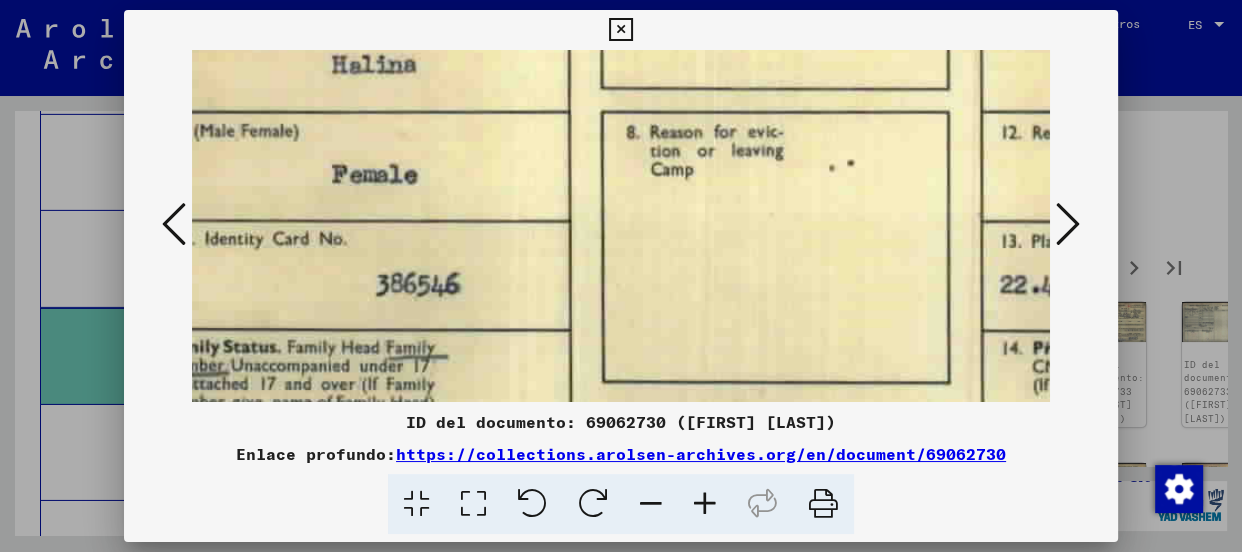 scroll, scrollTop: 310, scrollLeft: 68, axis: both 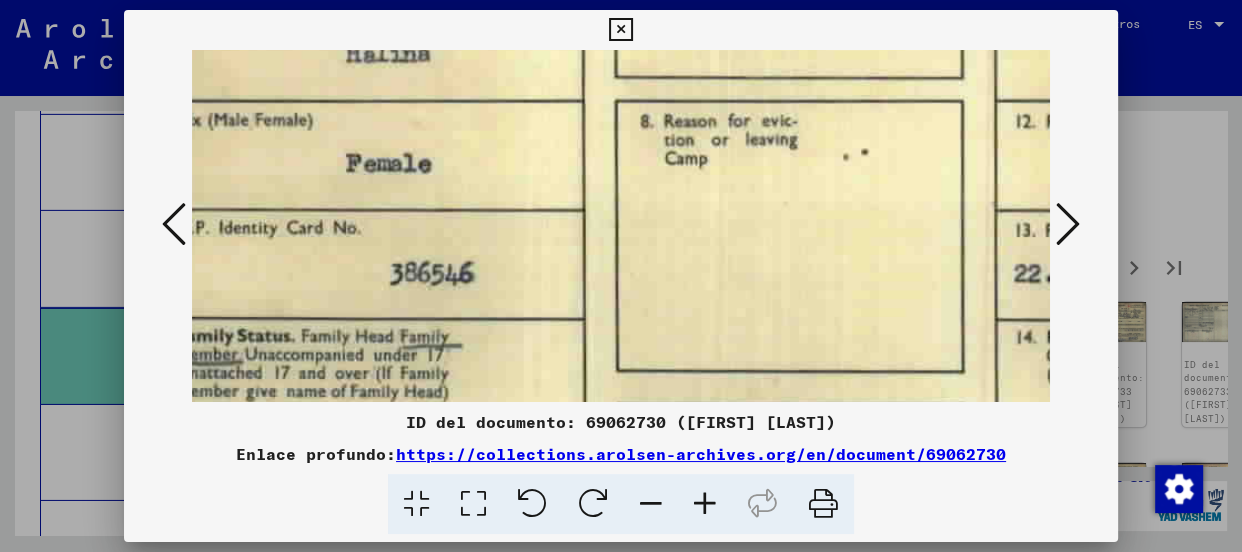 drag, startPoint x: 580, startPoint y: 311, endPoint x: 692, endPoint y: 156, distance: 191.23022 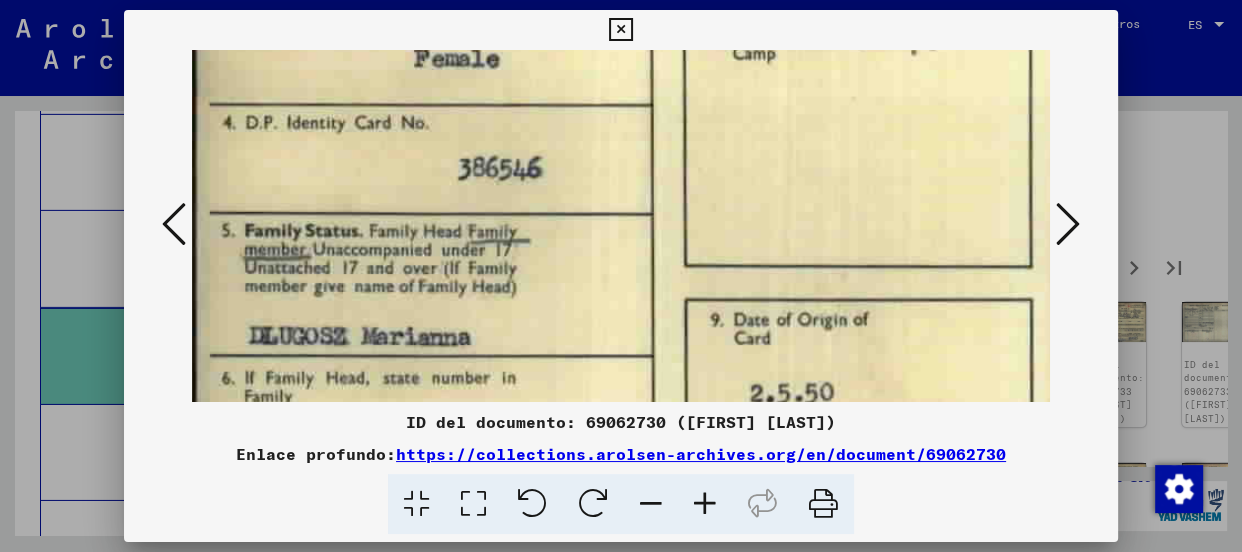 scroll, scrollTop: 421, scrollLeft: 0, axis: vertical 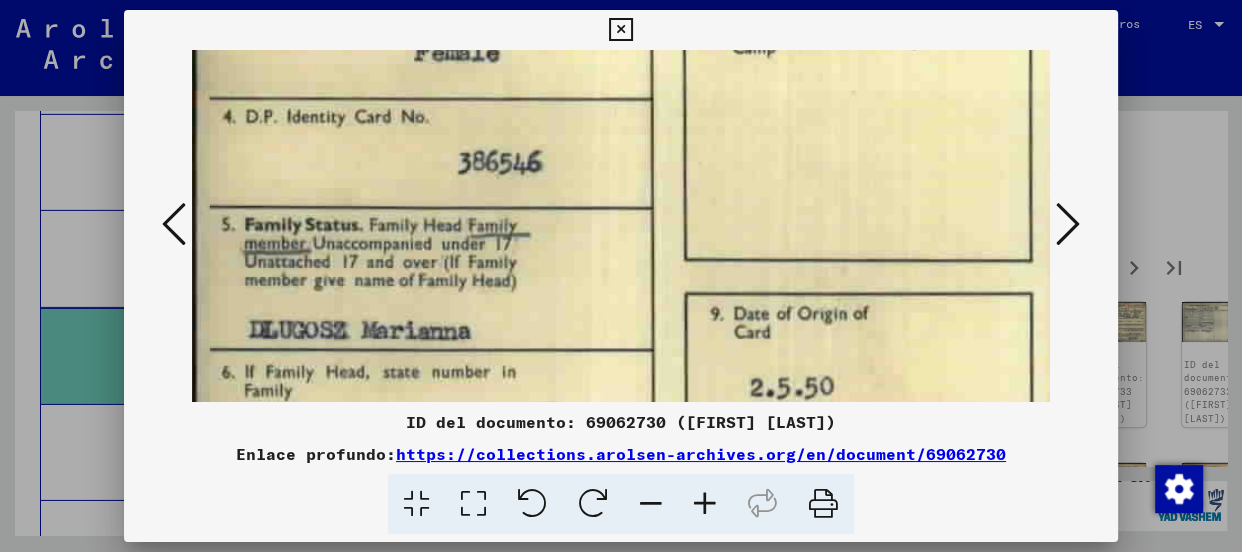 drag, startPoint x: 724, startPoint y: 267, endPoint x: 776, endPoint y: 202, distance: 83.240616 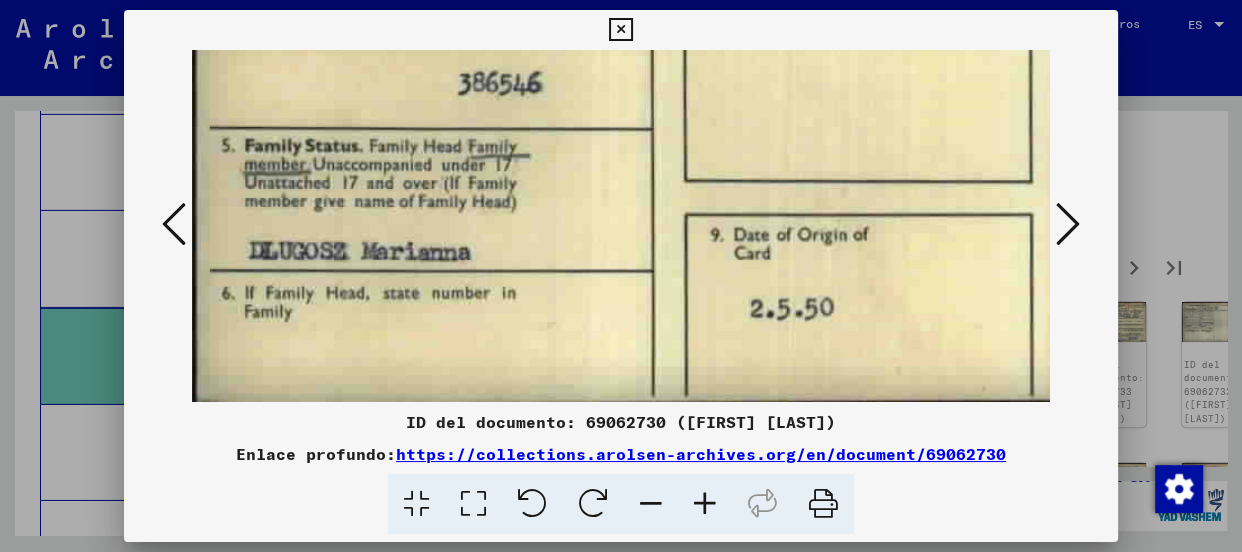 drag, startPoint x: 640, startPoint y: 282, endPoint x: 642, endPoint y: 197, distance: 85.02353 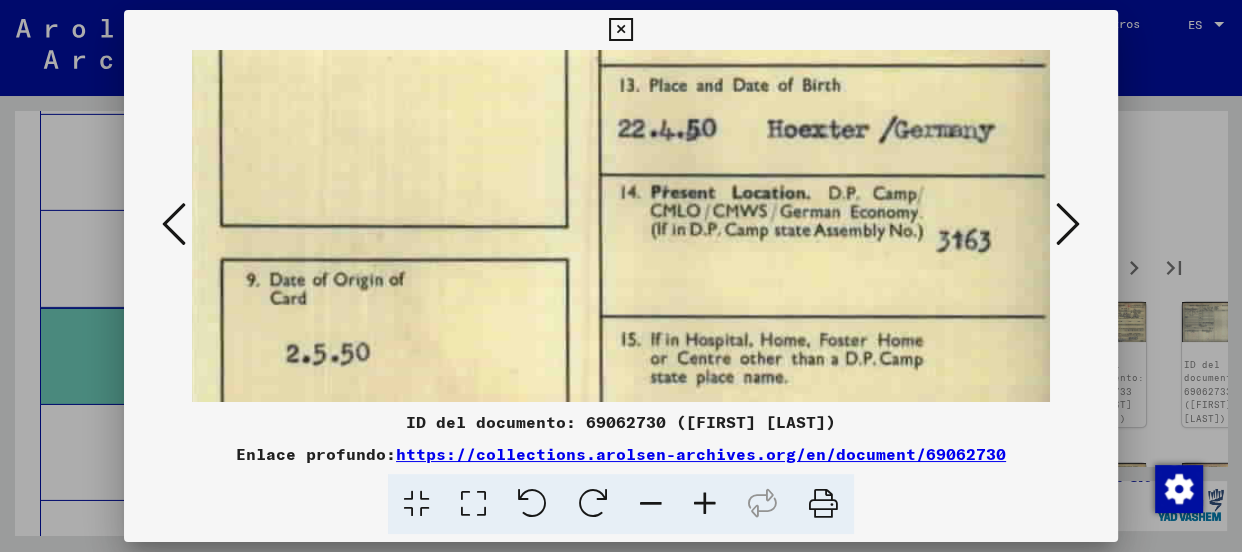 scroll, scrollTop: 448, scrollLeft: 465, axis: both 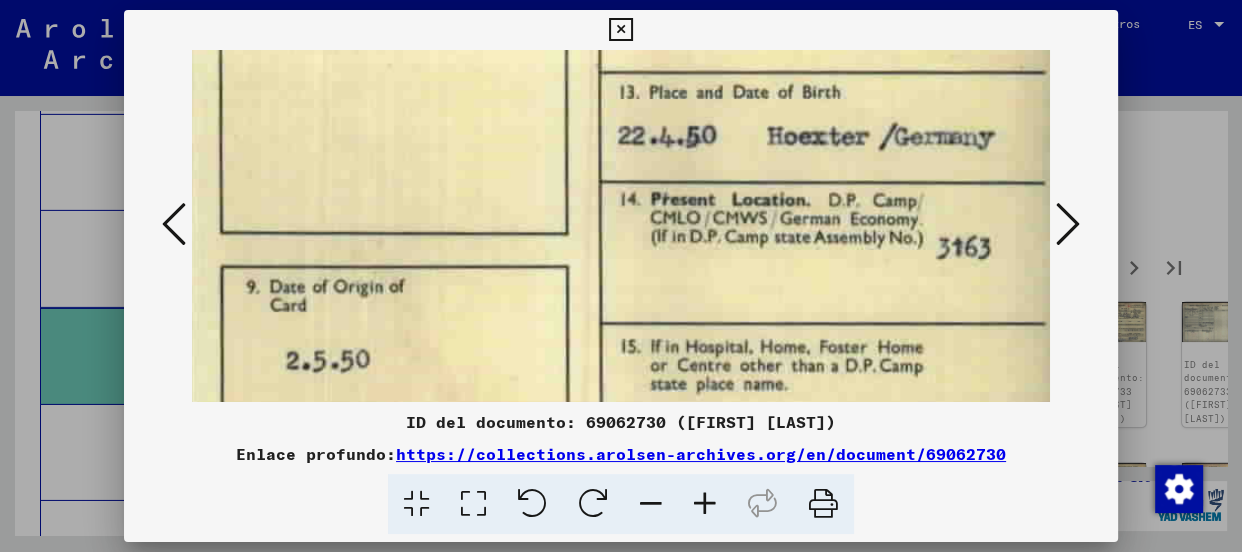 drag, startPoint x: 865, startPoint y: 242, endPoint x: 153, endPoint y: 281, distance: 713.0673 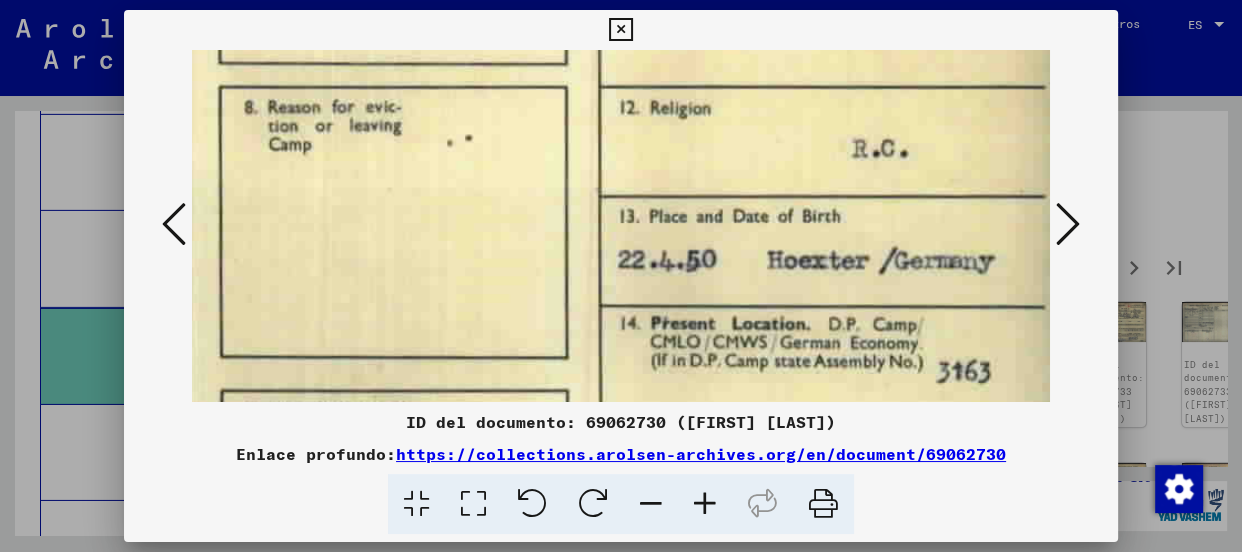 drag, startPoint x: 630, startPoint y: 228, endPoint x: 628, endPoint y: 321, distance: 93.0215 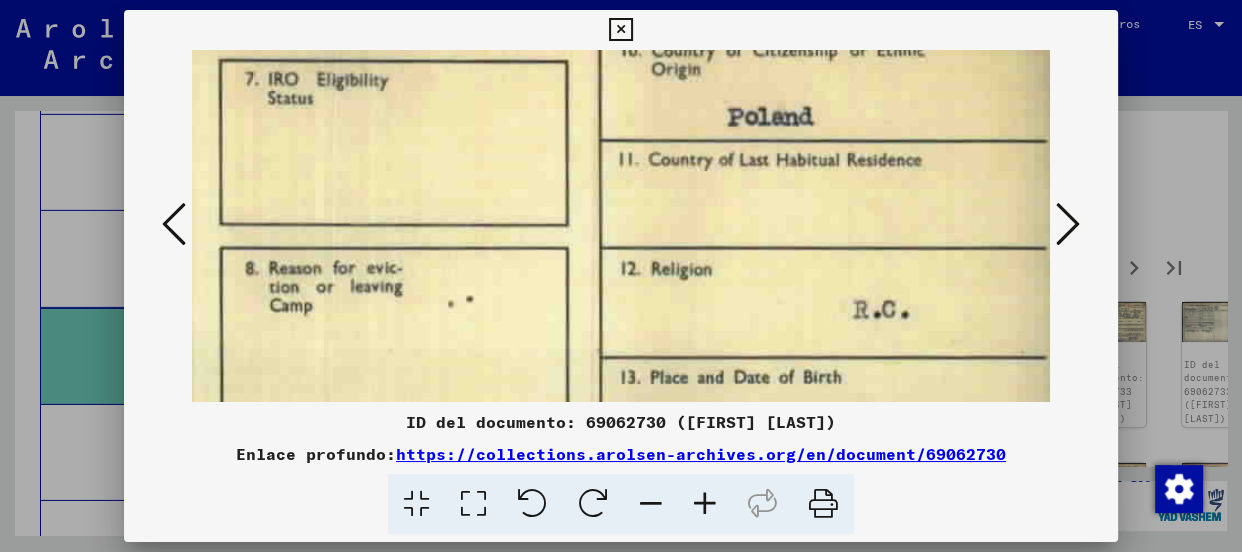 drag, startPoint x: 638, startPoint y: 222, endPoint x: 640, endPoint y: 385, distance: 163.01227 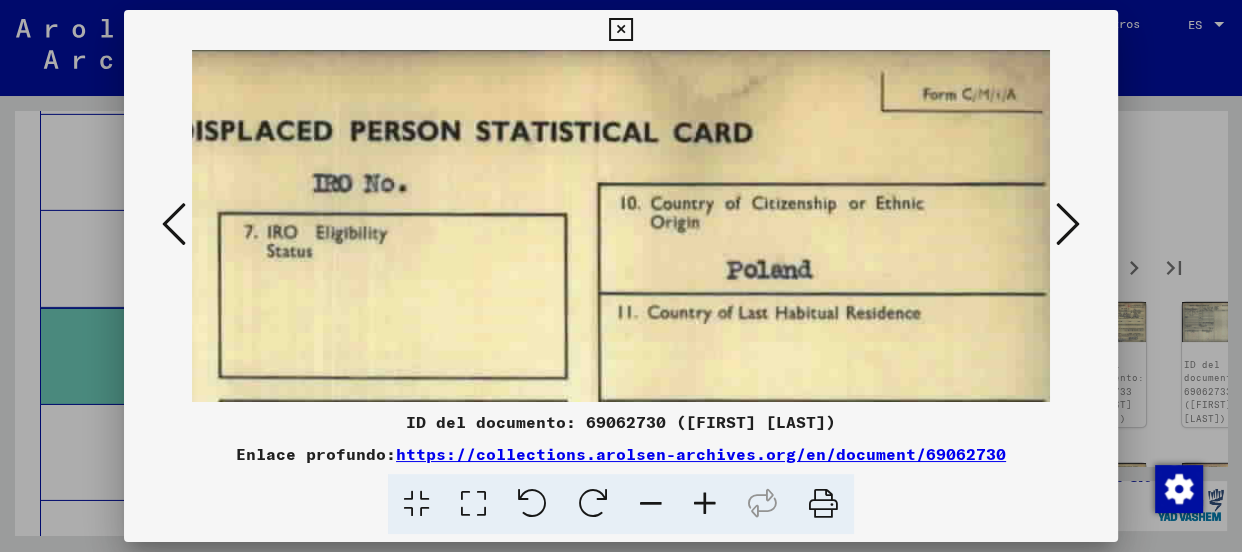 drag, startPoint x: 681, startPoint y: 196, endPoint x: 676, endPoint y: 350, distance: 154.08115 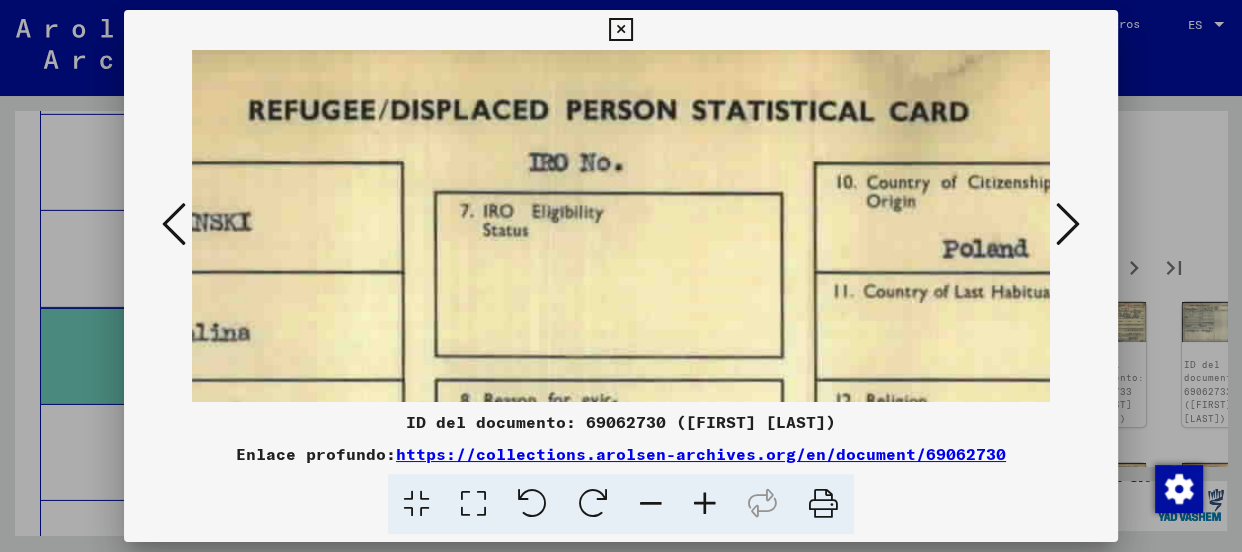 scroll, scrollTop: 40, scrollLeft: 0, axis: vertical 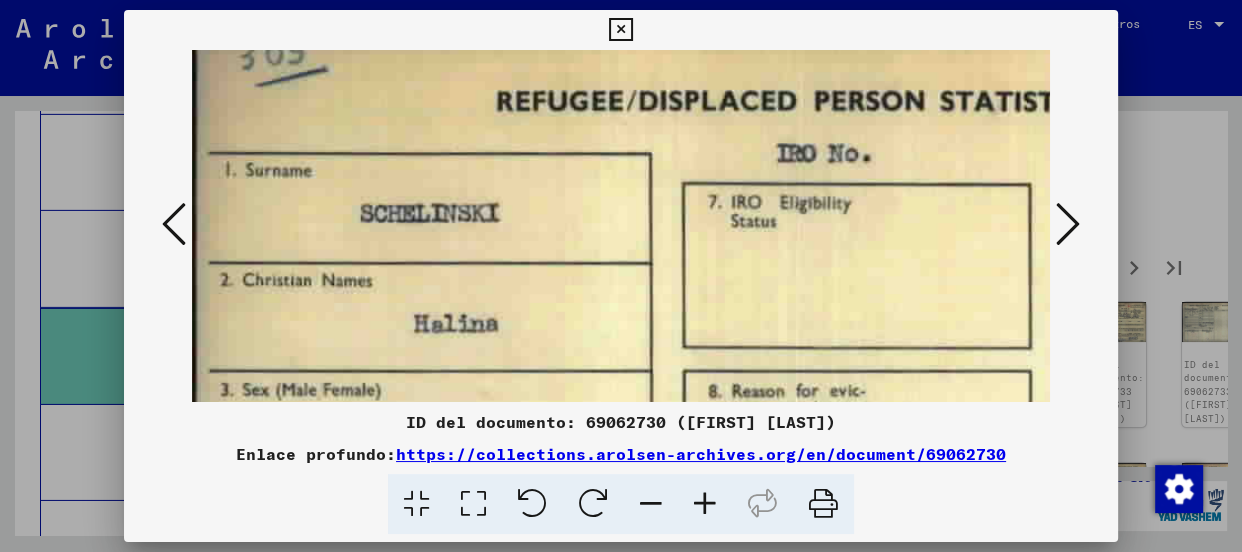 drag, startPoint x: 462, startPoint y: 295, endPoint x: 1087, endPoint y: 264, distance: 625.7683 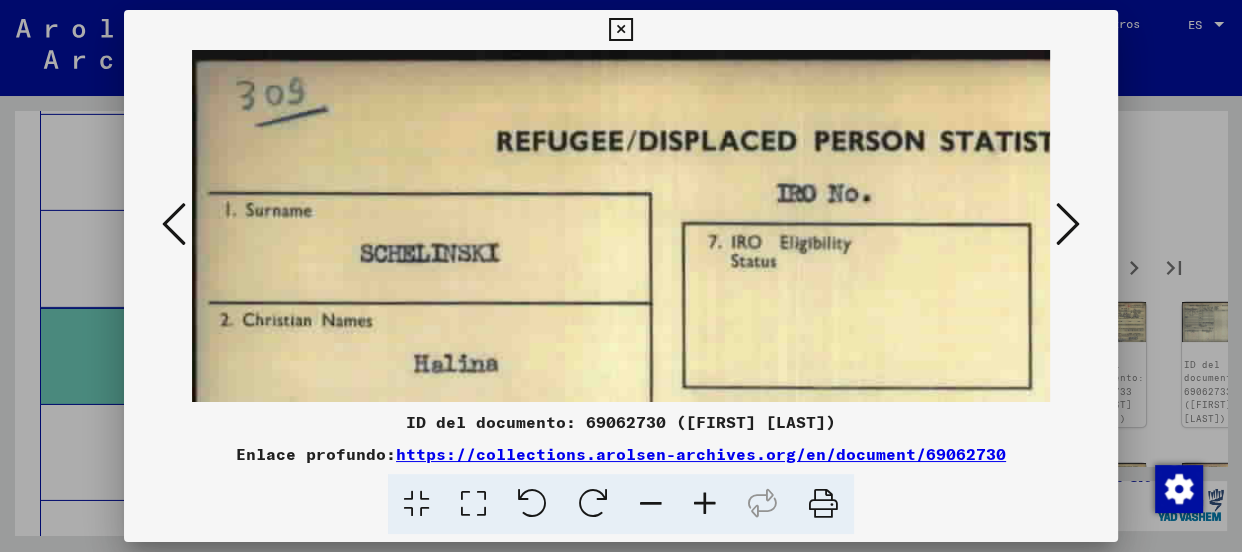 drag, startPoint x: 804, startPoint y: 206, endPoint x: 808, endPoint y: 264, distance: 58.137768 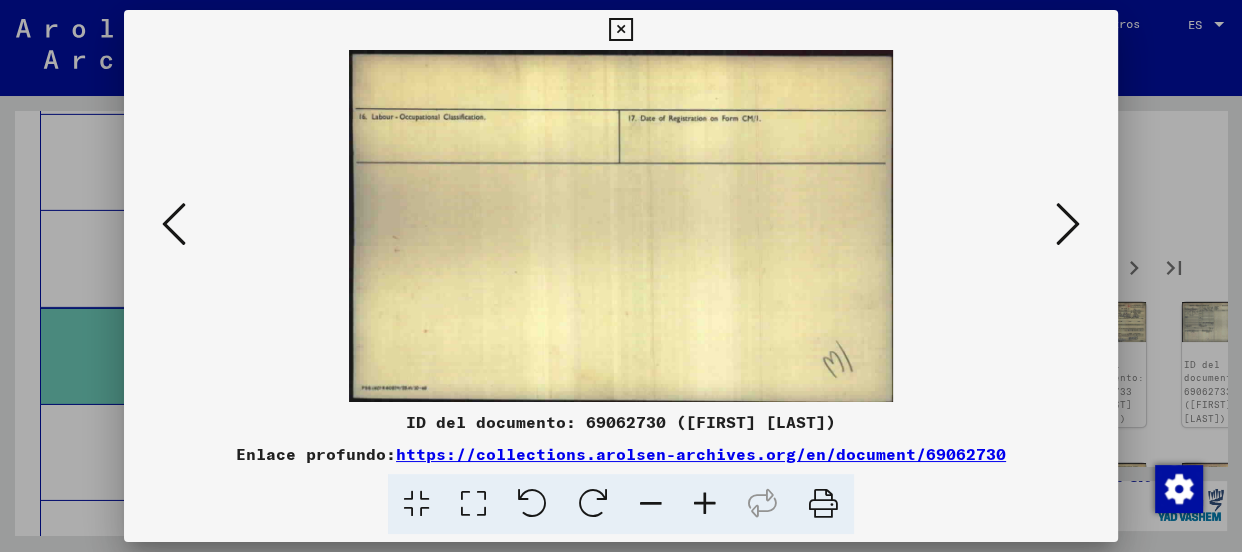 click at bounding box center (1068, 224) 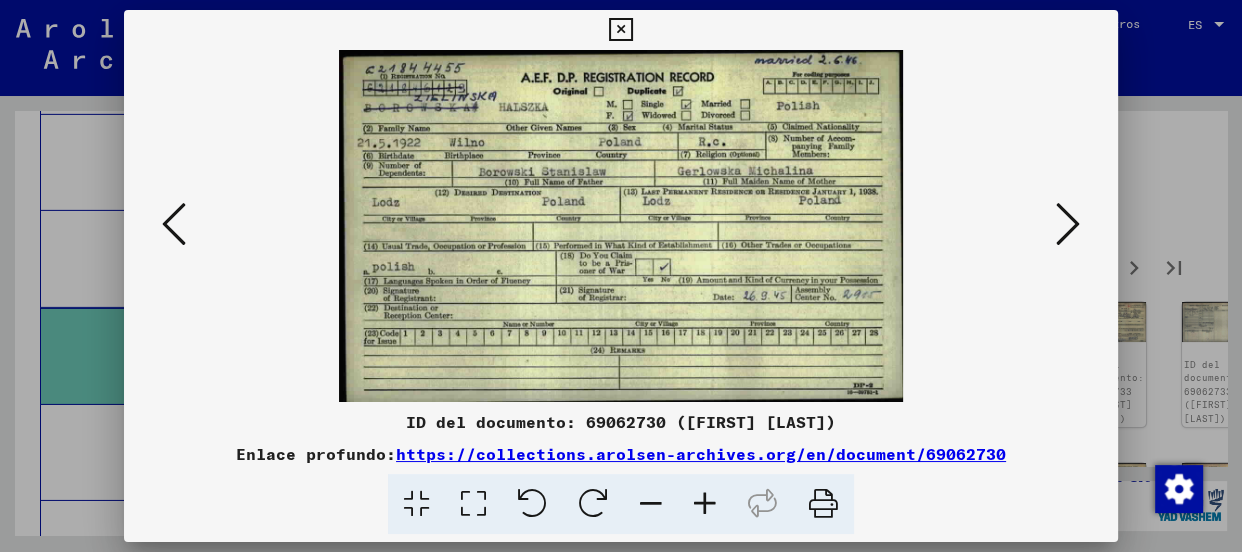 click at bounding box center [705, 504] 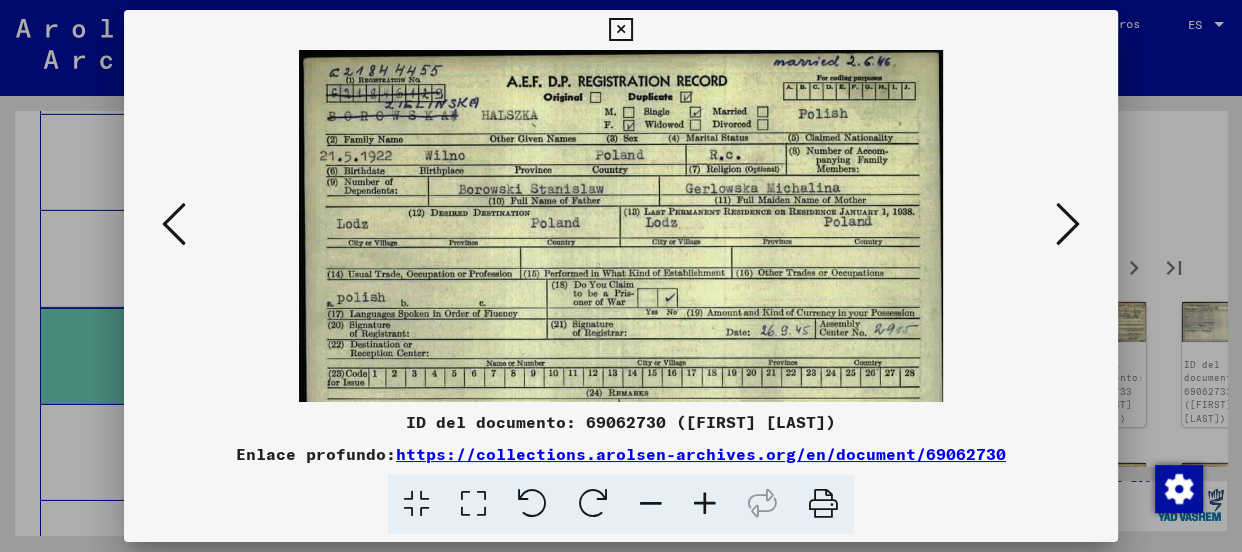 click at bounding box center [705, 504] 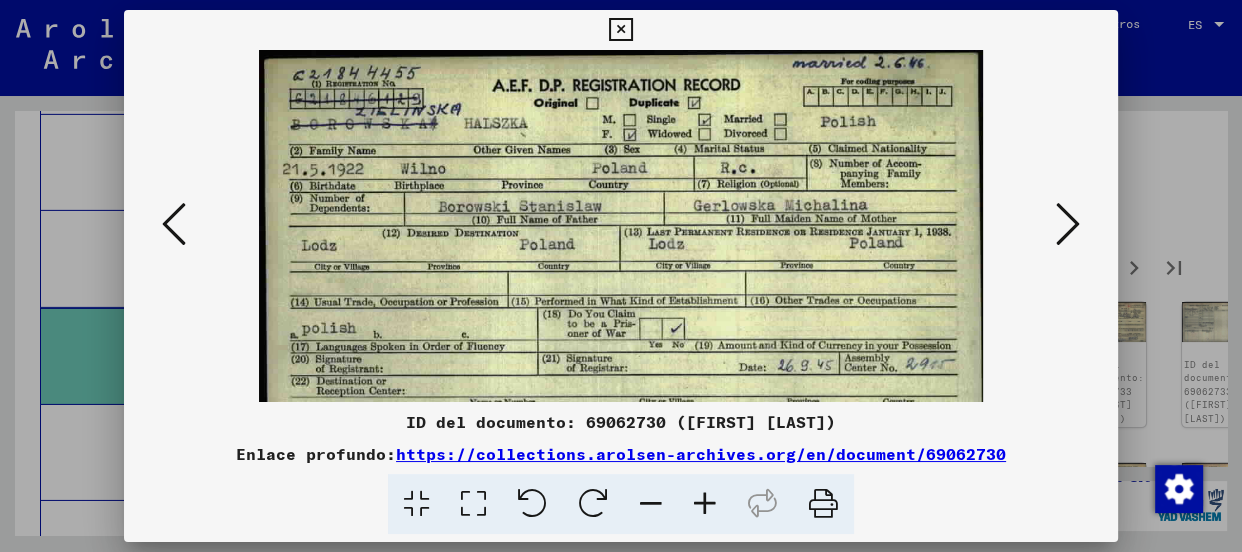 click at bounding box center (705, 504) 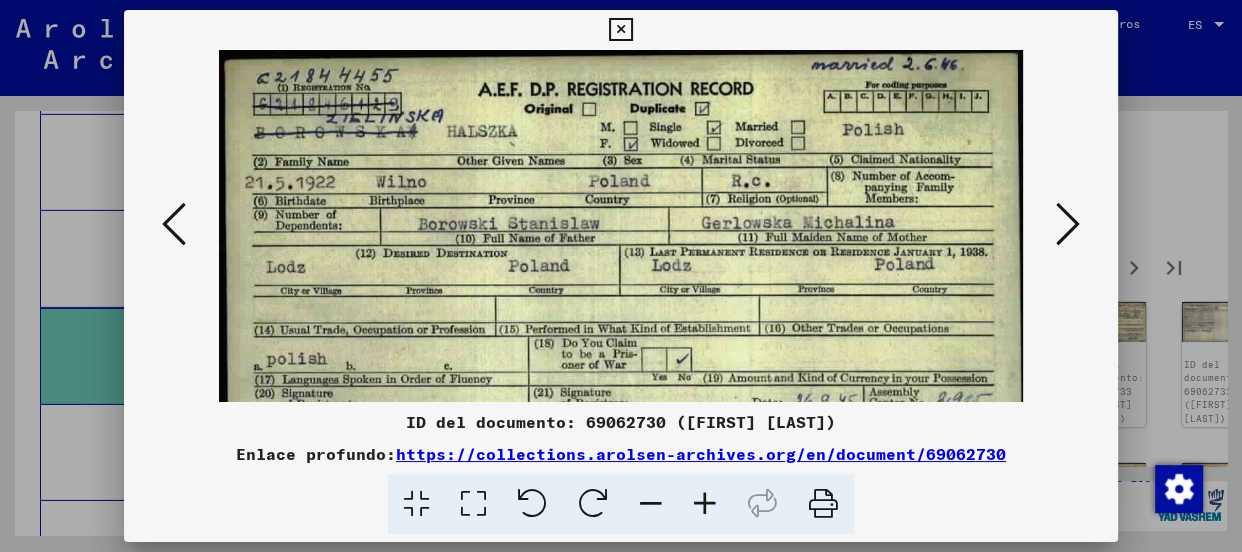 click at bounding box center (705, 504) 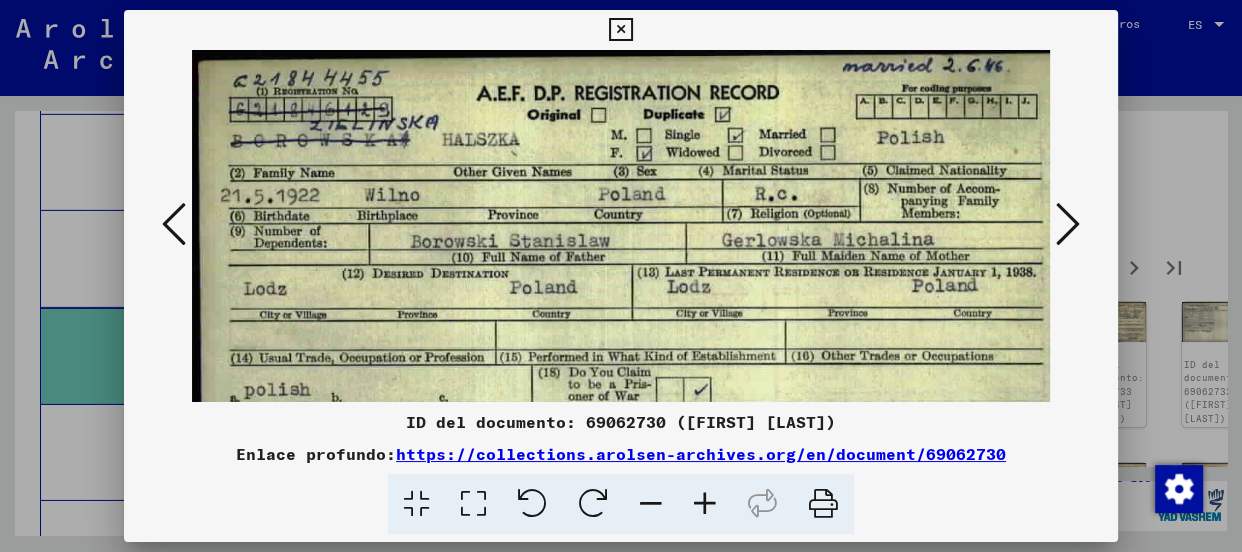 click at bounding box center [705, 504] 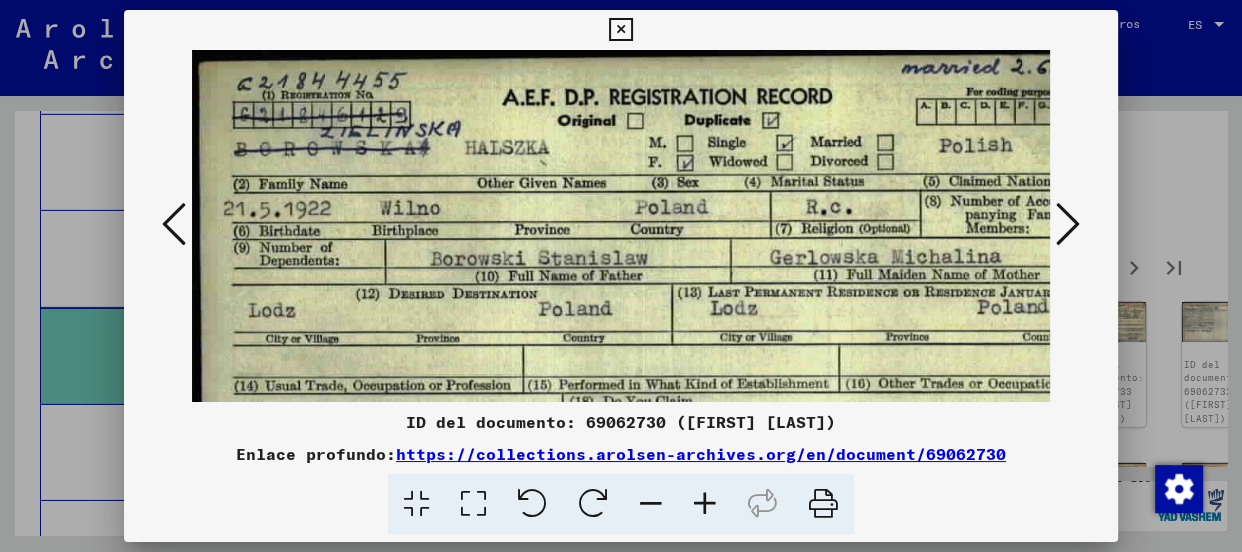 click at bounding box center (705, 504) 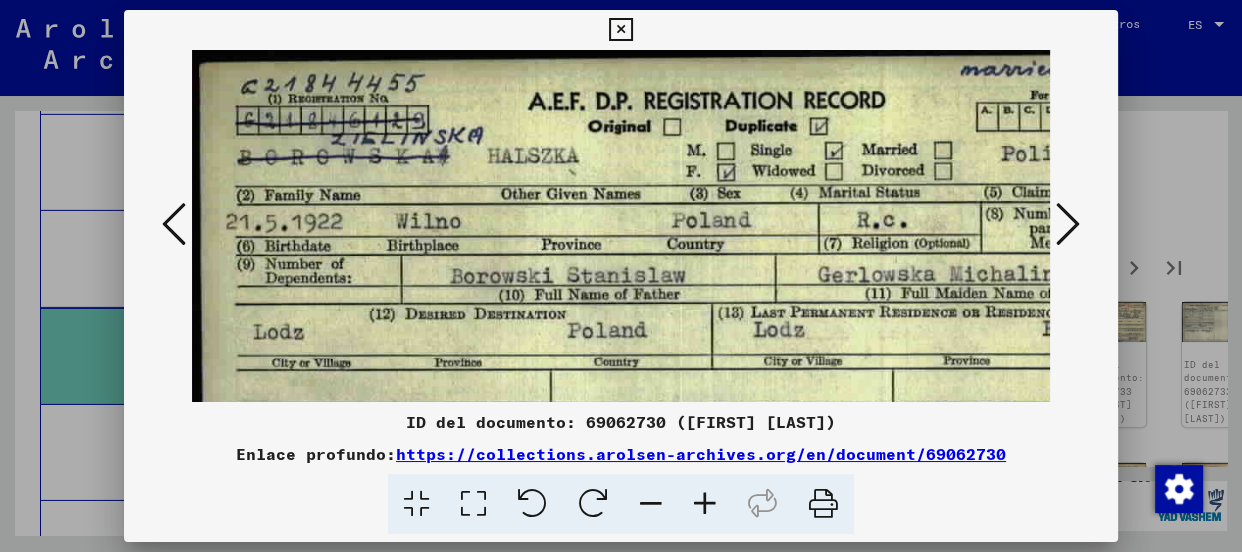 click at bounding box center [705, 504] 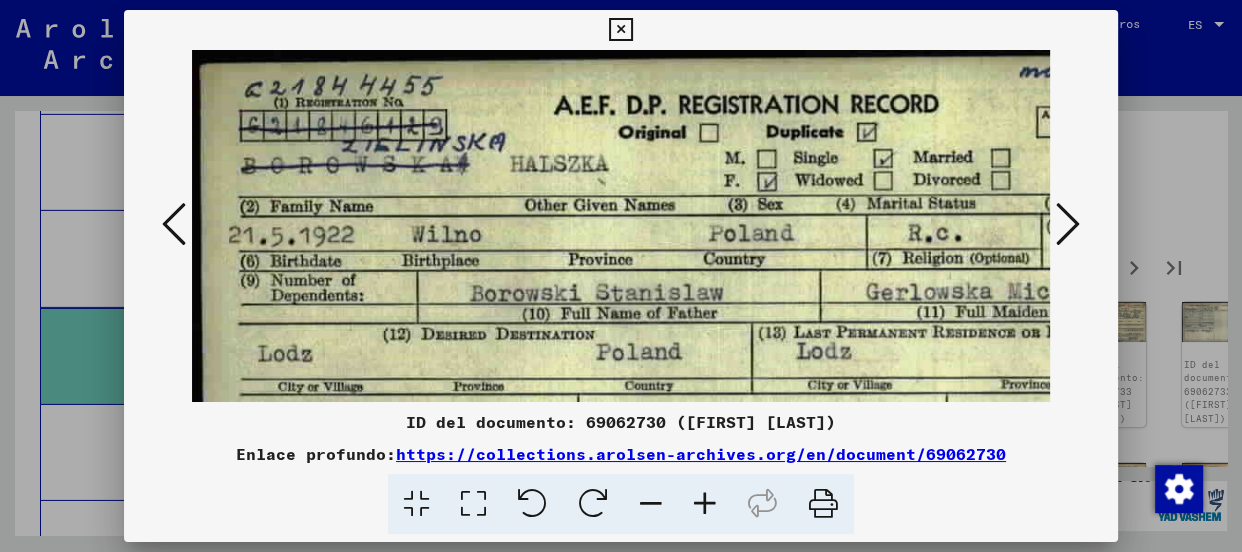 click at bounding box center [1068, 225] 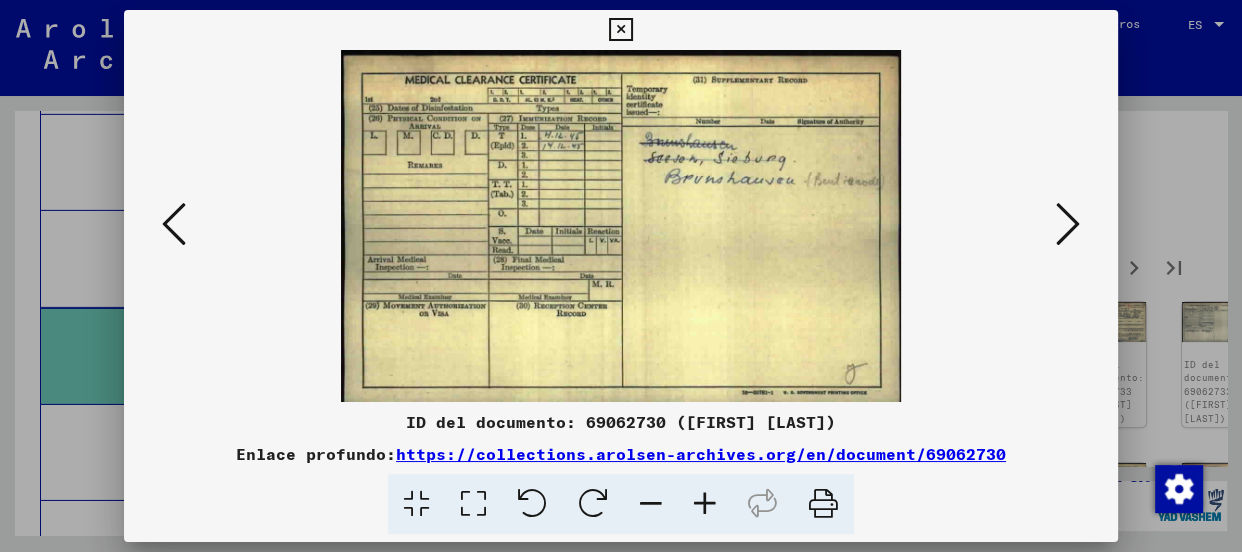 click at bounding box center (1068, 225) 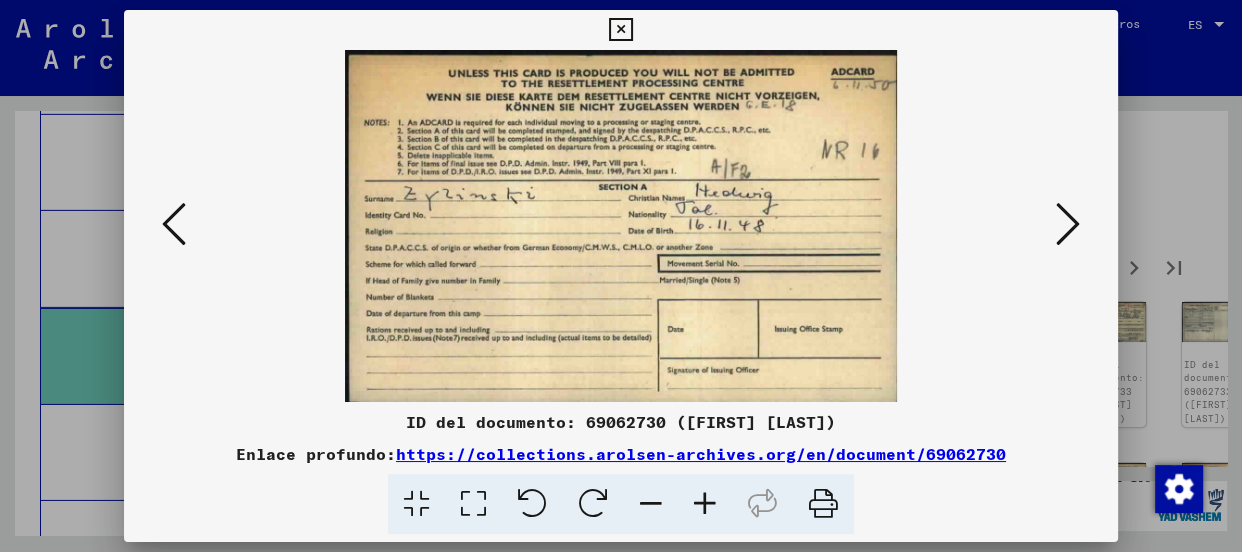 click at bounding box center [1068, 225] 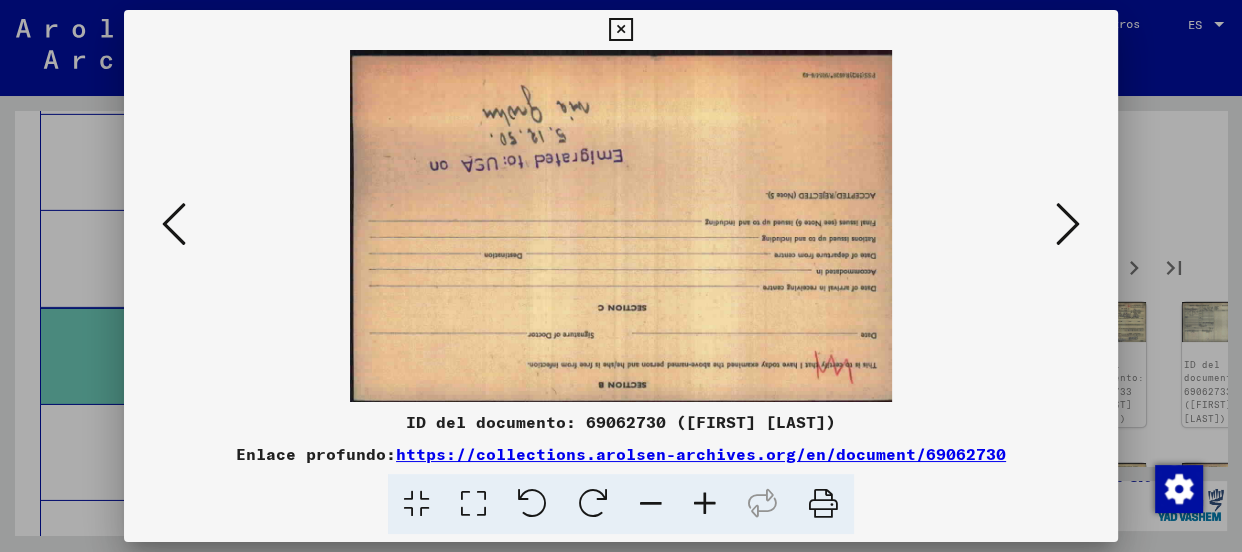 click at bounding box center (1068, 225) 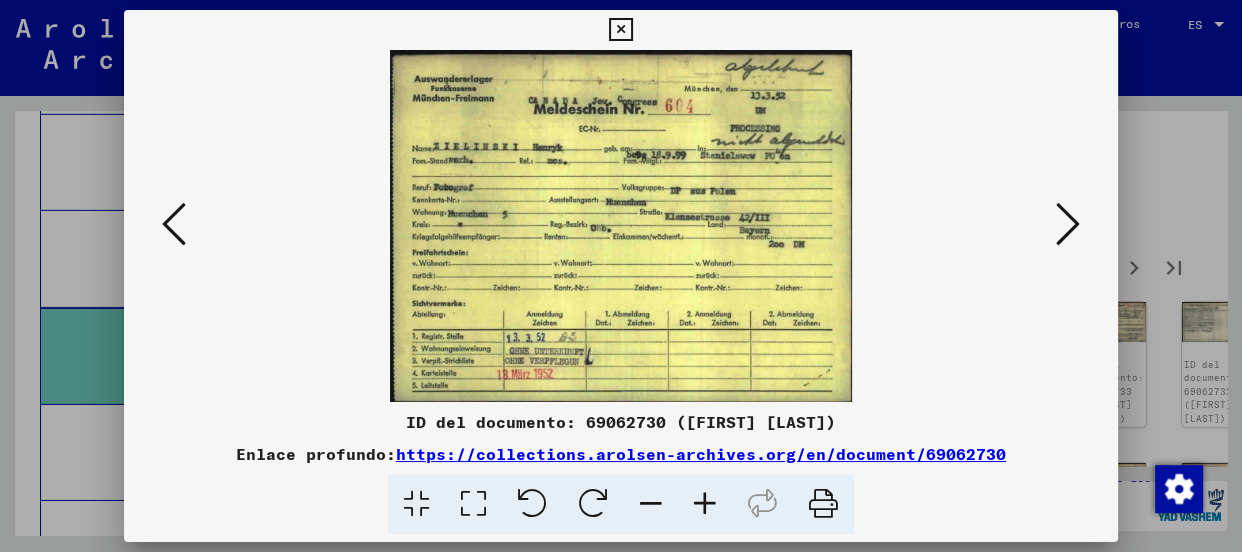 click at bounding box center [705, 504] 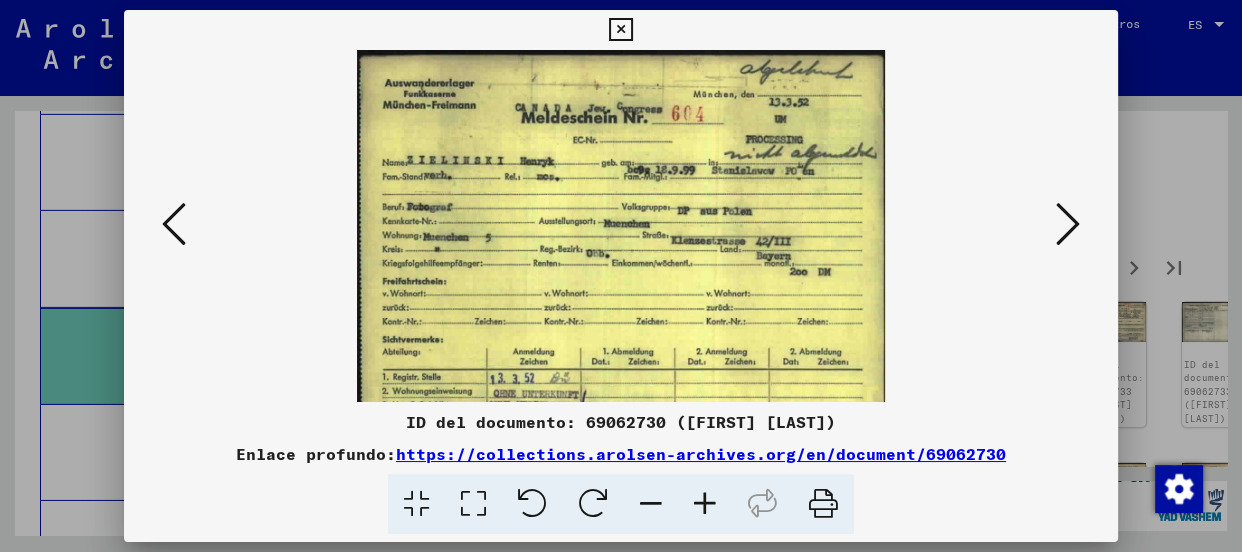 click at bounding box center (705, 504) 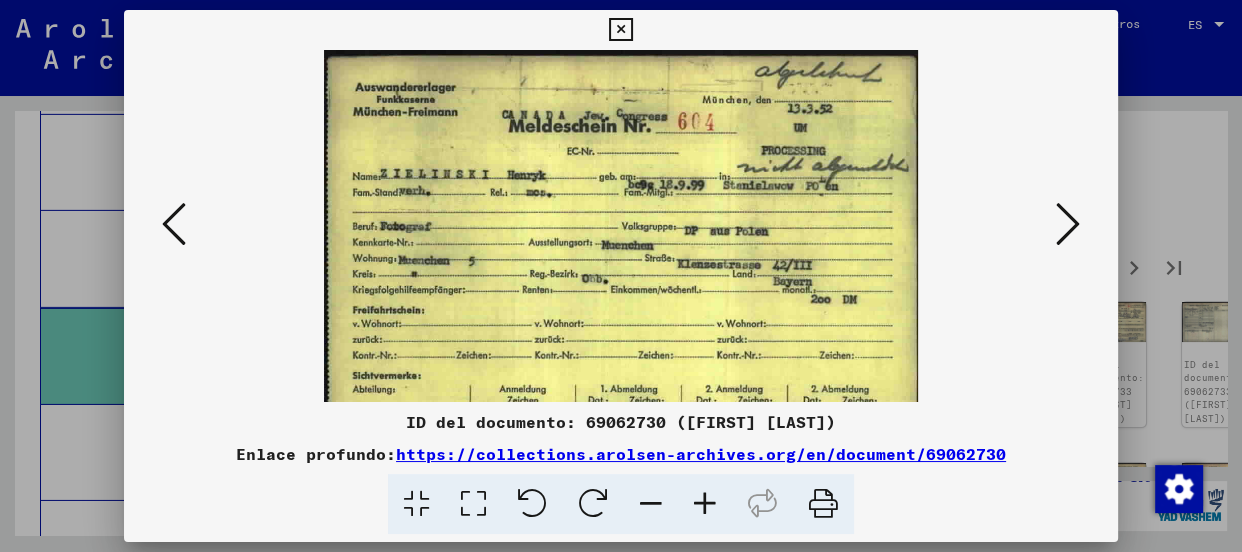 click at bounding box center [705, 504] 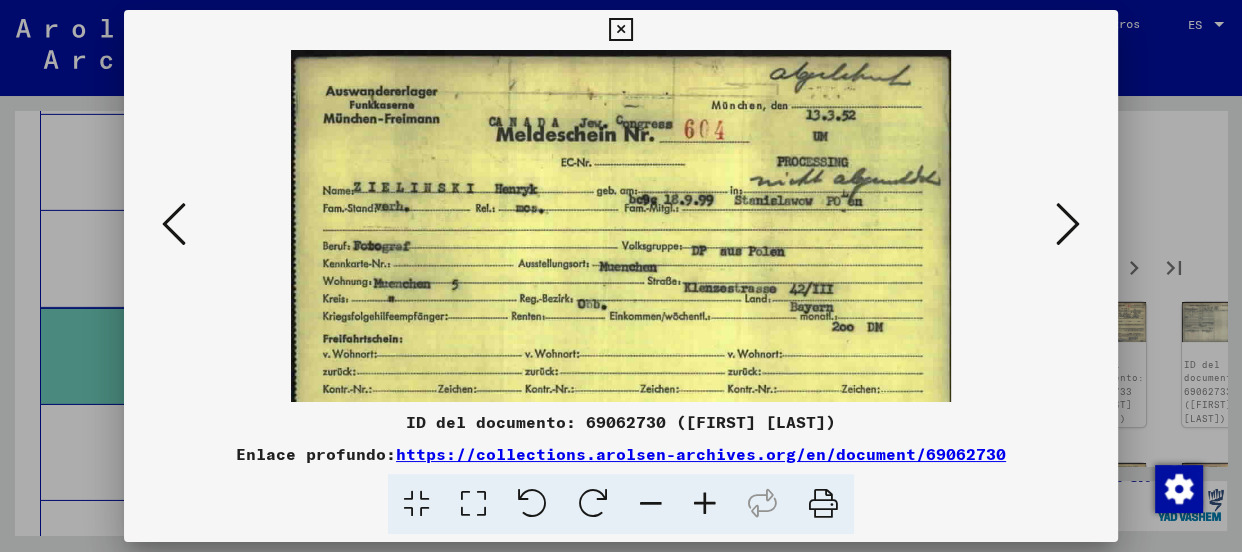 click at bounding box center (705, 504) 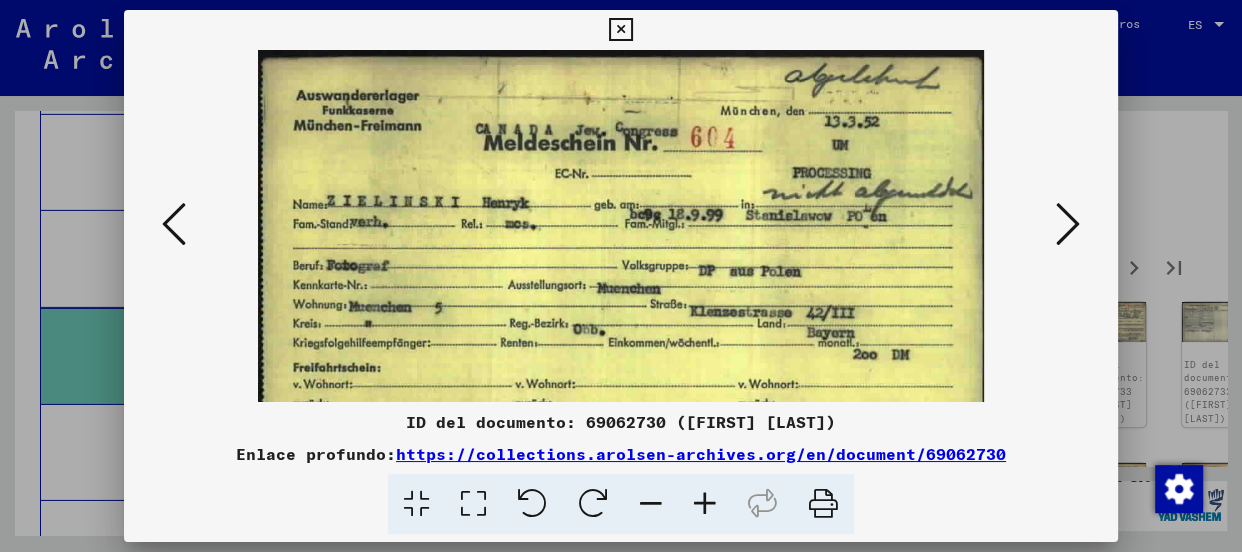 click at bounding box center (705, 504) 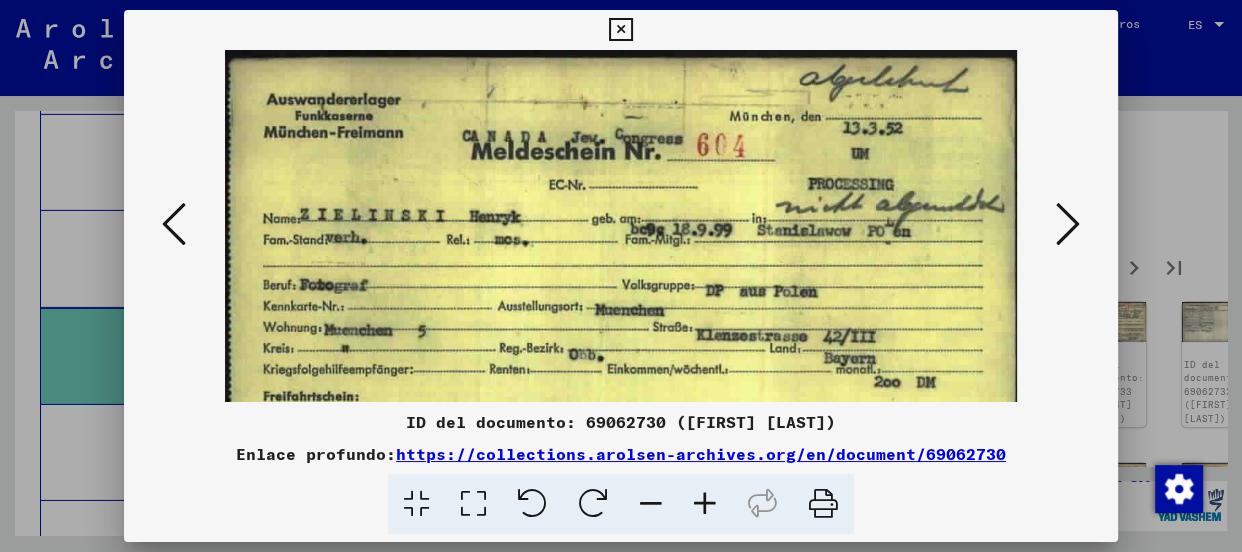 click at bounding box center [705, 504] 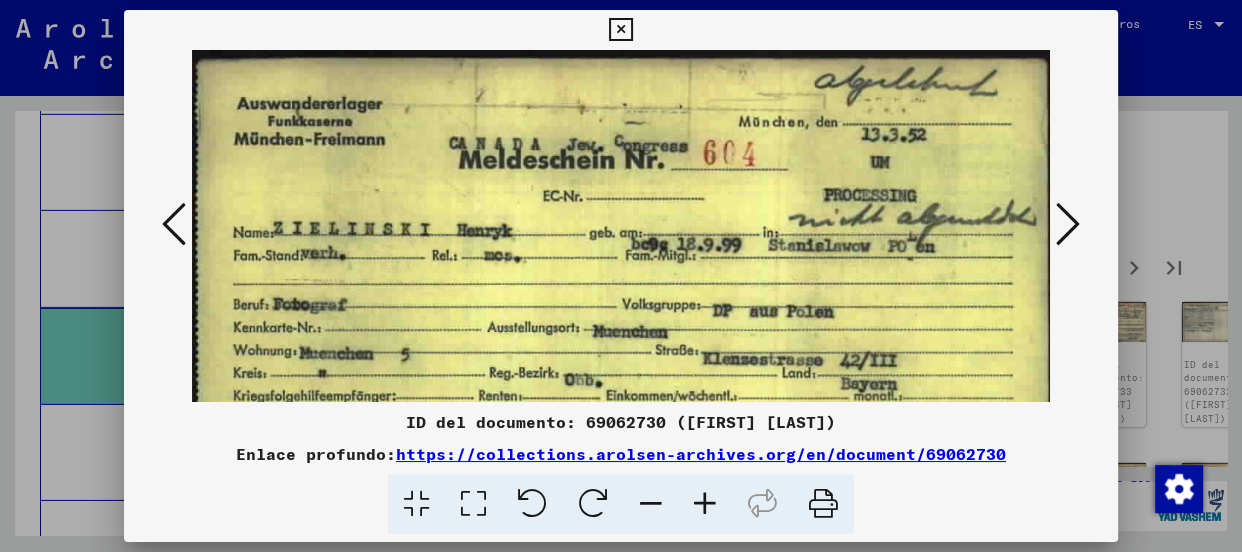 click at bounding box center [1068, 224] 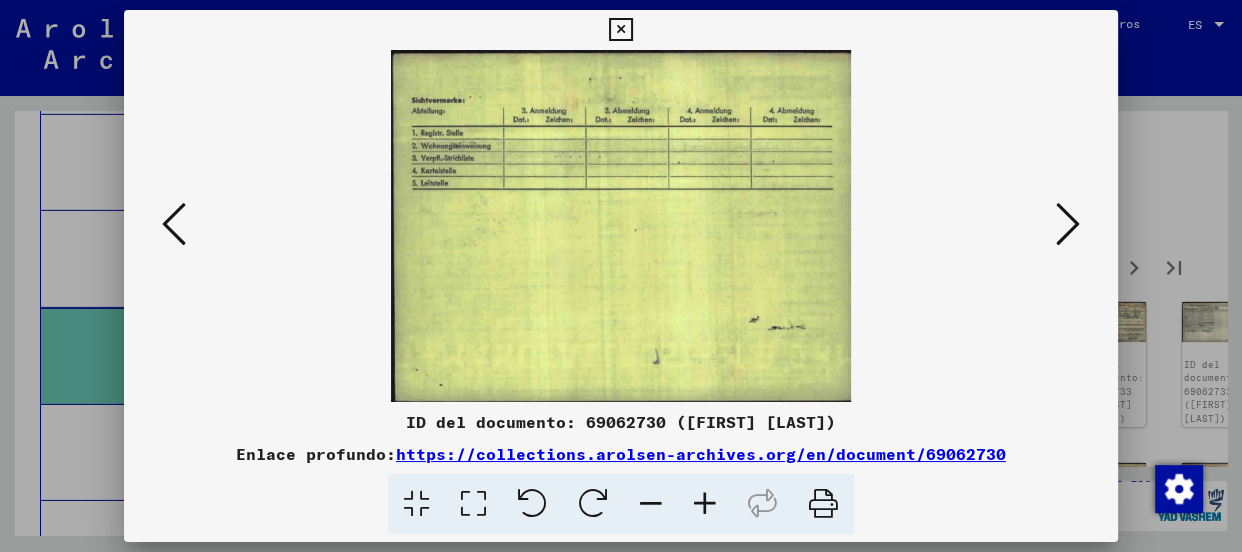click at bounding box center [1068, 224] 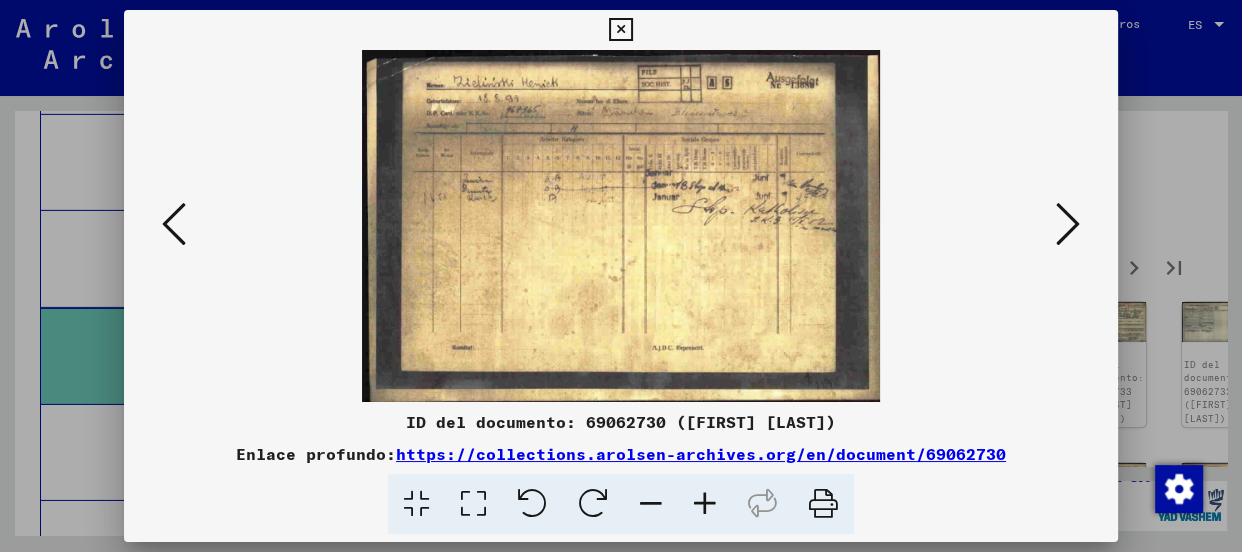 click at bounding box center (1068, 224) 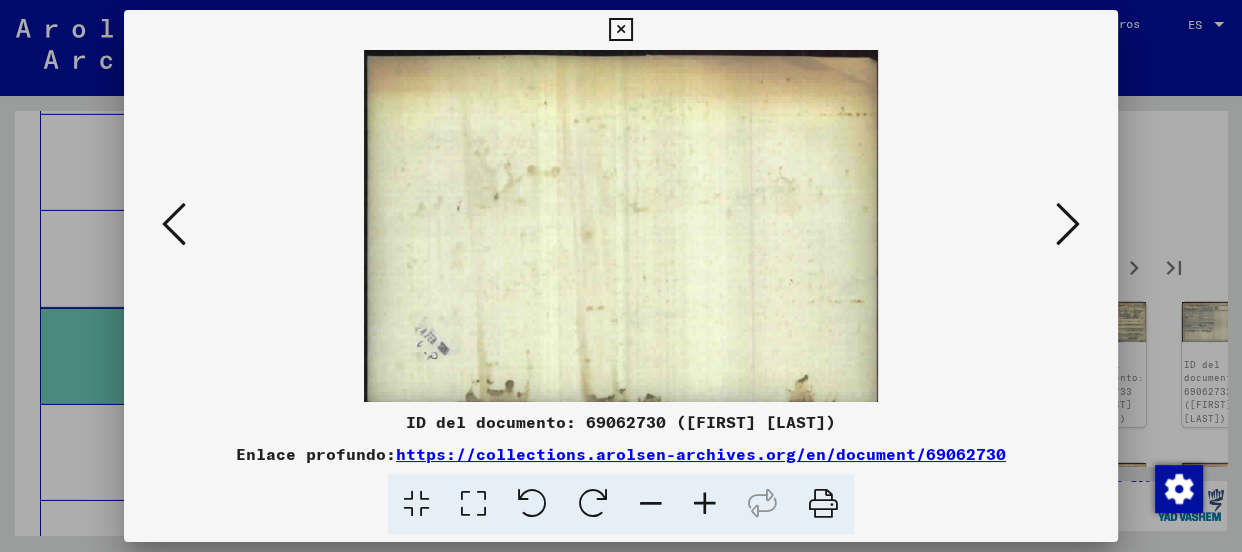 click at bounding box center [1068, 224] 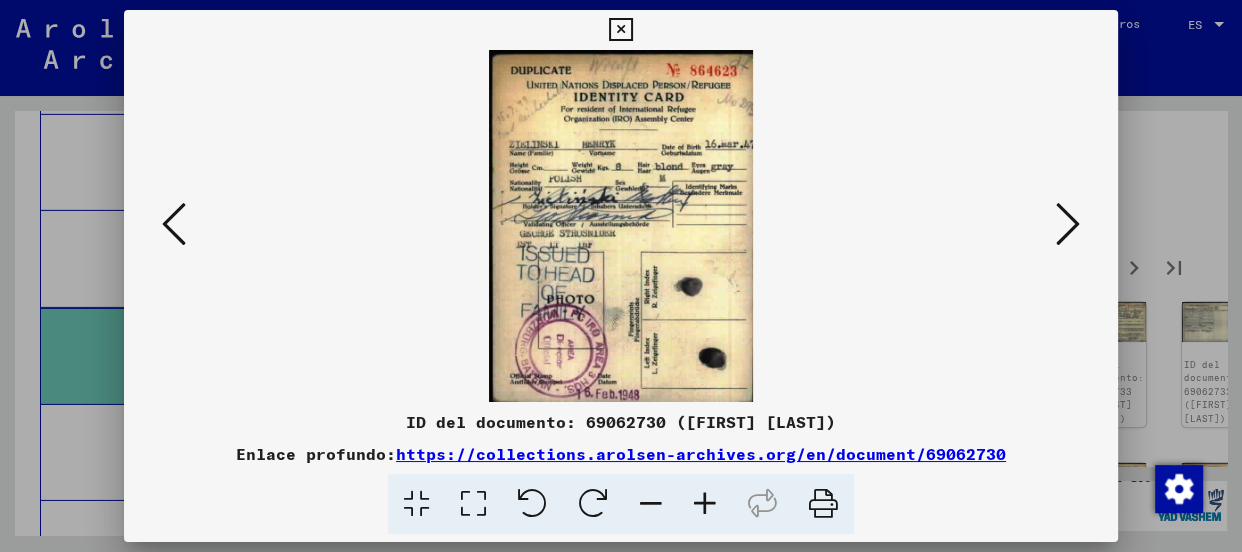 click at bounding box center (705, 504) 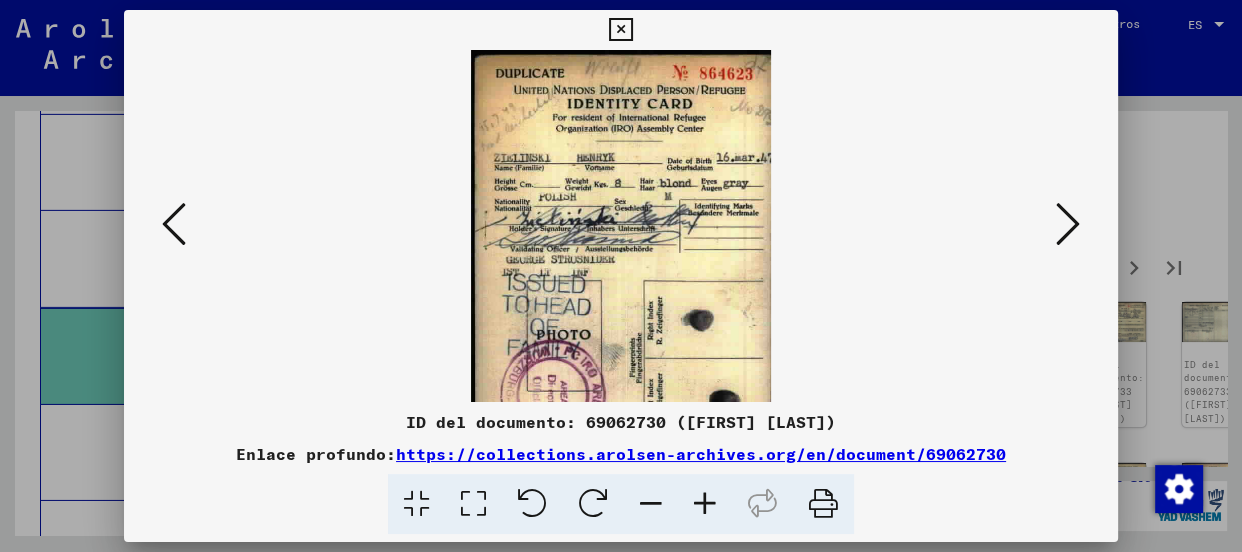 click at bounding box center [705, 504] 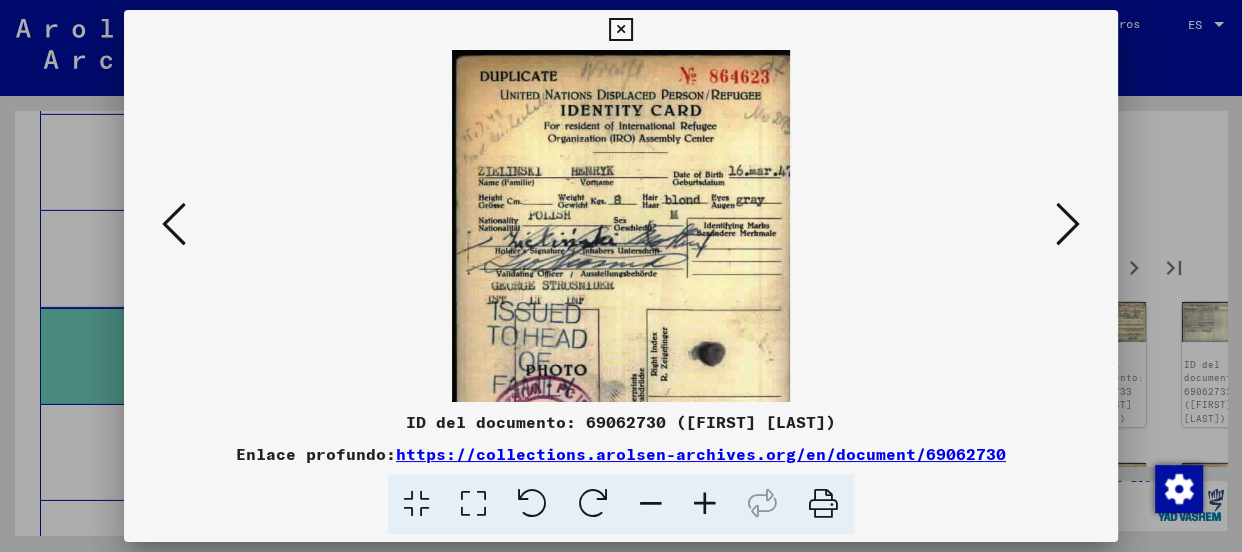 click at bounding box center (705, 504) 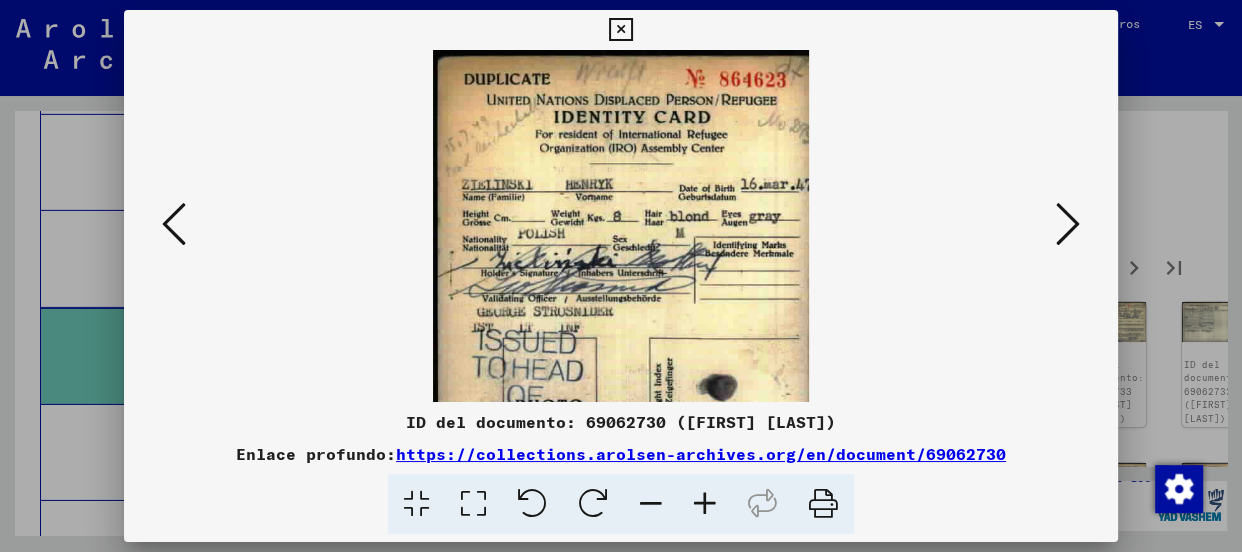 click at bounding box center [705, 504] 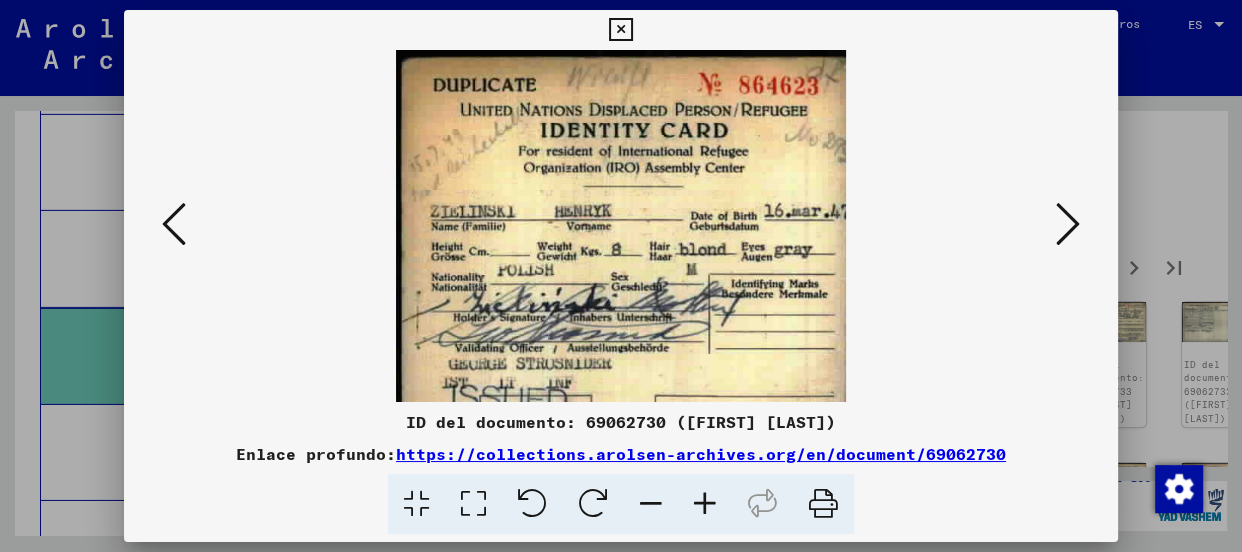 click at bounding box center (705, 504) 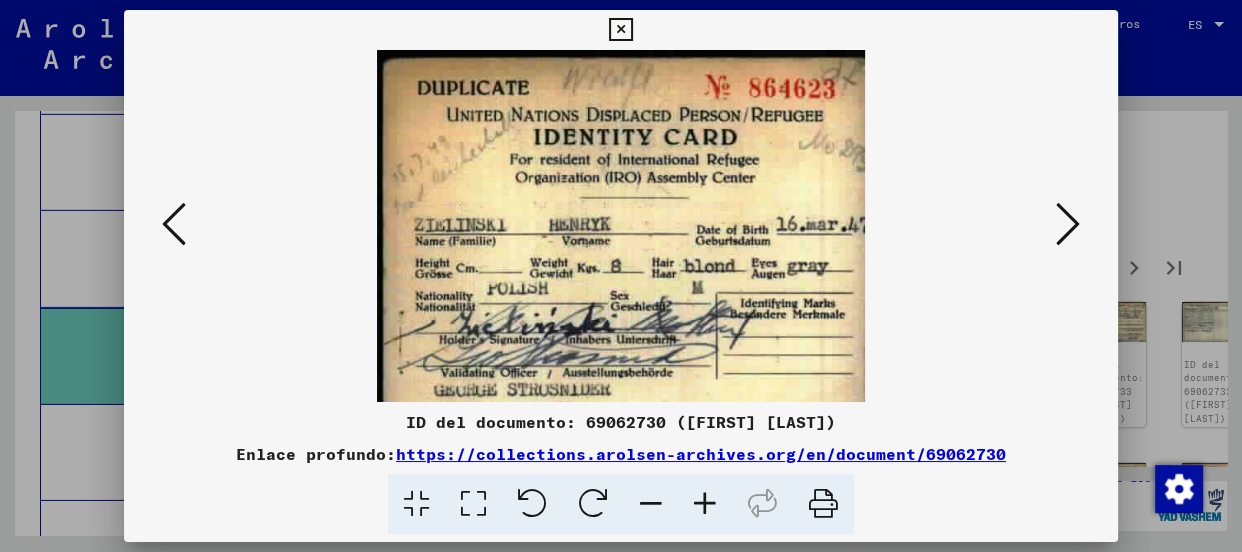 click at bounding box center (705, 504) 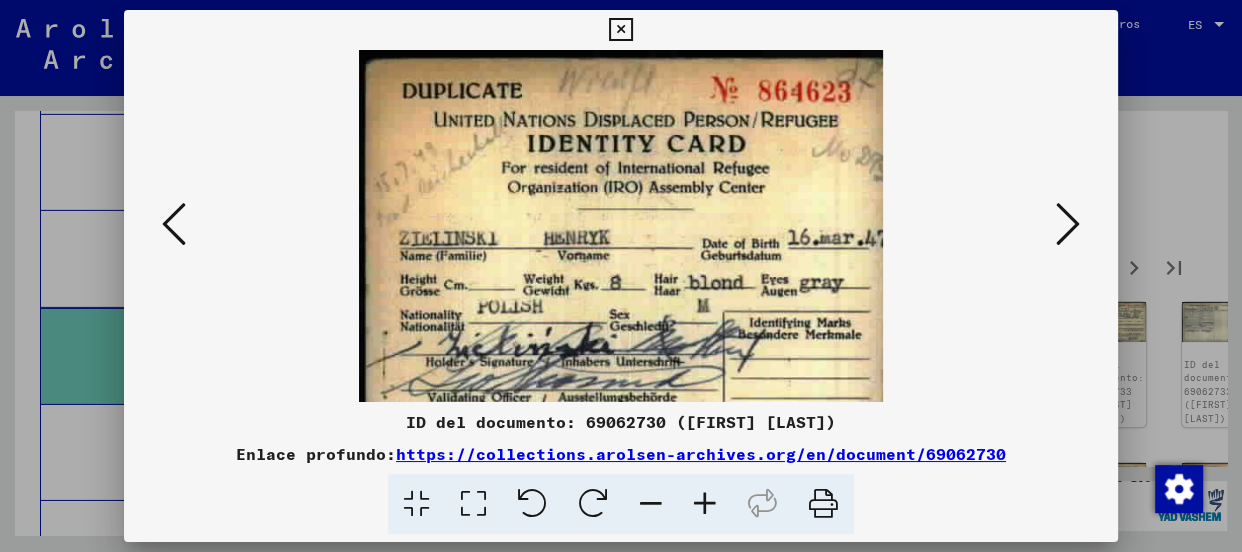 click at bounding box center [705, 504] 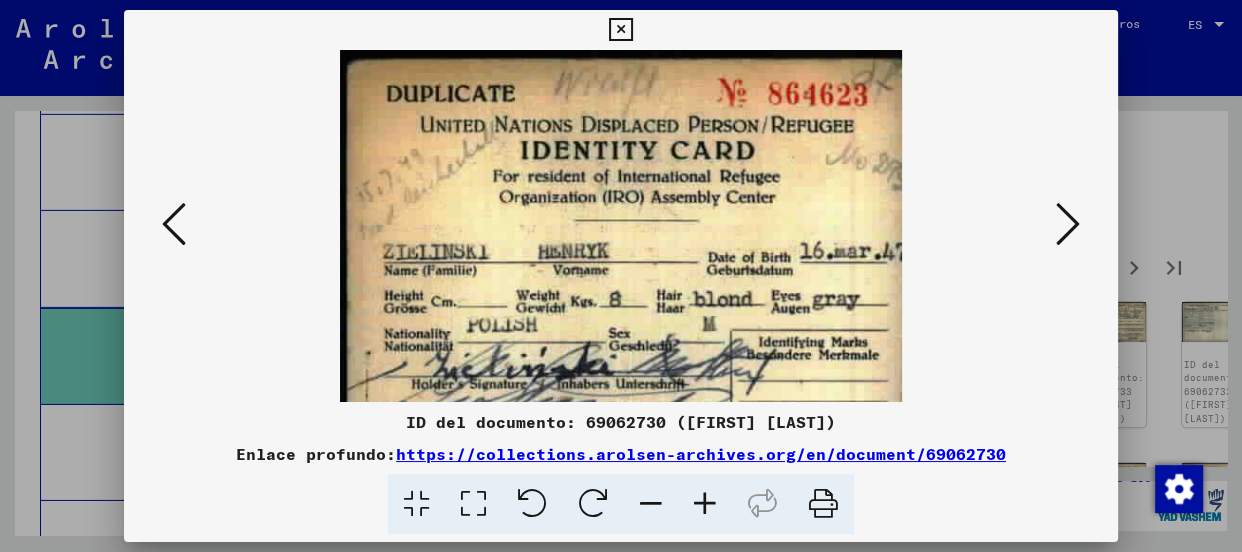click at bounding box center (705, 504) 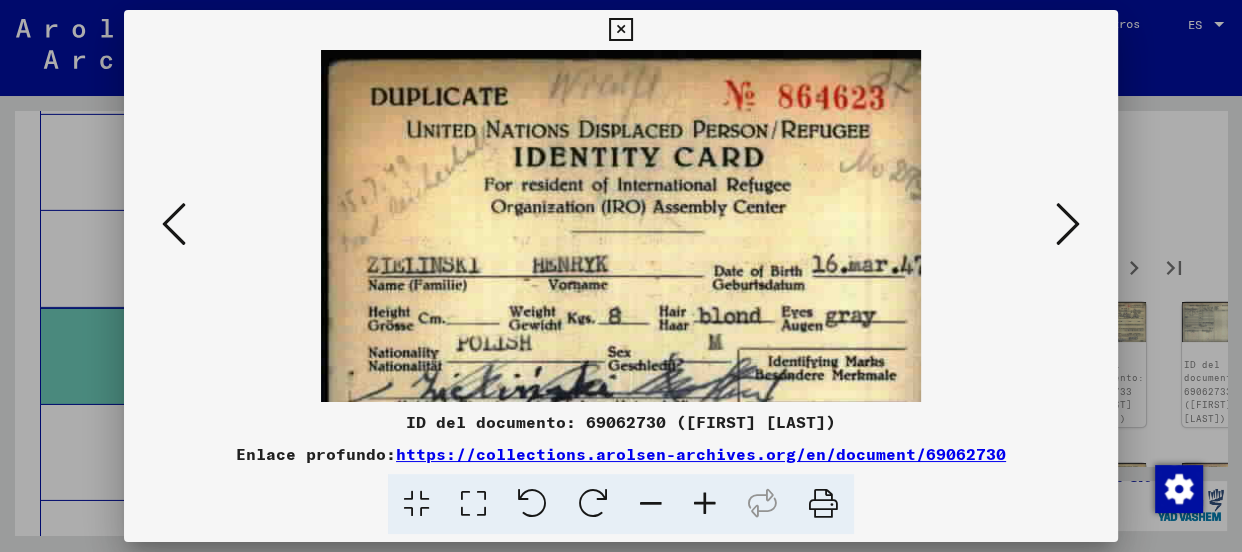 click at bounding box center [705, 504] 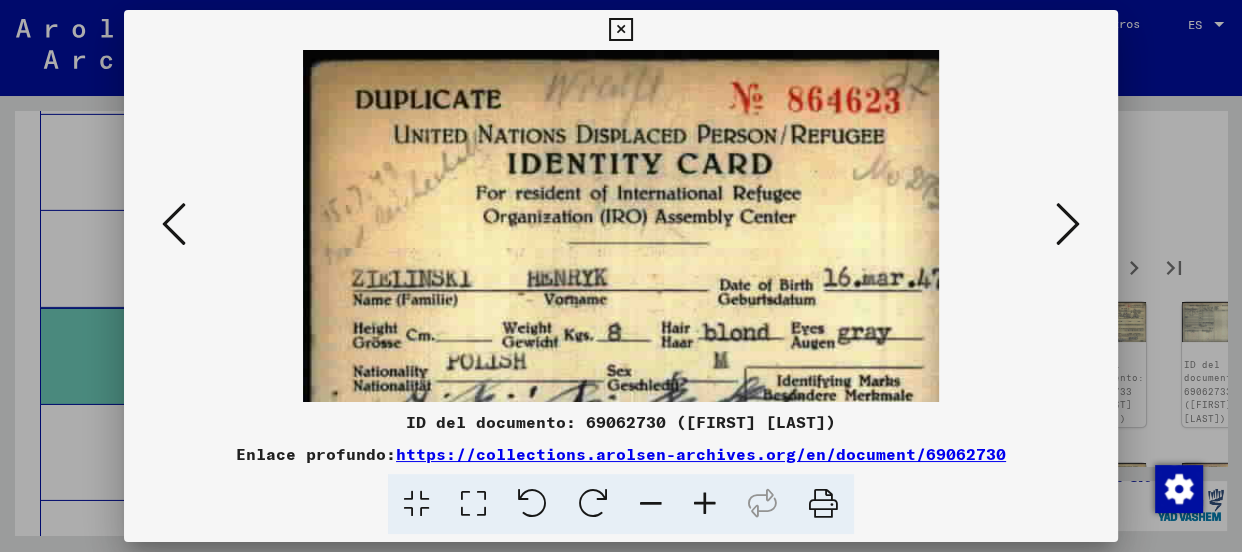 click at bounding box center [705, 504] 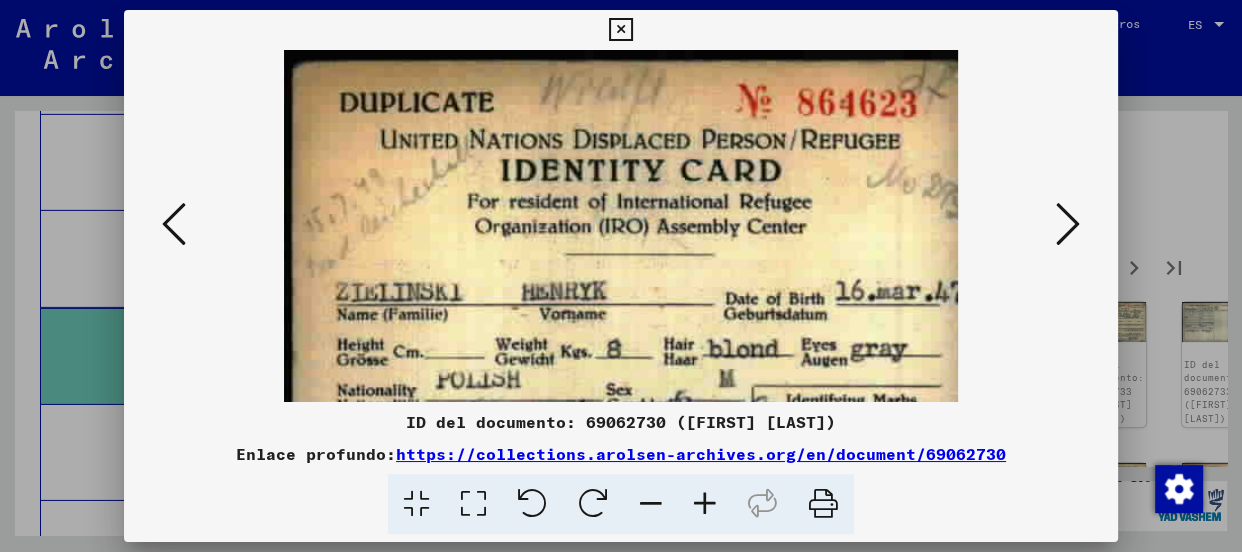 click at bounding box center [1068, 225] 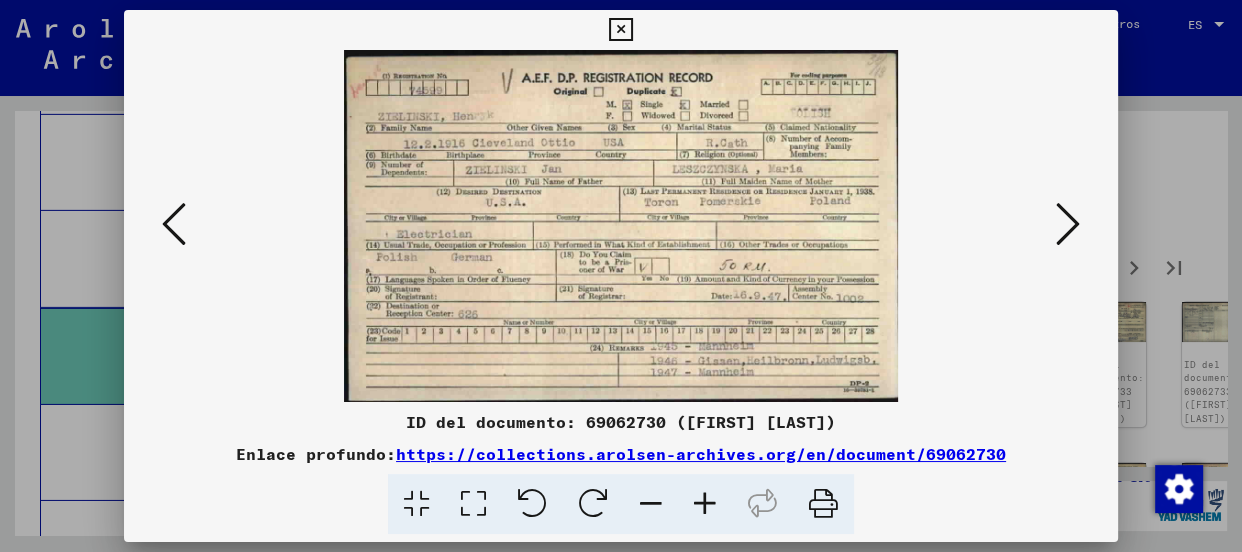click at bounding box center [705, 504] 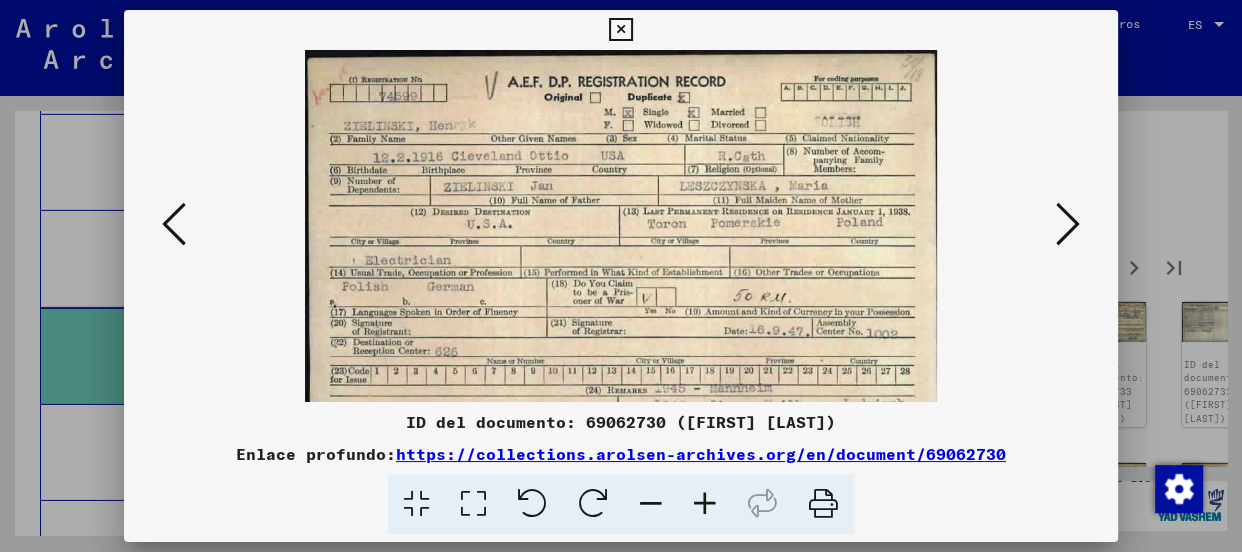 click at bounding box center [705, 504] 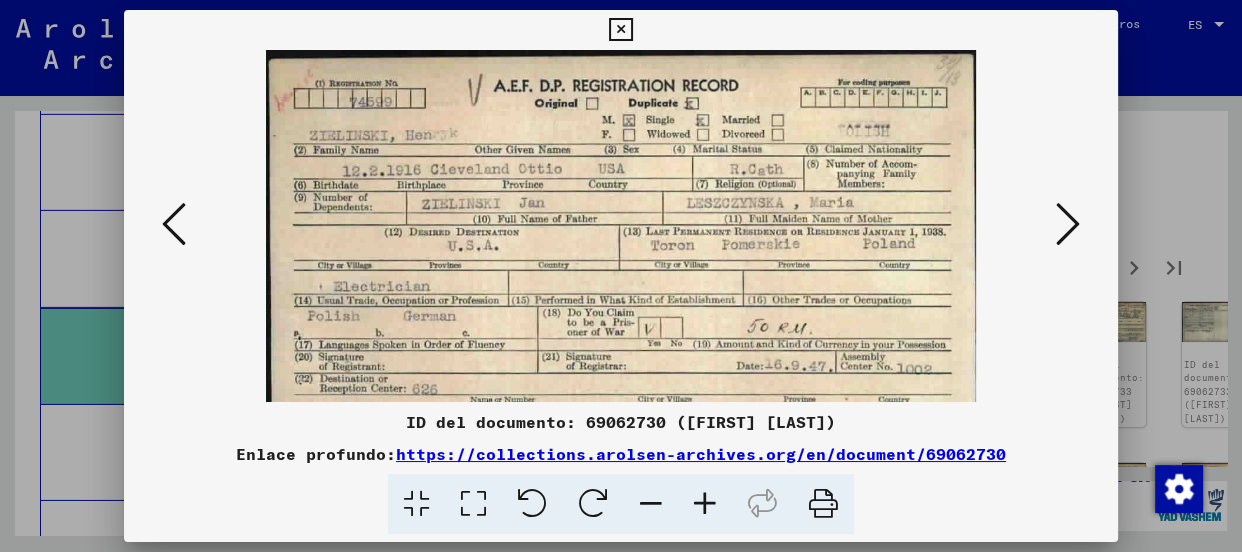click at bounding box center [705, 504] 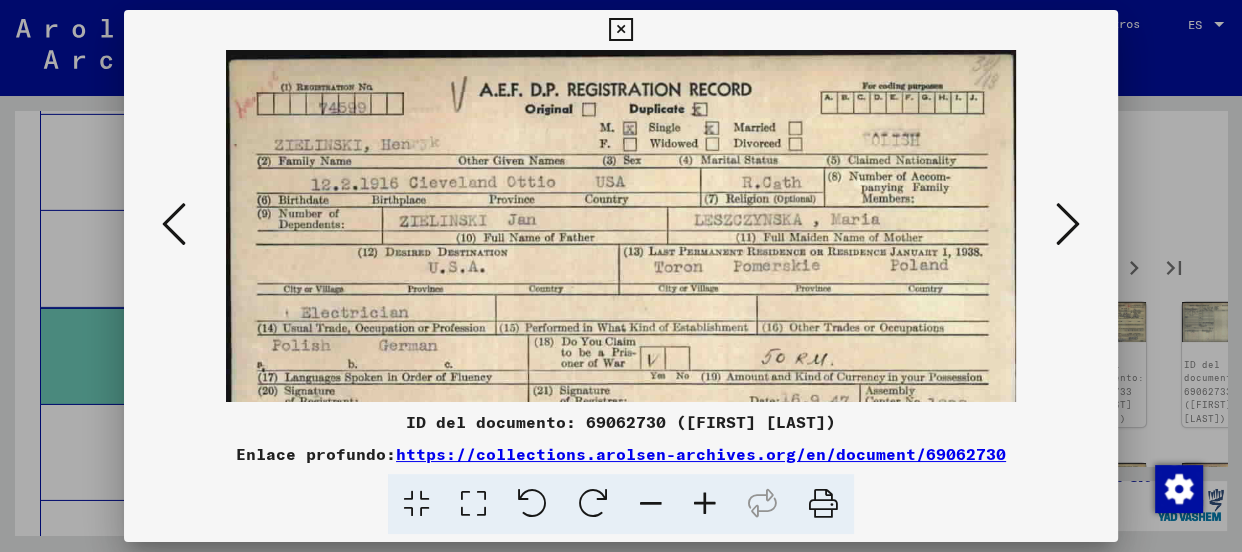 click at bounding box center (705, 504) 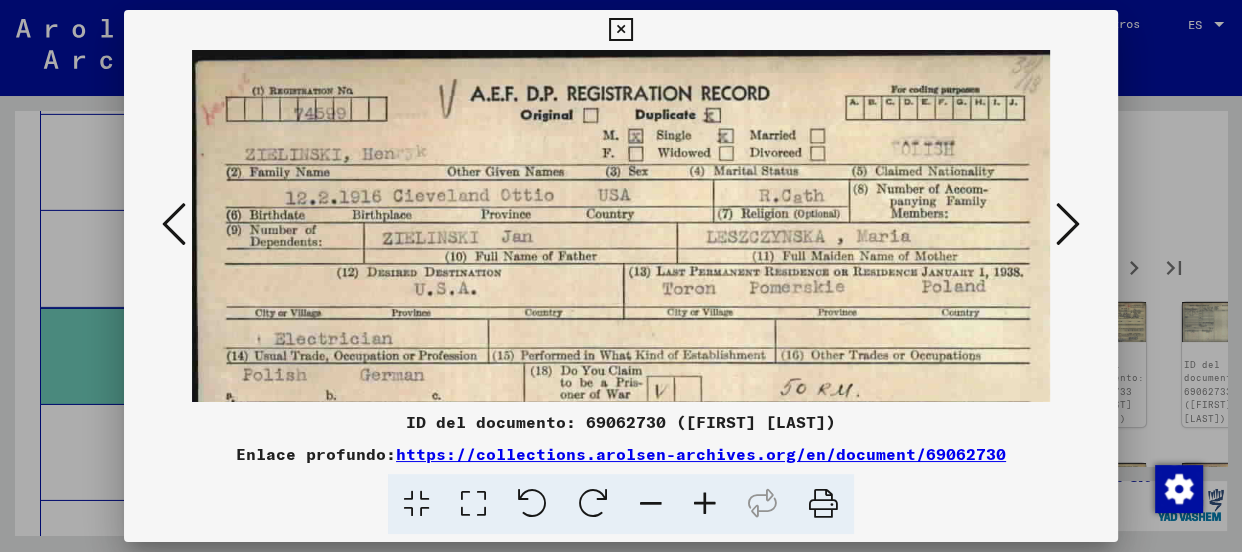 click at bounding box center (705, 504) 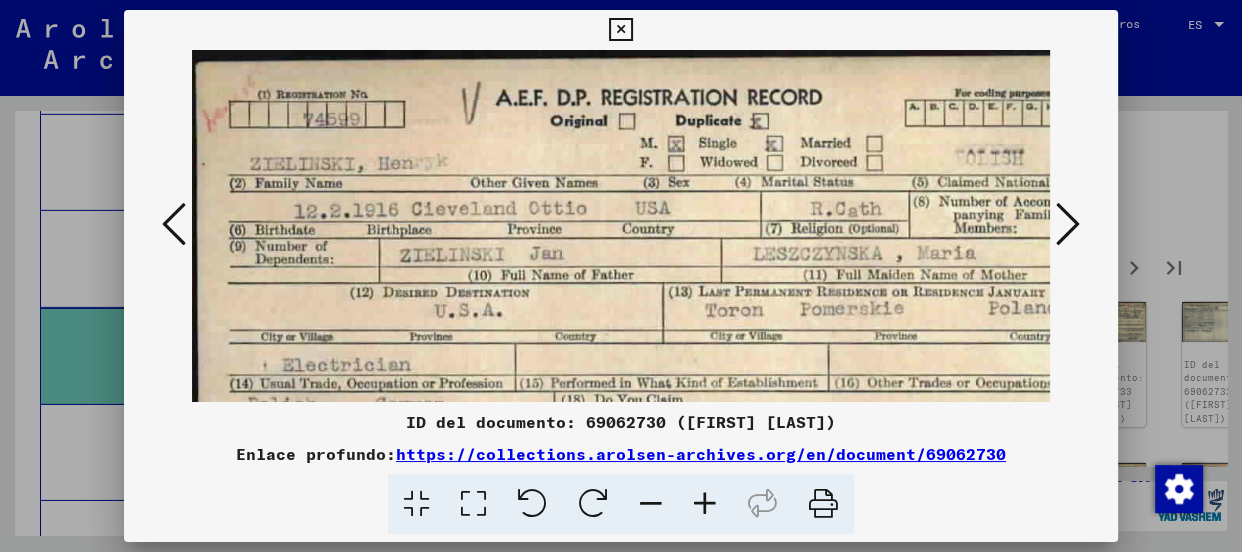 click at bounding box center [705, 504] 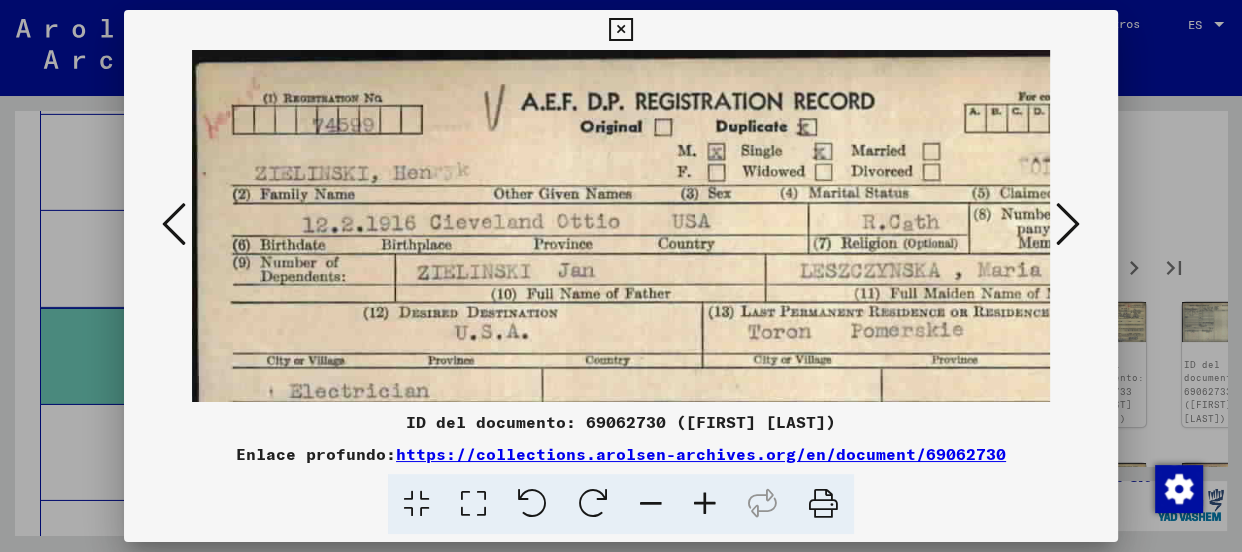 click at bounding box center [1068, 225] 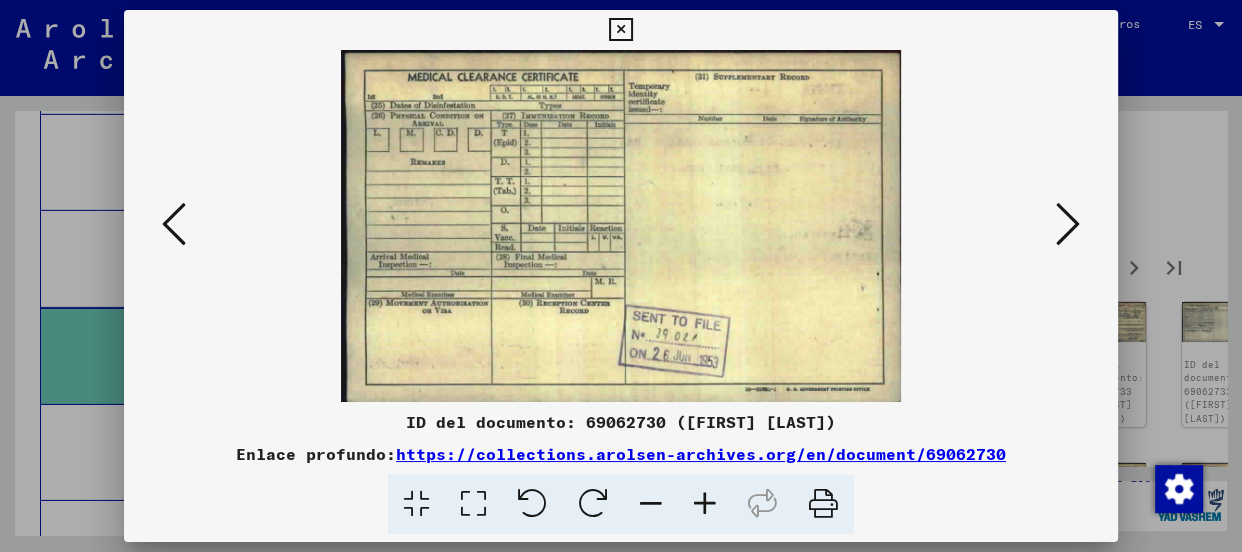 click at bounding box center [1068, 225] 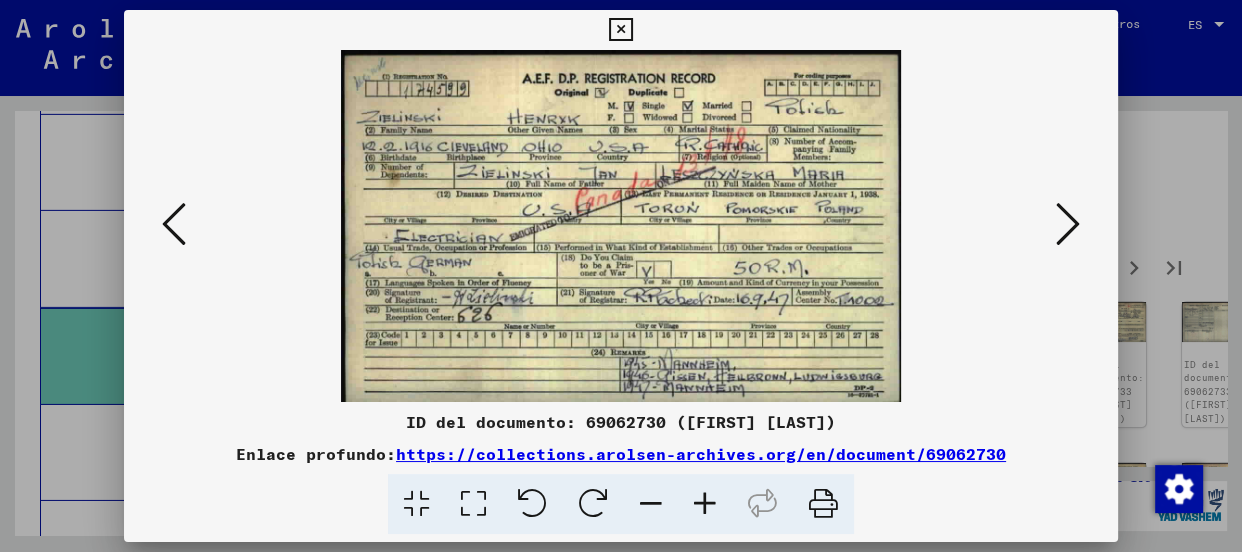click at bounding box center [1068, 224] 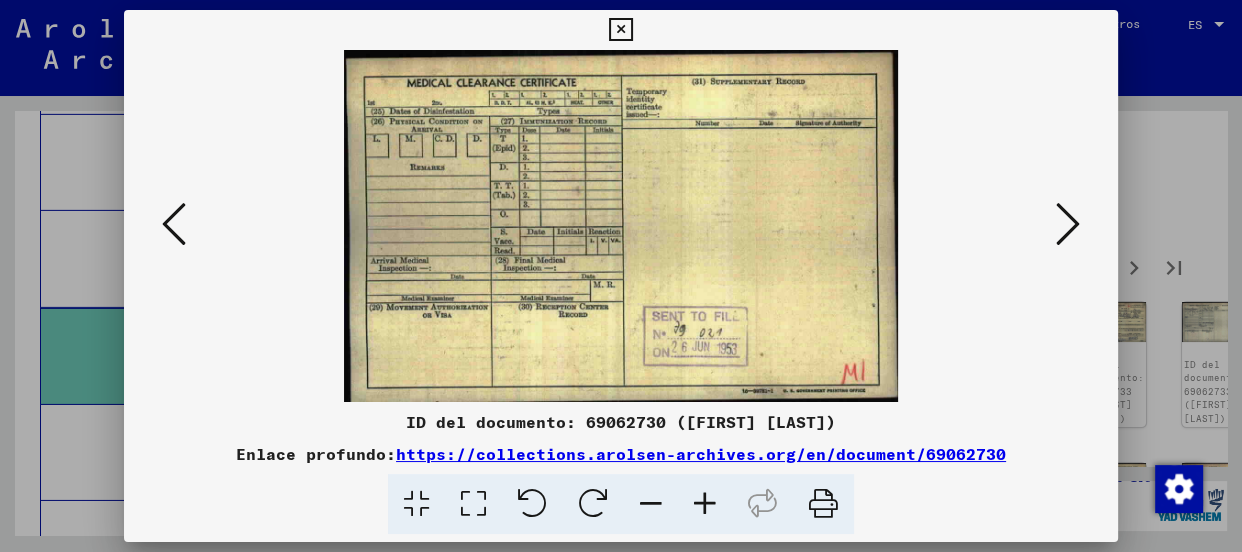 click at bounding box center (1068, 224) 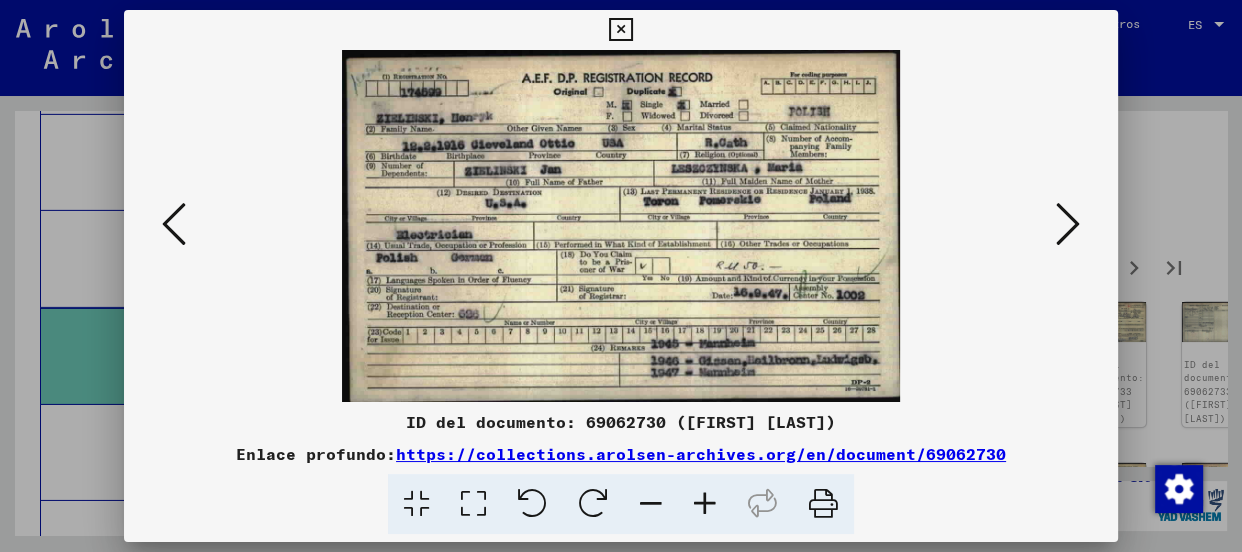 click at bounding box center (705, 504) 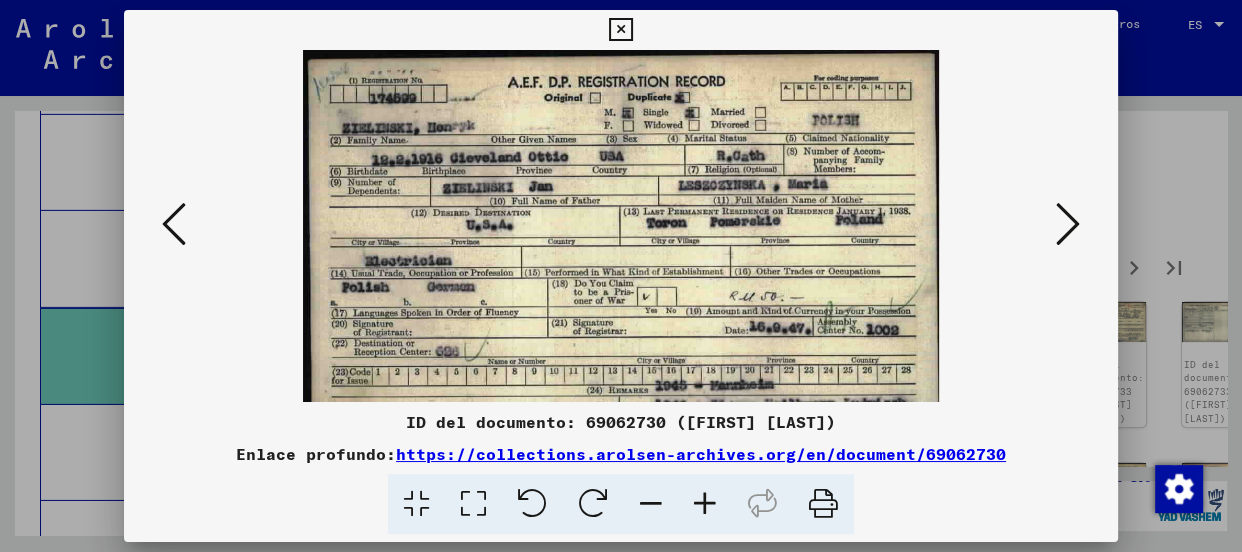 click at bounding box center (705, 504) 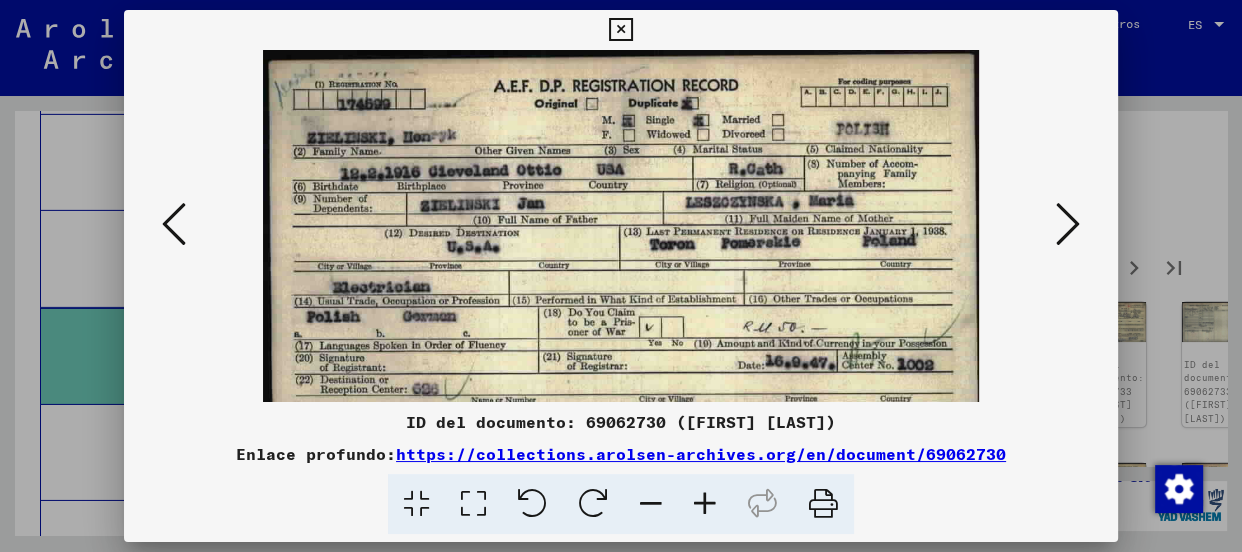 click at bounding box center [705, 504] 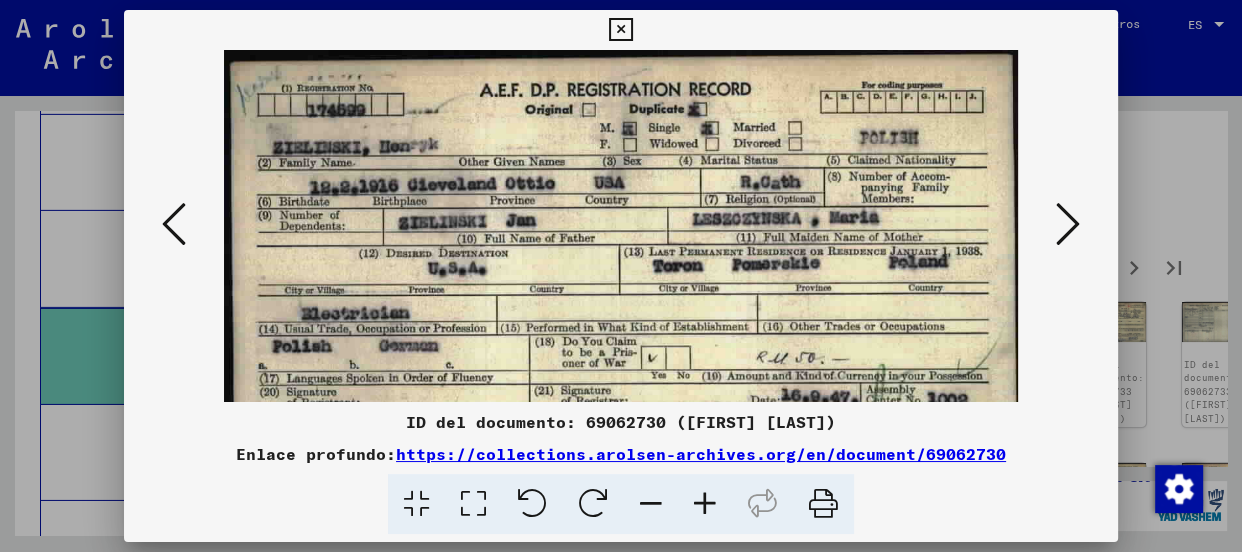 click at bounding box center (705, 504) 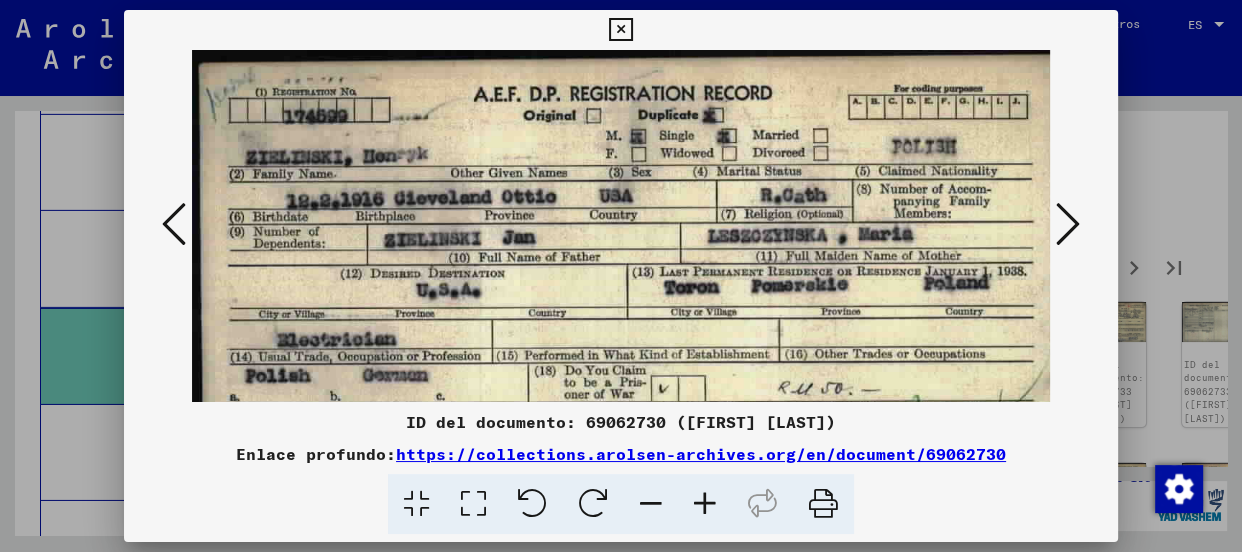 click at bounding box center [705, 504] 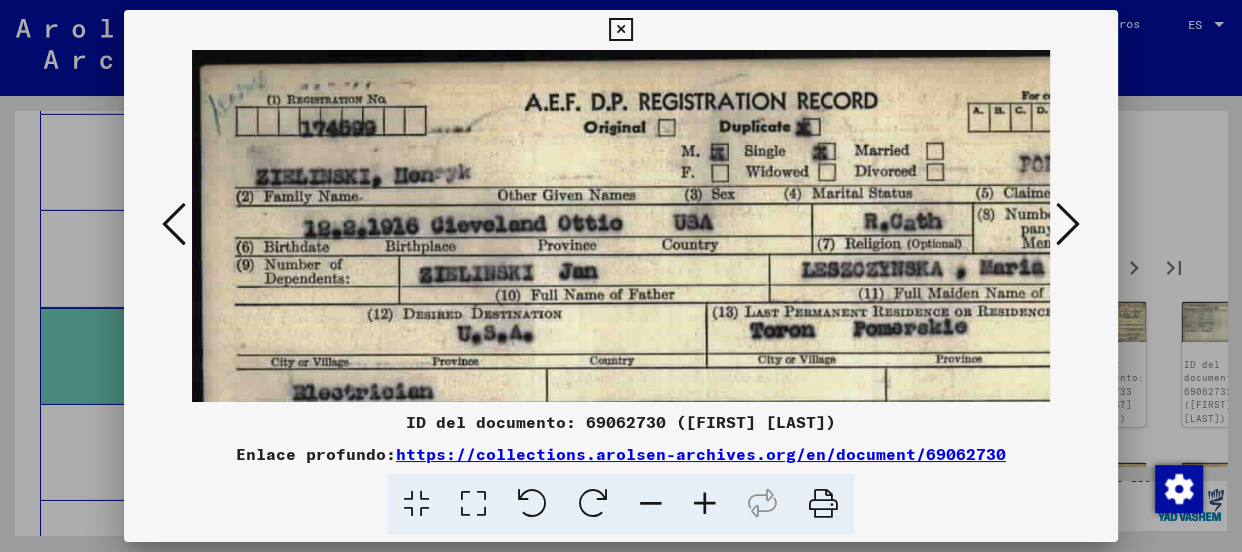 click at bounding box center [1068, 224] 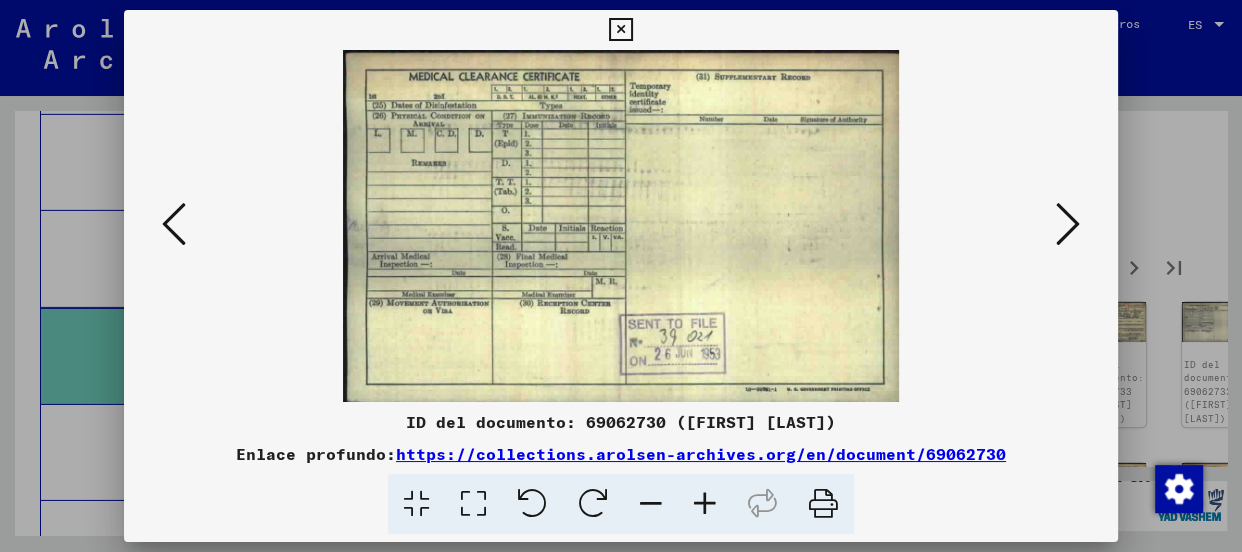 click at bounding box center [1068, 224] 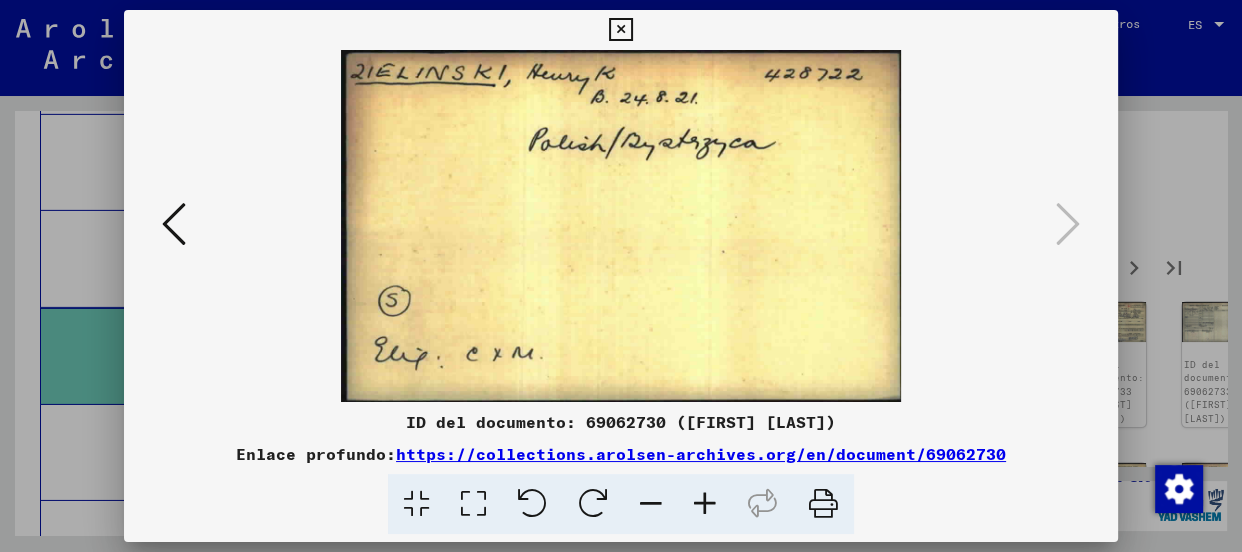click at bounding box center (620, 30) 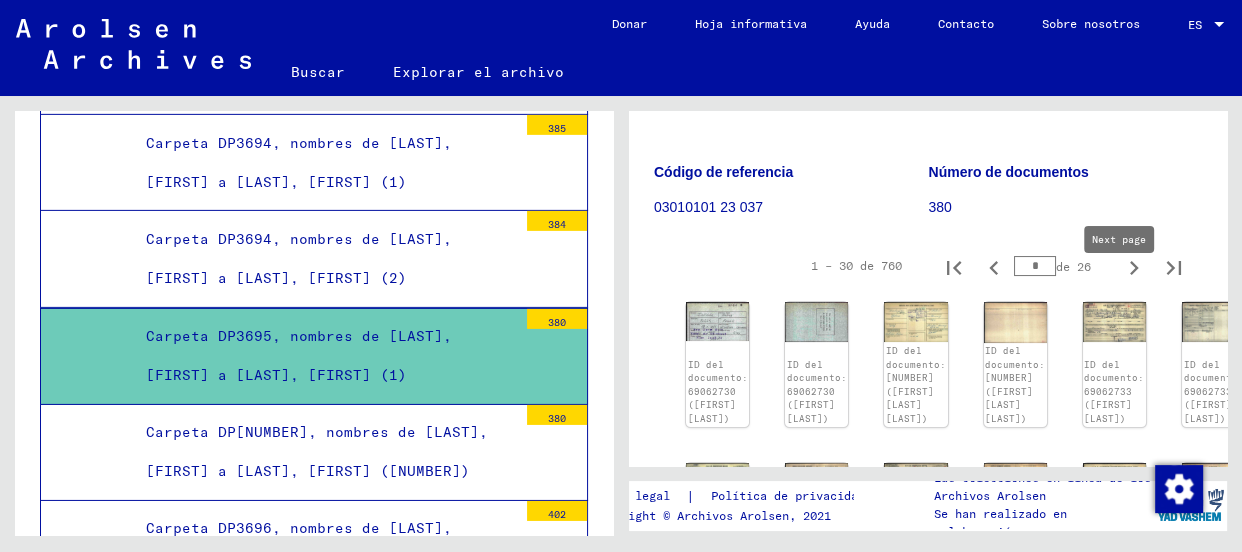 click 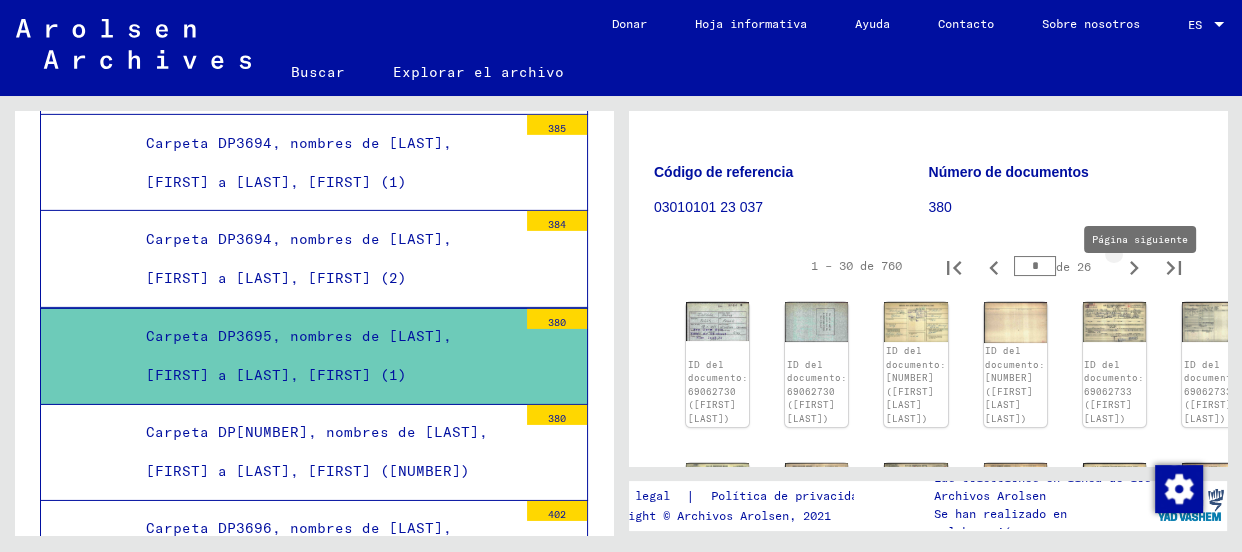 type on "*" 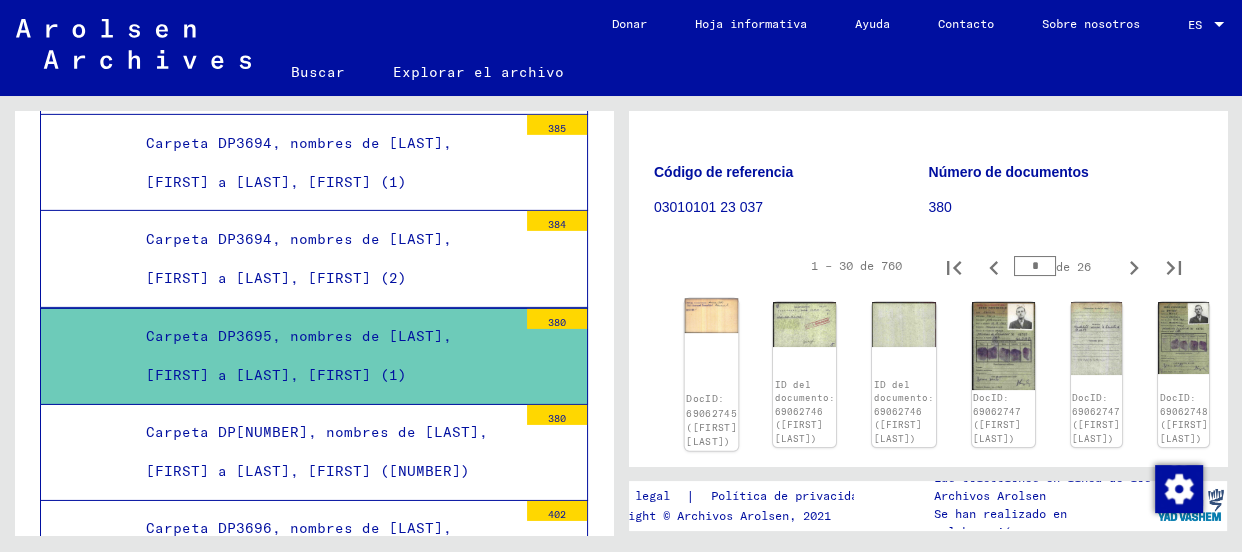 click 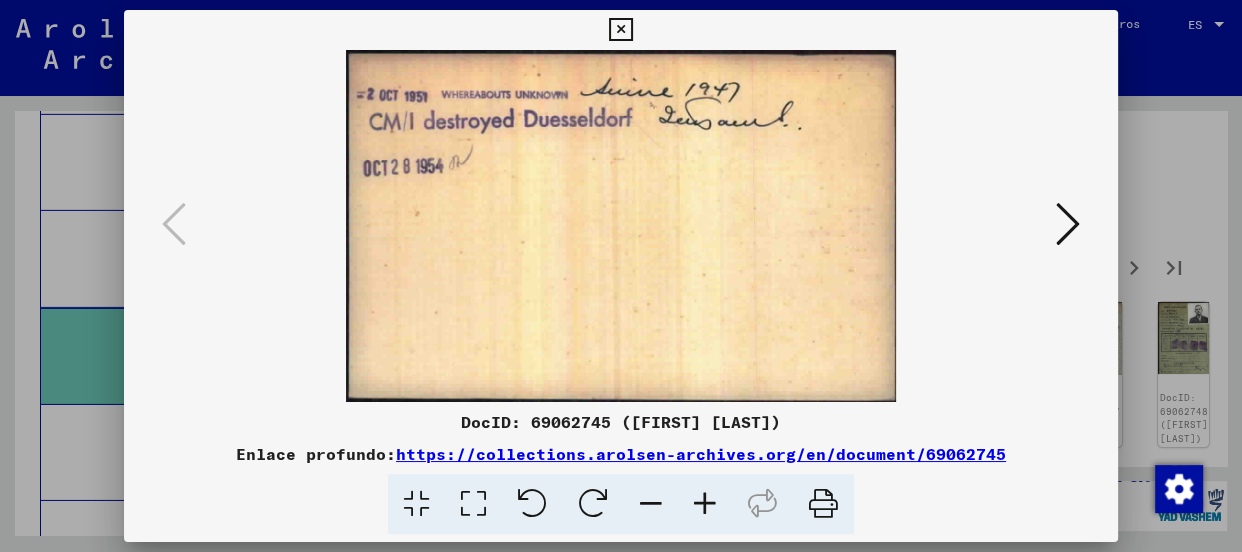 click at bounding box center [1068, 224] 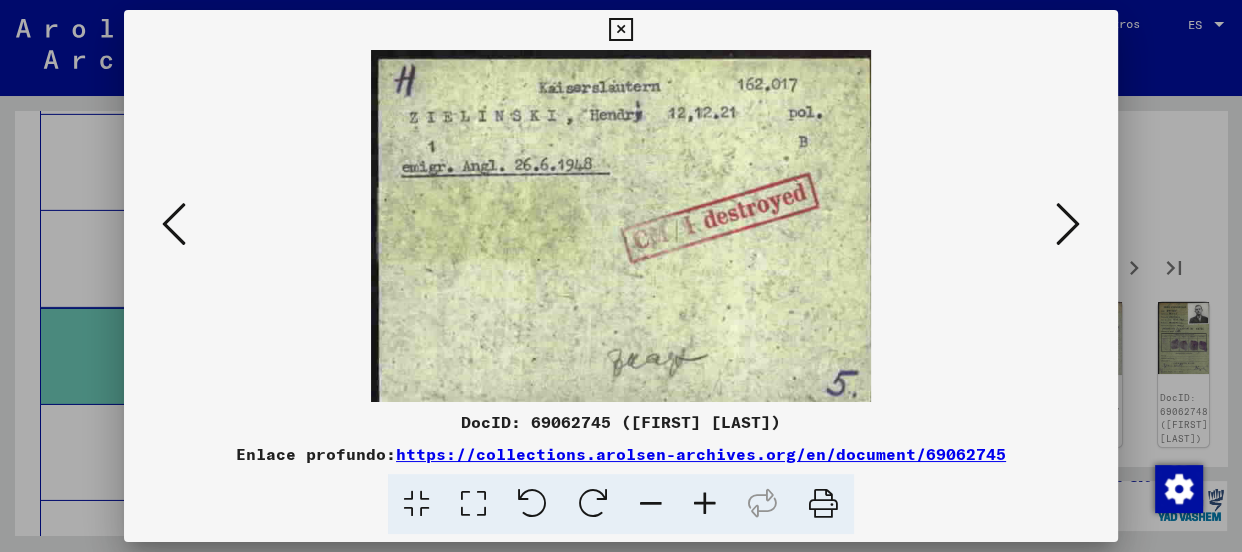 click at bounding box center [1068, 224] 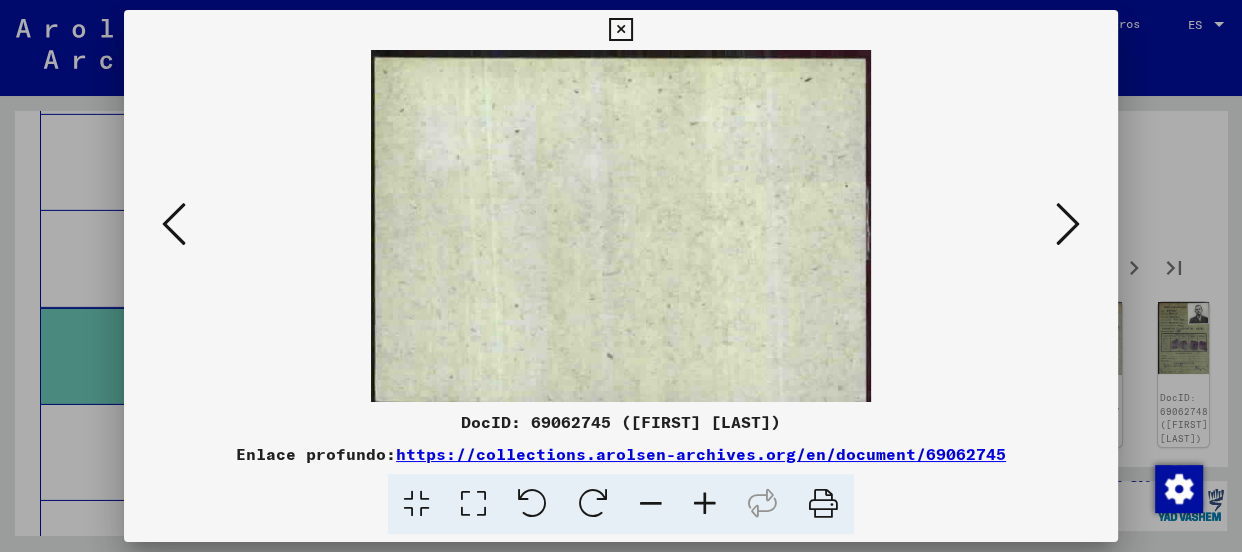 click at bounding box center [1068, 224] 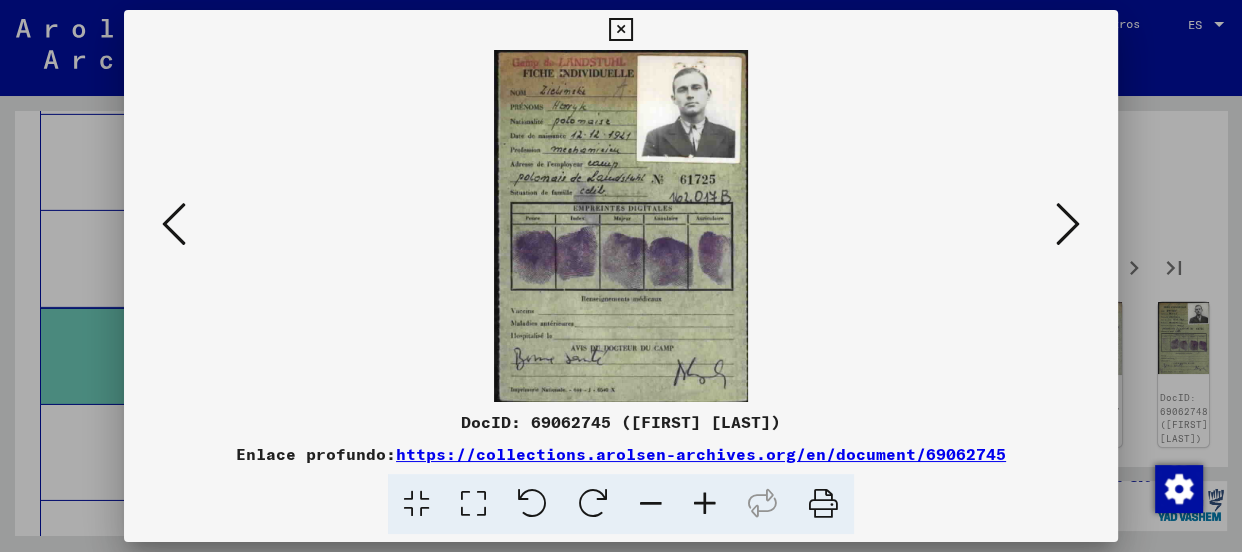click at bounding box center (705, 504) 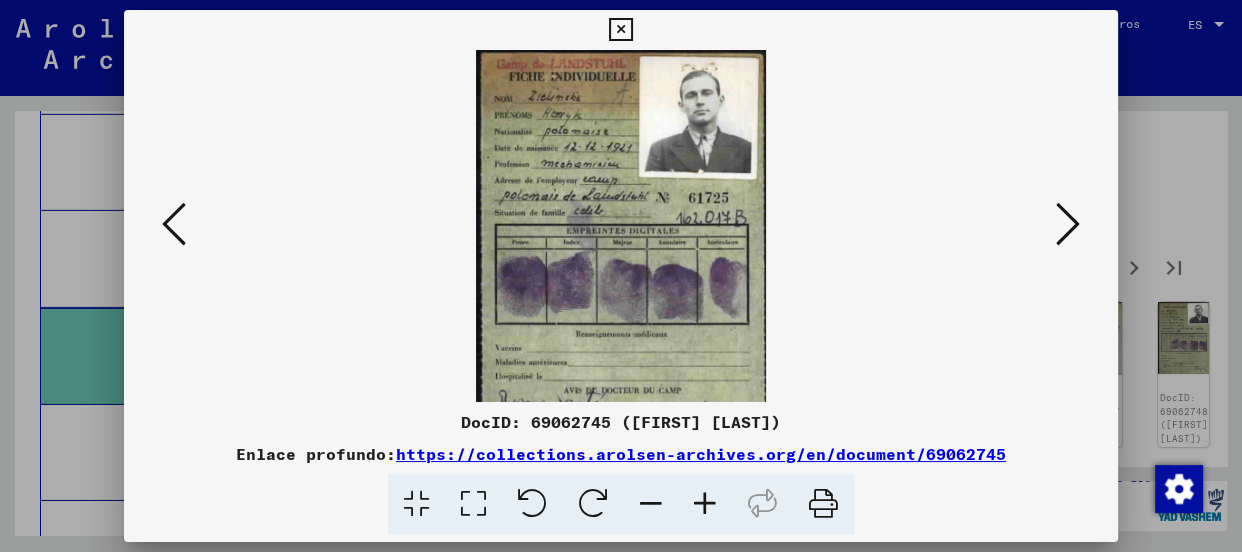 click at bounding box center [705, 504] 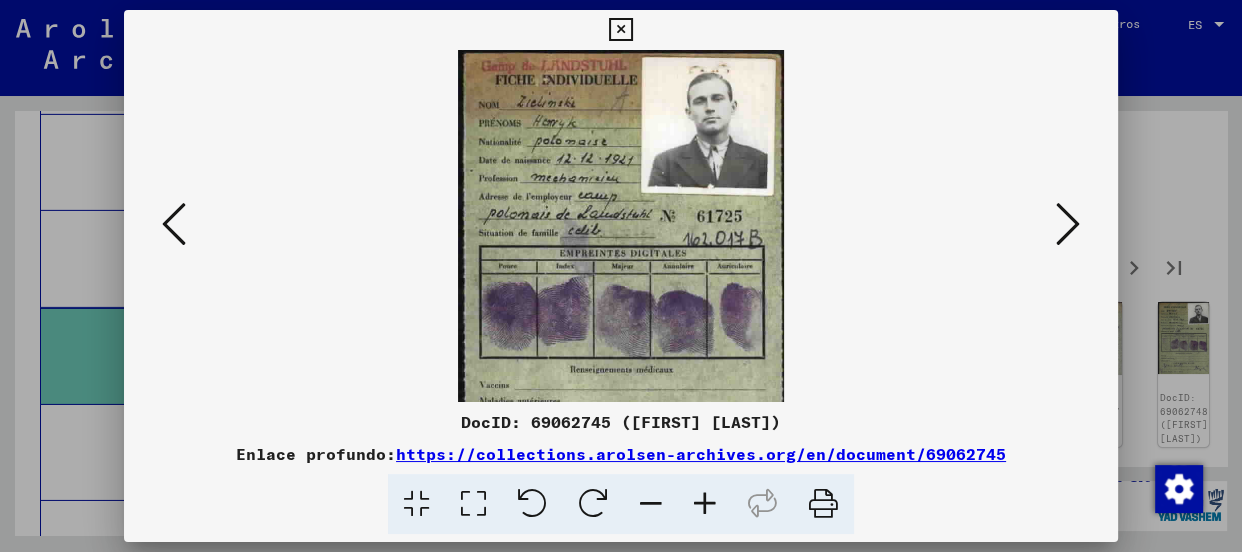 click at bounding box center [705, 504] 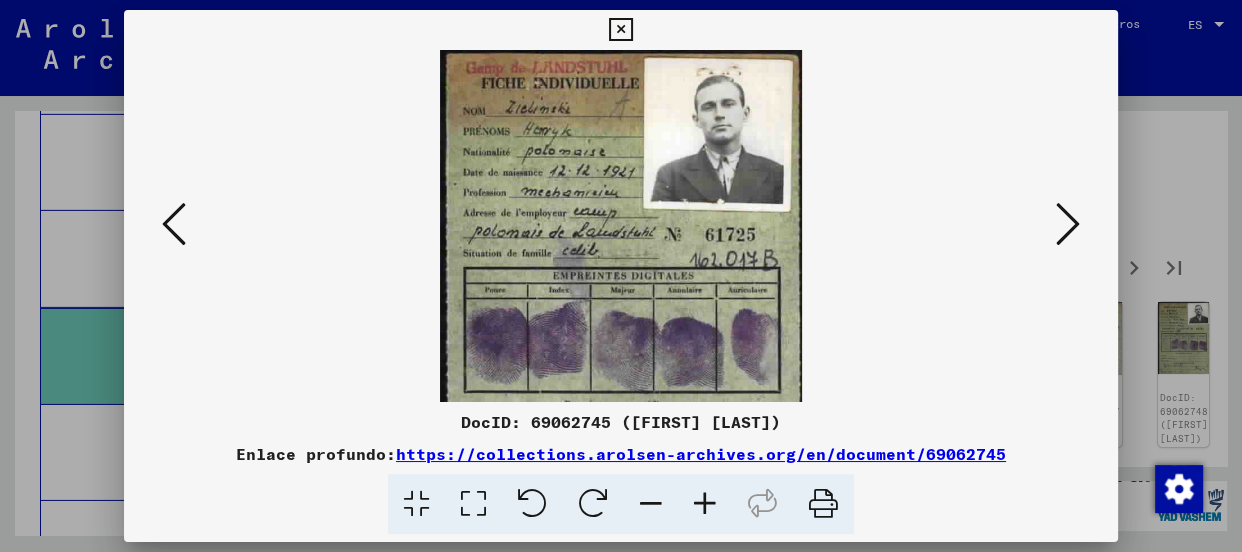 click at bounding box center (705, 504) 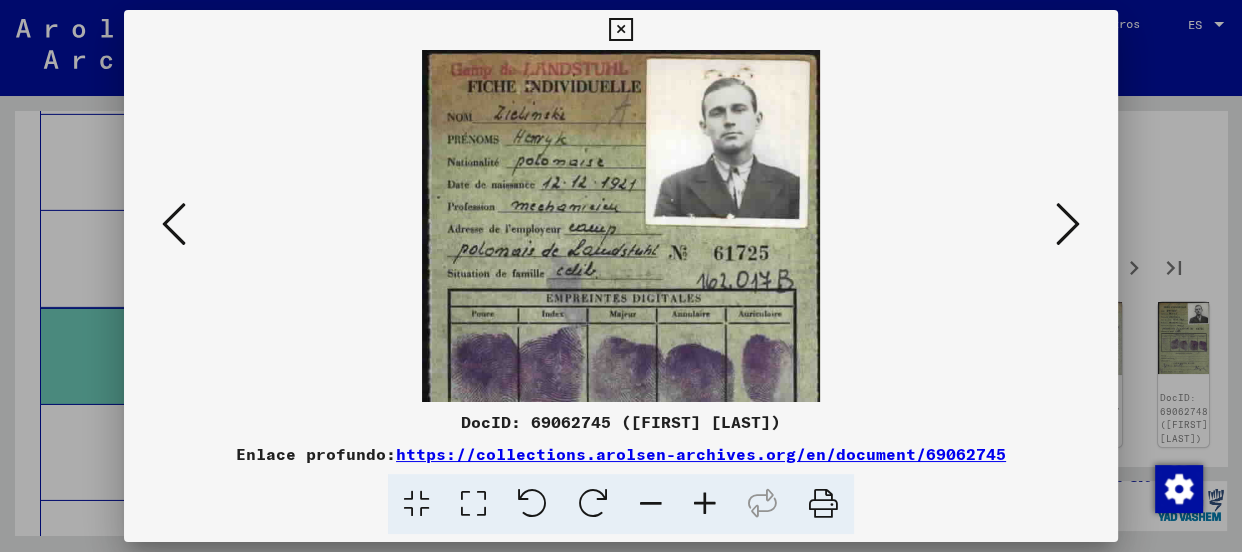 click at bounding box center (705, 504) 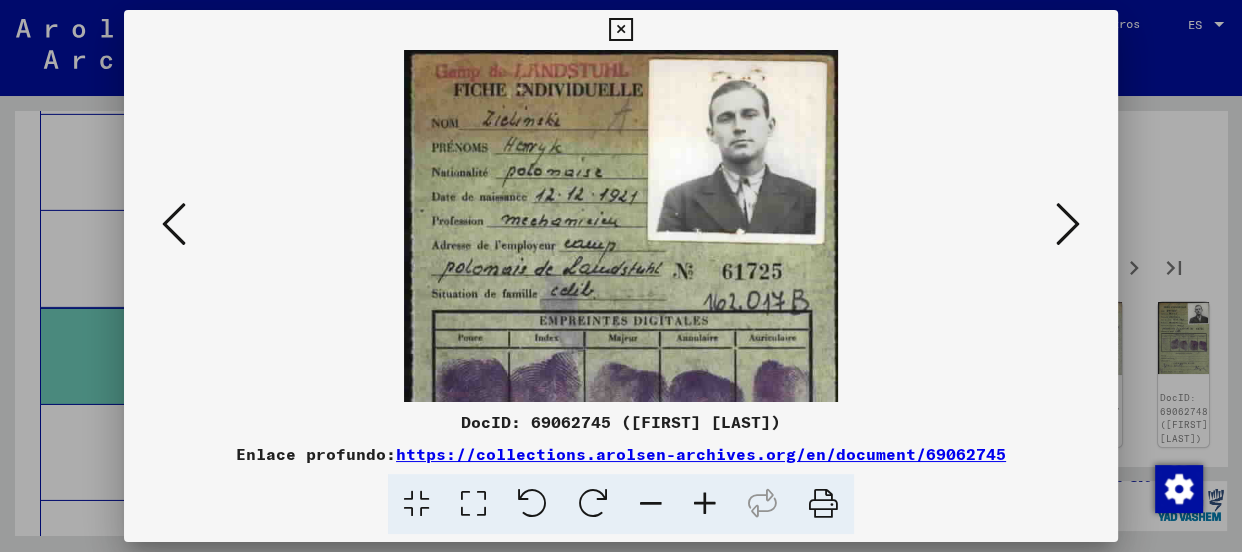 click at bounding box center (705, 504) 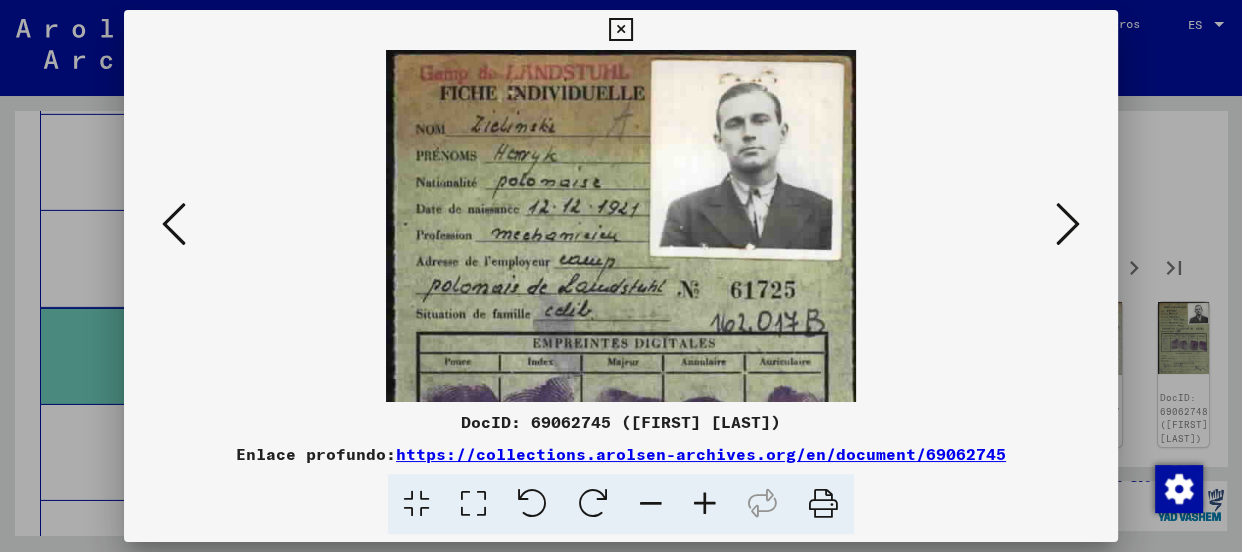 click at bounding box center [705, 504] 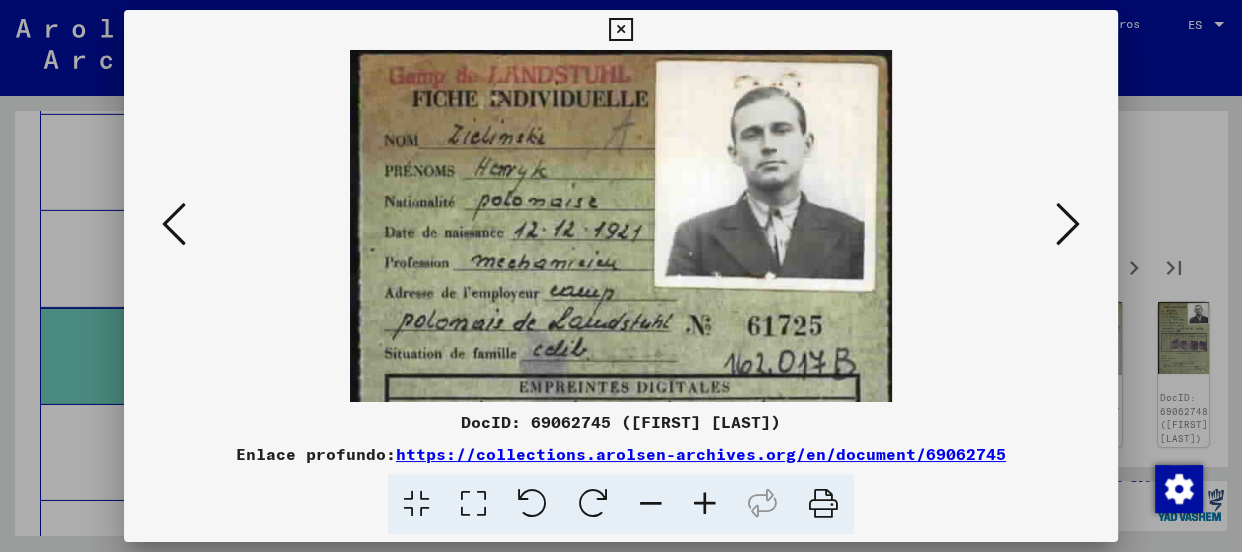 scroll, scrollTop: 0, scrollLeft: 0, axis: both 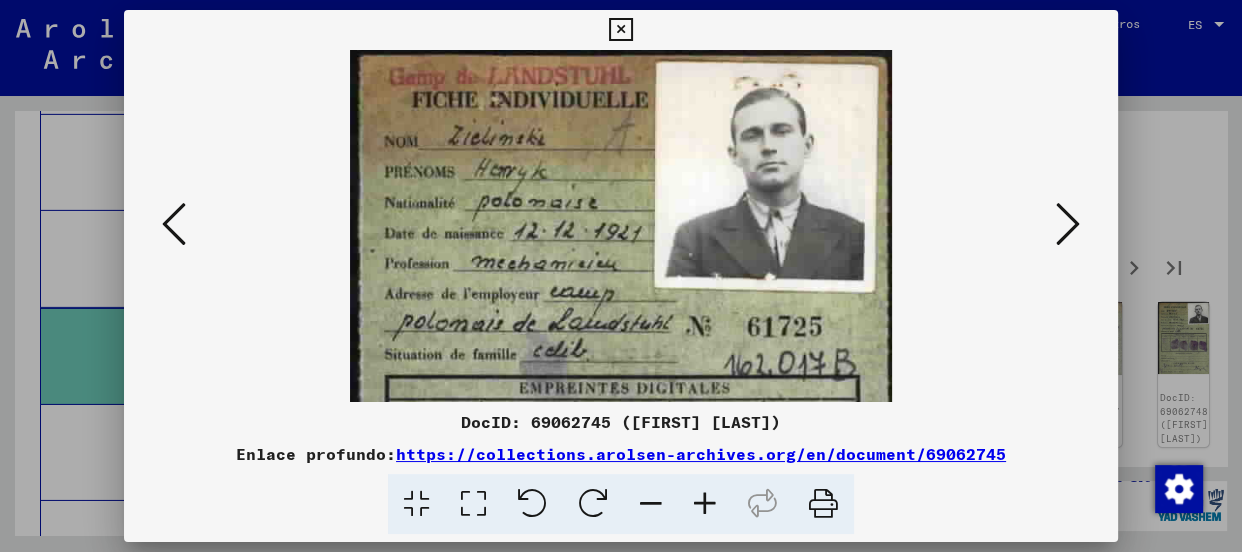 drag, startPoint x: 545, startPoint y: 315, endPoint x: 519, endPoint y: 330, distance: 30.016663 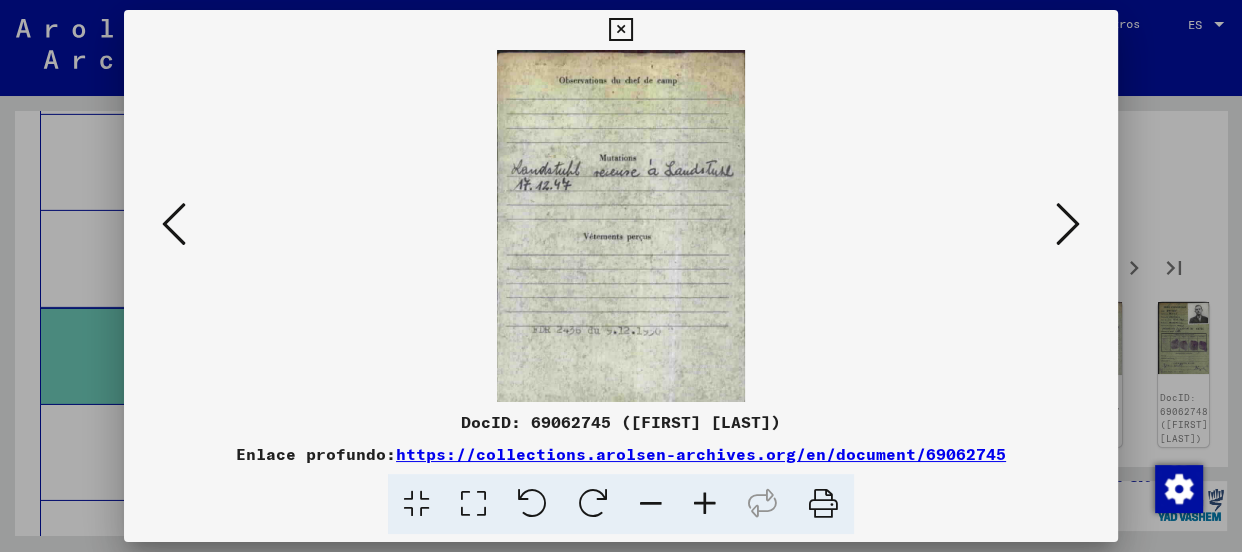 click at bounding box center [705, 504] 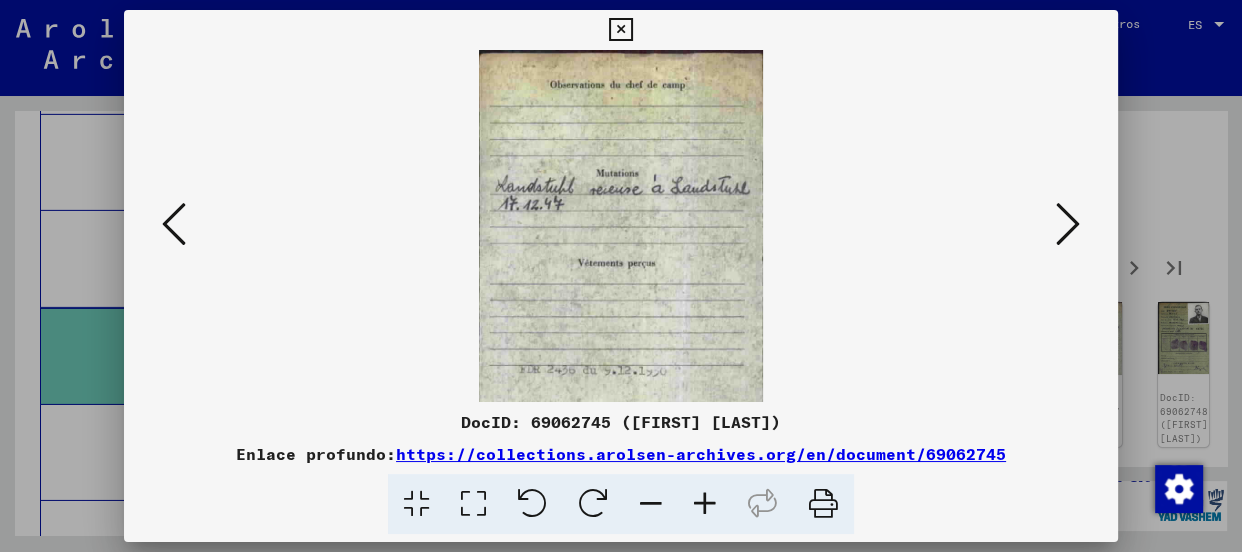 click at bounding box center (705, 504) 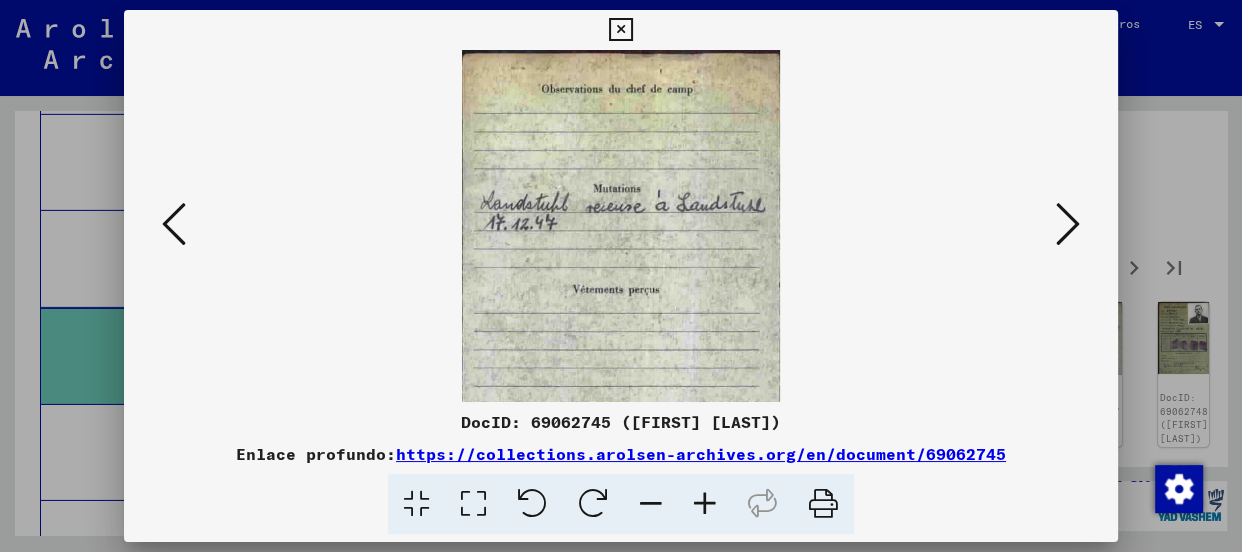 click at bounding box center (705, 504) 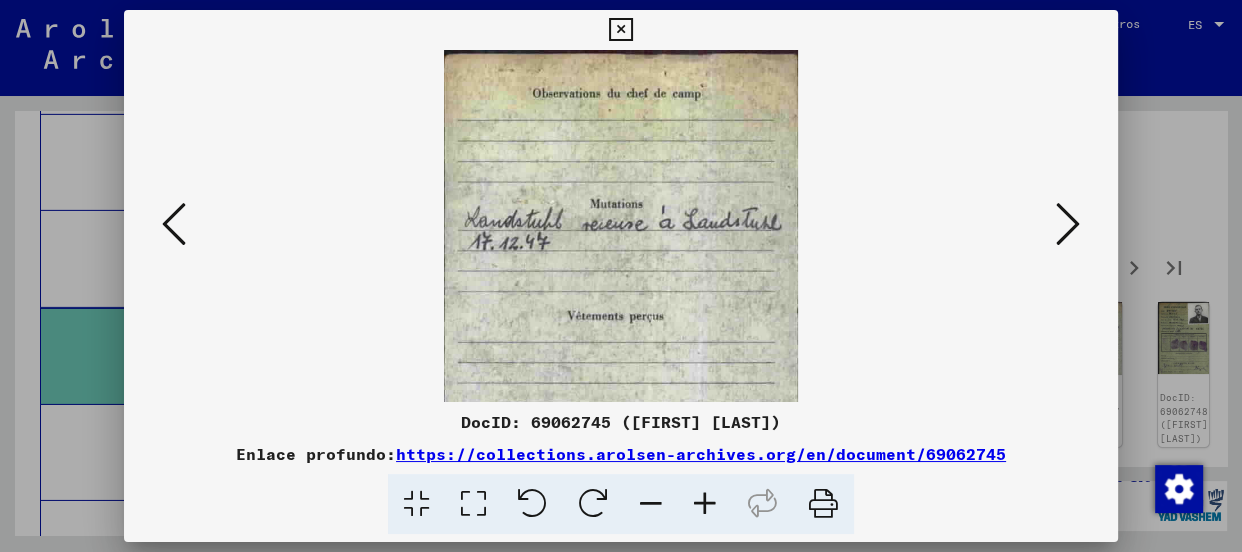 click at bounding box center (705, 504) 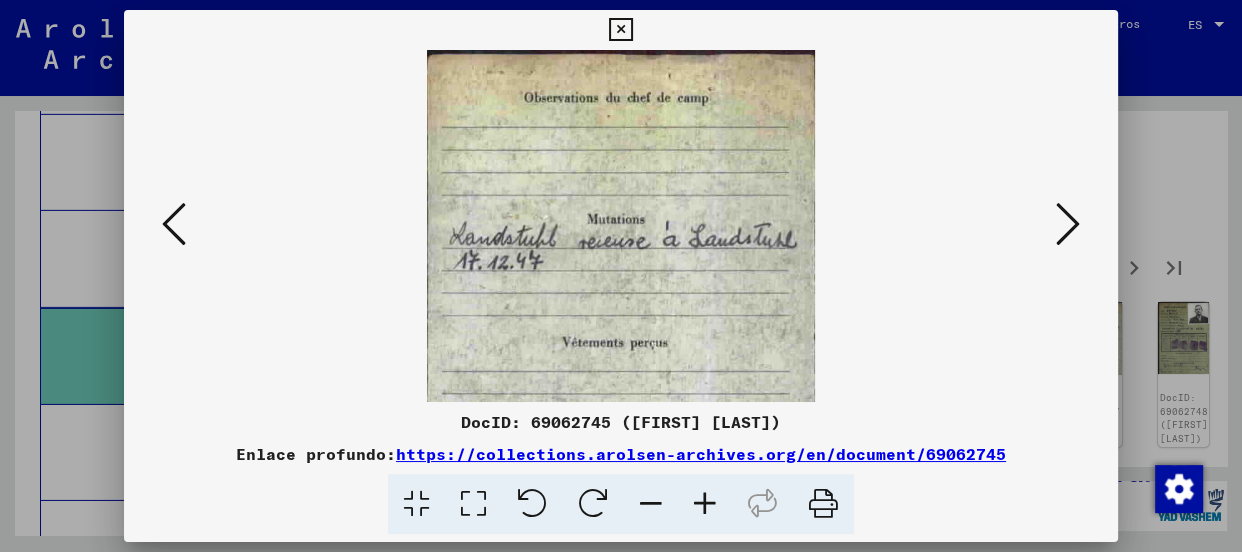 click at bounding box center [705, 504] 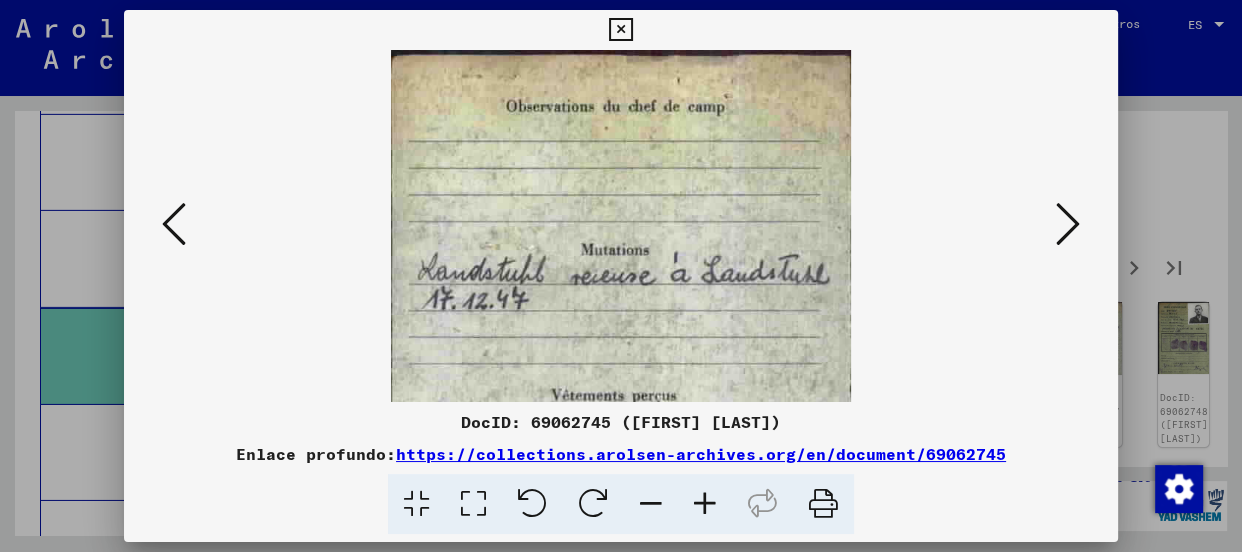 click at bounding box center (705, 504) 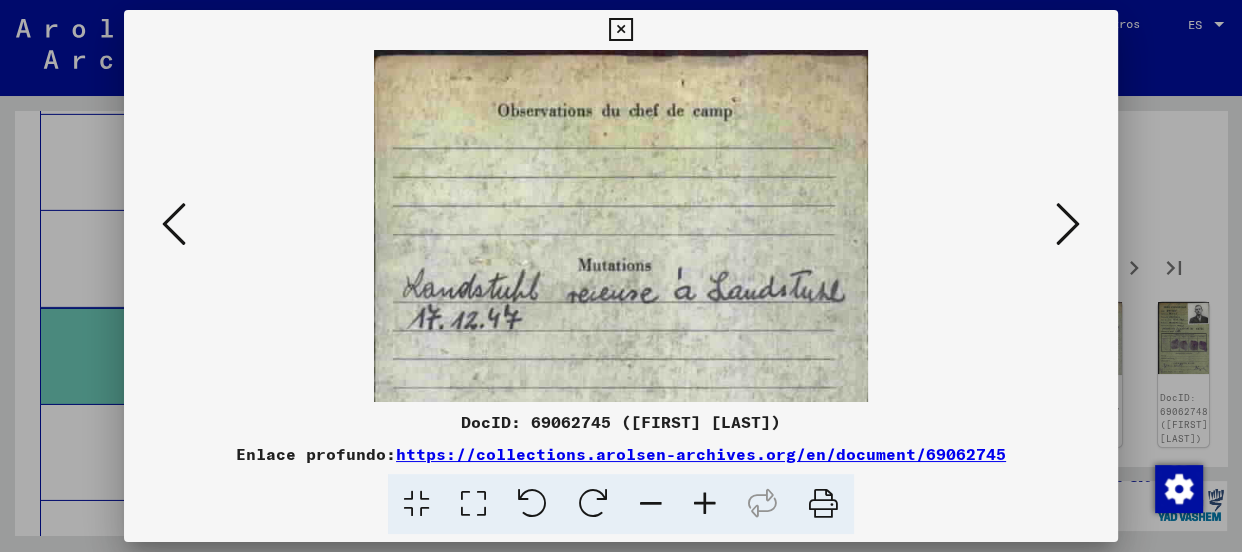 click at bounding box center (705, 504) 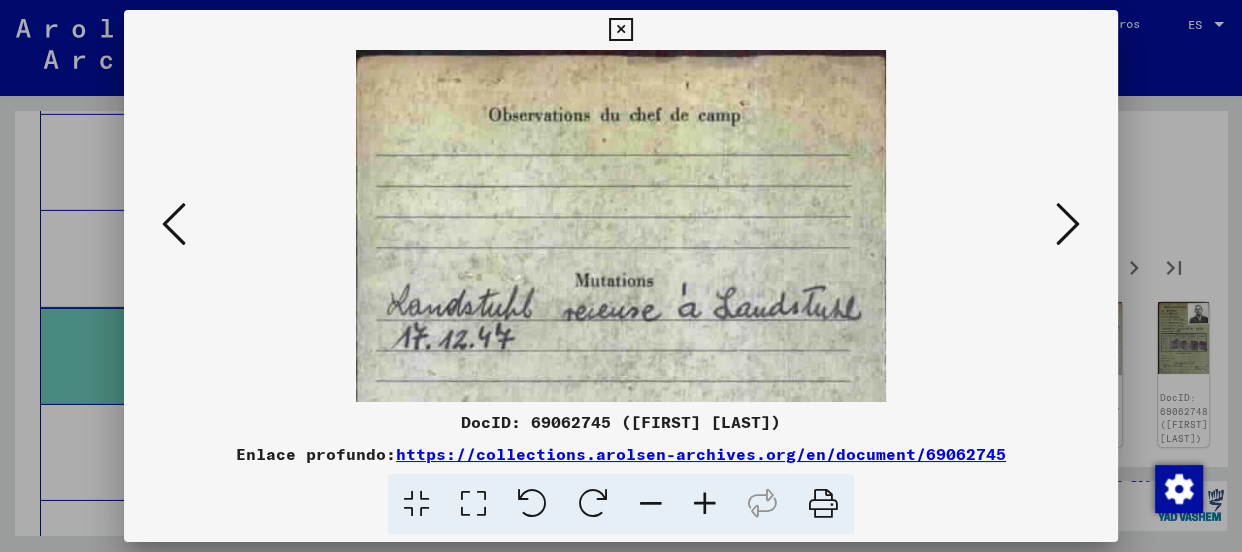 click at bounding box center [1068, 224] 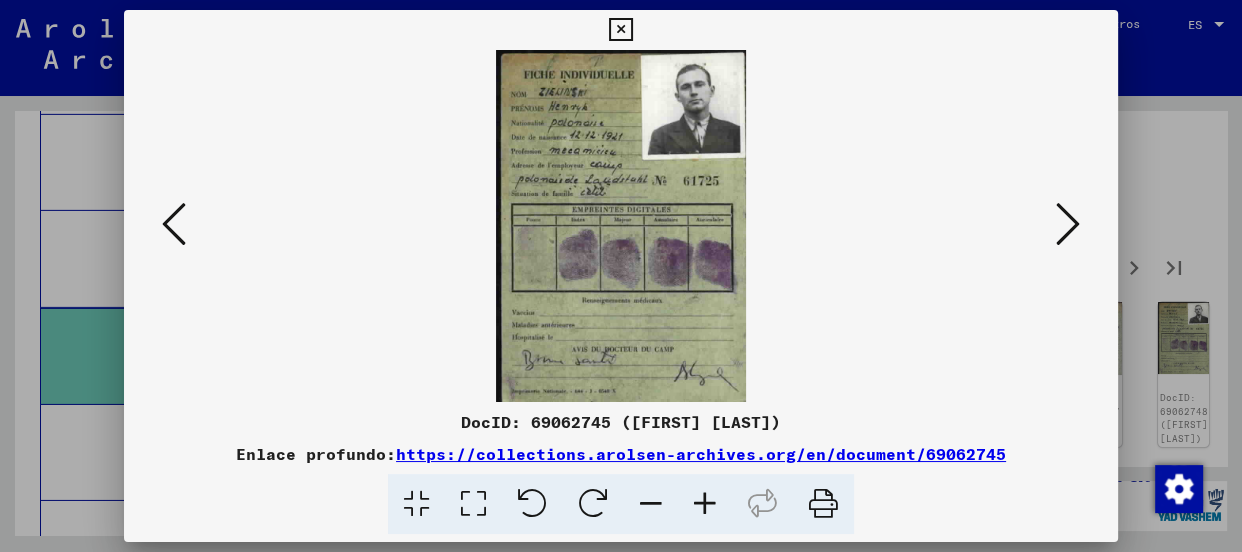 click at bounding box center [1068, 224] 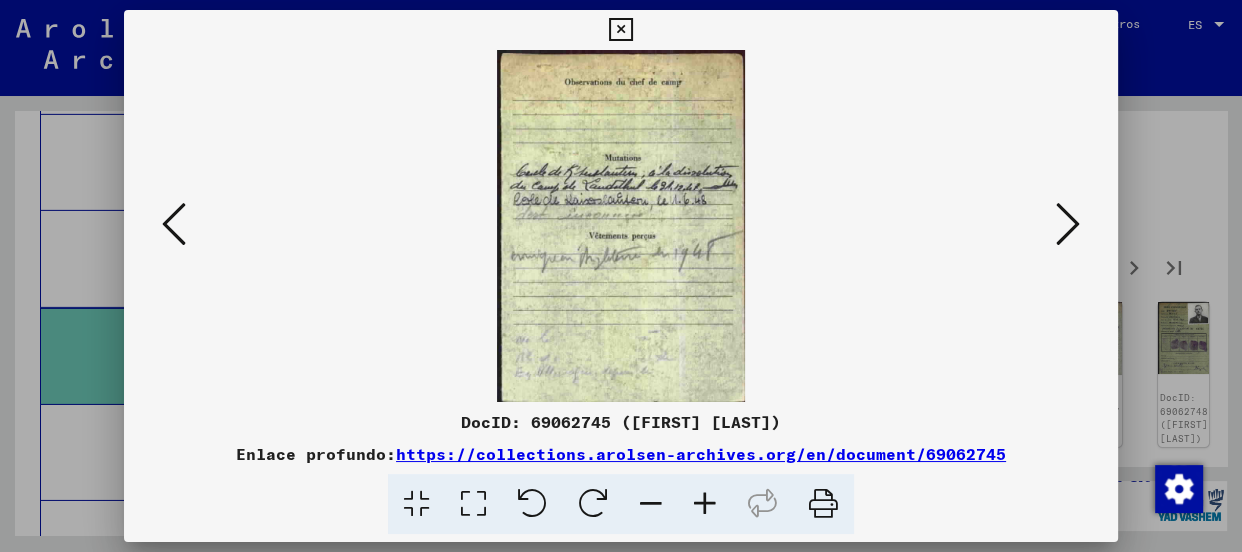 click at bounding box center [1068, 224] 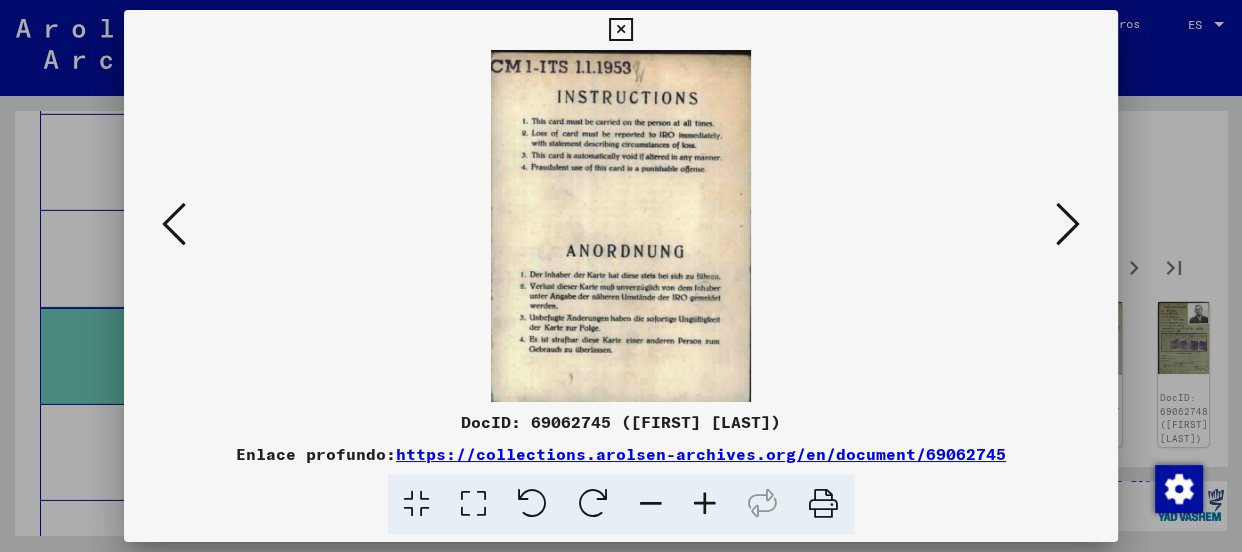 click at bounding box center [1068, 224] 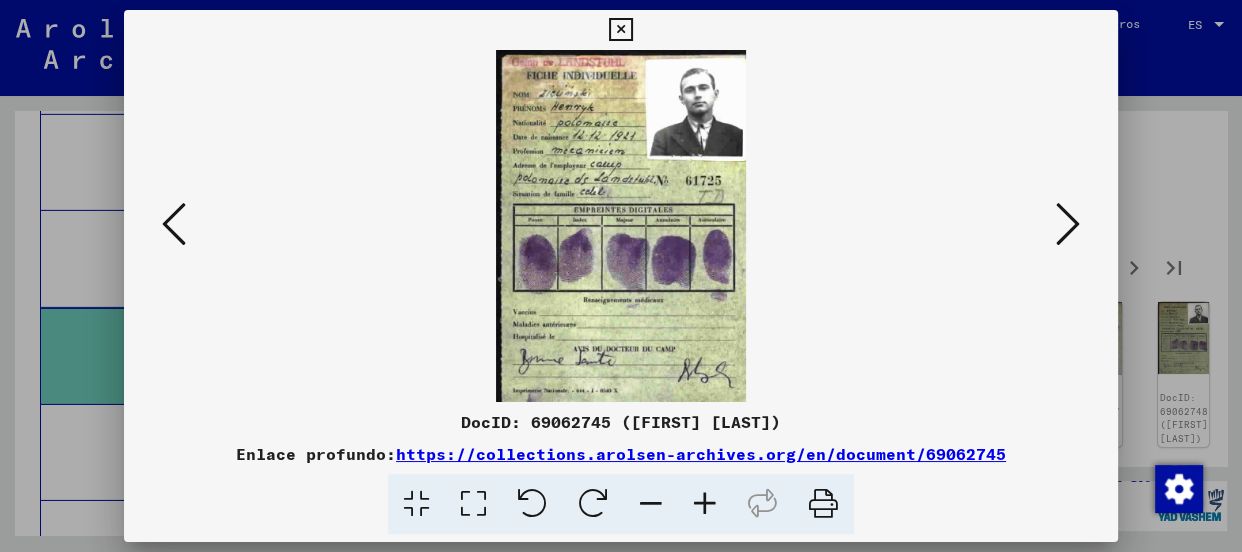 click at bounding box center [1068, 224] 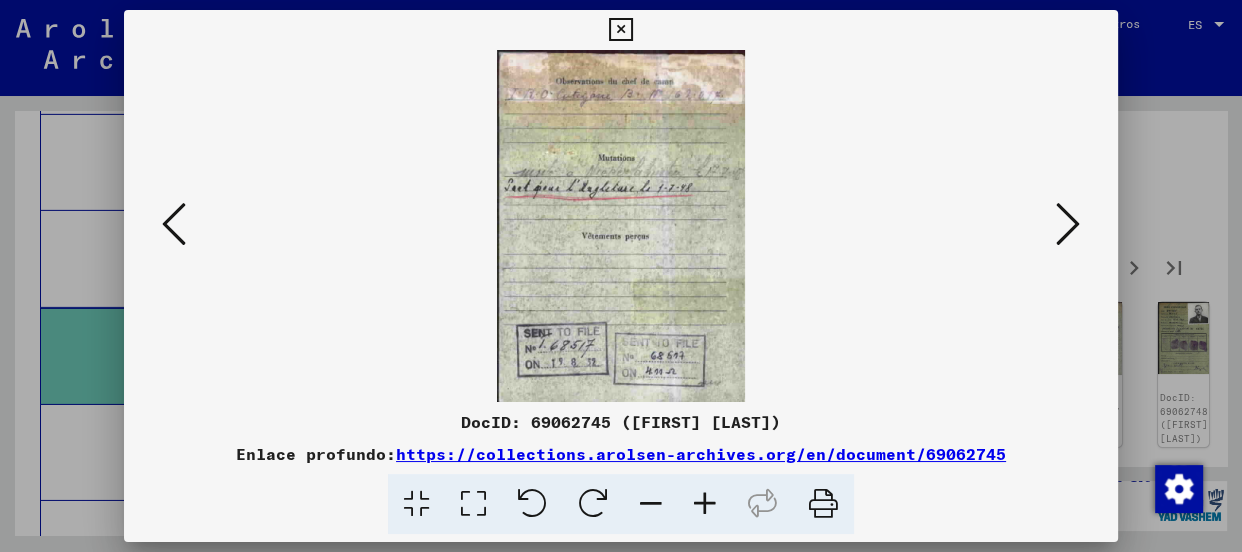 click at bounding box center (1068, 224) 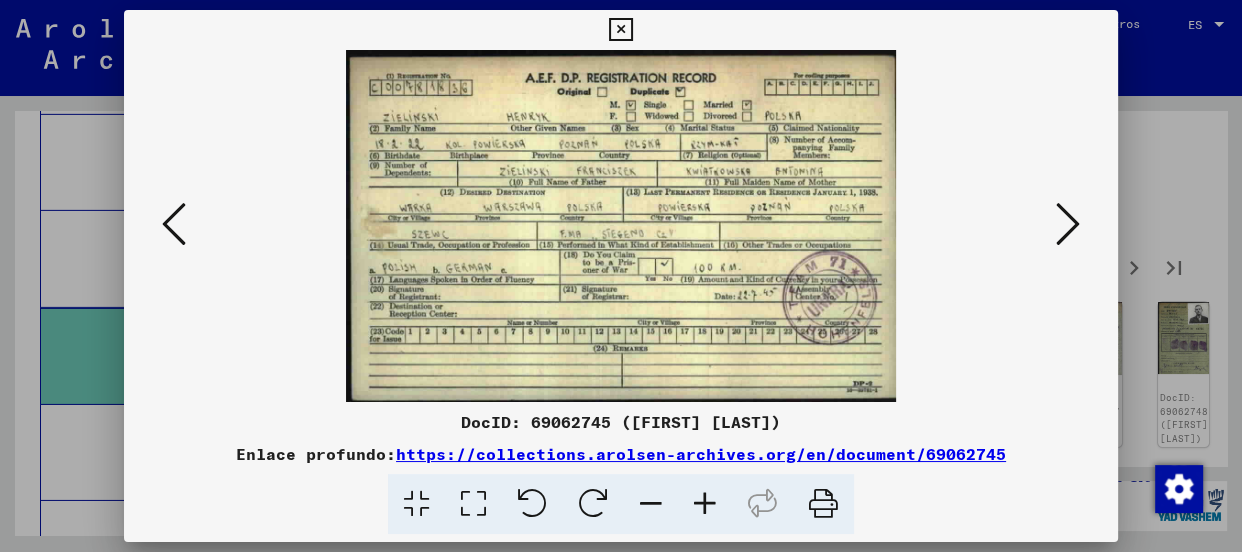 click at bounding box center (1068, 224) 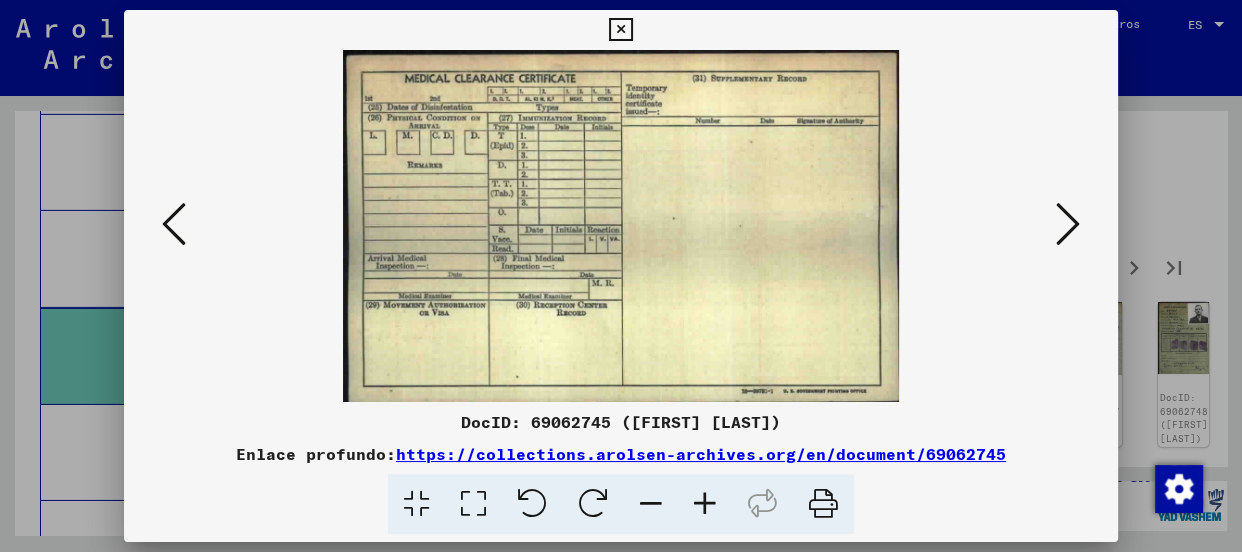 click at bounding box center (1068, 224) 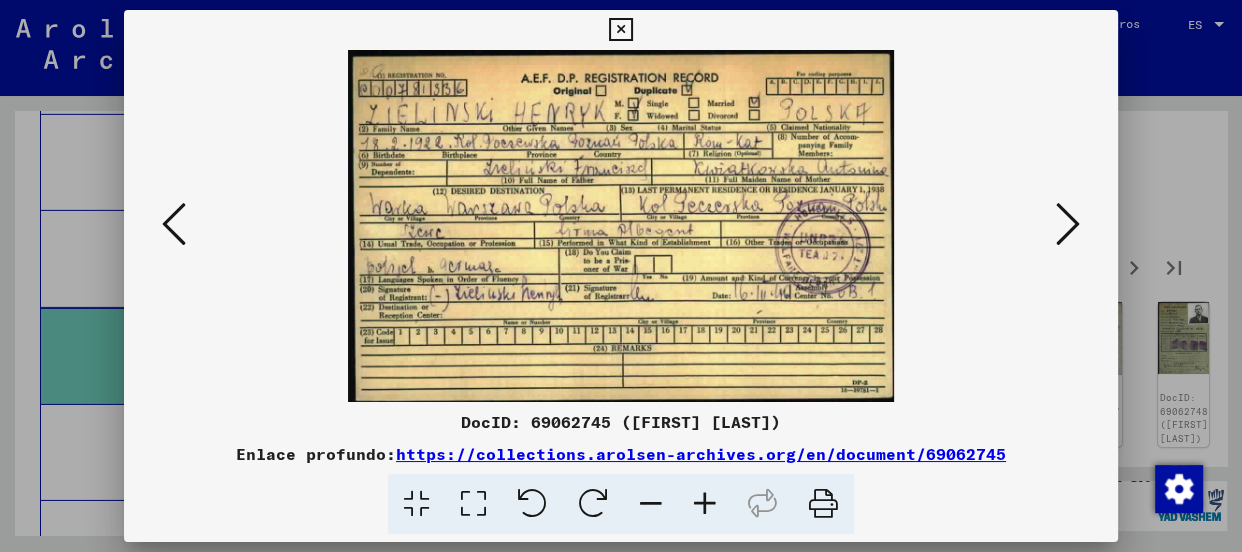 click at bounding box center (1068, 224) 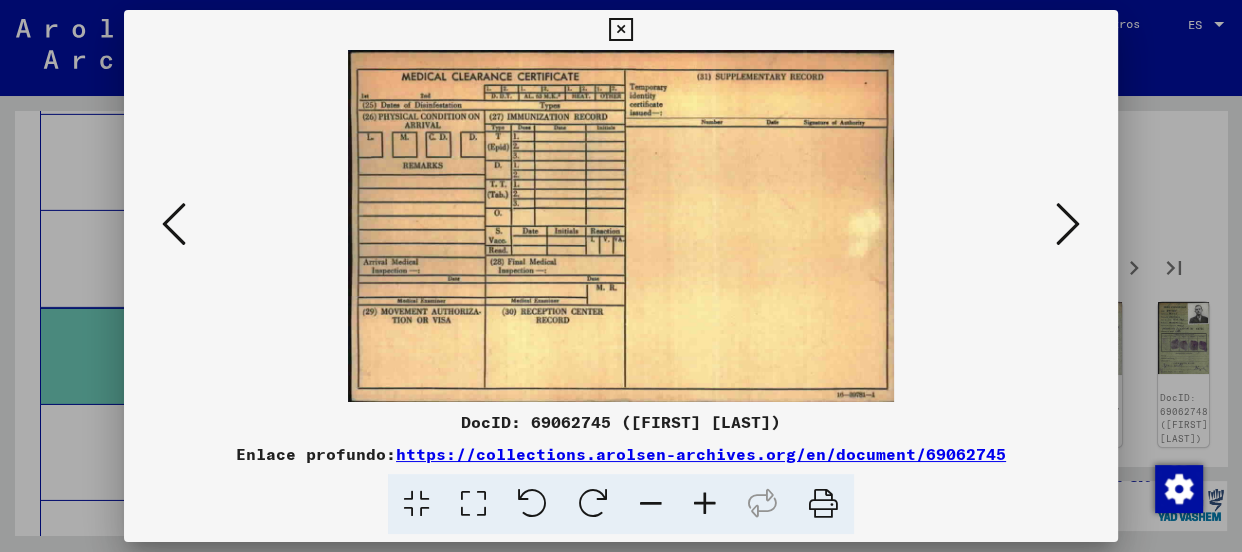 click at bounding box center (1068, 224) 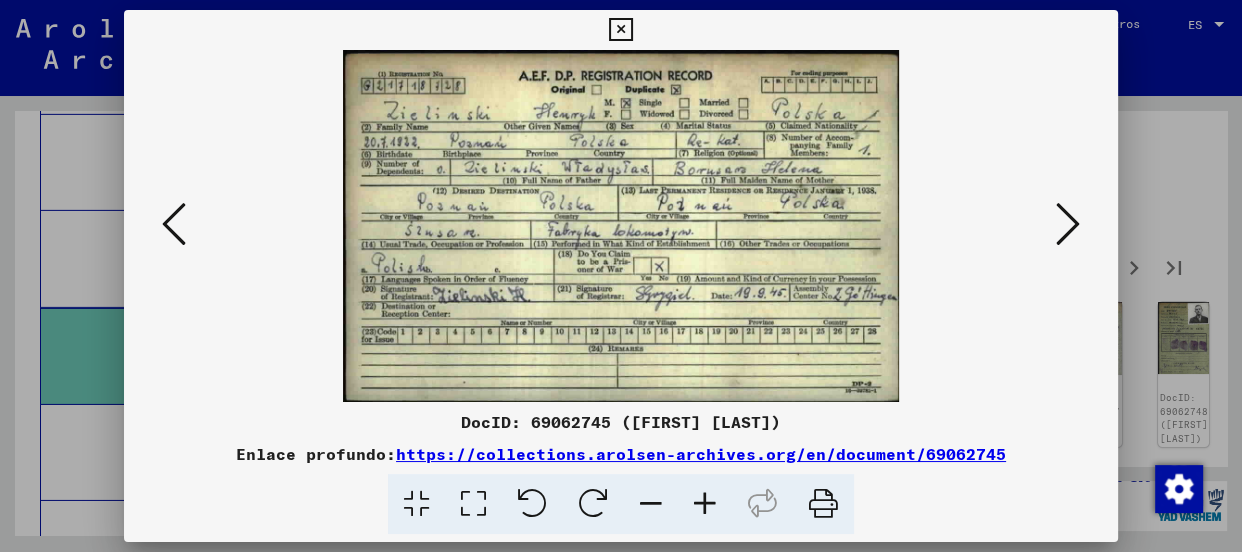 click at bounding box center [1068, 224] 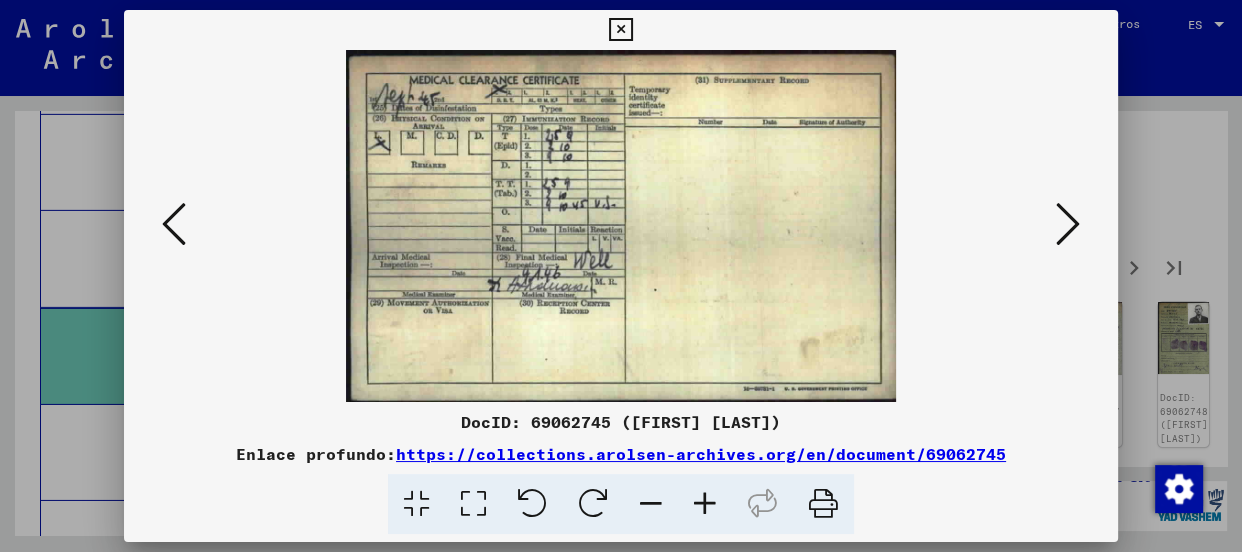 click at bounding box center [1068, 224] 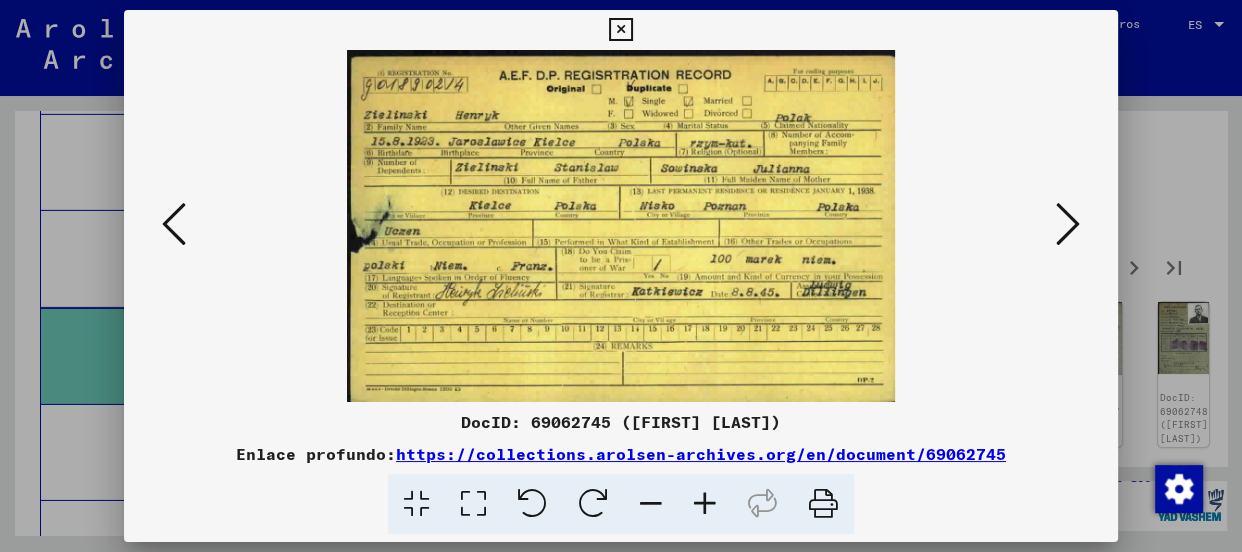 click at bounding box center [1068, 224] 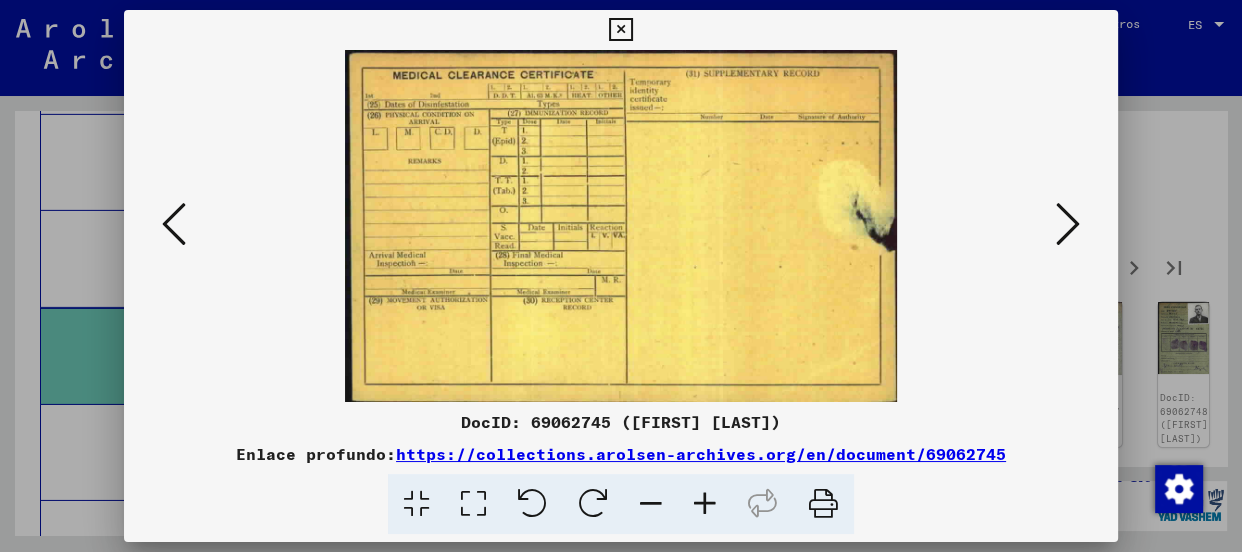 click at bounding box center (1068, 224) 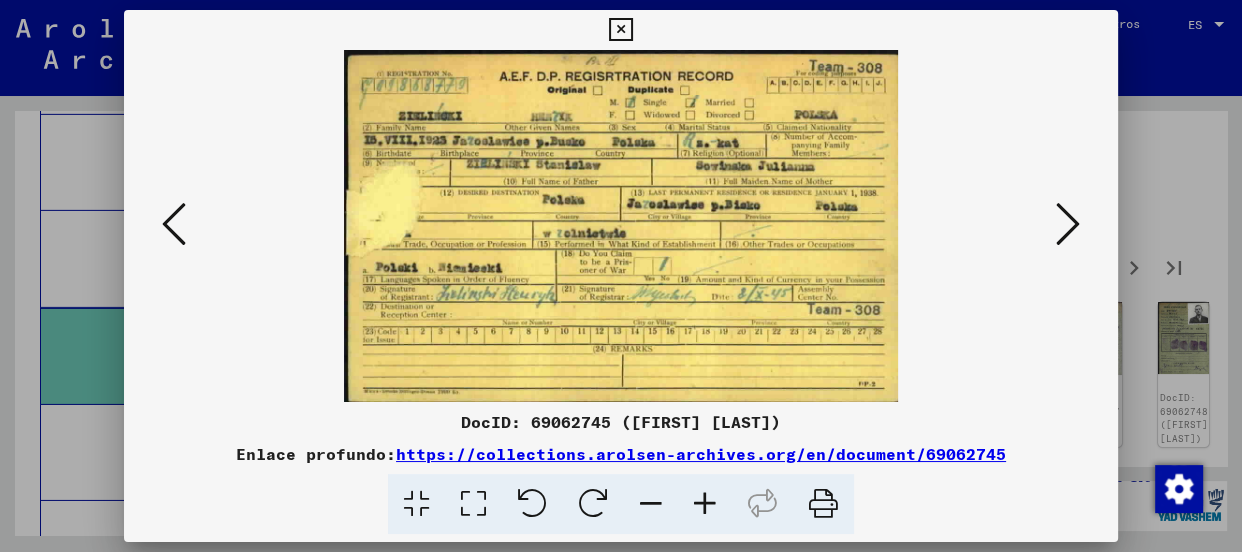 click at bounding box center (1068, 224) 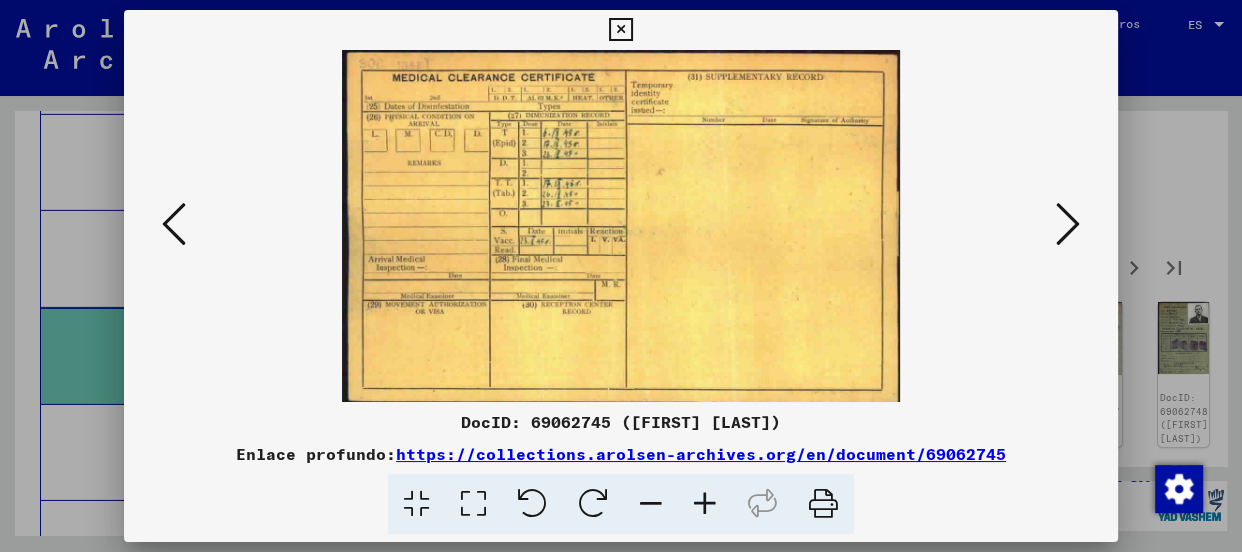 click at bounding box center [1068, 224] 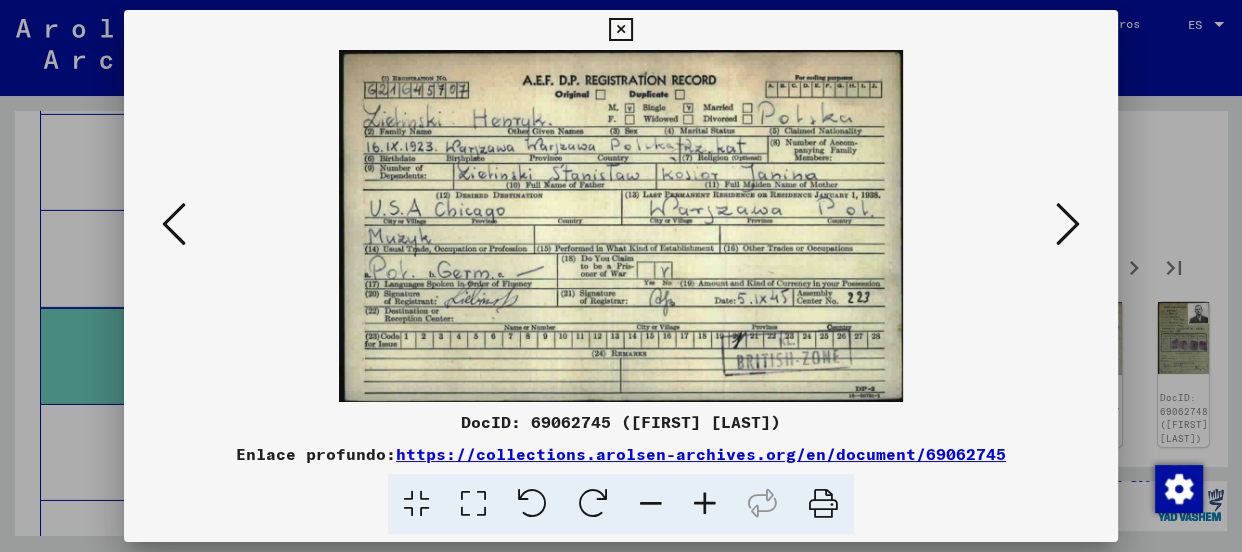 click at bounding box center (1068, 224) 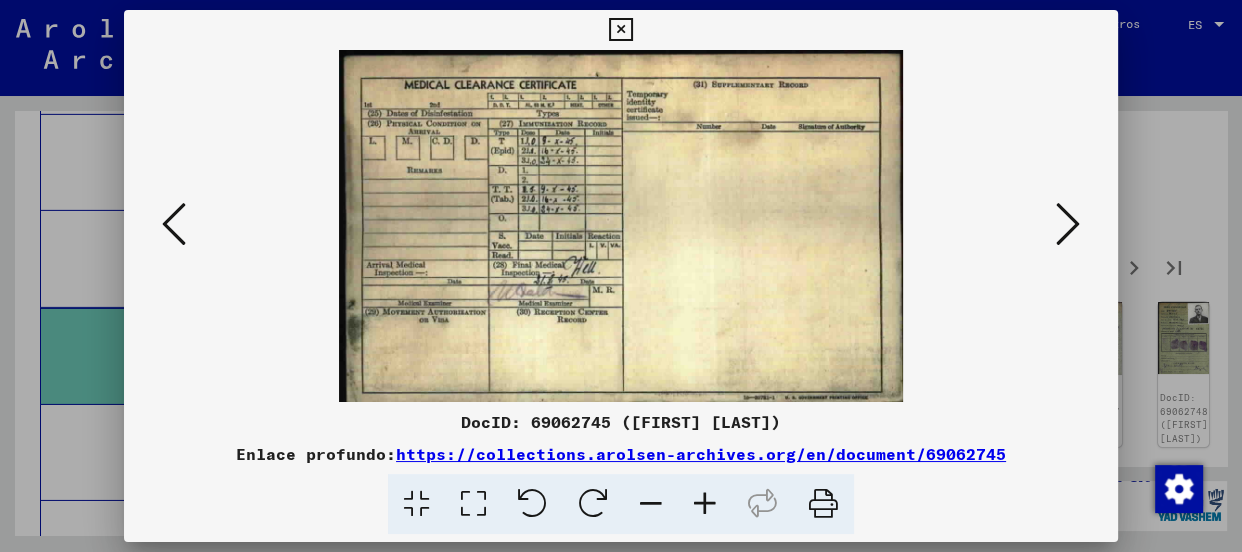 click at bounding box center (1068, 224) 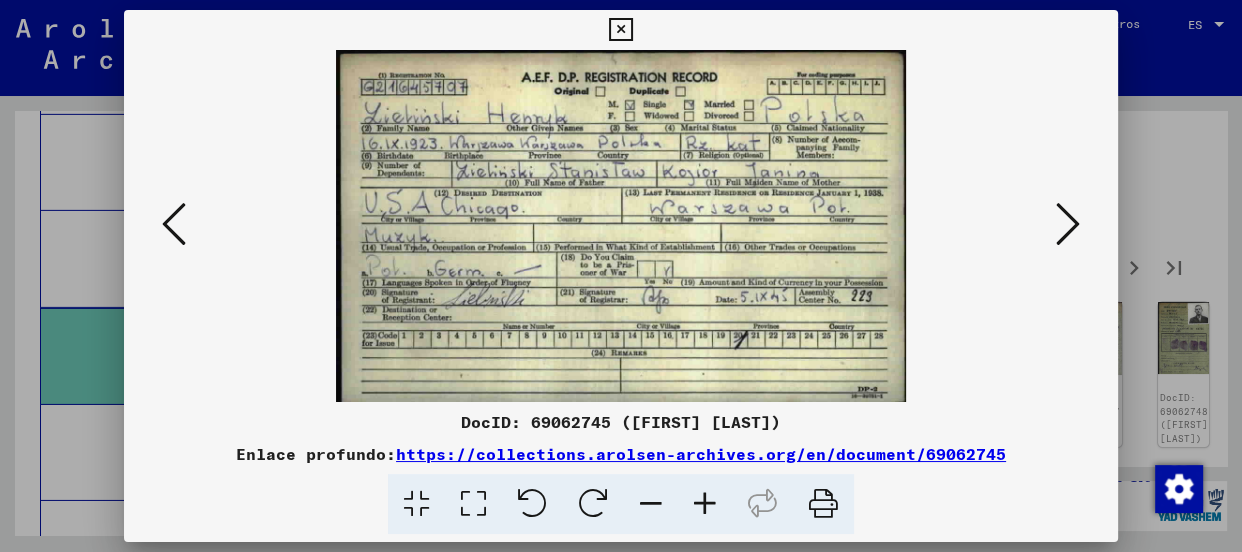 click at bounding box center (1068, 224) 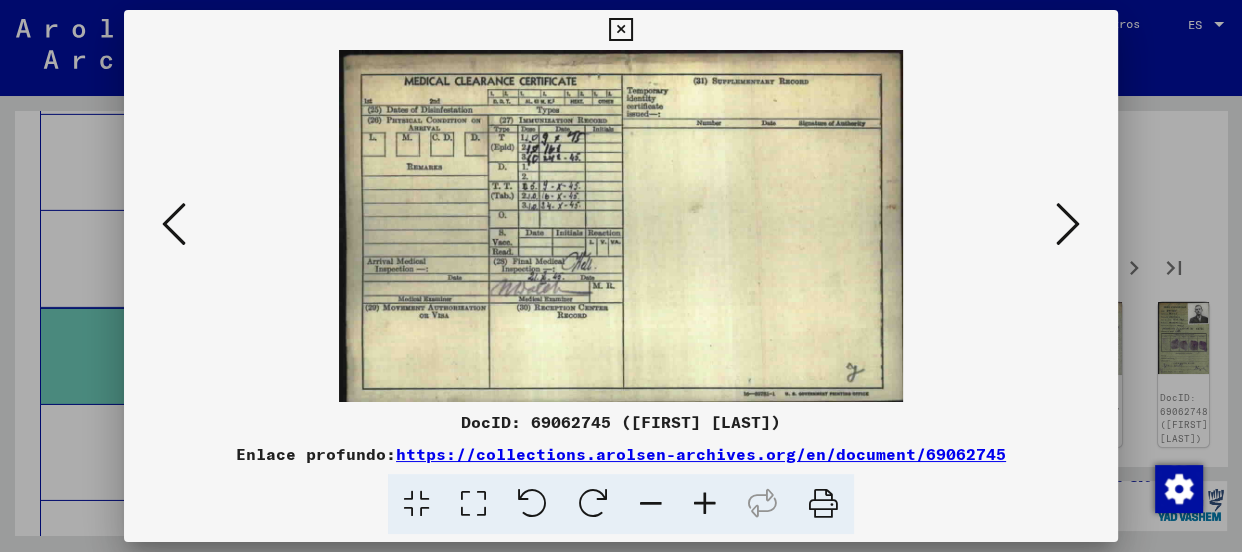 click at bounding box center [1068, 224] 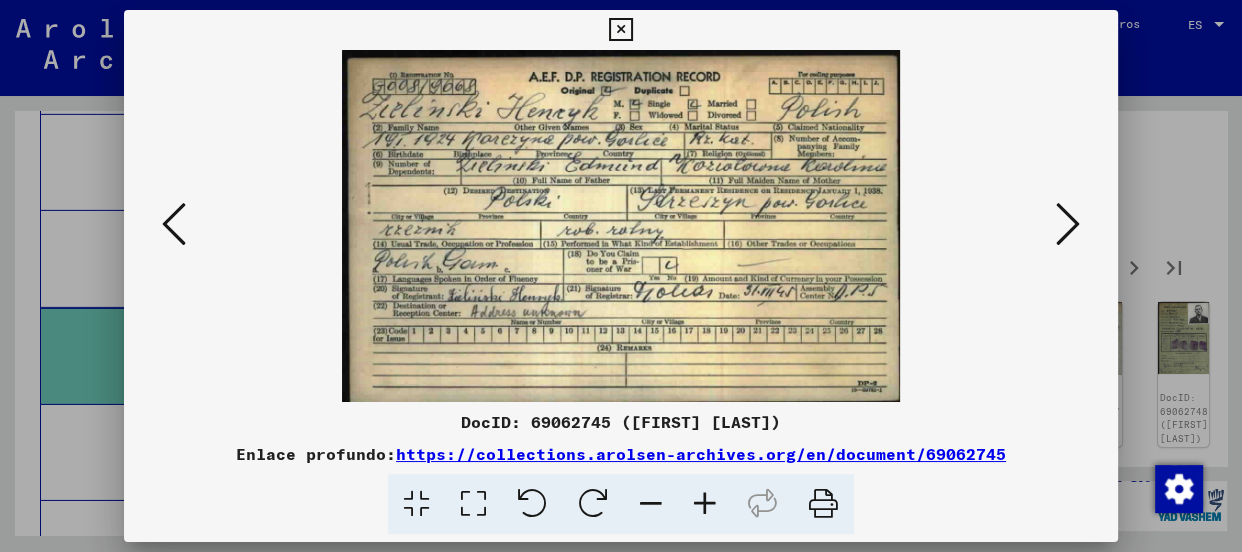 click at bounding box center [1068, 224] 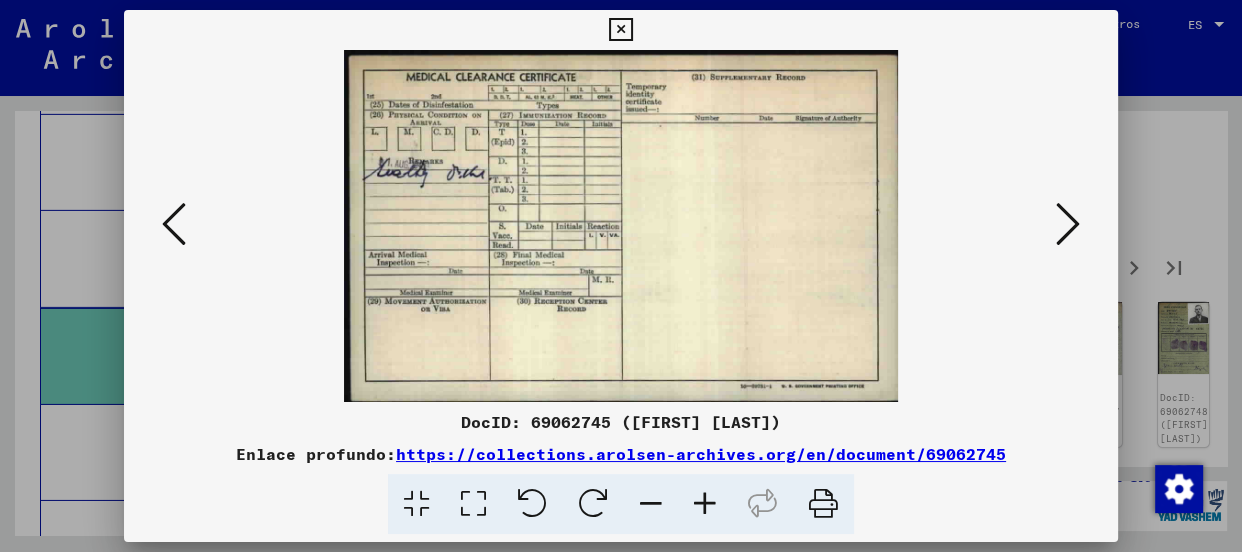 click at bounding box center (1068, 224) 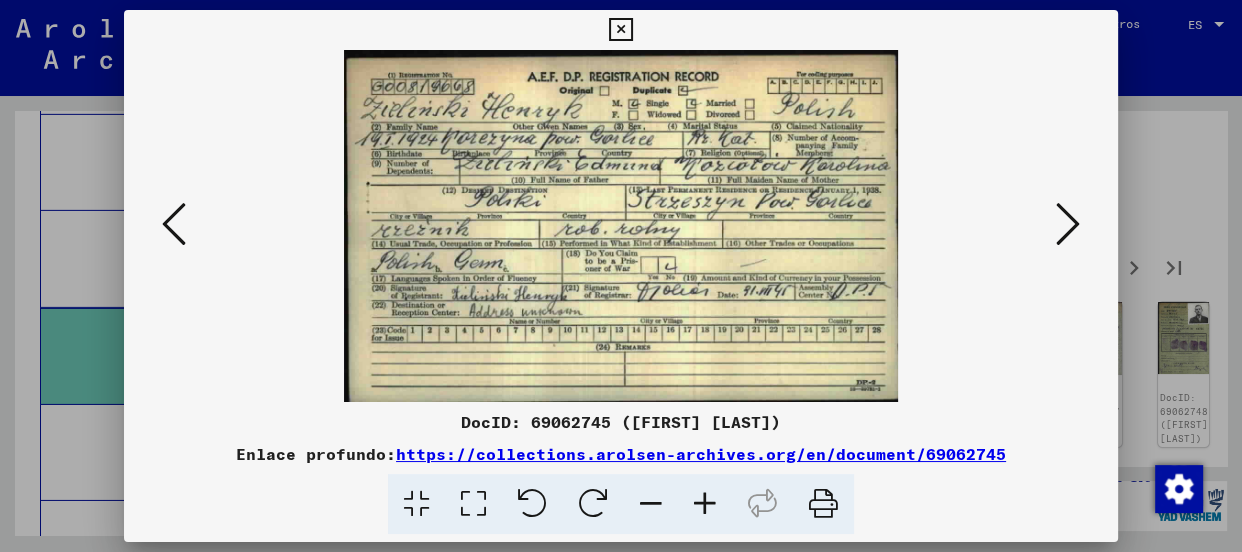 click at bounding box center [1068, 224] 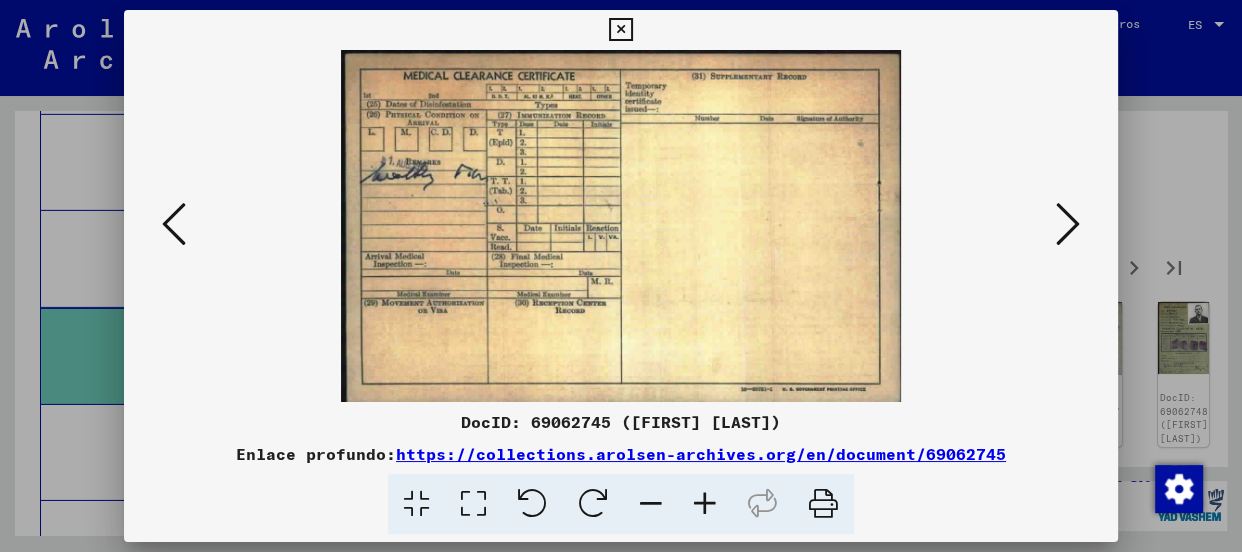click at bounding box center [1068, 224] 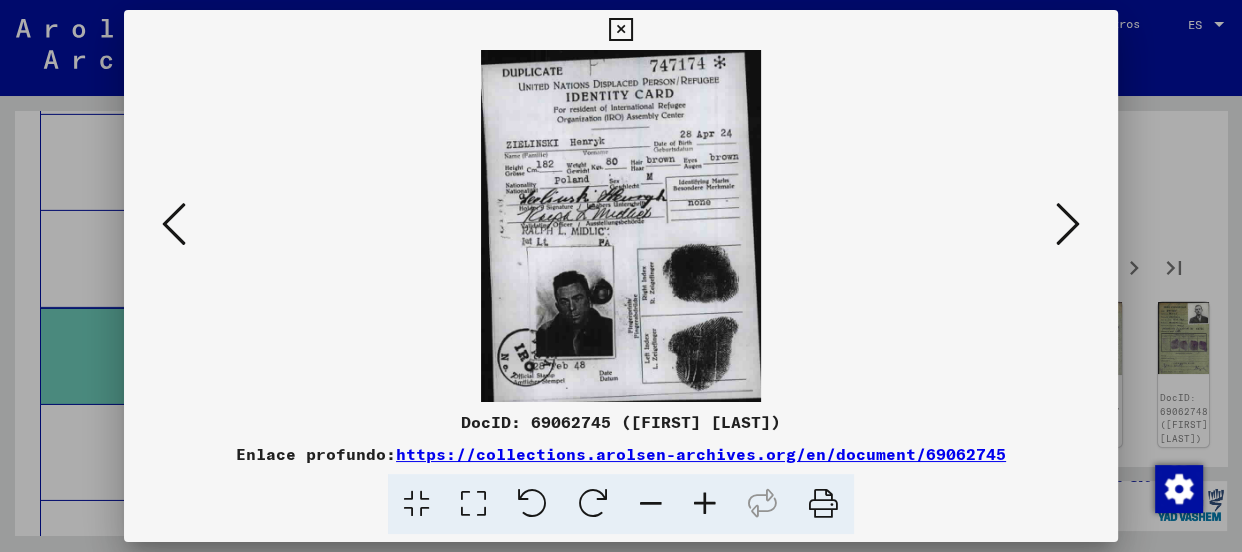click at bounding box center [1068, 224] 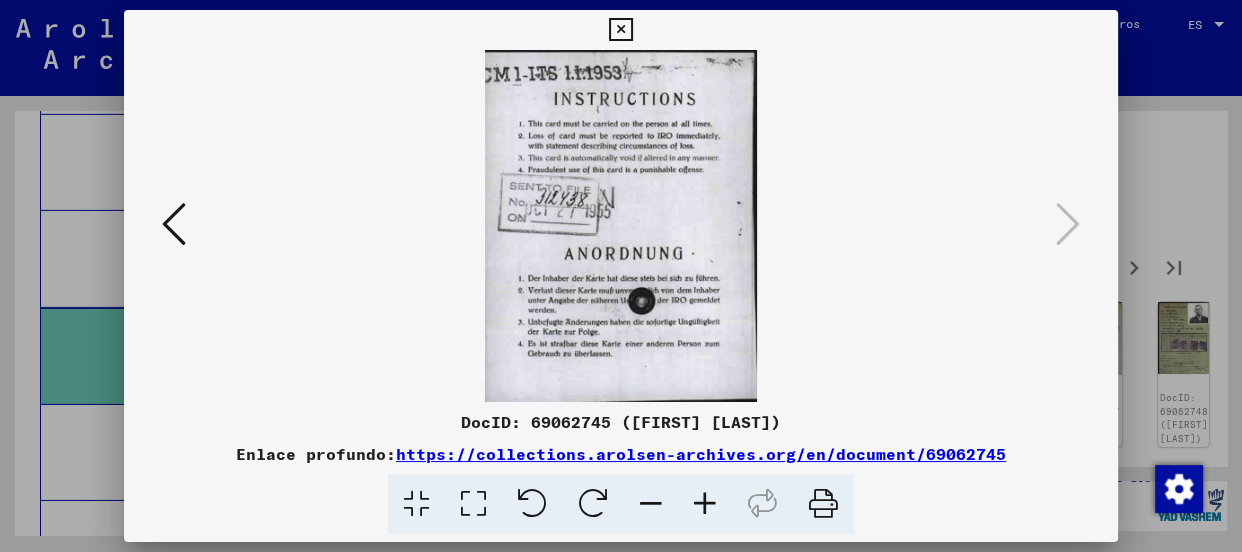 click at bounding box center (620, 30) 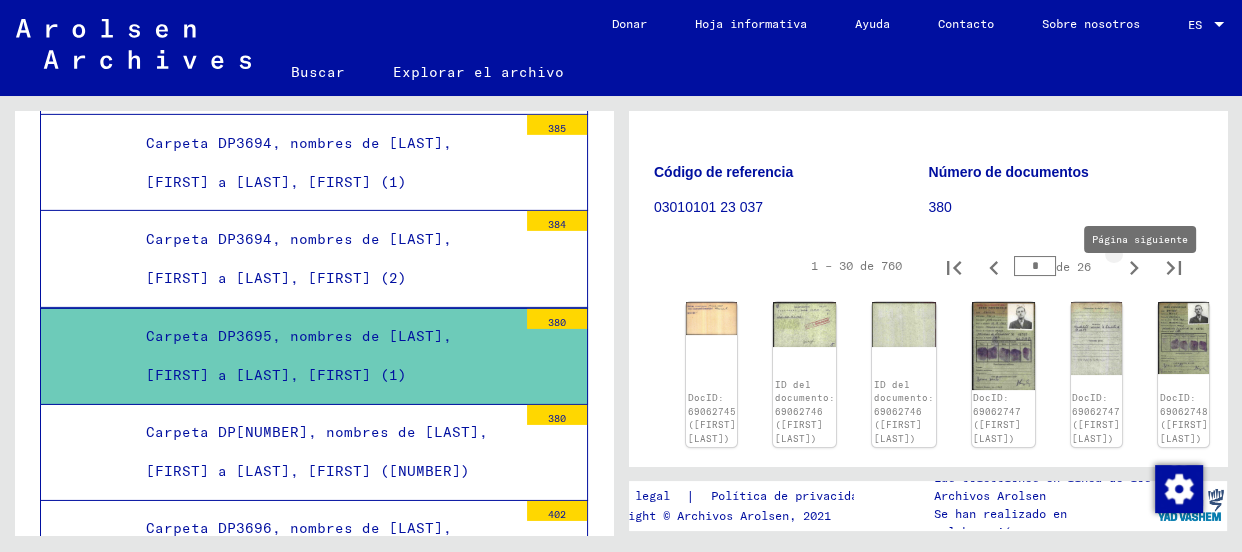 click 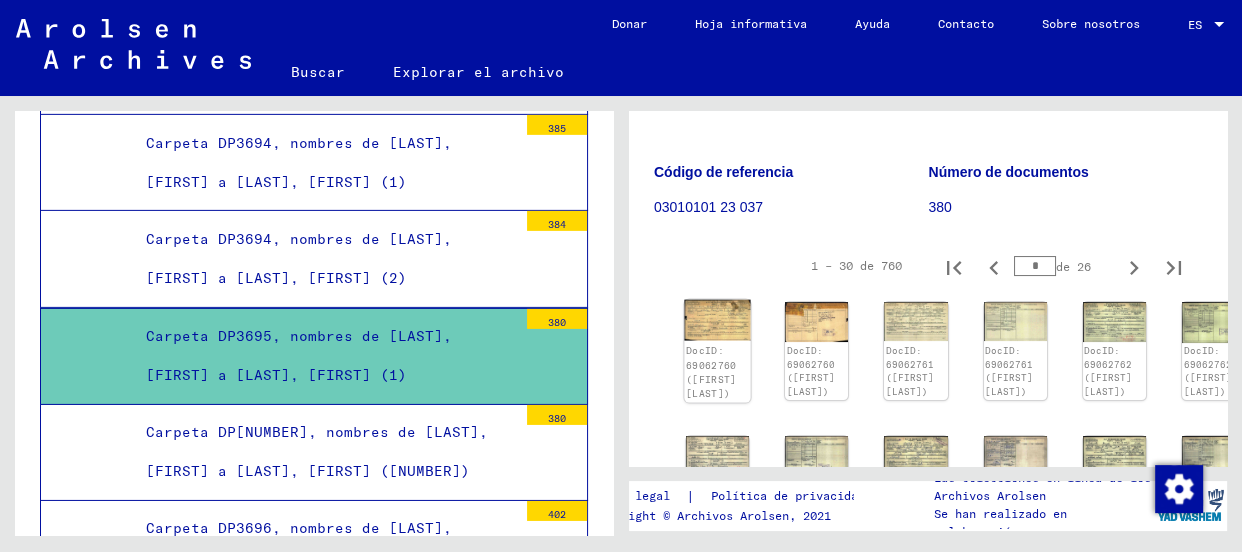 click 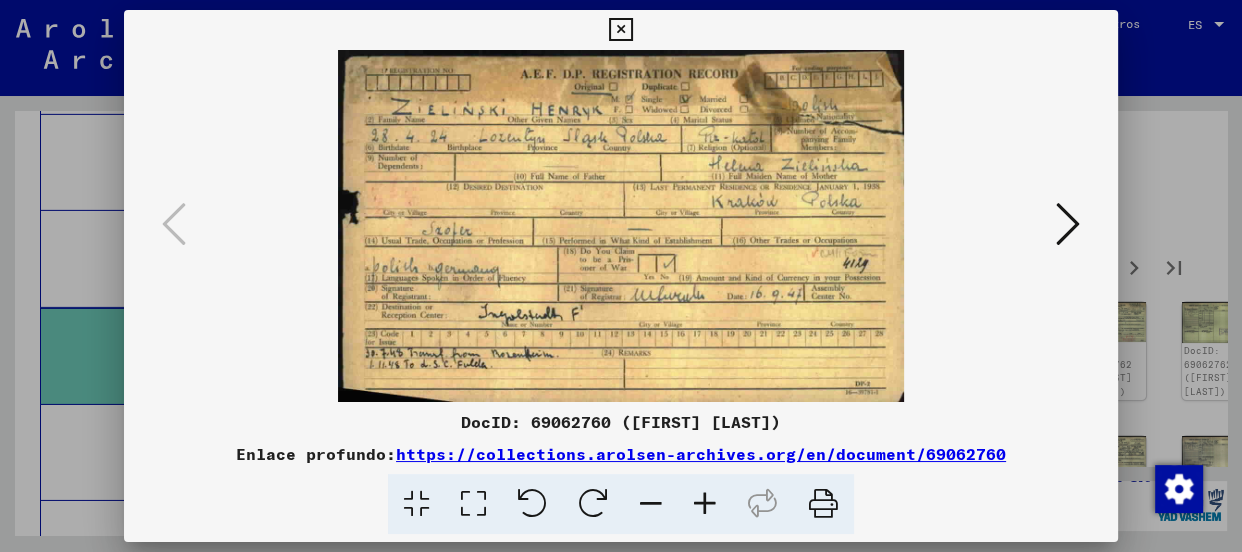 click at bounding box center [1068, 224] 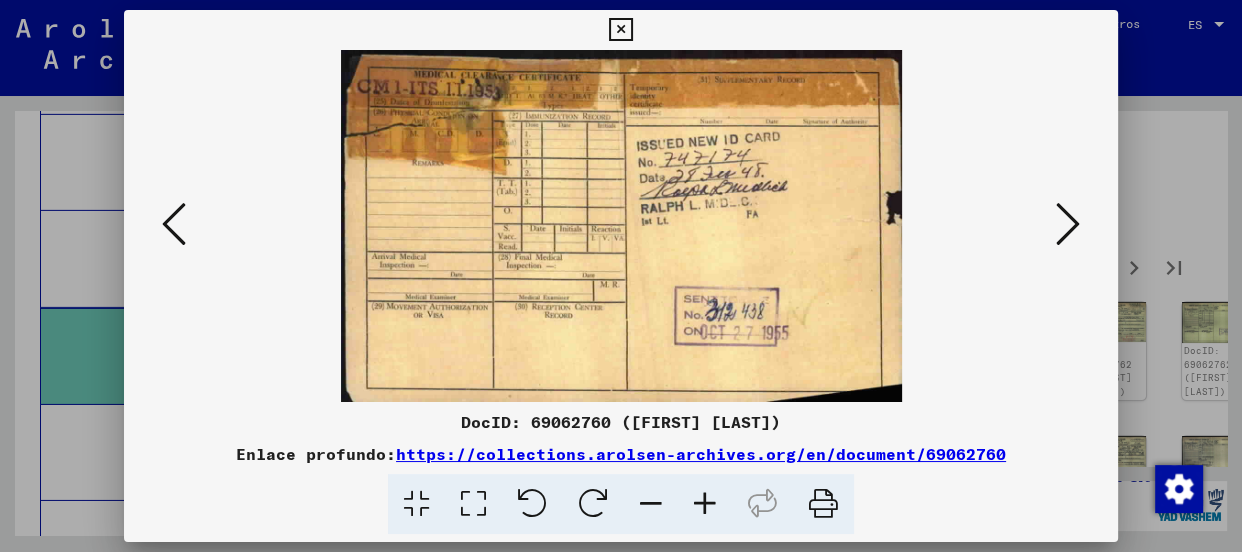 click at bounding box center (1068, 224) 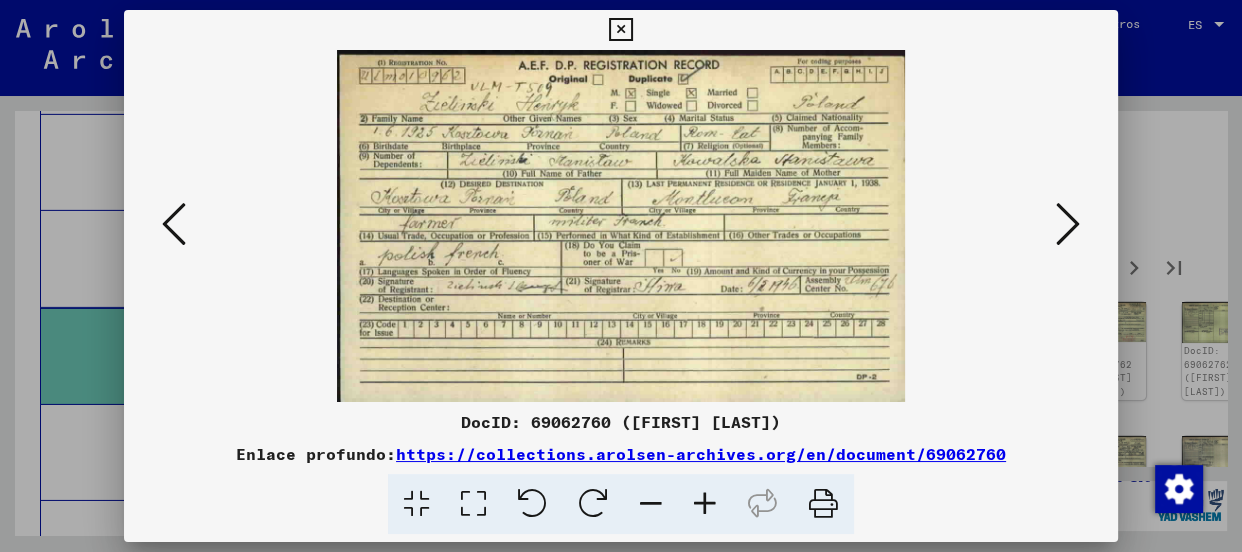 click at bounding box center (1068, 224) 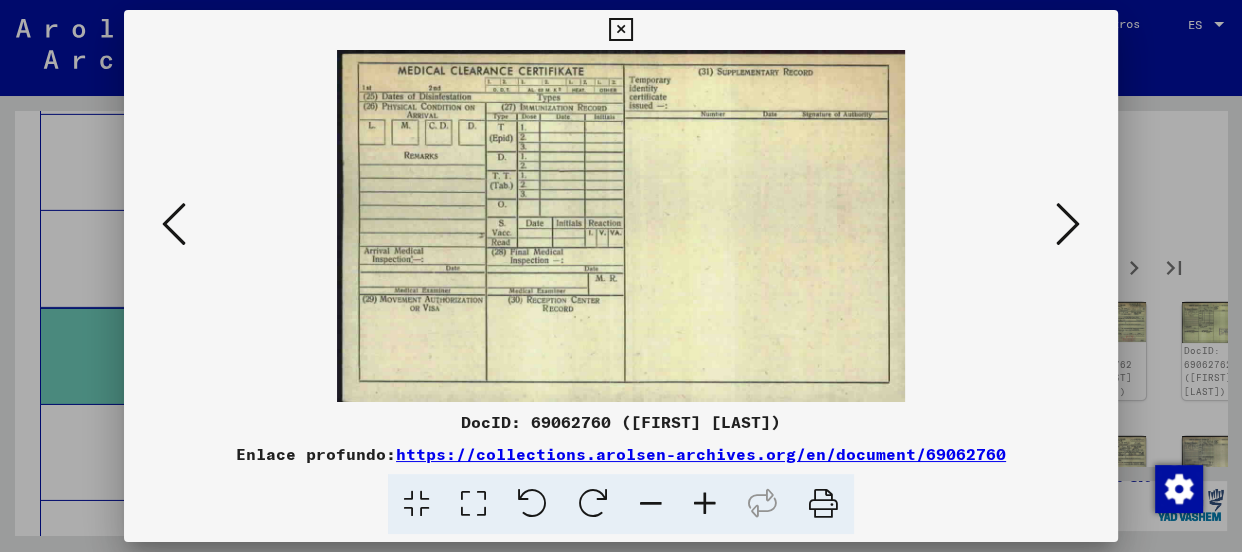 click at bounding box center [1068, 224] 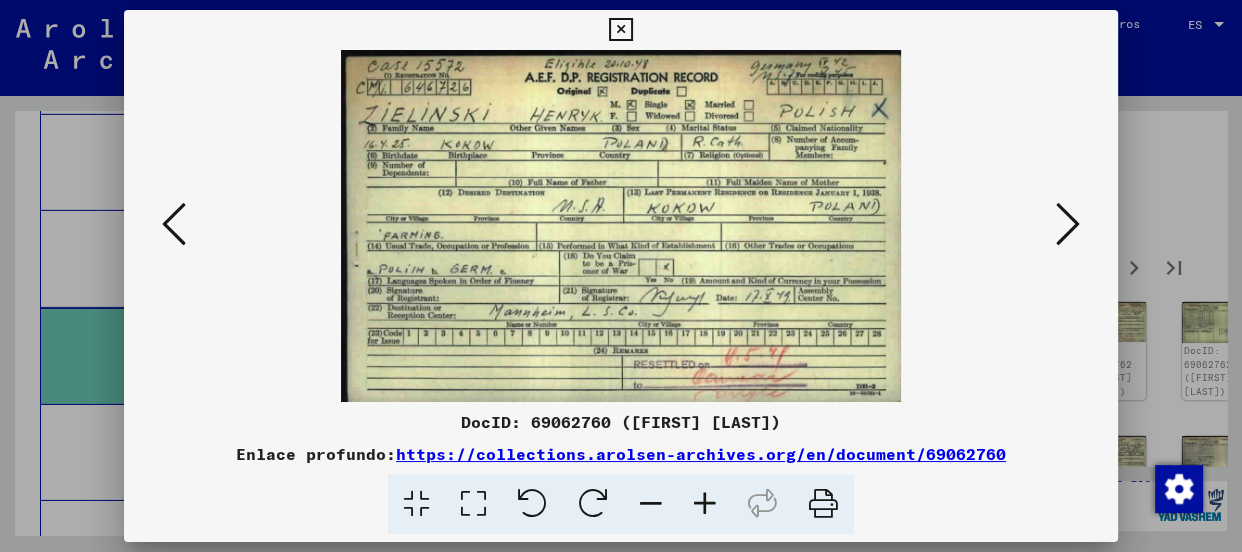 click at bounding box center [1068, 224] 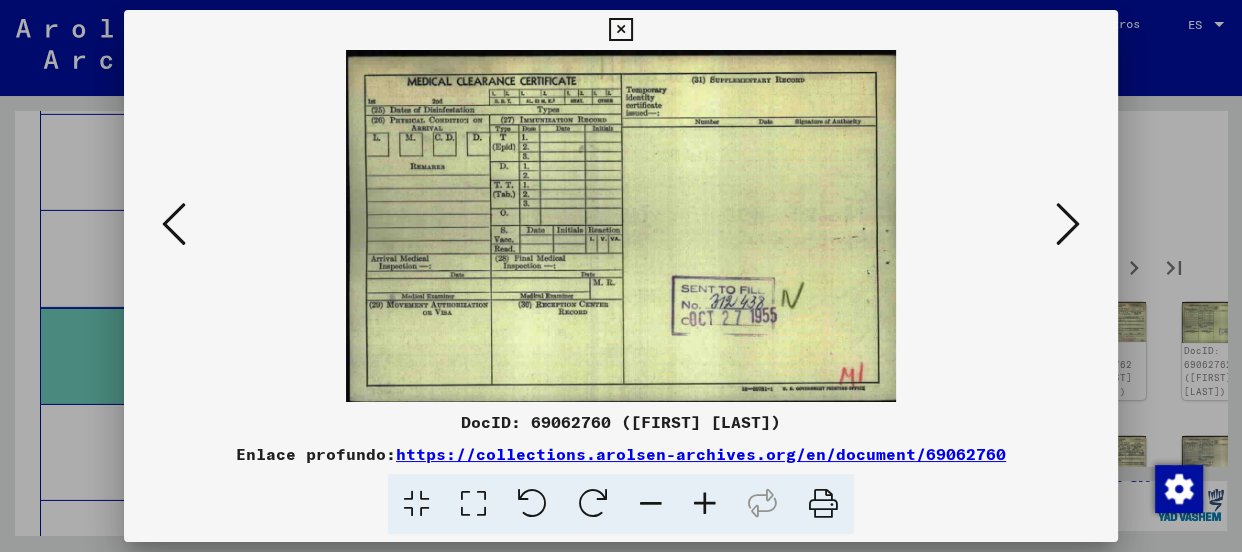 click at bounding box center [1068, 224] 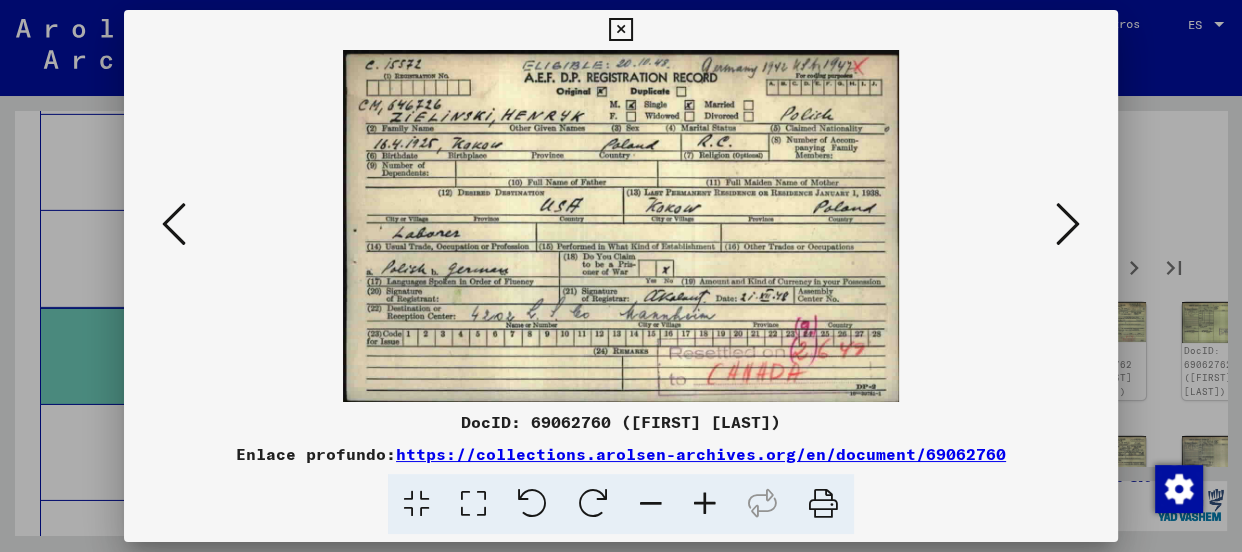 click at bounding box center (1068, 224) 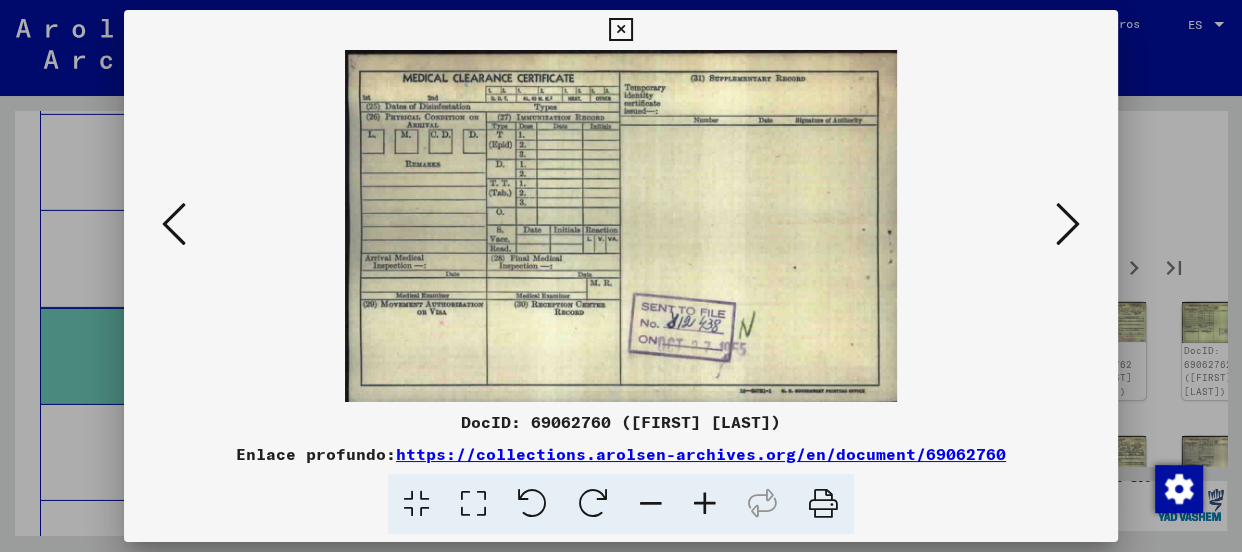 click at bounding box center (1068, 224) 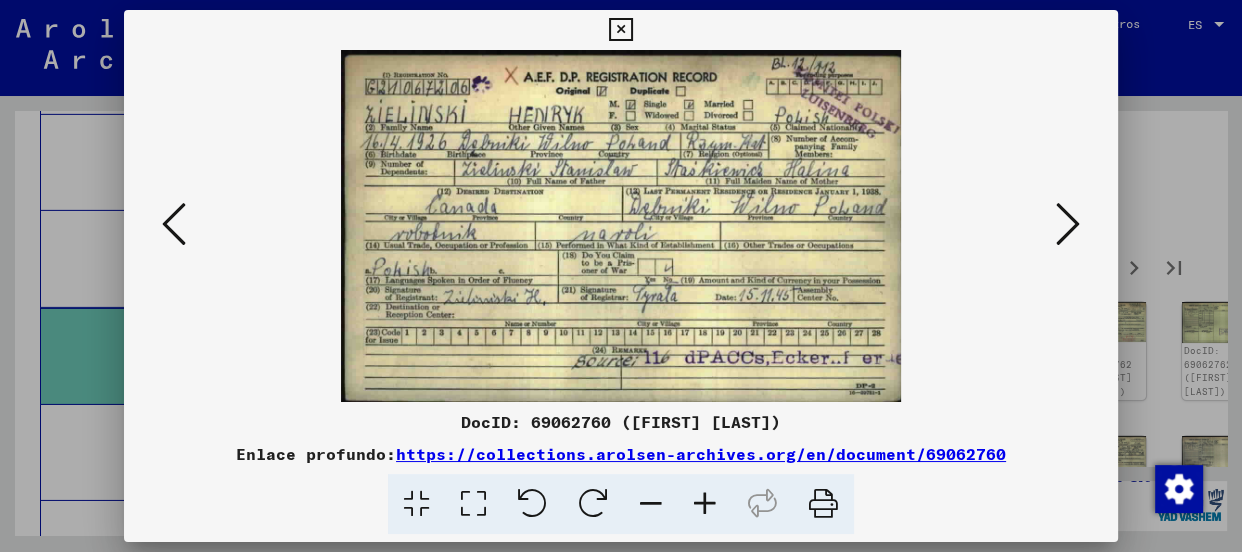 click at bounding box center [1068, 224] 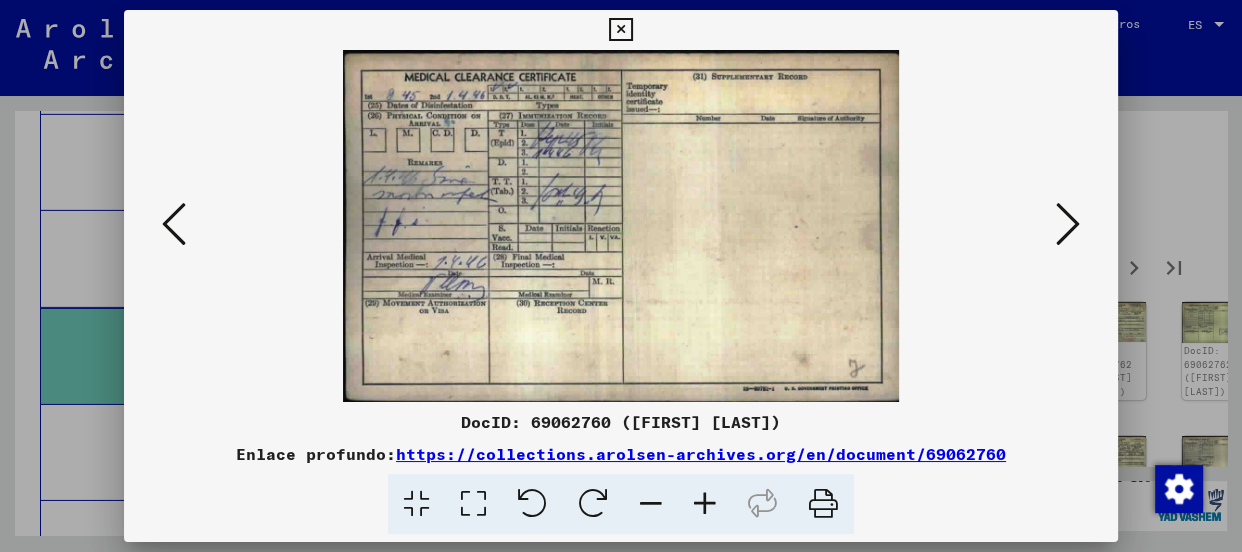 click at bounding box center (1068, 224) 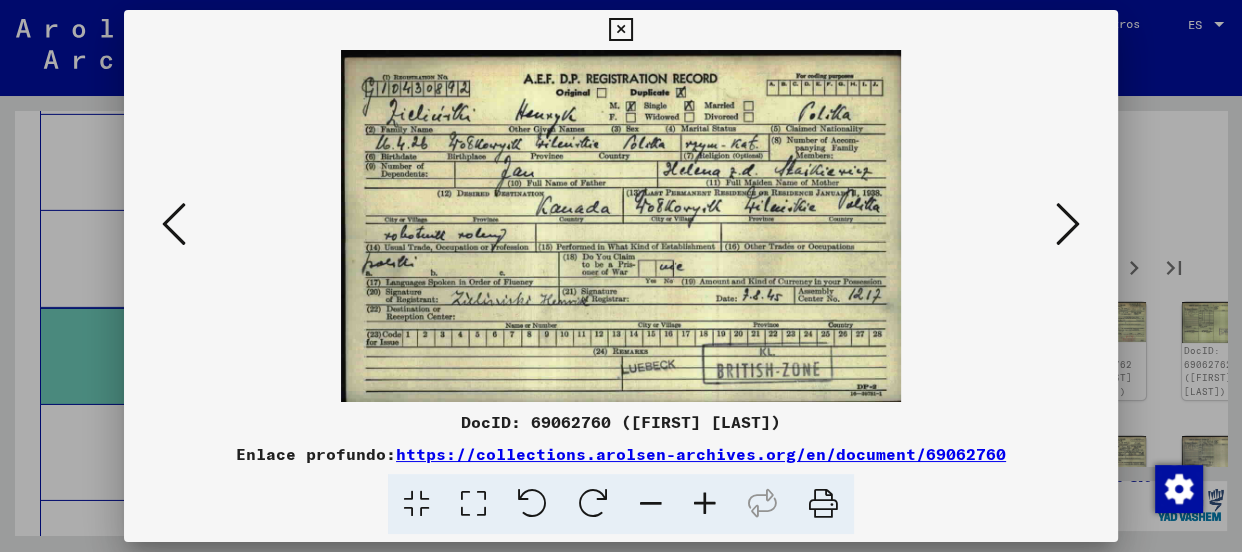 click at bounding box center [1068, 224] 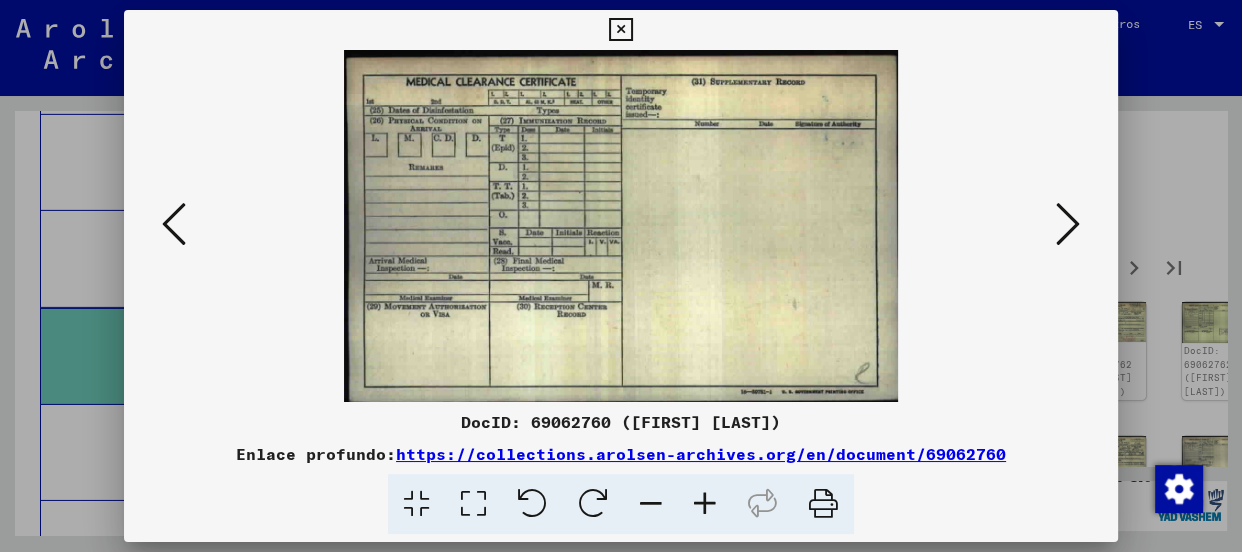 click at bounding box center (1068, 224) 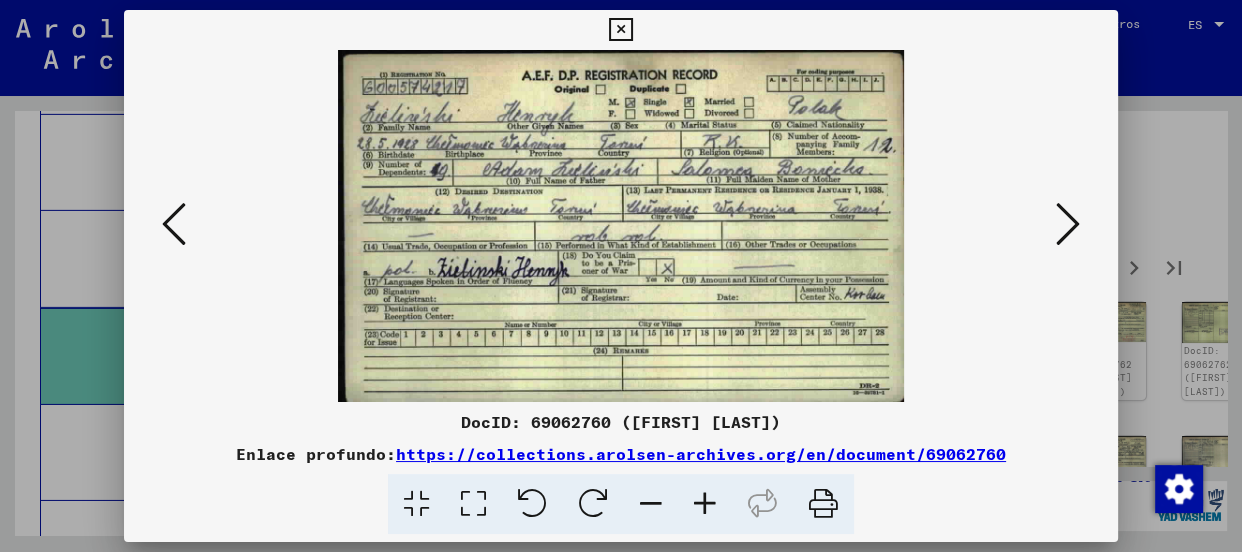click at bounding box center [1068, 224] 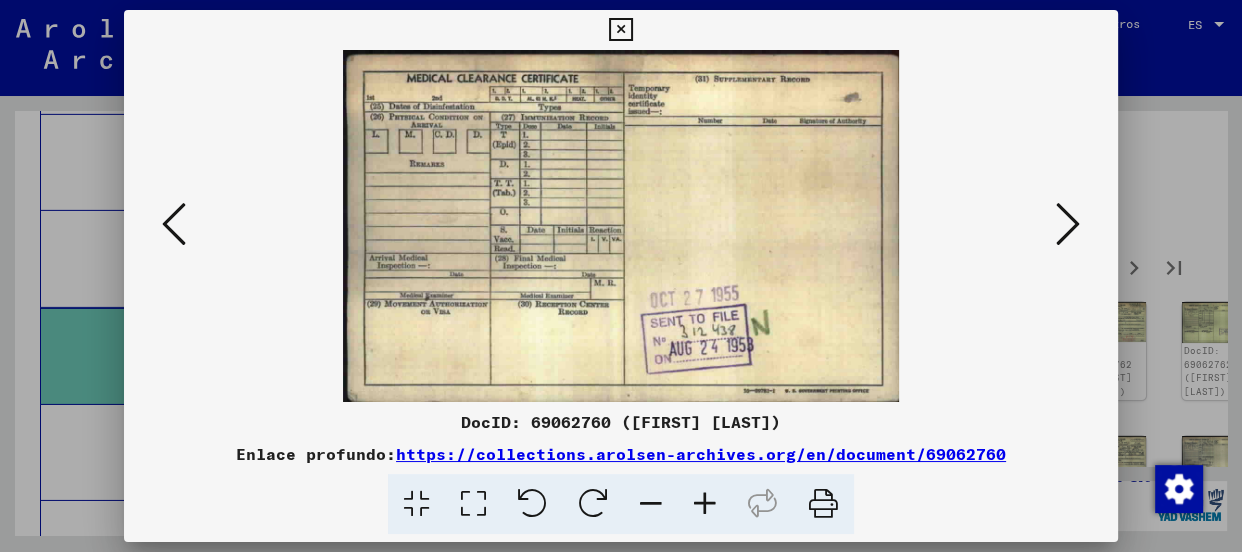 click at bounding box center [1068, 224] 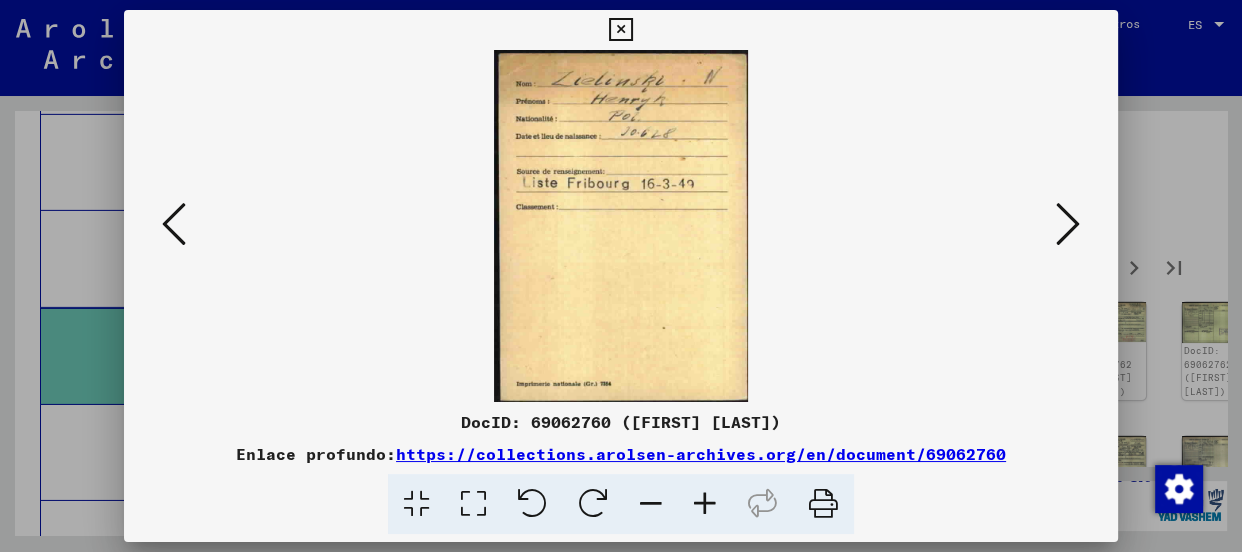 click at bounding box center (1068, 224) 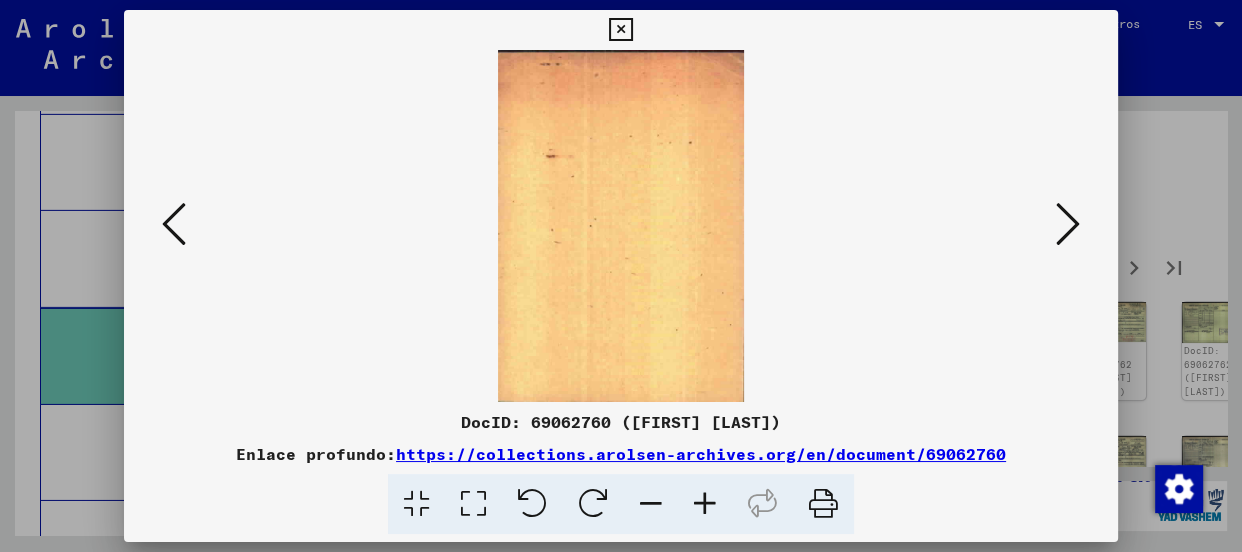 click at bounding box center (1068, 224) 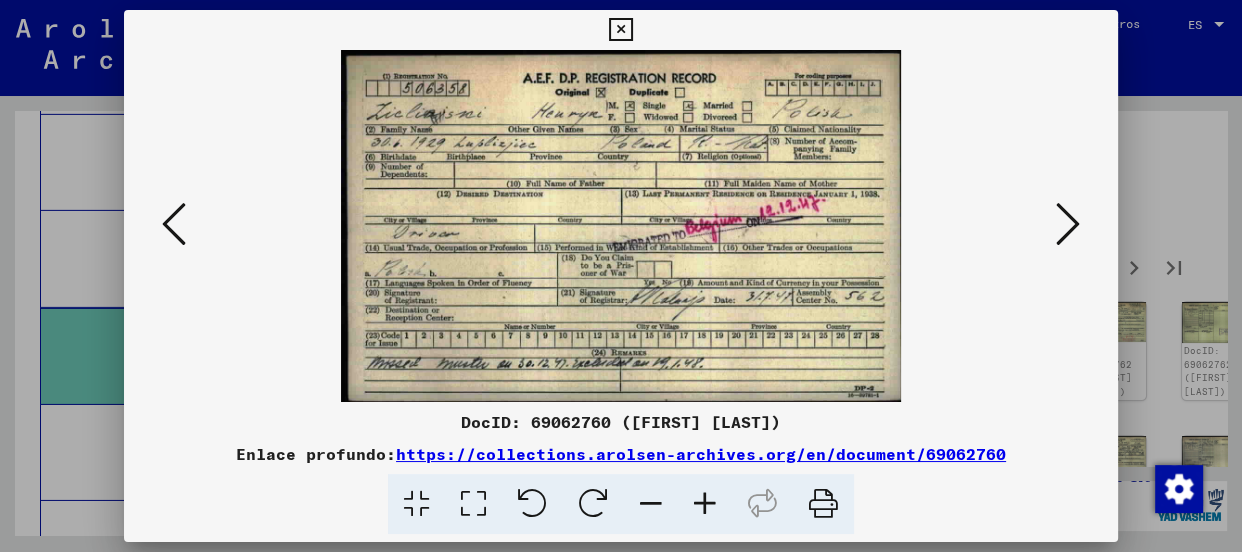click at bounding box center [1068, 224] 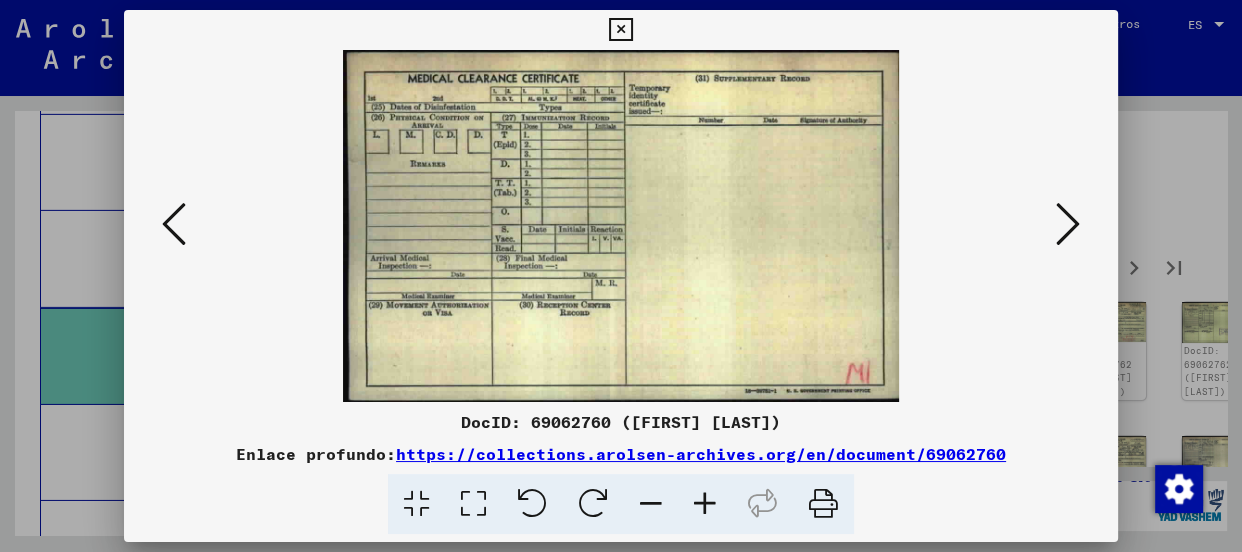 click at bounding box center [1068, 224] 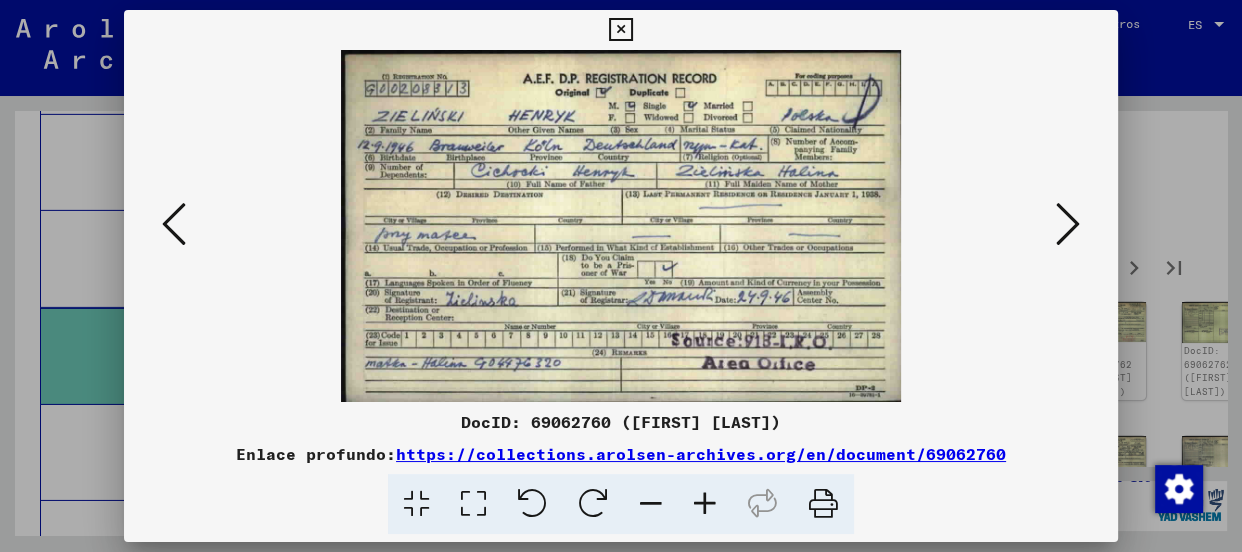 click at bounding box center (1068, 224) 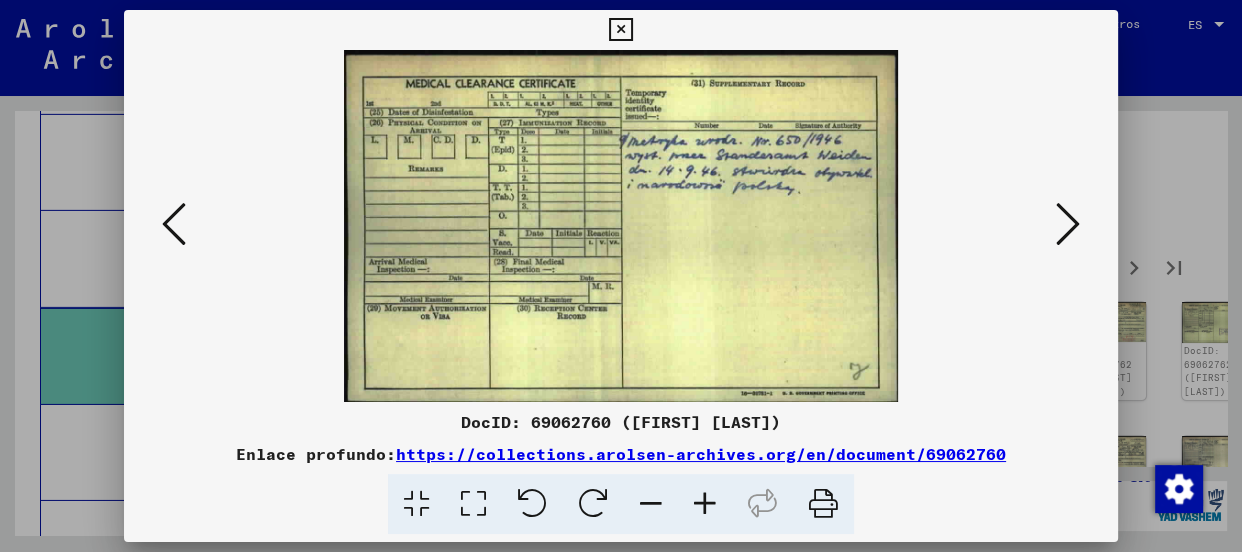 click at bounding box center (1068, 224) 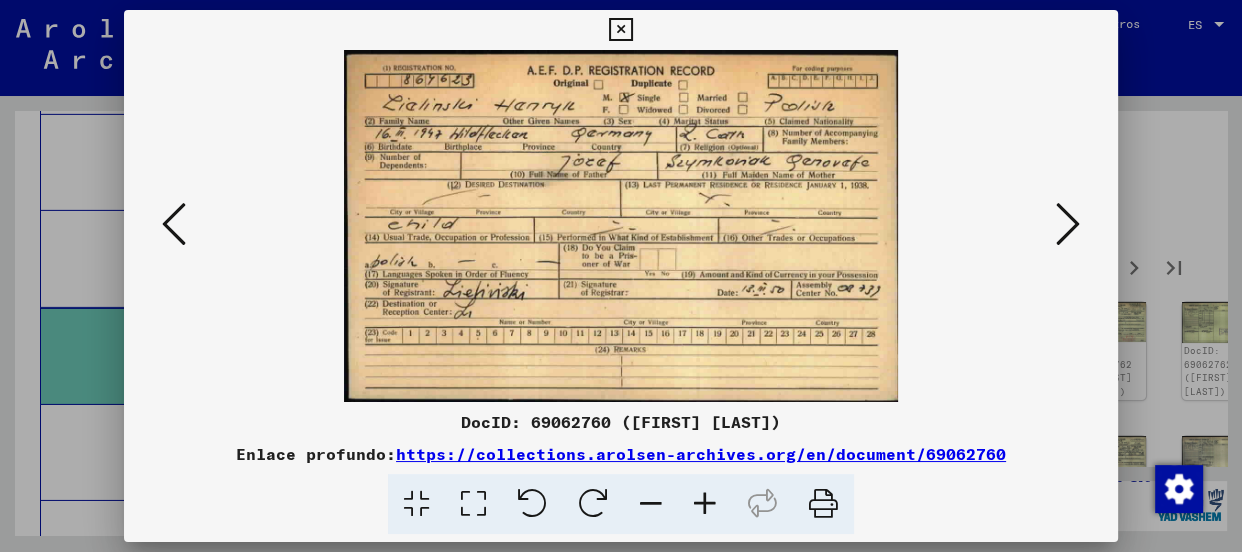 click at bounding box center (1068, 224) 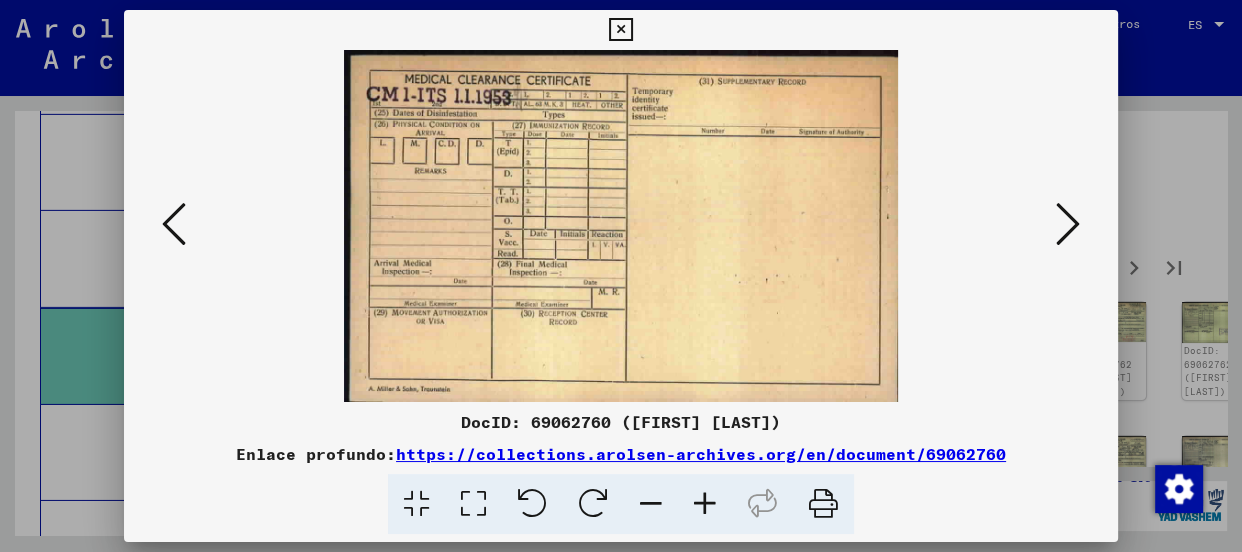 click at bounding box center [1068, 224] 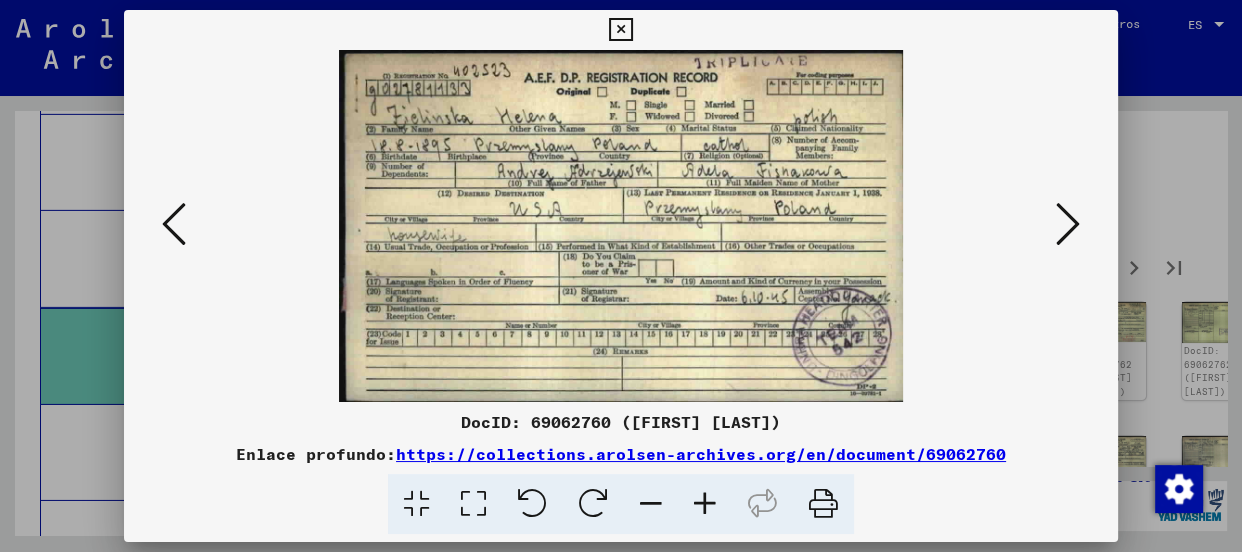 click at bounding box center [1068, 224] 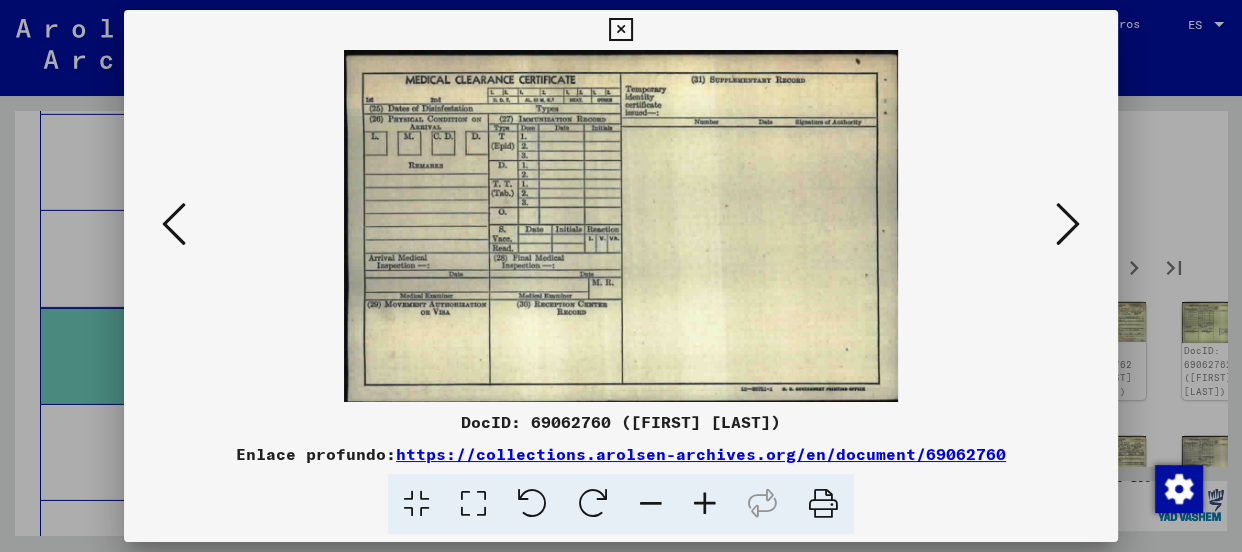 click at bounding box center [1068, 224] 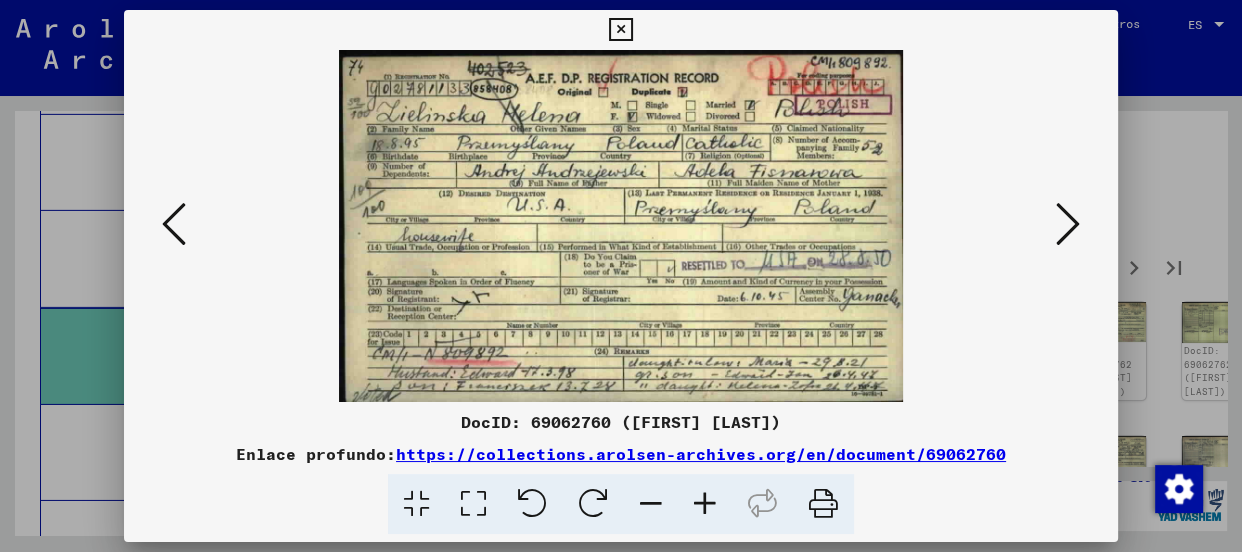 click at bounding box center [1068, 224] 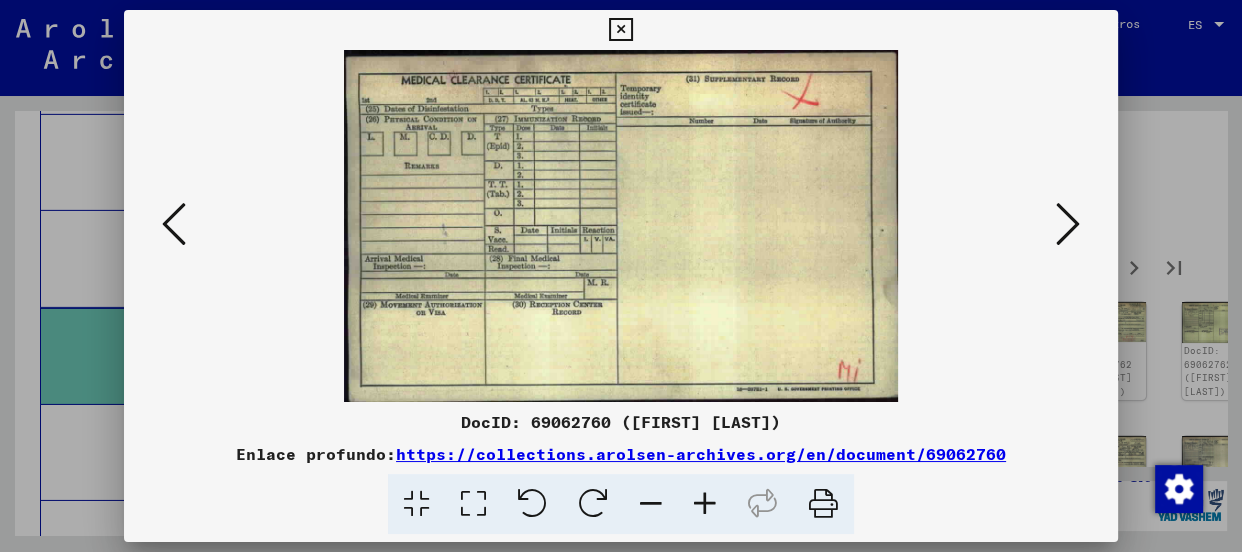click at bounding box center [1068, 224] 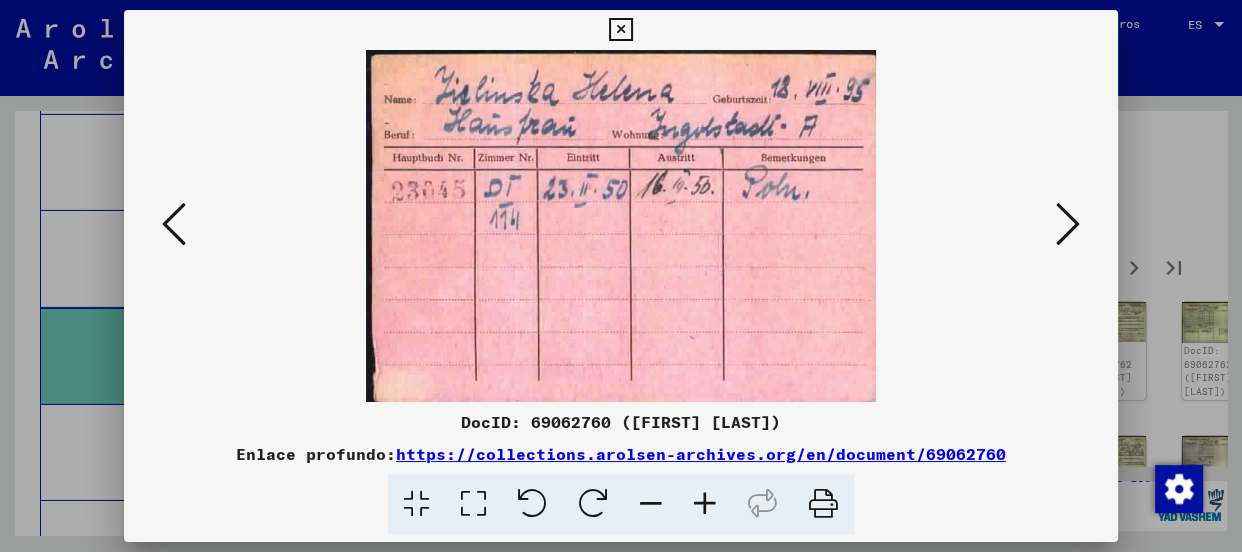 click at bounding box center [1068, 224] 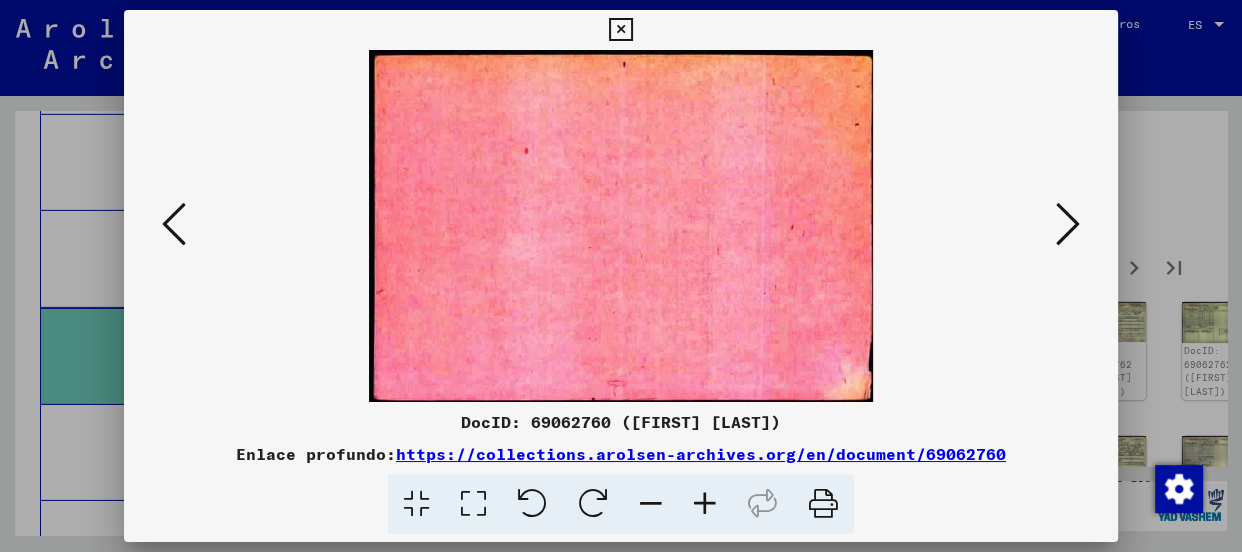 click at bounding box center (174, 224) 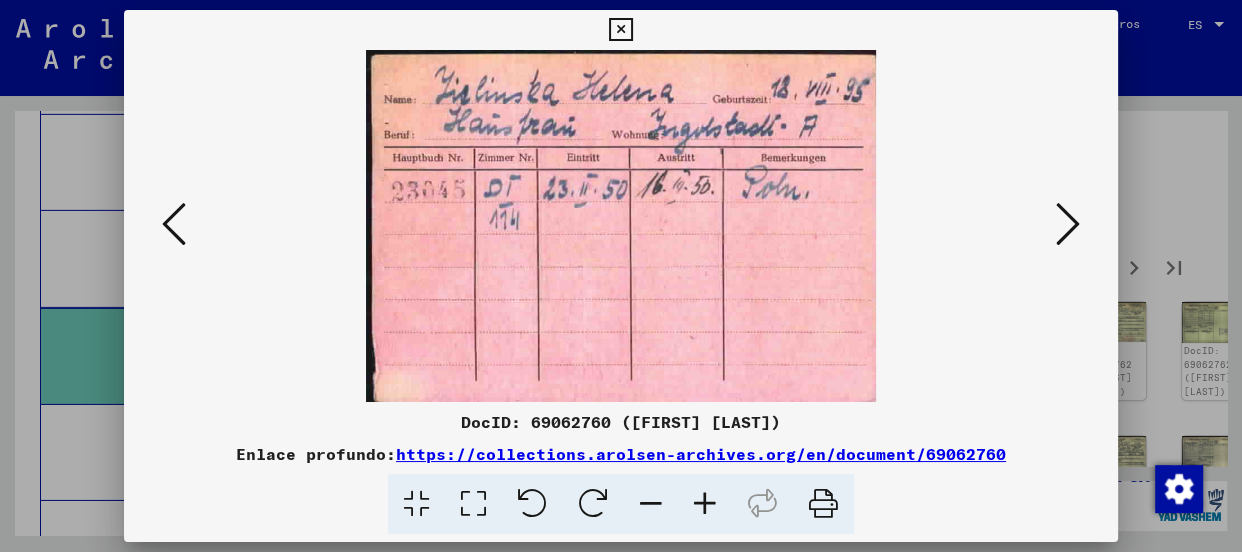 click at bounding box center (1068, 225) 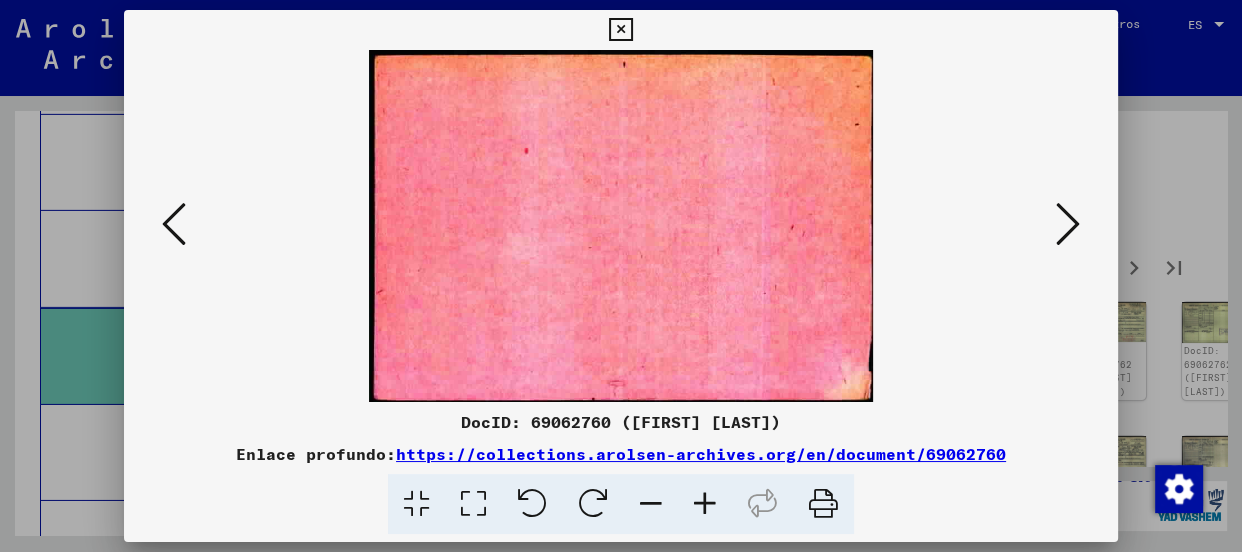 click at bounding box center (1068, 225) 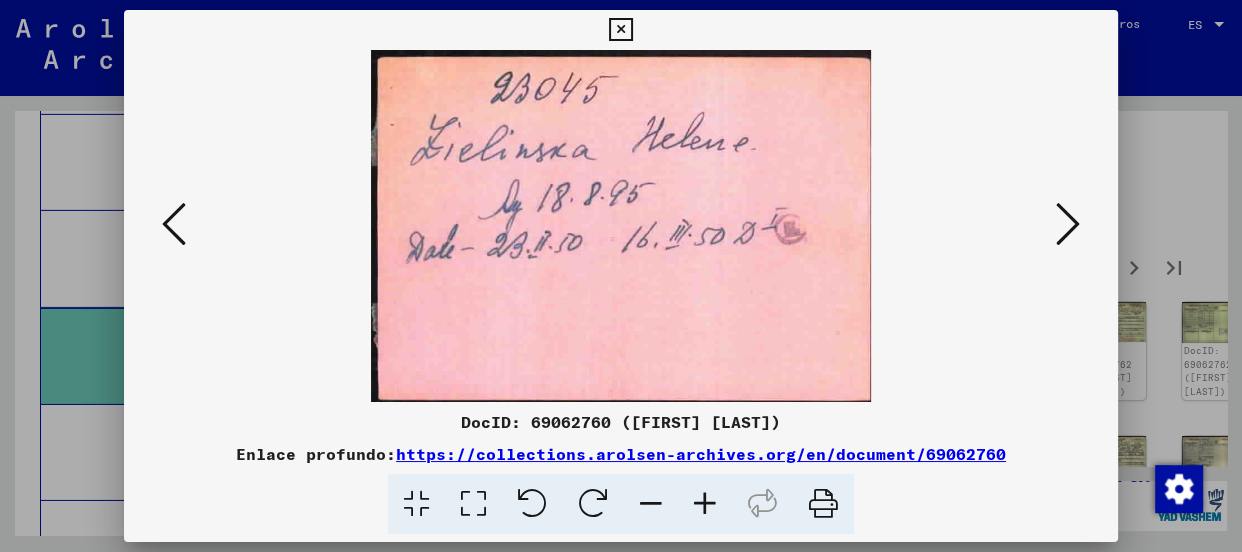 click at bounding box center [1068, 225] 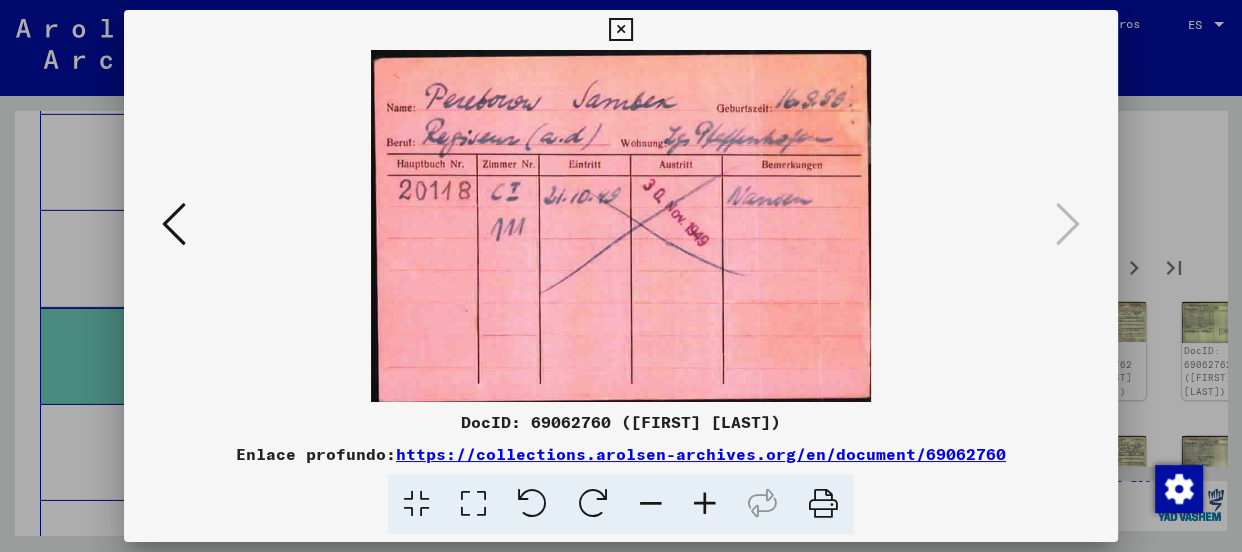 click at bounding box center [620, 30] 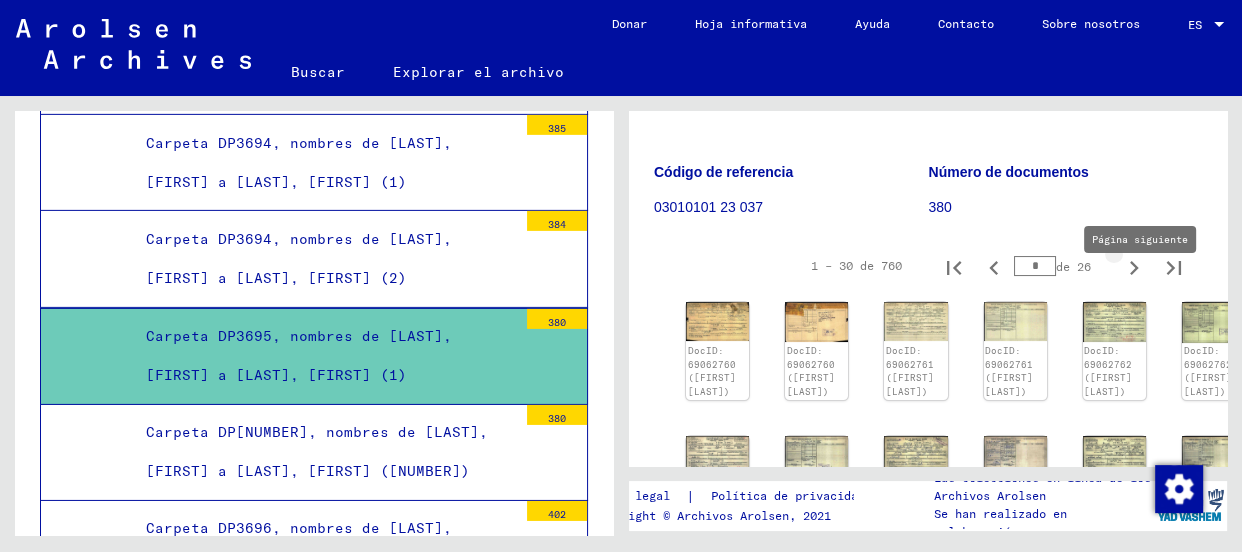 click 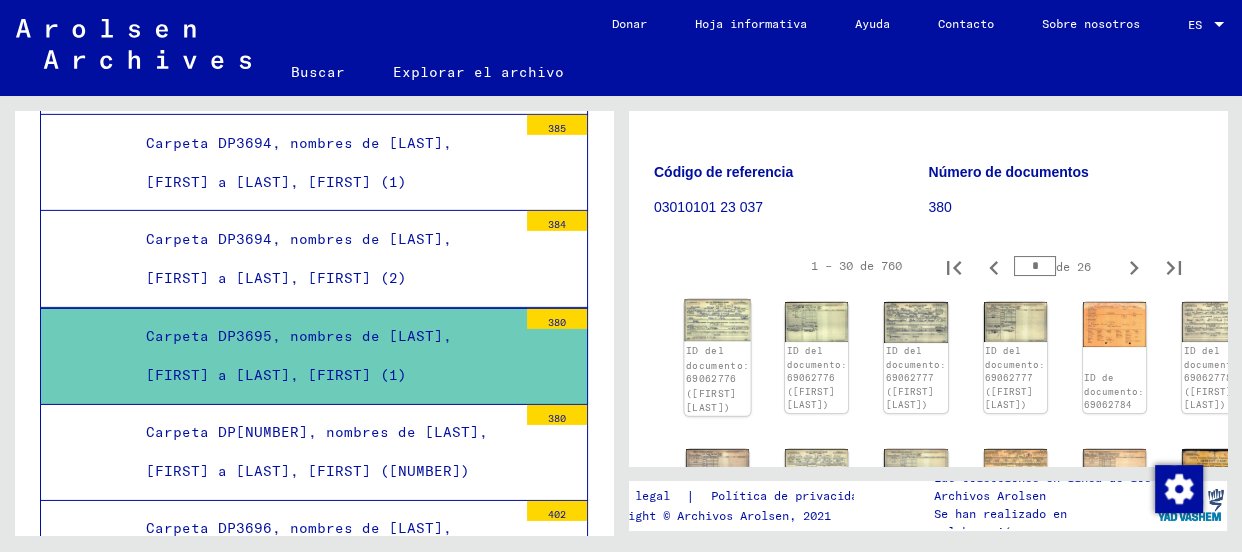 click 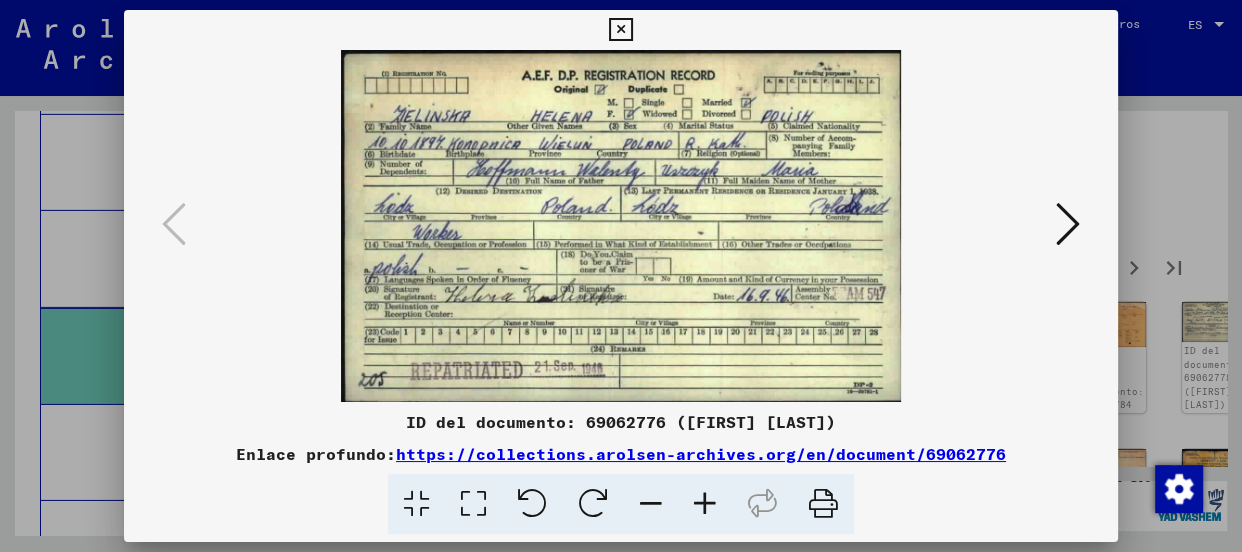 click at bounding box center [1068, 224] 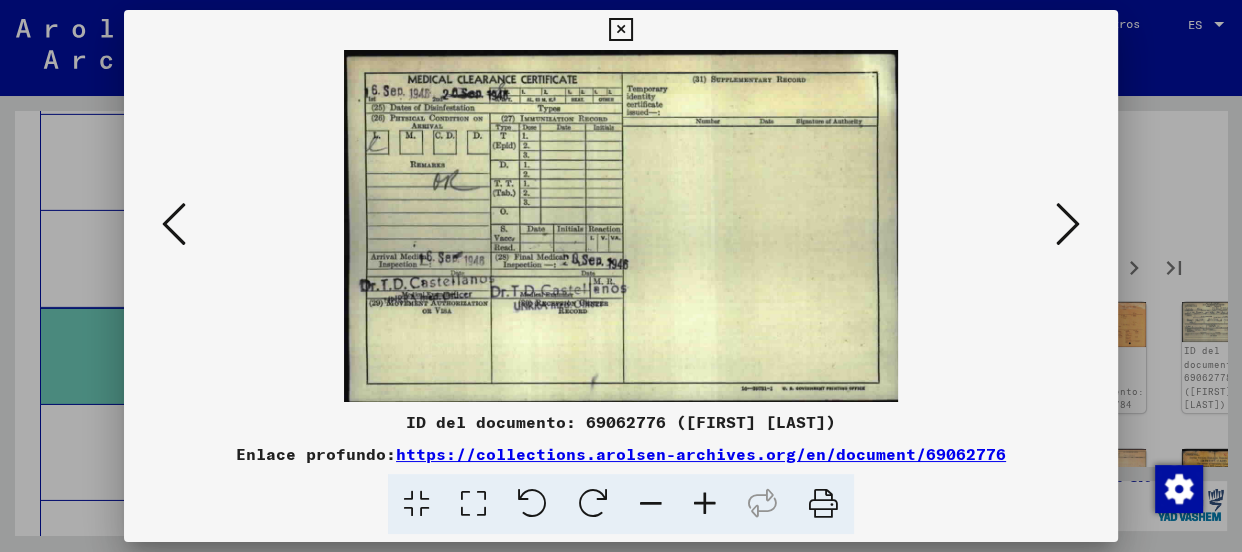 click at bounding box center (1068, 224) 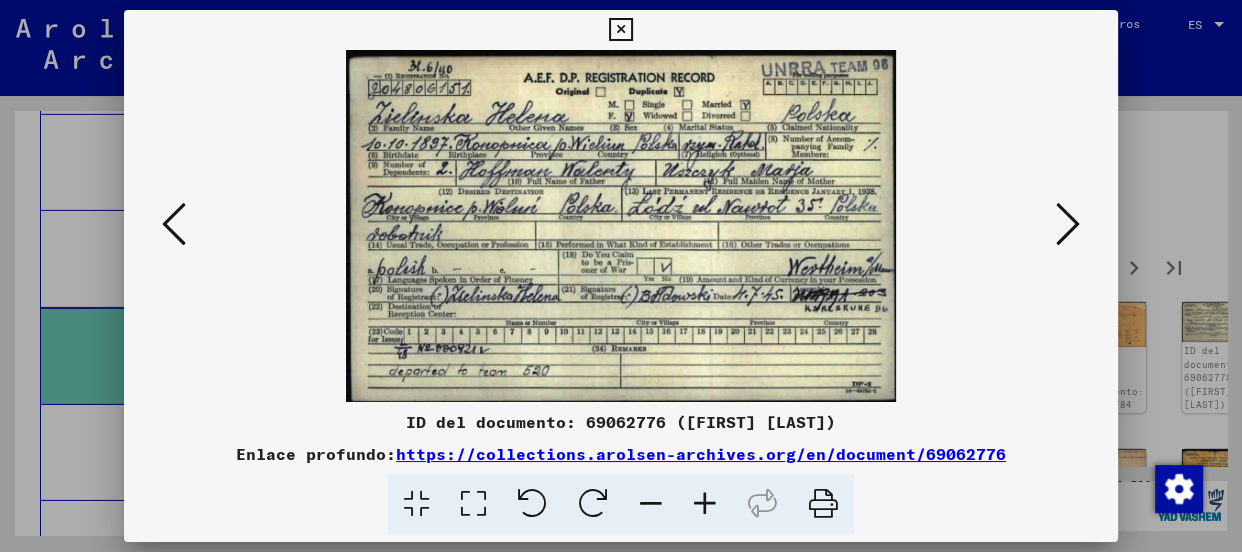 click at bounding box center (1068, 224) 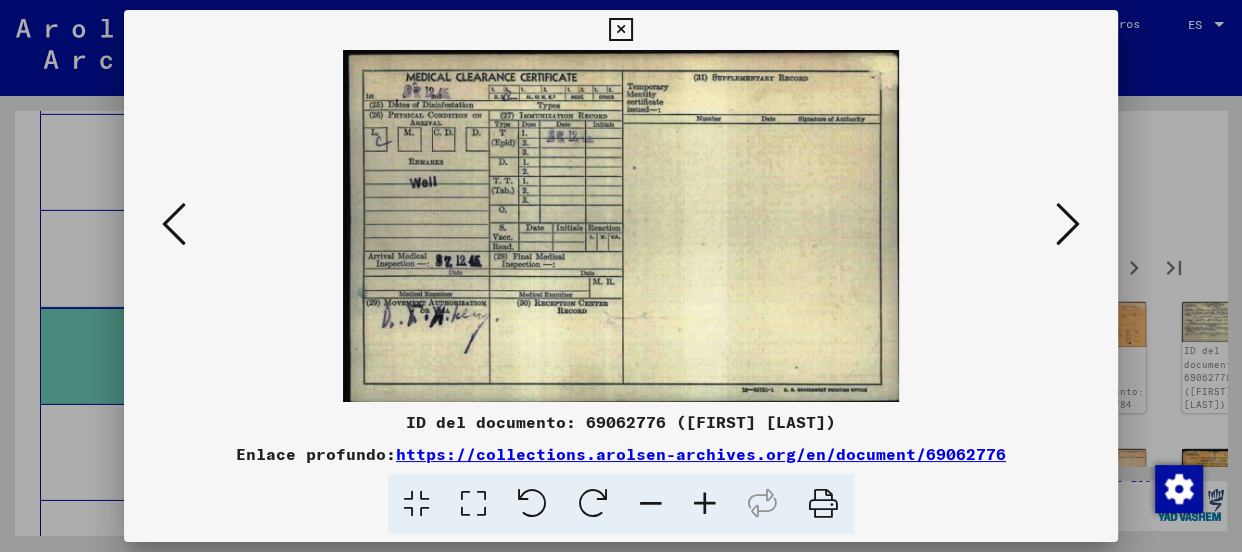 click at bounding box center (1068, 224) 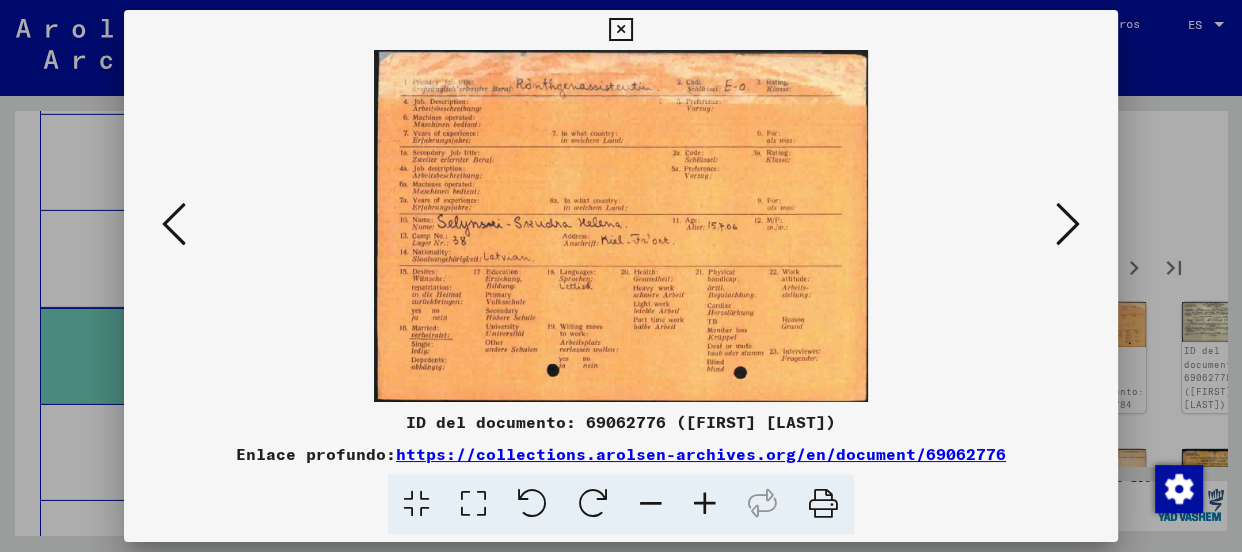 click at bounding box center [1068, 224] 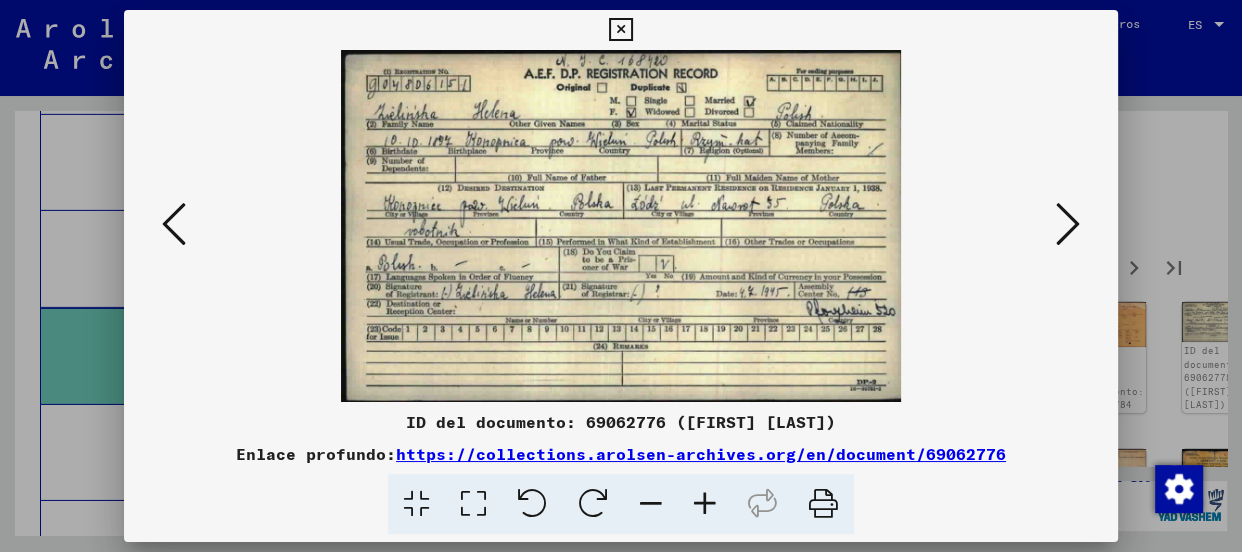 click at bounding box center [174, 225] 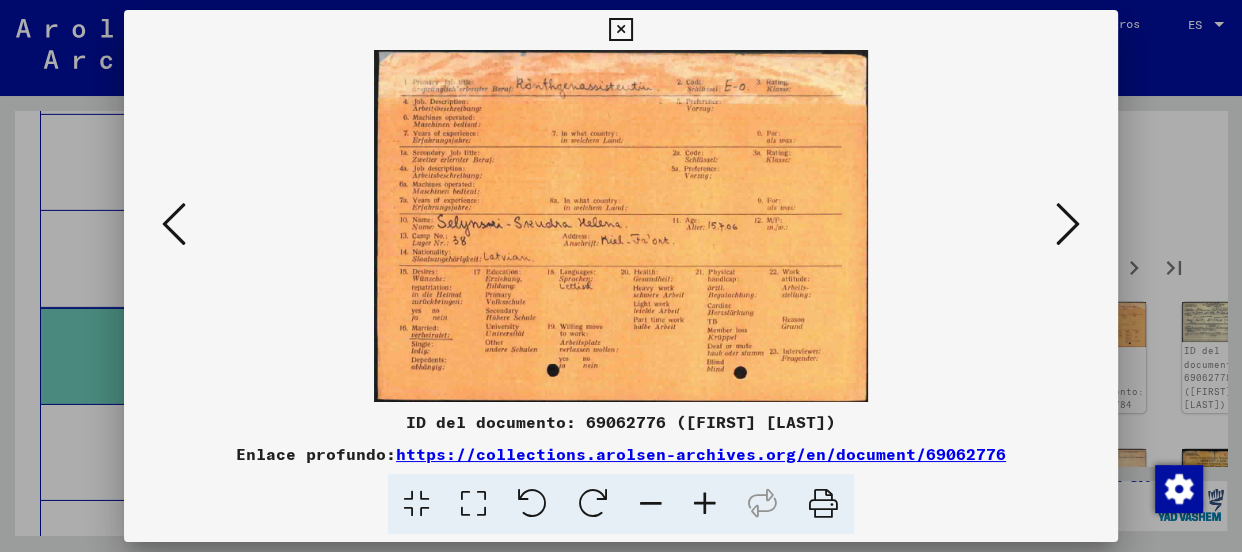 click at bounding box center [705, 504] 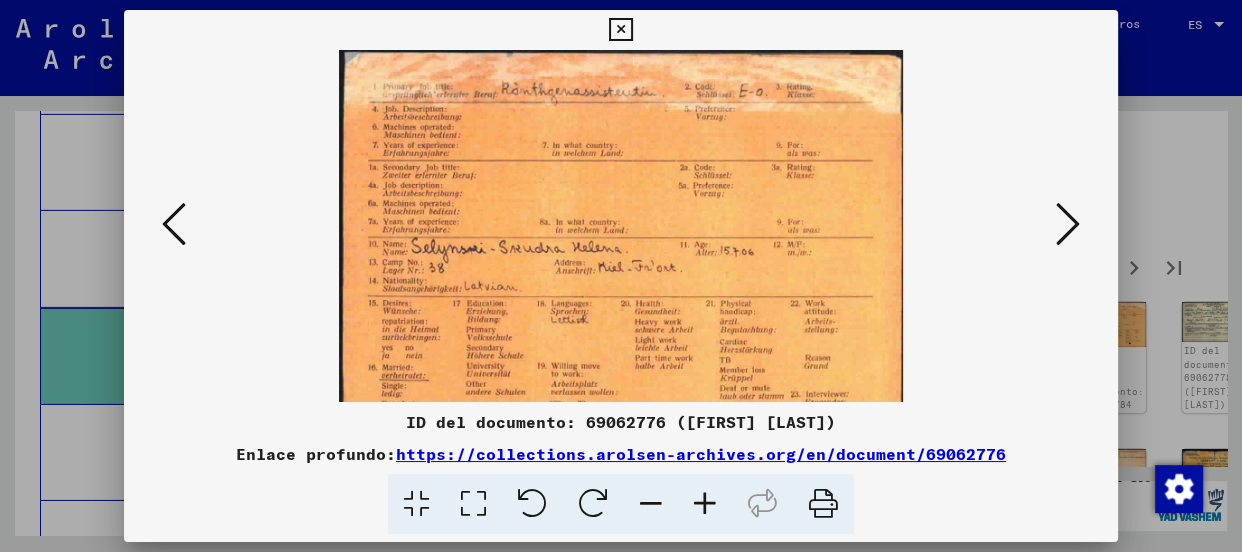 click at bounding box center (705, 504) 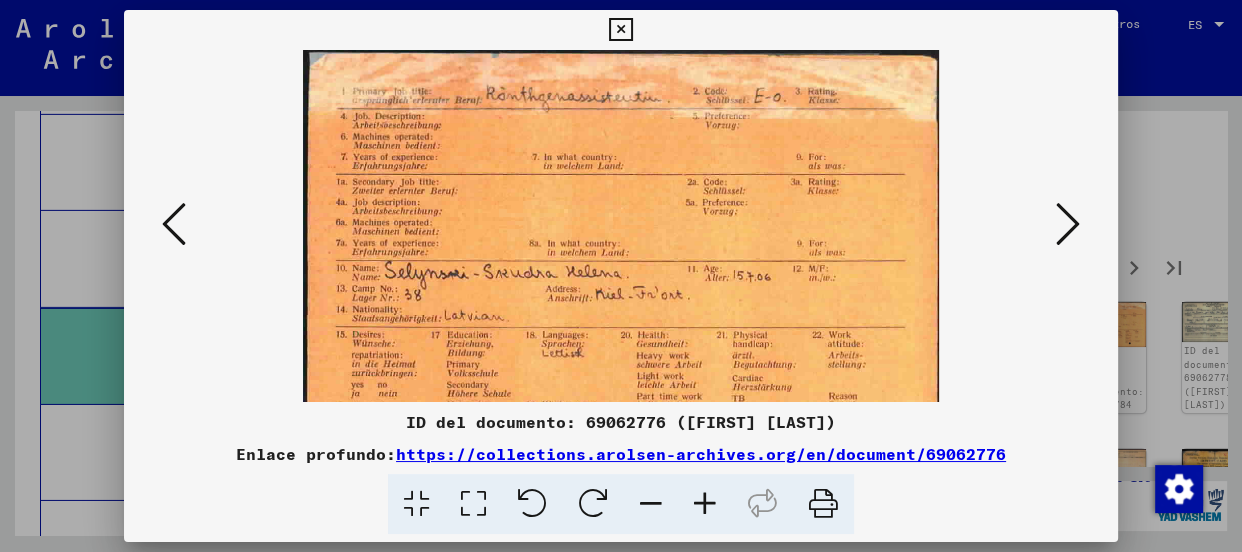 click at bounding box center (705, 504) 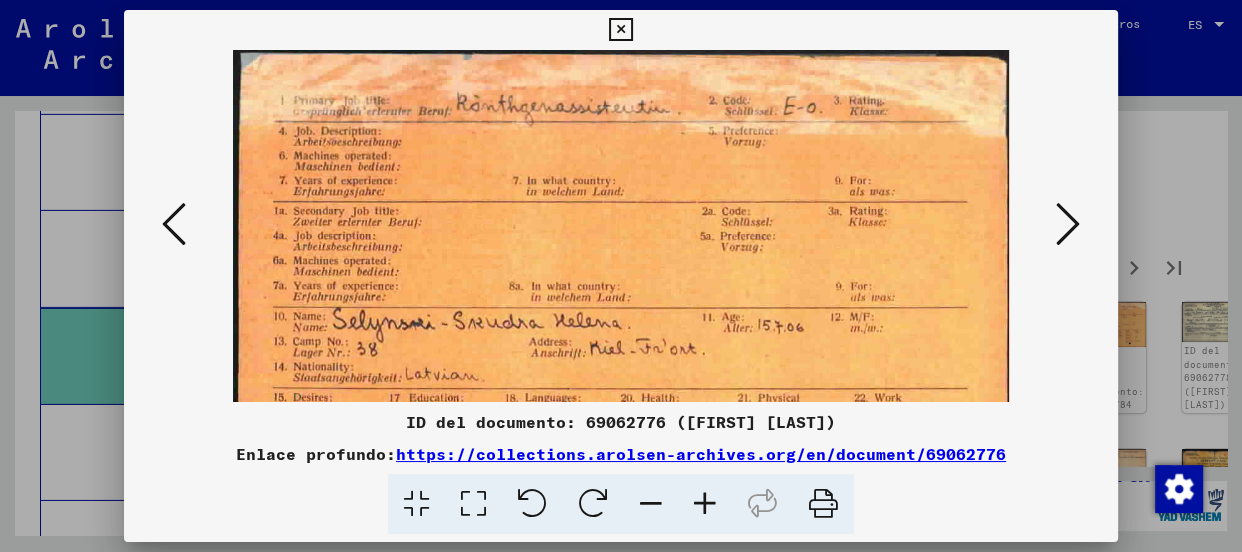 click at bounding box center (705, 504) 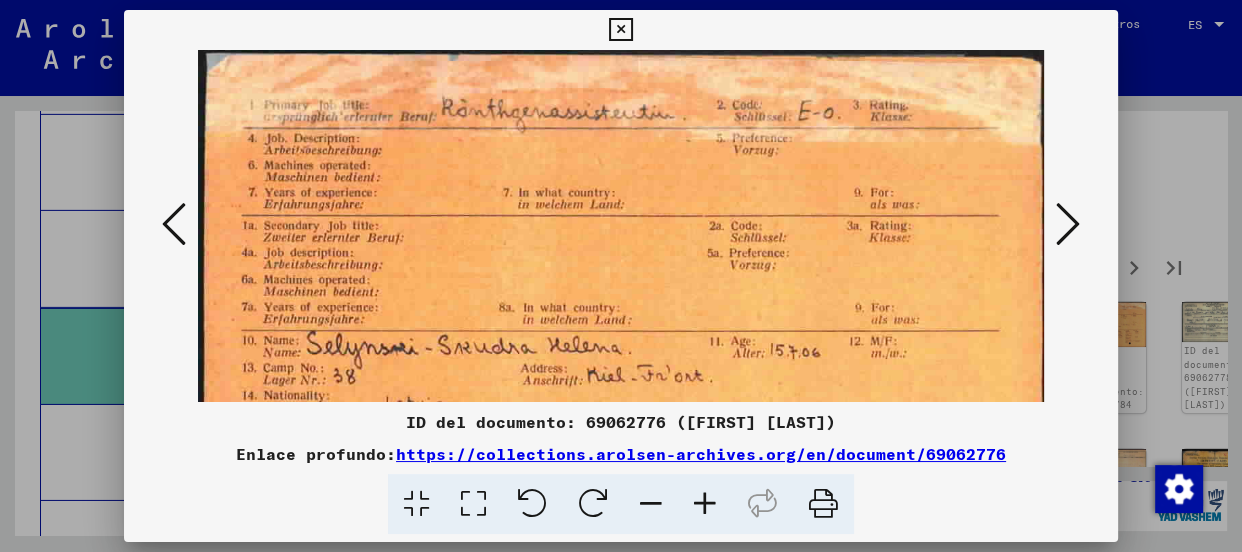 click at bounding box center (705, 504) 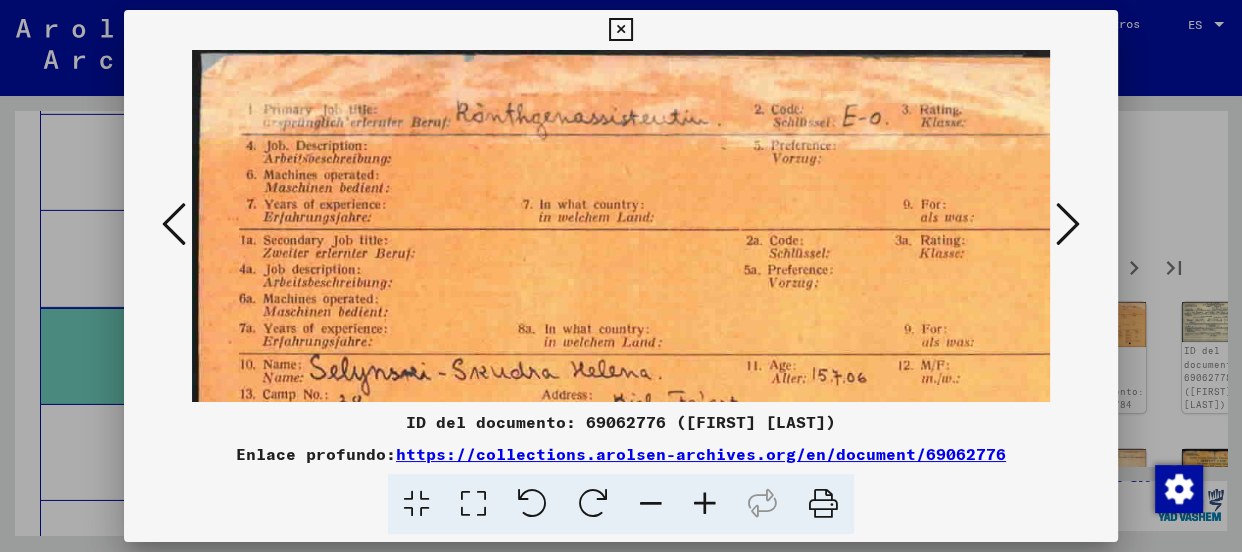 click at bounding box center [705, 504] 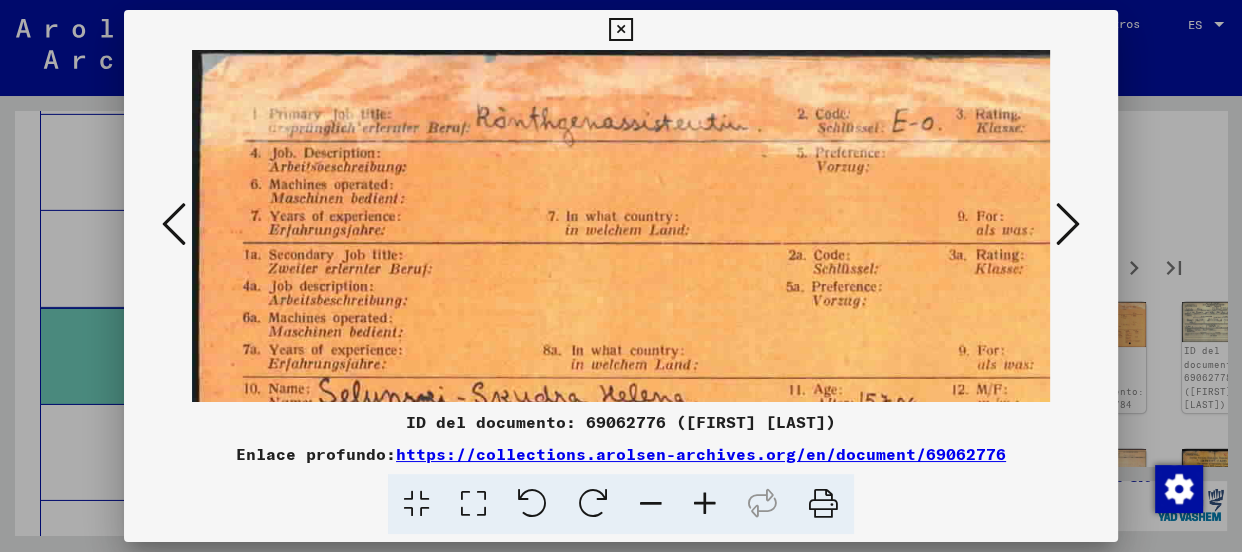 click at bounding box center (705, 504) 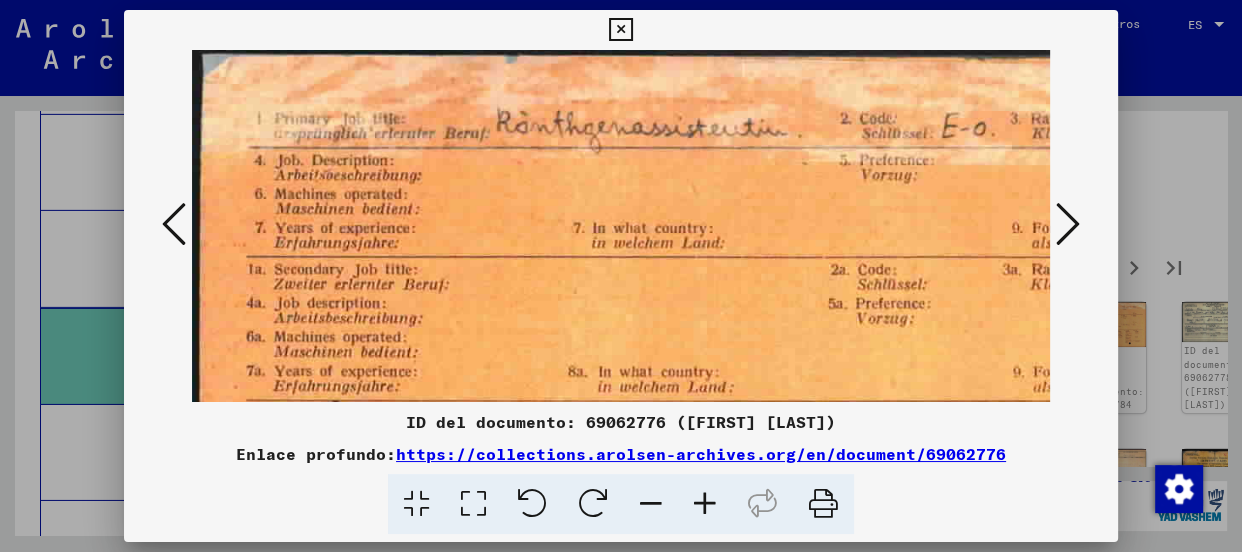 scroll, scrollTop: 116, scrollLeft: 0, axis: vertical 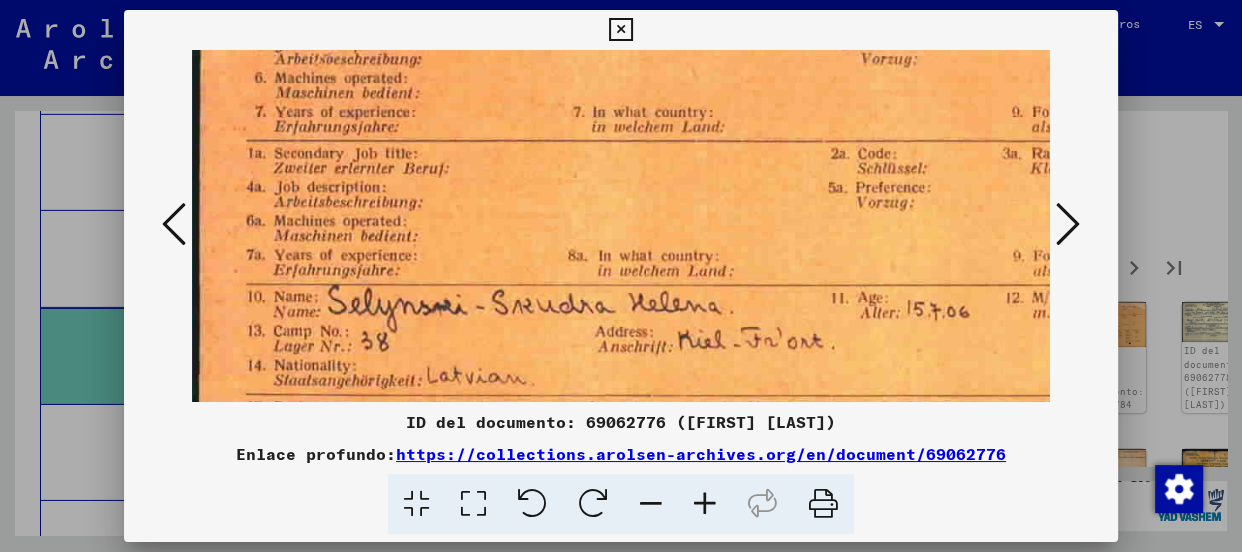 drag, startPoint x: 751, startPoint y: 357, endPoint x: 787, endPoint y: 265, distance: 98.79271 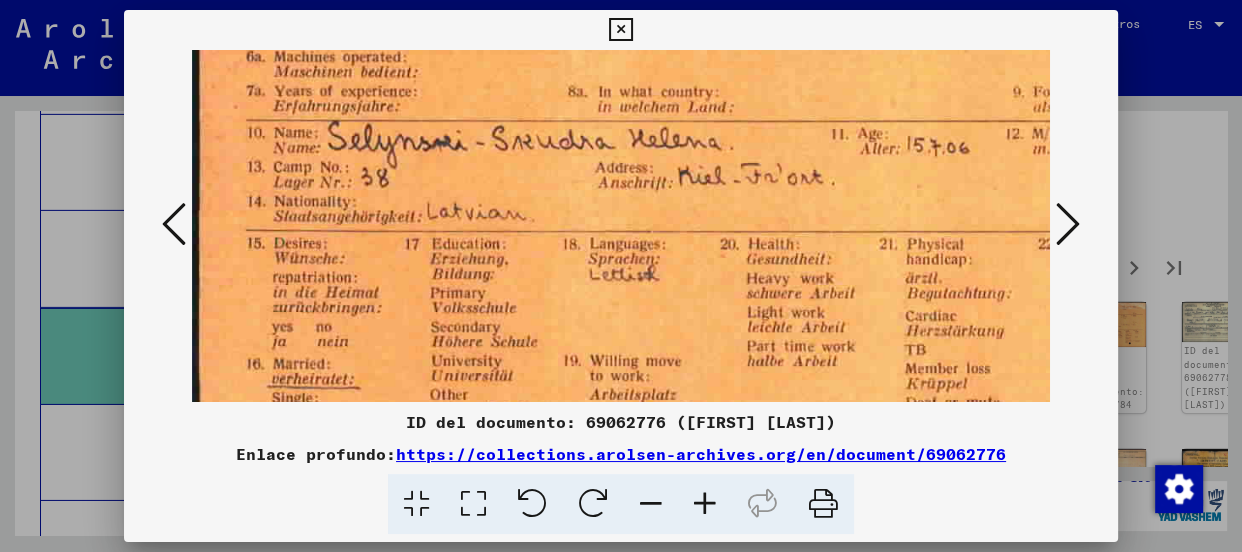 drag, startPoint x: 781, startPoint y: 184, endPoint x: 790, endPoint y: 149, distance: 36.138622 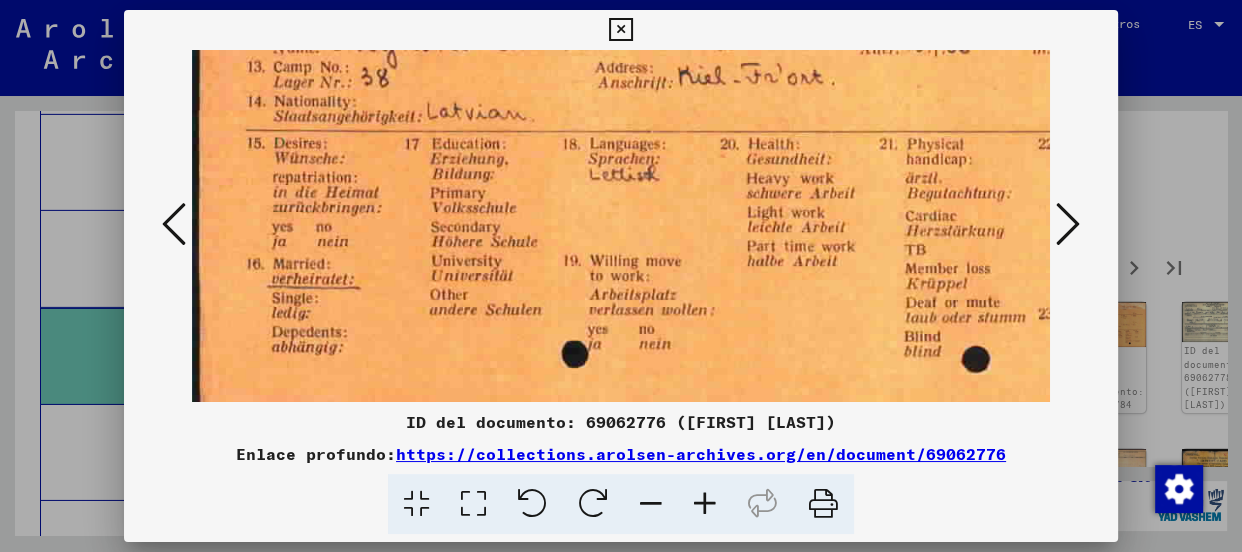 drag, startPoint x: 768, startPoint y: 265, endPoint x: 793, endPoint y: 166, distance: 102.10779 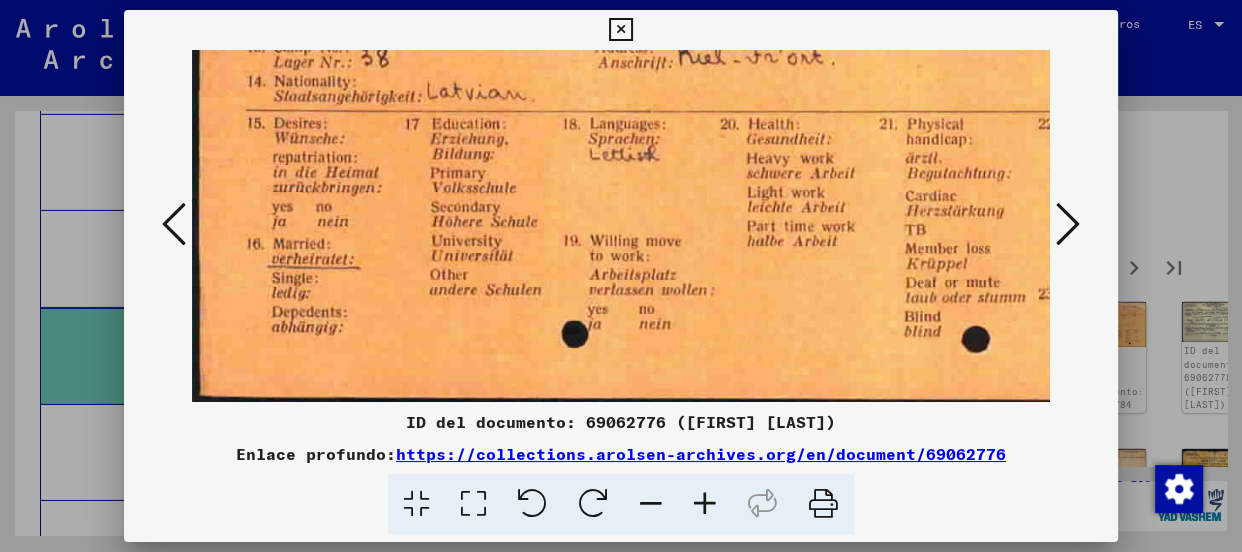 drag, startPoint x: 819, startPoint y: 225, endPoint x: 988, endPoint y: 216, distance: 169.23947 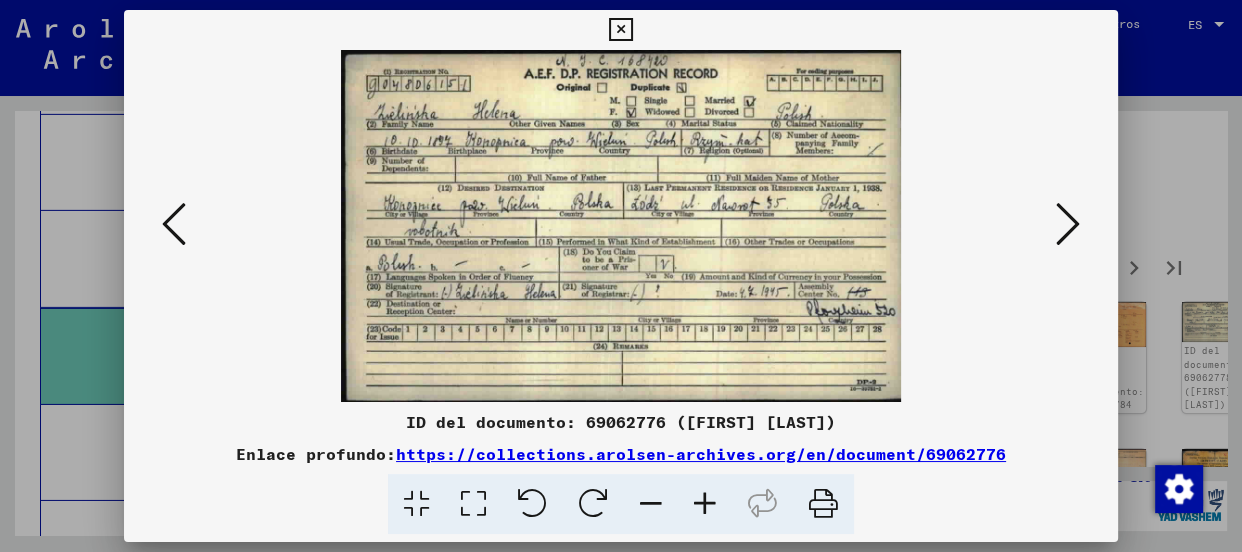 click at bounding box center (1068, 224) 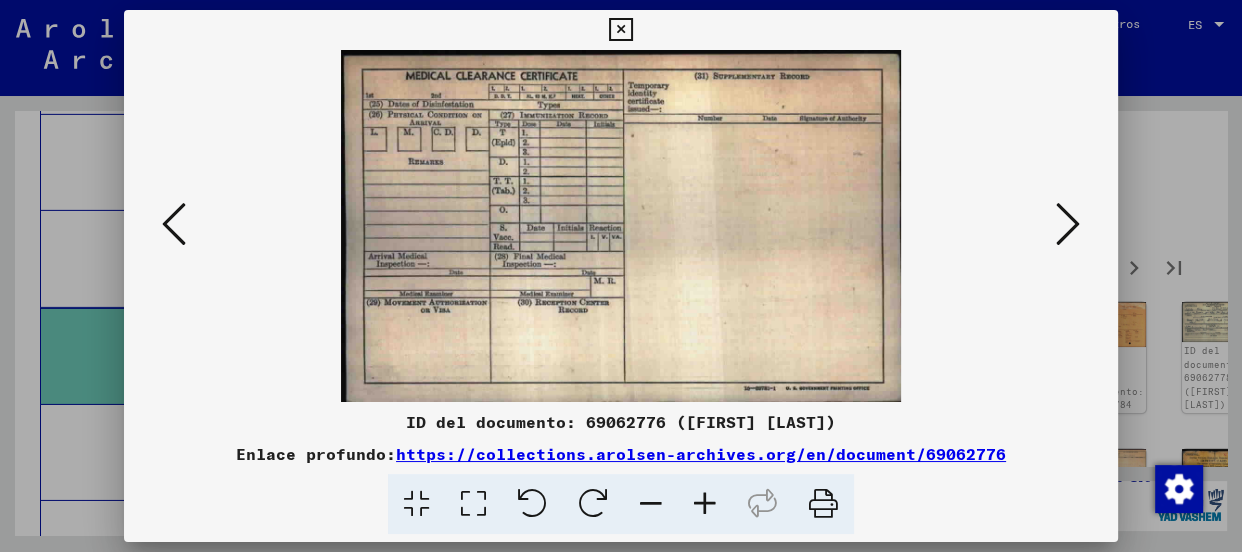 click at bounding box center [1068, 224] 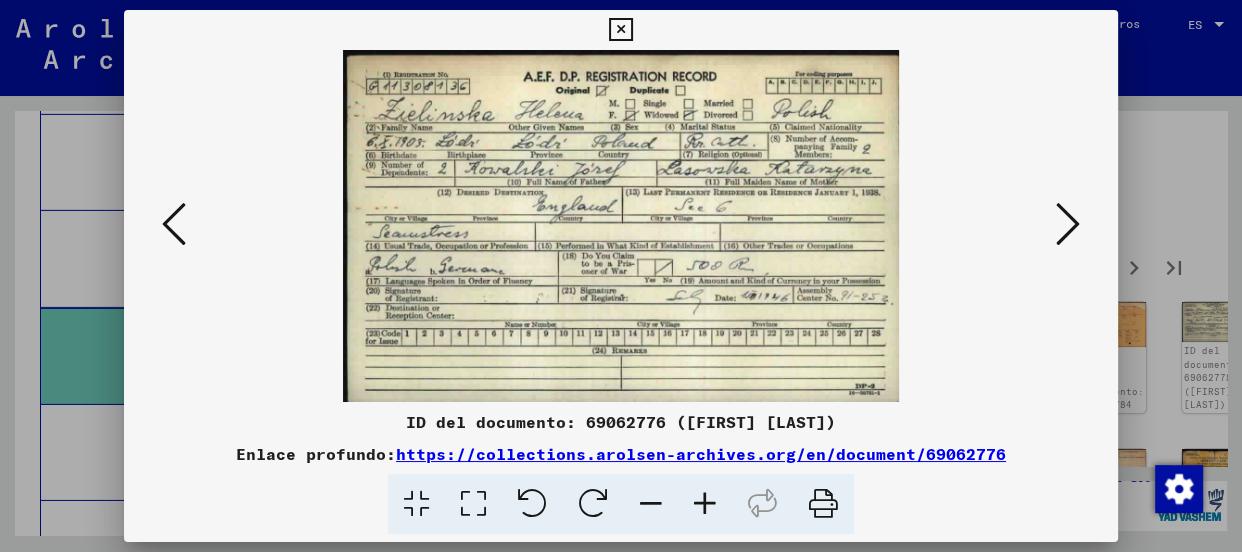 click at bounding box center (1068, 224) 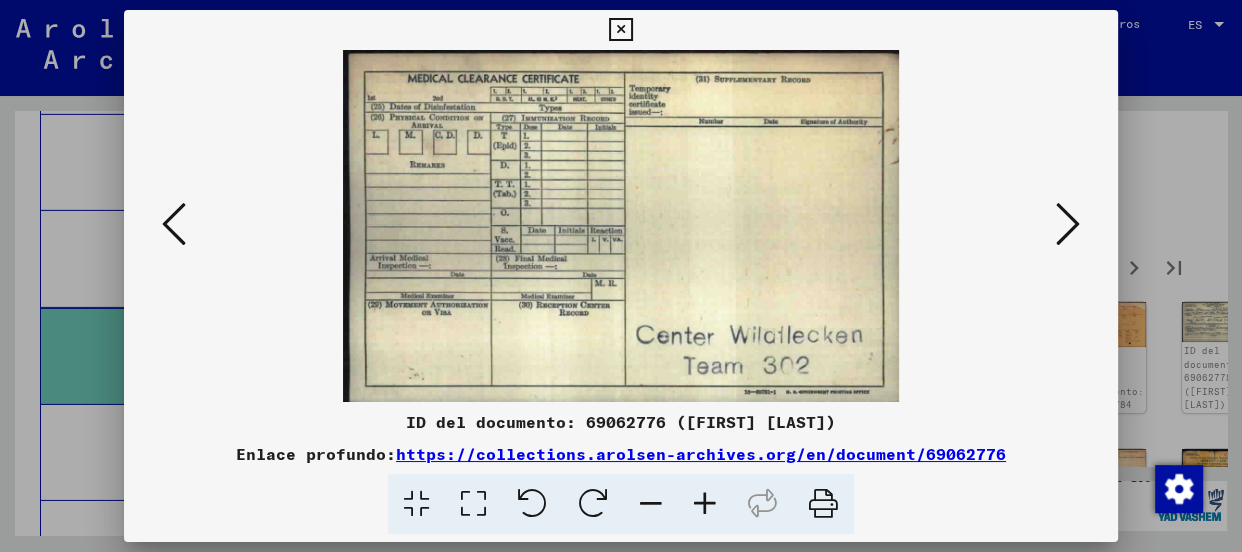 click at bounding box center (1068, 224) 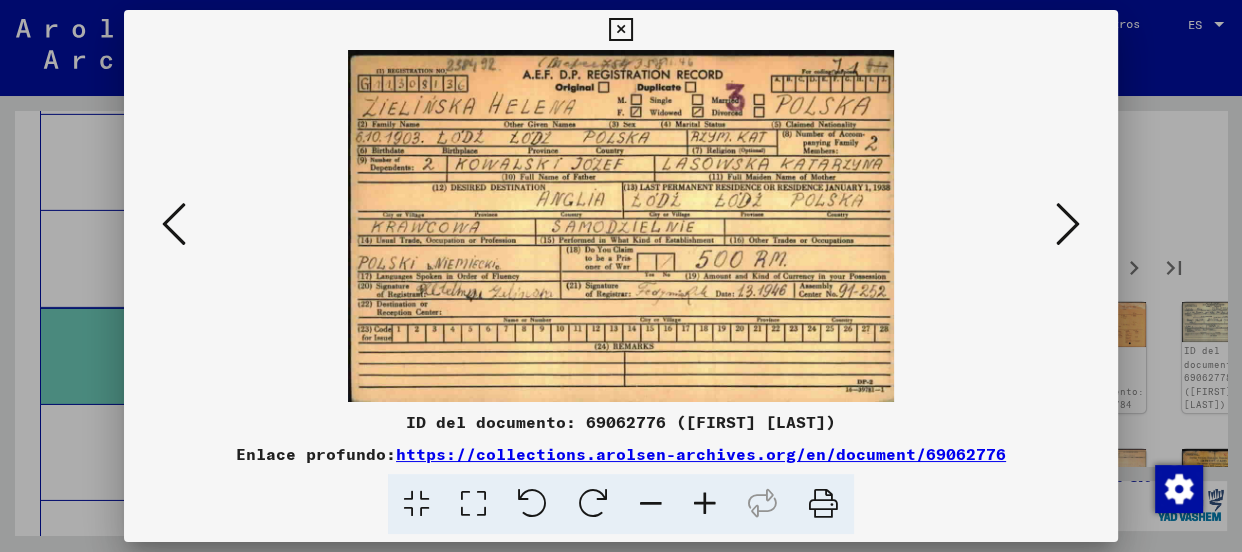 click at bounding box center [1068, 224] 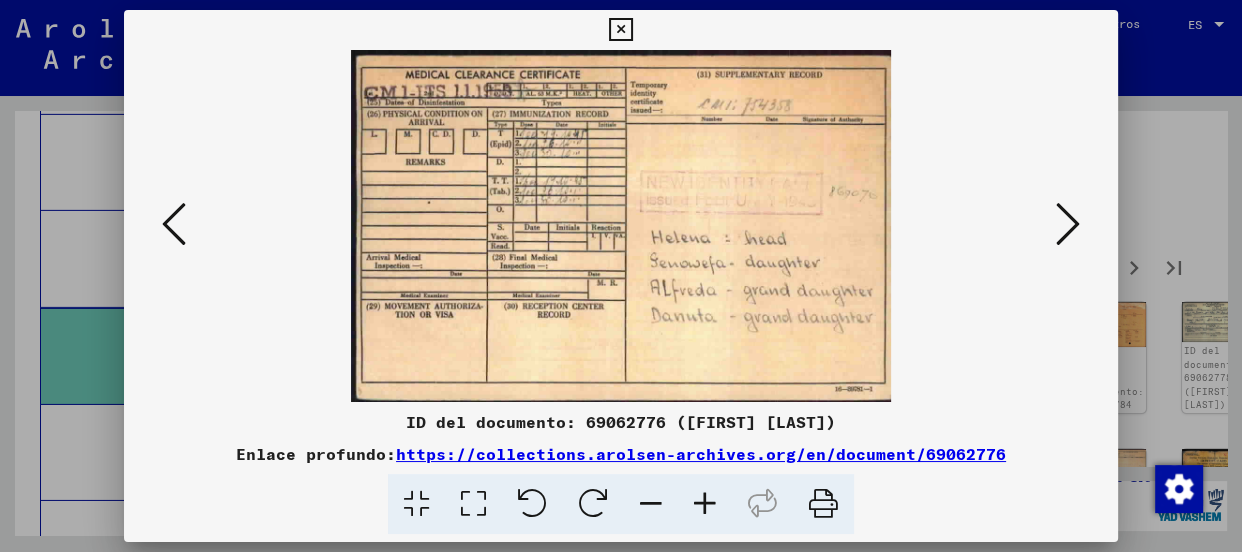 click at bounding box center (1068, 224) 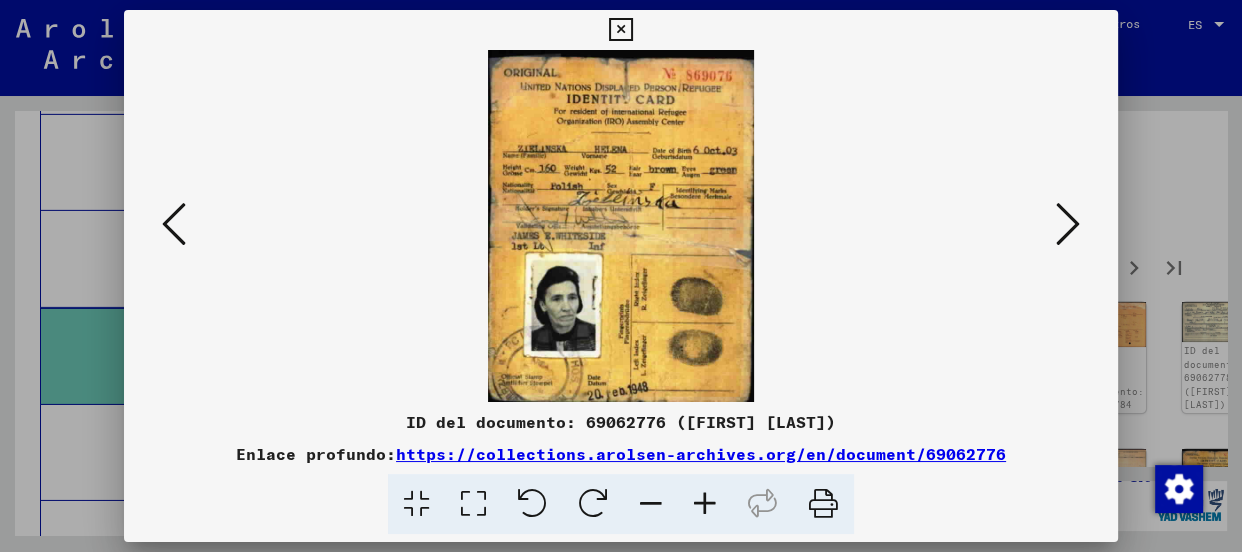 click at bounding box center [1068, 224] 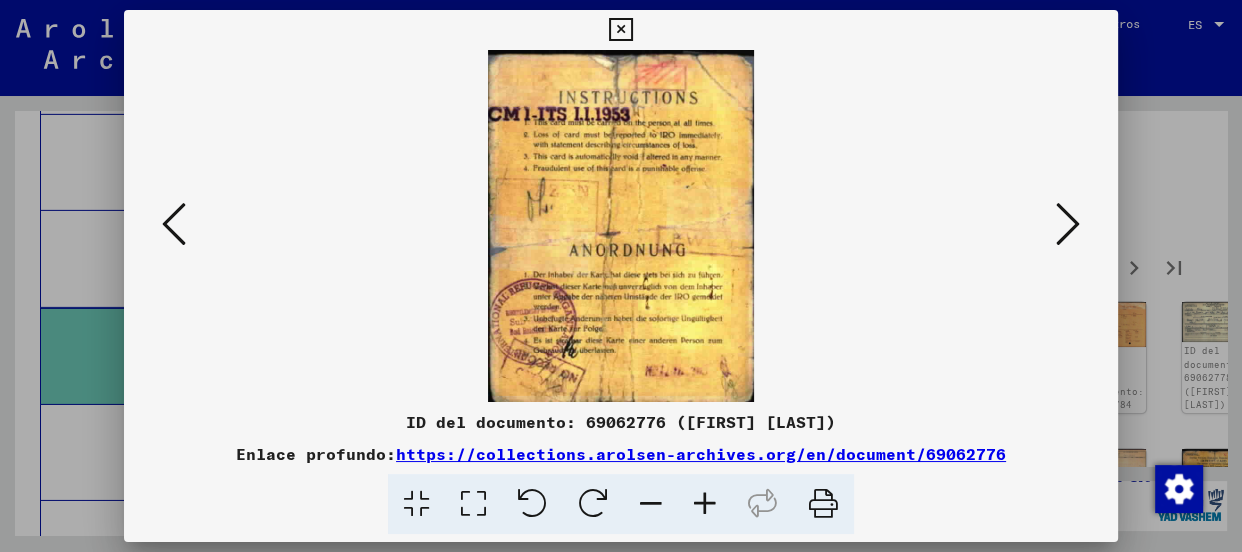 click at bounding box center [1068, 224] 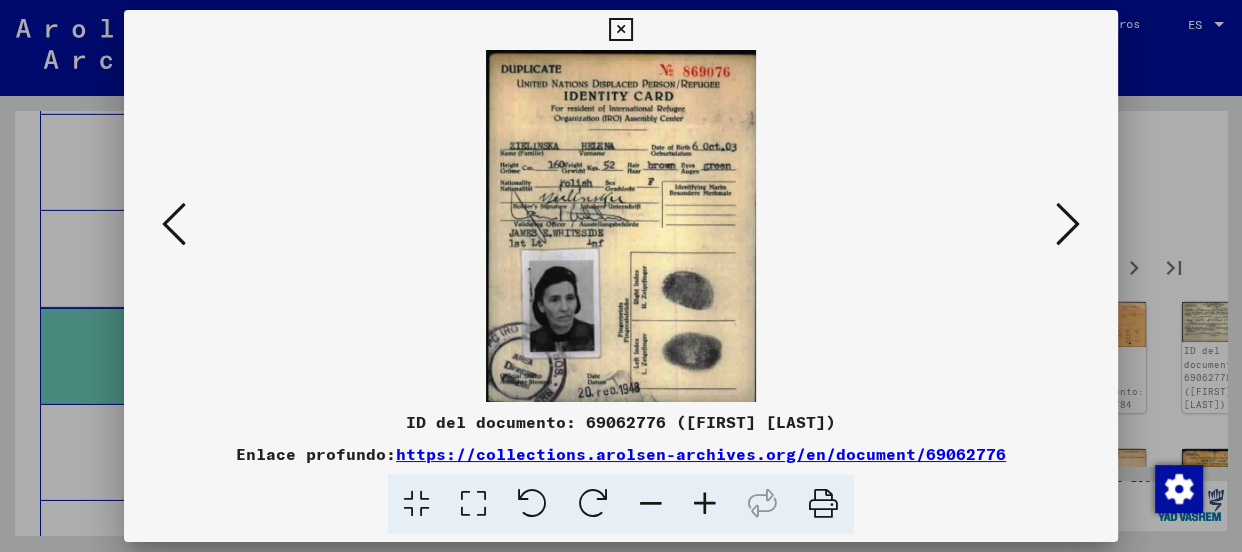 click at bounding box center [1068, 224] 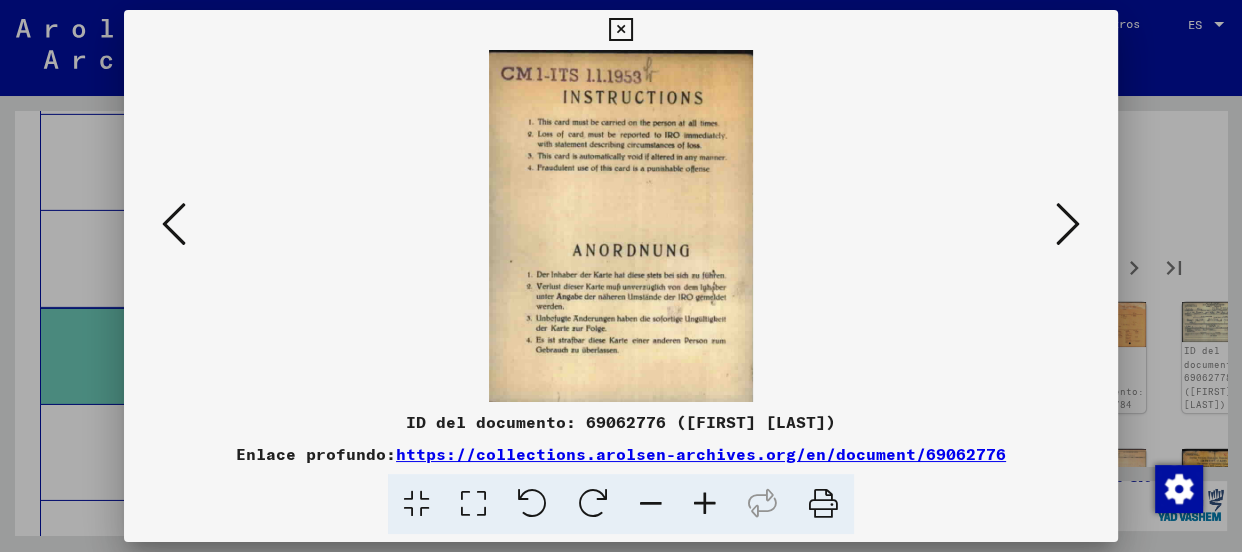 click at bounding box center (1068, 224) 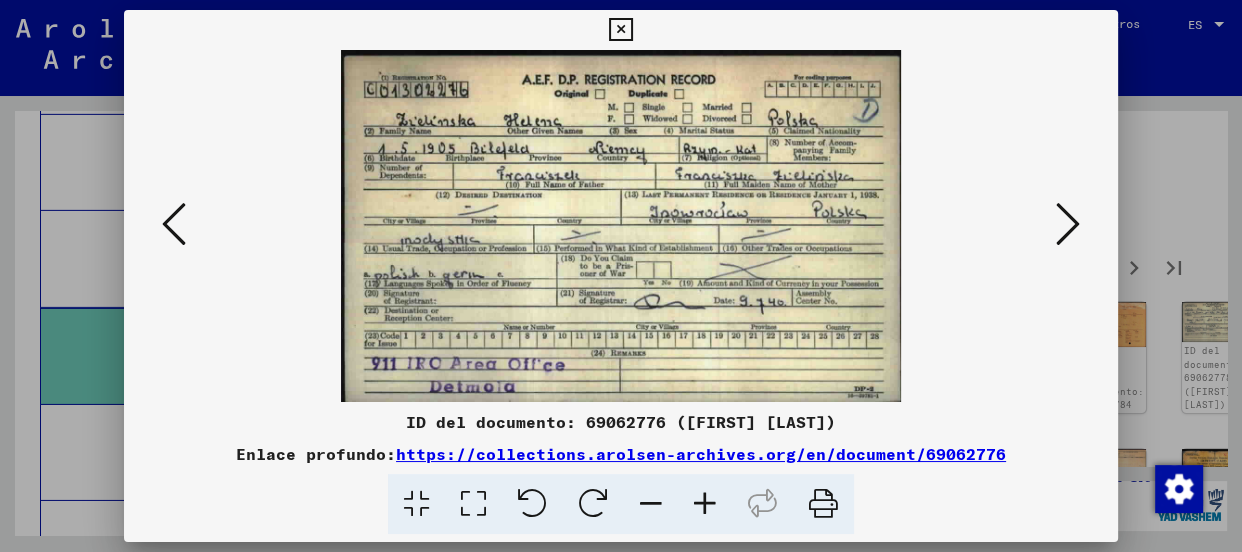 click at bounding box center (1068, 224) 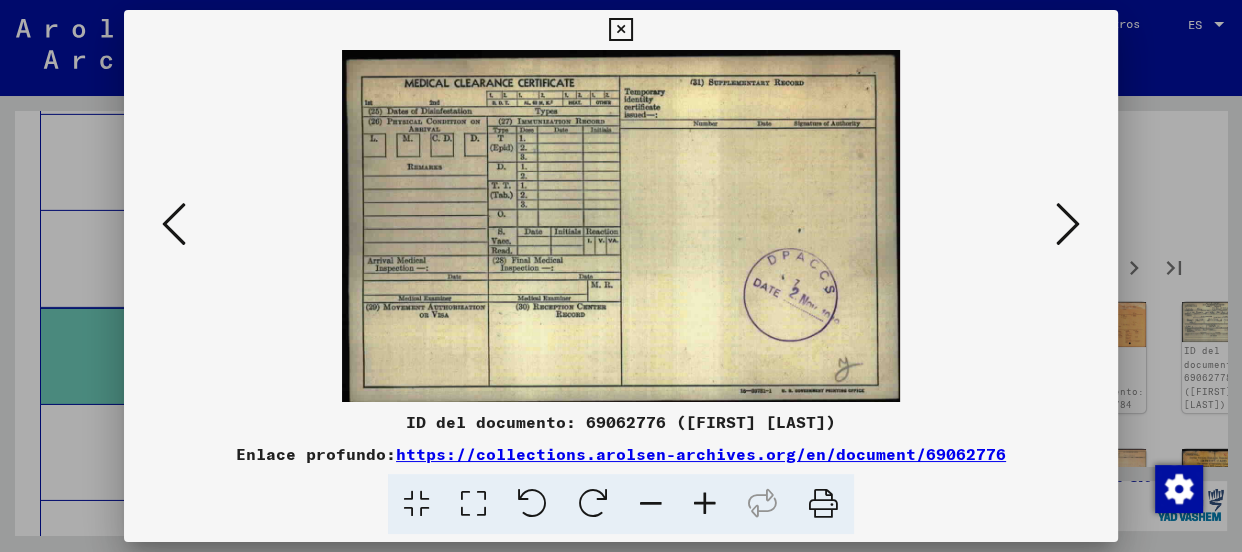 click at bounding box center [1068, 224] 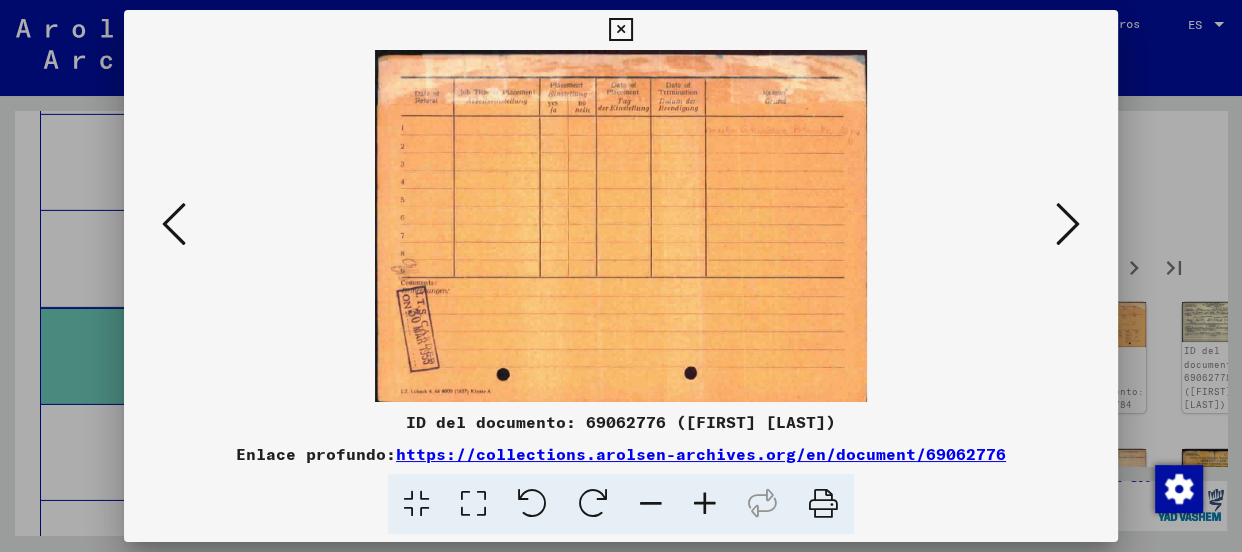click at bounding box center (1068, 224) 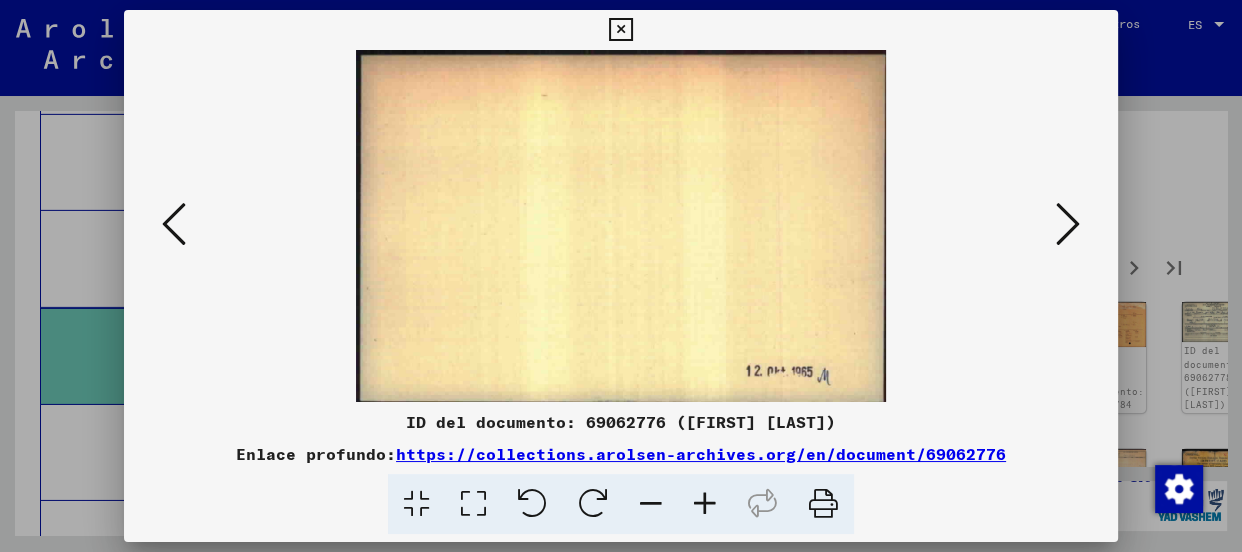 click at bounding box center (1068, 224) 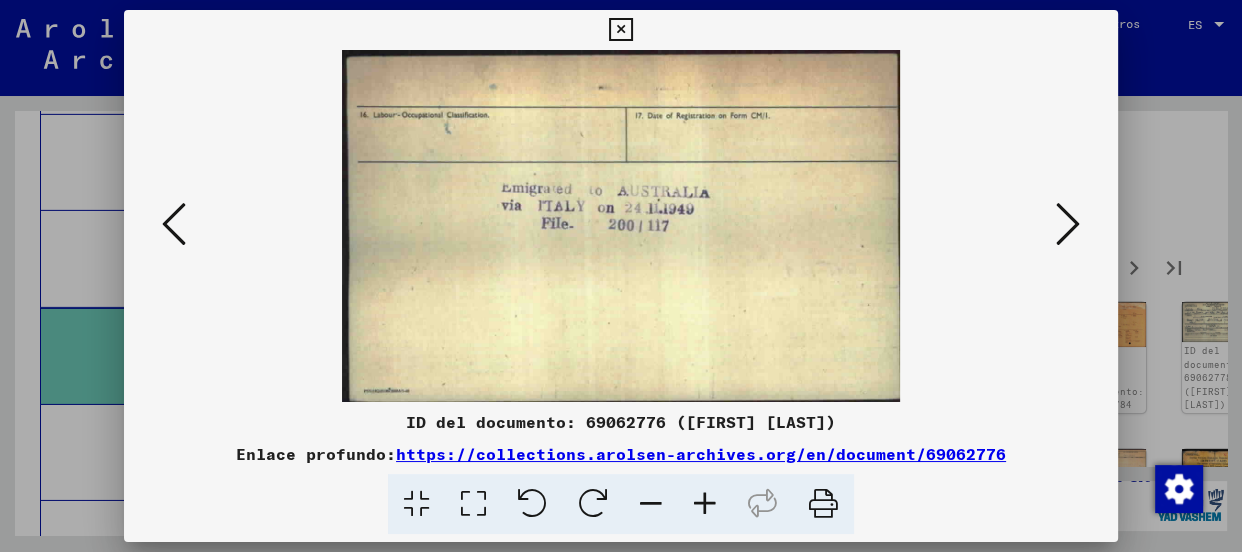 click at bounding box center [1068, 224] 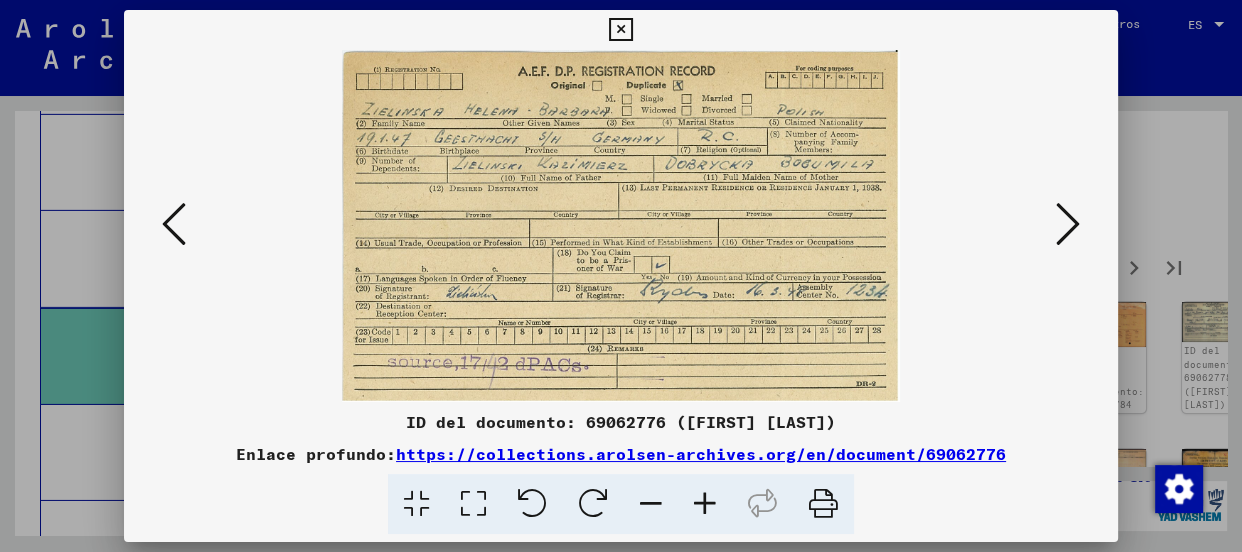 click at bounding box center [1068, 224] 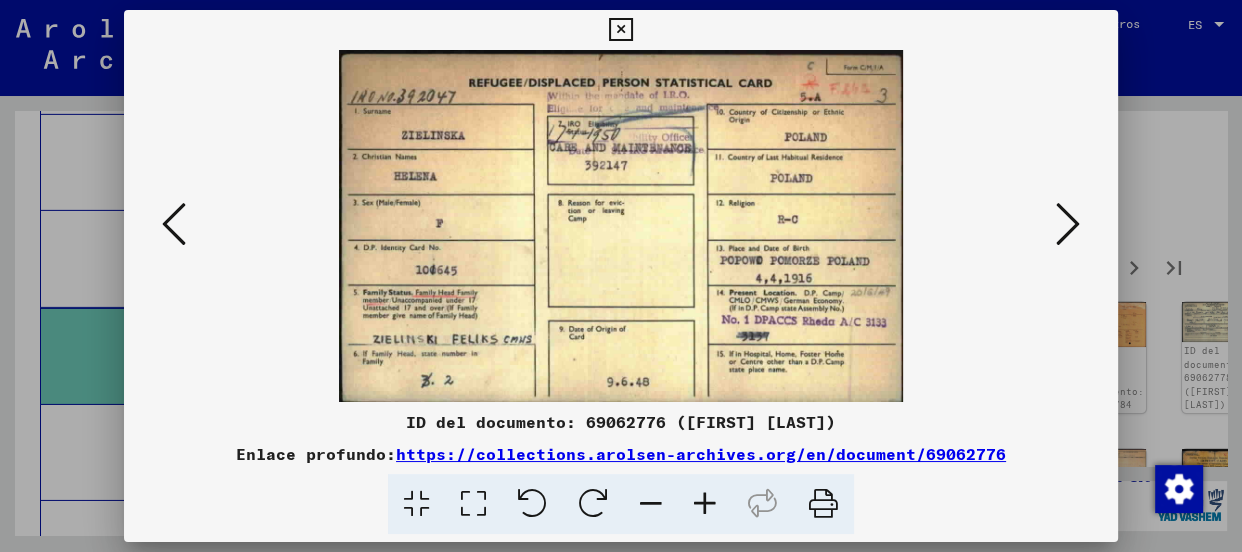 click at bounding box center [1068, 224] 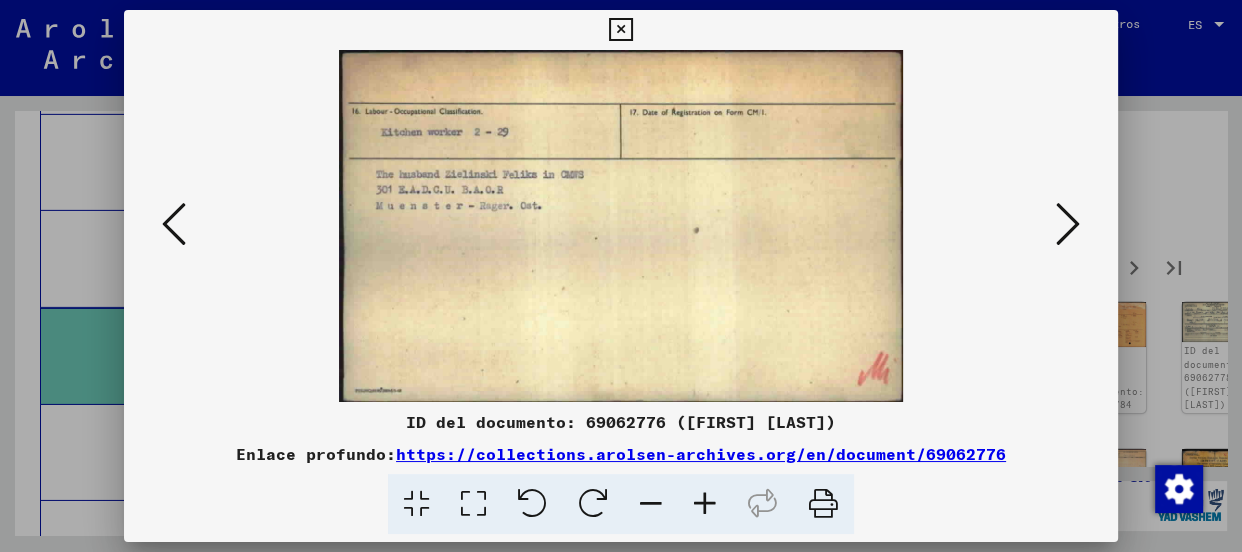 click at bounding box center (1068, 224) 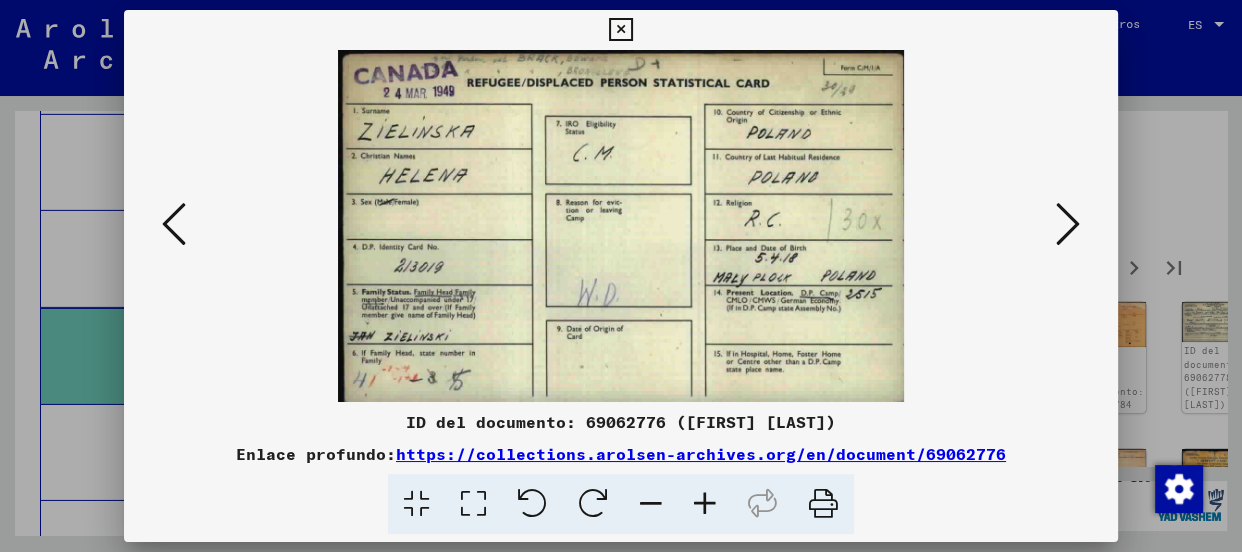 click at bounding box center (1068, 224) 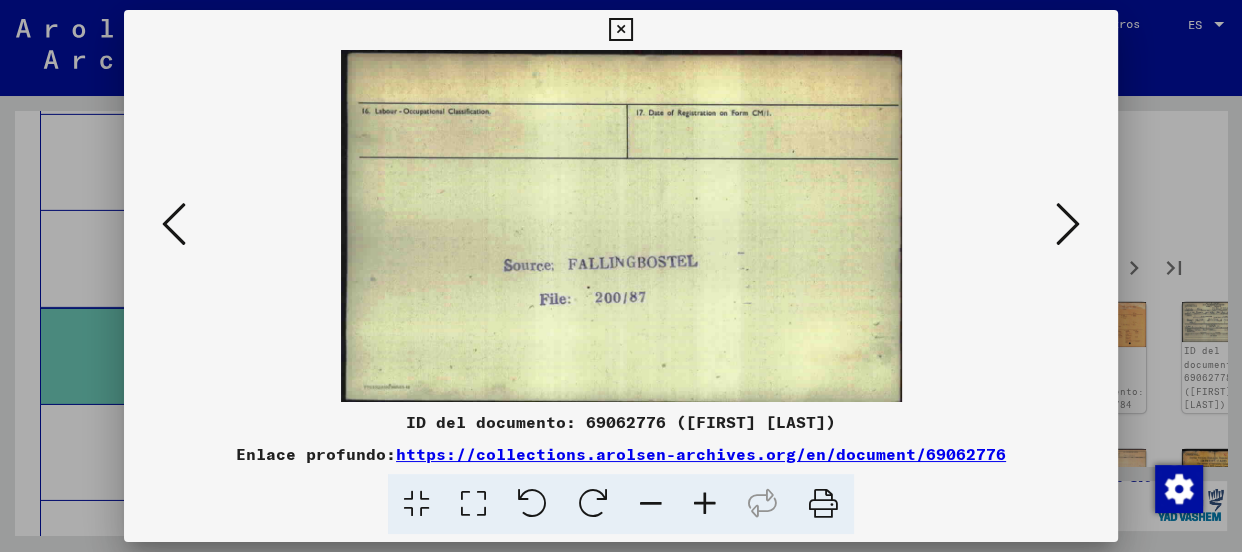 click at bounding box center [1068, 224] 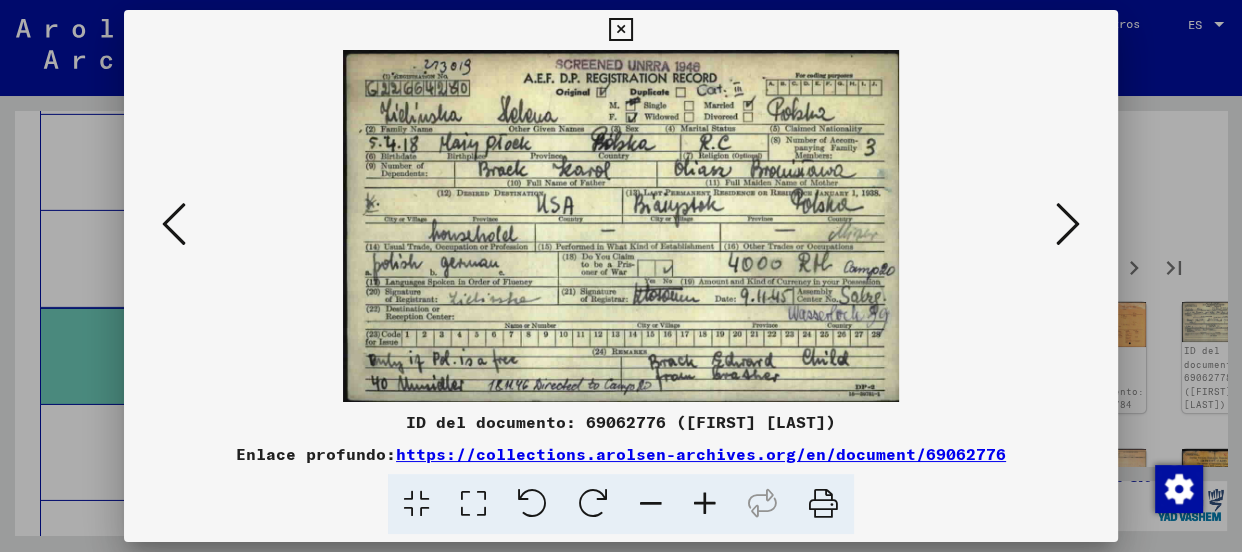 click at bounding box center (1068, 224) 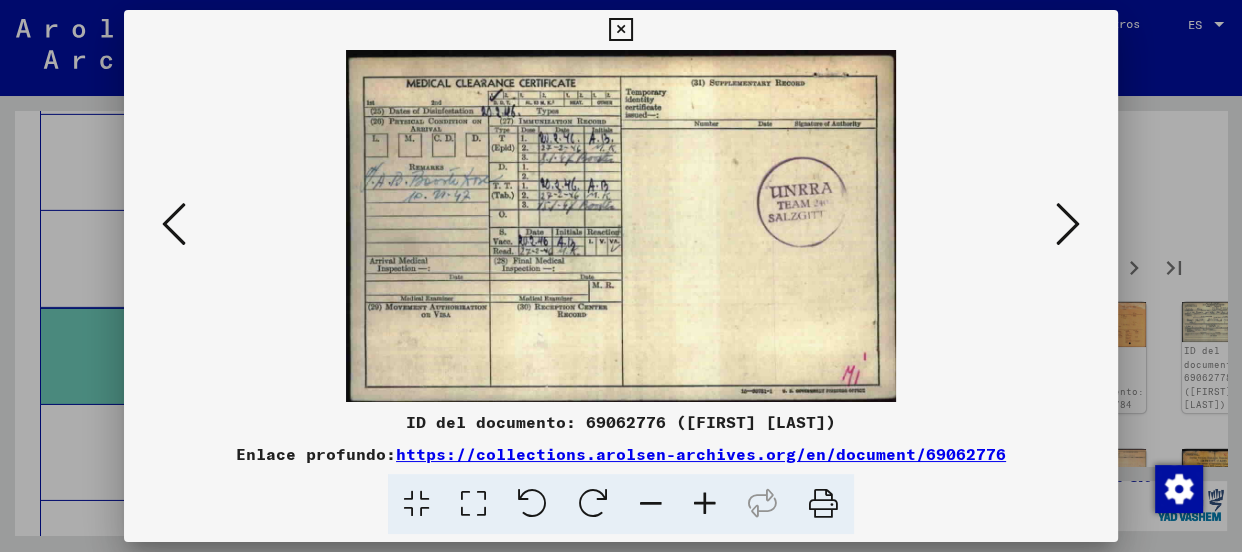 click at bounding box center [1068, 224] 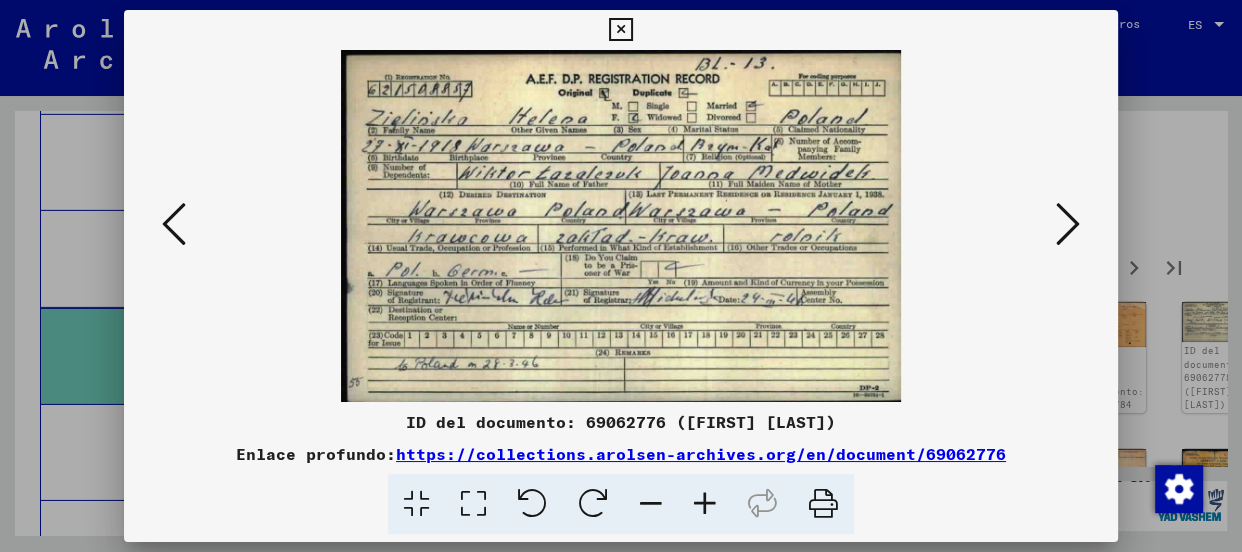click at bounding box center (1068, 224) 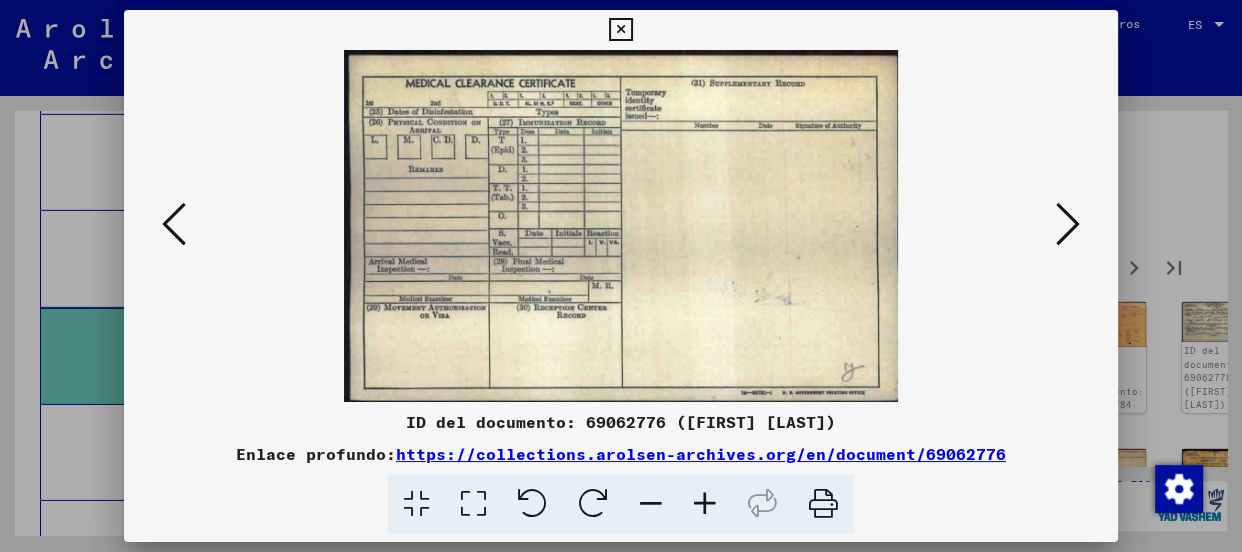 click at bounding box center [1068, 224] 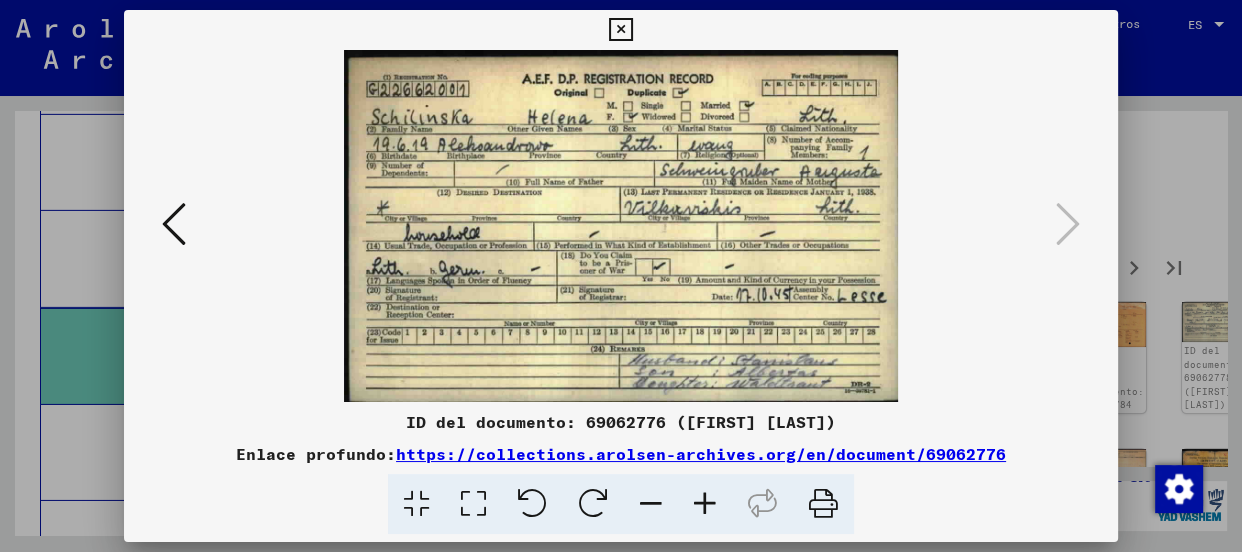 click at bounding box center [620, 30] 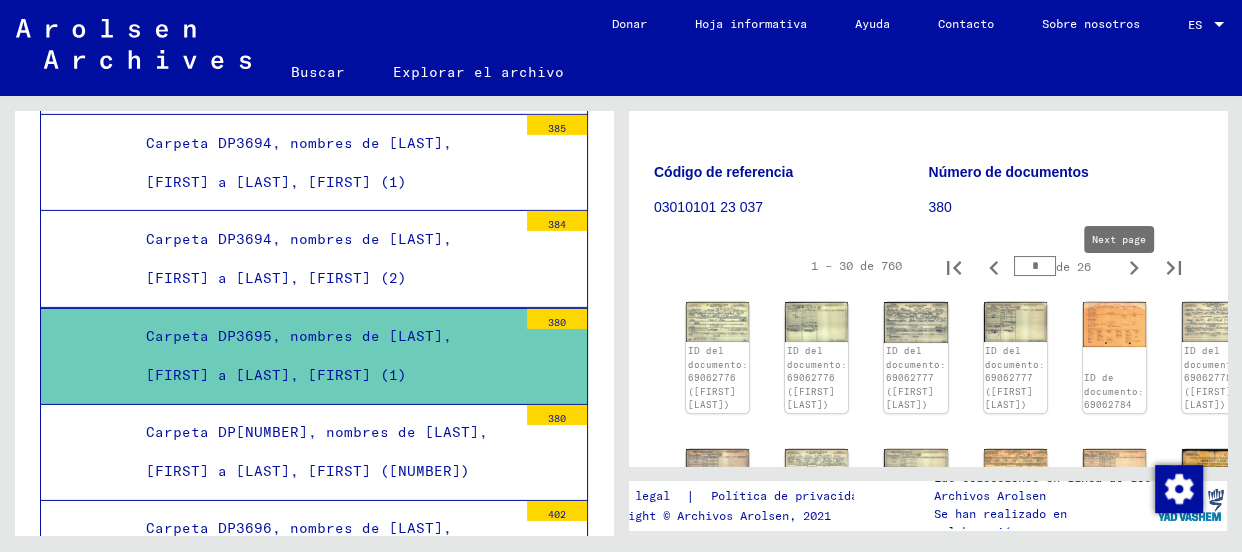 click 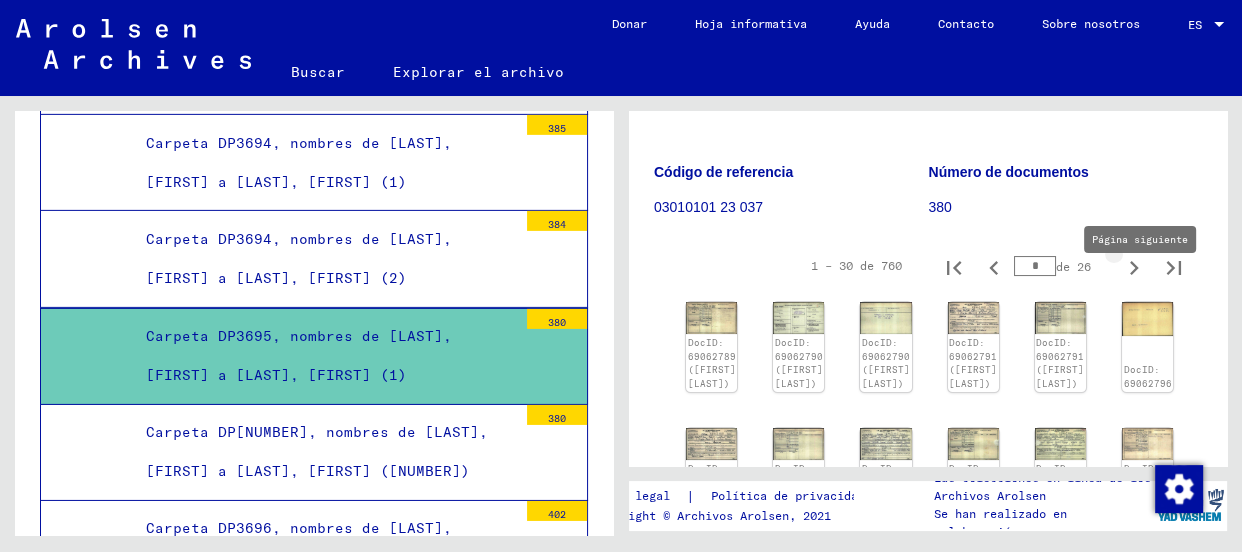 type on "**" 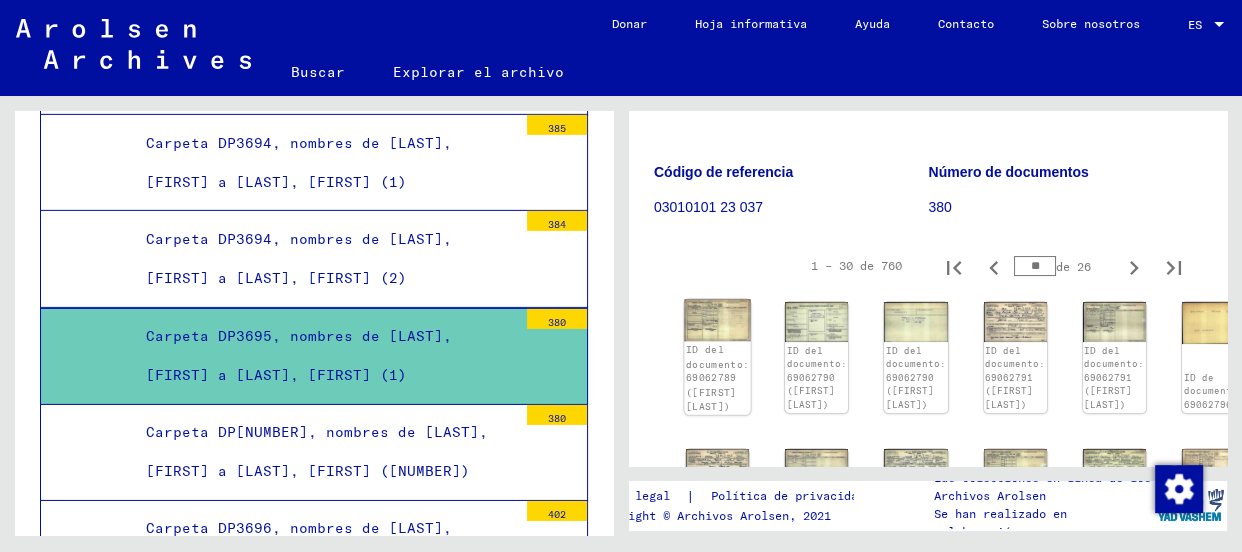 click 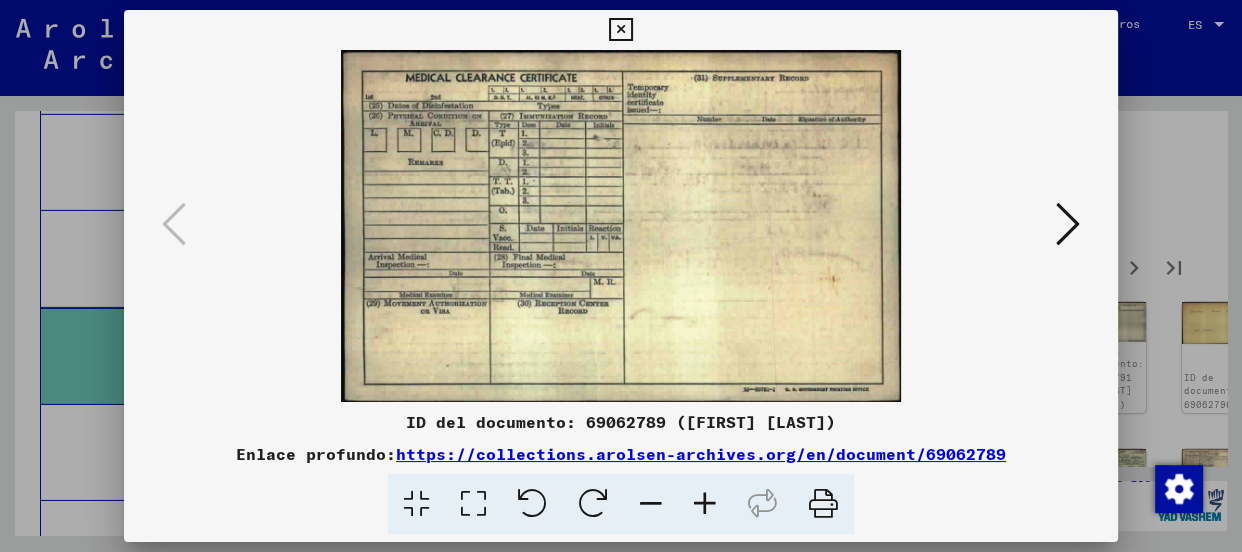 click at bounding box center [1068, 224] 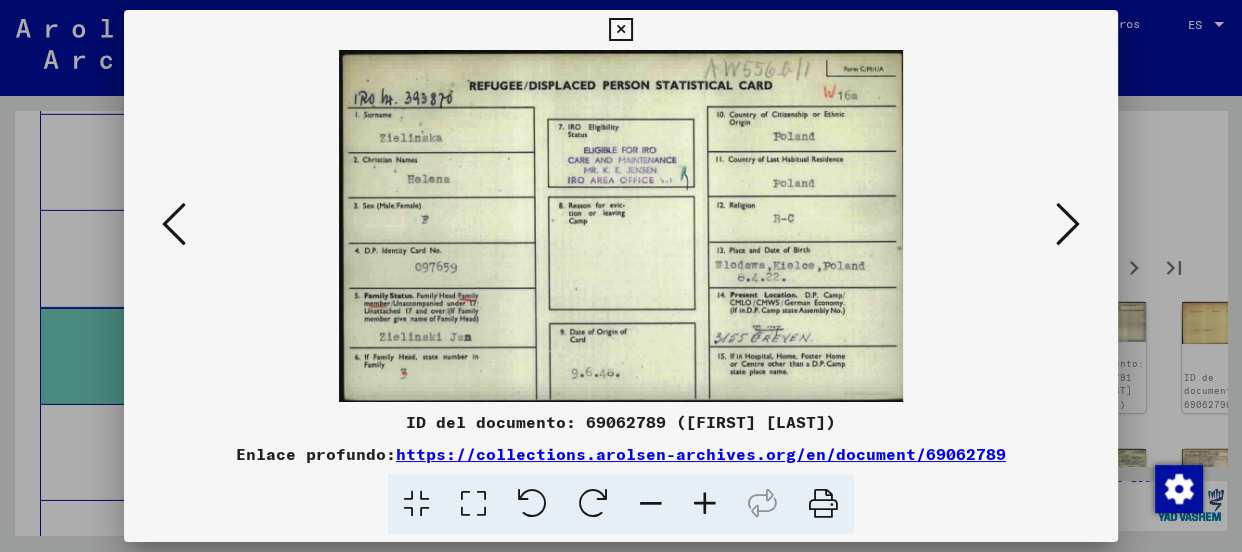 click at bounding box center [1068, 224] 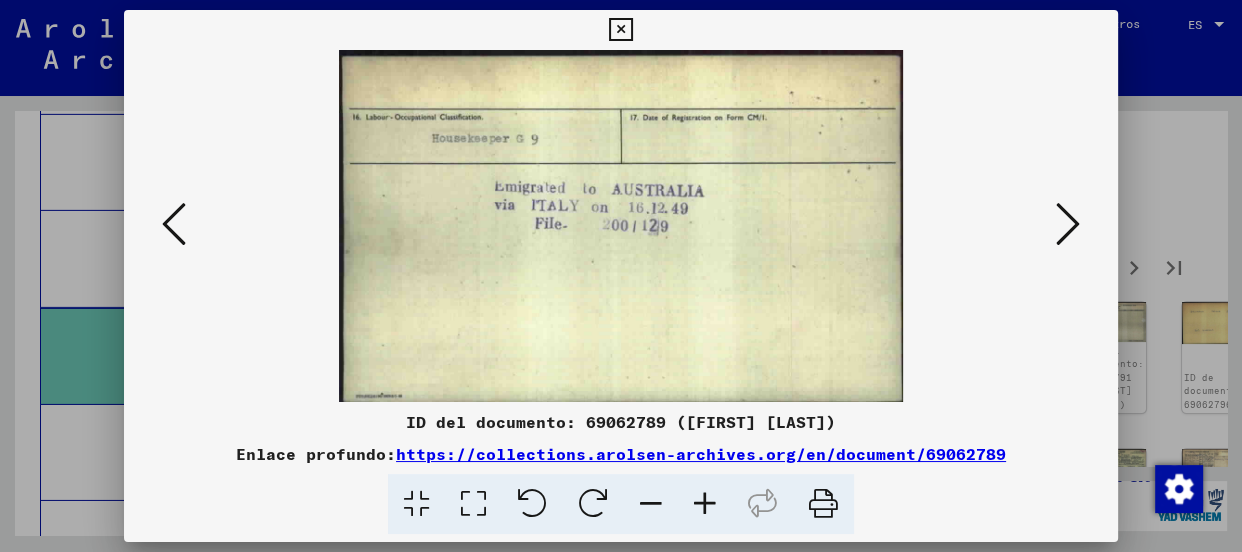 click at bounding box center (1068, 224) 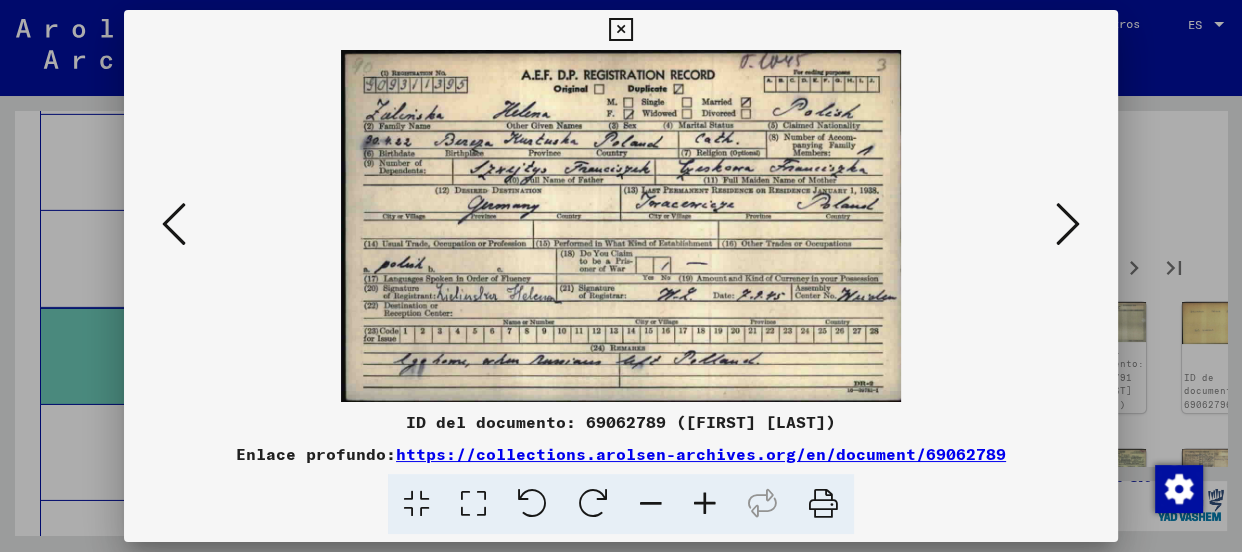 click at bounding box center (1068, 224) 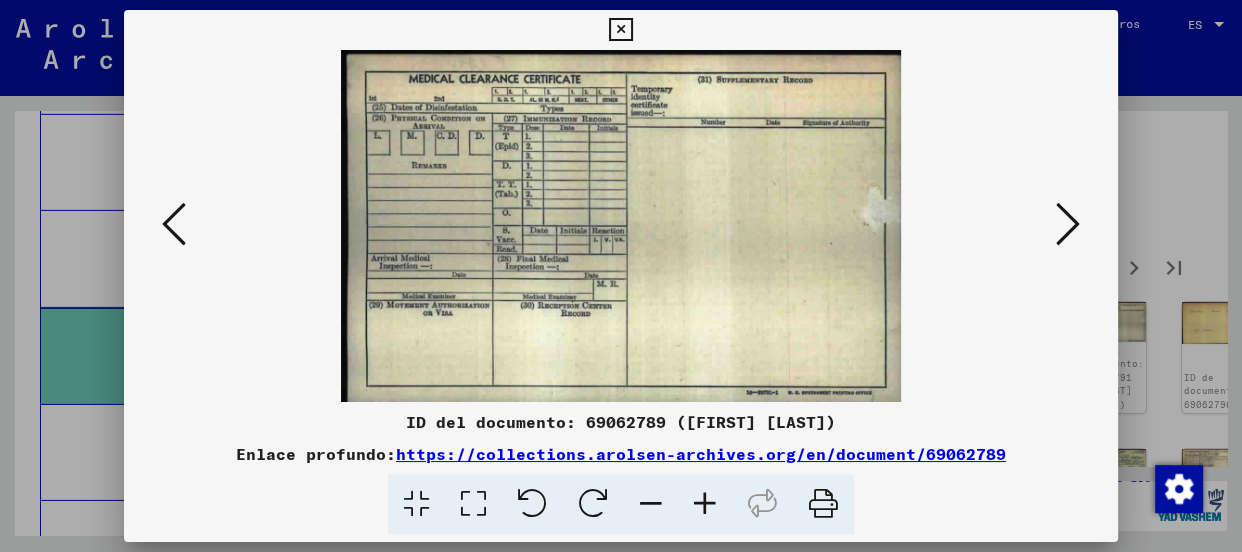click at bounding box center (1068, 224) 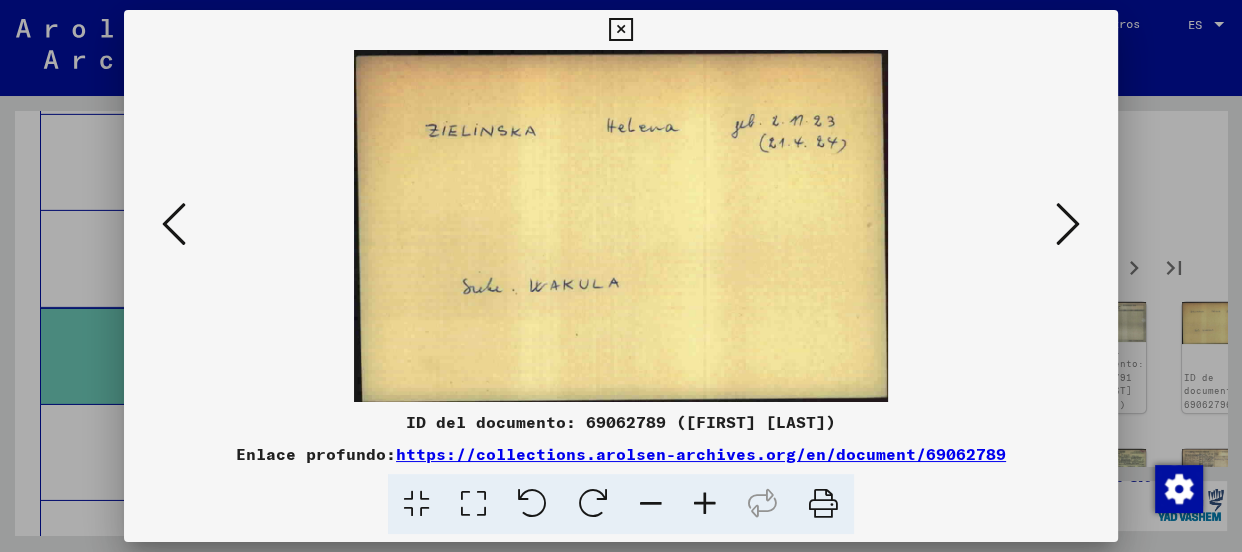 click at bounding box center [1068, 224] 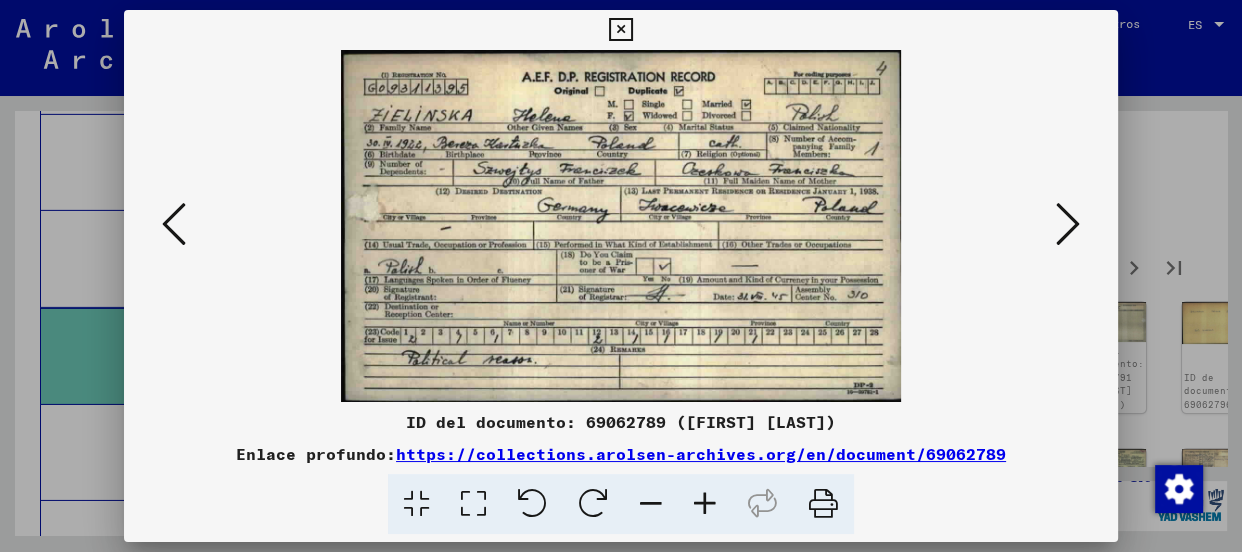 click at bounding box center (1068, 224) 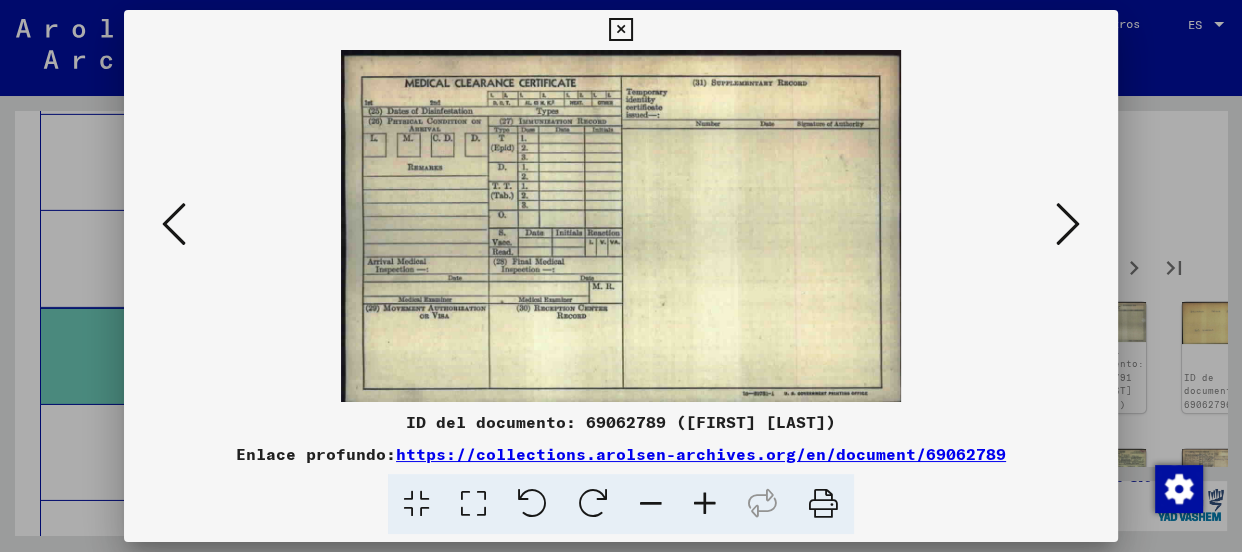 click at bounding box center (1068, 224) 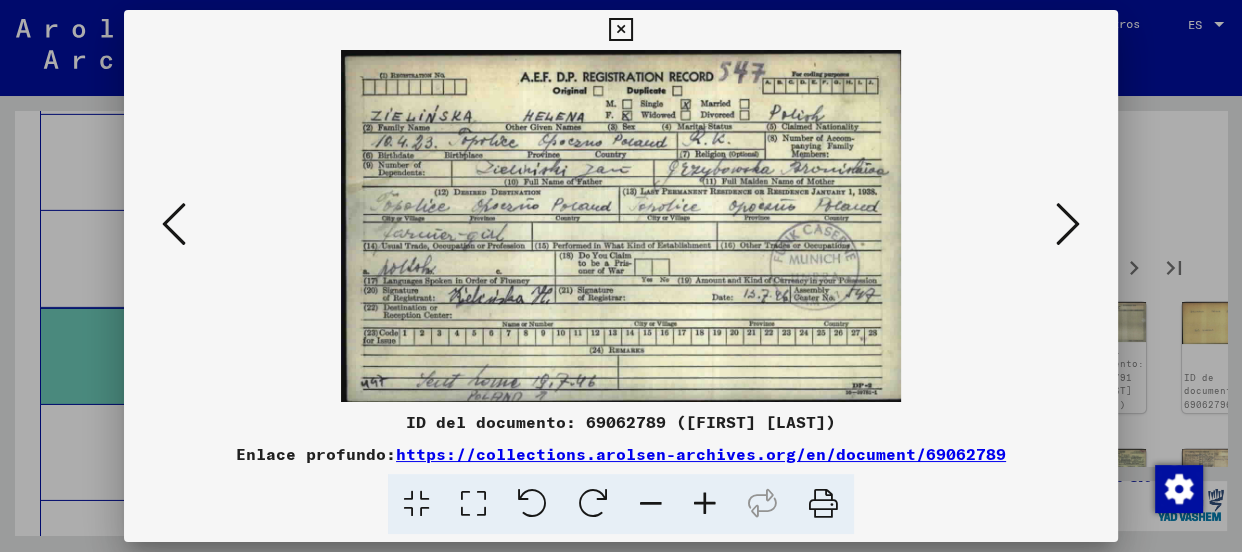 click at bounding box center [1068, 224] 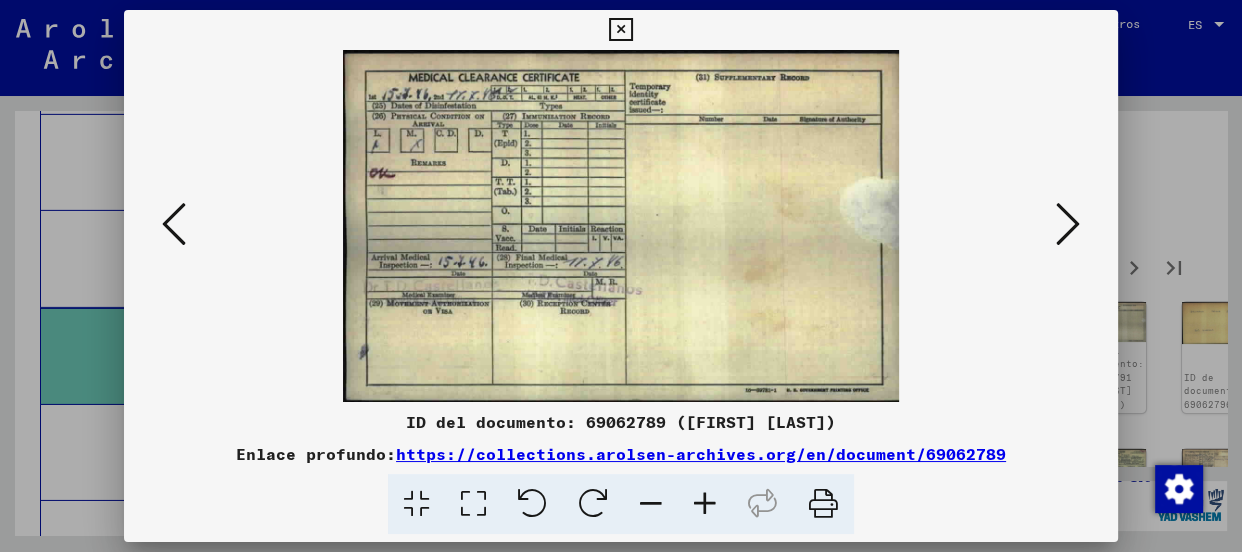 click at bounding box center (1068, 224) 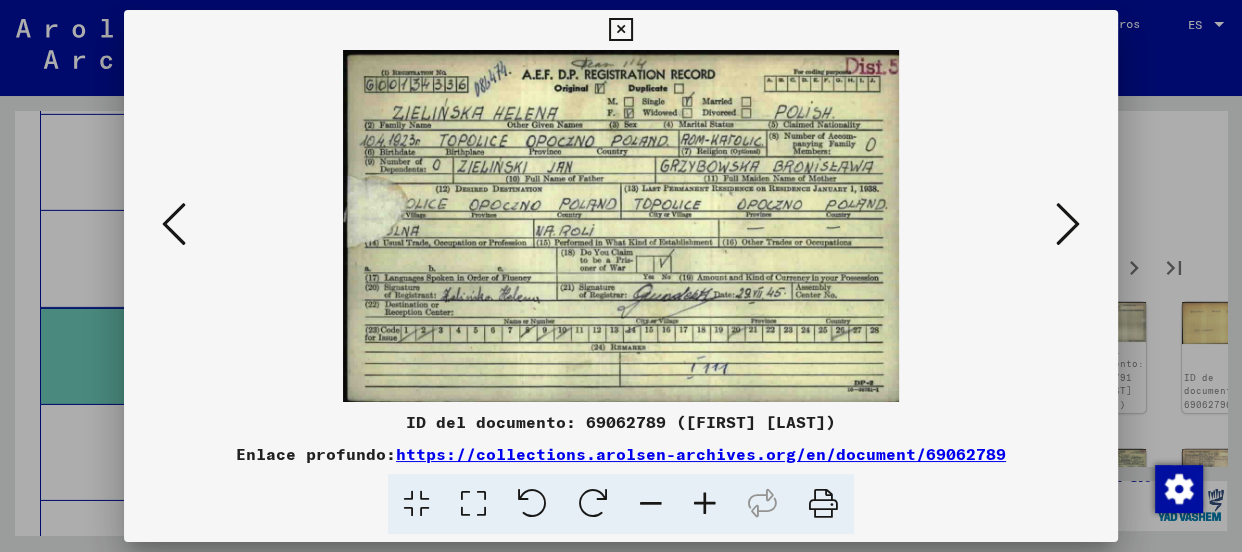 click at bounding box center [1068, 224] 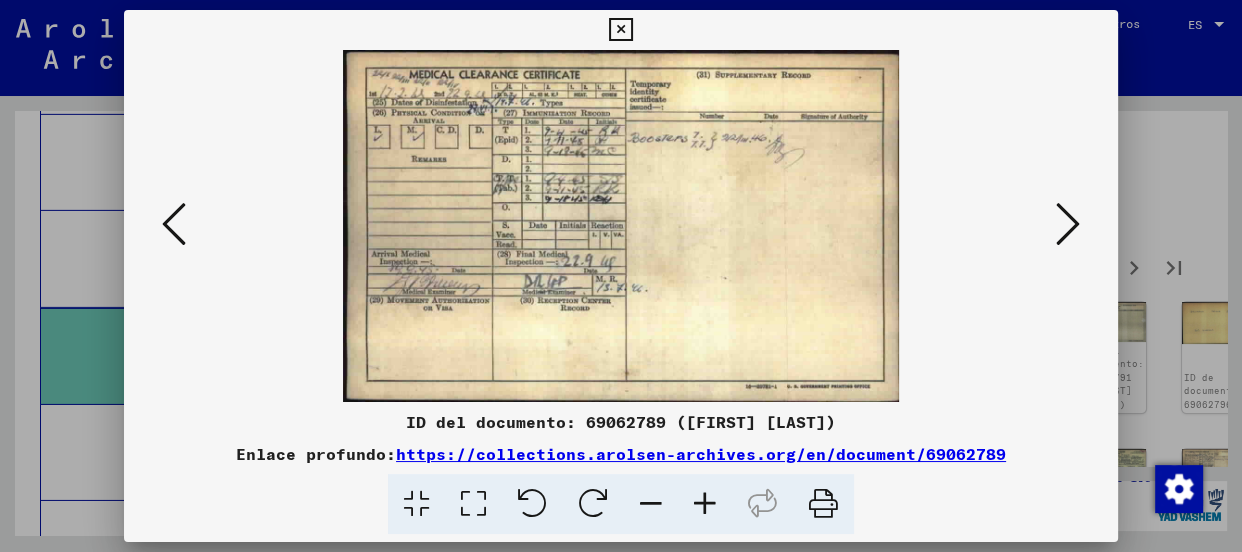 click at bounding box center (1068, 224) 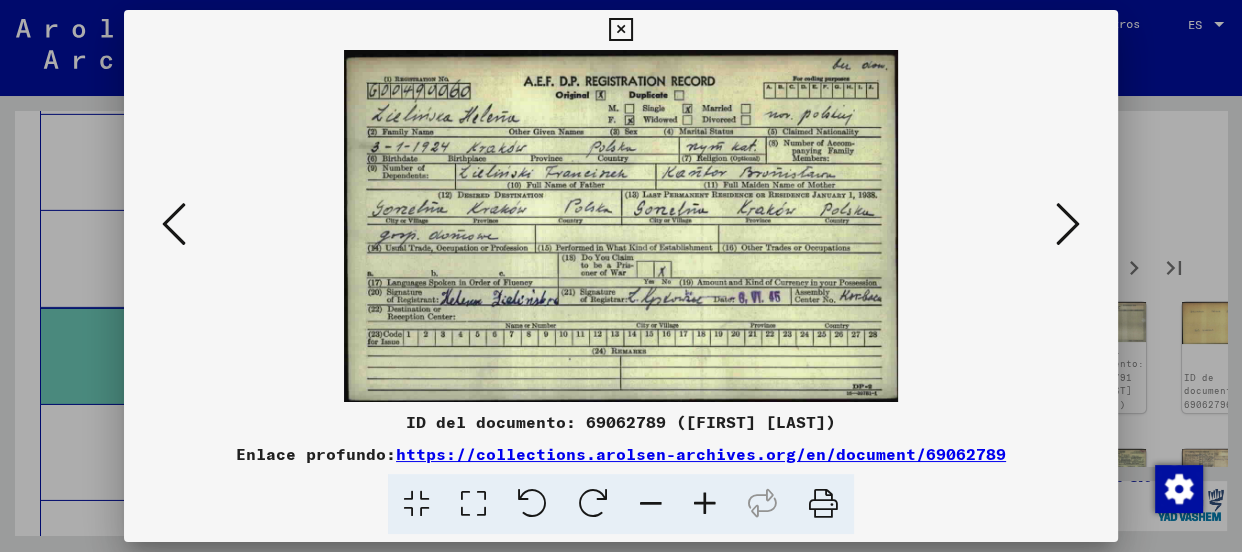 click at bounding box center (1068, 224) 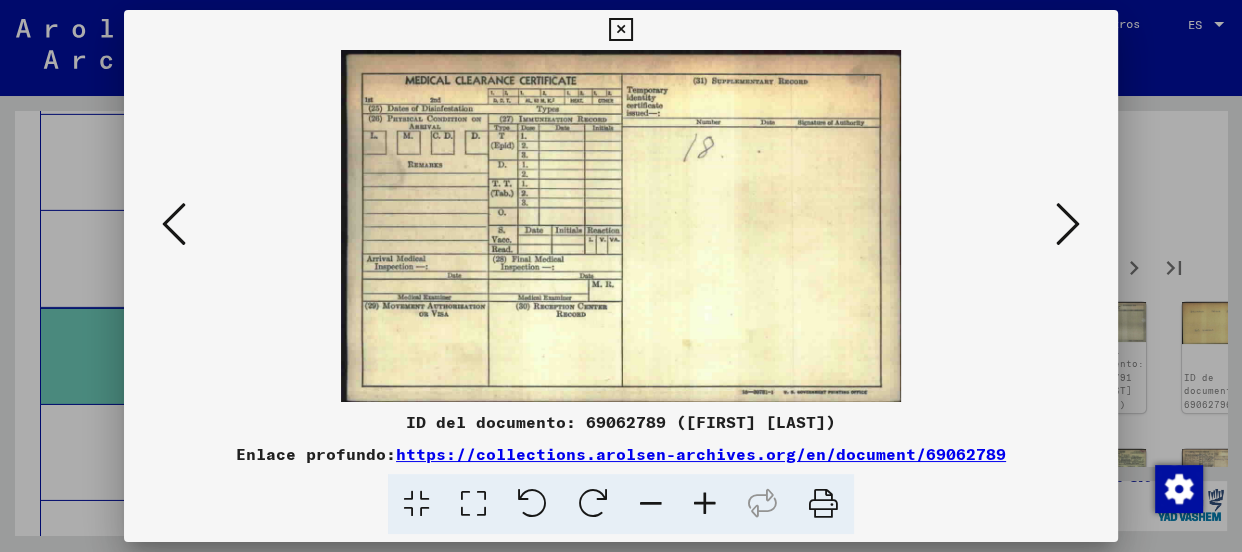 click at bounding box center (1068, 224) 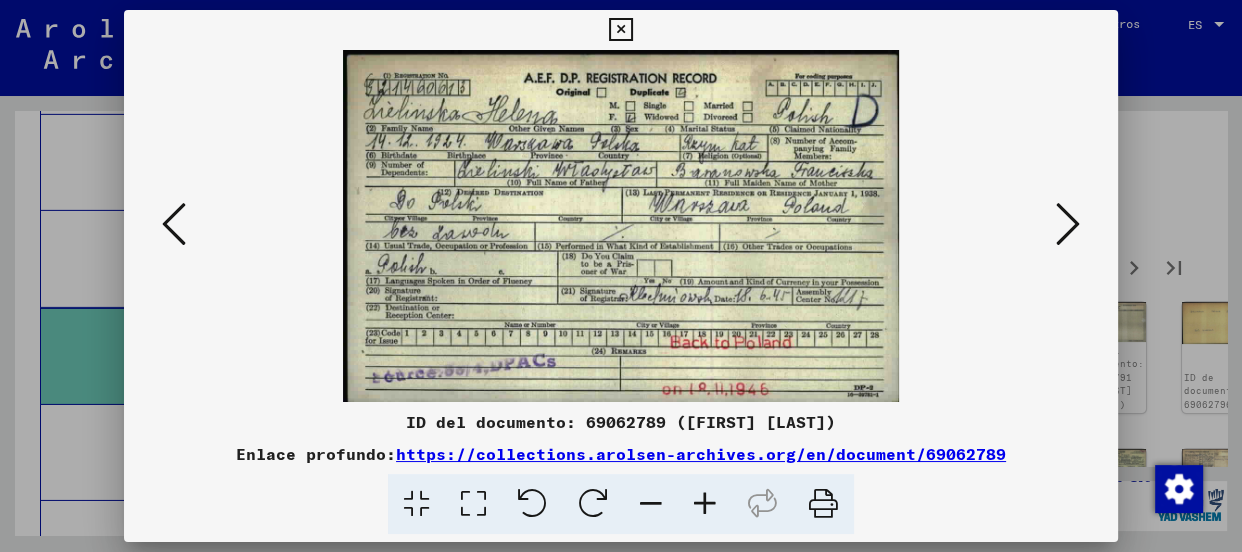 click at bounding box center (1068, 224) 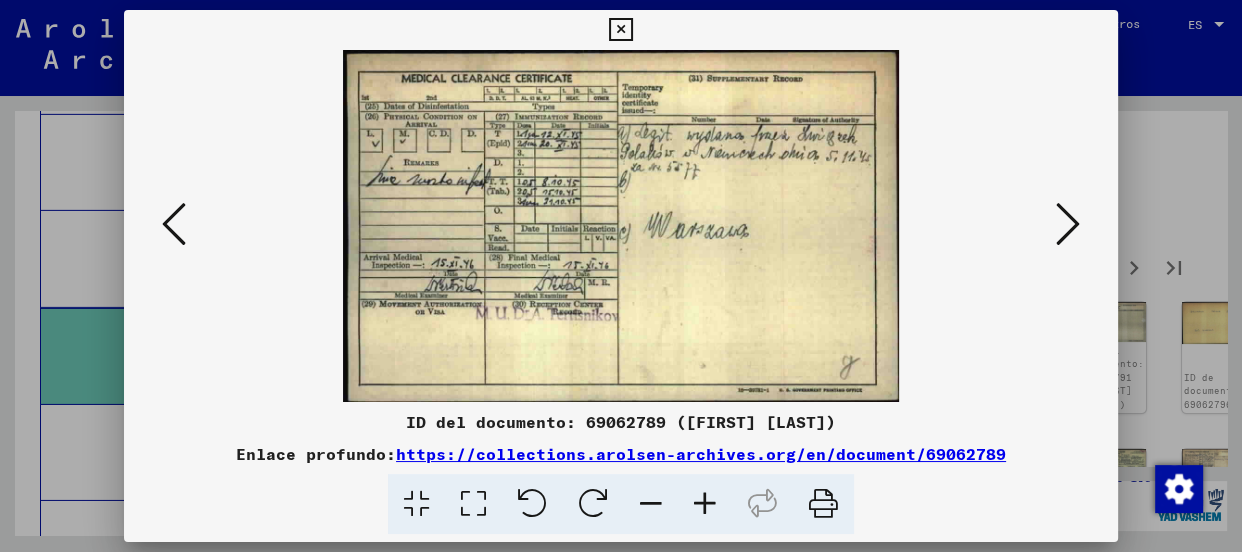 click at bounding box center [1068, 224] 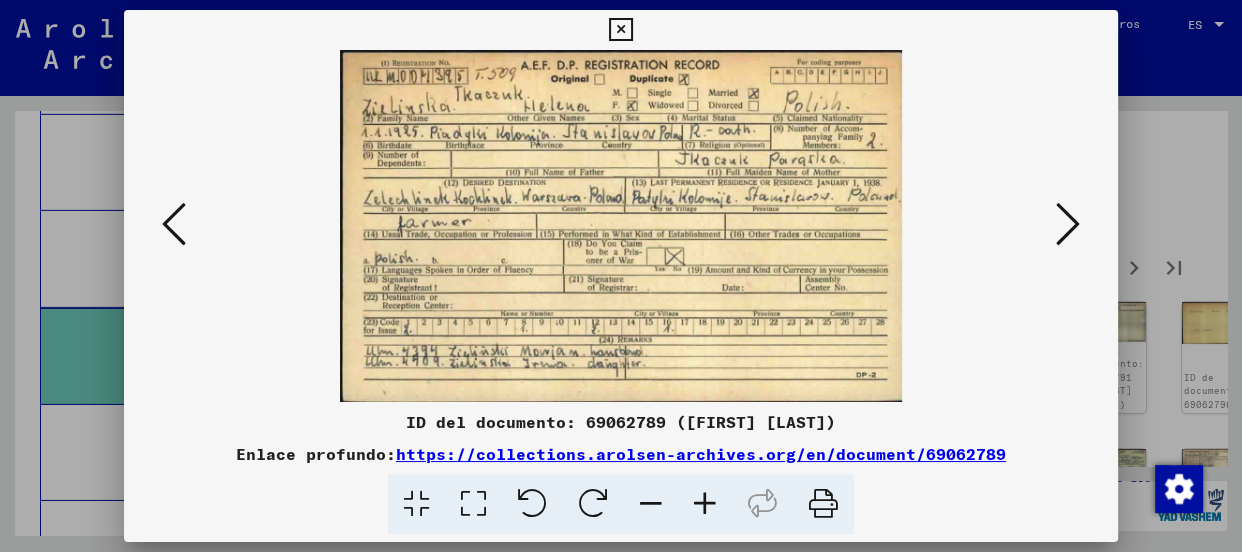 click at bounding box center (1068, 224) 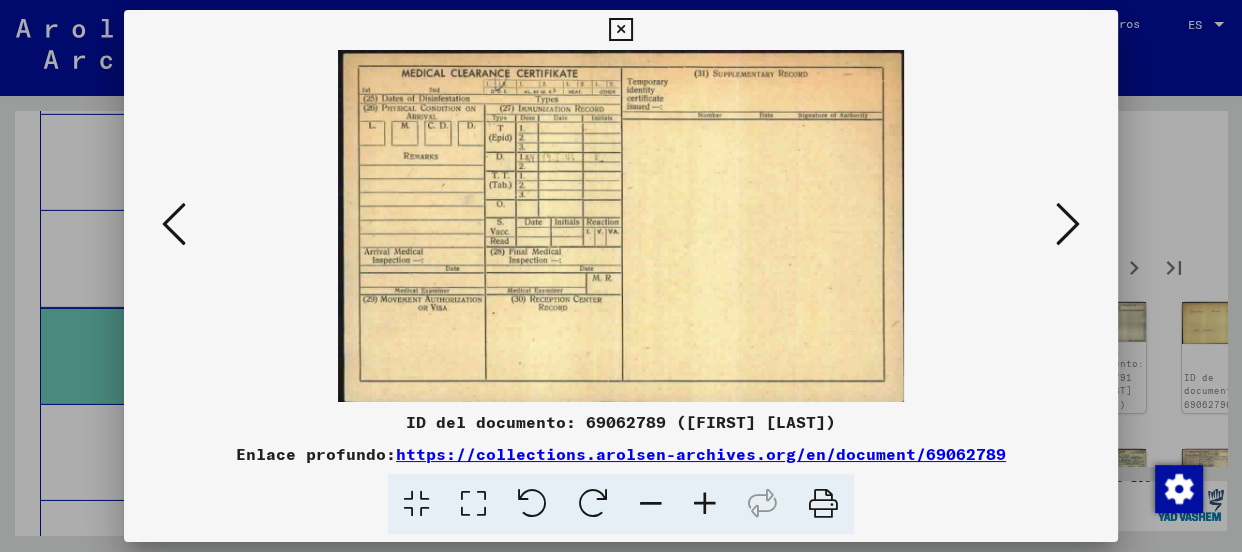 click at bounding box center [1068, 224] 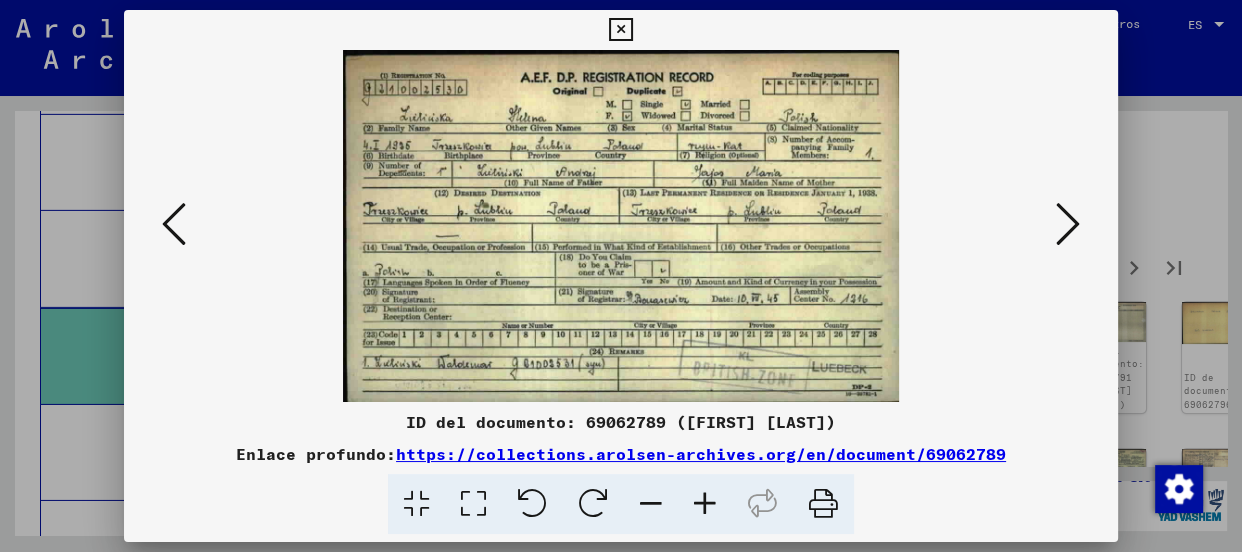 click at bounding box center (1068, 224) 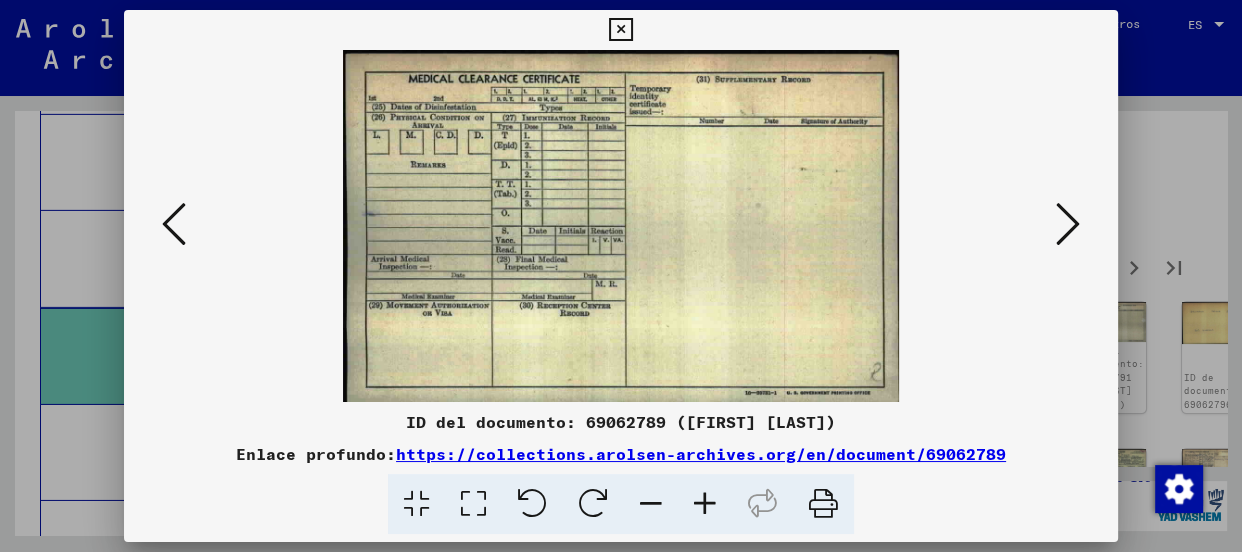 click at bounding box center (1068, 224) 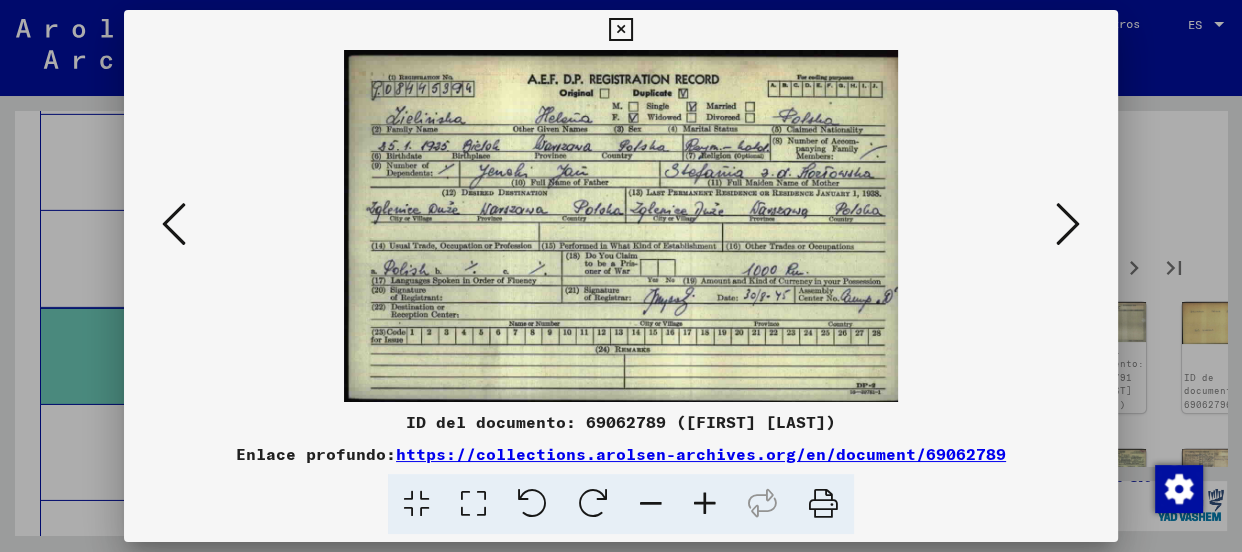 click at bounding box center [1068, 224] 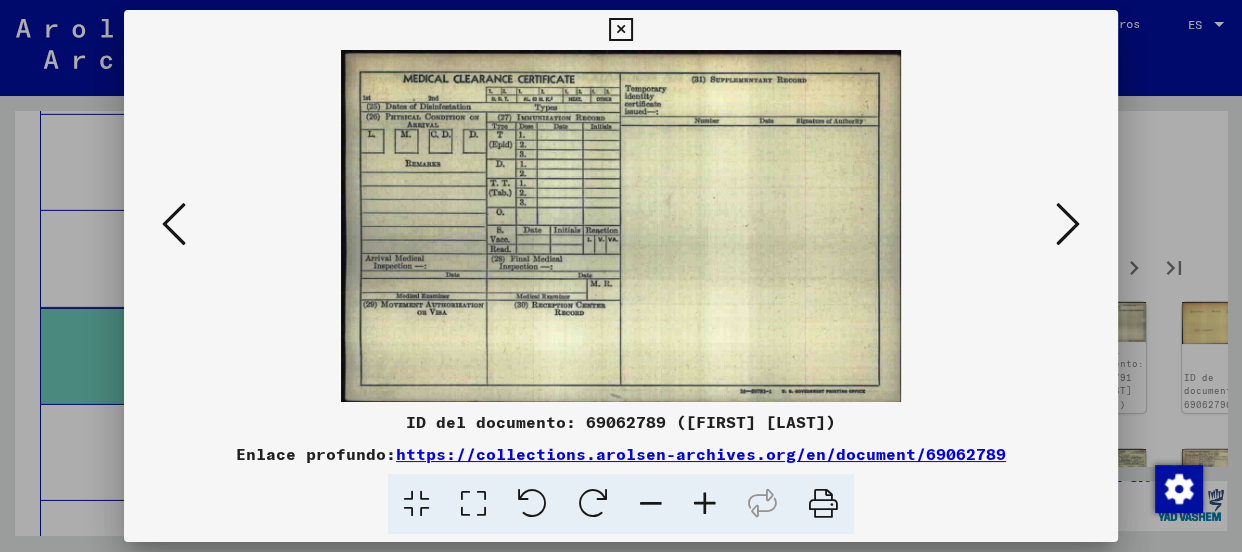 click at bounding box center [1068, 224] 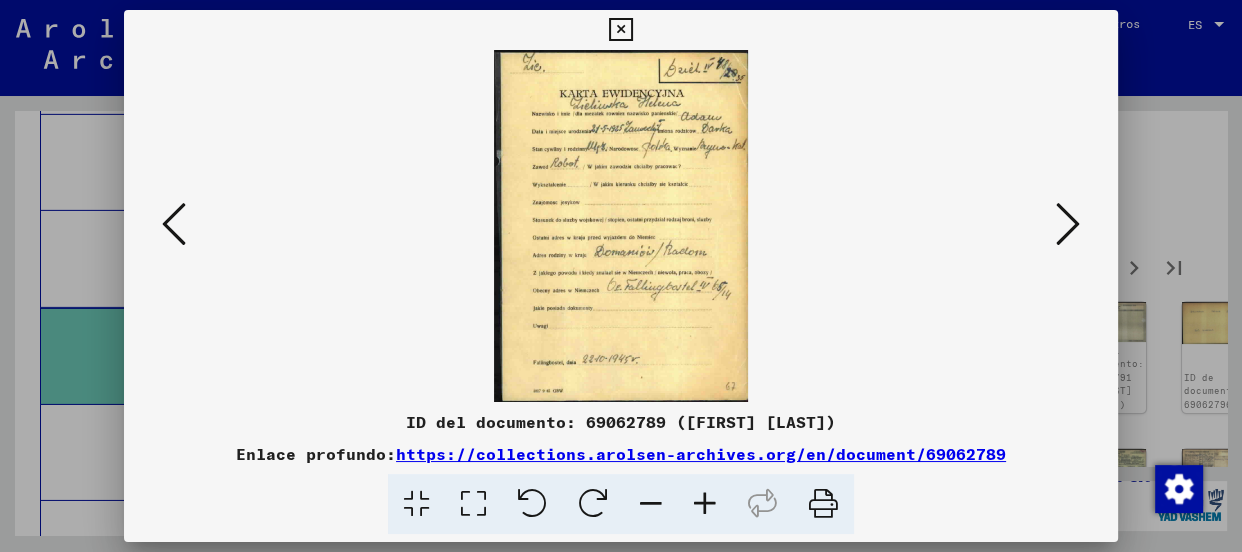 click at bounding box center (1068, 224) 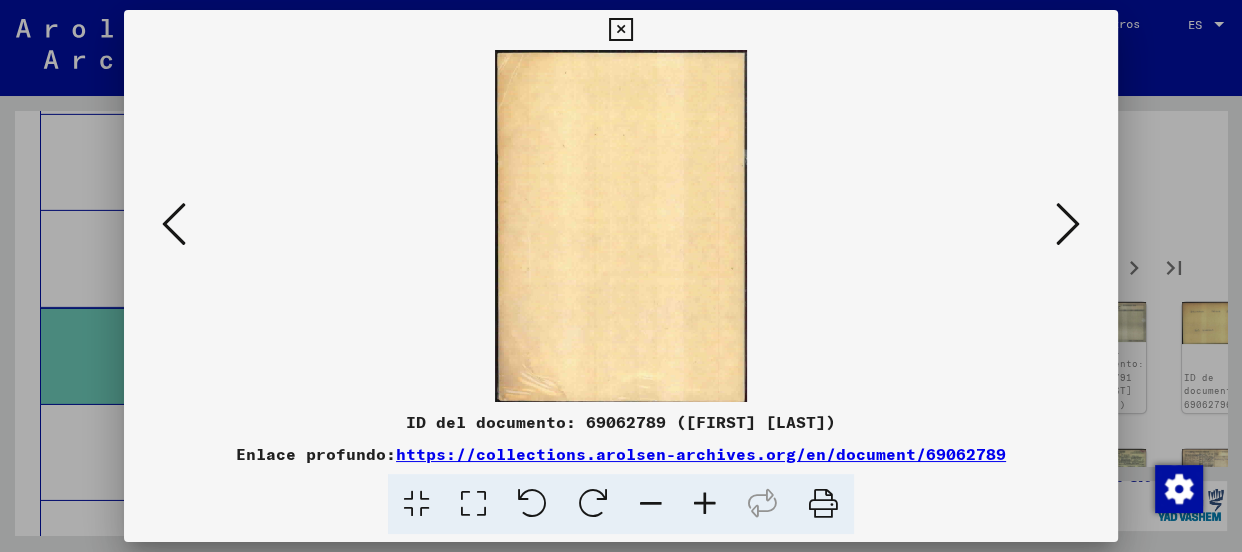 click at bounding box center [1068, 224] 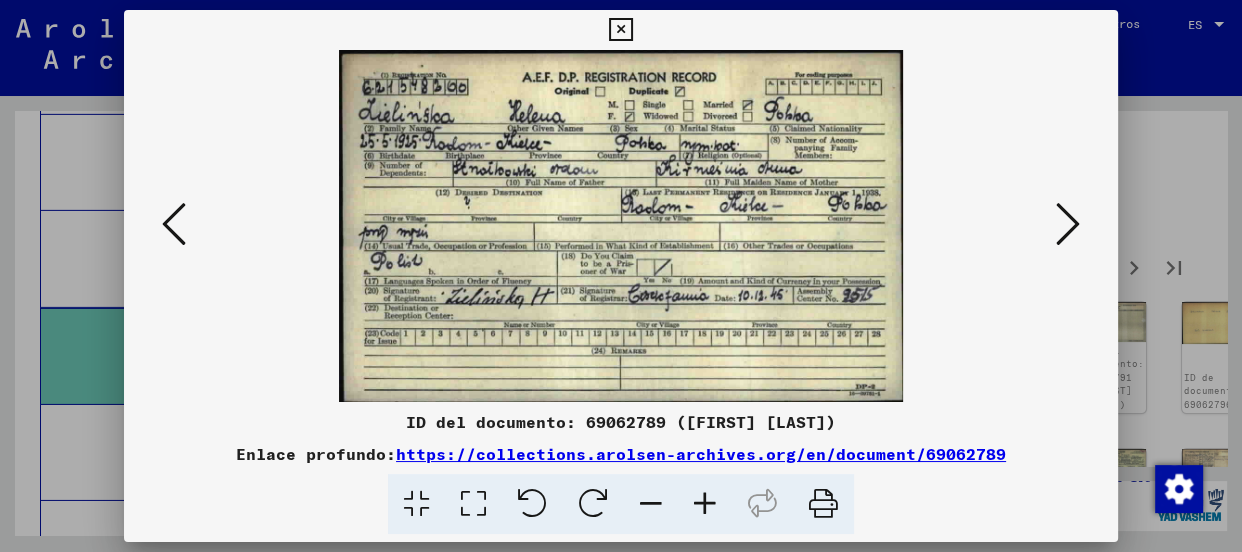 click at bounding box center [1068, 224] 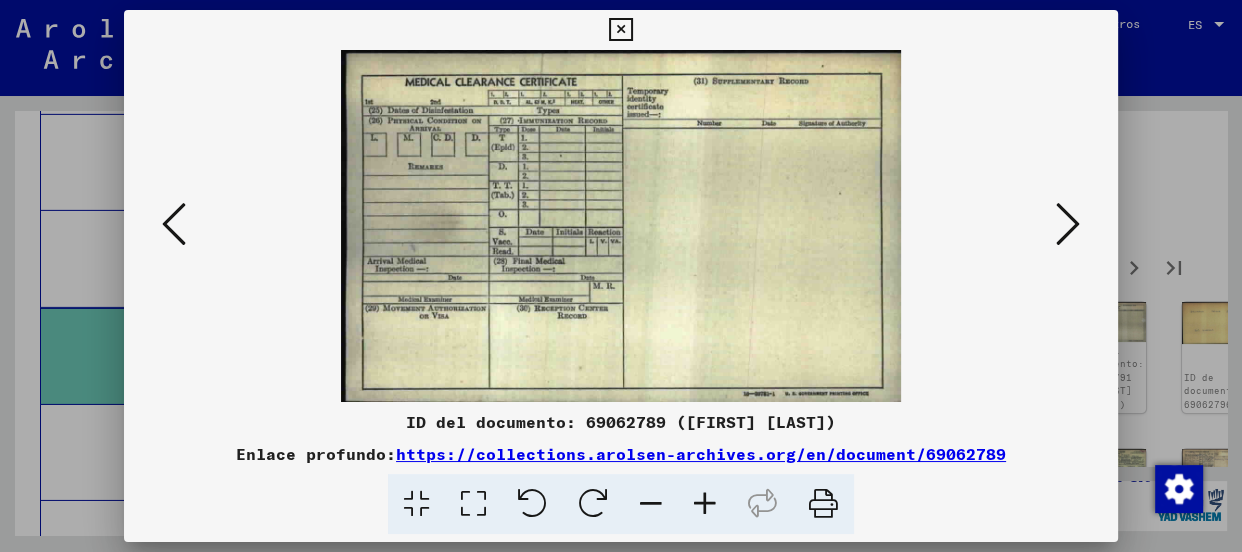 click at bounding box center [1068, 224] 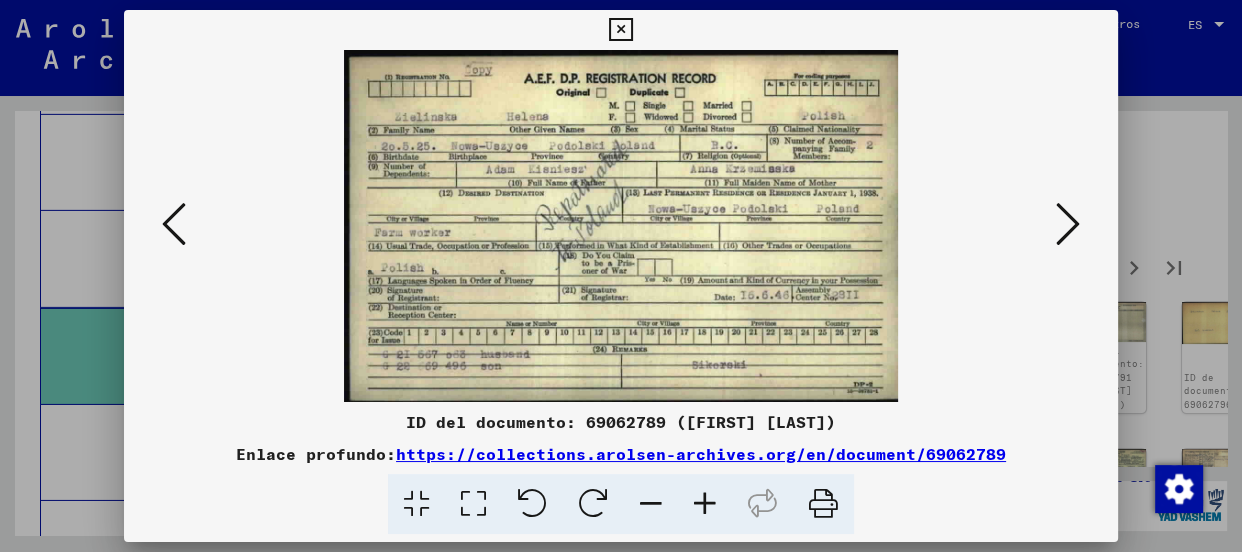 click at bounding box center (1068, 224) 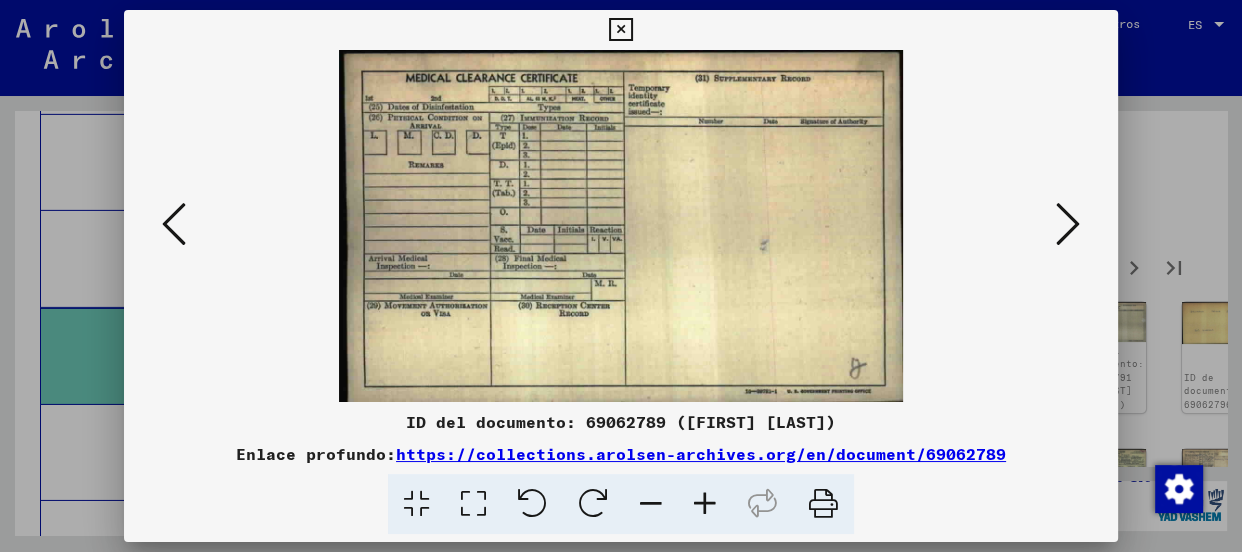 click at bounding box center [1068, 224] 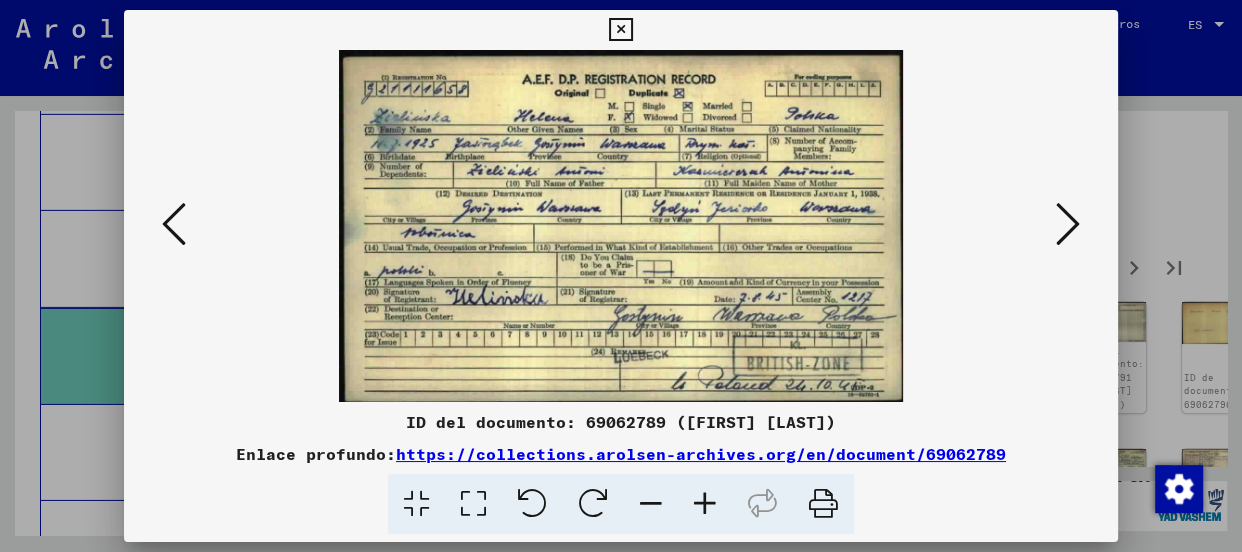 click at bounding box center (1068, 224) 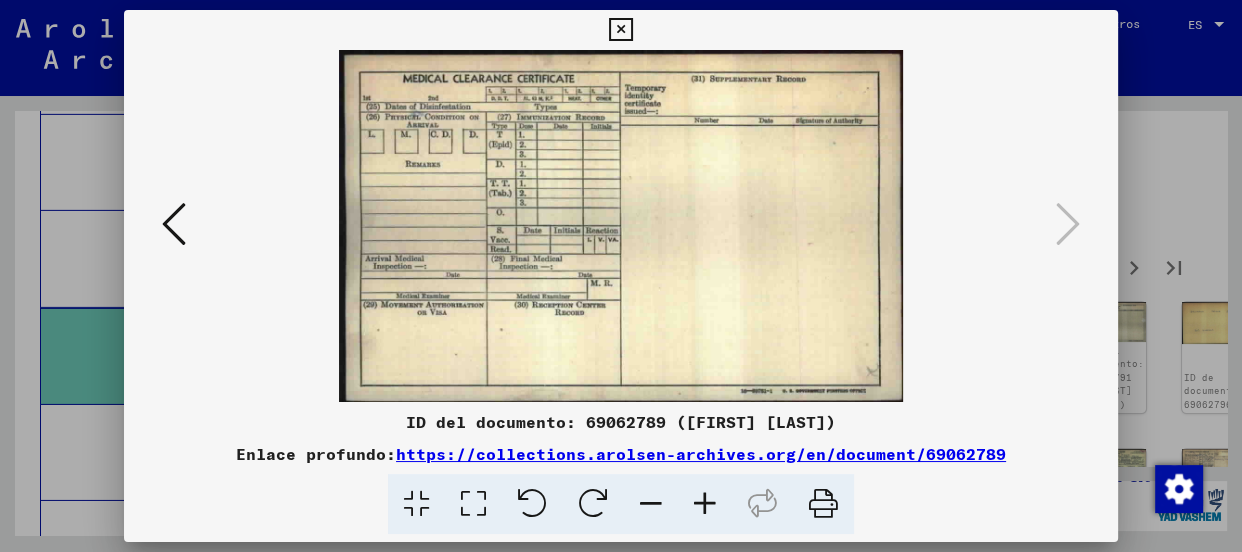 click at bounding box center (620, 30) 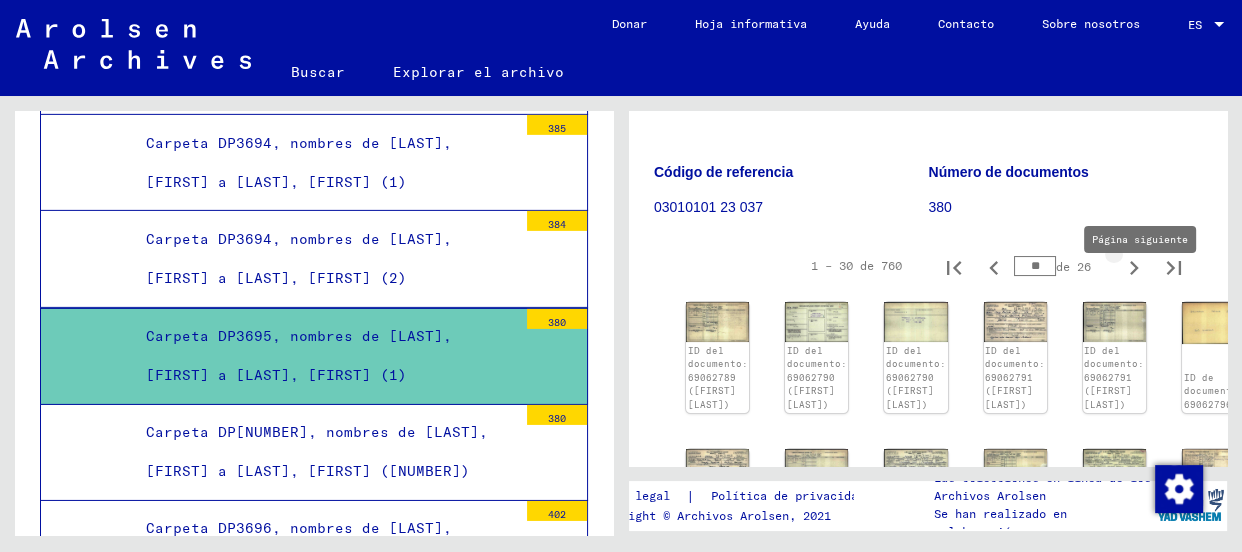 click 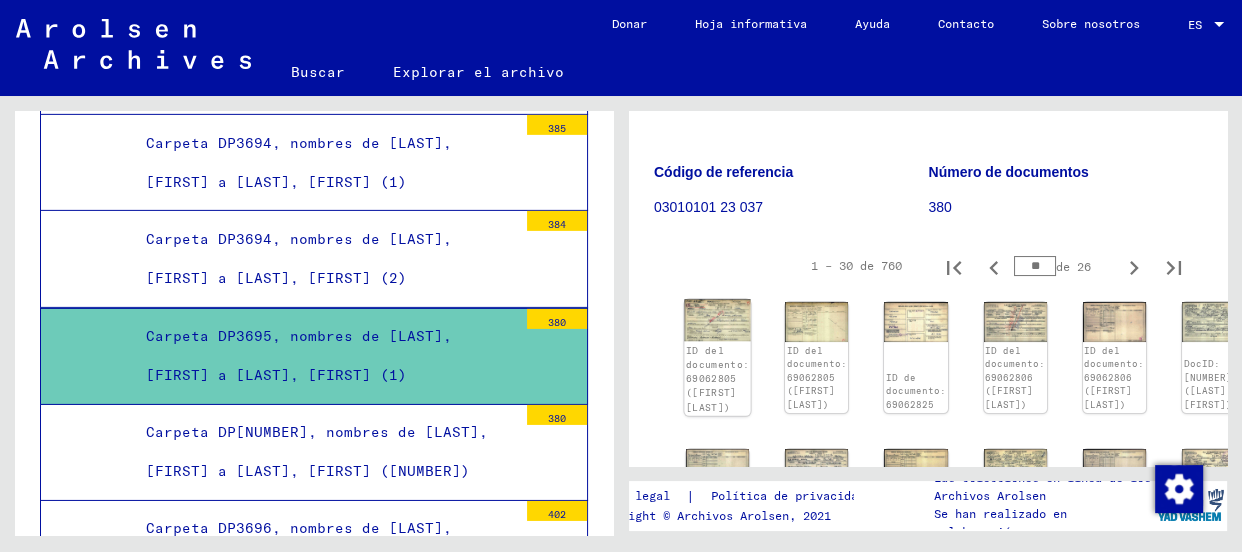 click 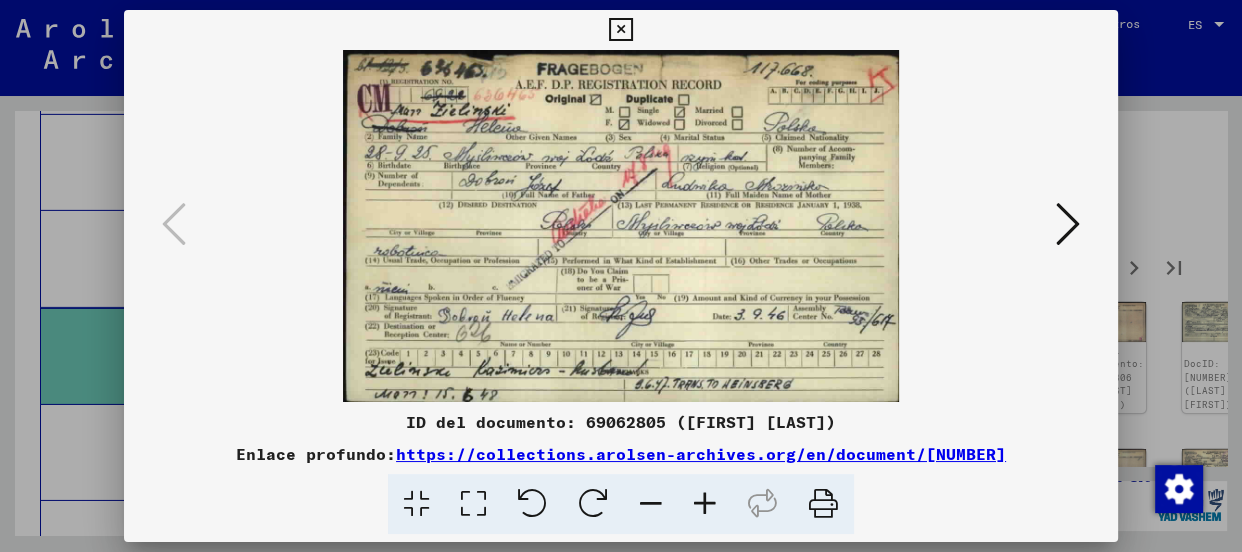 click at bounding box center (705, 504) 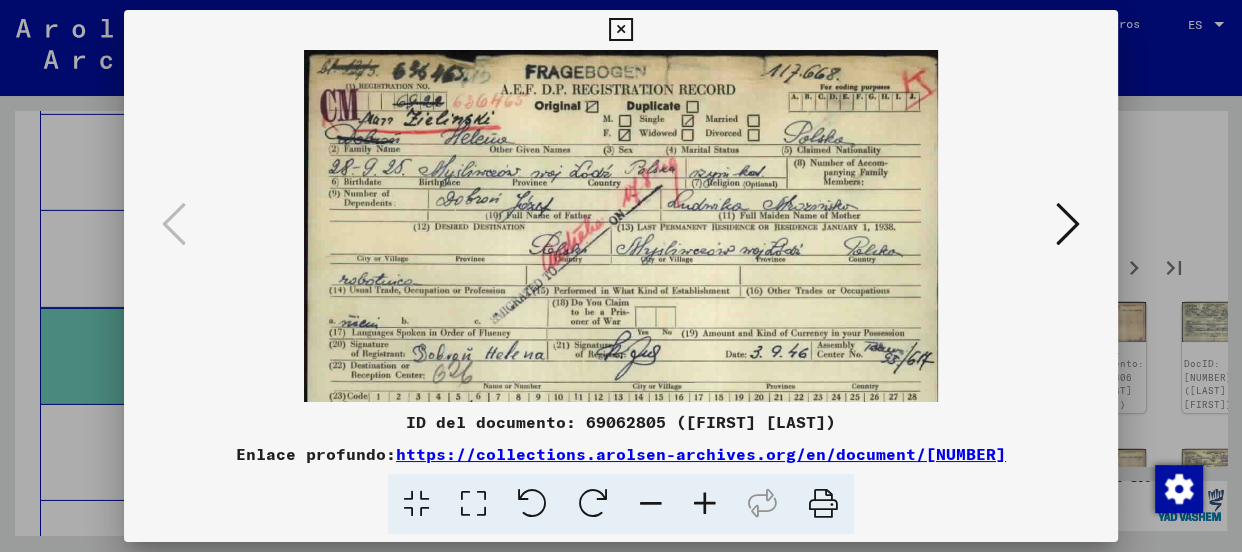 click at bounding box center (705, 504) 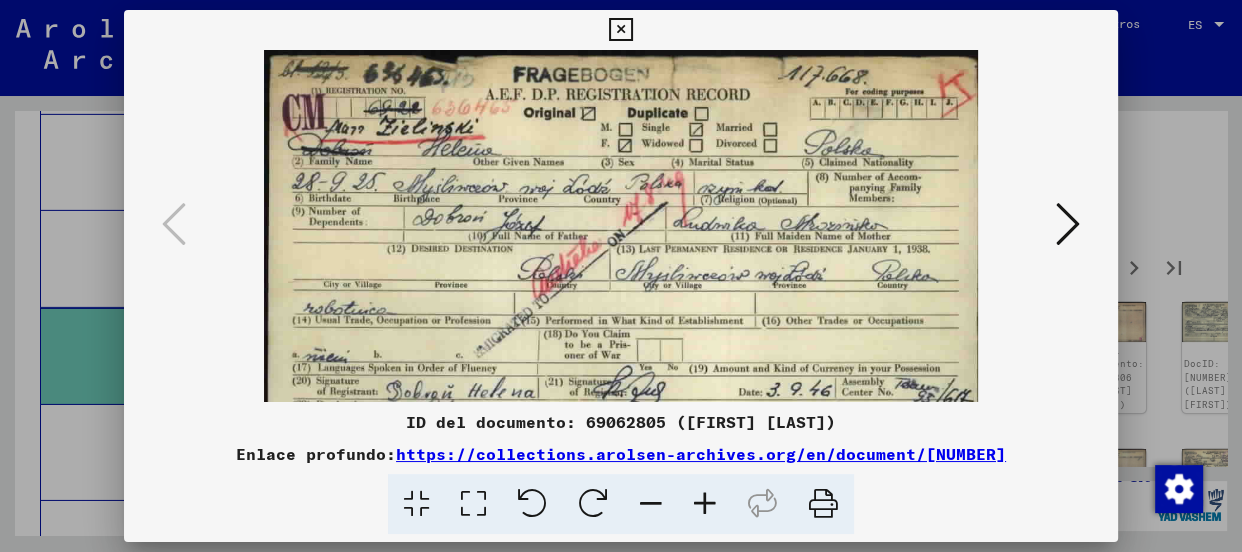 click at bounding box center (705, 504) 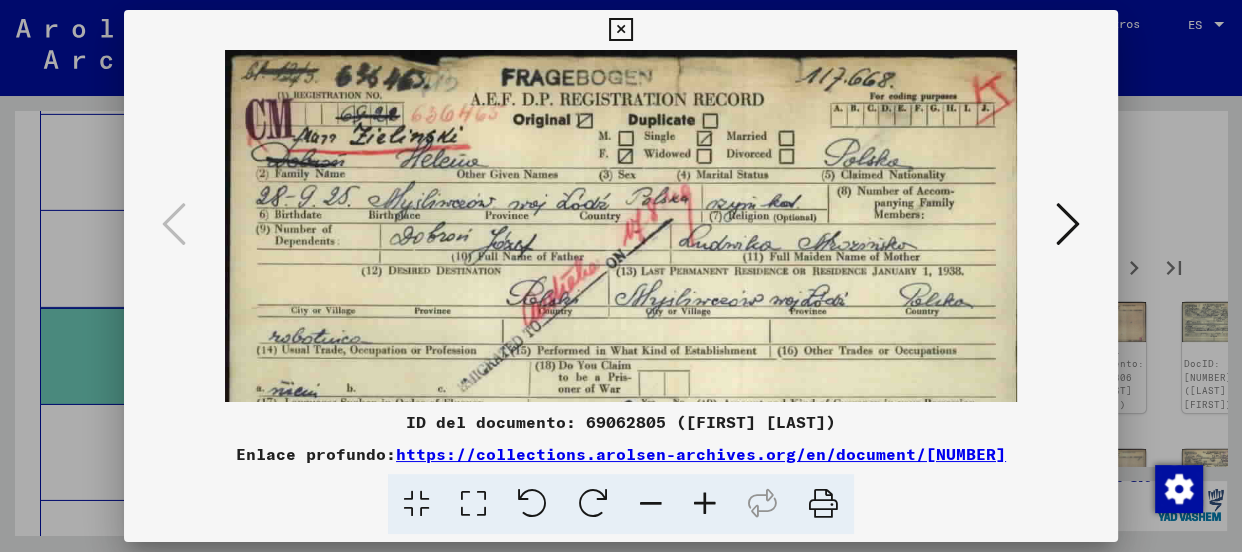 click at bounding box center (705, 504) 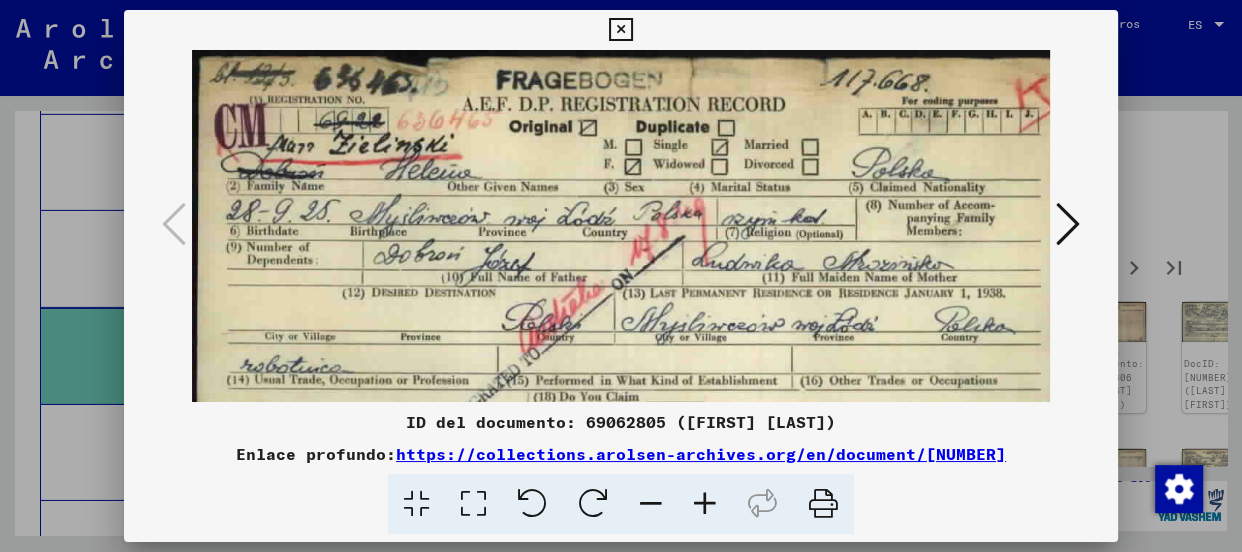 click at bounding box center (705, 504) 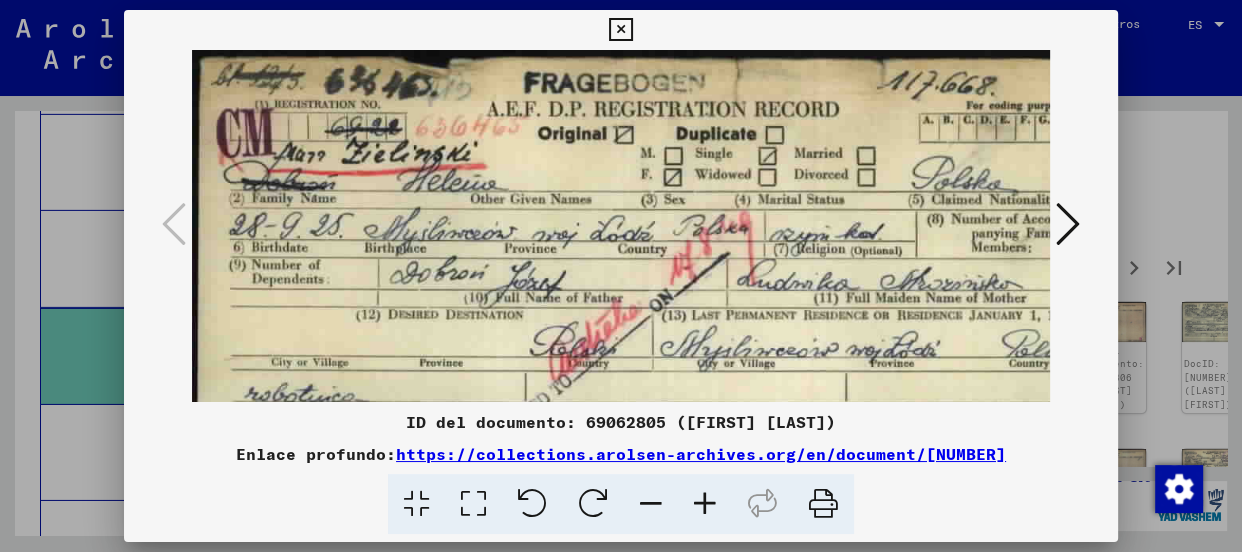 click at bounding box center (1068, 224) 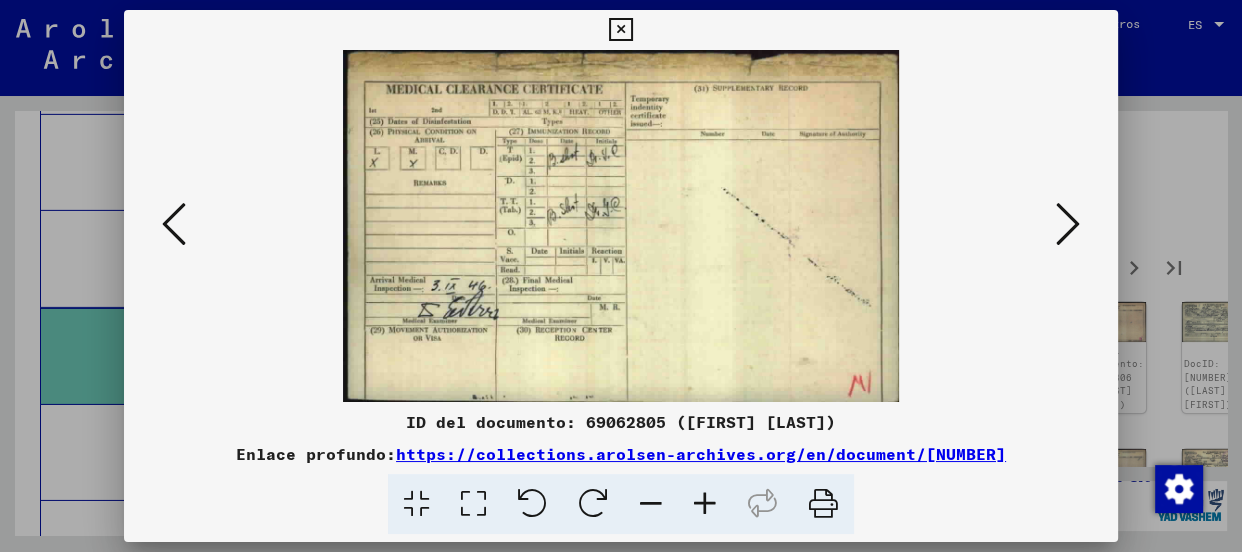 click at bounding box center (1068, 224) 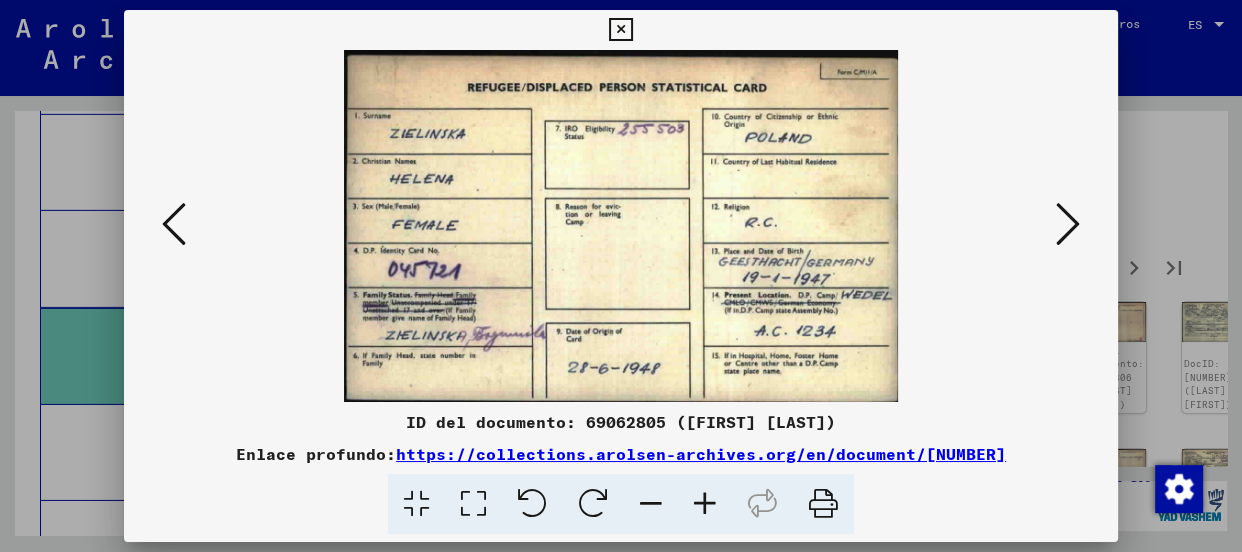 click at bounding box center (1068, 224) 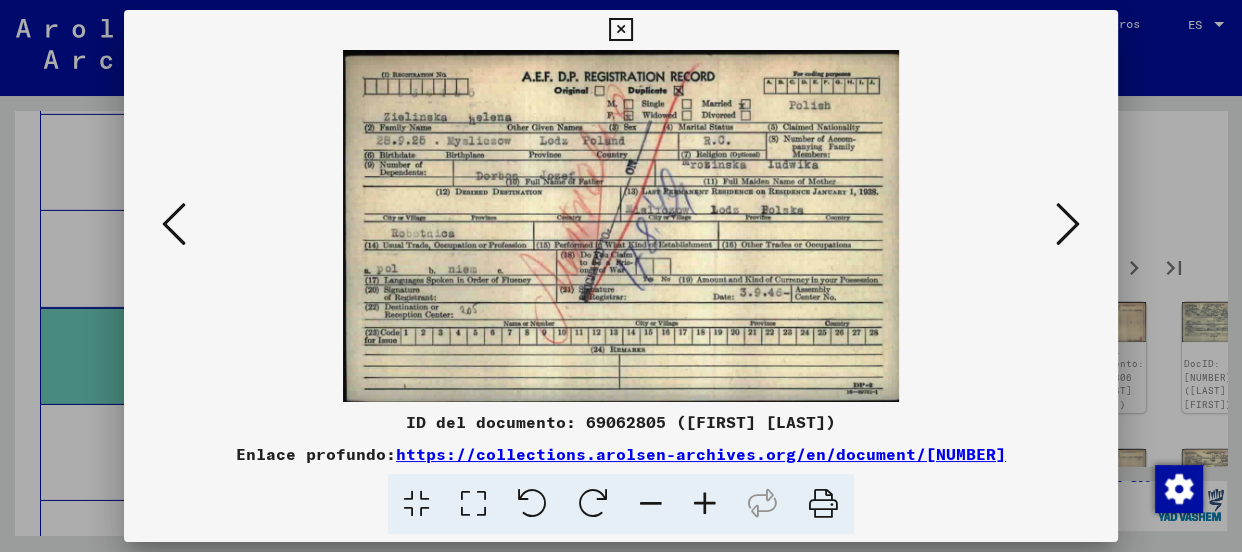 click at bounding box center [1068, 224] 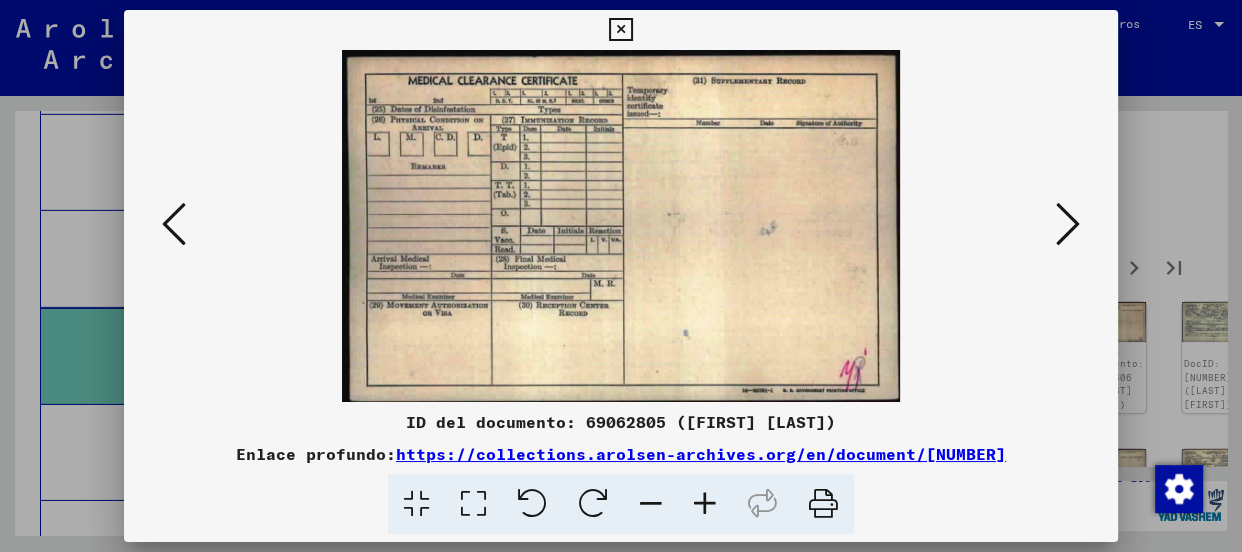 click at bounding box center (1068, 224) 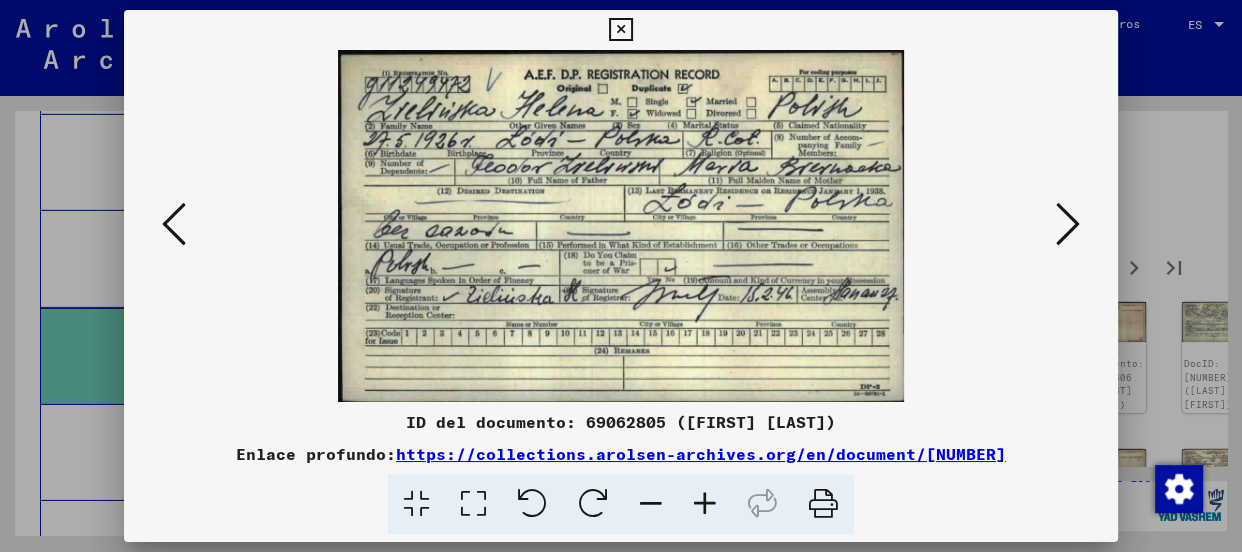 click at bounding box center [1068, 224] 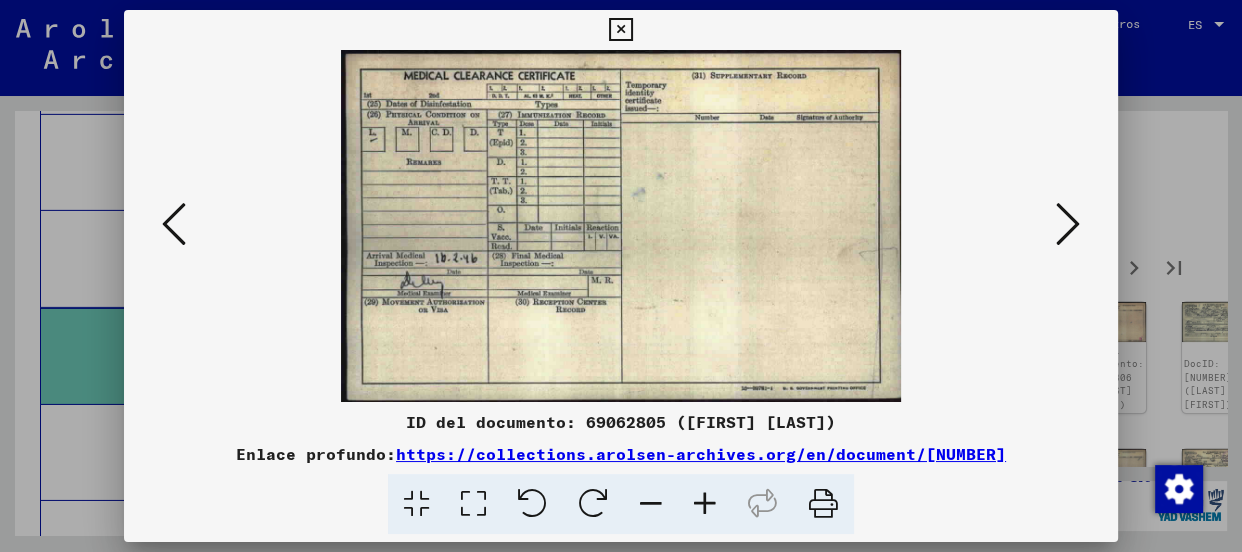 click at bounding box center (1068, 224) 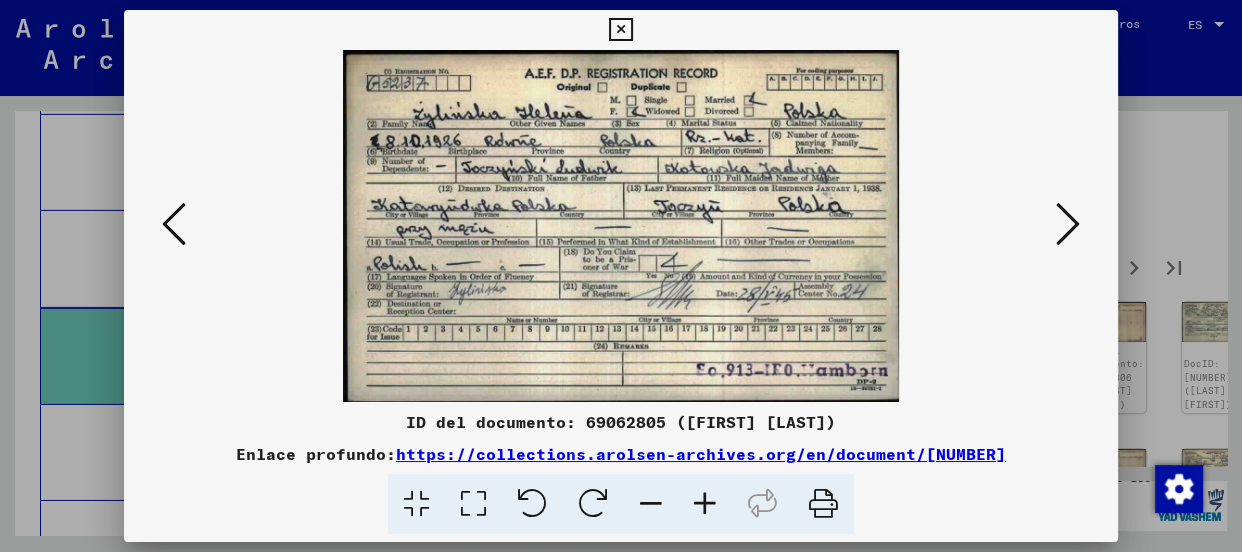 click at bounding box center [1068, 224] 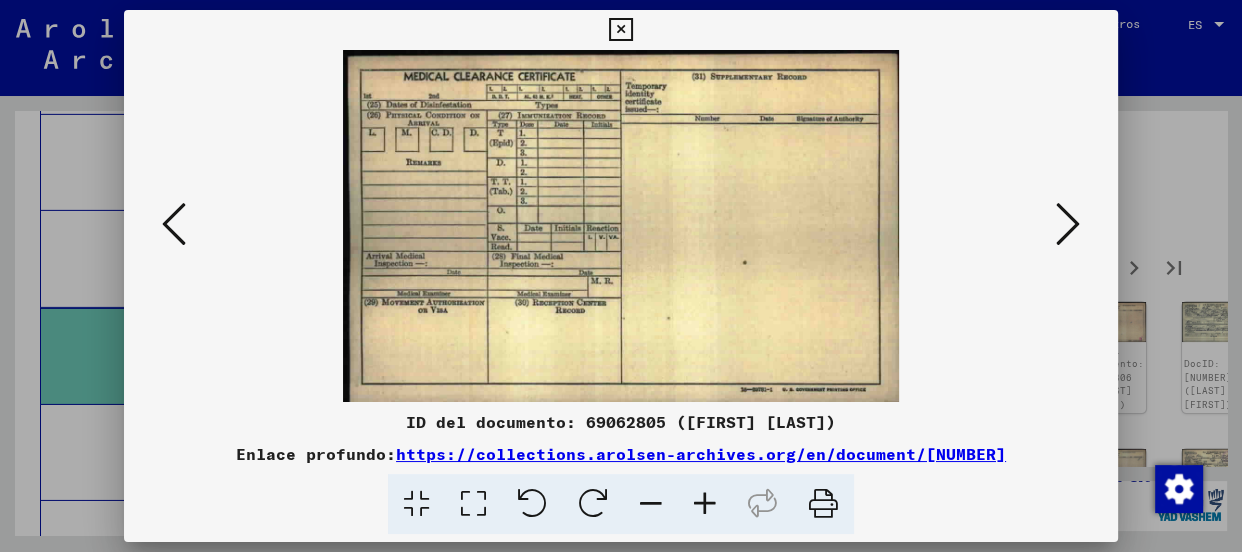 click at bounding box center [1068, 224] 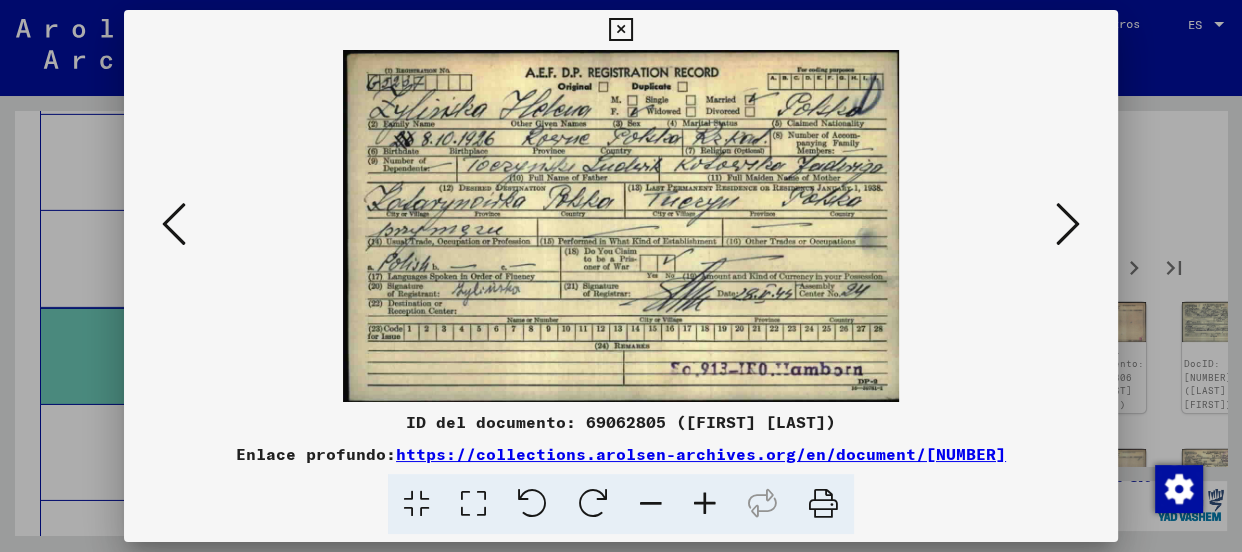 click at bounding box center (1068, 224) 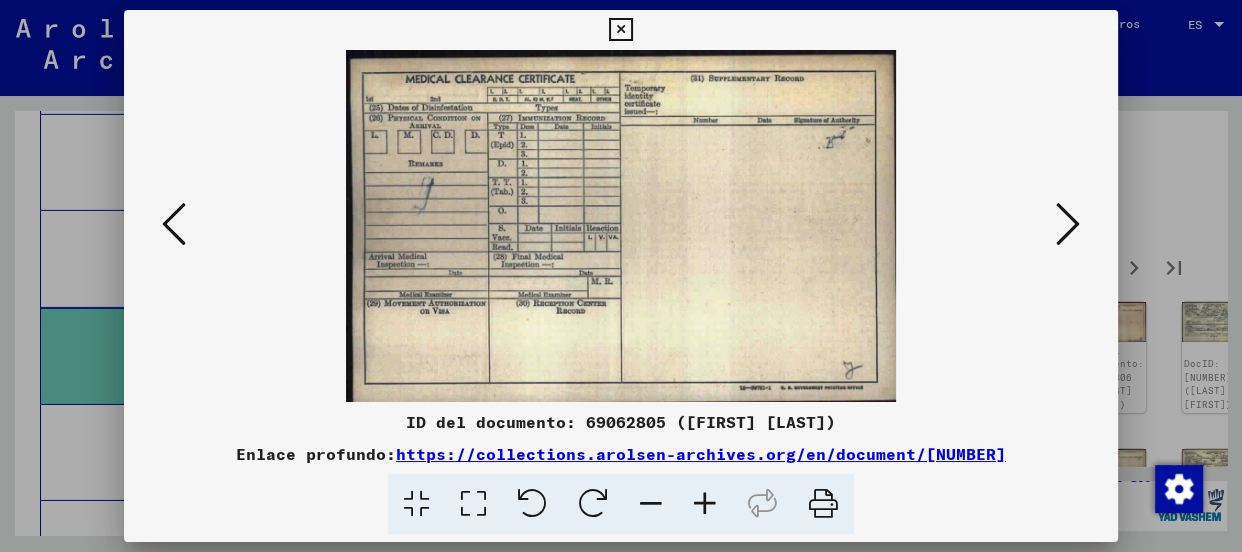 click at bounding box center [1068, 224] 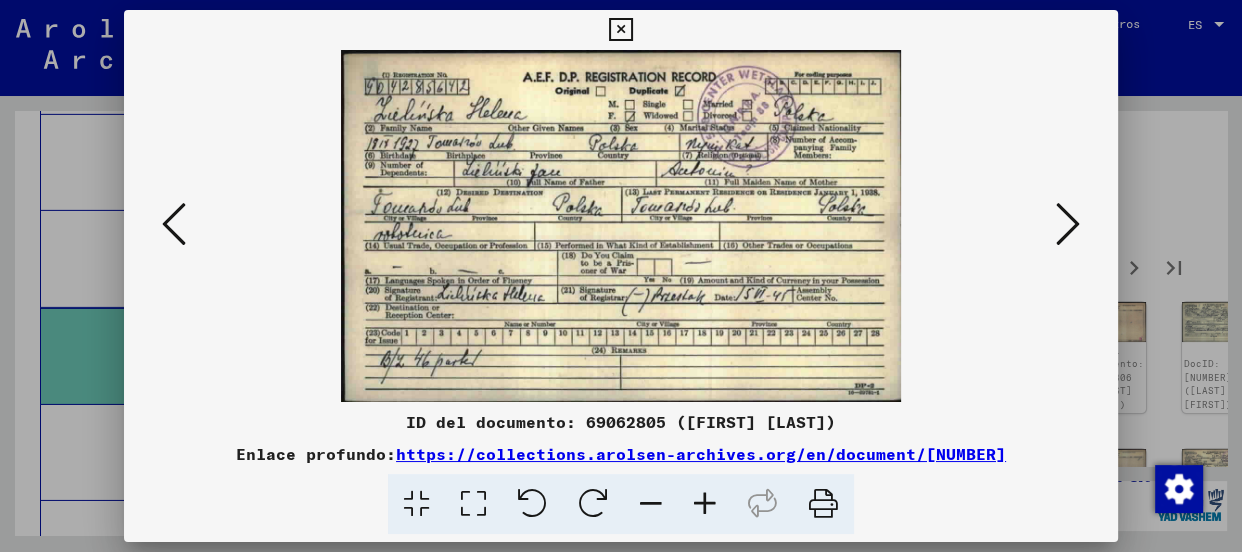 click at bounding box center [1068, 224] 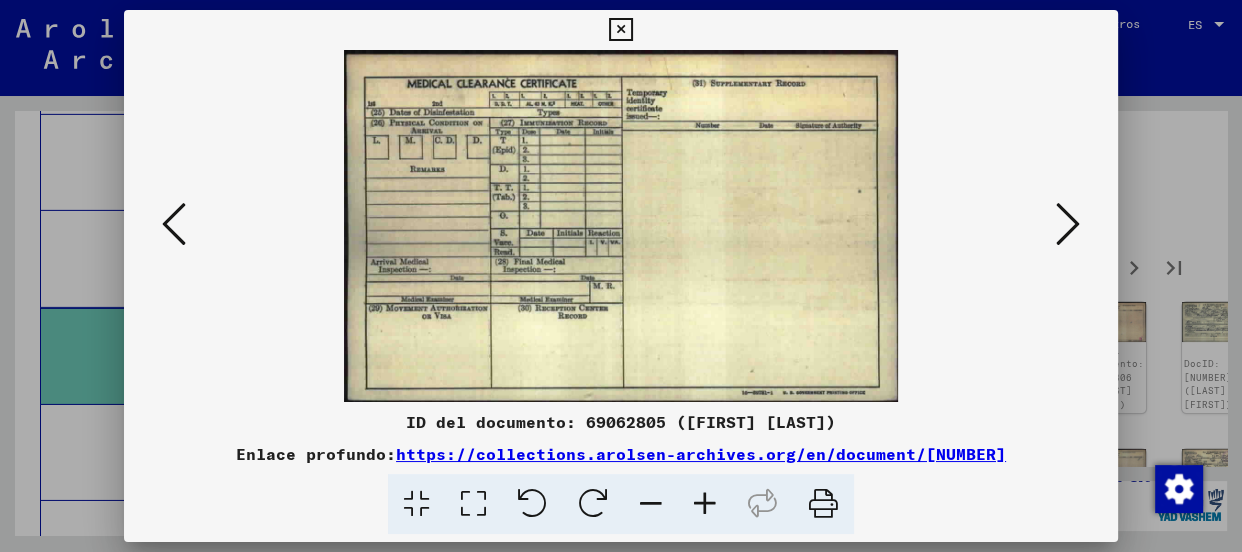 click at bounding box center [1068, 224] 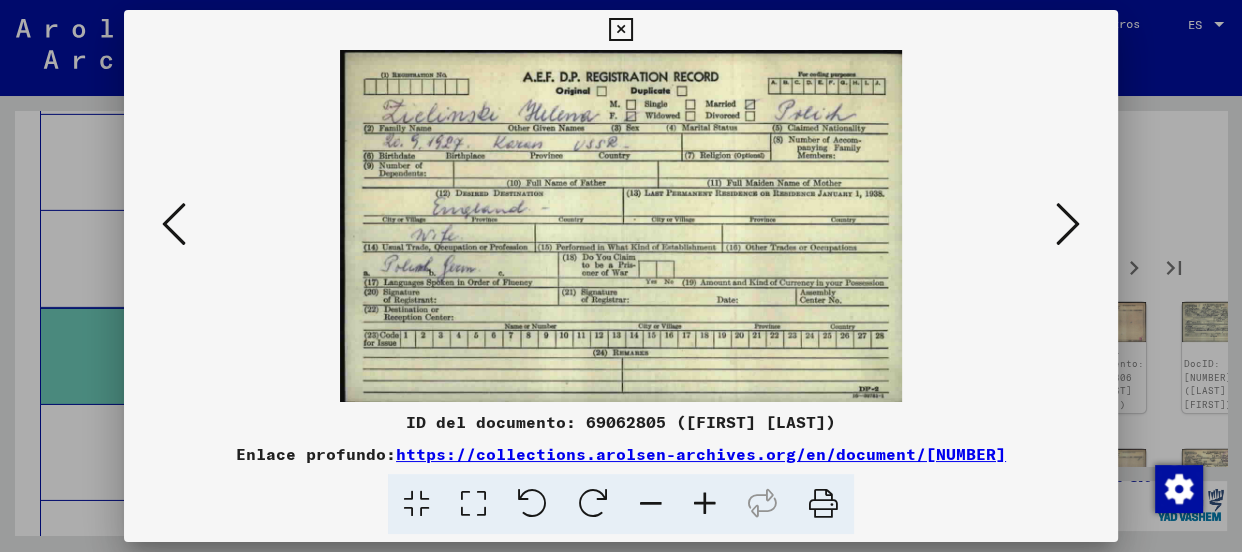 click at bounding box center [1068, 224] 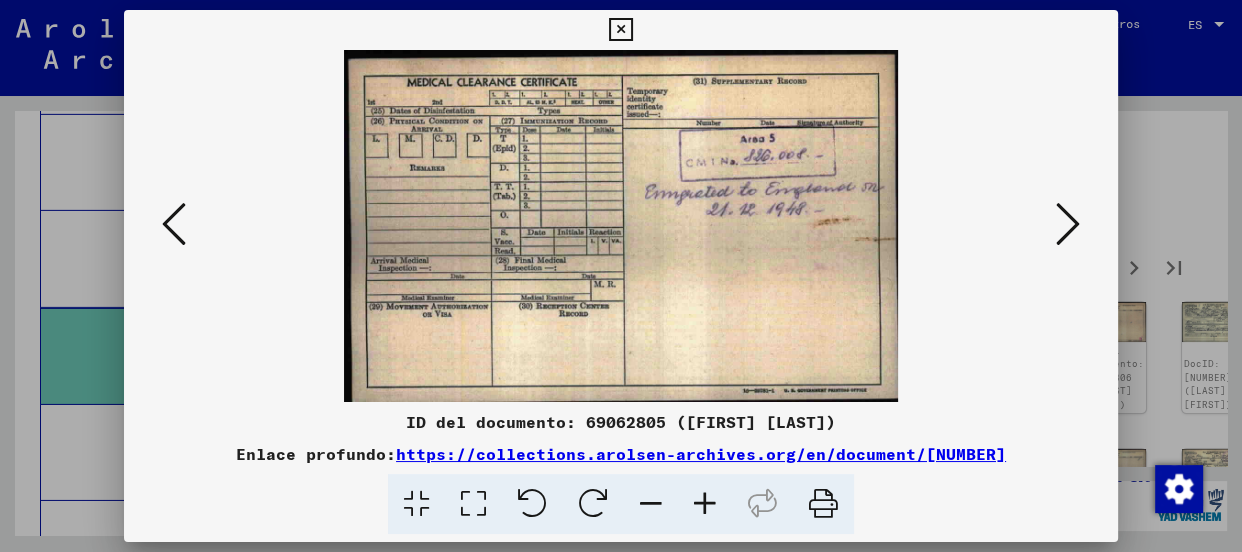 click at bounding box center [1068, 224] 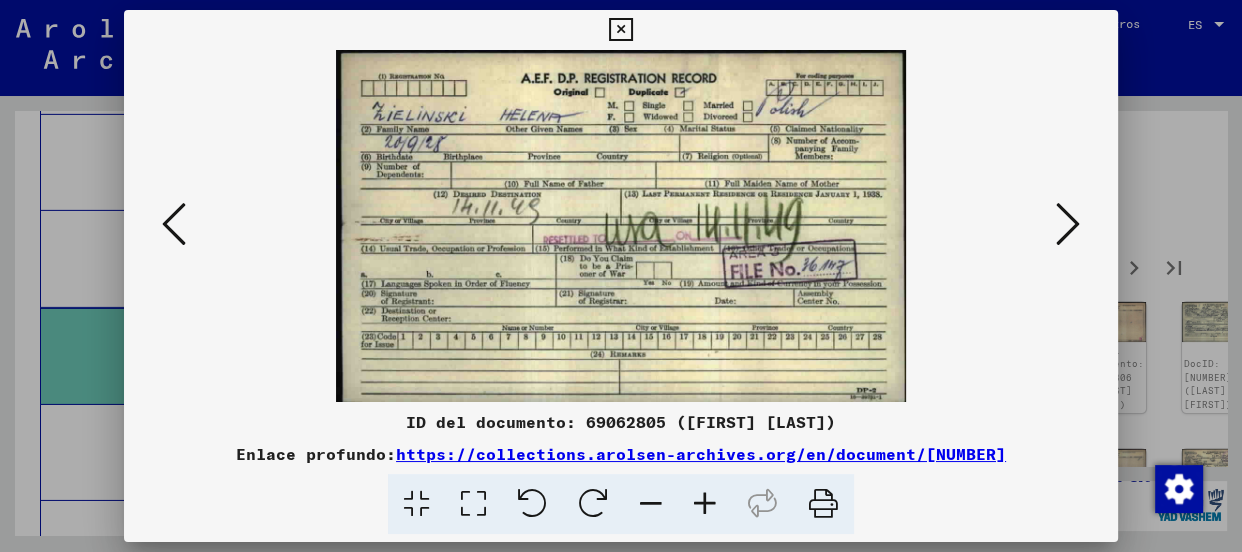 click at bounding box center (1068, 224) 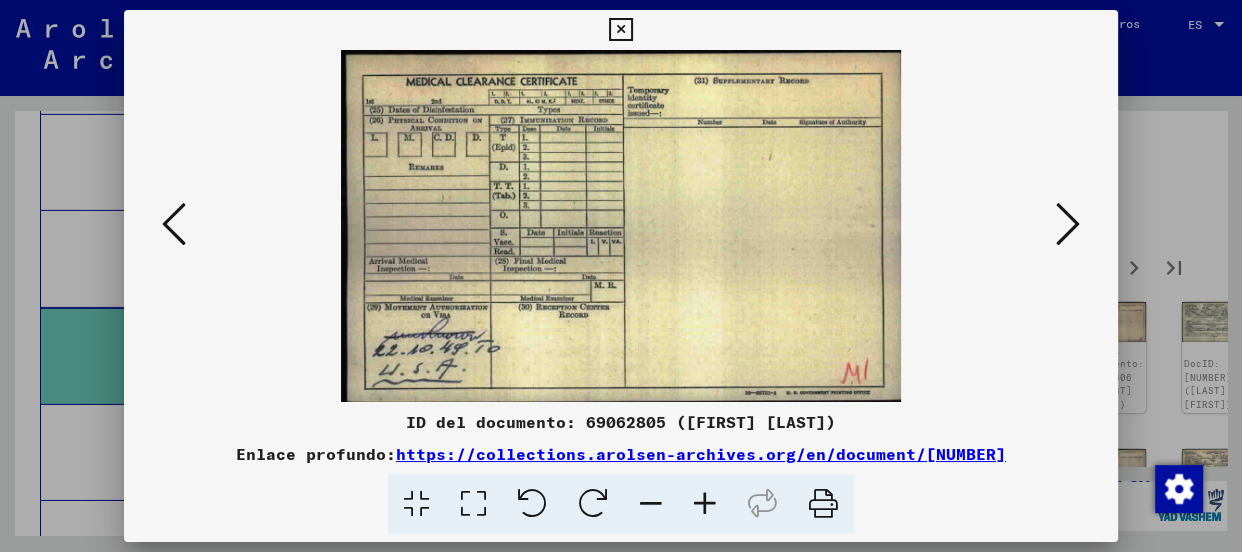 click at bounding box center (1068, 224) 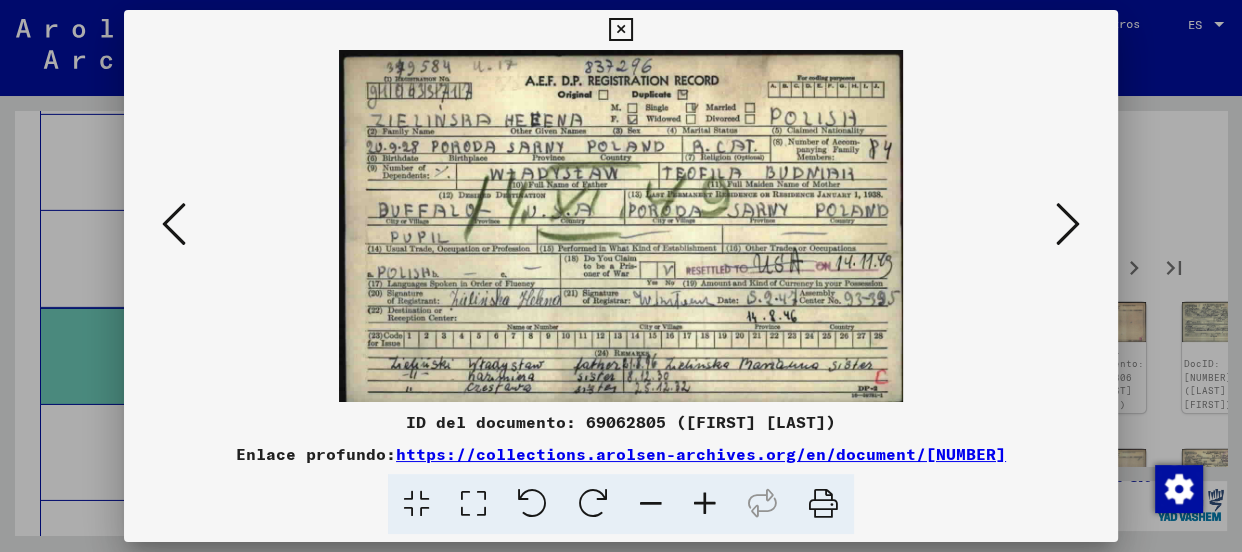 click at bounding box center [1068, 224] 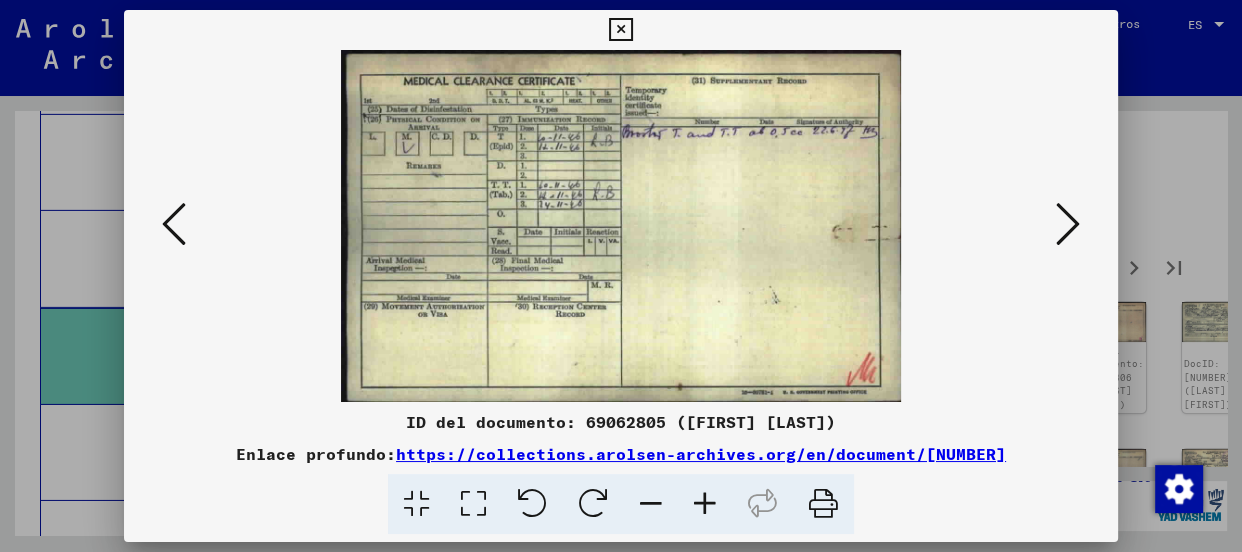 click at bounding box center (1068, 224) 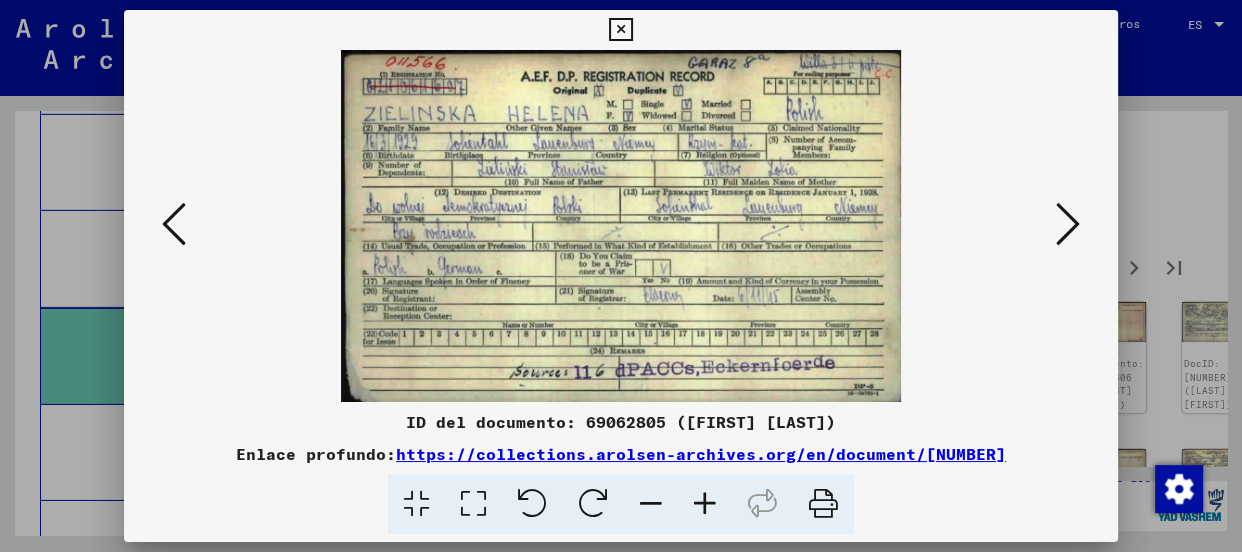 click at bounding box center (1068, 224) 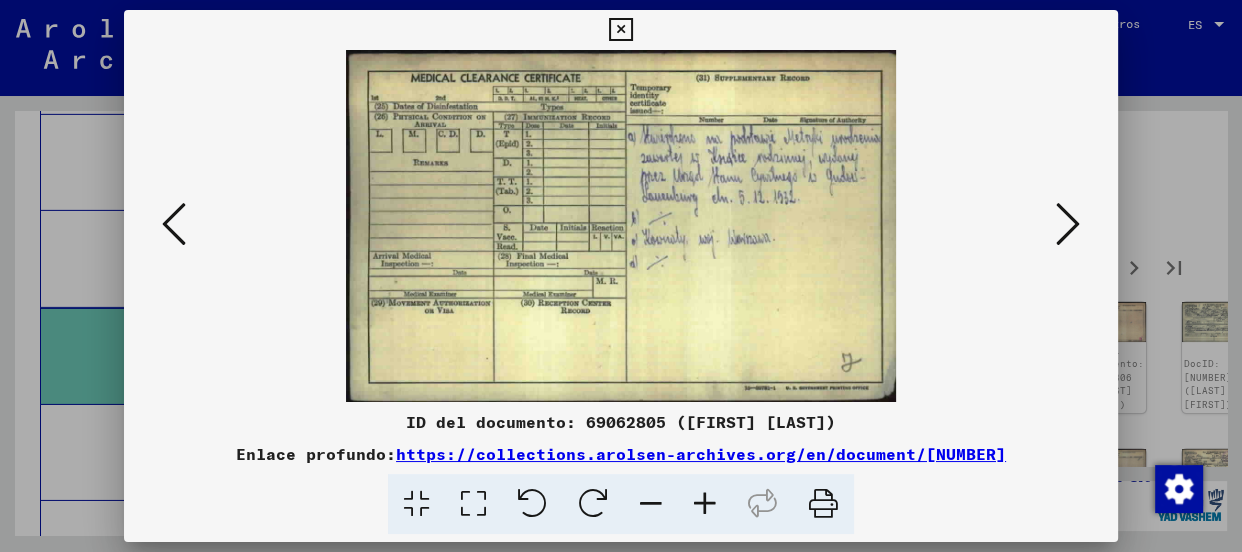 click at bounding box center [1068, 224] 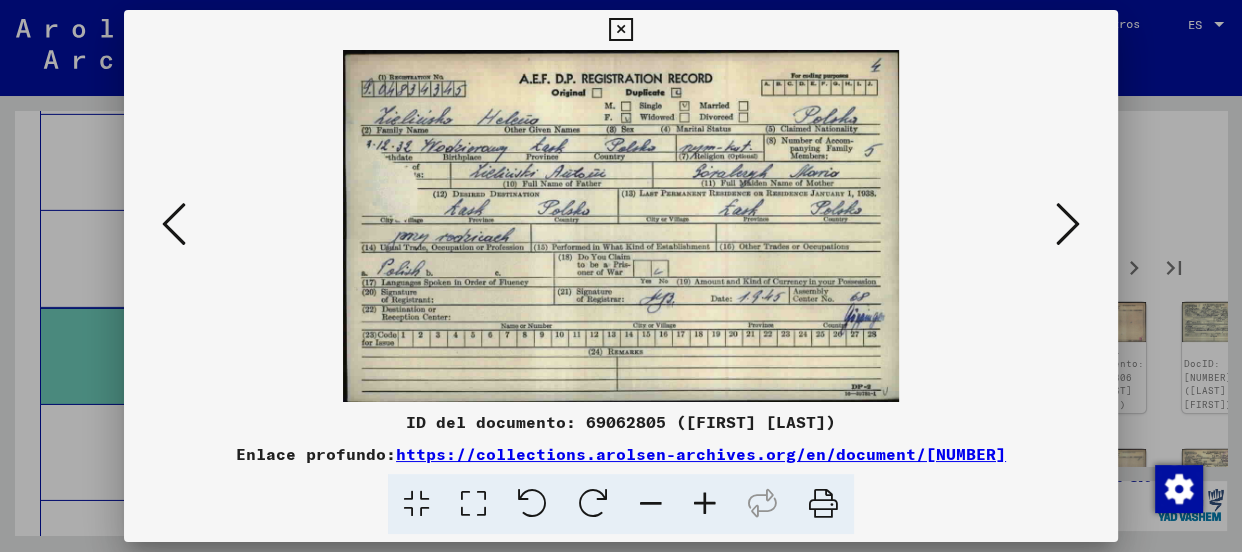 click at bounding box center [1068, 224] 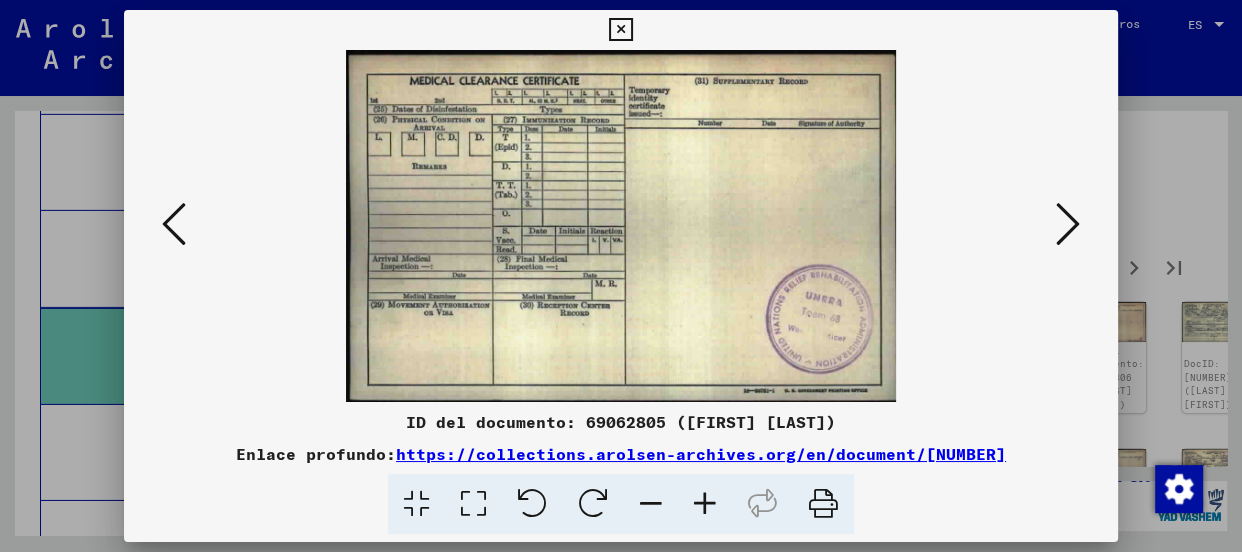 click at bounding box center (1068, 224) 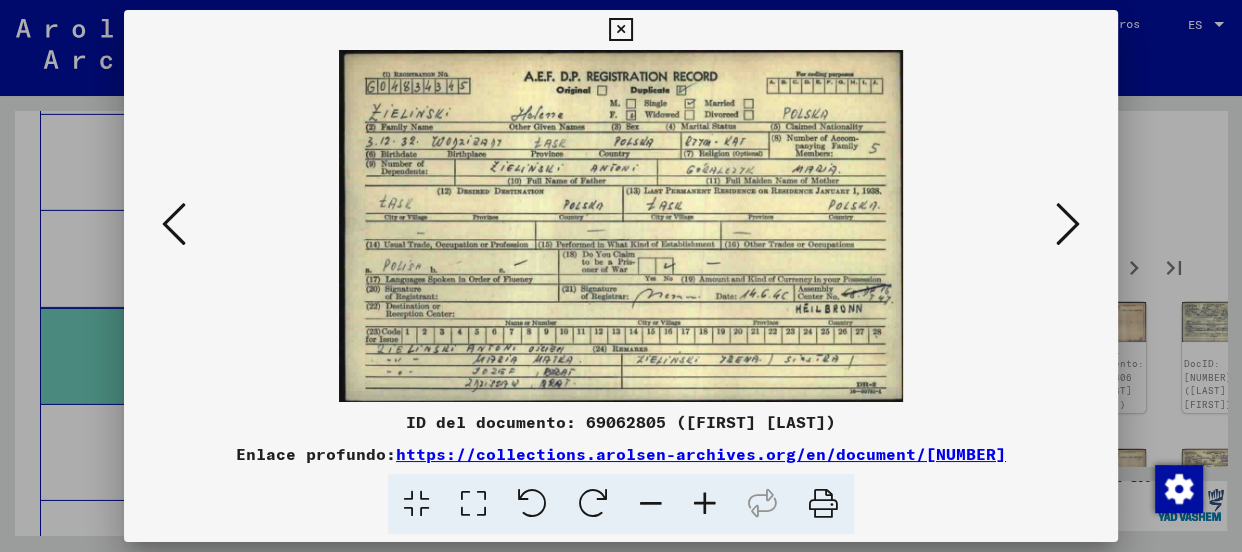 click at bounding box center [1068, 224] 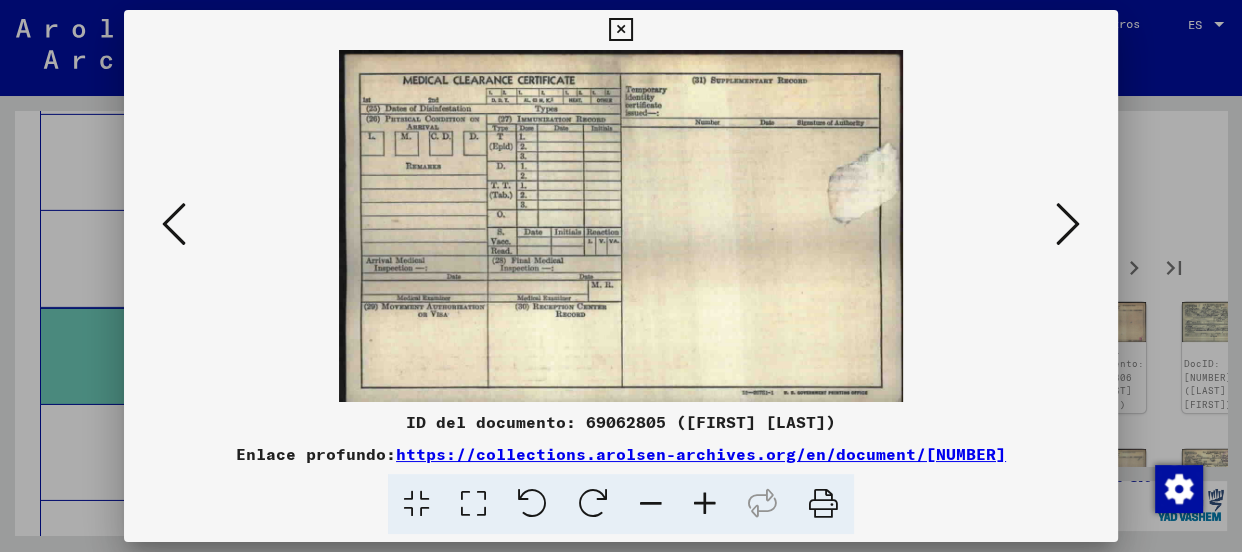 click at bounding box center [1068, 224] 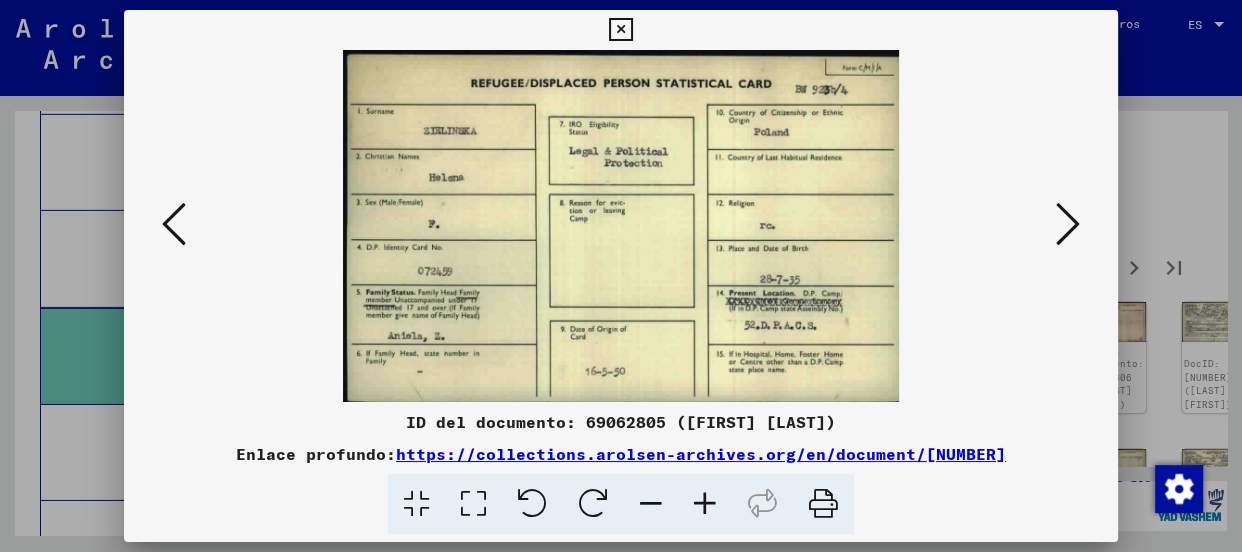 click at bounding box center [1068, 224] 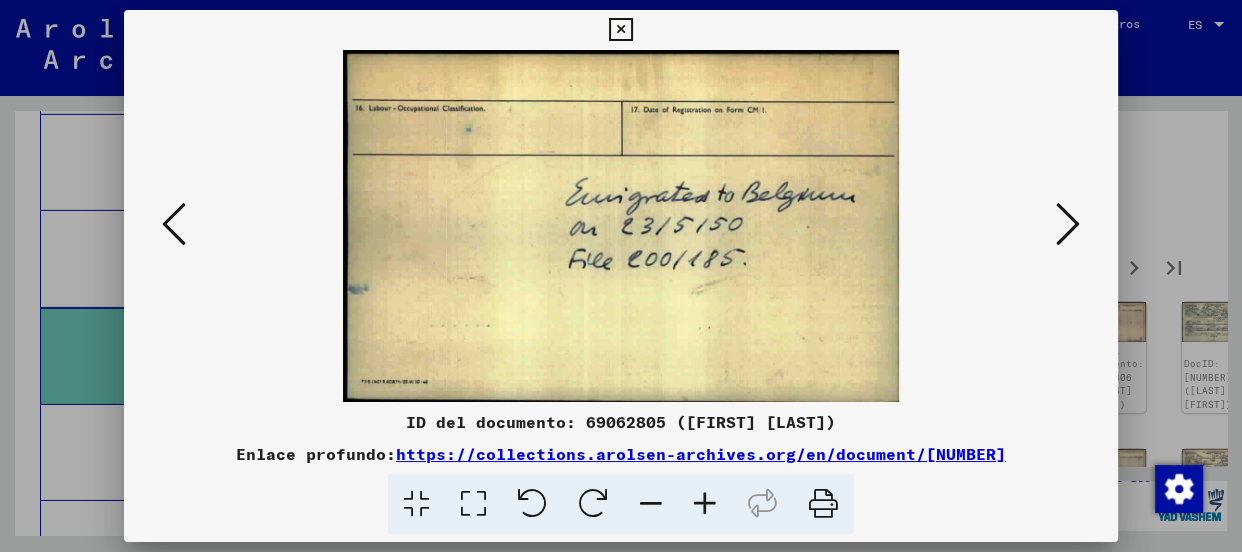 click at bounding box center [1068, 224] 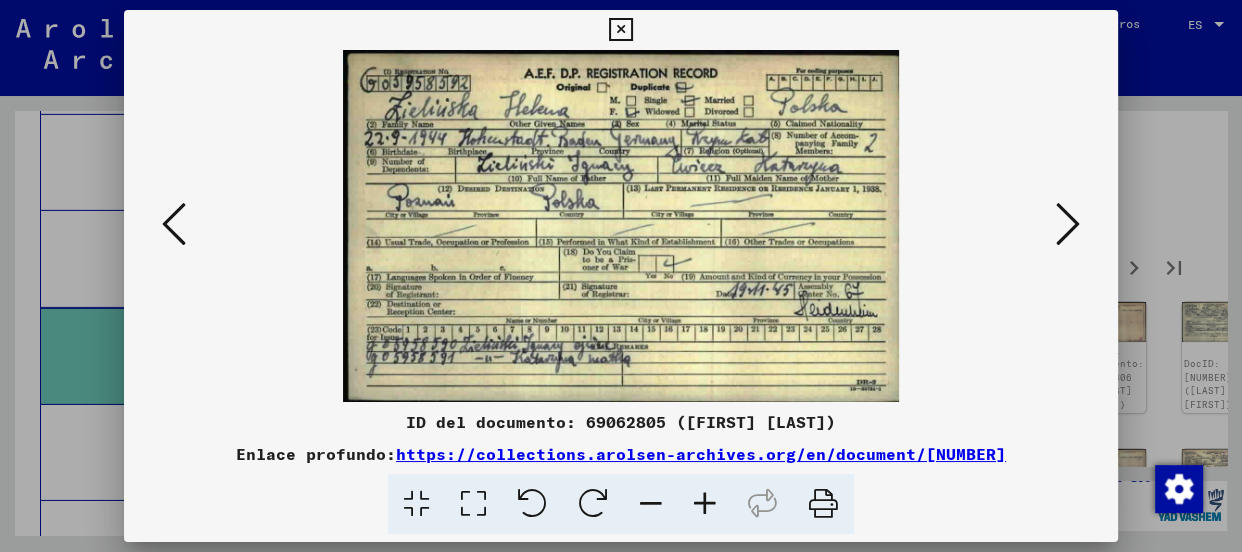 click at bounding box center (1068, 224) 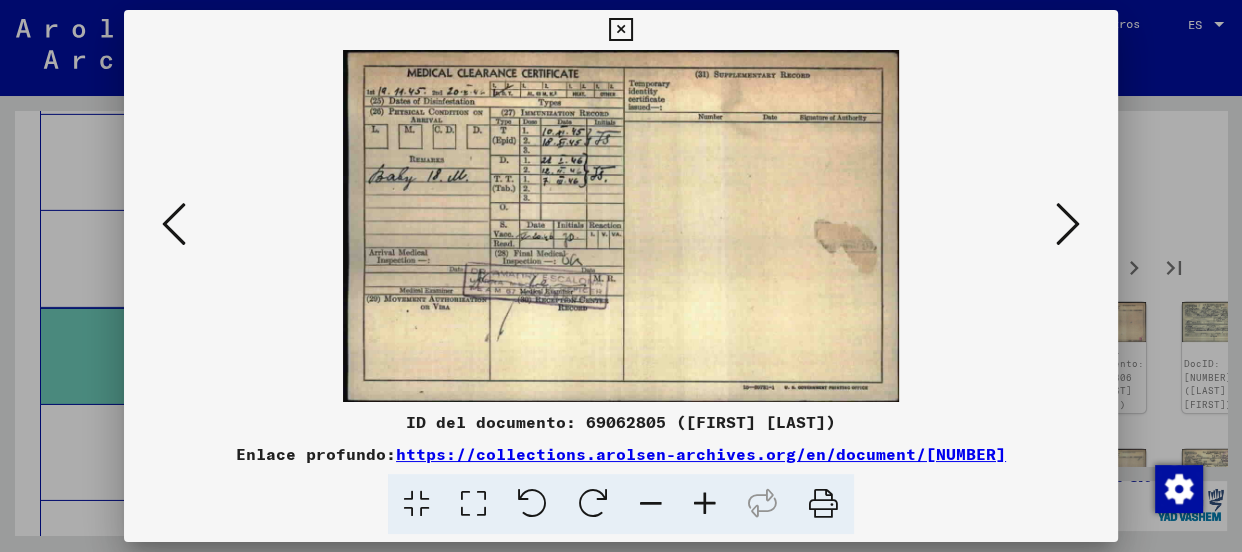 click at bounding box center (1068, 224) 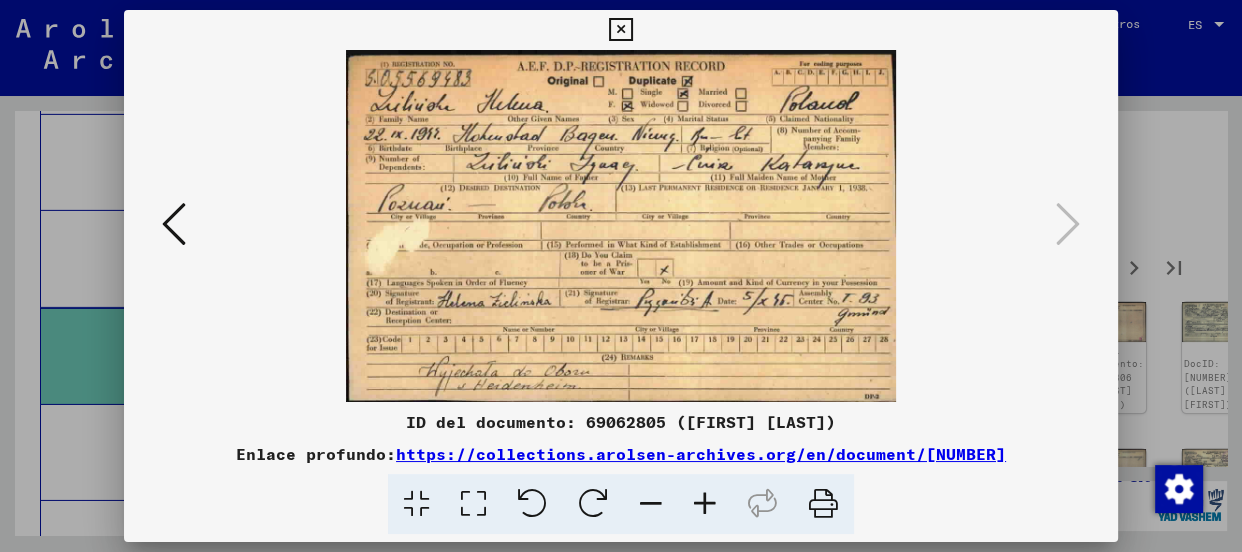 click at bounding box center [620, 30] 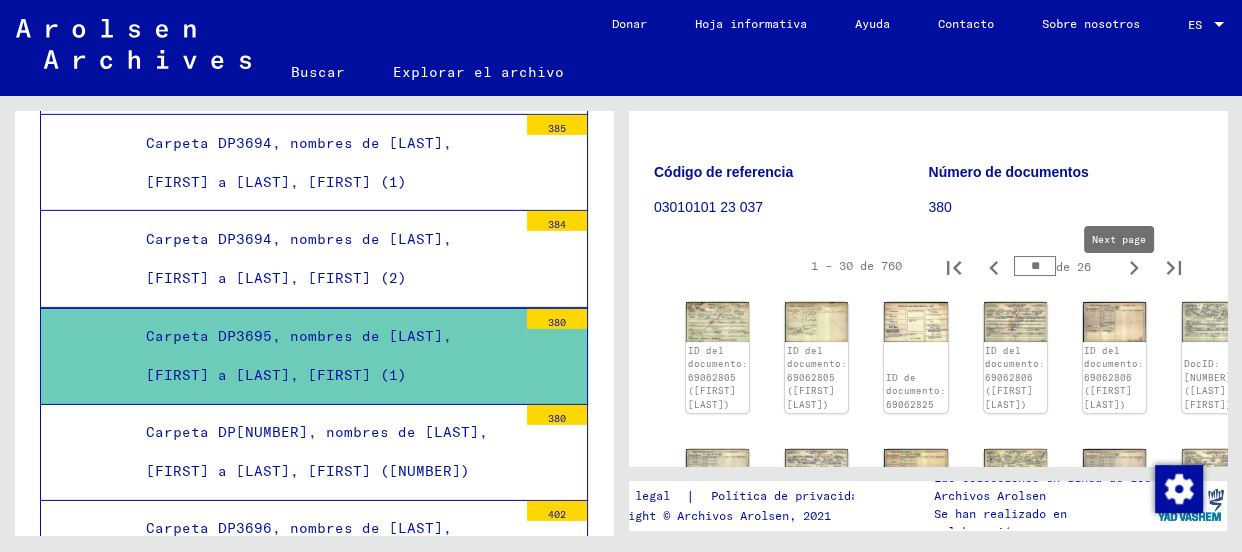 click 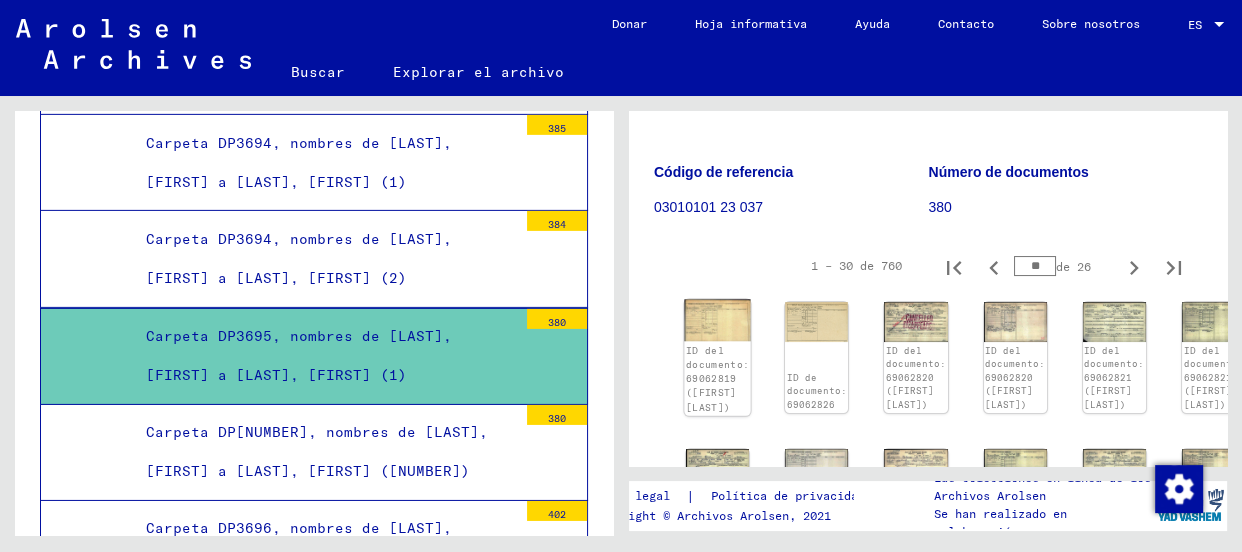 click 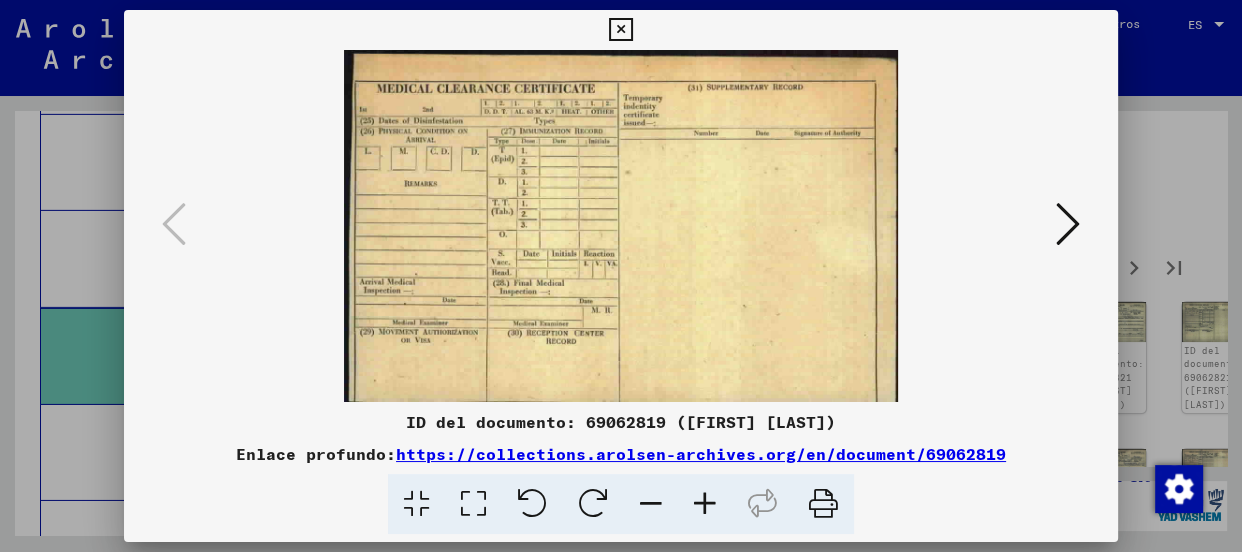 click at bounding box center (1068, 224) 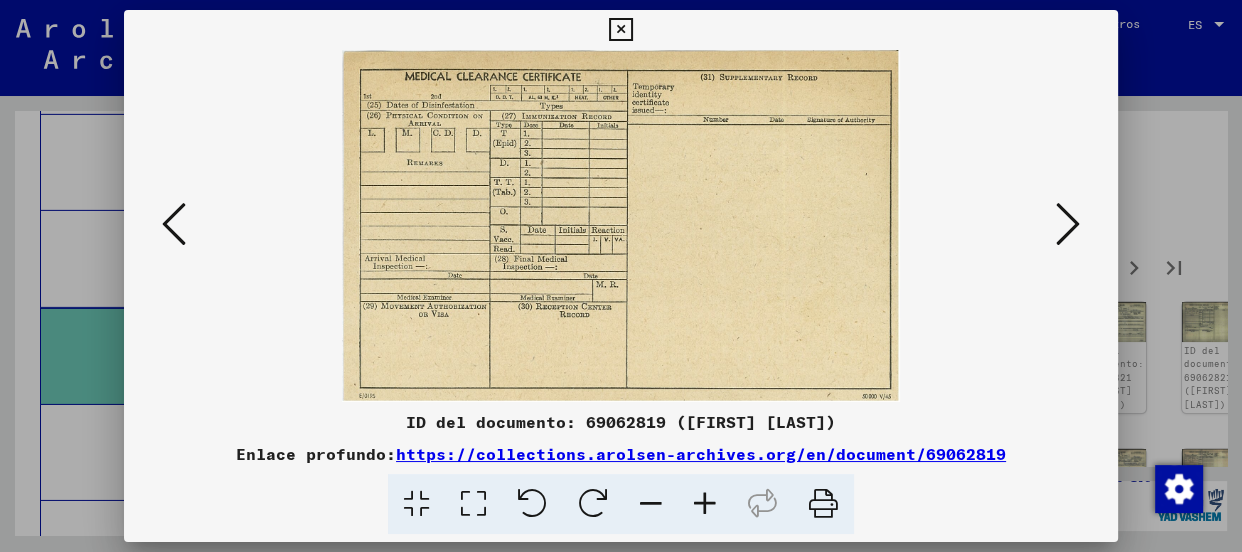 click at bounding box center [1068, 224] 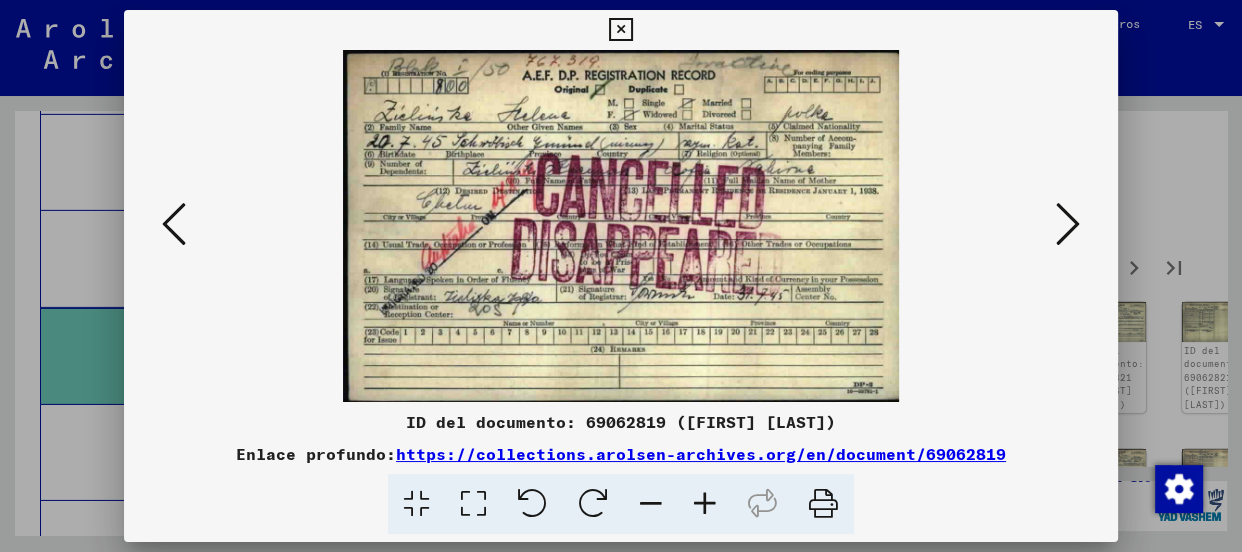 click at bounding box center [1068, 224] 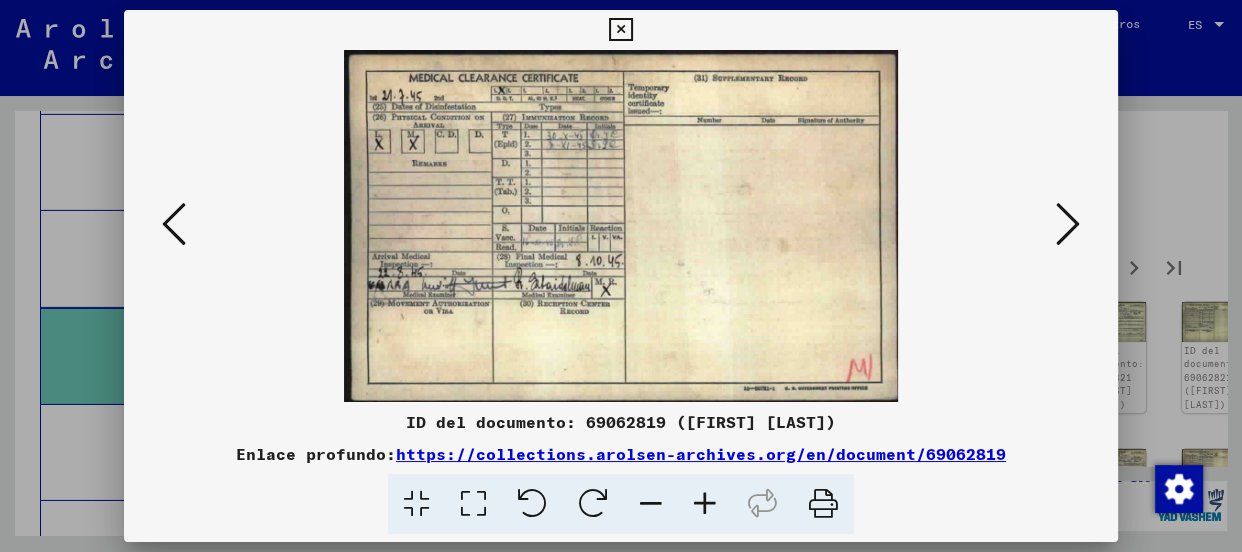 click at bounding box center (1068, 224) 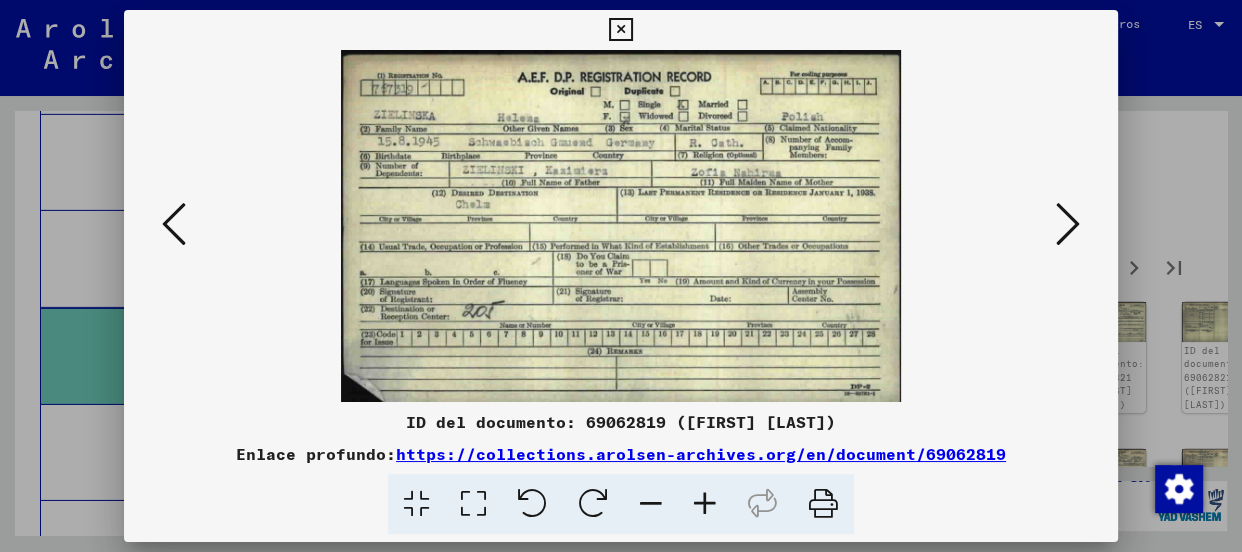 click at bounding box center [1068, 224] 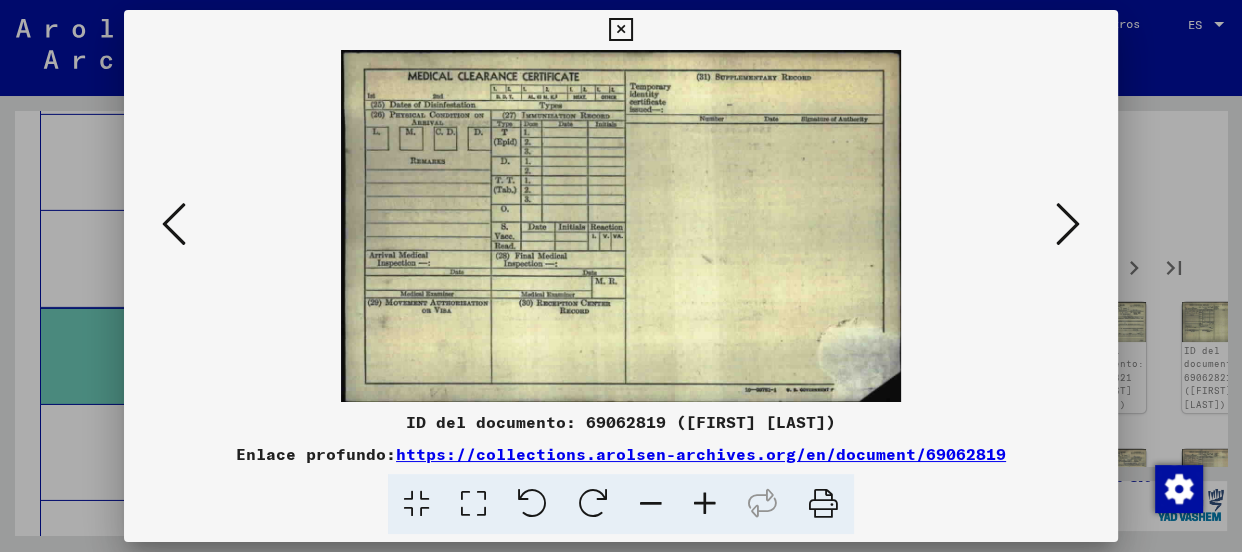 click at bounding box center [1068, 224] 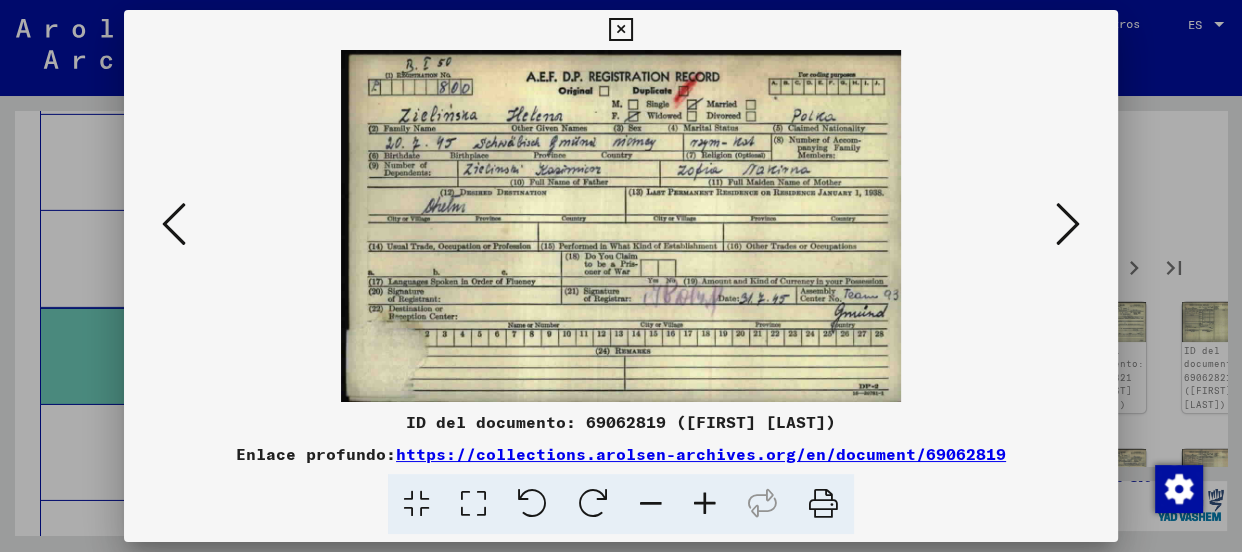click at bounding box center (1068, 224) 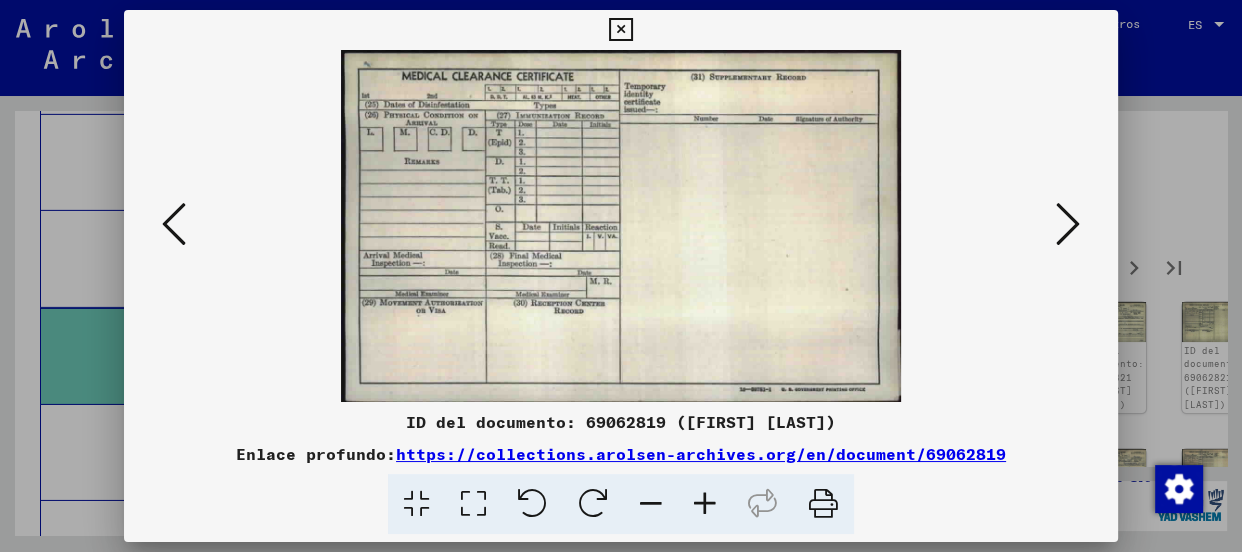 click at bounding box center (1068, 224) 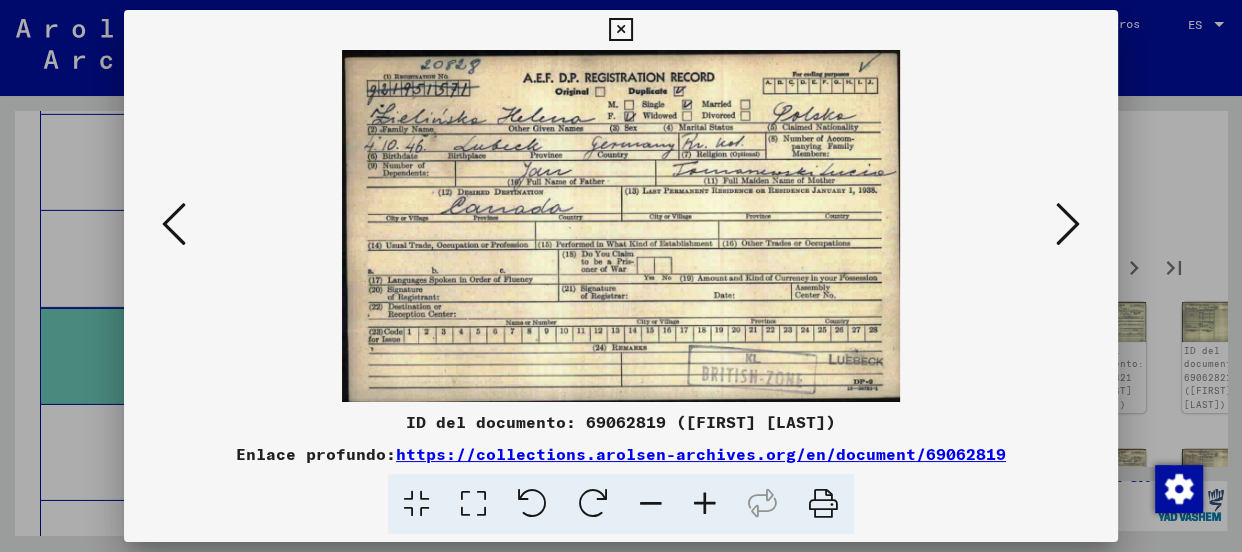 click at bounding box center (1068, 224) 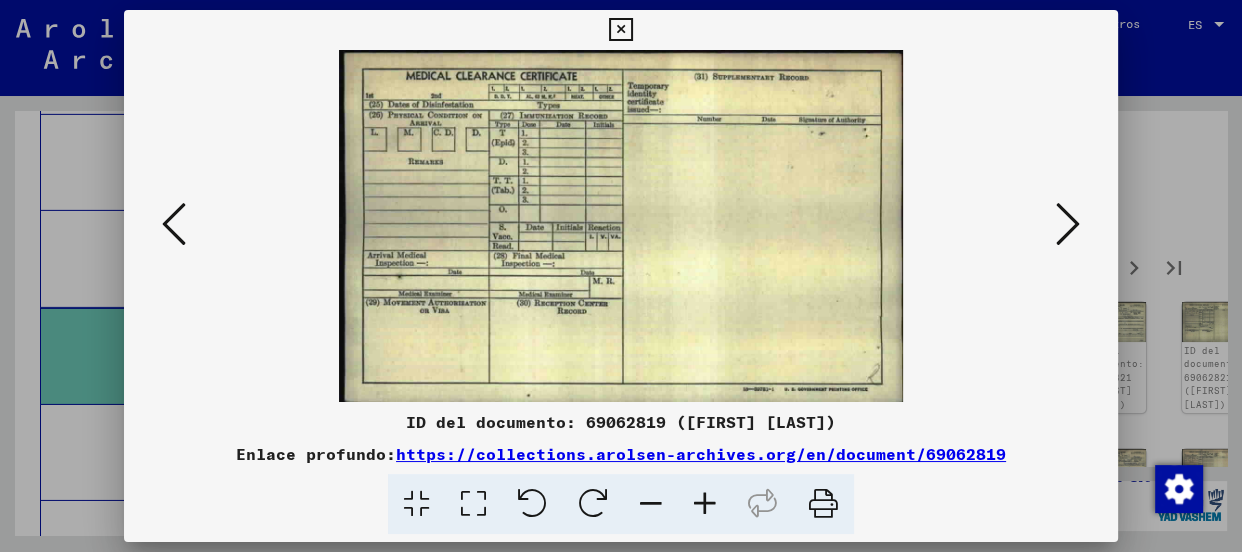 click at bounding box center (1068, 224) 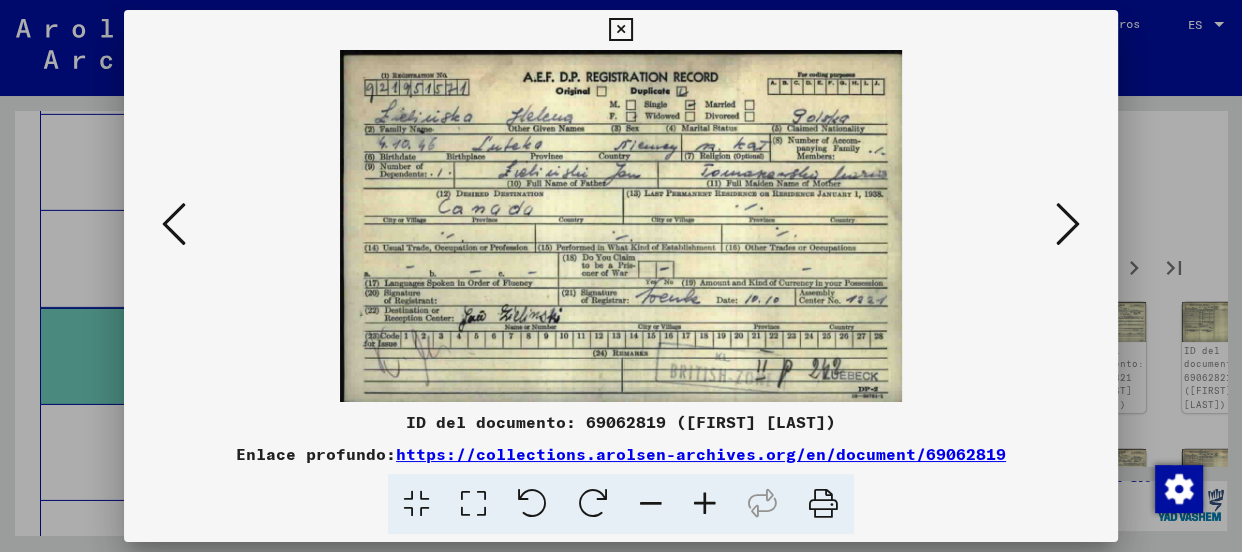 click at bounding box center [1068, 224] 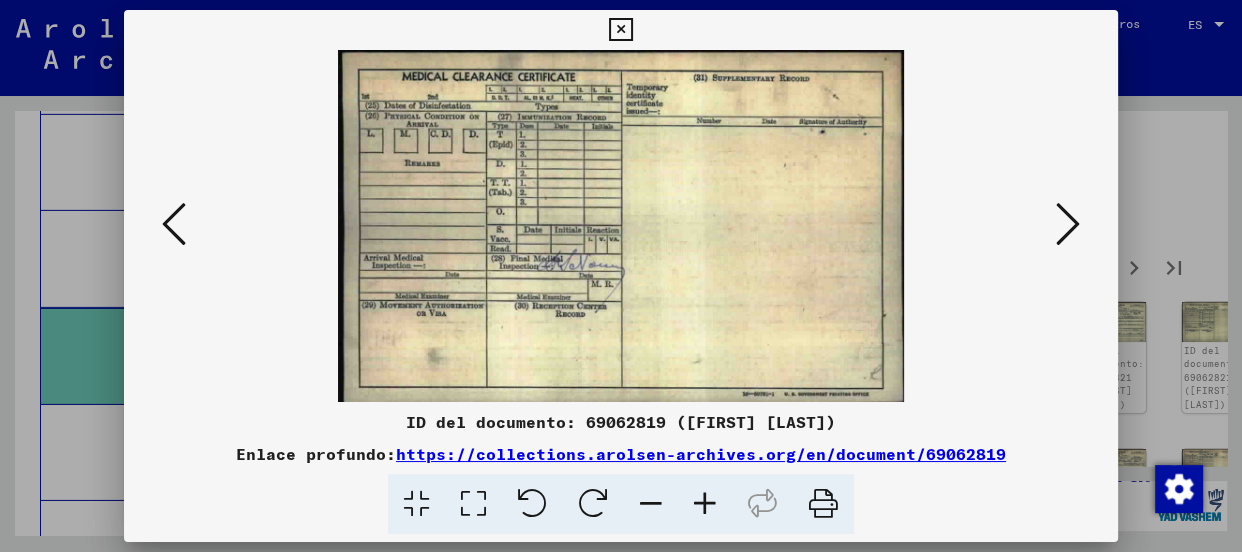 click at bounding box center [1068, 224] 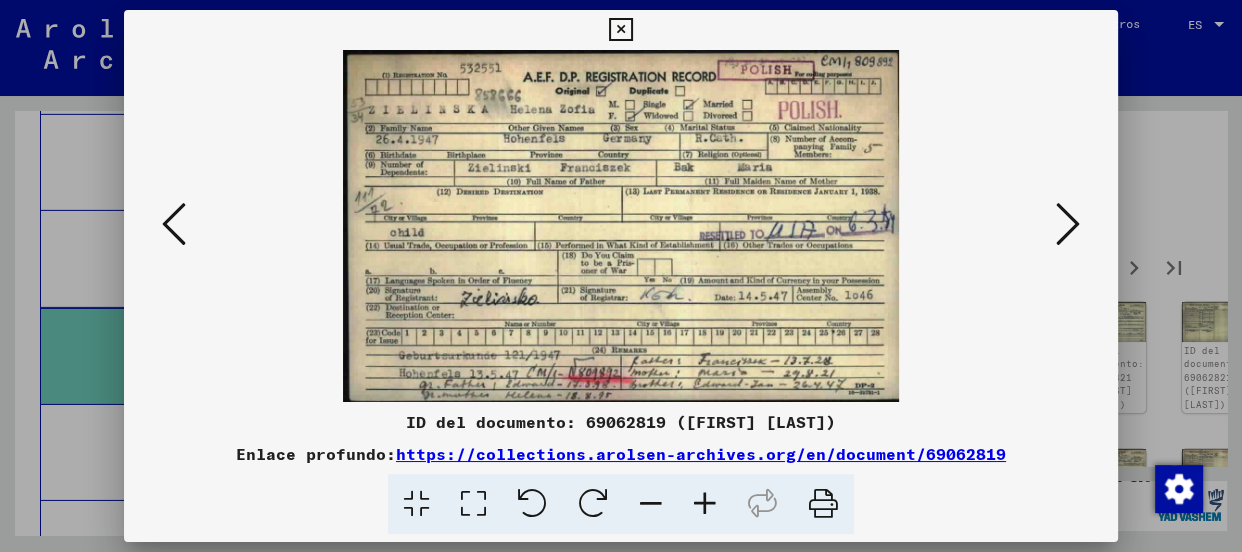 click at bounding box center [1068, 224] 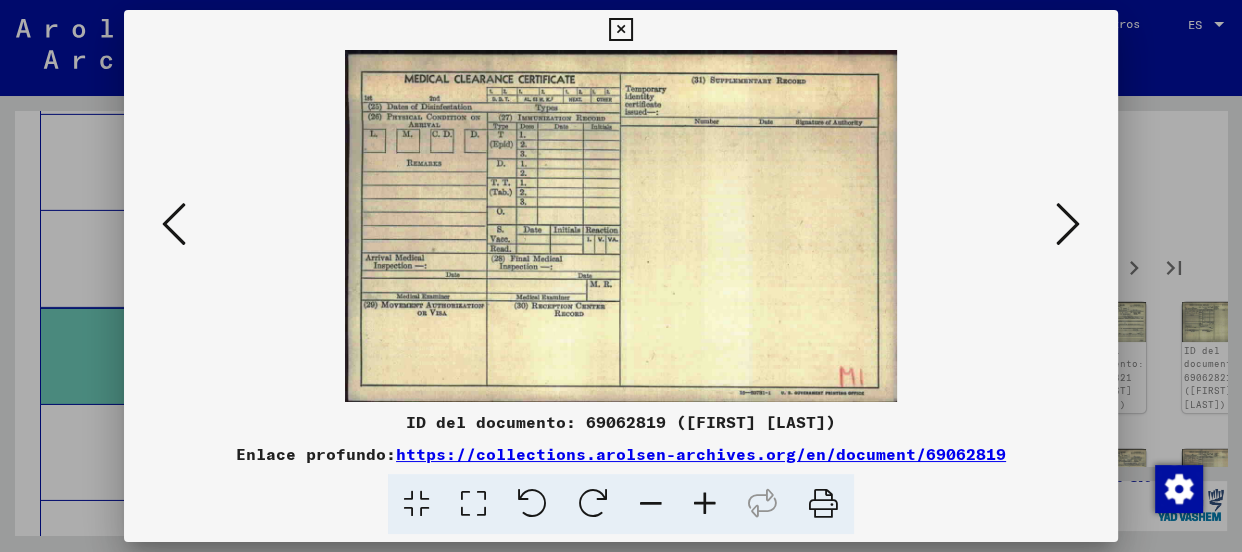 click at bounding box center [1068, 224] 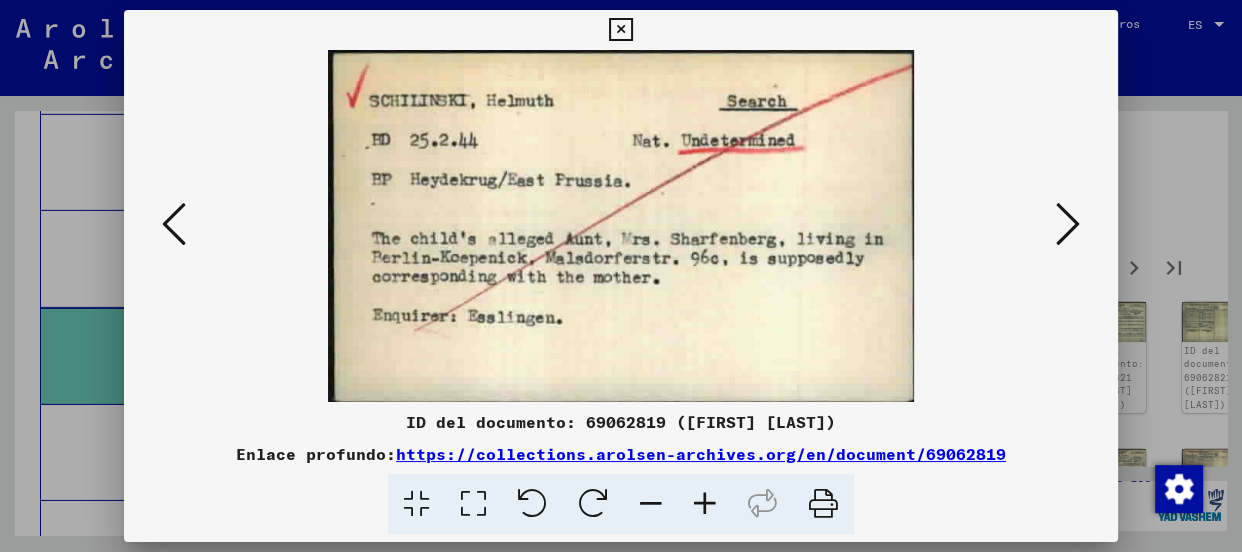 click at bounding box center [1068, 224] 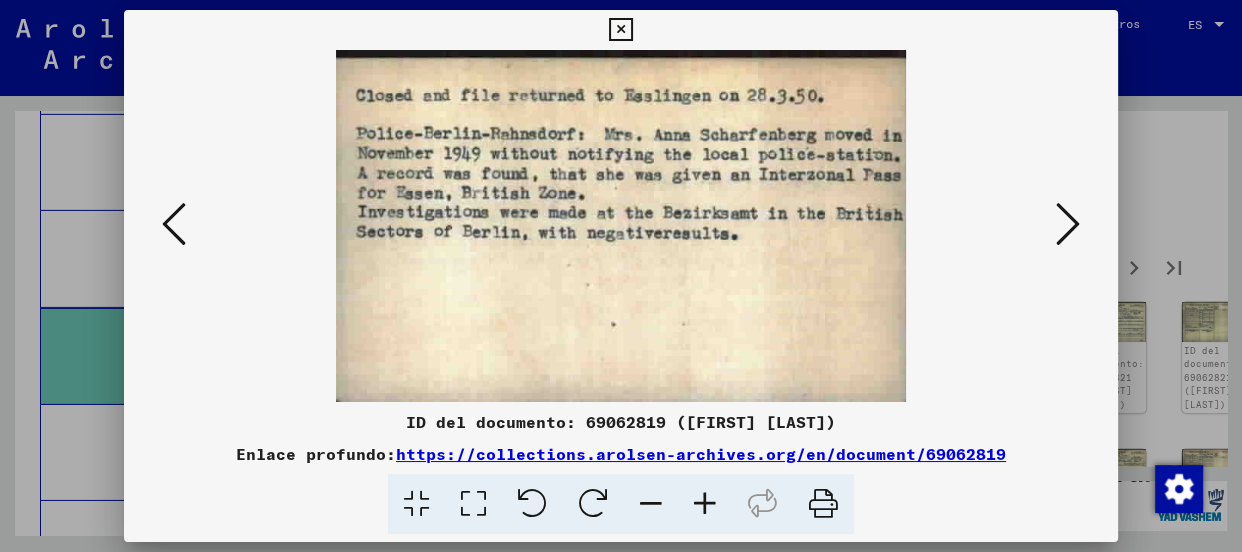 click at bounding box center (1068, 224) 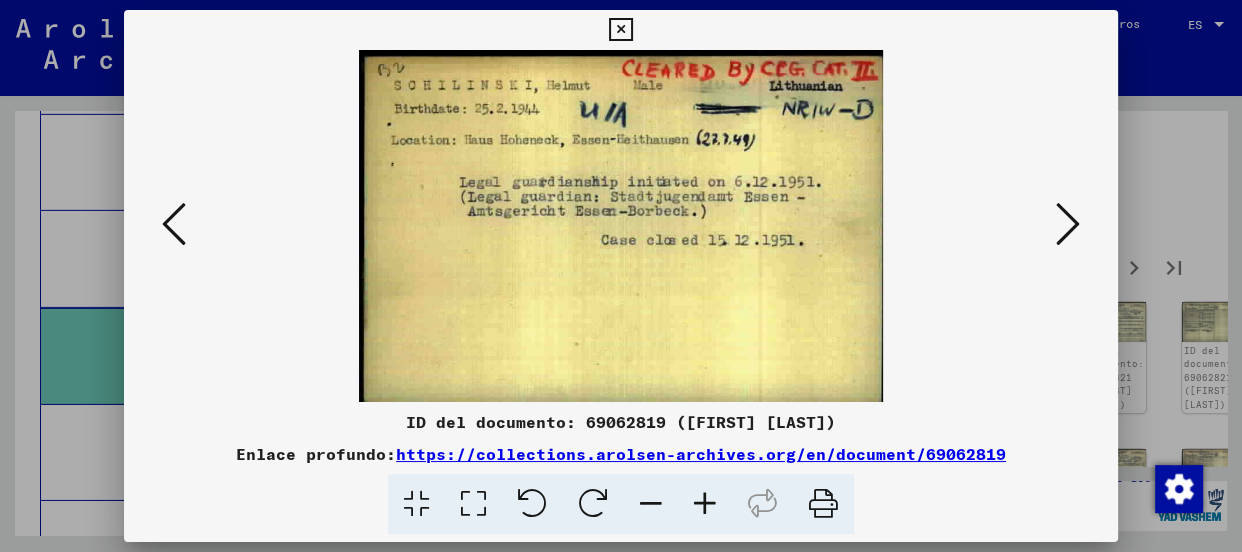 click at bounding box center (1068, 224) 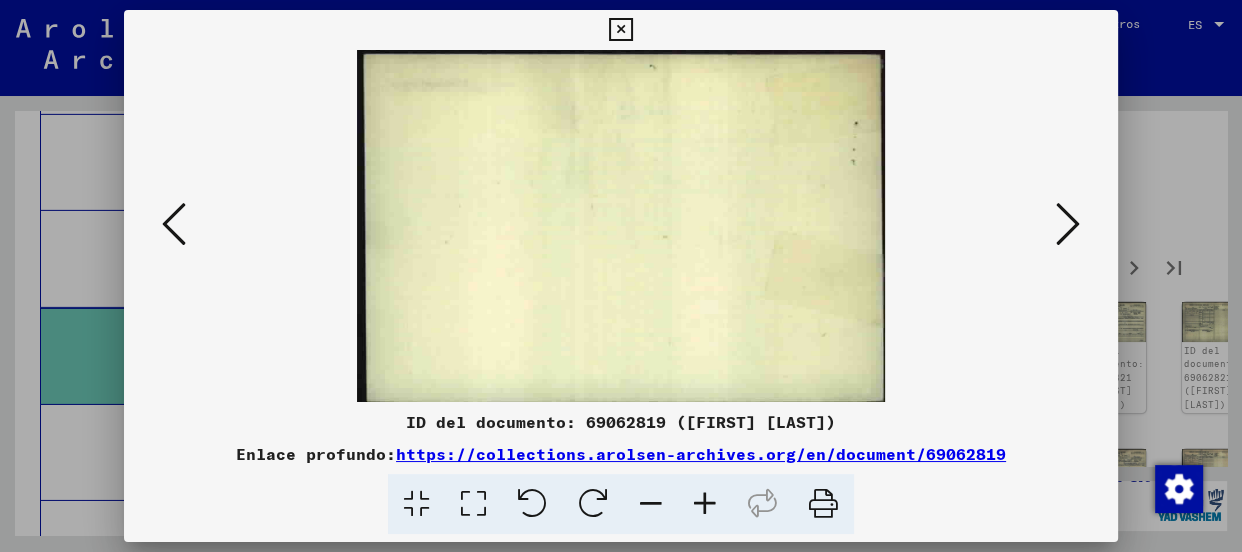 click at bounding box center (1068, 224) 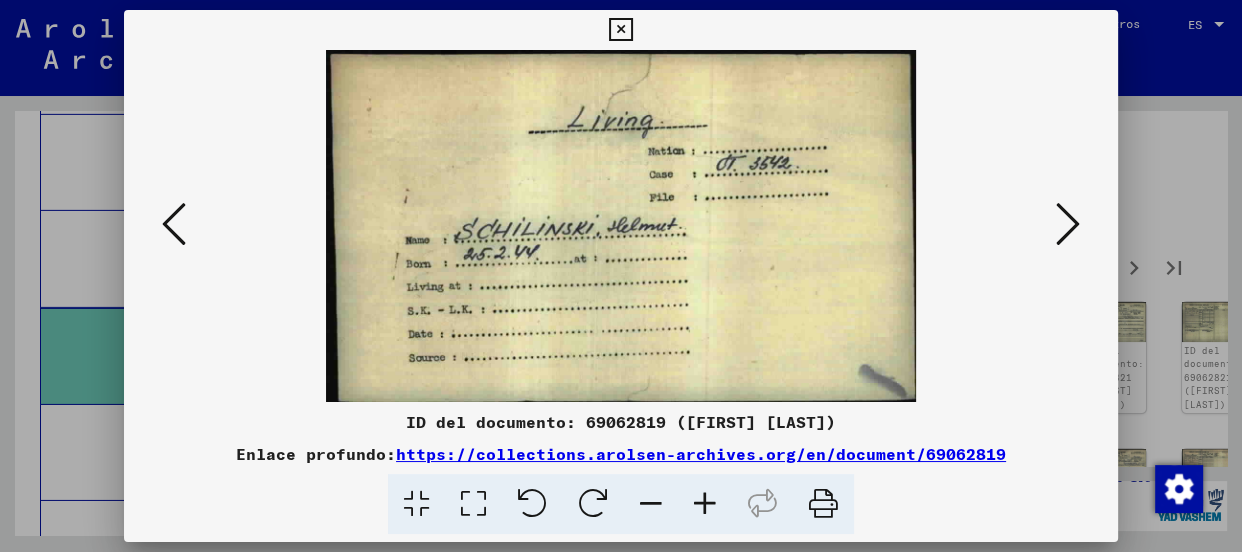 click at bounding box center [1068, 224] 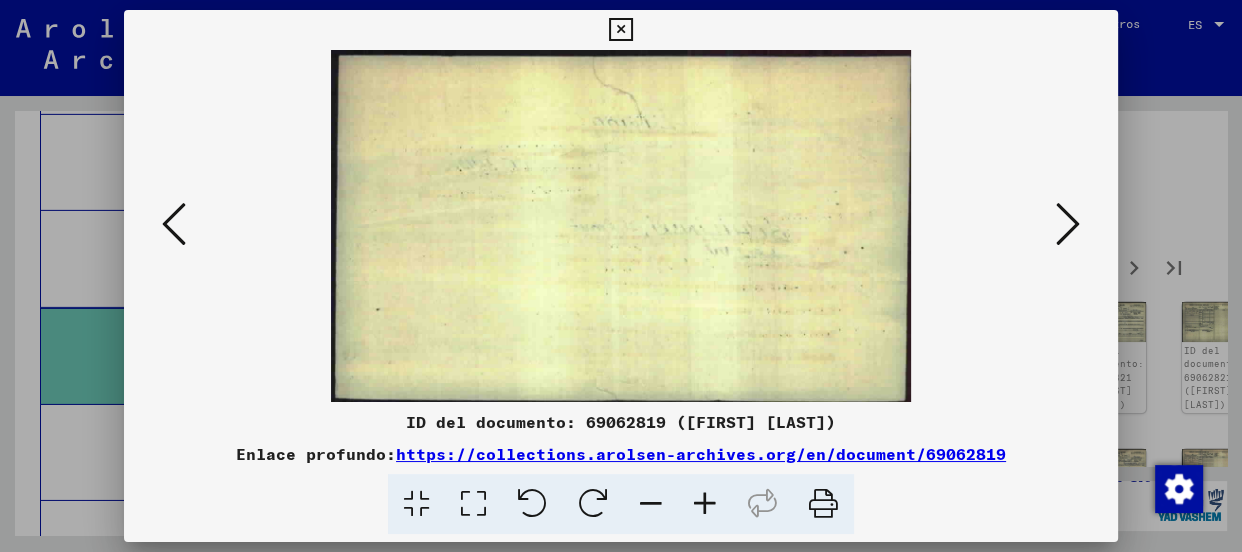 click at bounding box center (1068, 224) 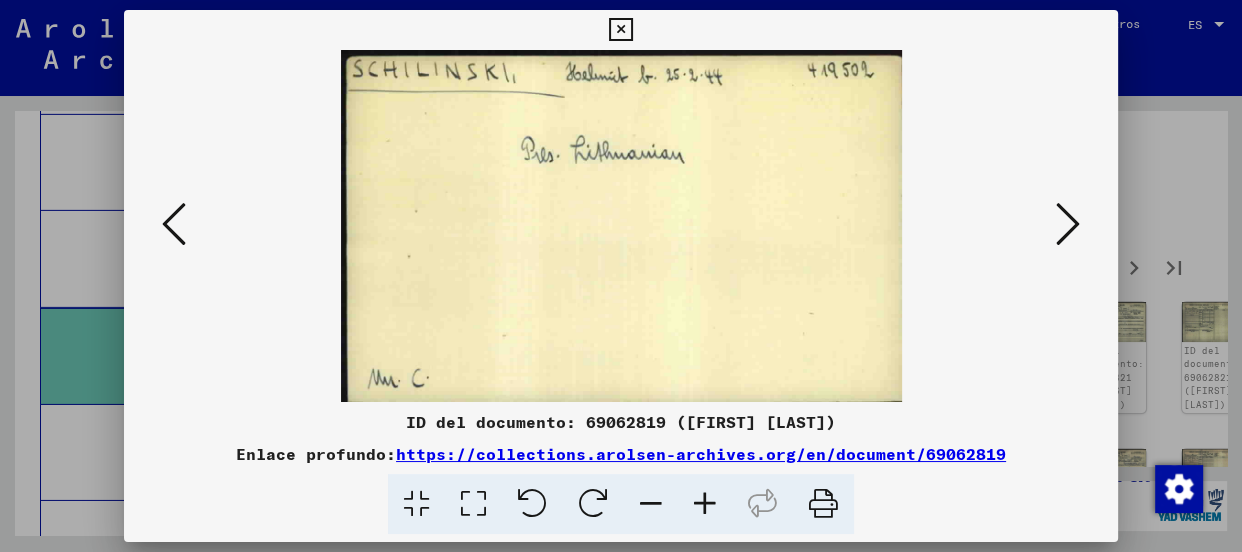 click at bounding box center (1068, 224) 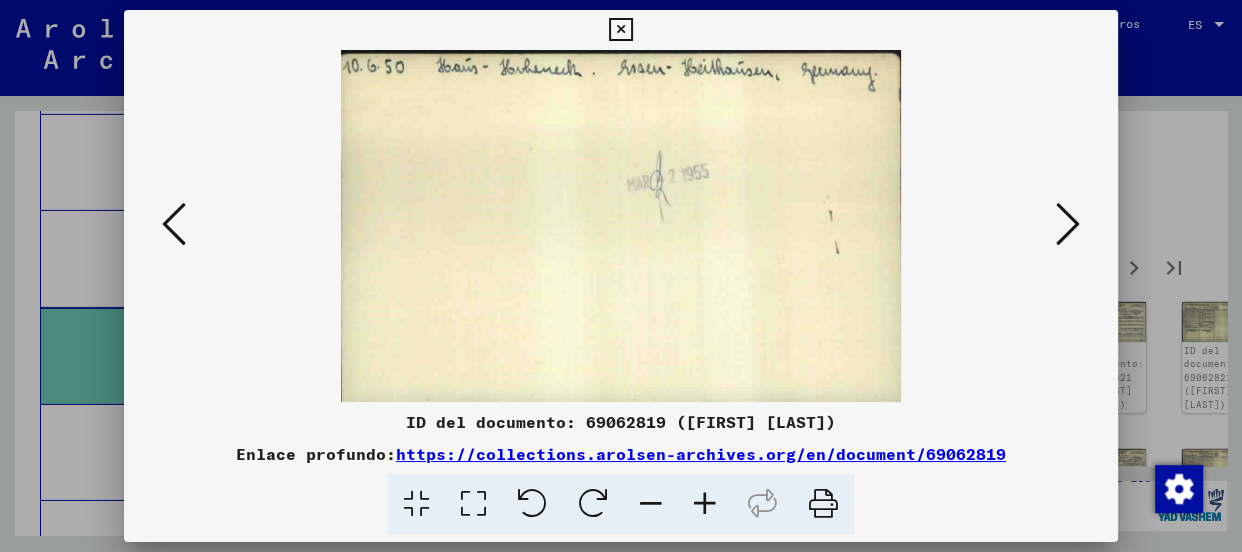 click at bounding box center (1068, 224) 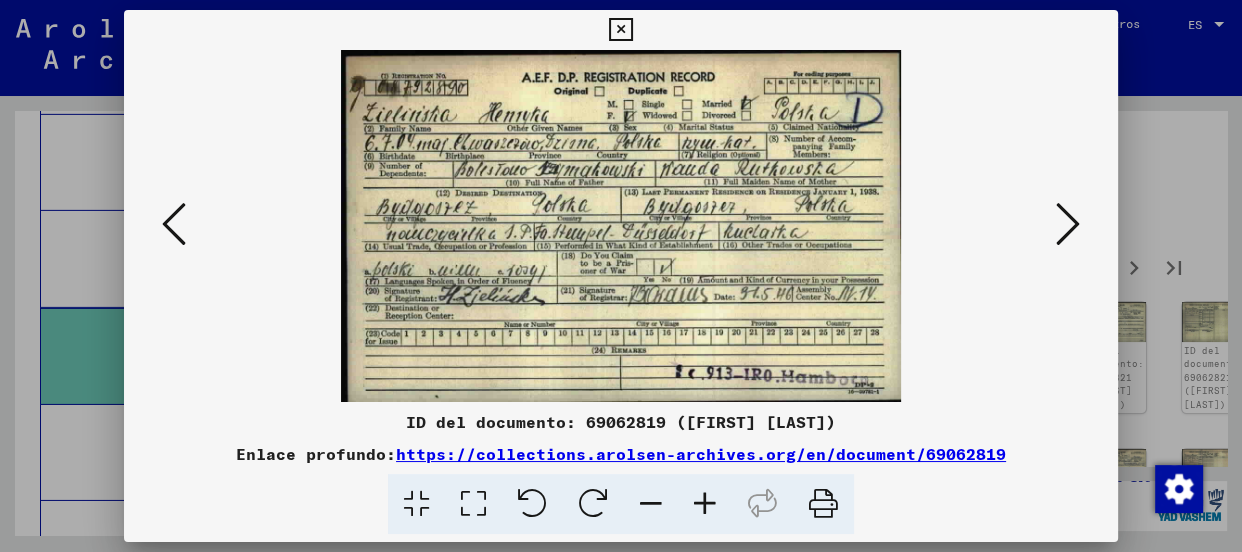 click at bounding box center (1068, 224) 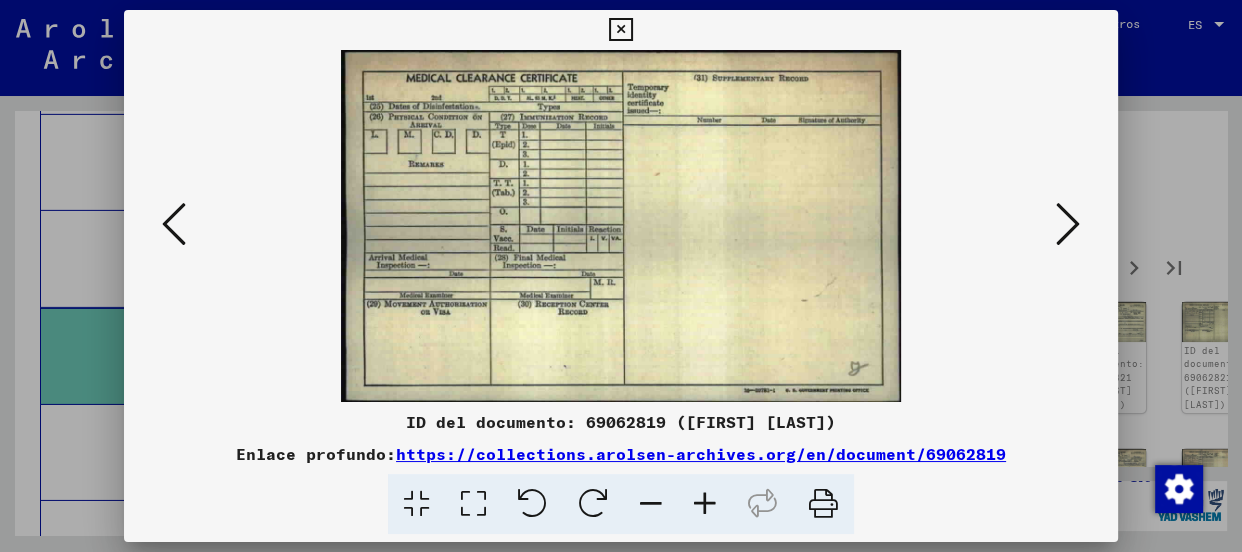 click at bounding box center [1068, 224] 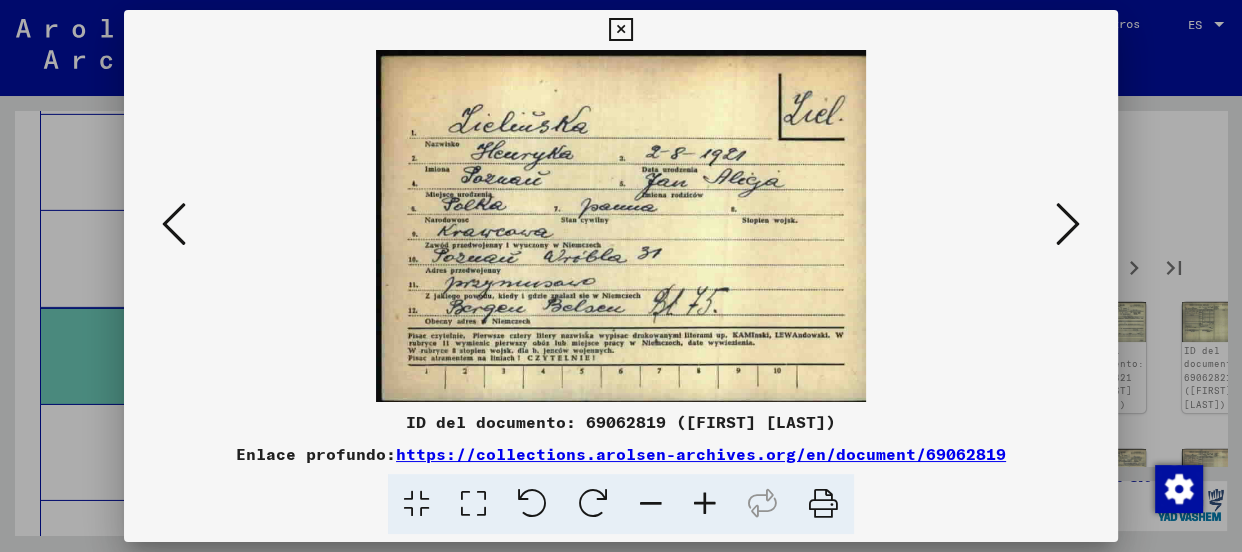 click at bounding box center [1068, 224] 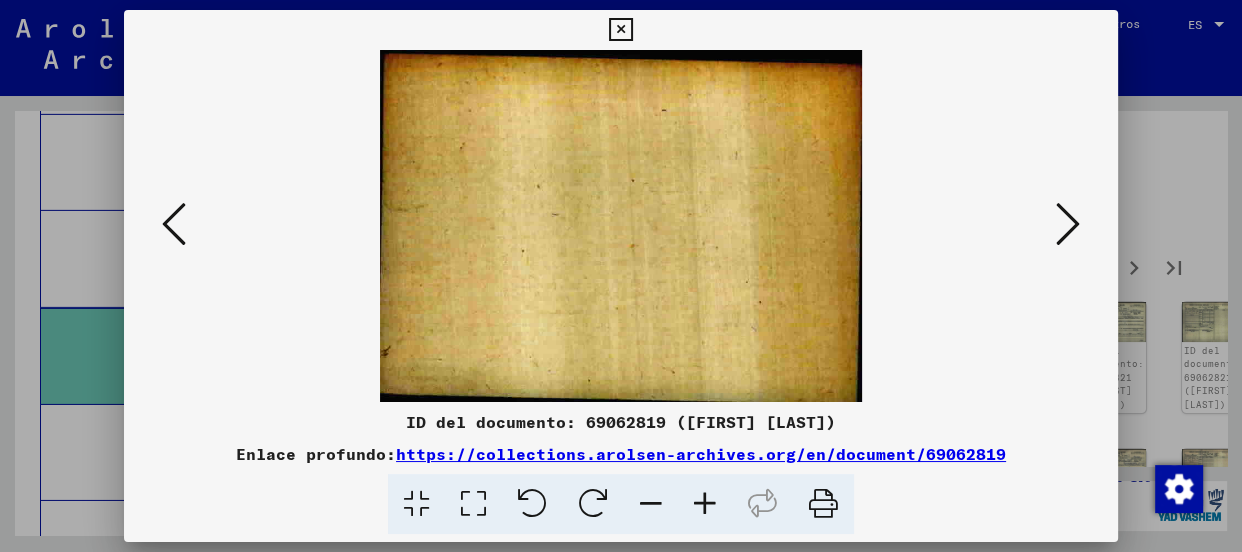 click at bounding box center (1068, 224) 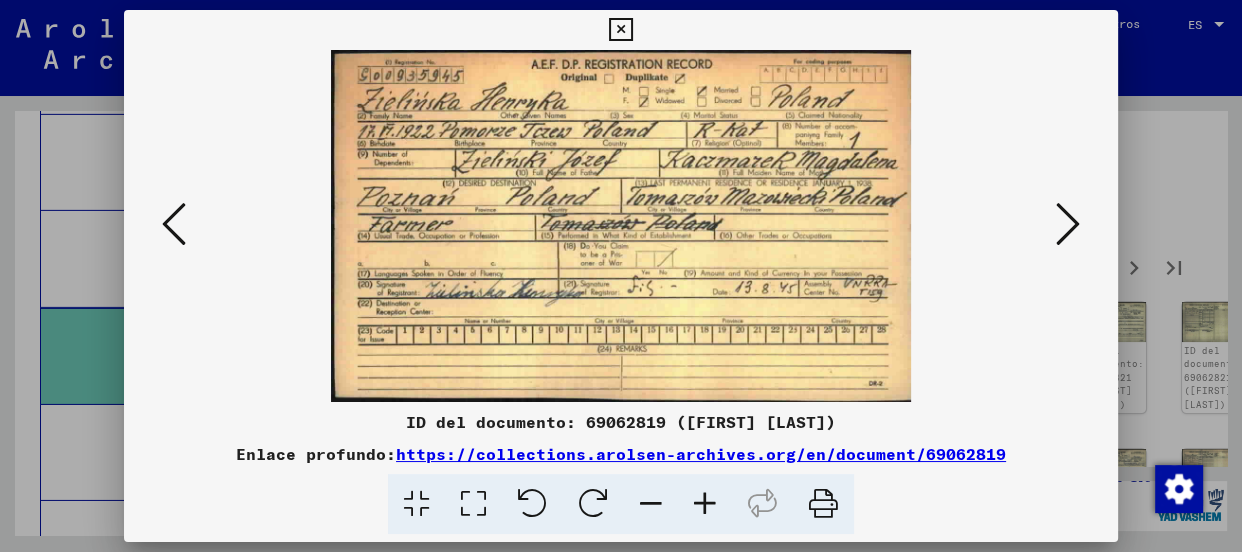 click at bounding box center [1068, 224] 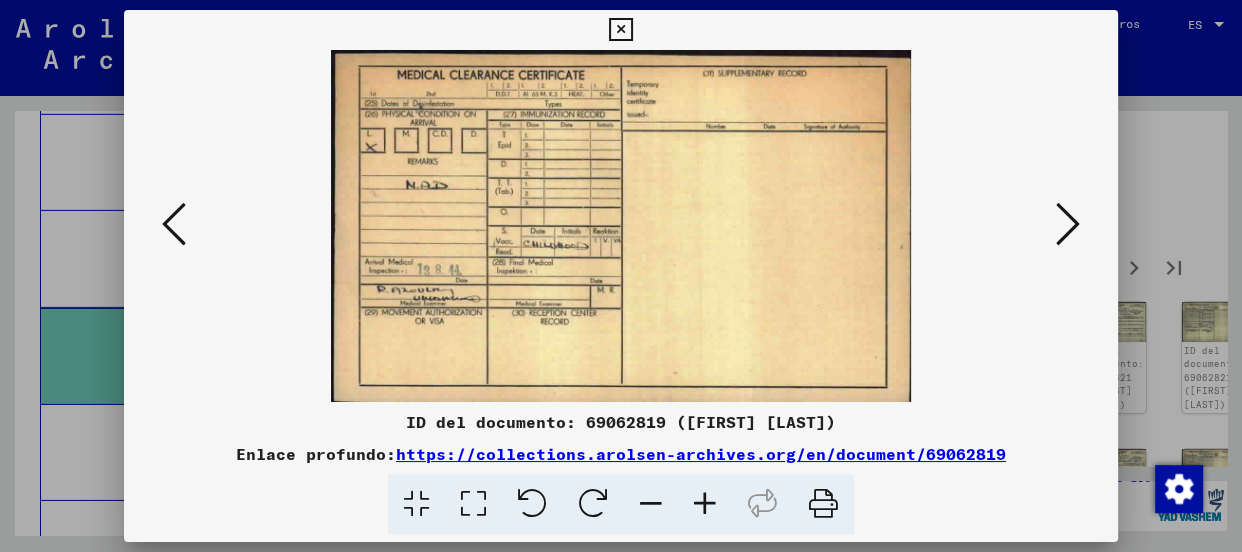 click at bounding box center [1068, 224] 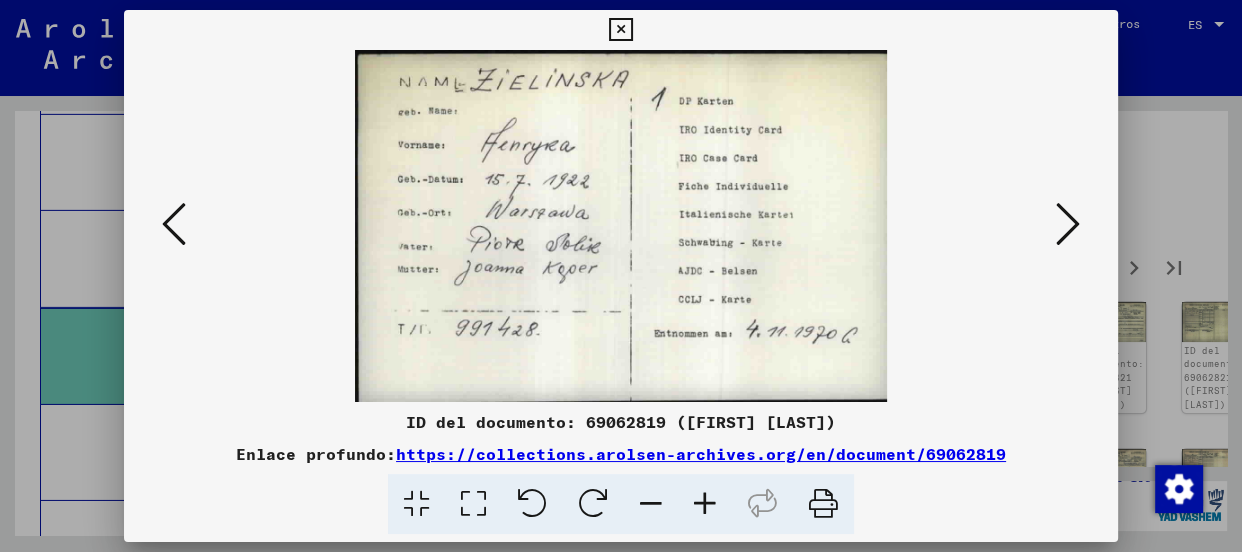 click at bounding box center (1068, 224) 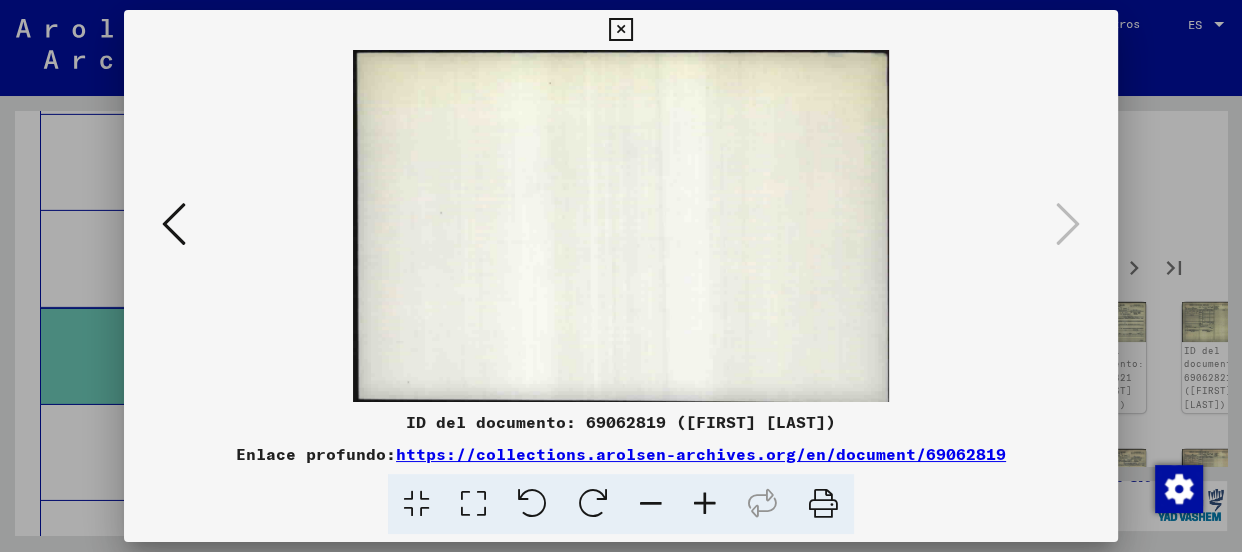 click at bounding box center [620, 30] 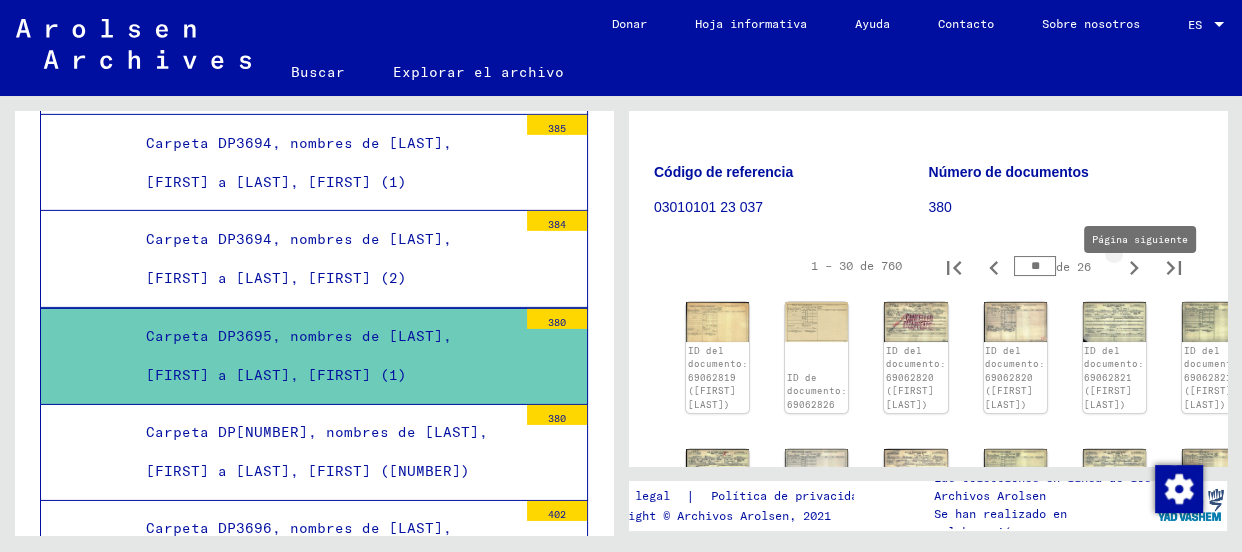 click 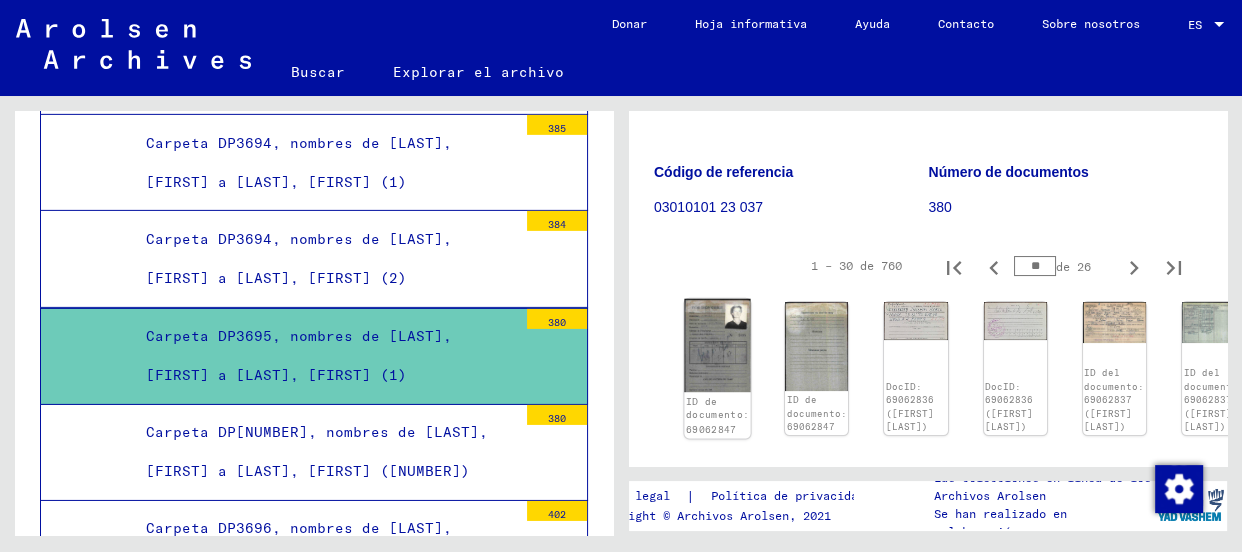 click 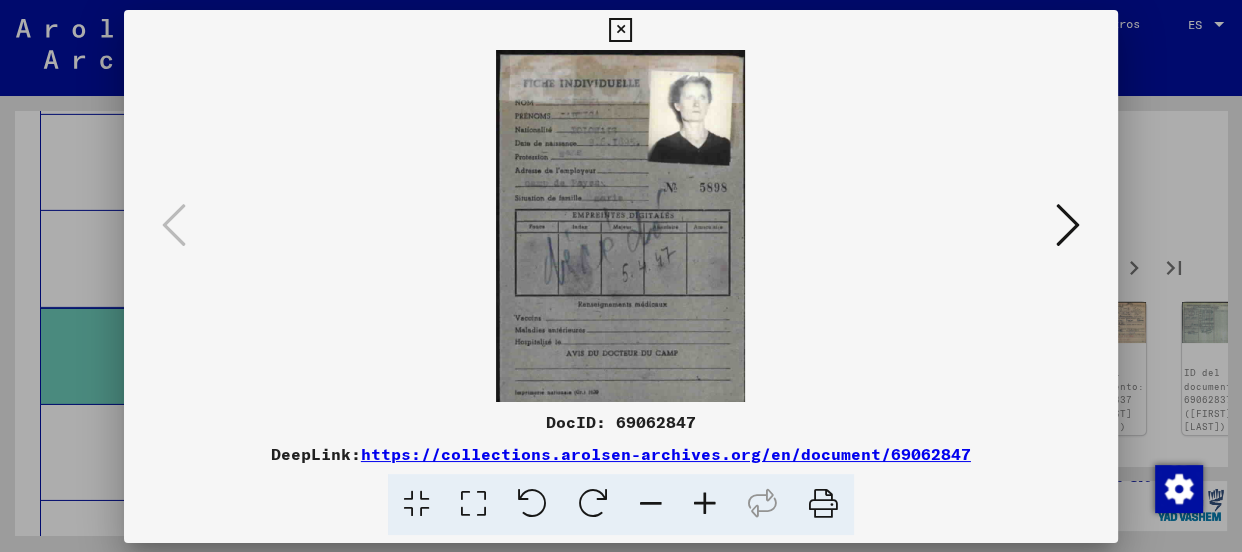 click on "DocID: [NUMBER] DeepLink: https://collections.arolsen-archives.org/en/document/[NUMBER]" at bounding box center [621, 272] 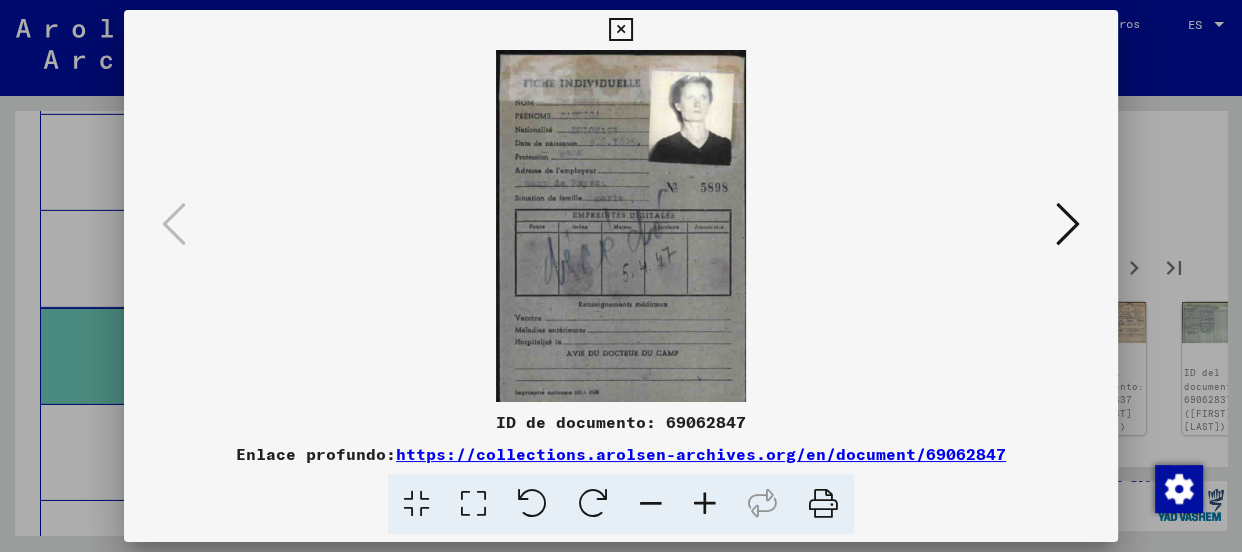 click at bounding box center [705, 504] 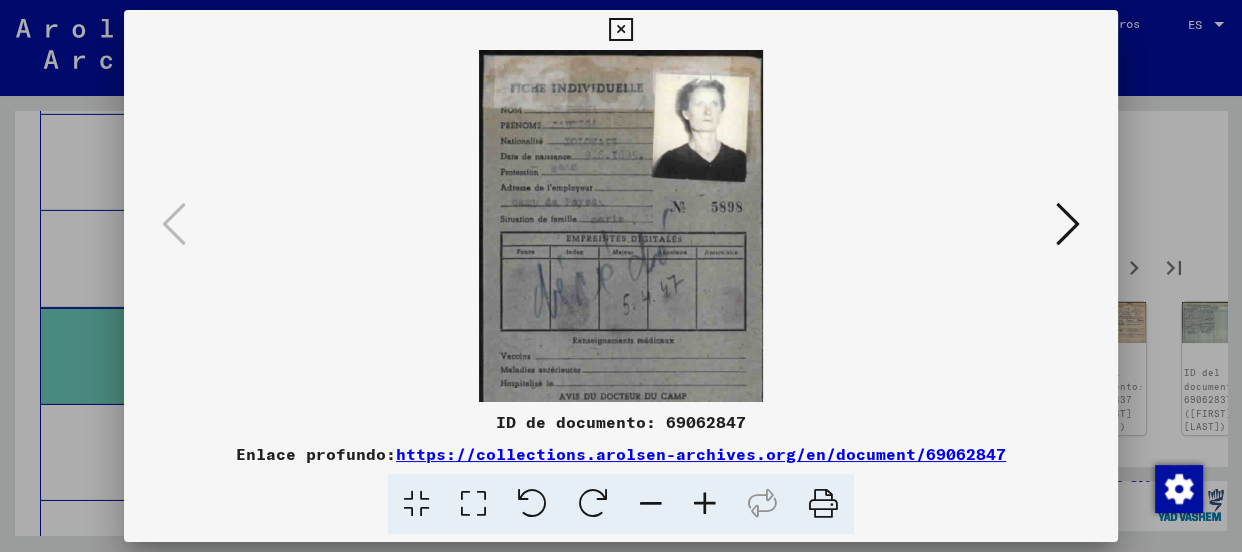 click at bounding box center [705, 504] 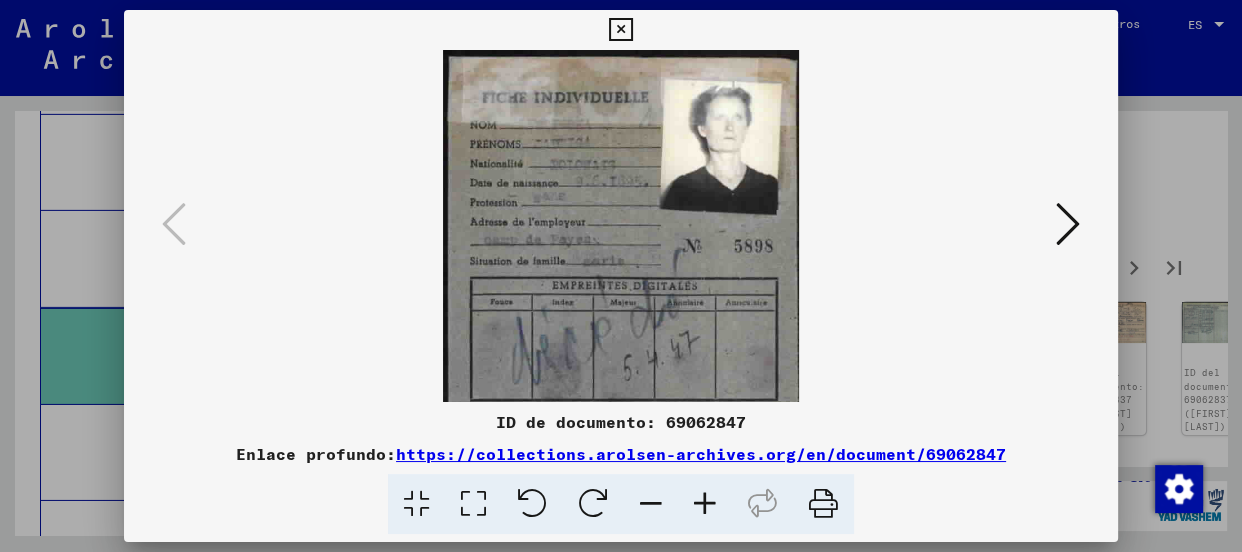 click at bounding box center [705, 504] 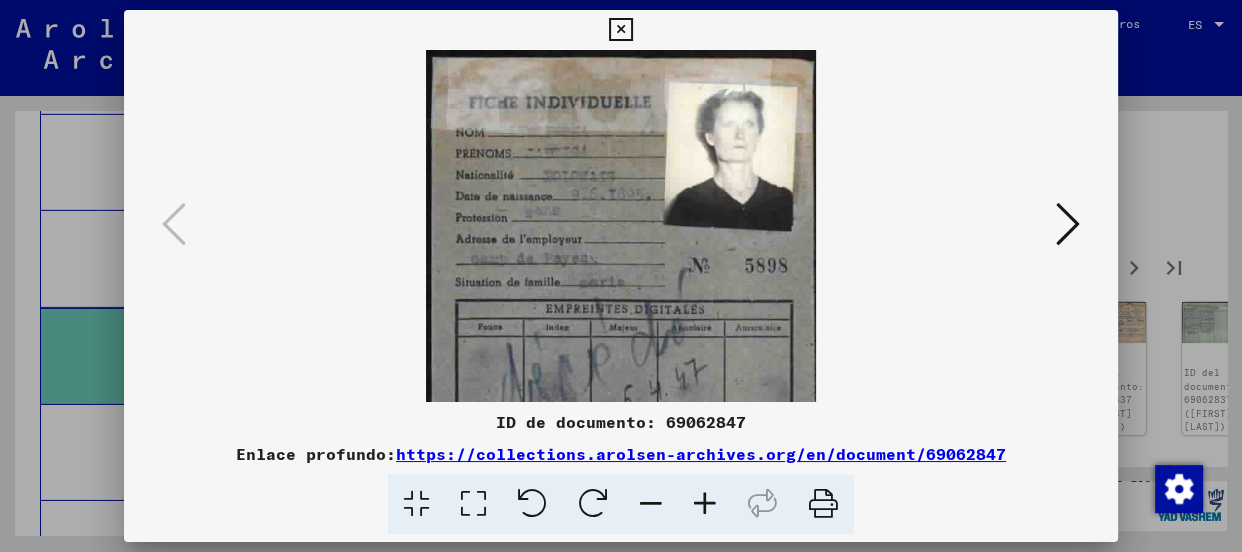 click at bounding box center (705, 504) 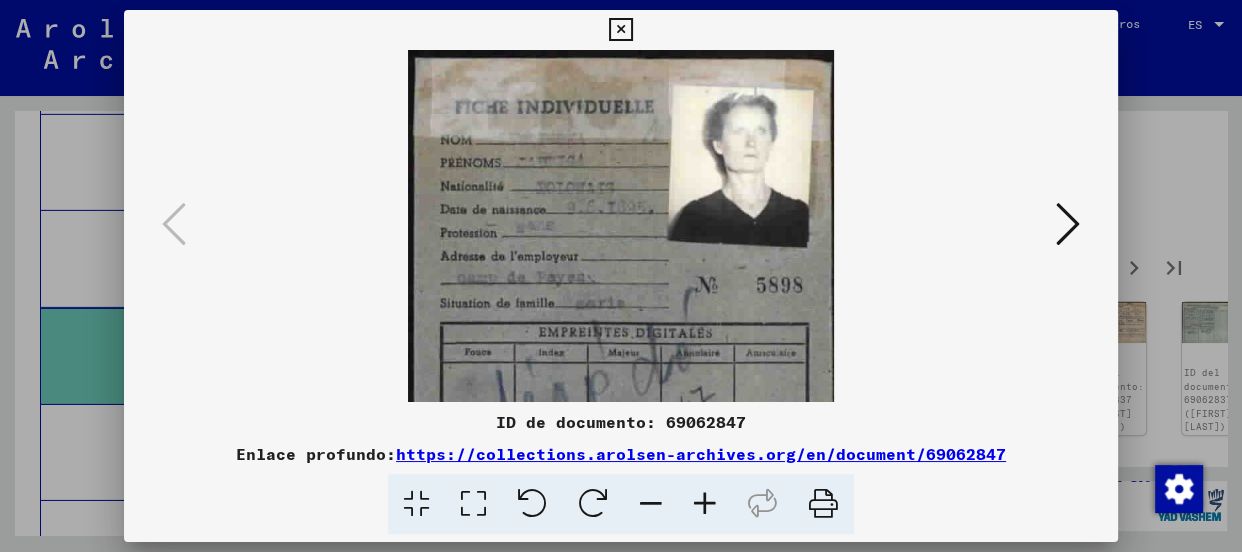 click at bounding box center [705, 504] 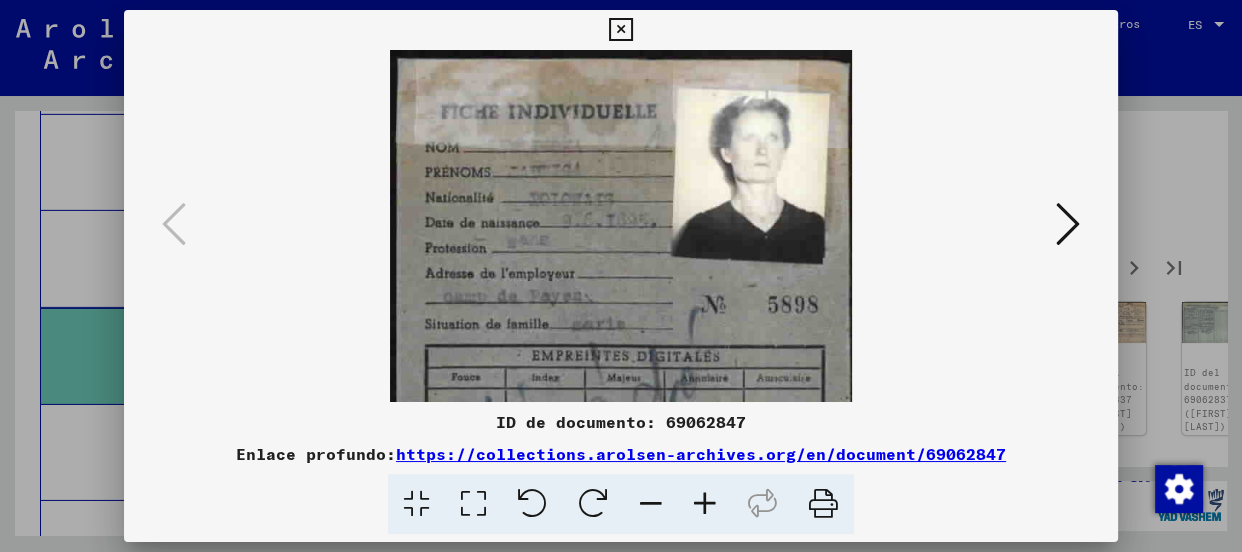 click at bounding box center (705, 504) 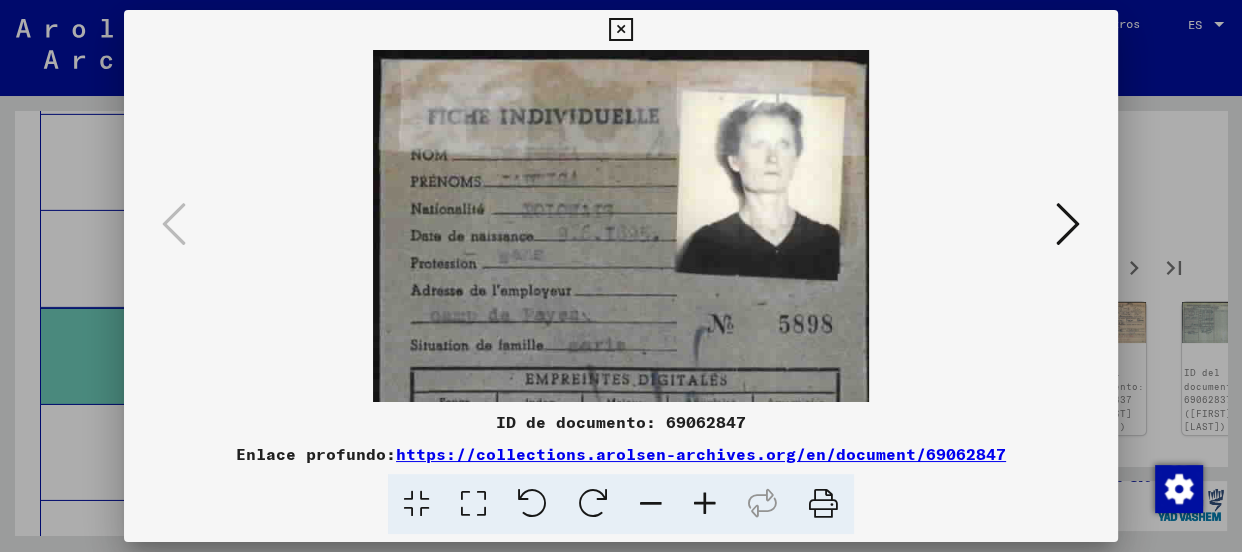 click at bounding box center (705, 504) 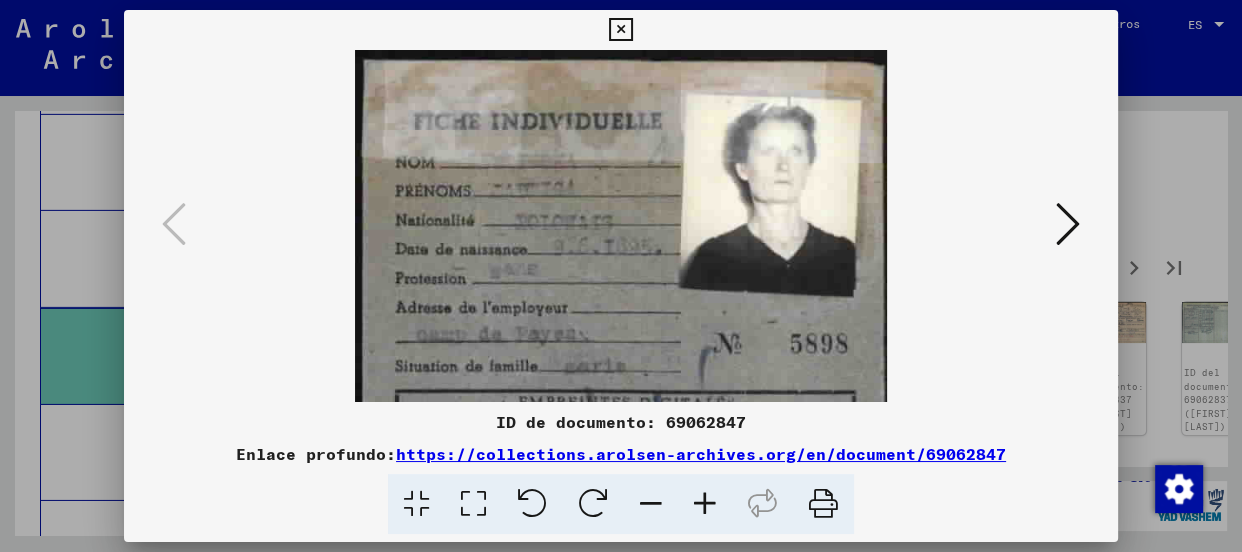click at bounding box center [705, 504] 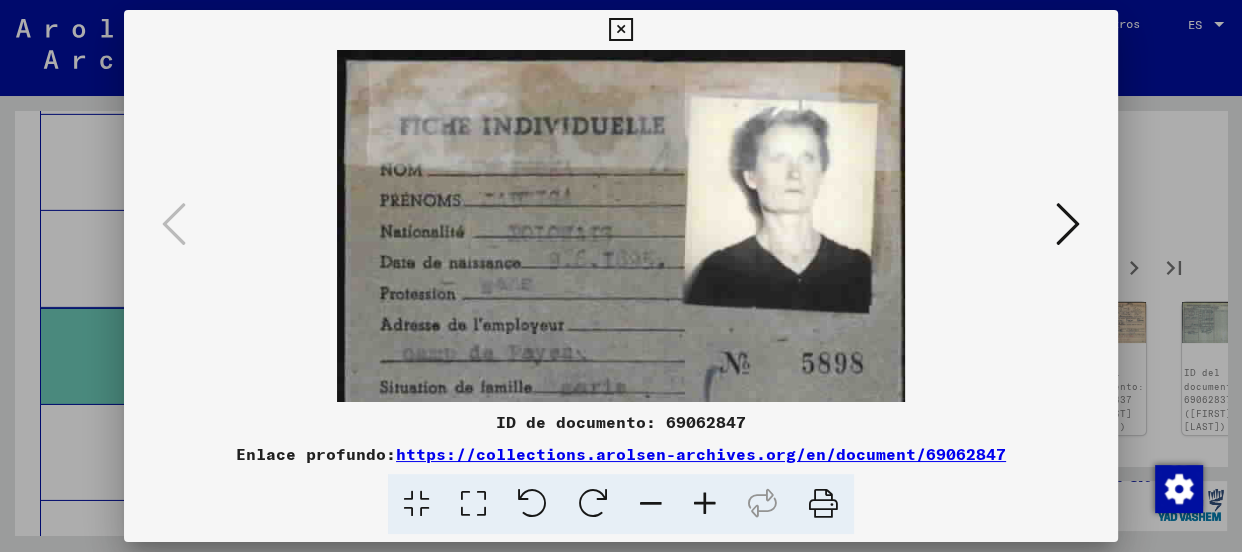 click at bounding box center (705, 504) 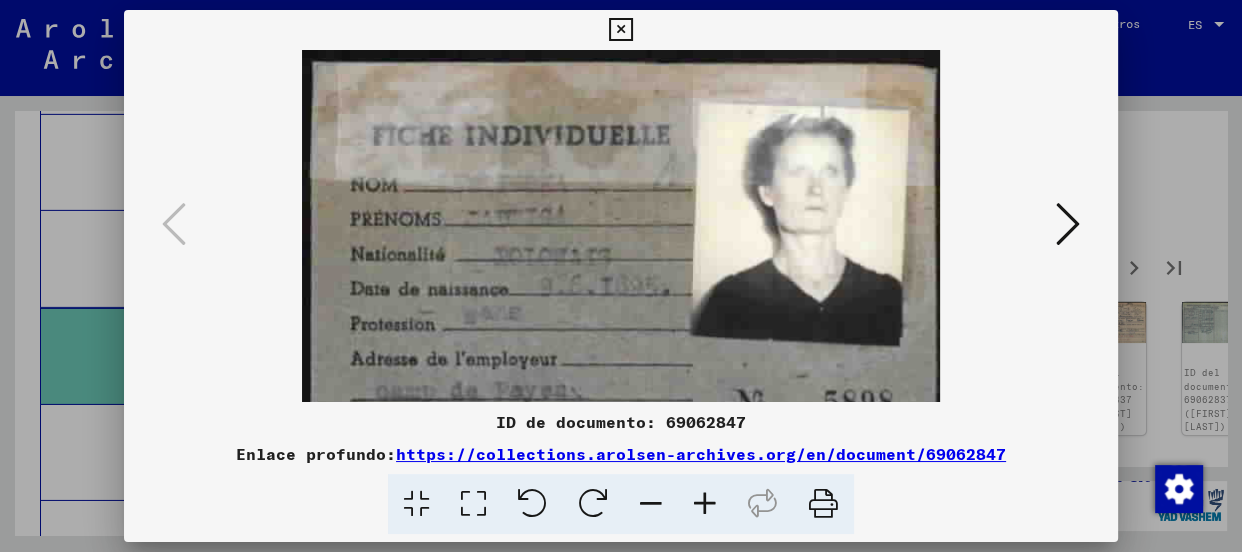 click at bounding box center (705, 504) 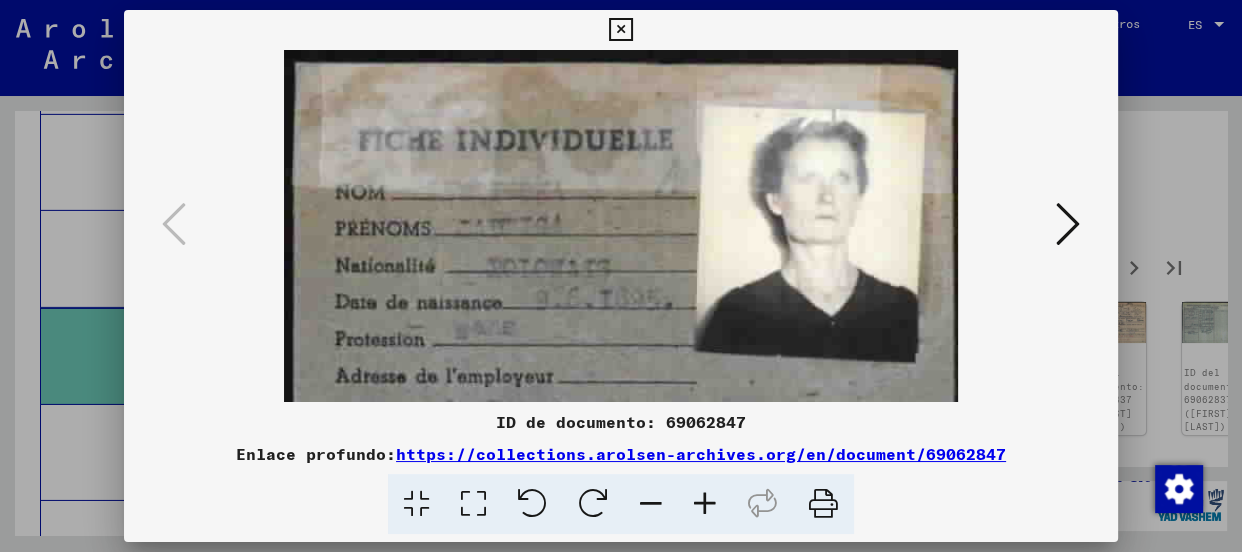 click at bounding box center [705, 504] 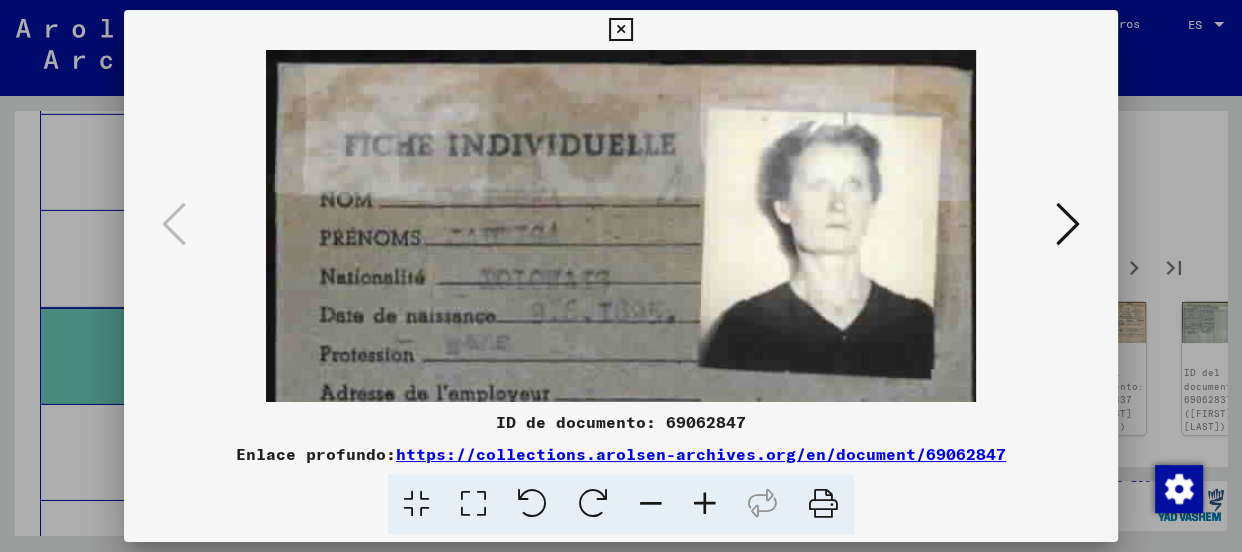 scroll, scrollTop: 118, scrollLeft: 0, axis: vertical 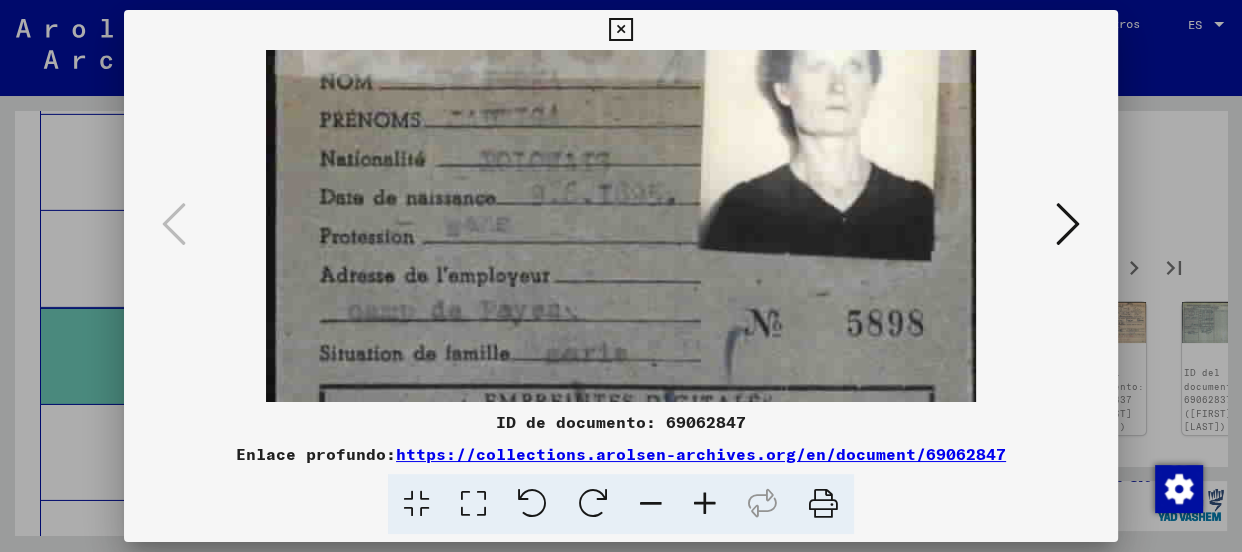 drag, startPoint x: 610, startPoint y: 317, endPoint x: 630, endPoint y: 198, distance: 120.66897 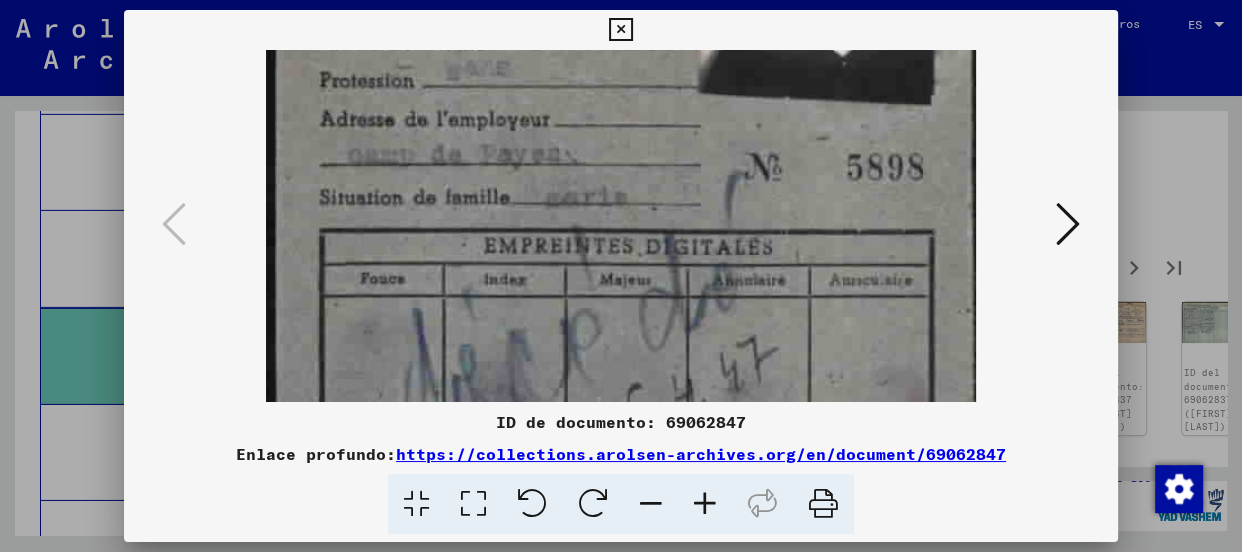 drag, startPoint x: 616, startPoint y: 296, endPoint x: 639, endPoint y: 139, distance: 158.67577 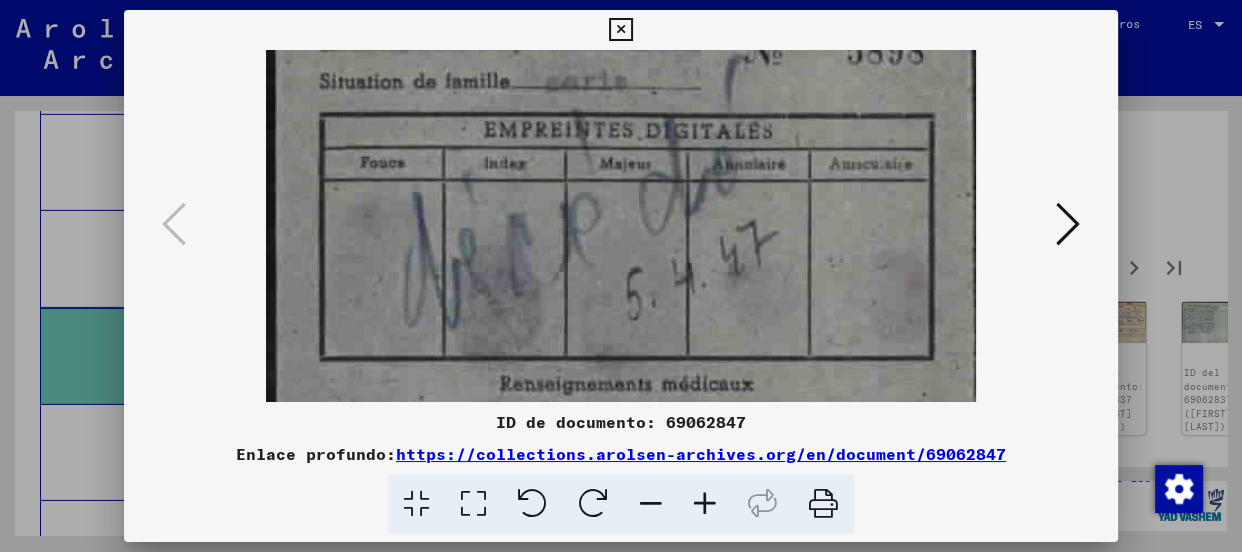 scroll, scrollTop: 396, scrollLeft: 0, axis: vertical 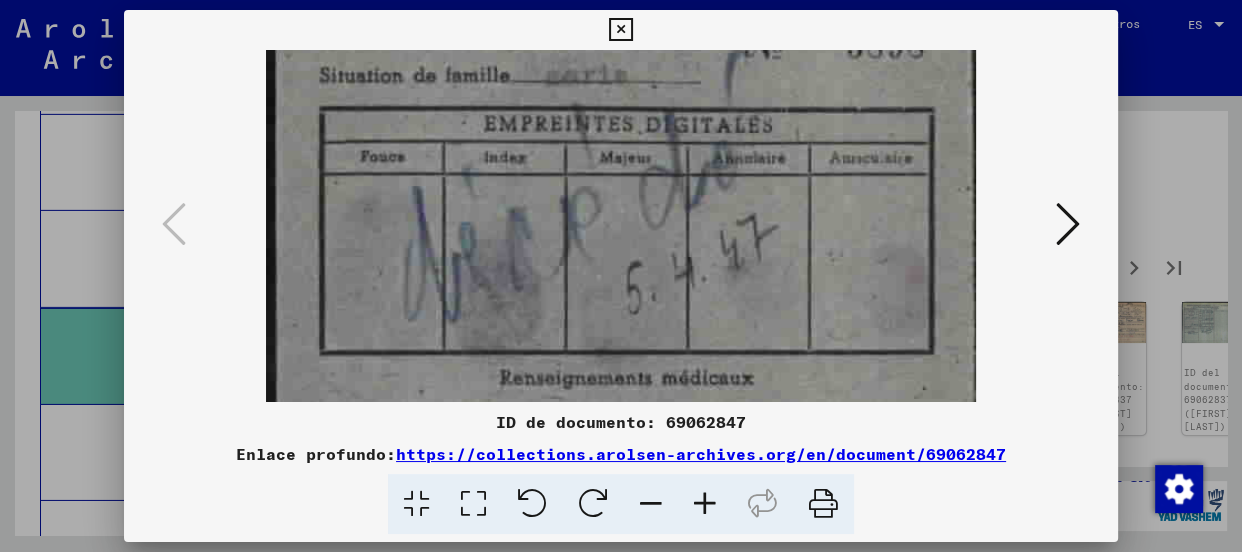 drag, startPoint x: 615, startPoint y: 270, endPoint x: 640, endPoint y: 147, distance: 125.51494 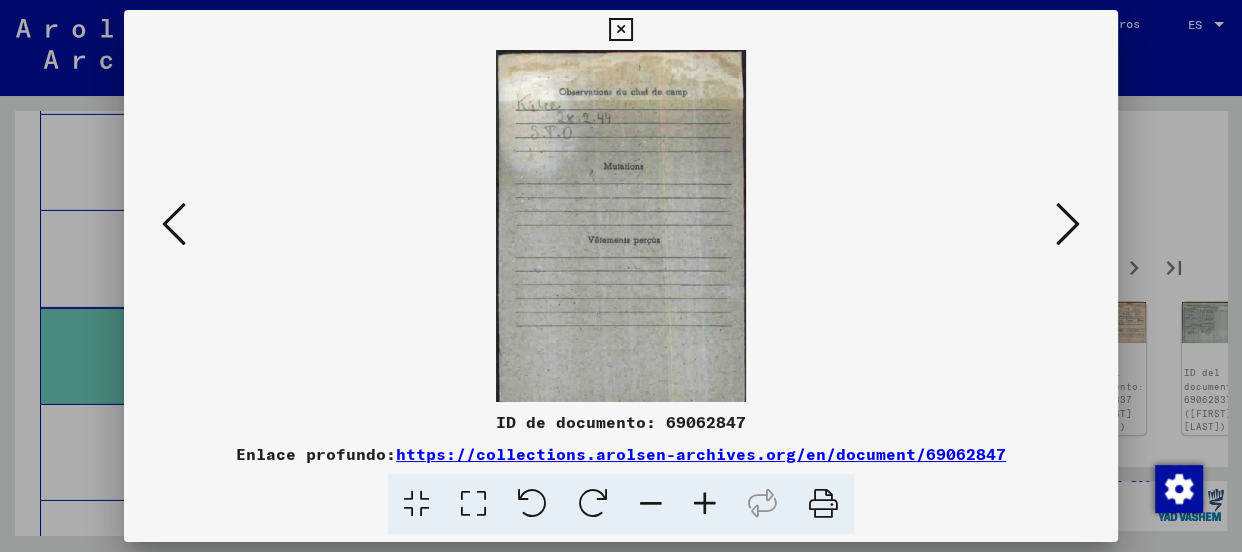 click at bounding box center [1068, 224] 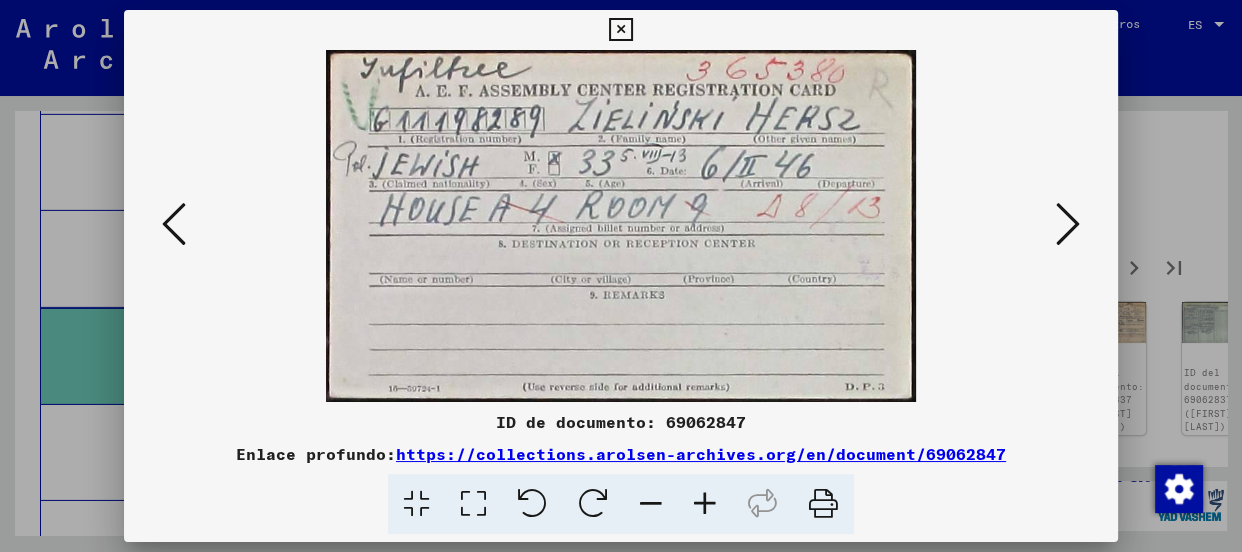 click at bounding box center (1068, 224) 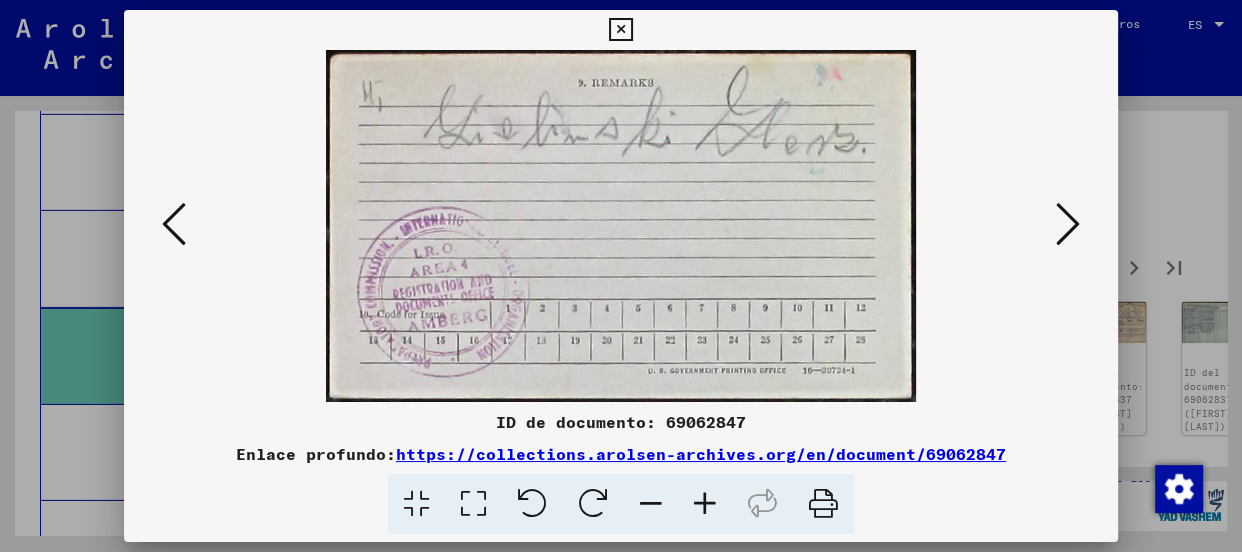 click at bounding box center (1068, 224) 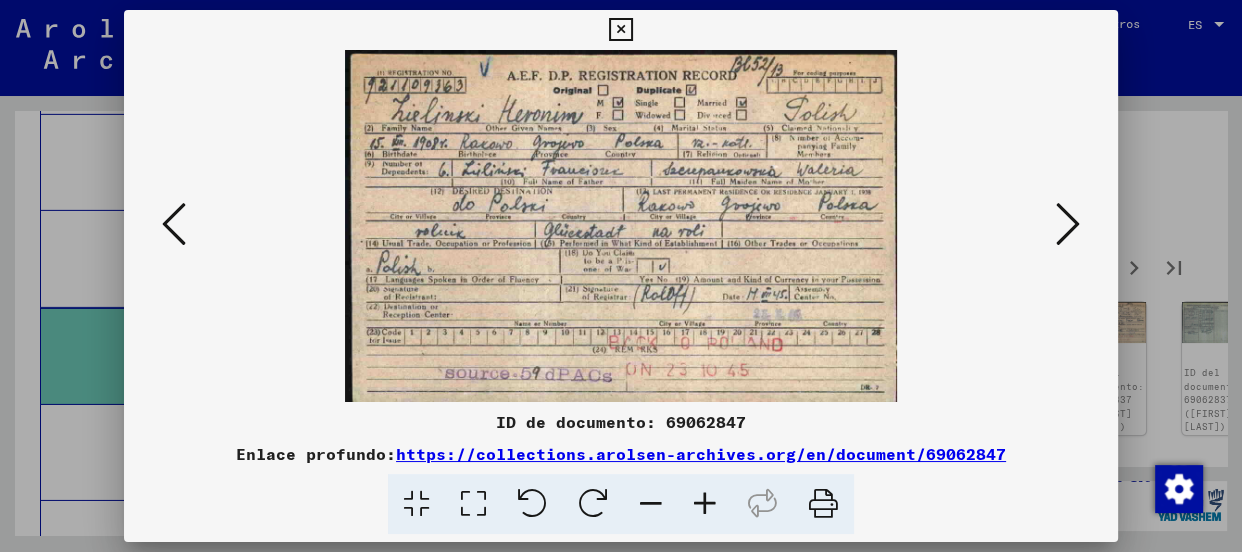 click at bounding box center (1068, 224) 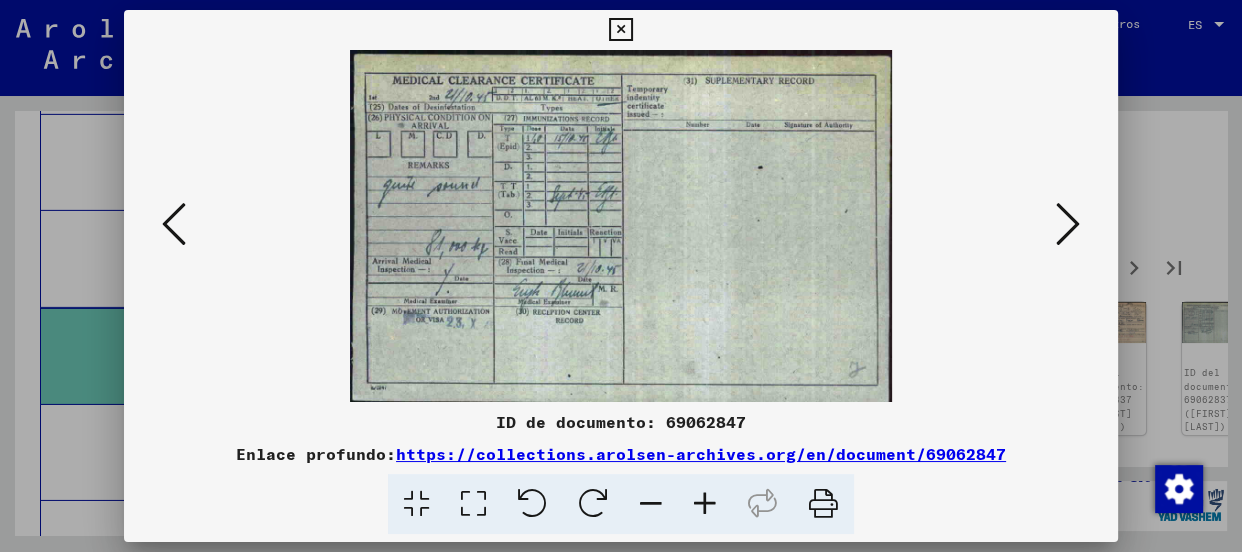 click at bounding box center (1068, 224) 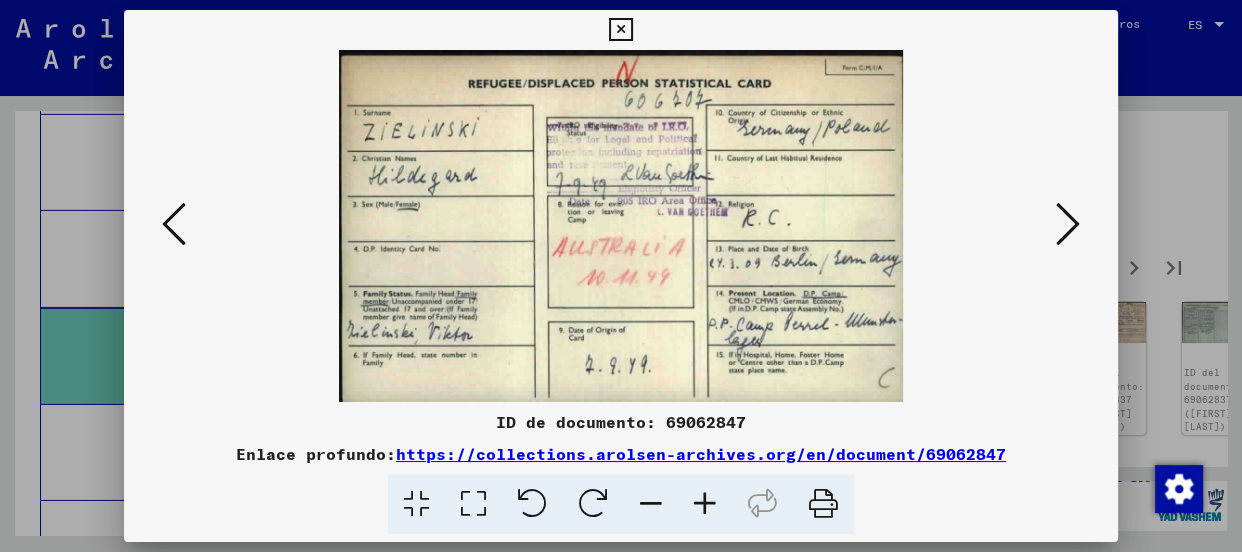 click at bounding box center (1068, 224) 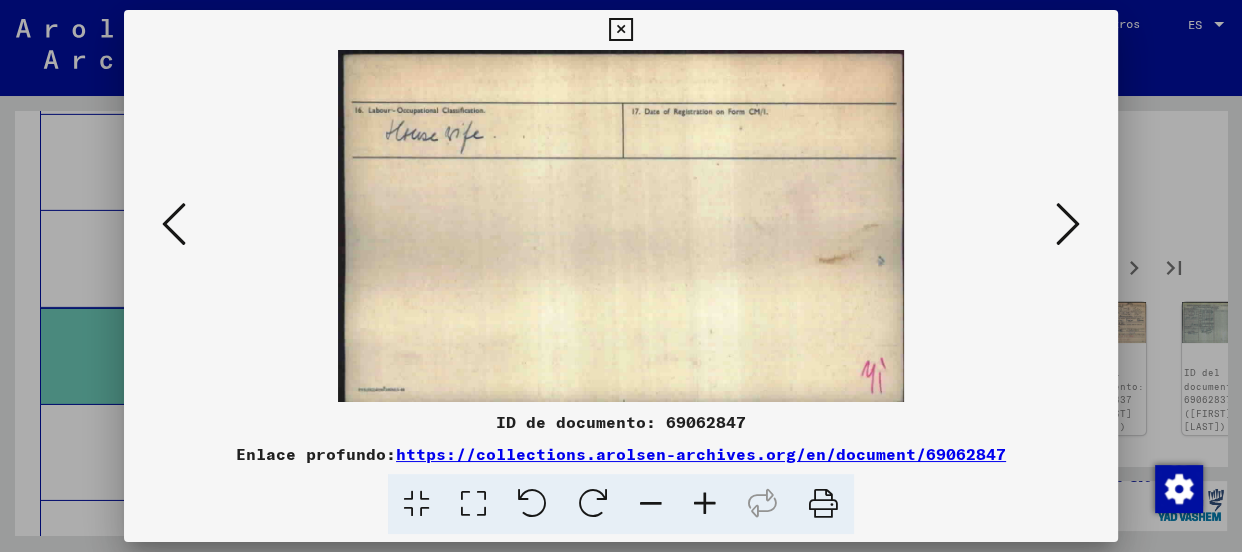 click at bounding box center [1068, 224] 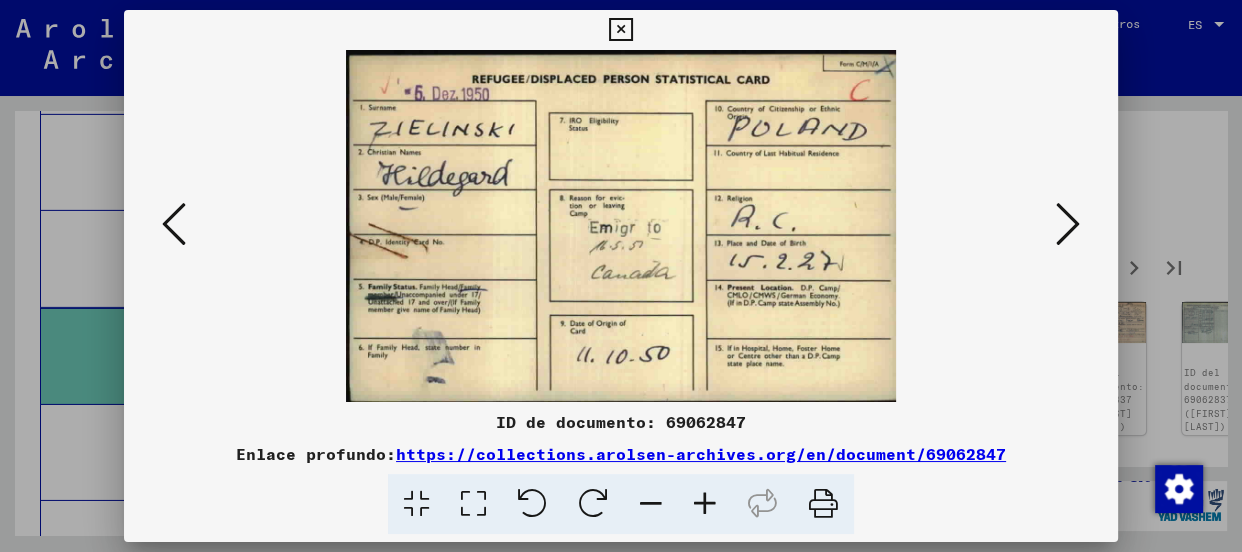 click at bounding box center [1068, 224] 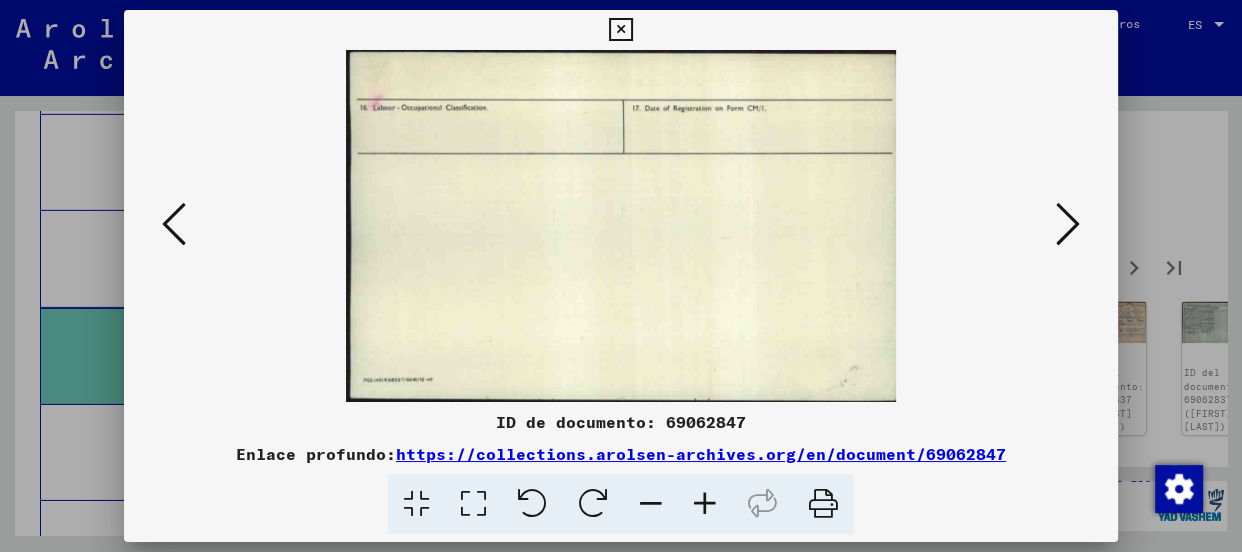 click at bounding box center (1068, 224) 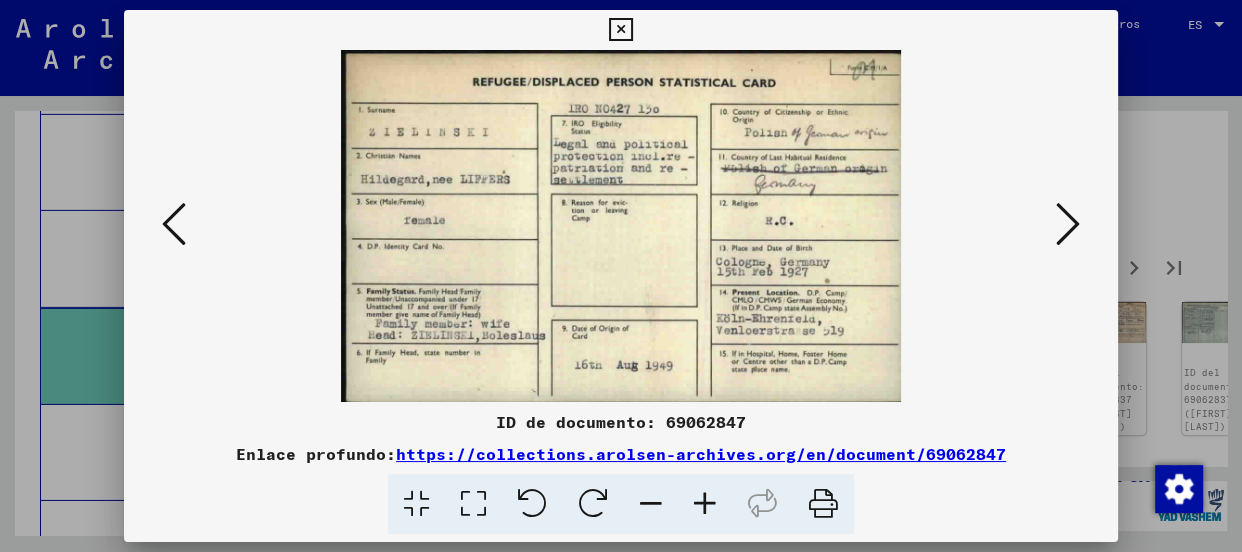 click at bounding box center [1068, 224] 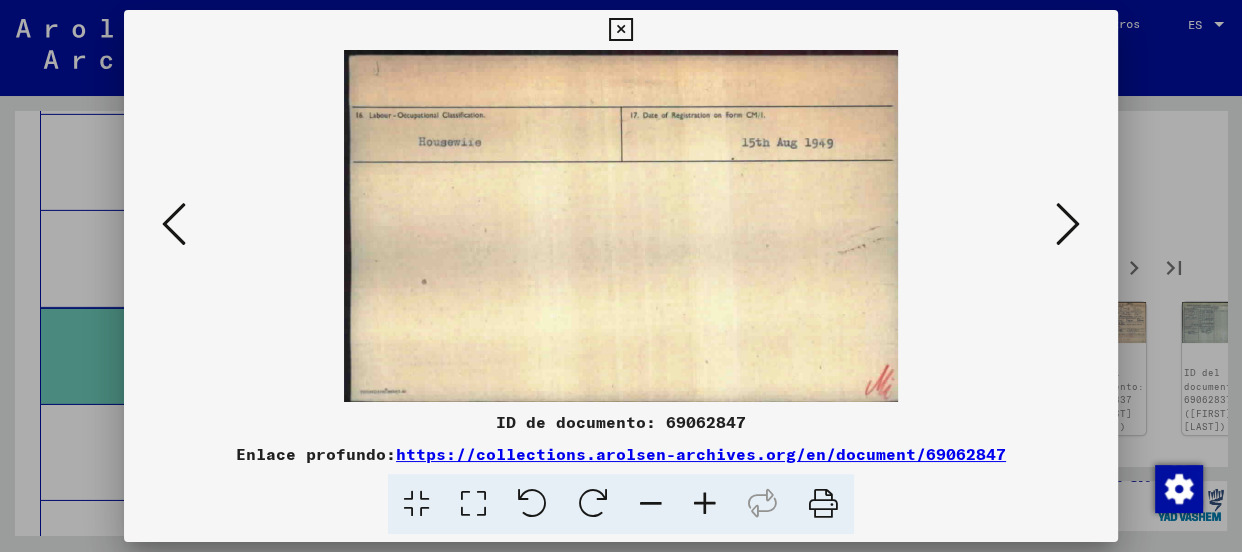 click at bounding box center (1068, 224) 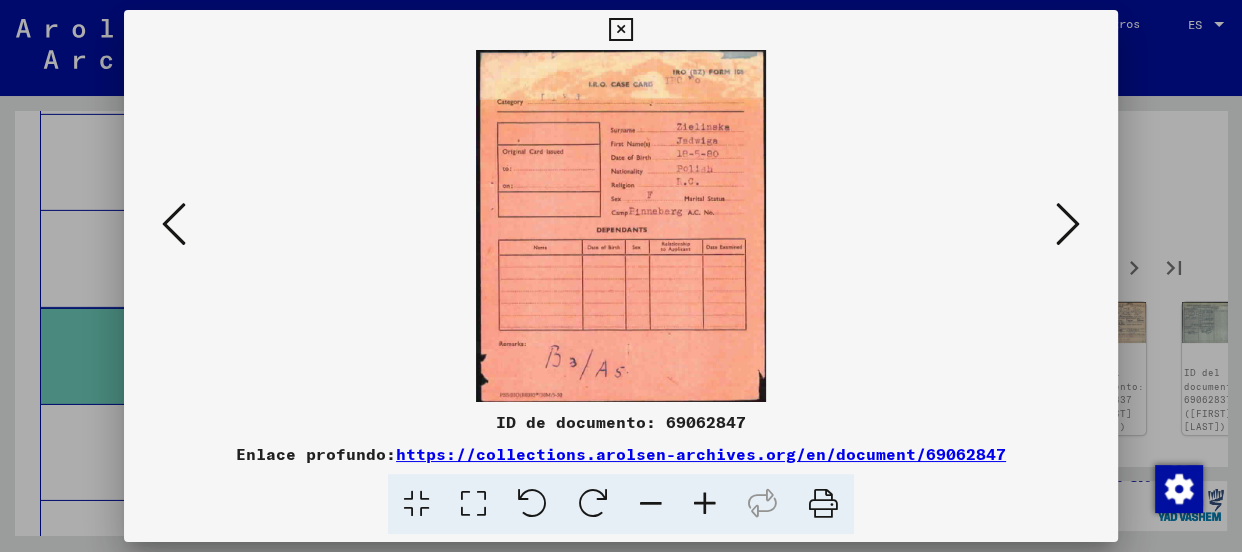 click at bounding box center (1068, 224) 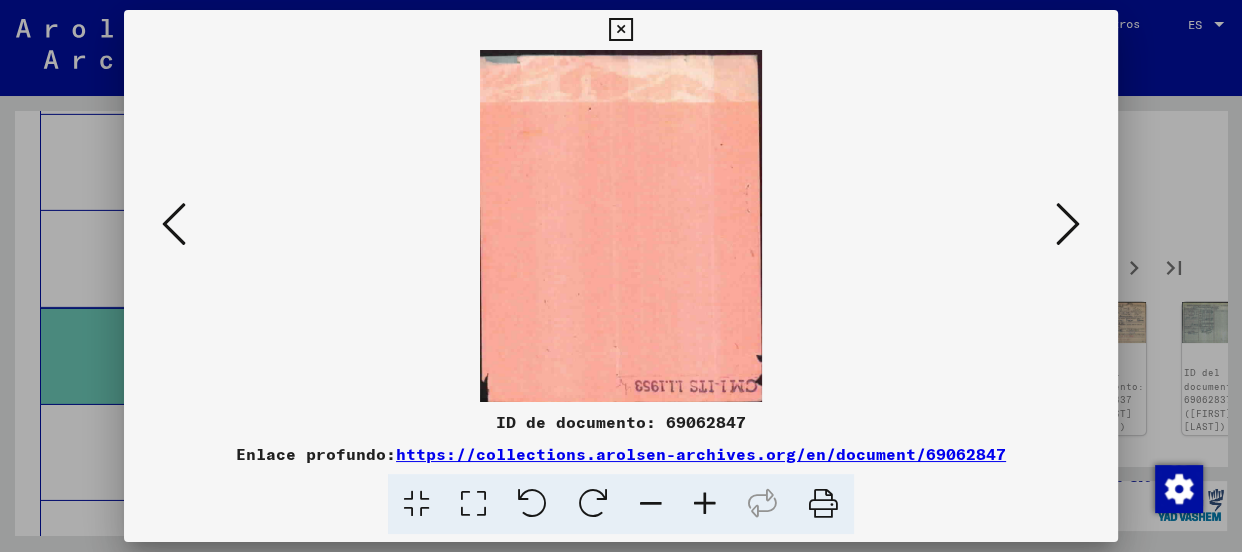 click at bounding box center (1068, 224) 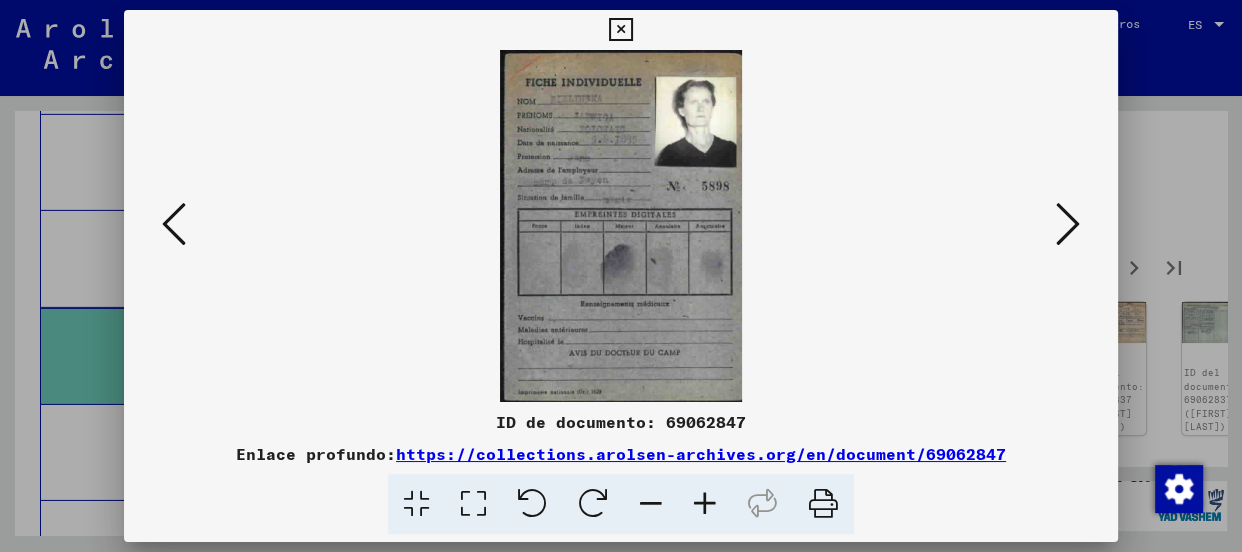 click at bounding box center [1068, 224] 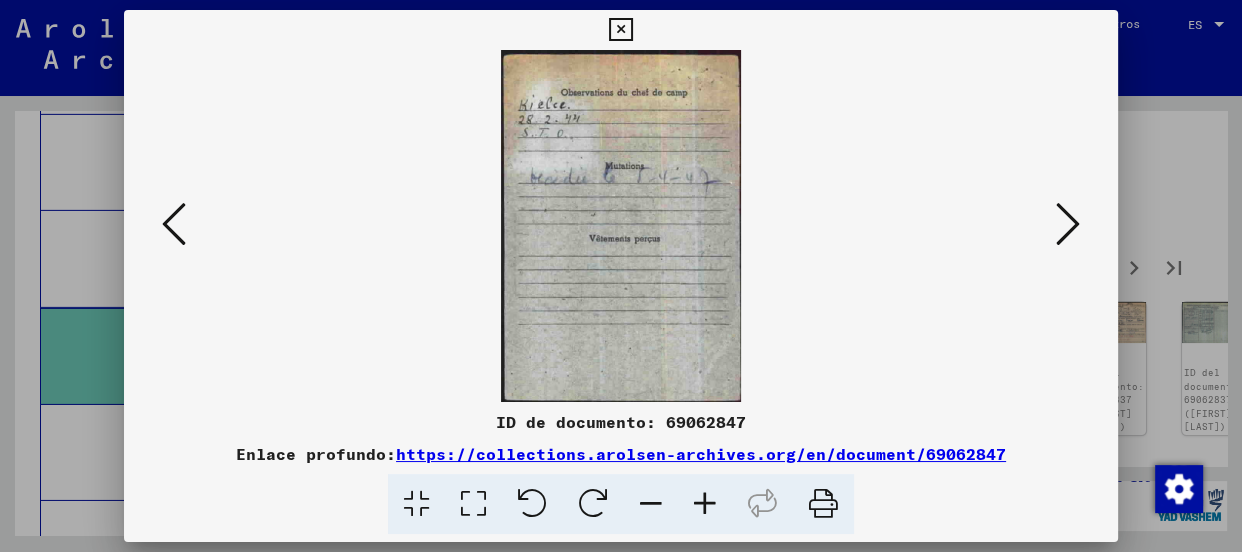 click at bounding box center [1068, 224] 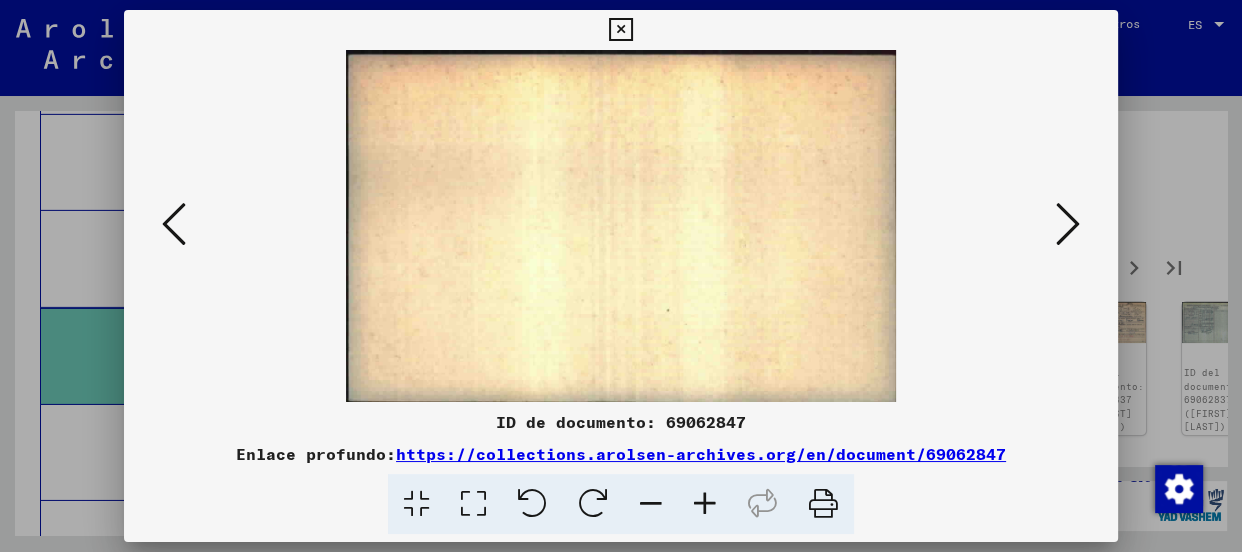 click at bounding box center [1068, 224] 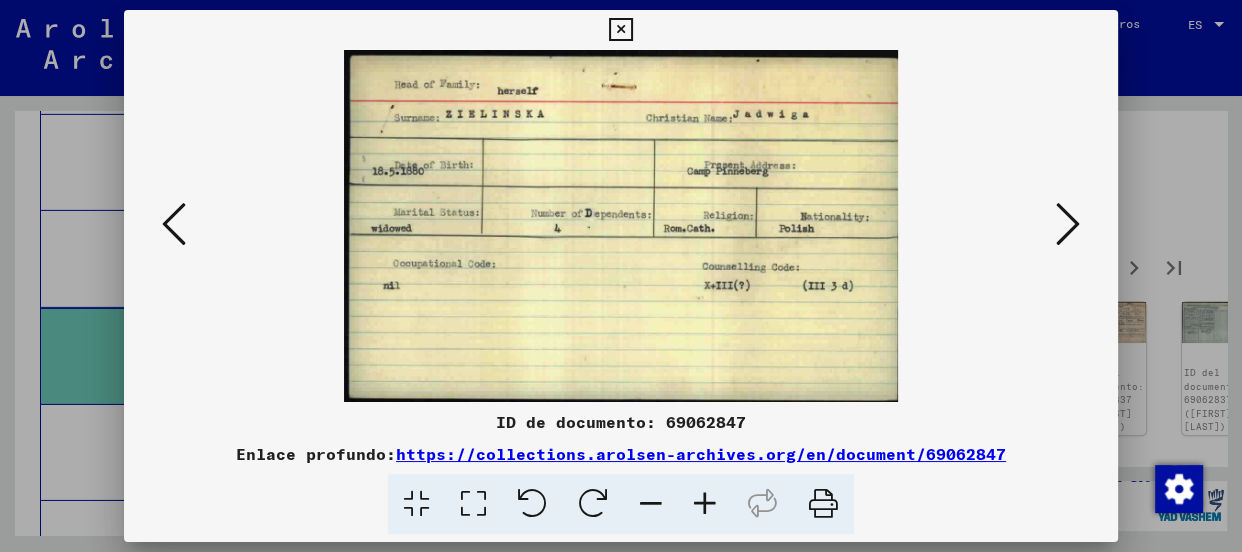click at bounding box center (705, 504) 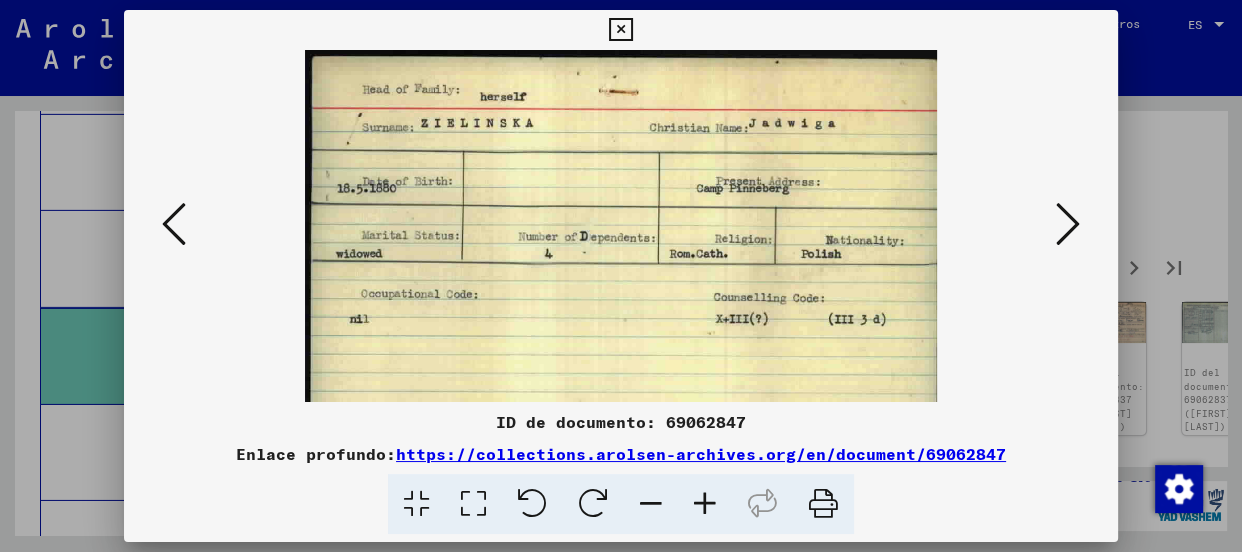 click at bounding box center (705, 504) 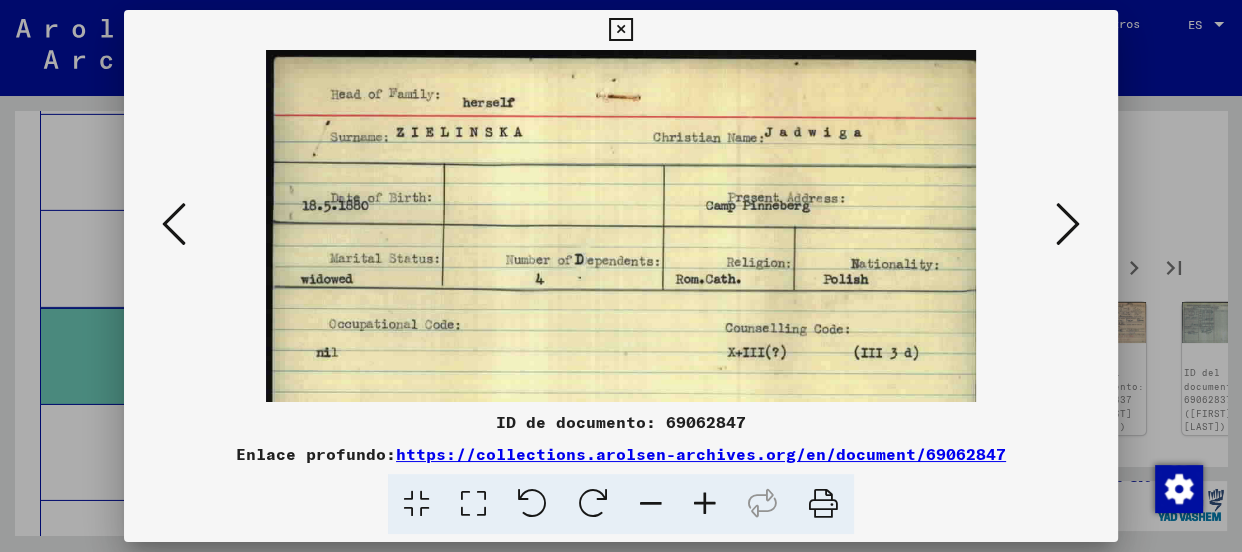click at bounding box center (705, 504) 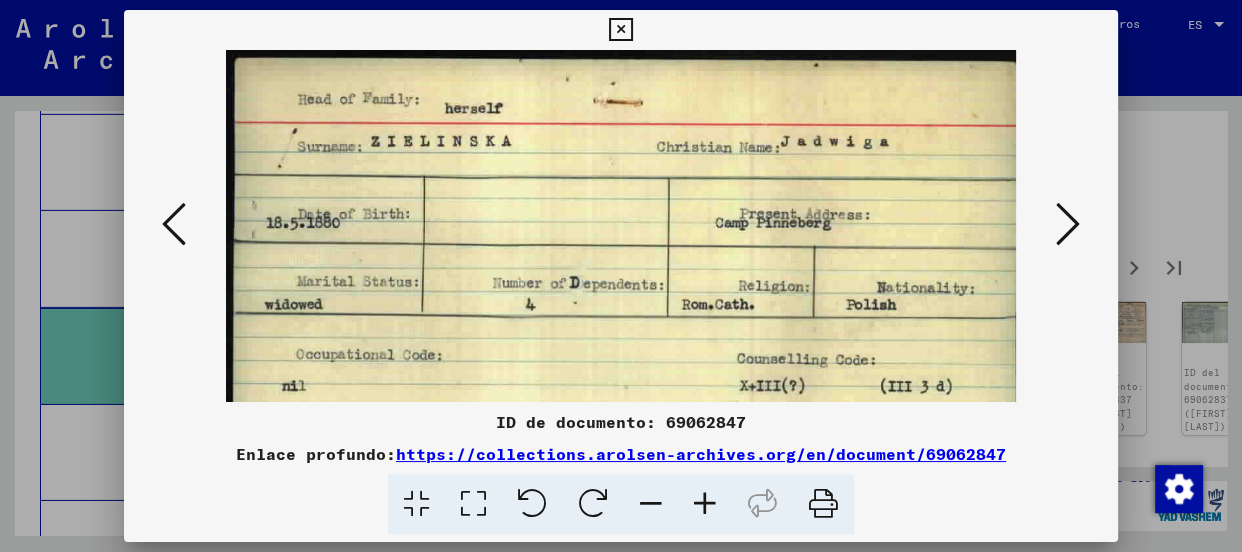 click at bounding box center (705, 504) 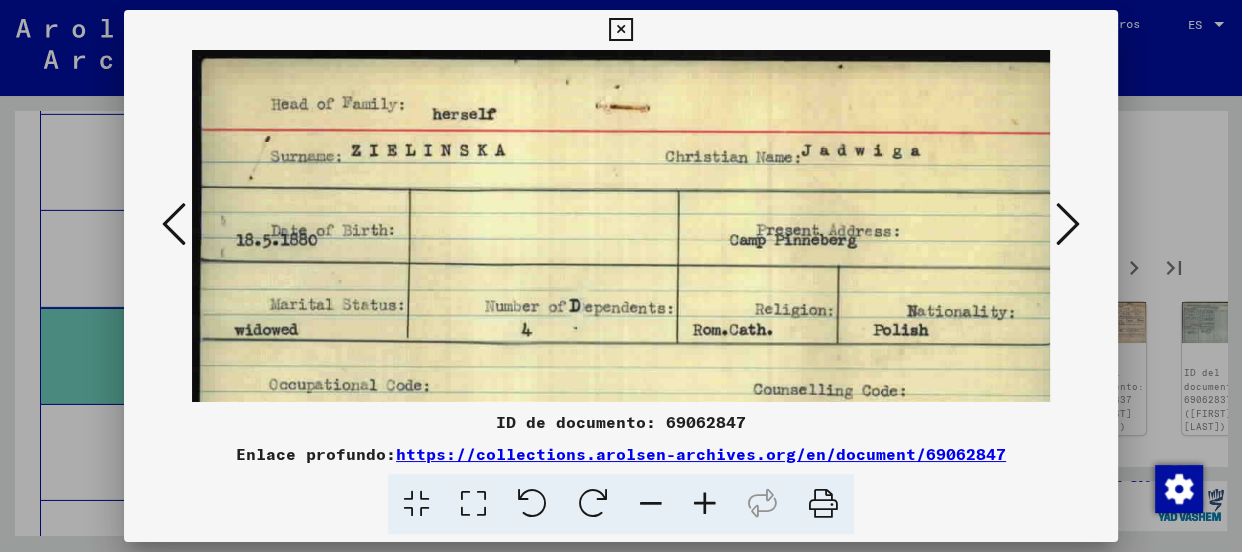 click at bounding box center [1068, 224] 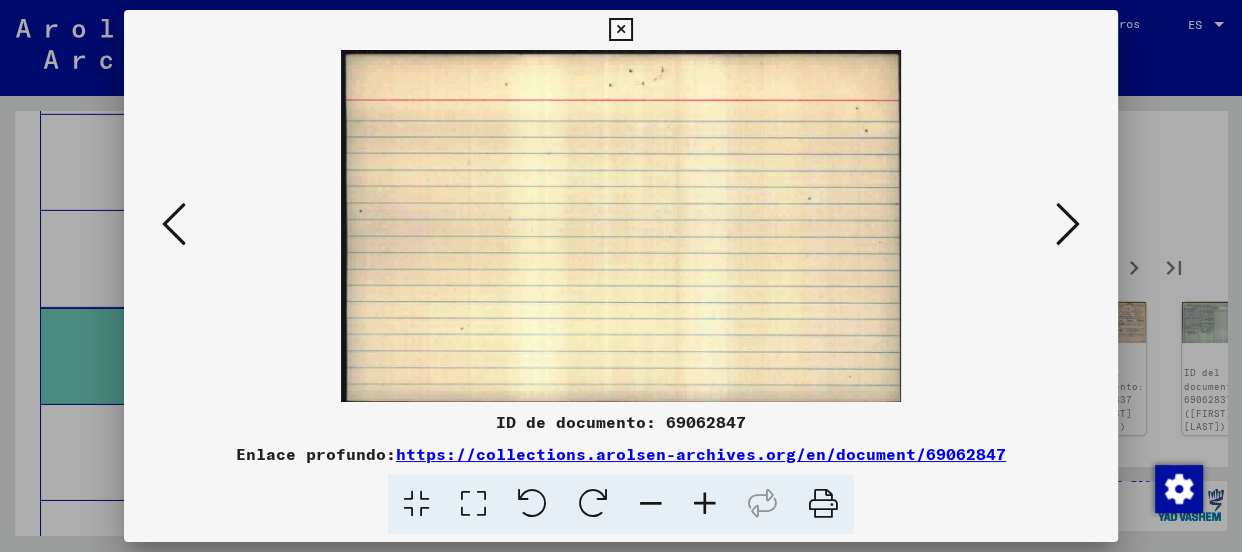 click at bounding box center [1068, 224] 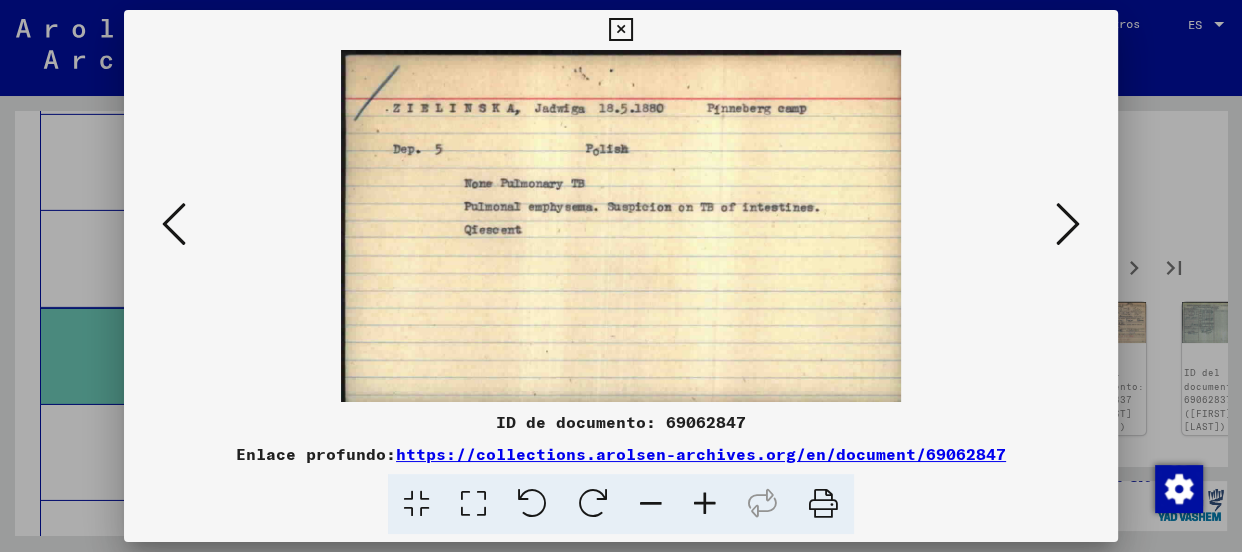 click at bounding box center (1068, 224) 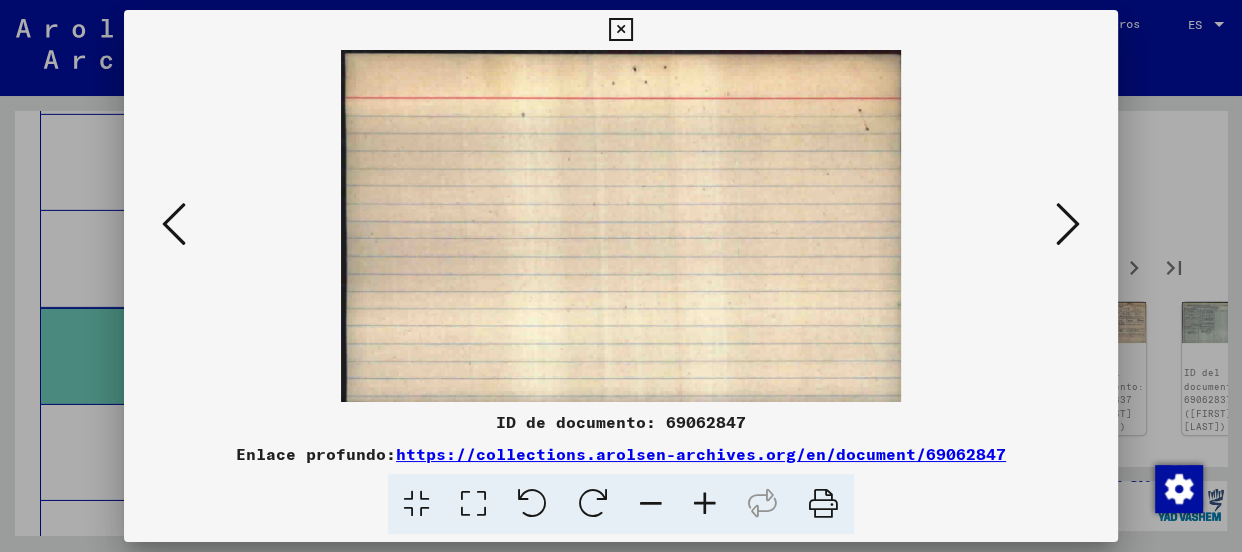 click at bounding box center [1068, 224] 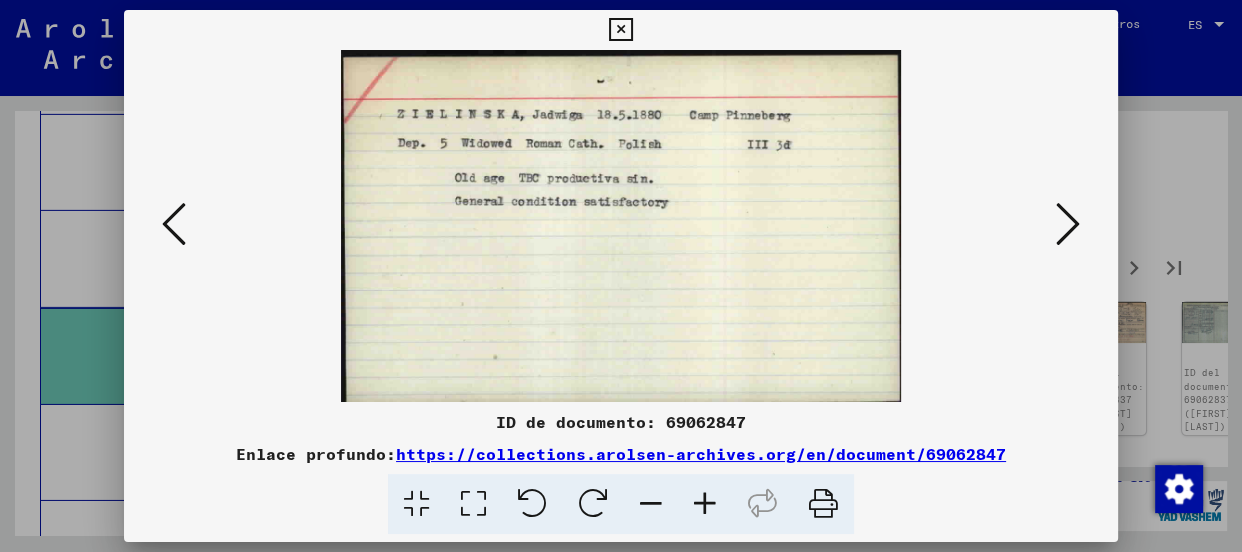 click at bounding box center (1068, 224) 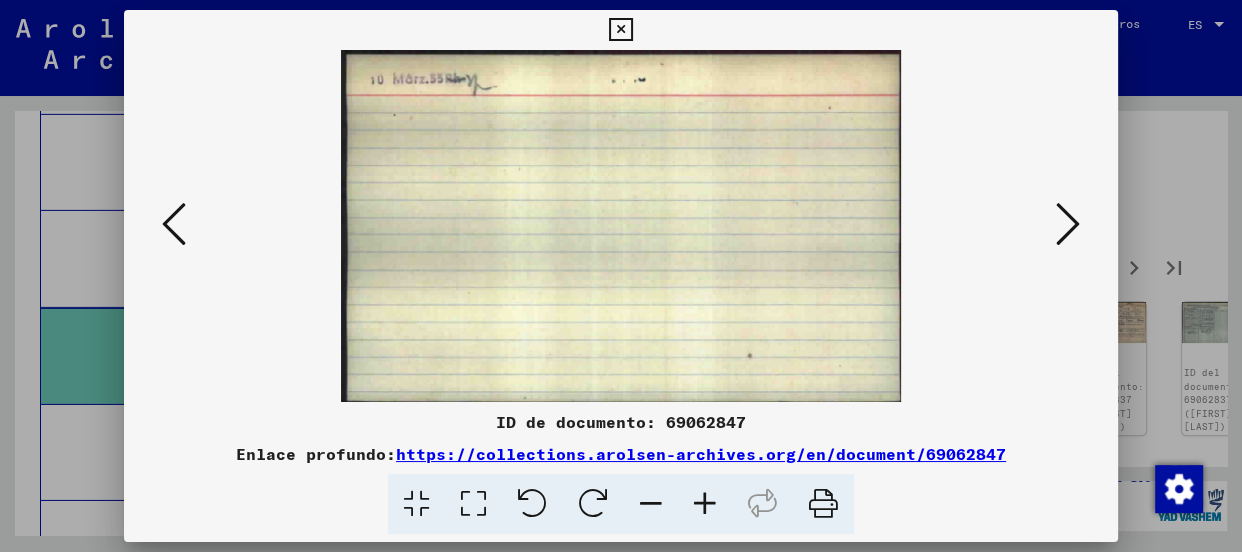 click at bounding box center [1068, 224] 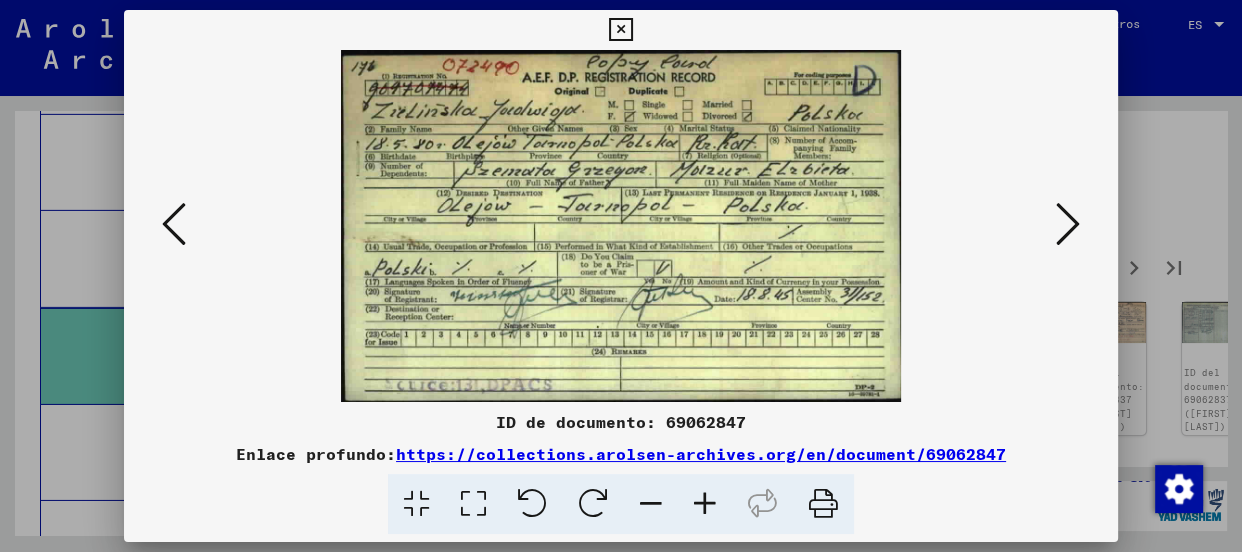 click at bounding box center [1068, 224] 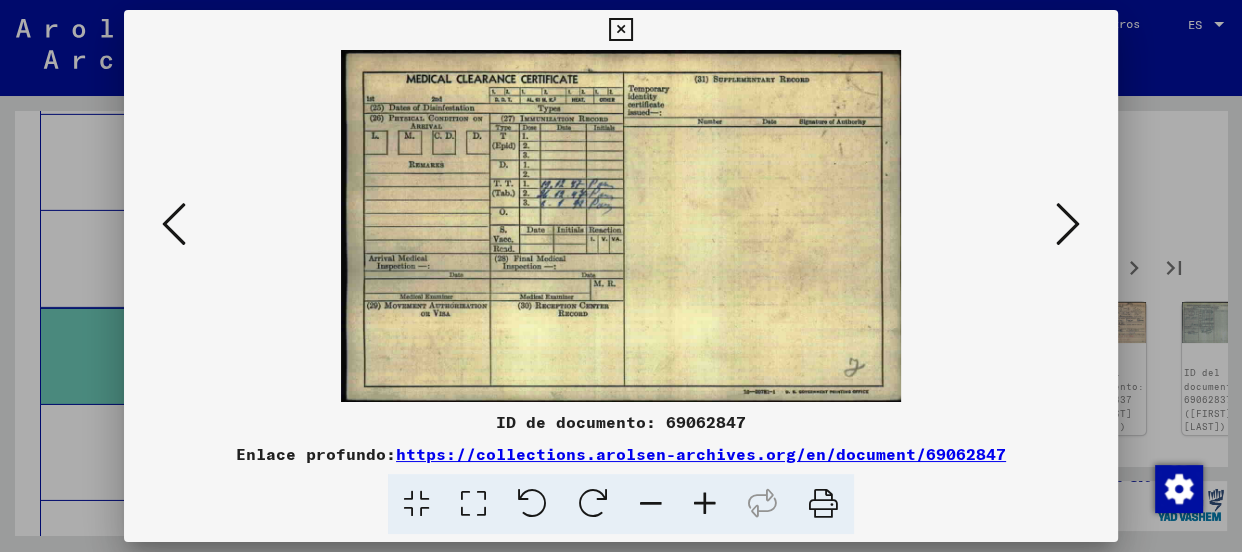 click at bounding box center (174, 224) 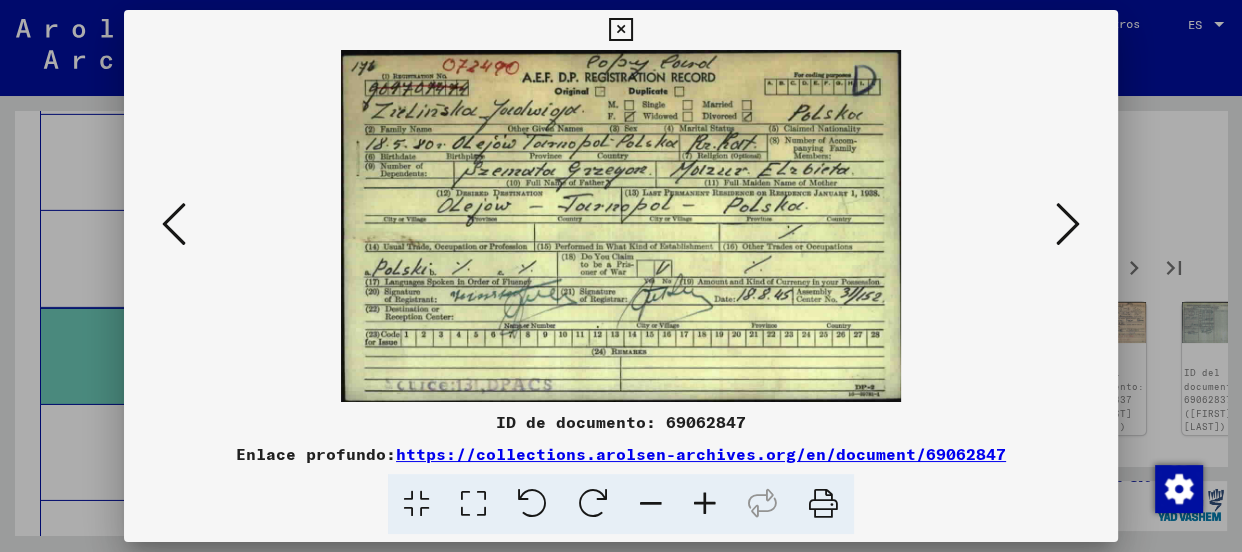 click at bounding box center (1068, 224) 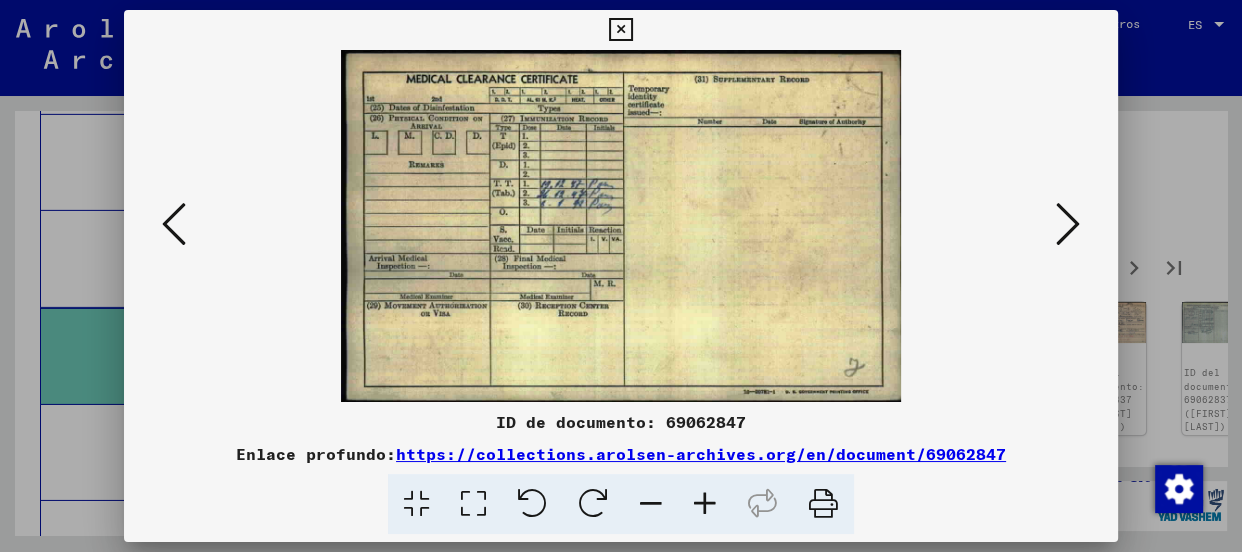 click at bounding box center (1068, 224) 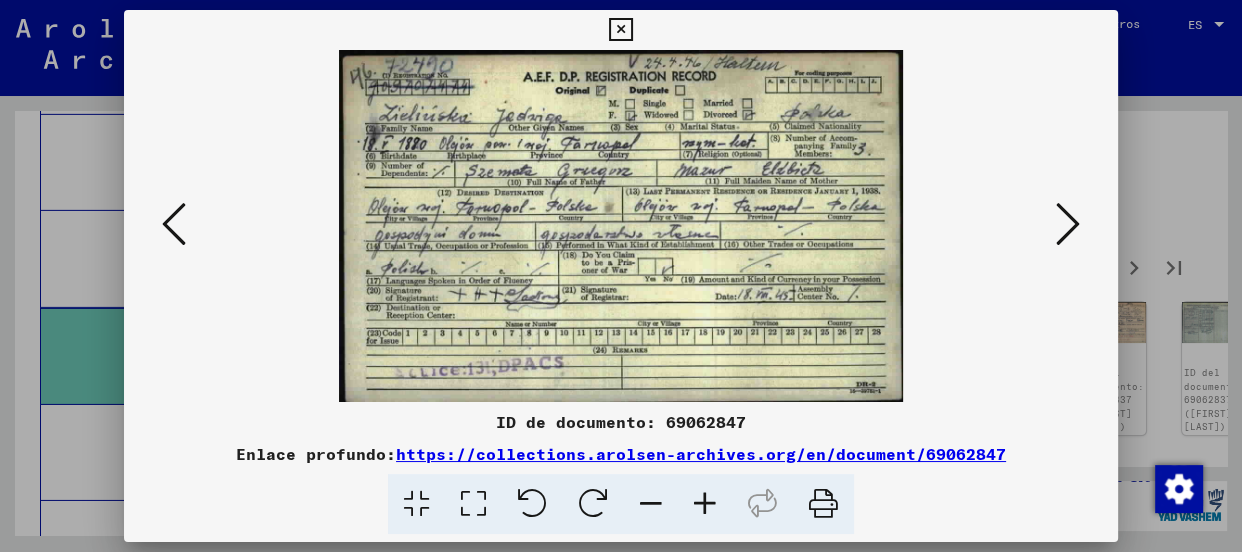 click at bounding box center (1068, 224) 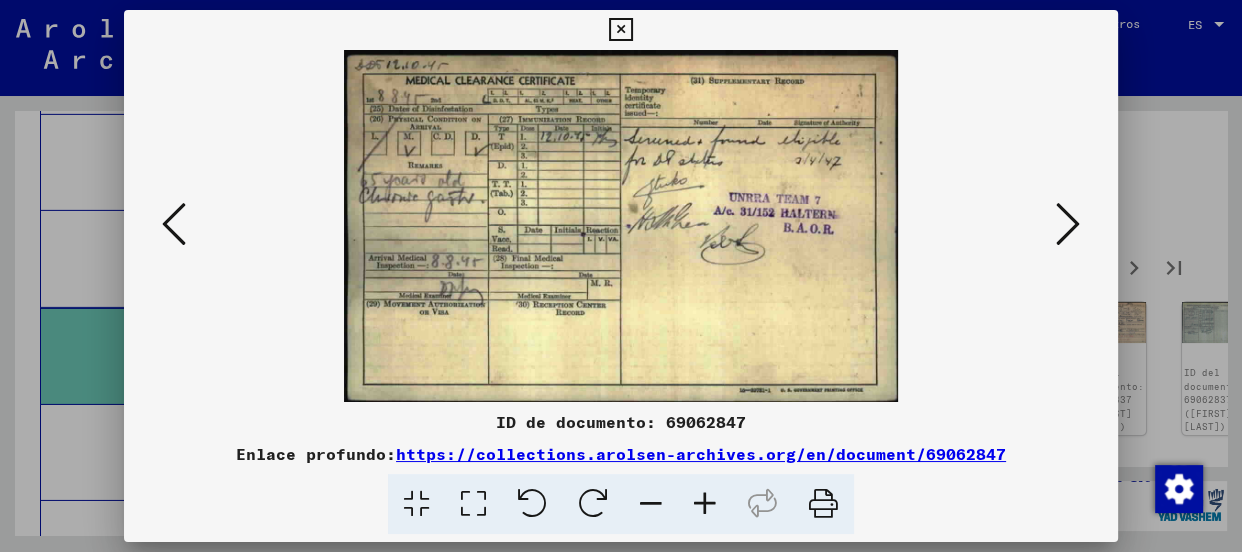 click at bounding box center [1068, 224] 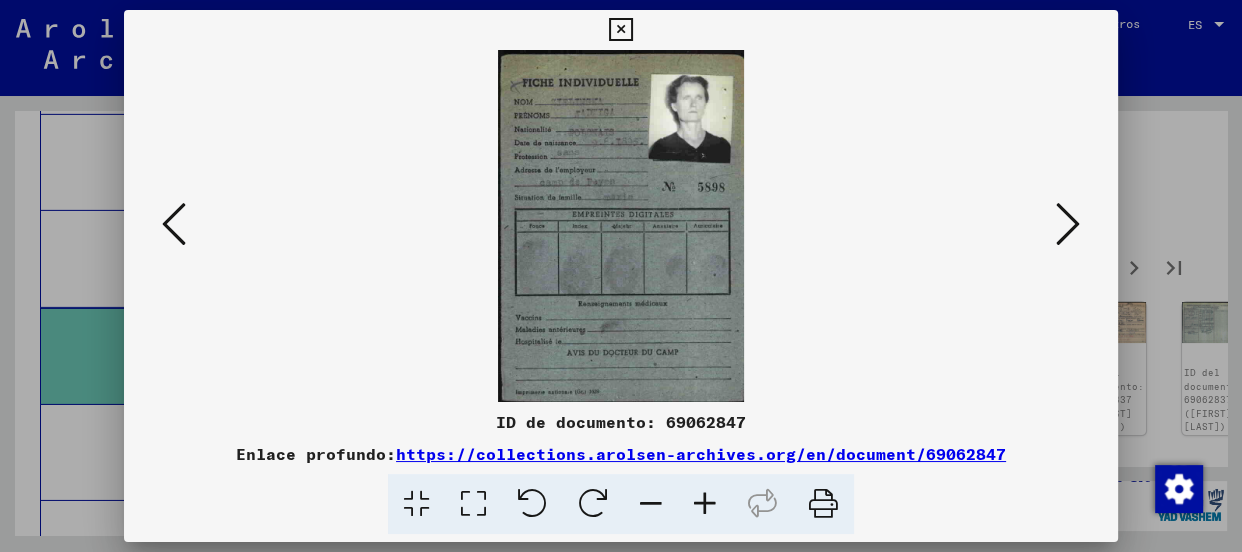 click at bounding box center [1068, 224] 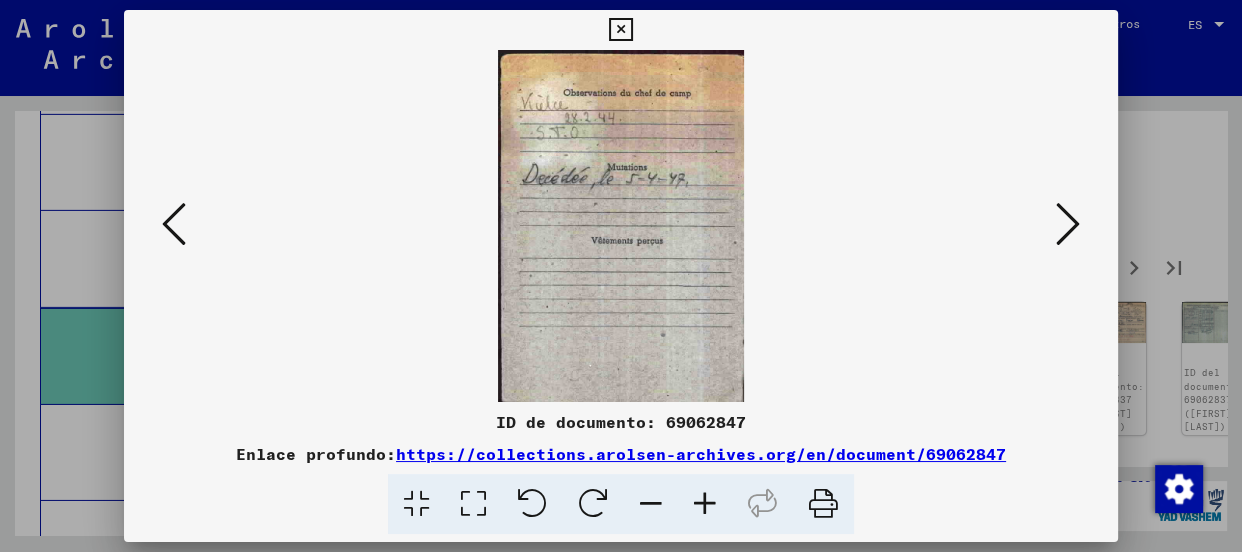 click at bounding box center (1068, 224) 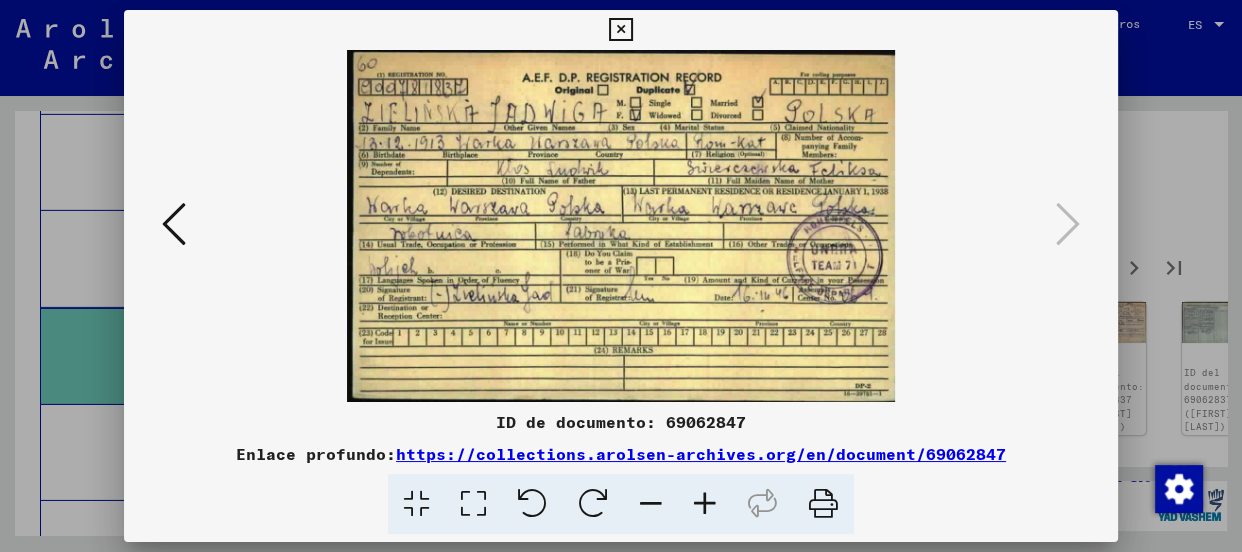 click at bounding box center (620, 30) 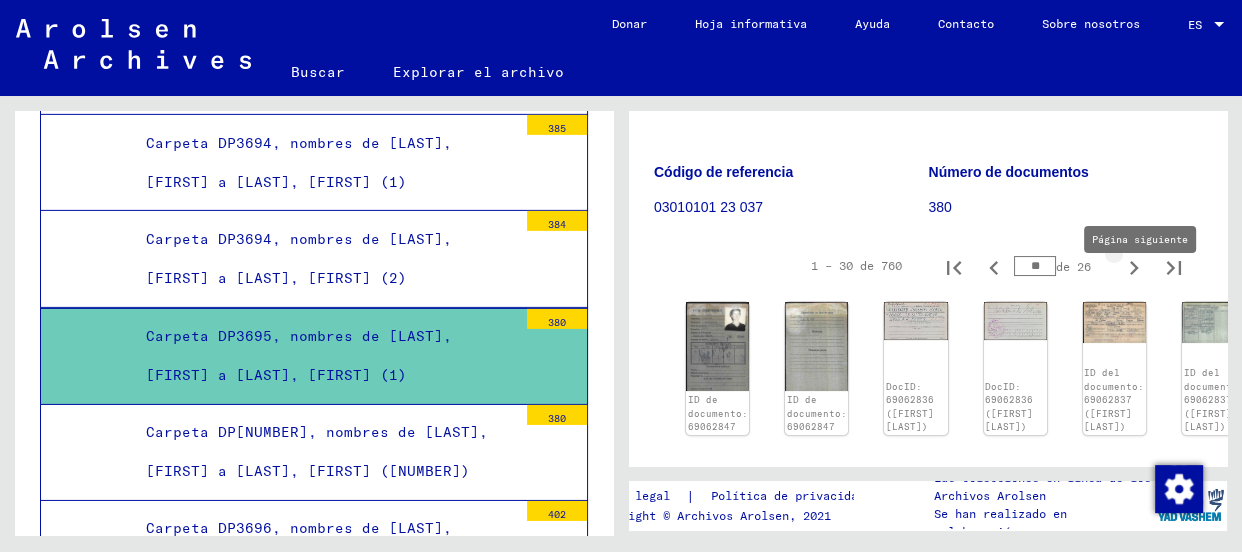 click 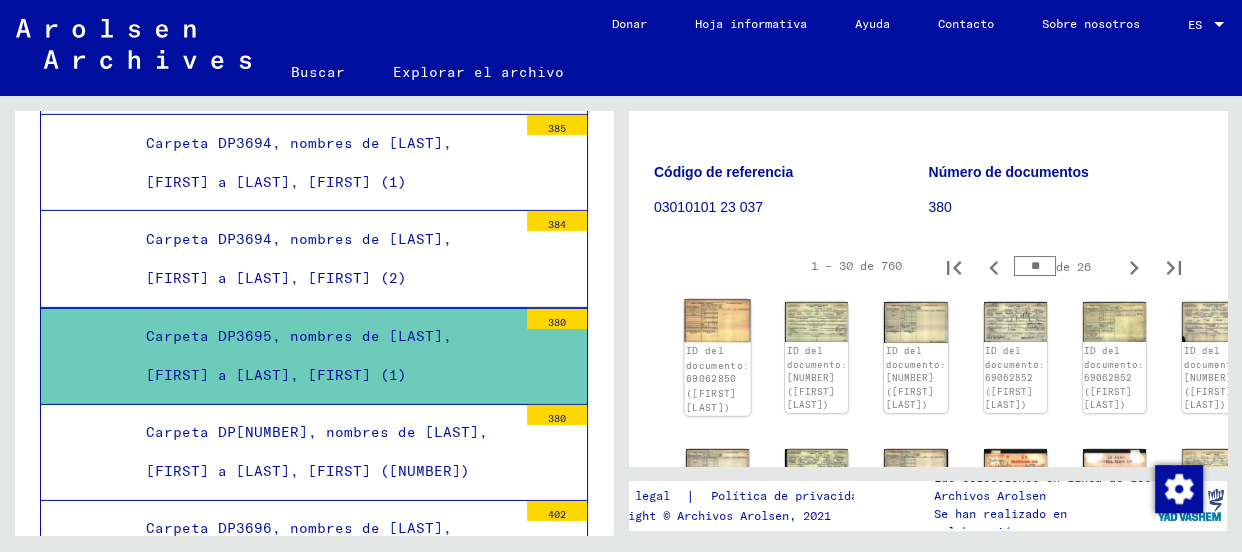 click 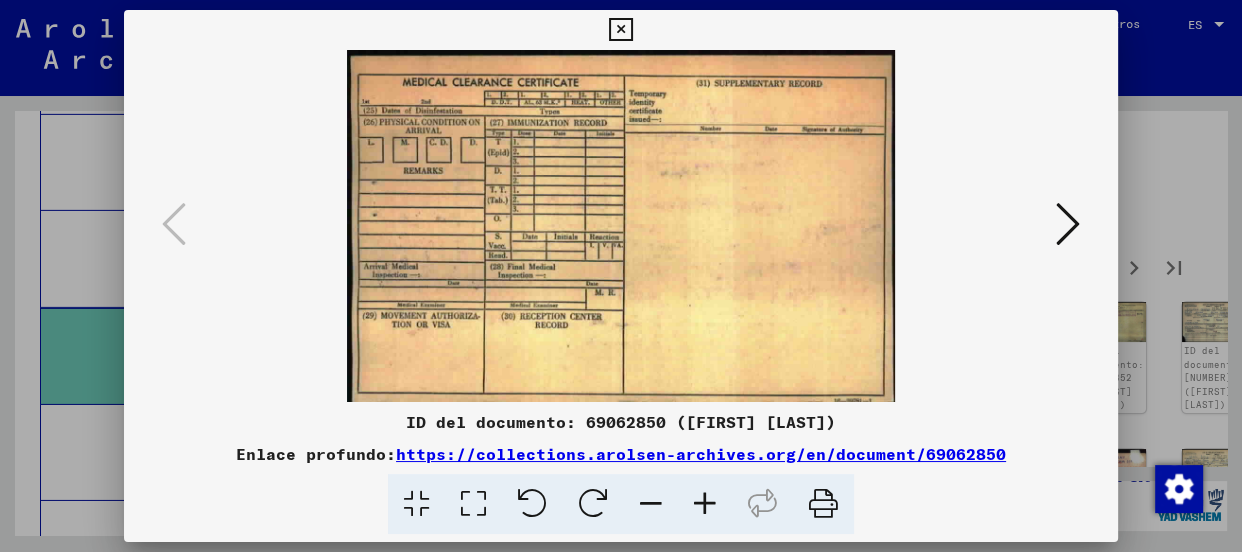 click at bounding box center [1068, 224] 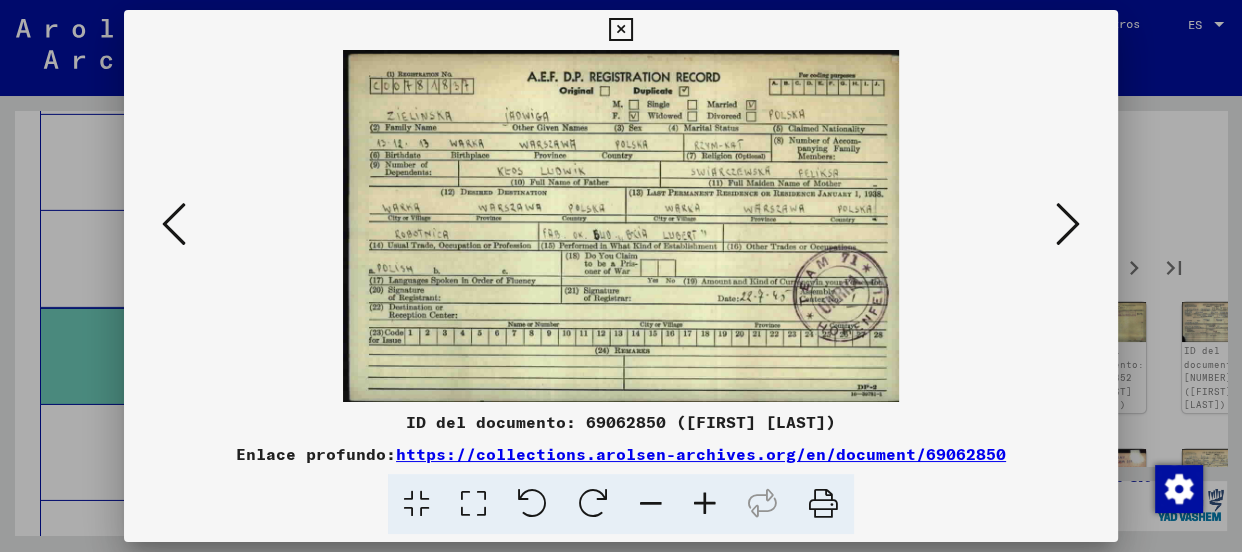 click at bounding box center [1068, 224] 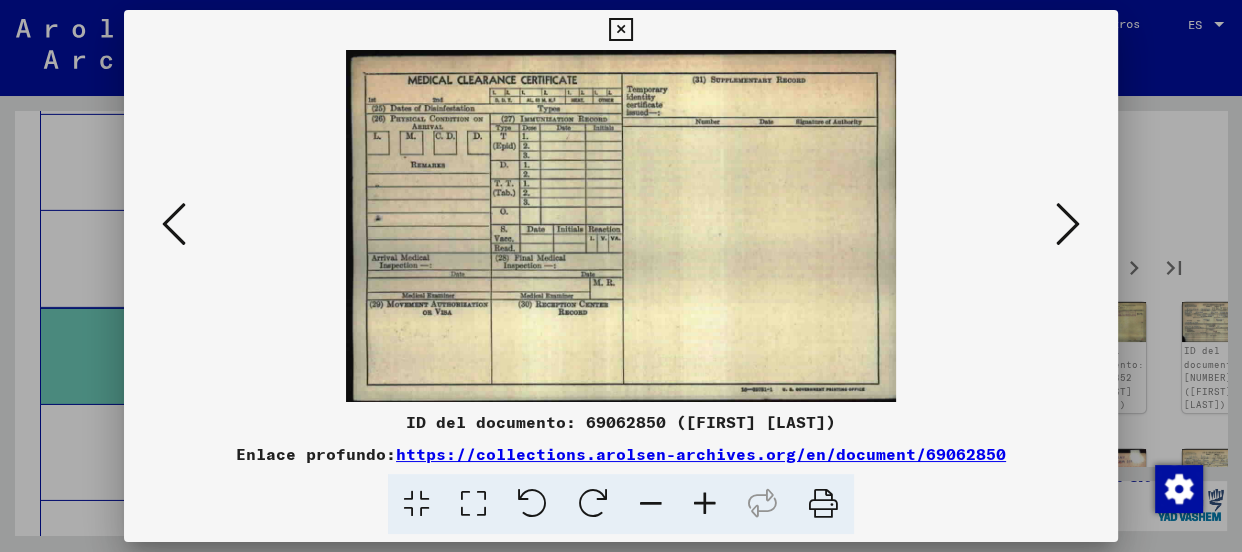click at bounding box center [1068, 224] 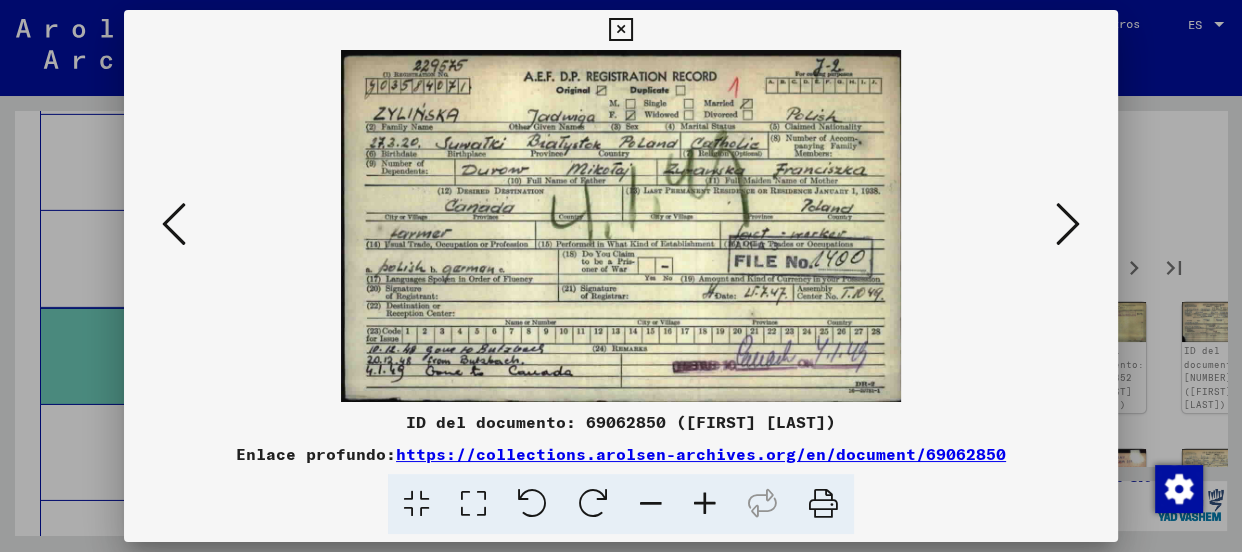 click at bounding box center [1068, 224] 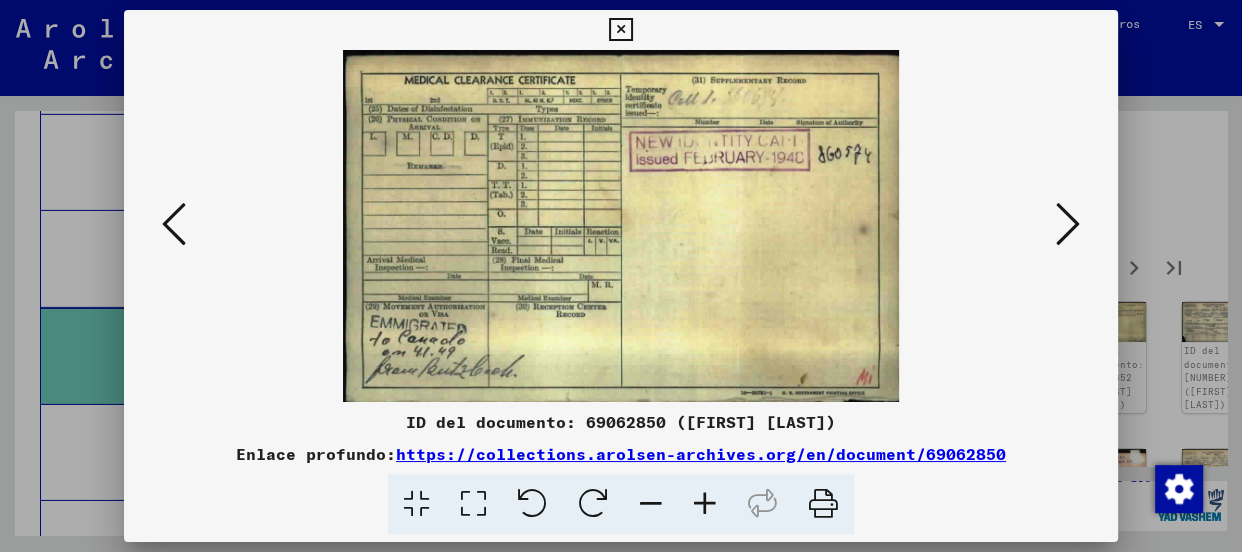 click at bounding box center [1068, 224] 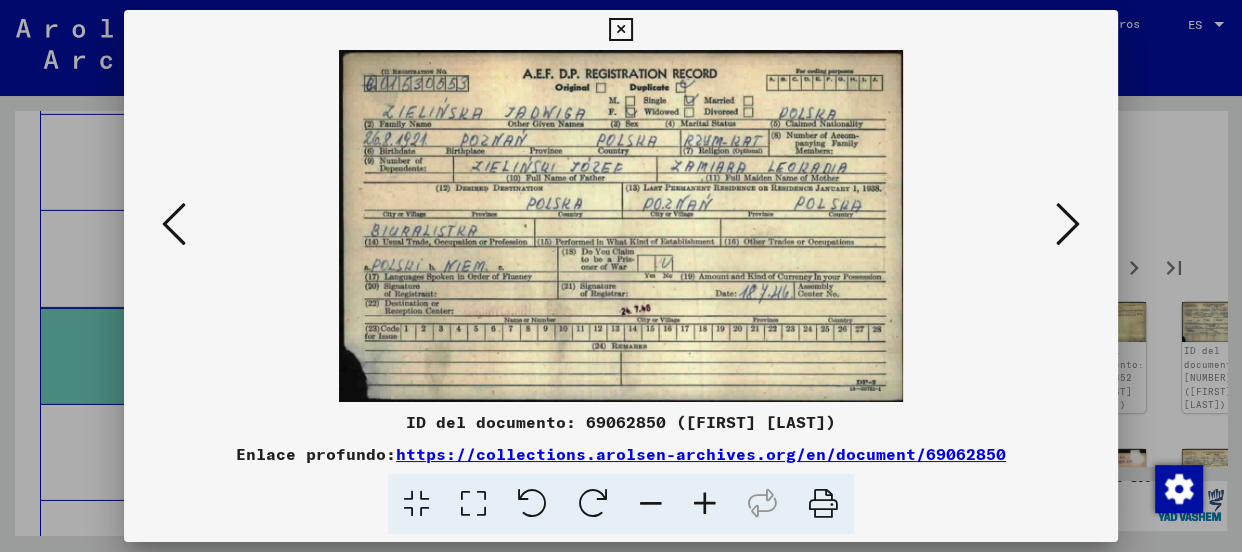 click at bounding box center [1068, 224] 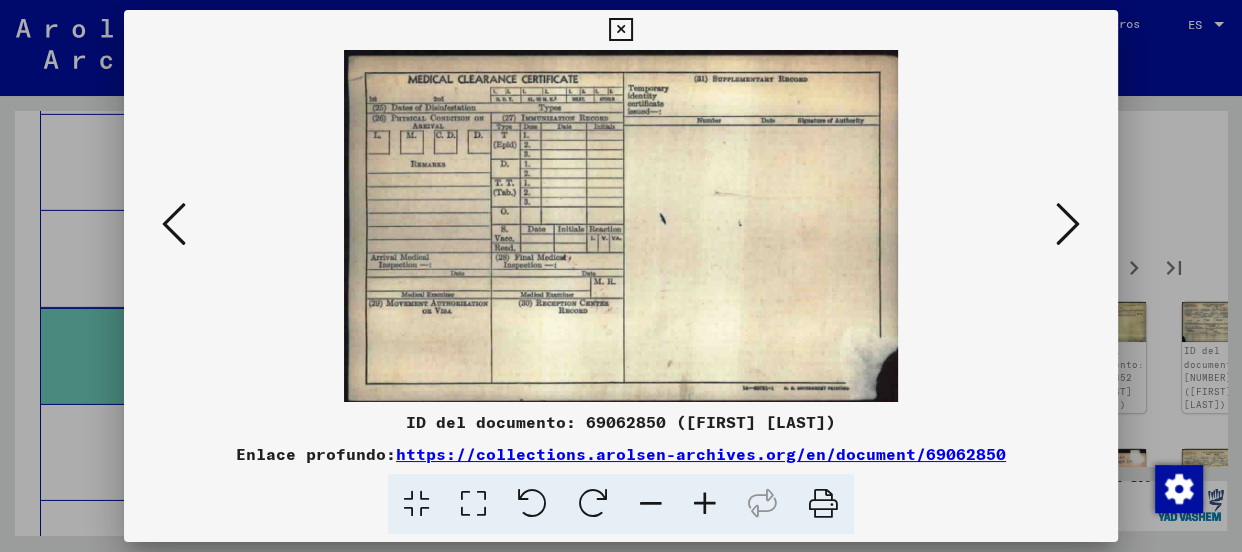 click at bounding box center [1068, 224] 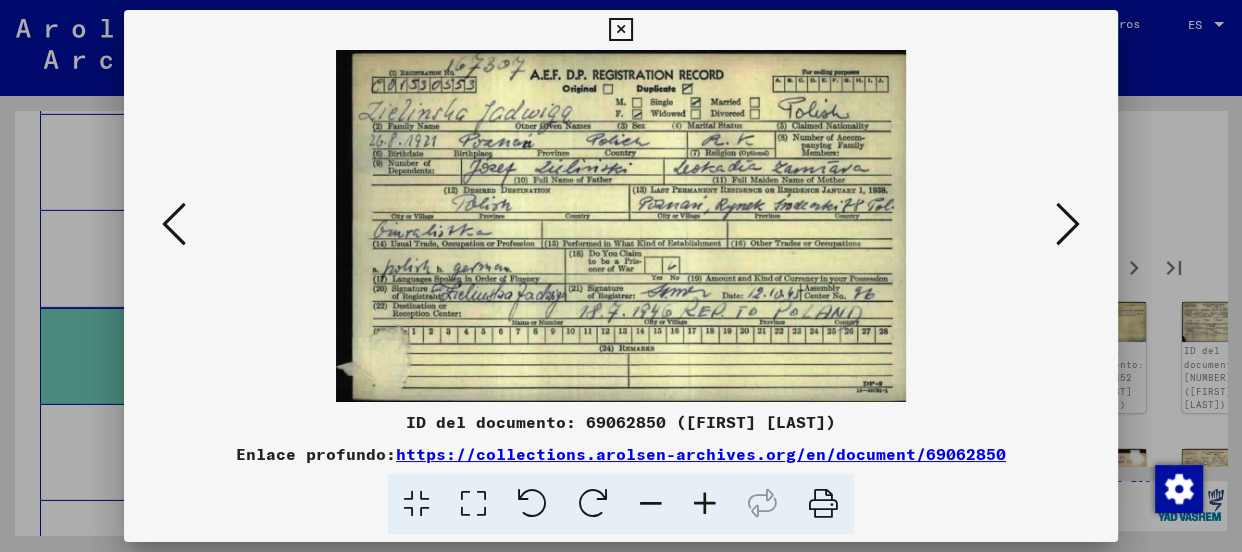 click at bounding box center (1068, 224) 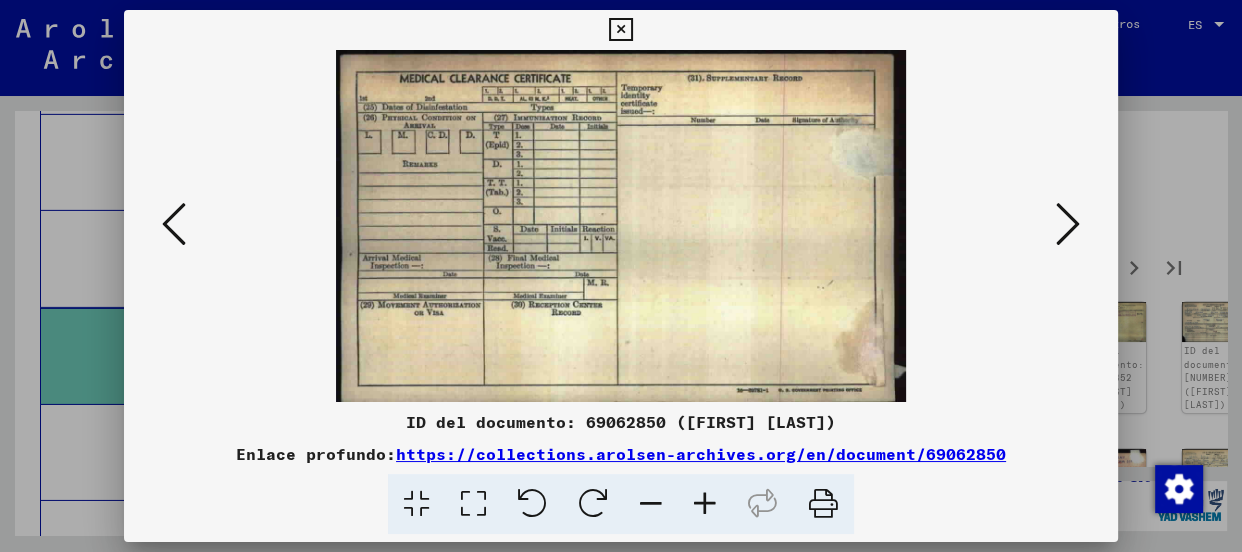 click at bounding box center [1068, 224] 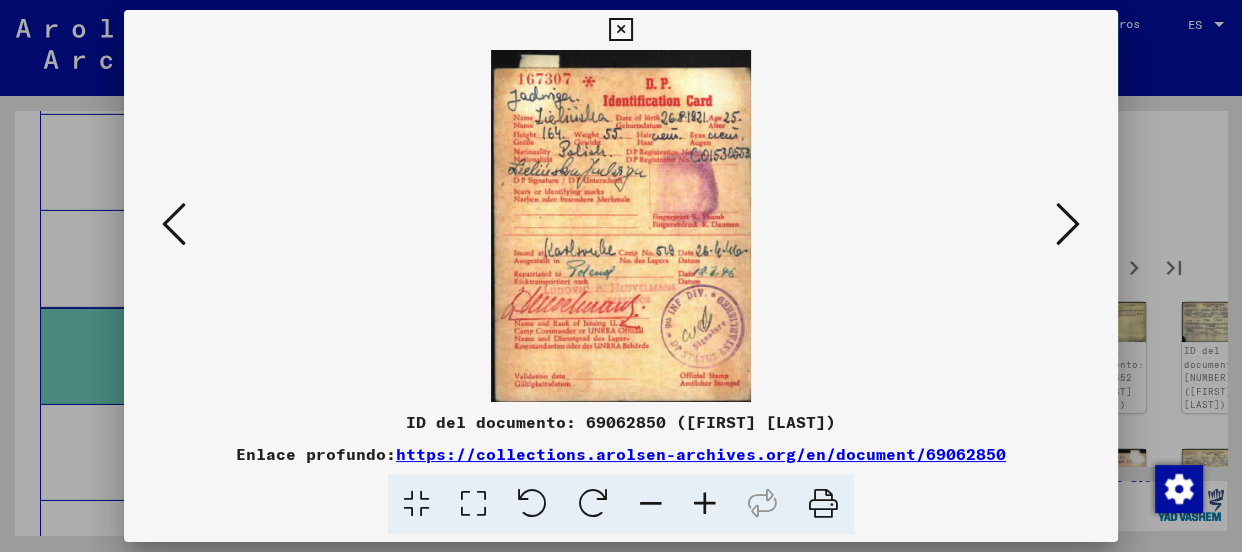 click at bounding box center (705, 504) 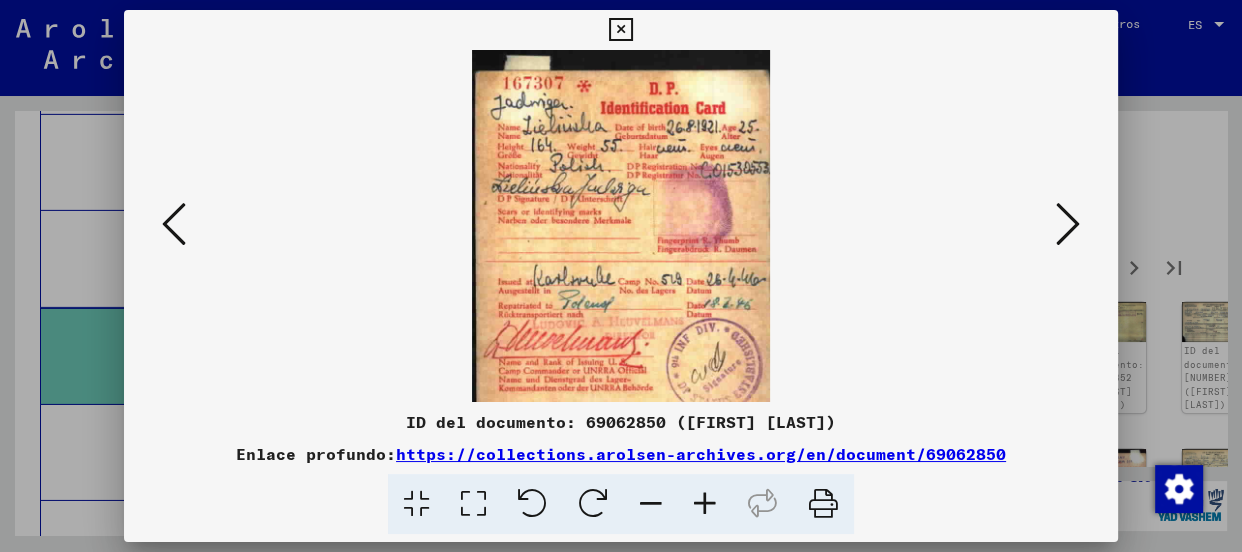 click at bounding box center [705, 504] 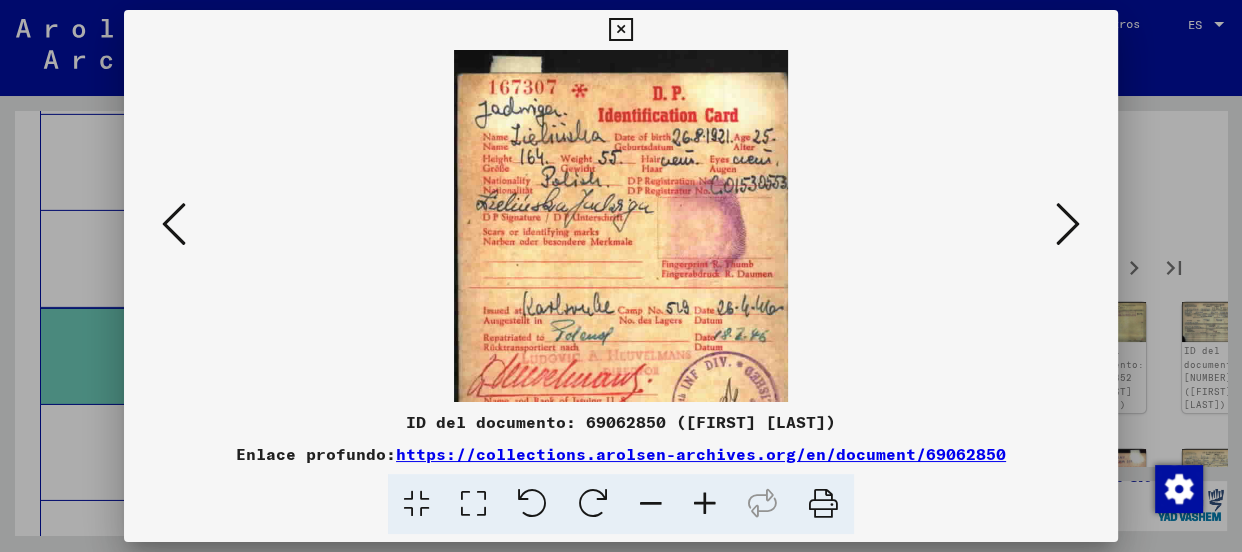 click at bounding box center (705, 504) 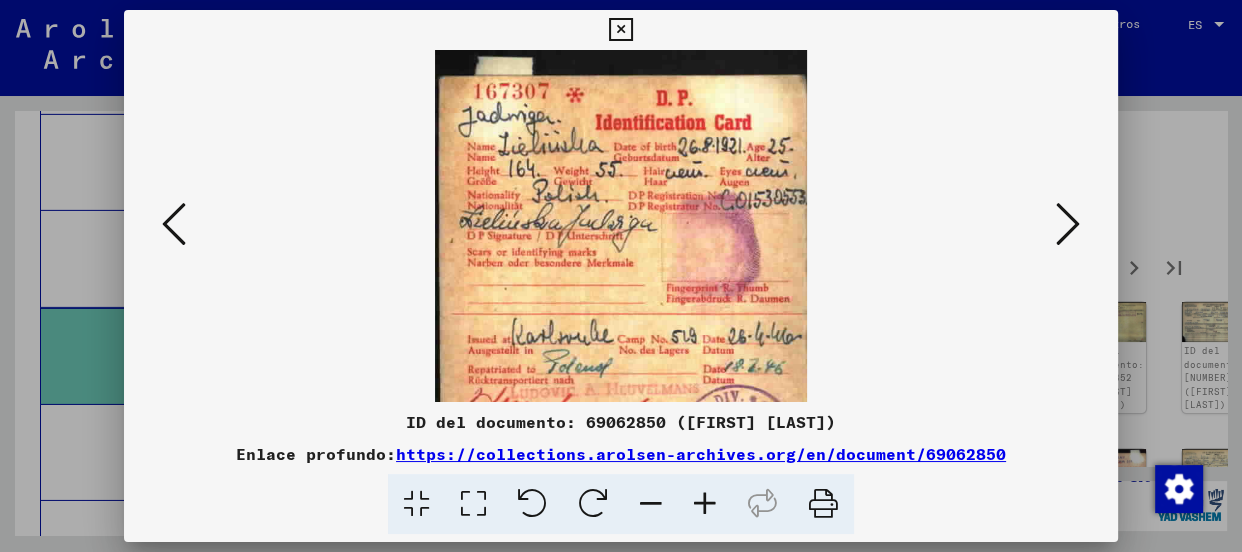 click at bounding box center [705, 504] 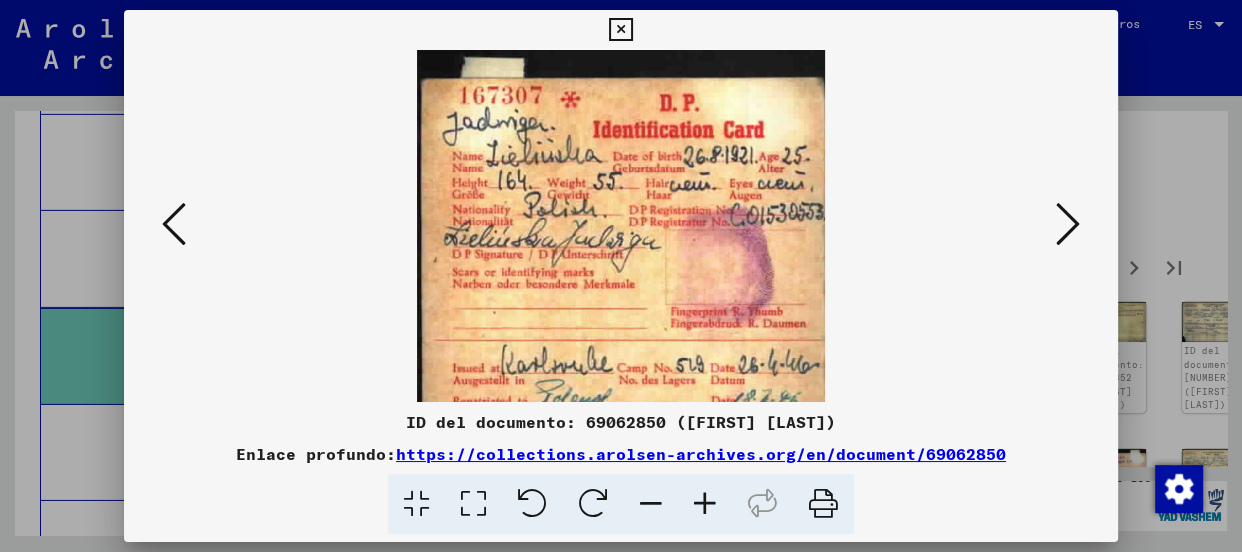 click at bounding box center (705, 504) 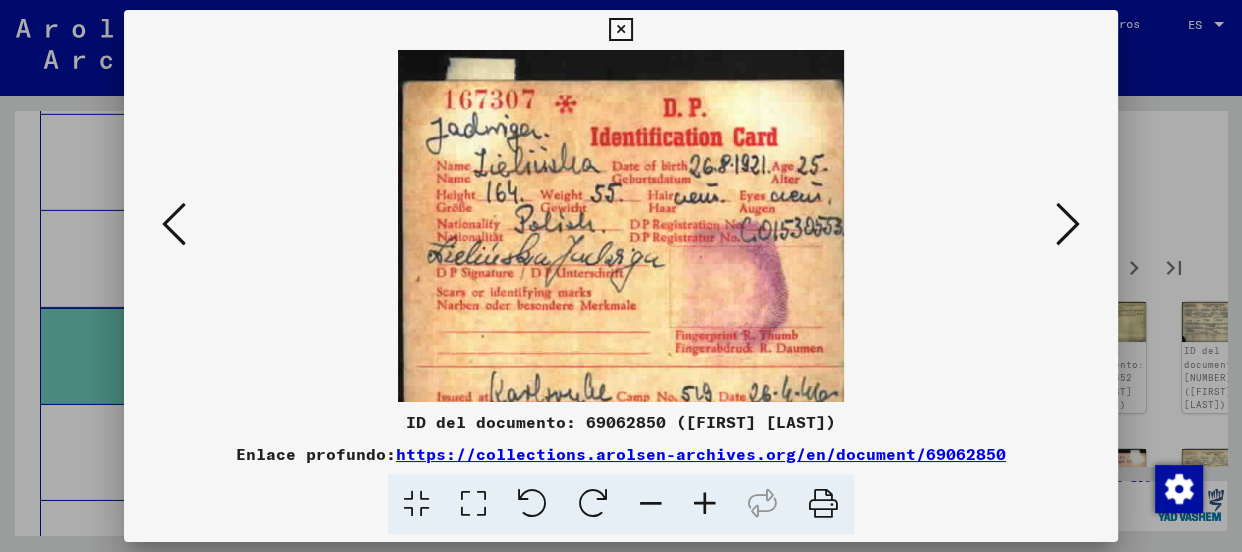 click at bounding box center [705, 504] 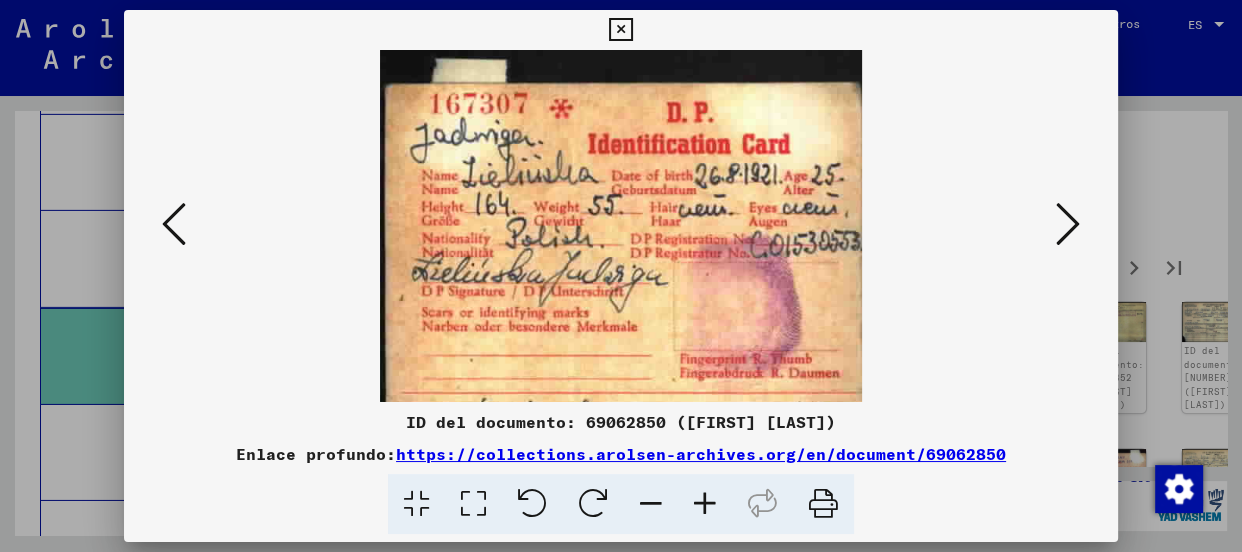 click at bounding box center (705, 504) 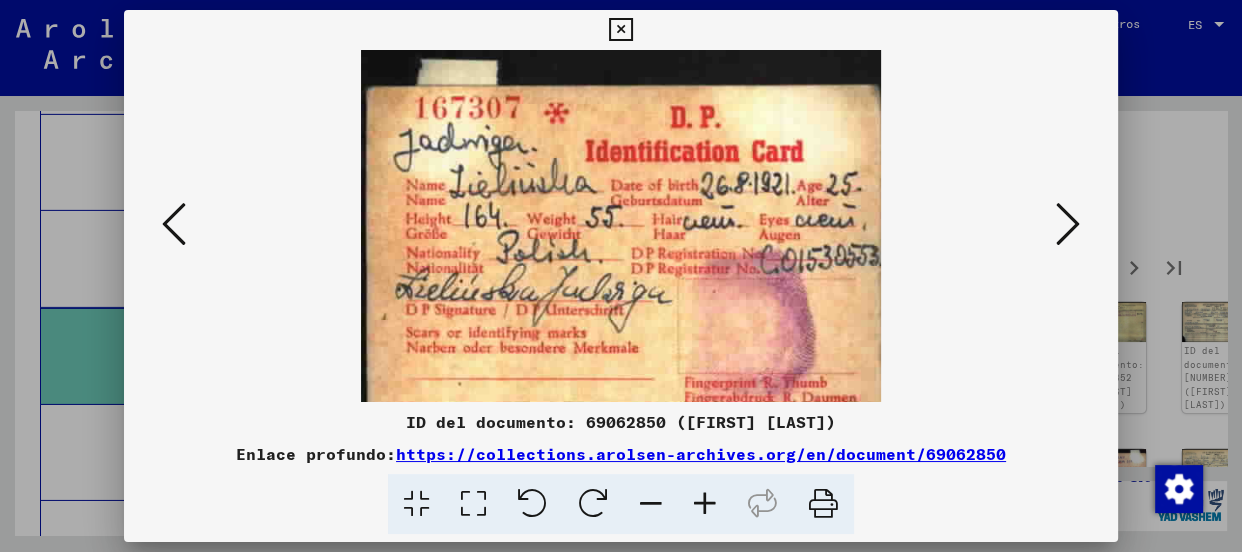 click at bounding box center [705, 504] 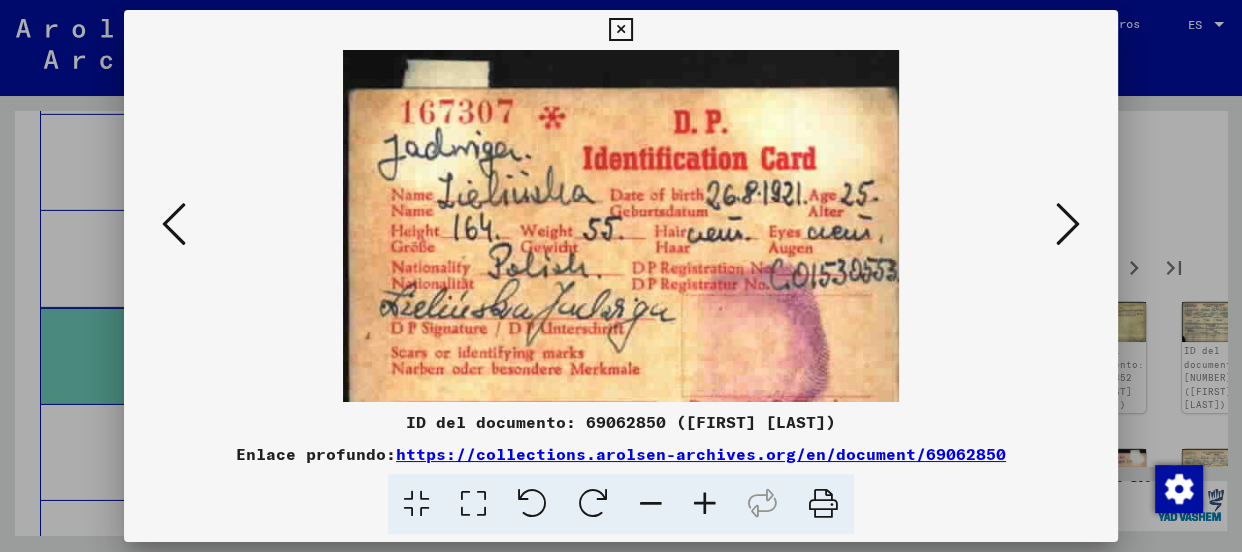 click at bounding box center [705, 504] 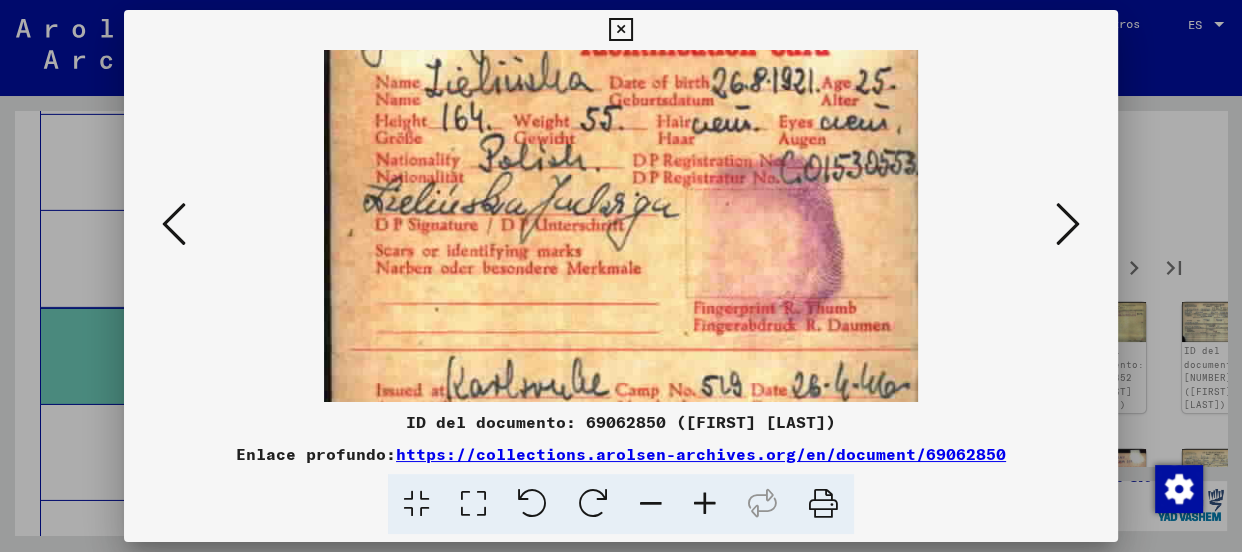 drag, startPoint x: 722, startPoint y: 349, endPoint x: 738, endPoint y: 227, distance: 123.04471 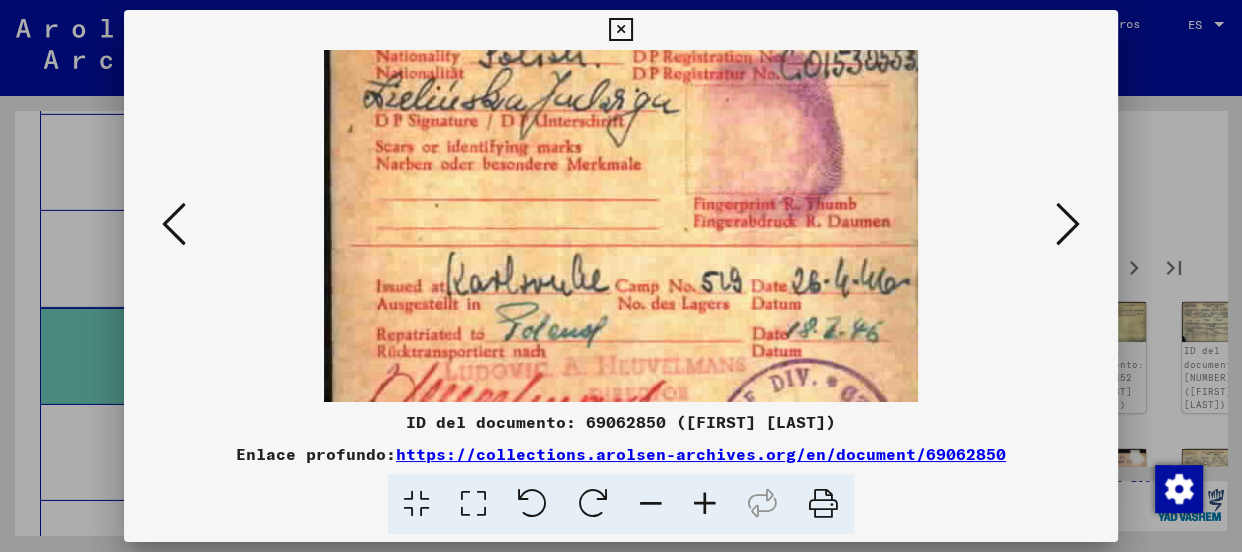 drag, startPoint x: 684, startPoint y: 334, endPoint x: 680, endPoint y: 232, distance: 102.0784 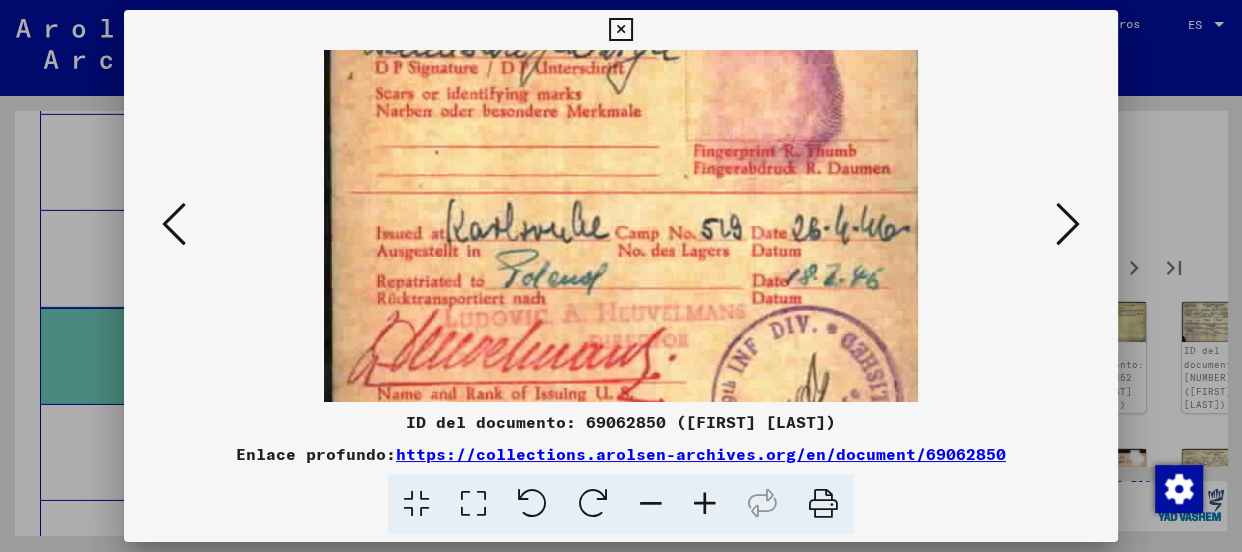 drag, startPoint x: 666, startPoint y: 302, endPoint x: 665, endPoint y: 248, distance: 54.00926 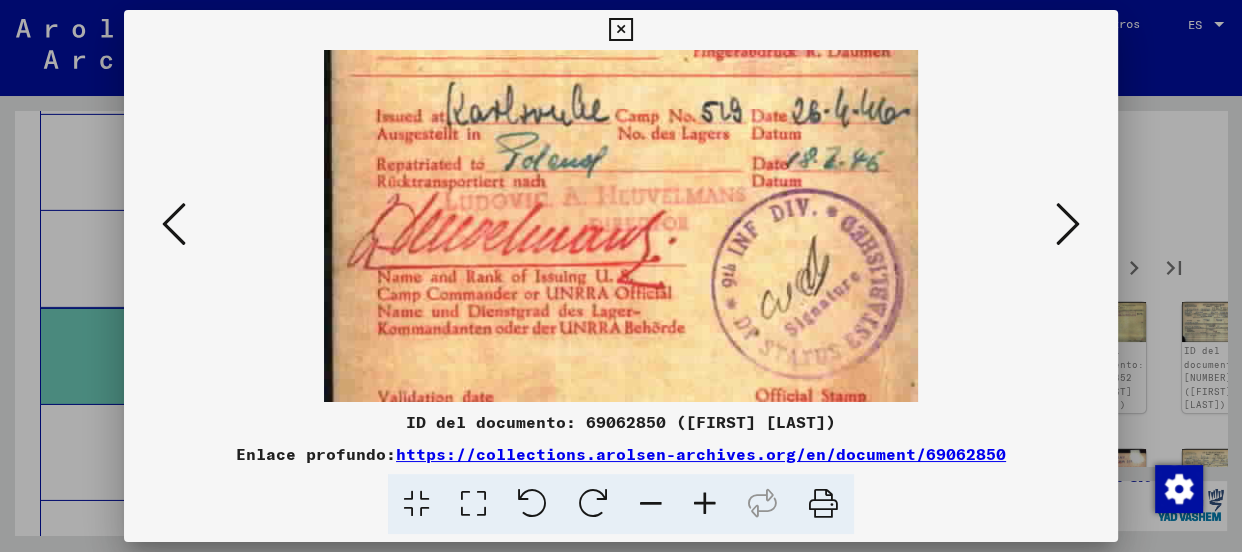 drag, startPoint x: 660, startPoint y: 327, endPoint x: 693, endPoint y: 210, distance: 121.5648 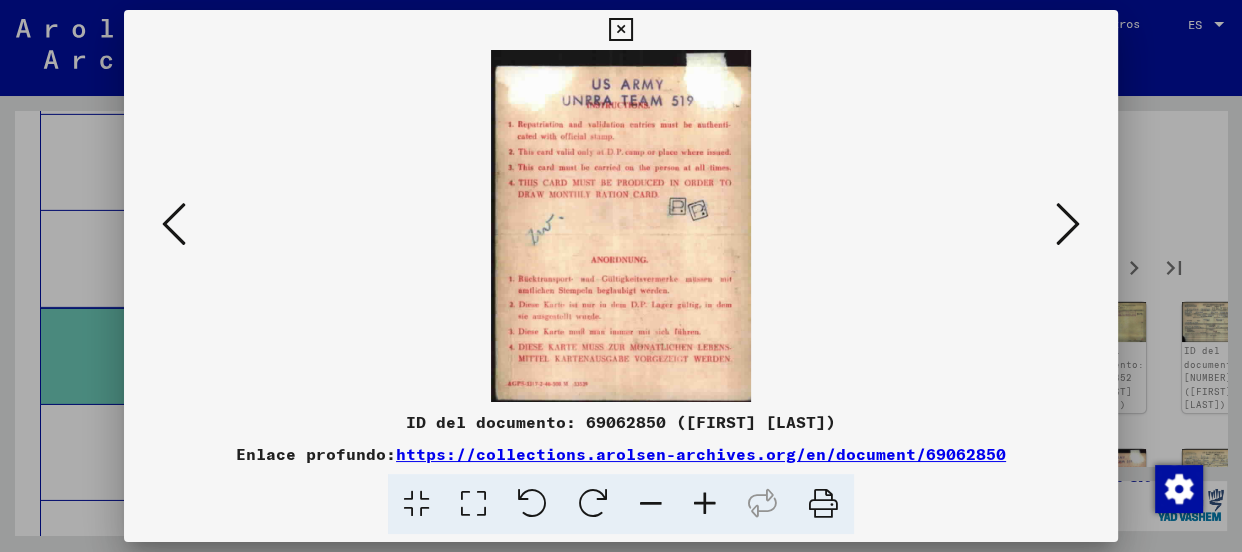 click at bounding box center [1068, 225] 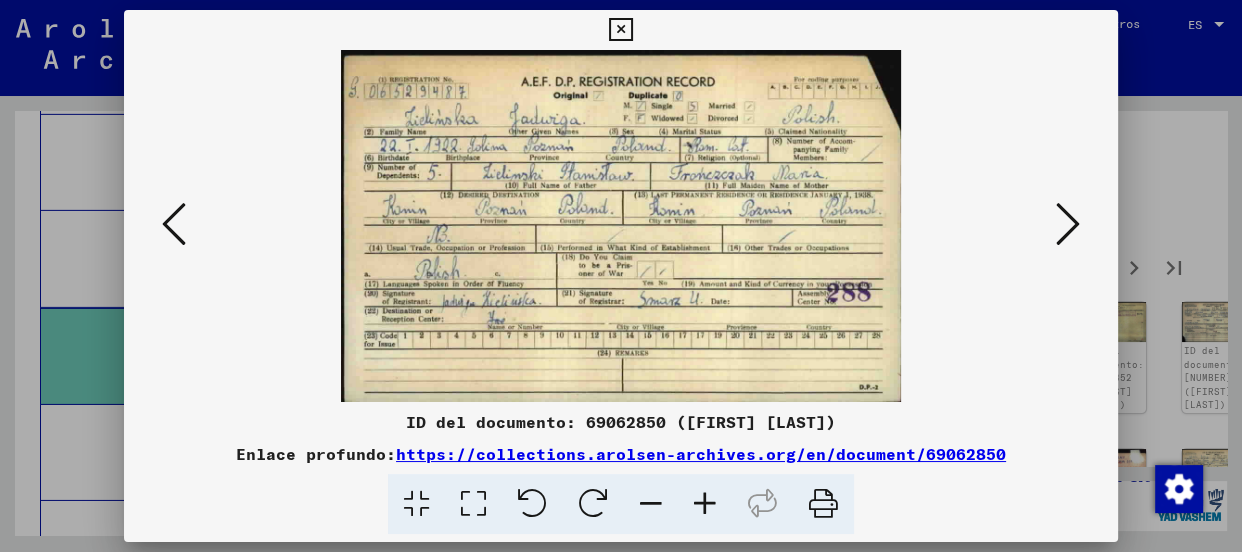 click at bounding box center [1068, 225] 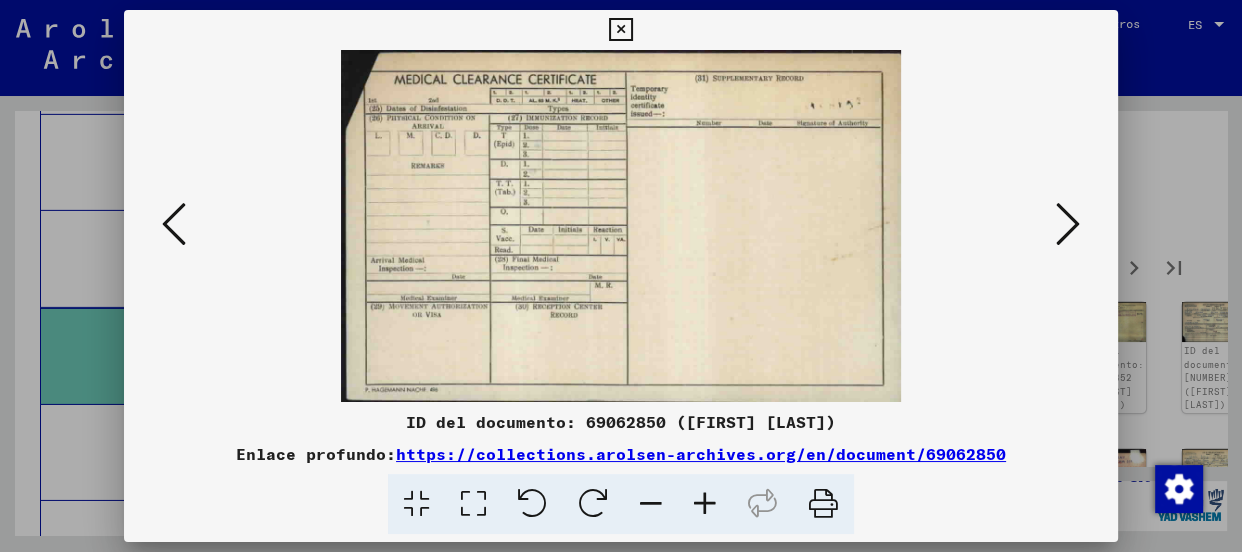click at bounding box center (1068, 225) 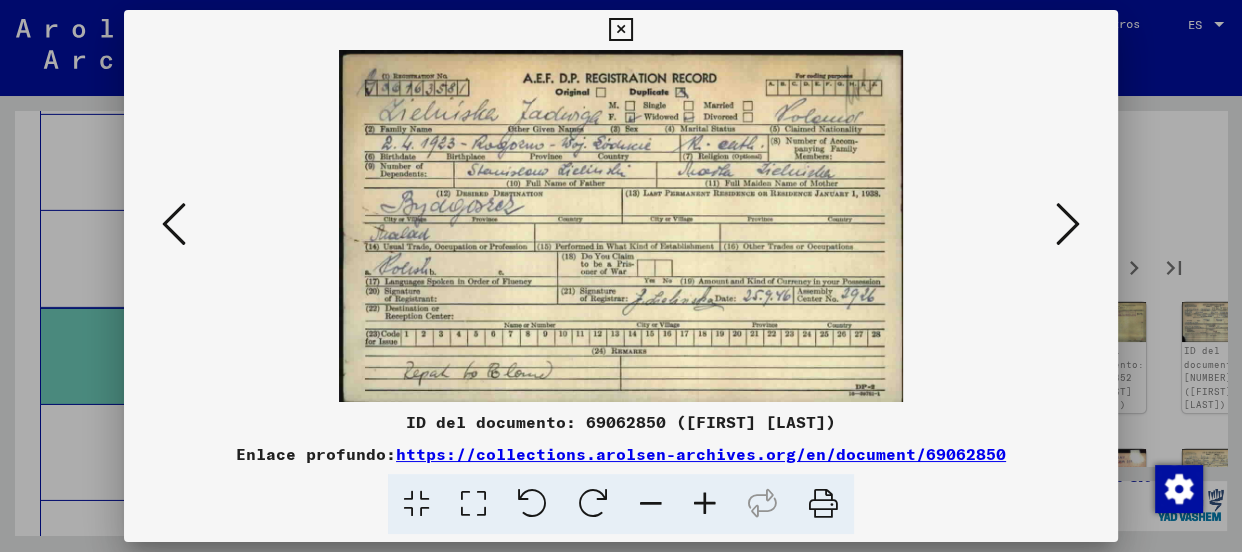 click at bounding box center [1068, 225] 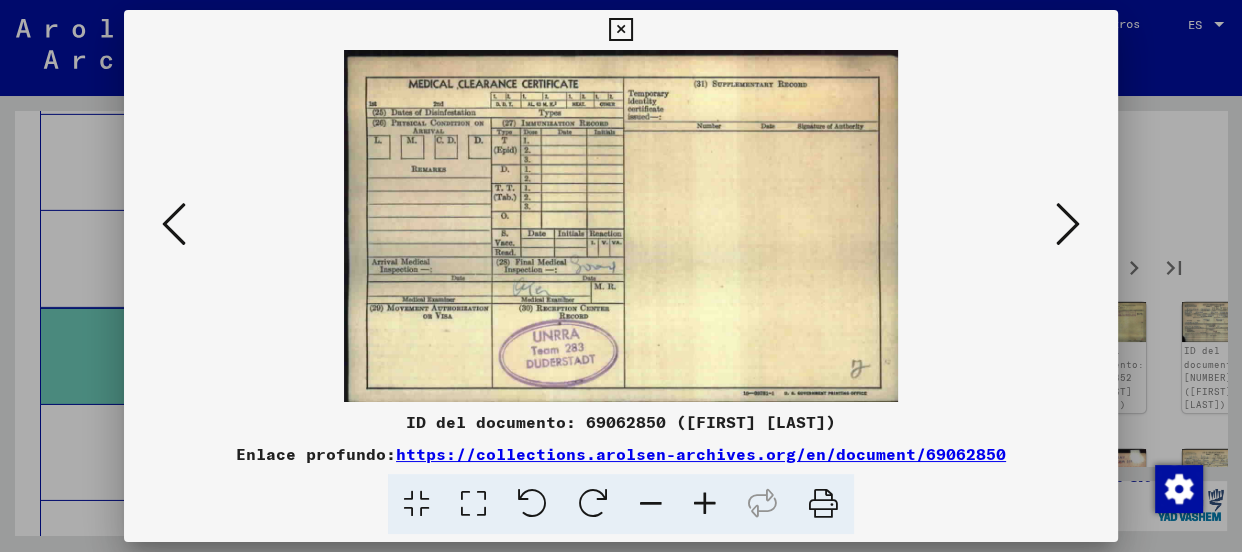 click at bounding box center [1068, 225] 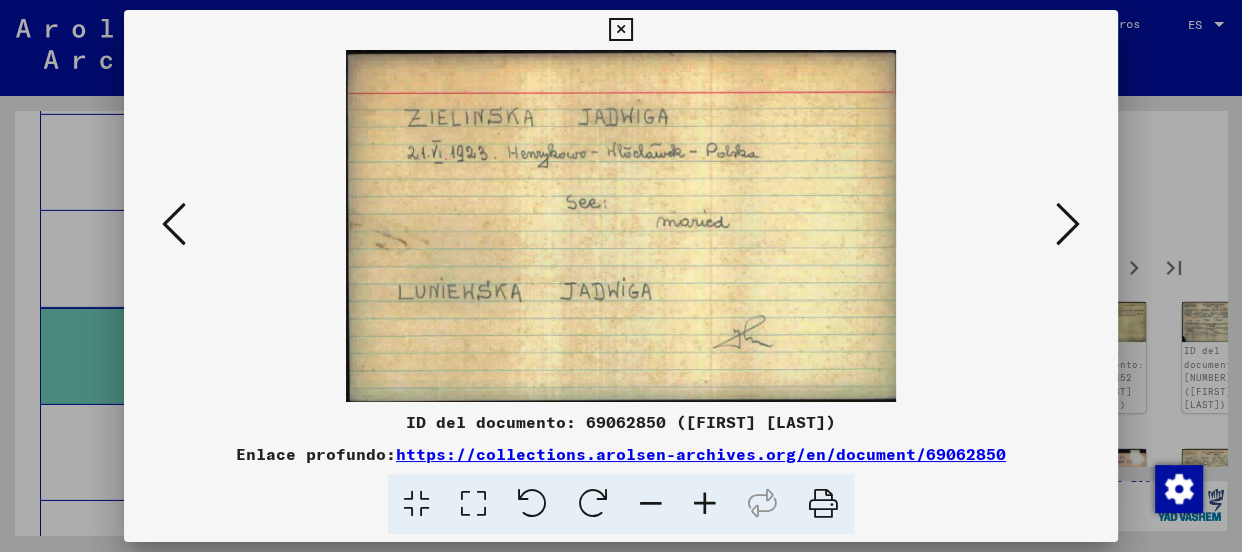 click at bounding box center [1068, 225] 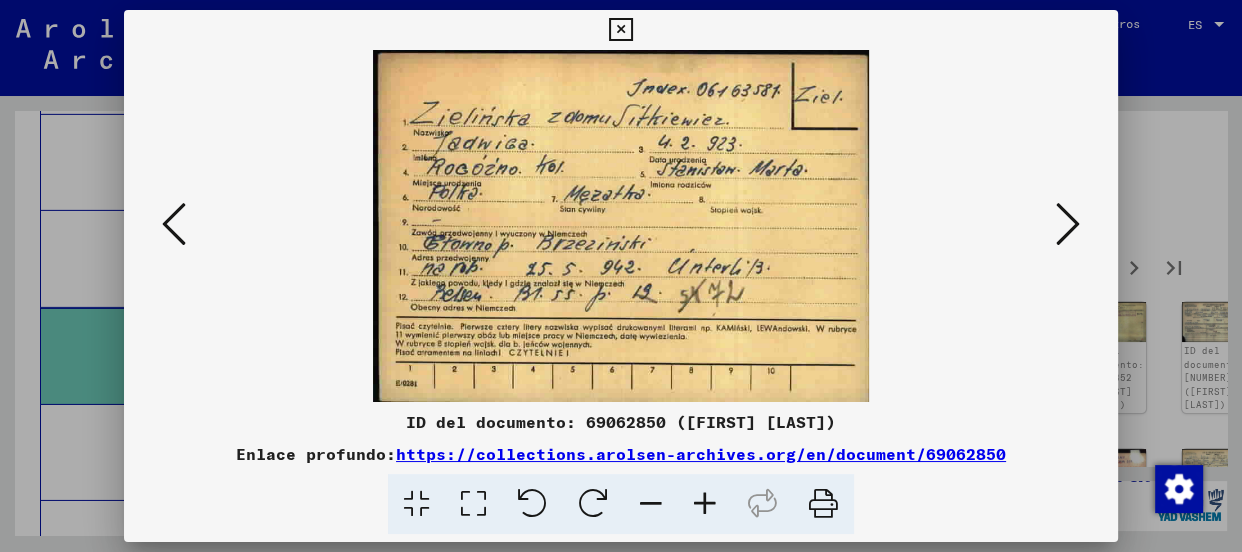 click at bounding box center (1068, 225) 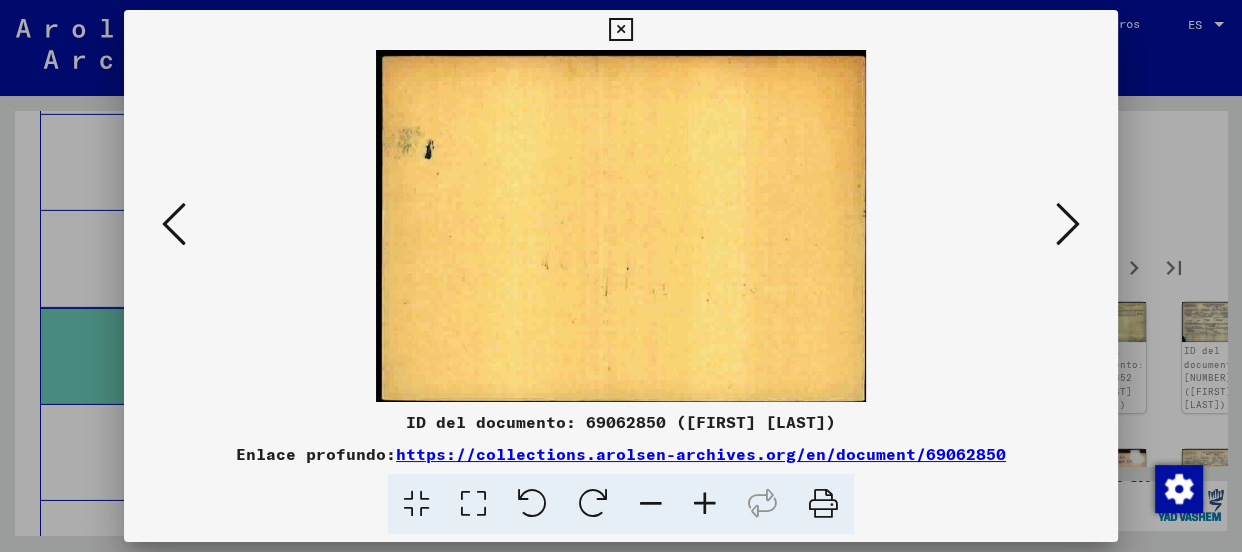 click at bounding box center [1068, 225] 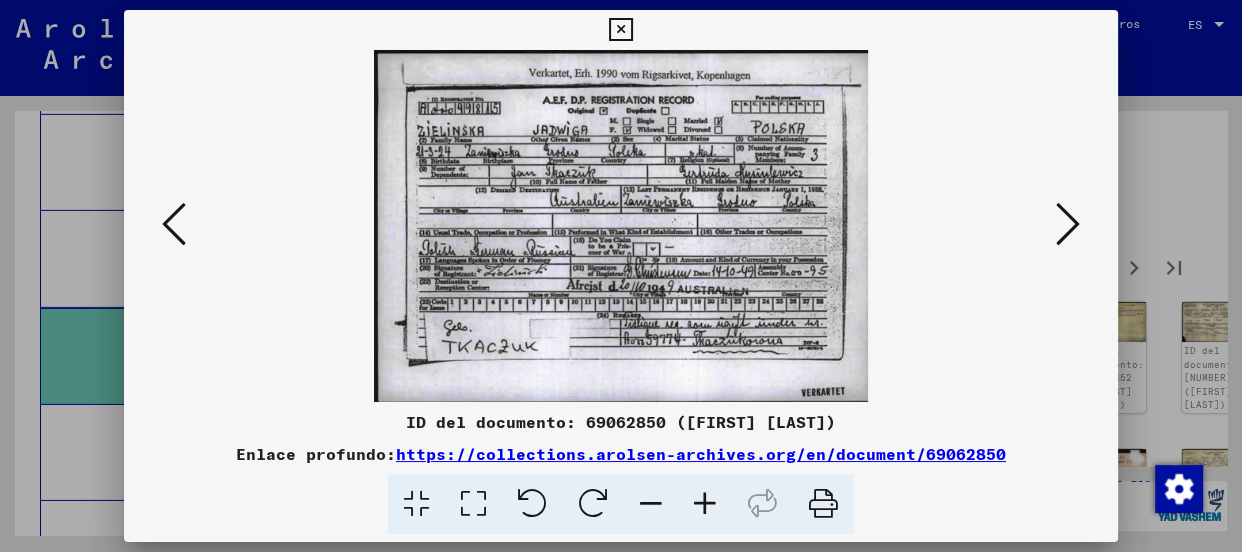 click at bounding box center [705, 504] 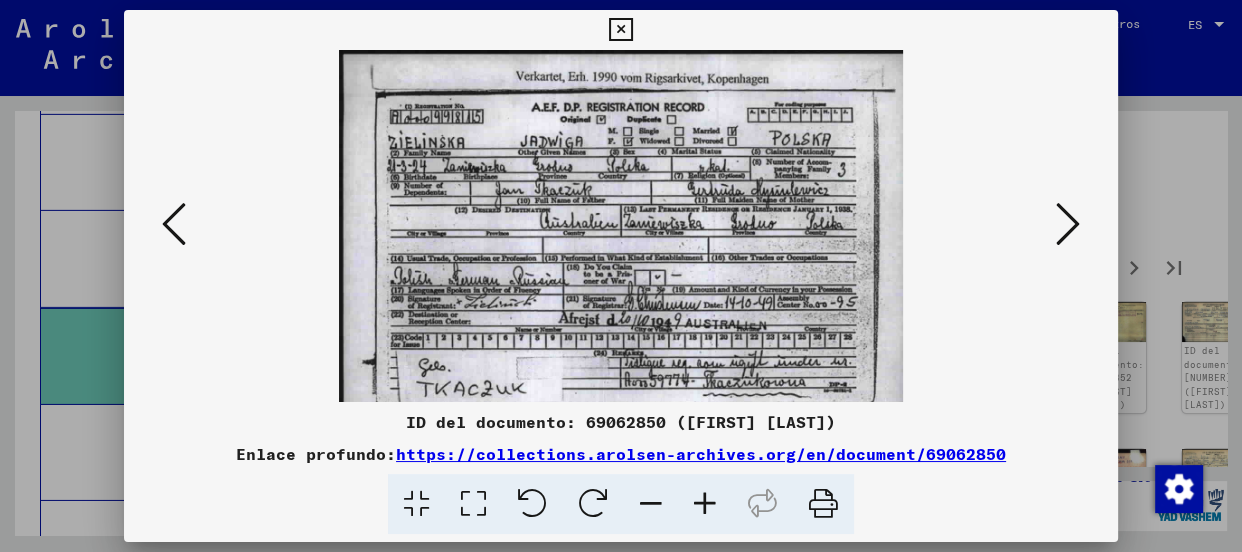 click at bounding box center (705, 504) 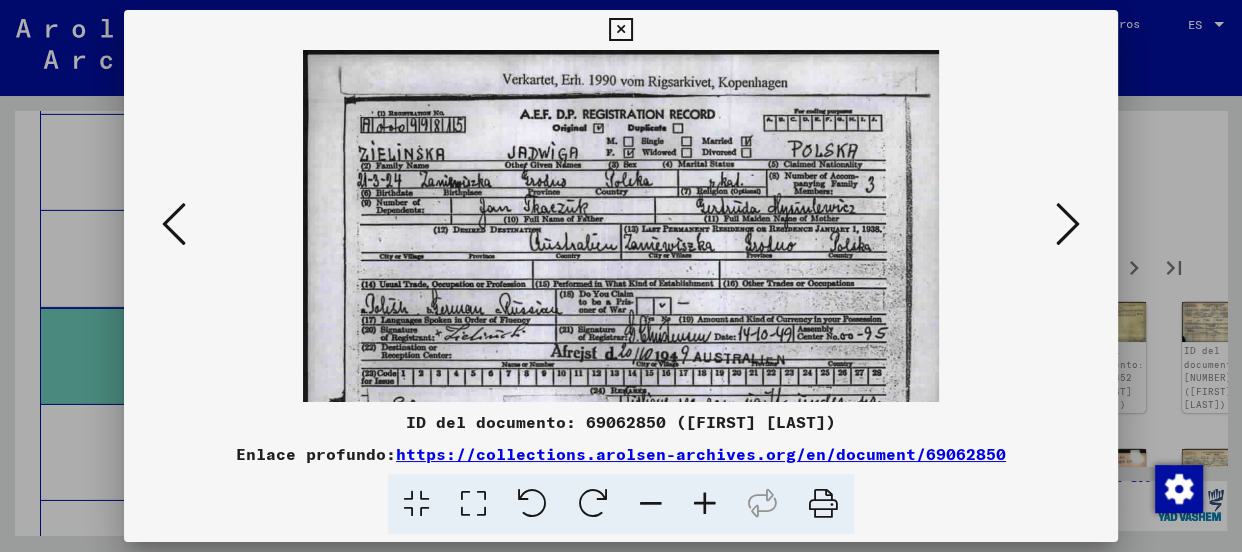 click at bounding box center (705, 504) 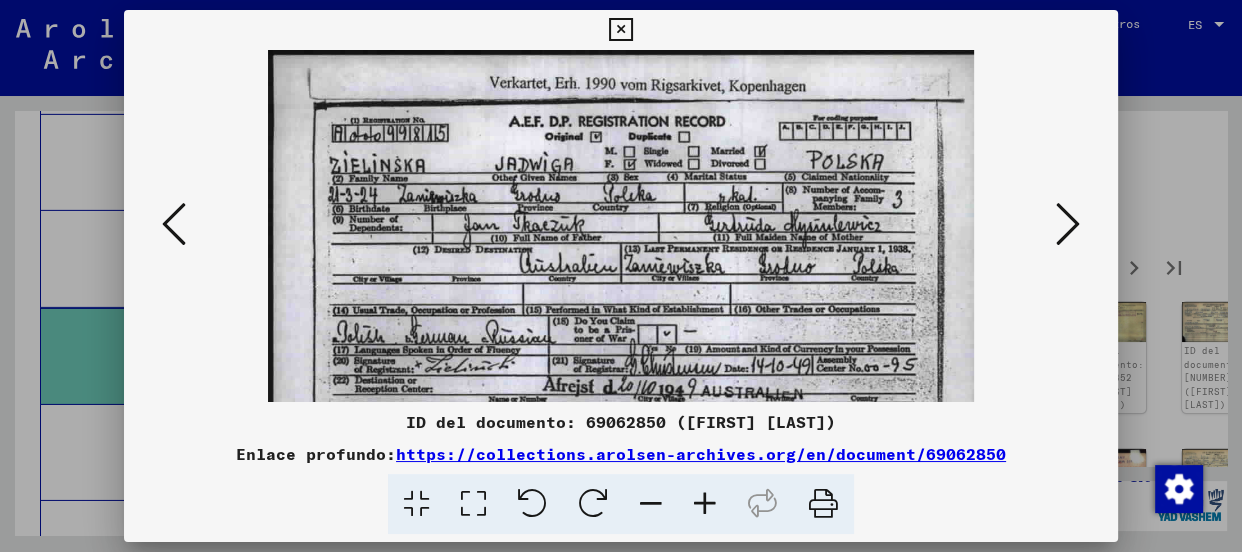click at bounding box center [705, 504] 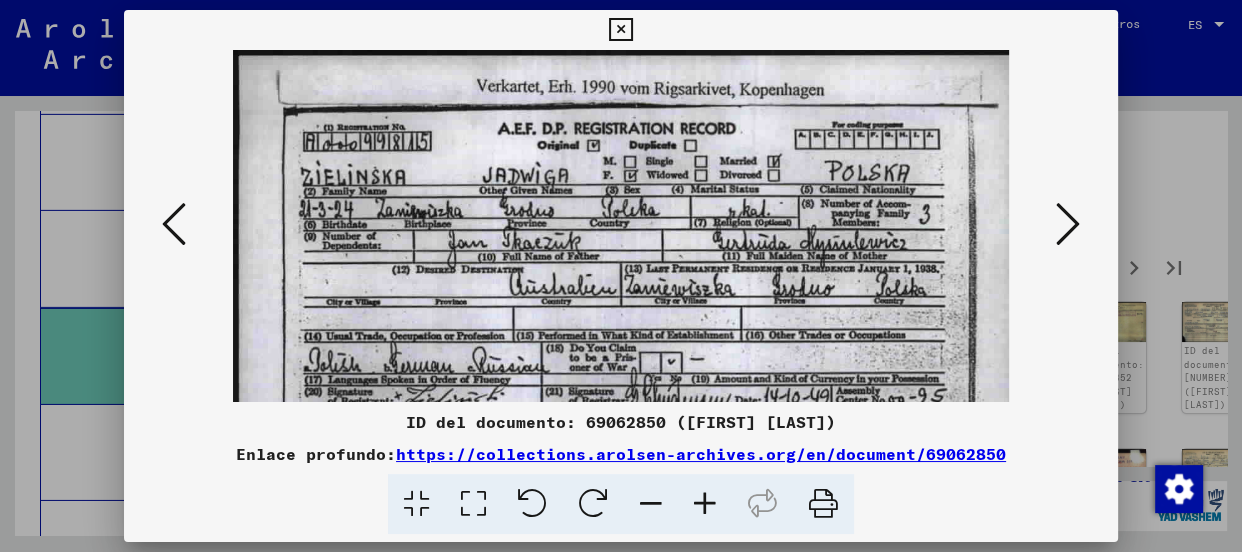 click at bounding box center (705, 504) 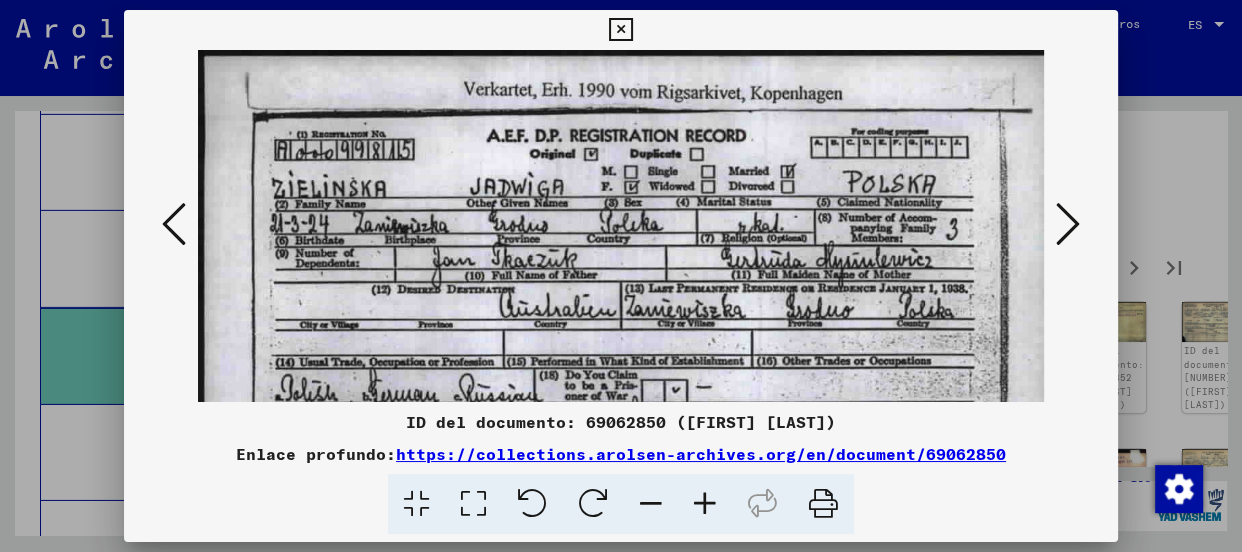 click at bounding box center [705, 504] 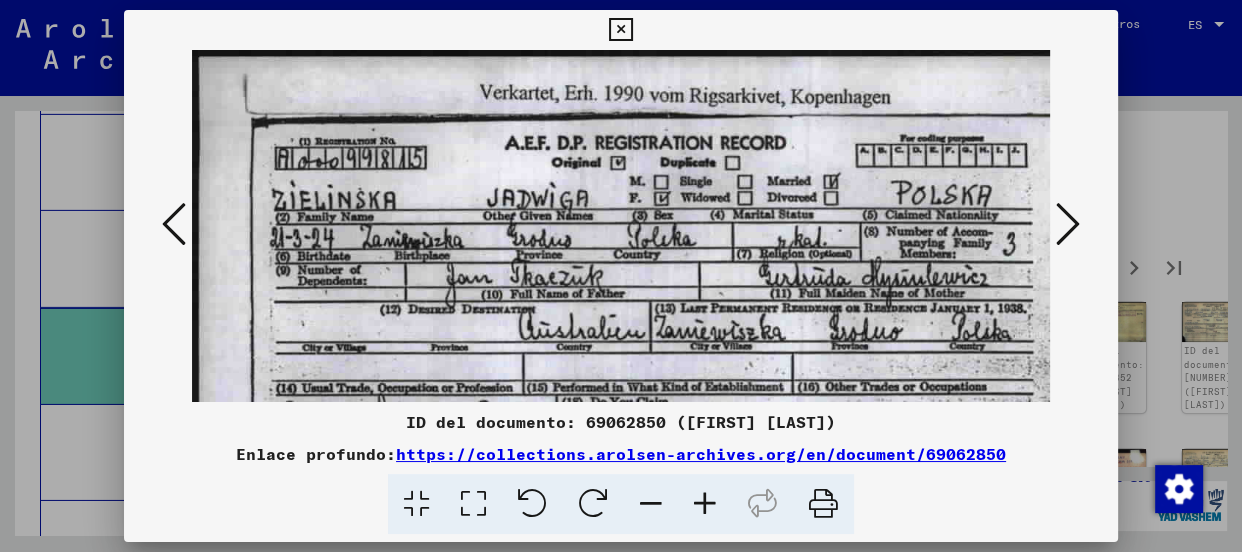 click at bounding box center (1068, 224) 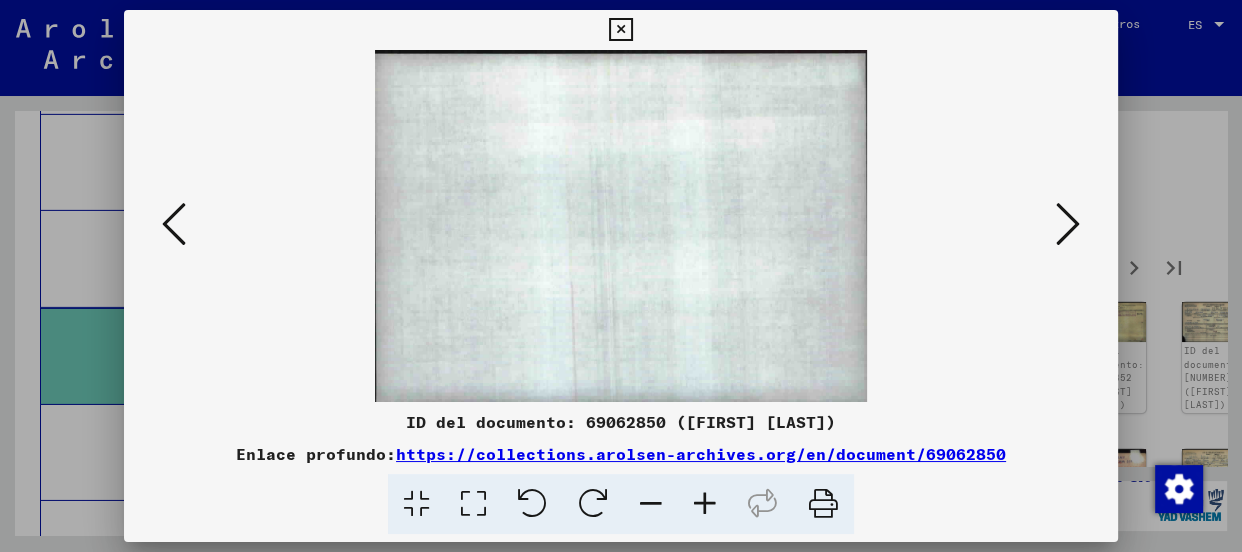 click at bounding box center [1068, 224] 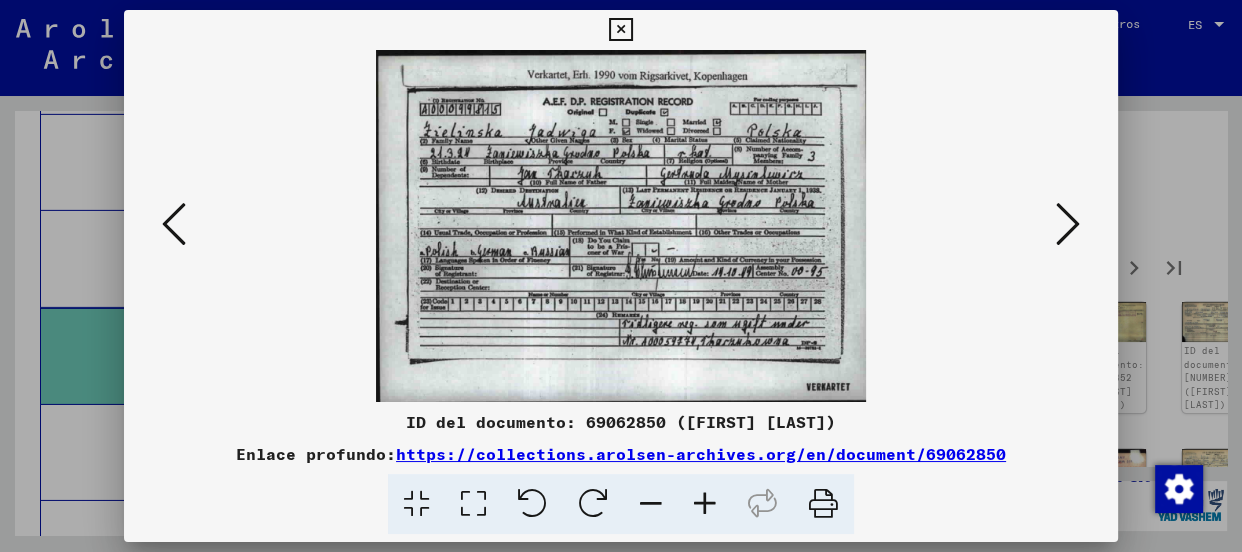 click at bounding box center (1068, 224) 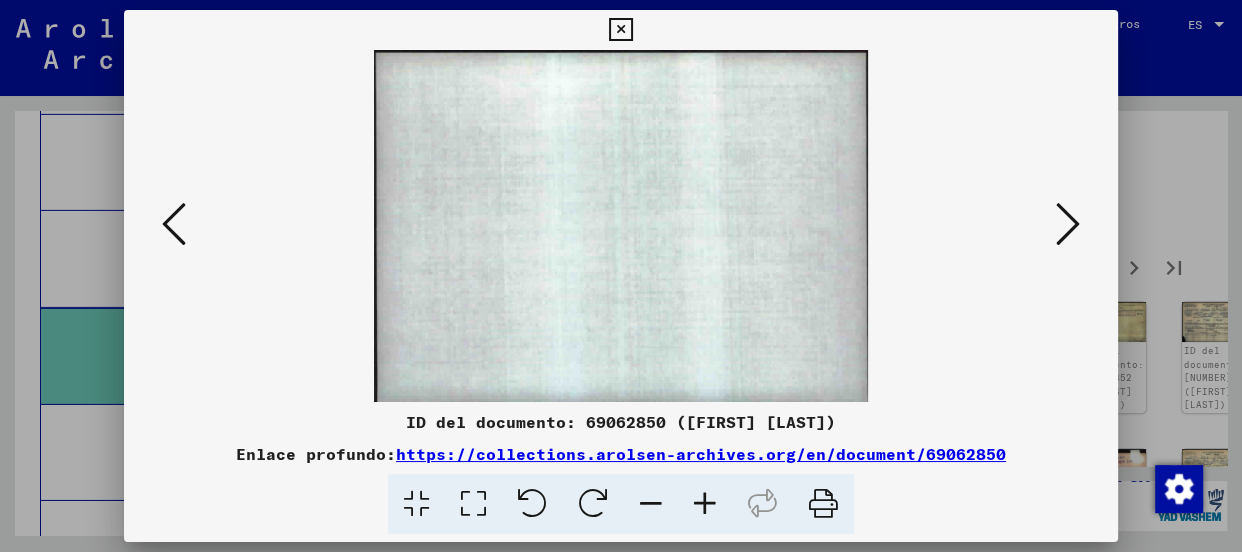 click at bounding box center [1068, 224] 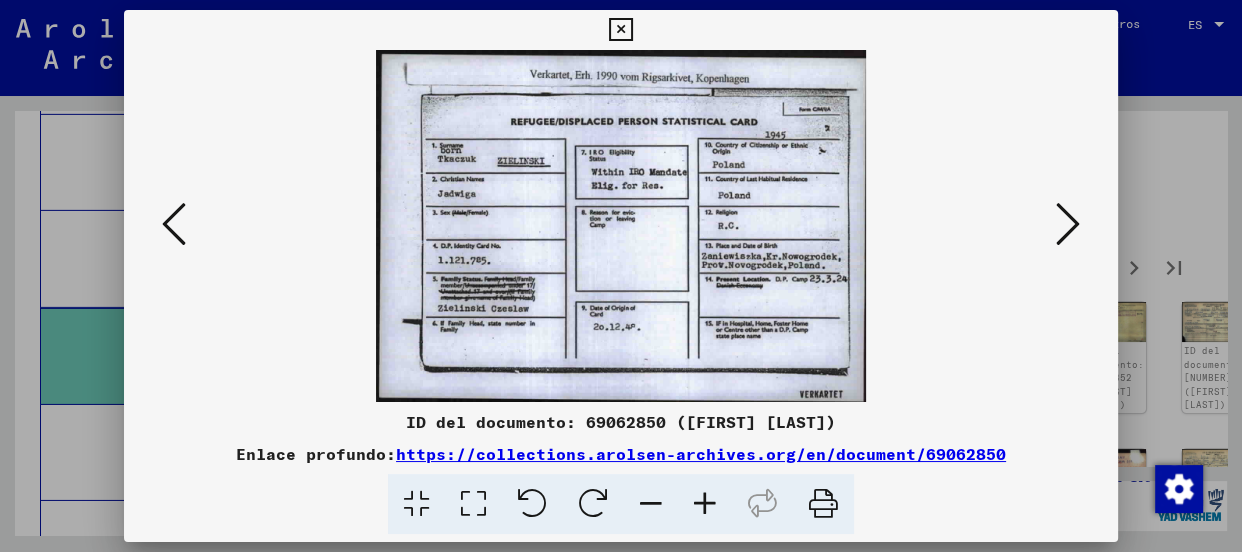 click at bounding box center [1068, 224] 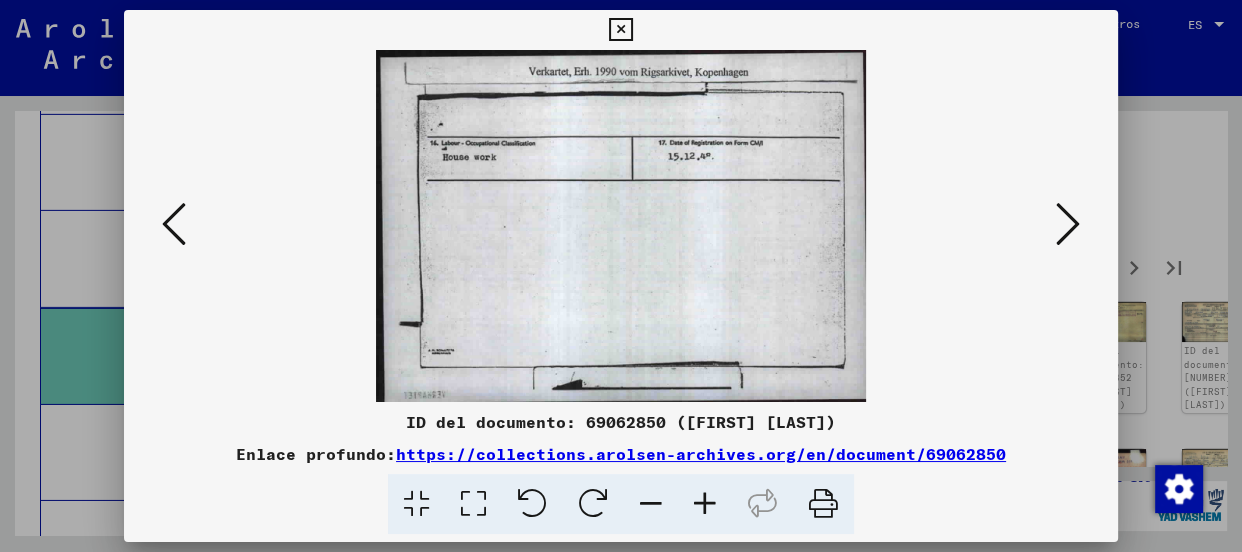 click at bounding box center (1068, 224) 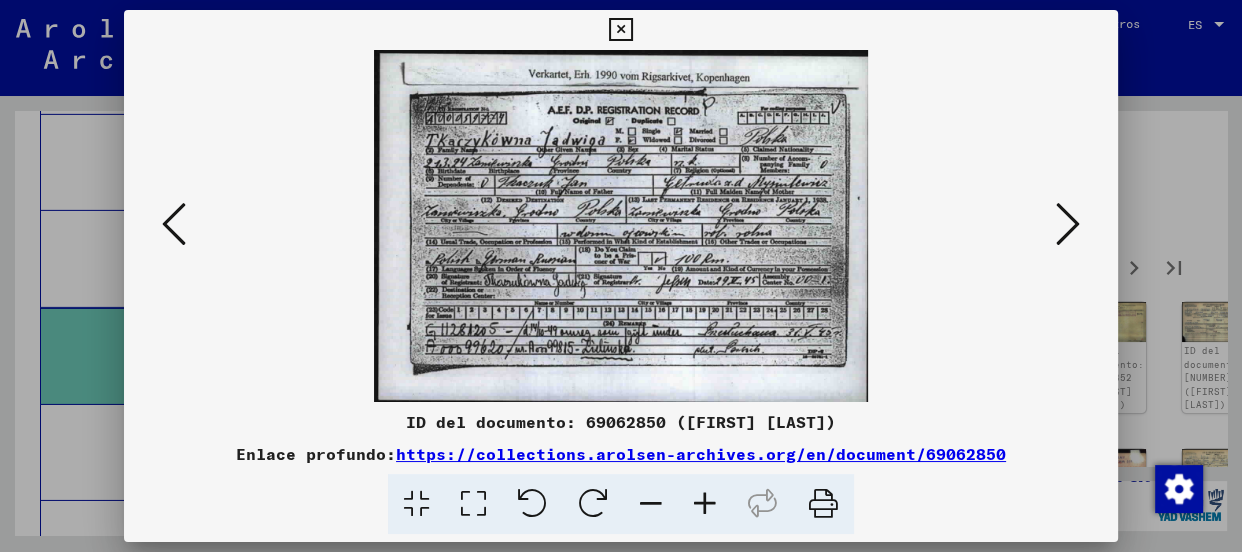click at bounding box center [705, 504] 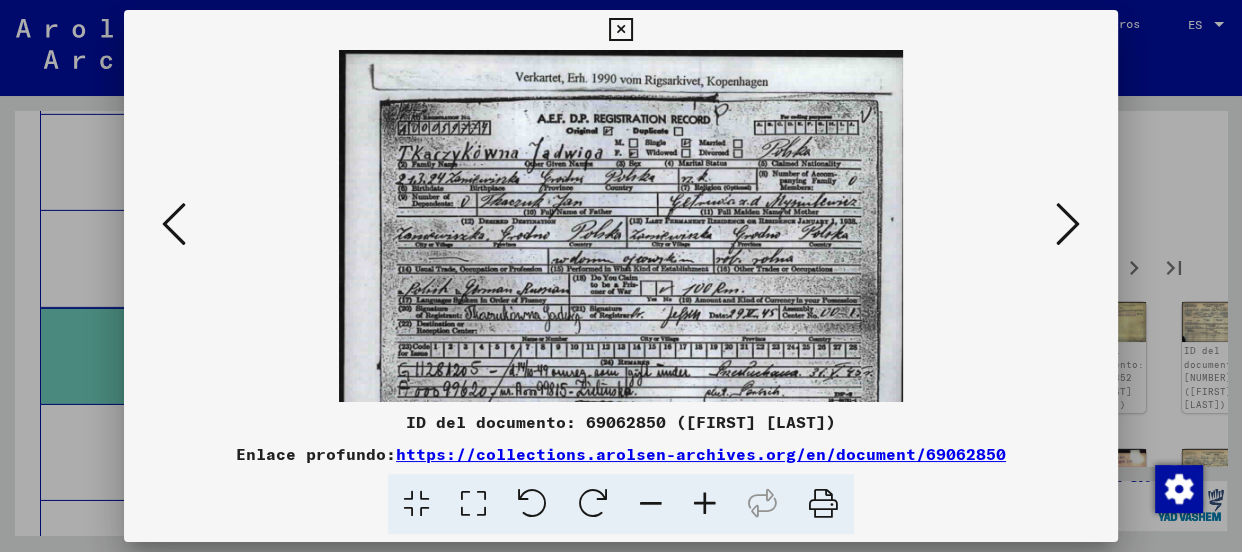 click at bounding box center (705, 504) 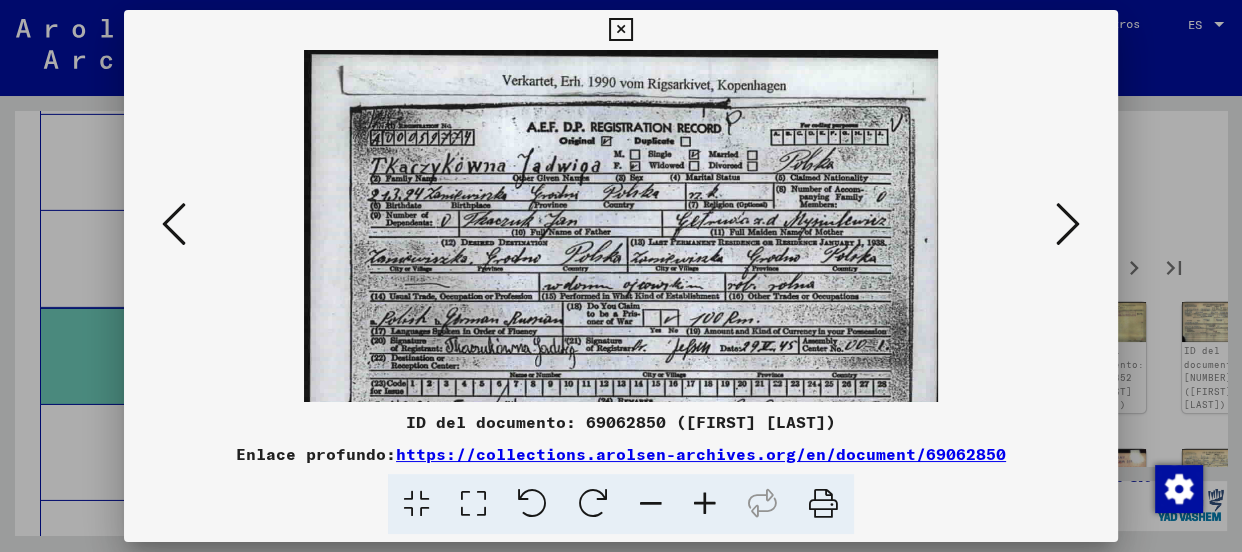 click at bounding box center (705, 504) 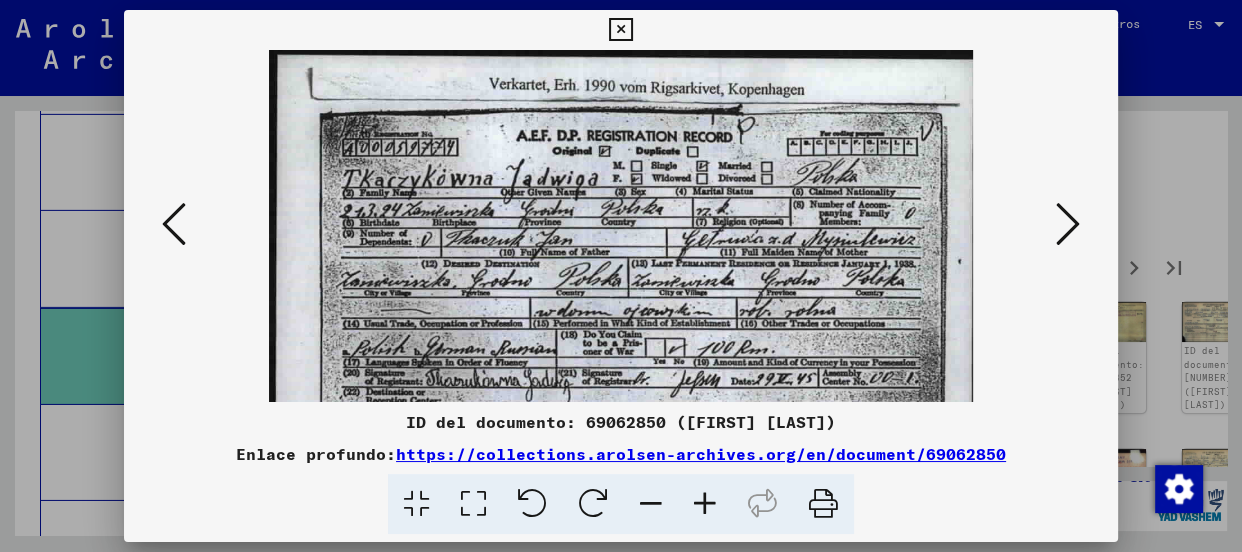 click at bounding box center (705, 504) 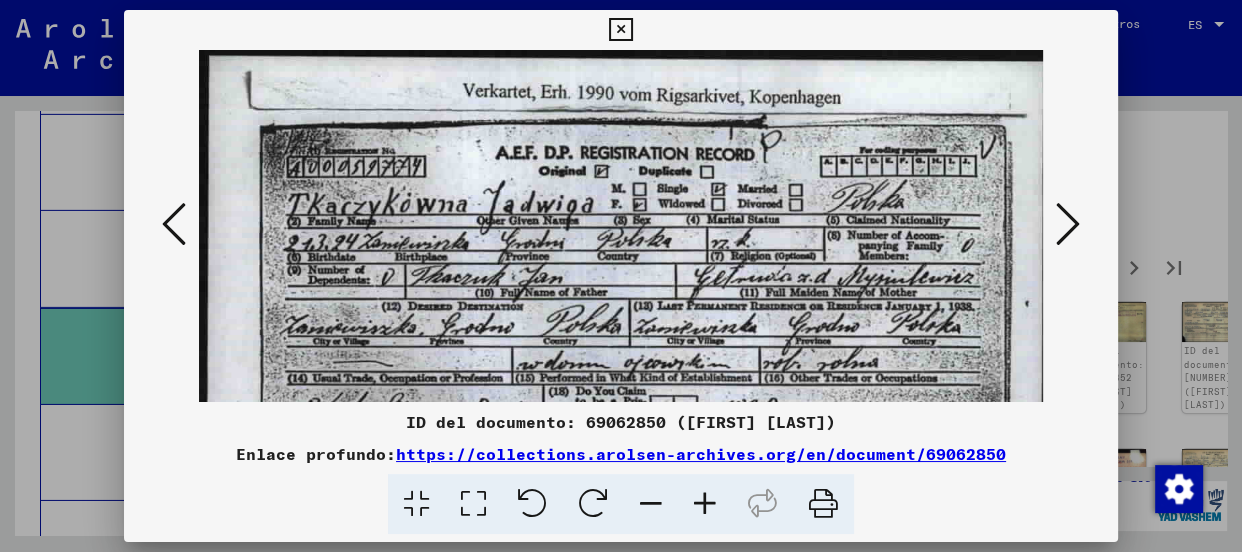click at bounding box center [705, 504] 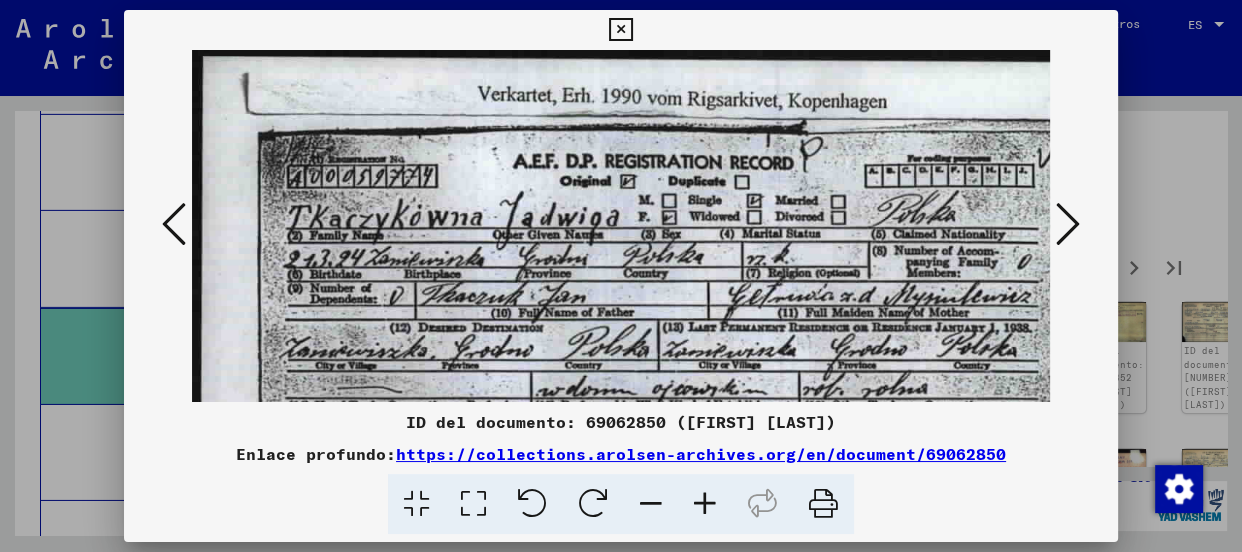 click at bounding box center [1068, 224] 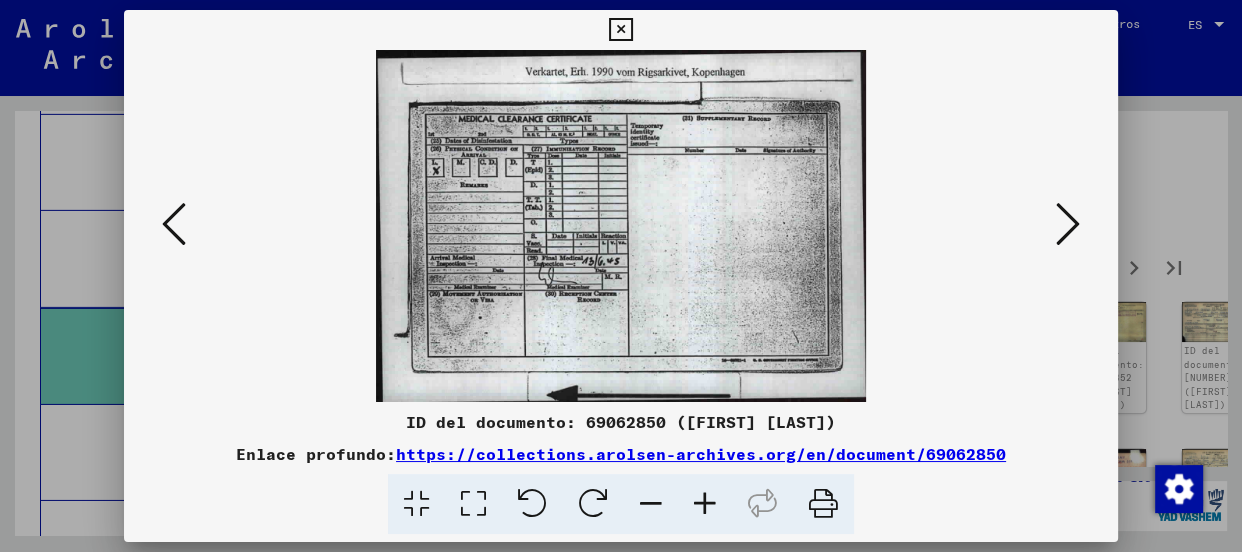 click at bounding box center (1068, 224) 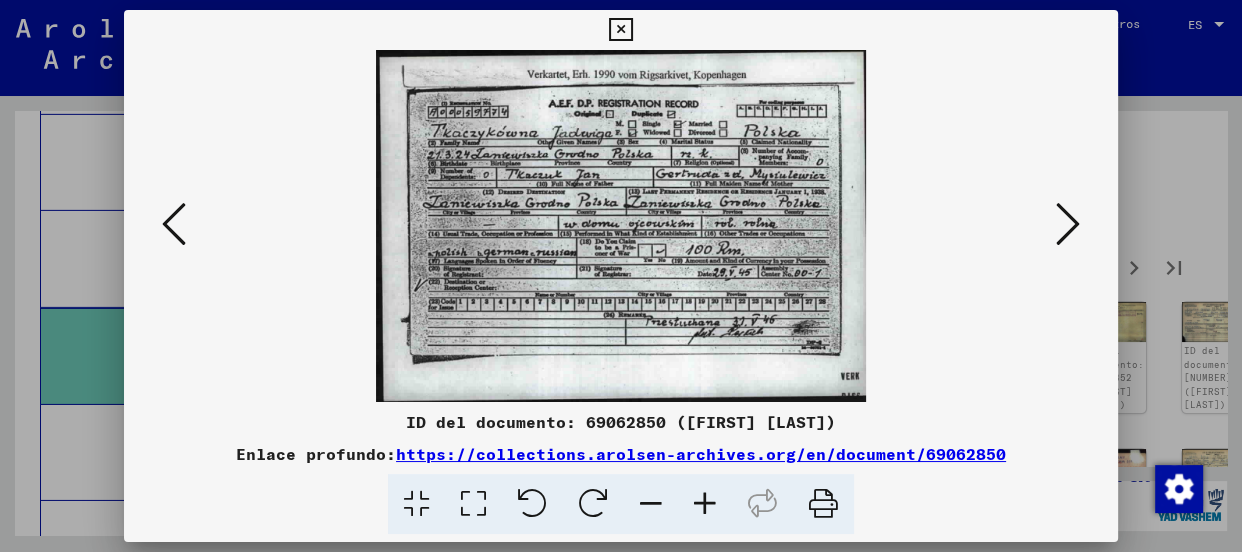 click at bounding box center (705, 504) 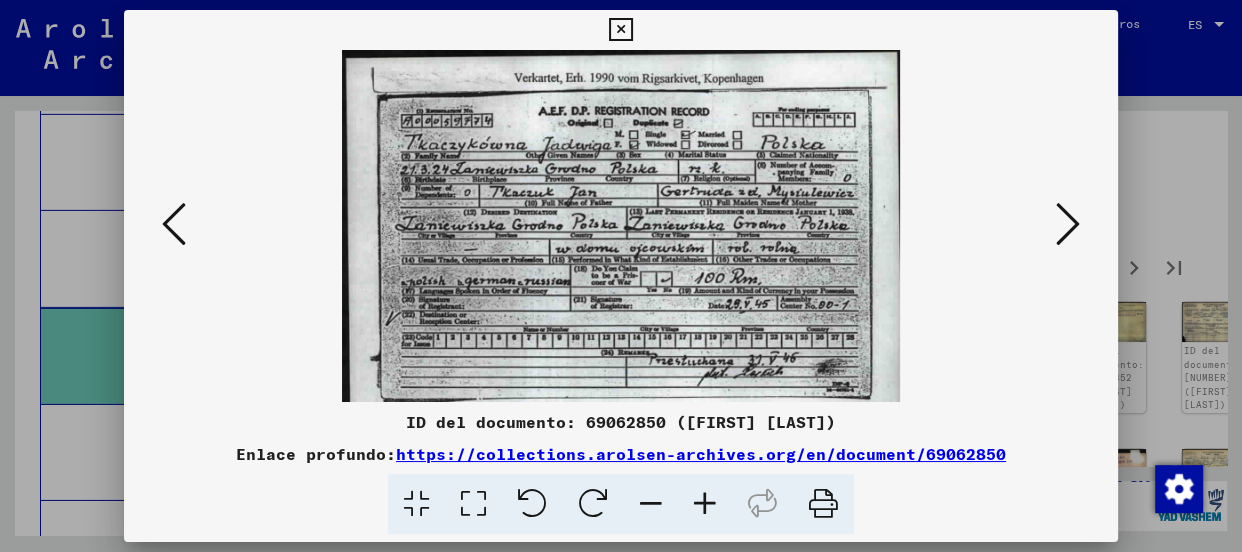click at bounding box center [705, 504] 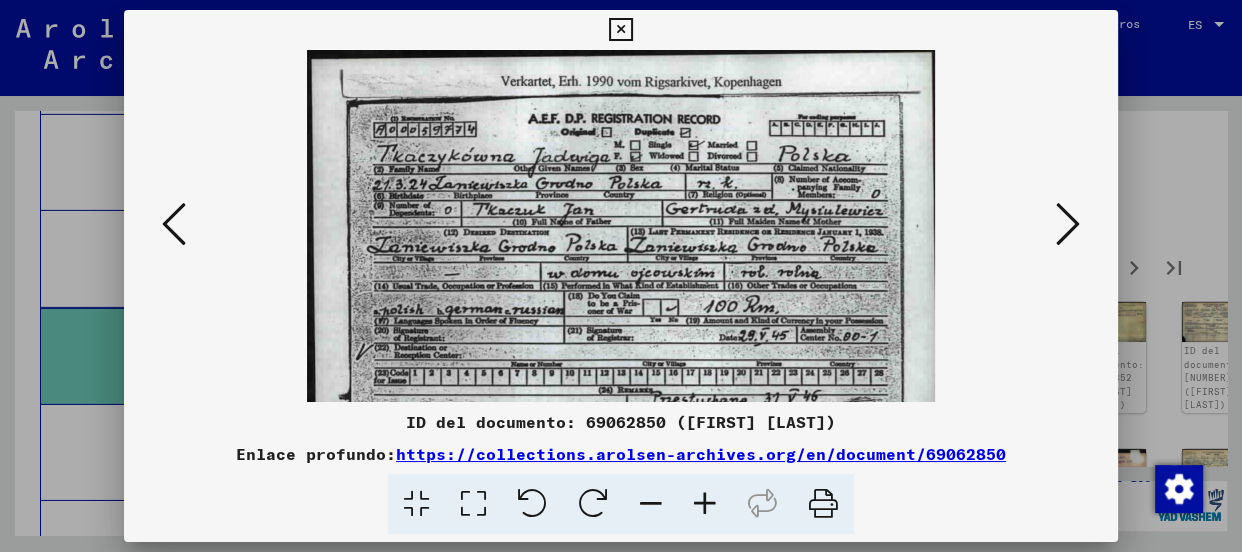 click at bounding box center [705, 504] 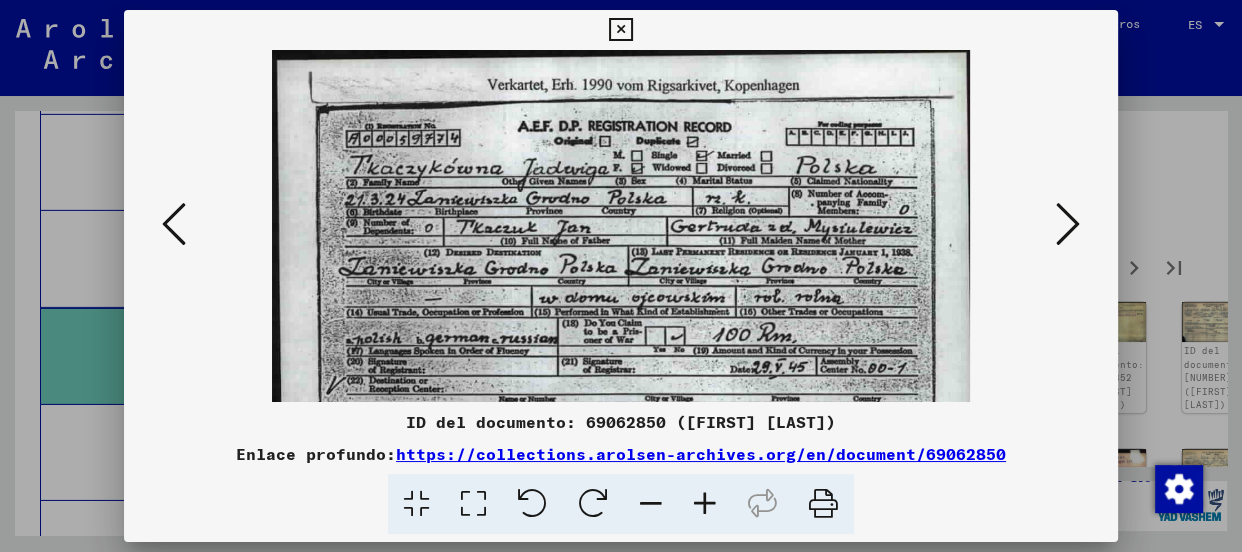click at bounding box center [705, 504] 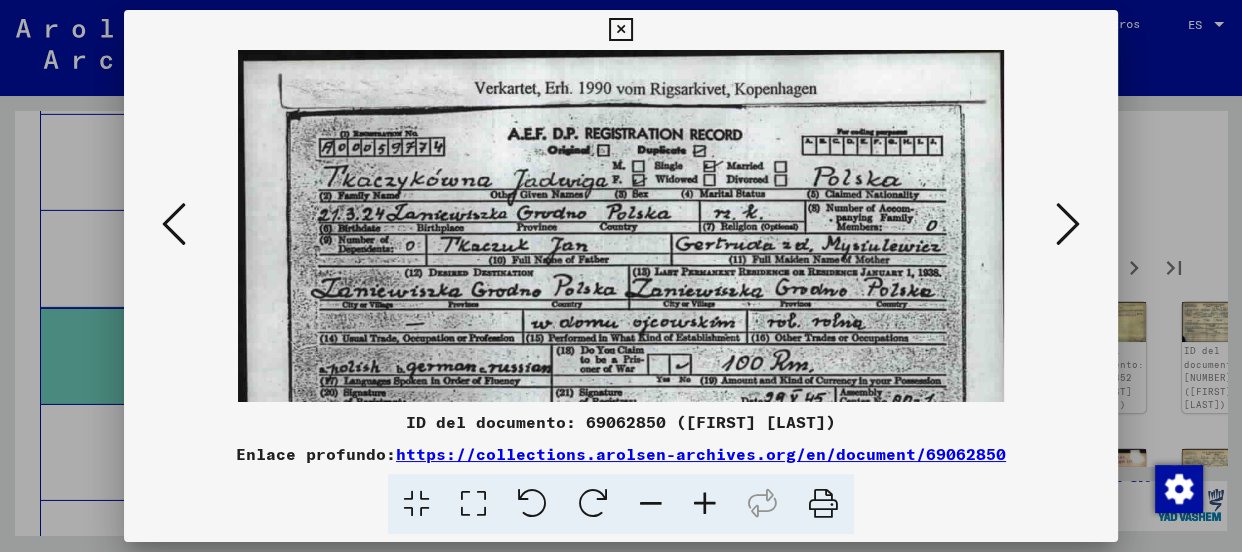 click at bounding box center (705, 504) 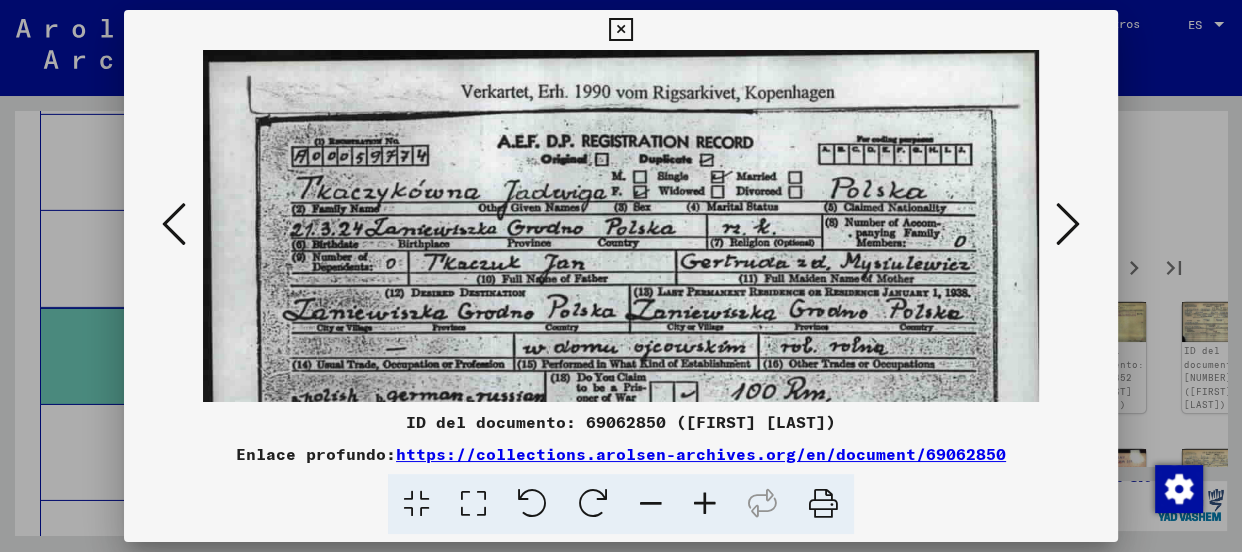 click at bounding box center [1068, 224] 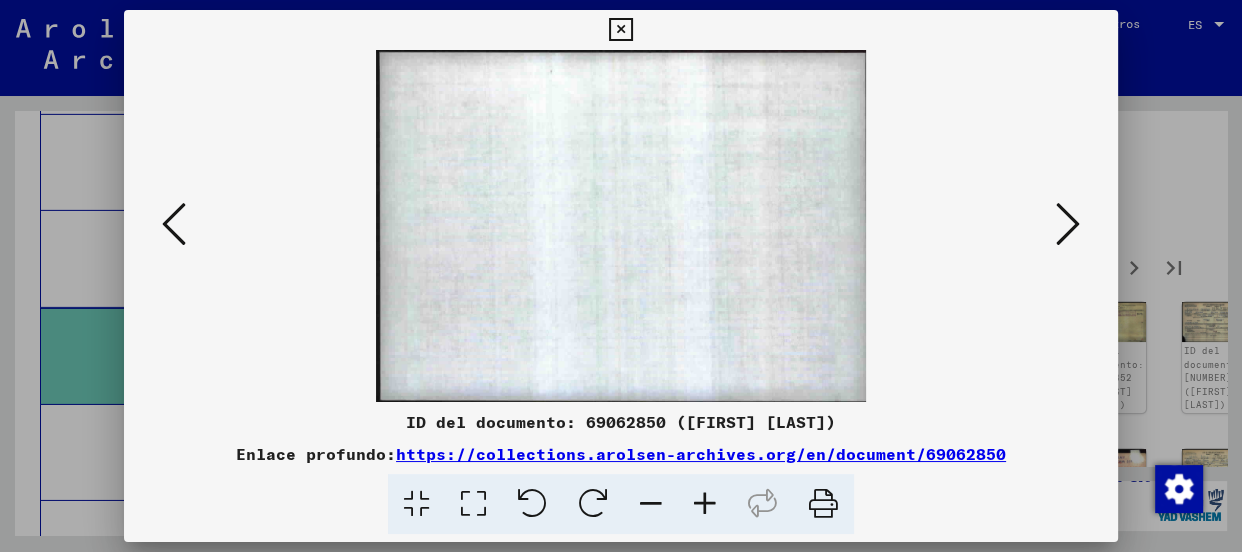 click at bounding box center (1068, 224) 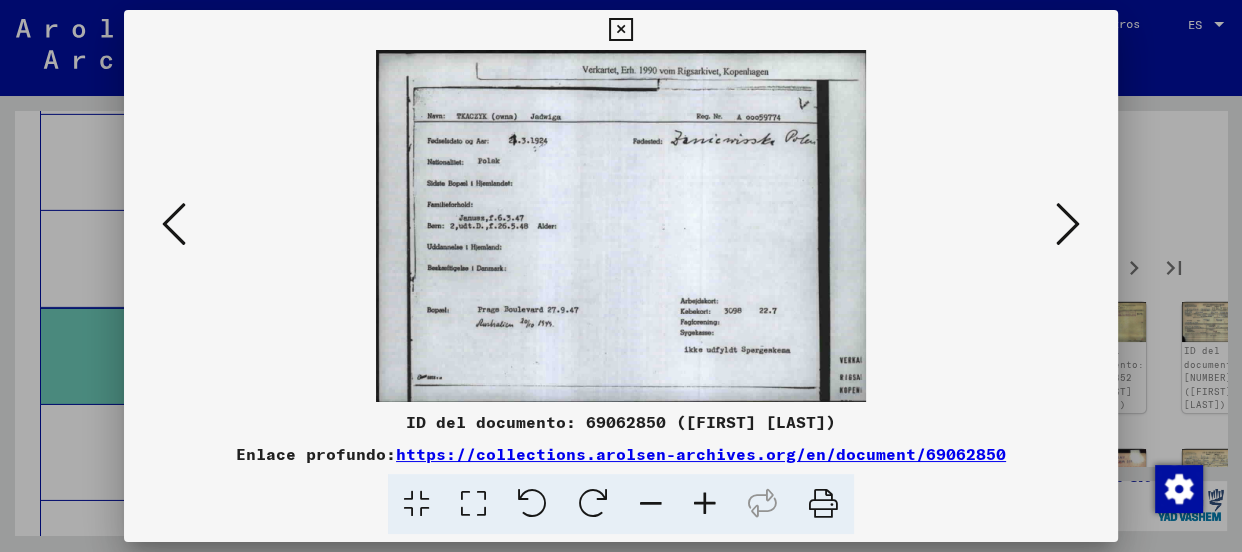 click at bounding box center (705, 504) 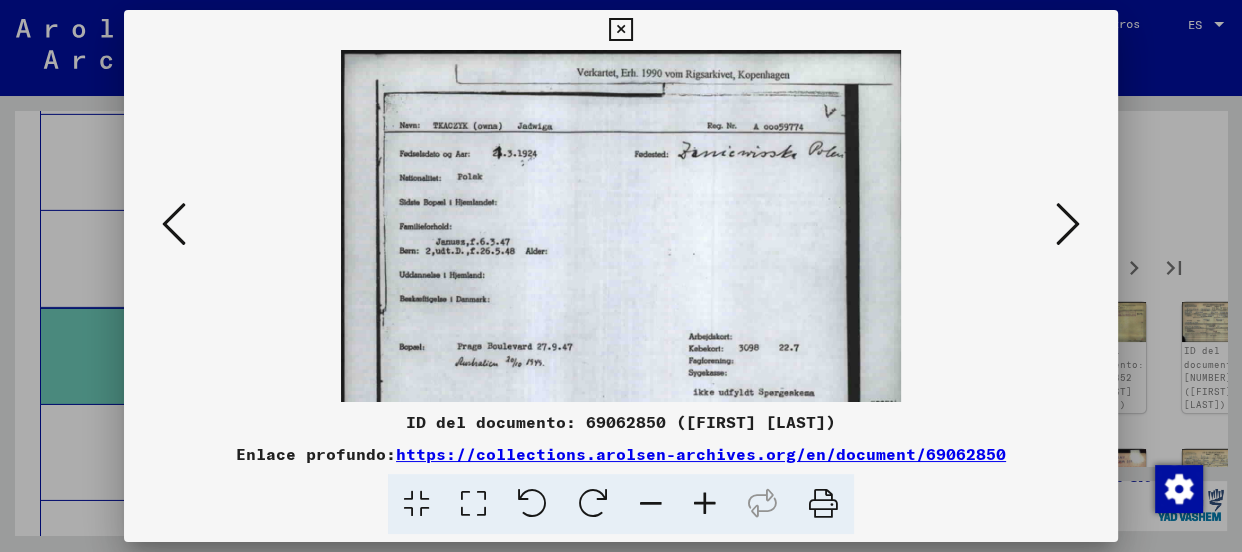 click at bounding box center [705, 504] 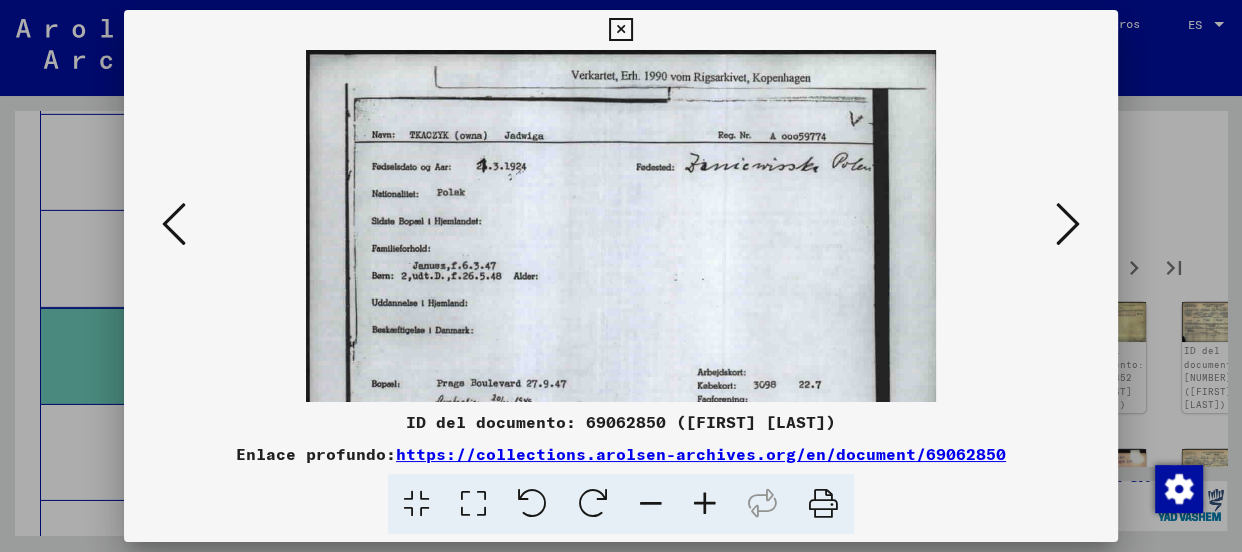click at bounding box center (705, 504) 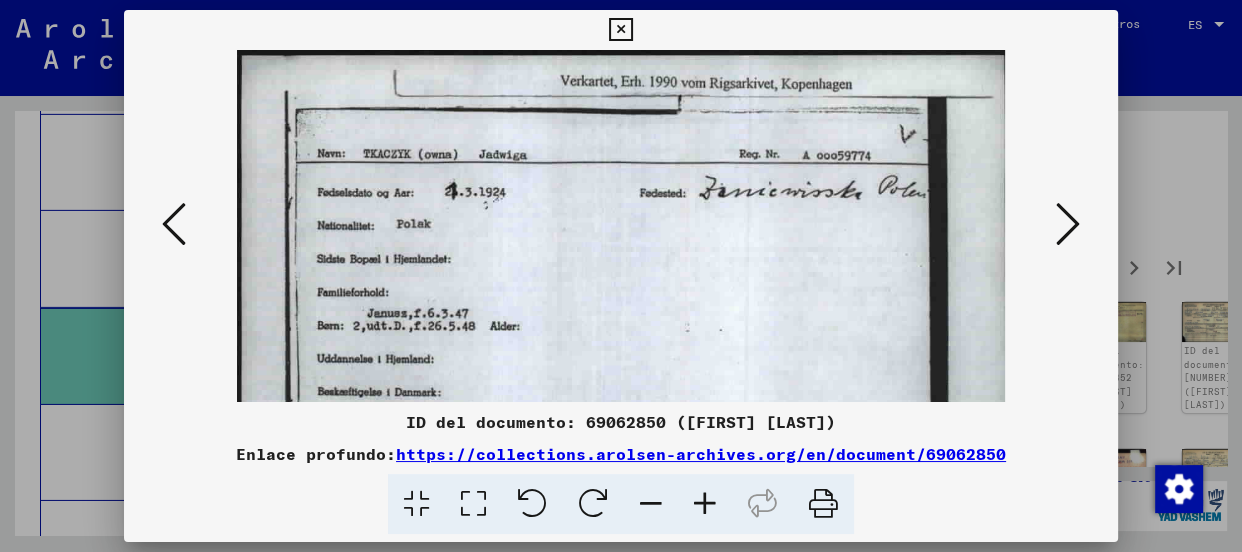 click at bounding box center (705, 504) 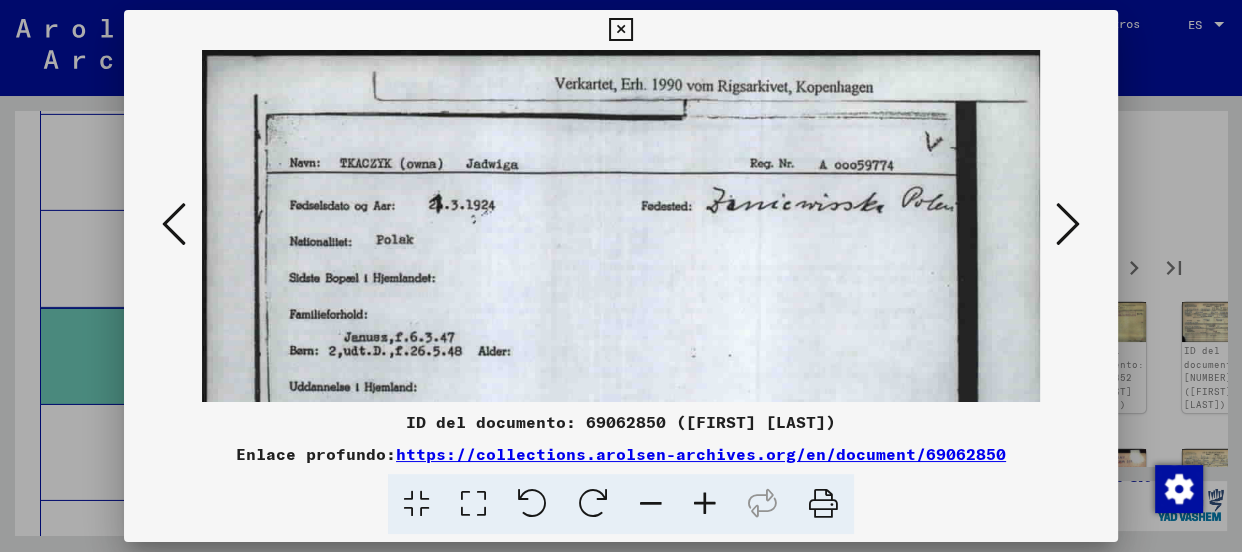 click at bounding box center (1068, 224) 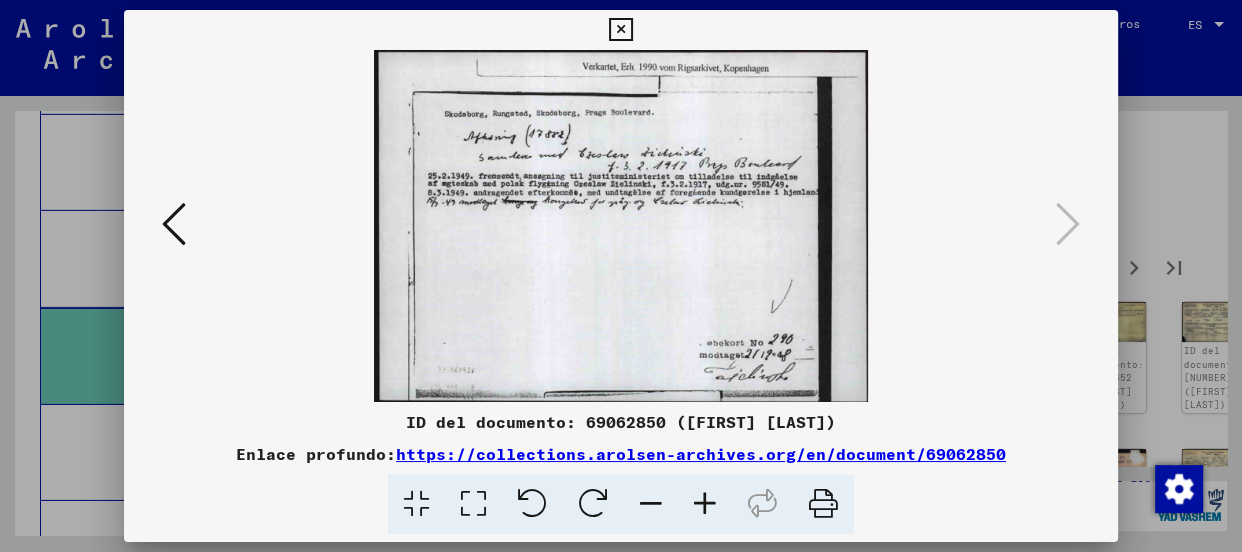 click at bounding box center (620, 30) 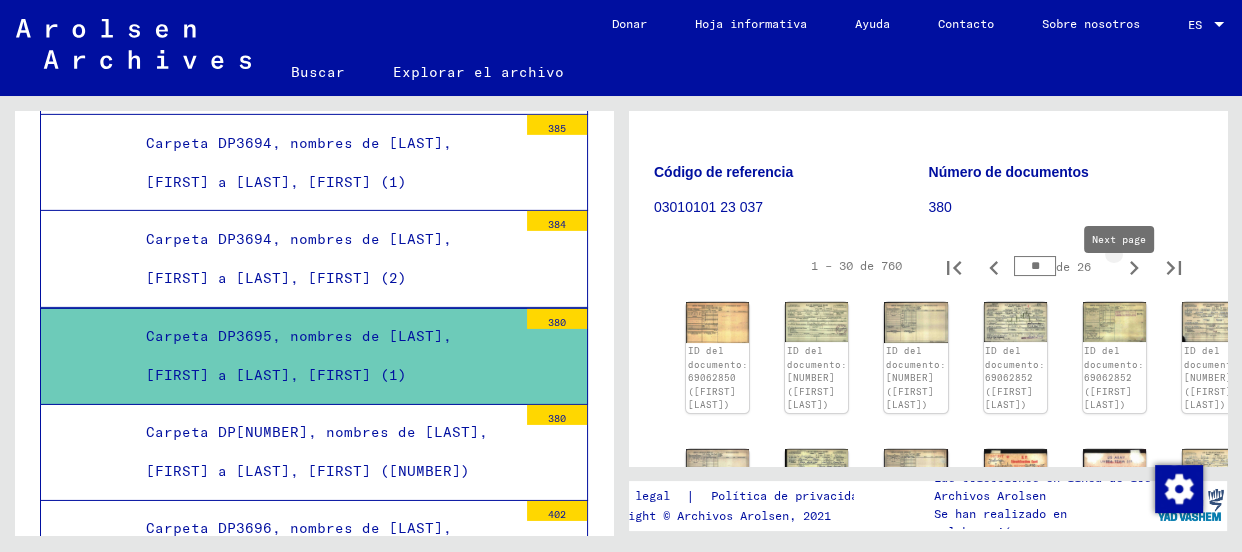 click 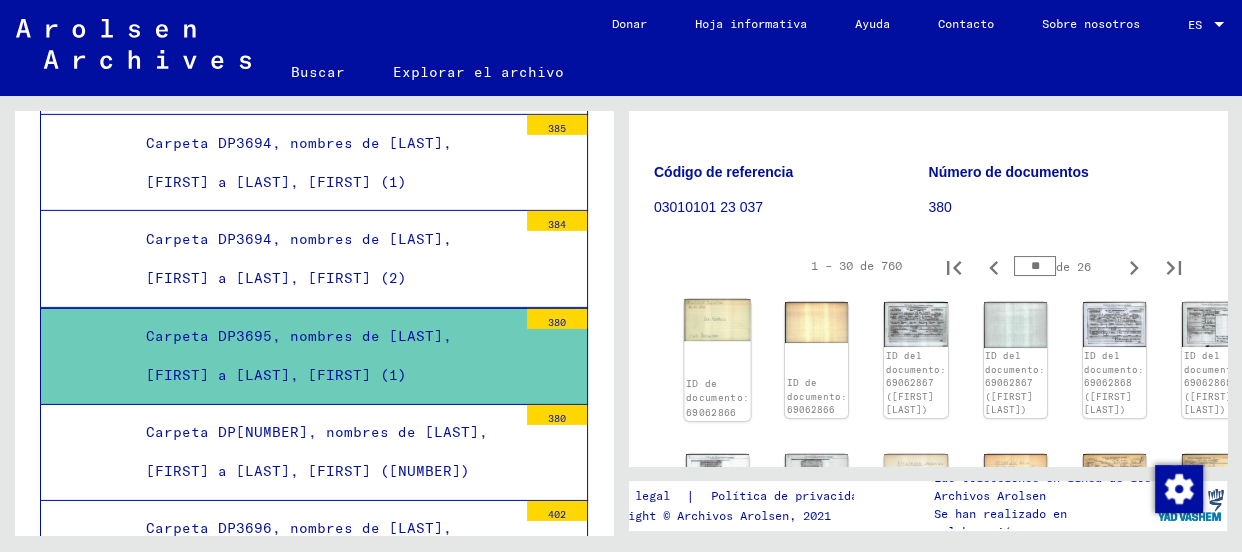 click 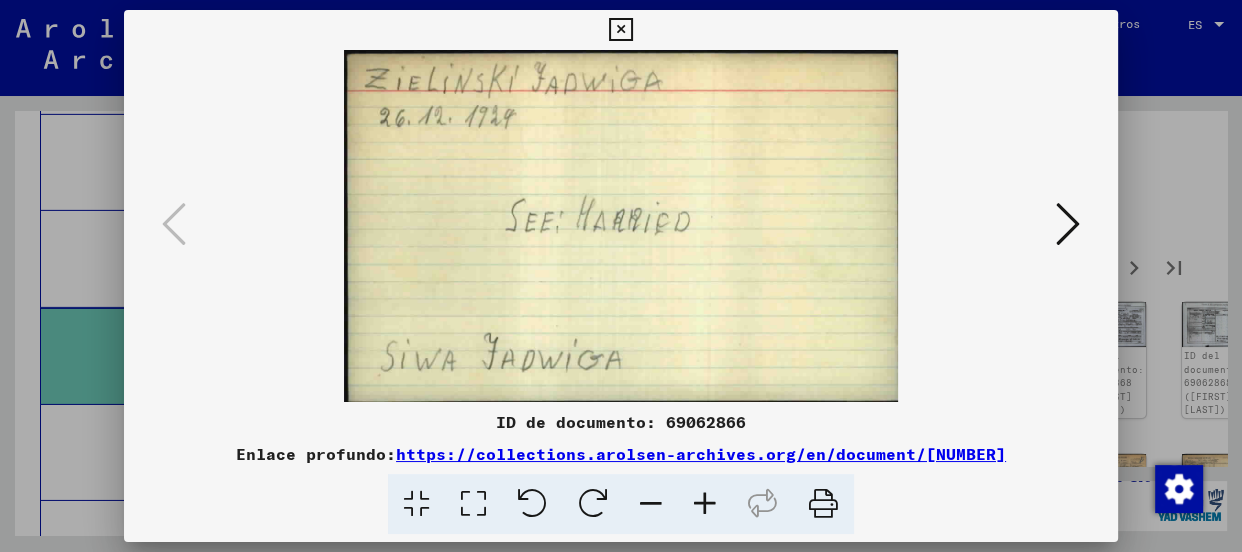 click at bounding box center (1068, 224) 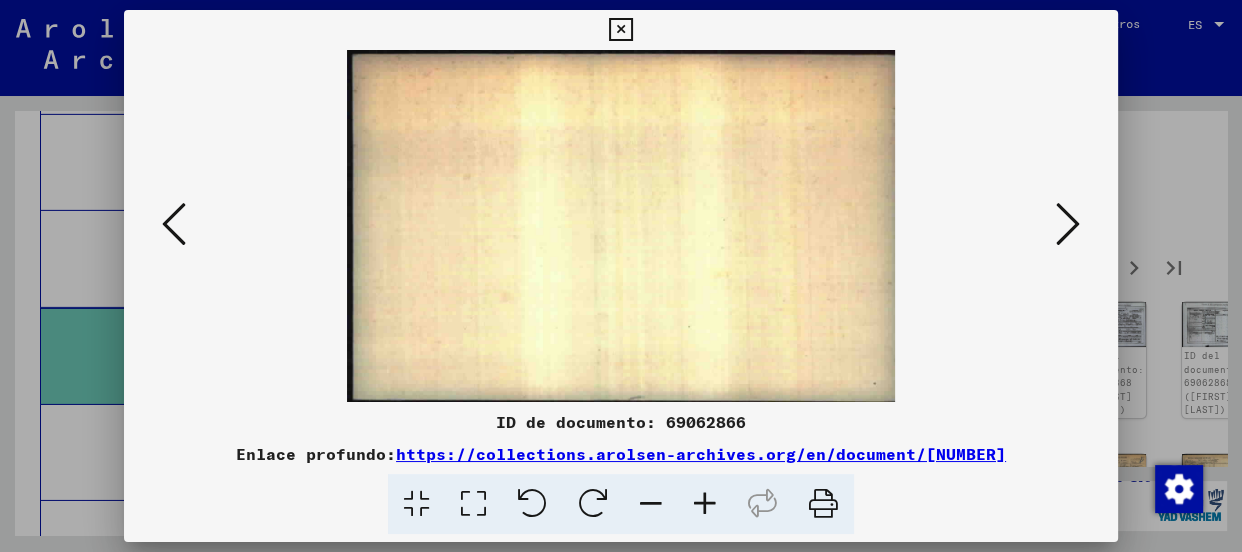 click at bounding box center [1068, 224] 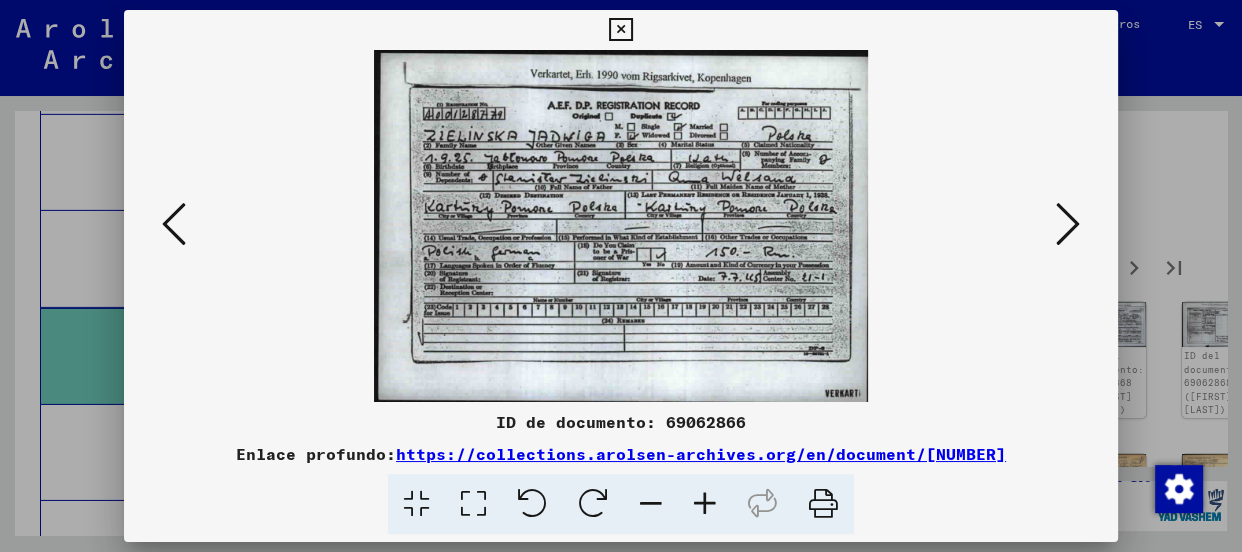 click at bounding box center (1068, 224) 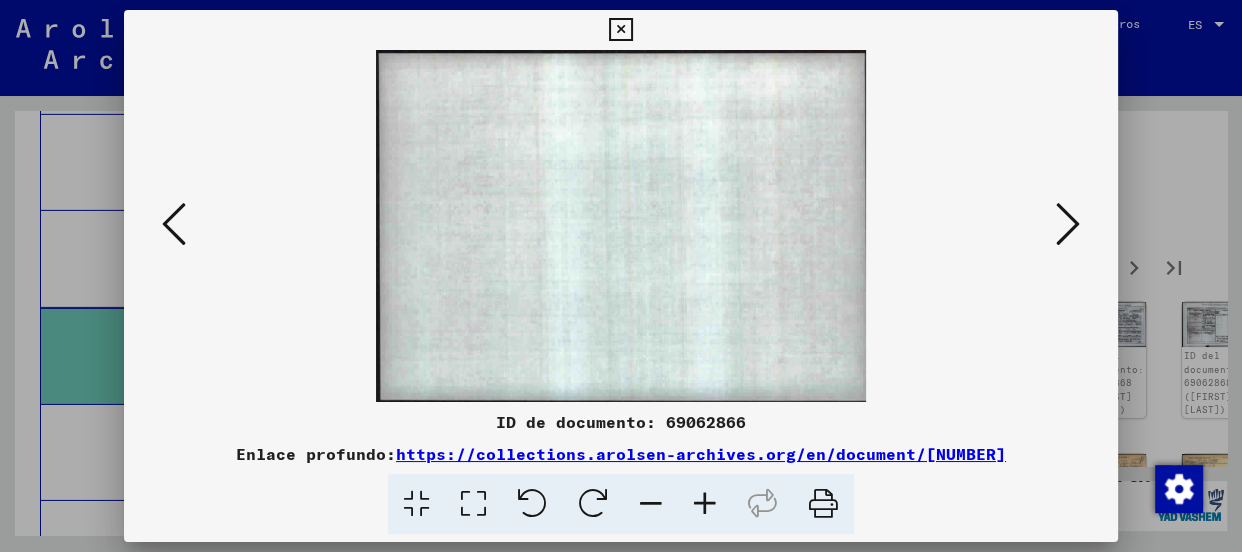 click at bounding box center [1068, 224] 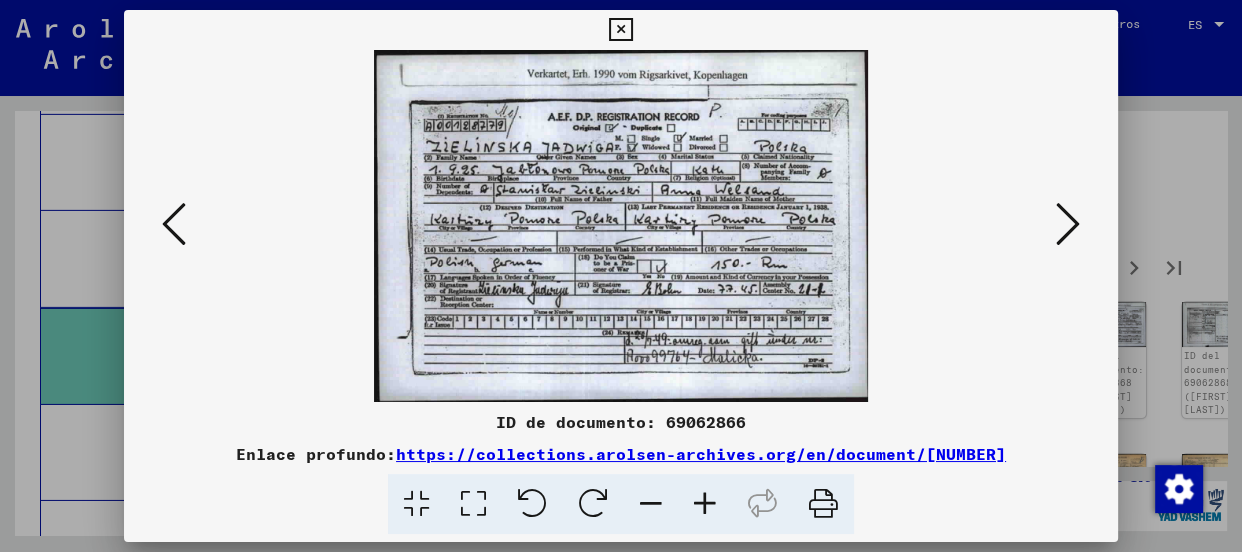 click at bounding box center (1068, 224) 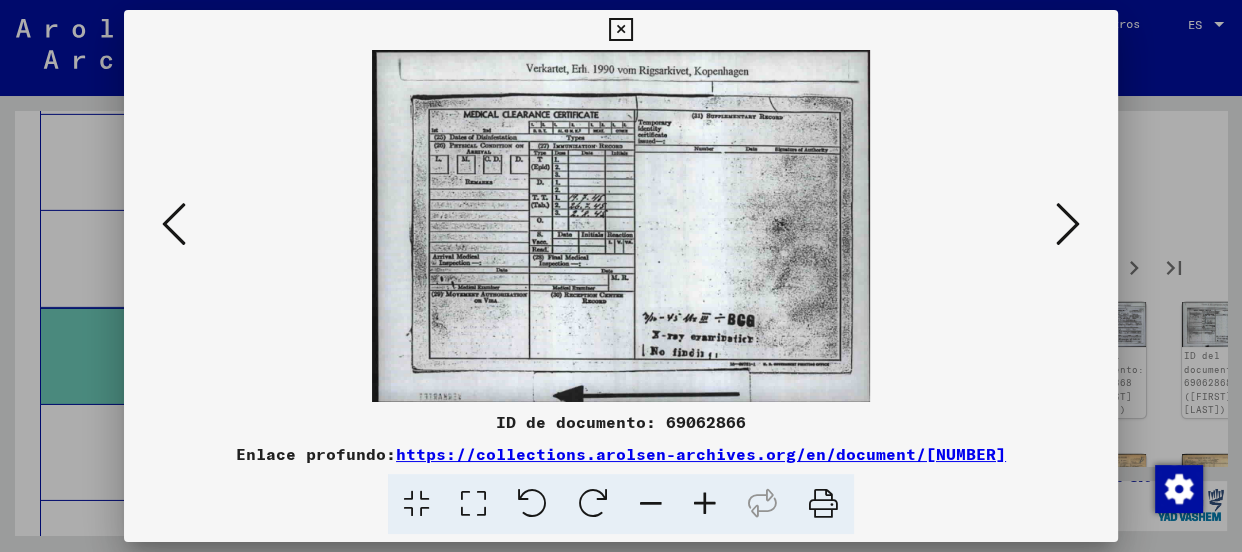 click at bounding box center [1068, 224] 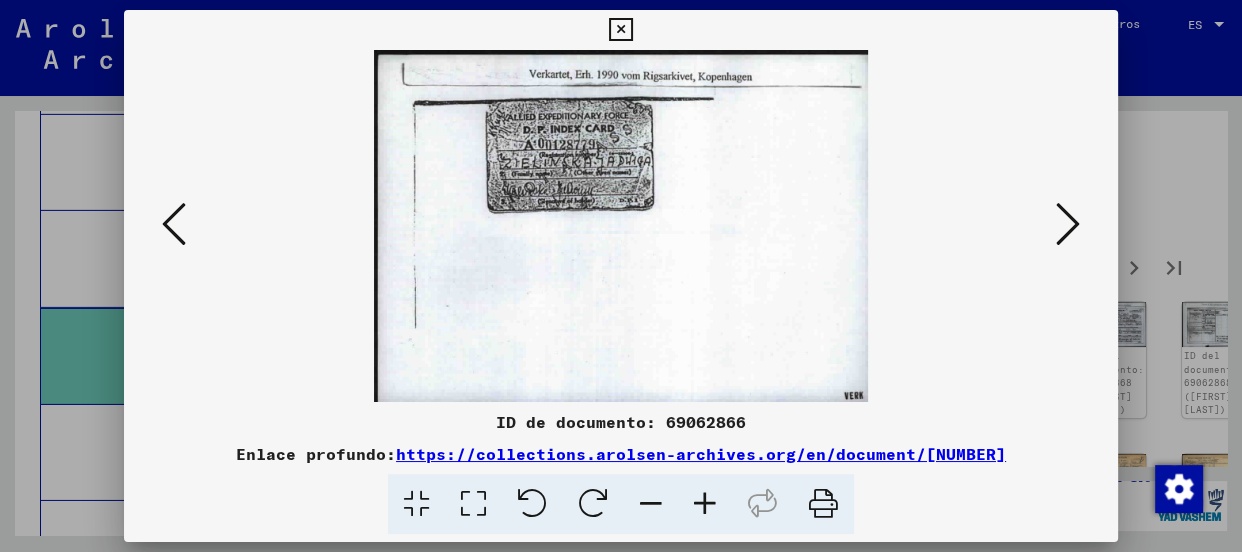 click at bounding box center [1068, 224] 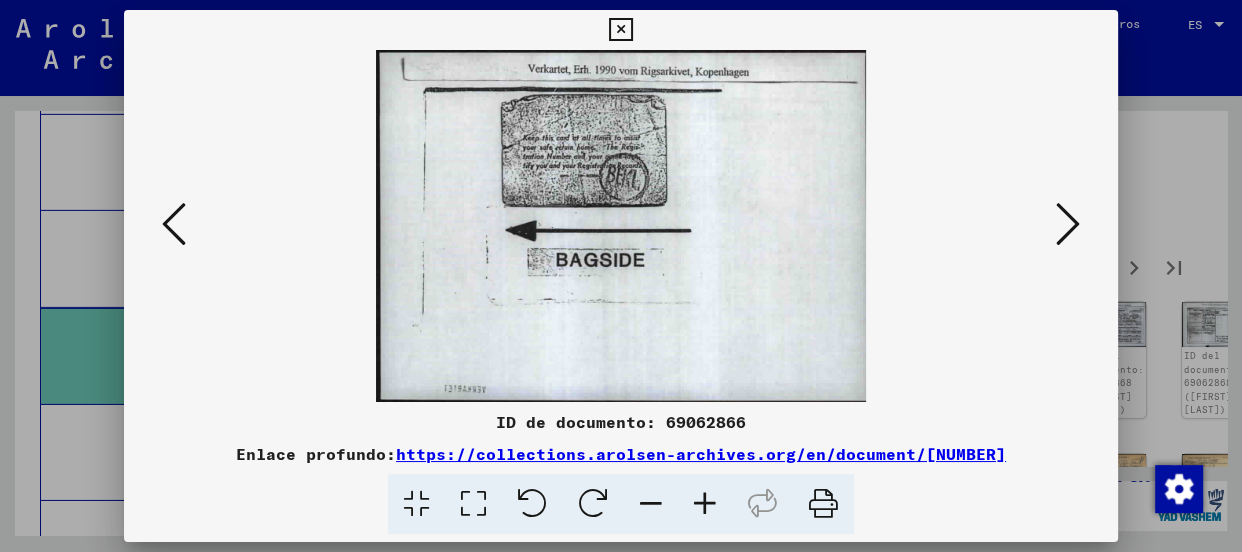 click at bounding box center [1068, 224] 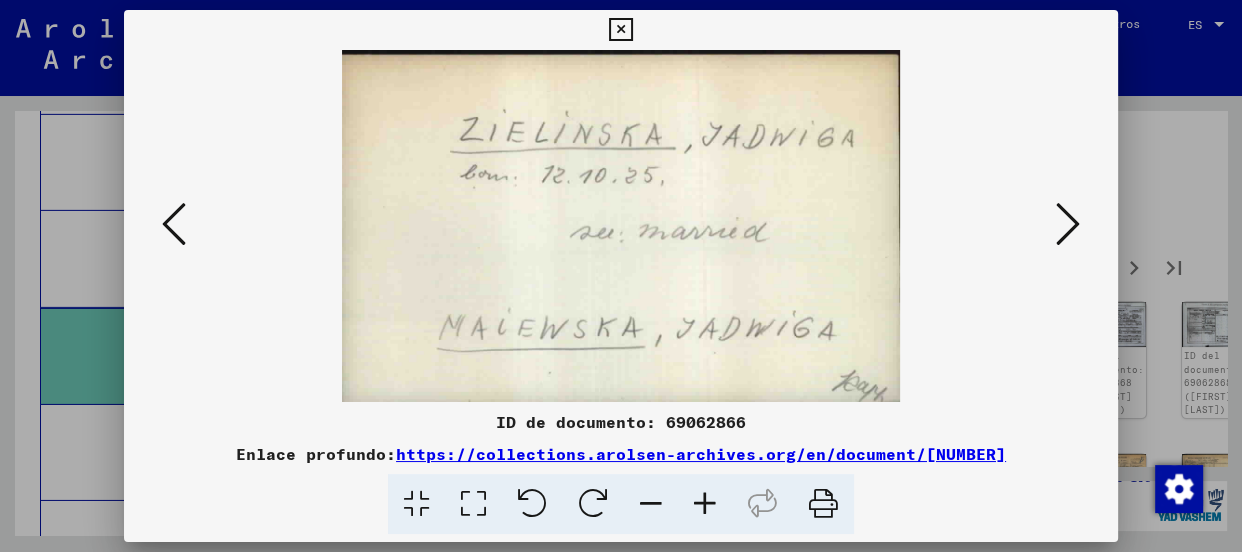 click at bounding box center [1068, 224] 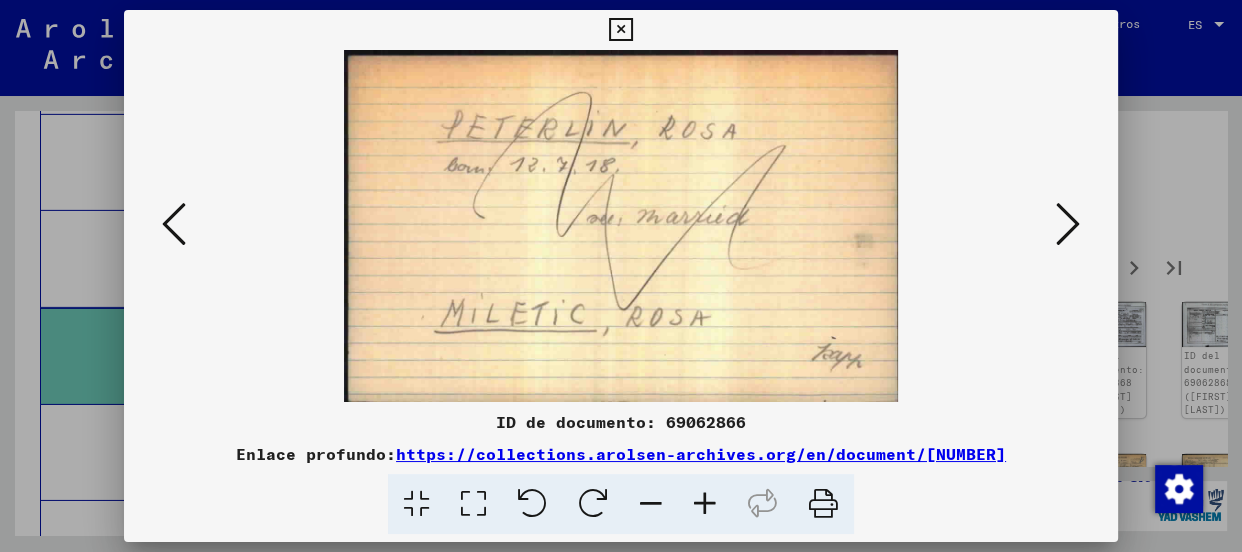 click at bounding box center (1068, 224) 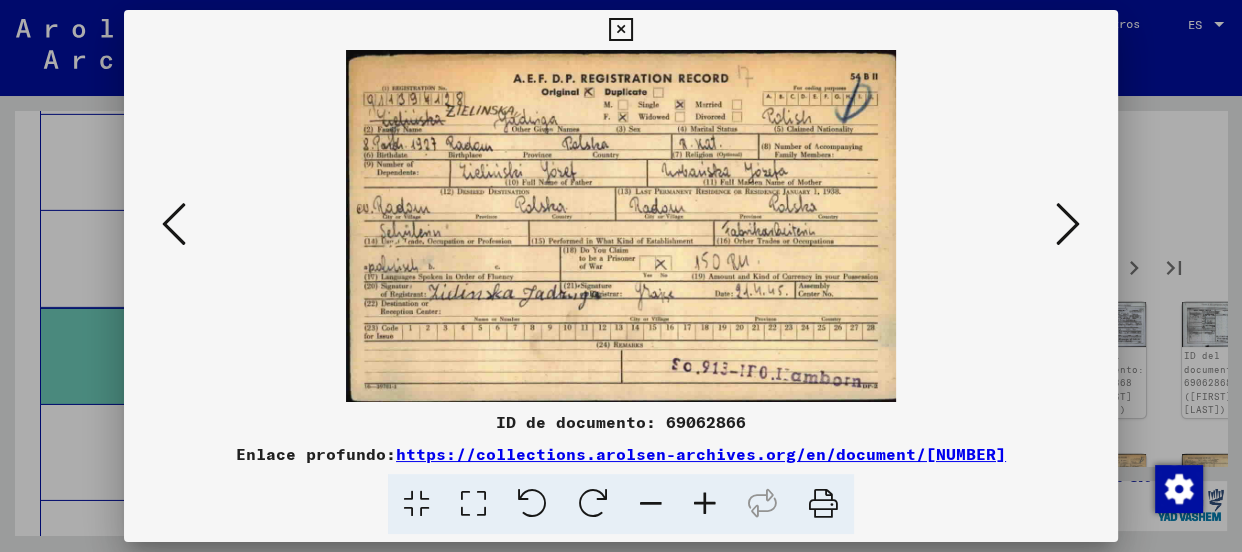 click at bounding box center [1068, 224] 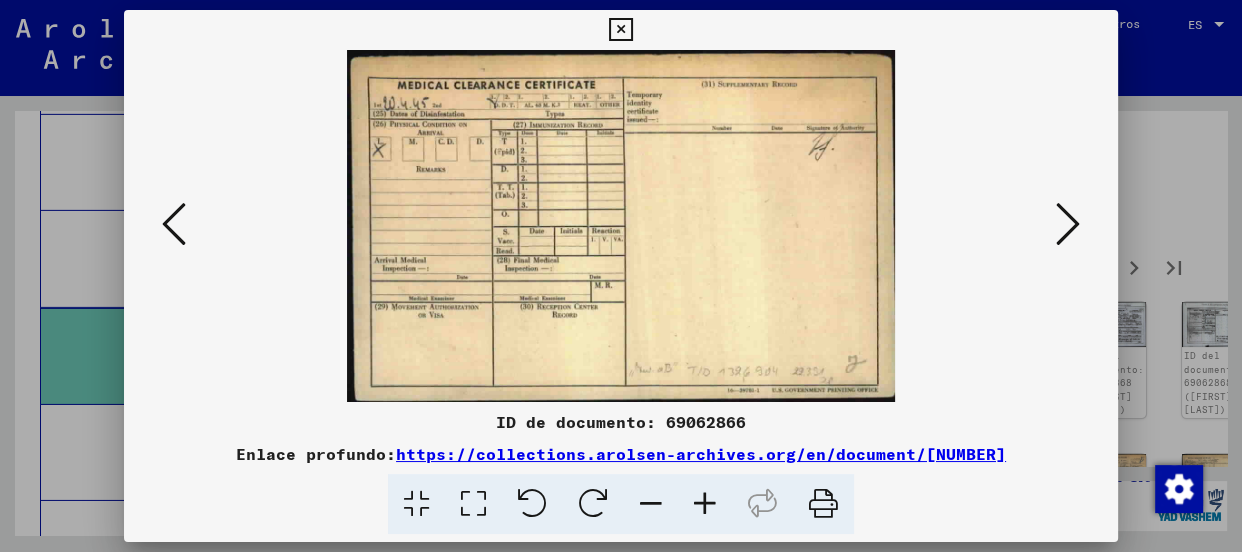 click at bounding box center [1068, 224] 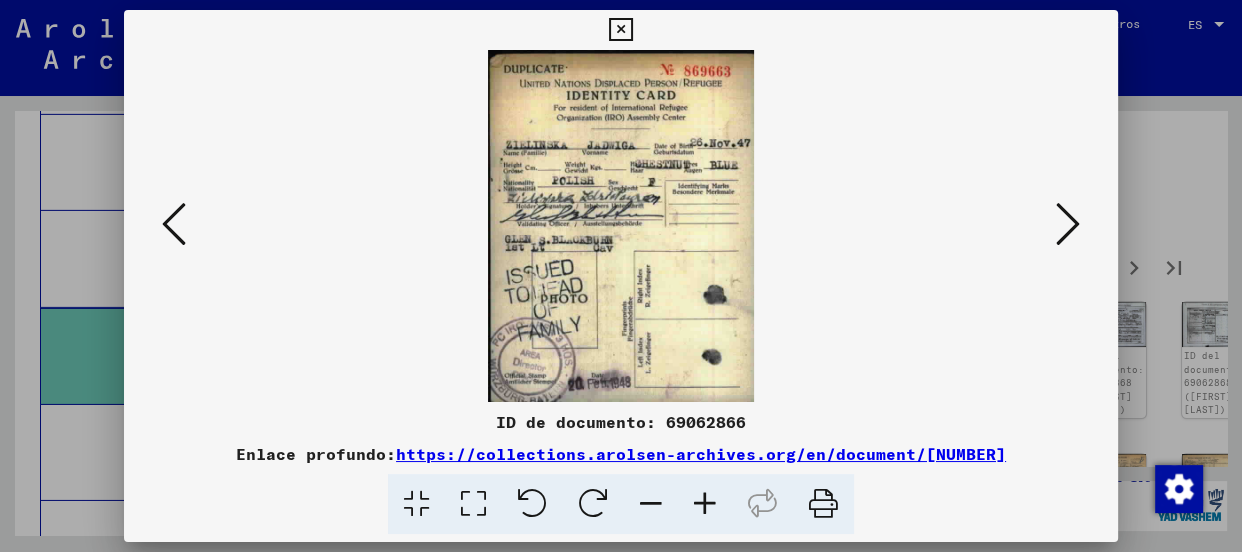 click at bounding box center [705, 504] 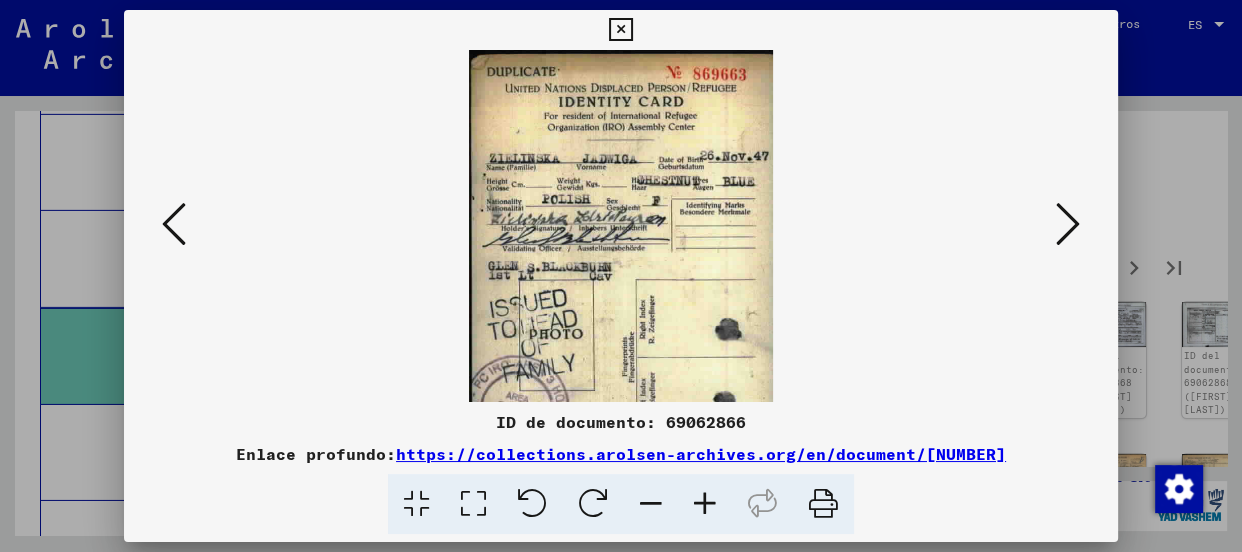 click at bounding box center [705, 504] 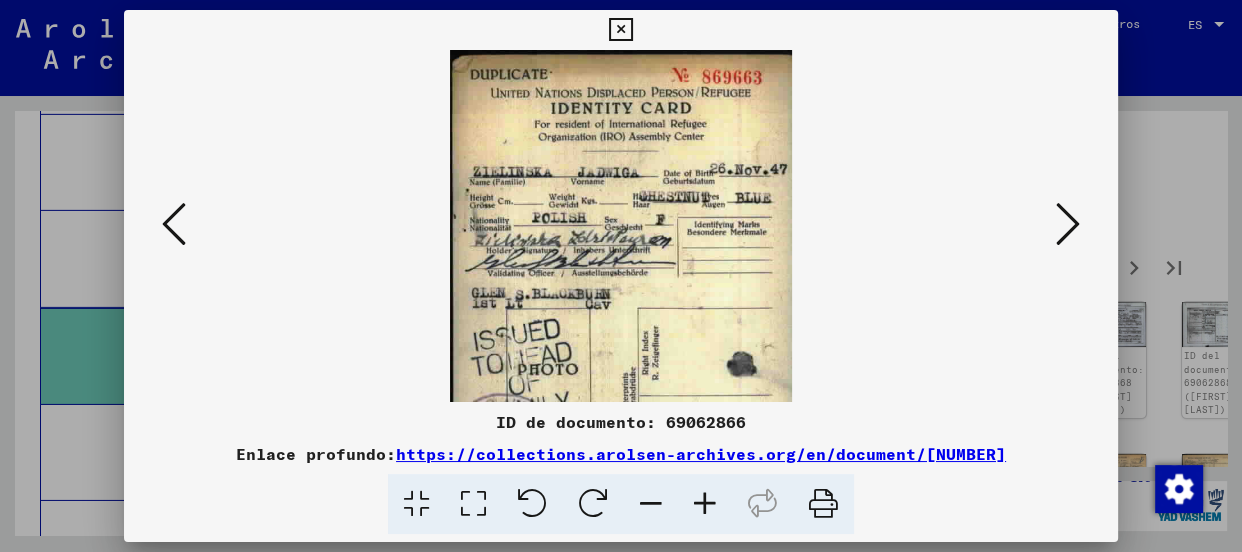 click at bounding box center (705, 504) 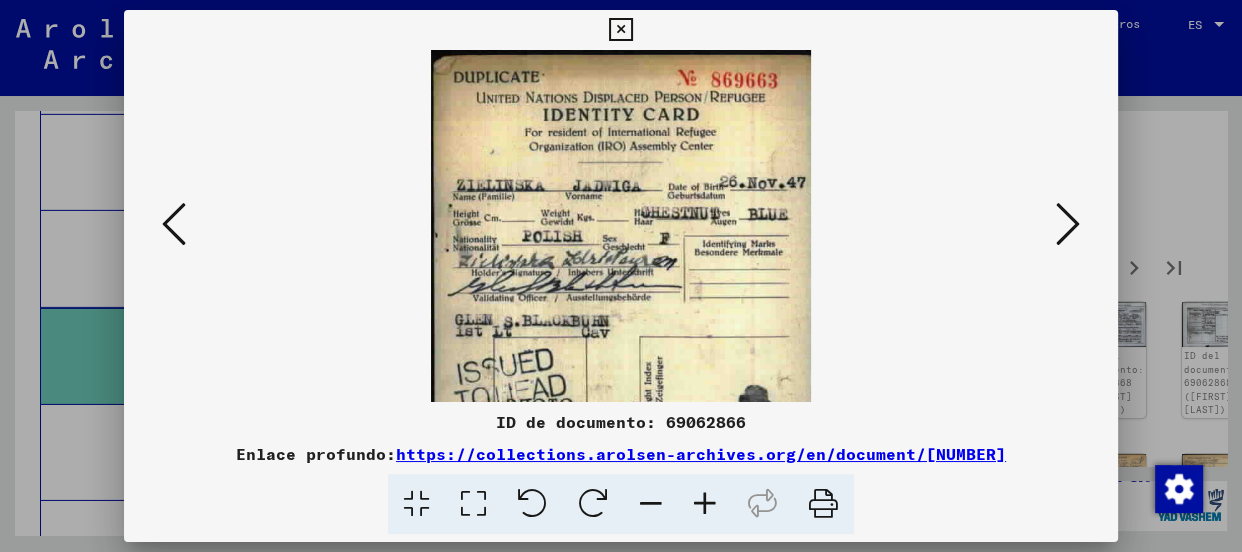 click at bounding box center (705, 504) 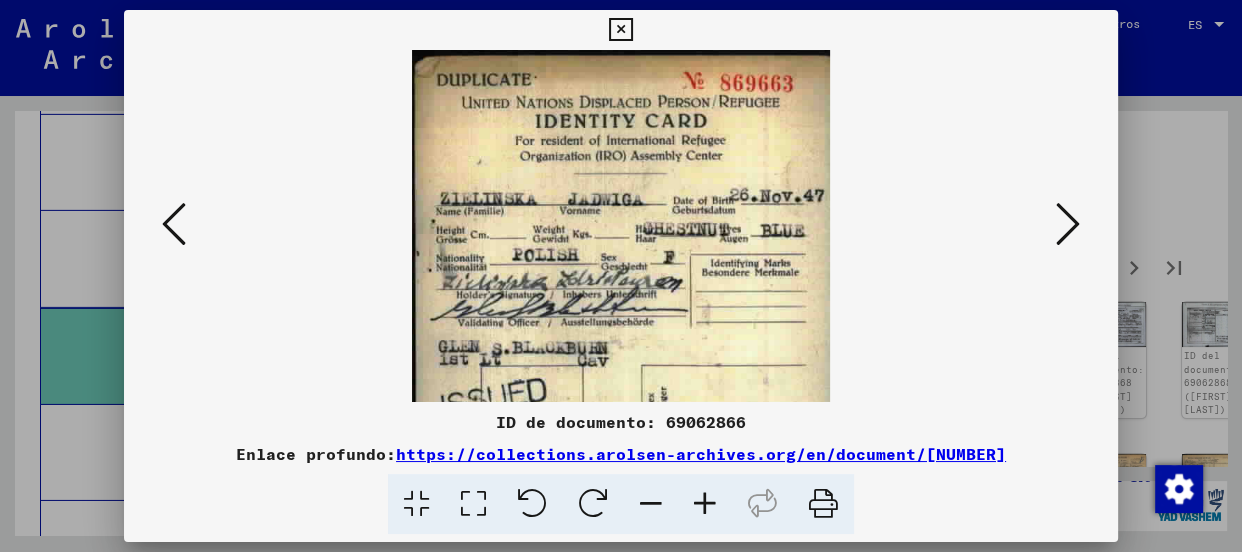 click at bounding box center (705, 504) 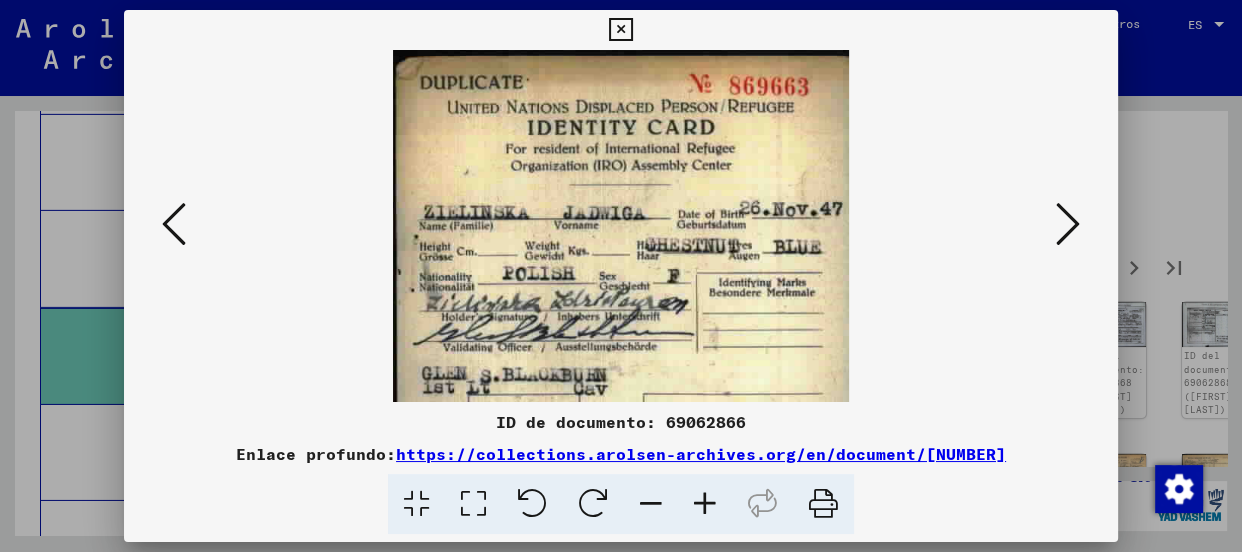 click at bounding box center [705, 504] 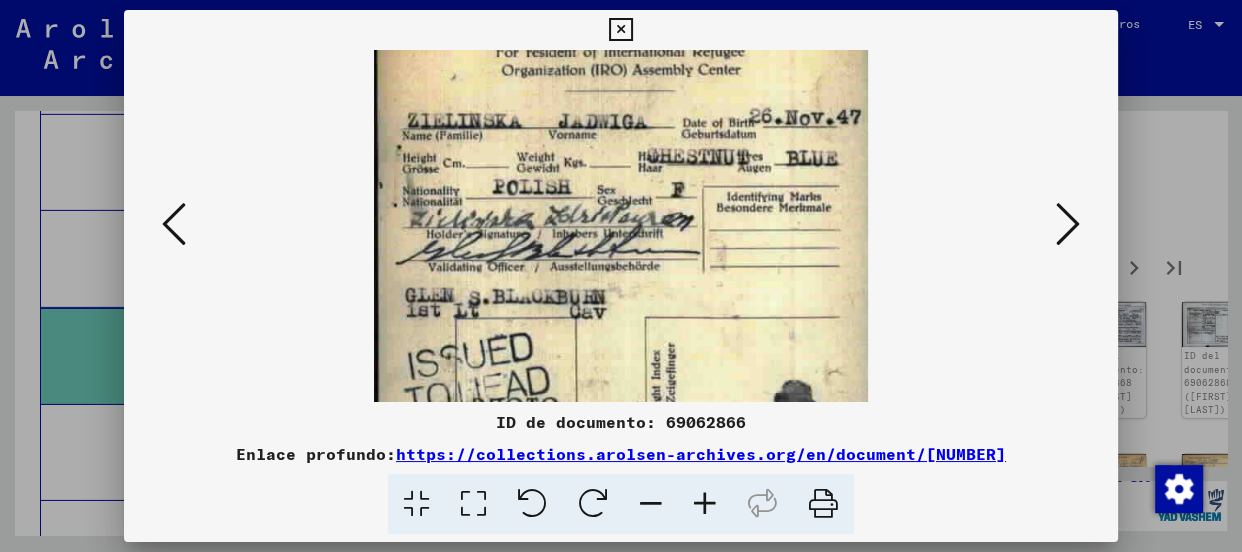 scroll, scrollTop: 122, scrollLeft: 0, axis: vertical 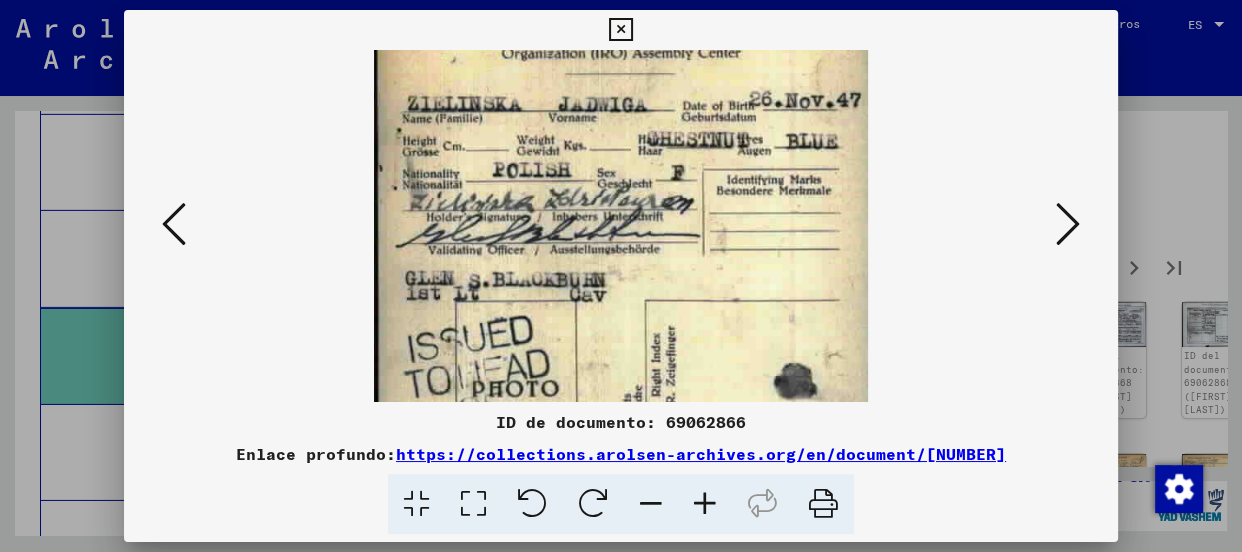 drag, startPoint x: 671, startPoint y: 343, endPoint x: 700, endPoint y: 219, distance: 127.345985 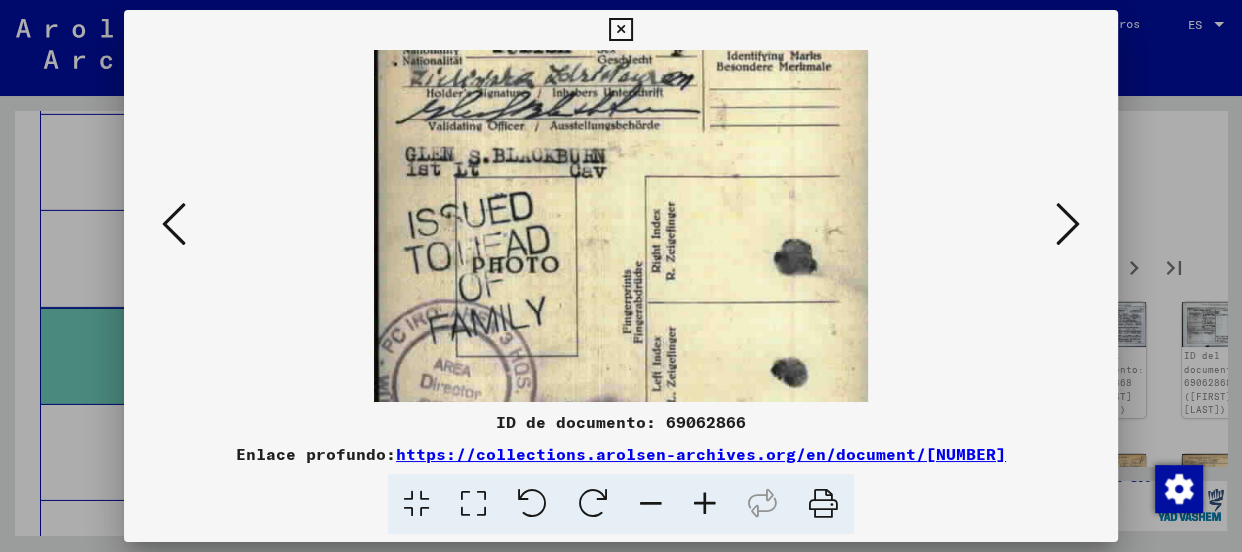 drag, startPoint x: 669, startPoint y: 330, endPoint x: 710, endPoint y: 206, distance: 130.60245 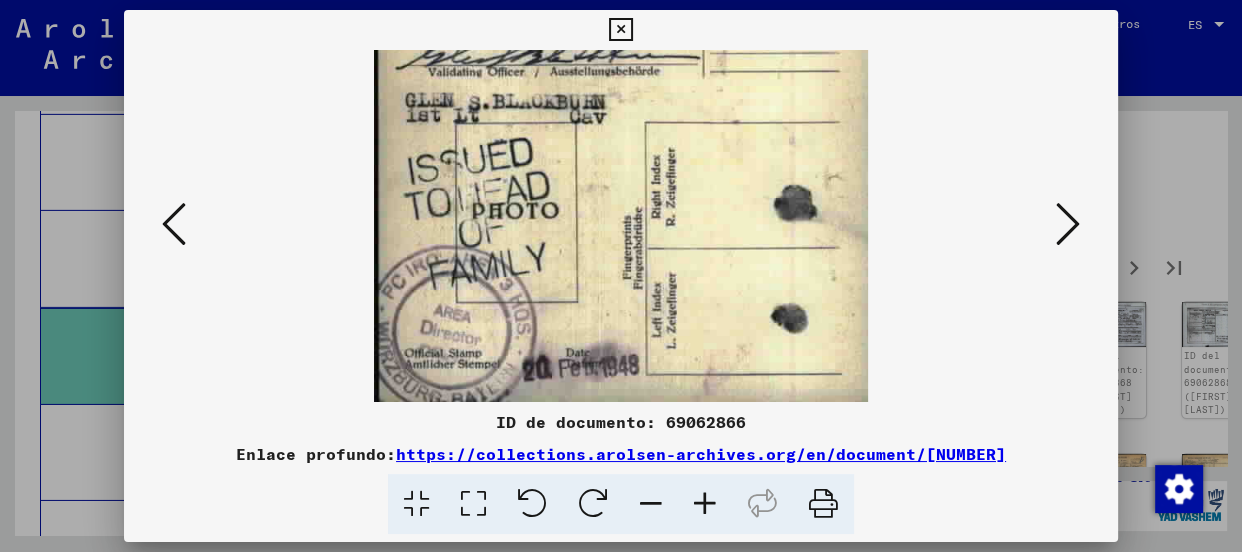 drag, startPoint x: 681, startPoint y: 295, endPoint x: 726, endPoint y: 160, distance: 142.30249 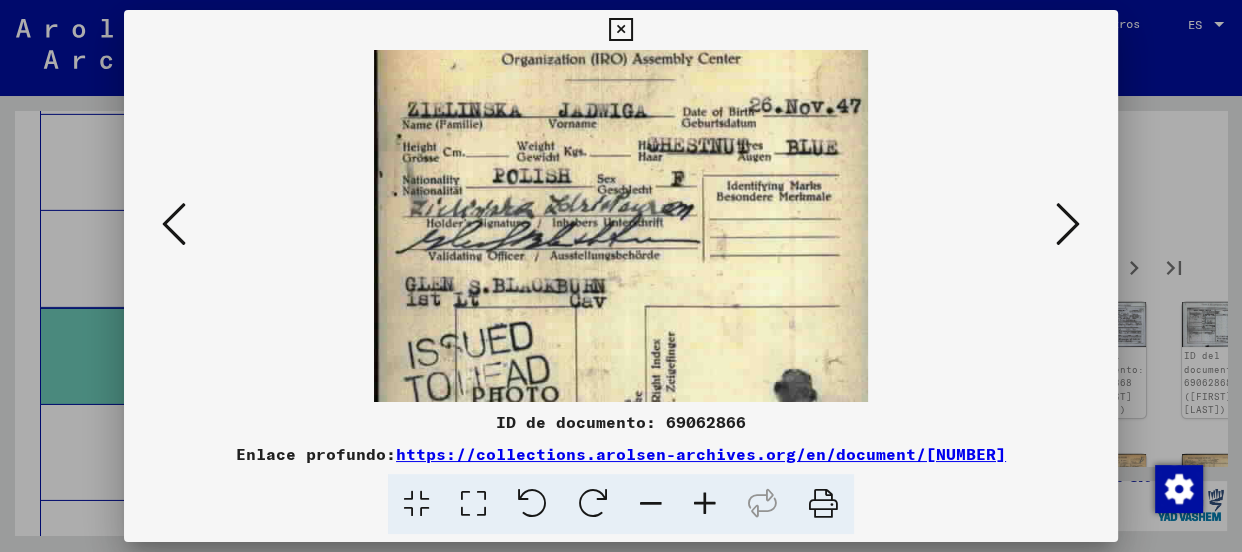 click at bounding box center [621, 260] 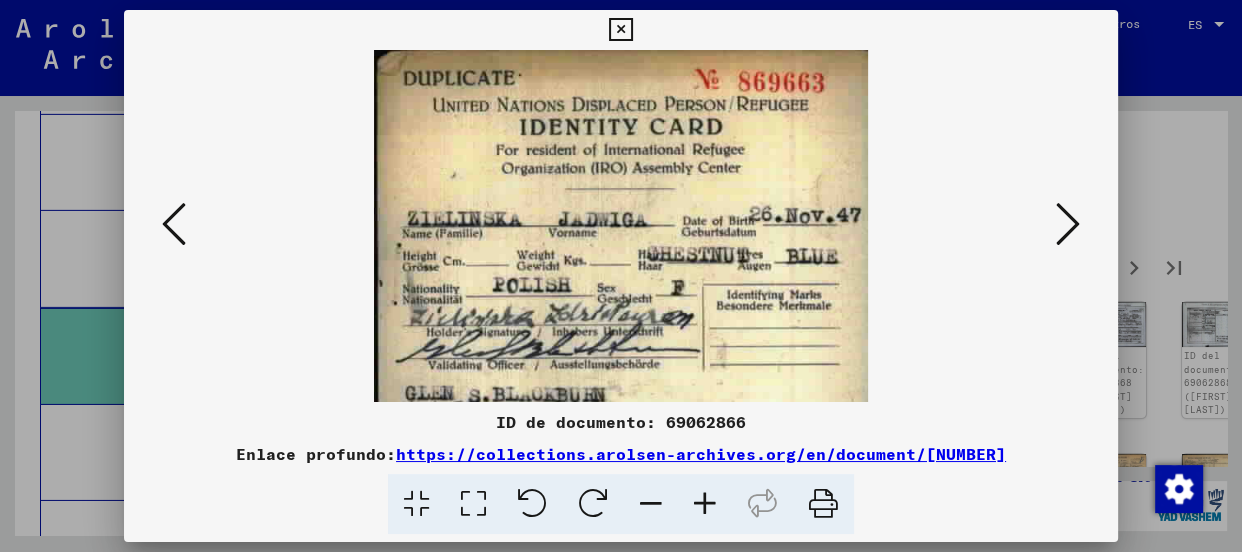 scroll, scrollTop: 0, scrollLeft: 0, axis: both 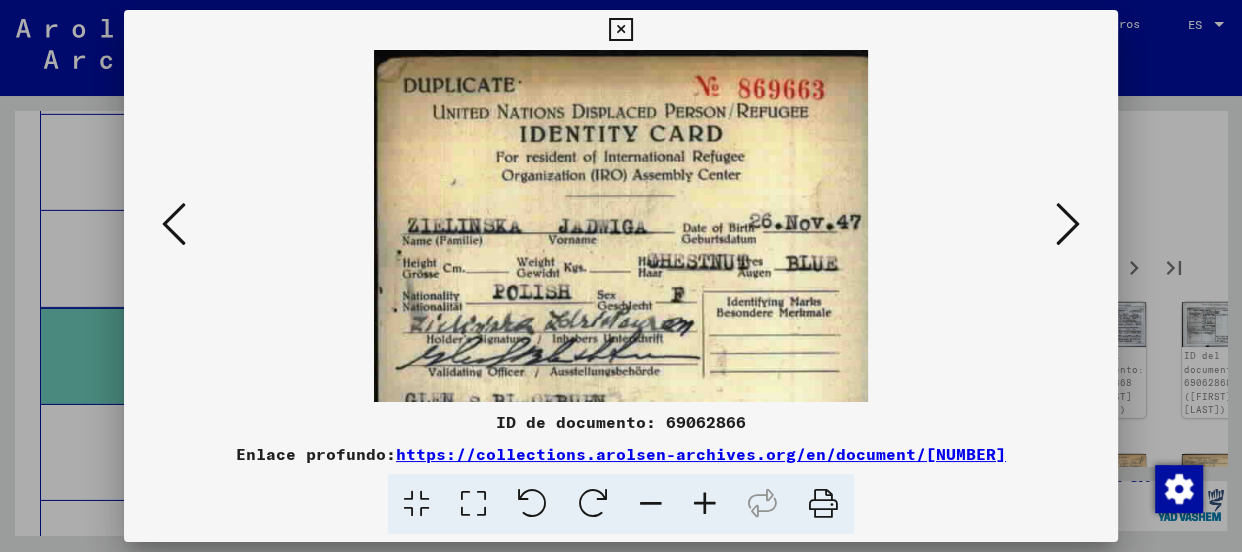 drag, startPoint x: 730, startPoint y: 155, endPoint x: 707, endPoint y: 293, distance: 139.90353 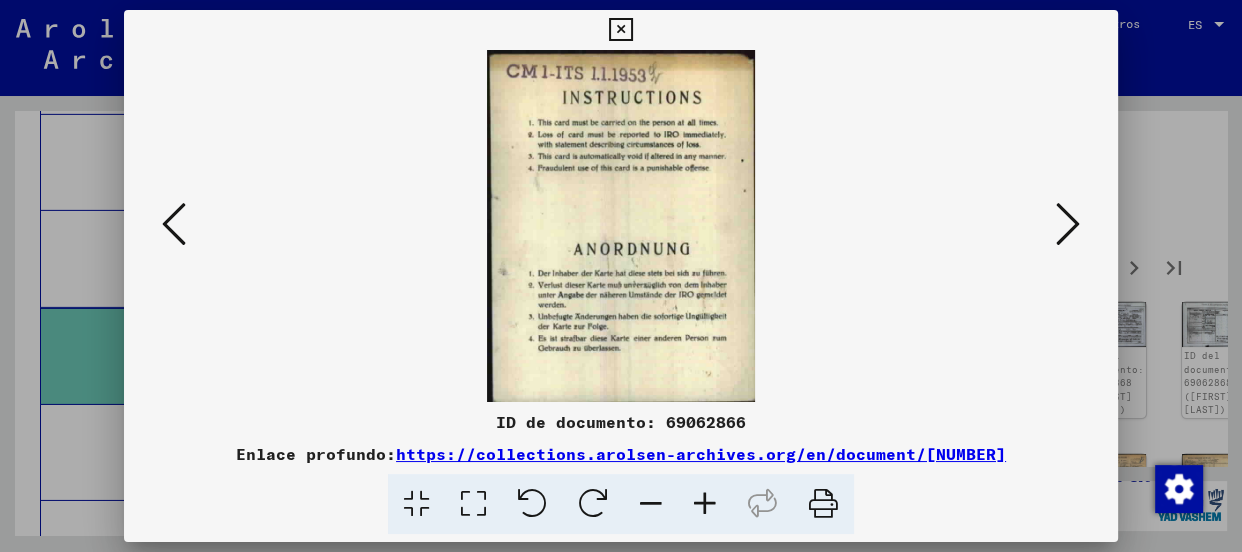 click at bounding box center [1068, 224] 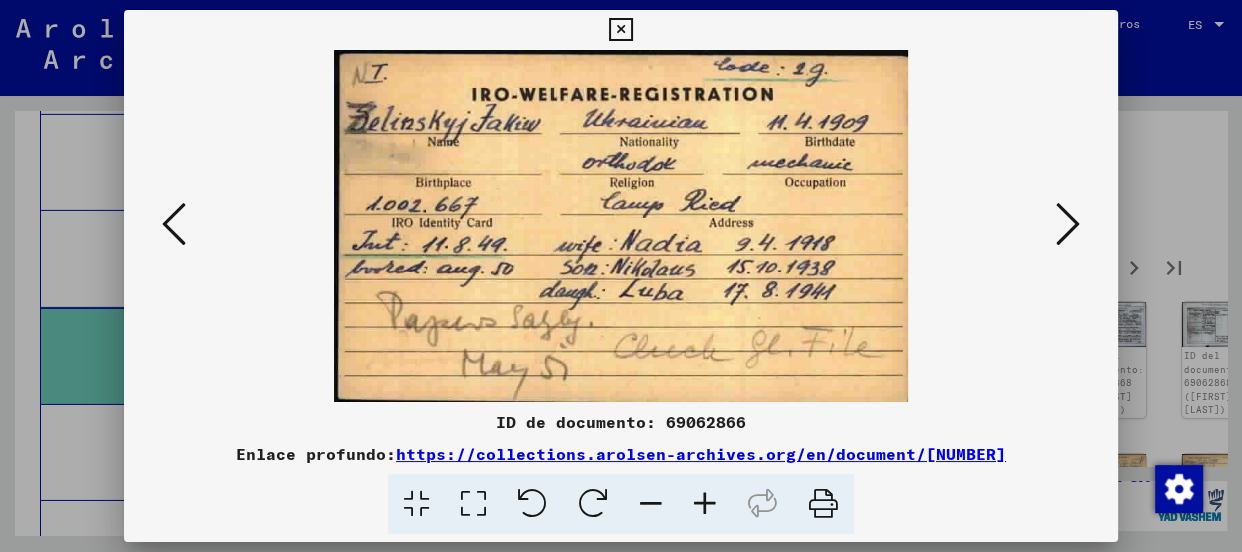 click at bounding box center [1068, 224] 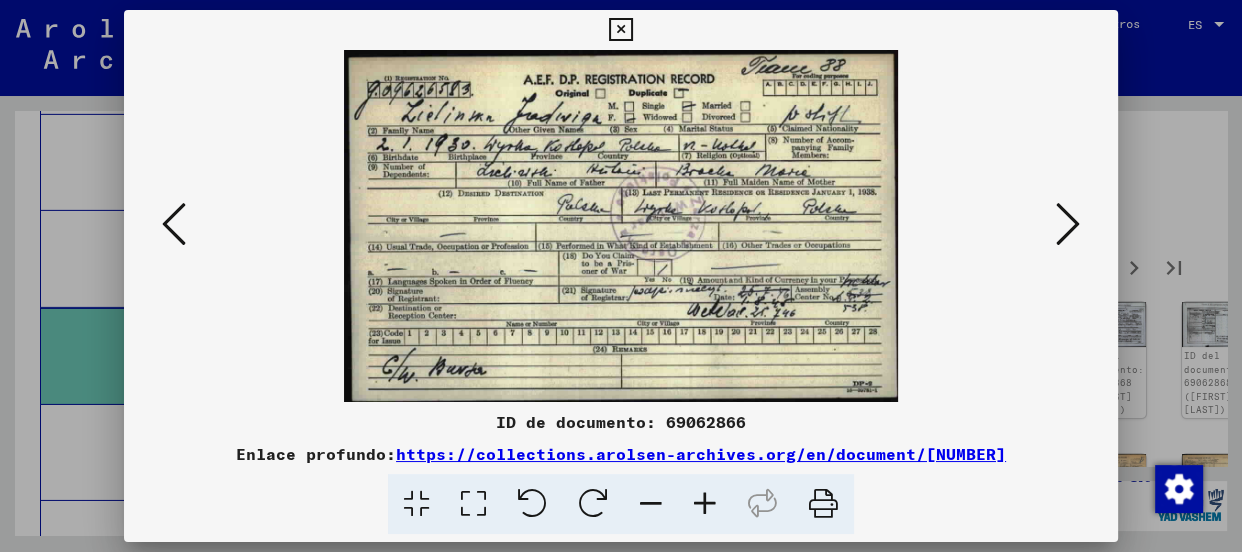 click at bounding box center (1068, 224) 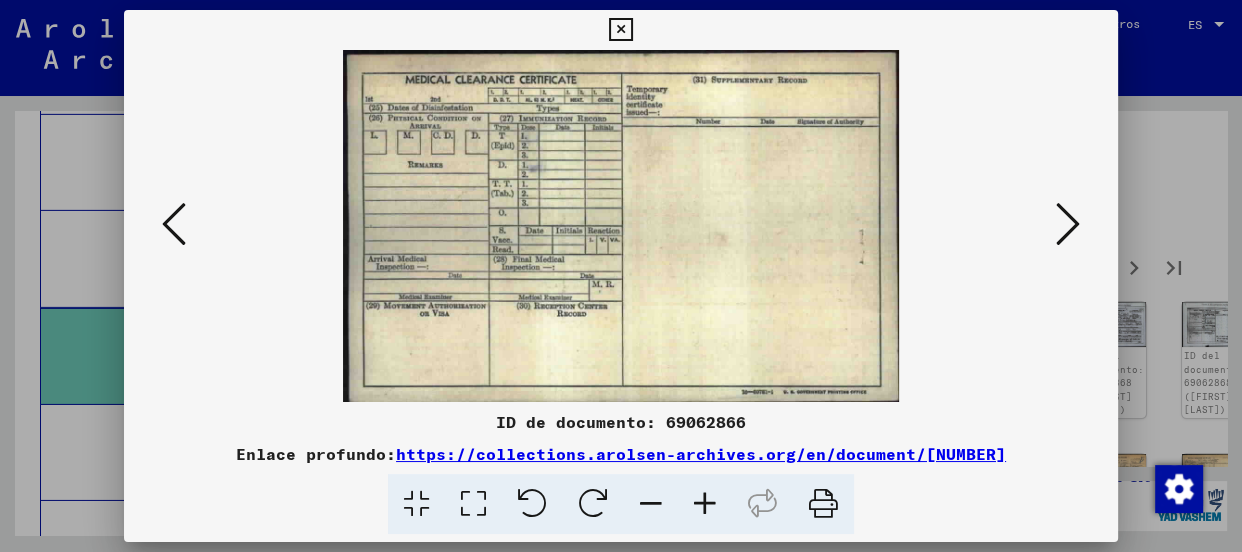 click at bounding box center (174, 224) 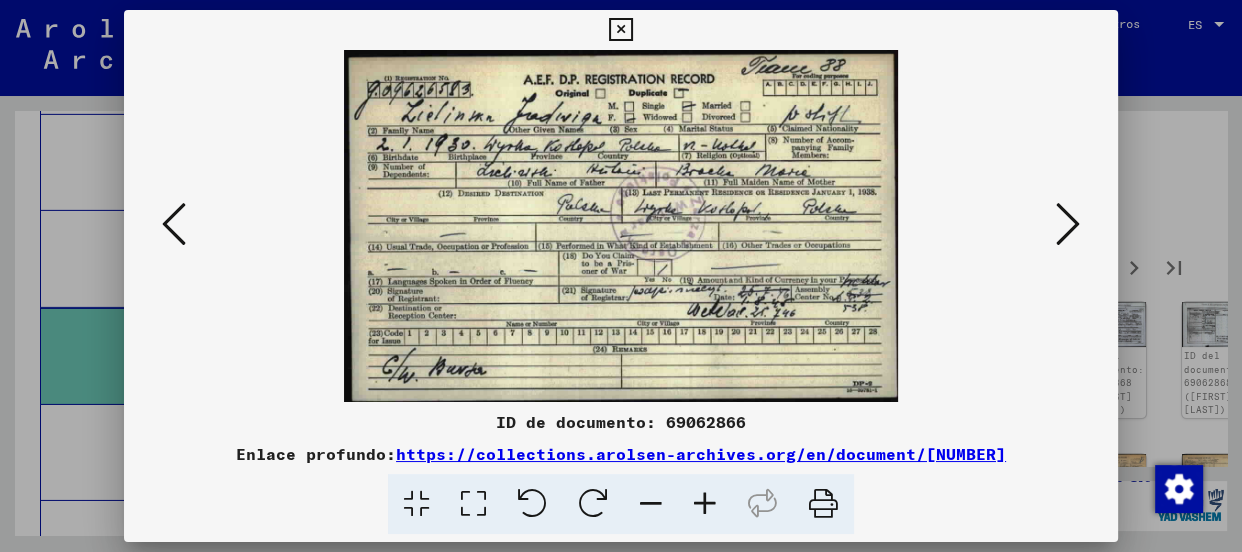 click at bounding box center (705, 504) 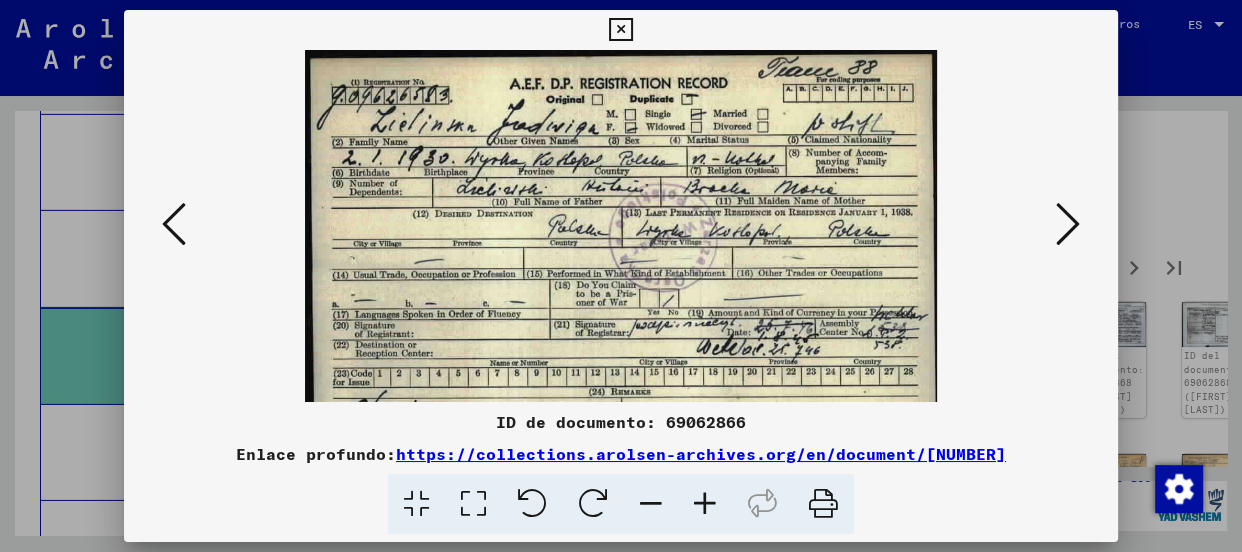 click at bounding box center (705, 504) 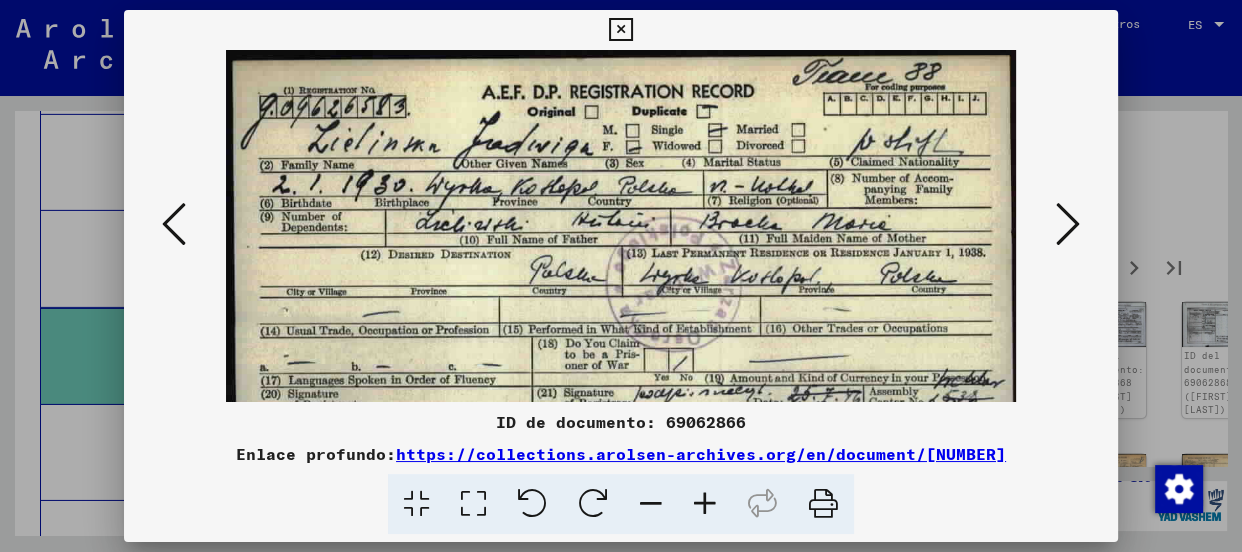 click at bounding box center (705, 504) 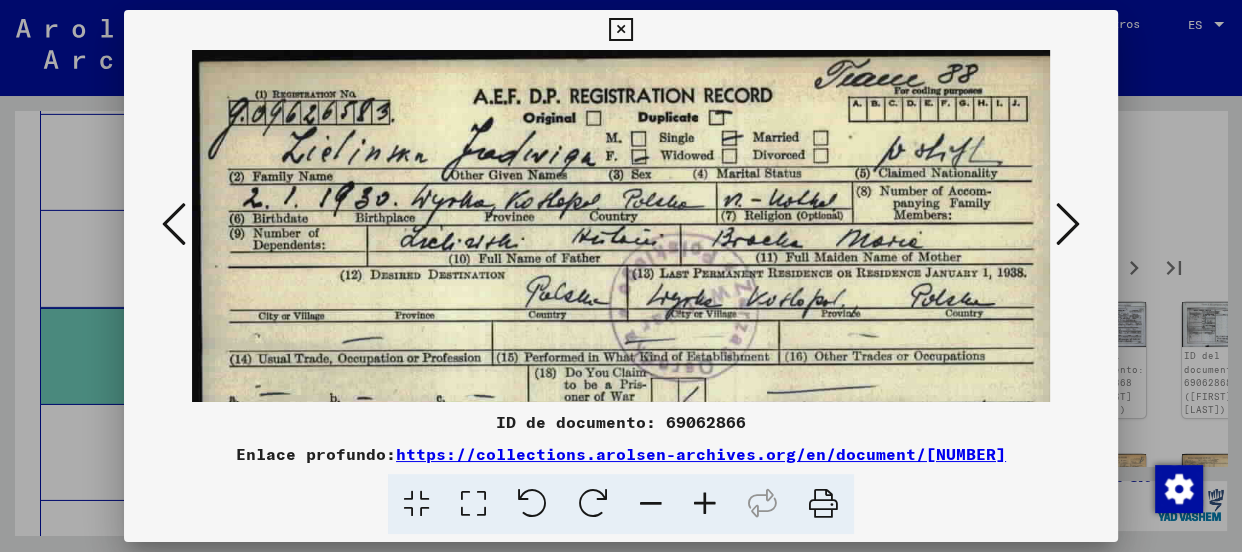 click at bounding box center [705, 504] 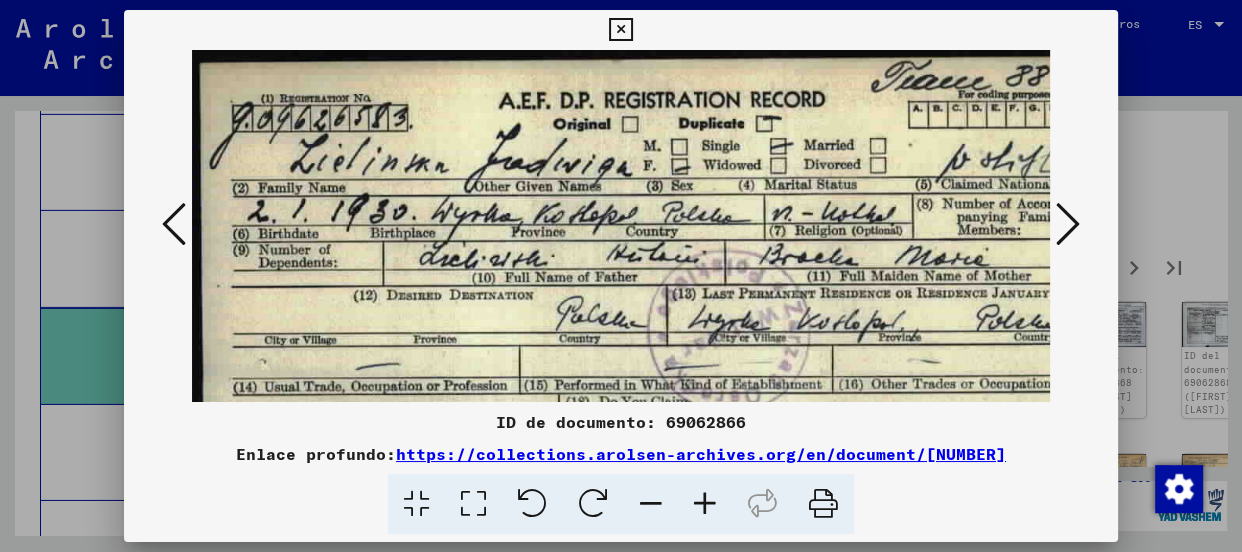 click at bounding box center (705, 504) 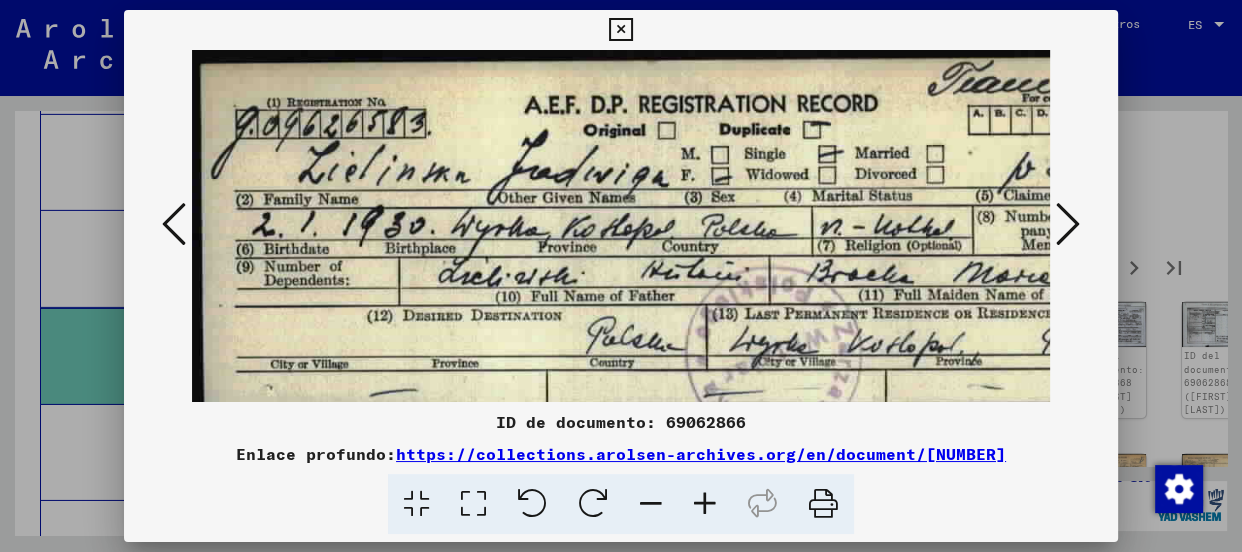 click at bounding box center (705, 504) 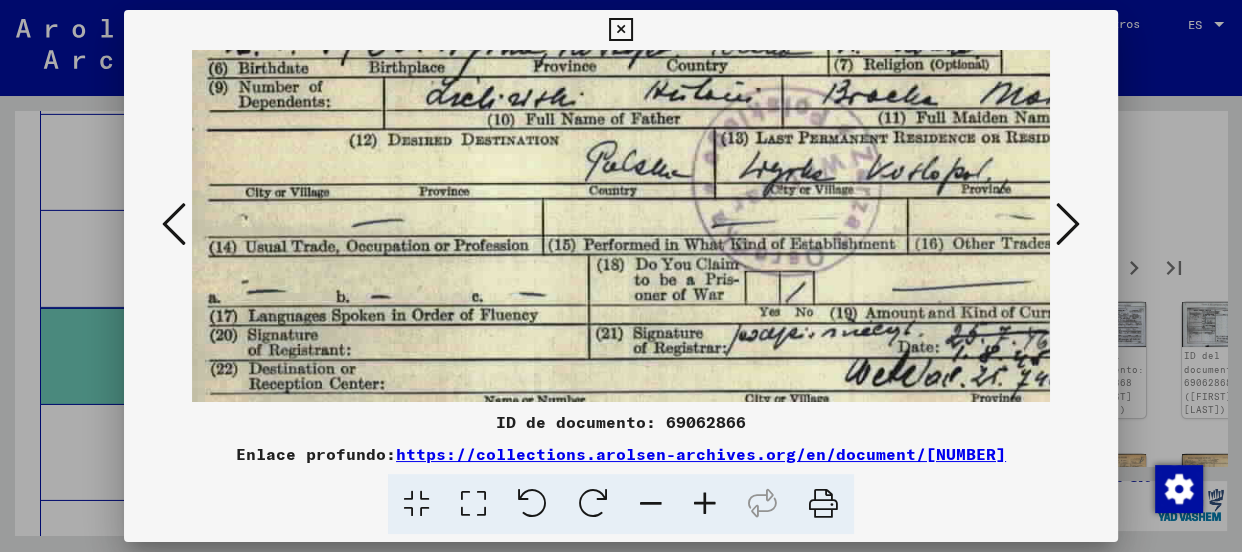 drag, startPoint x: 740, startPoint y: 310, endPoint x: 696, endPoint y: 144, distance: 171.73235 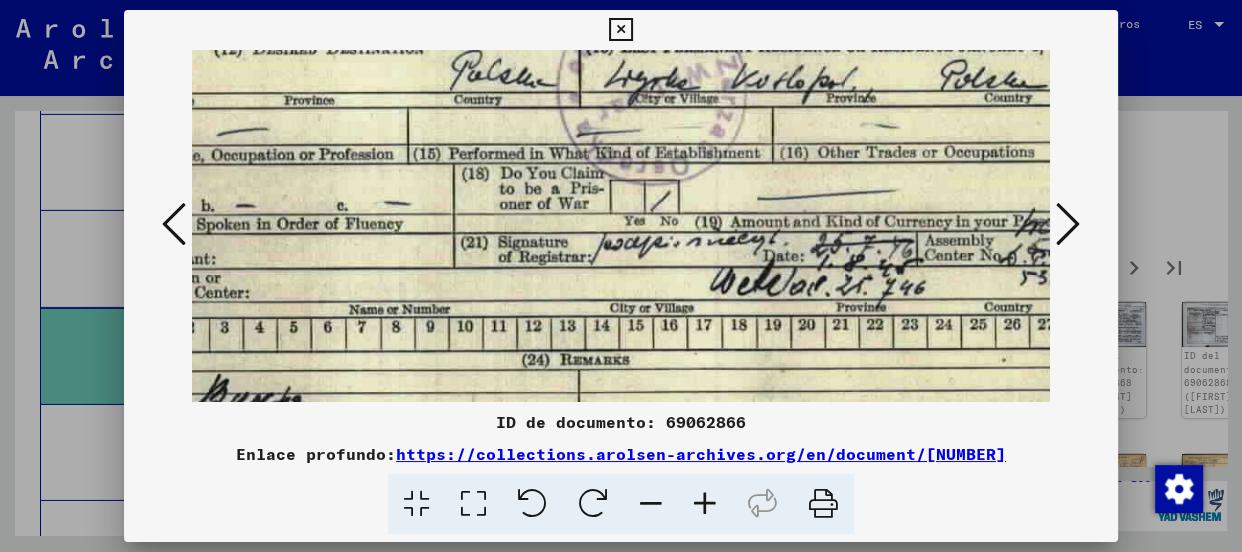 scroll, scrollTop: 287, scrollLeft: 168, axis: both 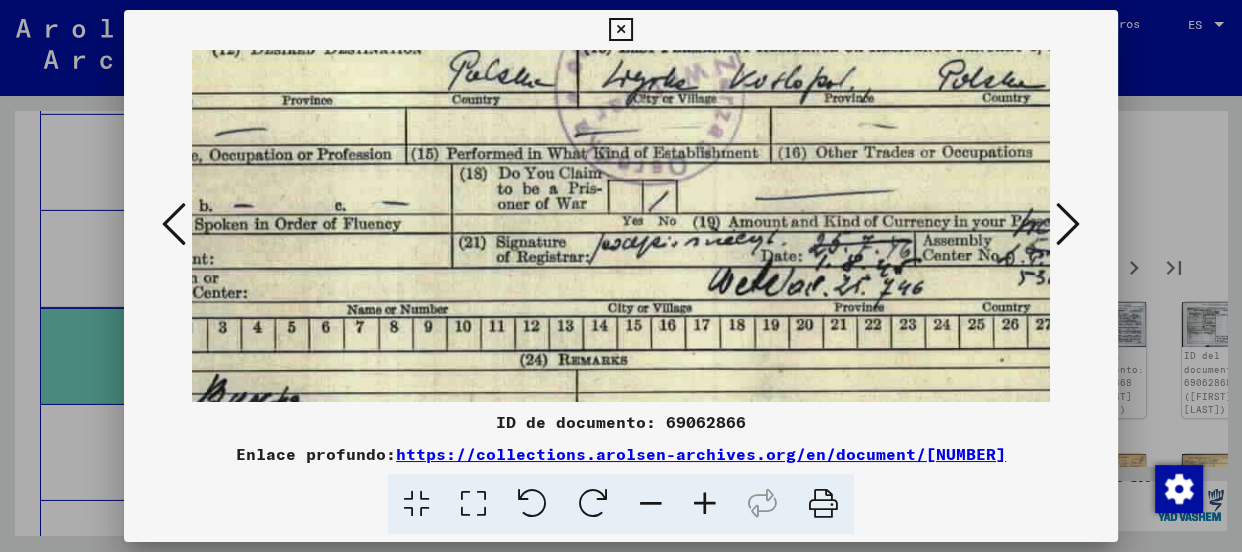 drag, startPoint x: 695, startPoint y: 225, endPoint x: 562, endPoint y: 130, distance: 163.44418 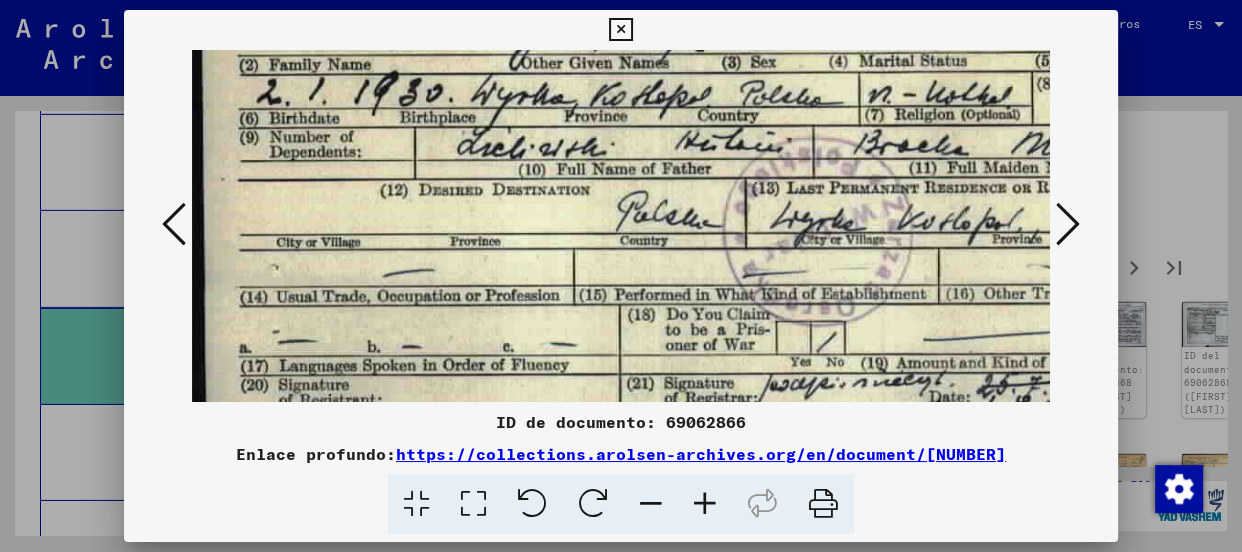 scroll, scrollTop: 99, scrollLeft: 0, axis: vertical 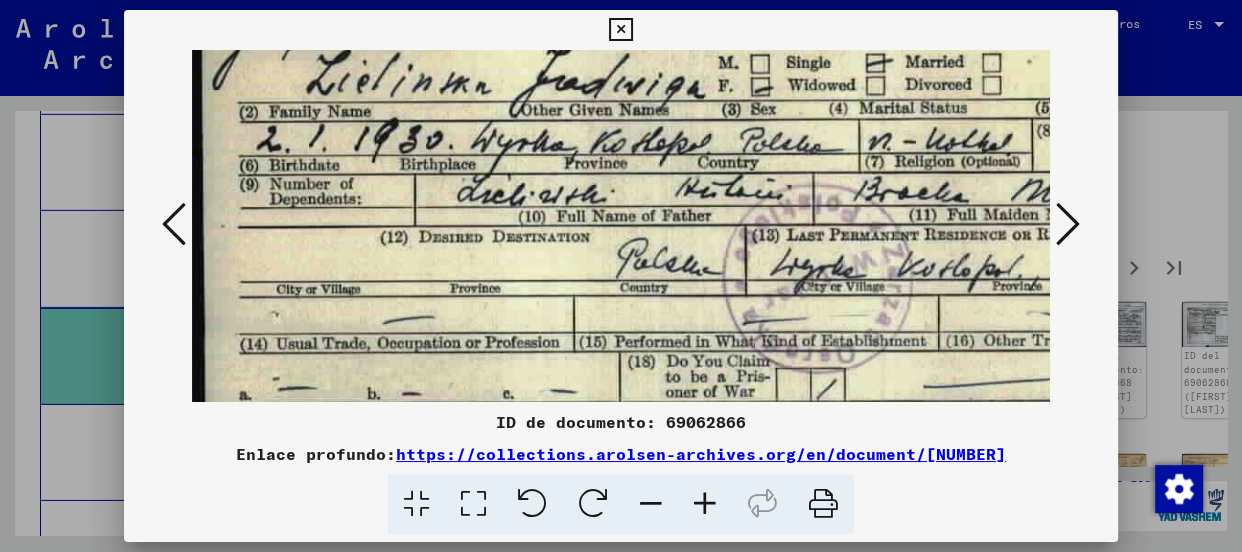 drag, startPoint x: 894, startPoint y: 167, endPoint x: 910, endPoint y: 325, distance: 158.80806 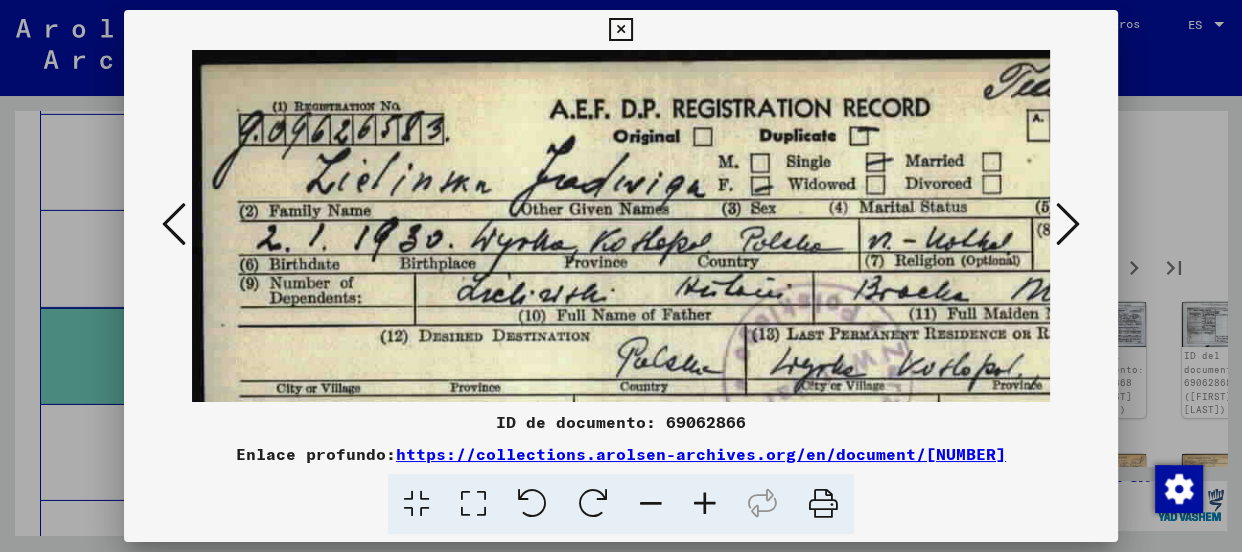 drag, startPoint x: 700, startPoint y: 135, endPoint x: 706, endPoint y: 270, distance: 135.13327 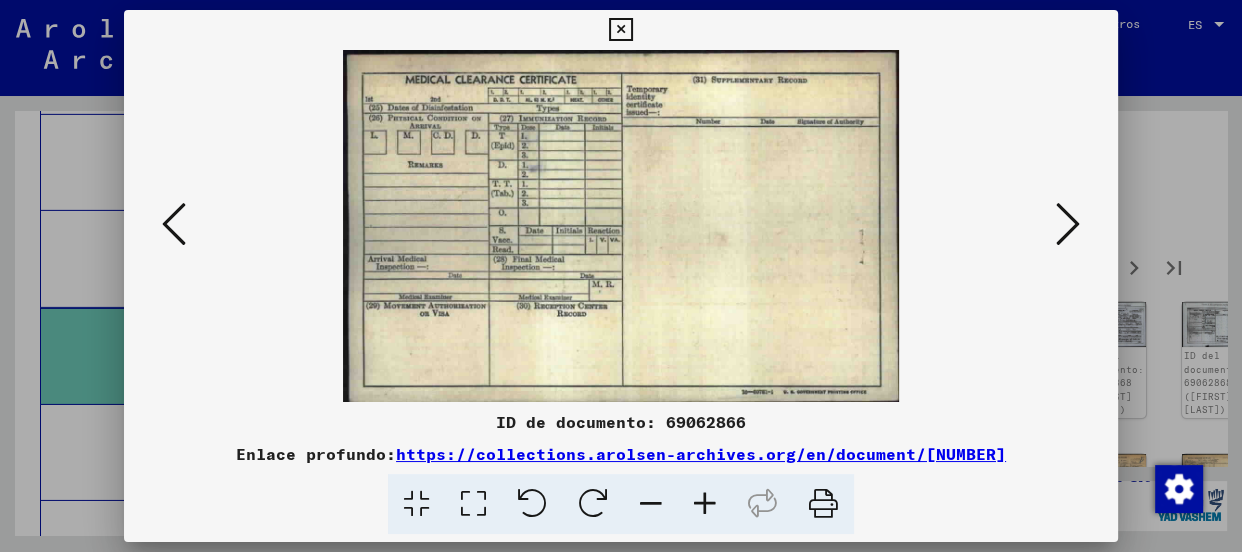 click at bounding box center [1068, 224] 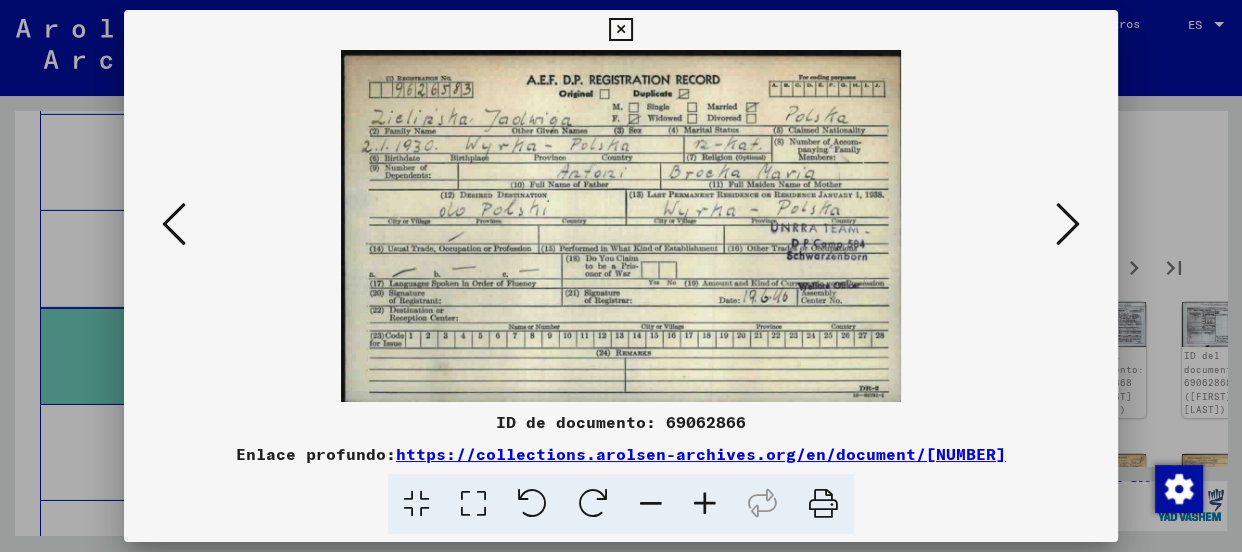 click at bounding box center (1068, 224) 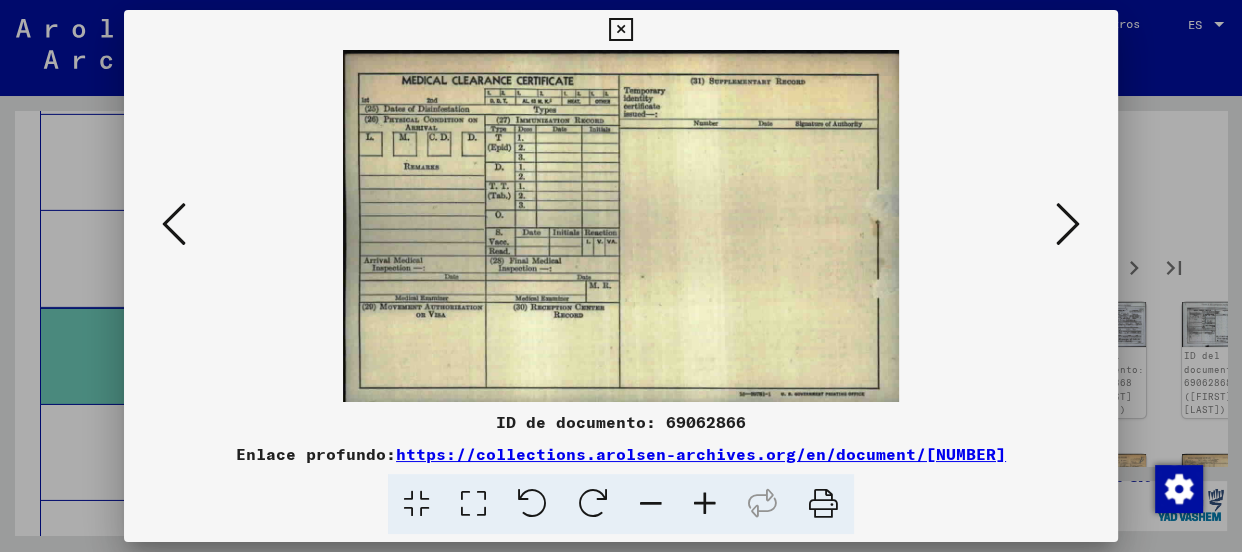 click at bounding box center (1068, 224) 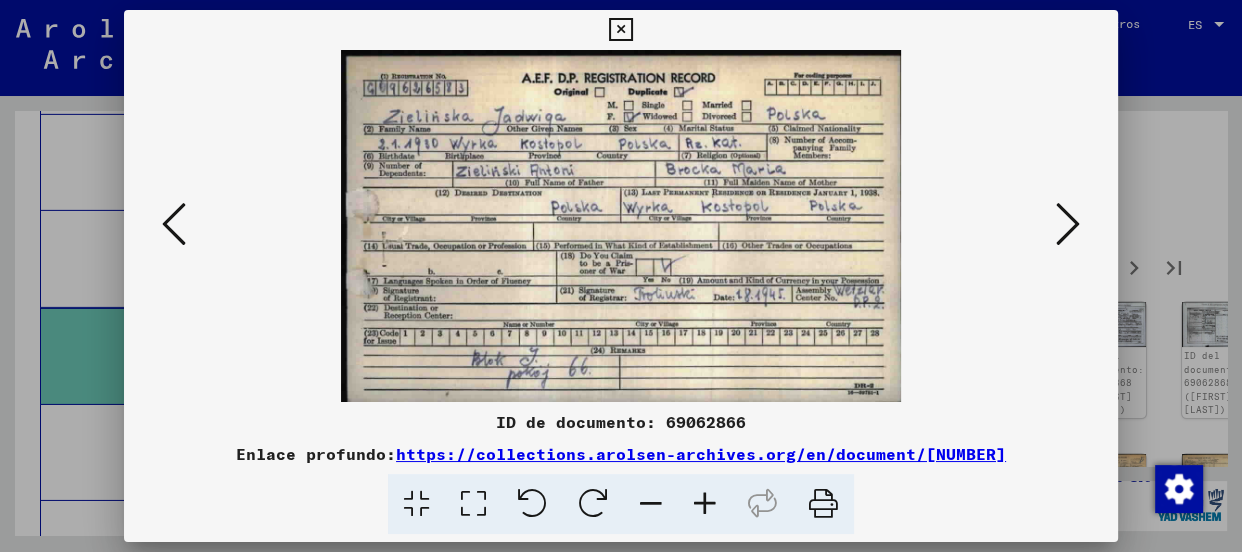 click at bounding box center (1068, 224) 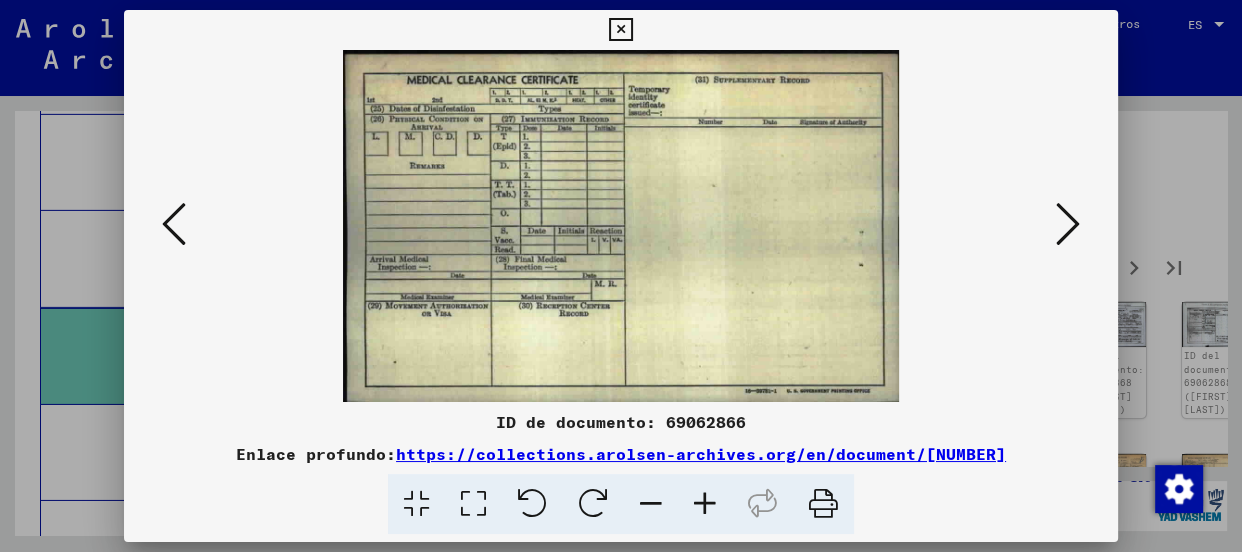 click at bounding box center (1068, 224) 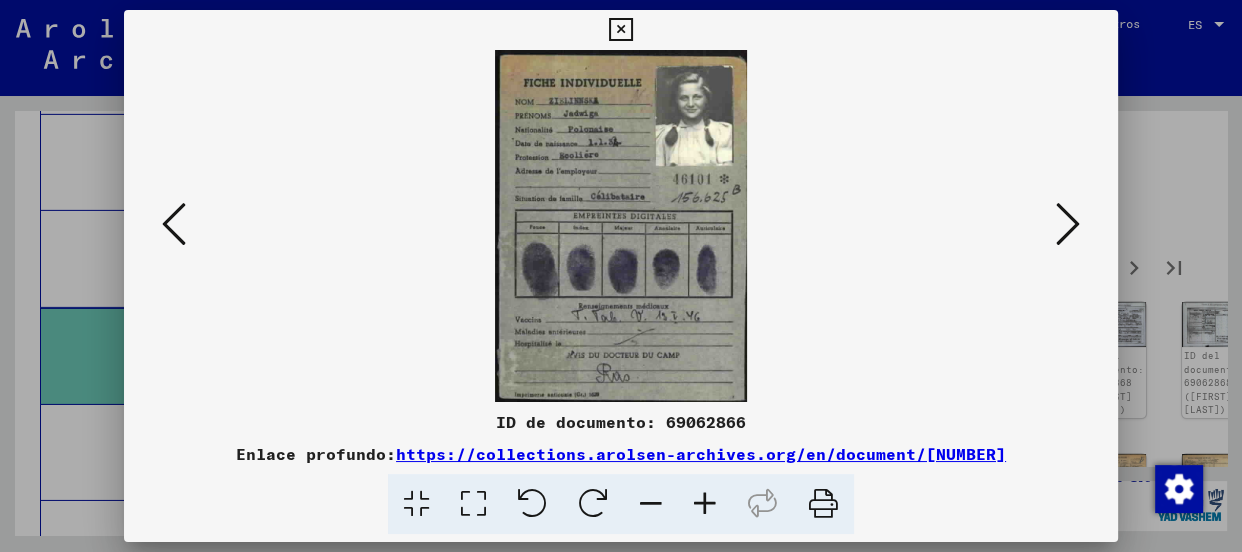 click at bounding box center (705, 504) 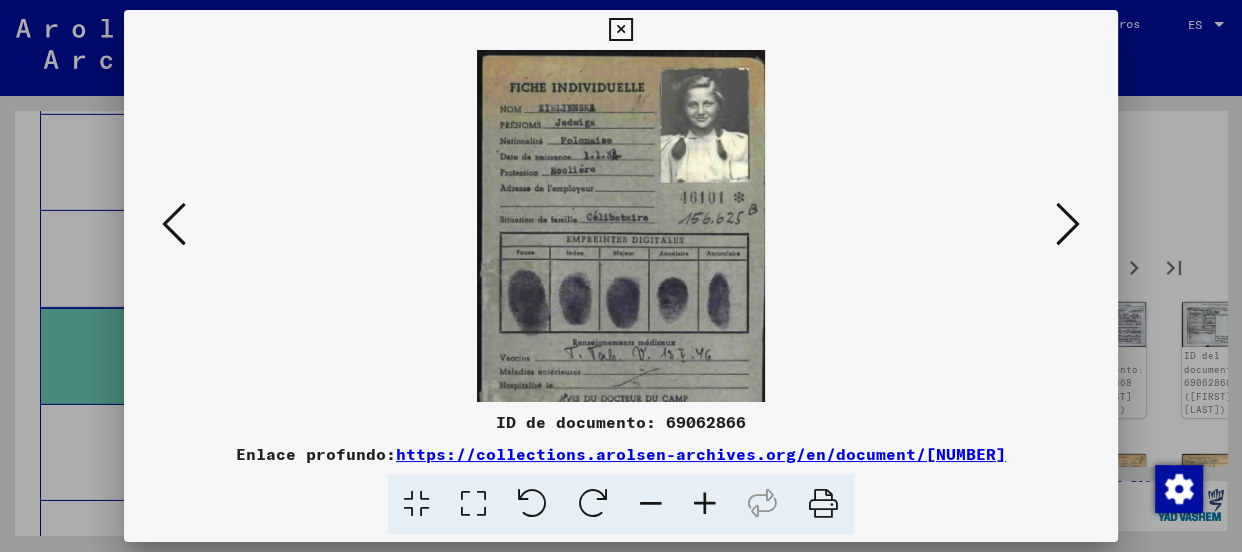 click at bounding box center (705, 504) 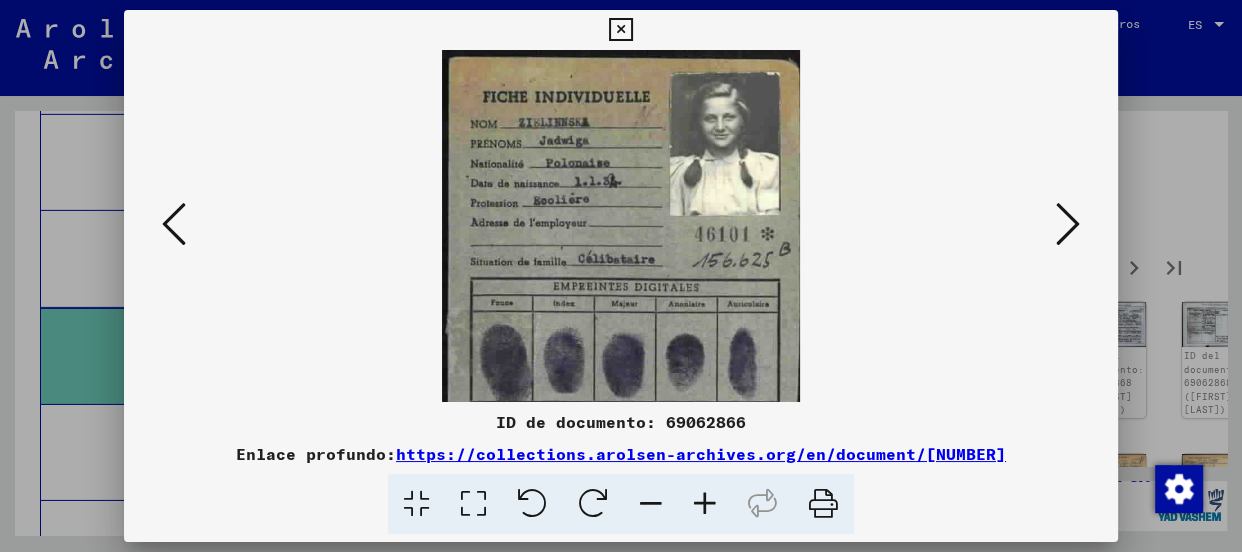 click at bounding box center (705, 504) 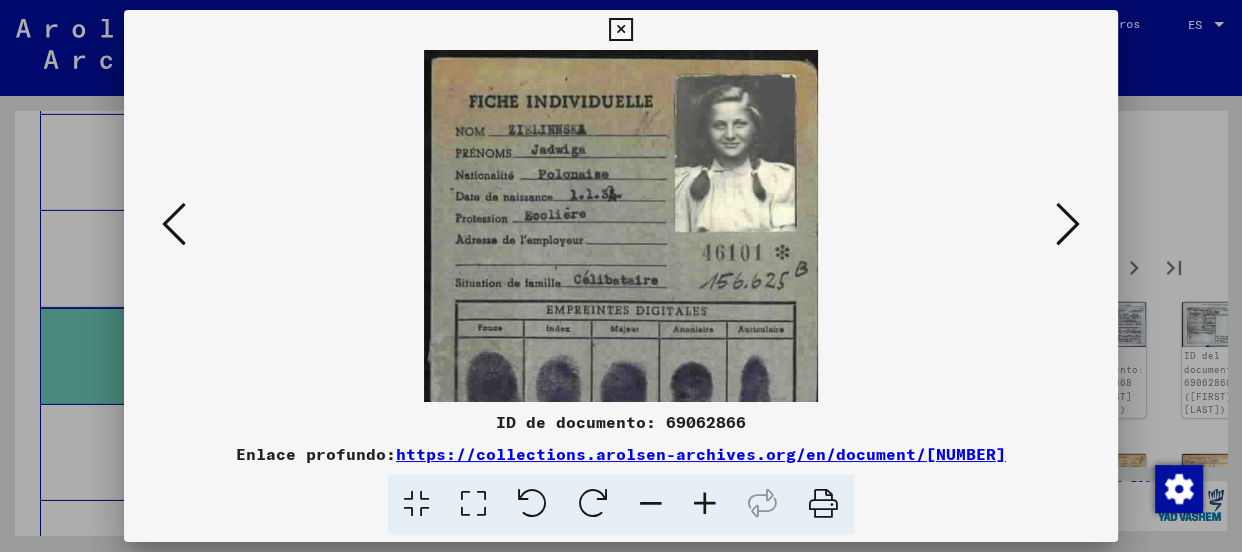 click at bounding box center [705, 504] 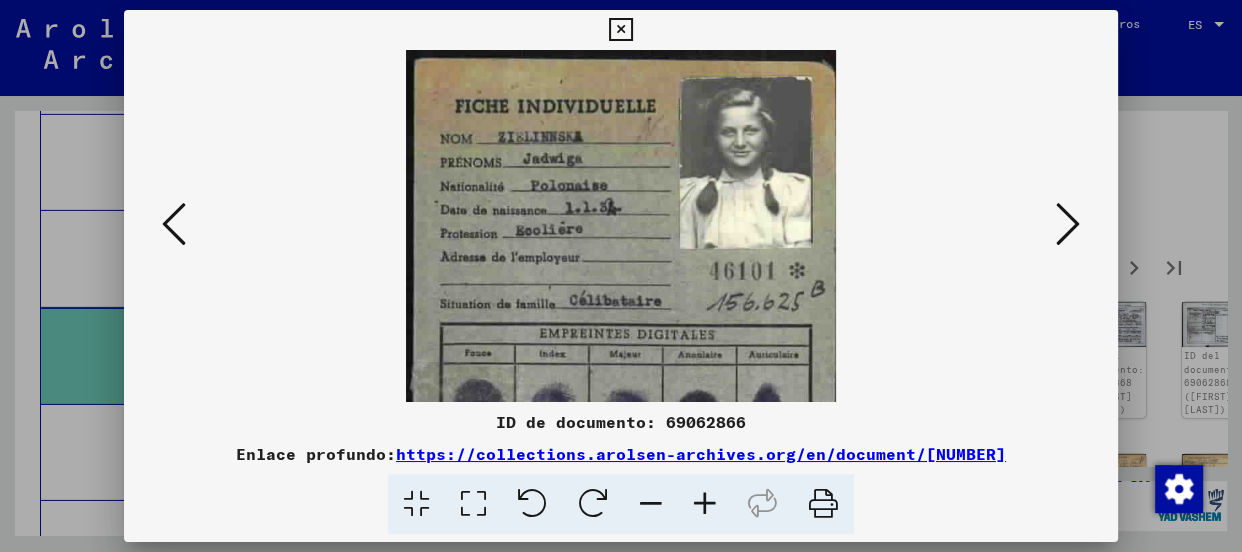 click at bounding box center [705, 504] 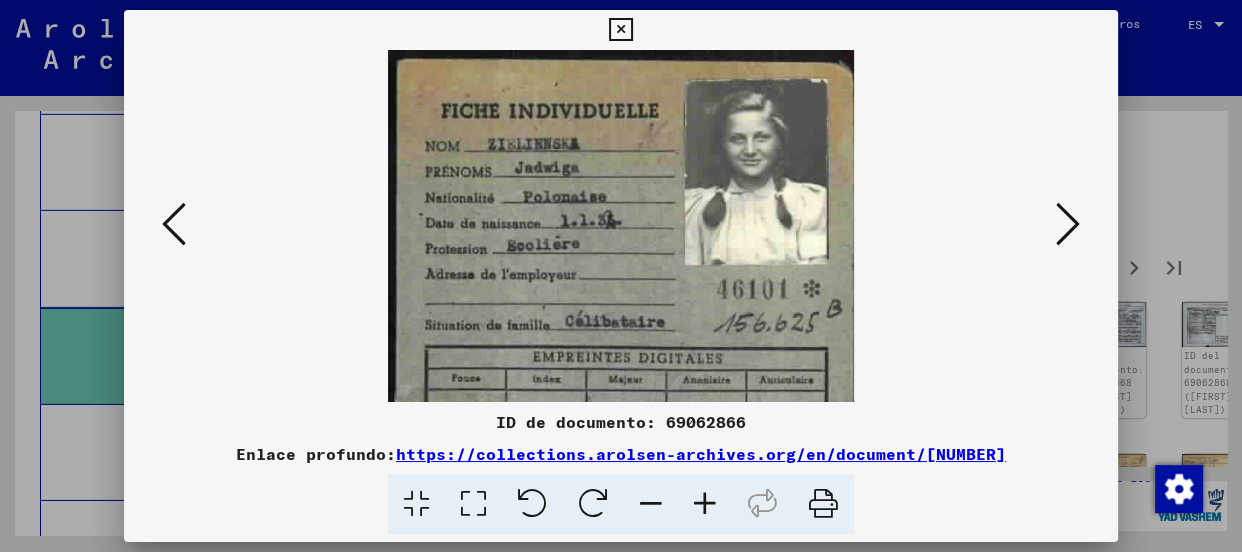 click at bounding box center (705, 504) 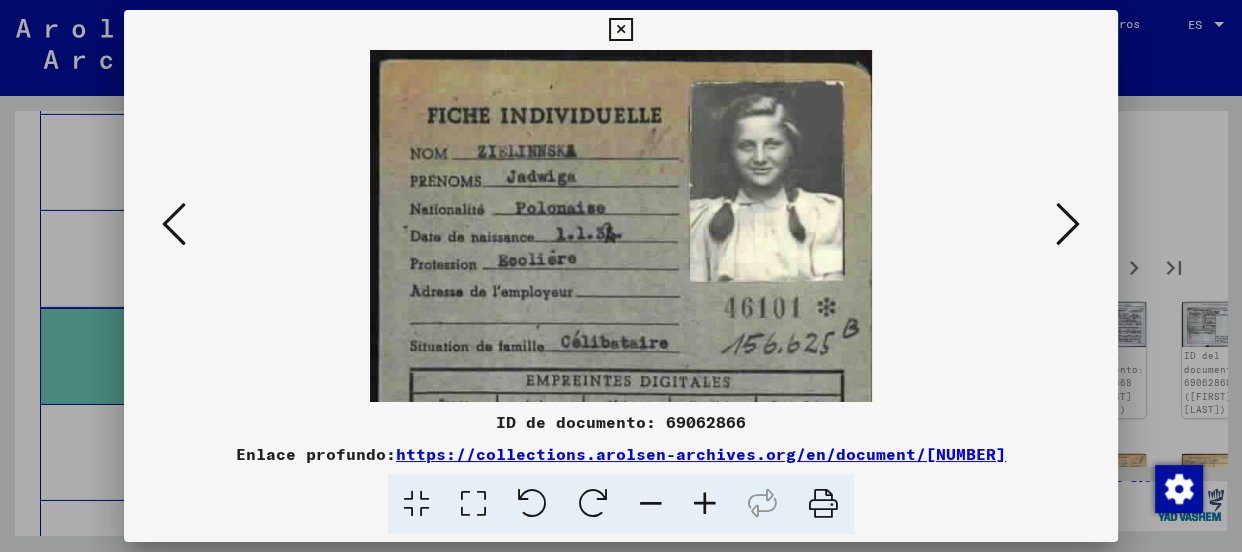 click at bounding box center (705, 504) 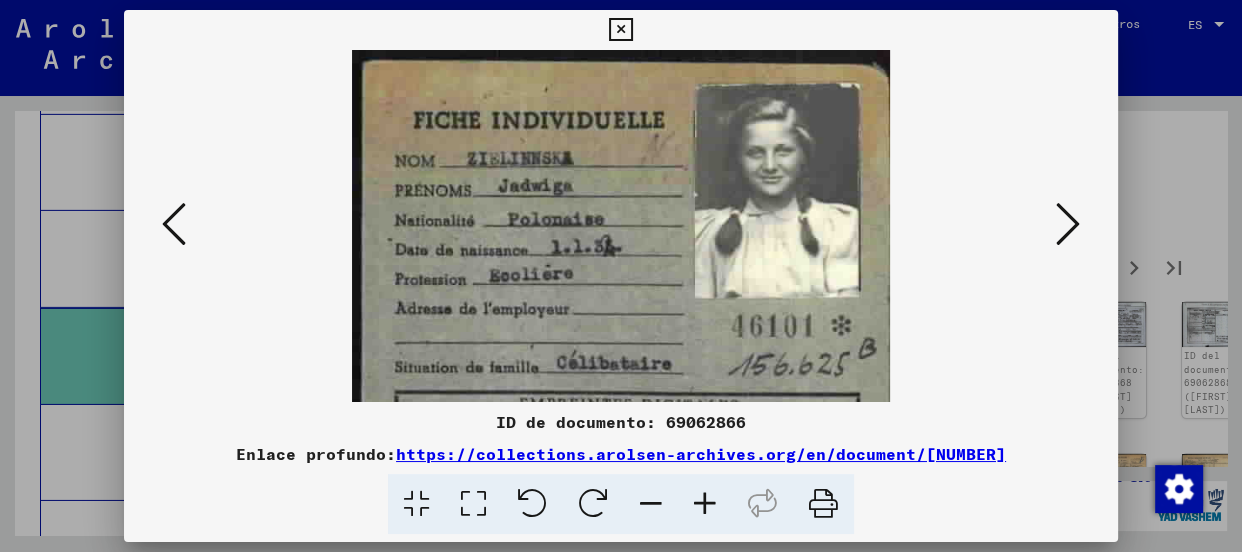 click at bounding box center [705, 504] 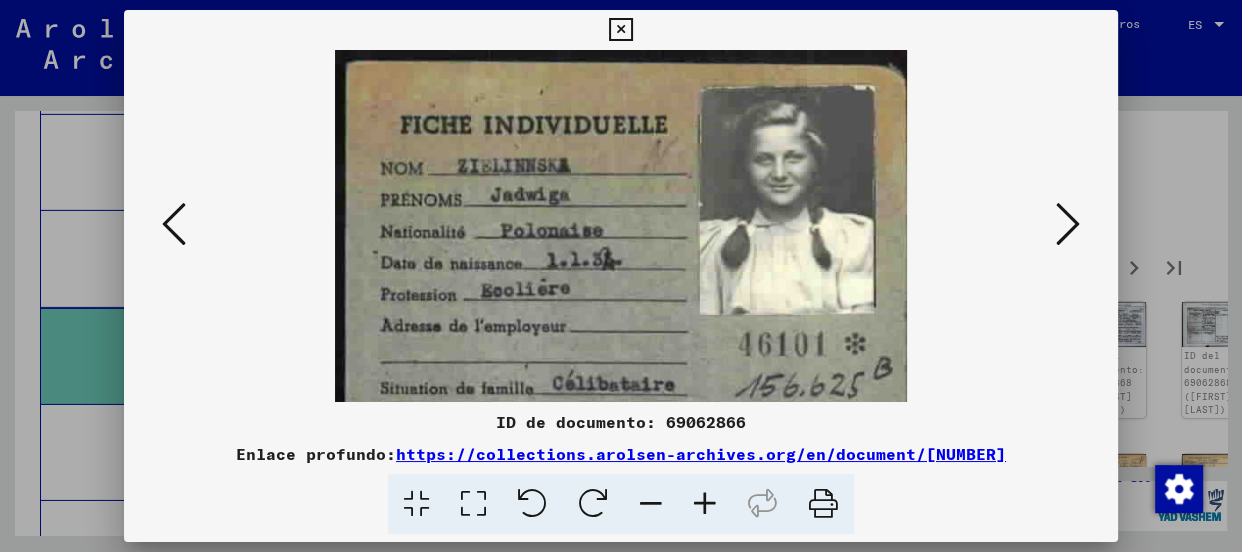 click at bounding box center (705, 504) 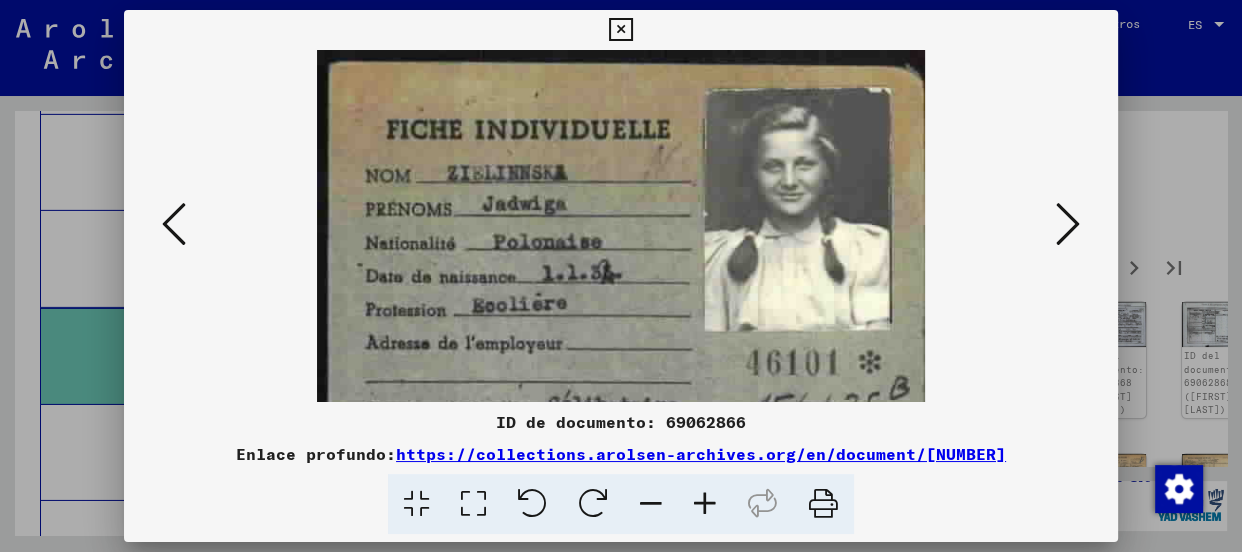 click at bounding box center [705, 504] 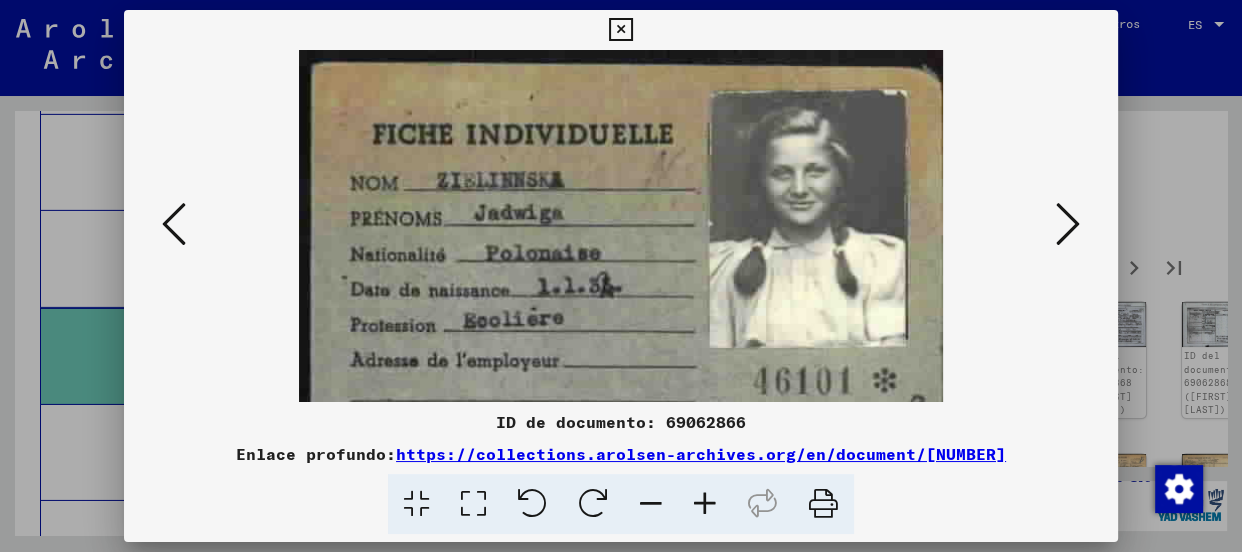 click at bounding box center [705, 504] 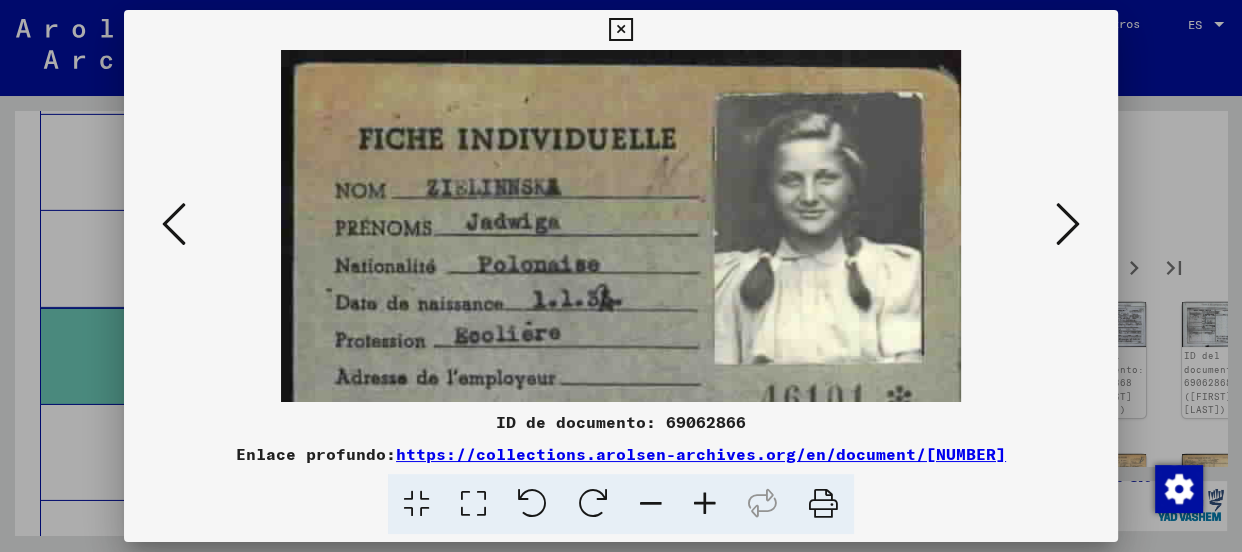 click at bounding box center [705, 504] 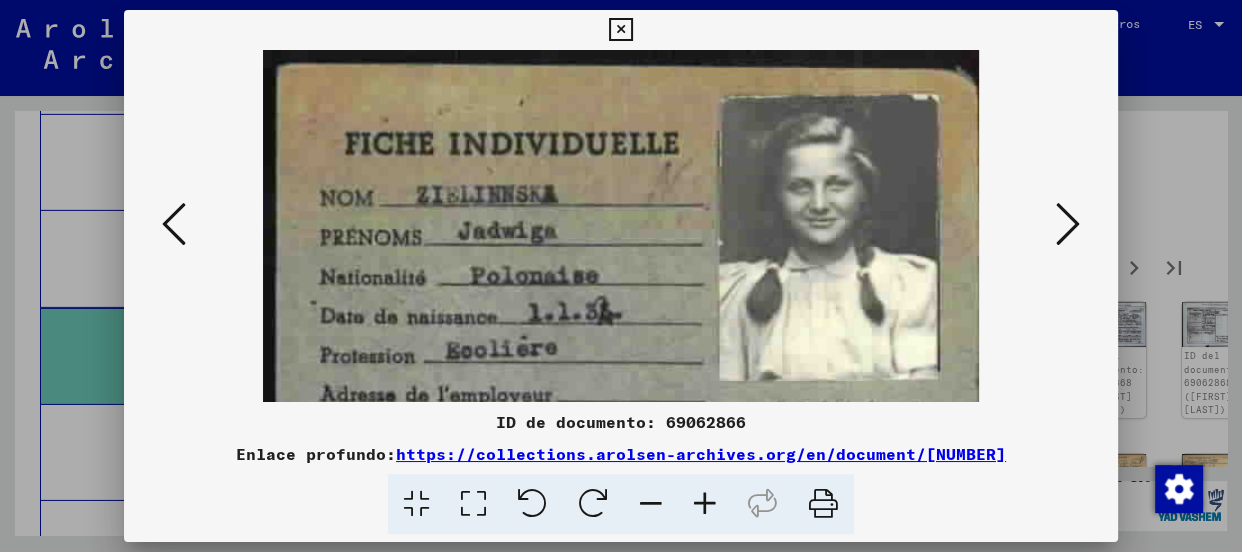 click at bounding box center (705, 504) 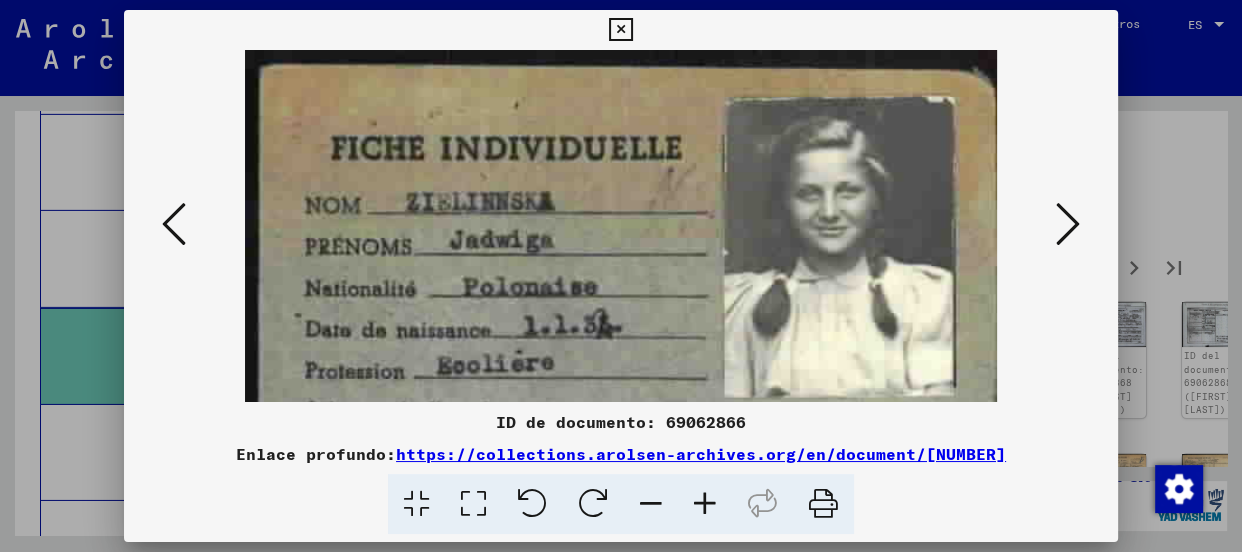 click at bounding box center [705, 504] 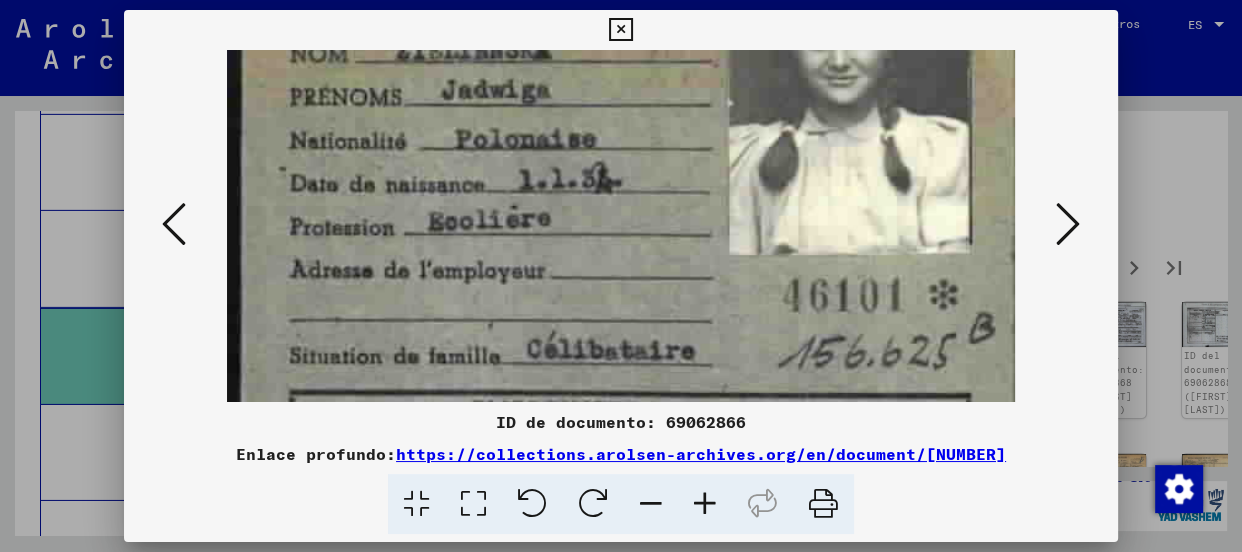 scroll, scrollTop: 160, scrollLeft: 0, axis: vertical 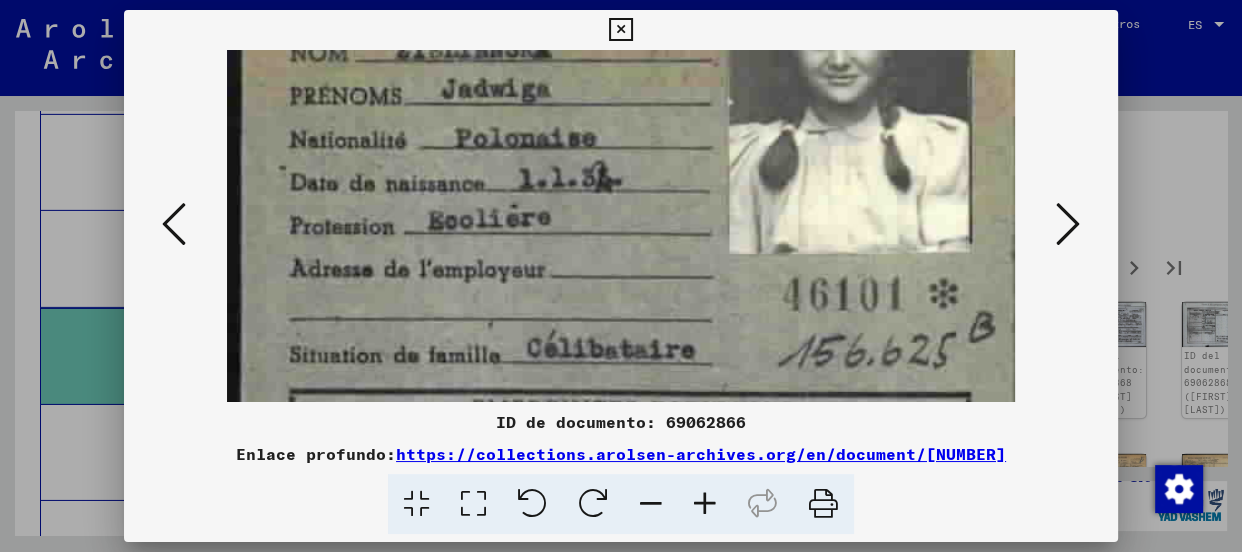 drag, startPoint x: 540, startPoint y: 319, endPoint x: 540, endPoint y: 161, distance: 158 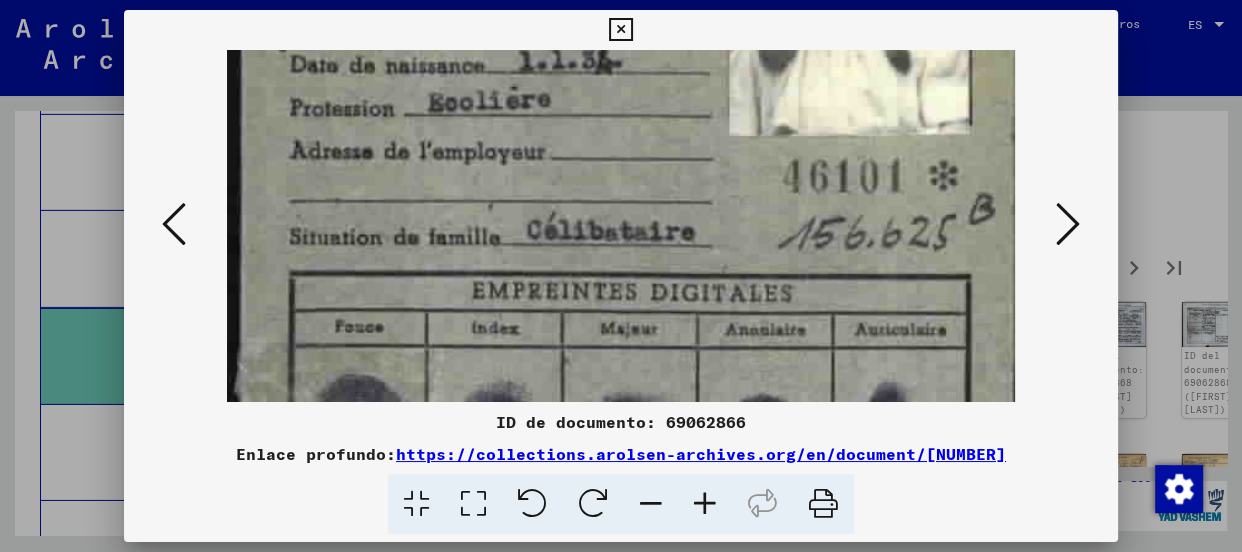 drag, startPoint x: 543, startPoint y: 285, endPoint x: 540, endPoint y: 167, distance: 118.03813 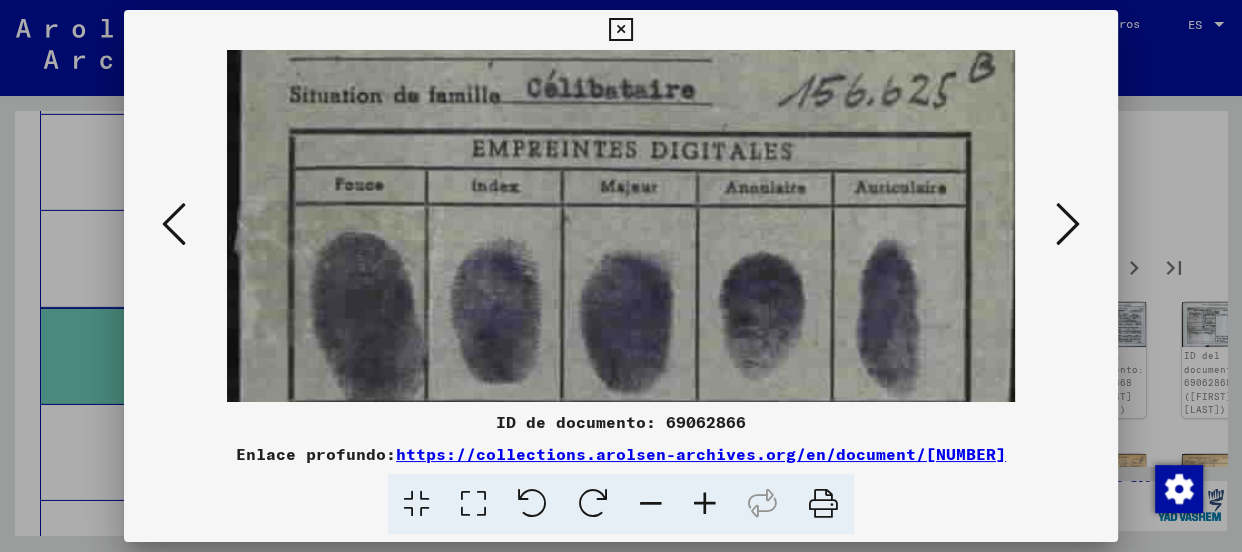 drag, startPoint x: 516, startPoint y: 331, endPoint x: 758, endPoint y: 224, distance: 264.5997 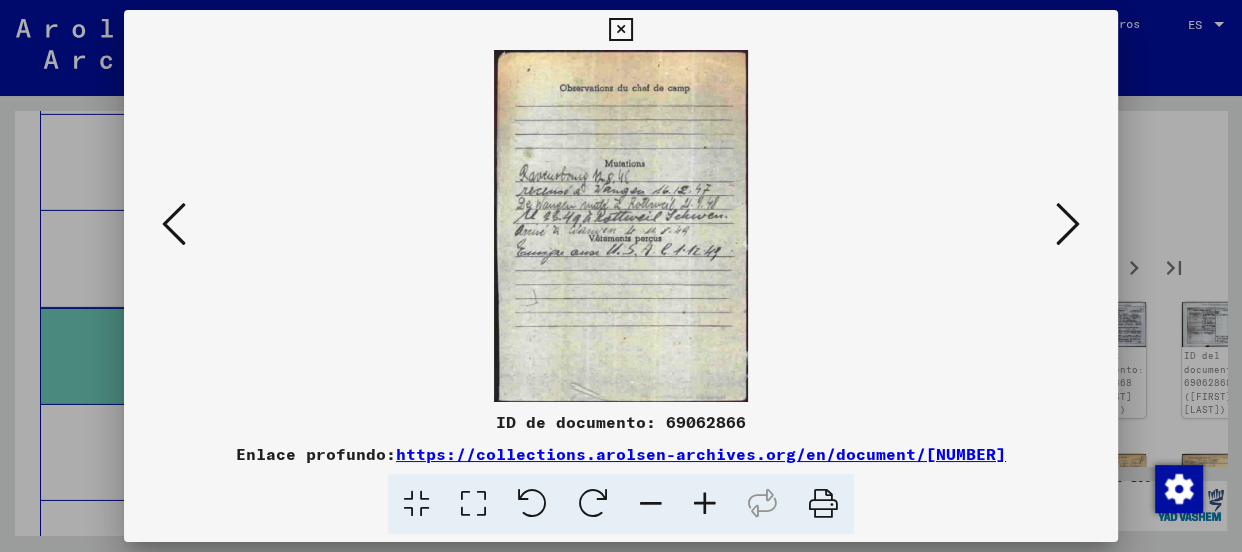scroll, scrollTop: 0, scrollLeft: 0, axis: both 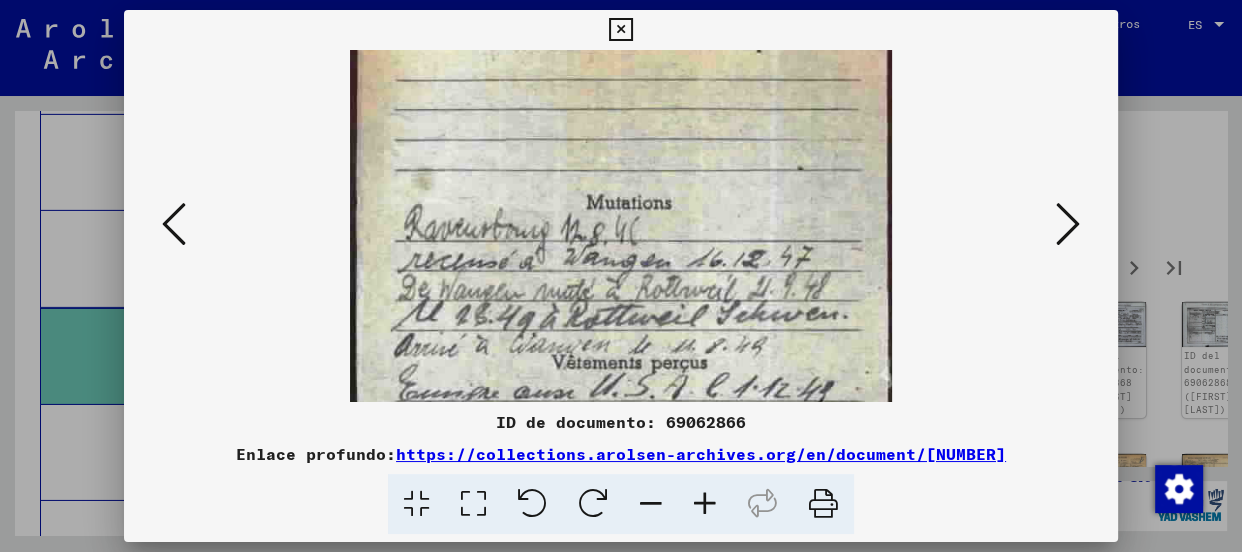 drag, startPoint x: 704, startPoint y: 360, endPoint x: 715, endPoint y: 309, distance: 52.17279 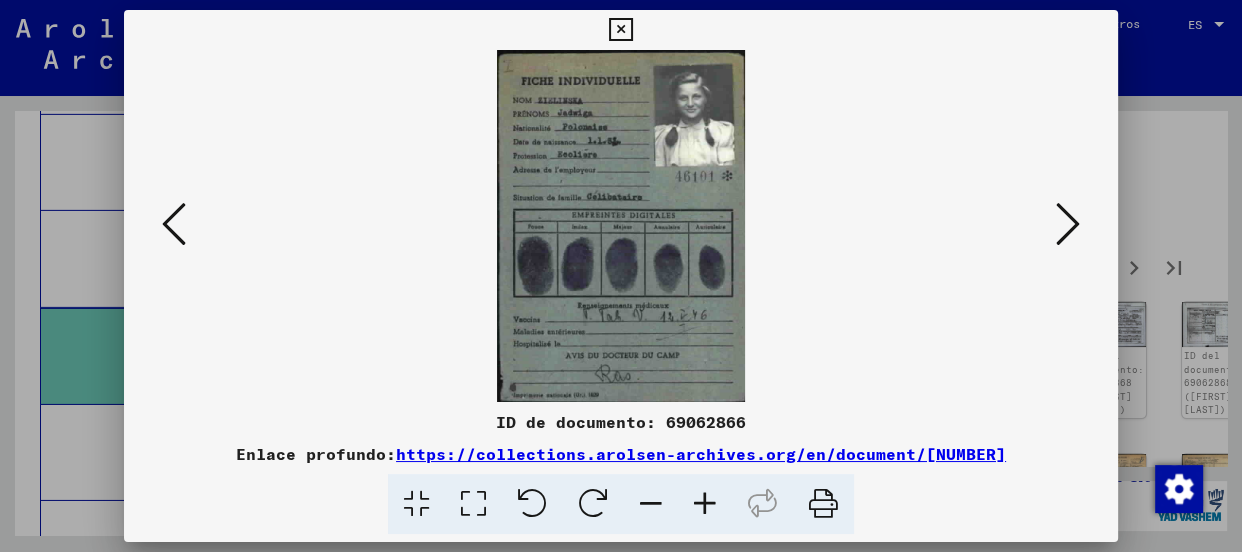 scroll, scrollTop: 0, scrollLeft: 0, axis: both 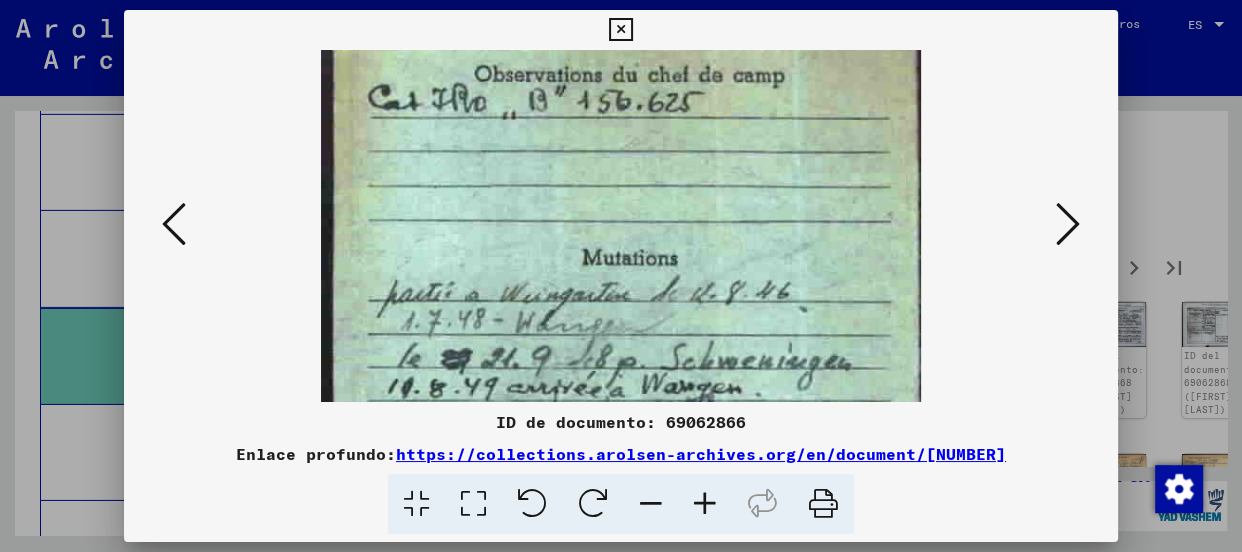 drag, startPoint x: 766, startPoint y: 361, endPoint x: 792, endPoint y: 293, distance: 72.8011 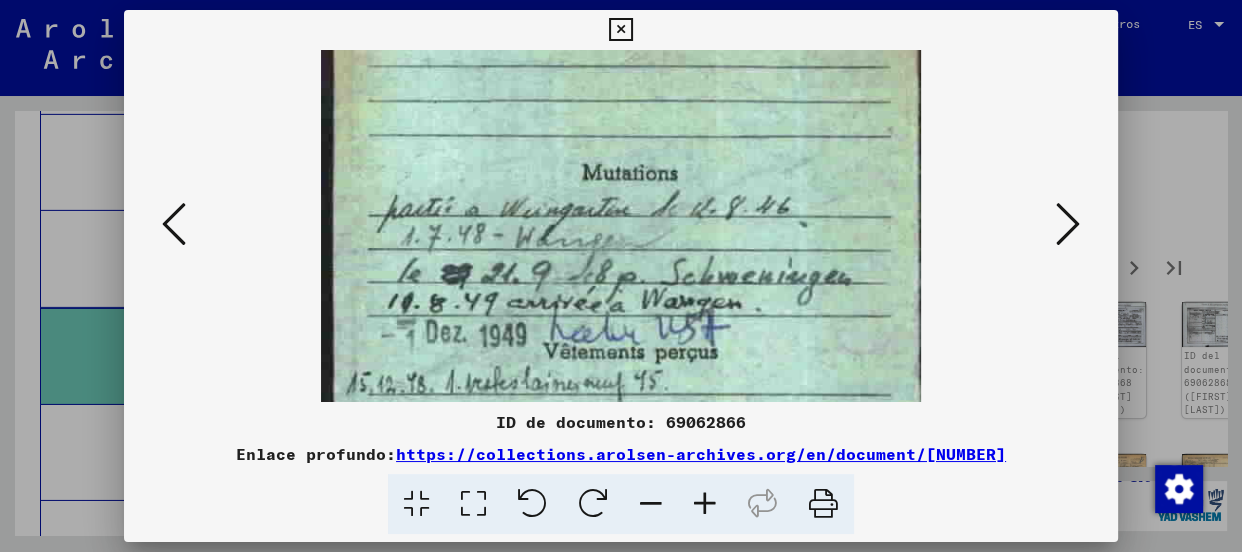 scroll, scrollTop: 165, scrollLeft: 0, axis: vertical 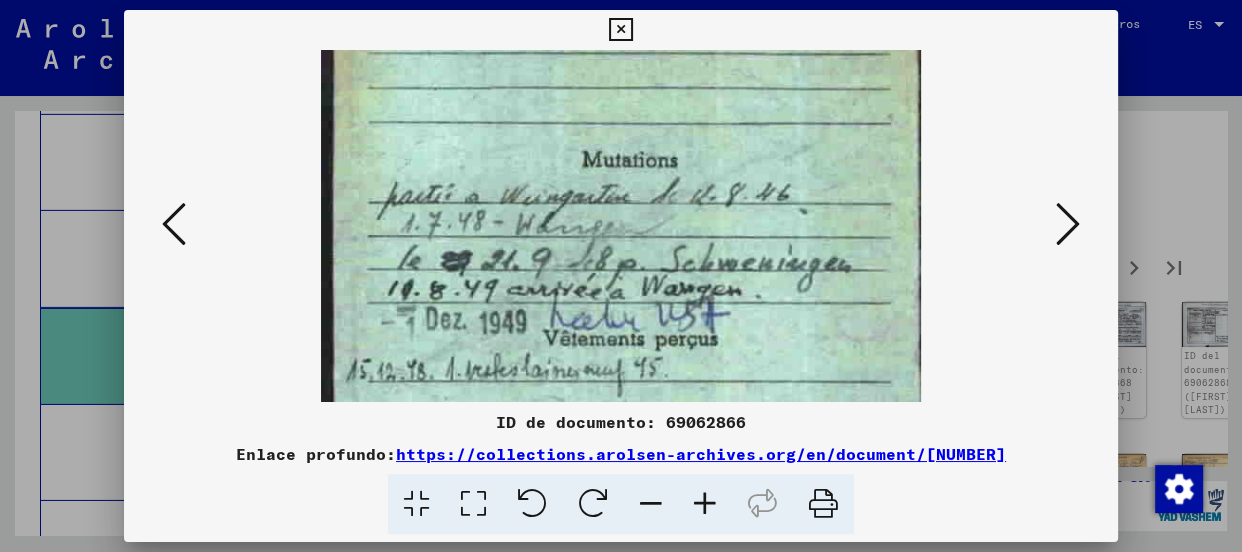 drag, startPoint x: 699, startPoint y: 333, endPoint x: 738, endPoint y: 235, distance: 105.47511 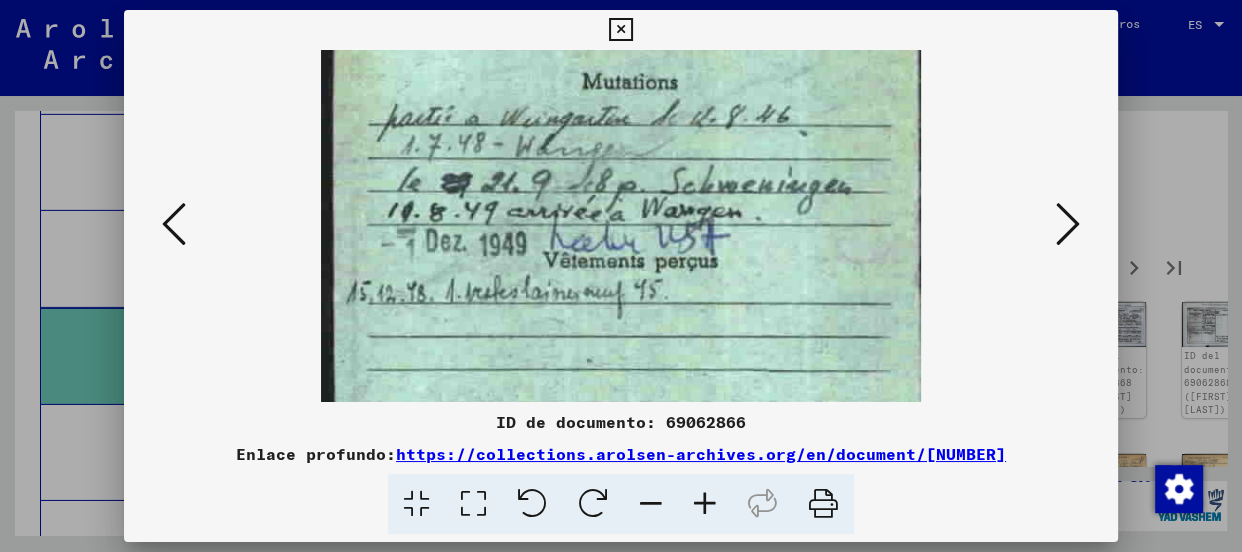 drag, startPoint x: 781, startPoint y: 344, endPoint x: 801, endPoint y: 267, distance: 79.555016 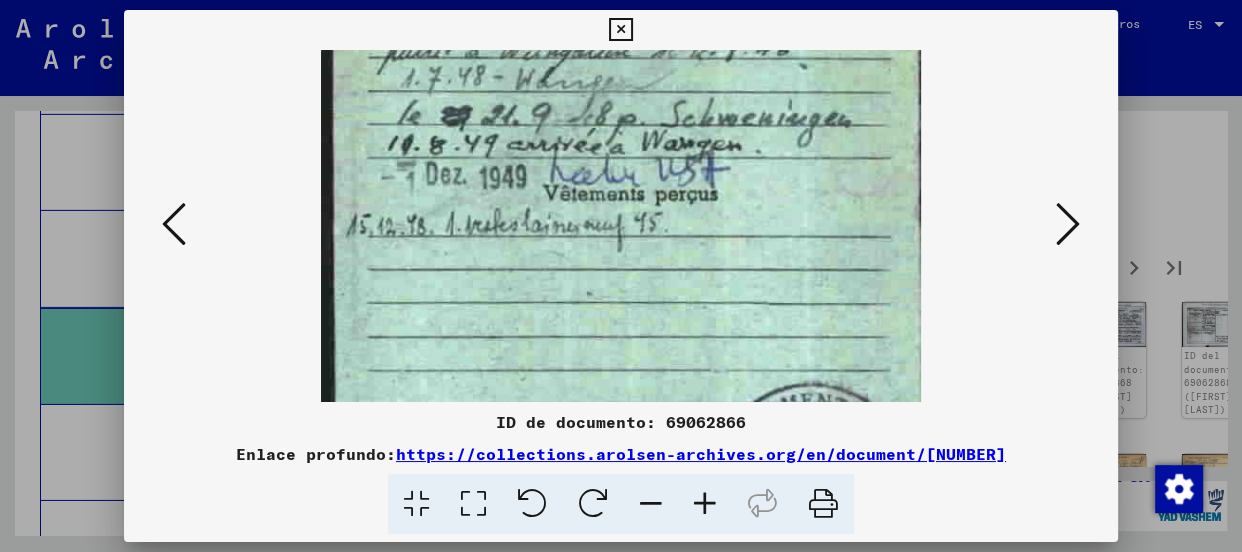 scroll, scrollTop: 331, scrollLeft: 0, axis: vertical 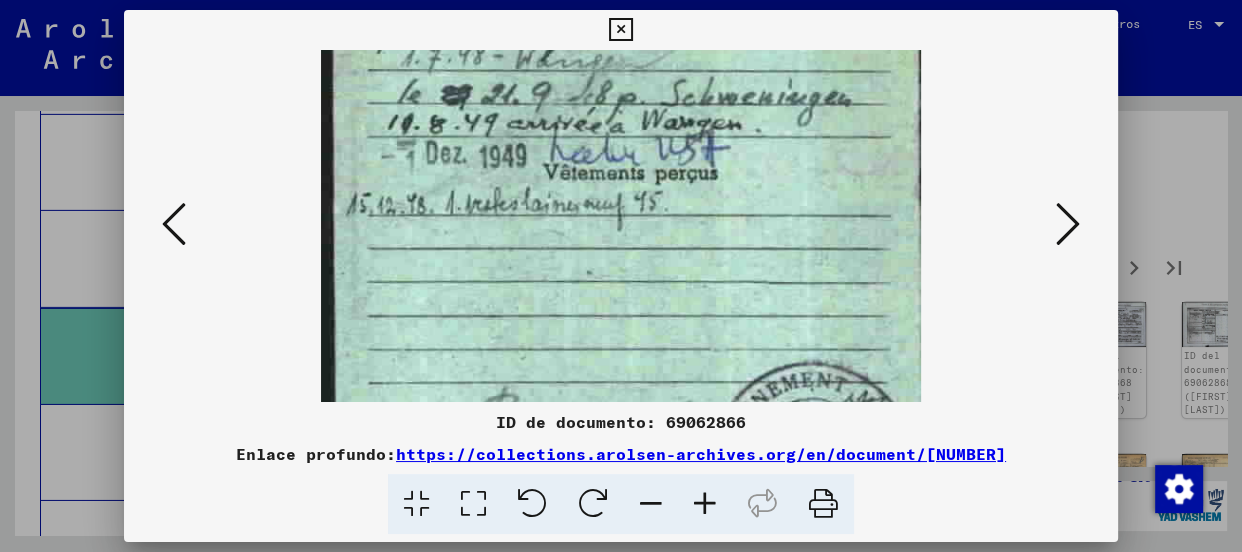 drag, startPoint x: 783, startPoint y: 325, endPoint x: 792, endPoint y: 257, distance: 68.593 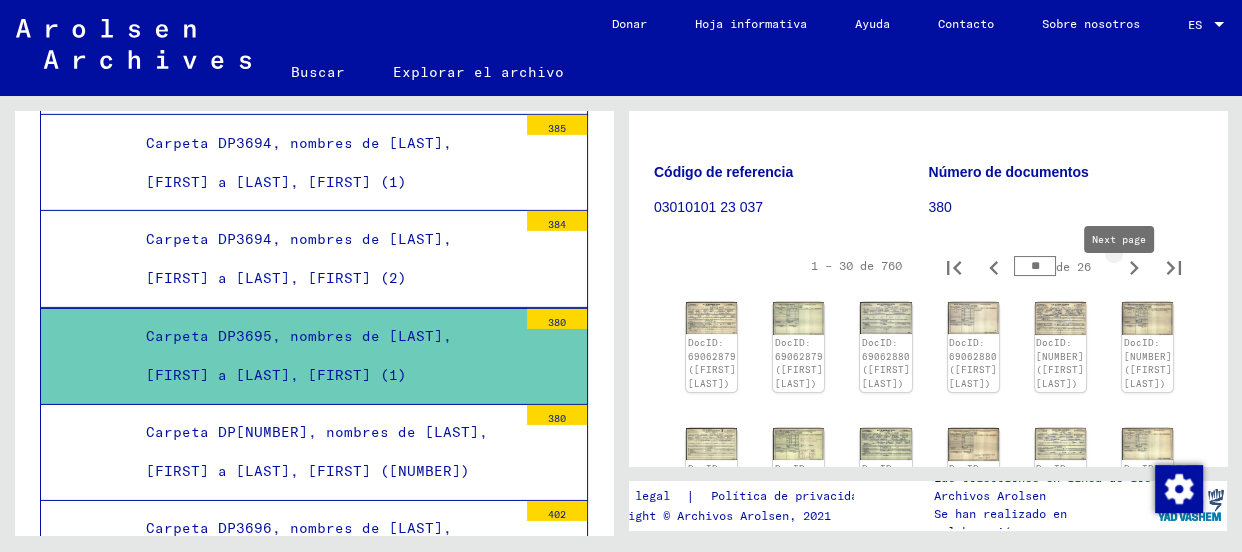 type on "**" 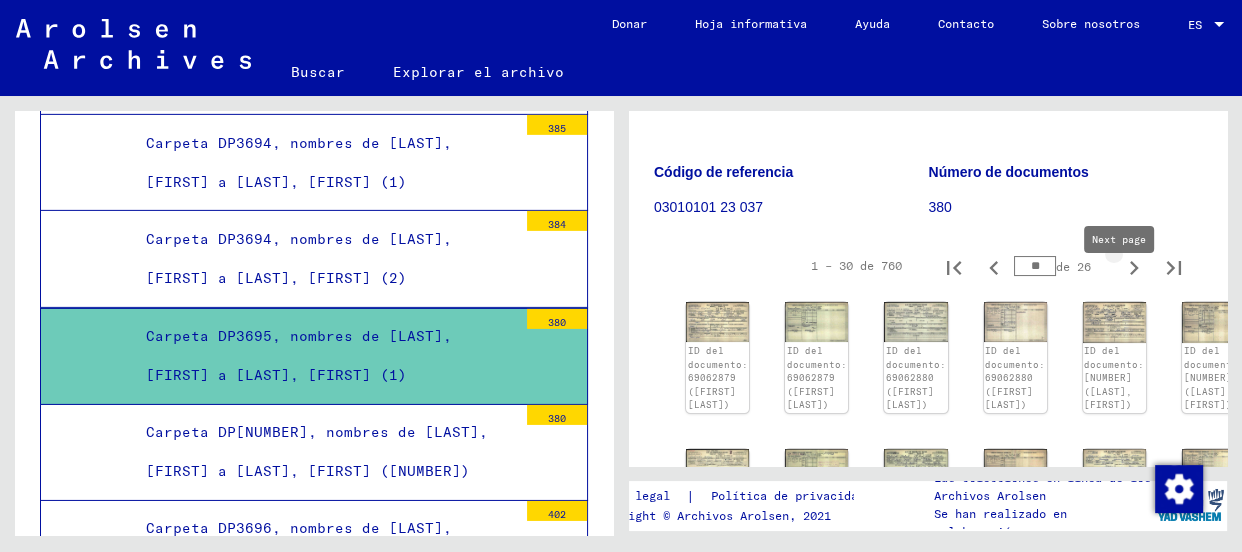 type on "**" 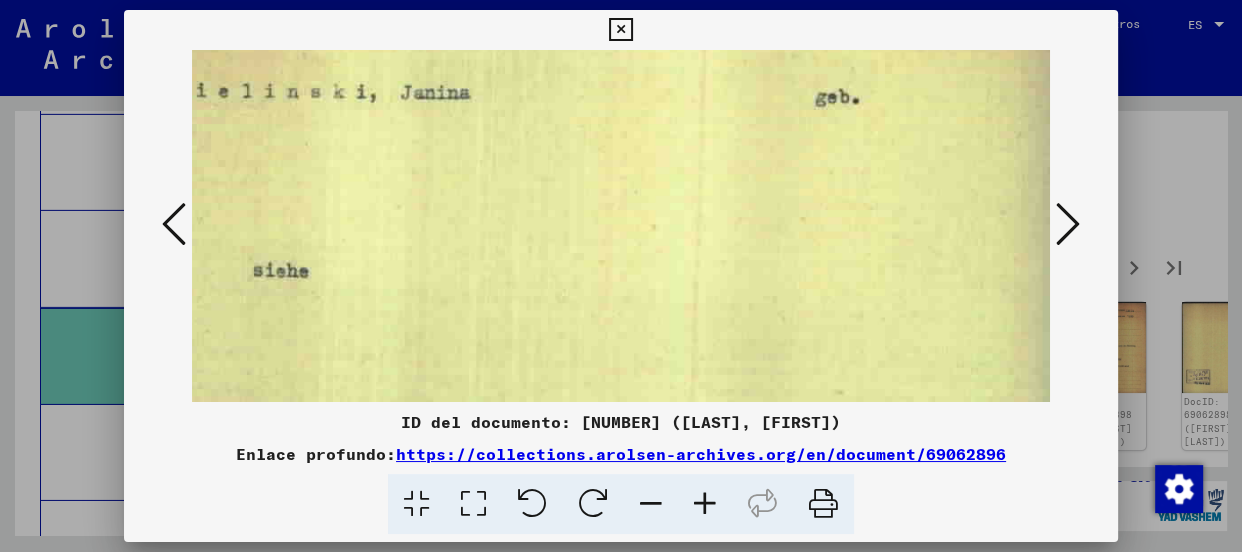 scroll, scrollTop: 154, scrollLeft: 194, axis: both 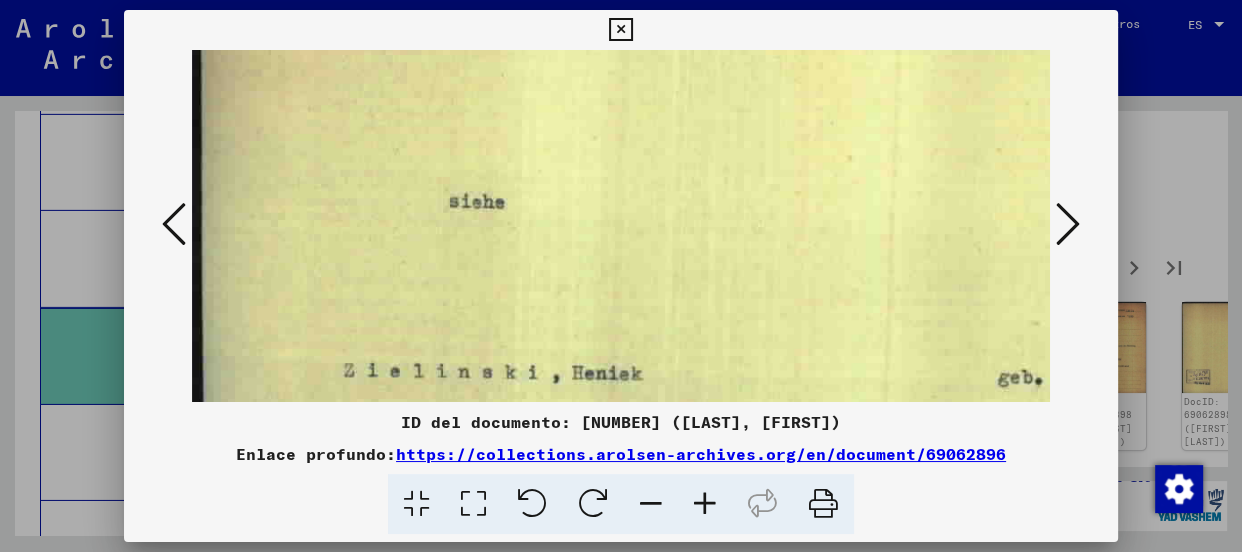 drag, startPoint x: 799, startPoint y: 323, endPoint x: 858, endPoint y: 106, distance: 224.87775 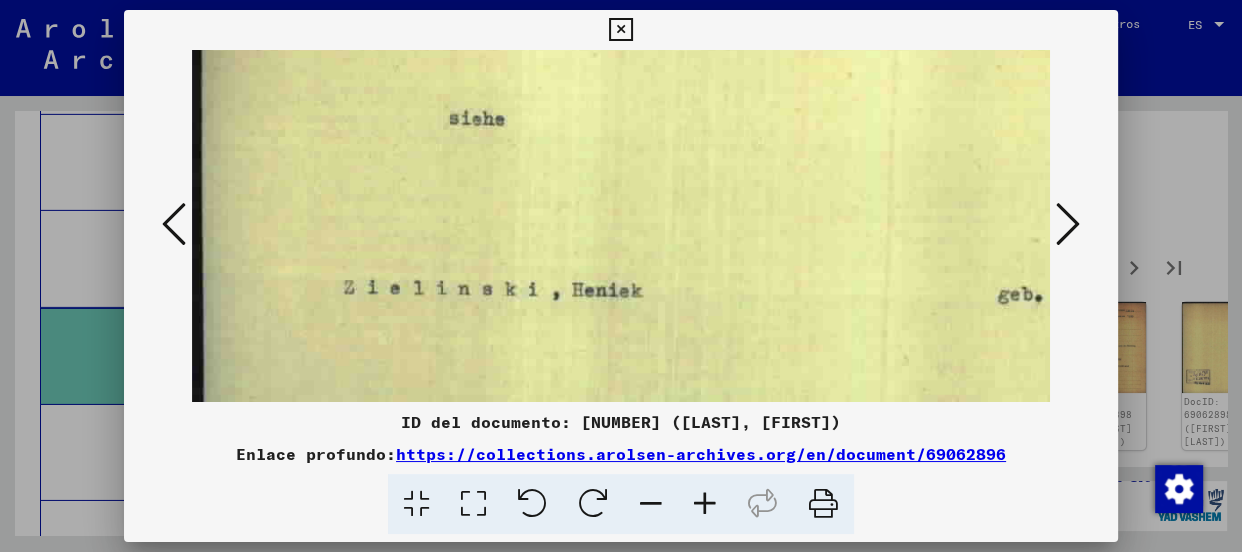 drag, startPoint x: 859, startPoint y: 172, endPoint x: 860, endPoint y: 127, distance: 45.01111 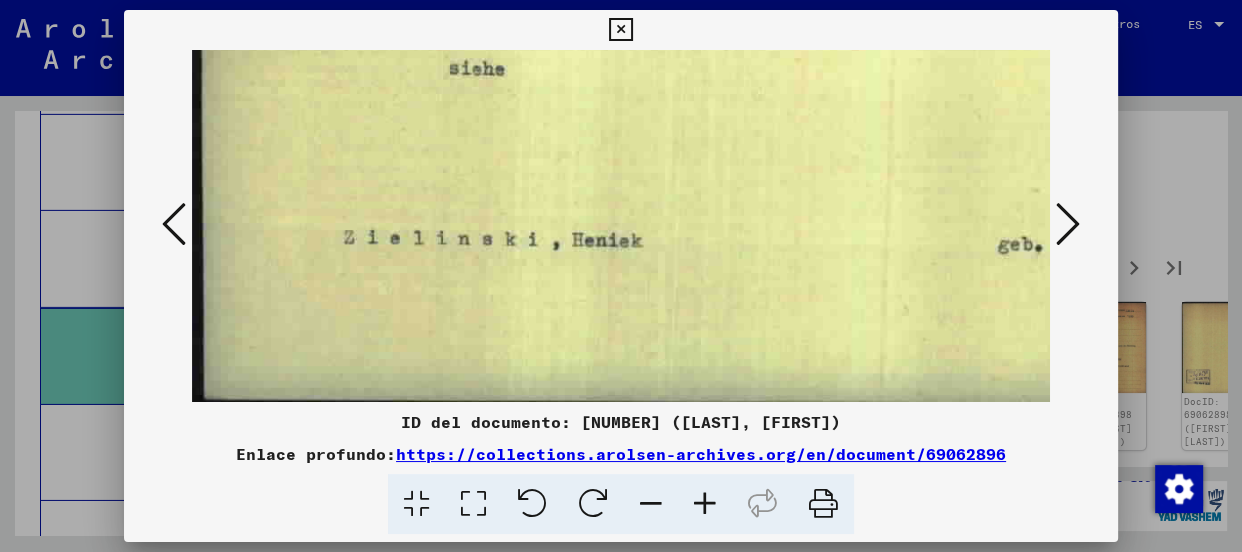 scroll, scrollTop: 260, scrollLeft: 15, axis: both 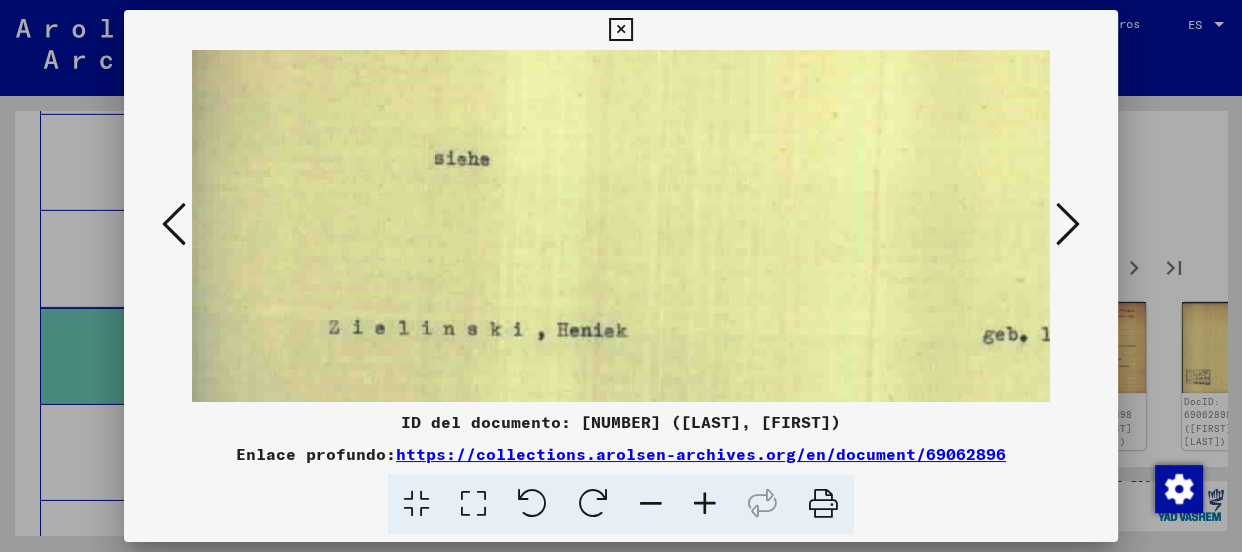 drag, startPoint x: 833, startPoint y: 249, endPoint x: 823, endPoint y: 236, distance: 16.40122 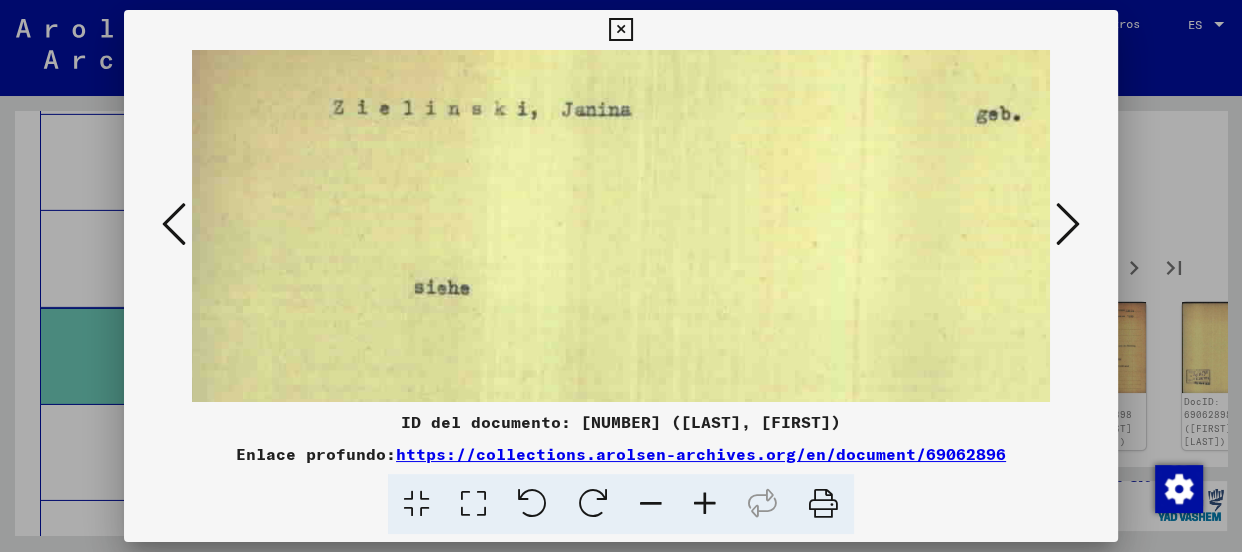 drag, startPoint x: 825, startPoint y: 158, endPoint x: 804, endPoint y: 287, distance: 130.69812 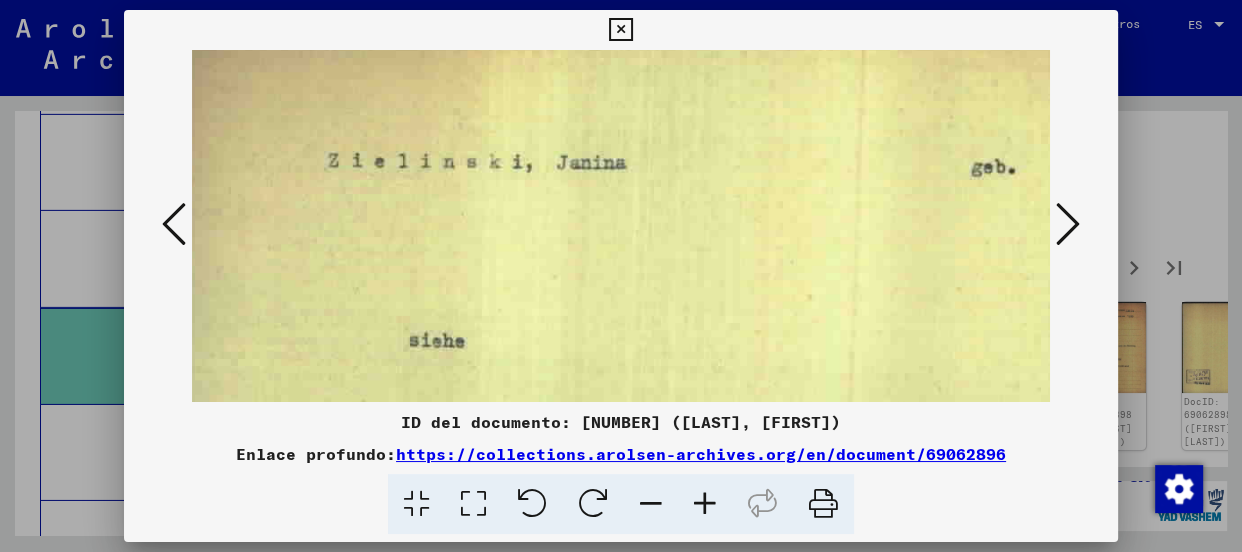 drag, startPoint x: 817, startPoint y: 161, endPoint x: 811, endPoint y: 216, distance: 55.326305 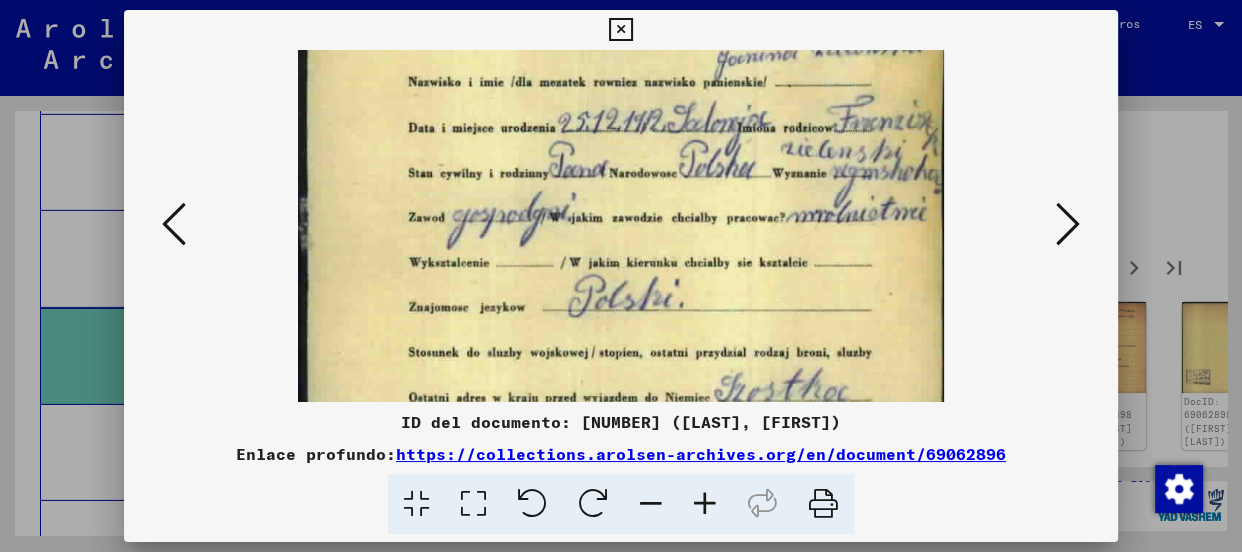 drag, startPoint x: 765, startPoint y: 358, endPoint x: 752, endPoint y: 246, distance: 112.75194 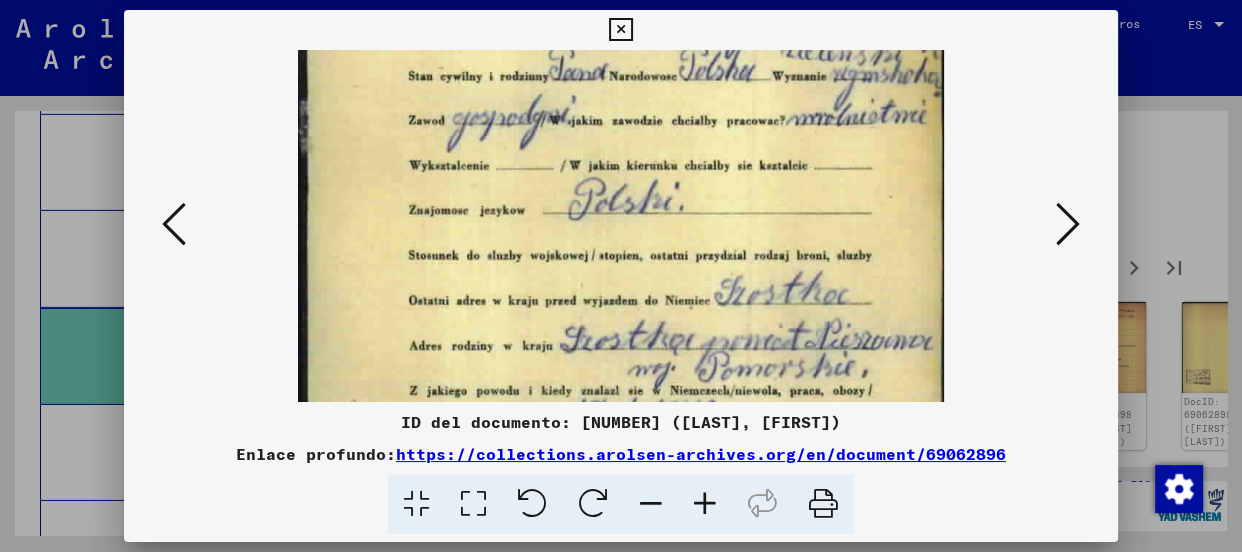drag, startPoint x: 740, startPoint y: 310, endPoint x: 748, endPoint y: 211, distance: 99.32271 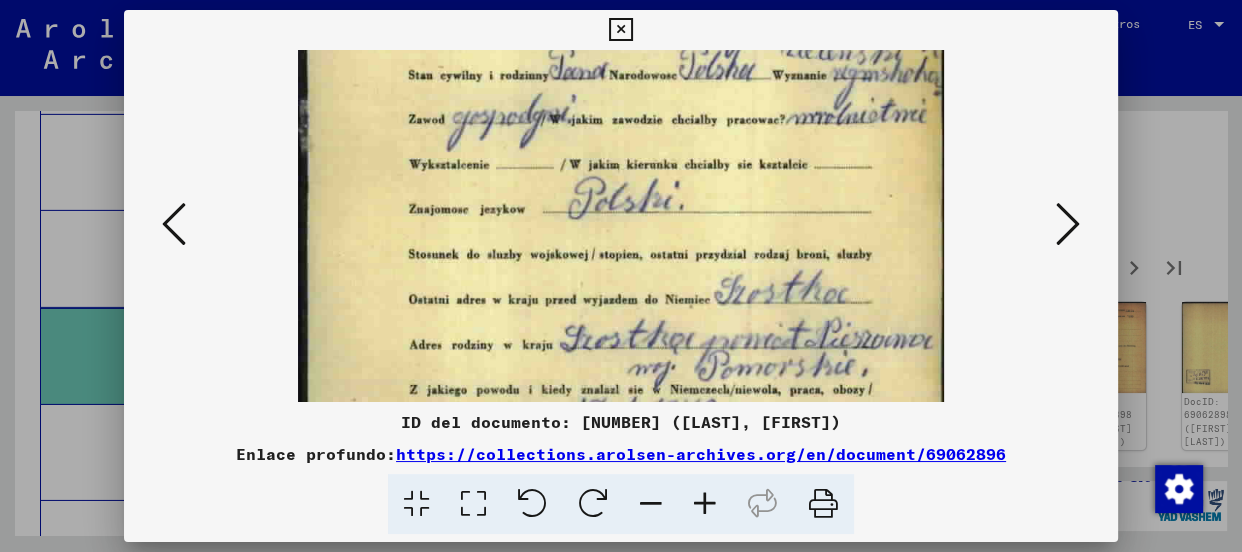 scroll, scrollTop: 275, scrollLeft: 0, axis: vertical 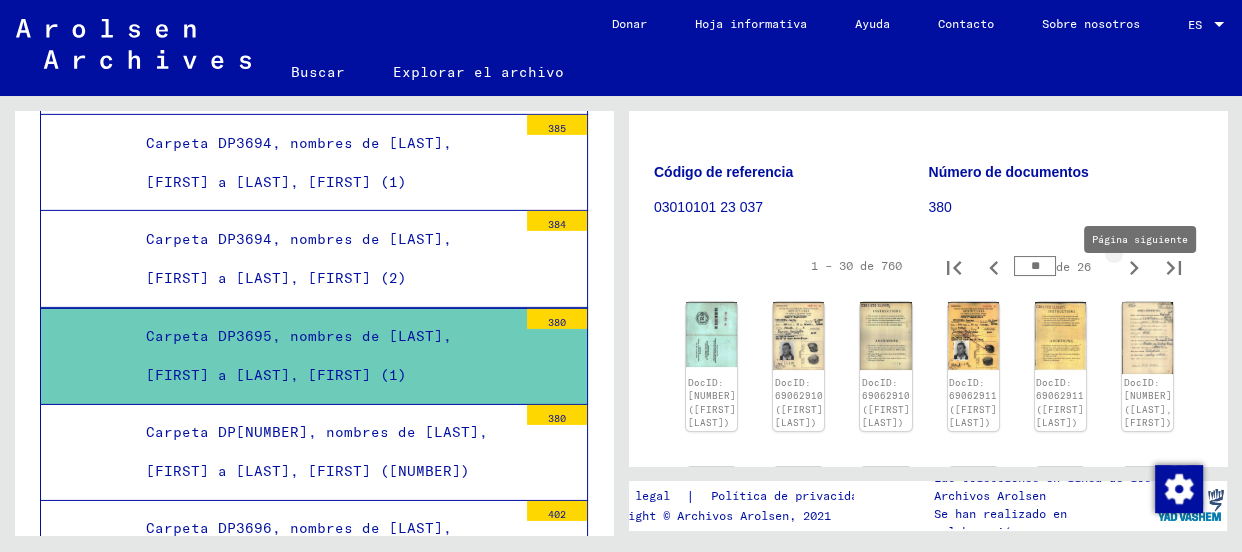 type on "**" 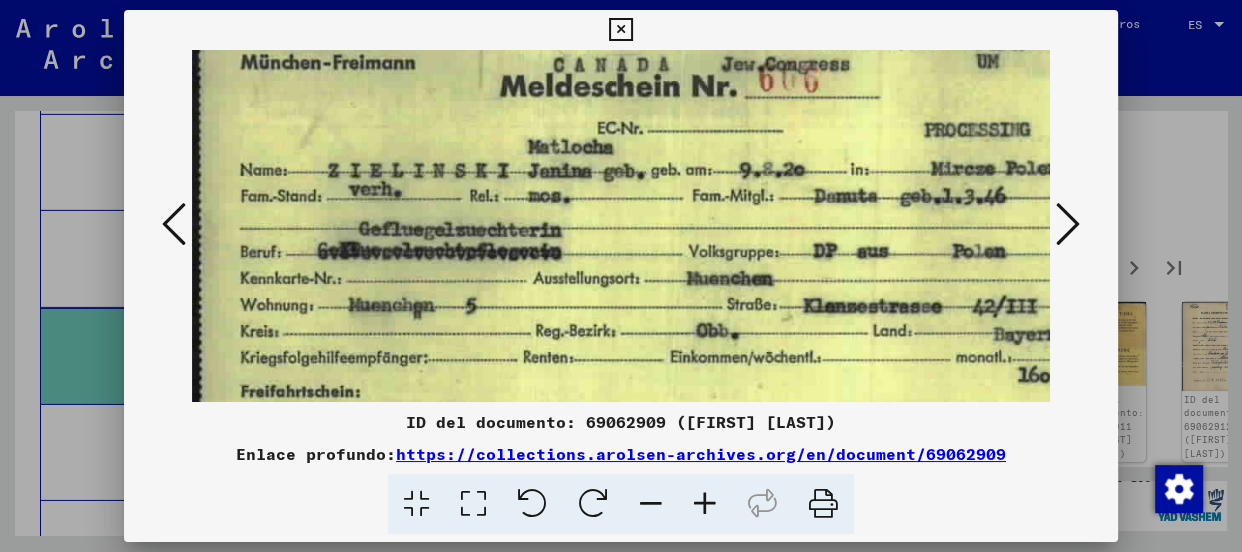 scroll, scrollTop: 98, scrollLeft: 0, axis: vertical 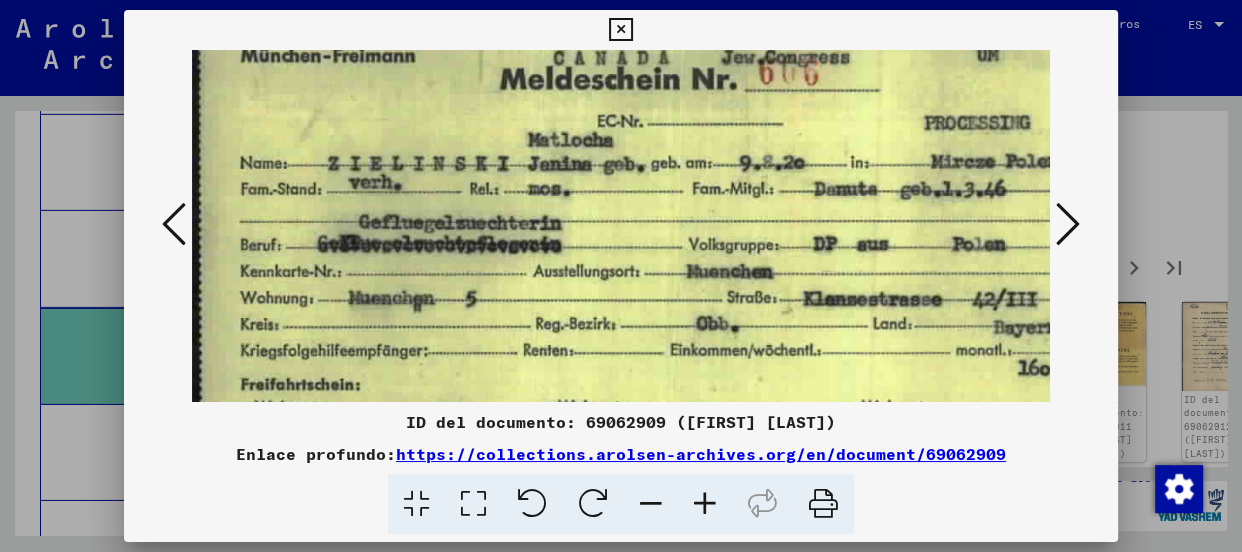 drag, startPoint x: 723, startPoint y: 327, endPoint x: 725, endPoint y: 229, distance: 98.02041 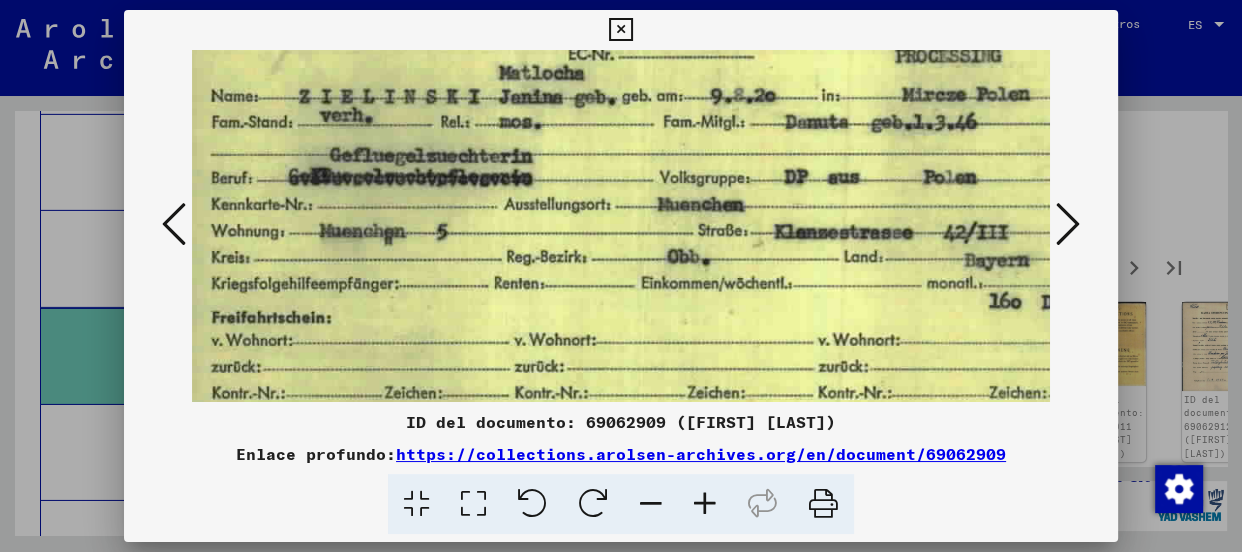drag, startPoint x: 683, startPoint y: 308, endPoint x: 653, endPoint y: 239, distance: 75.23962 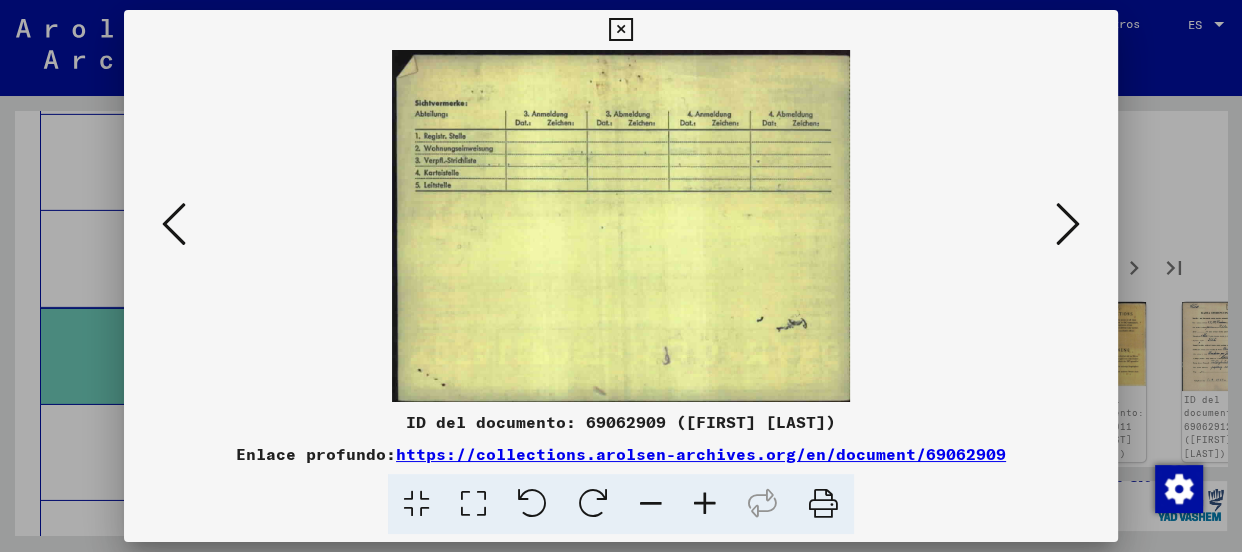 scroll, scrollTop: 0, scrollLeft: 0, axis: both 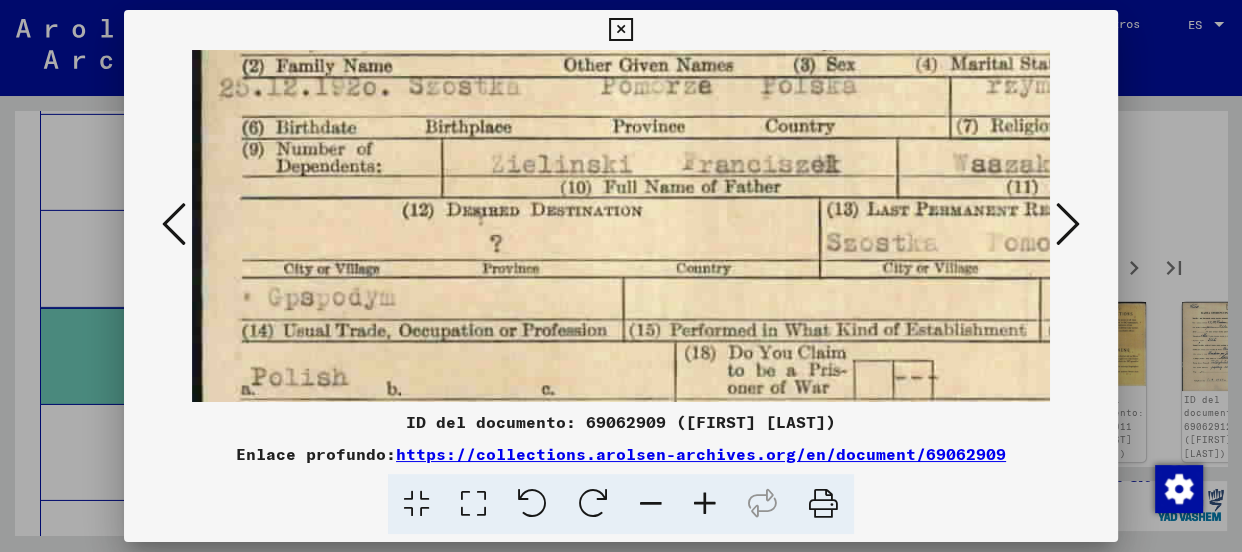 drag, startPoint x: 727, startPoint y: 338, endPoint x: 742, endPoint y: 170, distance: 168.66832 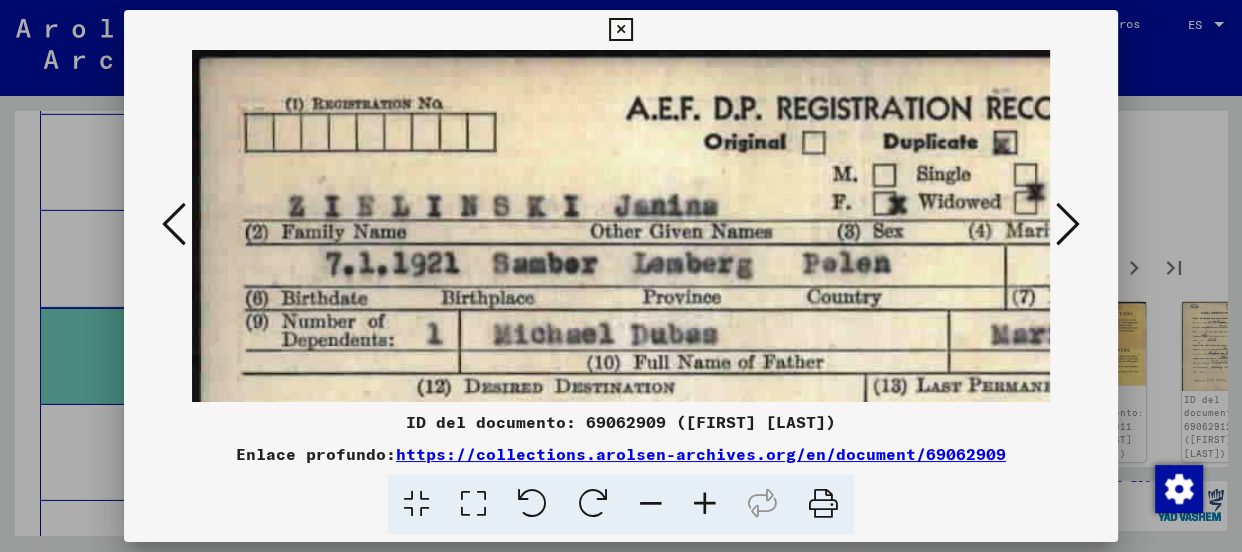 scroll, scrollTop: 67, scrollLeft: 0, axis: vertical 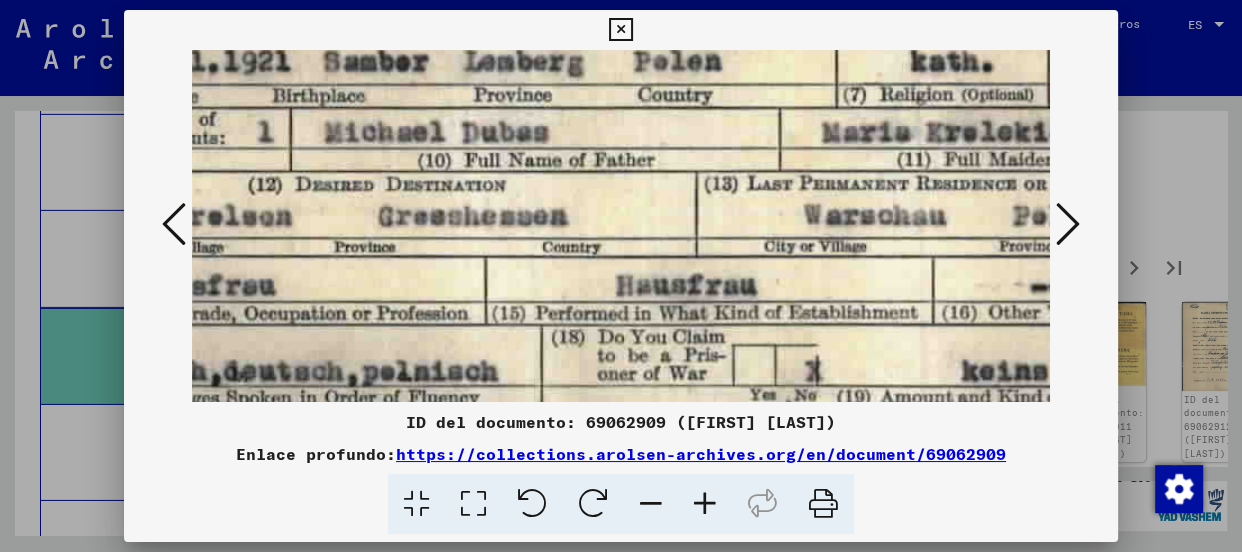 drag, startPoint x: 913, startPoint y: 322, endPoint x: 743, endPoint y: 186, distance: 217.70622 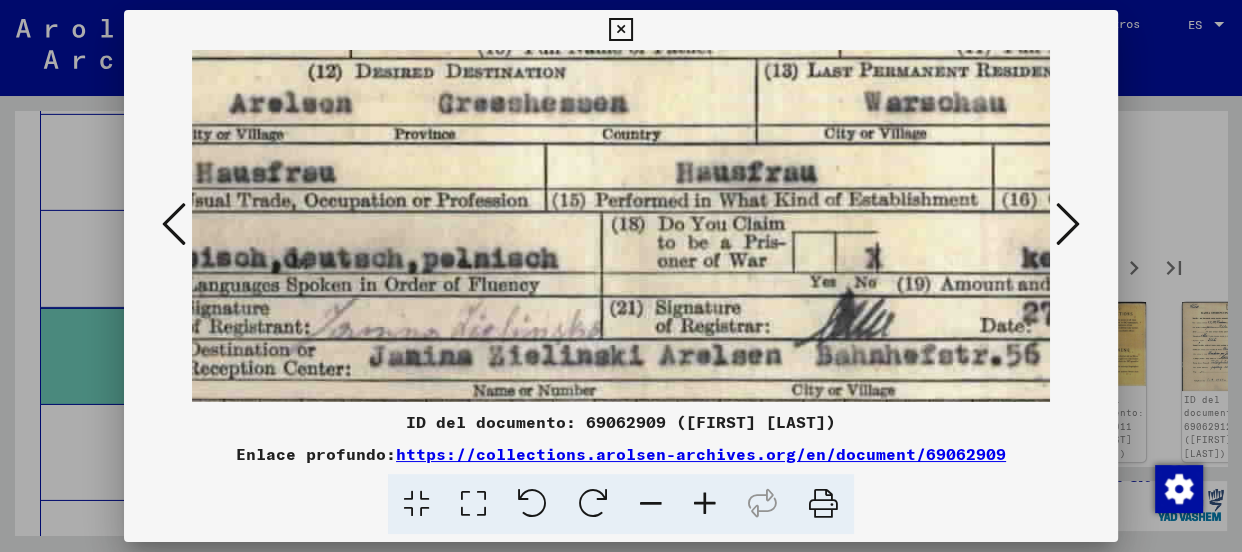 drag, startPoint x: 869, startPoint y: 290, endPoint x: 928, endPoint y: 177, distance: 127.47549 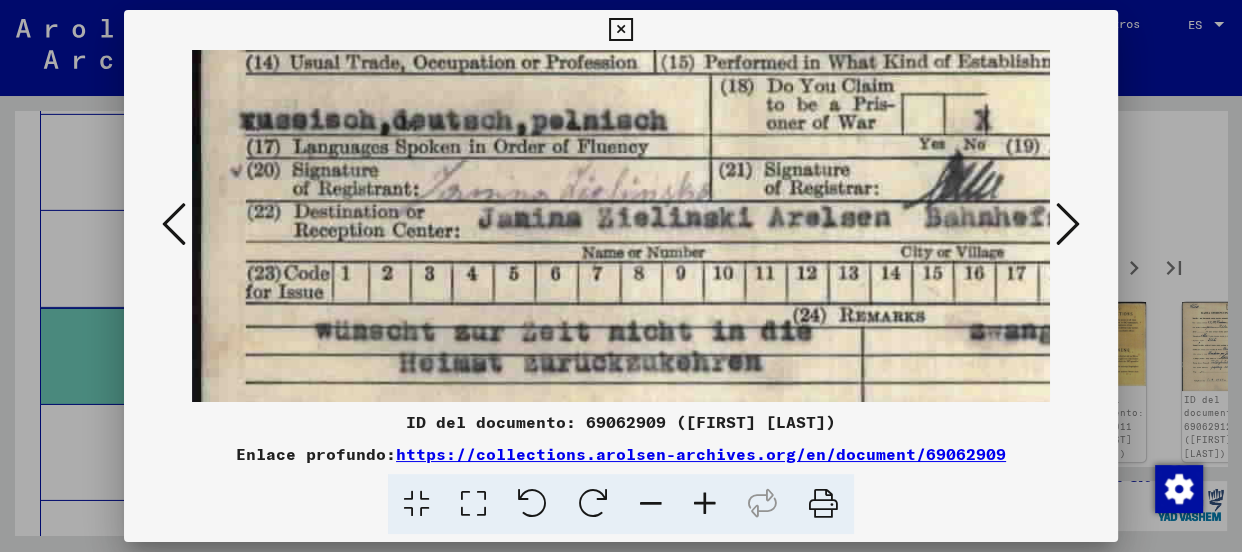 drag, startPoint x: 980, startPoint y: 140, endPoint x: 999, endPoint y: 131, distance: 21.023796 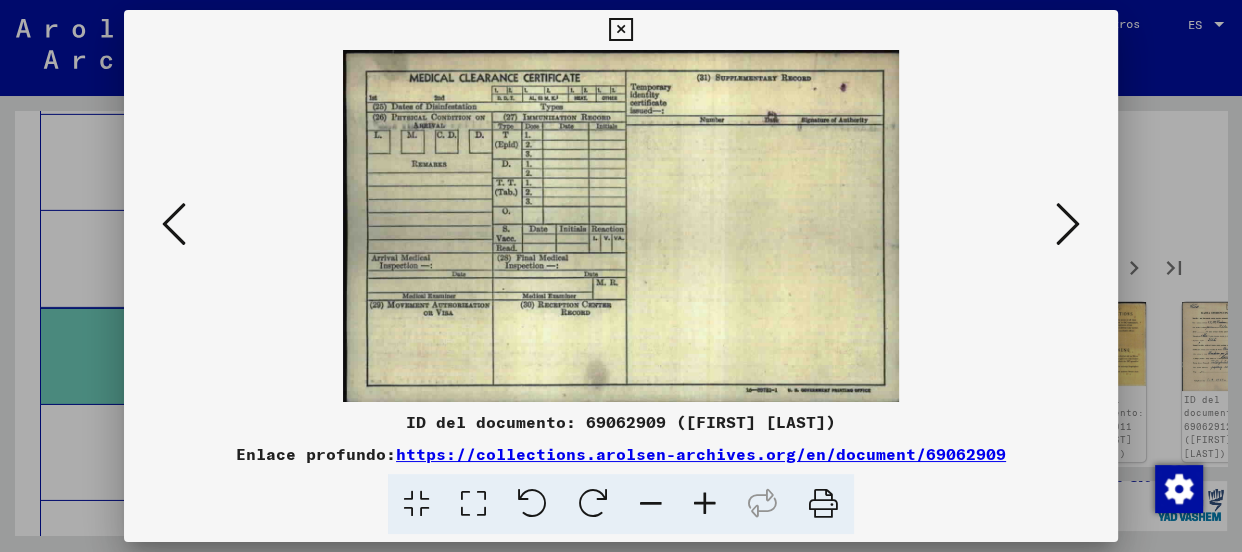 scroll, scrollTop: 0, scrollLeft: 0, axis: both 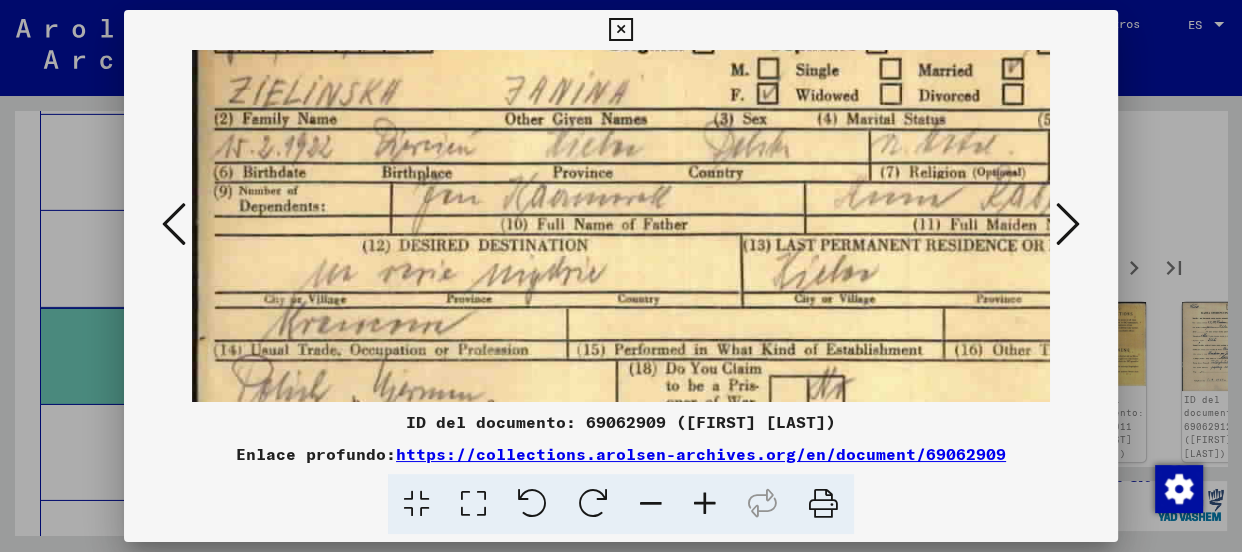 drag, startPoint x: 701, startPoint y: 309, endPoint x: 781, endPoint y: 229, distance: 113.137085 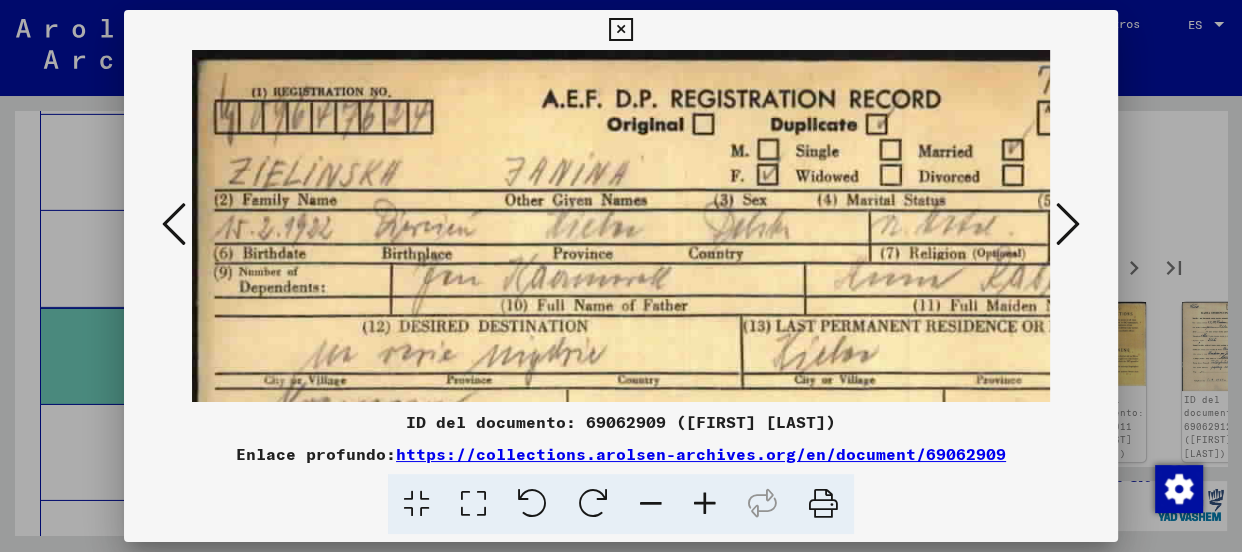 drag, startPoint x: 530, startPoint y: 248, endPoint x: 610, endPoint y: 322, distance: 108.97706 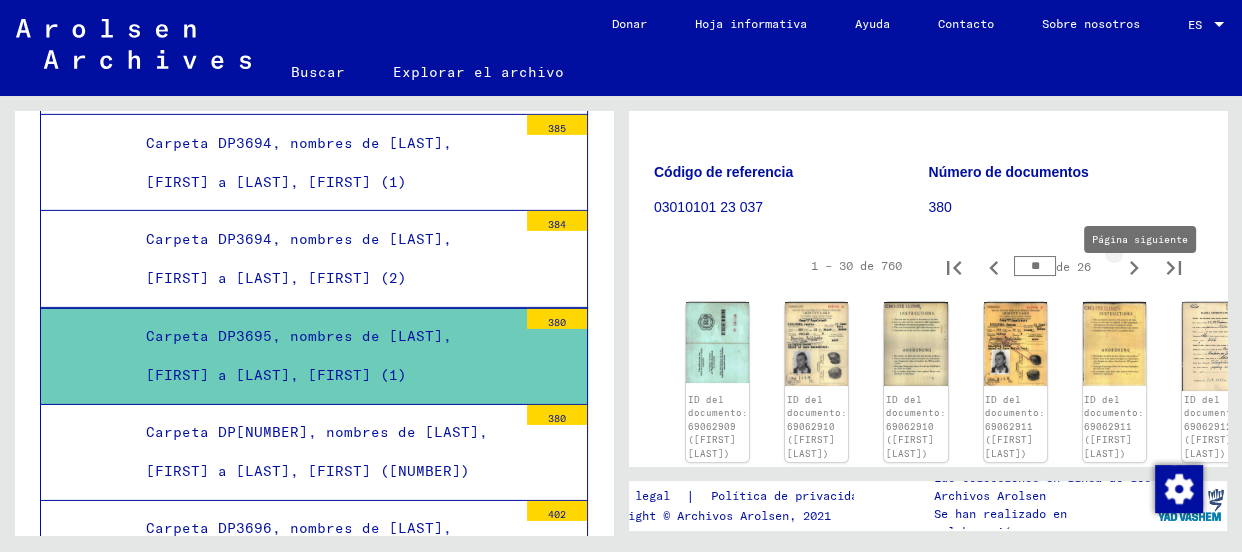 type on "**" 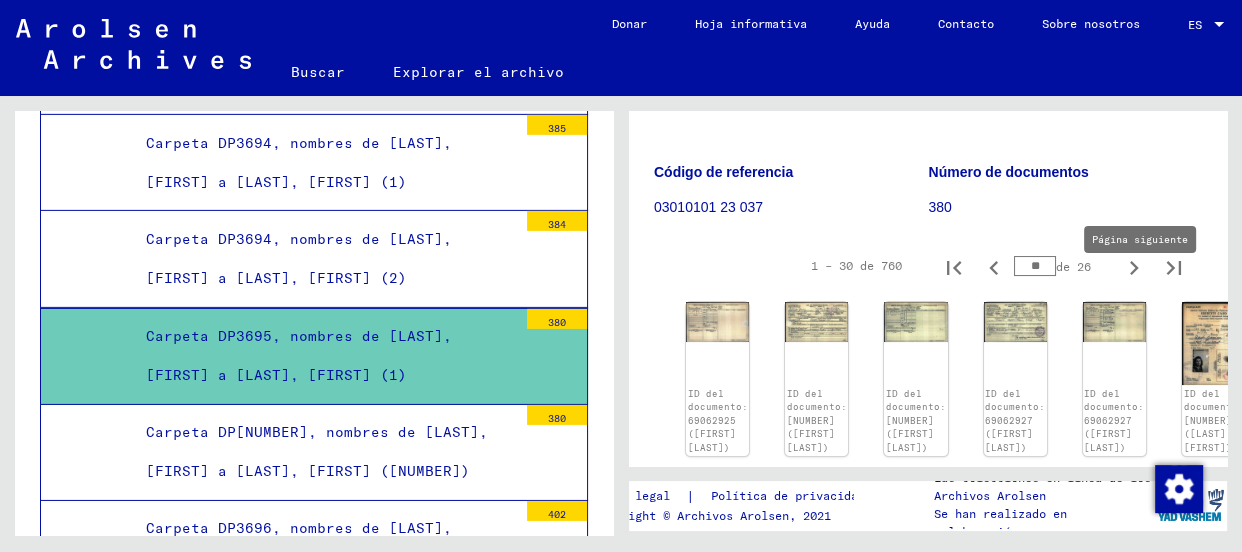 type on "**" 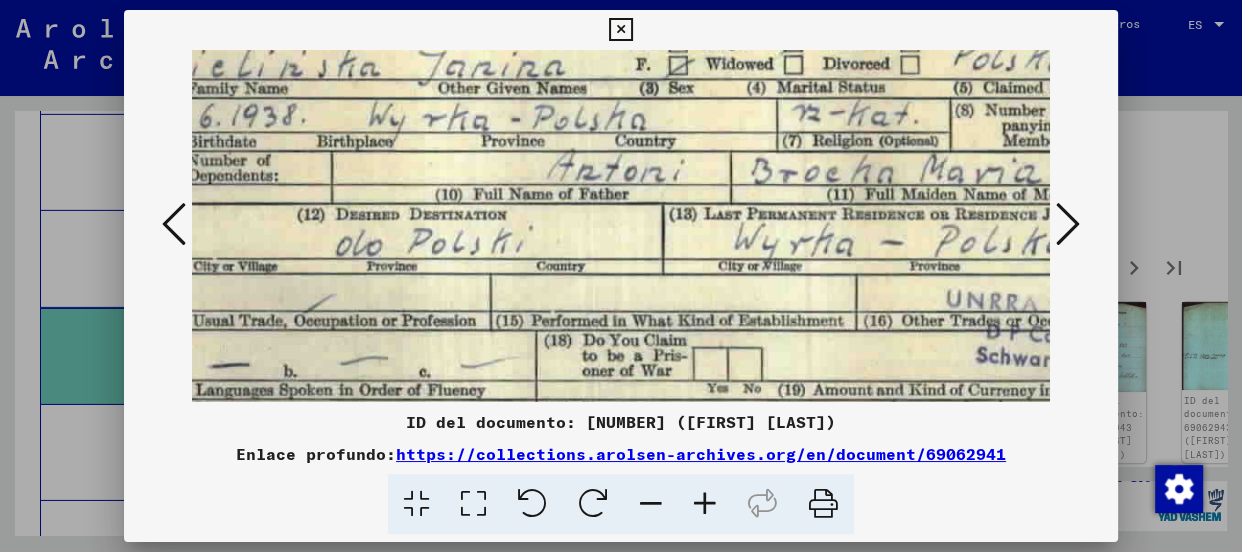 drag, startPoint x: 575, startPoint y: 299, endPoint x: 486, endPoint y: 176, distance: 151.82227 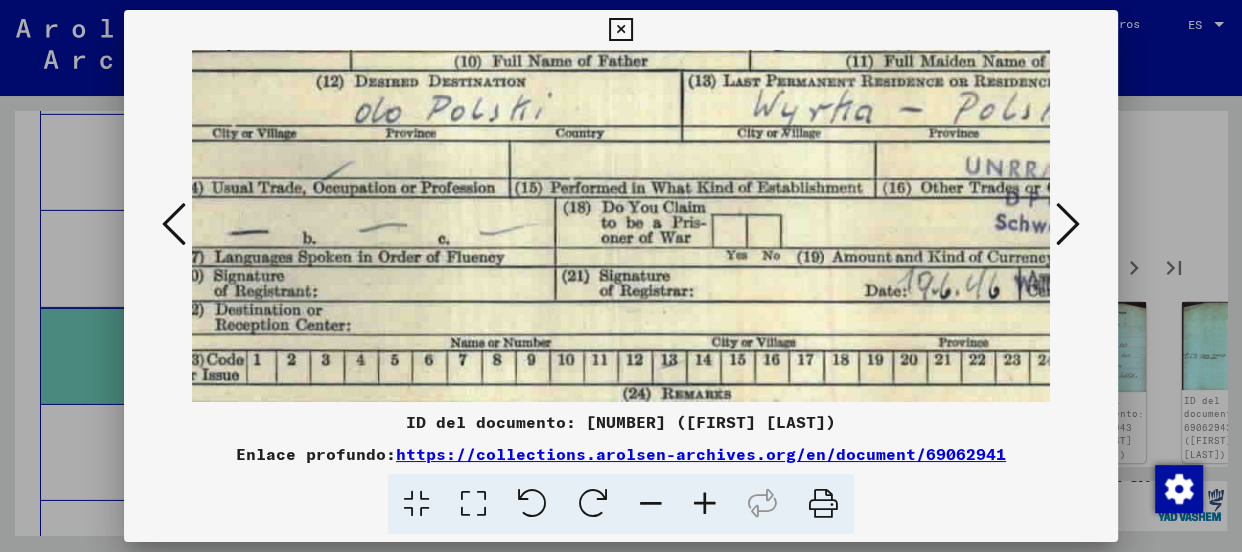 drag, startPoint x: 609, startPoint y: 304, endPoint x: 629, endPoint y: 171, distance: 134.49535 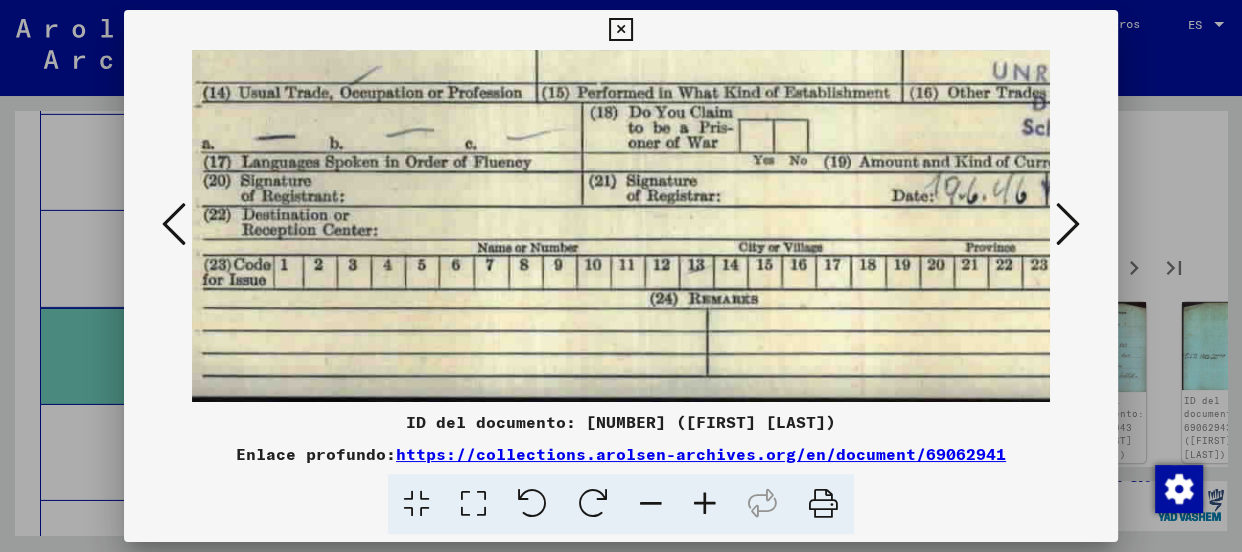 drag, startPoint x: 650, startPoint y: 290, endPoint x: 680, endPoint y: 187, distance: 107.28001 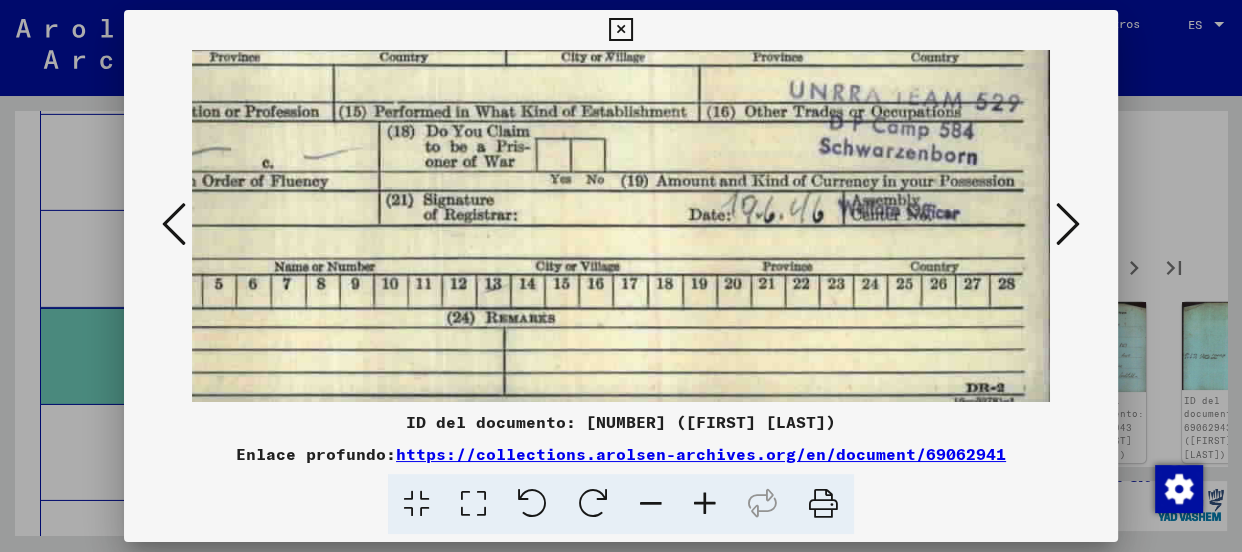 scroll, scrollTop: 336, scrollLeft: 247, axis: both 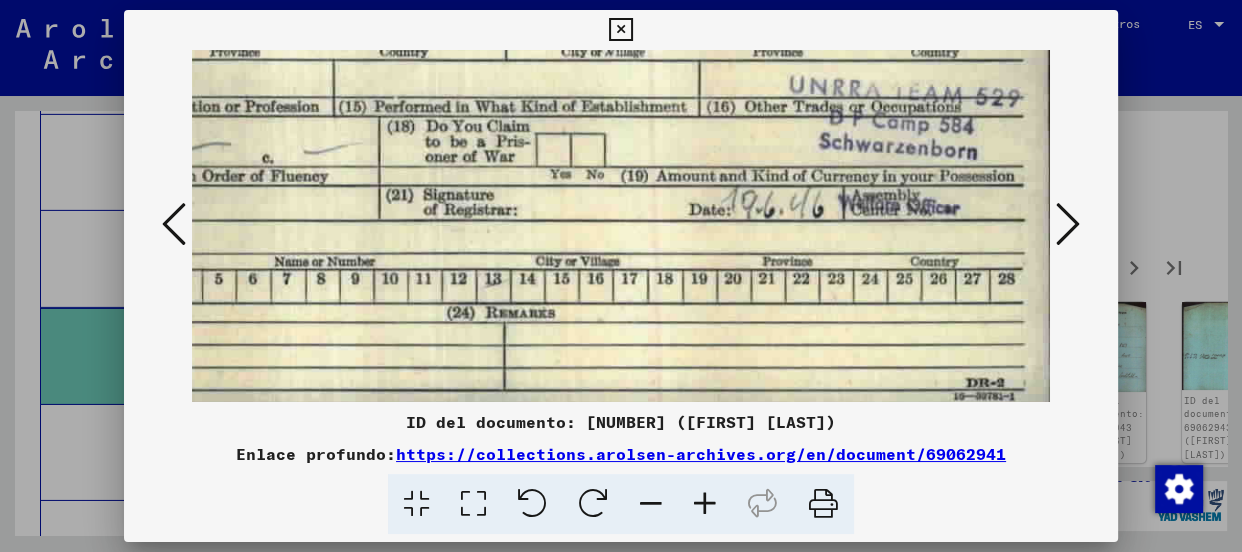 drag, startPoint x: 815, startPoint y: 219, endPoint x: 427, endPoint y: 233, distance: 388.2525 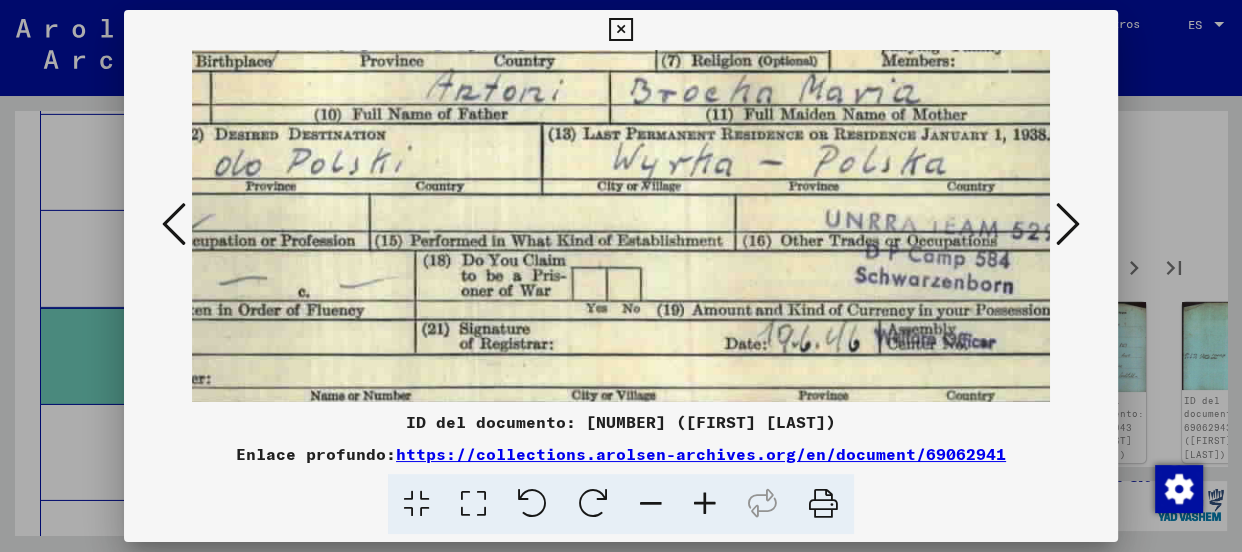 drag, startPoint x: 617, startPoint y: 239, endPoint x: 640, endPoint y: 302, distance: 67.06713 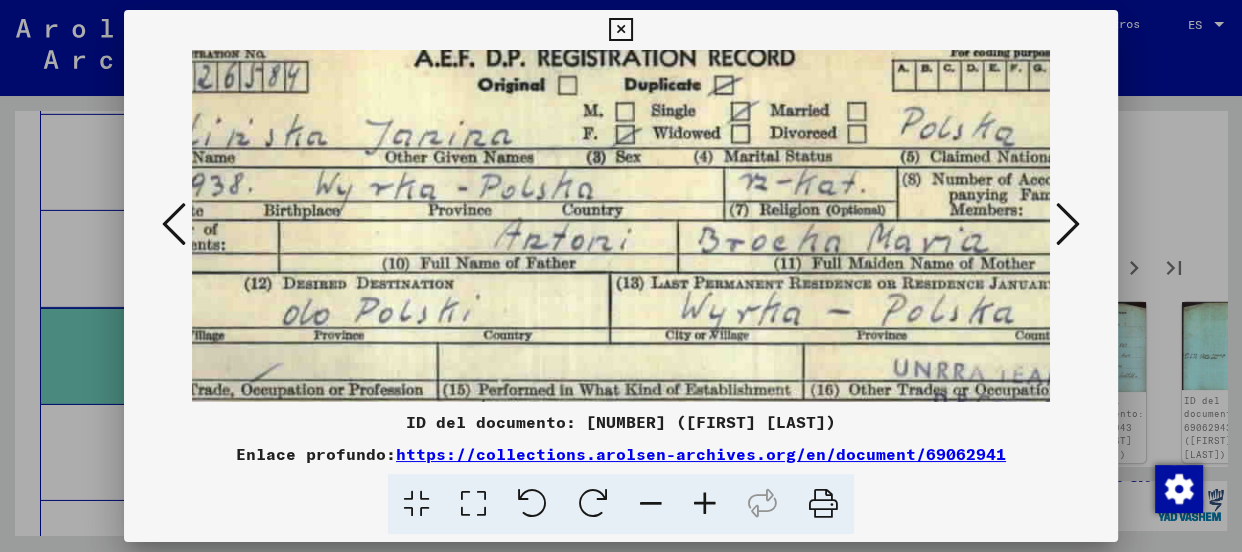 scroll, scrollTop: 47, scrollLeft: 93, axis: both 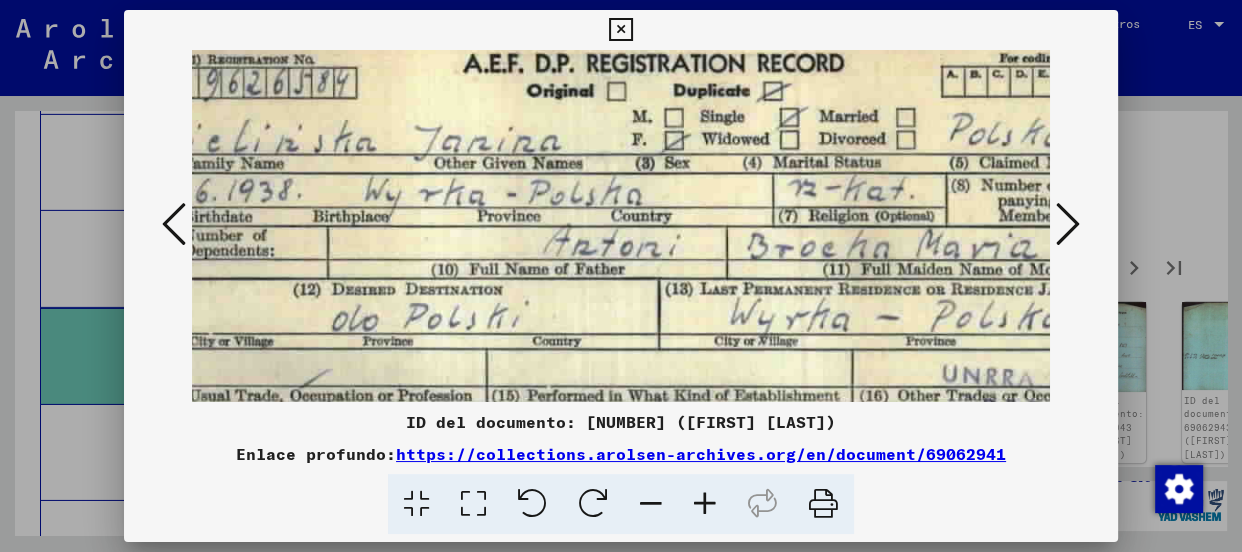 drag, startPoint x: 717, startPoint y: 239, endPoint x: 743, endPoint y: 401, distance: 164.07315 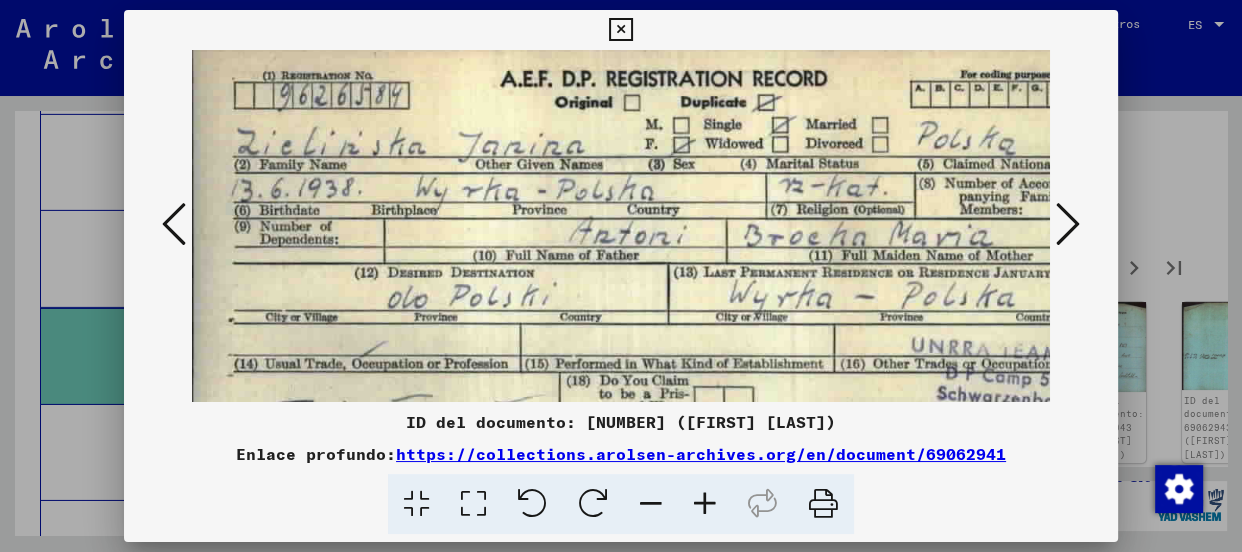 scroll, scrollTop: 41, scrollLeft: 18, axis: both 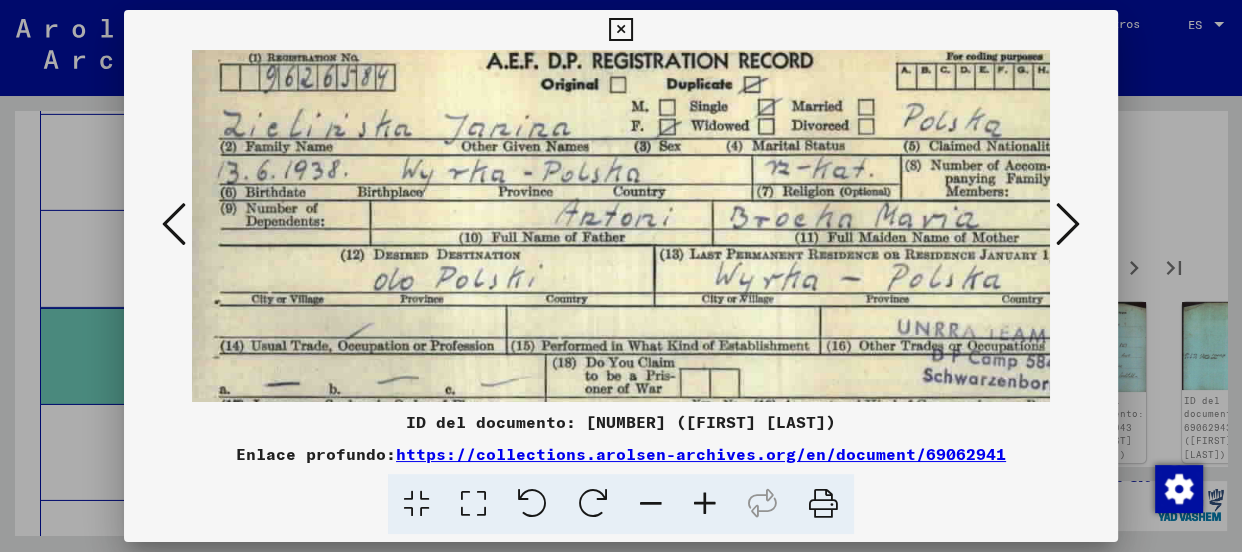 drag, startPoint x: 642, startPoint y: 260, endPoint x: 716, endPoint y: 265, distance: 74.168724 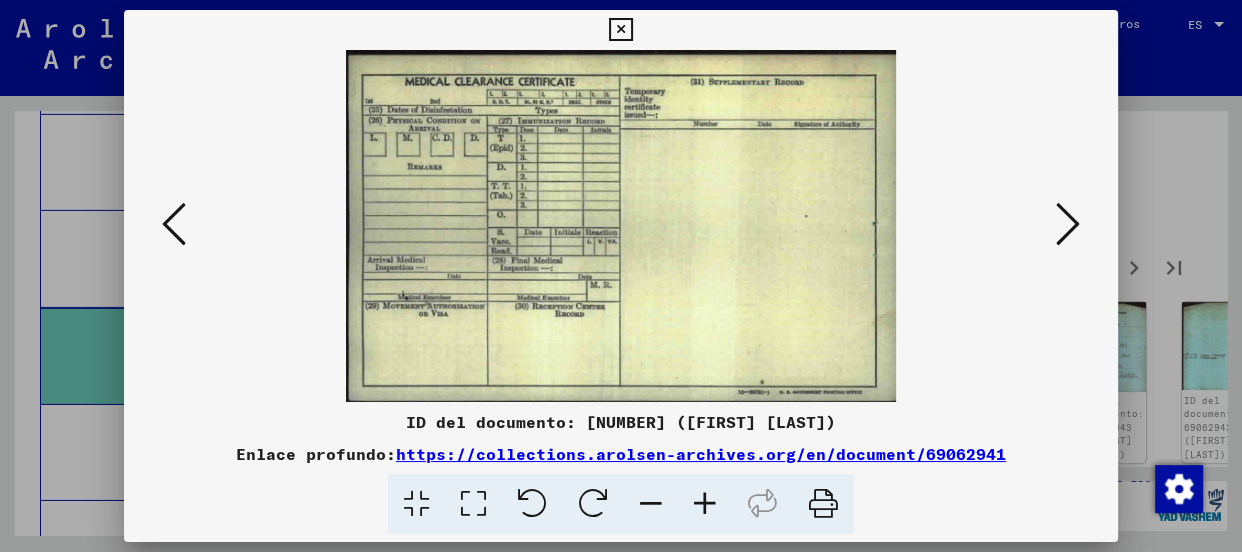 scroll, scrollTop: 0, scrollLeft: 0, axis: both 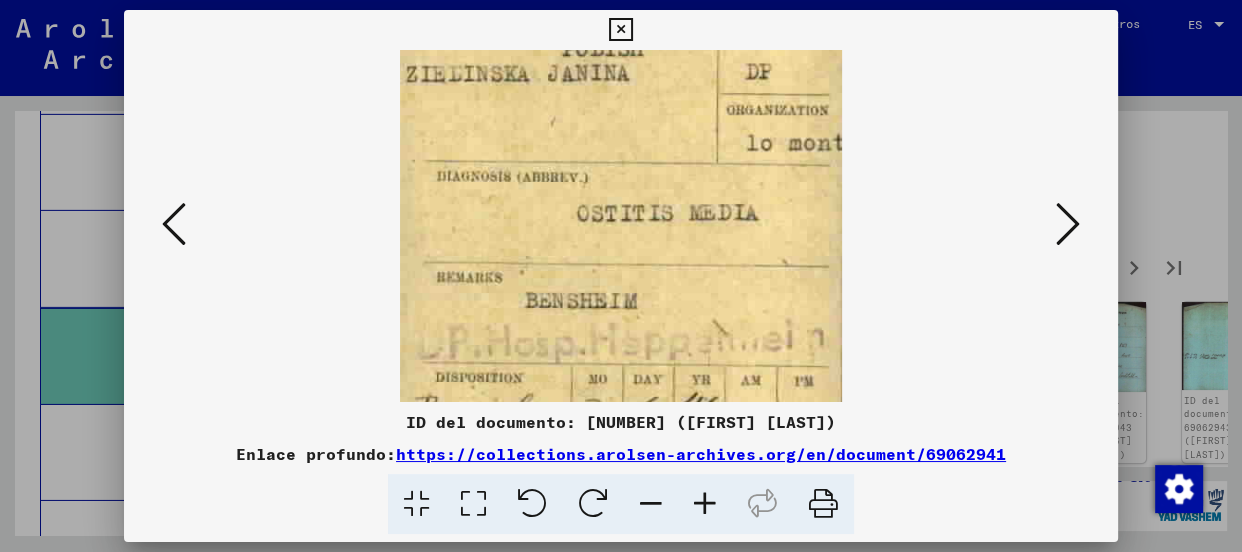 drag, startPoint x: 763, startPoint y: 325, endPoint x: 773, endPoint y: 206, distance: 119.419426 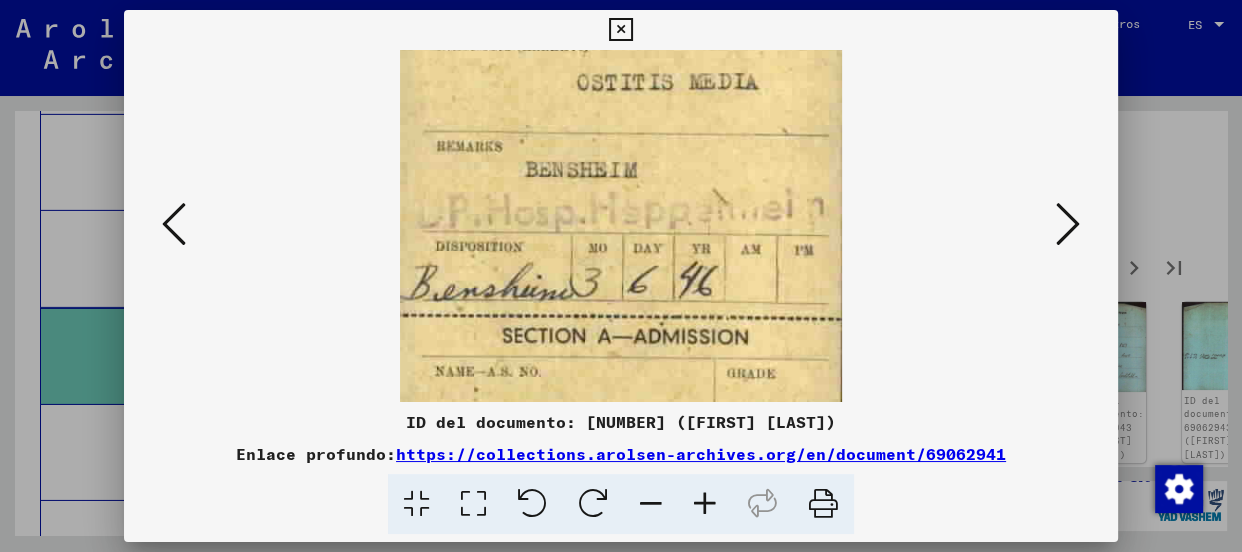 drag, startPoint x: 740, startPoint y: 314, endPoint x: 745, endPoint y: 183, distance: 131.09538 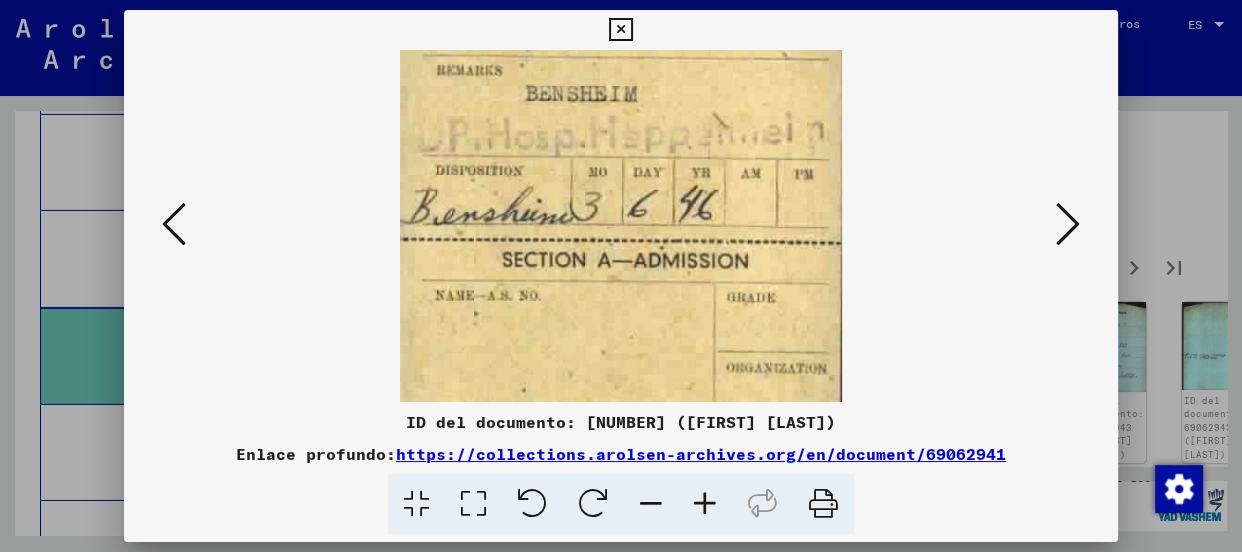 drag, startPoint x: 698, startPoint y: 330, endPoint x: 720, endPoint y: 256, distance: 77.201035 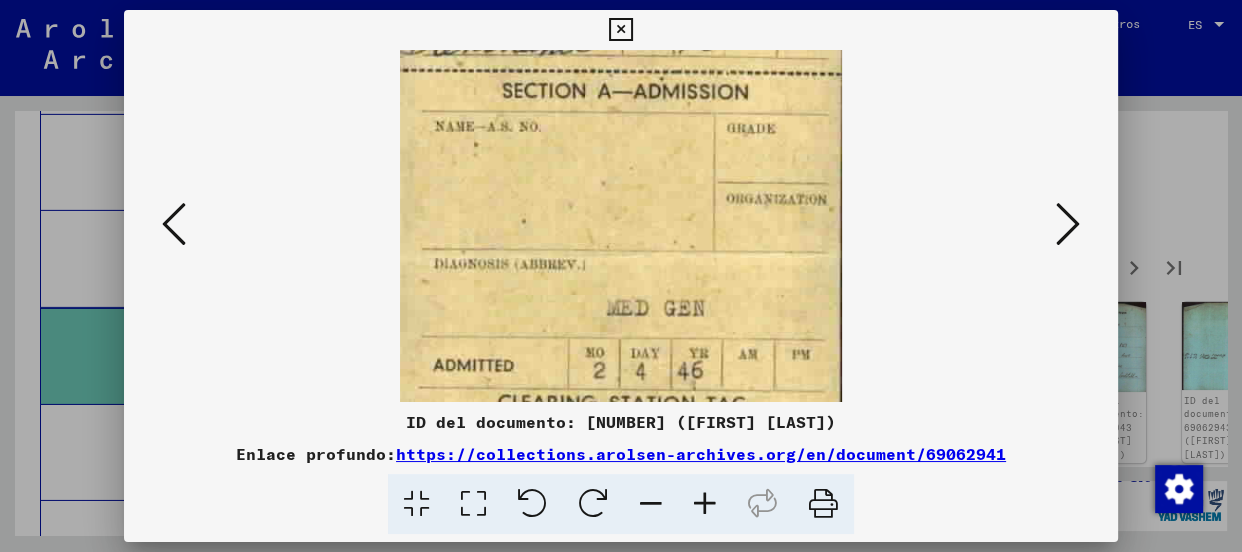 drag, startPoint x: 778, startPoint y: 323, endPoint x: 801, endPoint y: 180, distance: 144.83784 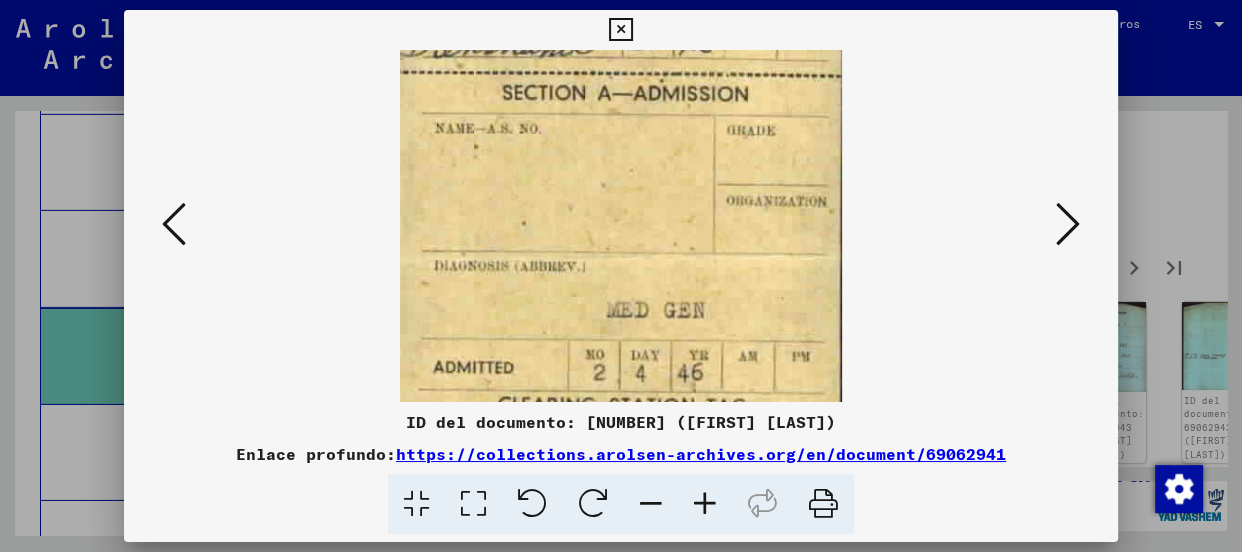 scroll, scrollTop: 550, scrollLeft: 0, axis: vertical 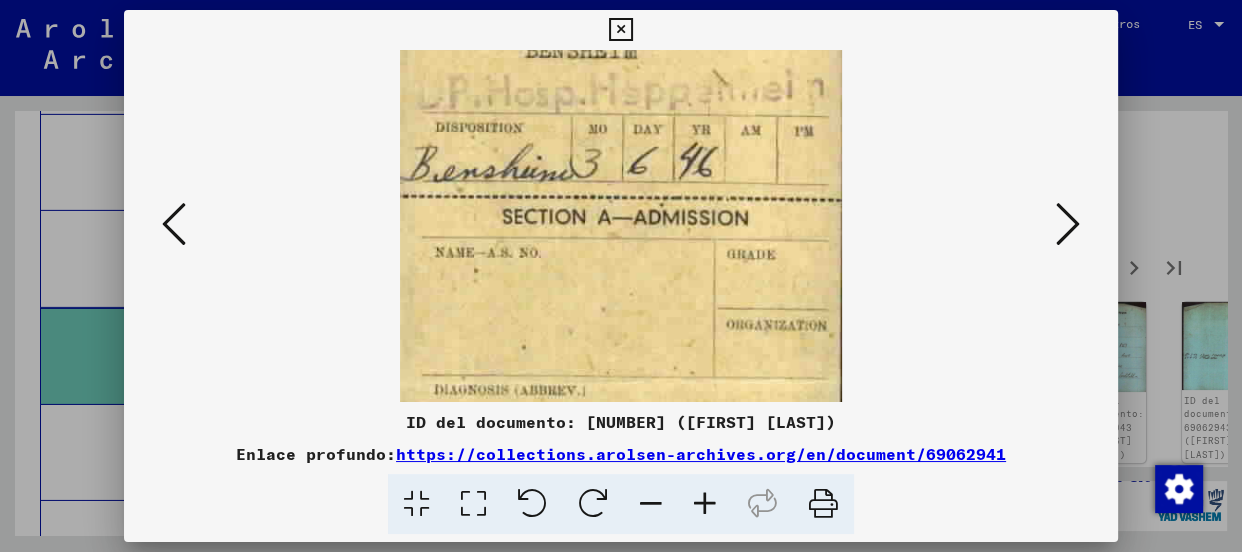 drag, startPoint x: 780, startPoint y: 230, endPoint x: 795, endPoint y: 360, distance: 130.86252 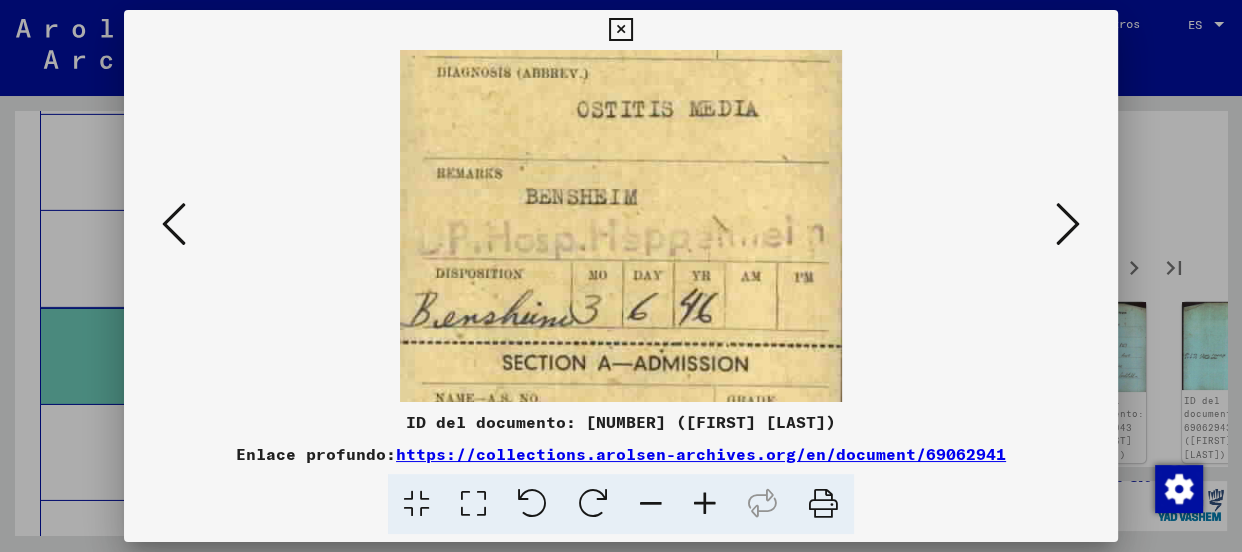 drag, startPoint x: 795, startPoint y: 168, endPoint x: 806, endPoint y: 316, distance: 148.40822 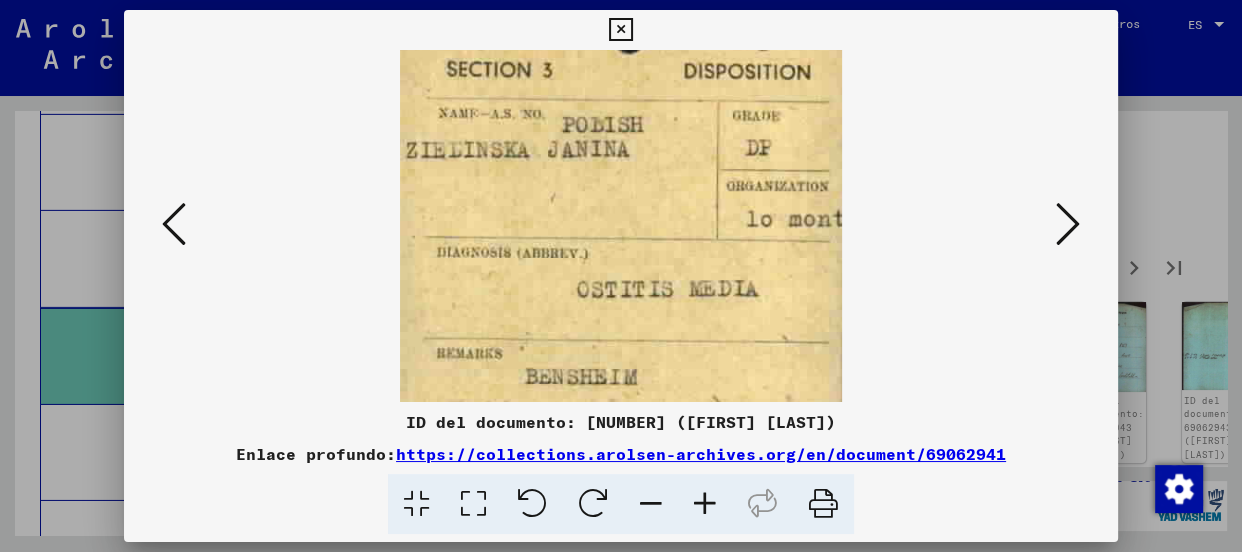 drag, startPoint x: 797, startPoint y: 136, endPoint x: 799, endPoint y: 304, distance: 168.0119 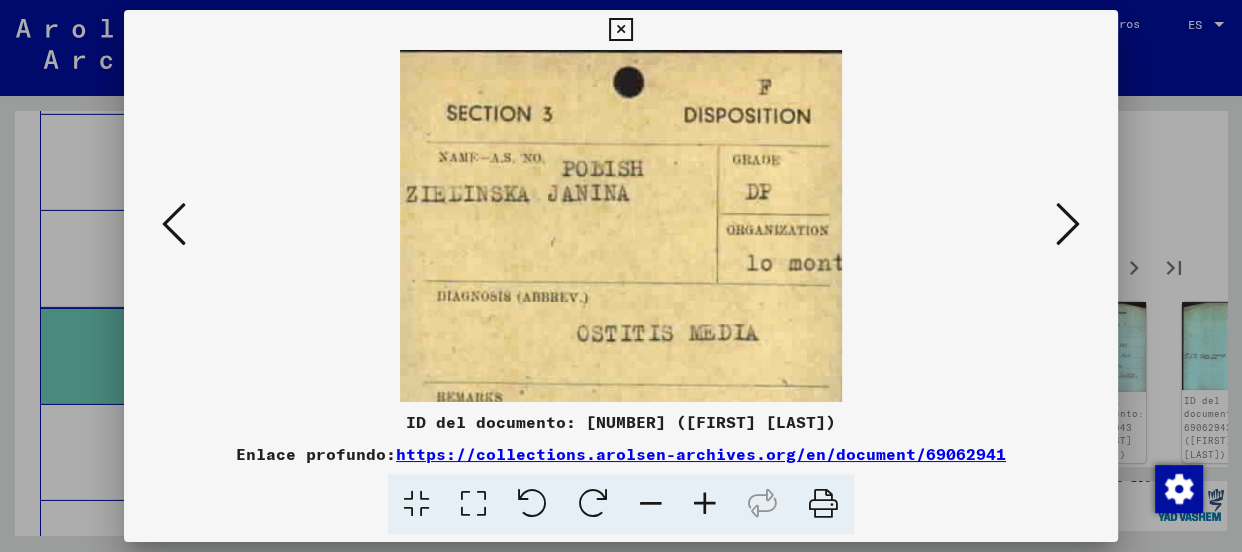 drag, startPoint x: 778, startPoint y: 135, endPoint x: 761, endPoint y: 306, distance: 171.84296 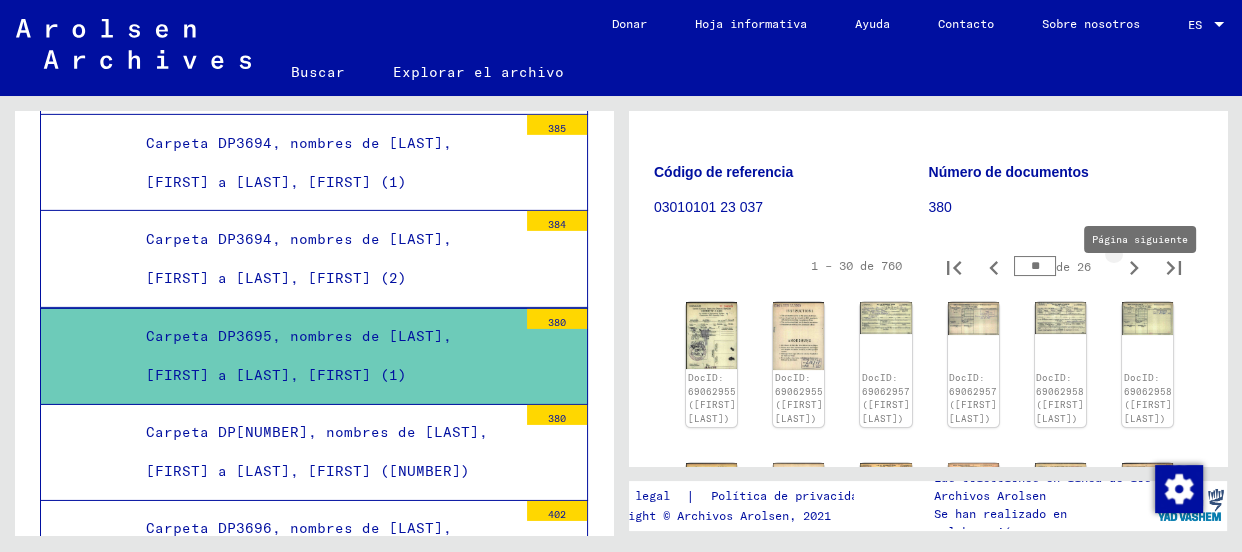 type on "**" 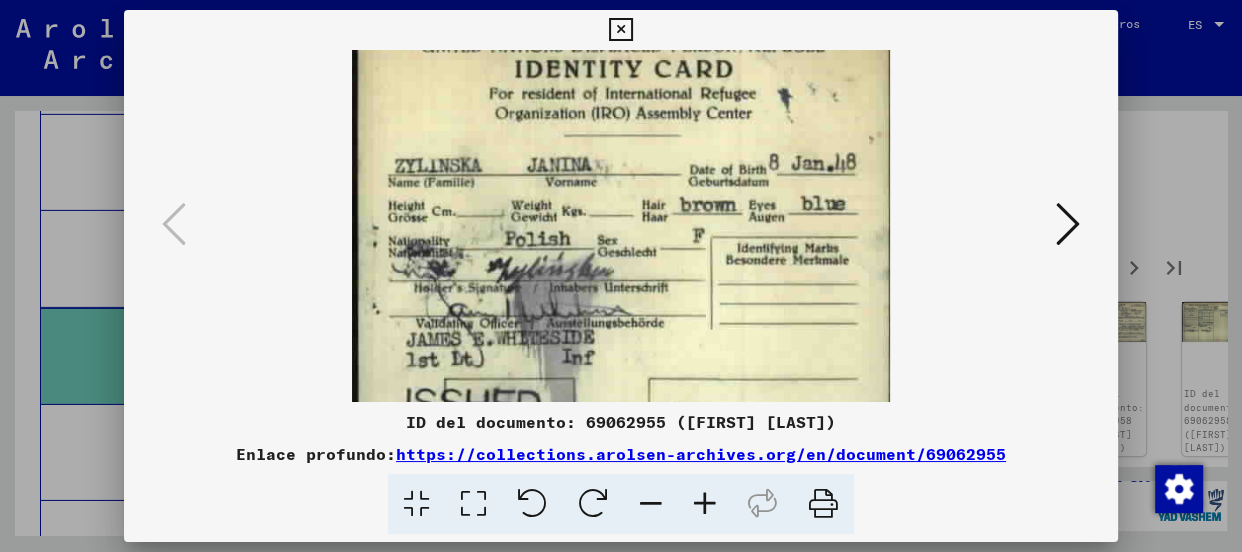 scroll, scrollTop: 81, scrollLeft: 0, axis: vertical 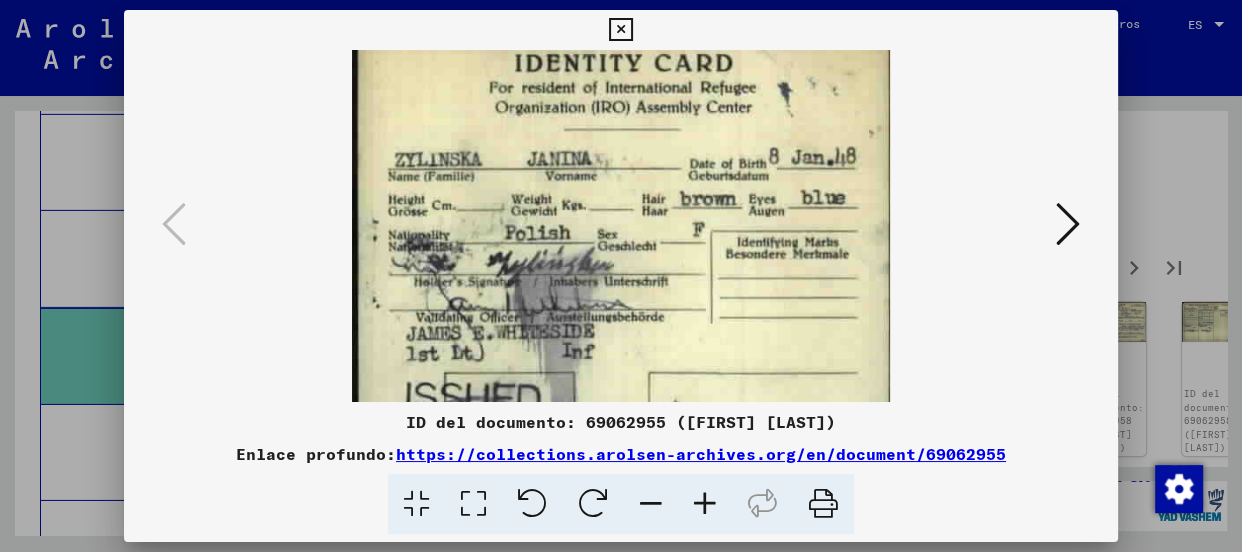 drag, startPoint x: 674, startPoint y: 350, endPoint x: 706, endPoint y: 270, distance: 86.162636 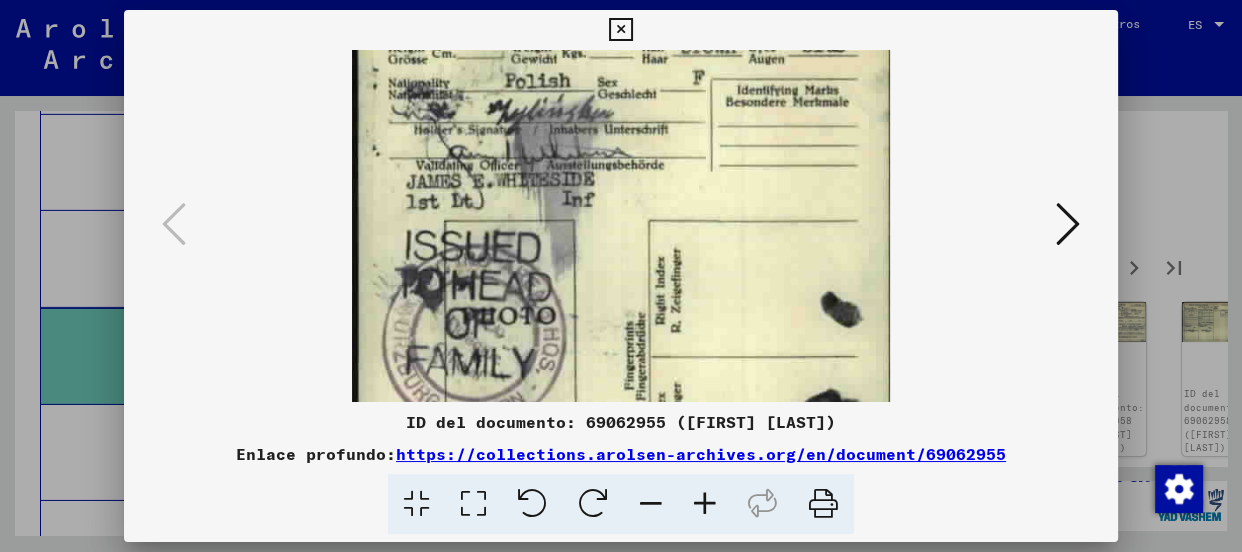 drag, startPoint x: 677, startPoint y: 350, endPoint x: 751, endPoint y: 198, distance: 169.0562 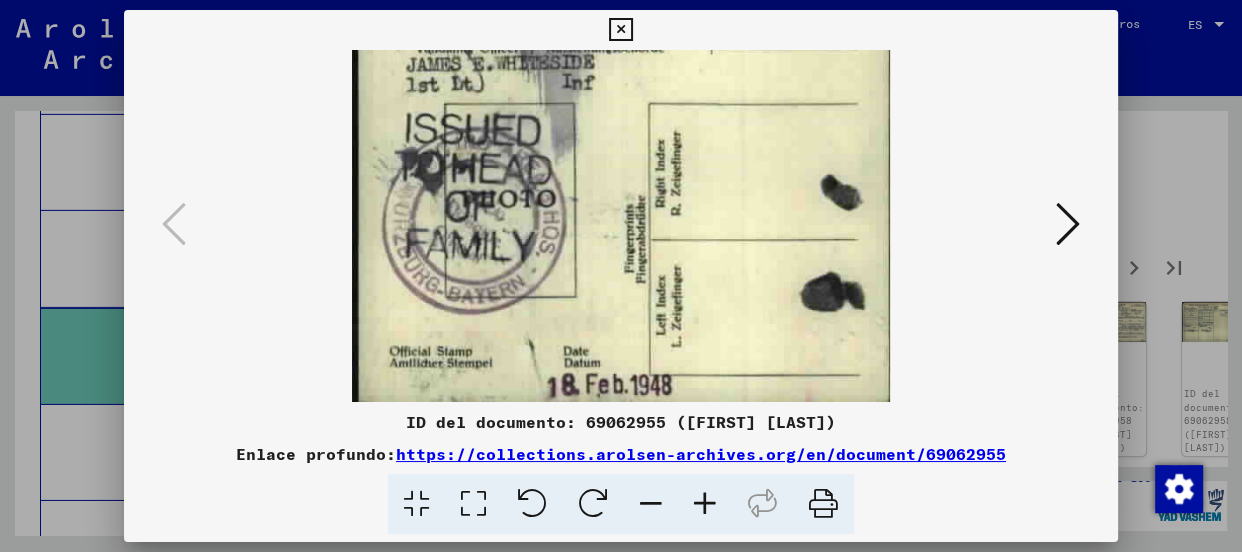 scroll, scrollTop: 236, scrollLeft: 0, axis: vertical 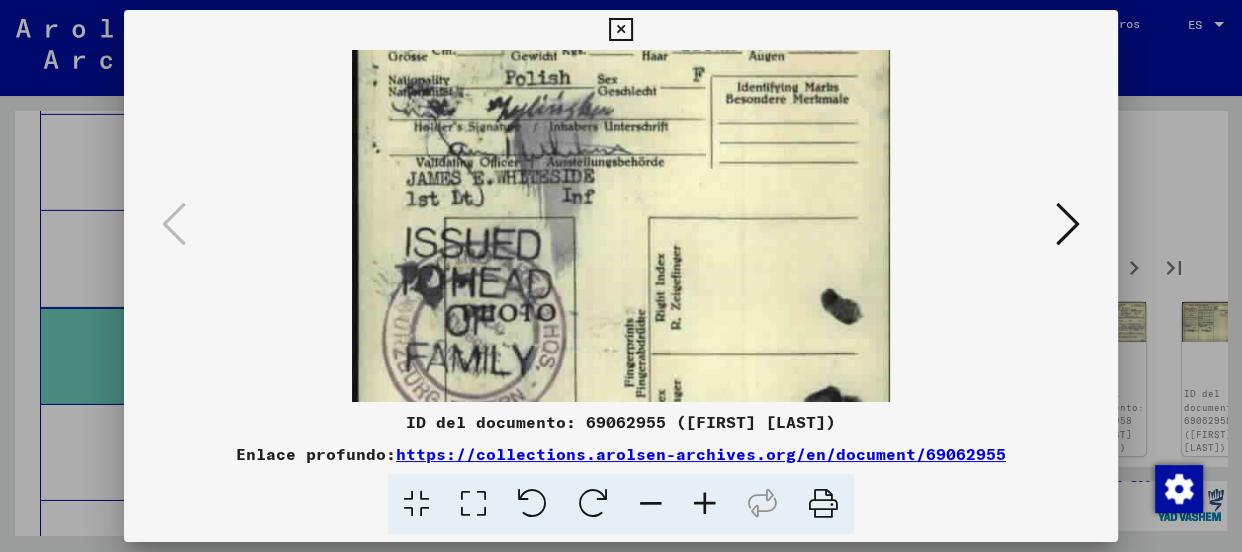 drag, startPoint x: 691, startPoint y: 352, endPoint x: 720, endPoint y: 329, distance: 37.01351 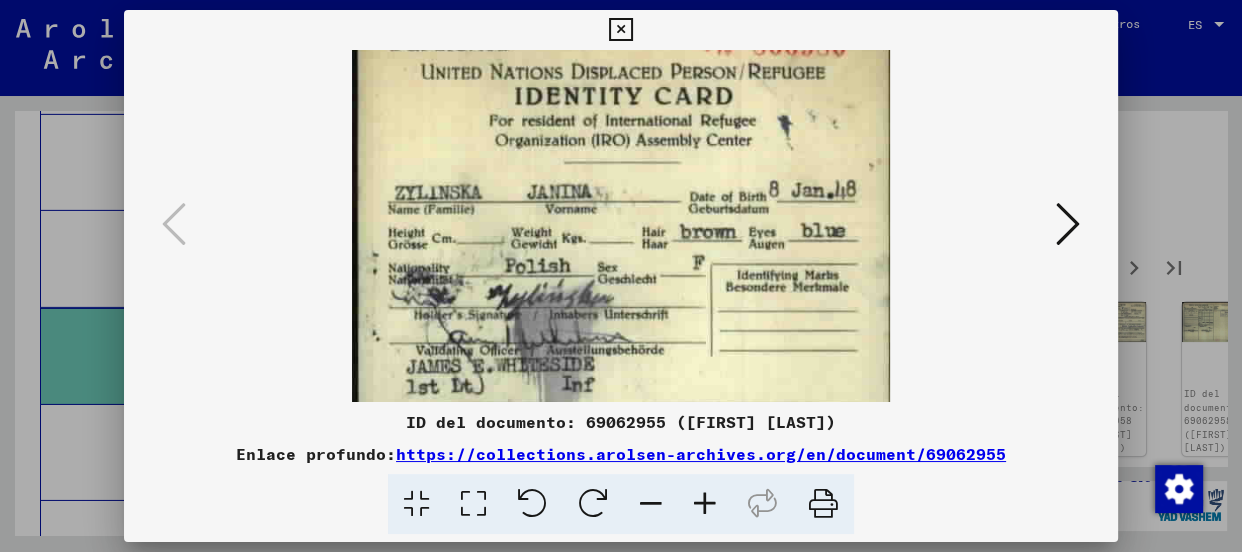 drag, startPoint x: 673, startPoint y: 310, endPoint x: 672, endPoint y: 353, distance: 43.011627 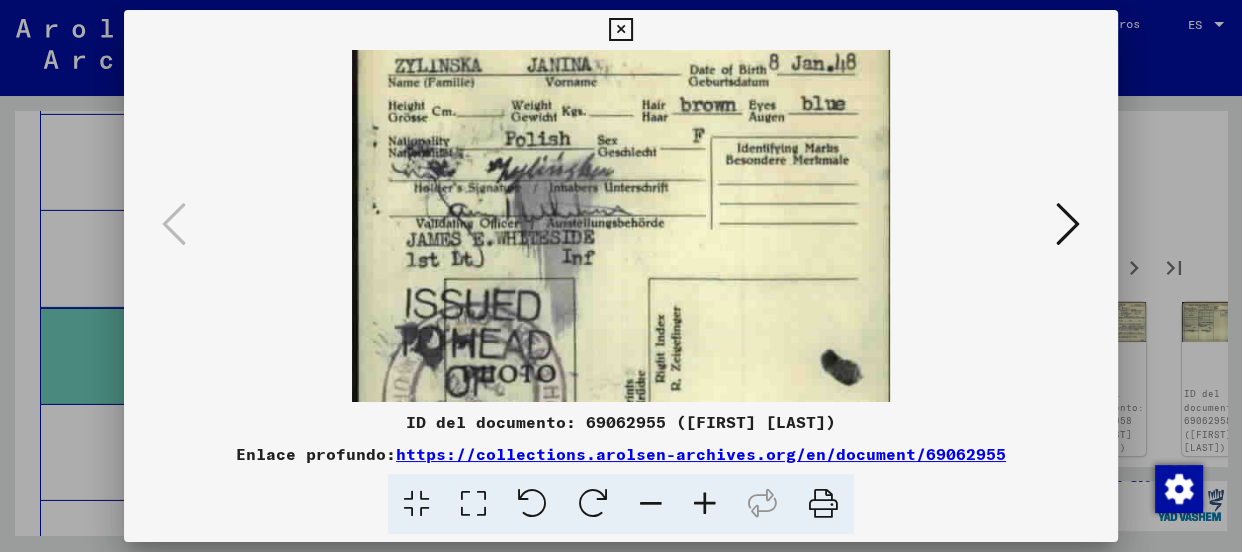 drag, startPoint x: 814, startPoint y: 254, endPoint x: 835, endPoint y: 182, distance: 75 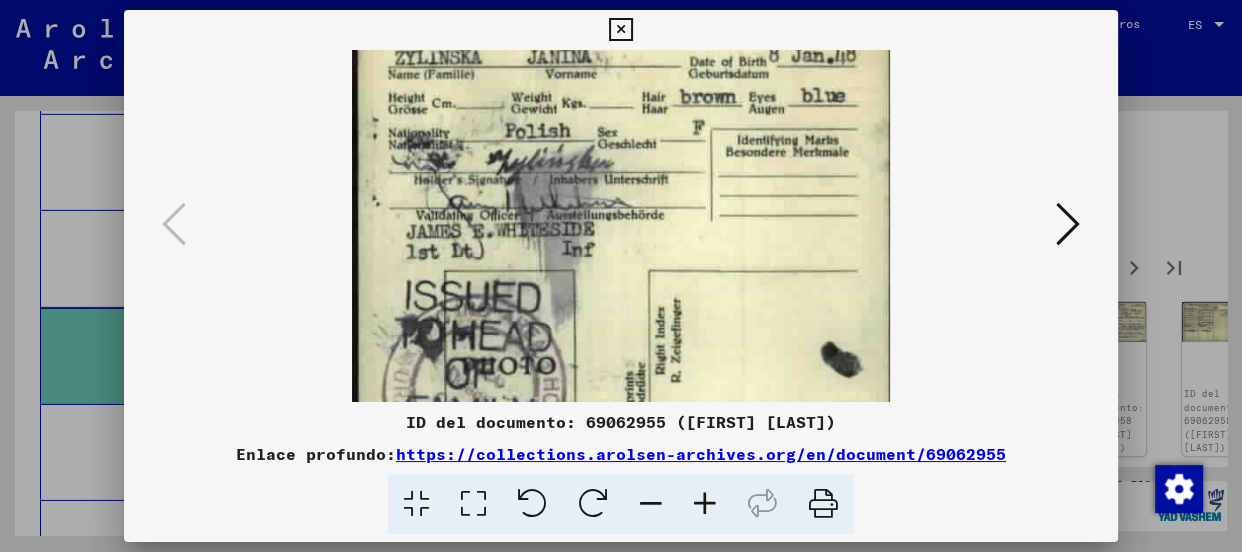 drag, startPoint x: 793, startPoint y: 237, endPoint x: 830, endPoint y: 203, distance: 50.24938 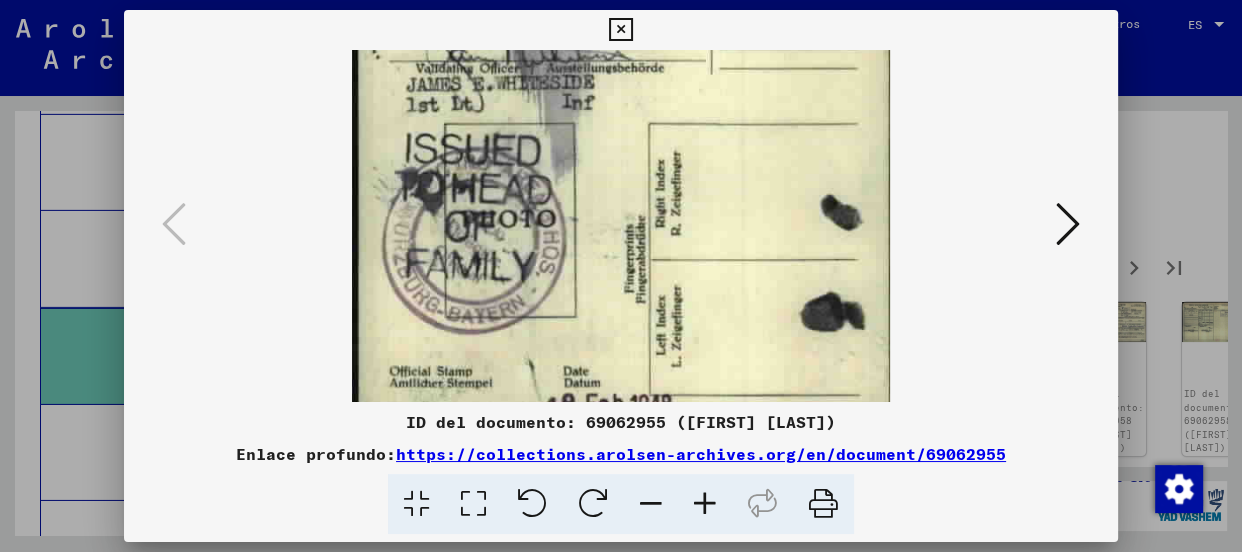 scroll, scrollTop: 350, scrollLeft: 0, axis: vertical 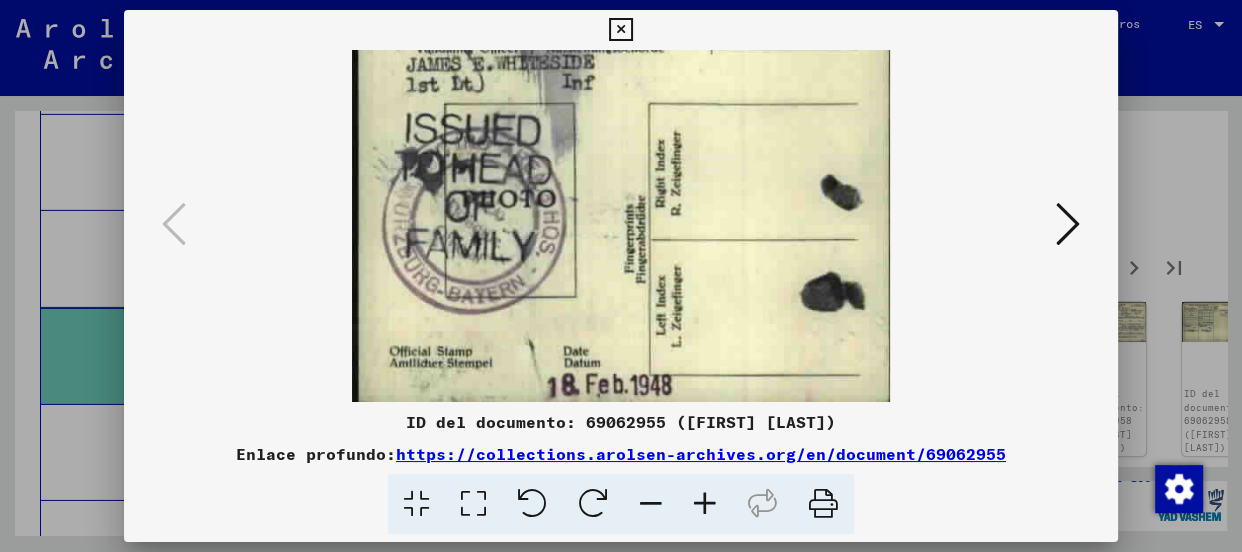 drag, startPoint x: 774, startPoint y: 259, endPoint x: 786, endPoint y: 230, distance: 31.38471 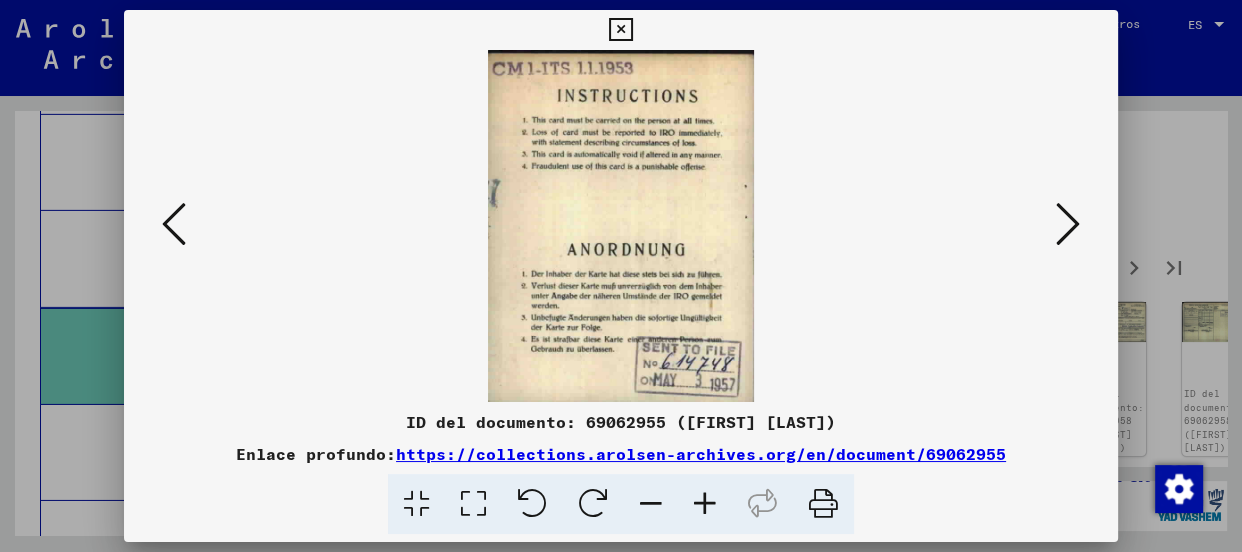 scroll, scrollTop: 0, scrollLeft: 0, axis: both 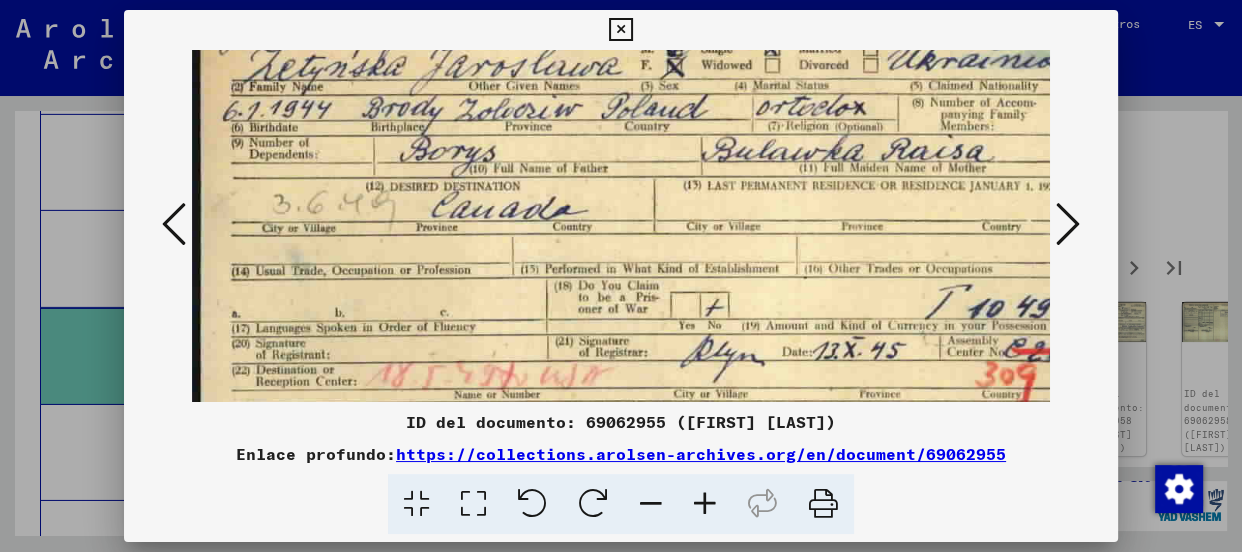drag, startPoint x: 802, startPoint y: 350, endPoint x: 837, endPoint y: 237, distance: 118.29624 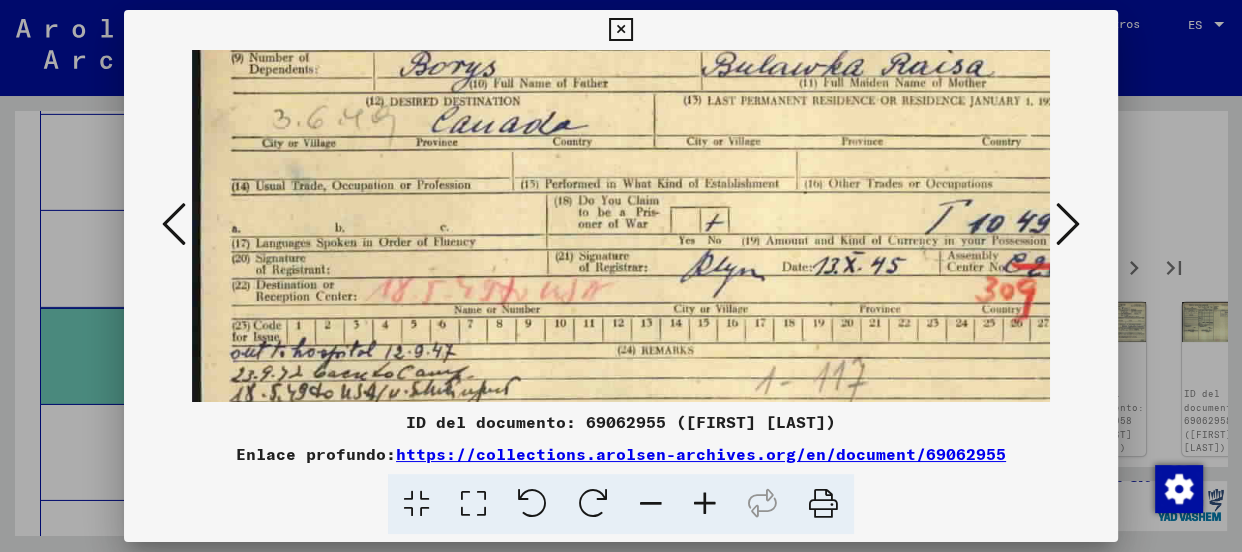 scroll, scrollTop: 209, scrollLeft: 0, axis: vertical 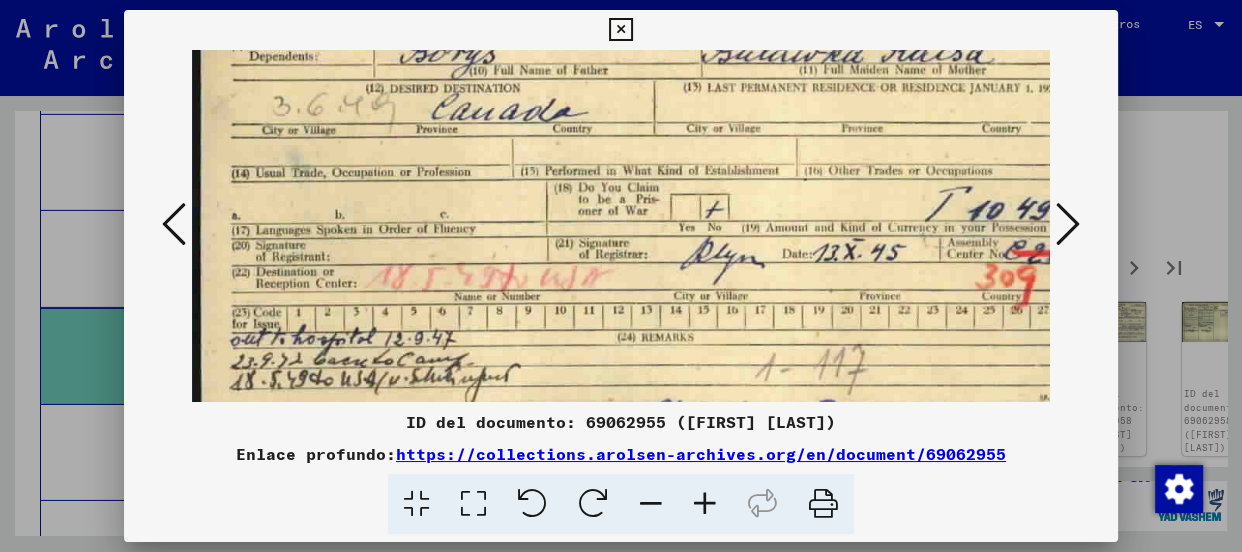 drag, startPoint x: 803, startPoint y: 293, endPoint x: 830, endPoint y: 190, distance: 106.48004 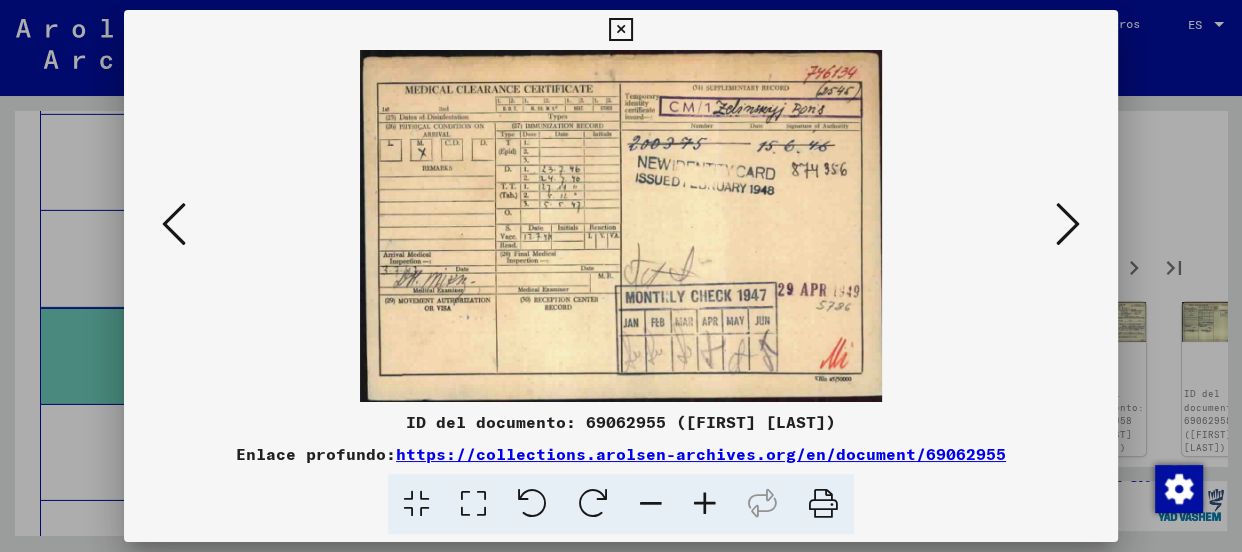 scroll, scrollTop: 0, scrollLeft: 0, axis: both 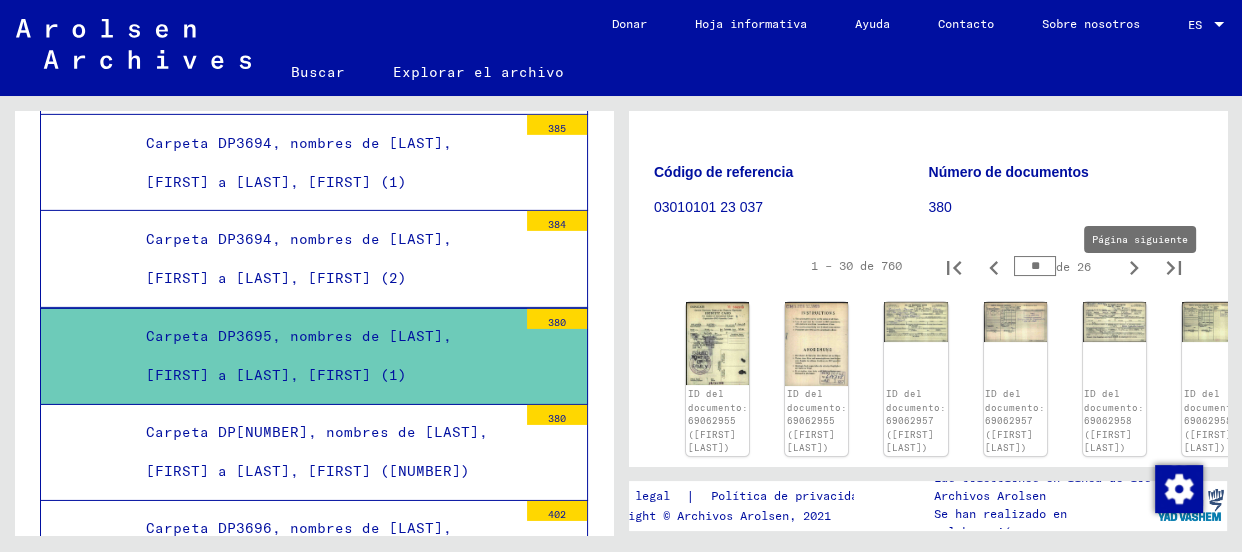 type on "**" 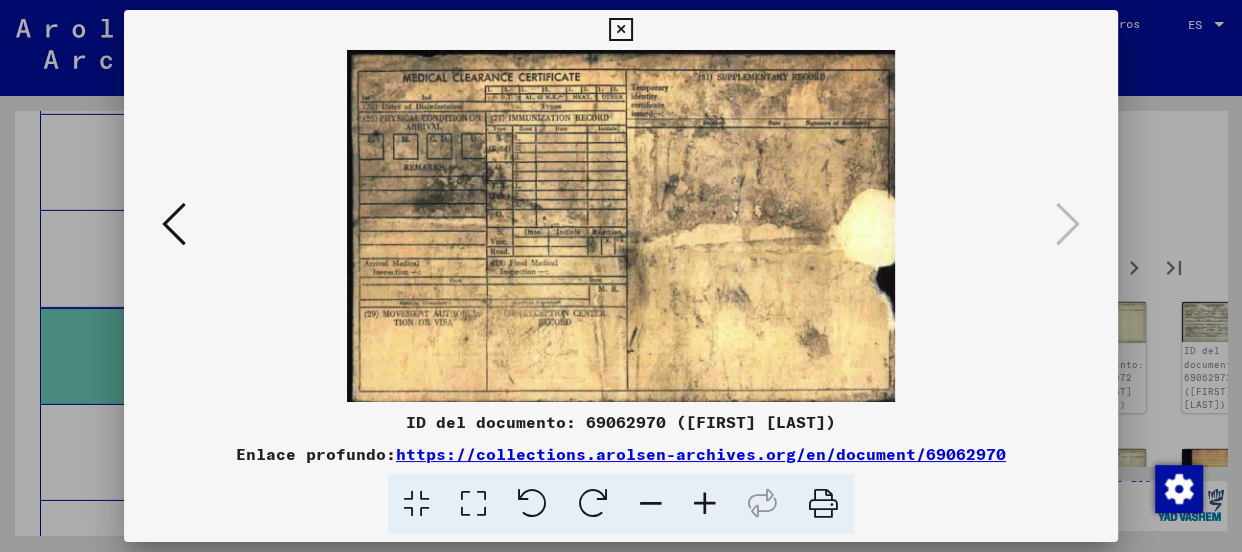 drag, startPoint x: 625, startPoint y: 26, endPoint x: 726, endPoint y: 110, distance: 131.3659 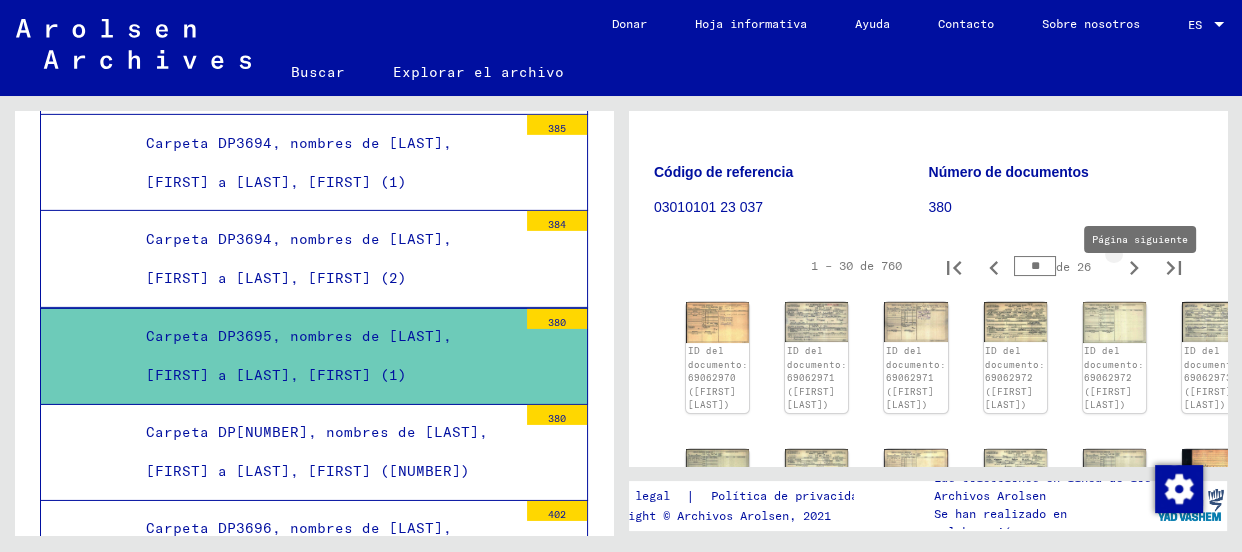 type on "**" 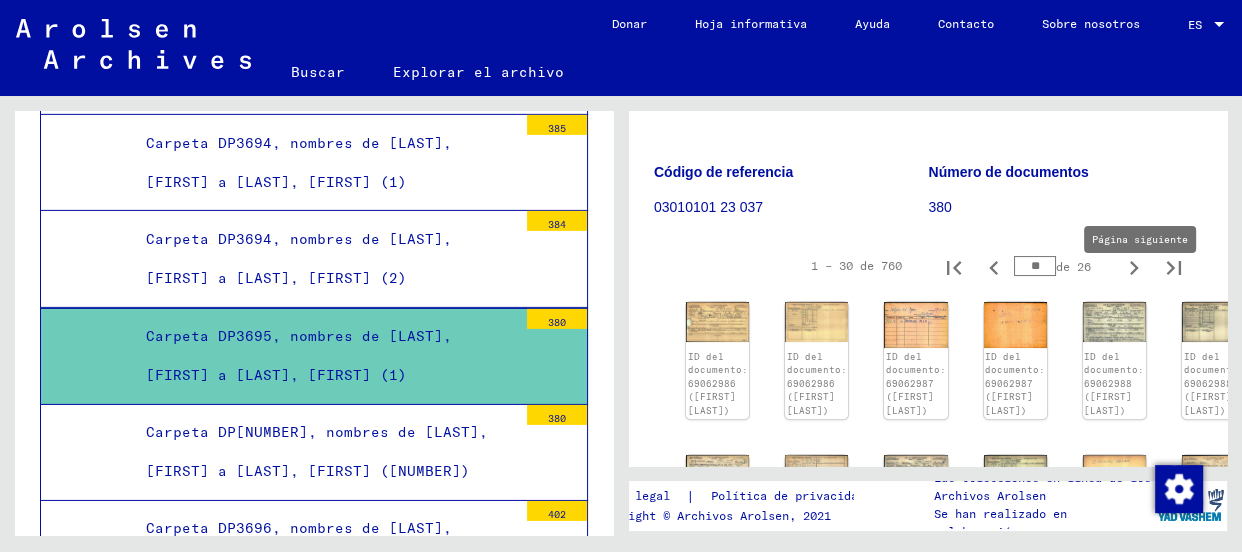 type on "**" 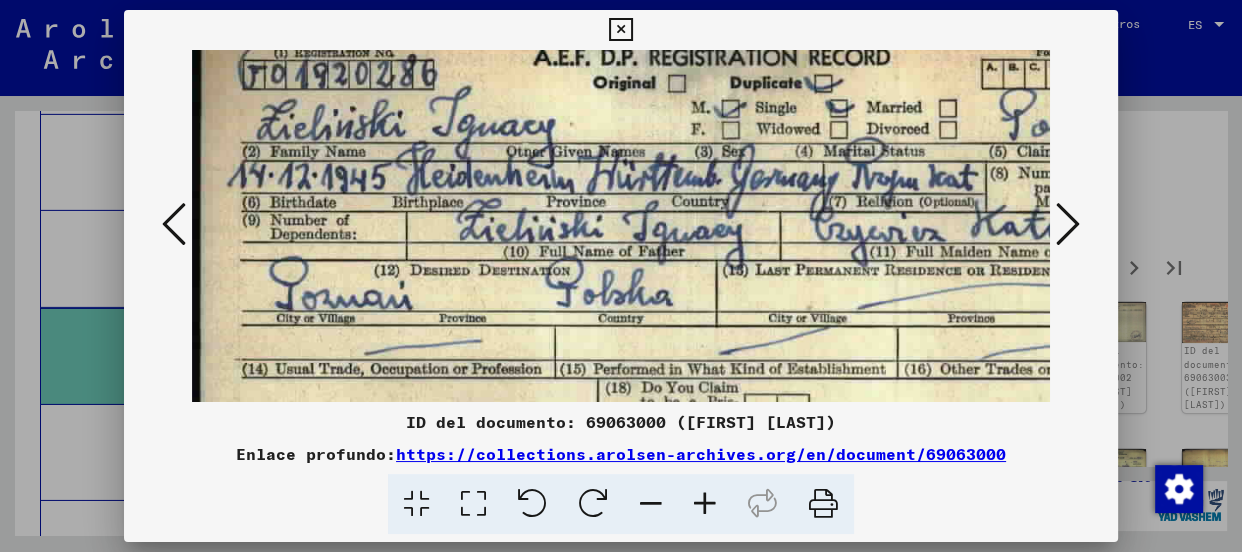 scroll, scrollTop: 45, scrollLeft: 0, axis: vertical 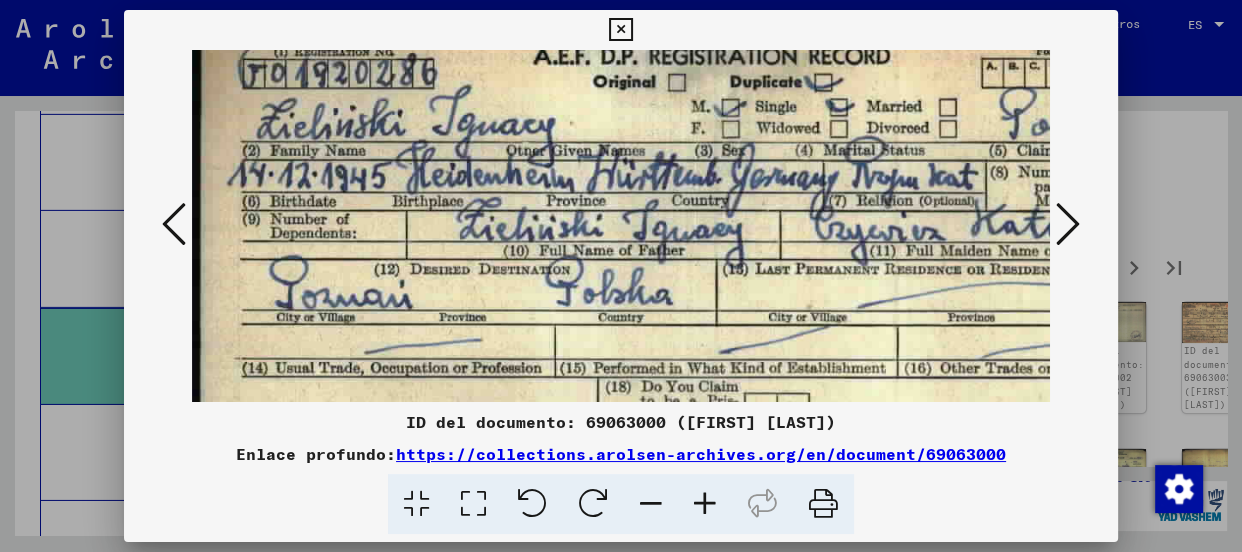 drag, startPoint x: 742, startPoint y: 395, endPoint x: 770, endPoint y: 350, distance: 53 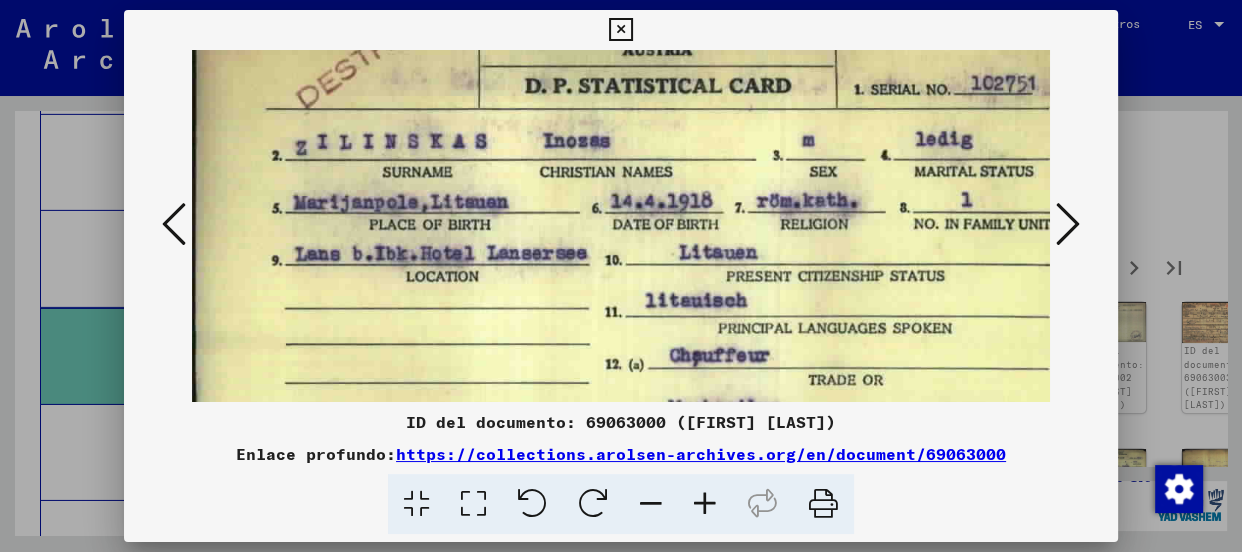 drag, startPoint x: 859, startPoint y: 304, endPoint x: 898, endPoint y: 213, distance: 99.00505 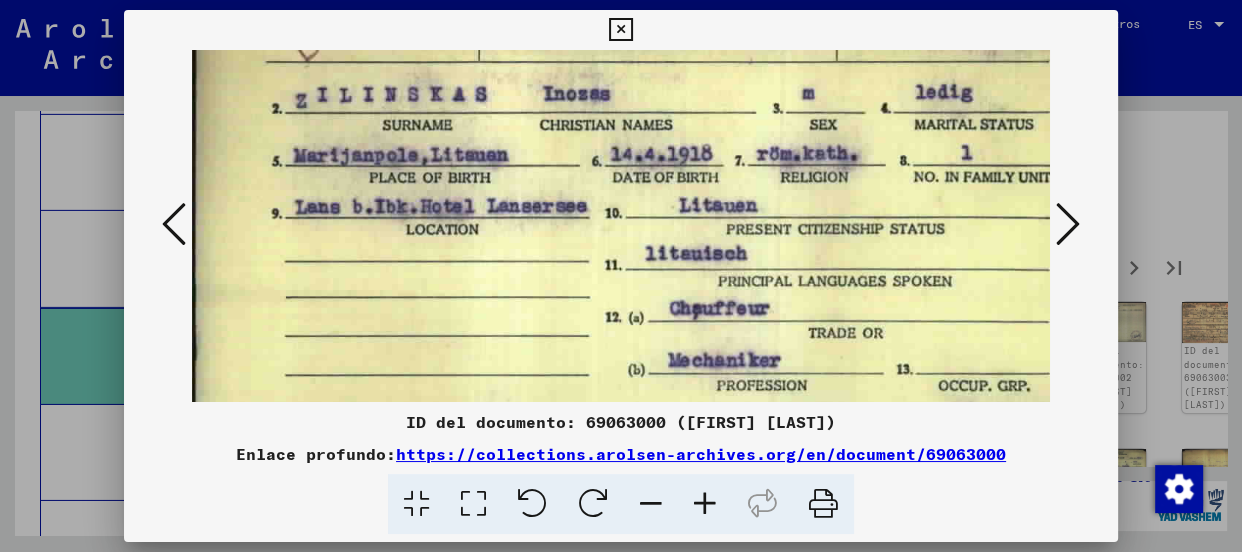 drag, startPoint x: 919, startPoint y: 350, endPoint x: 934, endPoint y: 281, distance: 70.61161 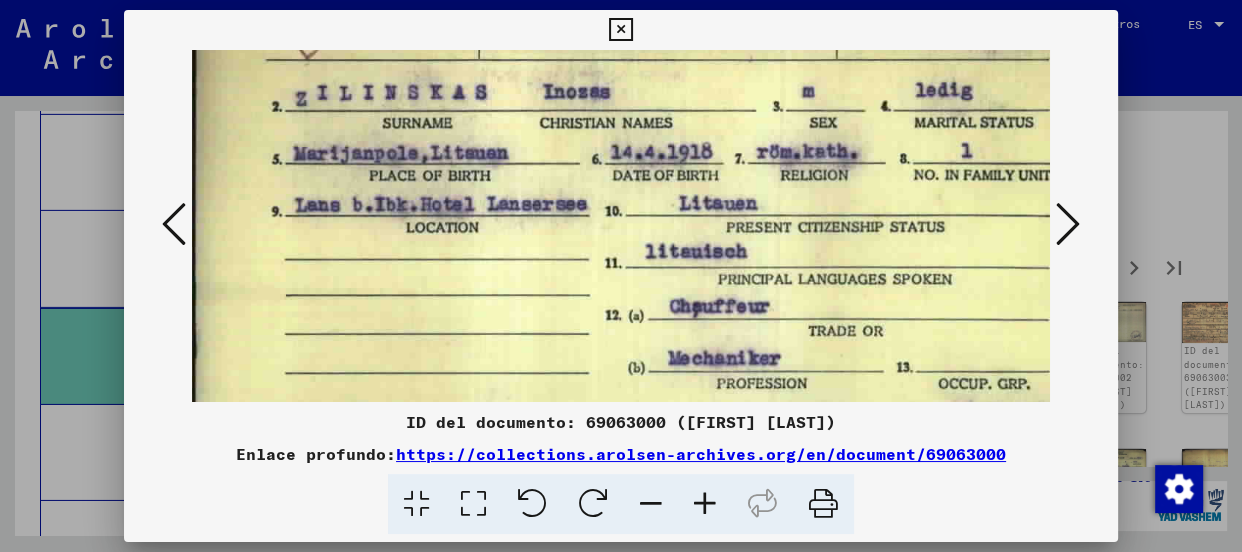 scroll, scrollTop: 0, scrollLeft: 0, axis: both 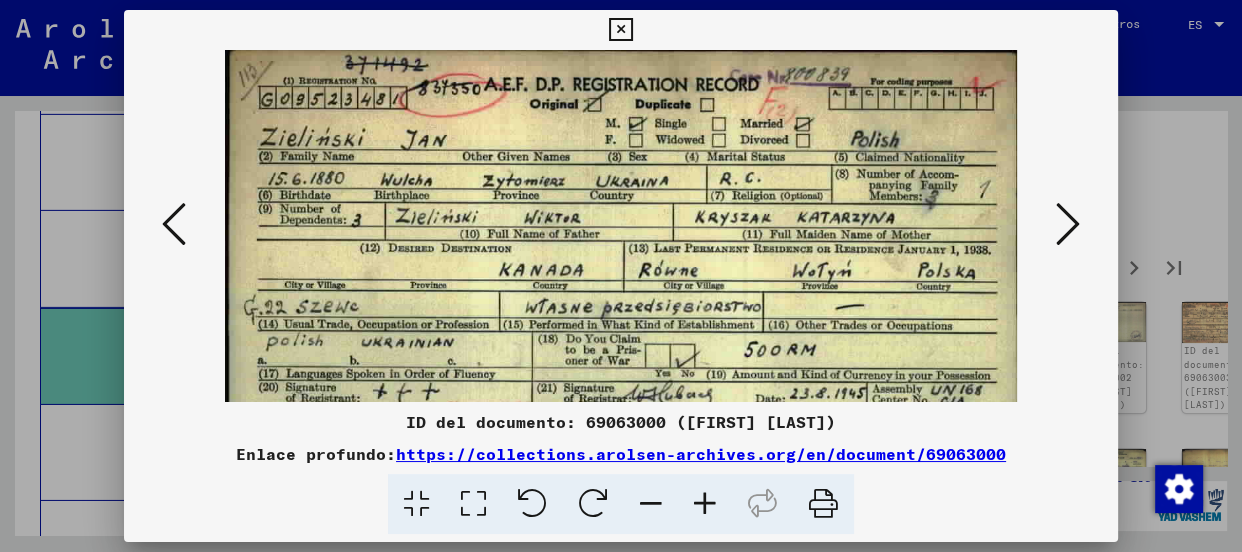 drag, startPoint x: 618, startPoint y: 257, endPoint x: 587, endPoint y: 317, distance: 67.53518 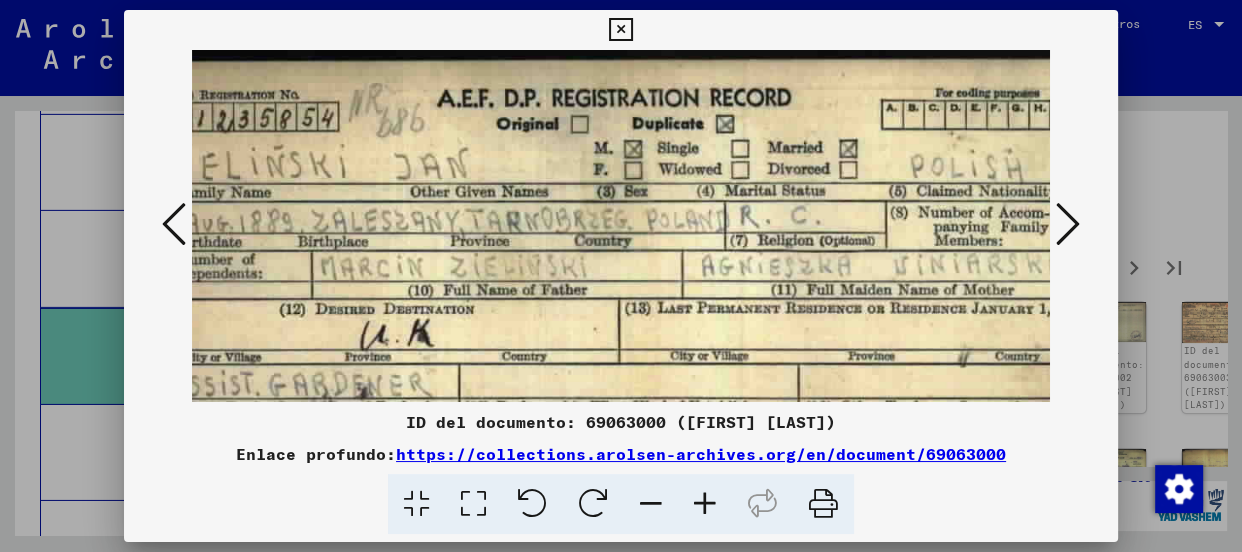 scroll, scrollTop: 10, scrollLeft: 138, axis: both 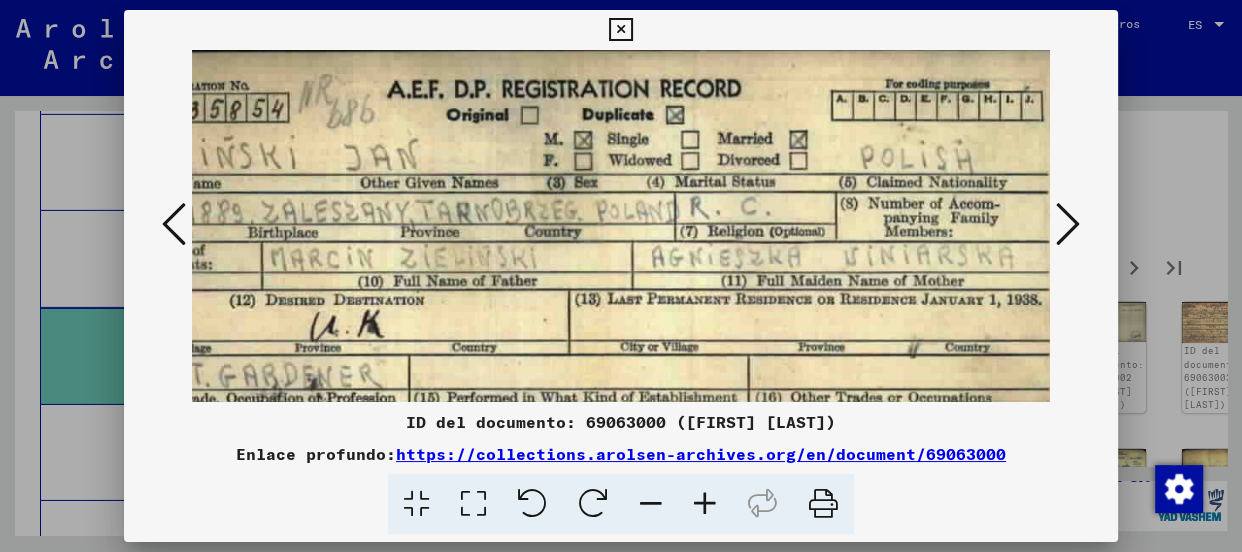 drag, startPoint x: 857, startPoint y: 298, endPoint x: 720, endPoint y: 299, distance: 137.00365 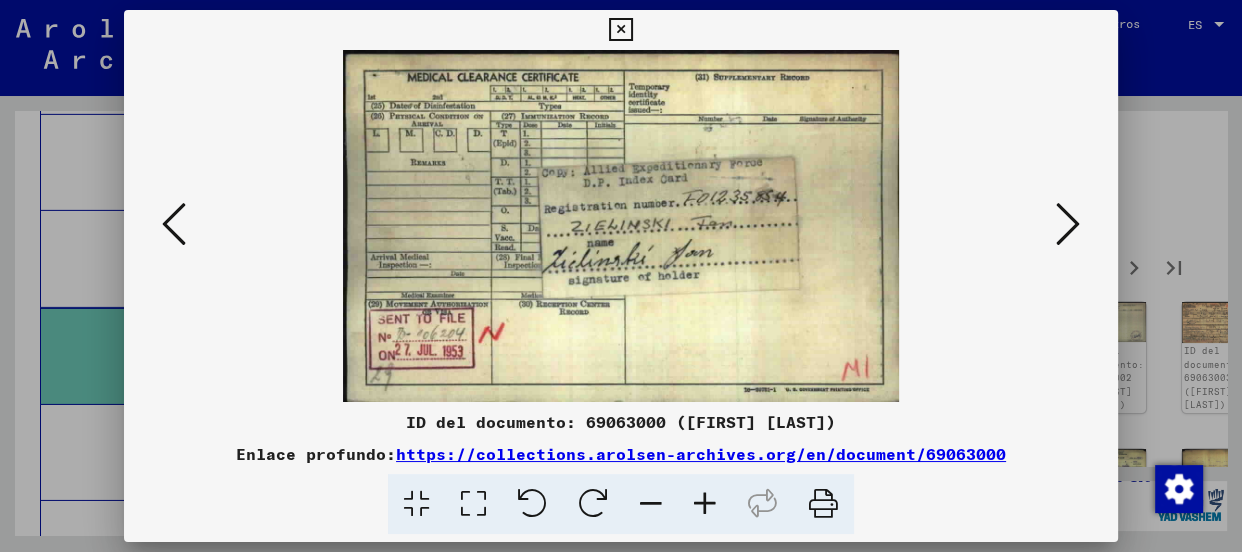 scroll, scrollTop: 0, scrollLeft: 0, axis: both 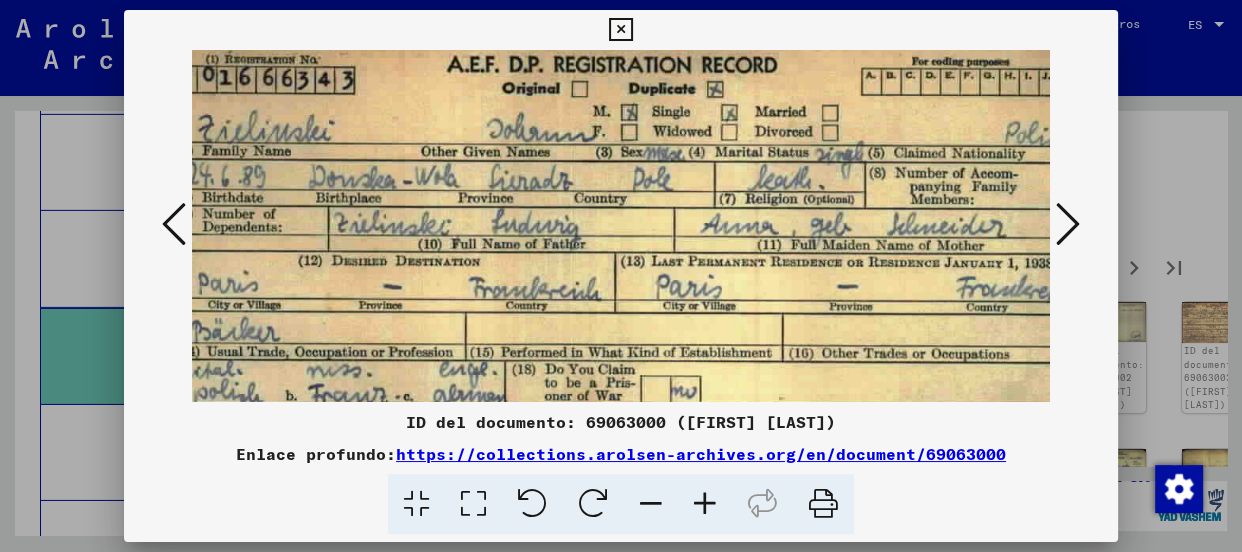 drag, startPoint x: 865, startPoint y: 303, endPoint x: 800, endPoint y: 270, distance: 72.89719 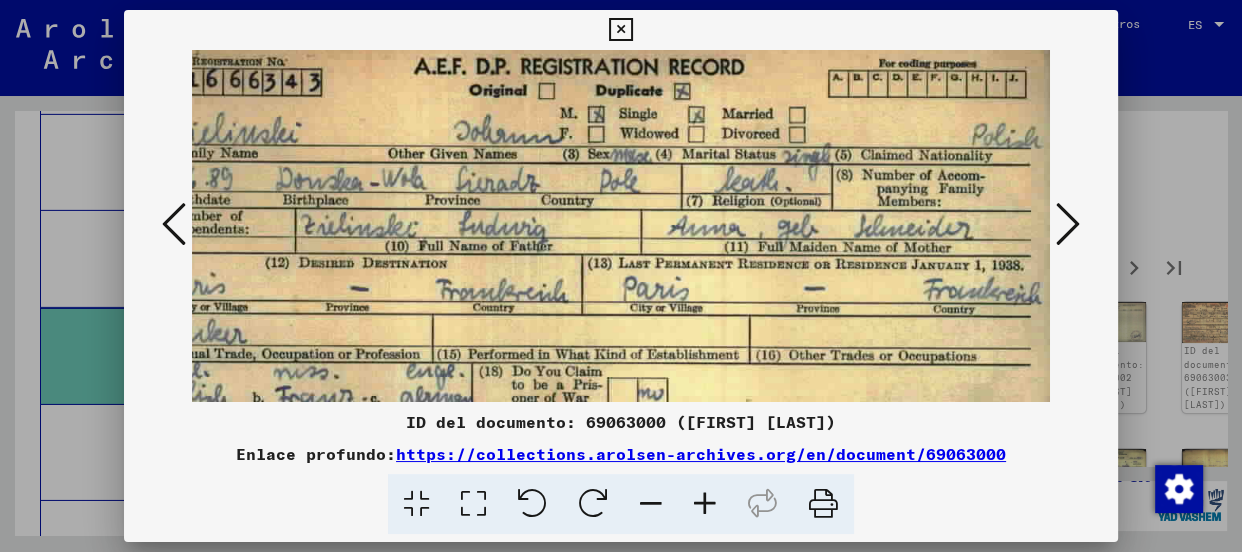 scroll, scrollTop: 29, scrollLeft: 100, axis: both 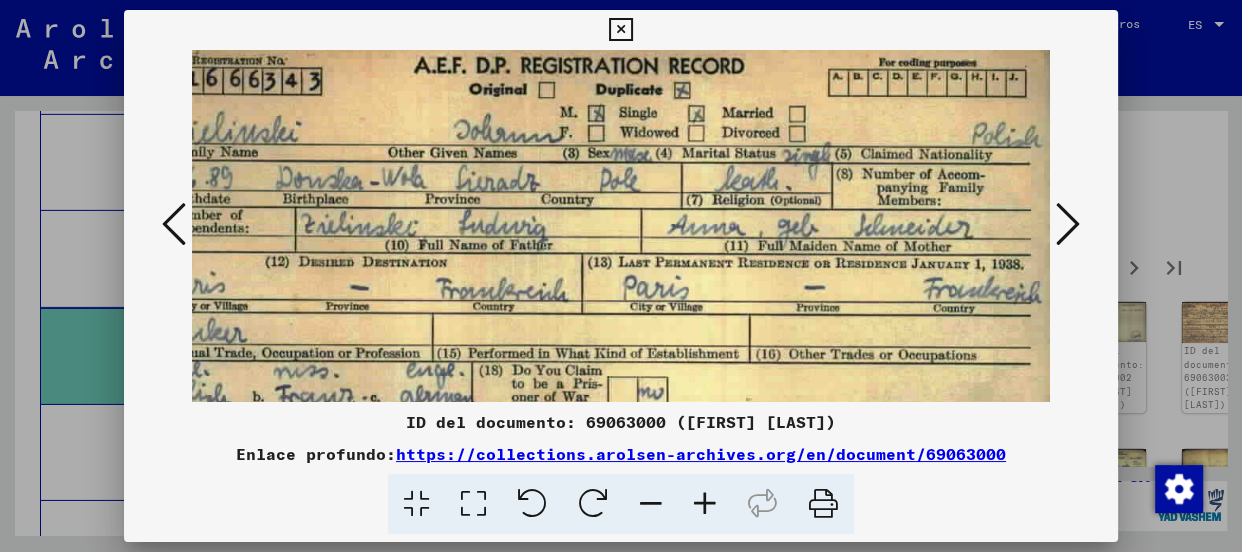 drag, startPoint x: 849, startPoint y: 291, endPoint x: 808, endPoint y: 290, distance: 41.01219 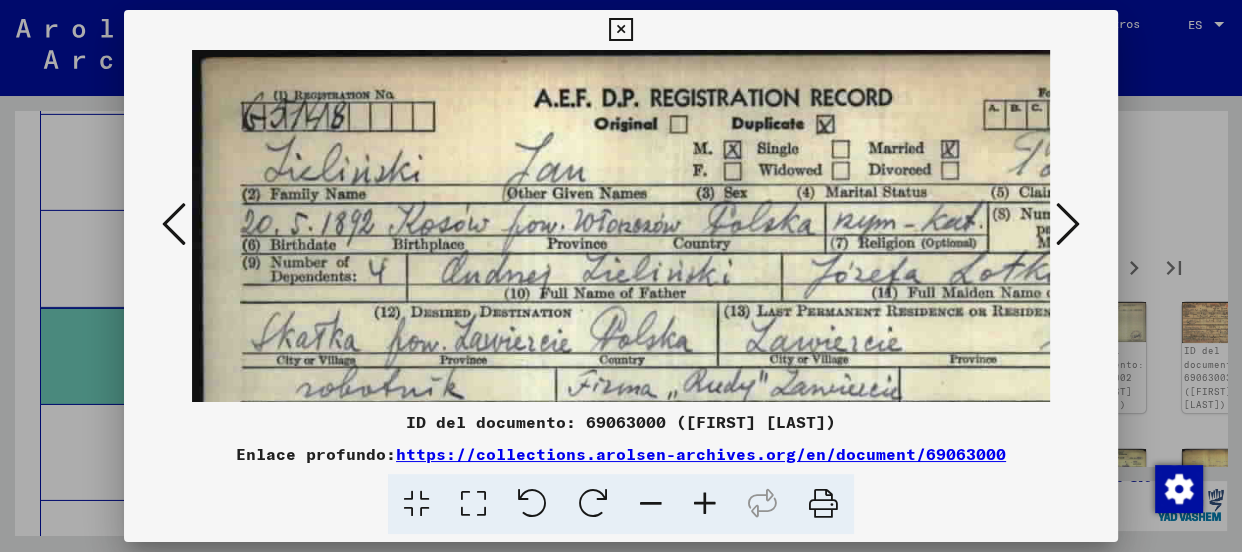 scroll, scrollTop: 9, scrollLeft: 148, axis: both 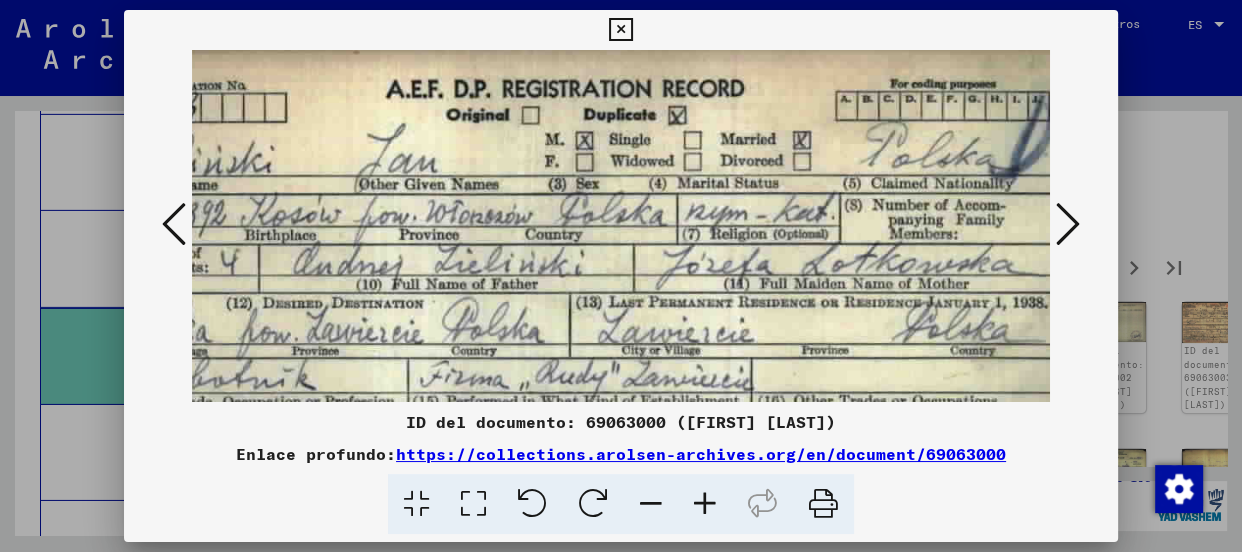 drag, startPoint x: 798, startPoint y: 349, endPoint x: 650, endPoint y: 339, distance: 148.33745 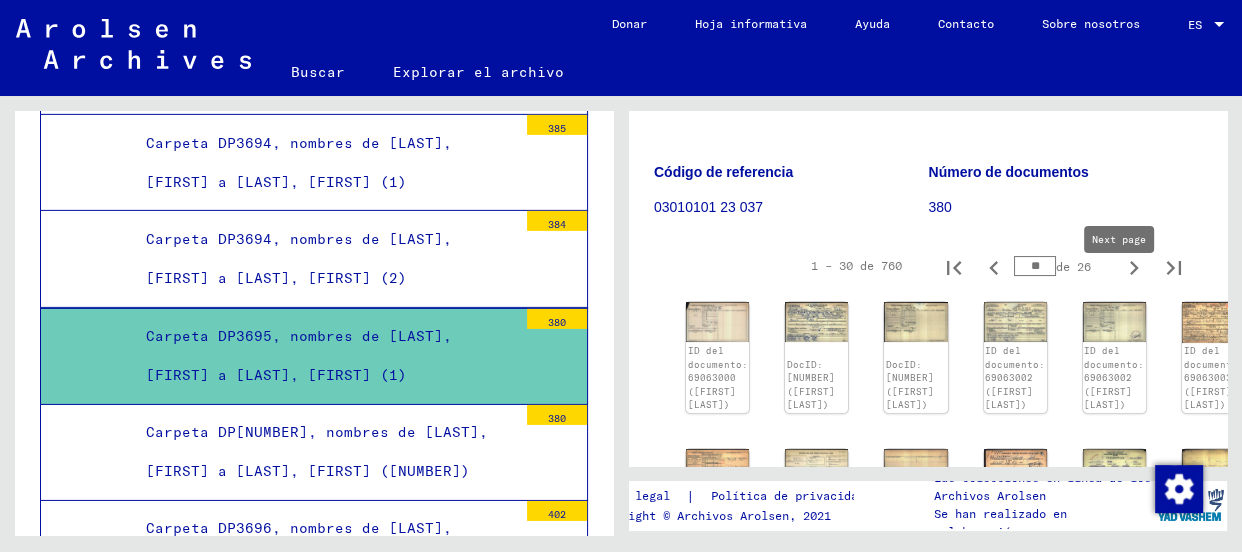 type on "**" 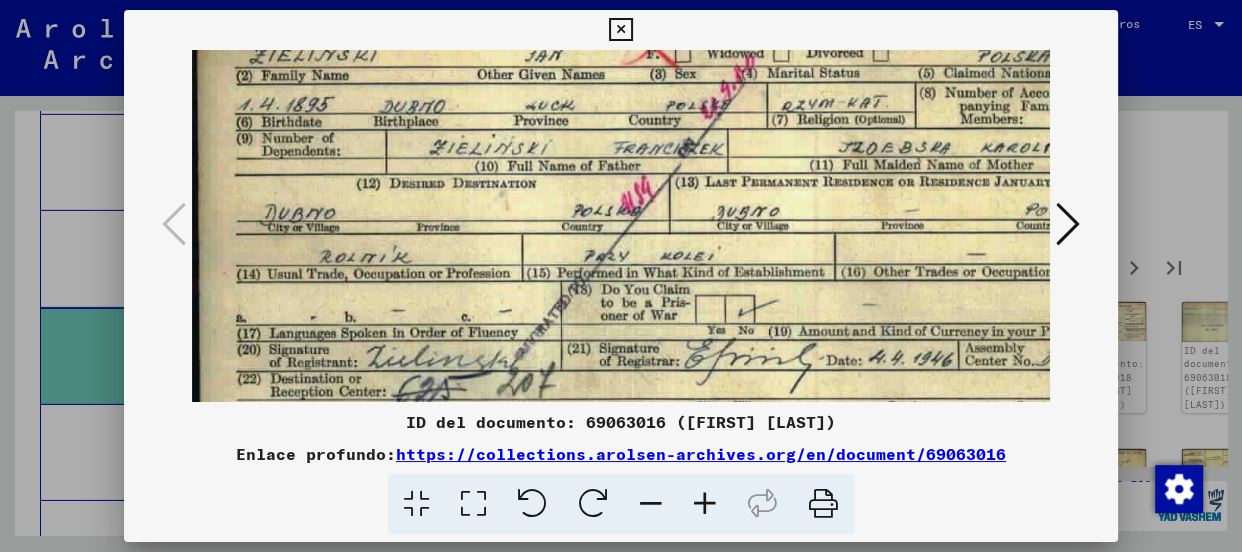 drag, startPoint x: 959, startPoint y: 320, endPoint x: 988, endPoint y: 211, distance: 112.79185 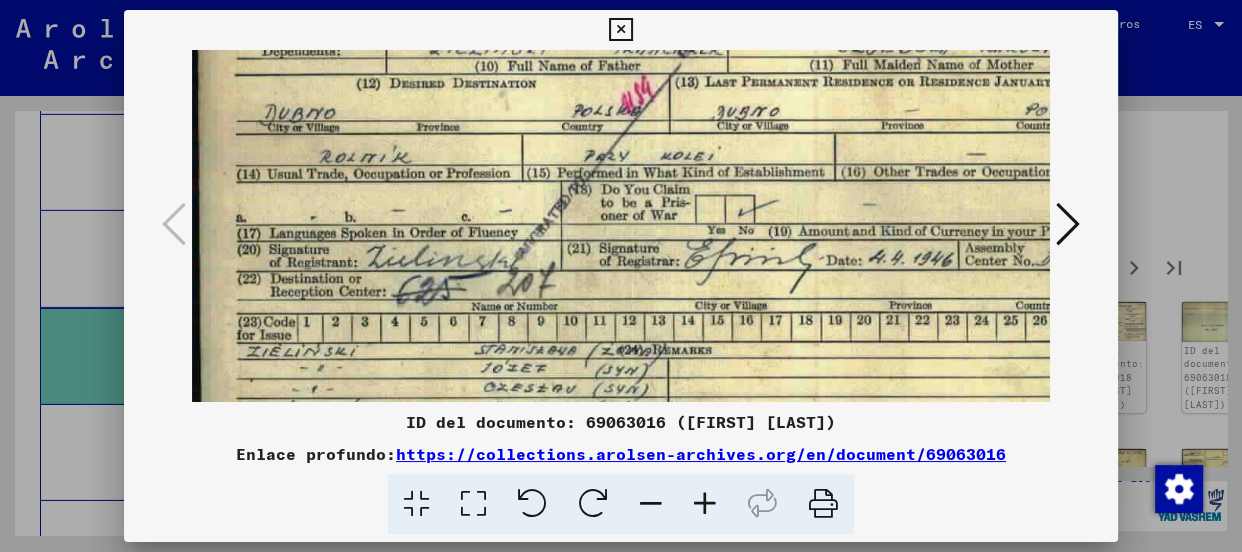 drag, startPoint x: 949, startPoint y: 316, endPoint x: 971, endPoint y: 214, distance: 104.34558 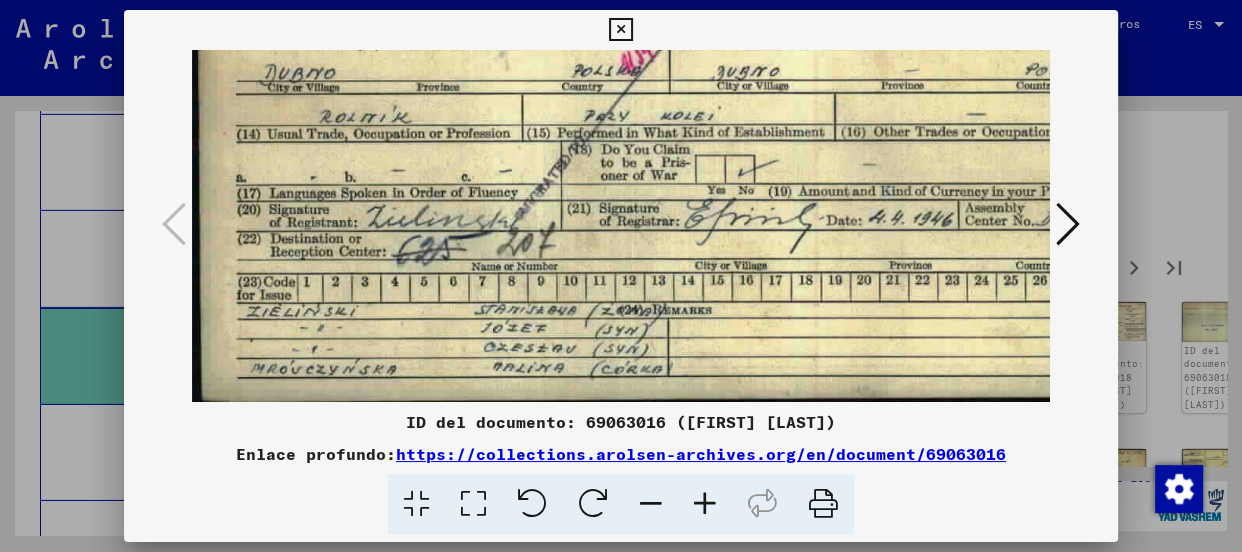 drag, startPoint x: 931, startPoint y: 286, endPoint x: 948, endPoint y: 223, distance: 65.25335 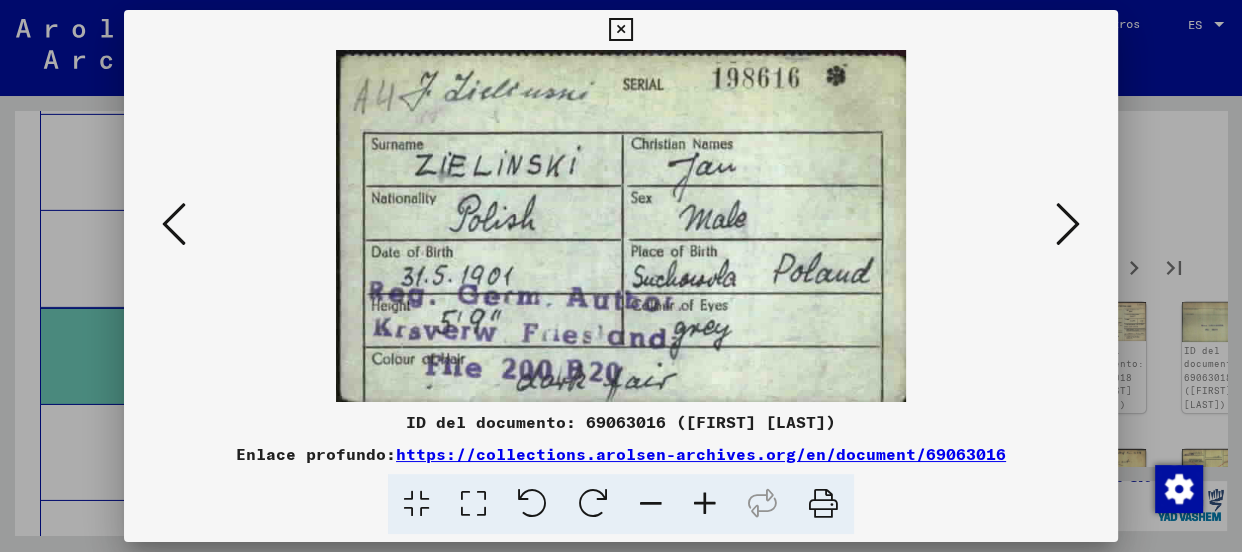 drag, startPoint x: 904, startPoint y: 309, endPoint x: 923, endPoint y: 232, distance: 79.30952 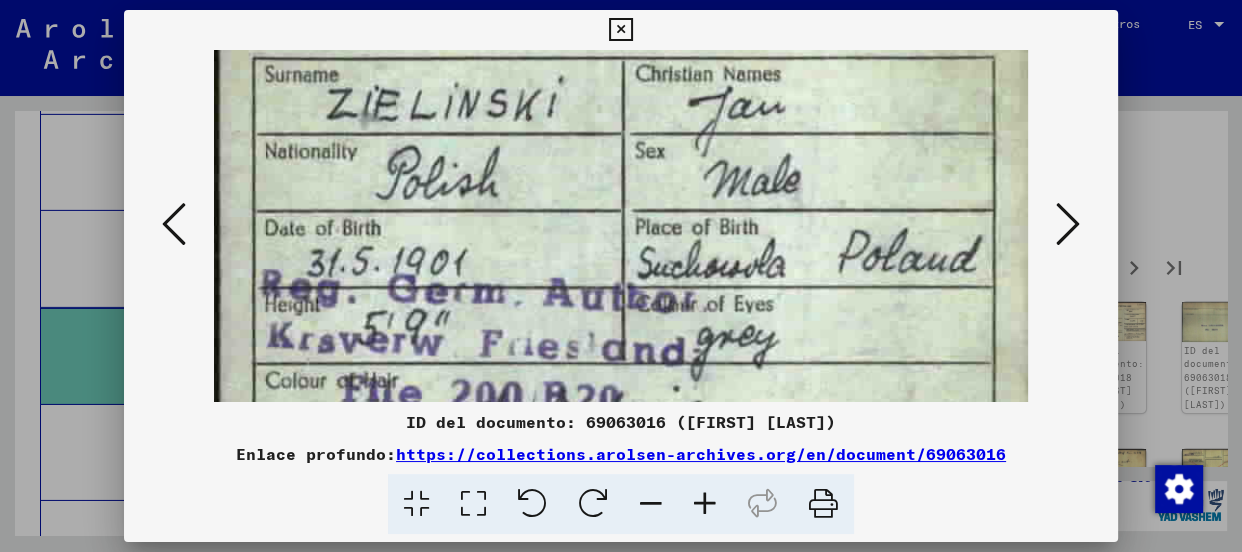 drag, startPoint x: 688, startPoint y: 297, endPoint x: 744, endPoint y: 185, distance: 125.21981 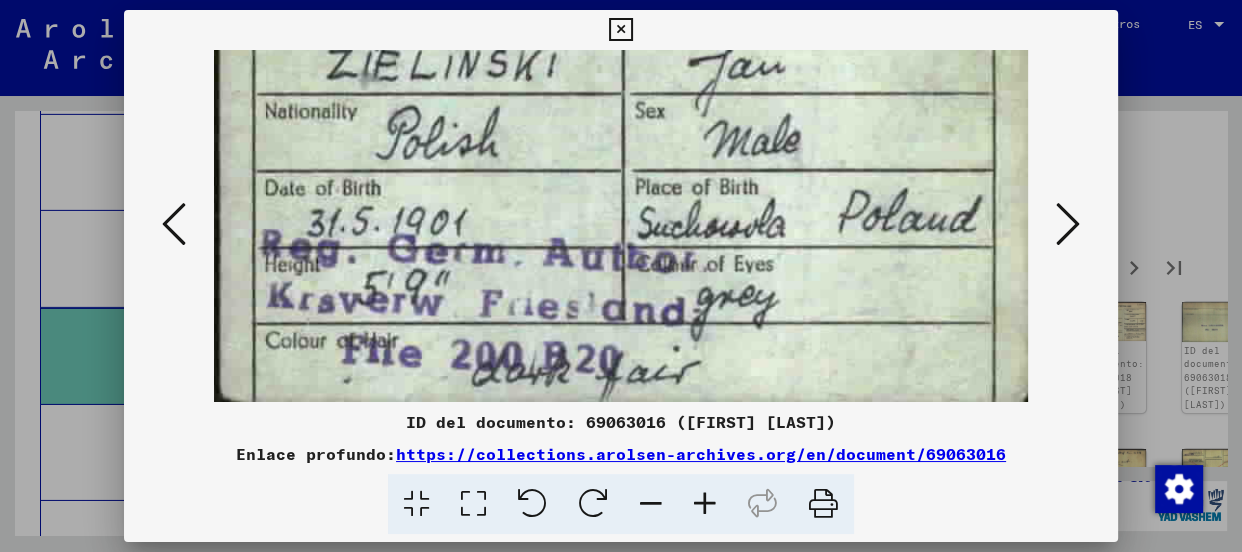 drag, startPoint x: 740, startPoint y: 218, endPoint x: 761, endPoint y: 177, distance: 46.06517 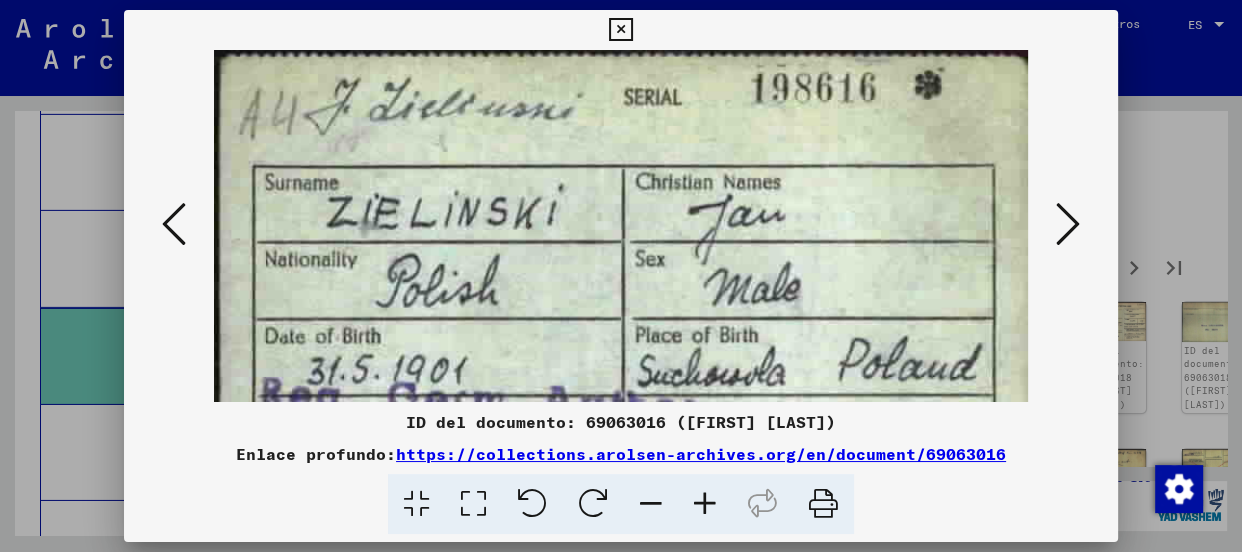 drag, startPoint x: 779, startPoint y: 162, endPoint x: 776, endPoint y: 309, distance: 147.03061 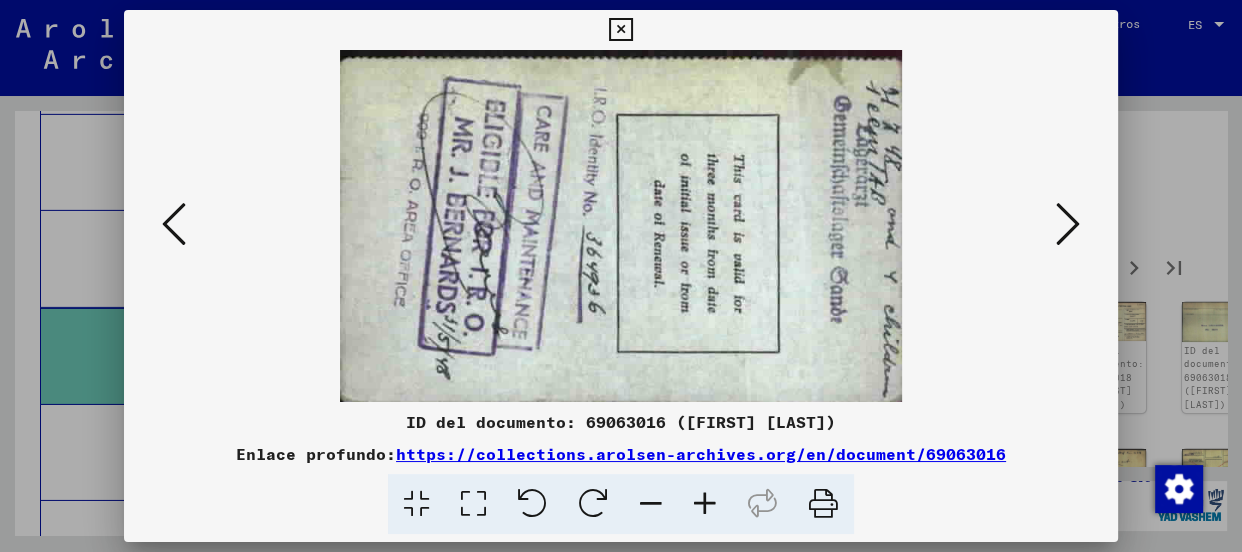 scroll, scrollTop: 0, scrollLeft: 0, axis: both 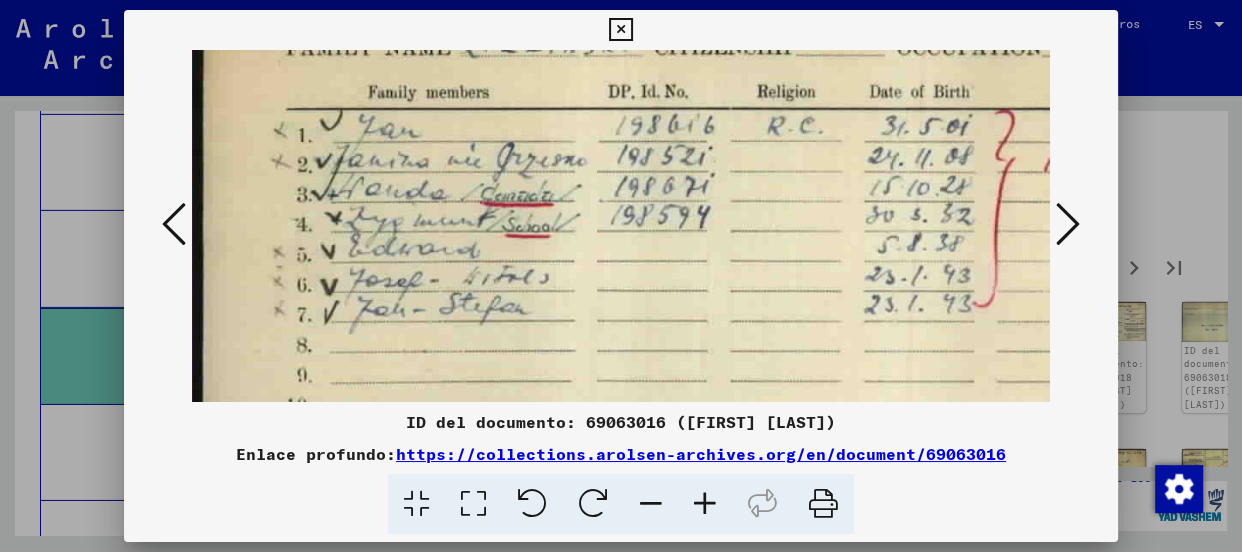drag, startPoint x: 732, startPoint y: 376, endPoint x: 835, endPoint y: 268, distance: 149.24141 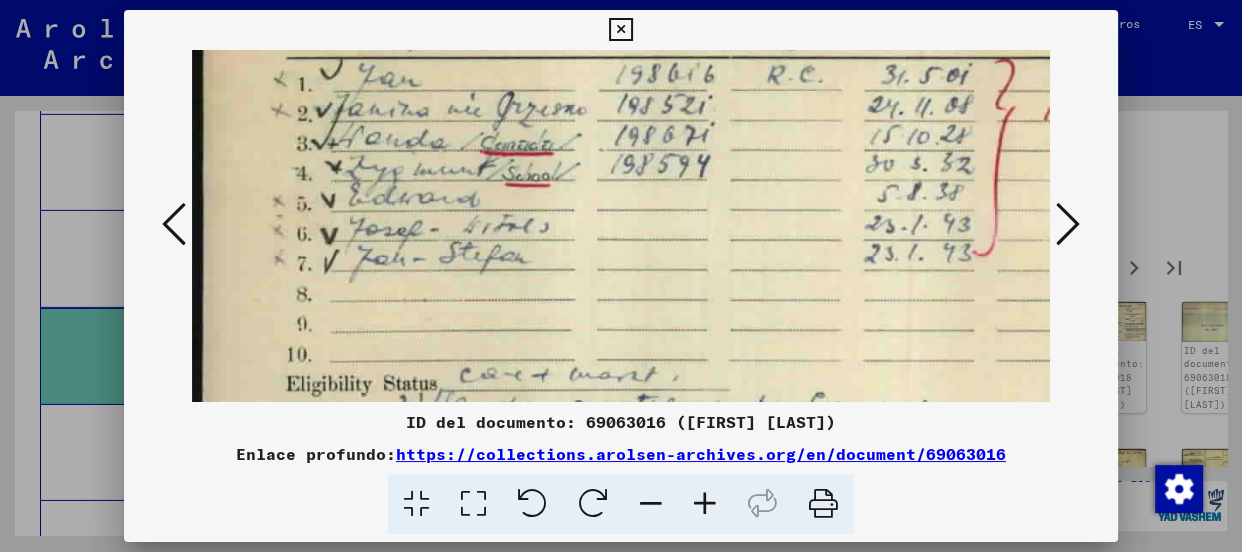 scroll, scrollTop: 161, scrollLeft: 0, axis: vertical 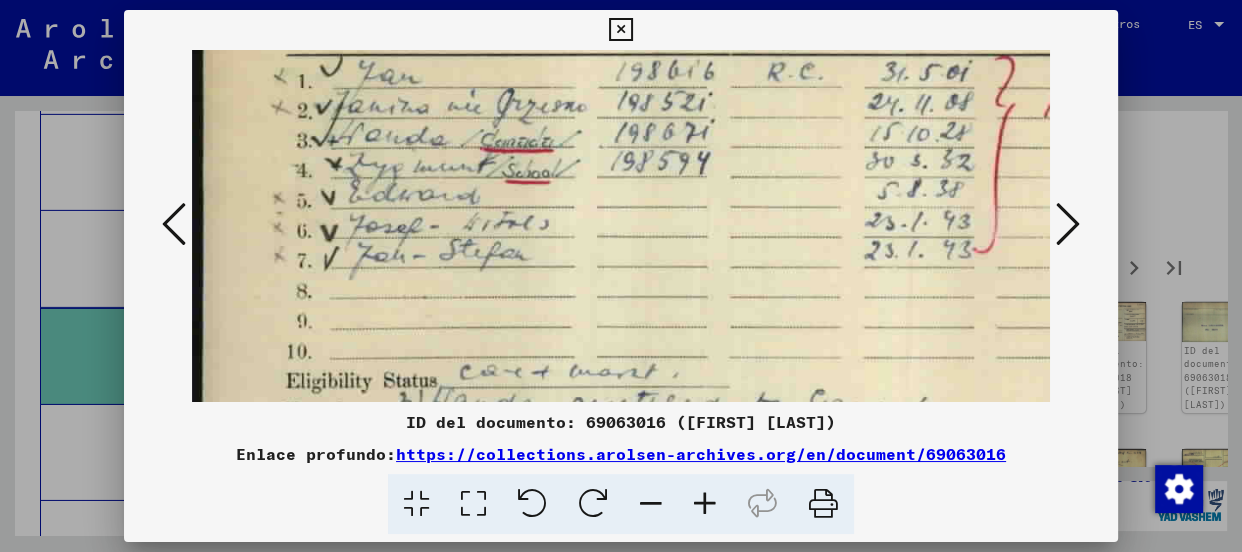 drag, startPoint x: 750, startPoint y: 330, endPoint x: 797, endPoint y: 273, distance: 73.87828 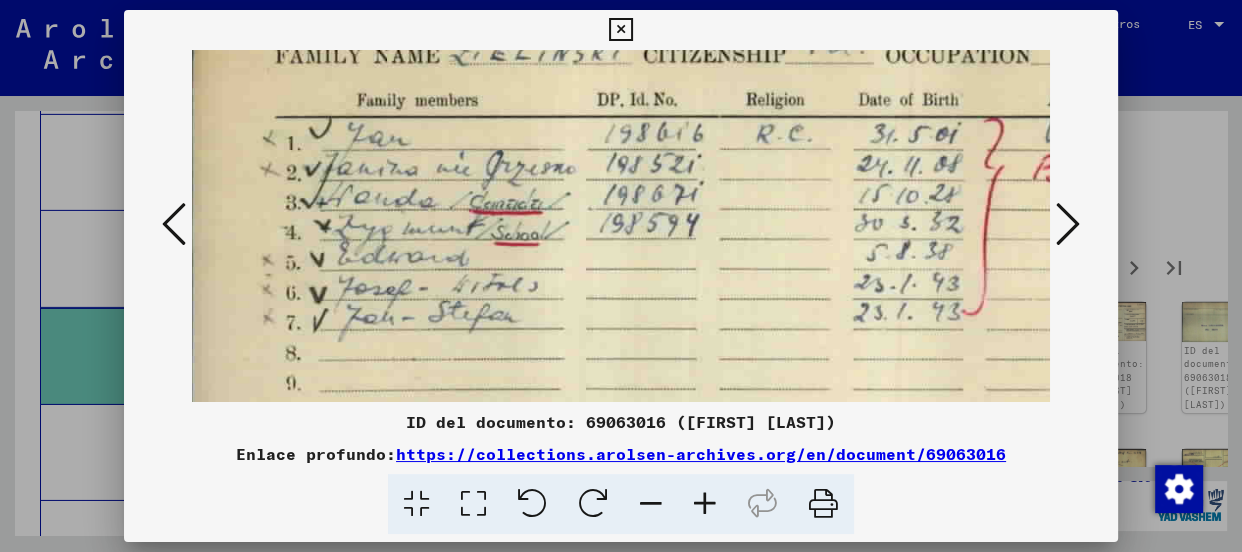 scroll, scrollTop: 89, scrollLeft: 13, axis: both 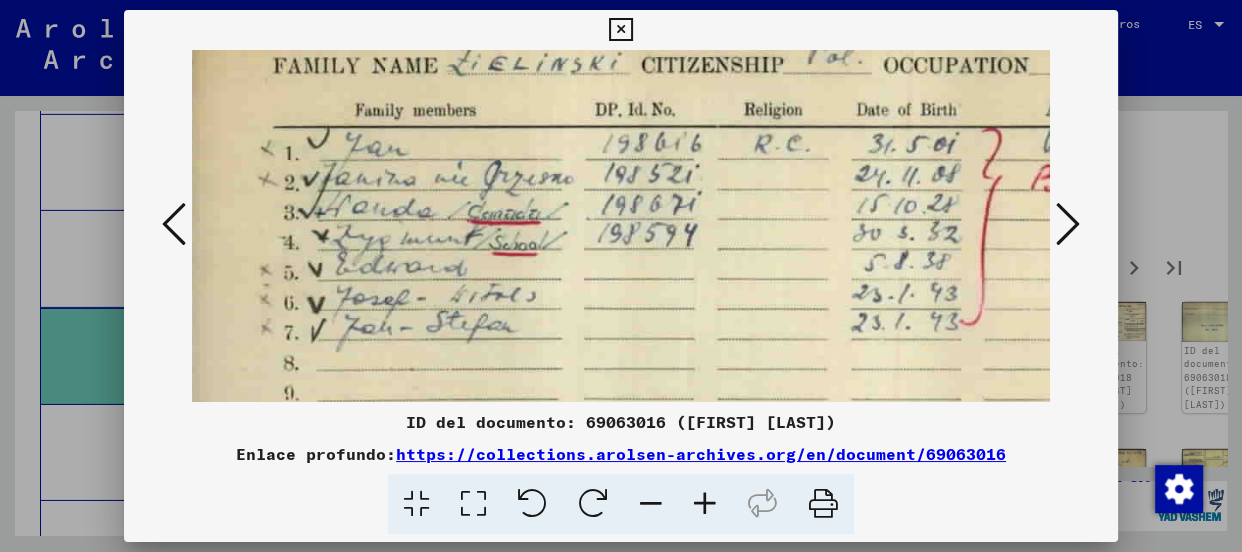 drag, startPoint x: 954, startPoint y: 217, endPoint x: 939, endPoint y: 294, distance: 78.44743 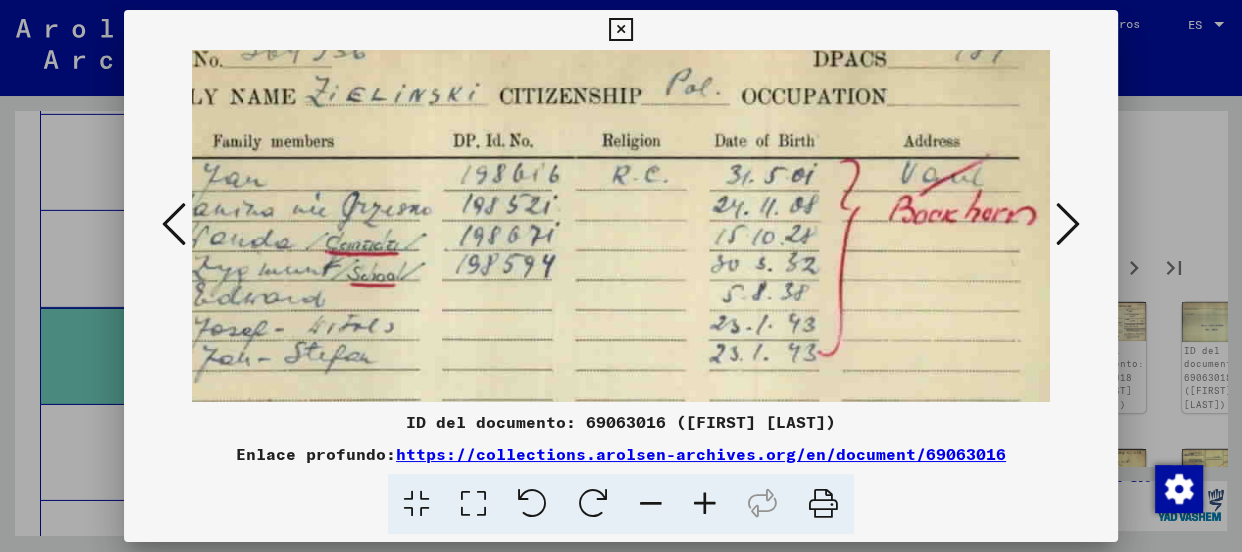 scroll, scrollTop: 58, scrollLeft: 141, axis: both 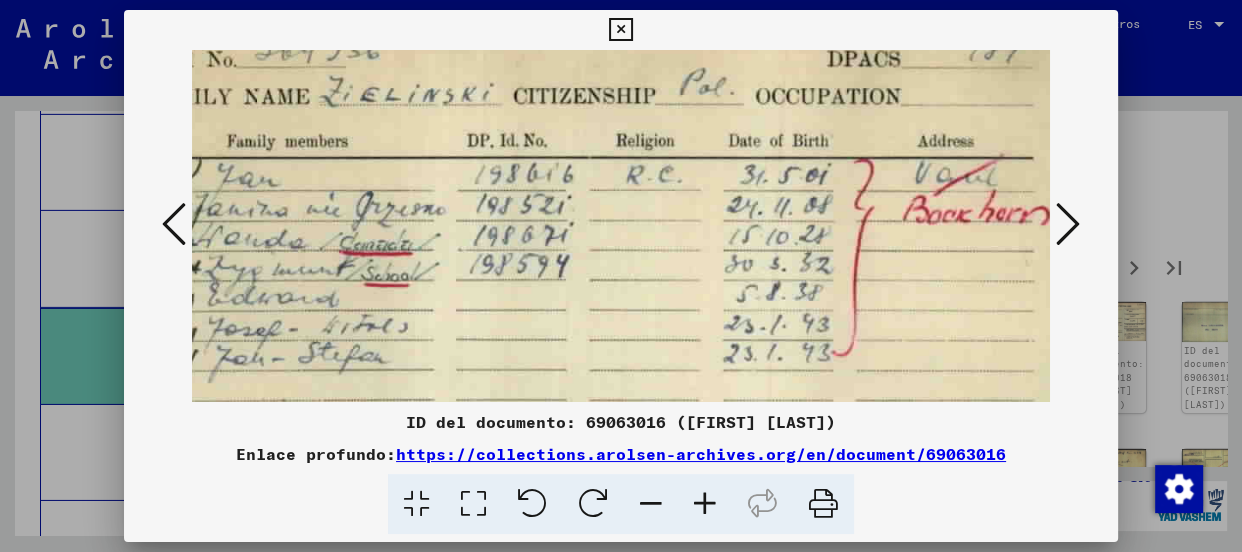 drag, startPoint x: 914, startPoint y: 247, endPoint x: 757, endPoint y: 279, distance: 160.22797 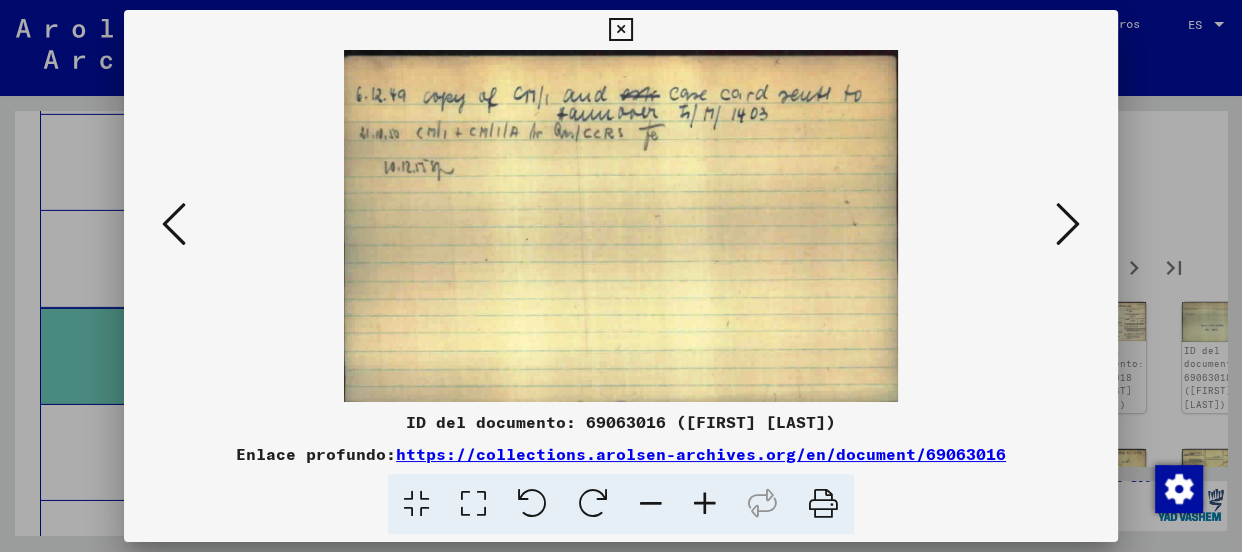 click at bounding box center (1068, 224) 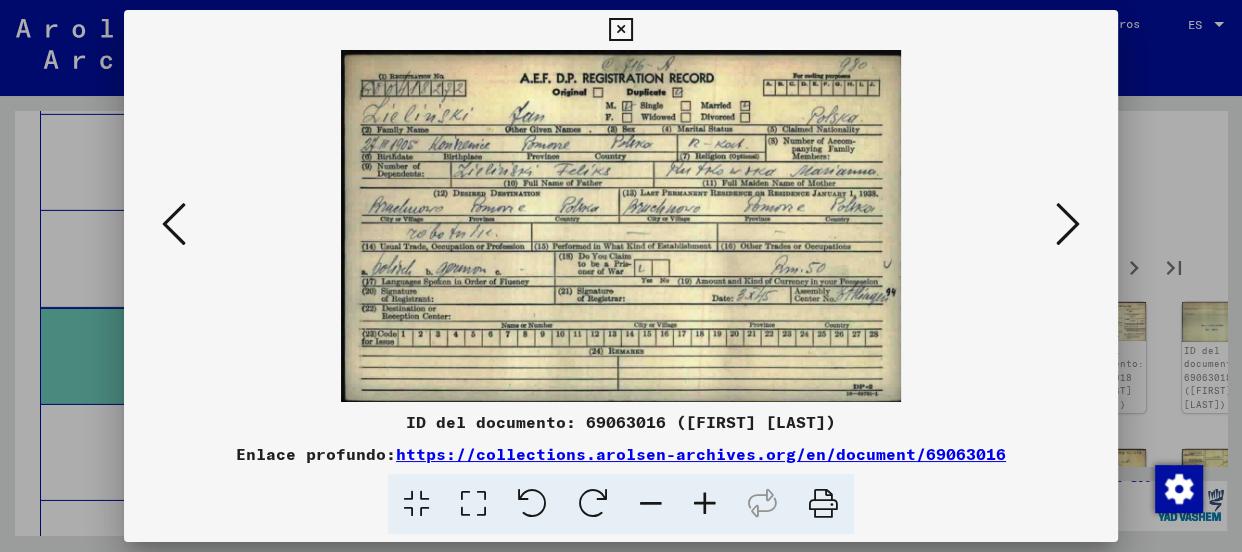 click at bounding box center (705, 504) 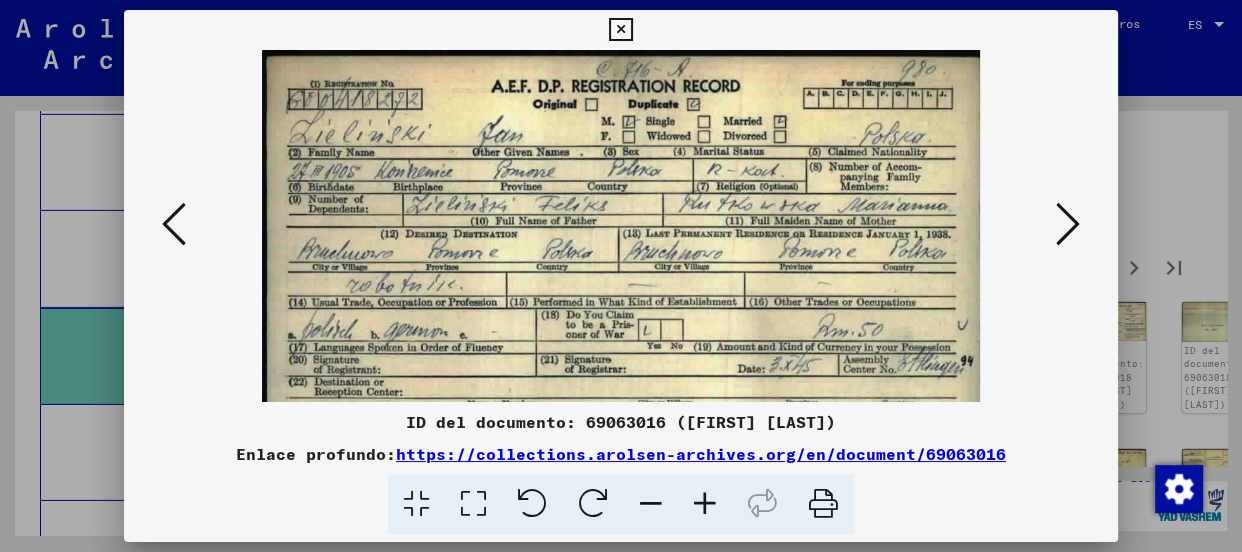 click at bounding box center (705, 504) 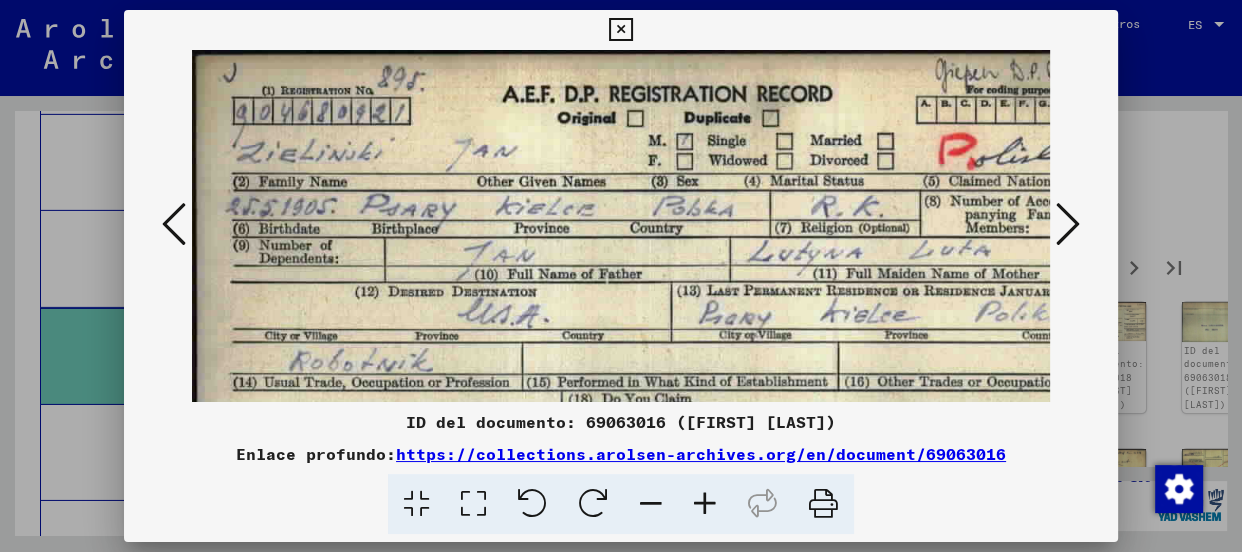 click at bounding box center (1068, 224) 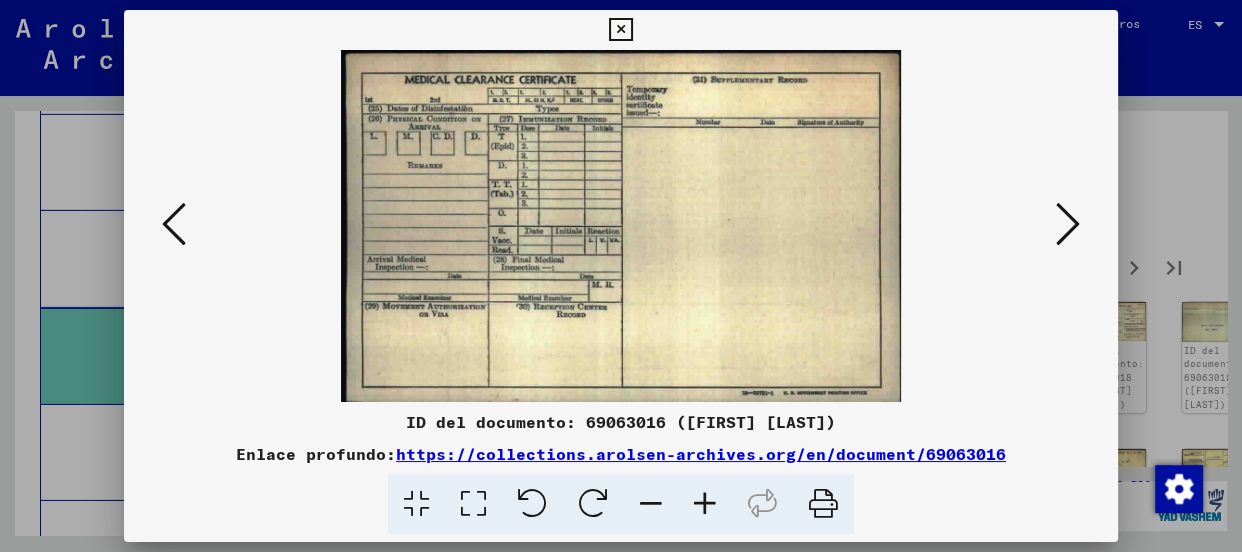 click at bounding box center [1068, 224] 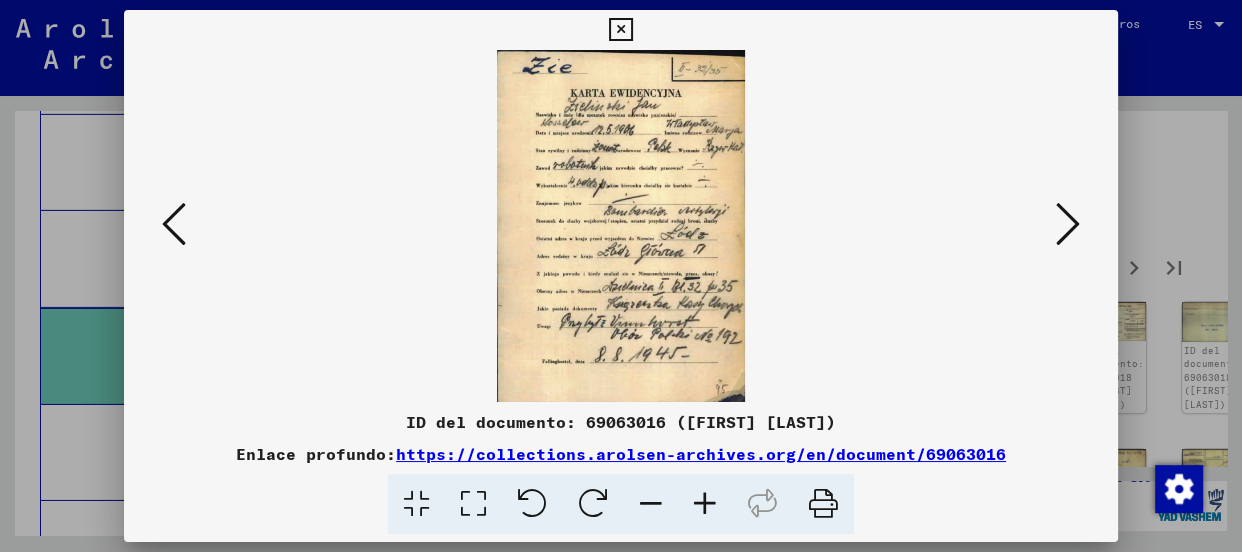 click at bounding box center (705, 504) 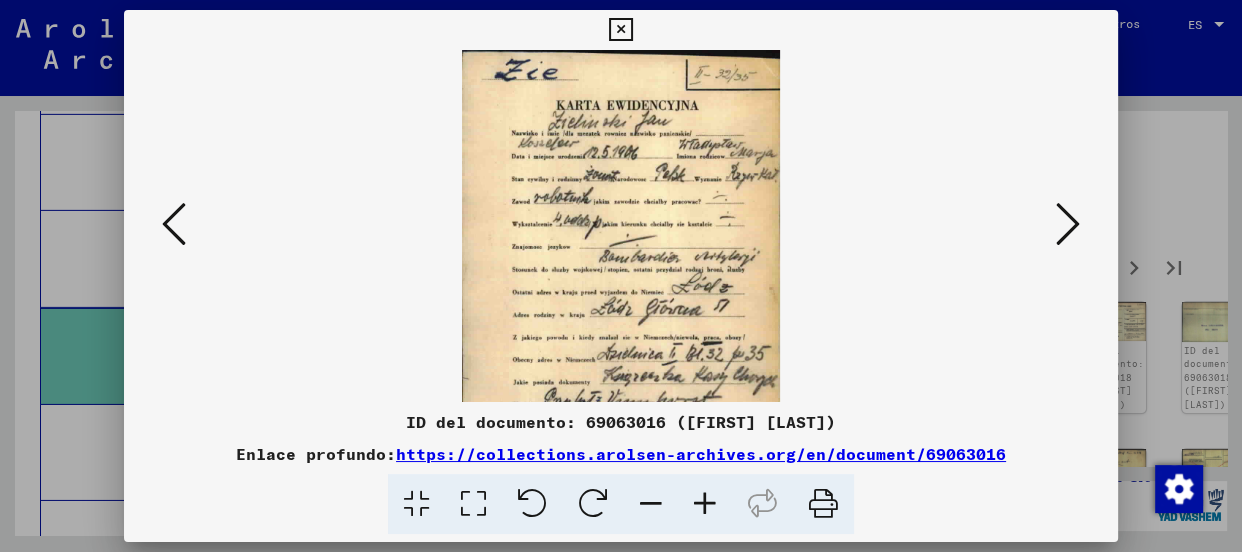 click at bounding box center [705, 504] 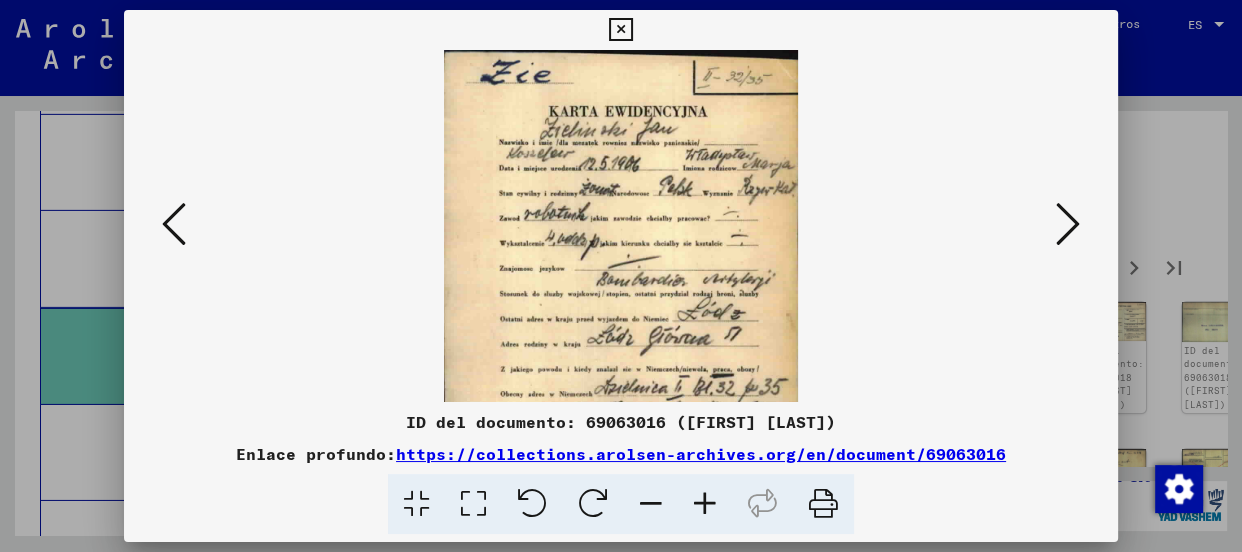 click at bounding box center (705, 504) 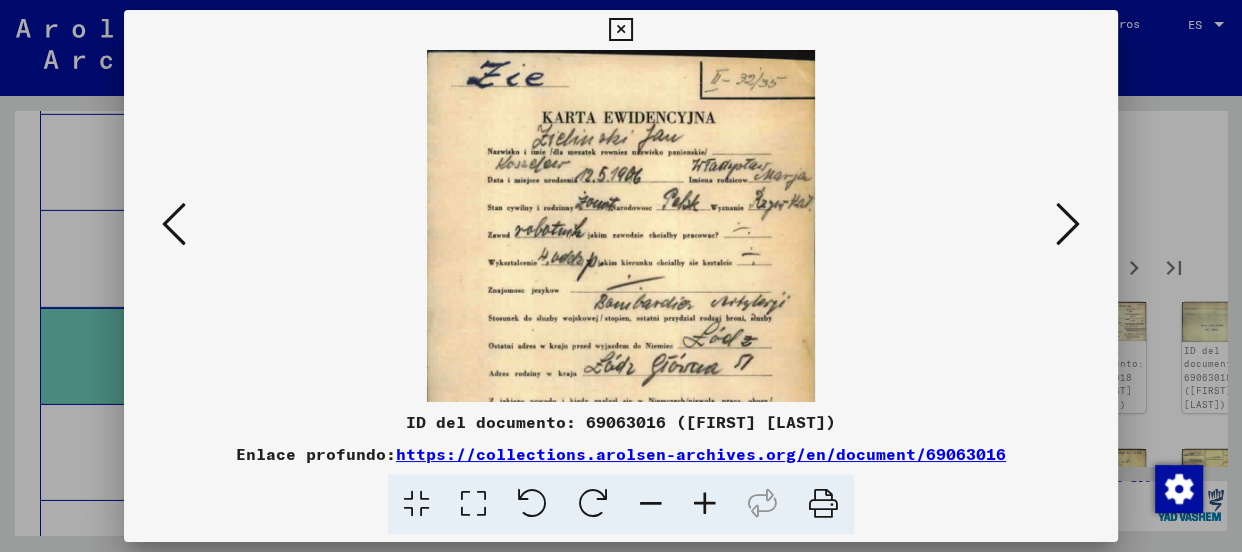 click at bounding box center (705, 504) 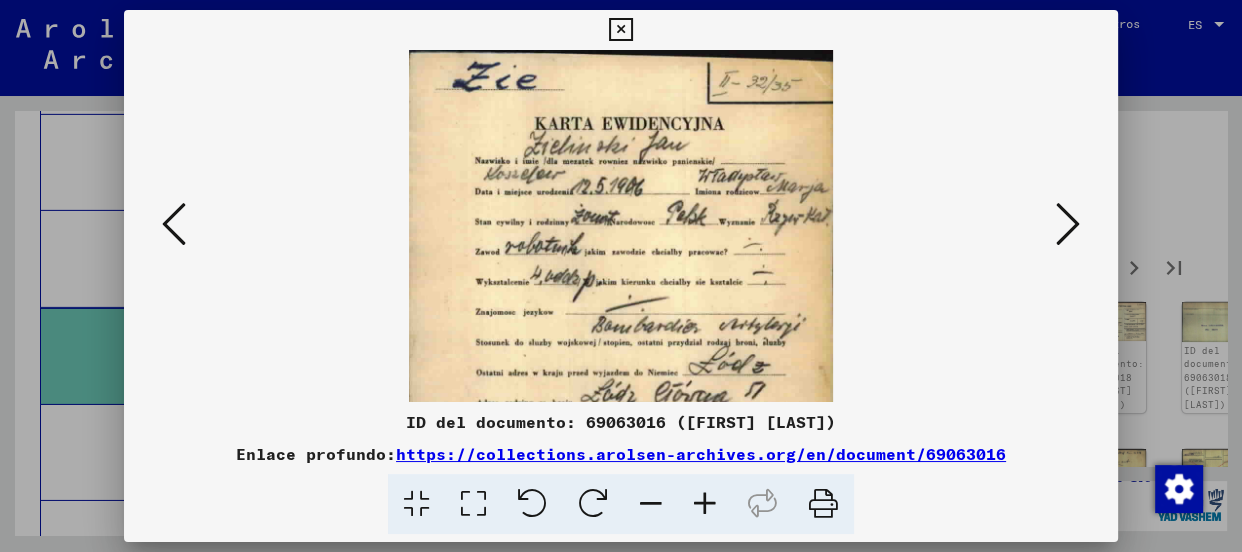click at bounding box center (705, 504) 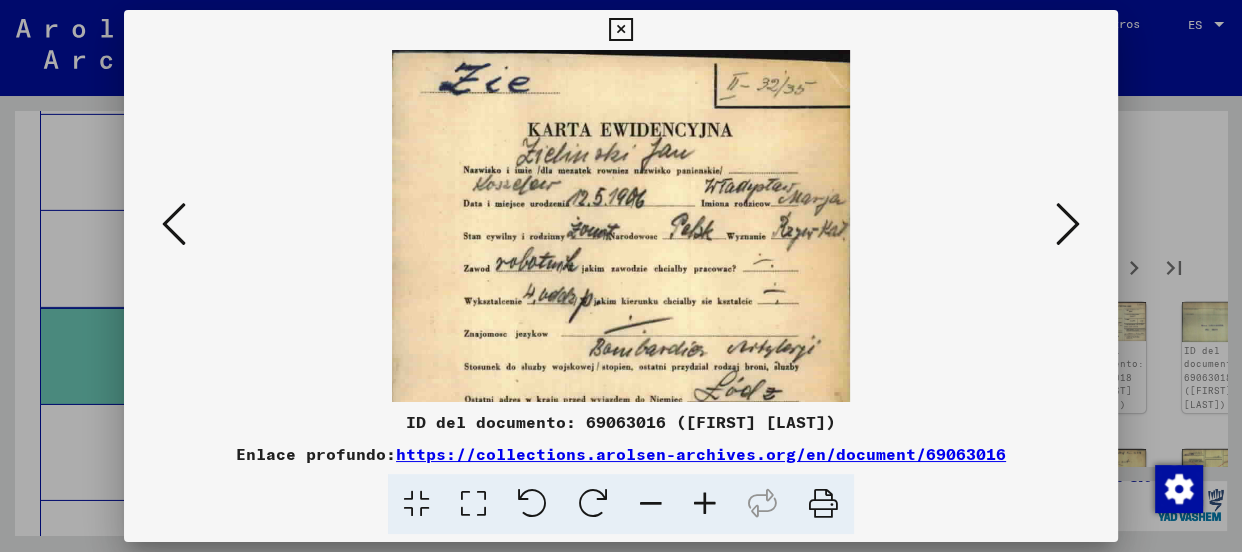 click at bounding box center [705, 504] 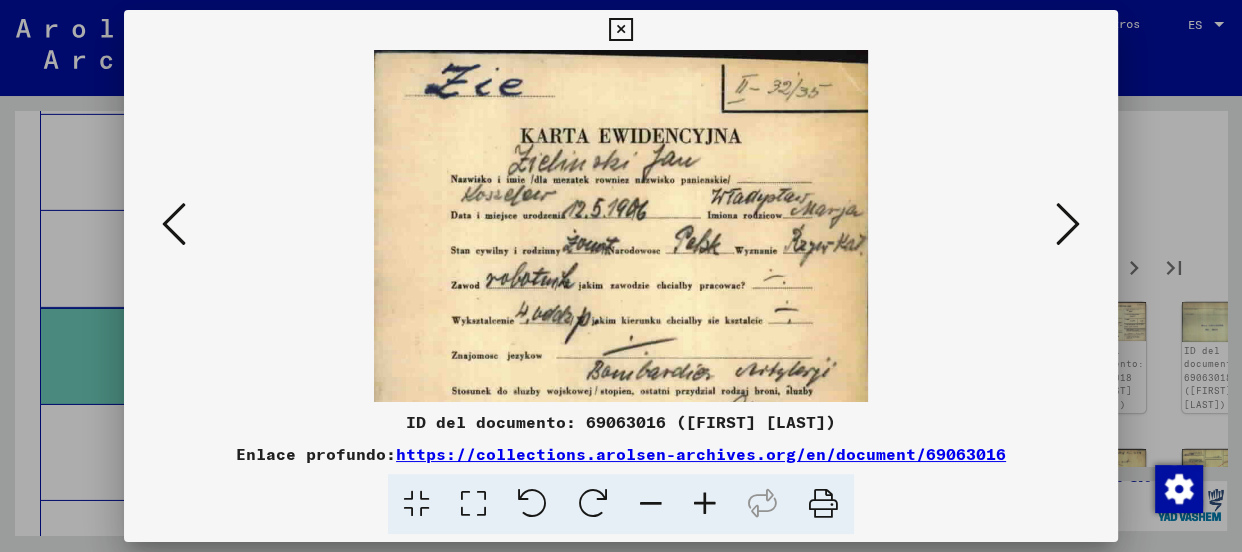 click at bounding box center (705, 504) 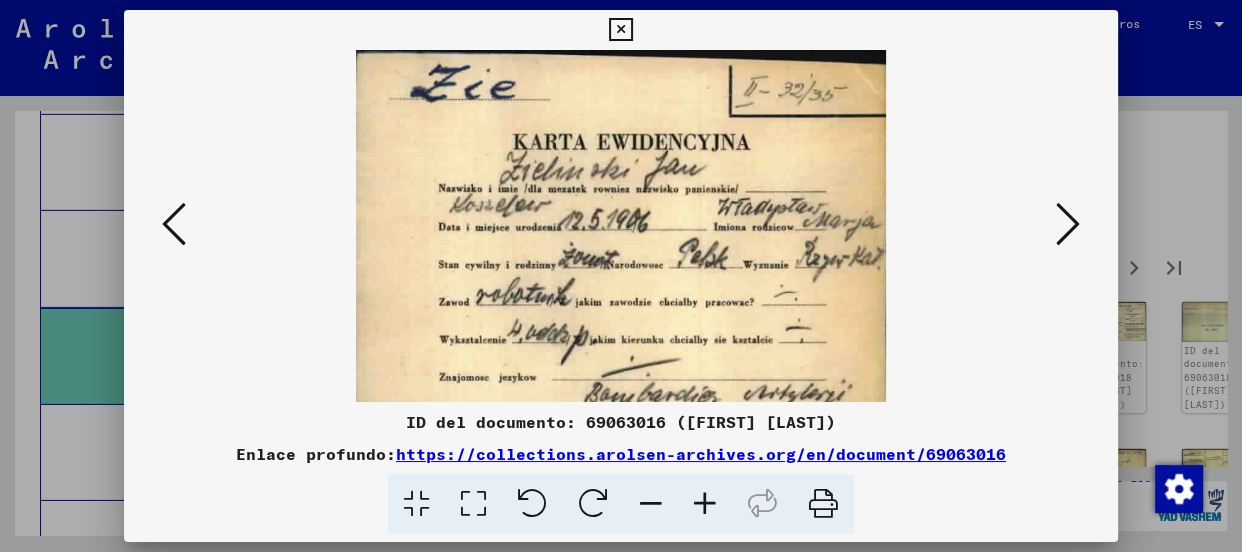 click at bounding box center (705, 504) 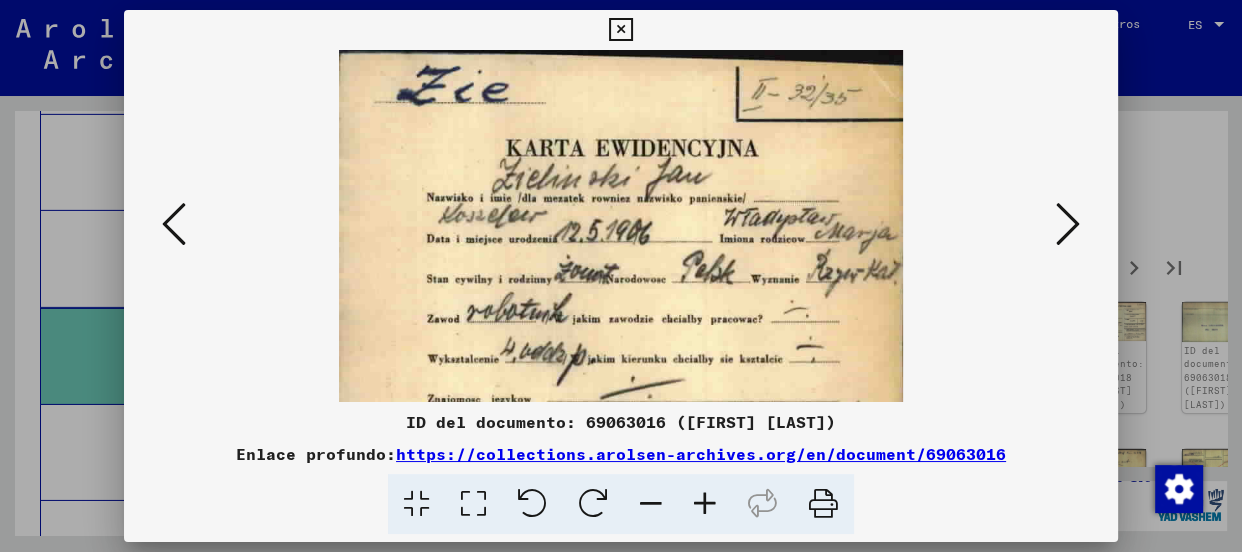 click at bounding box center [705, 504] 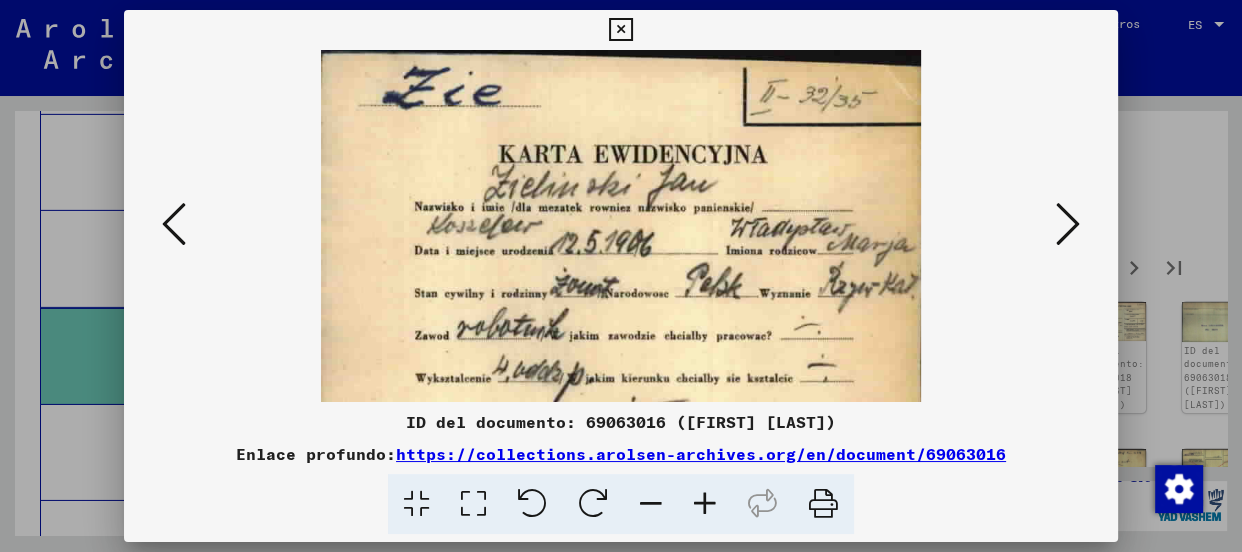 click at bounding box center (705, 504) 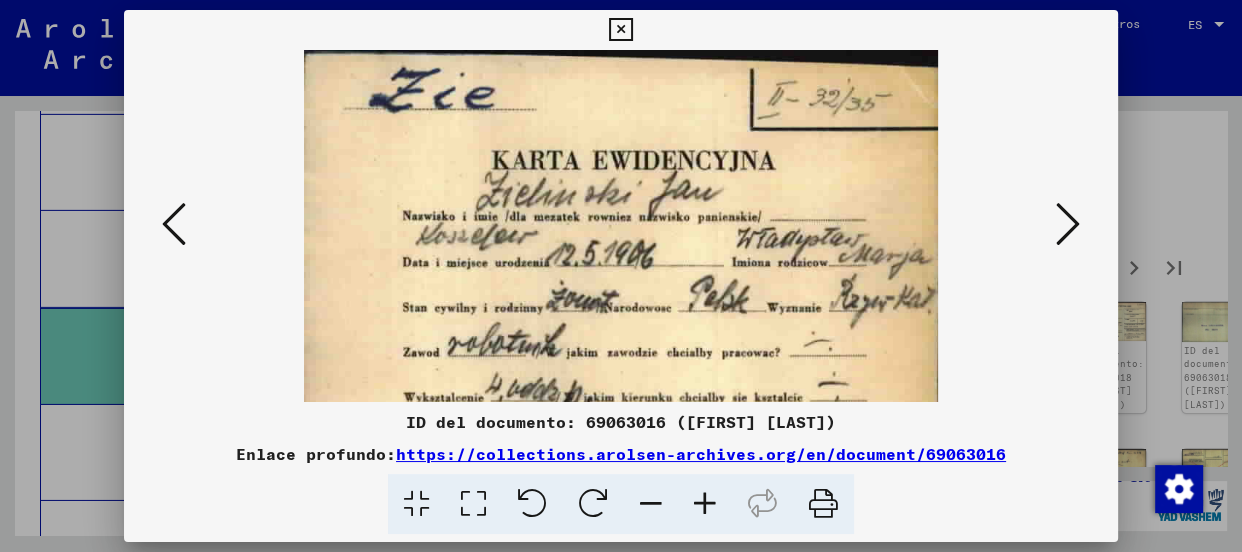 click at bounding box center [705, 504] 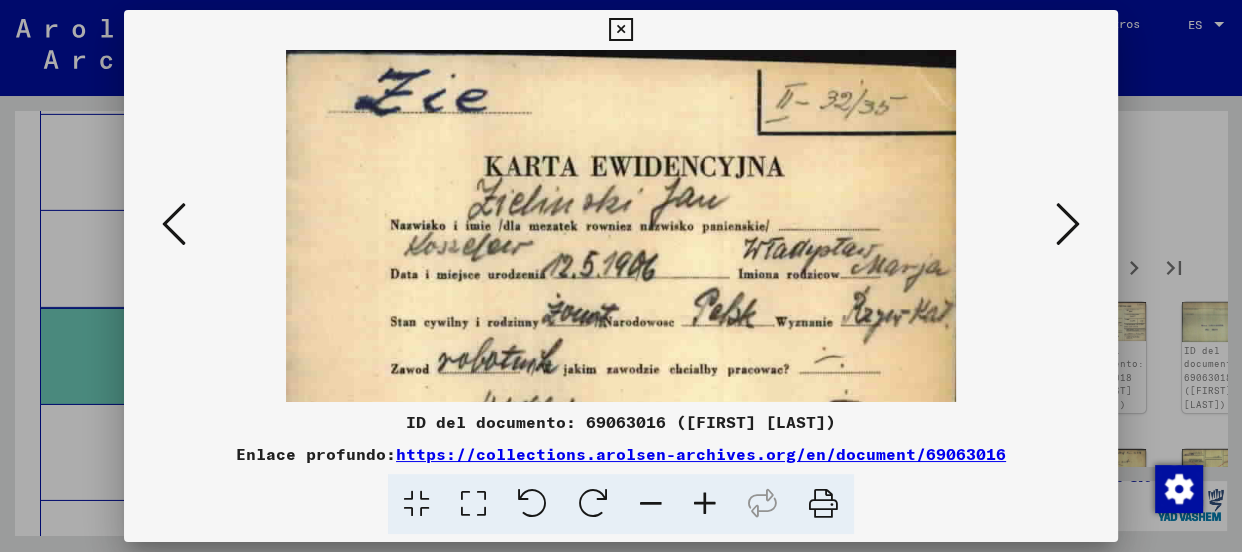 click at bounding box center [1068, 224] 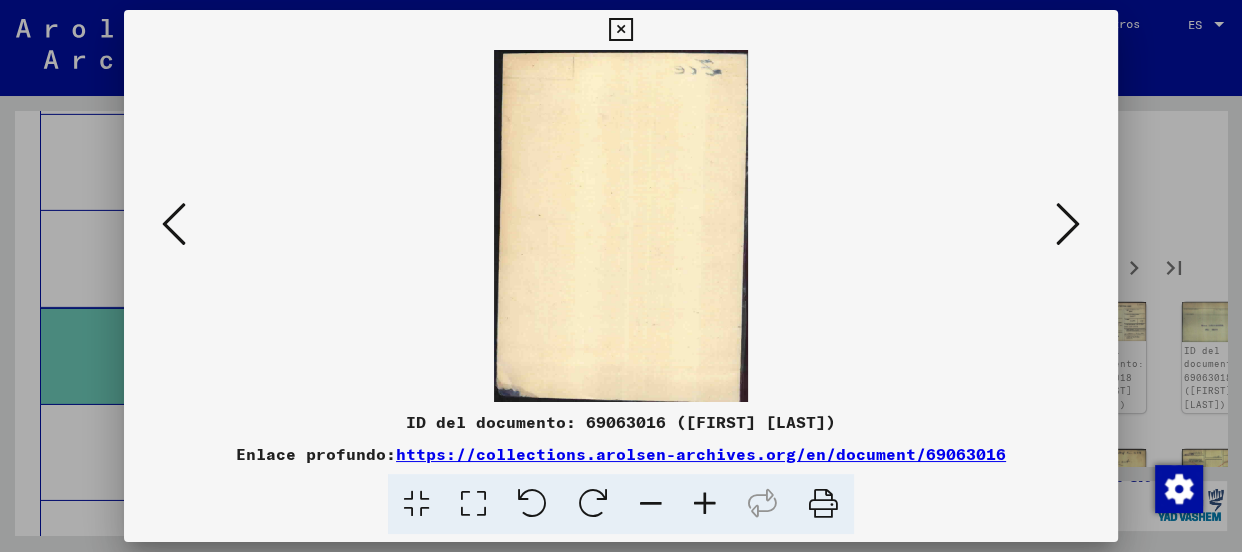 click at bounding box center [1068, 224] 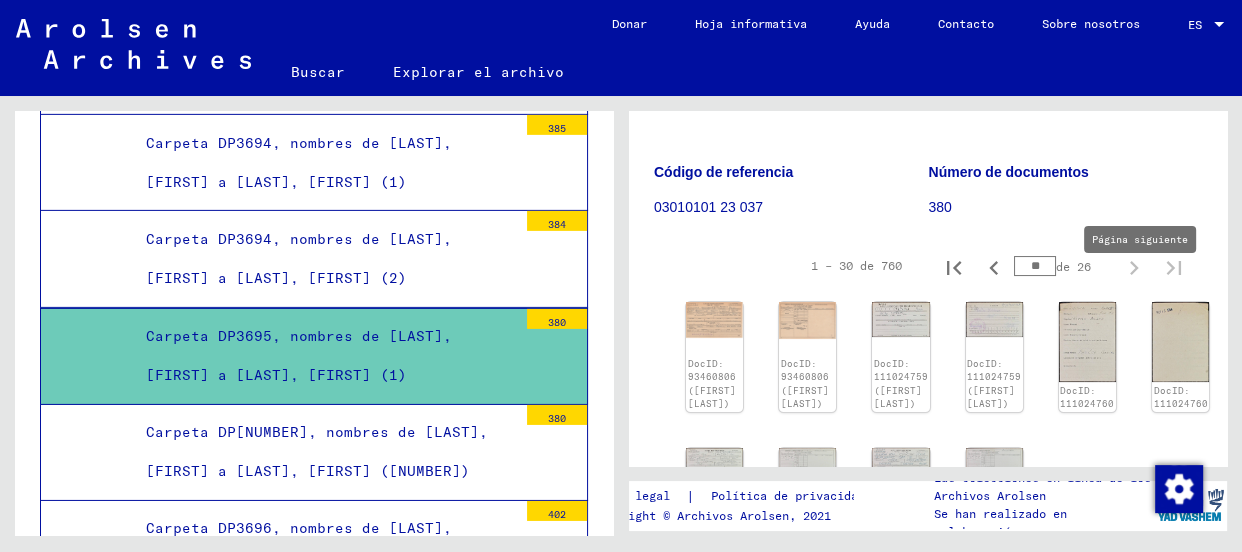 type on "**" 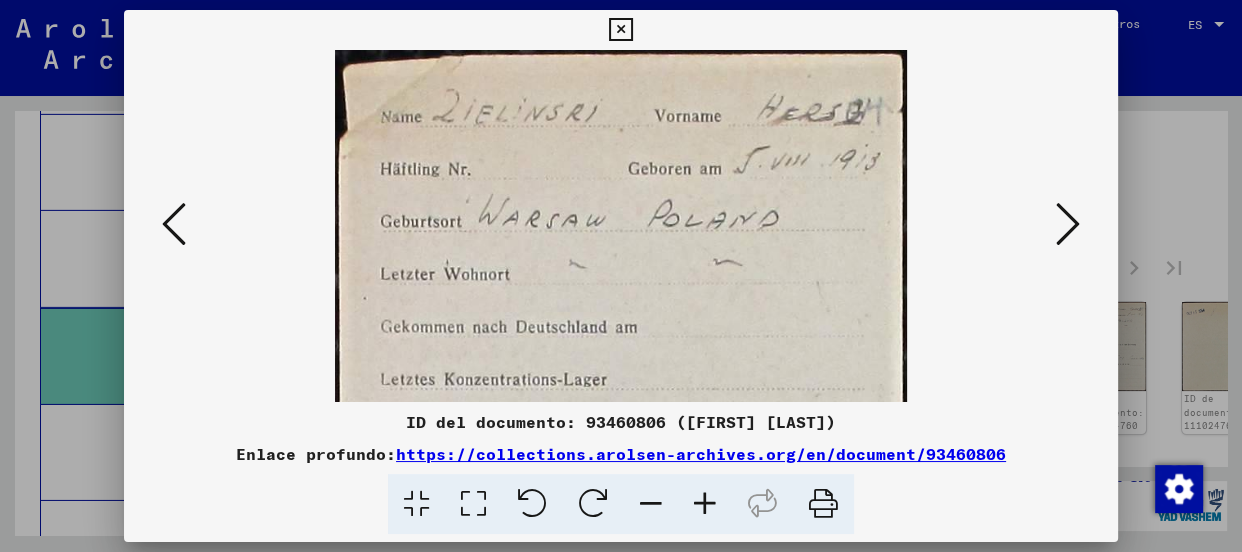 scroll, scrollTop: 103, scrollLeft: 0, axis: vertical 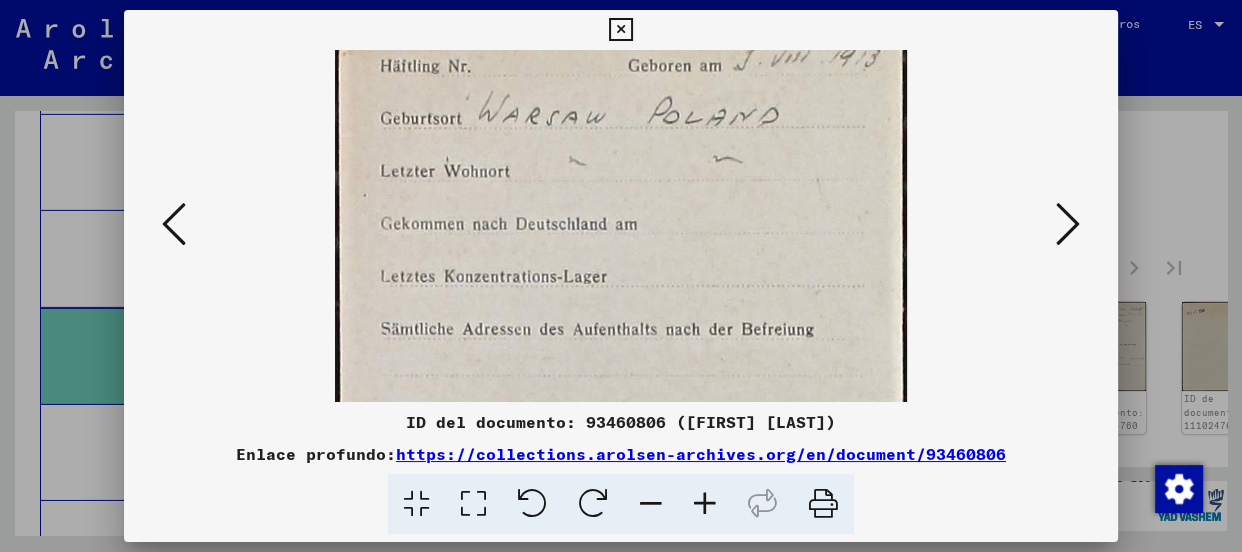 drag, startPoint x: 770, startPoint y: 342, endPoint x: 829, endPoint y: 239, distance: 118.70131 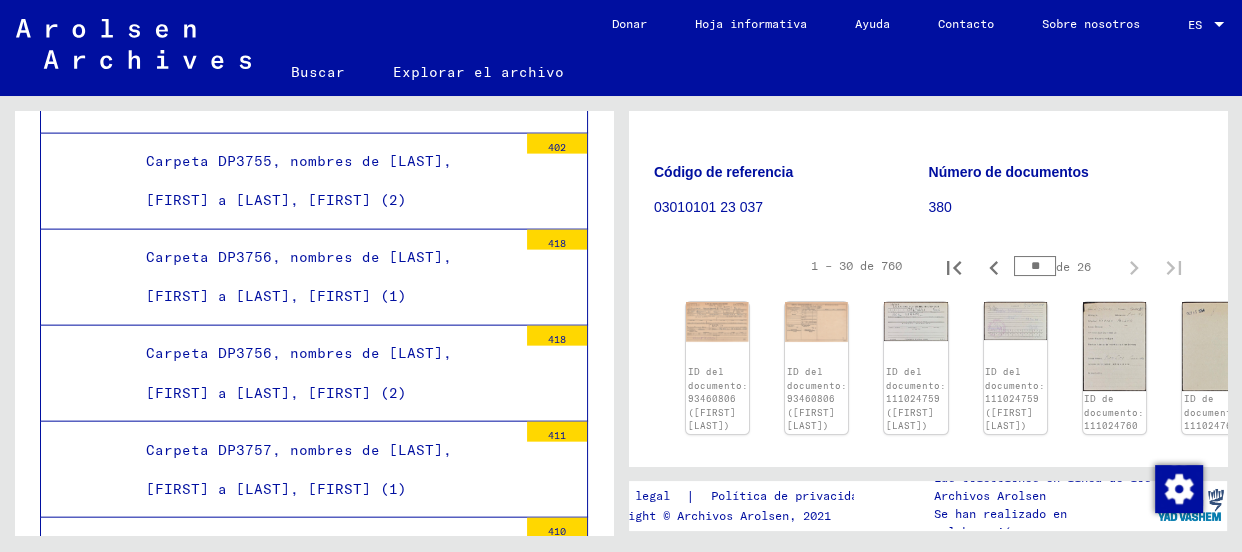 scroll, scrollTop: 17769, scrollLeft: 0, axis: vertical 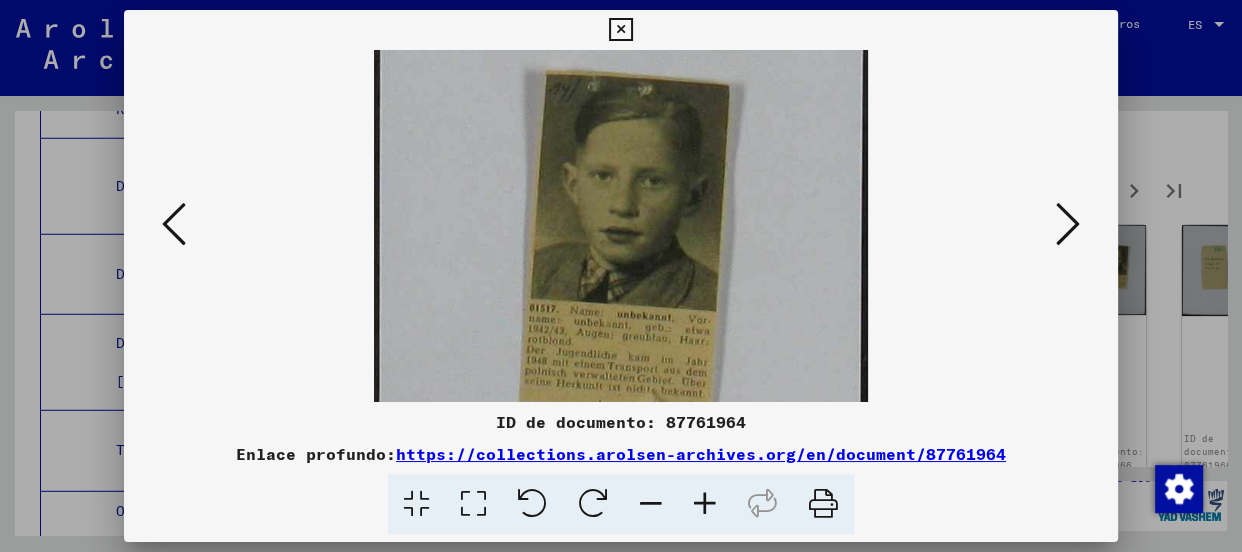 drag, startPoint x: 740, startPoint y: 290, endPoint x: 744, endPoint y: 237, distance: 53.15073 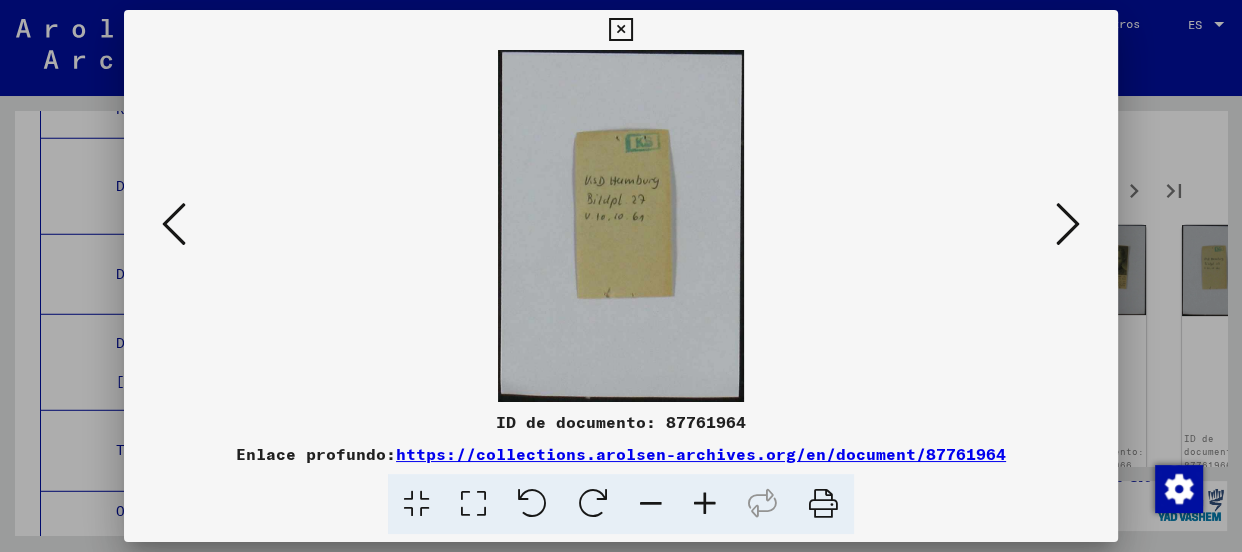 scroll, scrollTop: 0, scrollLeft: 0, axis: both 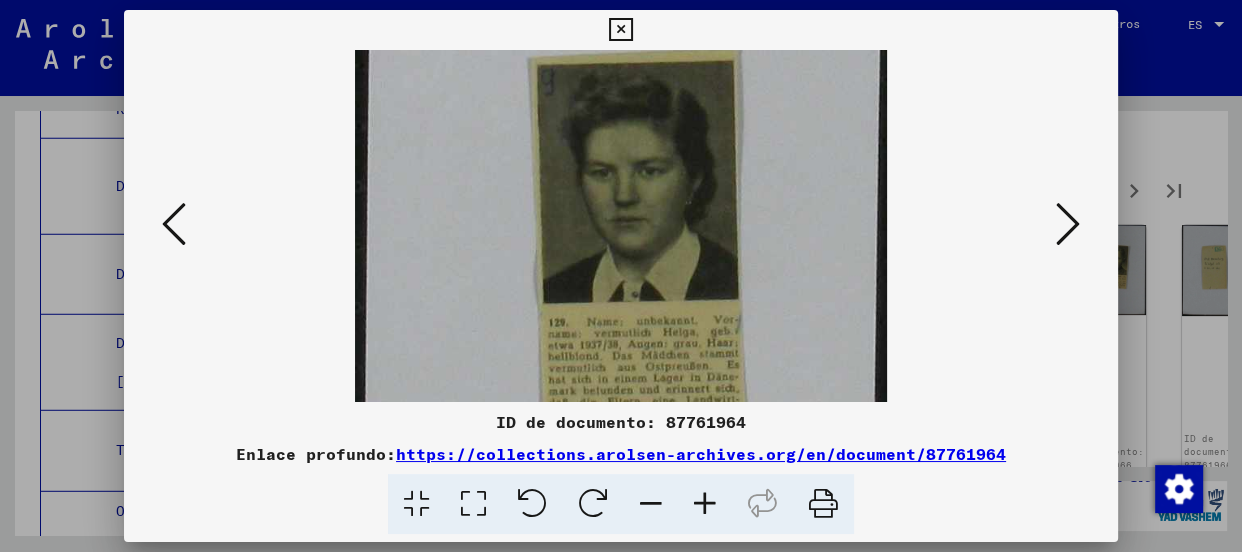 drag, startPoint x: 650, startPoint y: 310, endPoint x: 674, endPoint y: 160, distance: 151.90787 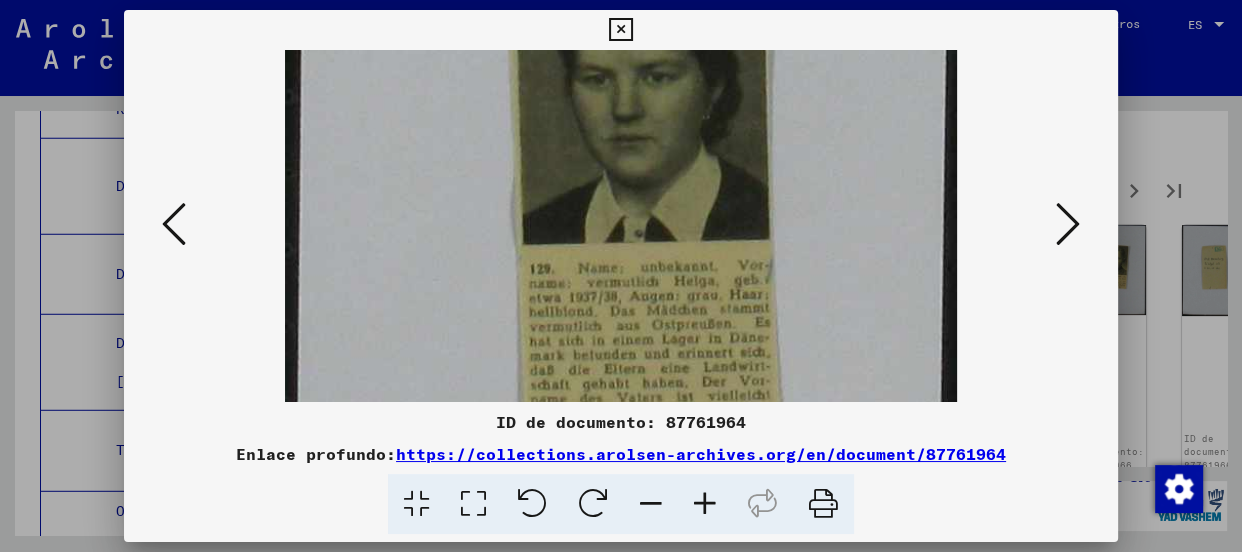 scroll, scrollTop: 332, scrollLeft: 0, axis: vertical 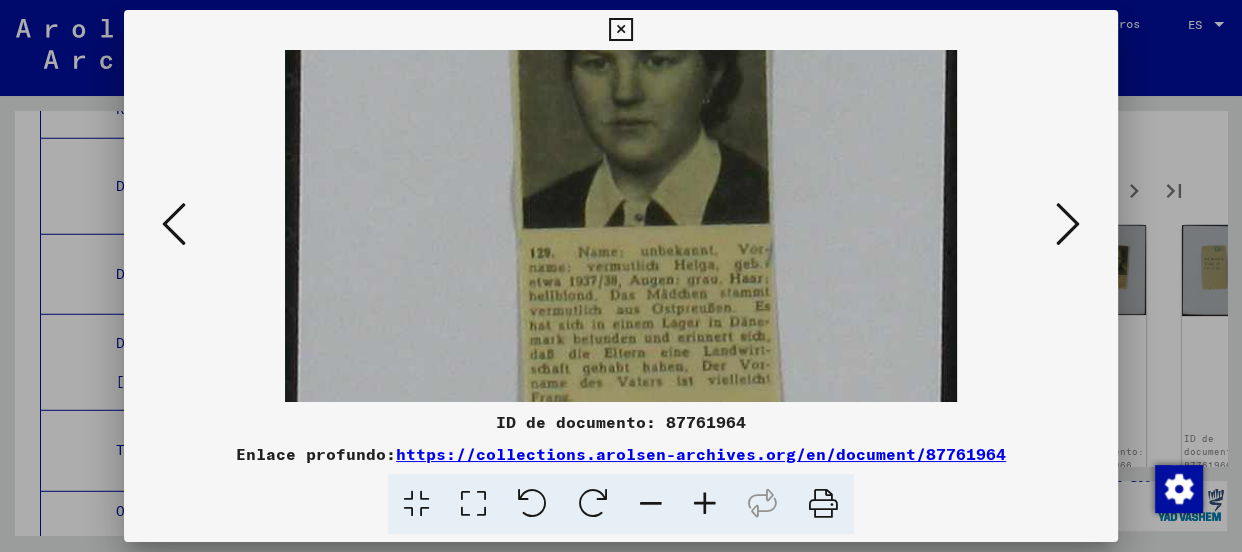 drag, startPoint x: 674, startPoint y: 329, endPoint x: 692, endPoint y: 146, distance: 183.88312 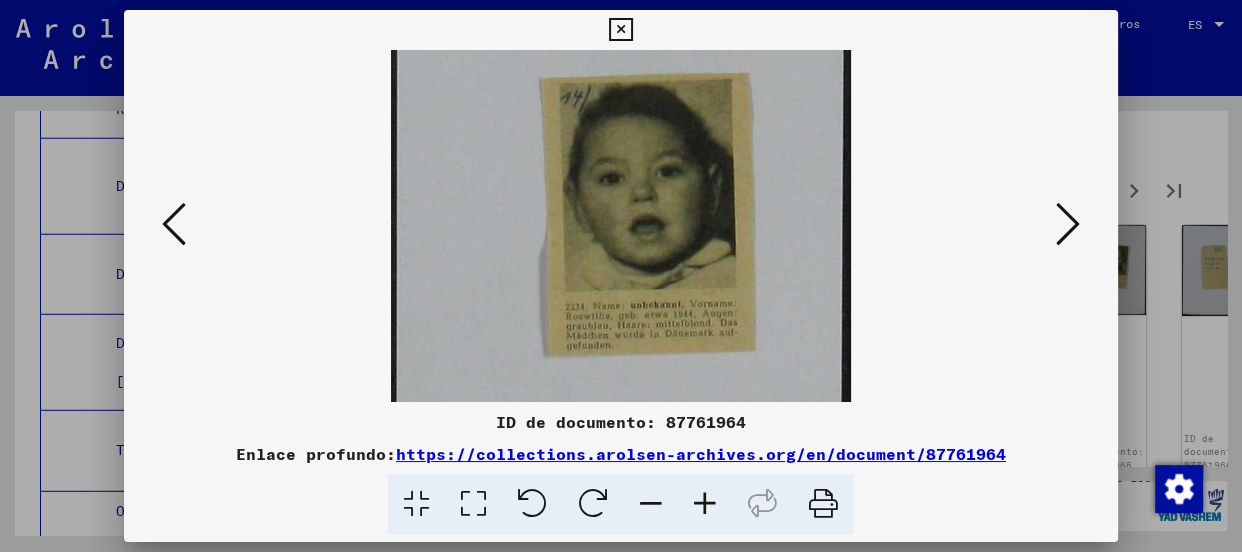 scroll, scrollTop: 140, scrollLeft: 0, axis: vertical 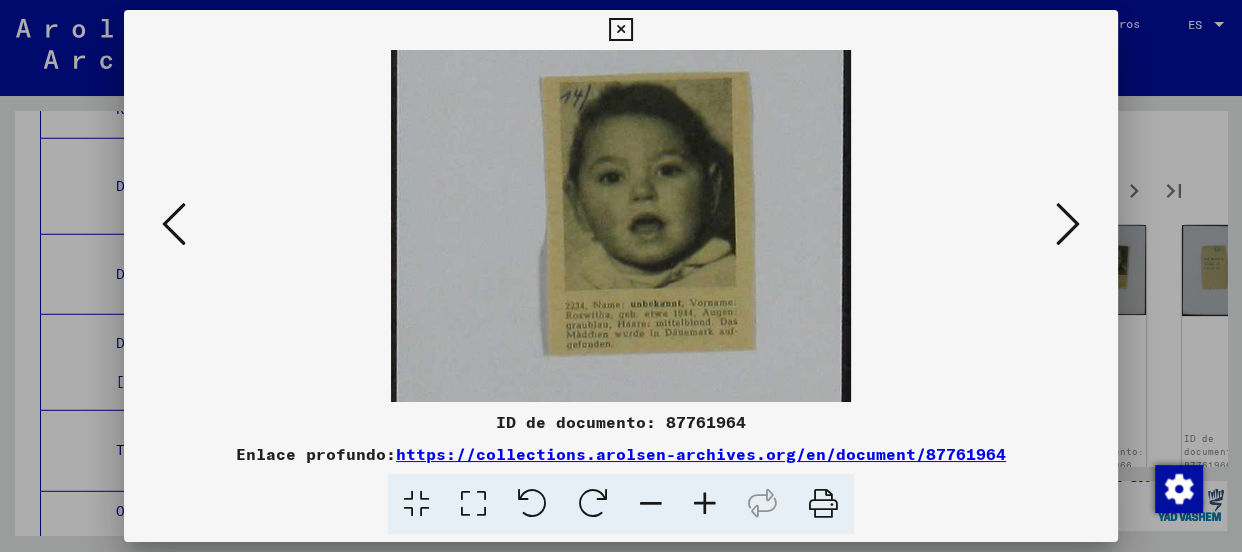 drag, startPoint x: 631, startPoint y: 233, endPoint x: 640, endPoint y: 201, distance: 33.24154 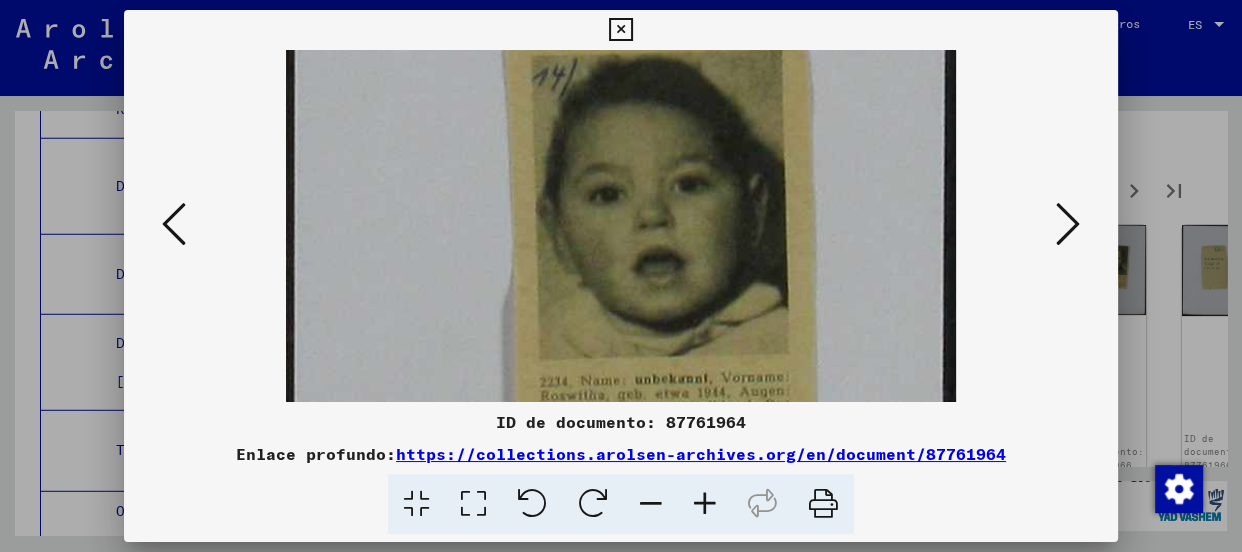 drag, startPoint x: 677, startPoint y: 223, endPoint x: 680, endPoint y: 203, distance: 20.22375 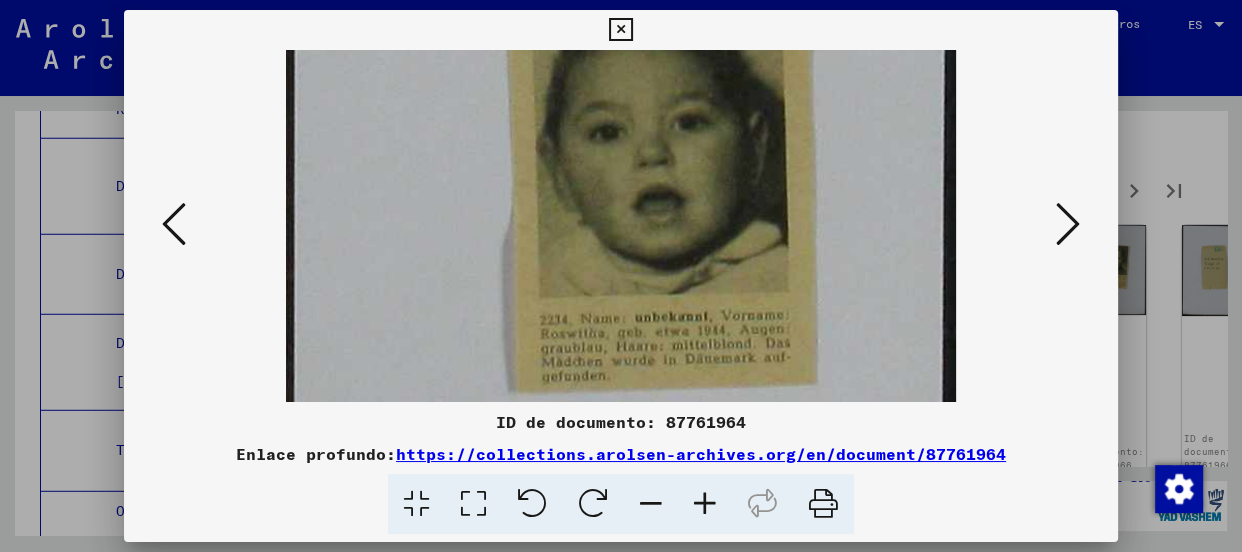 scroll, scrollTop: 309, scrollLeft: 0, axis: vertical 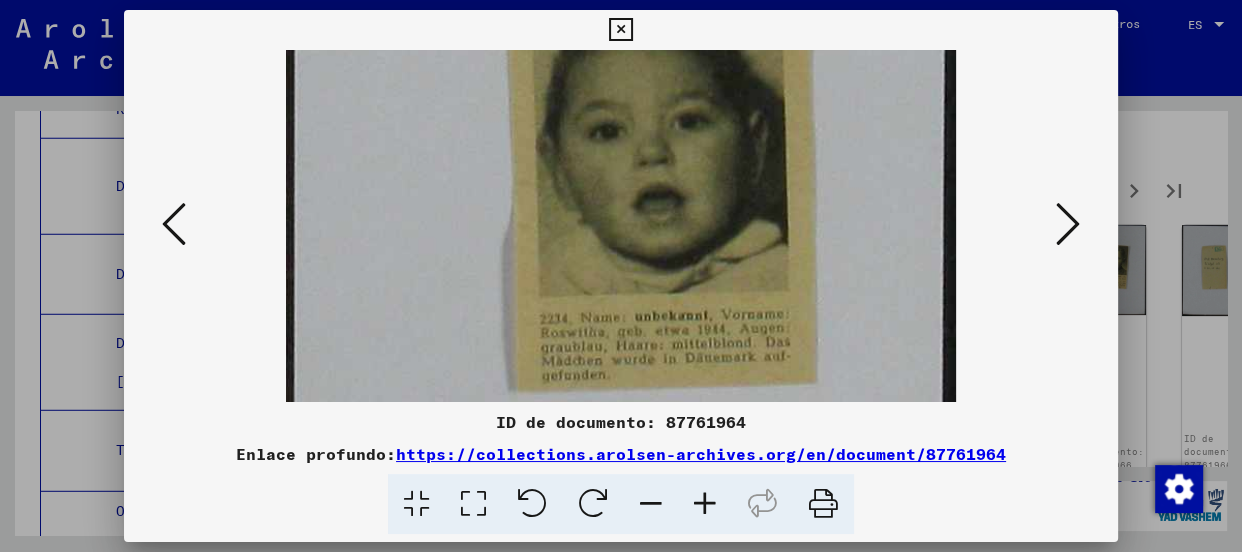 drag, startPoint x: 718, startPoint y: 271, endPoint x: 724, endPoint y: 208, distance: 63.28507 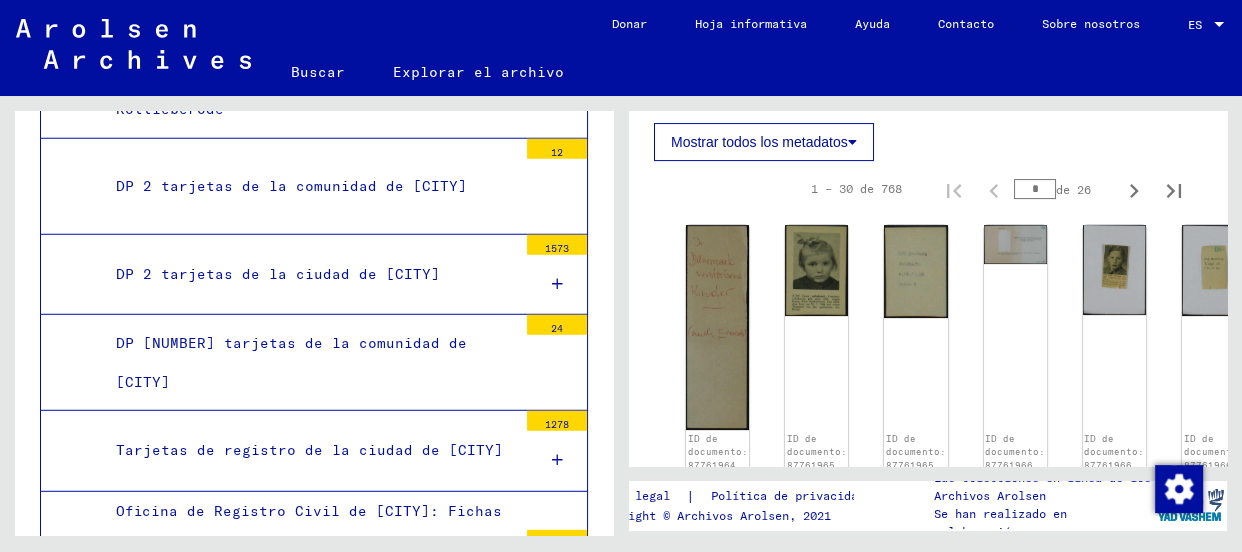 scroll, scrollTop: 0, scrollLeft: 0, axis: both 